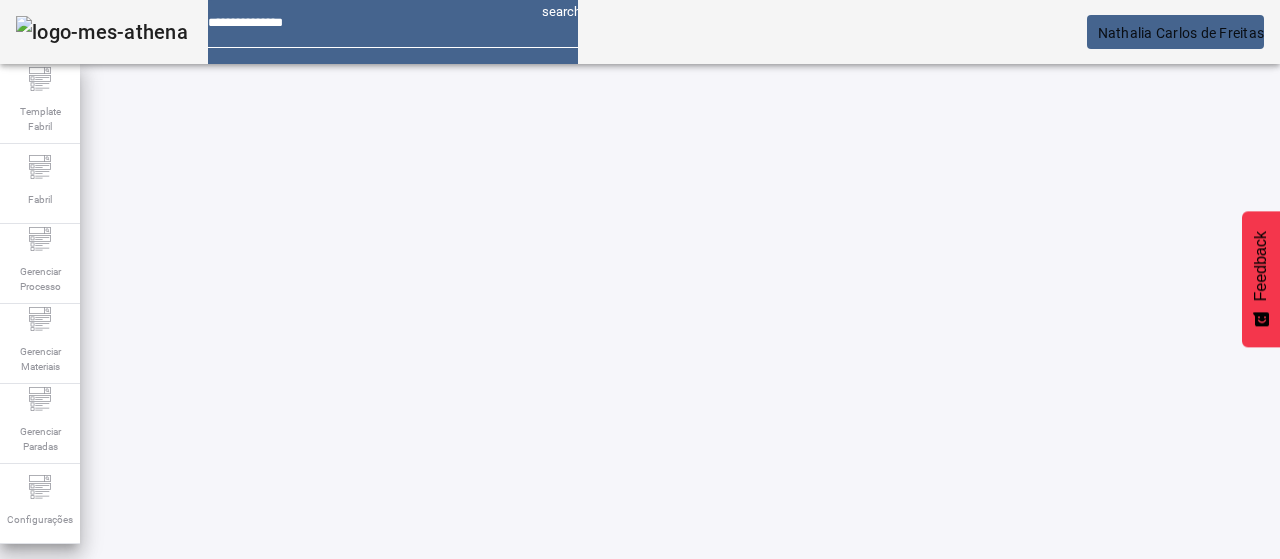 scroll, scrollTop: 0, scrollLeft: 0, axis: both 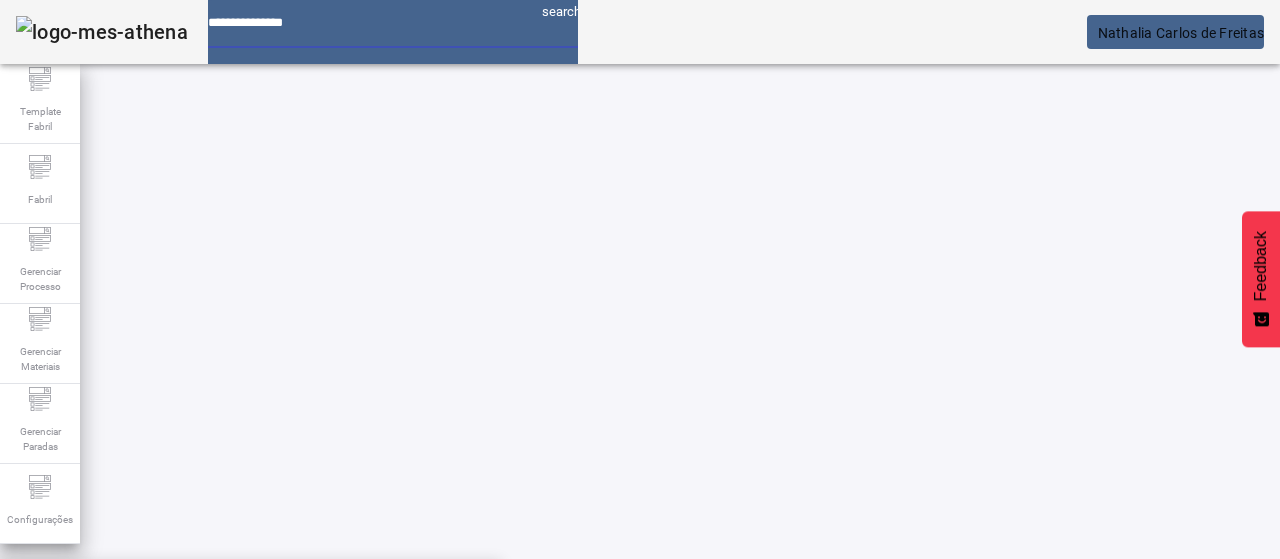 click at bounding box center [367, 15] 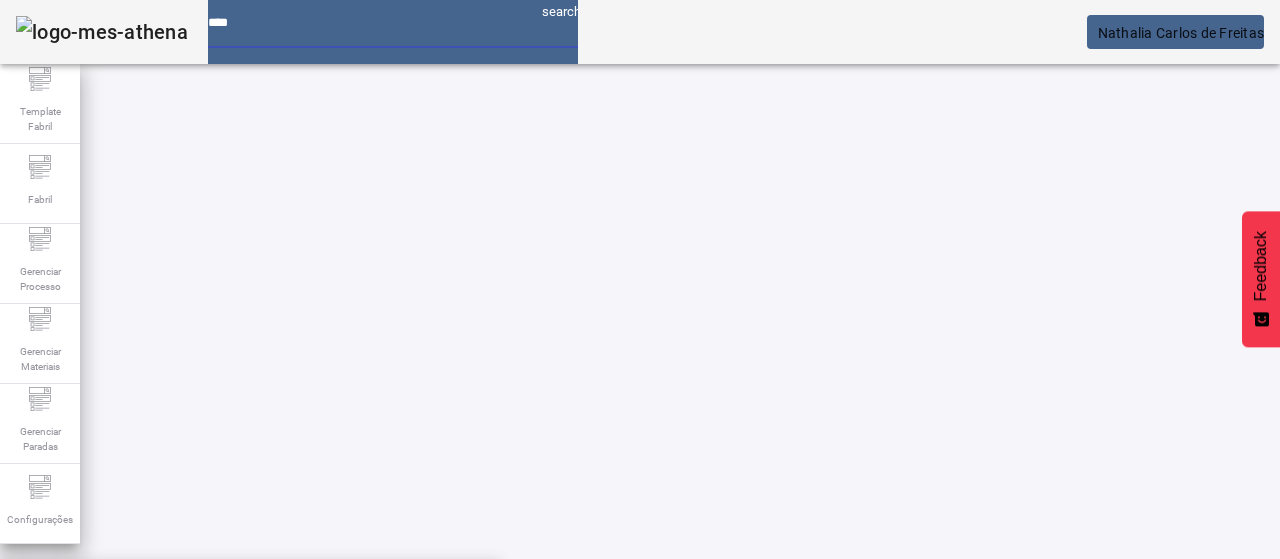 click on "Gerenciar Processo > Lista técnica" at bounding box center [145, 590] 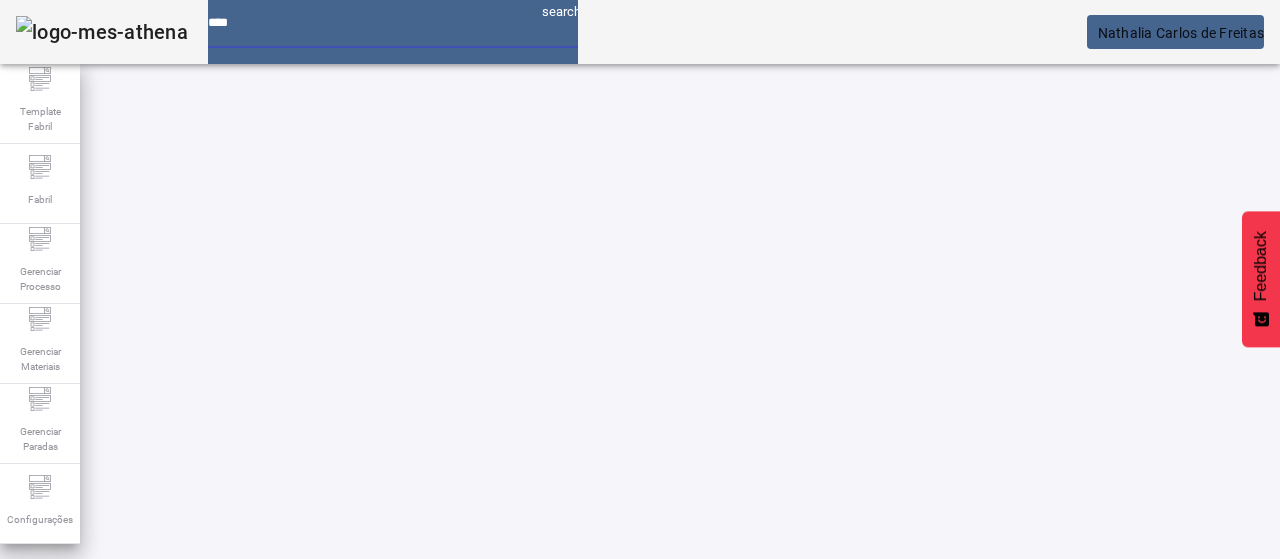 type on "**********" 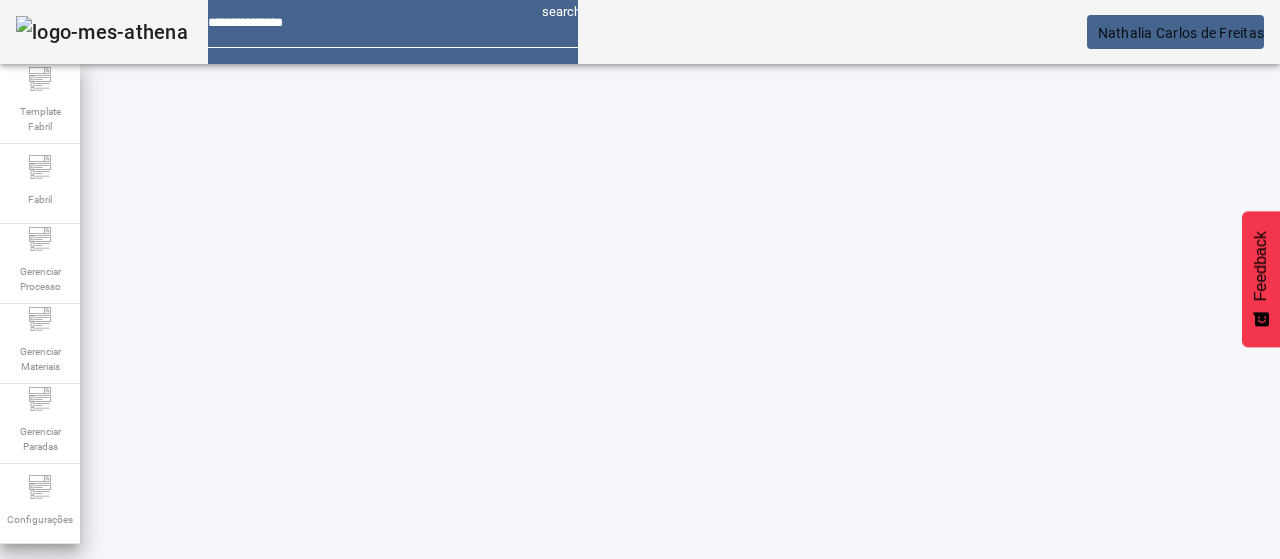 click 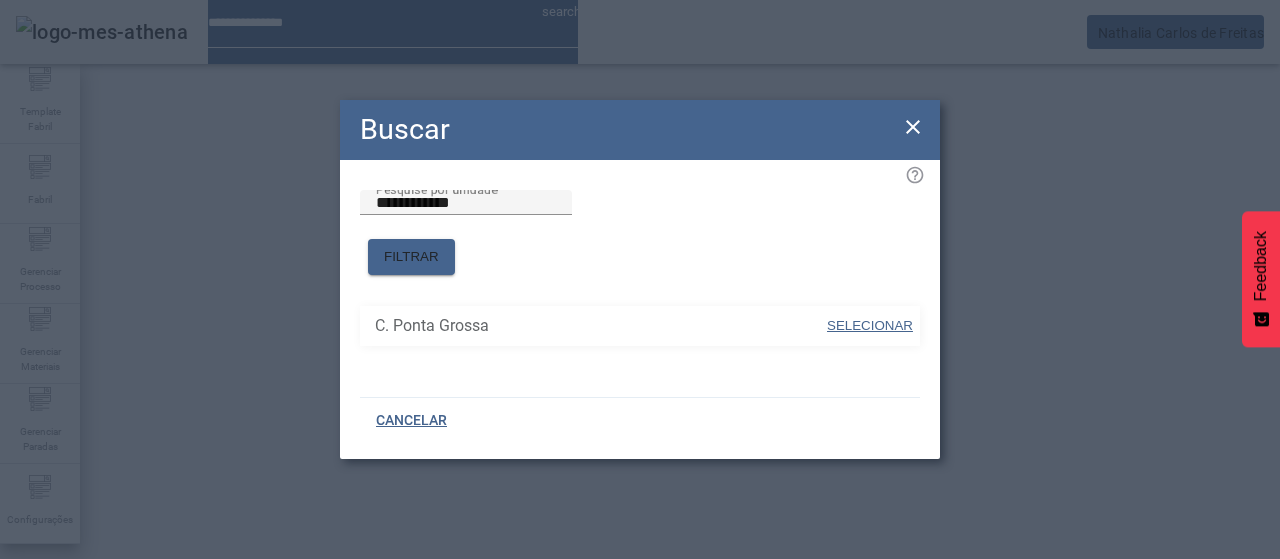 click on "SELECIONAR" at bounding box center [870, 325] 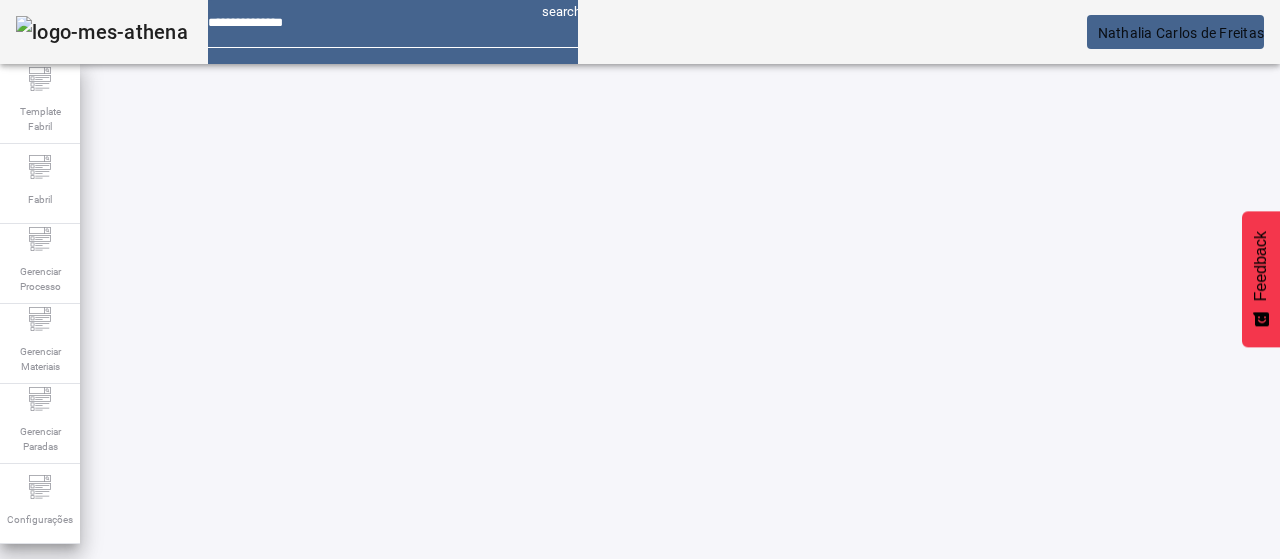 click 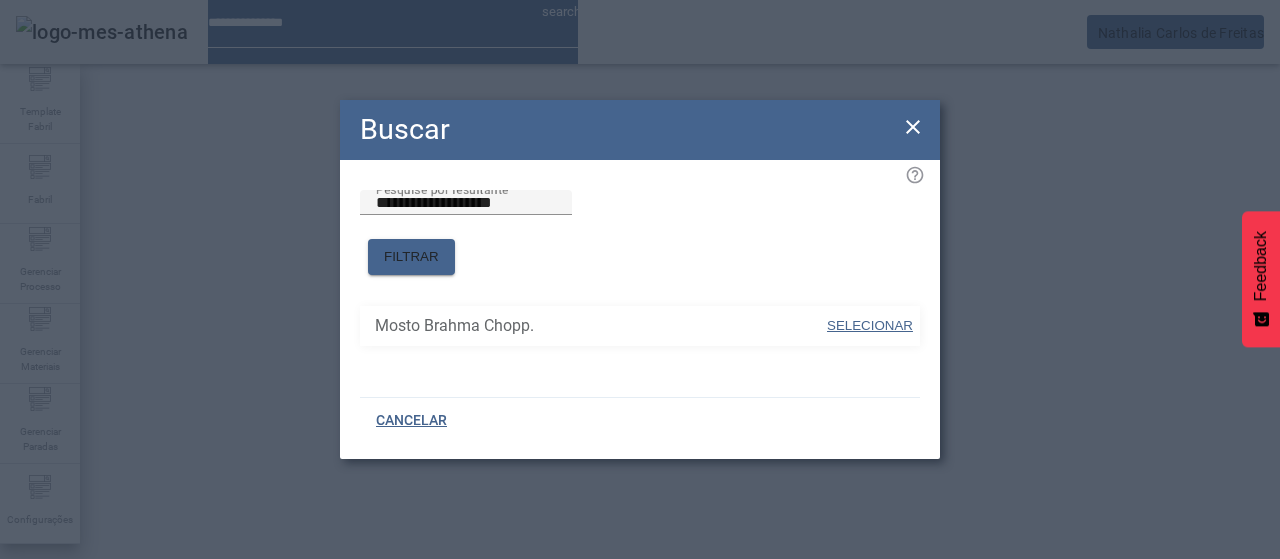 click on "SELECIONAR" at bounding box center (870, 325) 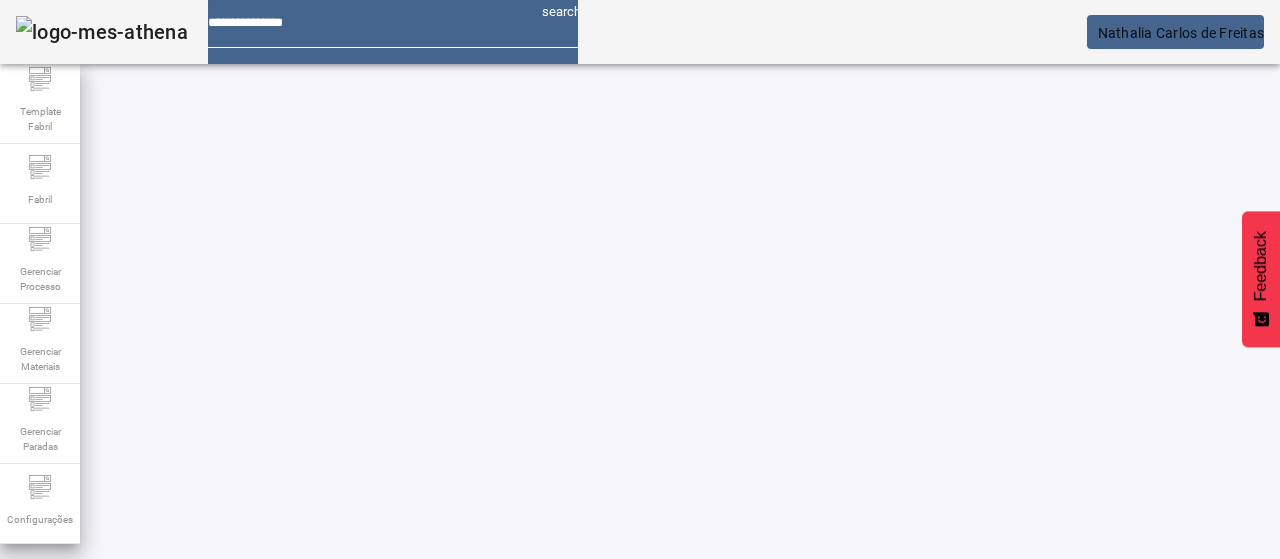 click on "FILTRAR" 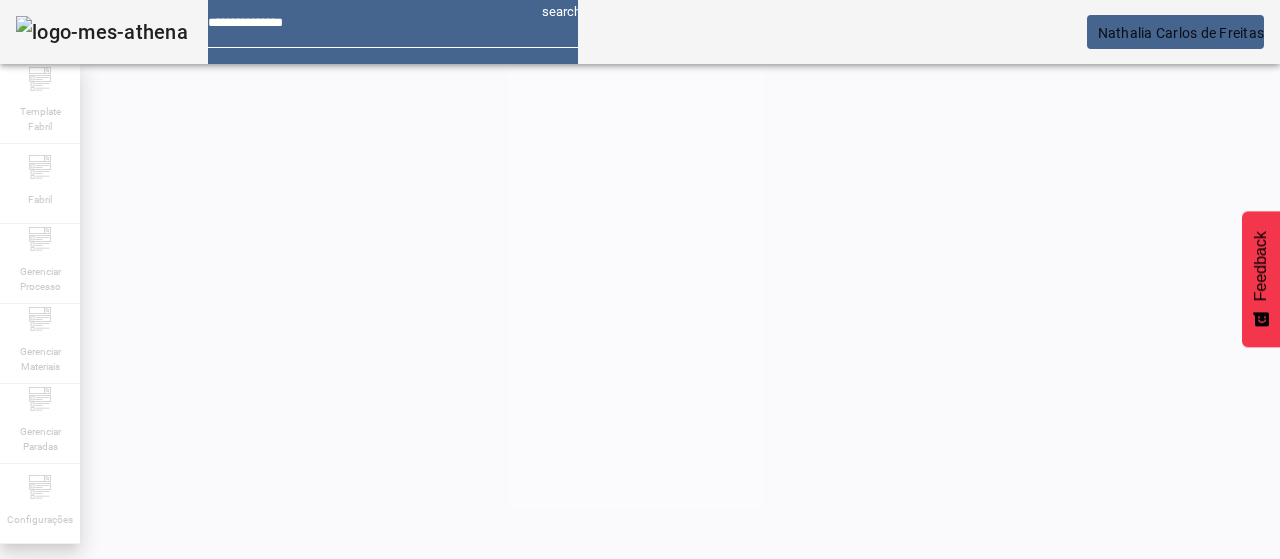 scroll, scrollTop: 68, scrollLeft: 0, axis: vertical 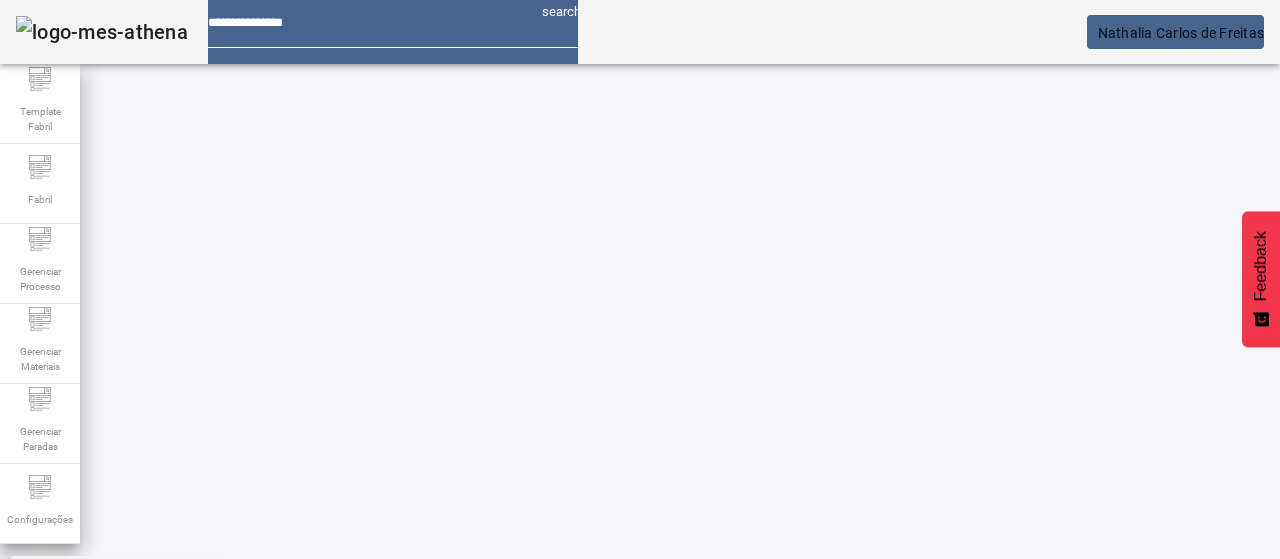 click on "EDITAR" at bounding box center (353, 858) 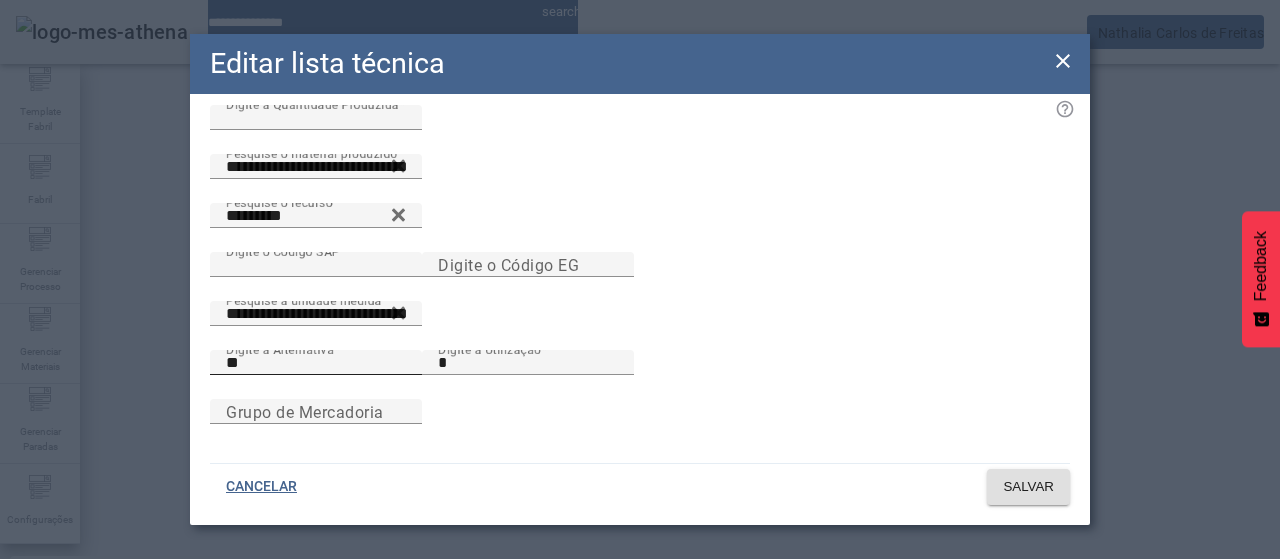 scroll, scrollTop: 144, scrollLeft: 0, axis: vertical 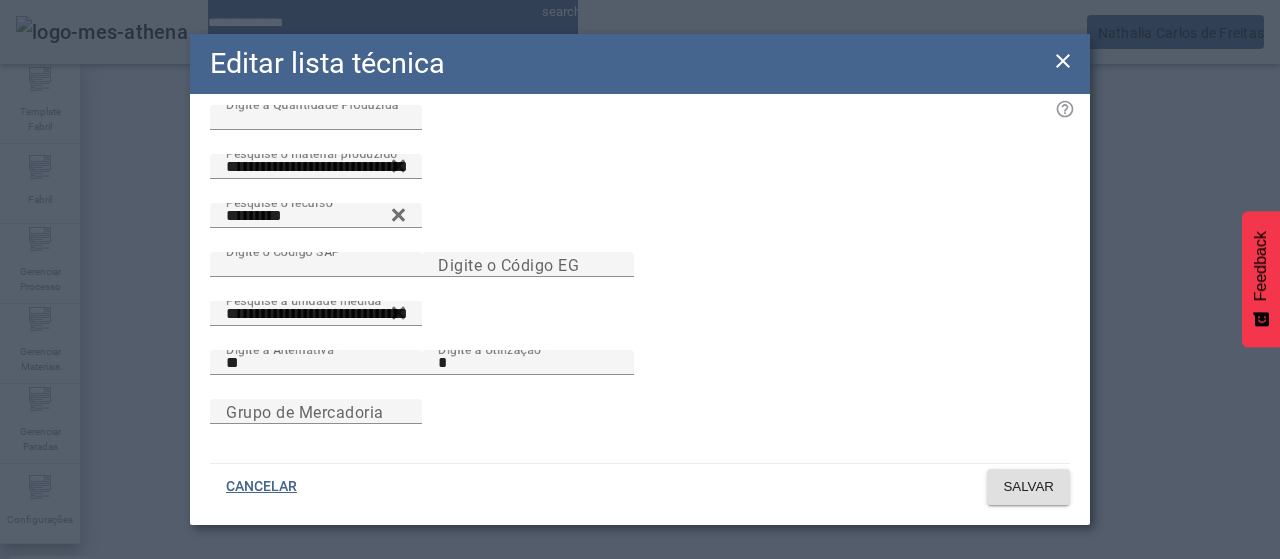 click 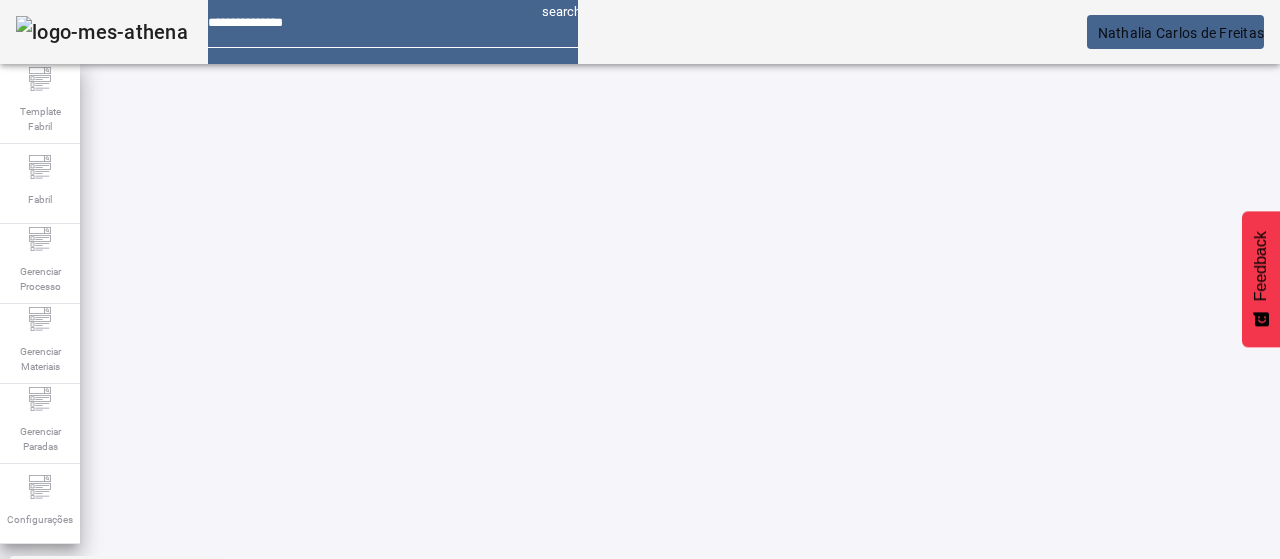 drag, startPoint x: 736, startPoint y: 313, endPoint x: 750, endPoint y: 304, distance: 16.643316 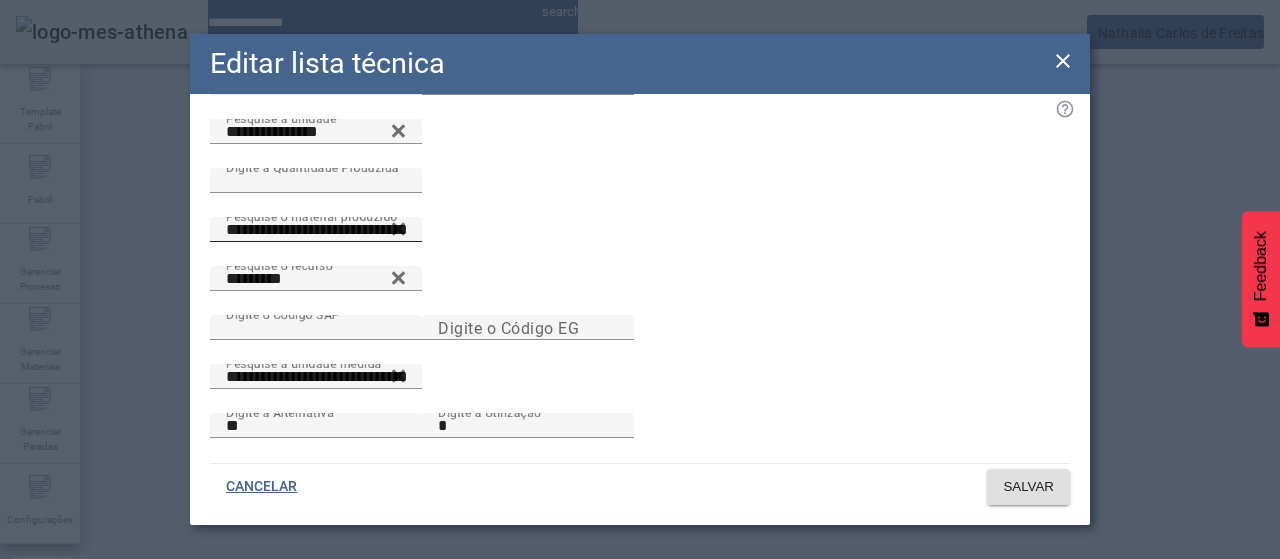 scroll, scrollTop: 100, scrollLeft: 0, axis: vertical 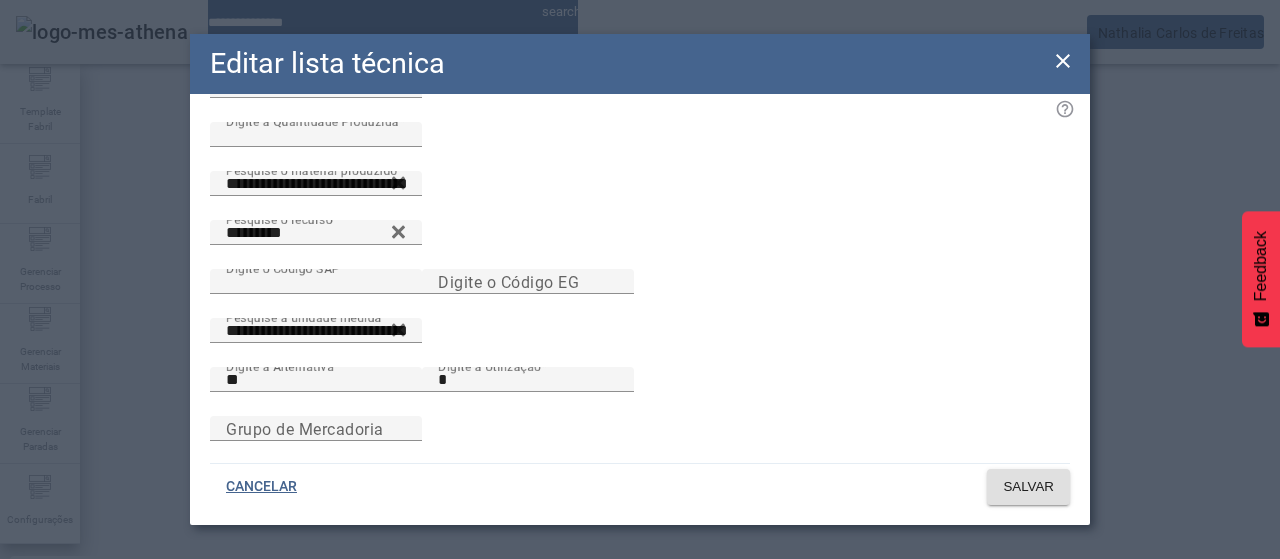 click 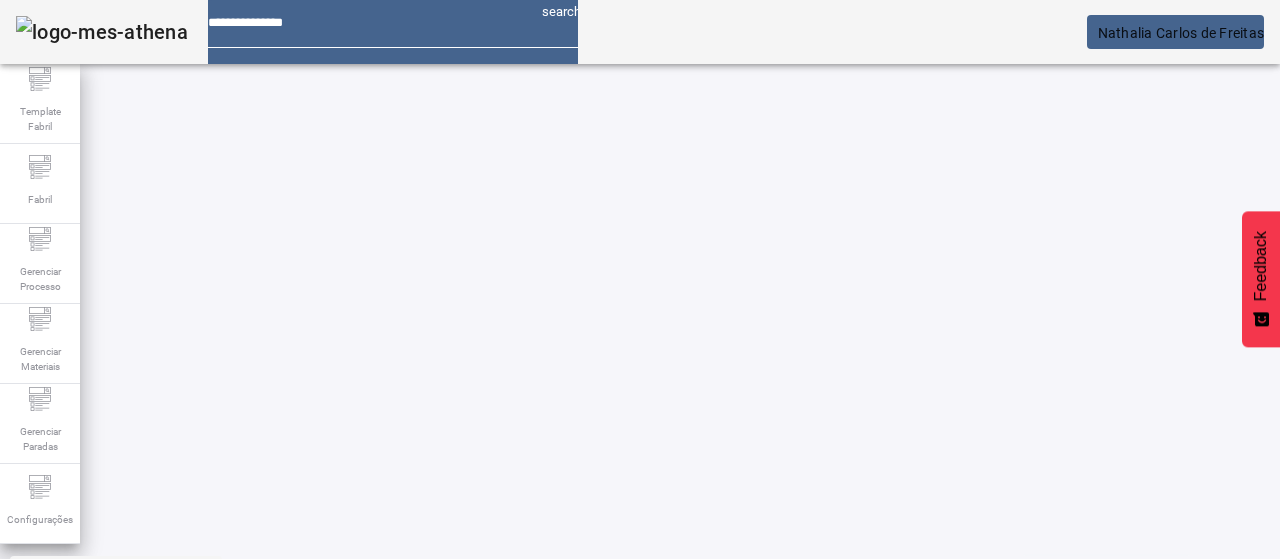 click on "EDITAR" at bounding box center (950, 858) 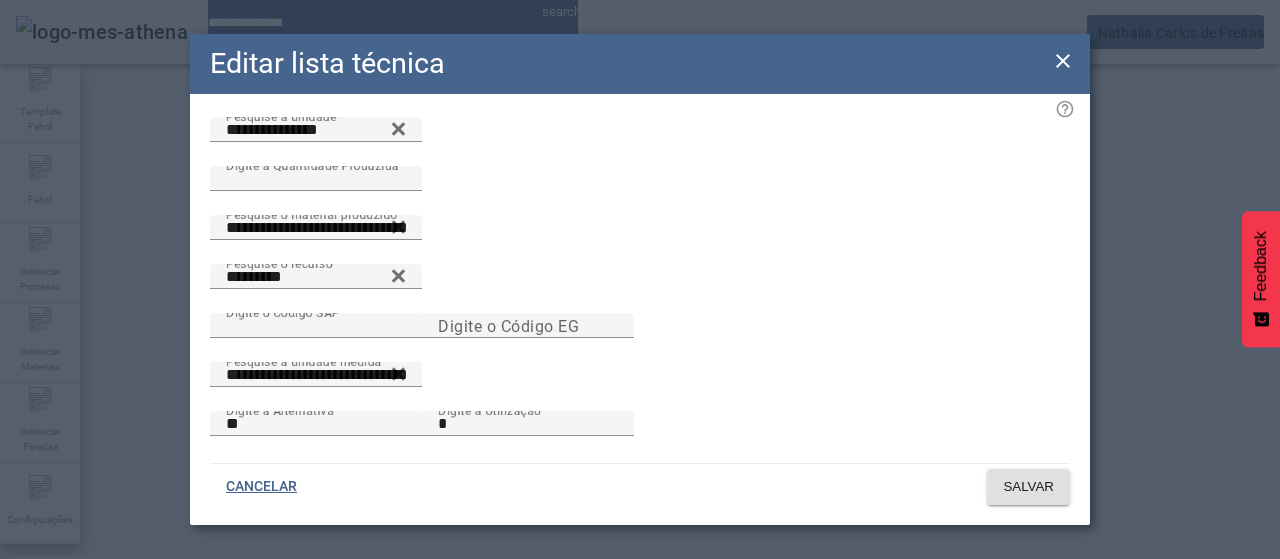 scroll, scrollTop: 144, scrollLeft: 0, axis: vertical 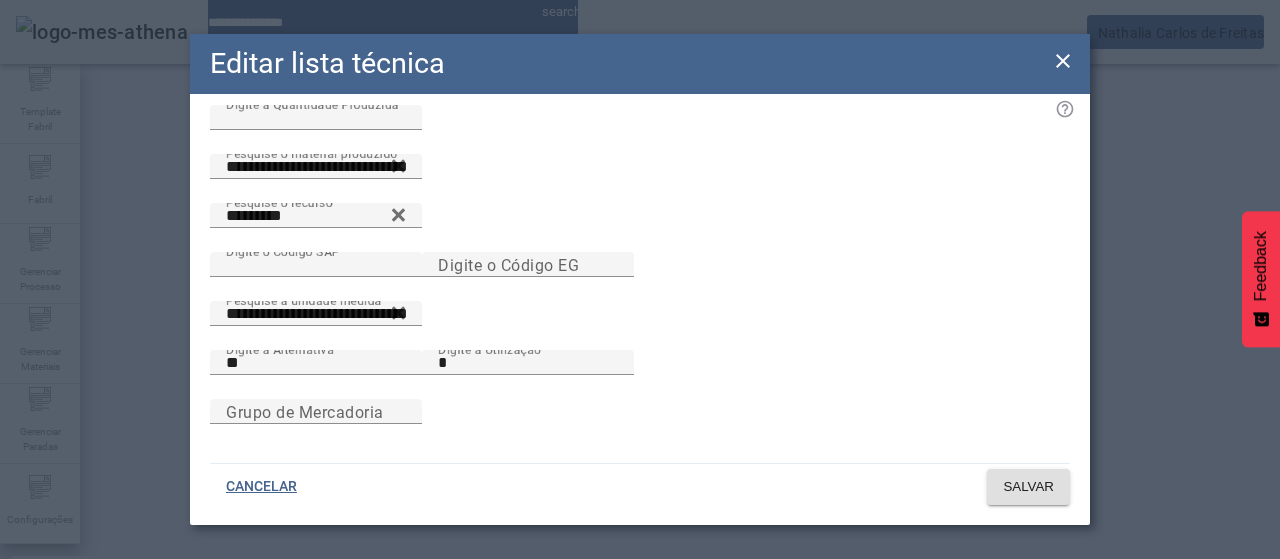 click 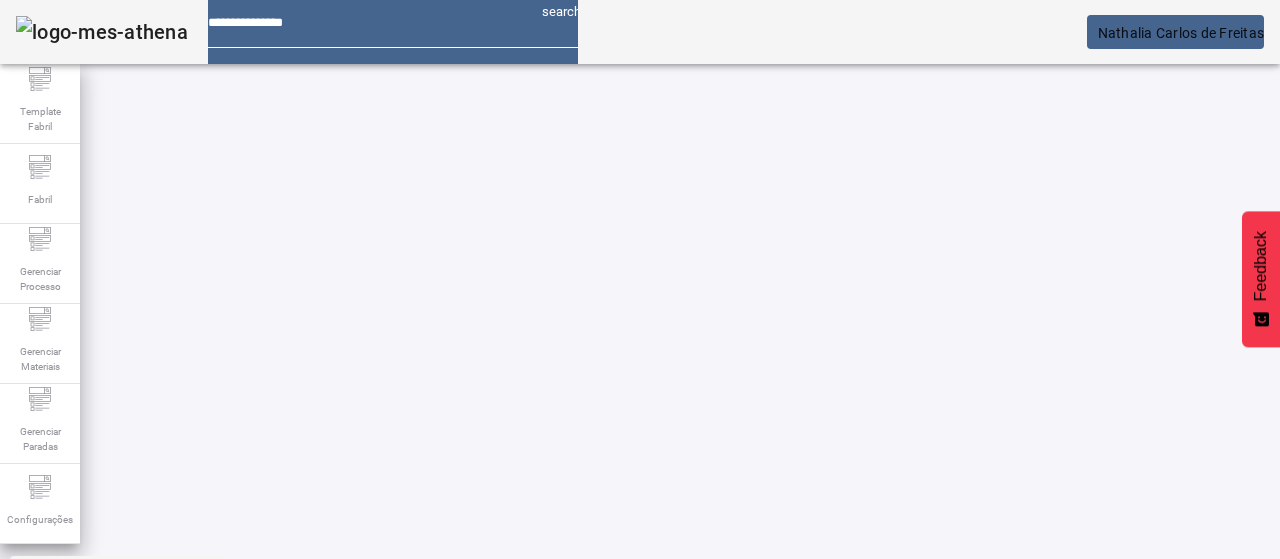click on "EDITAR" at bounding box center (353, 1008) 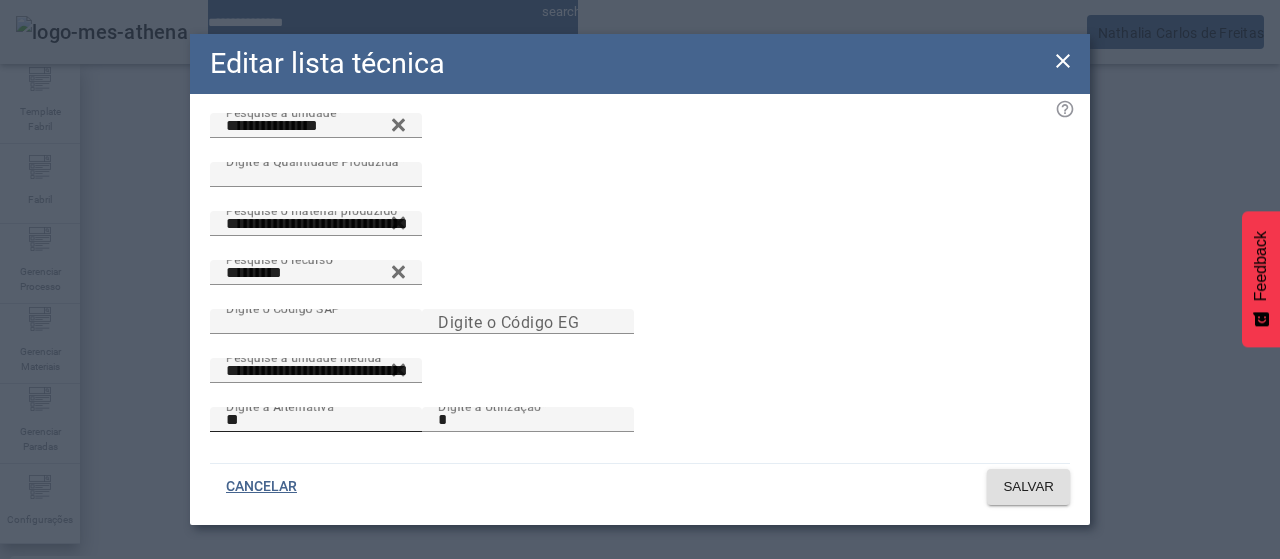 scroll, scrollTop: 144, scrollLeft: 0, axis: vertical 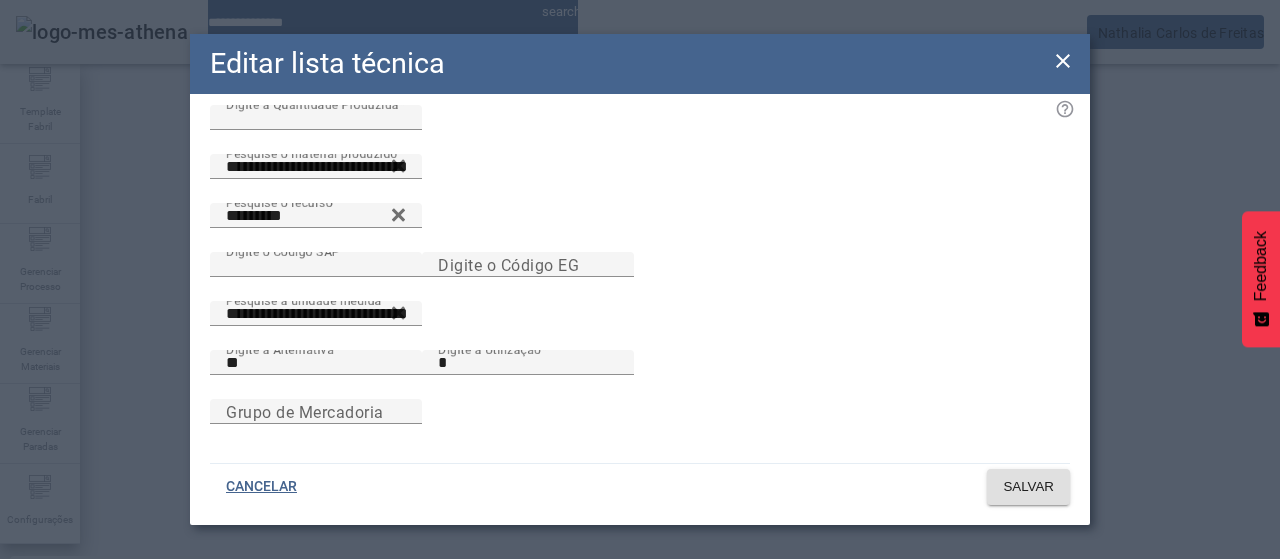 click 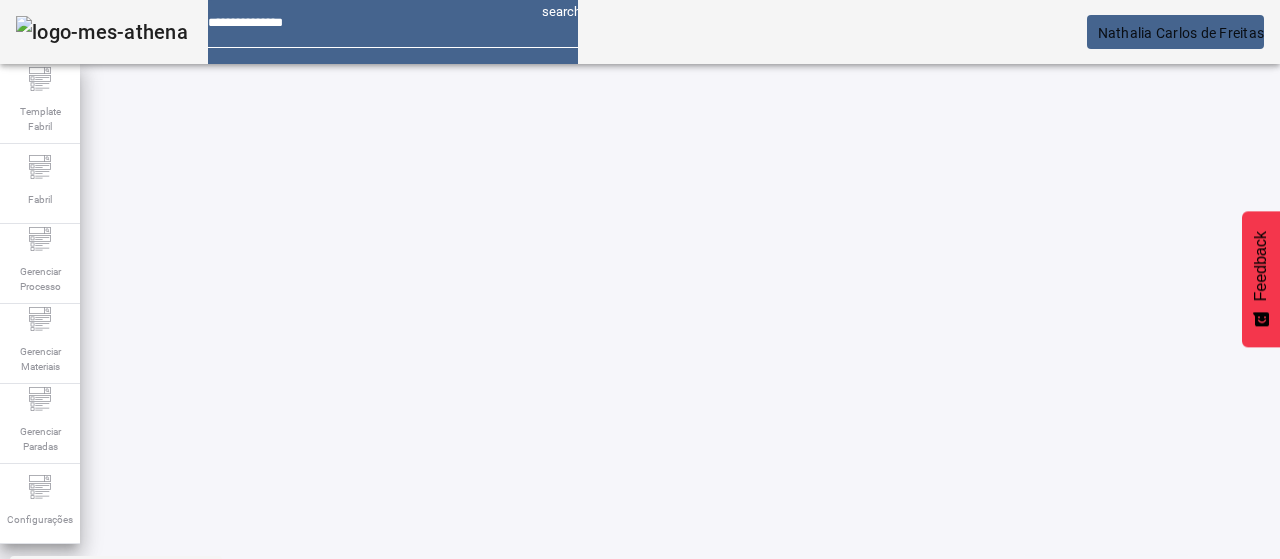 click at bounding box center (572, 1008) 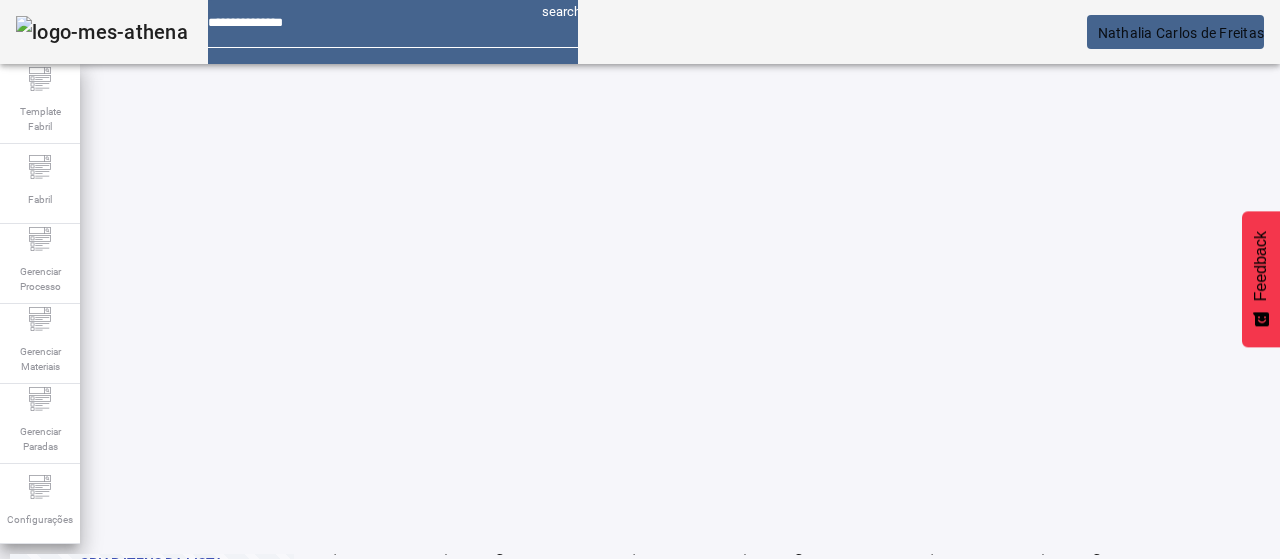 scroll, scrollTop: 0, scrollLeft: 0, axis: both 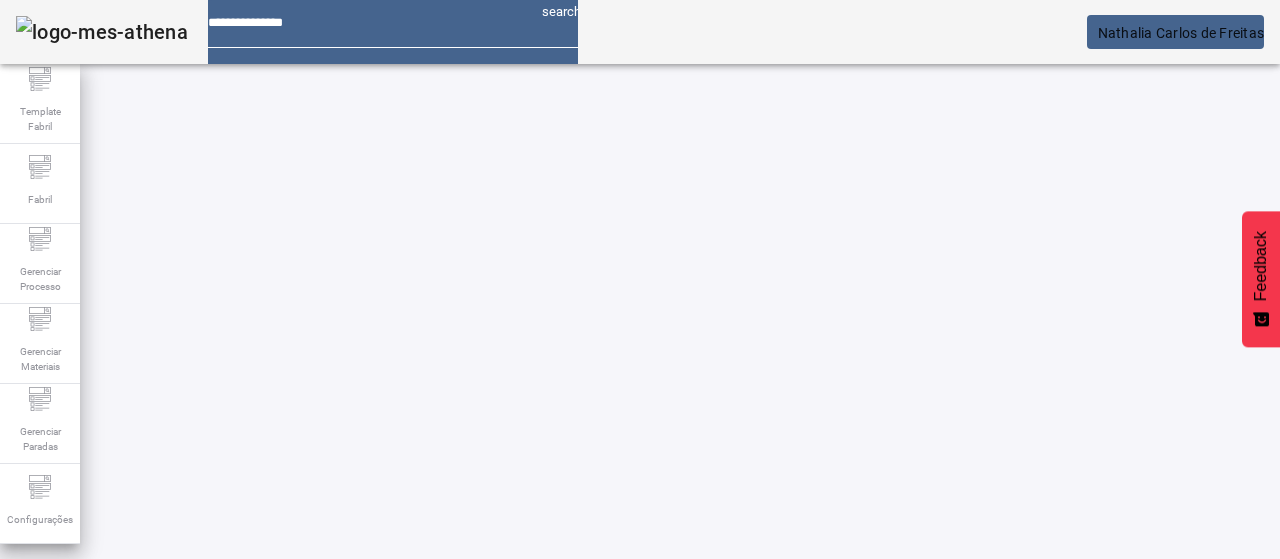 click on "EDITAR" at bounding box center (353, 743) 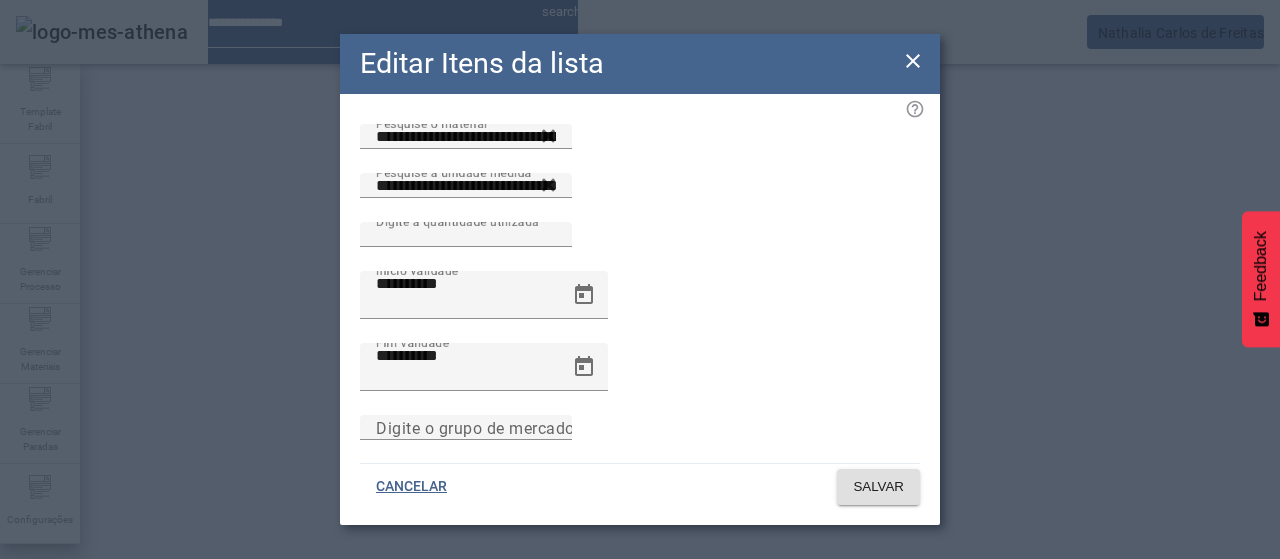 click 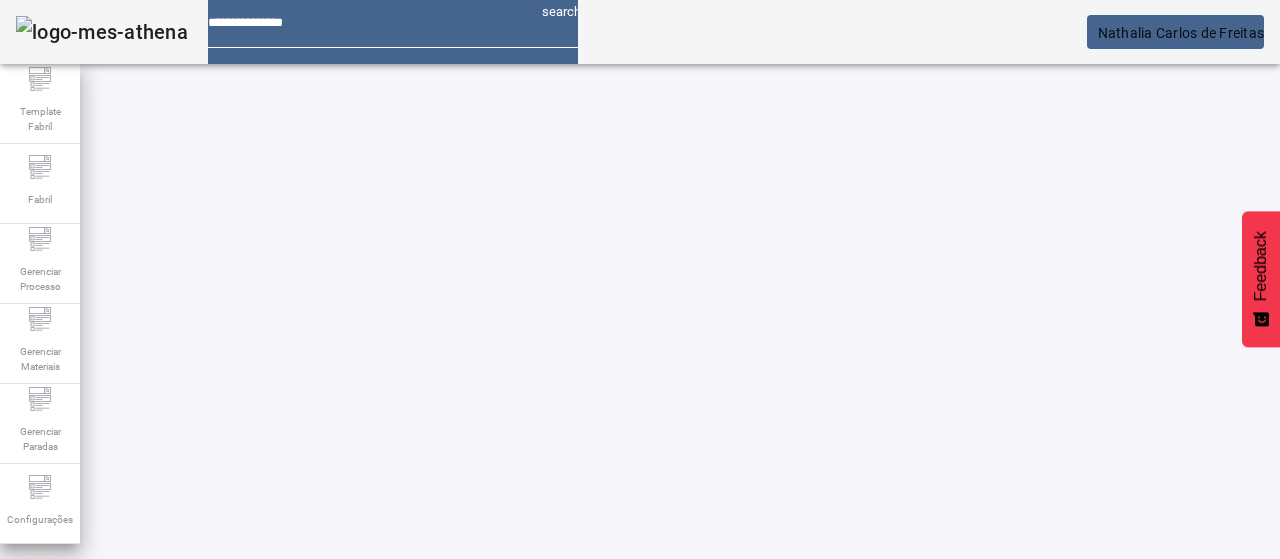 click on "EDITAR" at bounding box center [652, 743] 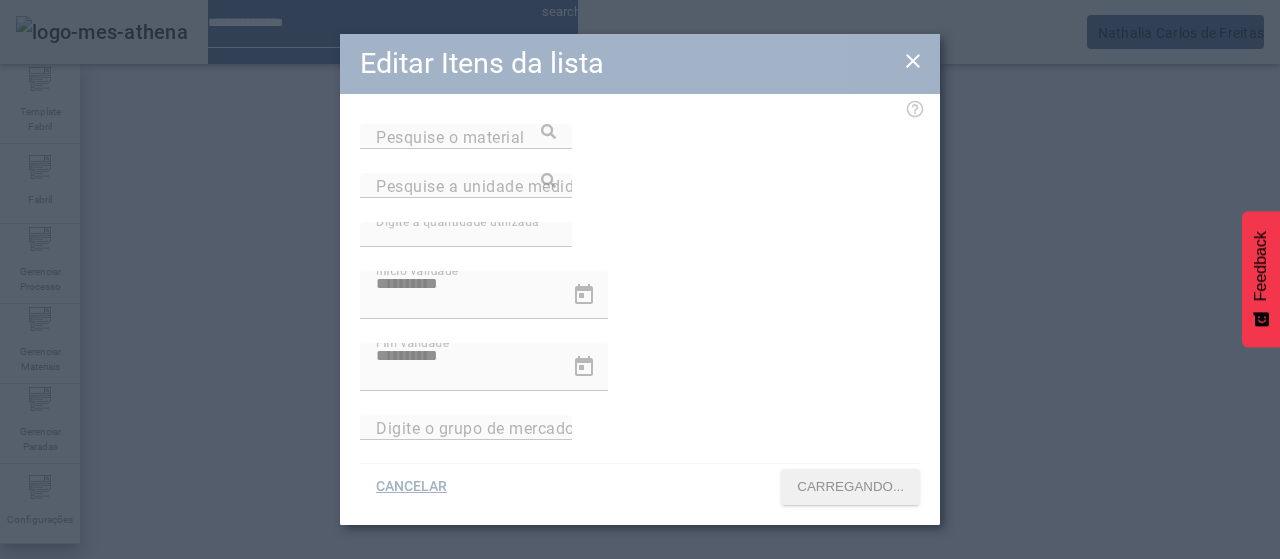type on "**********" 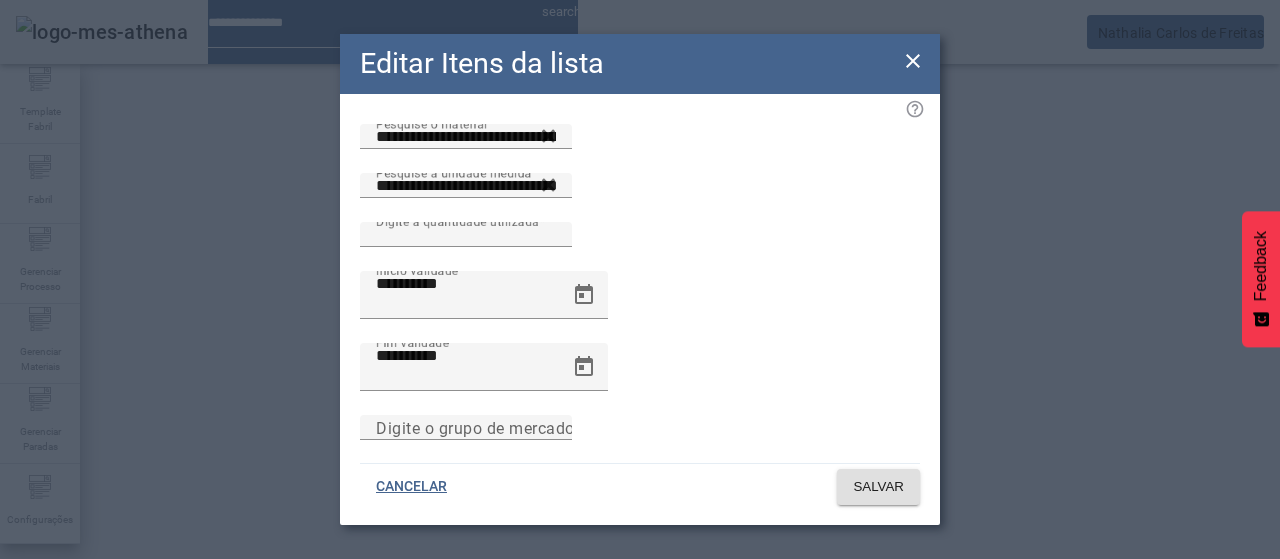 click 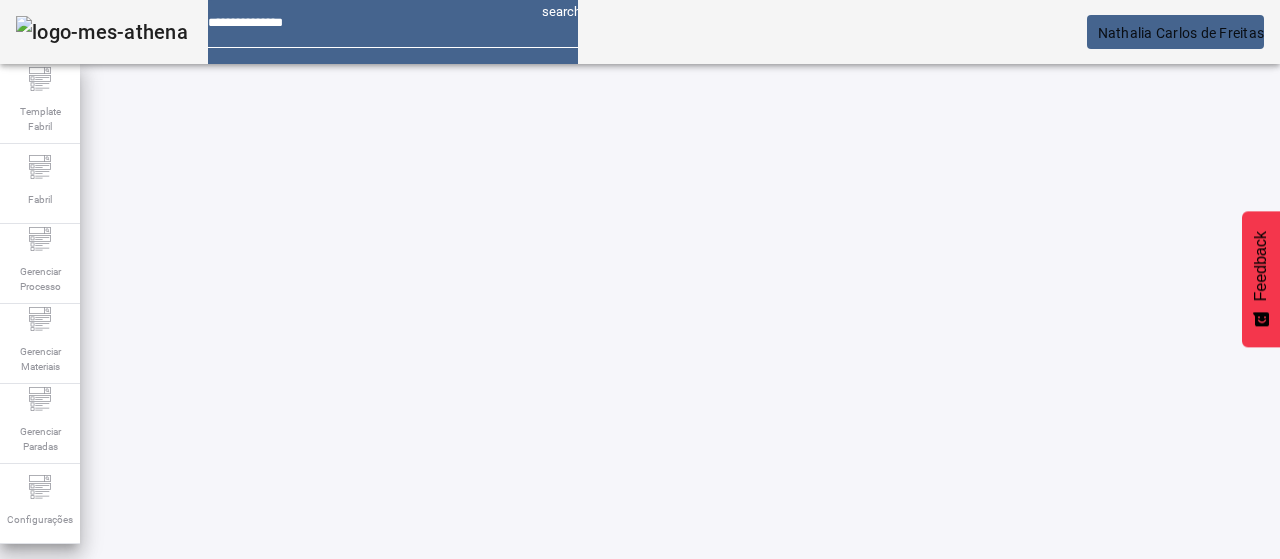 click on "EDITAR" at bounding box center (950, 743) 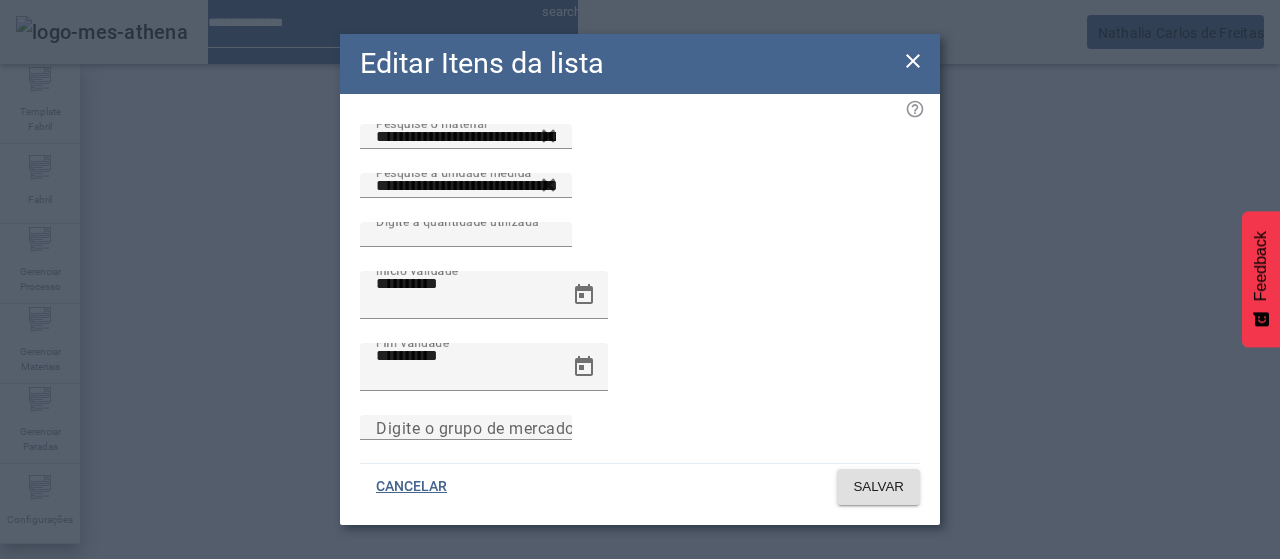 click 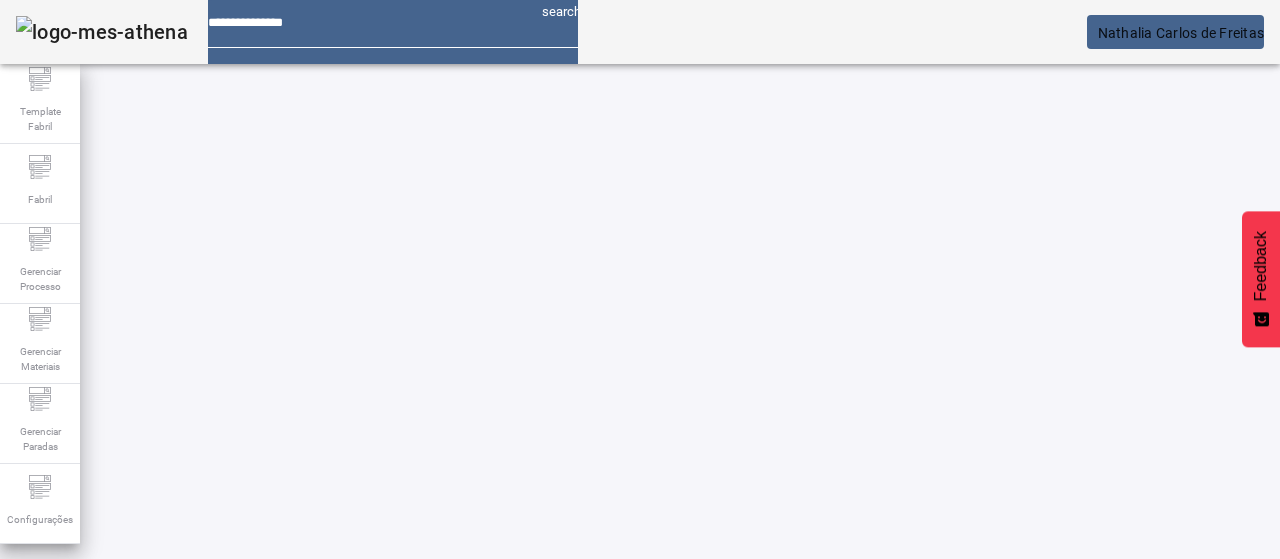 click on "EDITAR" at bounding box center [54, 893] 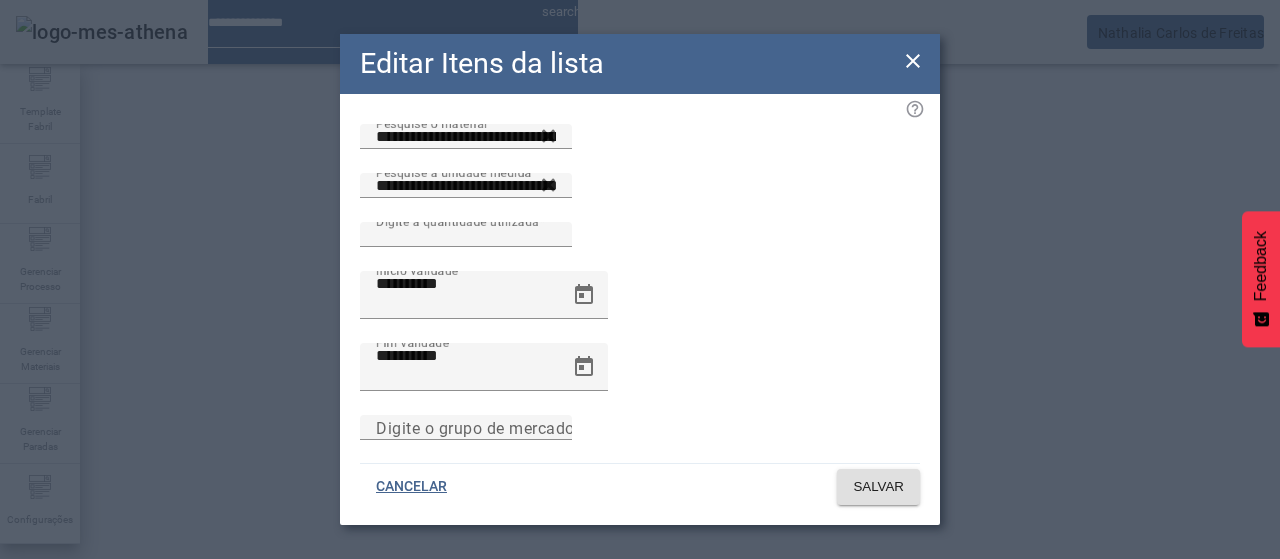 click 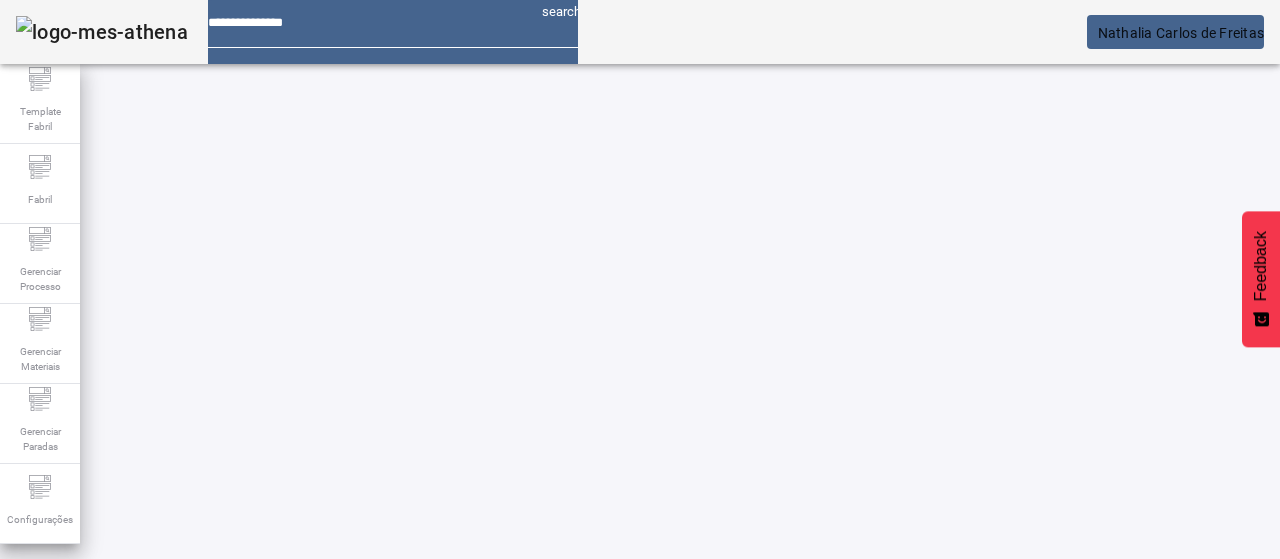 click on "EDITAR" at bounding box center [353, 893] 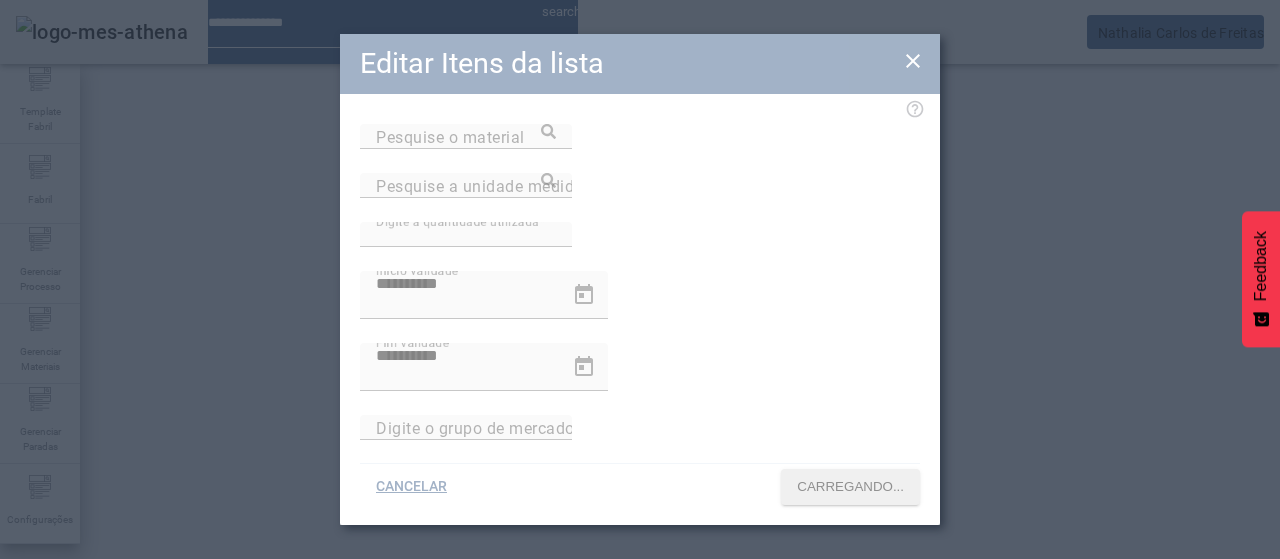 type on "**********" 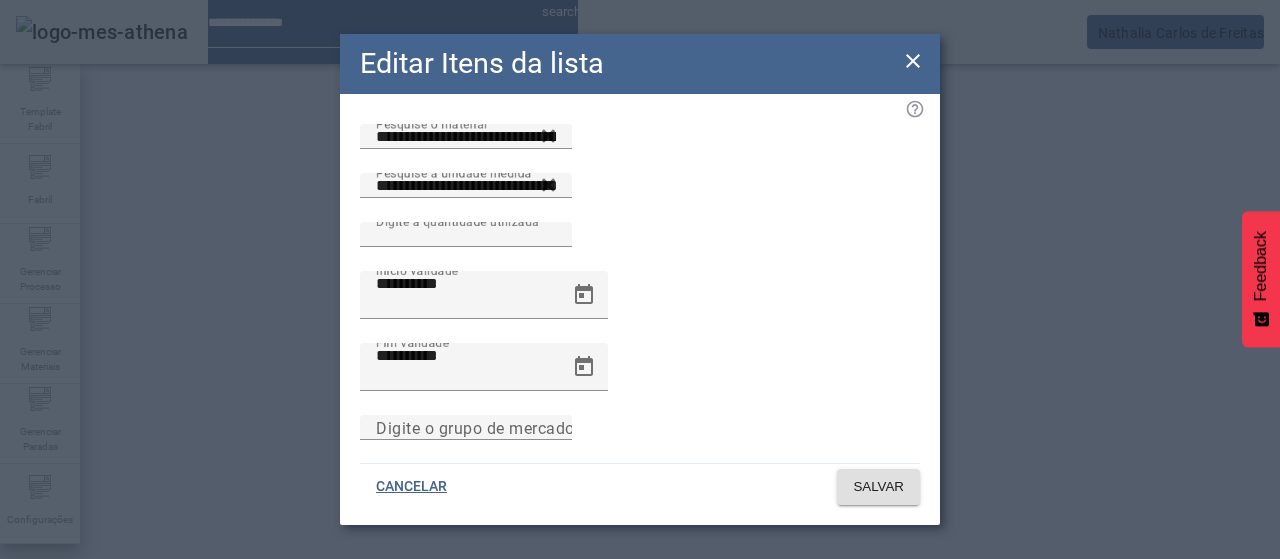 click 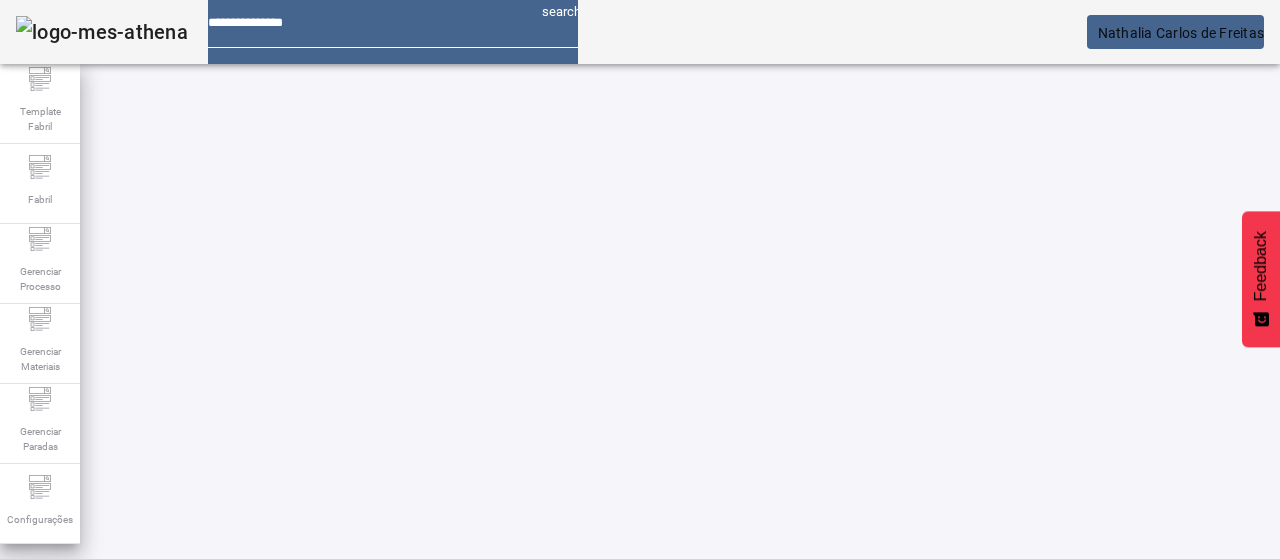 click on "EDITAR" at bounding box center [652, 893] 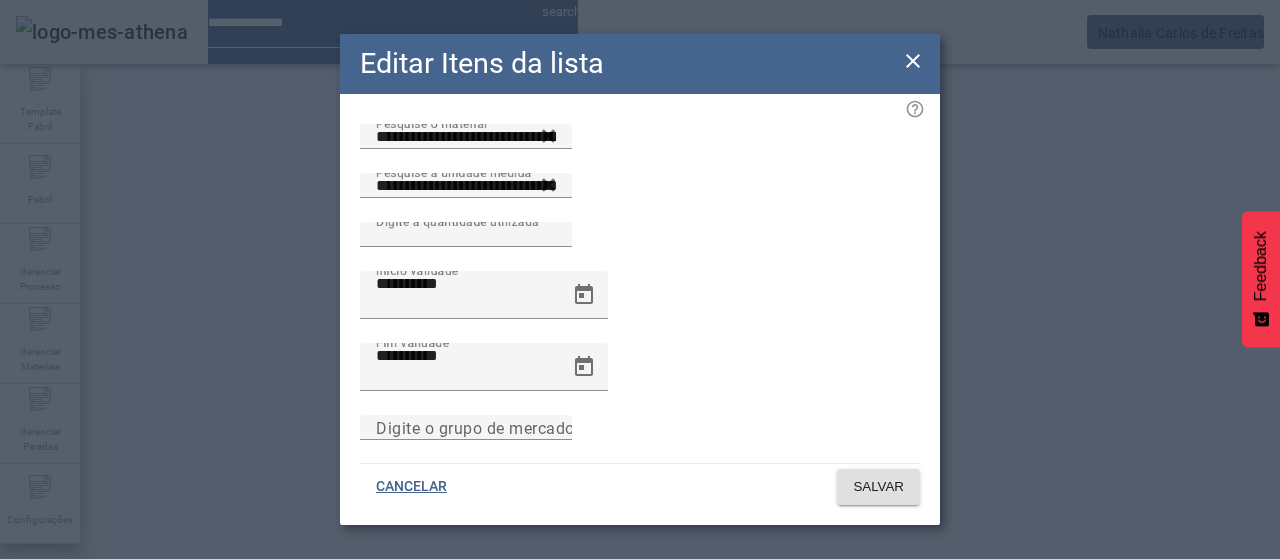 drag, startPoint x: 907, startPoint y: 68, endPoint x: 909, endPoint y: 86, distance: 18.110771 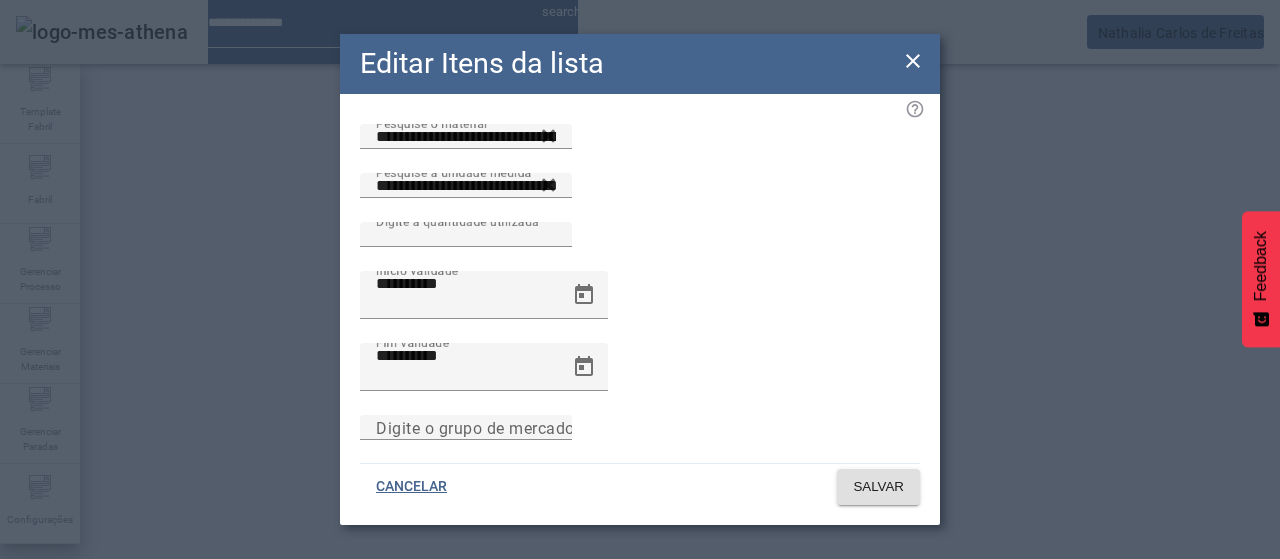 click 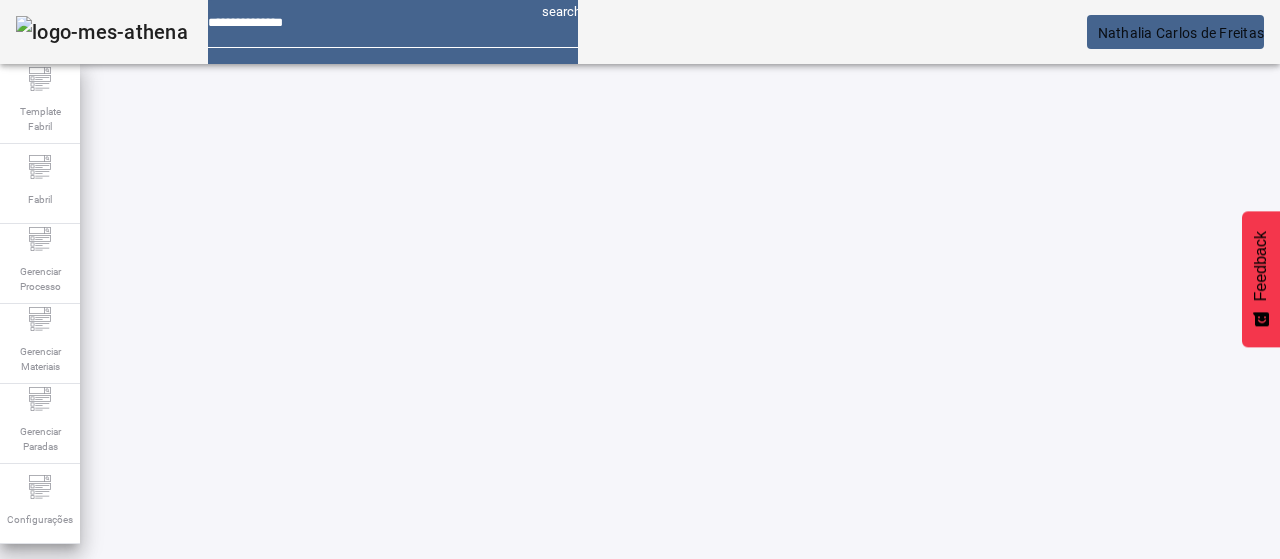 click on "EDITAR" at bounding box center (353, 743) 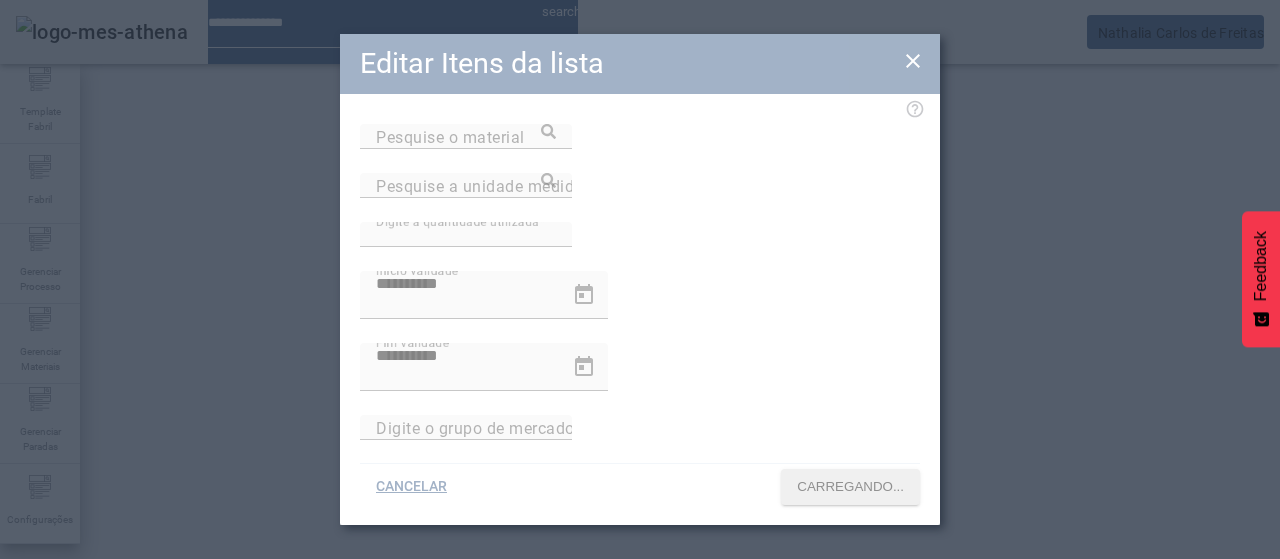 type on "**********" 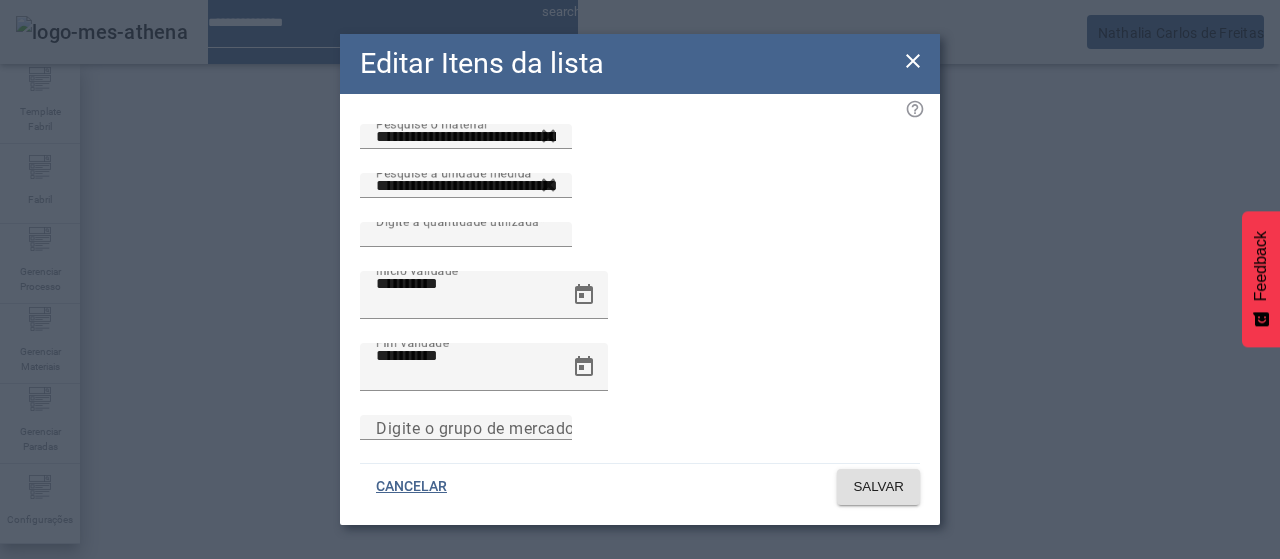 click 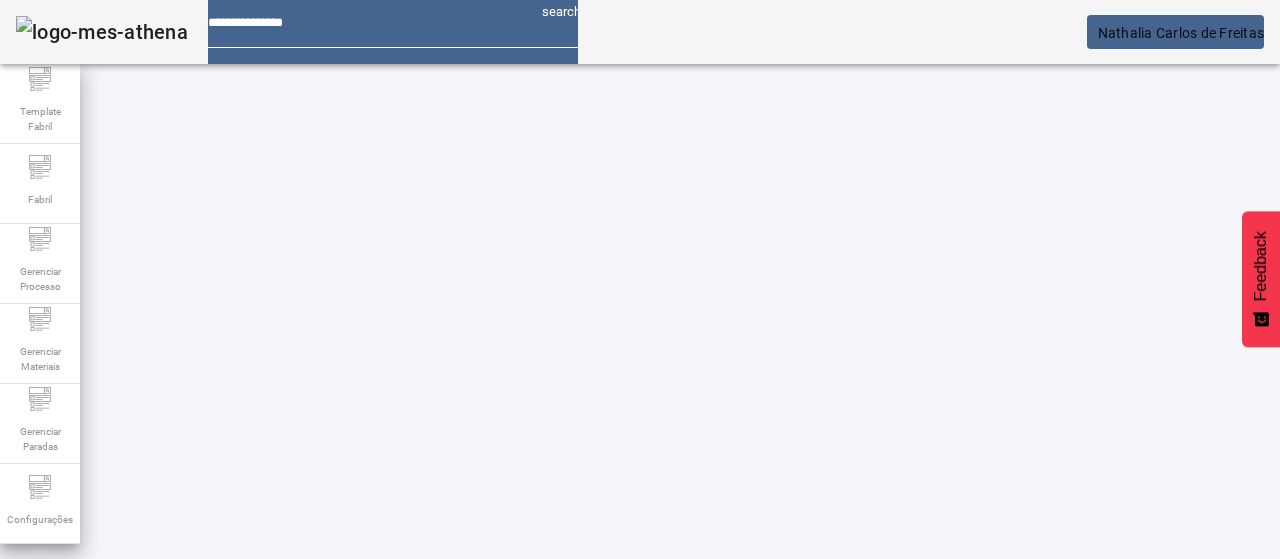 click on "EDITAR" at bounding box center (652, 893) 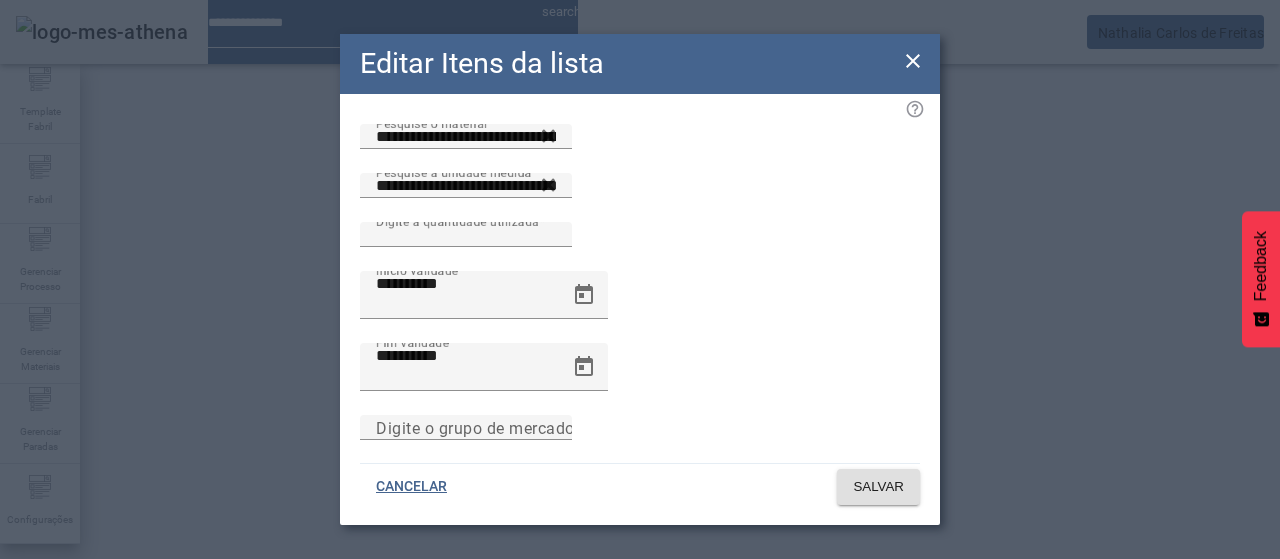 click 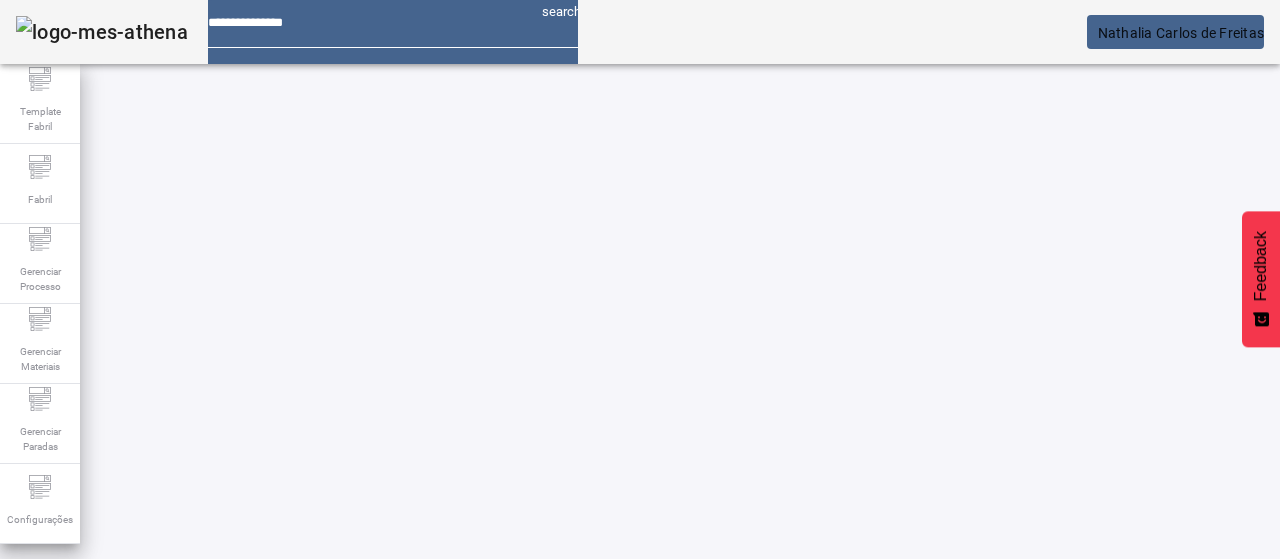 click on "REMOVER" at bounding box center (430, 743) 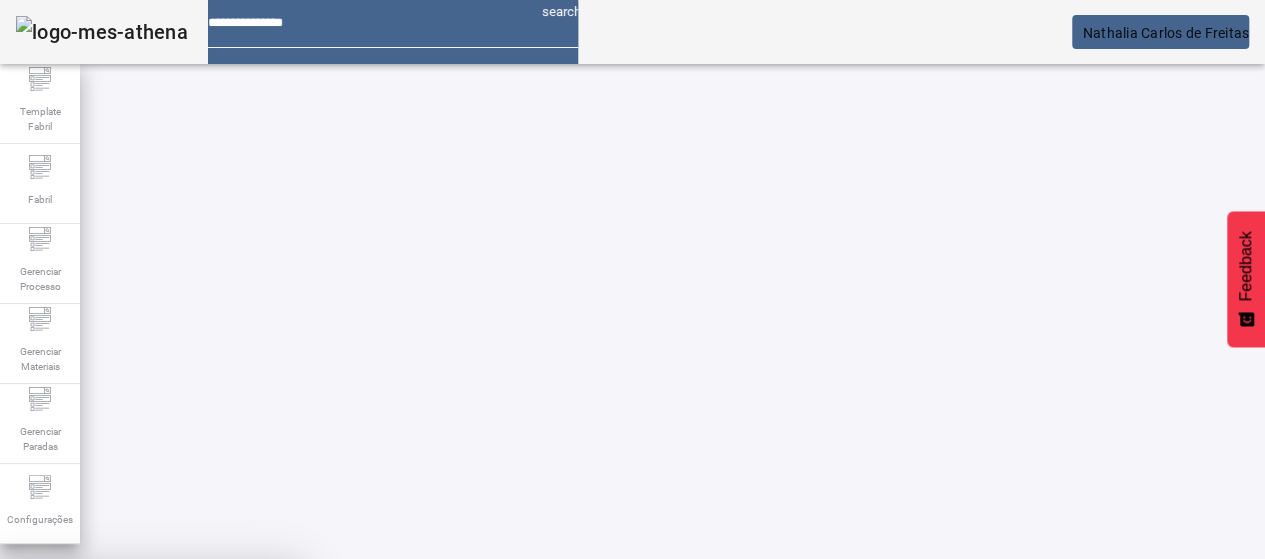 click at bounding box center (248, 707) 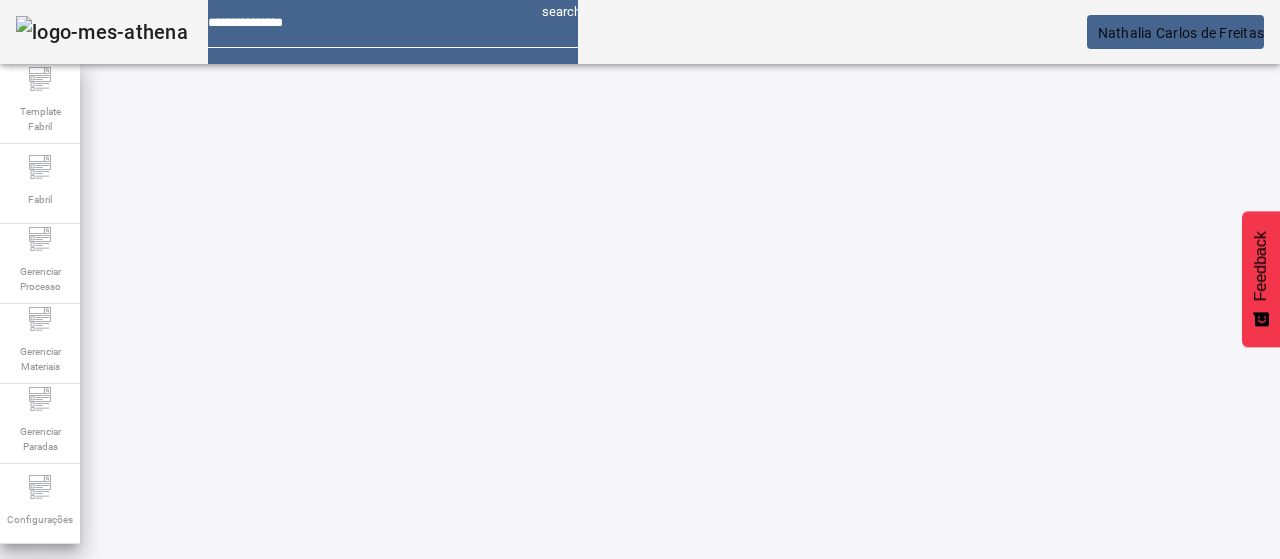 click on "REMOVER" at bounding box center [430, 743] 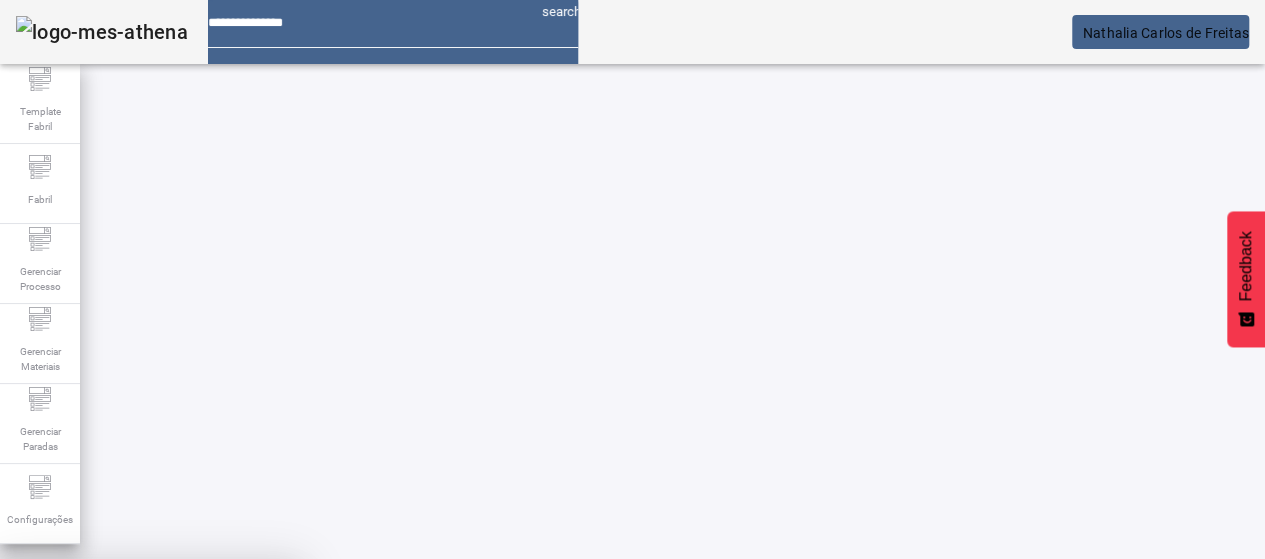 click at bounding box center [248, 707] 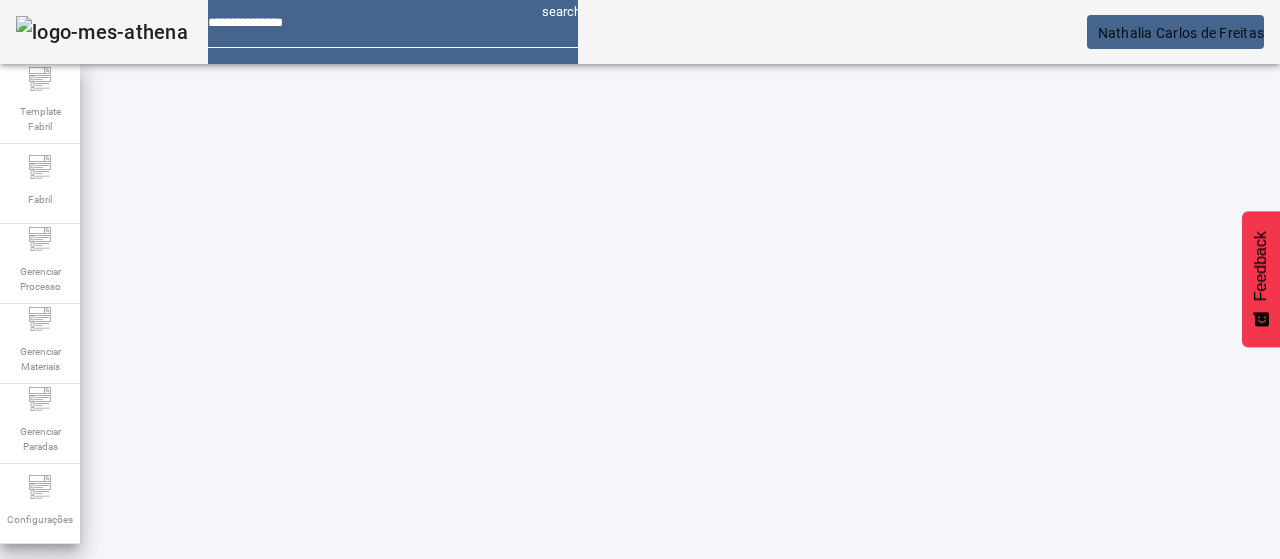 click on "REMOVER" at bounding box center [430, 743] 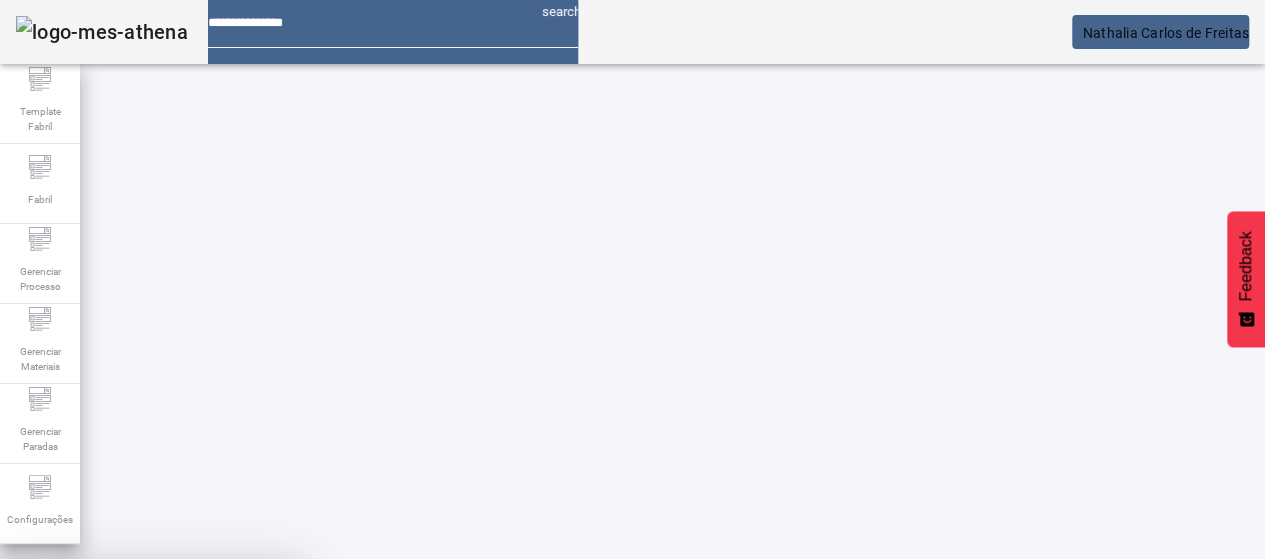 click on "SIM" at bounding box center (249, 707) 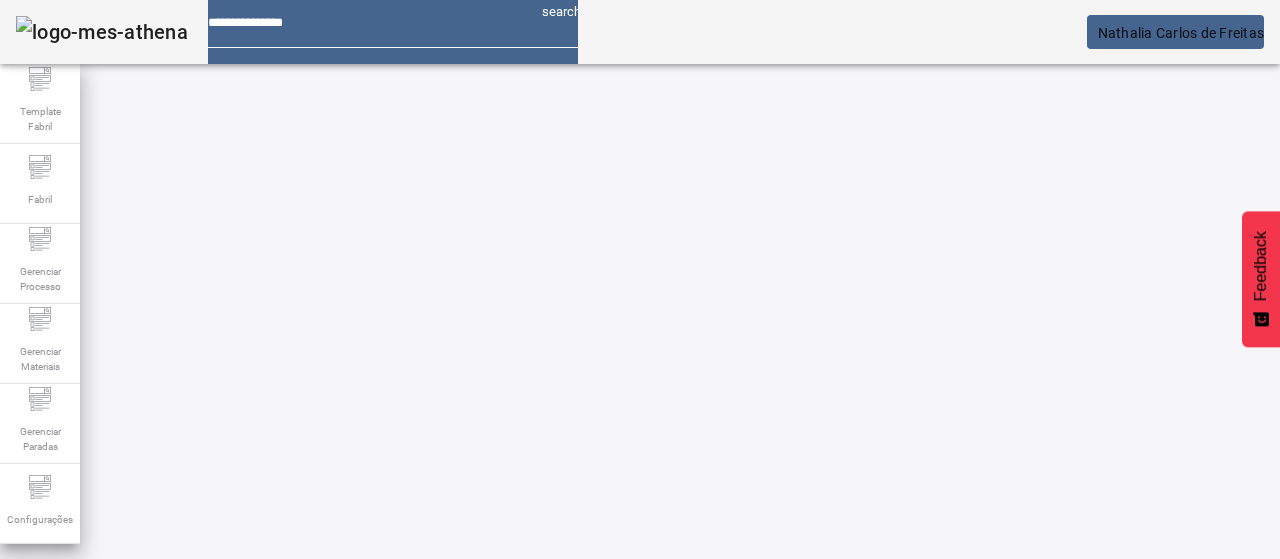 click on "REMOVER" at bounding box center [430, 743] 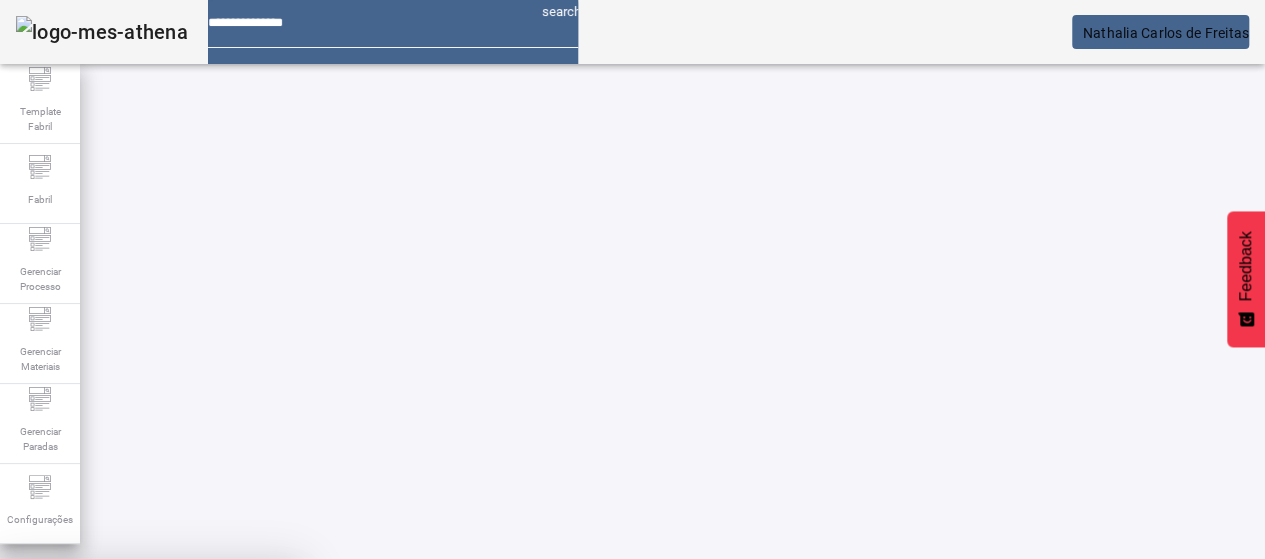 click on "SIM" at bounding box center (249, 707) 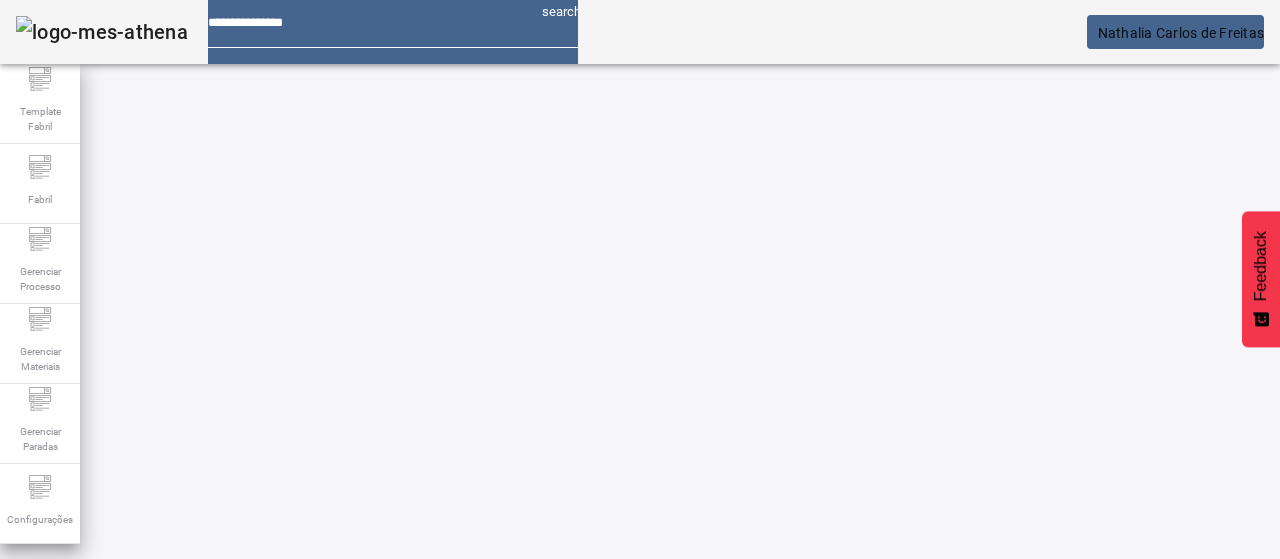 click on "REMOVER" at bounding box center [430, 743] 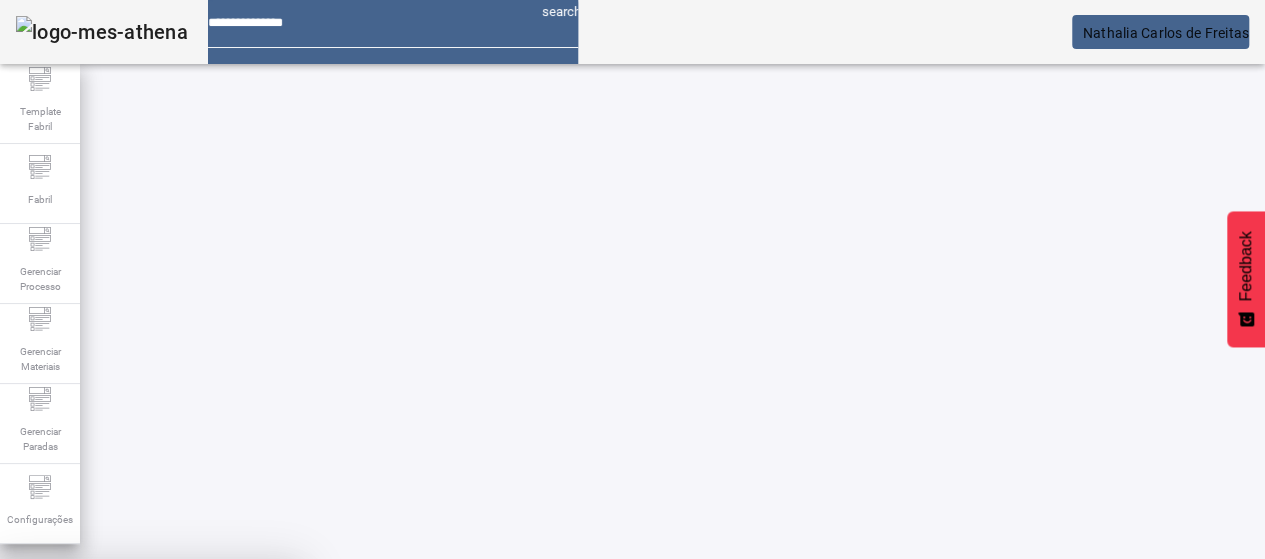 click on "SIM" at bounding box center (249, 707) 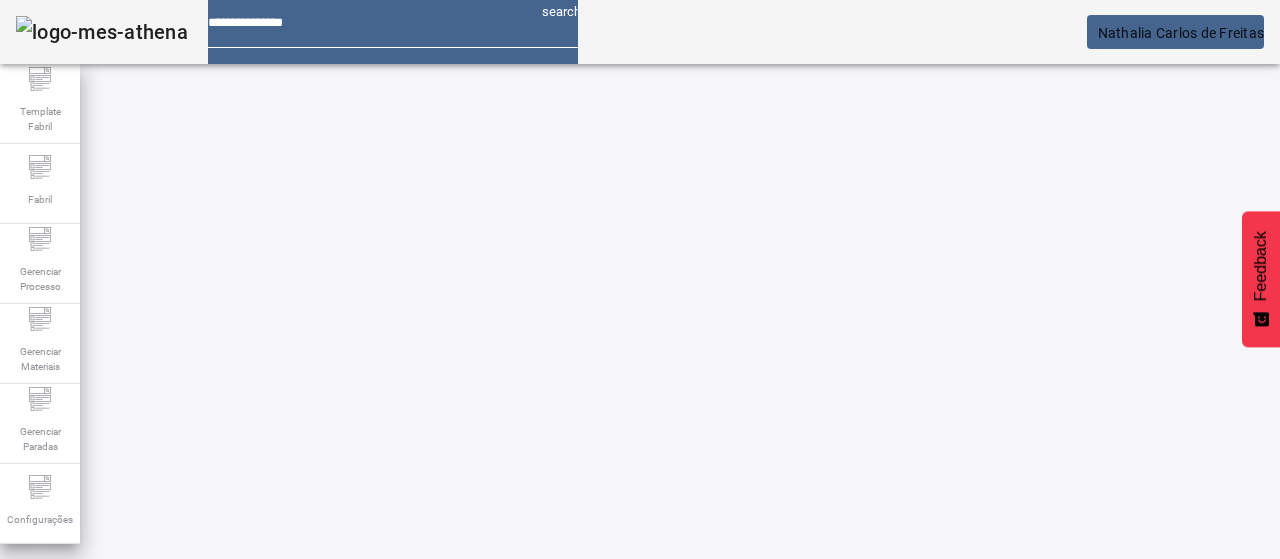 click at bounding box center [353, 743] 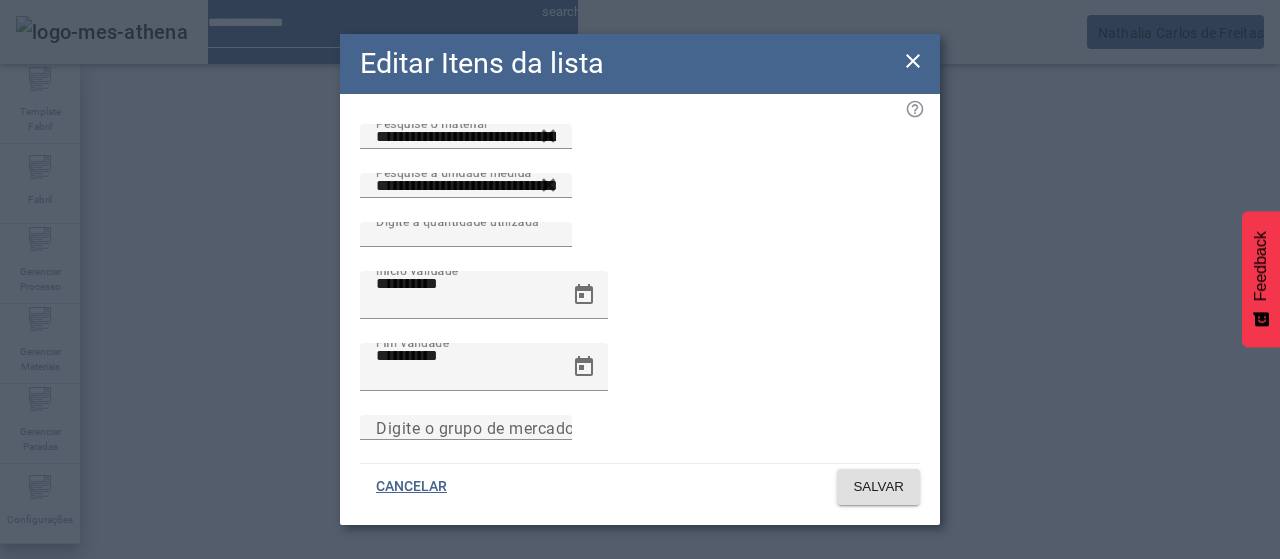 drag, startPoint x: 914, startPoint y: 66, endPoint x: 534, endPoint y: 229, distance: 413.48398 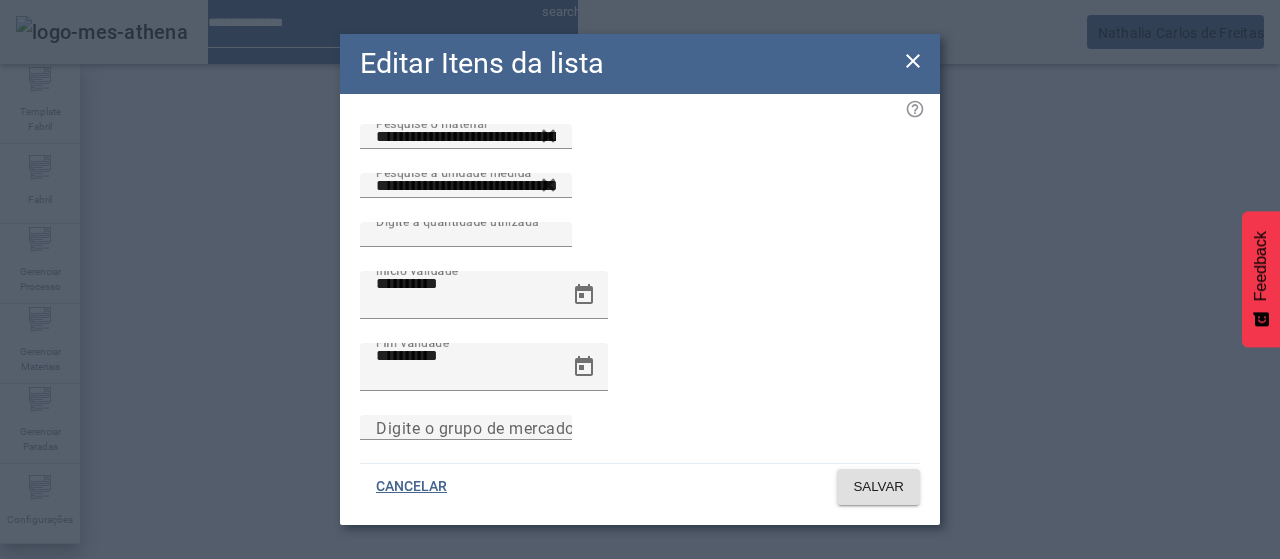 click 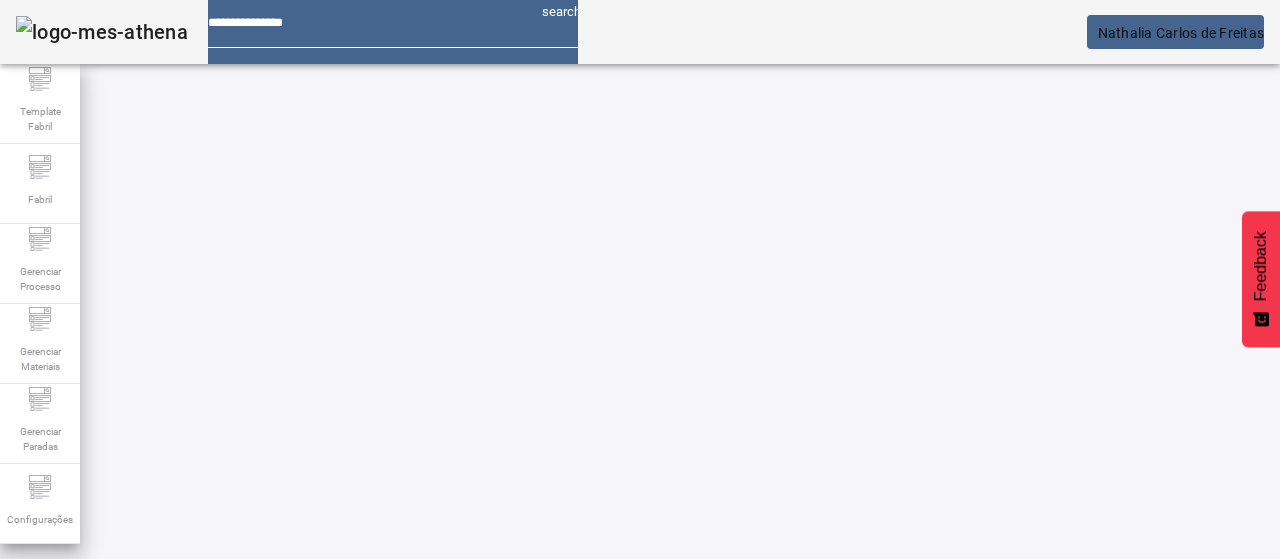 click on "REMOVER" at bounding box center [430, 743] 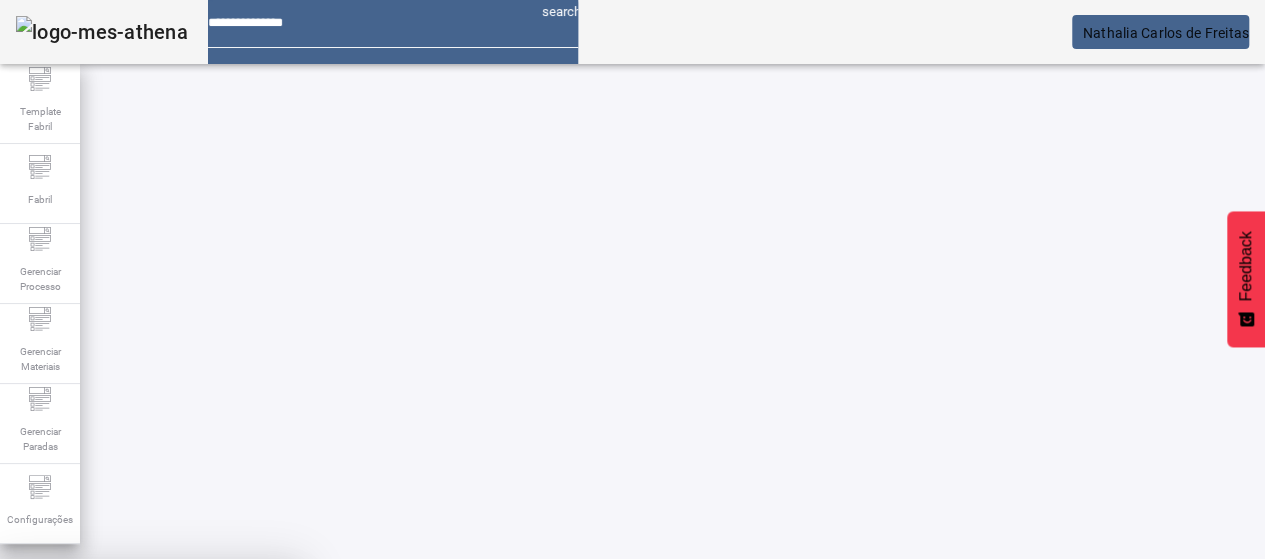 click on "SIM" at bounding box center (249, 707) 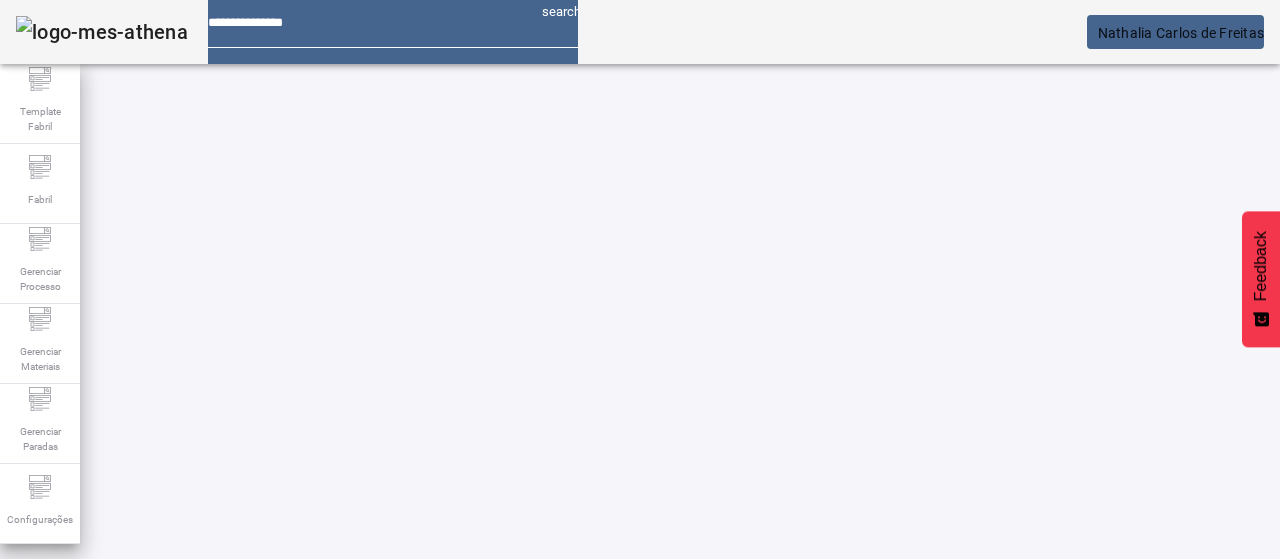 click at bounding box center [353, 743] 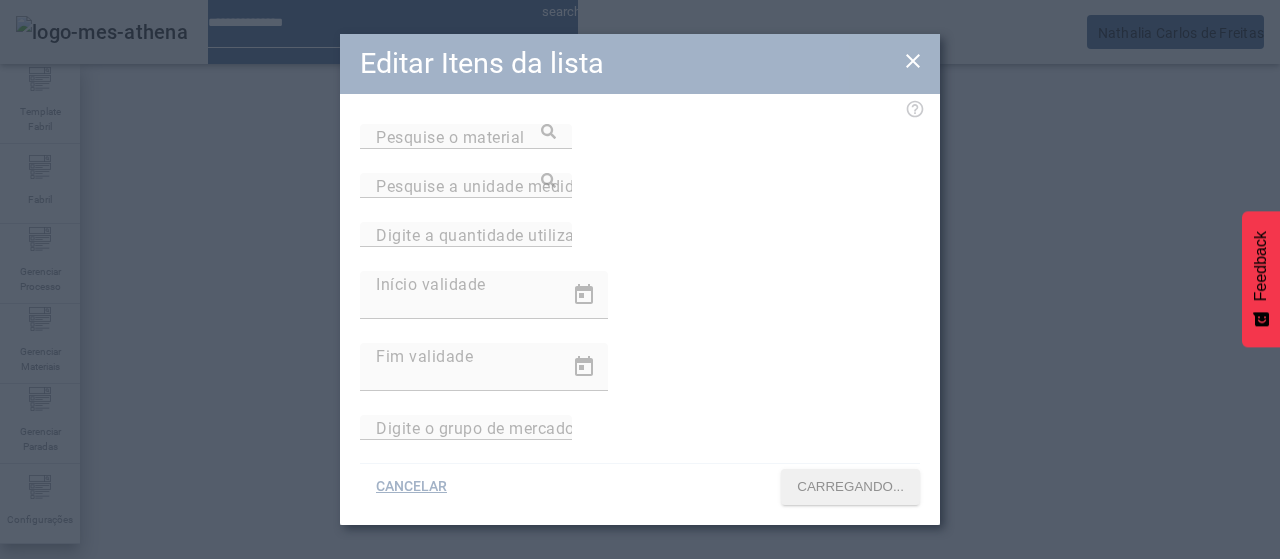 type on "**********" 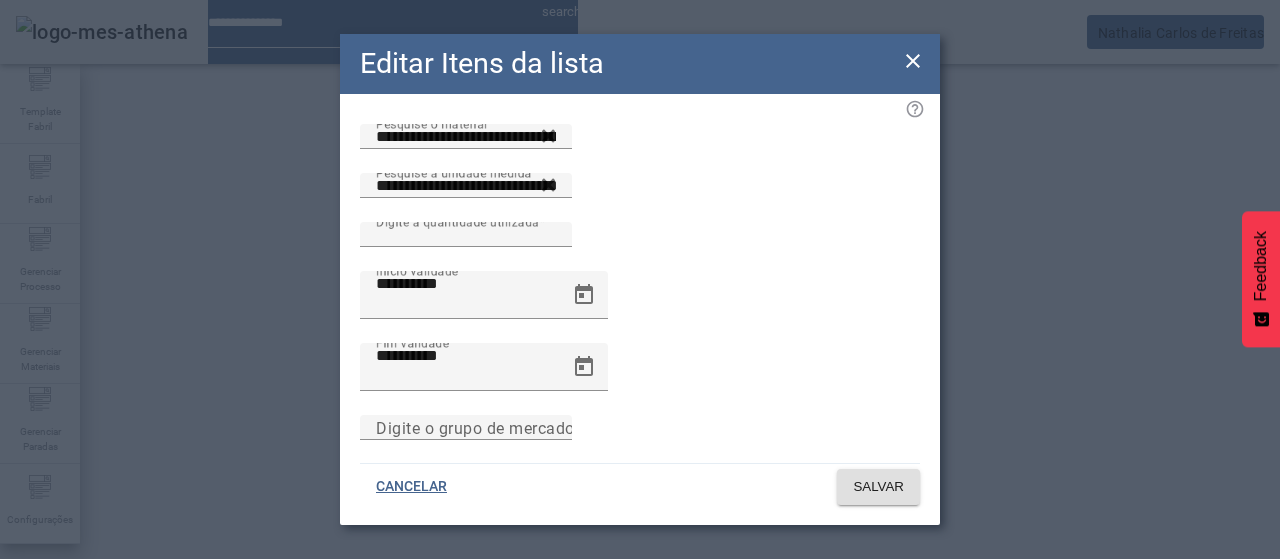 click 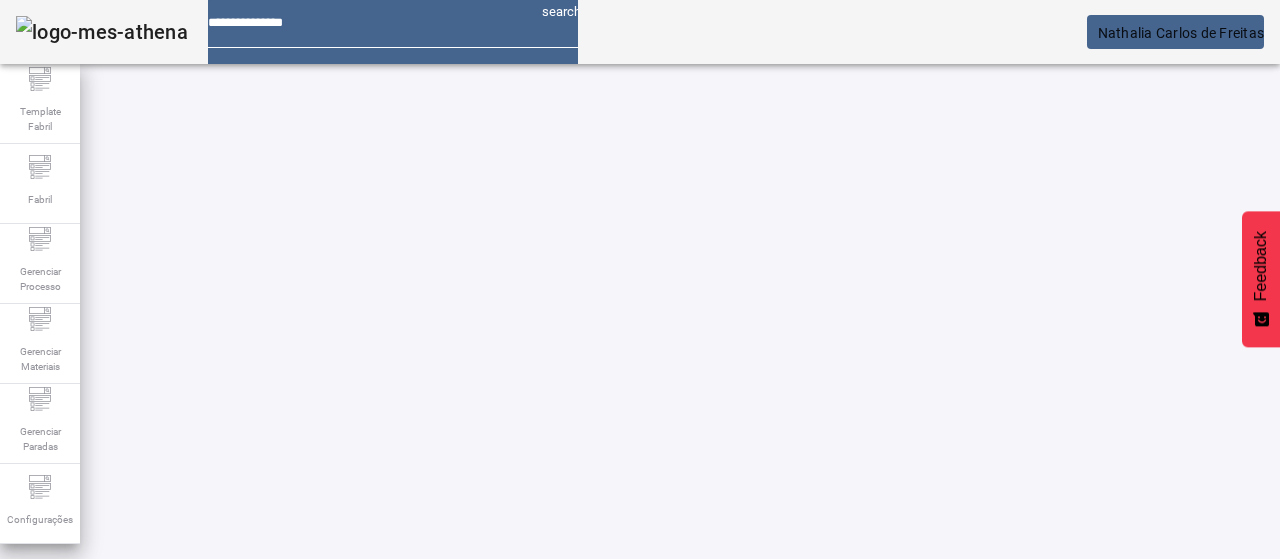 click on "REMOVER" at bounding box center (728, 743) 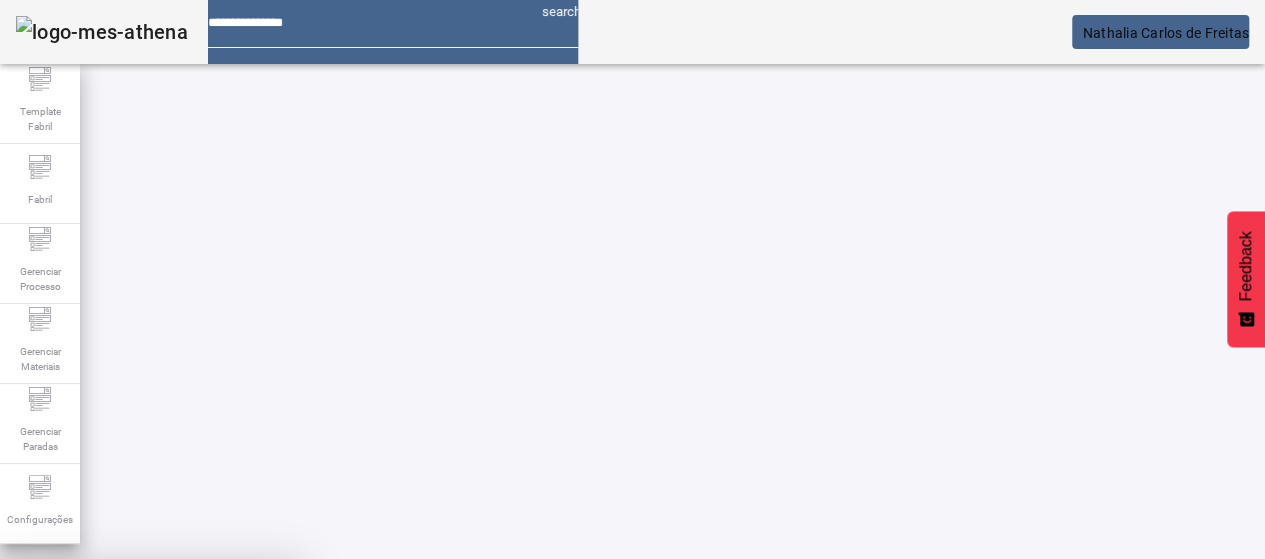 click on "SIM" at bounding box center (249, 707) 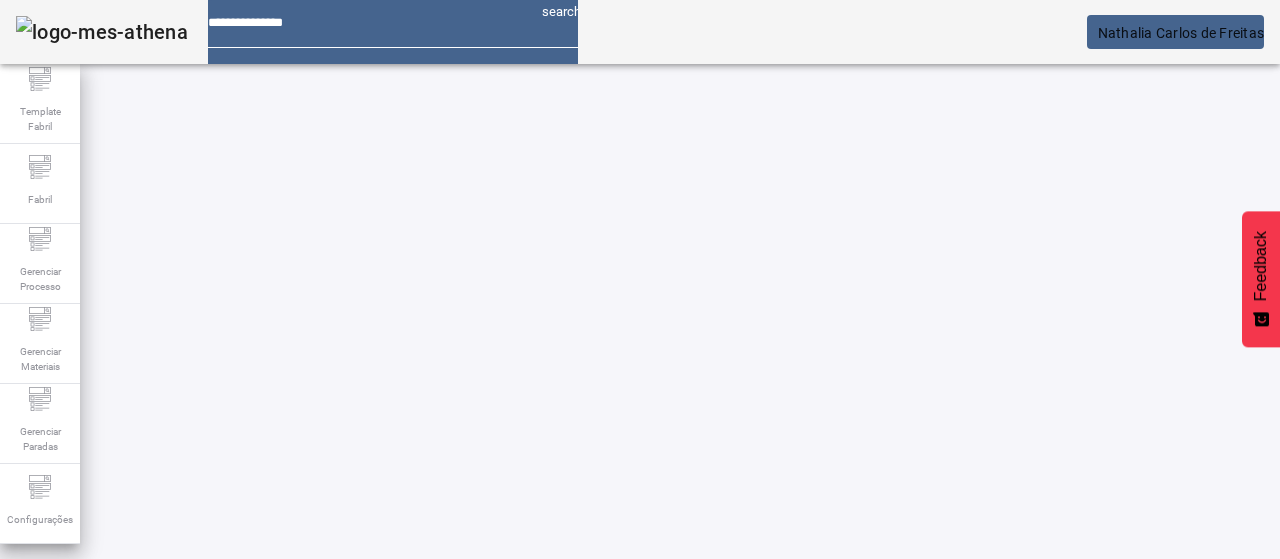 click on "REMOVER" at bounding box center (430, 743) 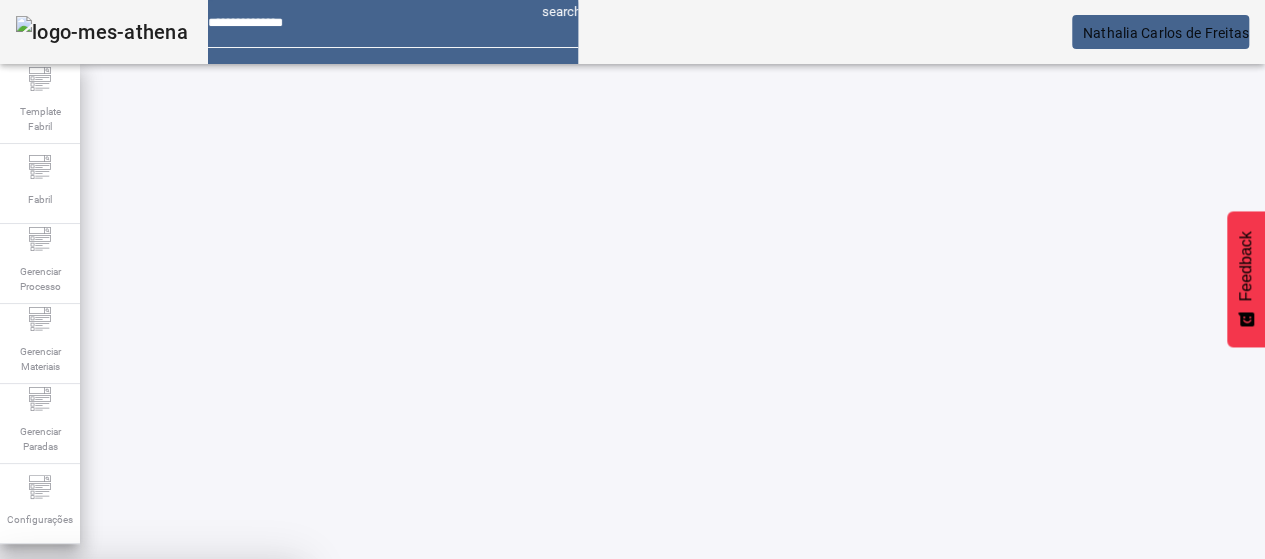 click at bounding box center (248, 707) 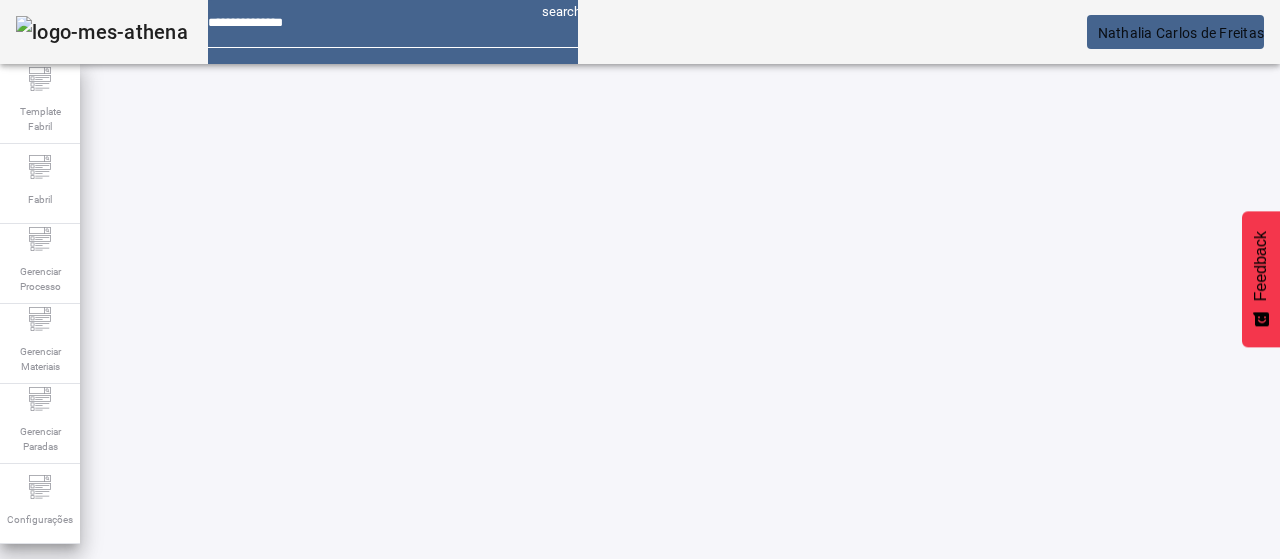 click on "REMOVER" at bounding box center (430, 743) 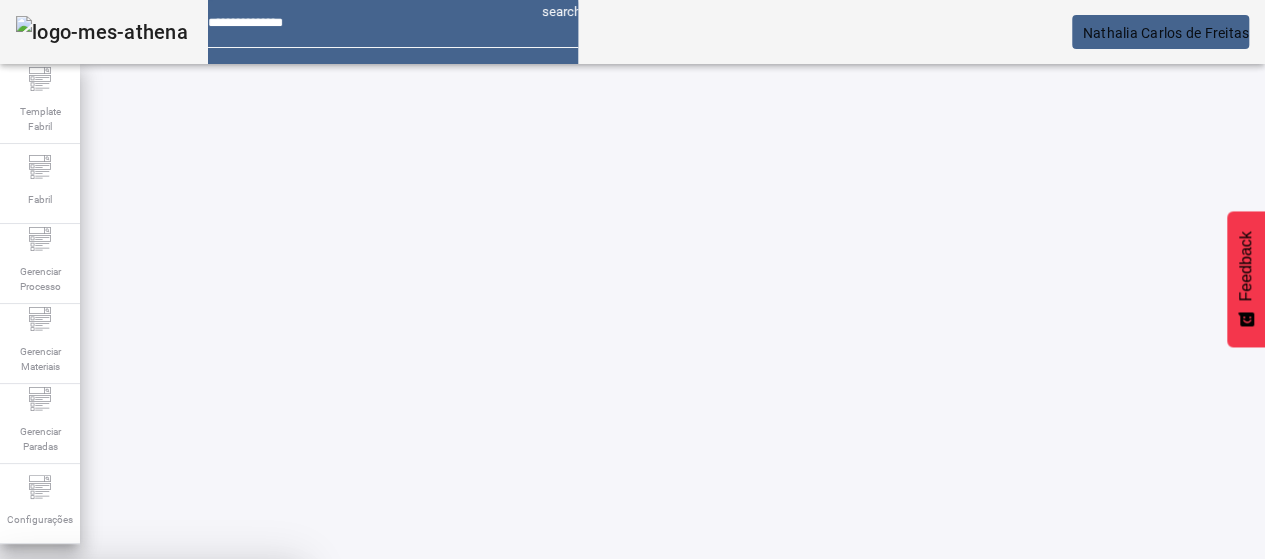 click at bounding box center (248, 707) 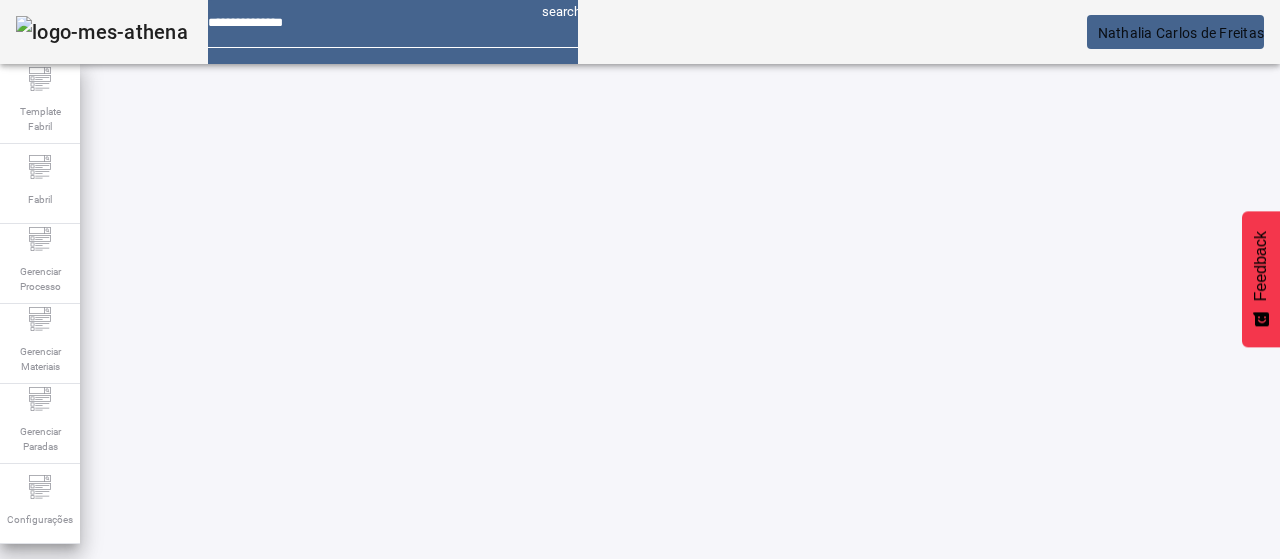 click on "EDITAR" at bounding box center [353, 743] 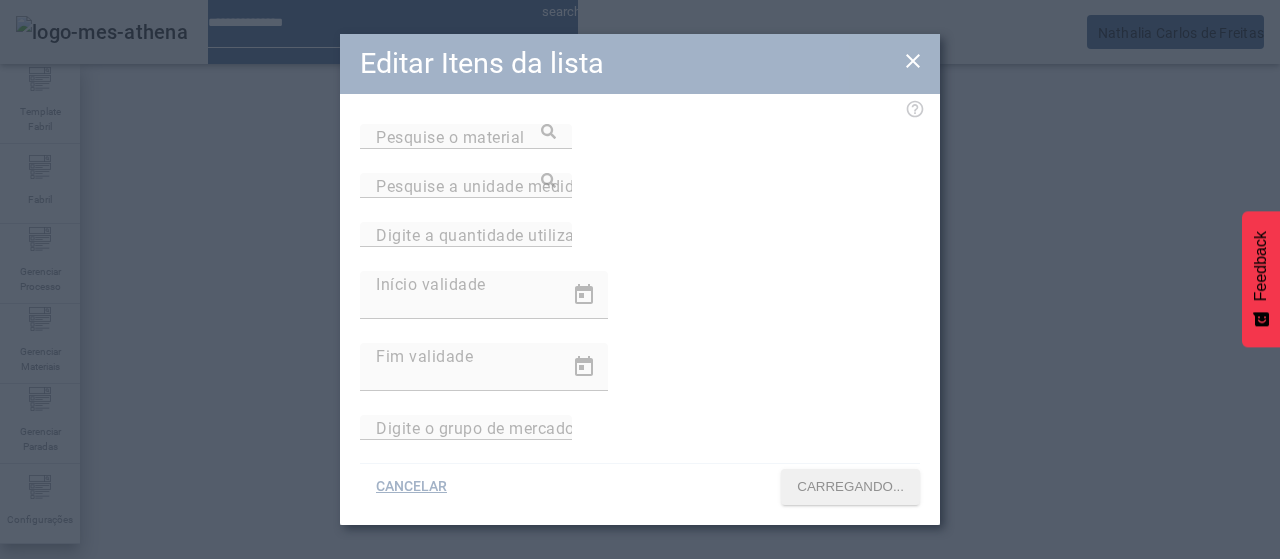 type on "**********" 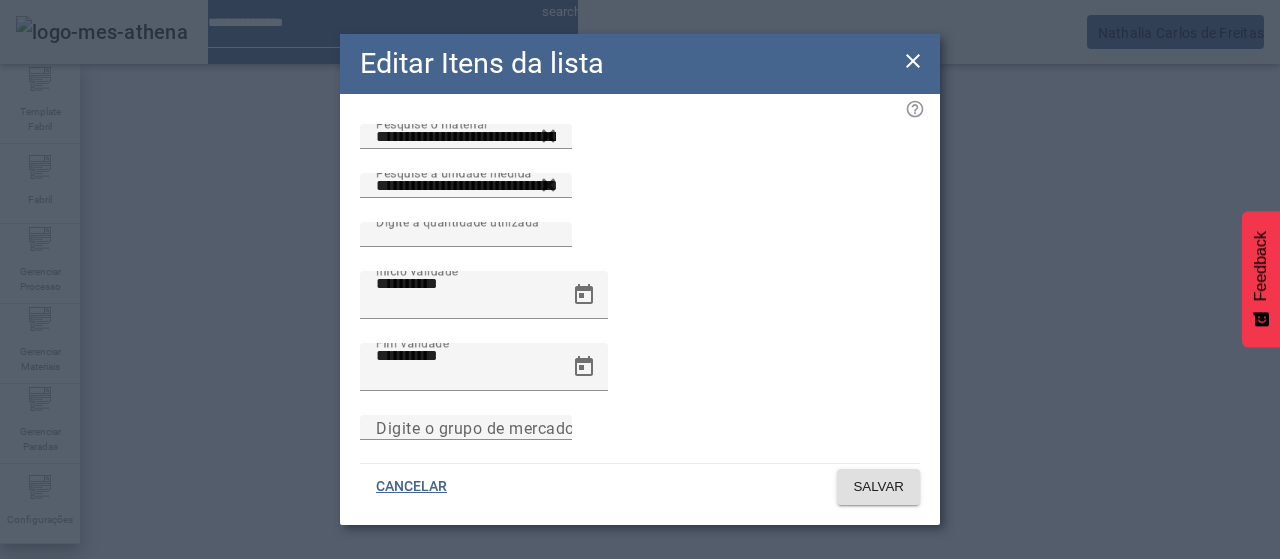 drag, startPoint x: 918, startPoint y: 63, endPoint x: 918, endPoint y: 124, distance: 61 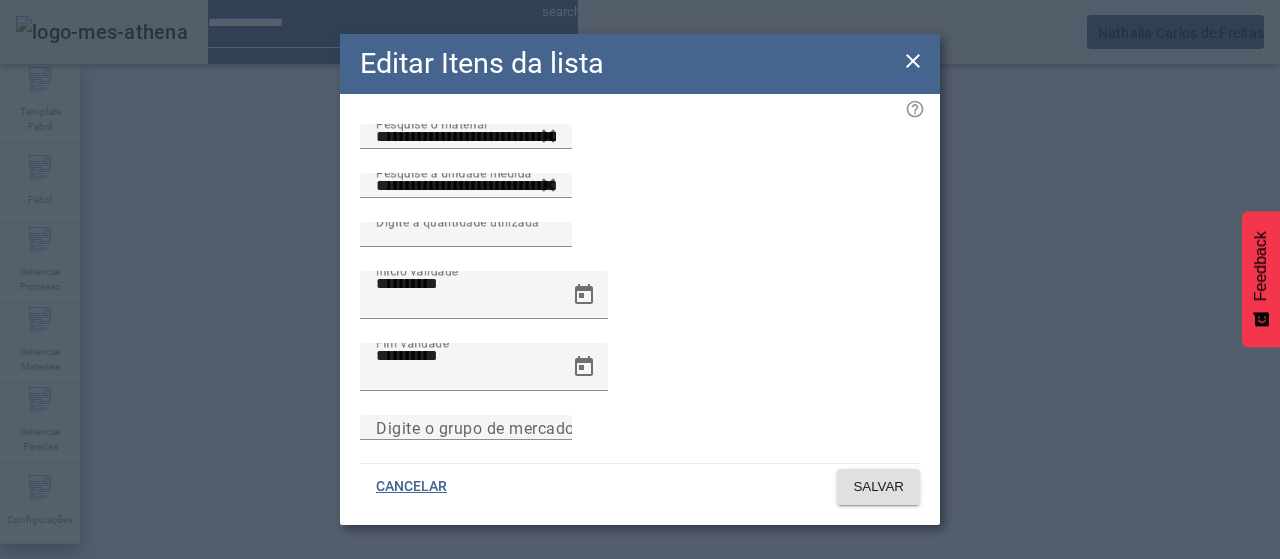 click 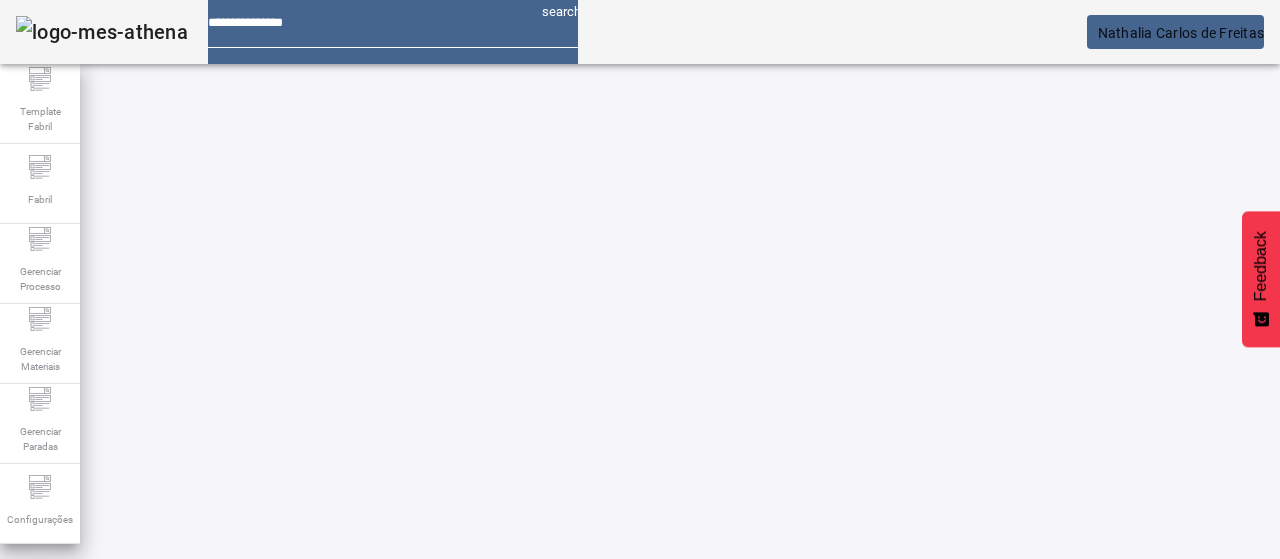 click on "EDITAR" at bounding box center (353, 743) 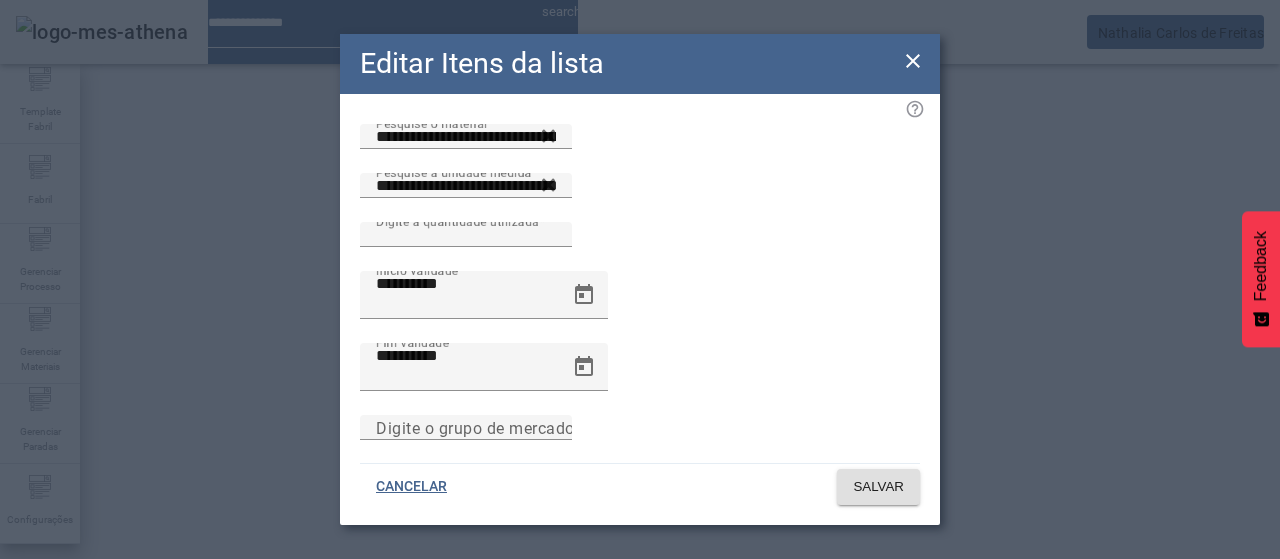click 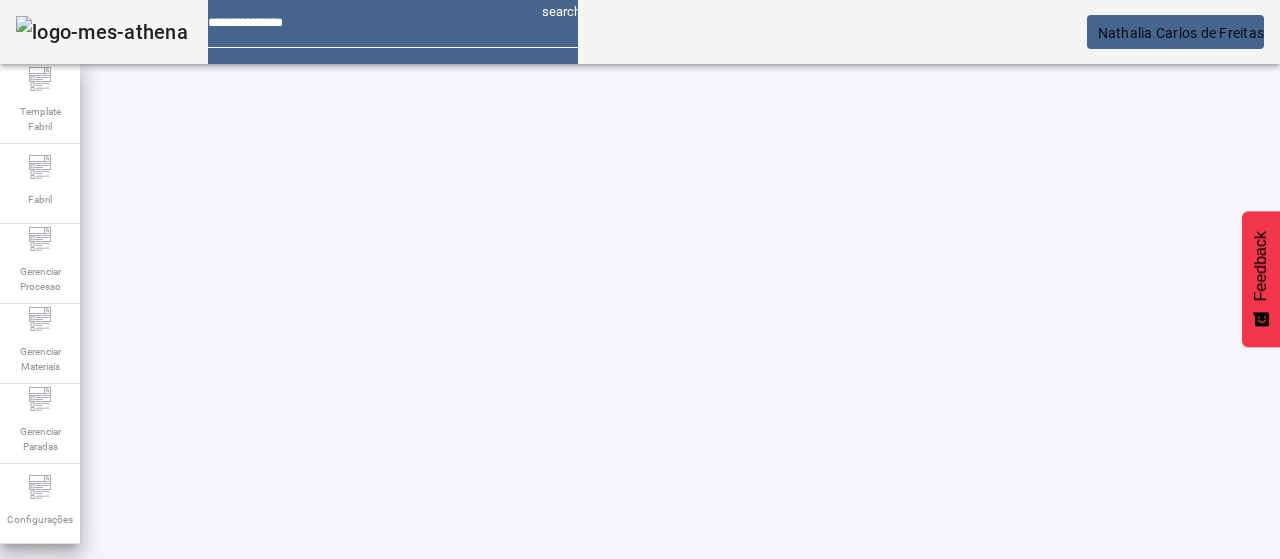 scroll, scrollTop: 100, scrollLeft: 0, axis: vertical 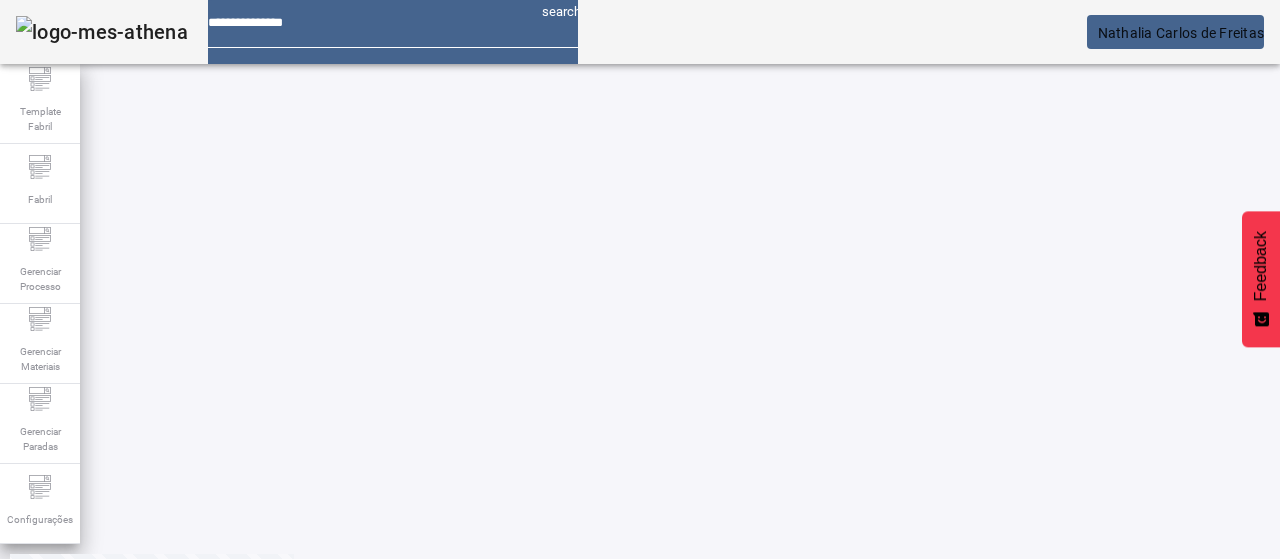 click at bounding box center (353, 643) 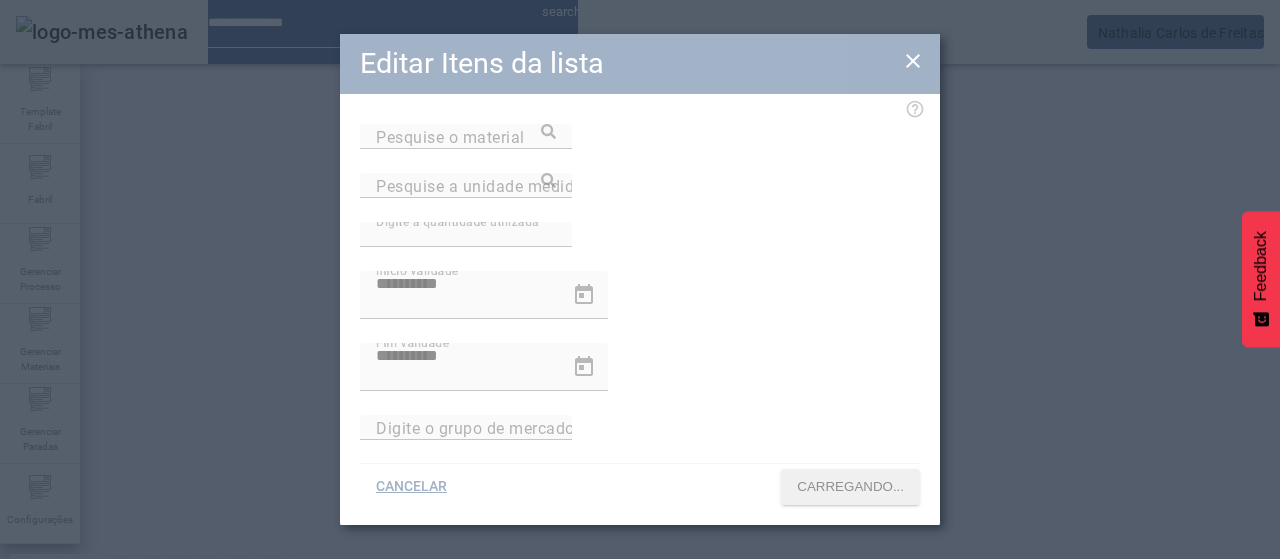 type on "**********" 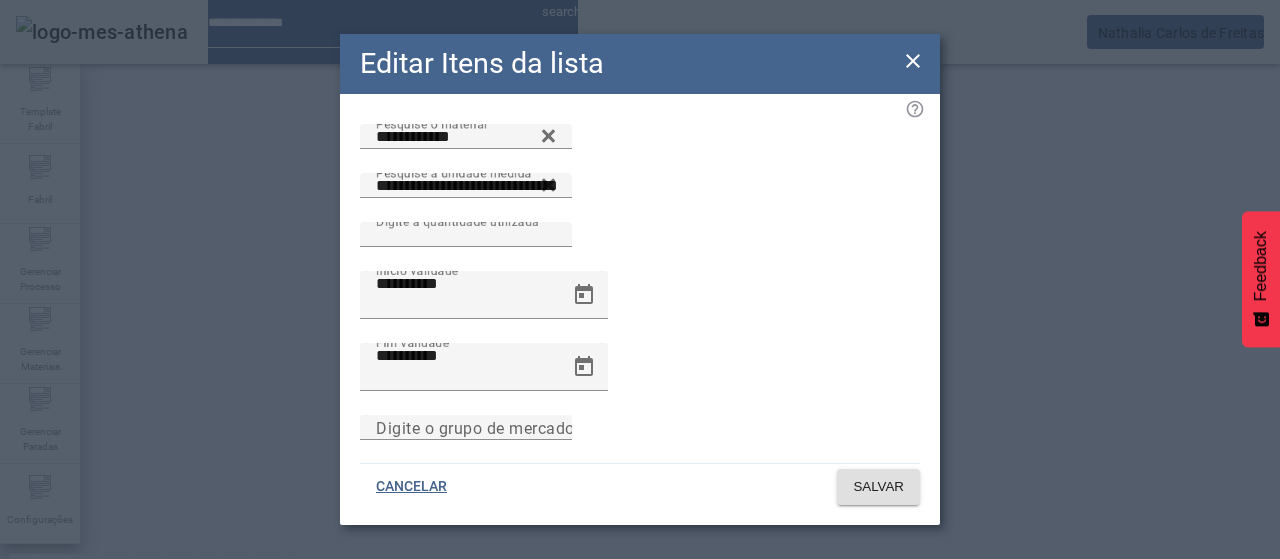 click 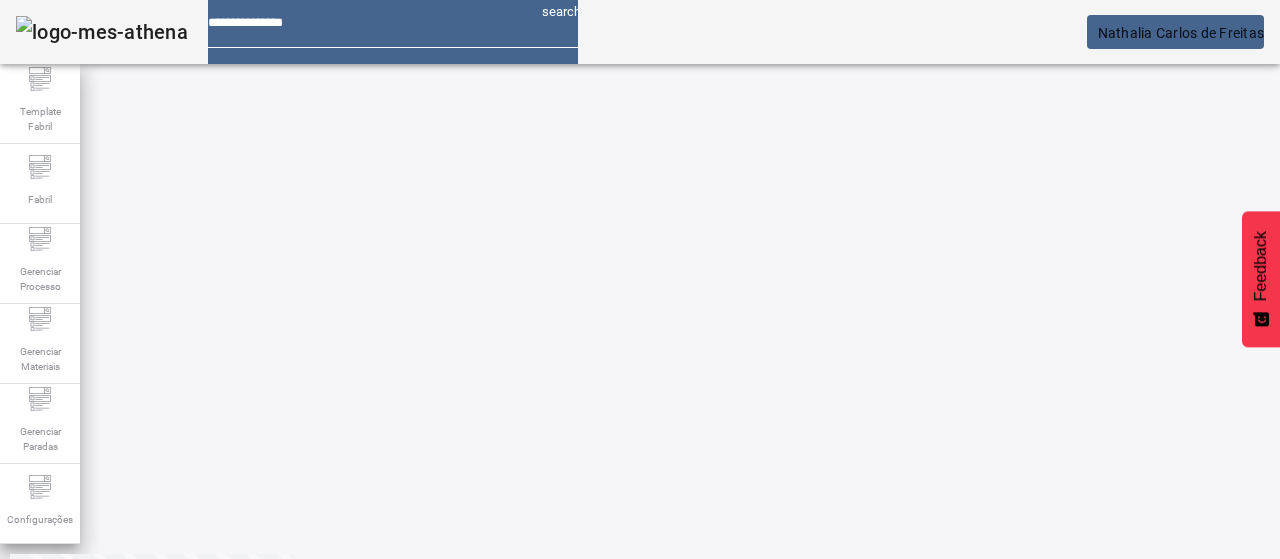 click on "EDITAR" at bounding box center [353, 643] 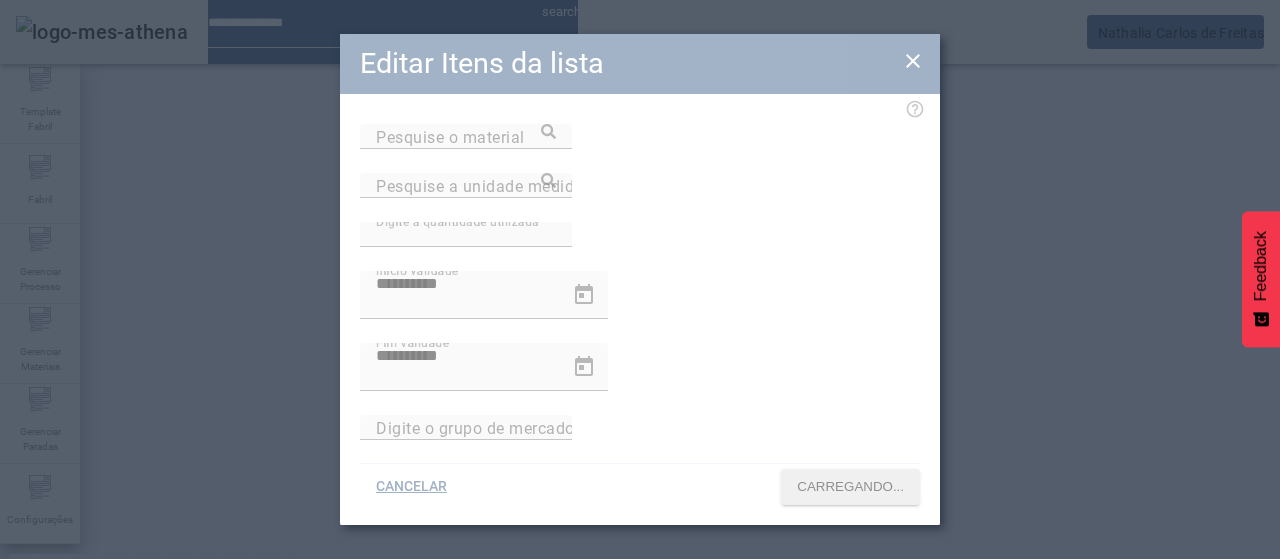 type on "**********" 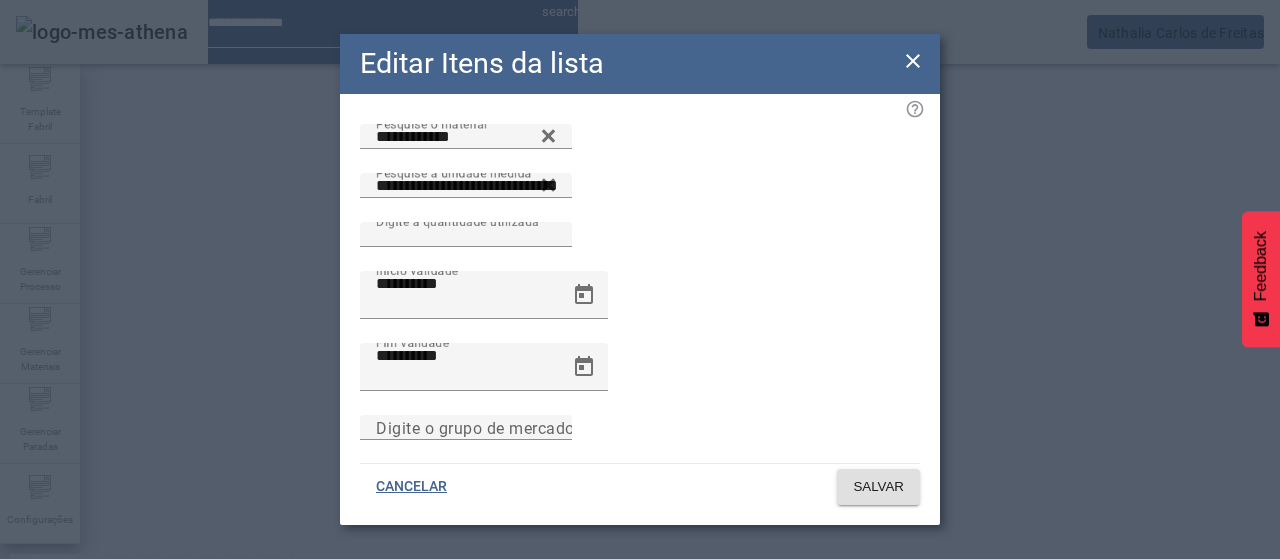 click 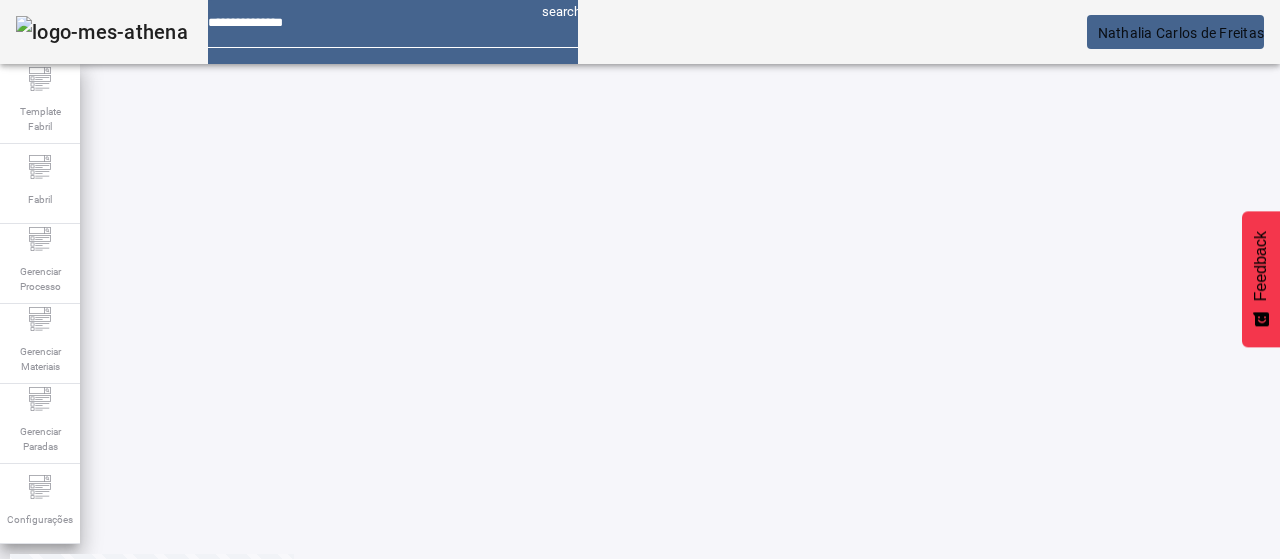 click on "EDITAR" at bounding box center [353, 943] 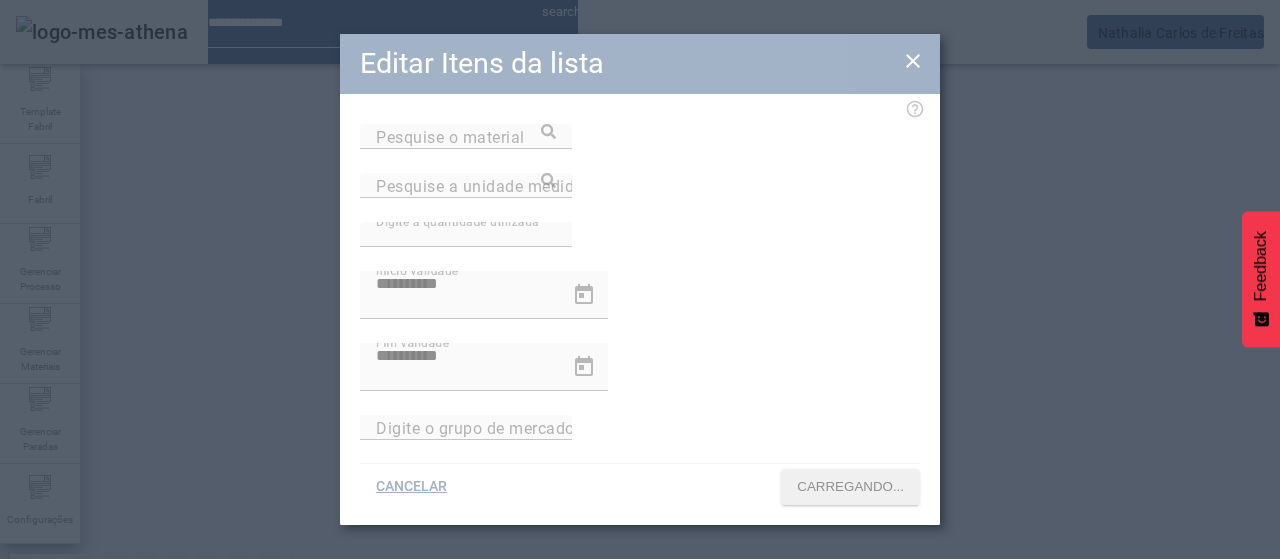 type on "**********" 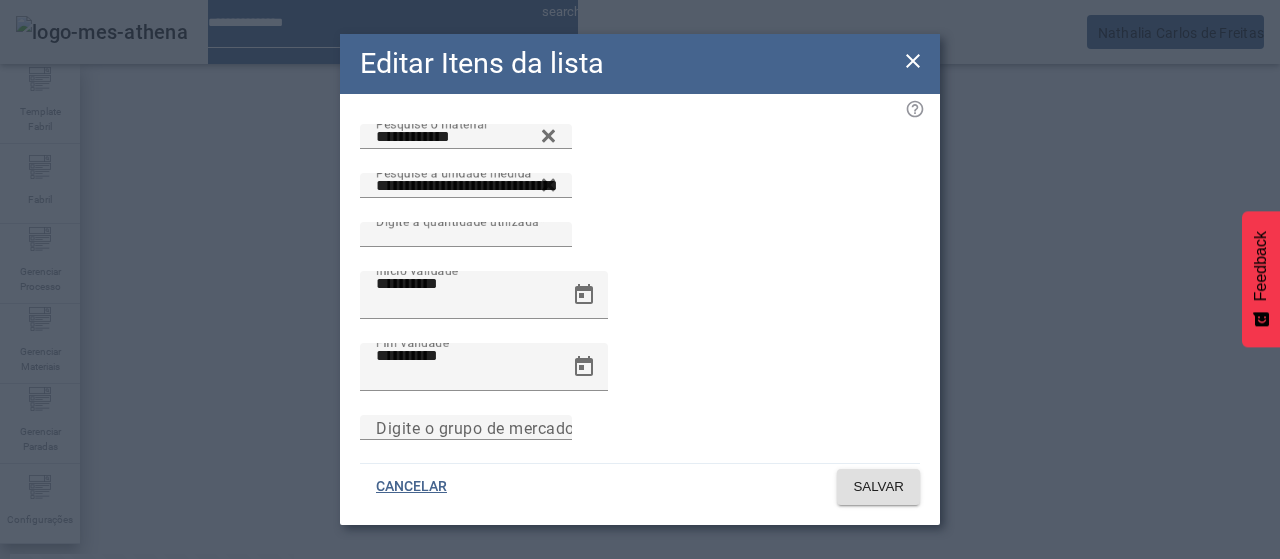 click 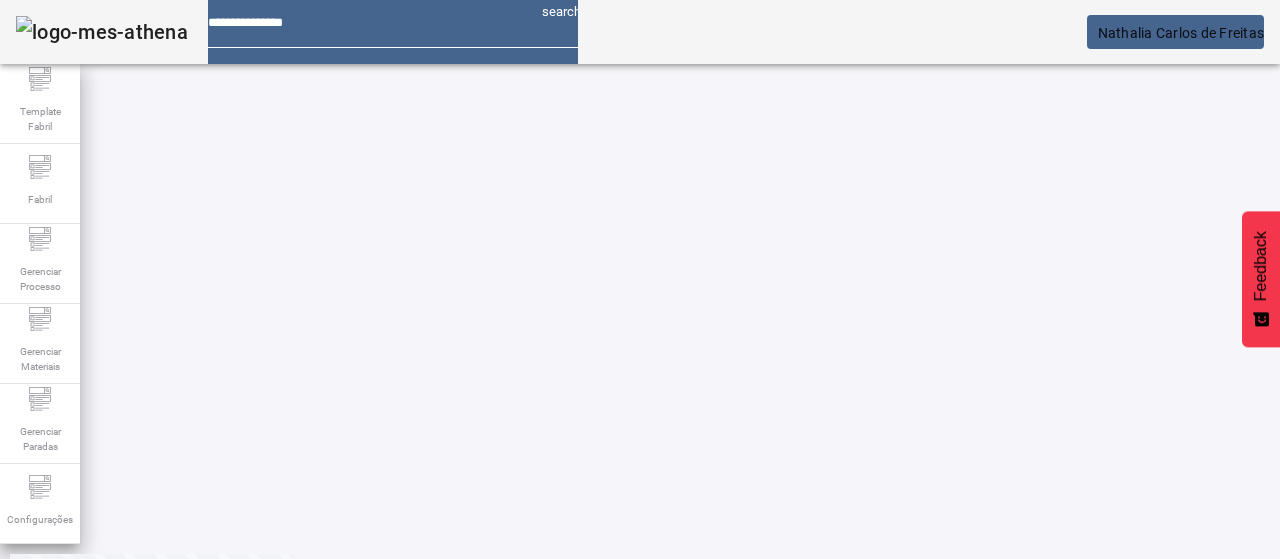 click on "EDITAR" at bounding box center (652, 943) 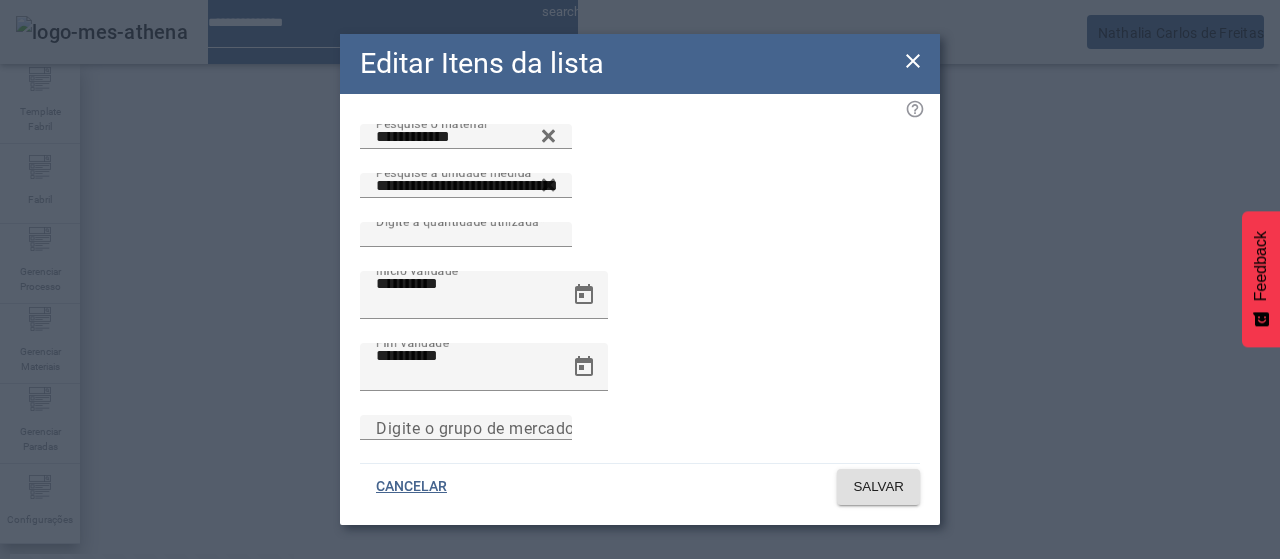 click 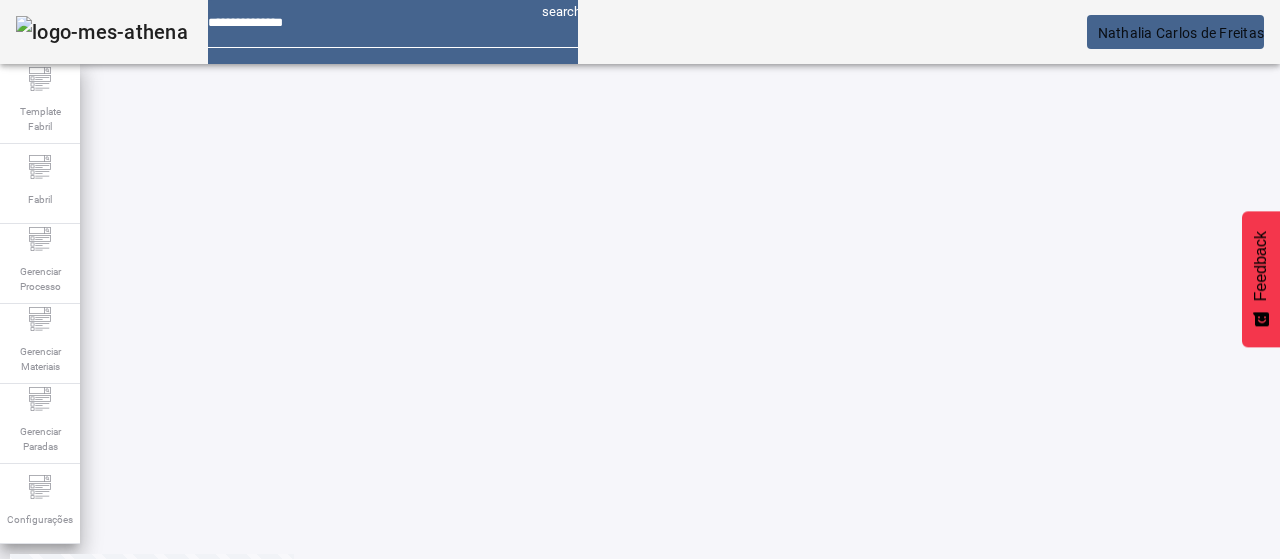 click on "REMOVER" at bounding box center [430, 643] 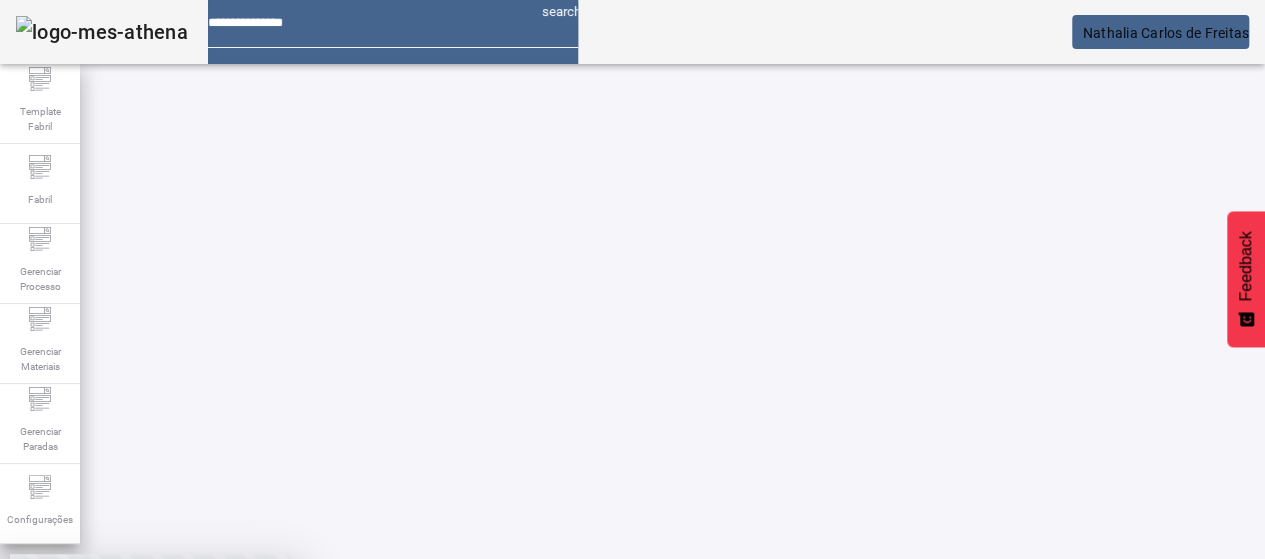 click at bounding box center [248, 707] 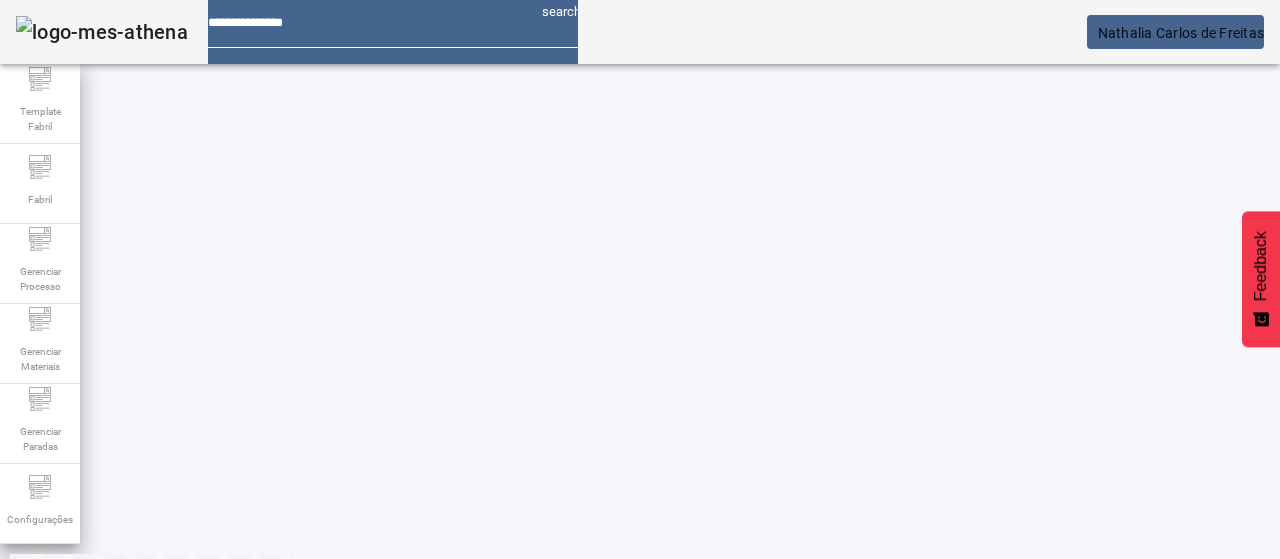 click on "REMOVER" at bounding box center [430, 643] 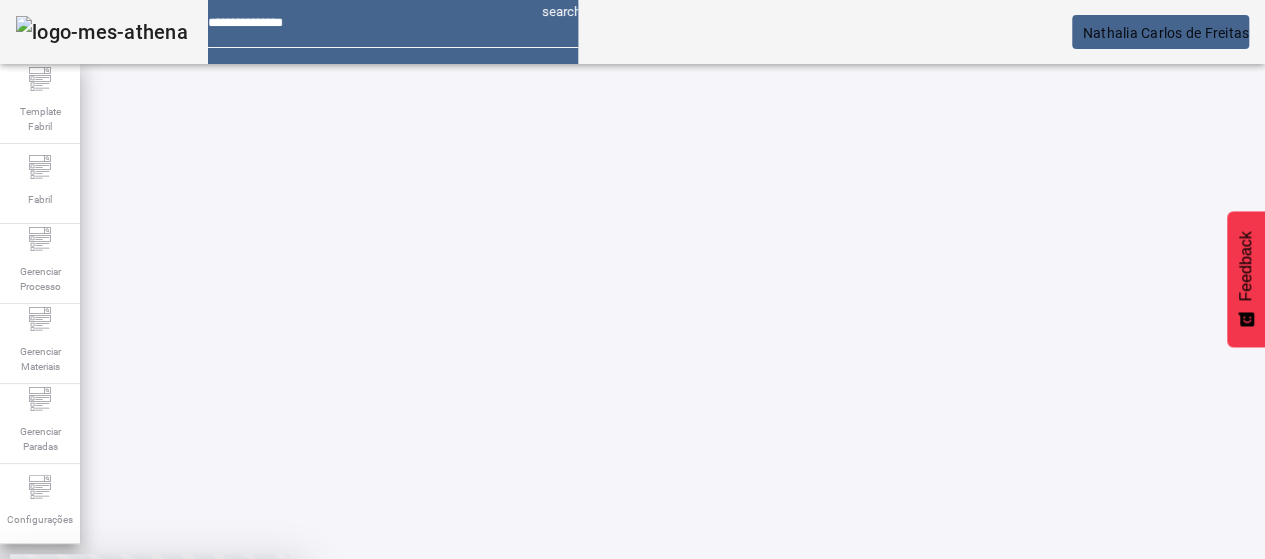 click on "SIM" at bounding box center [249, 707] 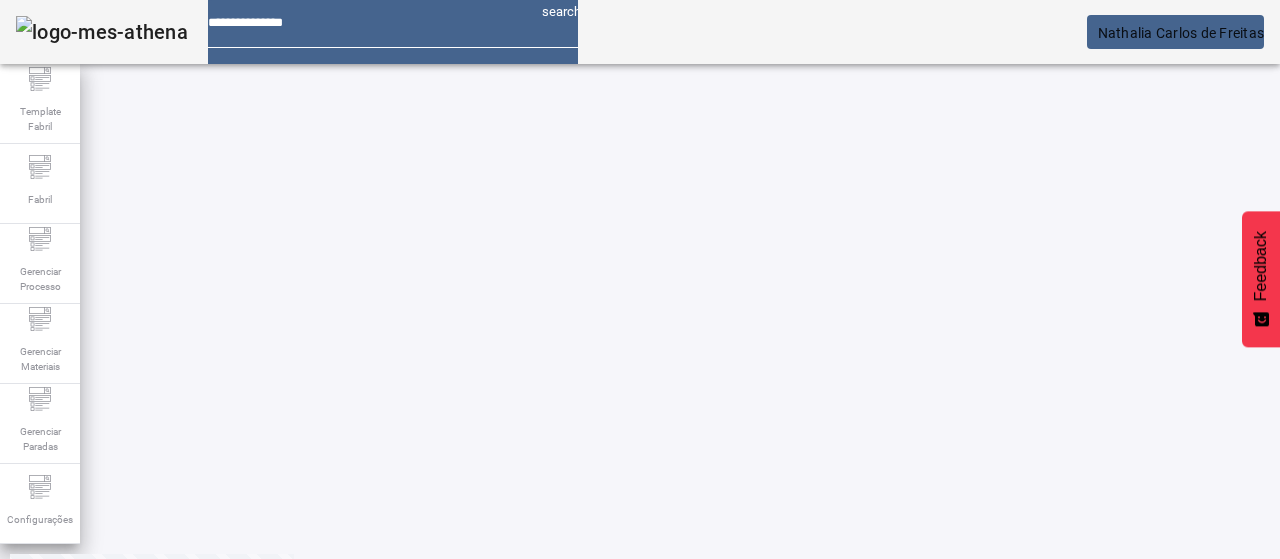 click on "REMOVER" at bounding box center (430, 643) 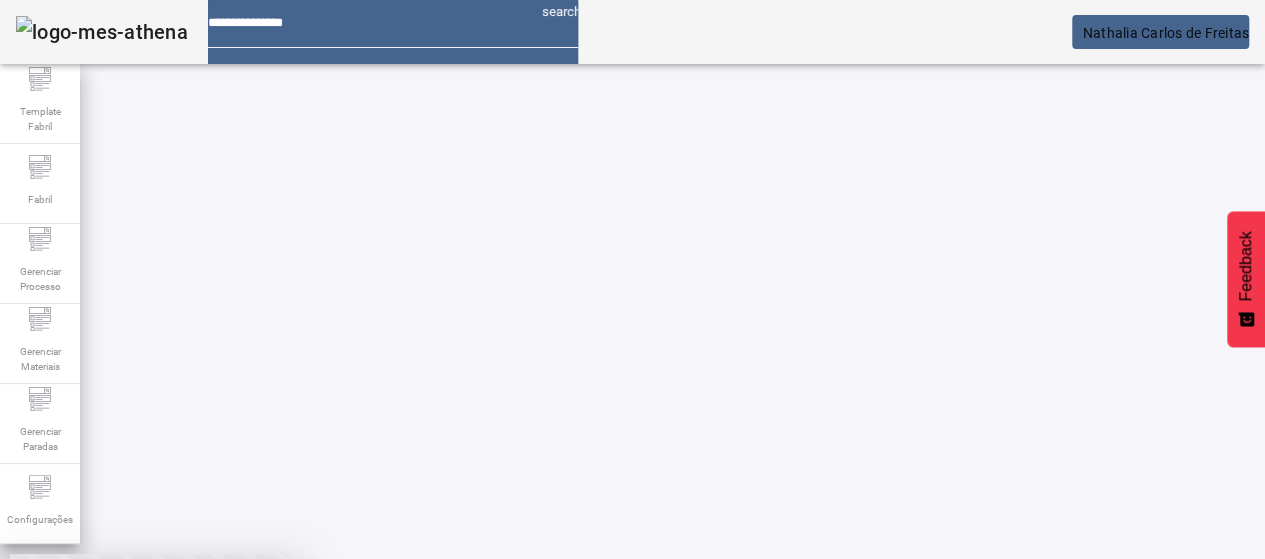 click on "SIM" at bounding box center (249, 707) 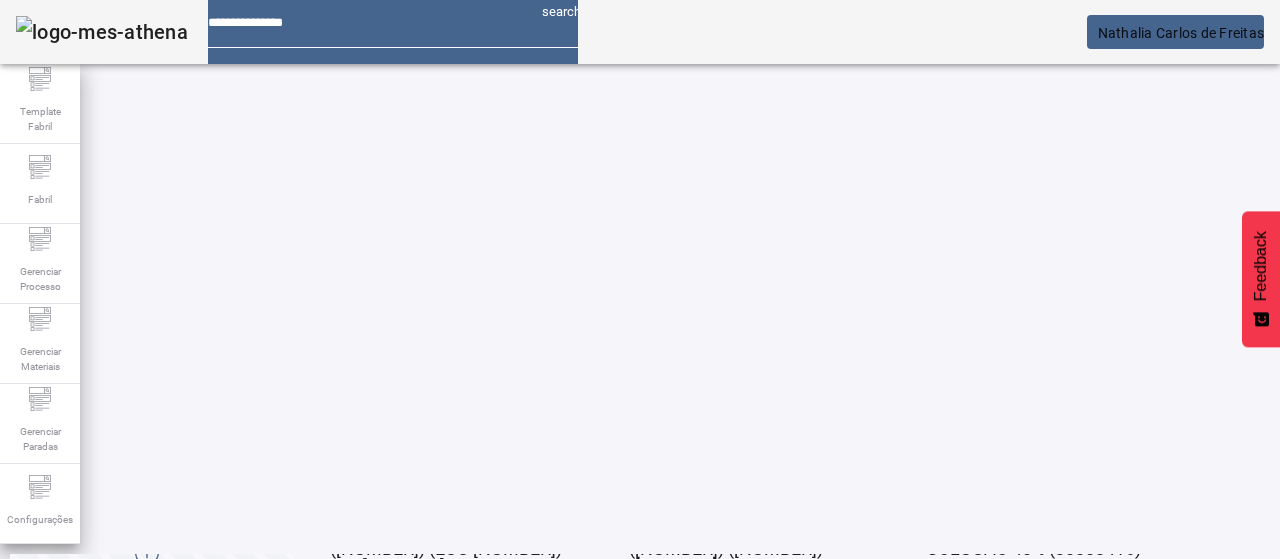 scroll, scrollTop: 160, scrollLeft: 0, axis: vertical 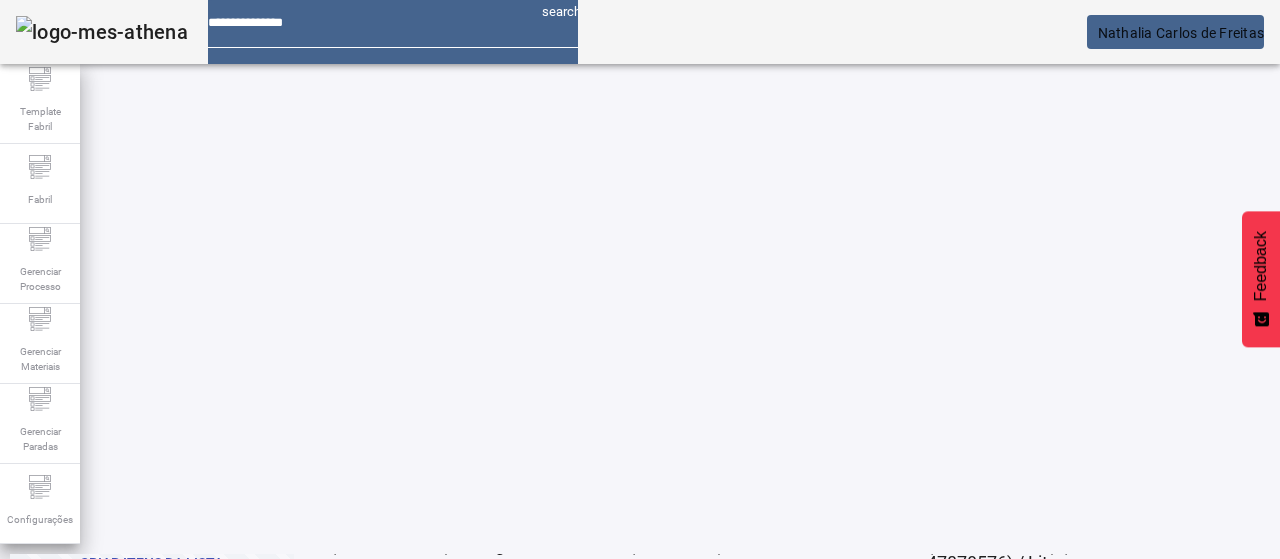 click on "EDITAR" at bounding box center (652, 883) 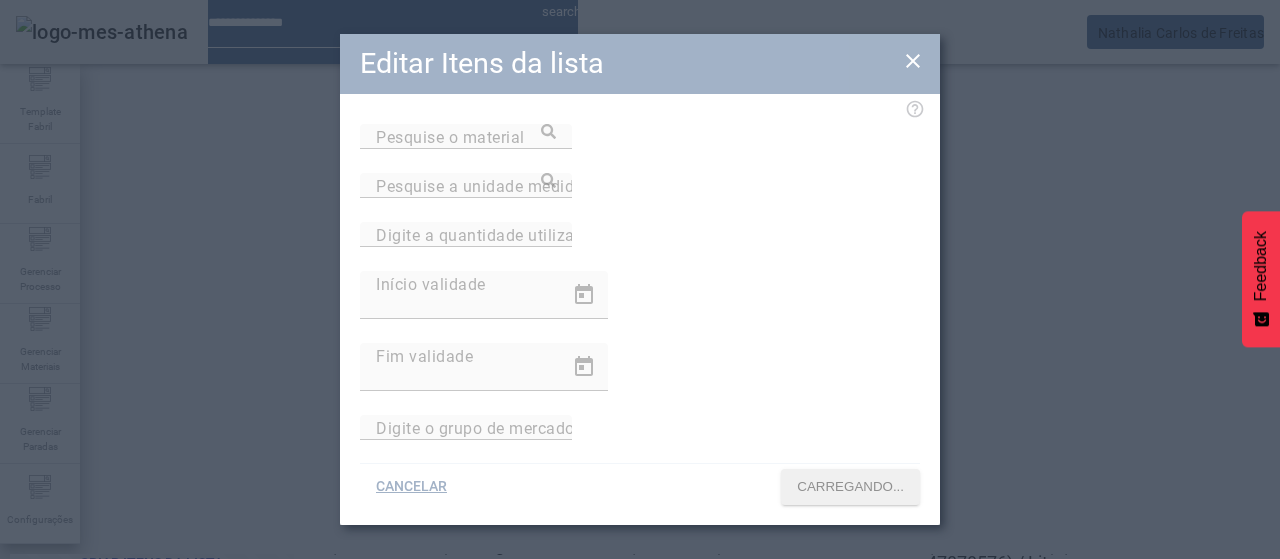 type on "**********" 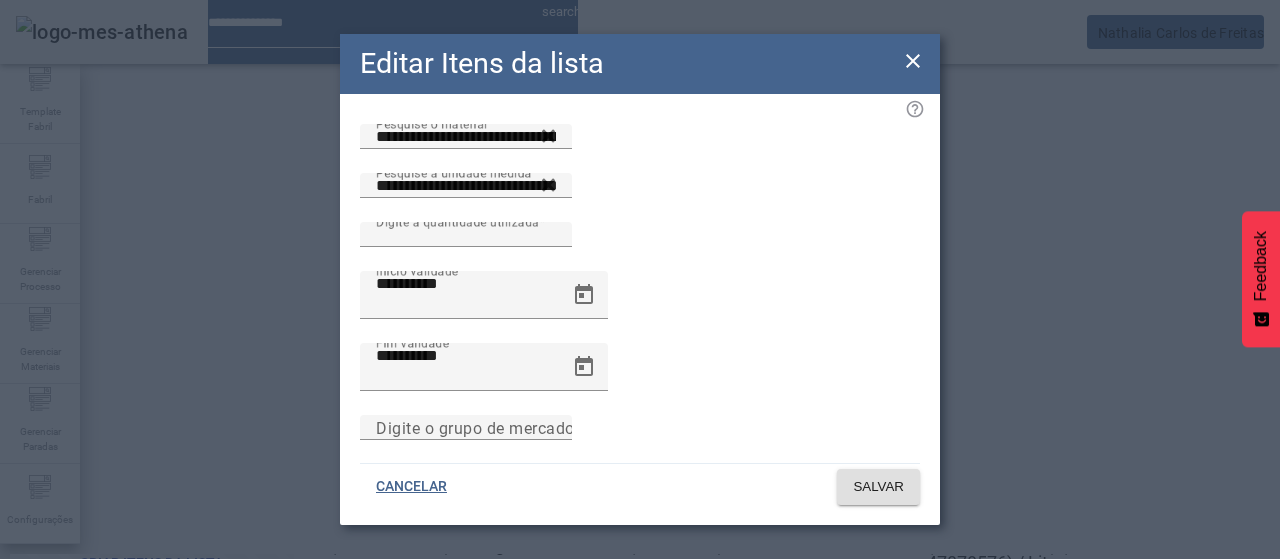 drag, startPoint x: 905, startPoint y: 63, endPoint x: 1007, endPoint y: 145, distance: 130.87398 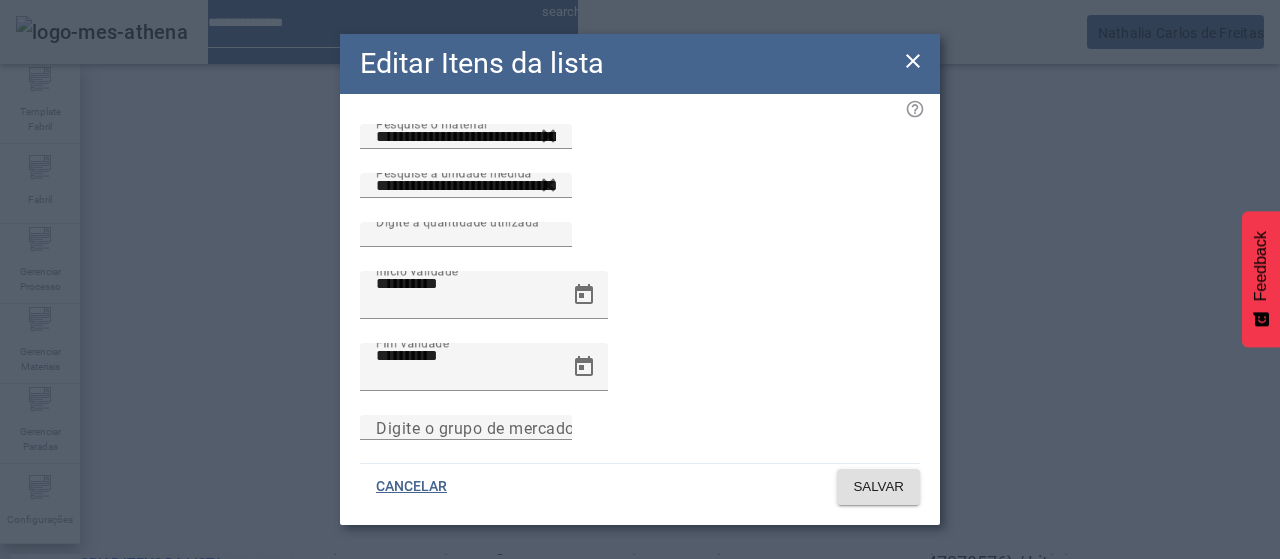 click 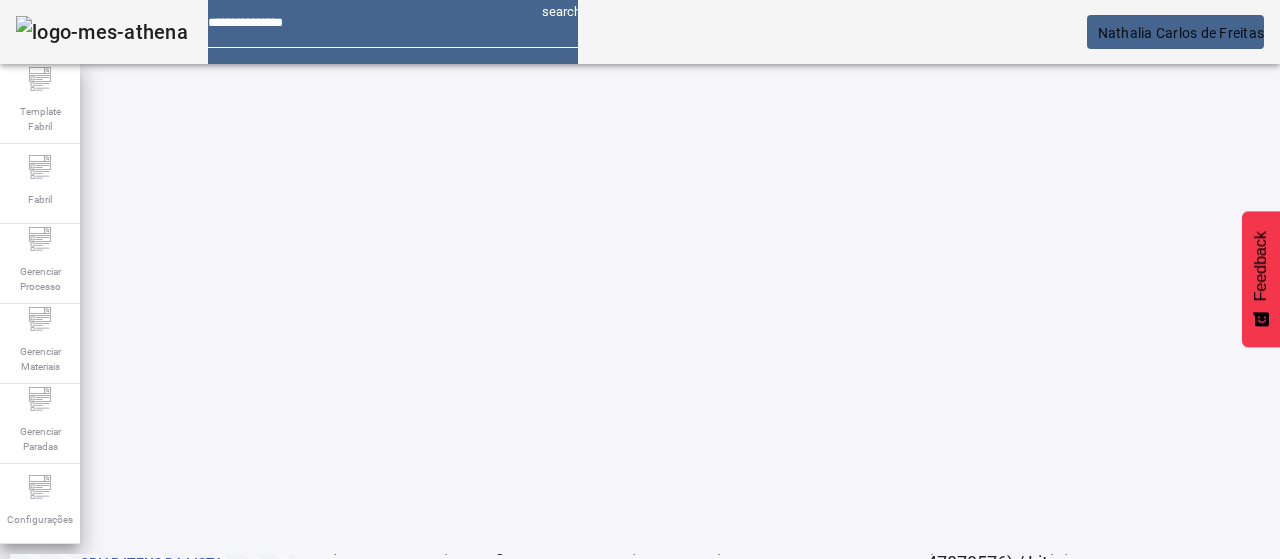 click on "EDITAR" at bounding box center [353, 583] 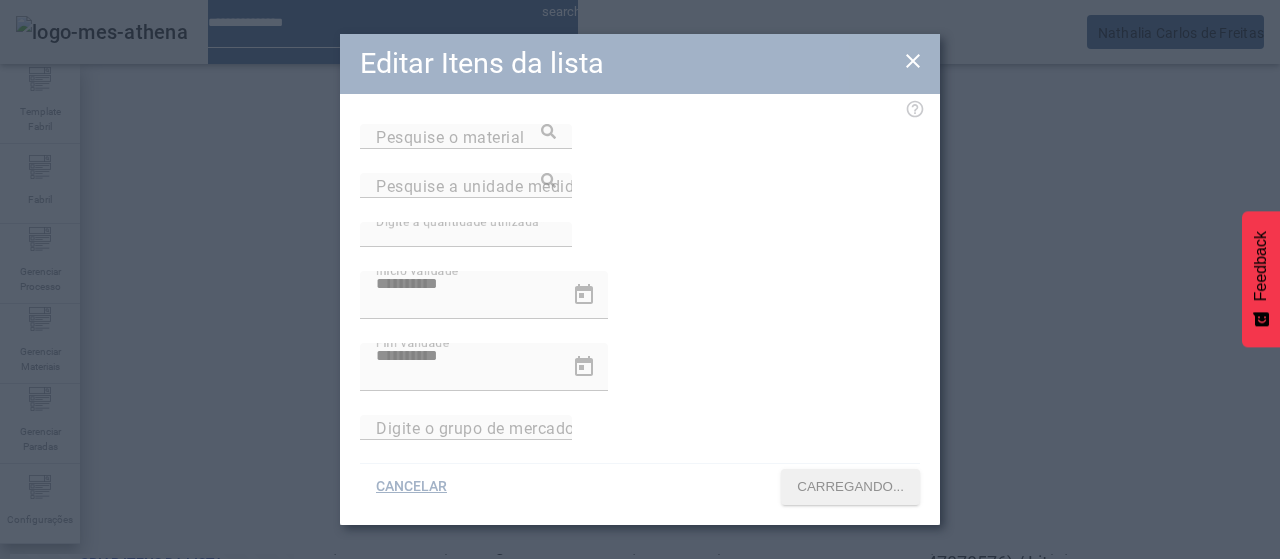 type on "**********" 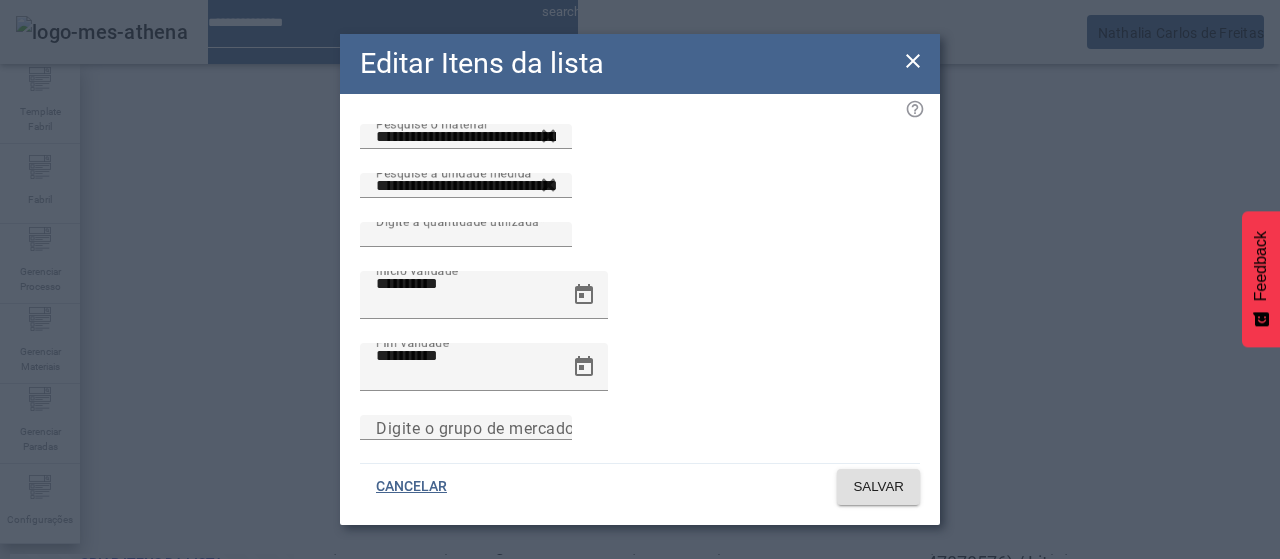 click 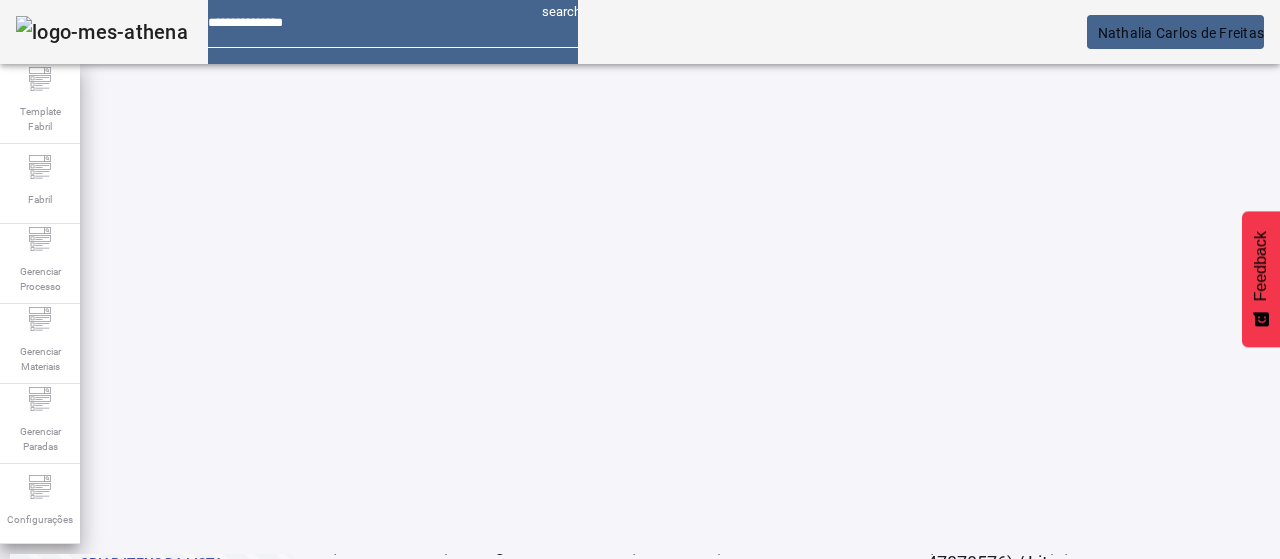 click on "REMOVER" at bounding box center [430, 583] 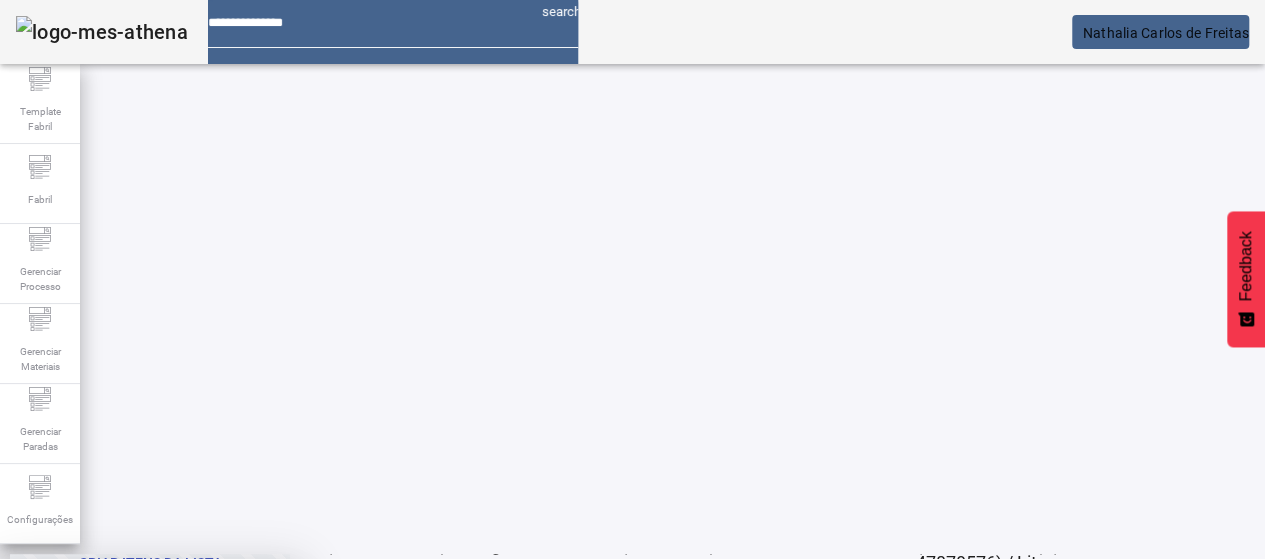 click on "SIM" at bounding box center (249, 707) 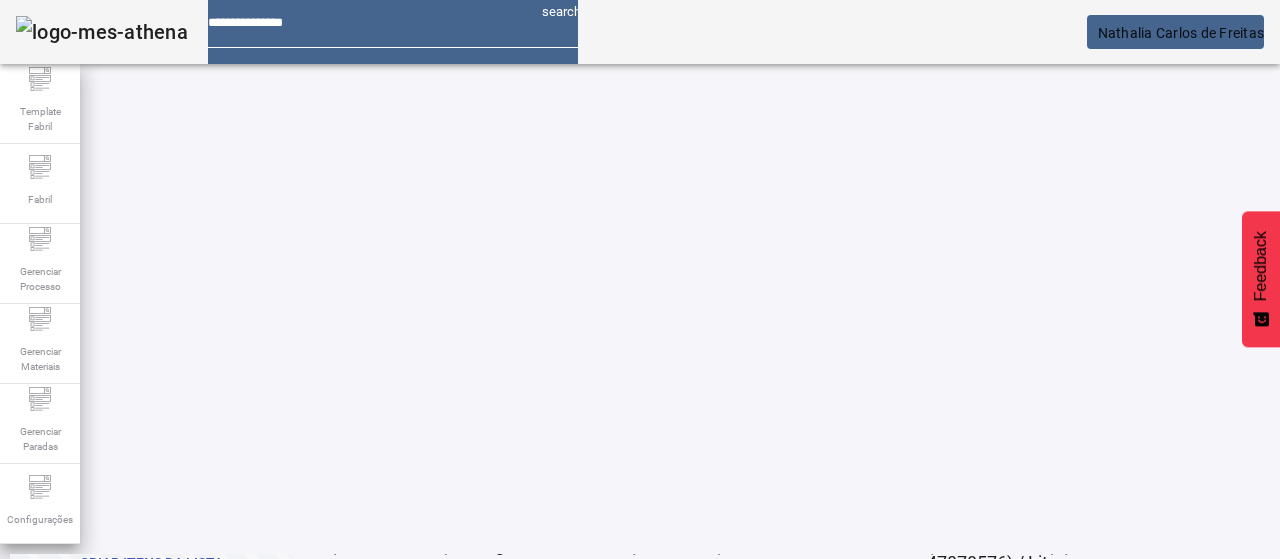 click on "EDITAR" at bounding box center (353, 583) 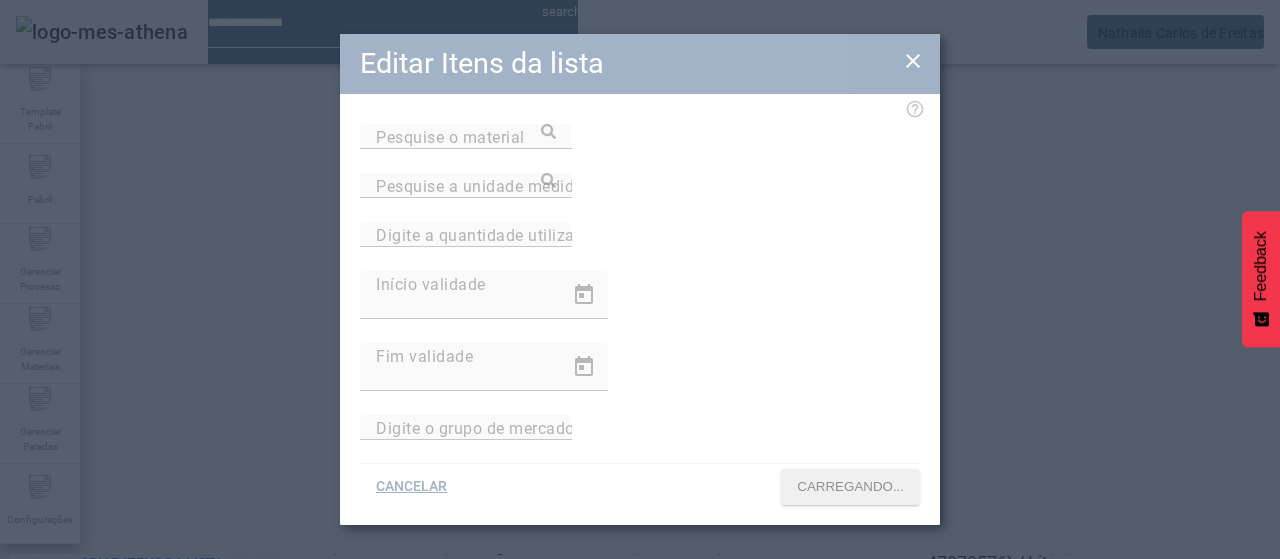 type on "**********" 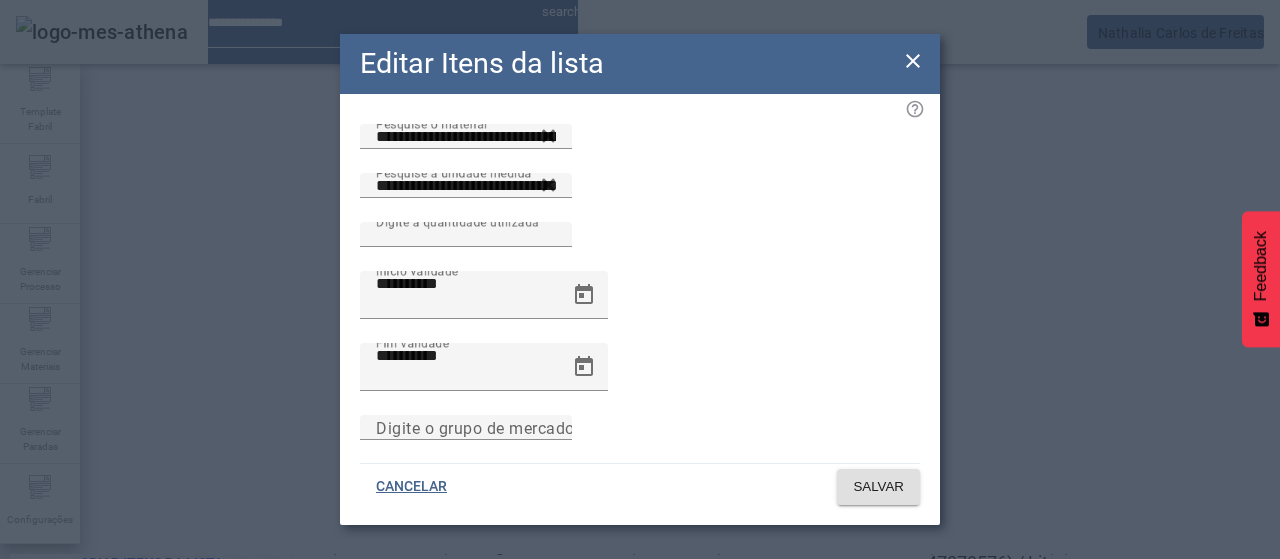 click 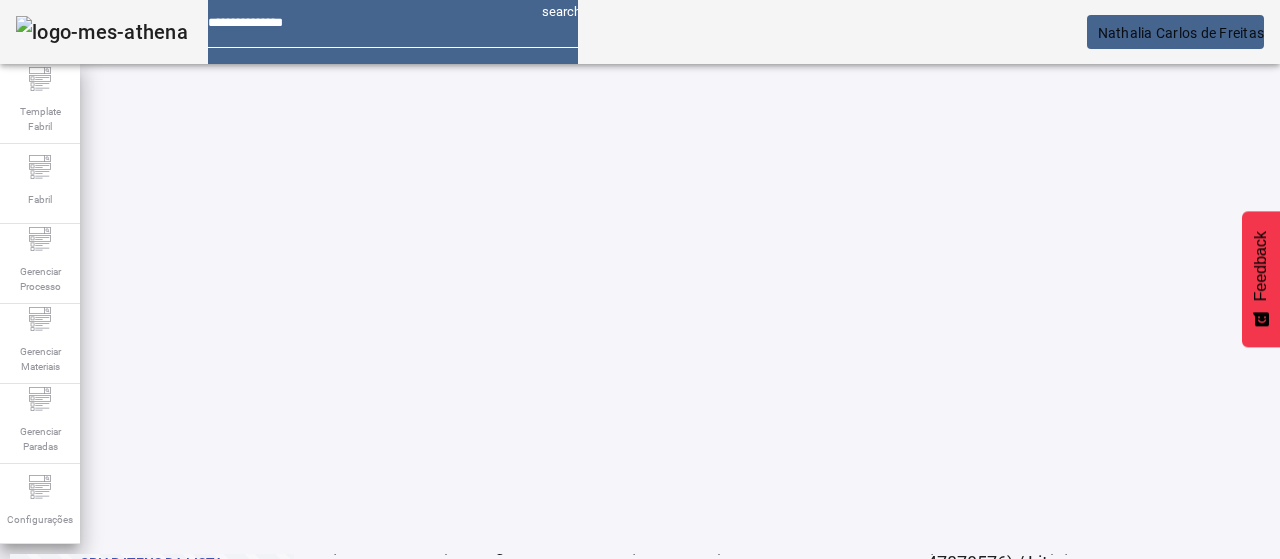 click on "EDITAR" at bounding box center (353, 583) 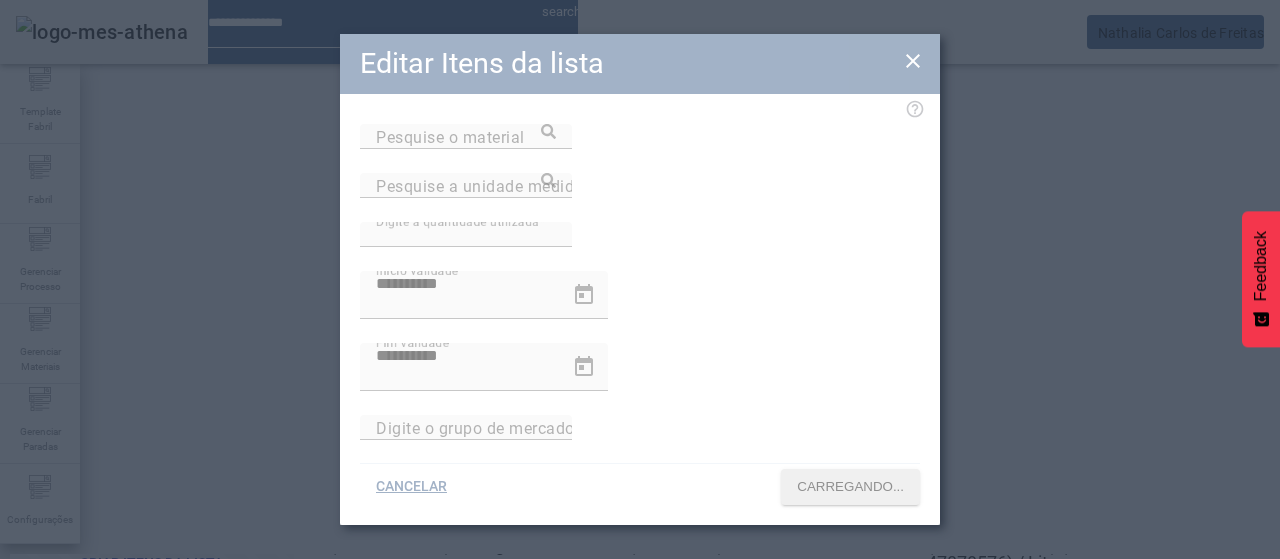 type on "**********" 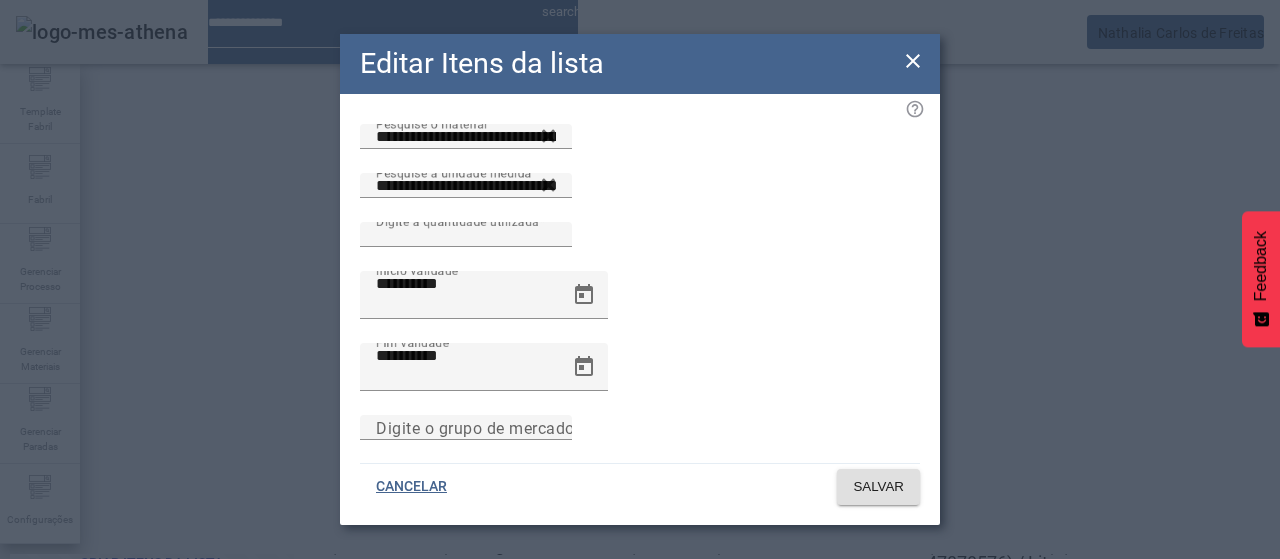 click 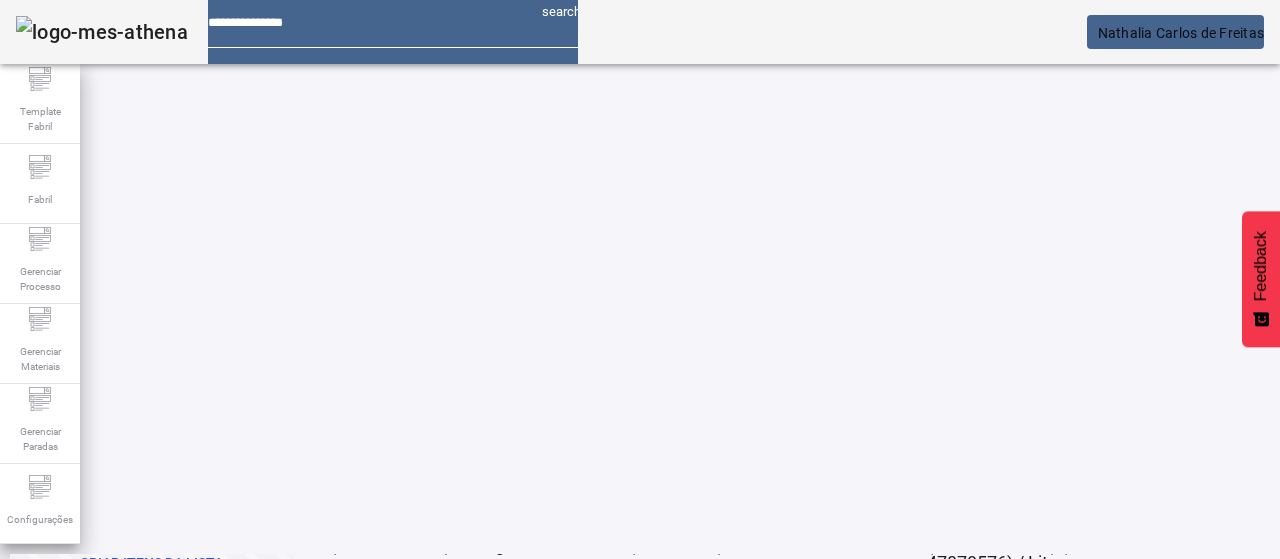 click on "REMOVER" at bounding box center (728, 883) 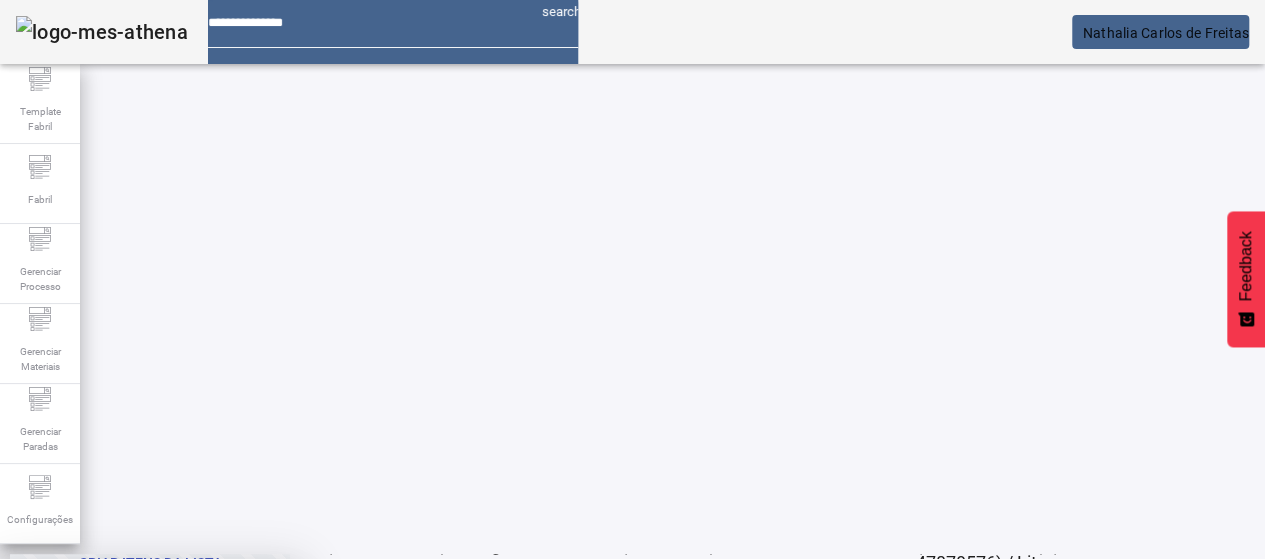 click at bounding box center [248, 707] 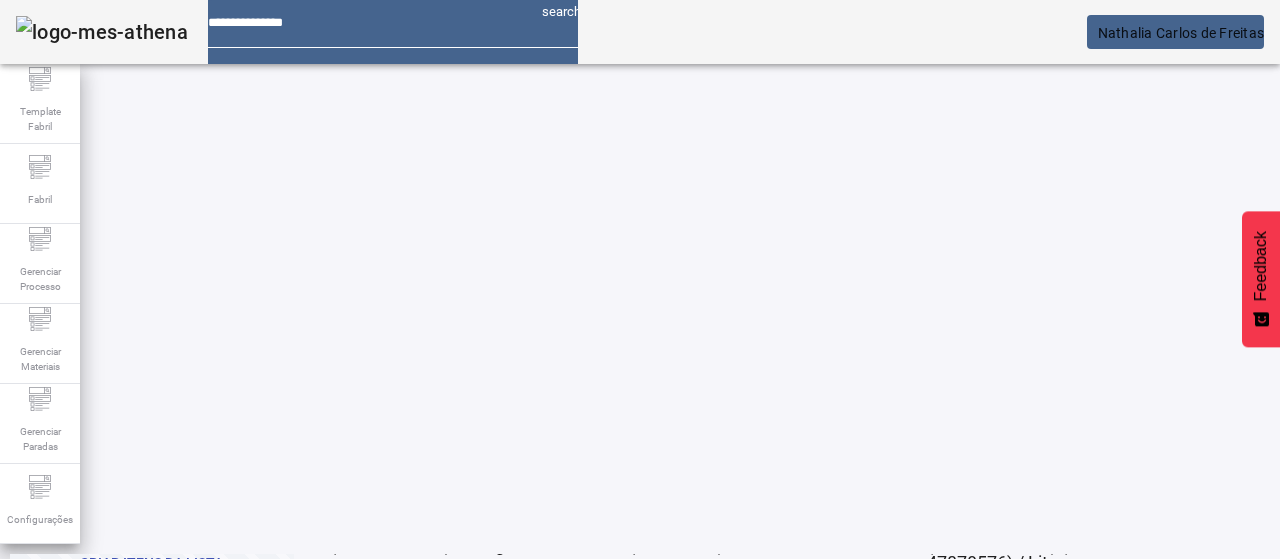 click on "2" 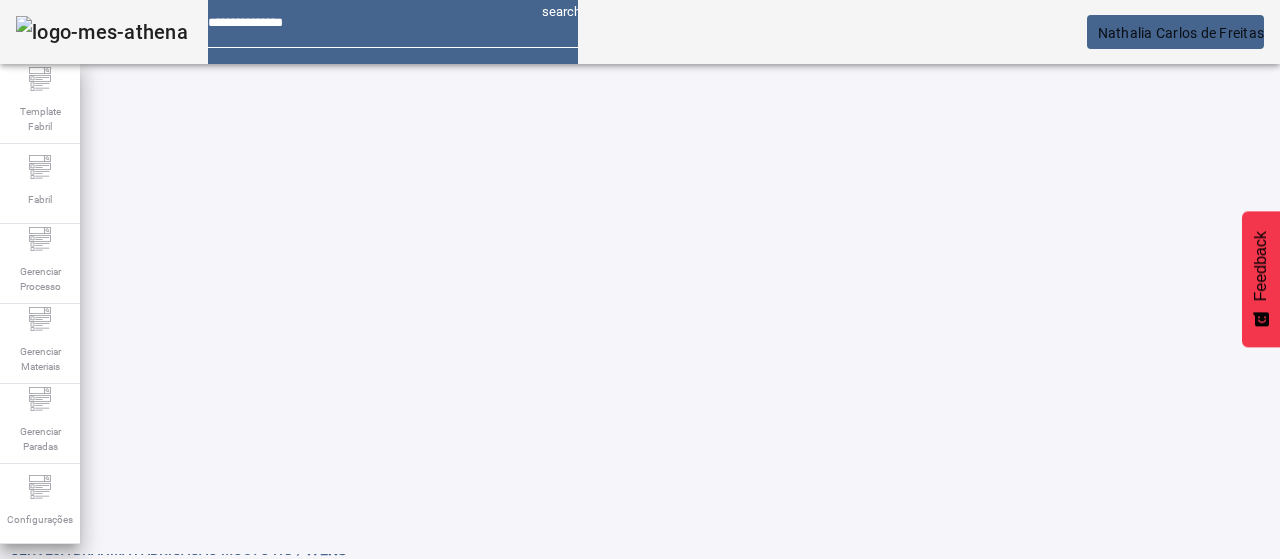 scroll, scrollTop: 10, scrollLeft: 0, axis: vertical 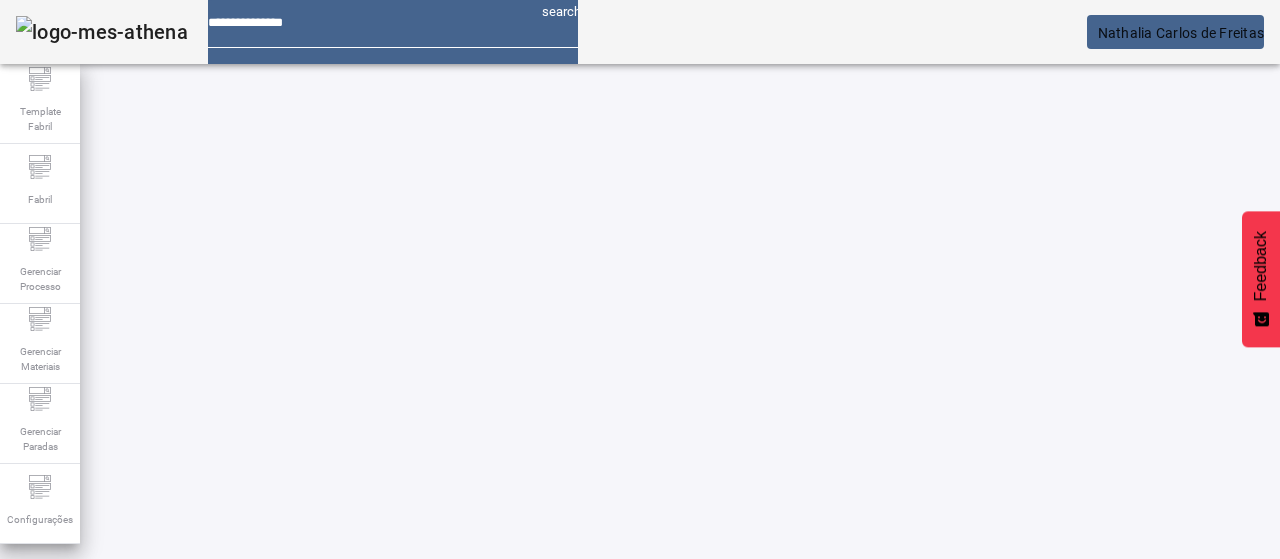 click on "EDITAR" at bounding box center (353, 733) 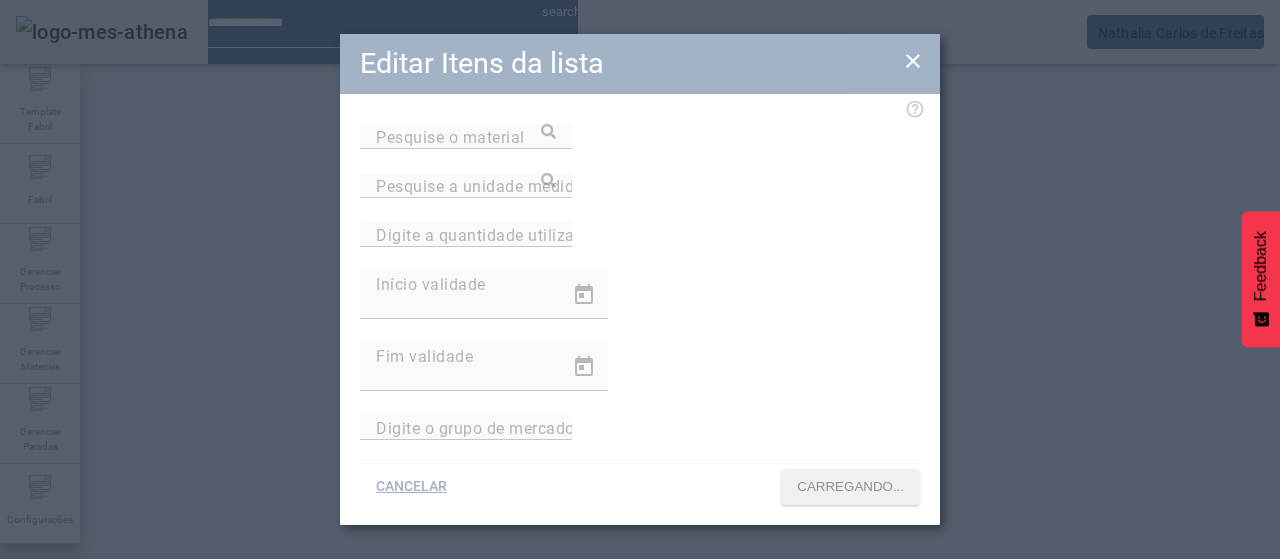 type on "**********" 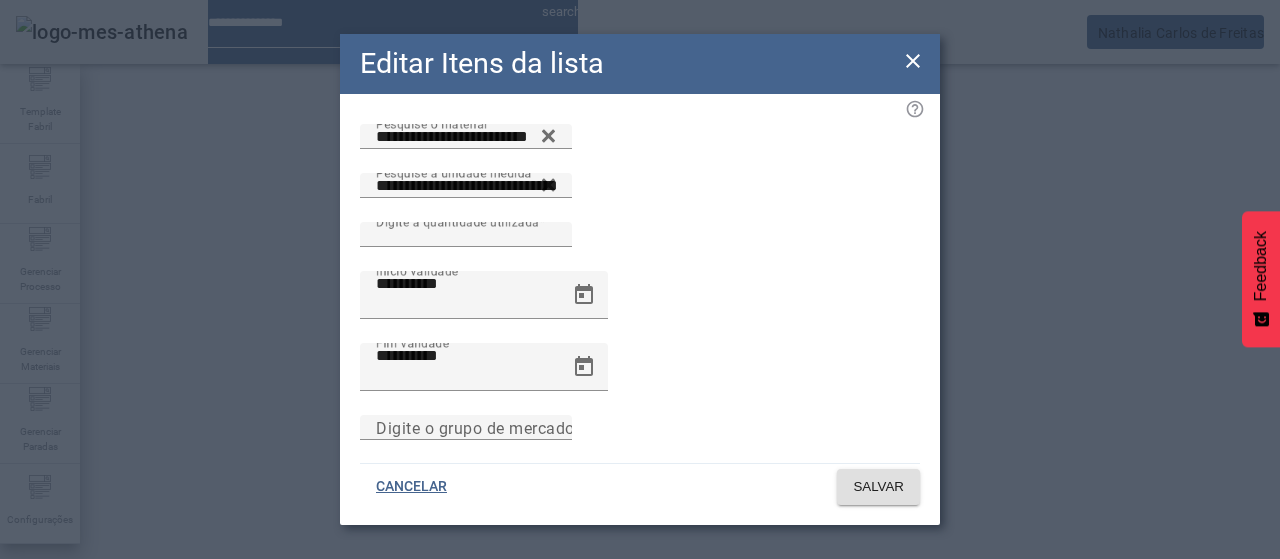 click 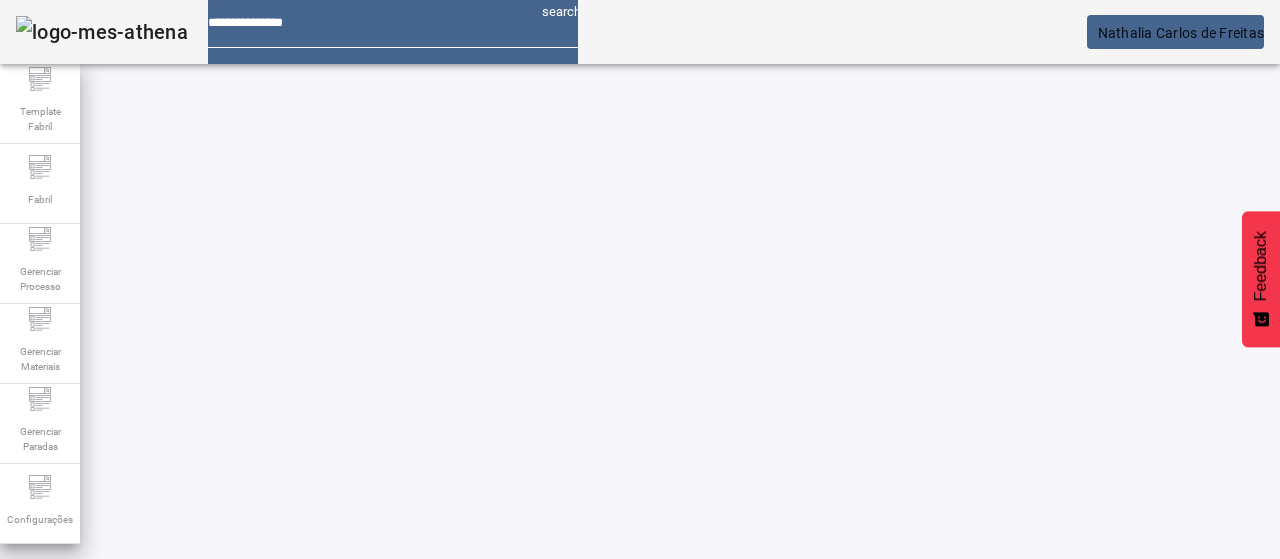 click at bounding box center (652, 733) 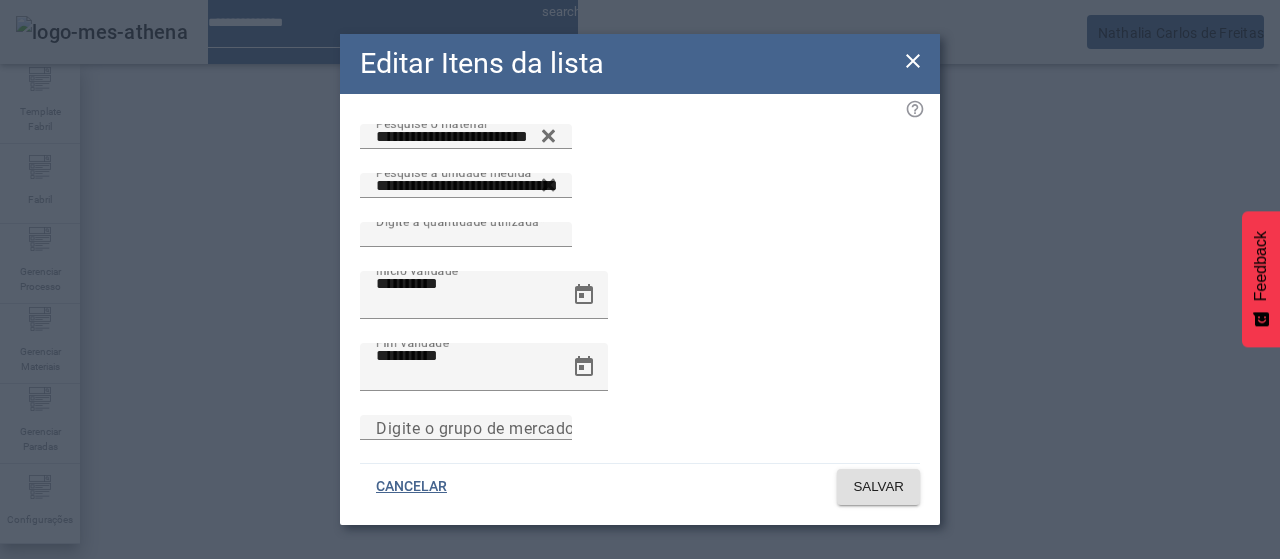 click 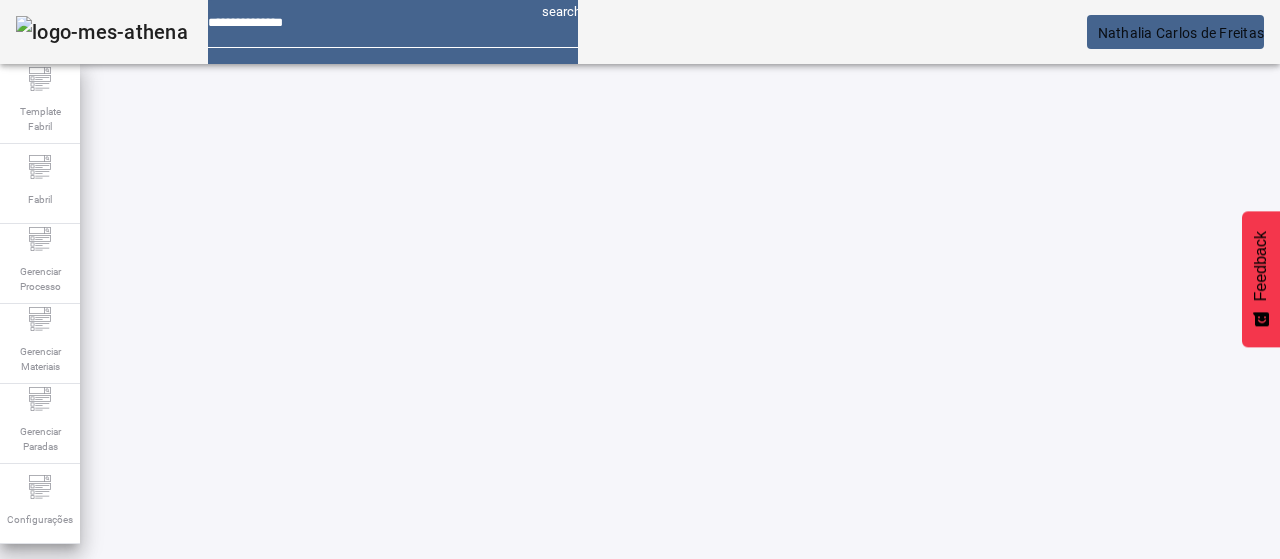 click at bounding box center (430, 733) 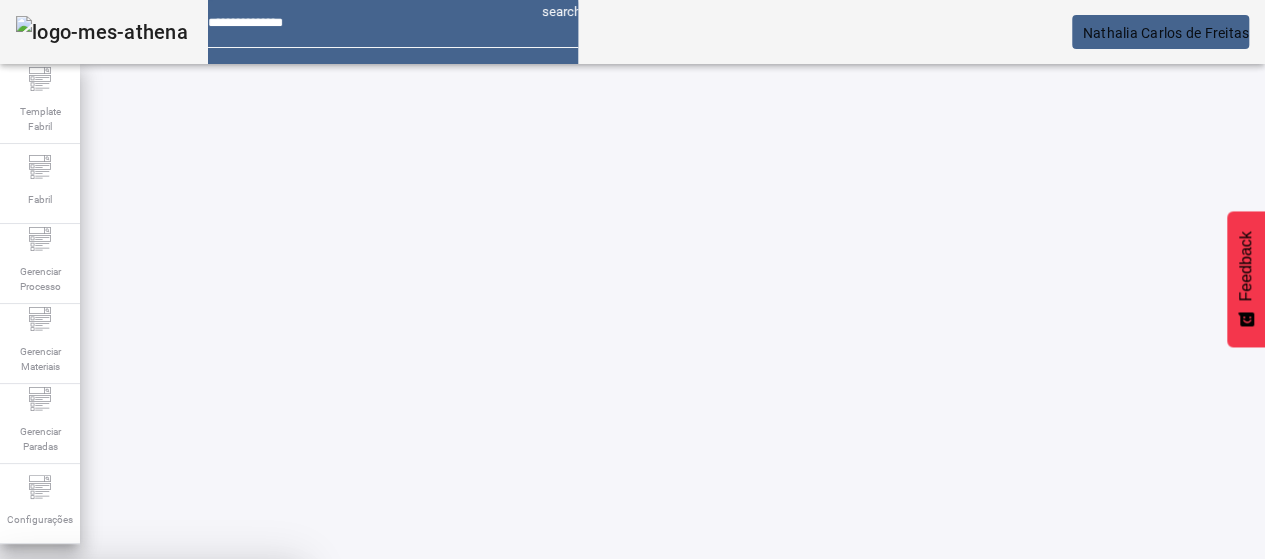 click on "SIM" at bounding box center (249, 707) 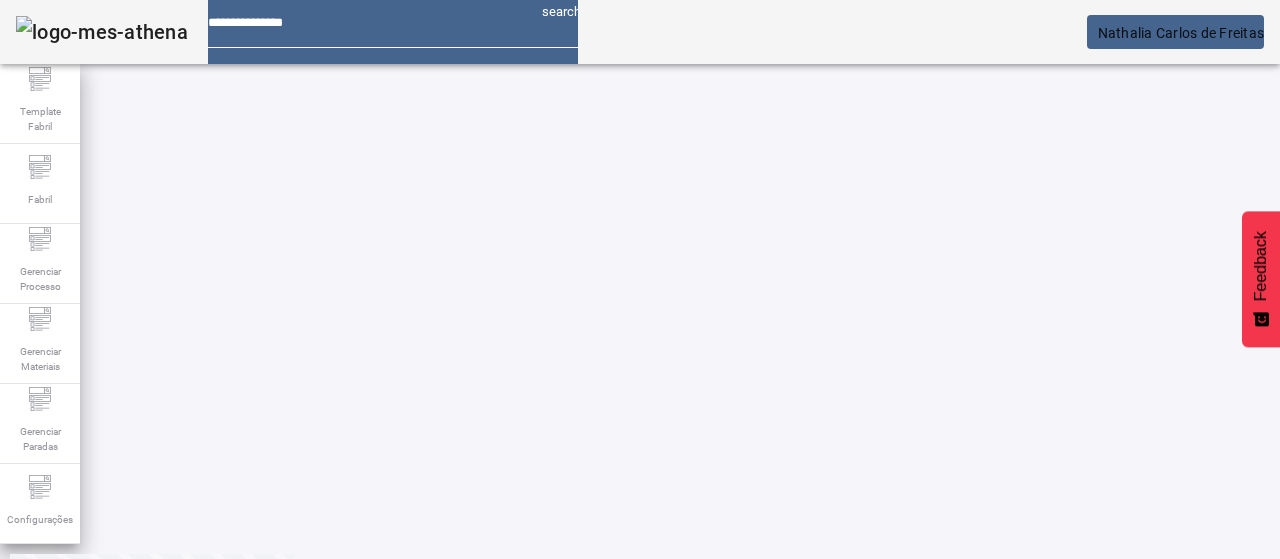 scroll, scrollTop: 160, scrollLeft: 0, axis: vertical 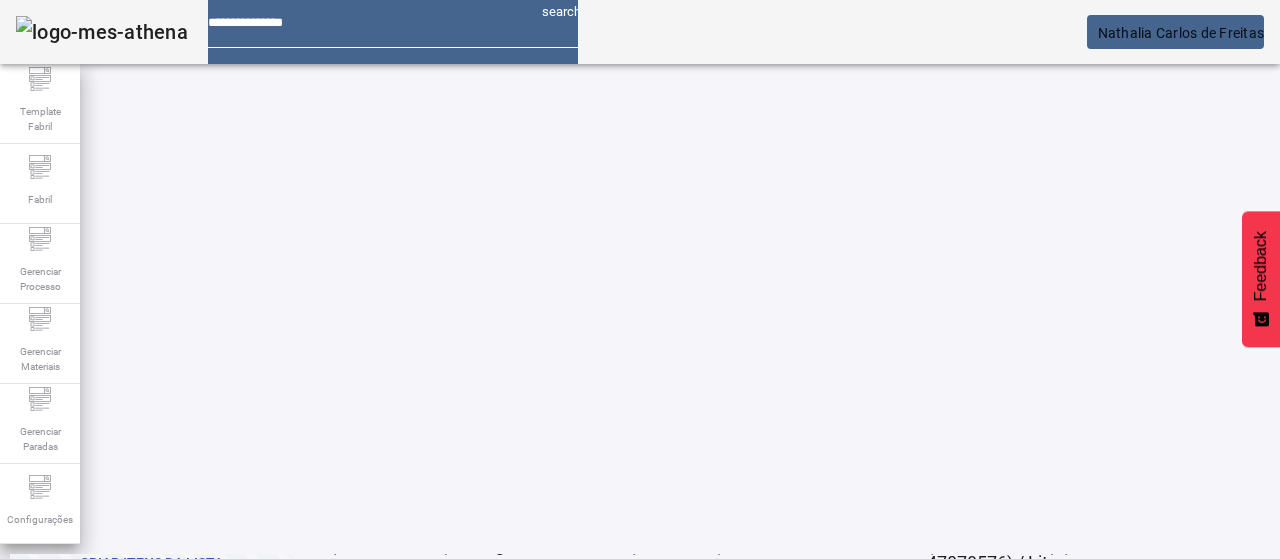 click on "2" 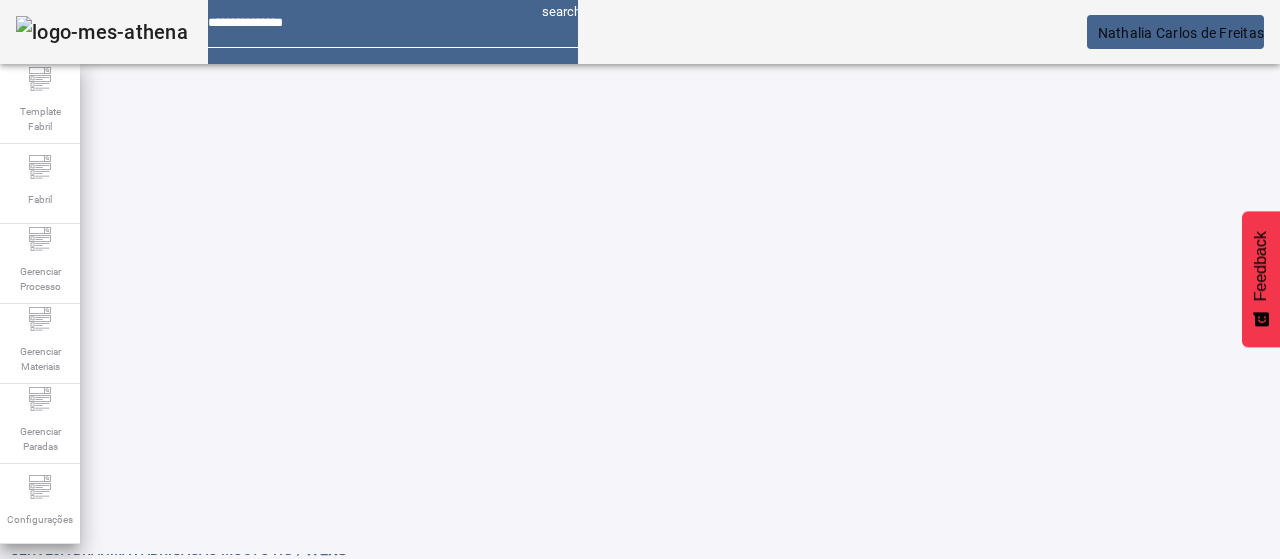scroll, scrollTop: 10, scrollLeft: 0, axis: vertical 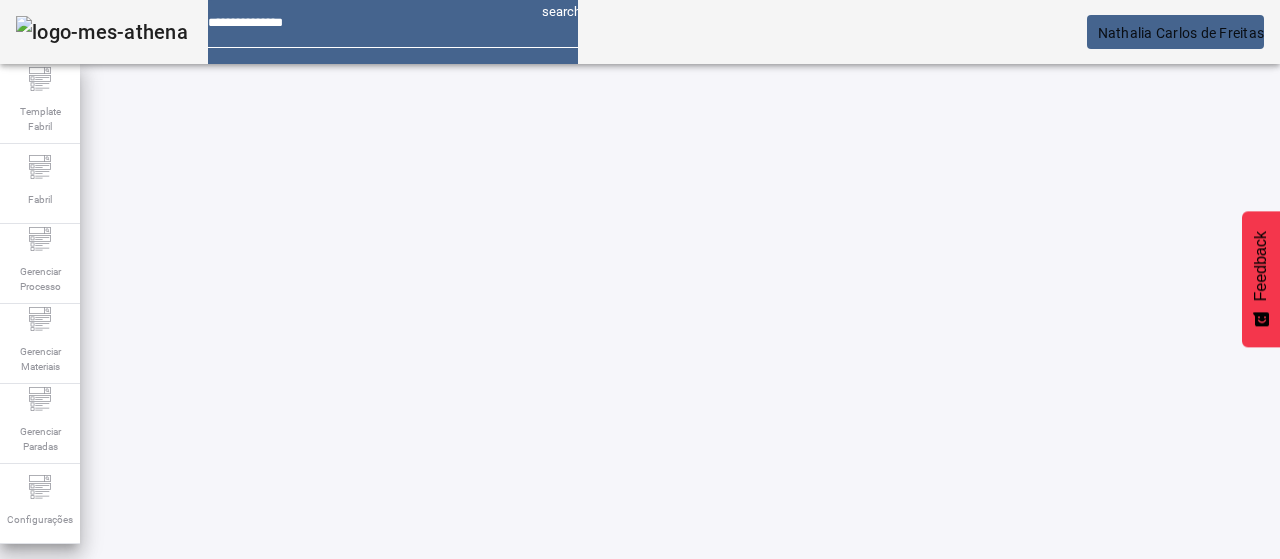 click on "REMOVER" at bounding box center [430, 733] 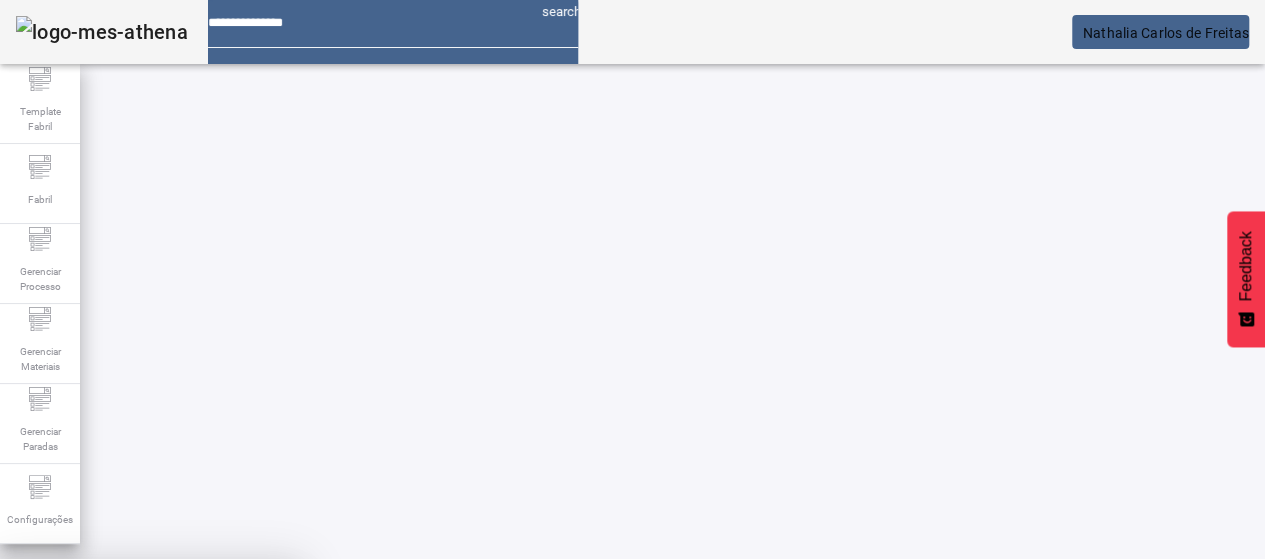 click on "SIM" at bounding box center [249, 707] 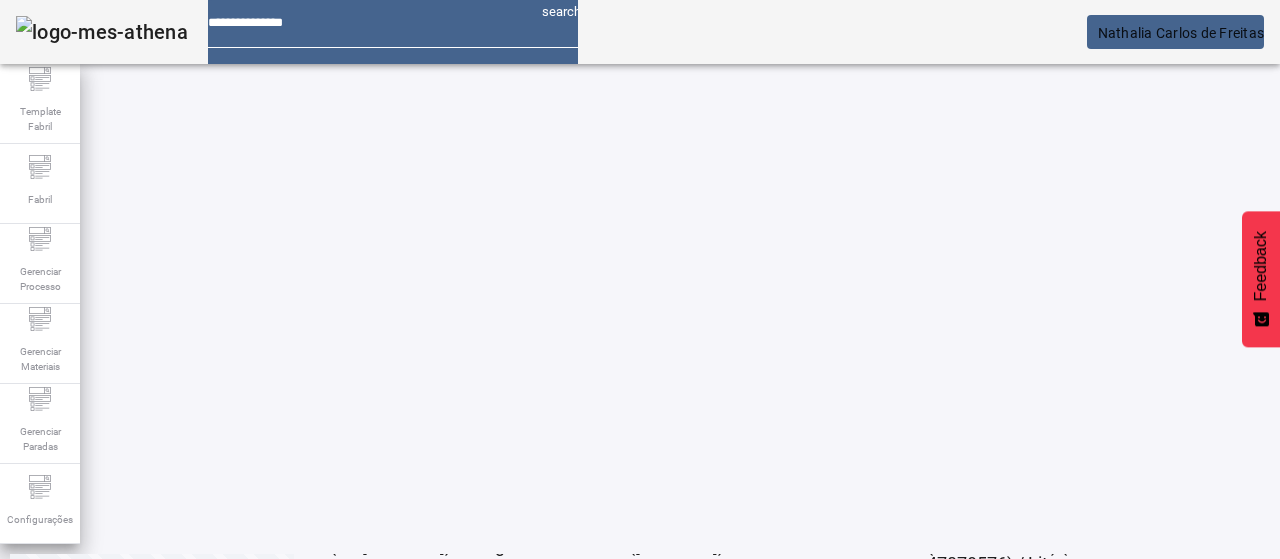 scroll, scrollTop: 160, scrollLeft: 0, axis: vertical 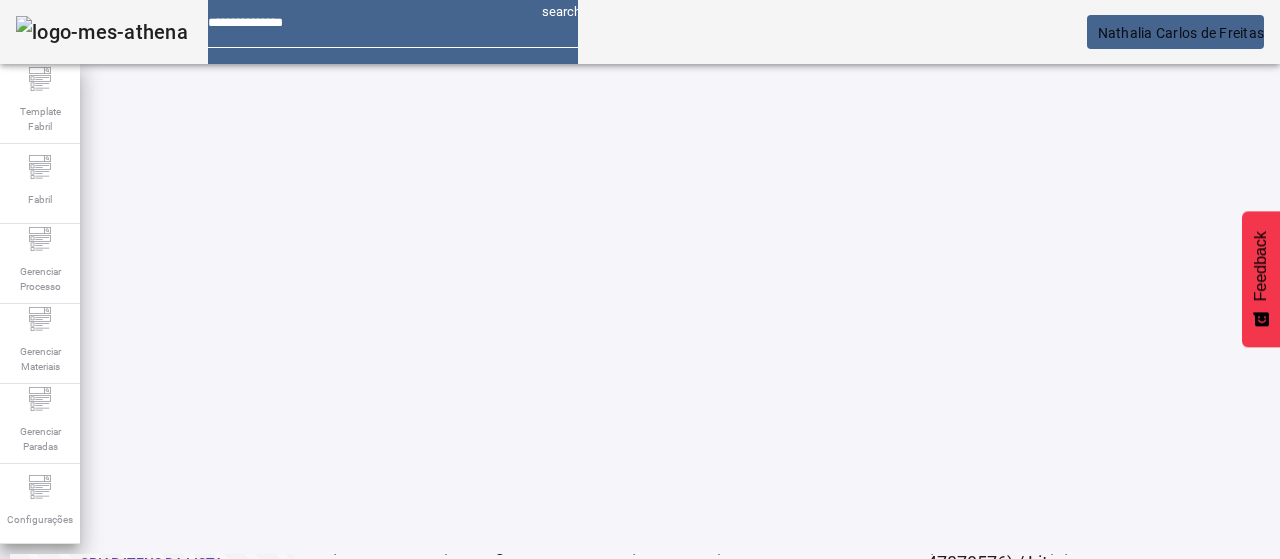 click on "EDITAR" at bounding box center [353, 583] 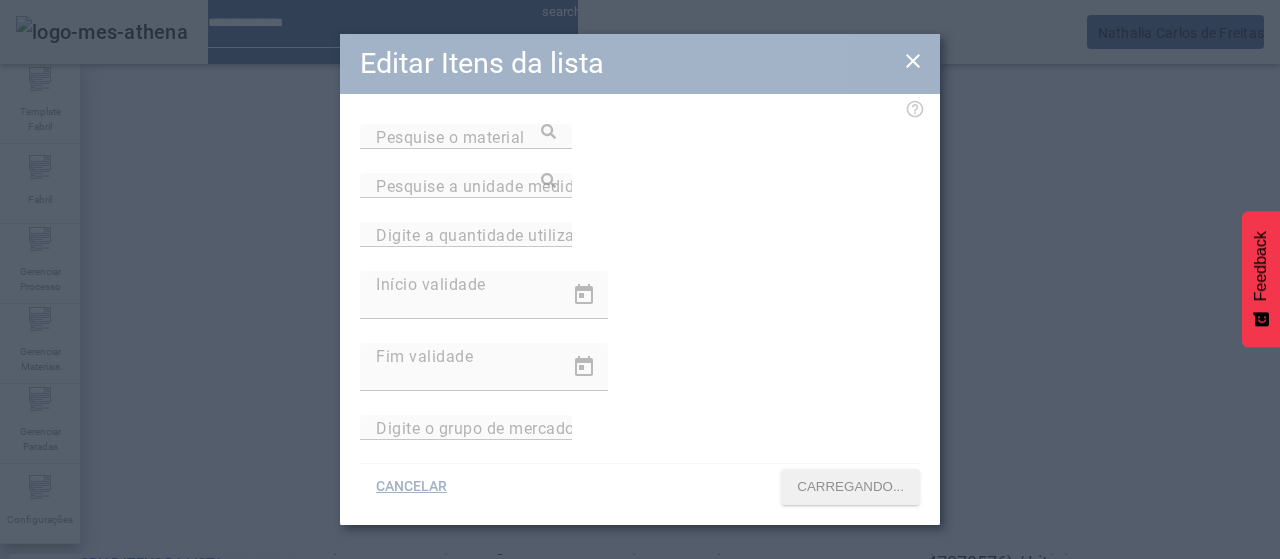 type on "**********" 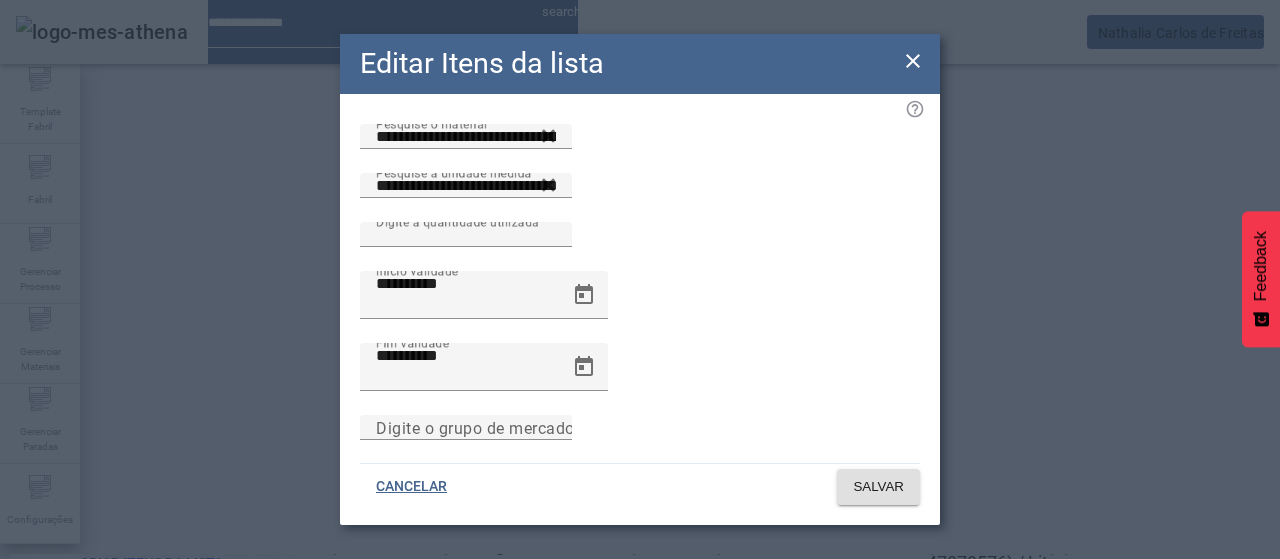 click 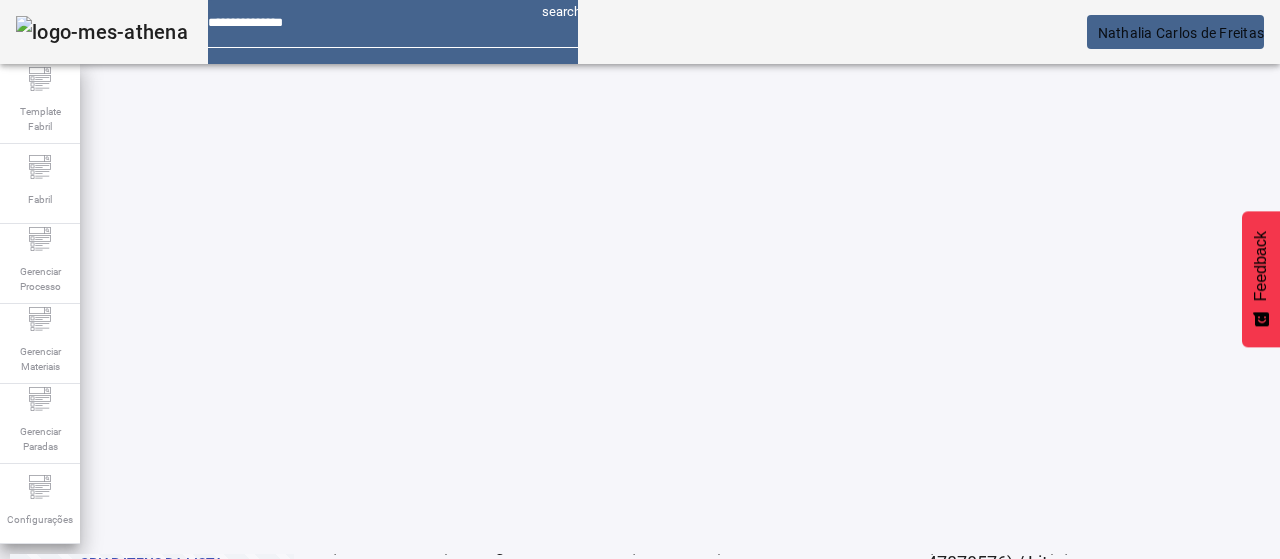 click on "EDITAR" at bounding box center (652, 883) 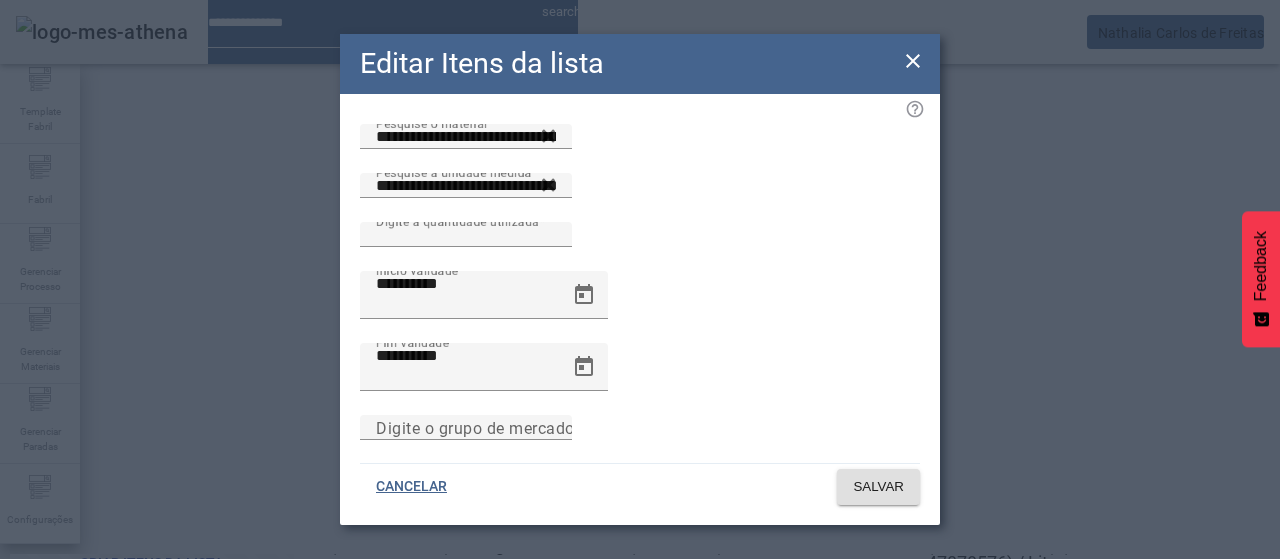click 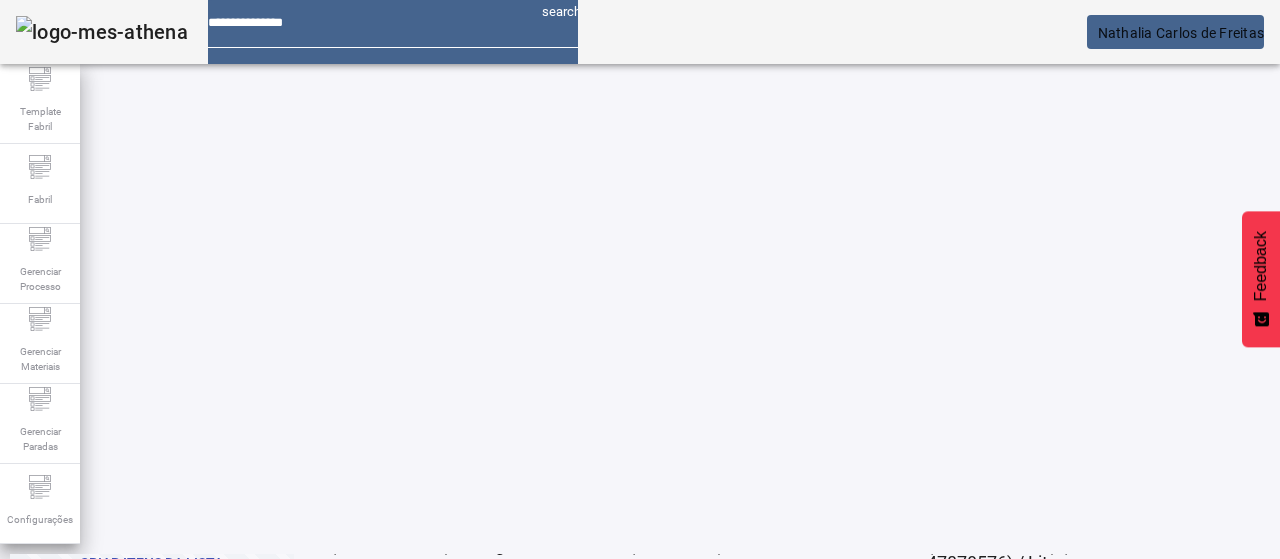 click on "REMOVER" at bounding box center (430, 583) 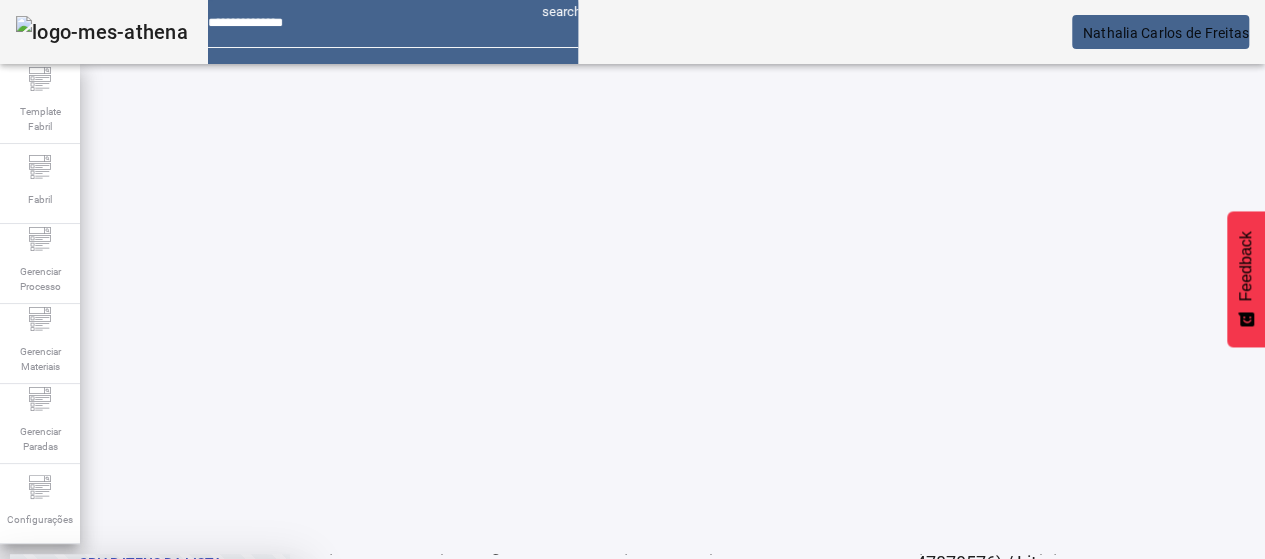 click on "SIM" at bounding box center [249, 707] 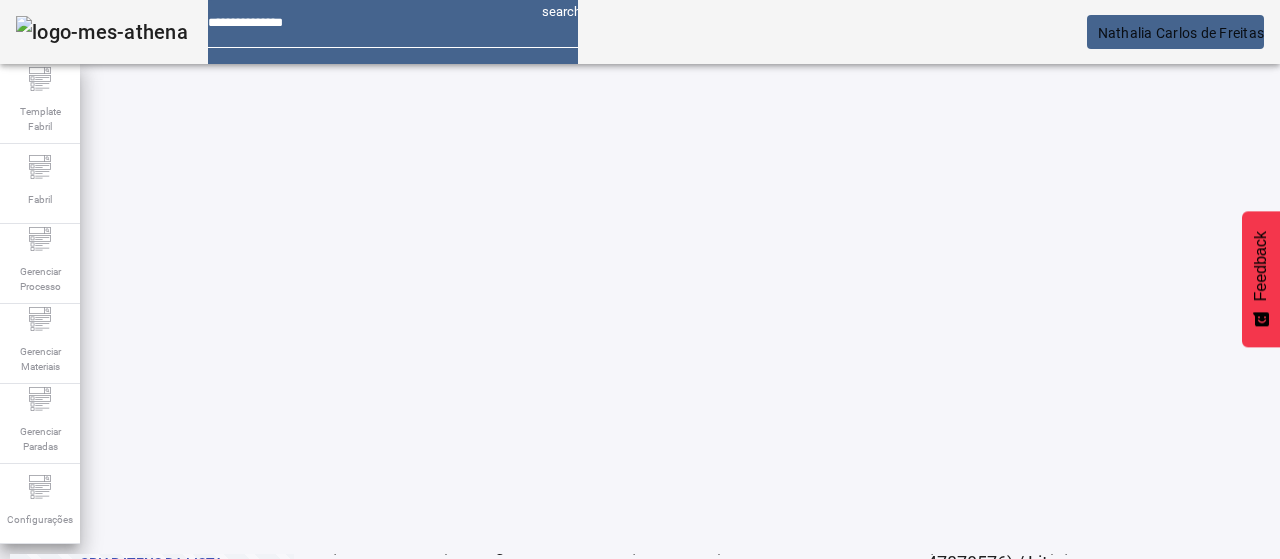 click on "2" 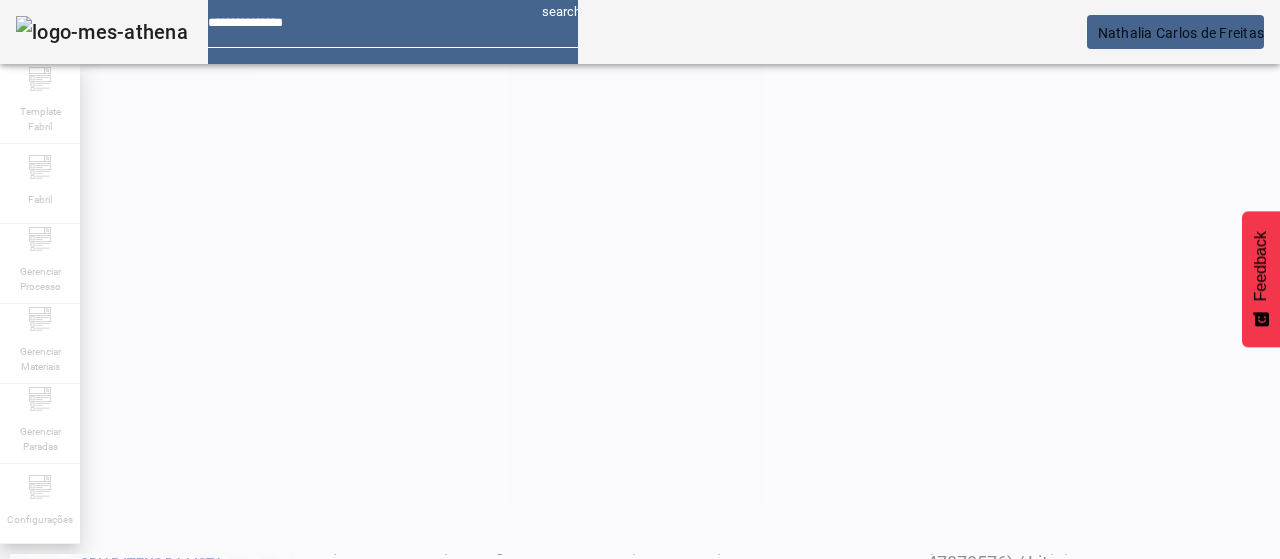 scroll, scrollTop: 0, scrollLeft: 0, axis: both 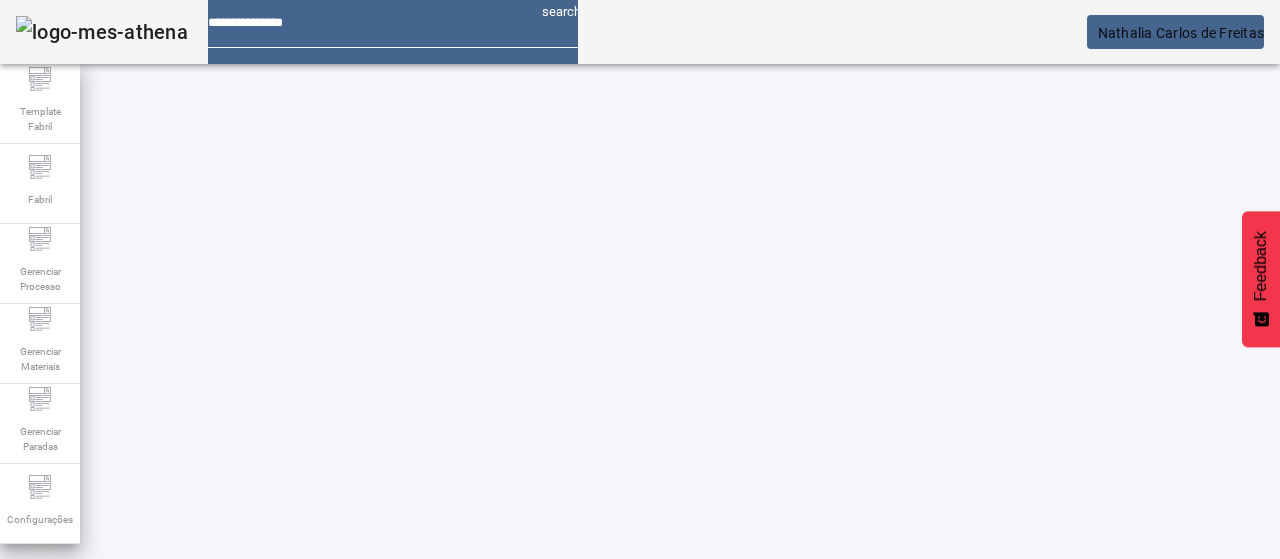 click on "1" 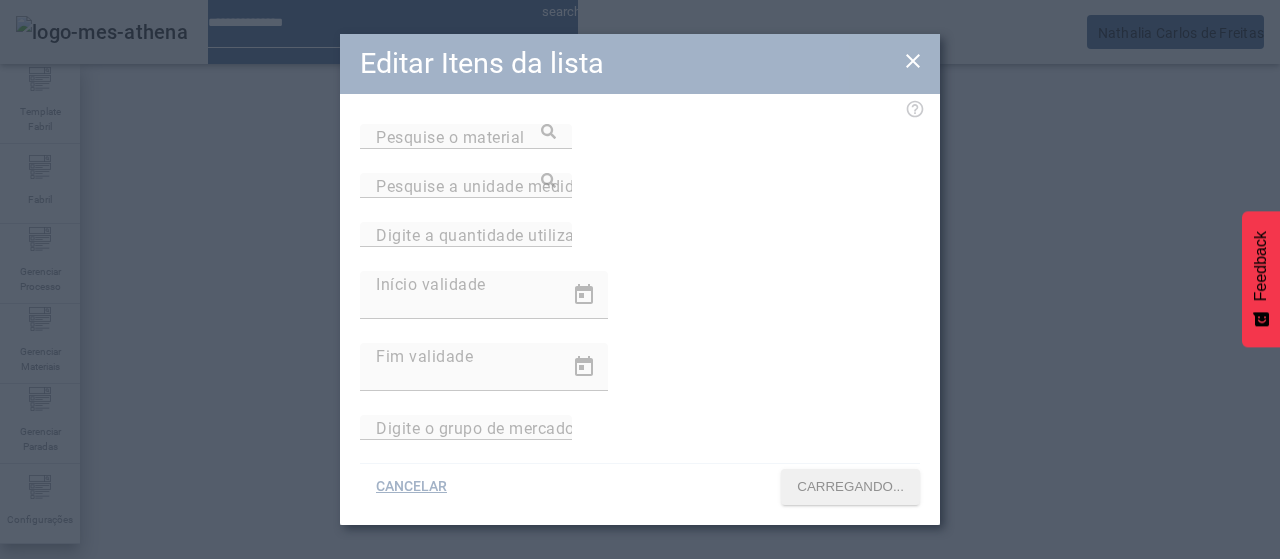 type on "**********" 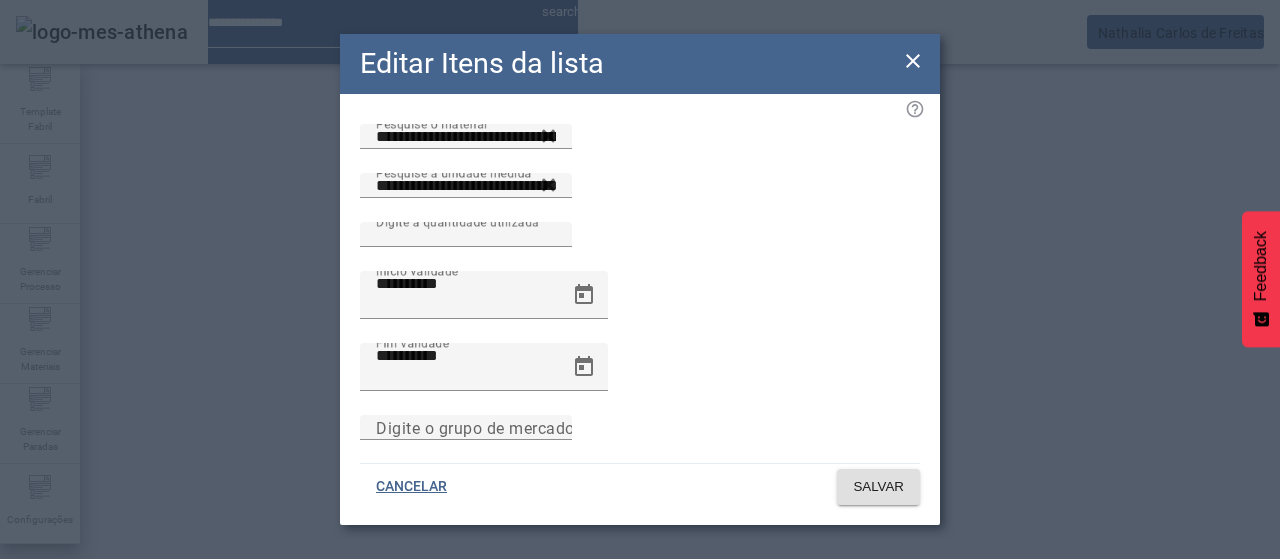 click 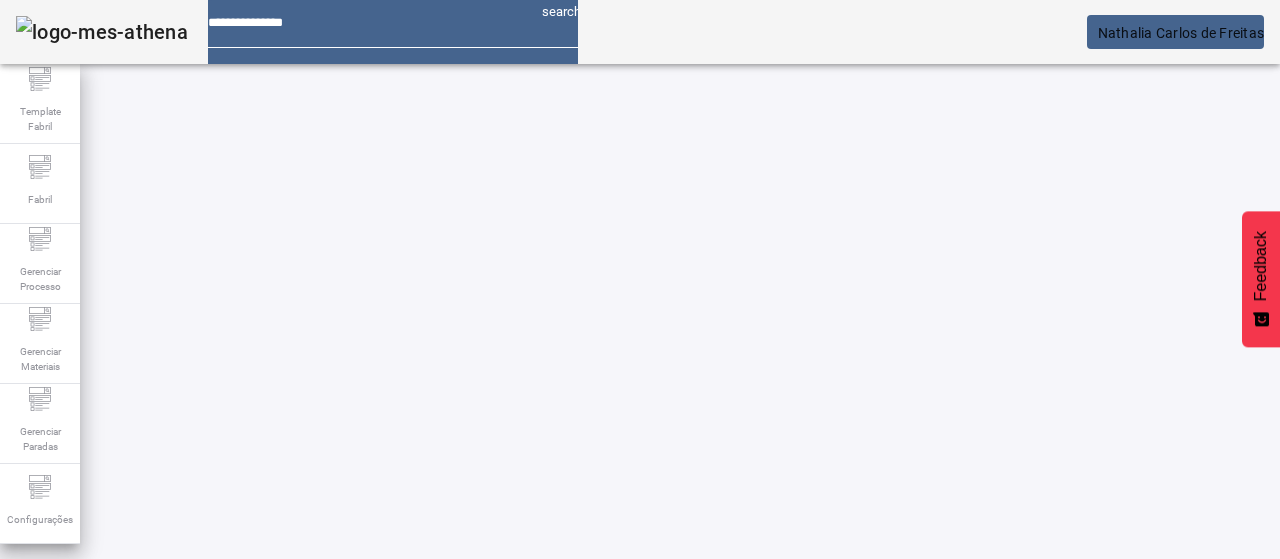 click on "EDITAR" at bounding box center (353, 743) 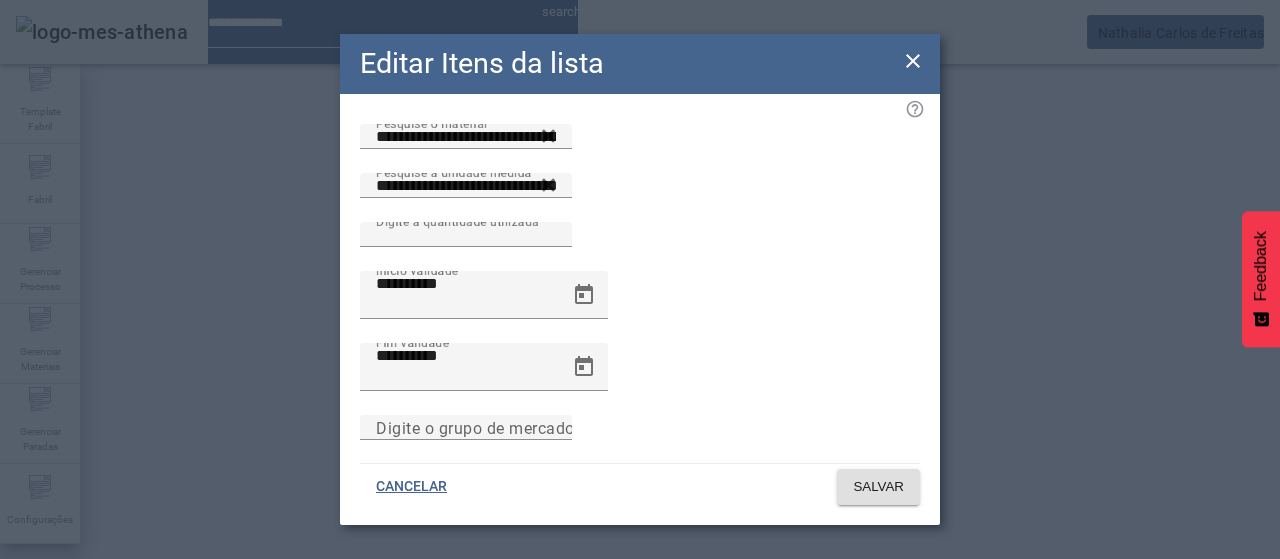 click 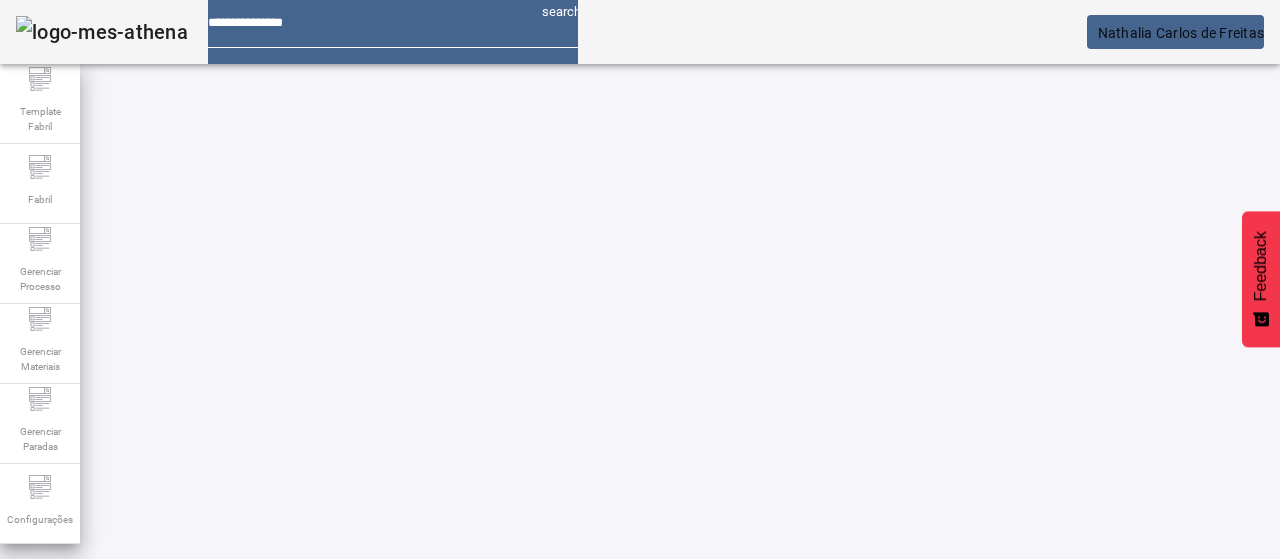 click on "EDITAR" at bounding box center (353, 743) 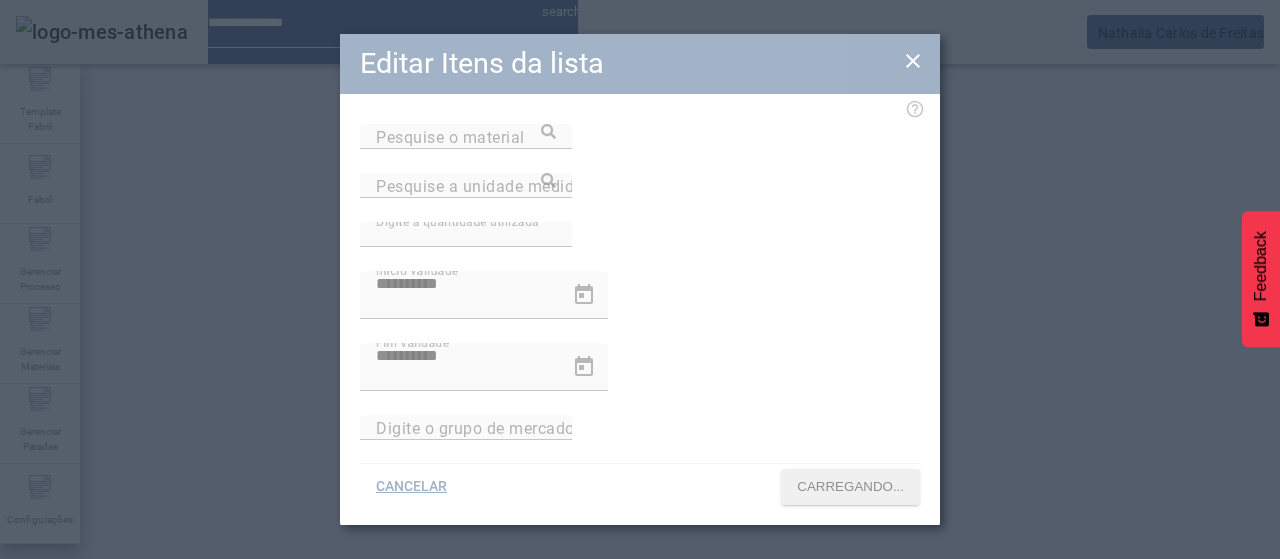 type on "**********" 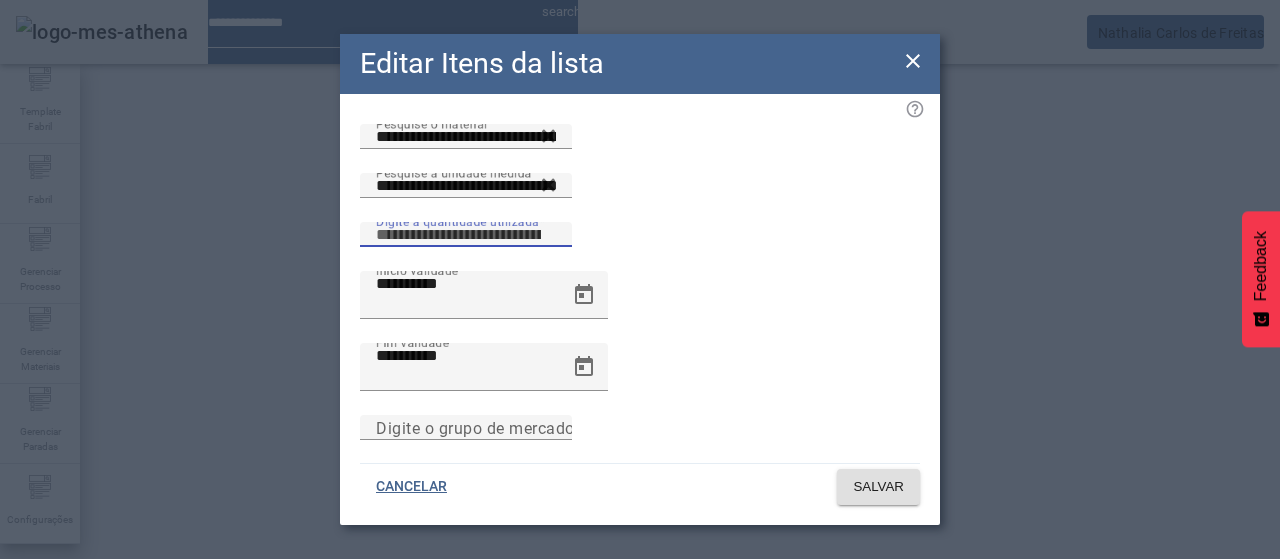 drag, startPoint x: 778, startPoint y: 241, endPoint x: 691, endPoint y: 237, distance: 87.0919 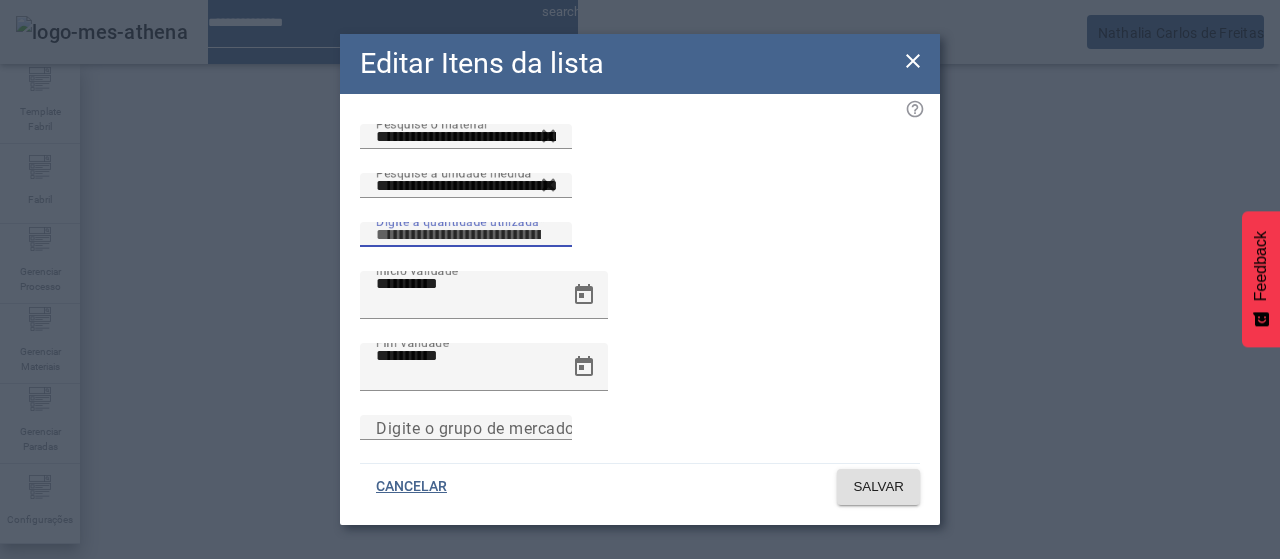 click on "Digite a quantidade utilizada ****" 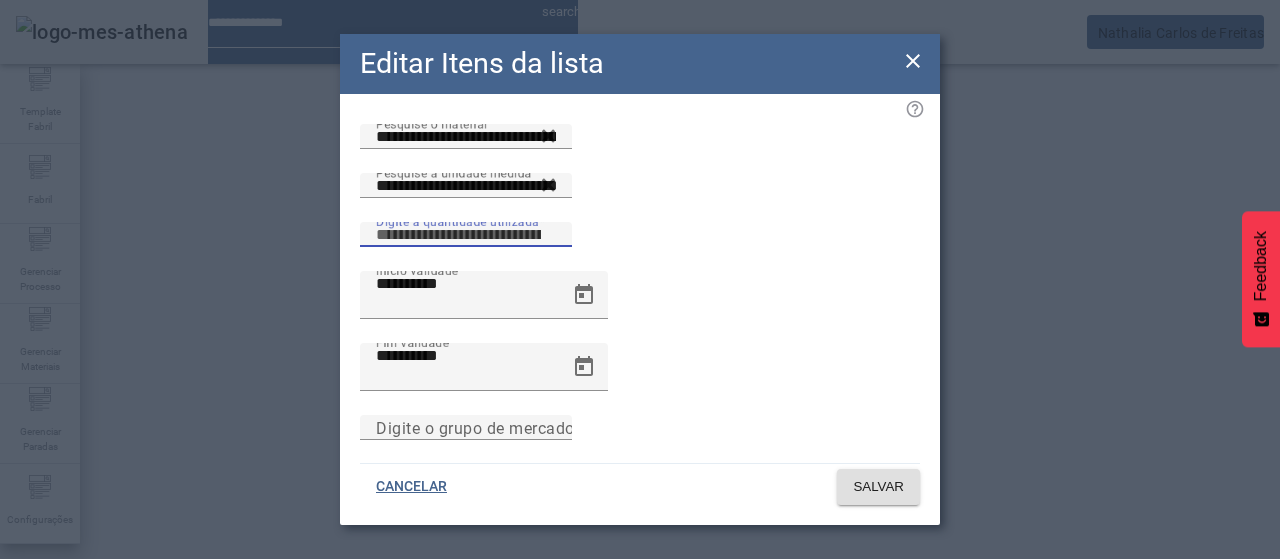 type on "******" 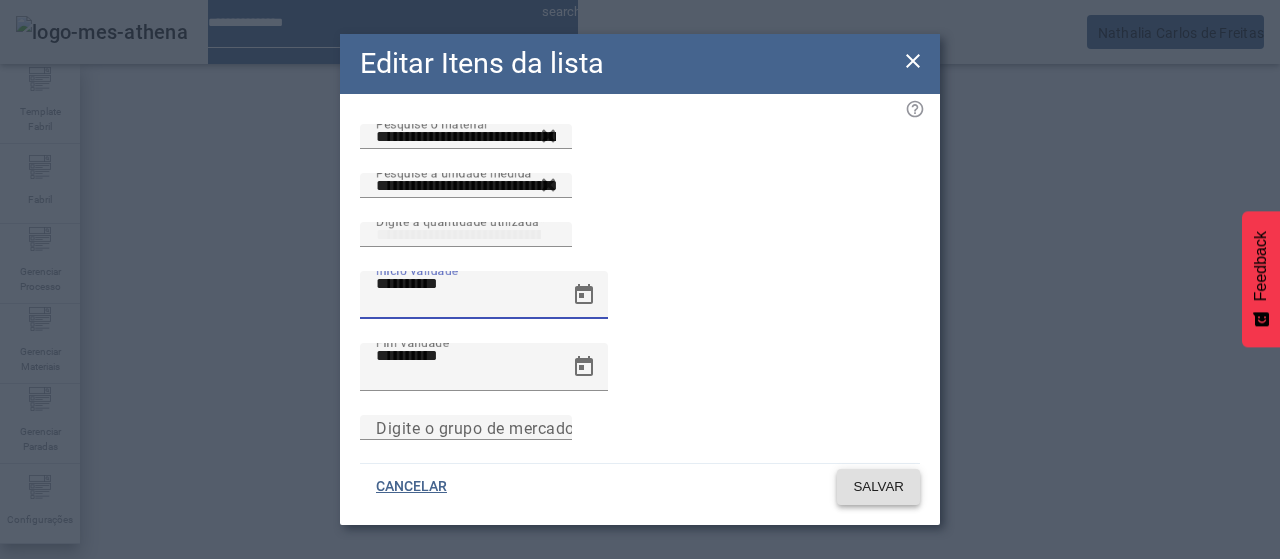 type on "**********" 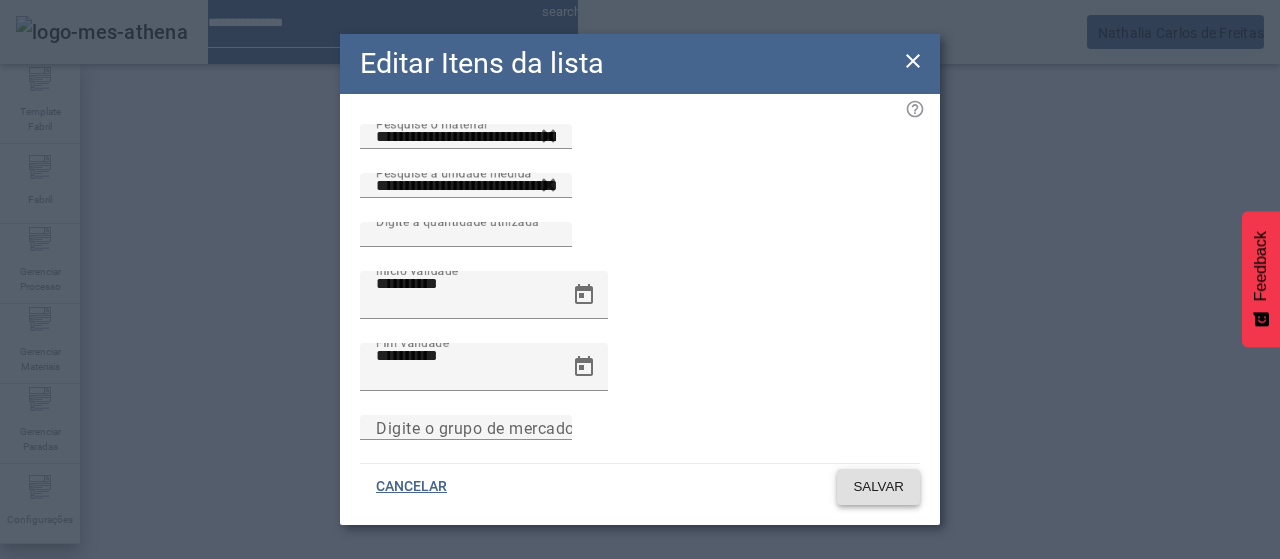 click 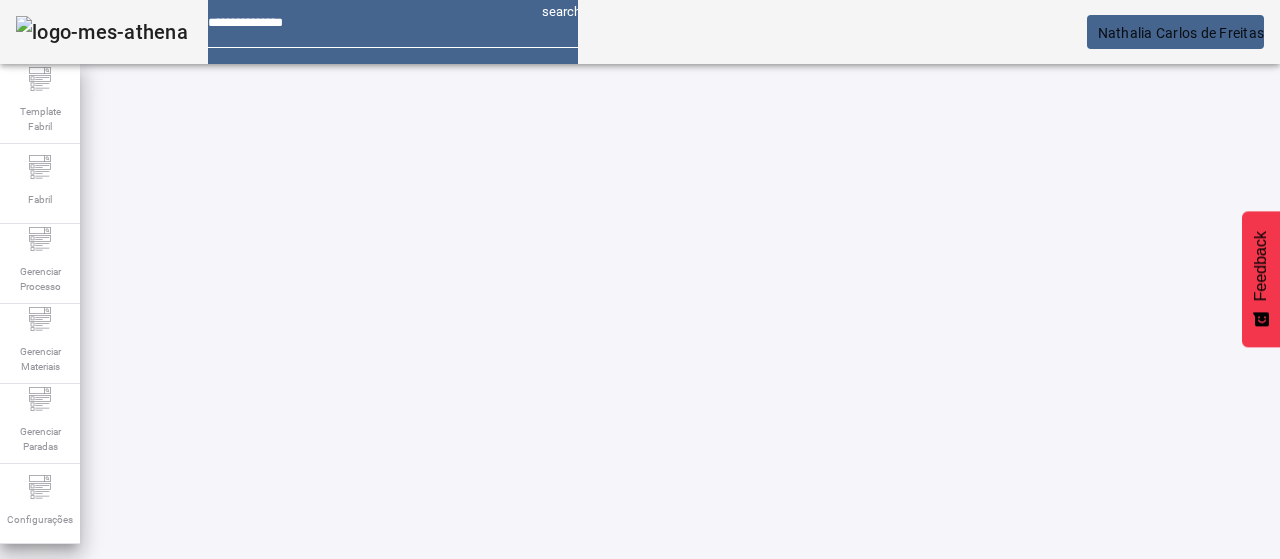 click at bounding box center (131, 893) 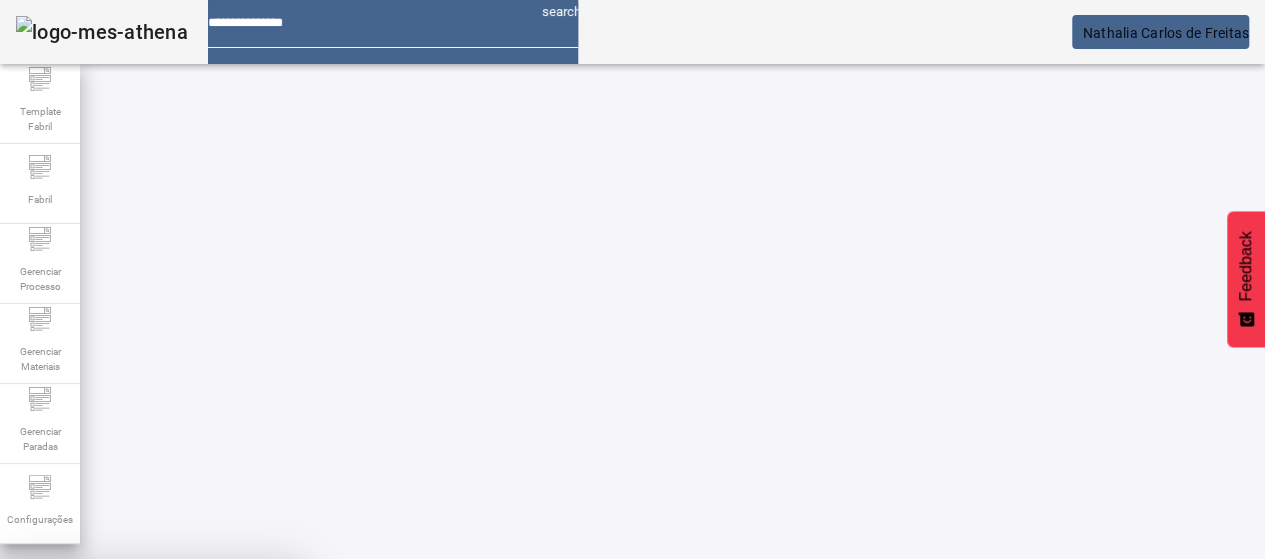 click on "CANCELAR" at bounding box center (52, 707) 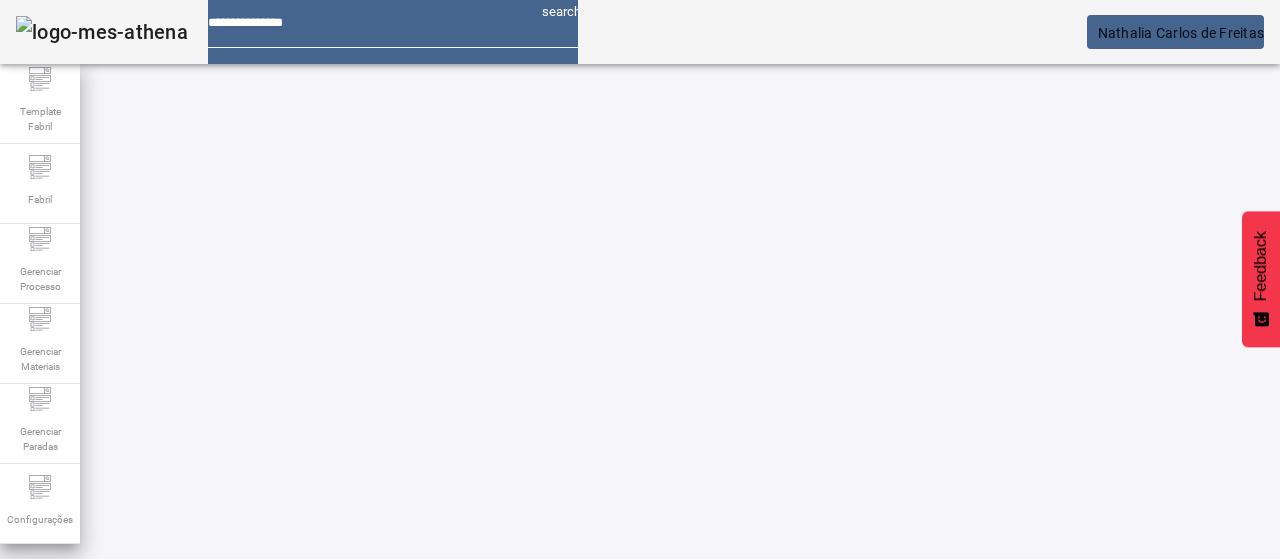click on "EDITAR" at bounding box center [54, 893] 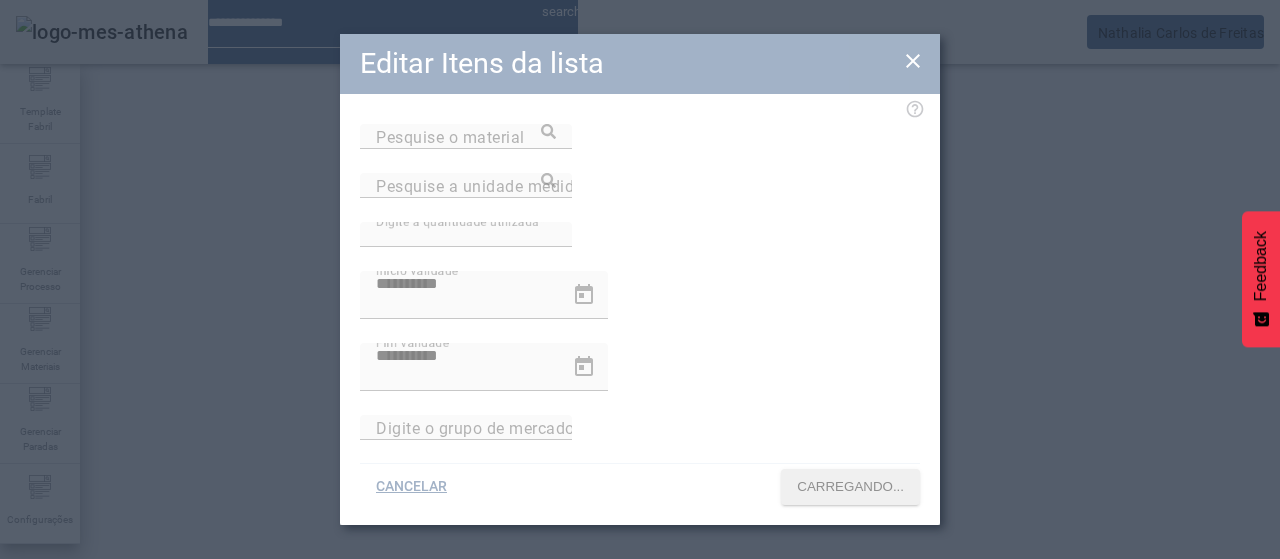 type on "**********" 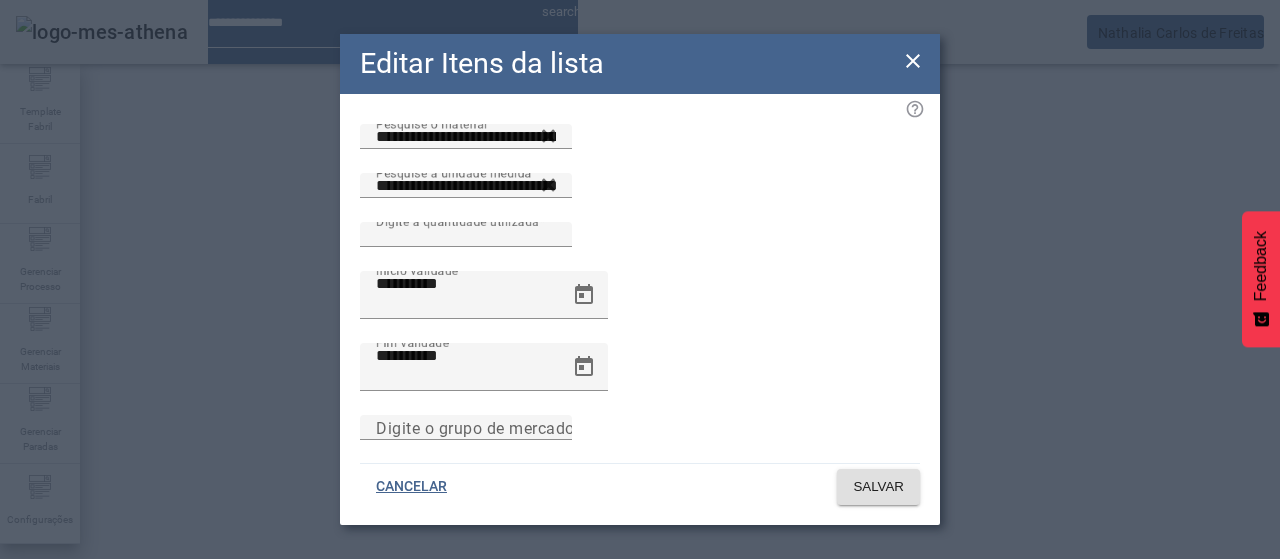 click 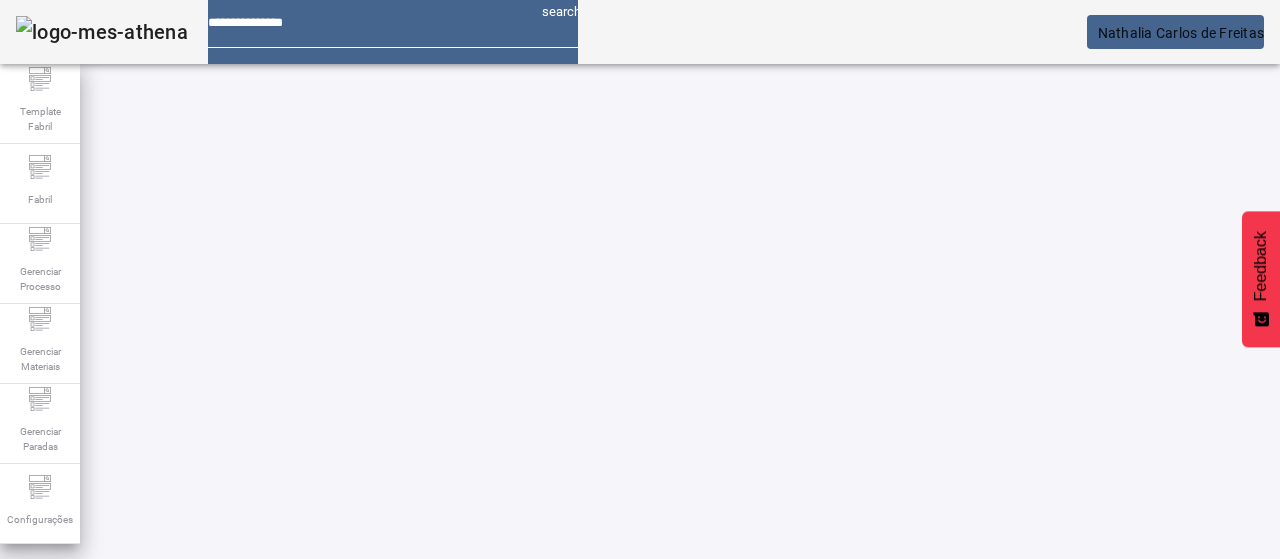 click on "EDITAR" at bounding box center [353, 893] 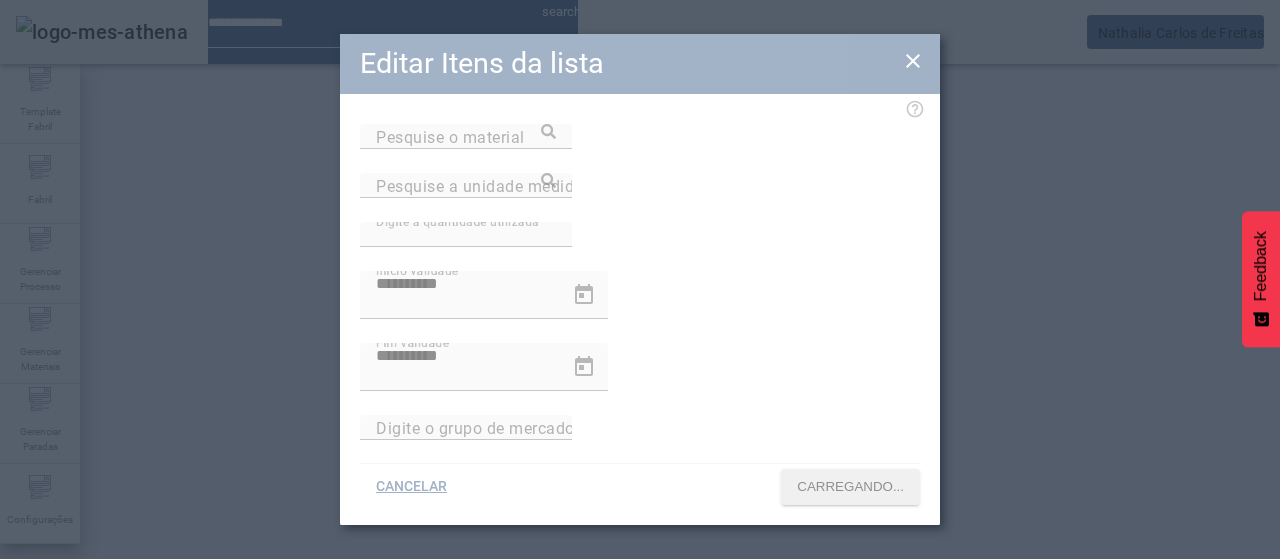 type on "**********" 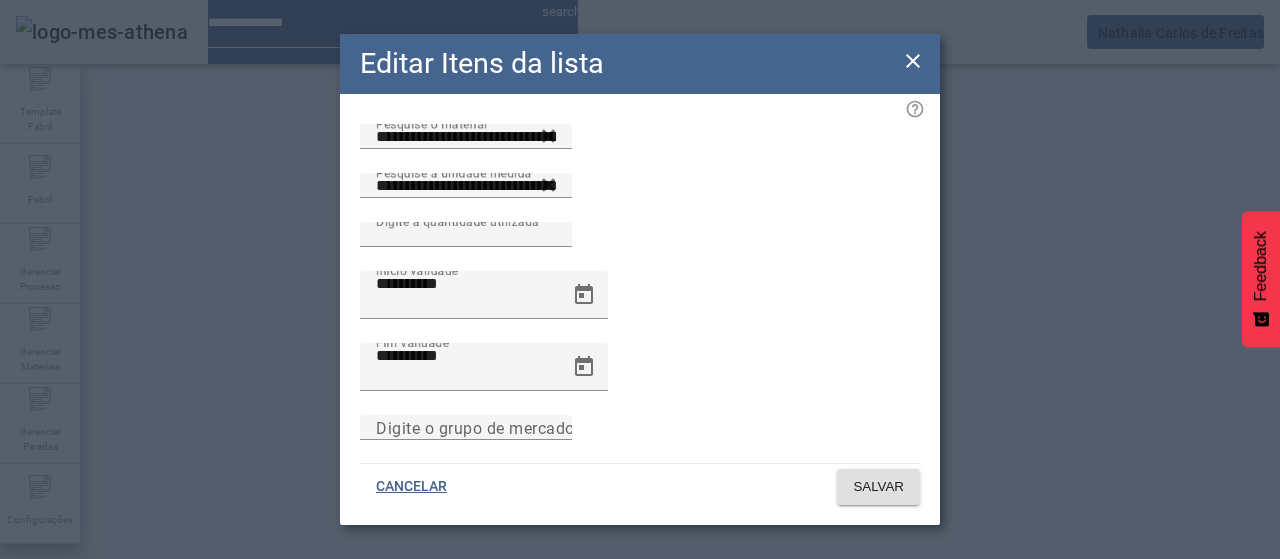 click 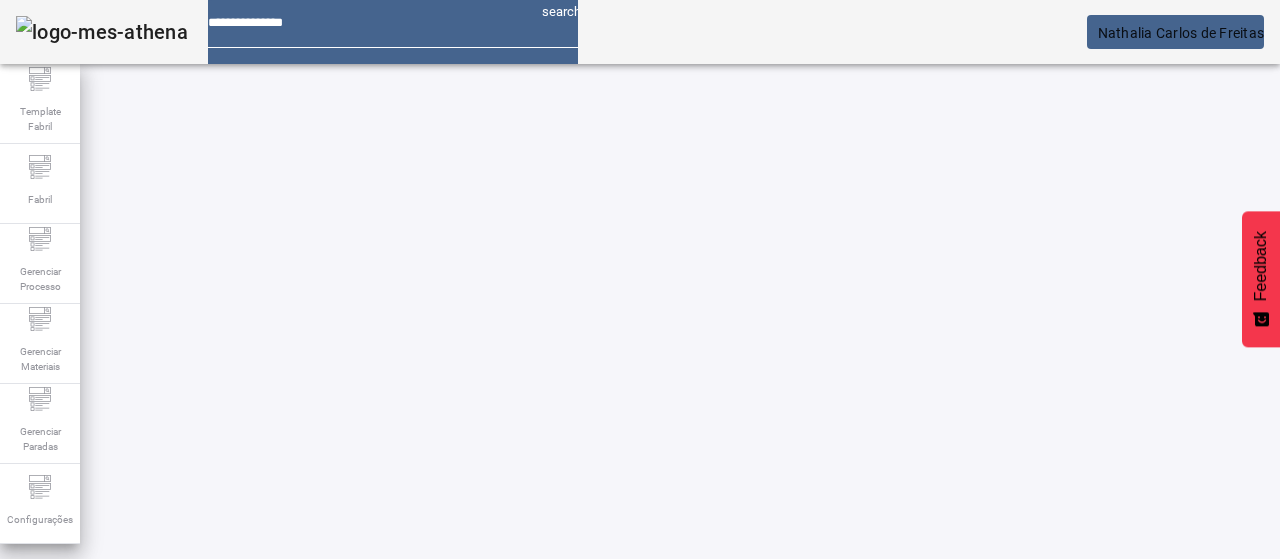 click on "EDITAR" at bounding box center (652, 893) 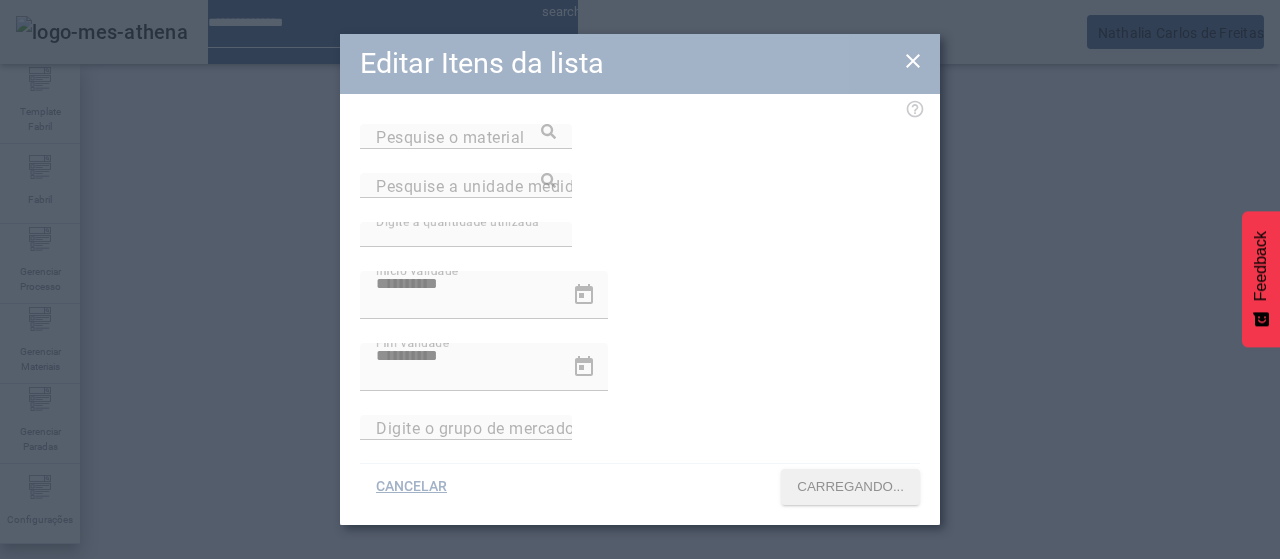 type on "**********" 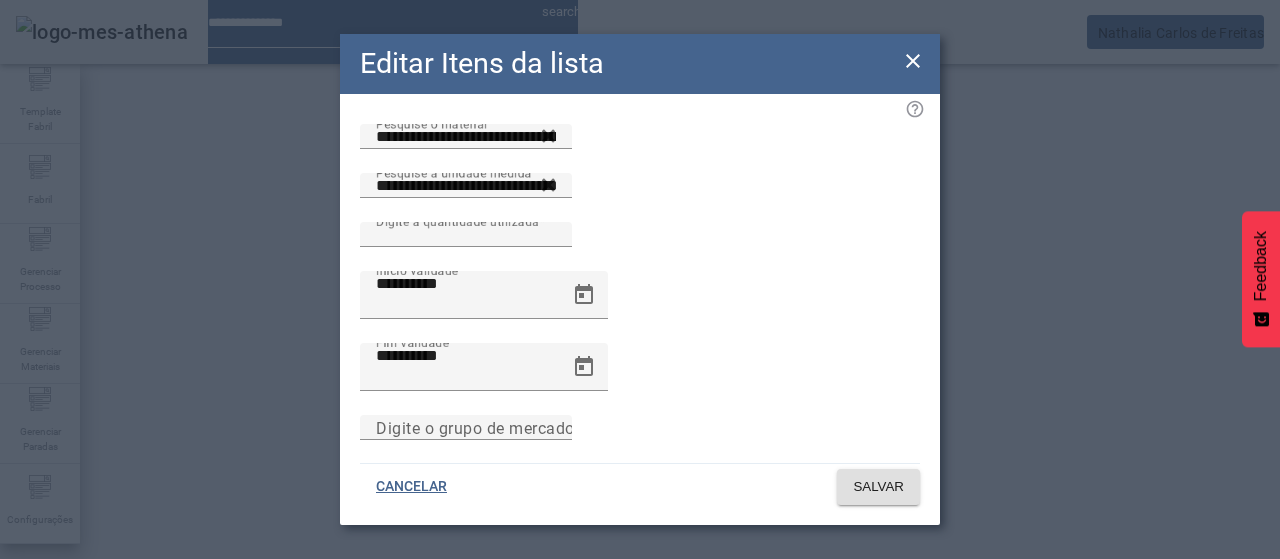 click on "**********" 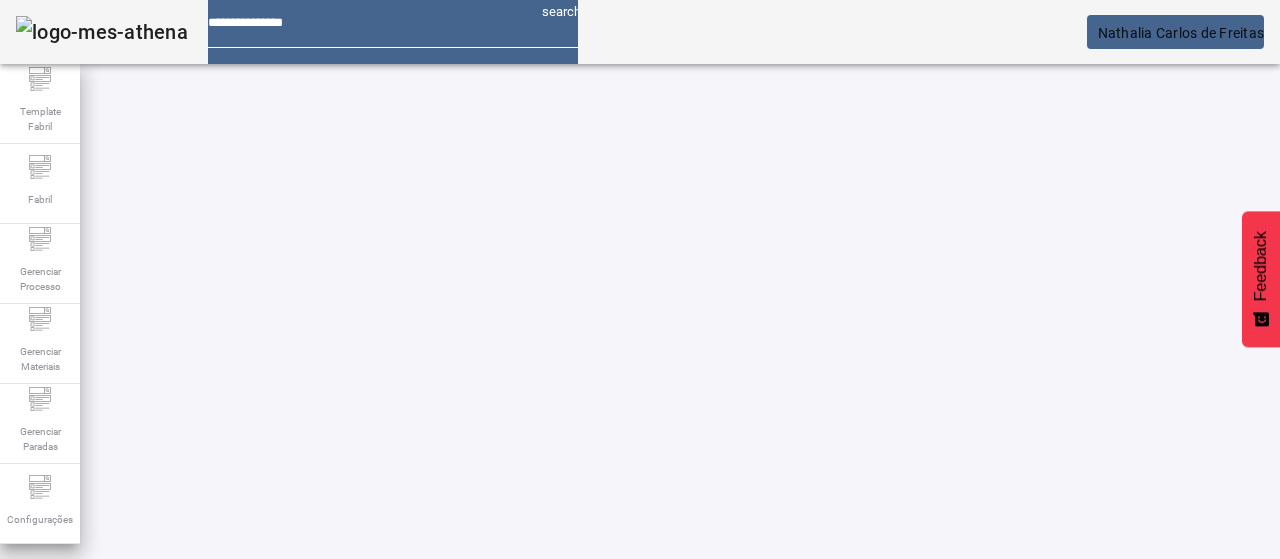 click on "EDITAR" at bounding box center (353, 743) 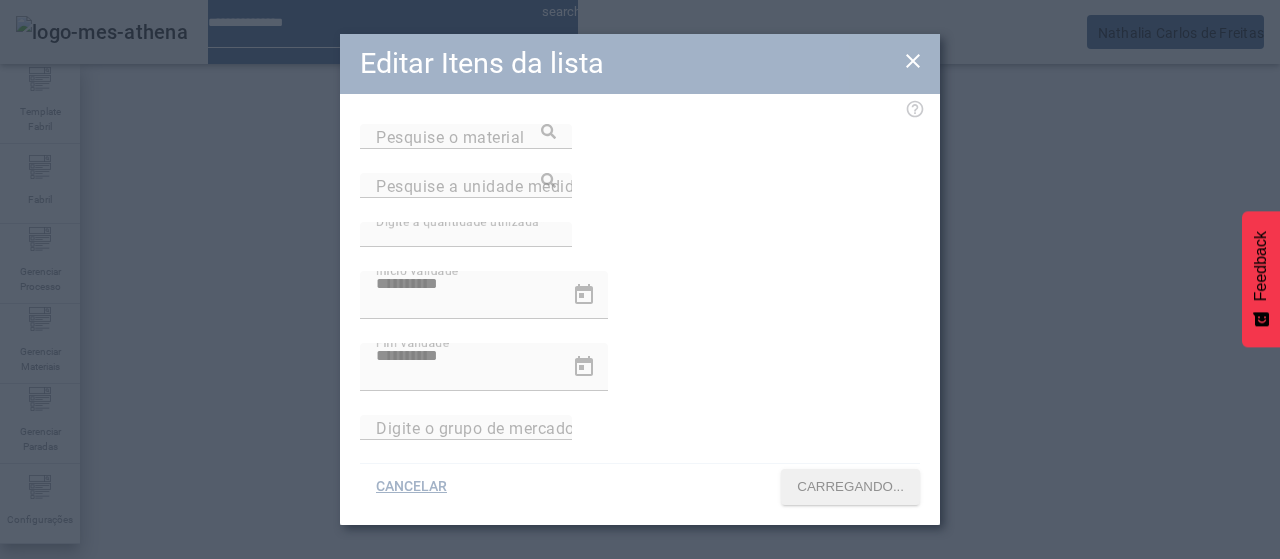 type on "**********" 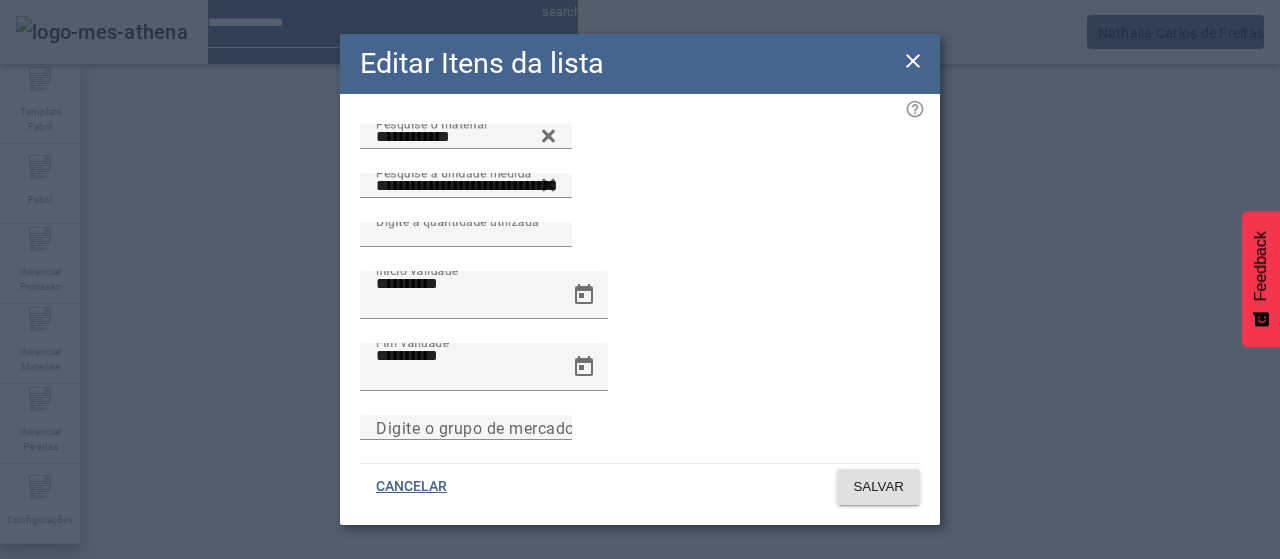 click 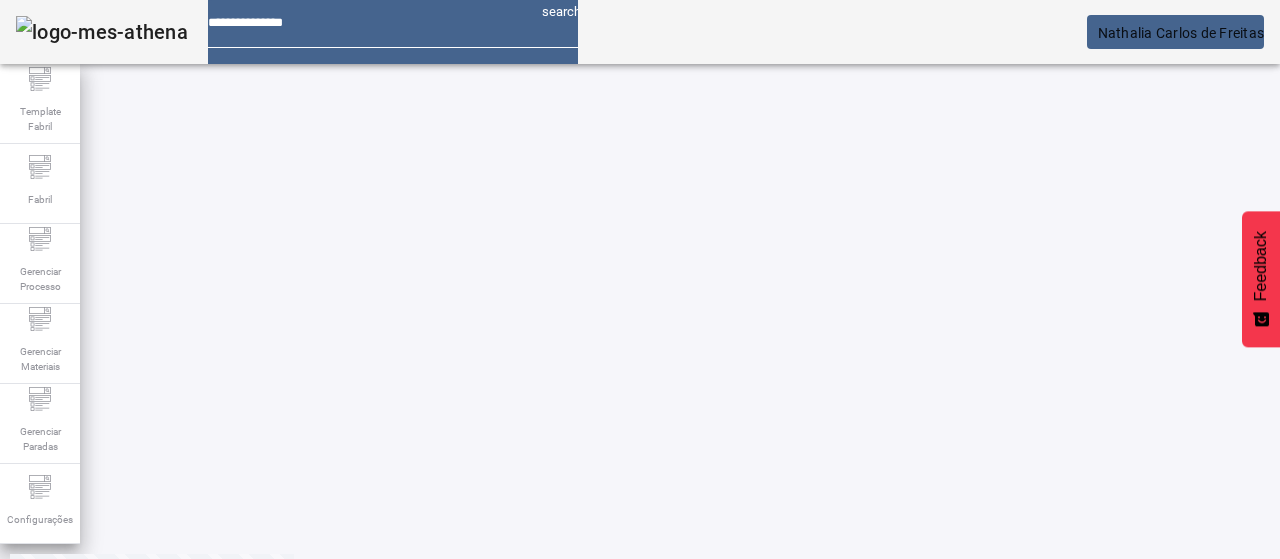 scroll, scrollTop: 160, scrollLeft: 0, axis: vertical 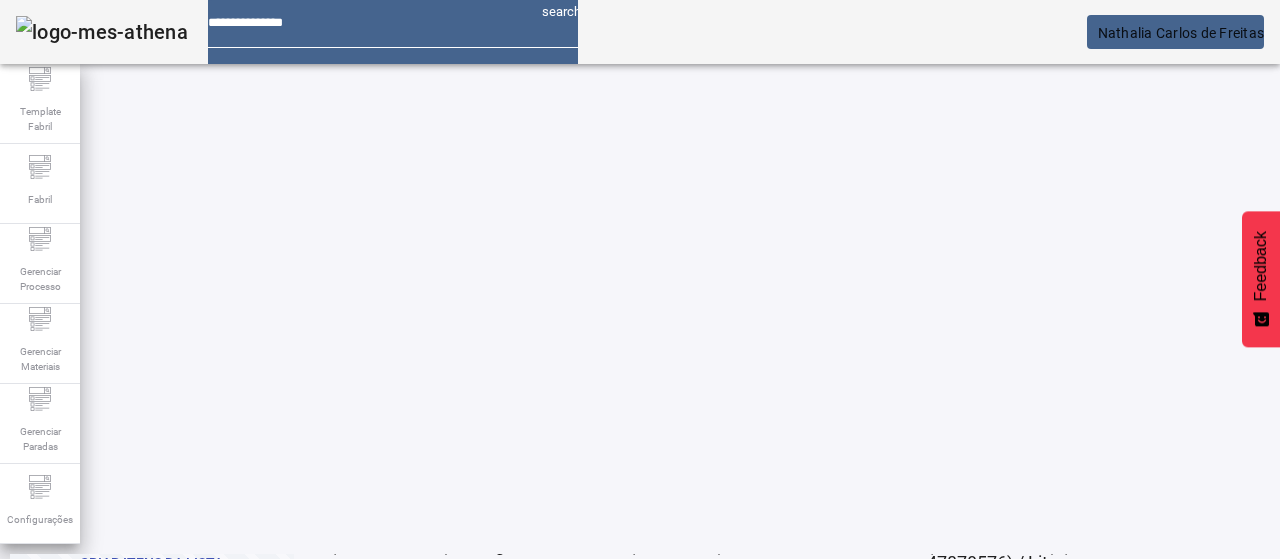 click on "EDITAR" at bounding box center (54, 883) 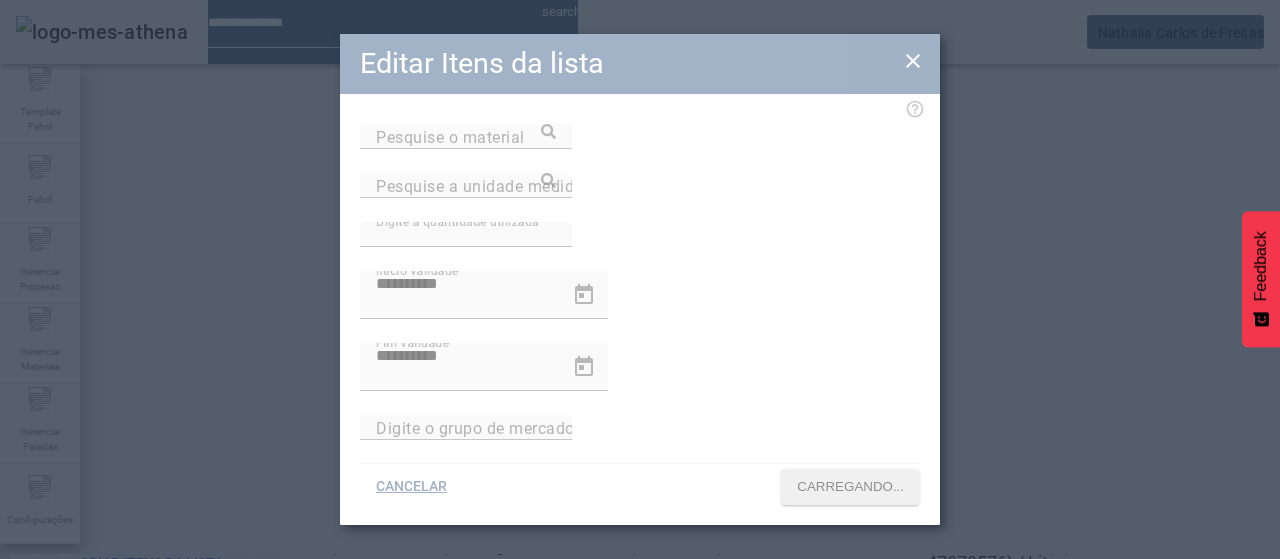 type on "**********" 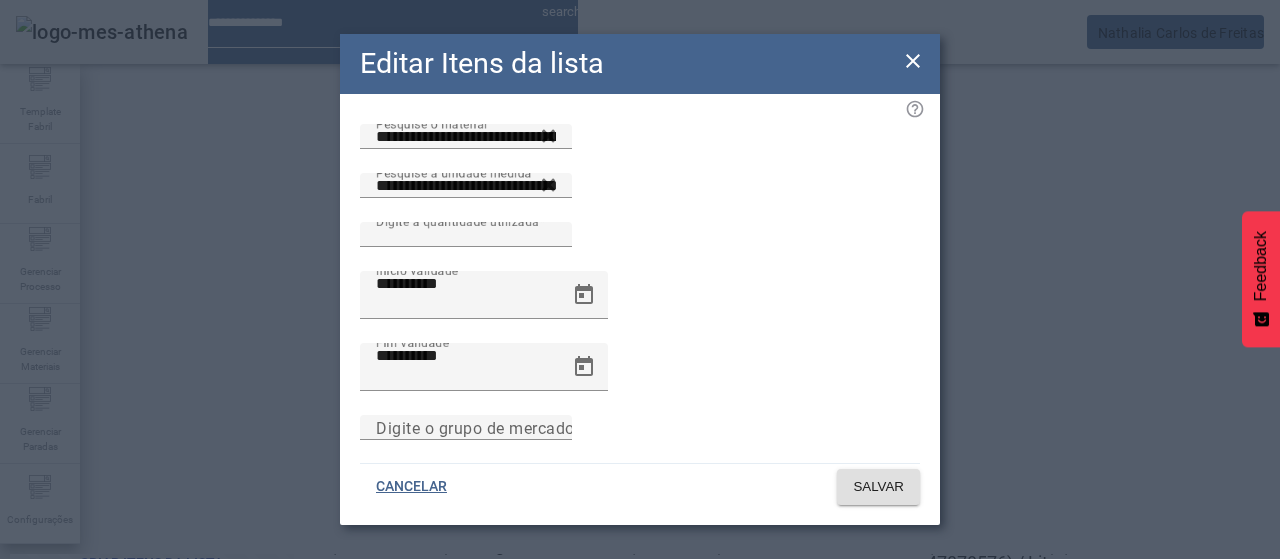 click 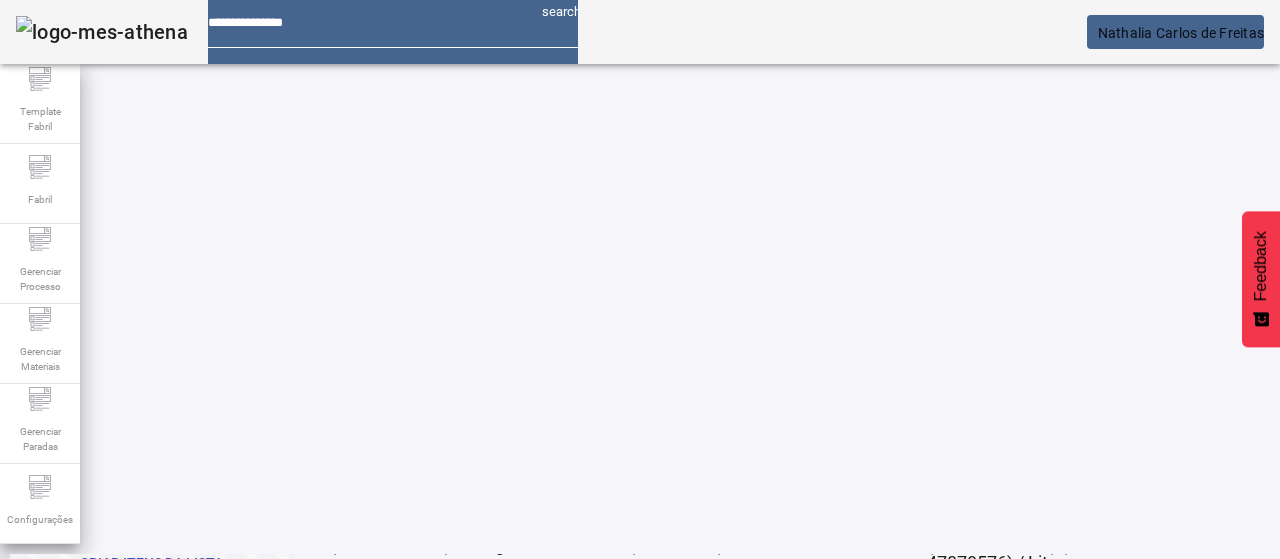 click on "EDITAR" at bounding box center (353, 583) 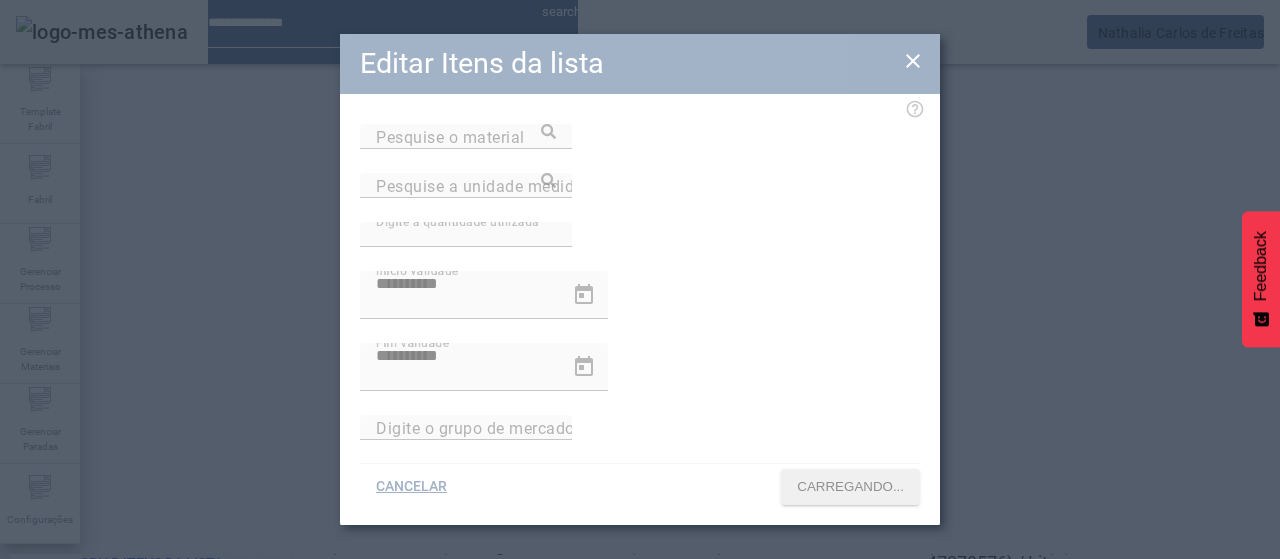 type on "**********" 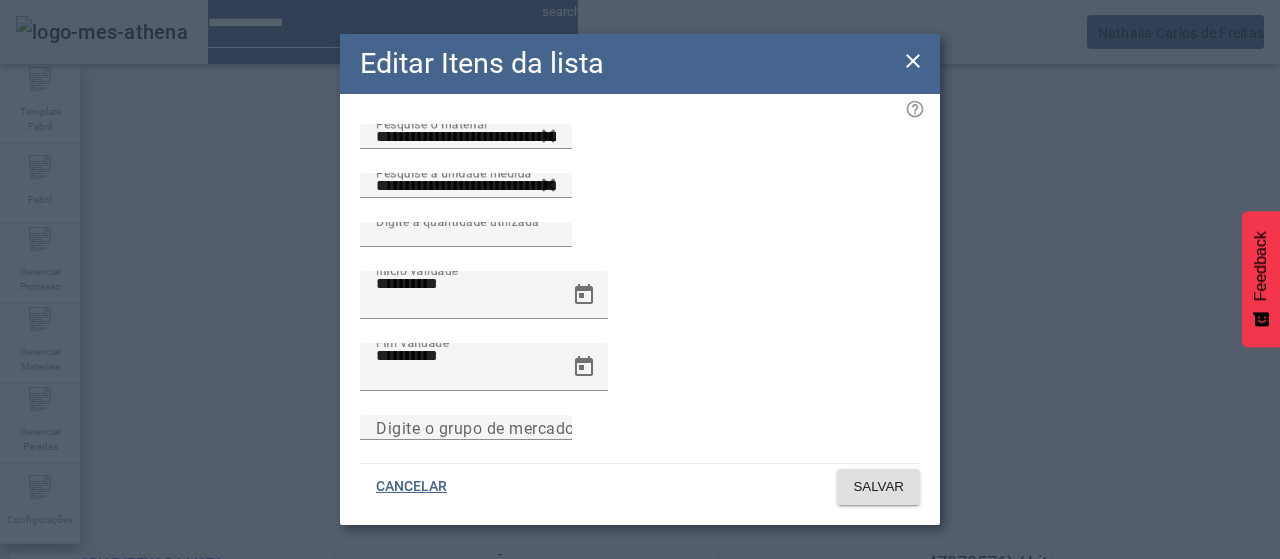 click 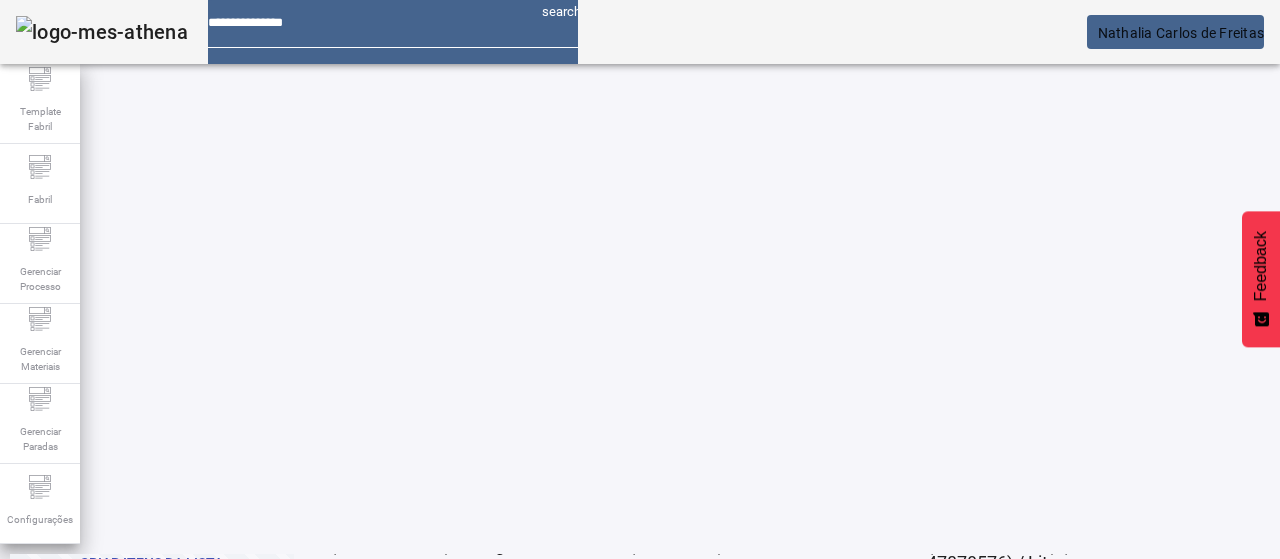 click on "EDITAR" at bounding box center (652, 883) 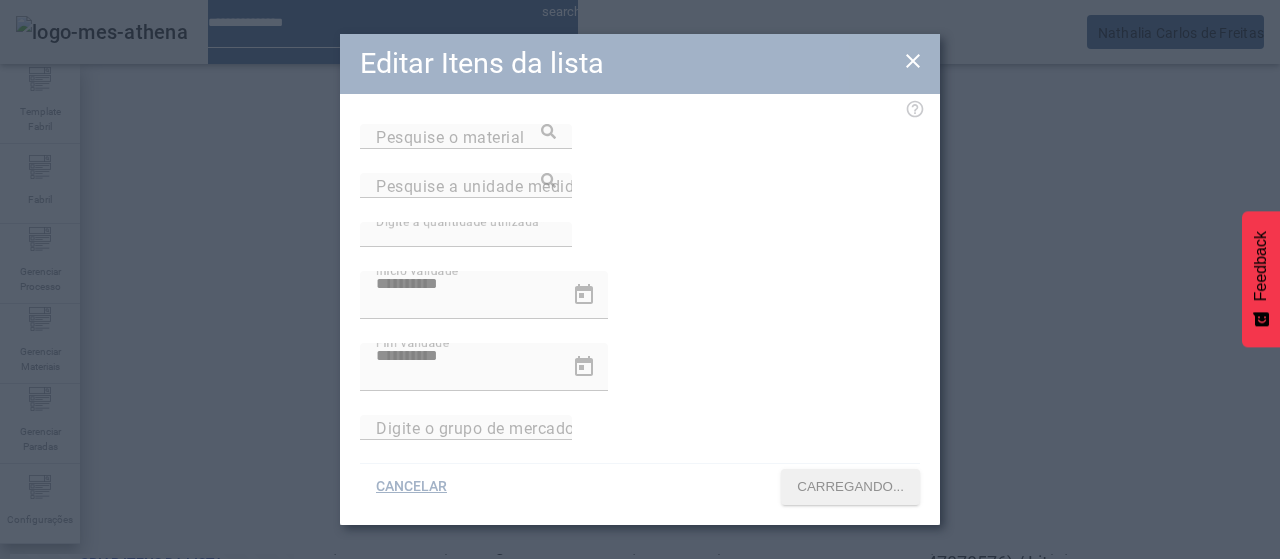 type on "**********" 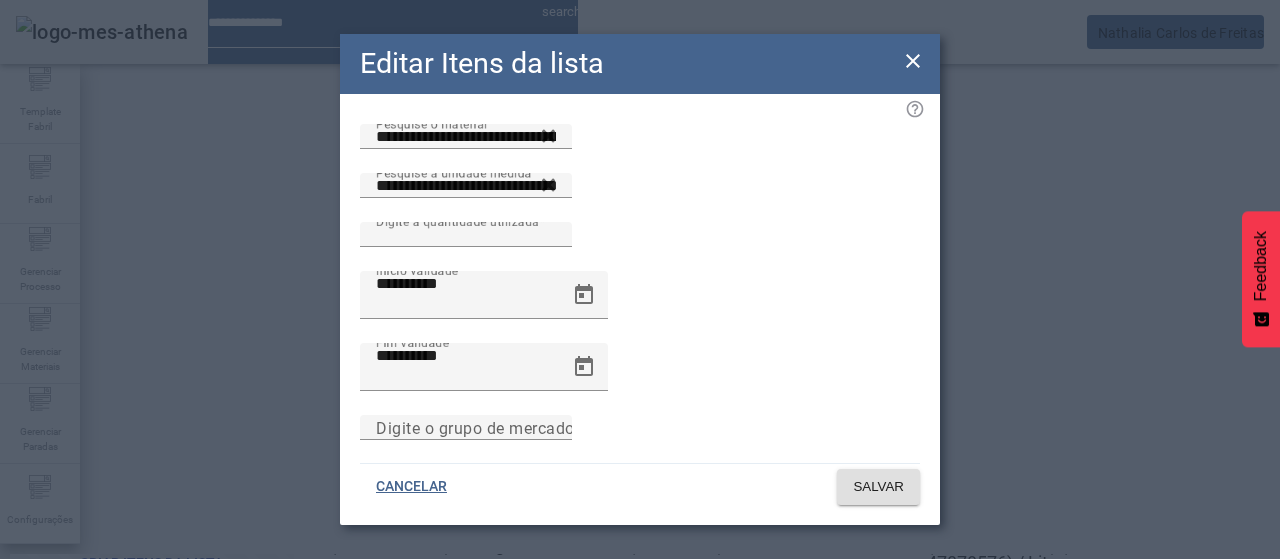 click 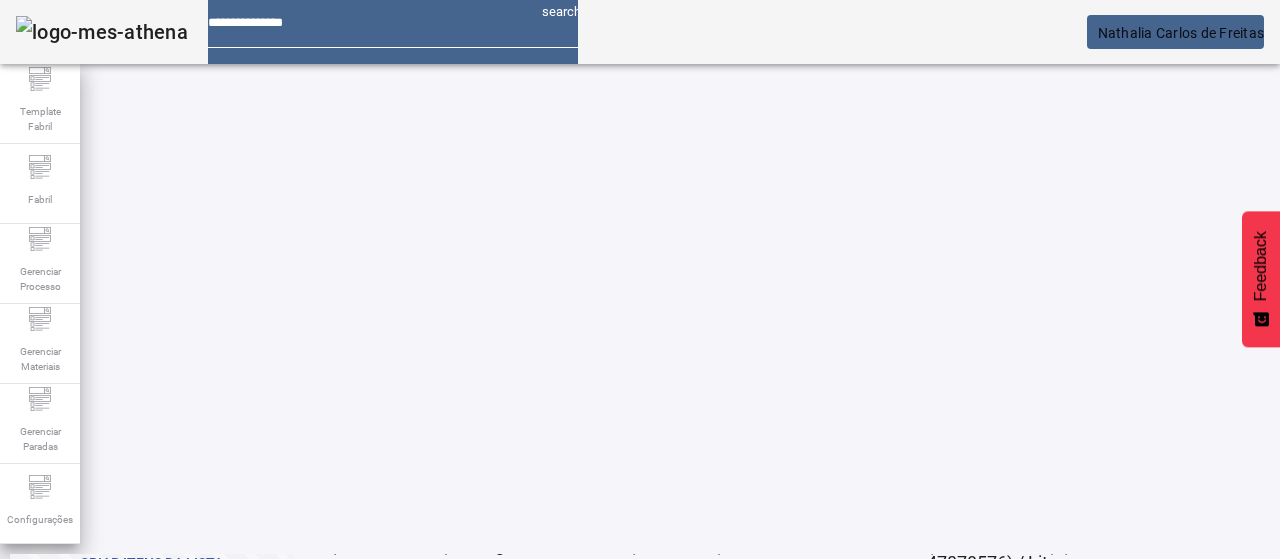 click on "EDITAR" at bounding box center [353, 583] 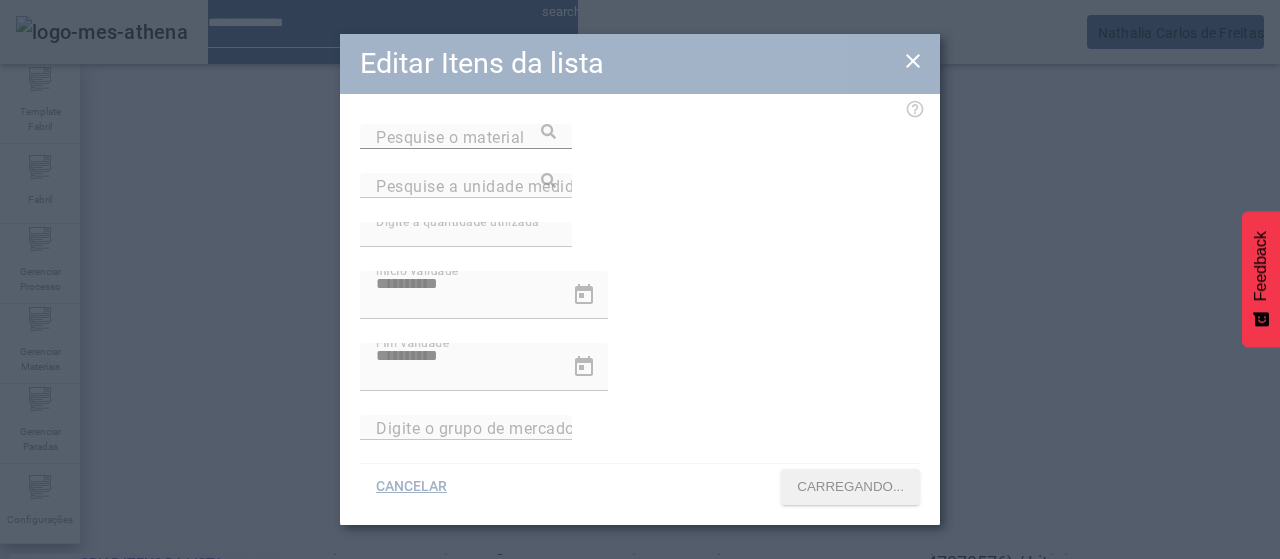 type on "**********" 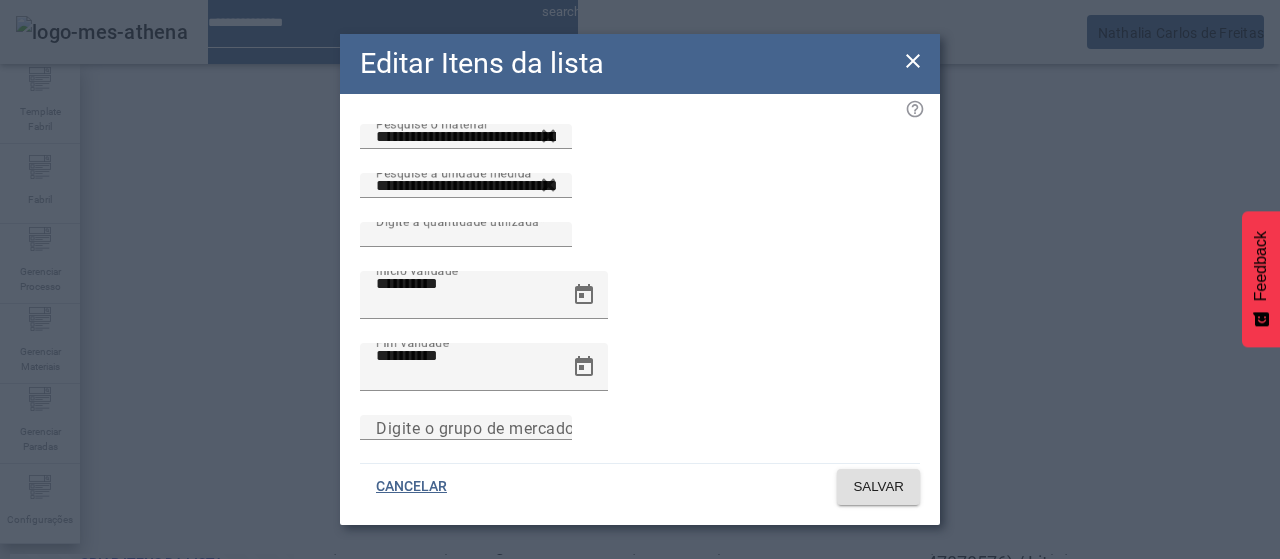 click 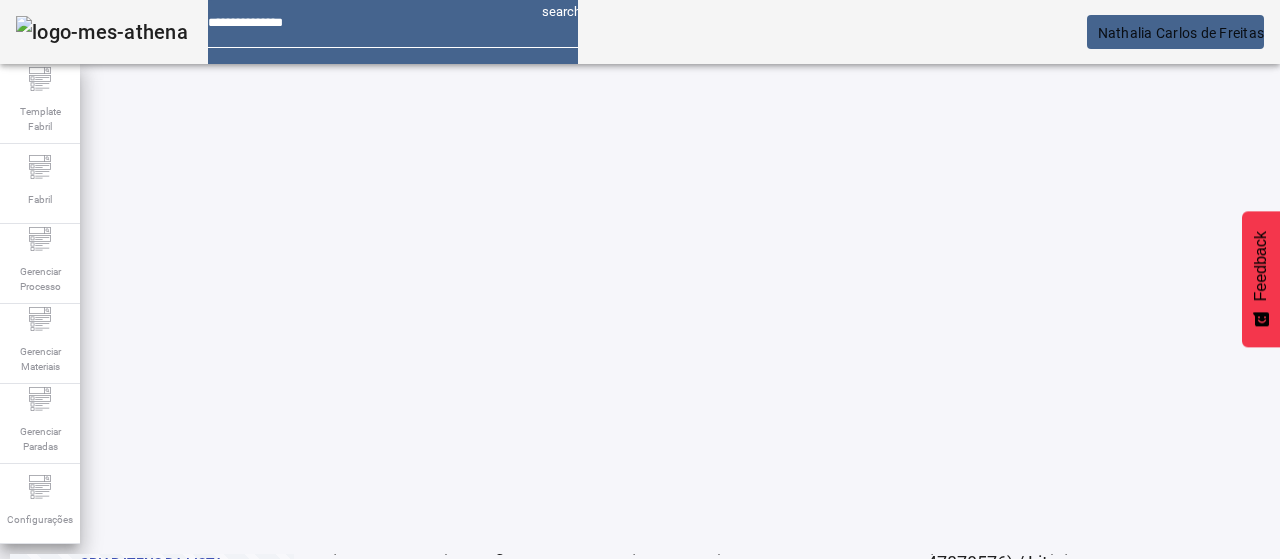 click on "2" 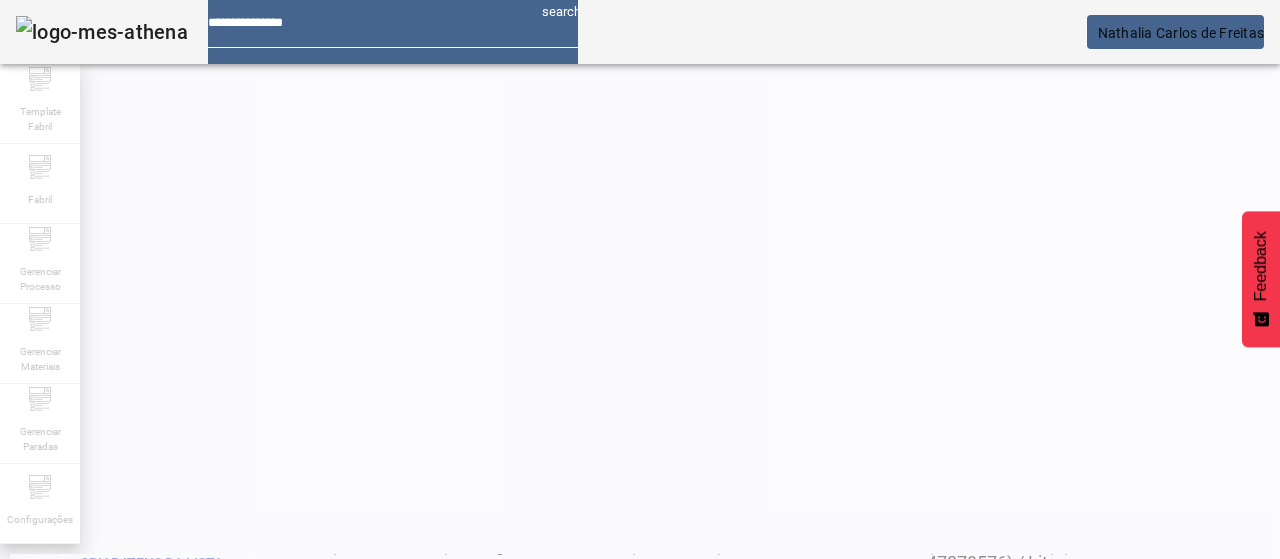 scroll, scrollTop: 0, scrollLeft: 0, axis: both 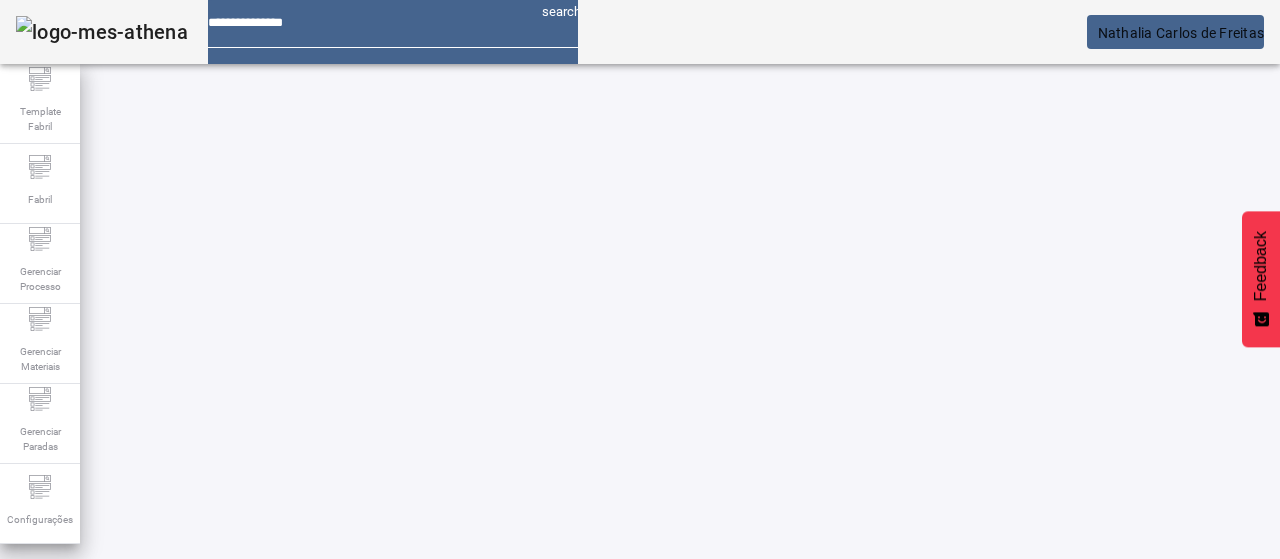 click on "EDITAR" at bounding box center (353, 743) 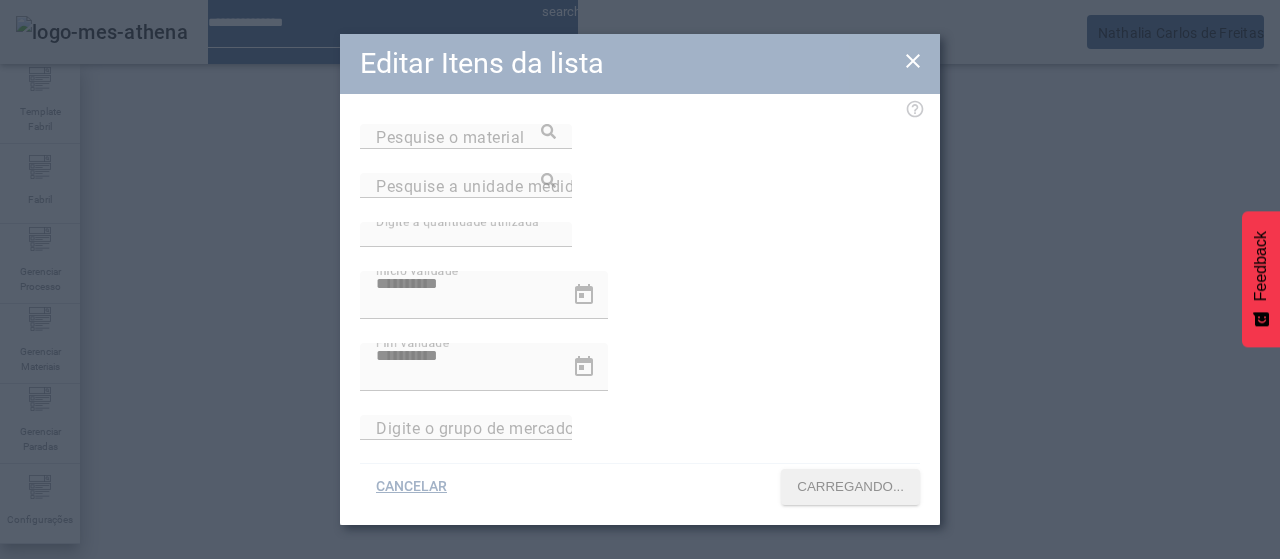 type on "**********" 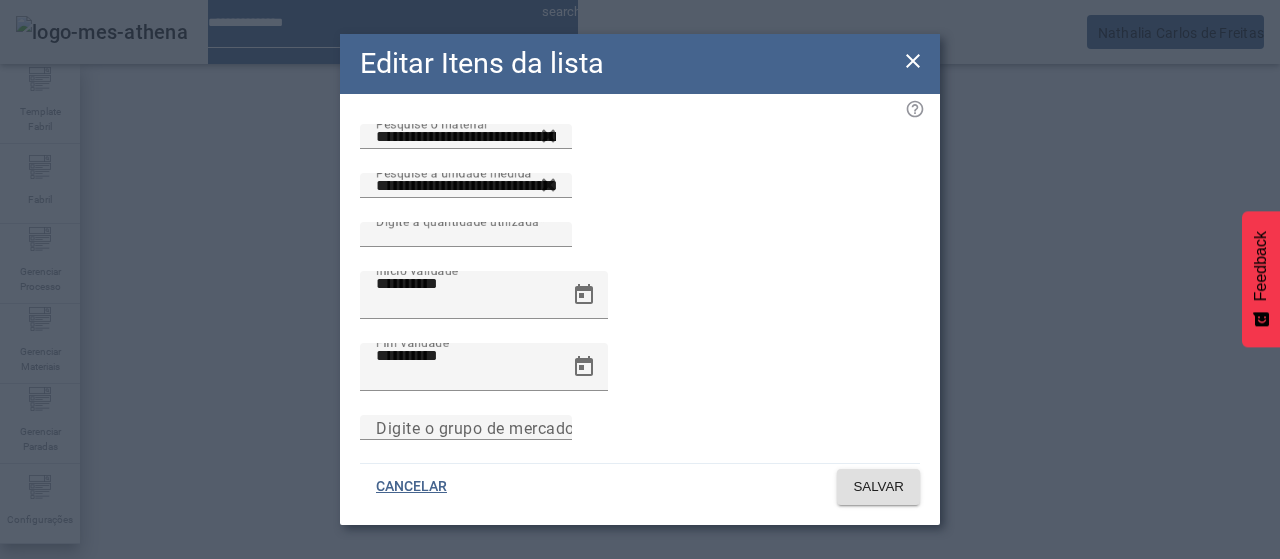 click 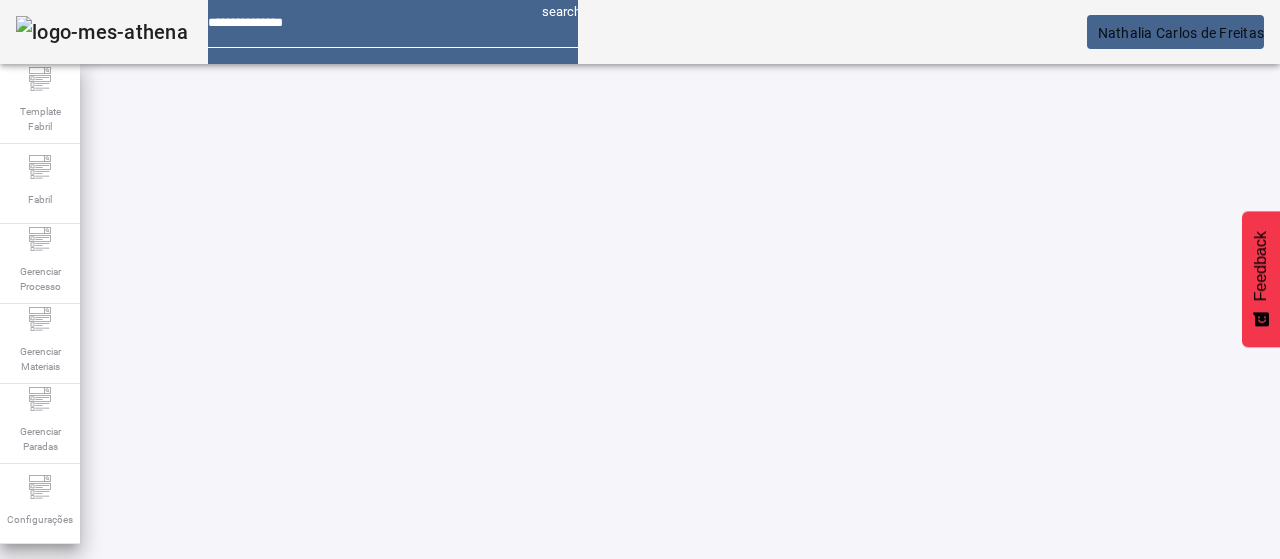 click on "EDITAR" at bounding box center [353, 743] 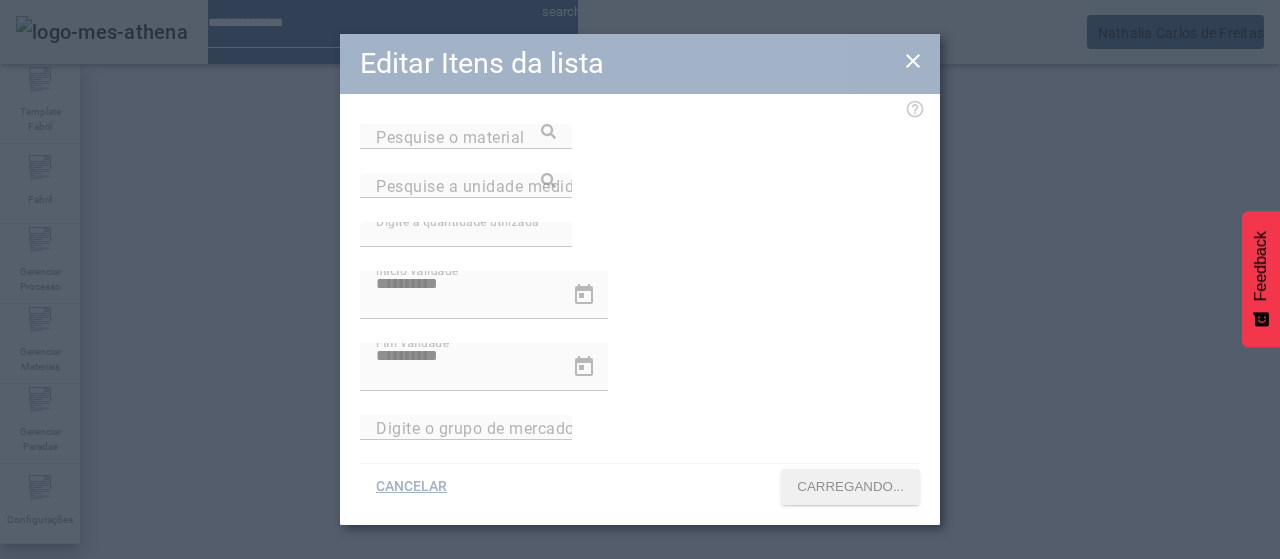 type on "**********" 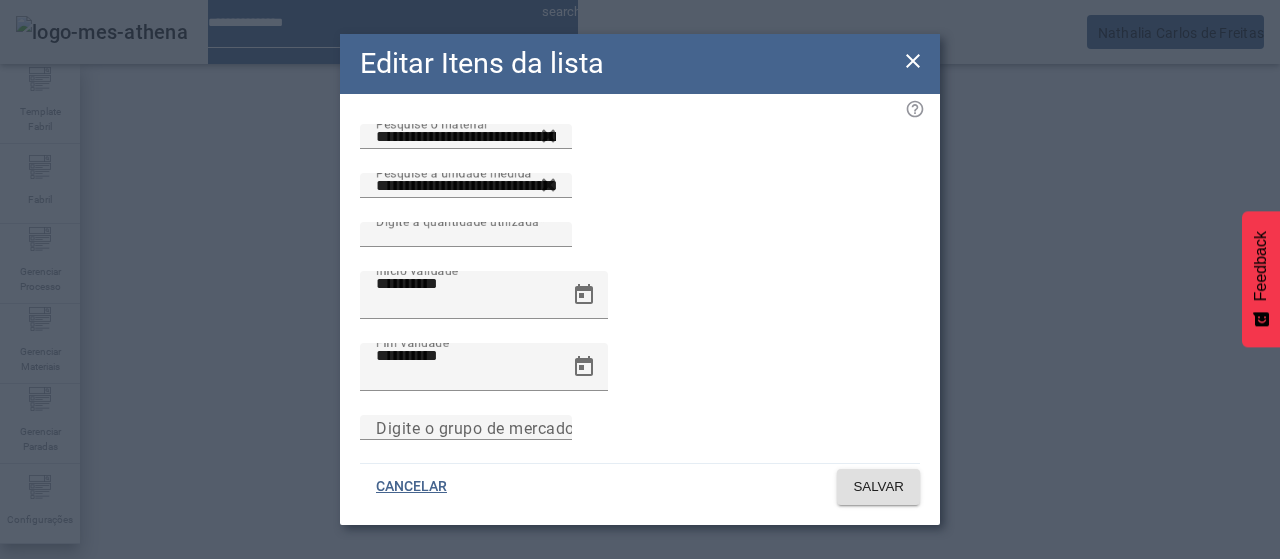 click 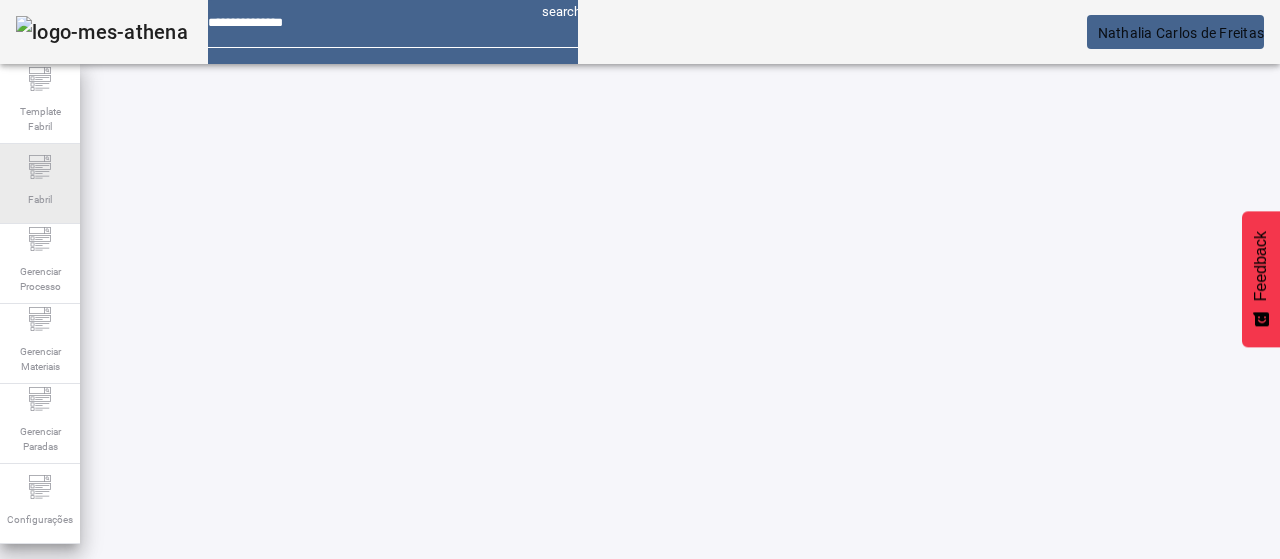 click on "Fabril" 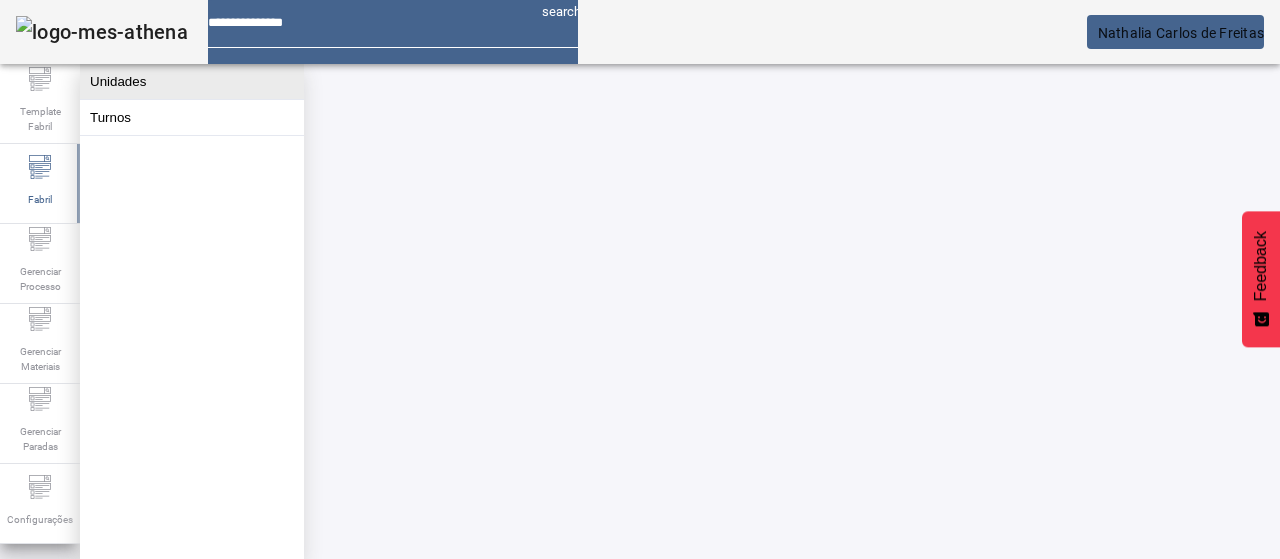 click on "Unidades" 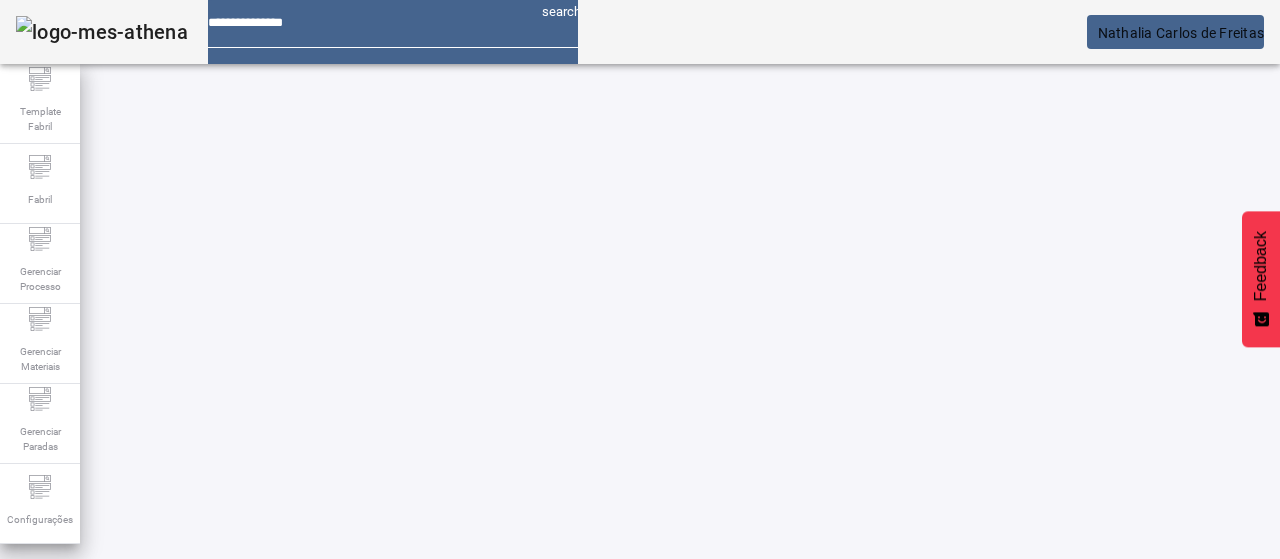 click on "ABRIR FILTROS" 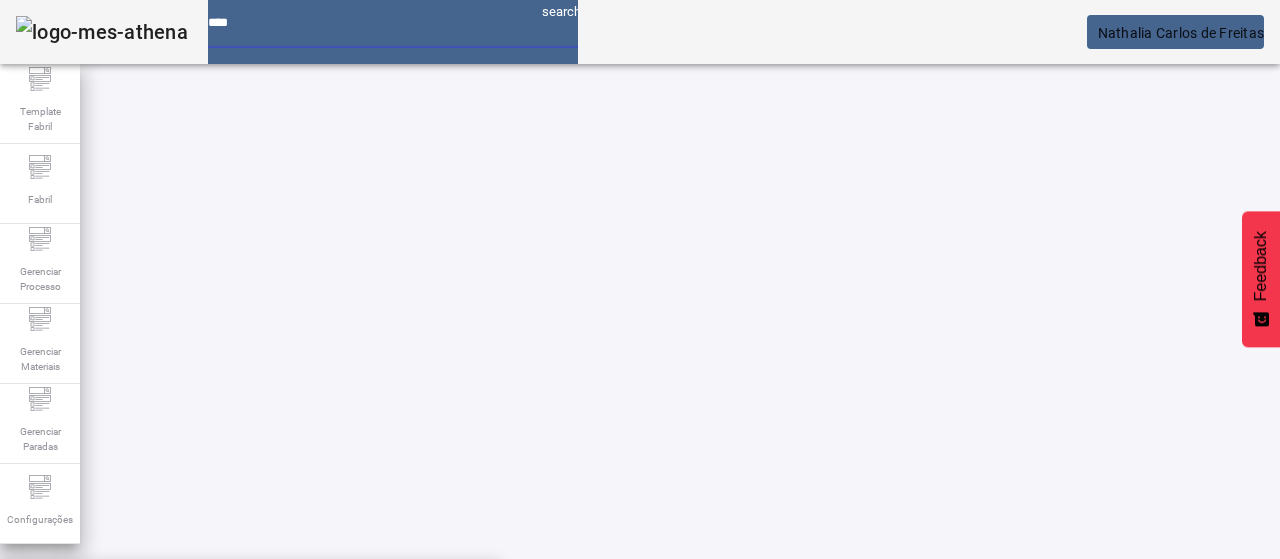 type on "****" 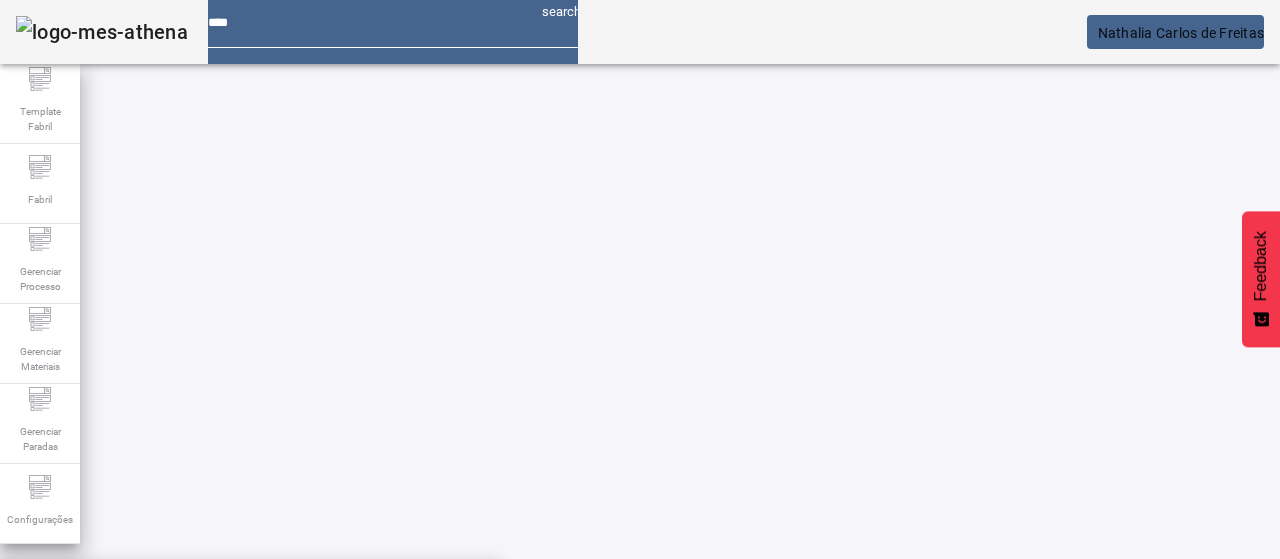 click on "Gerenciar Processo > Lista técnica" at bounding box center (145, 590) 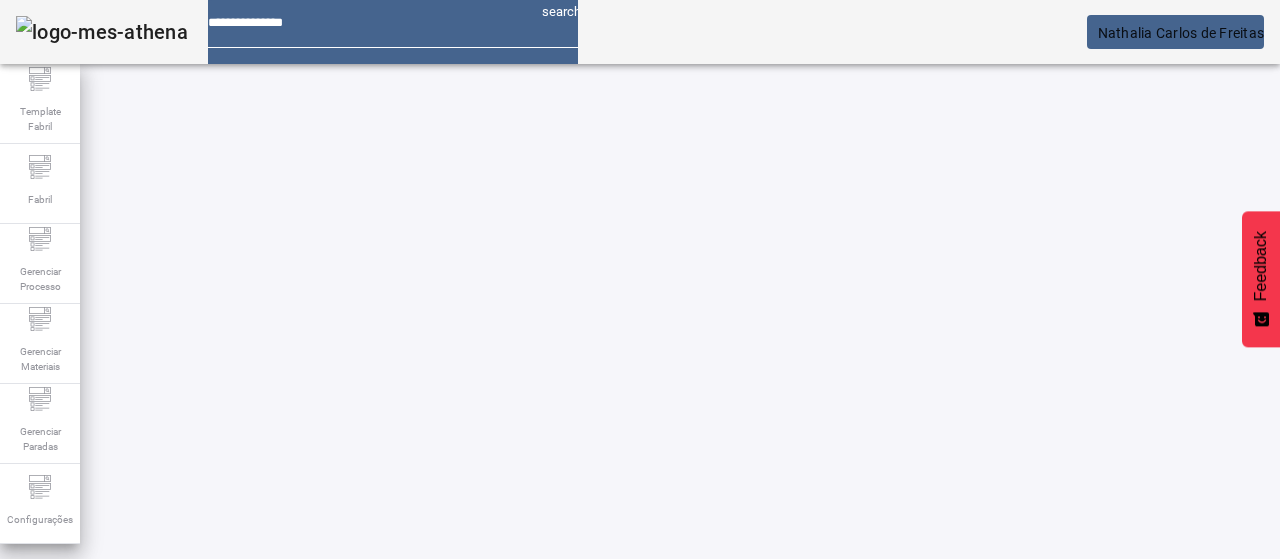 click at bounding box center [367, 15] 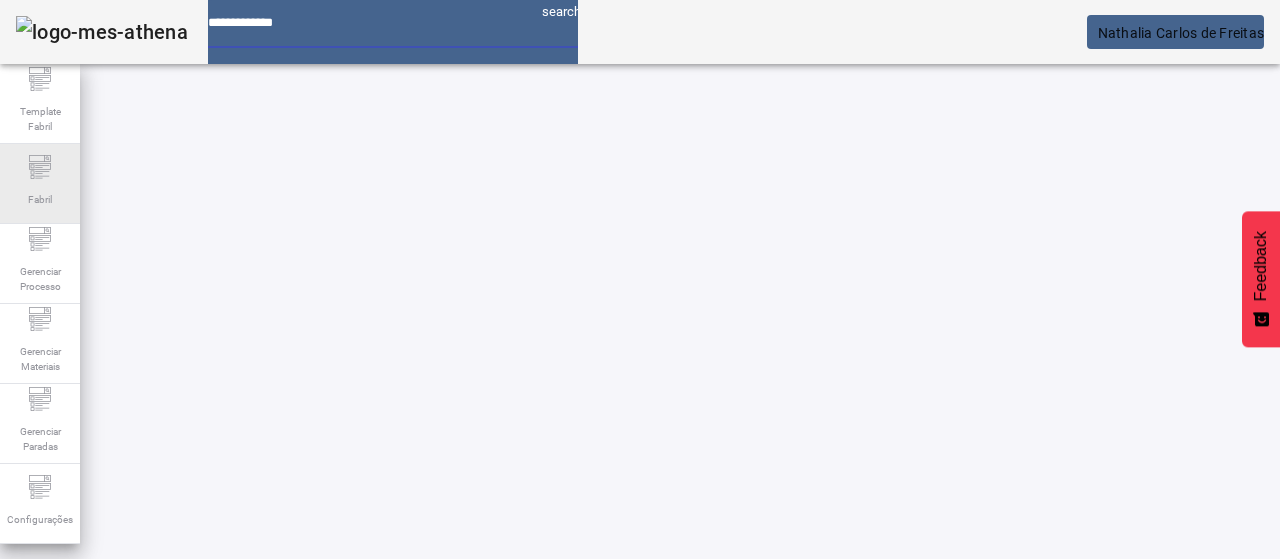 type on "**********" 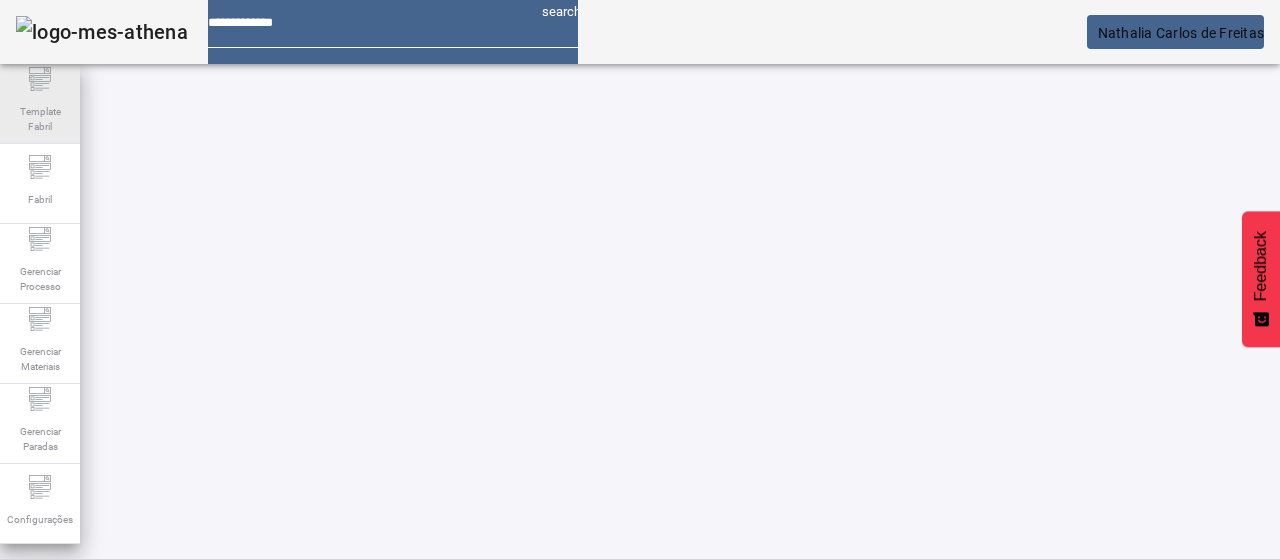 drag, startPoint x: 48, startPoint y: 161, endPoint x: 68, endPoint y: 138, distance: 30.479502 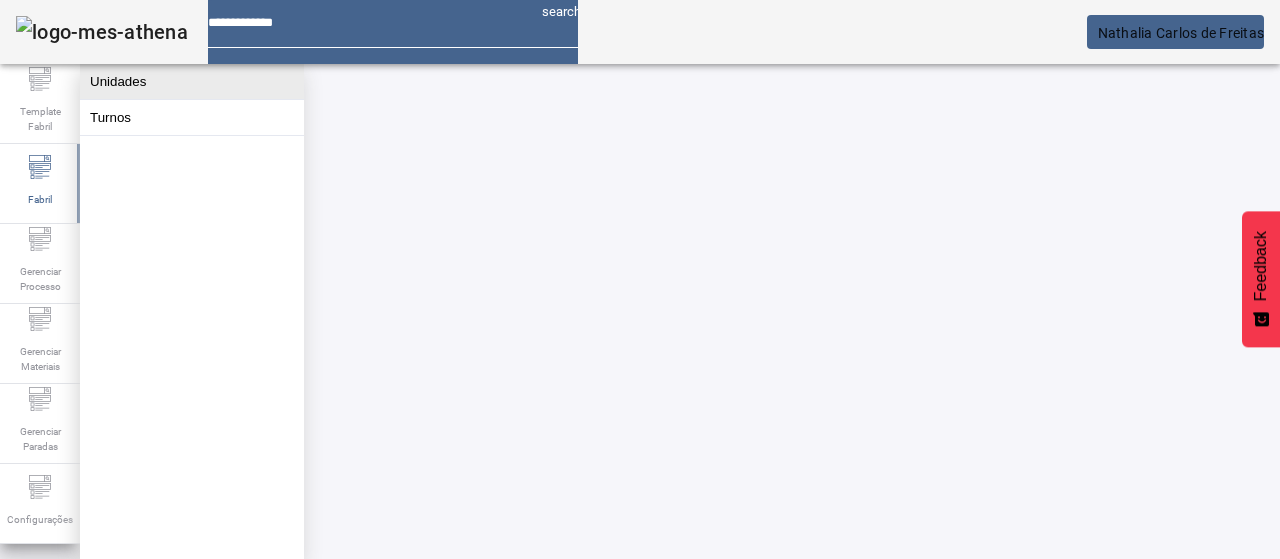 click on "Unidades" 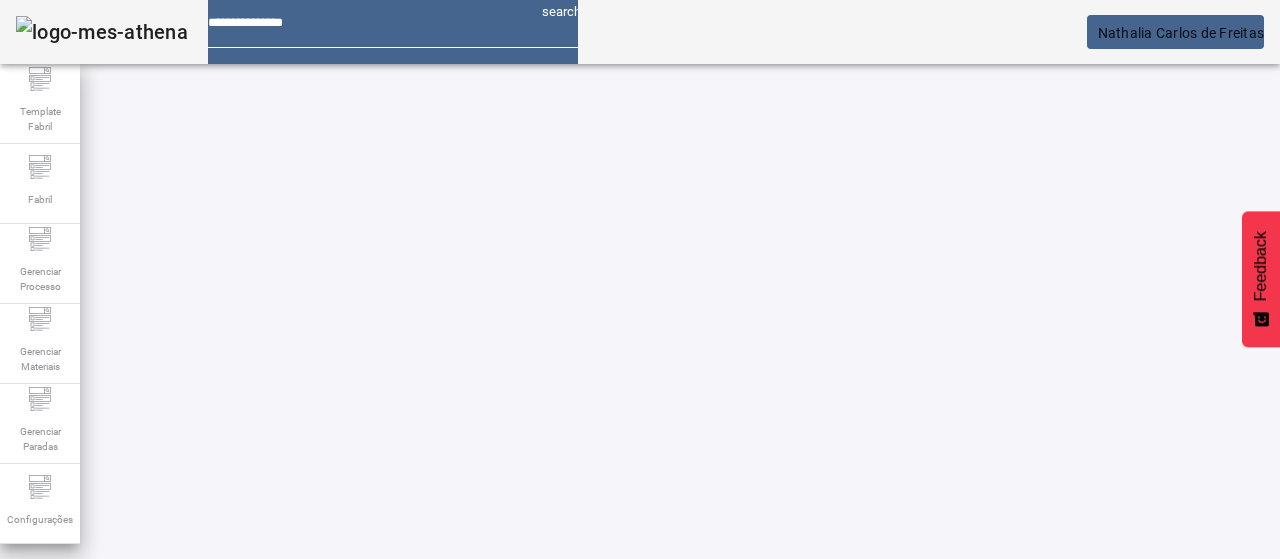 click 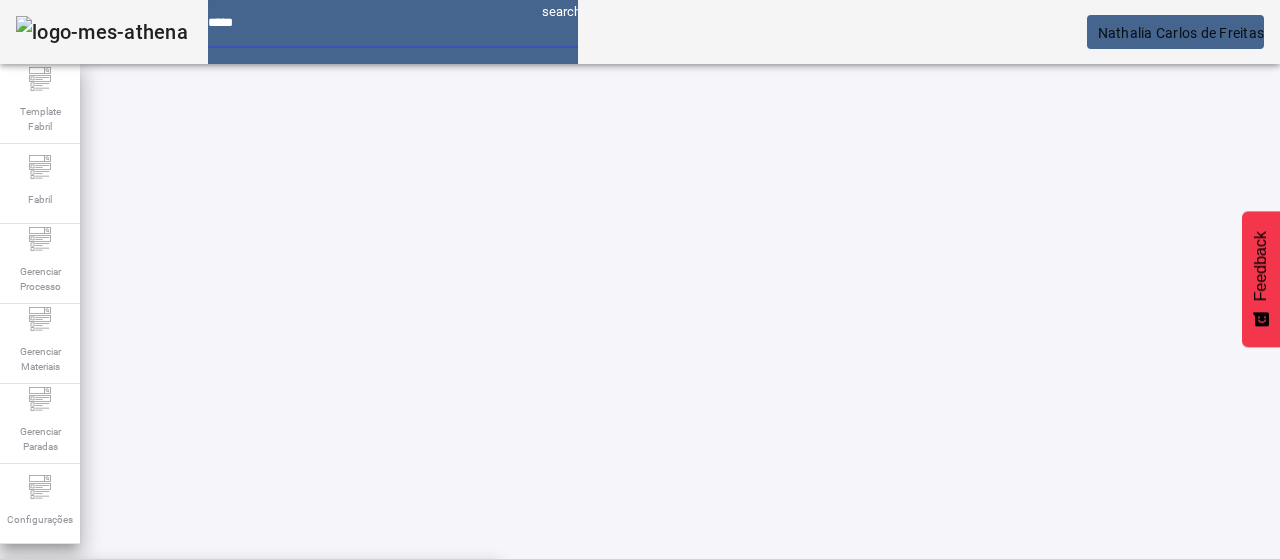 type on "*****" 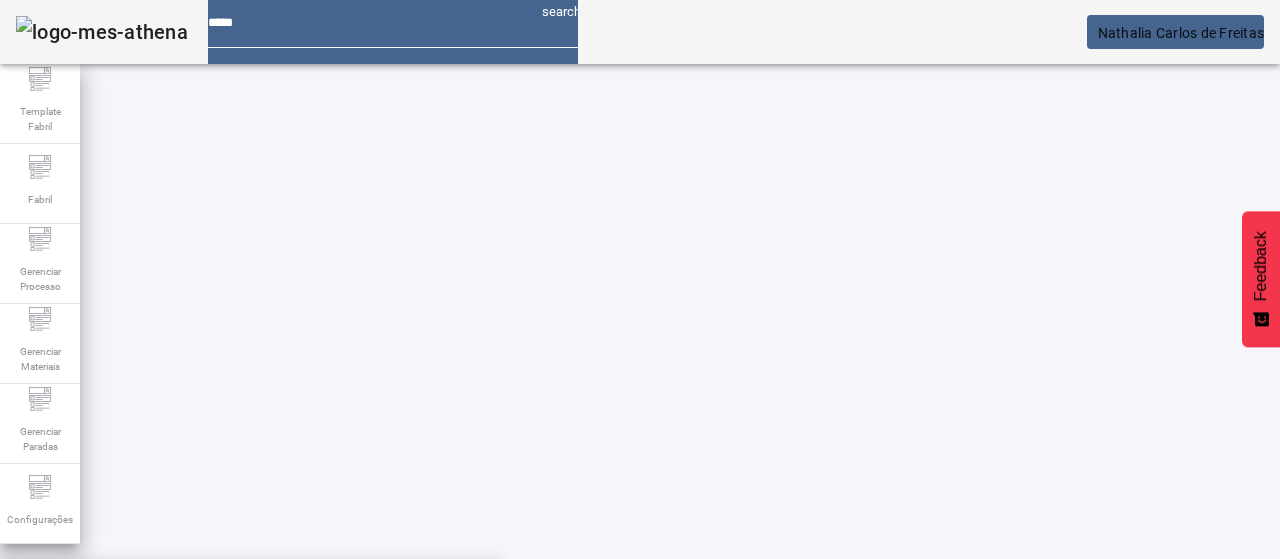 click on "Gerenciar Processo > Lista técnica" at bounding box center [145, 590] 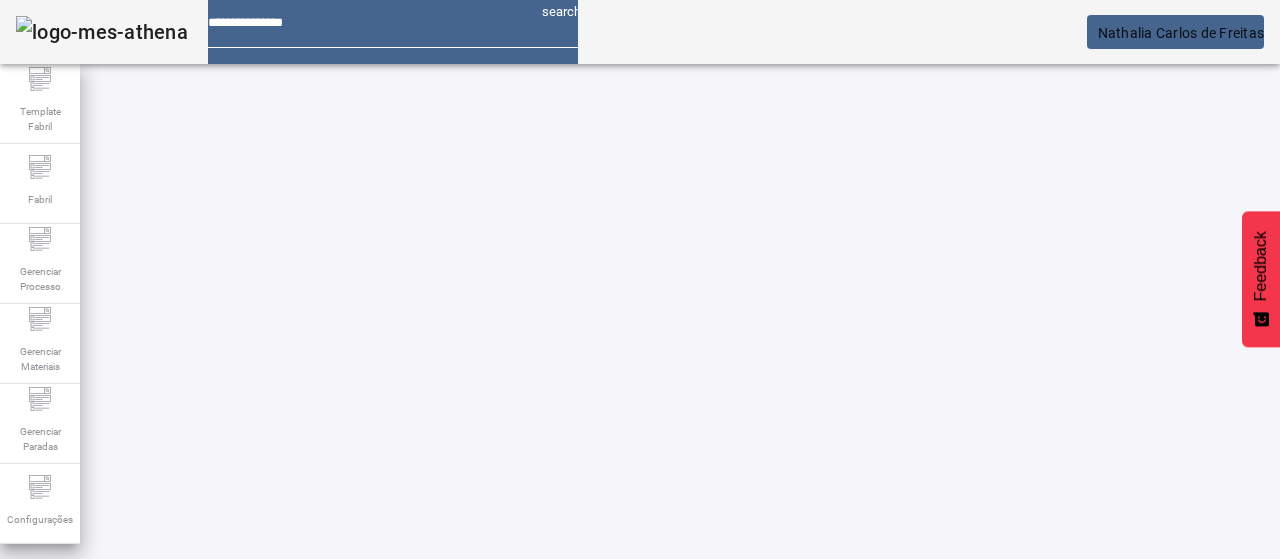 click on "ABRIR FILTROS" 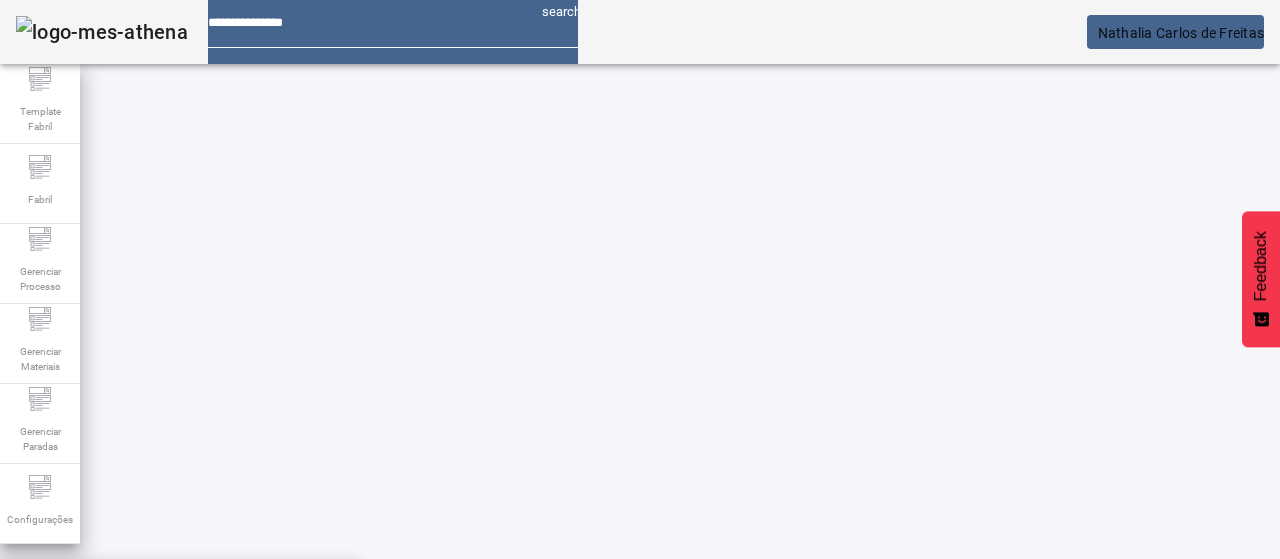 click on "Mosto Brahma Chopp." at bounding box center (100, 591) 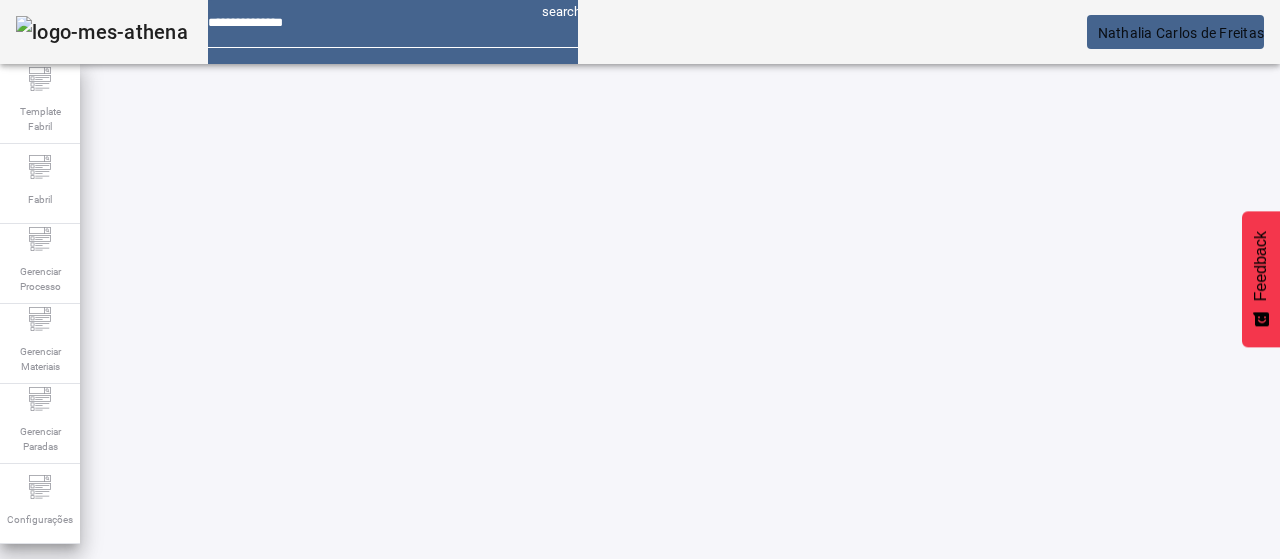 click 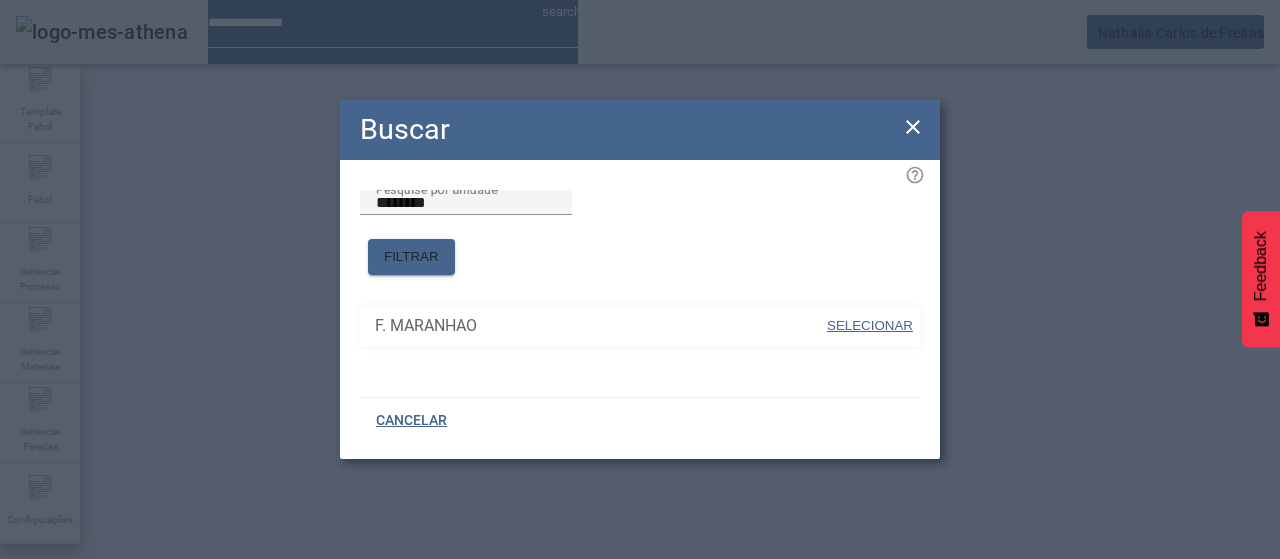 click on "SELECIONAR" at bounding box center [870, 325] 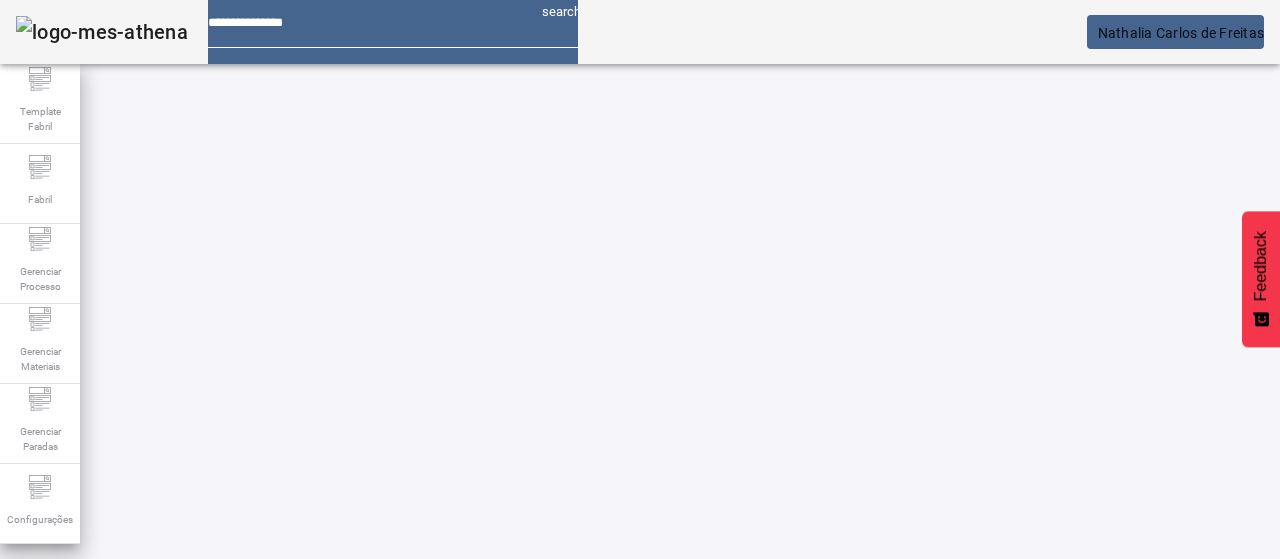 click on "FILTRAR" 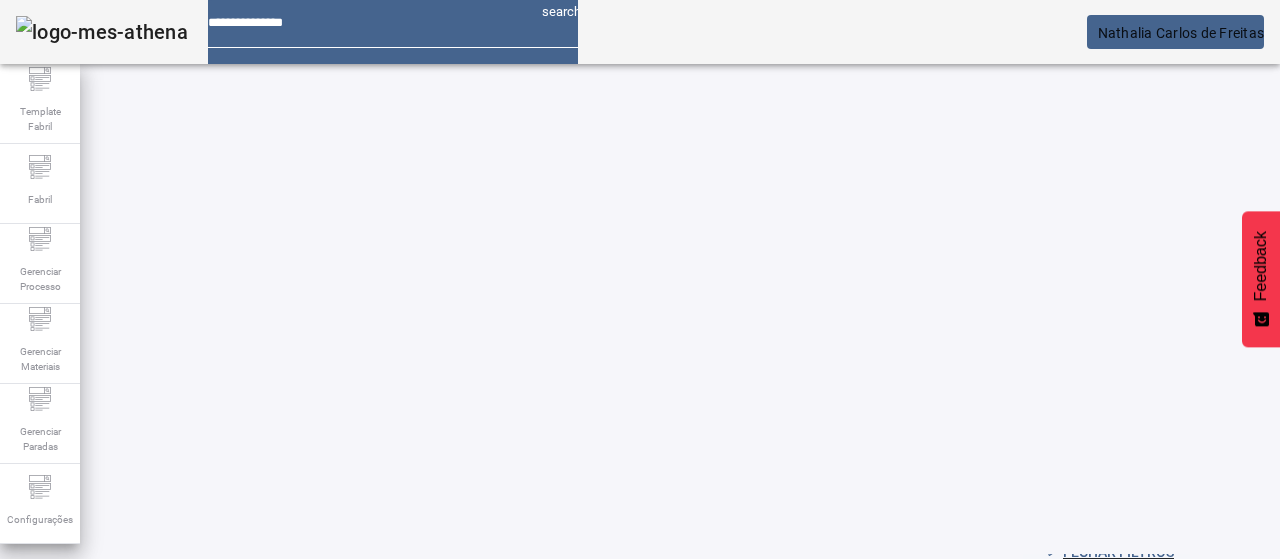 scroll, scrollTop: 200, scrollLeft: 0, axis: vertical 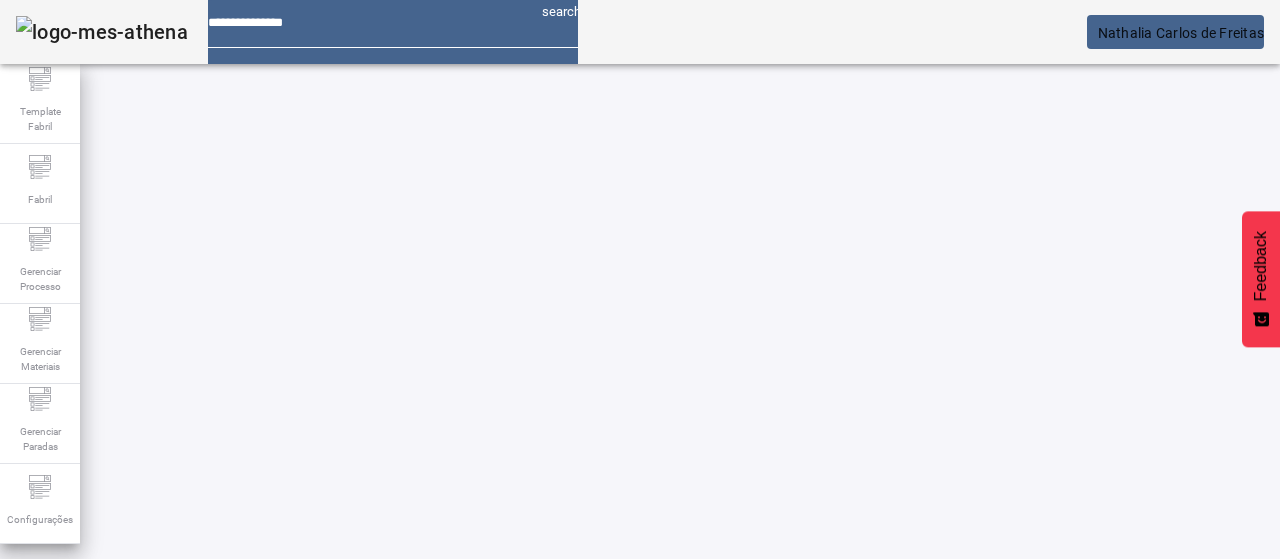 click on "EDITAR" at bounding box center [353, 726] 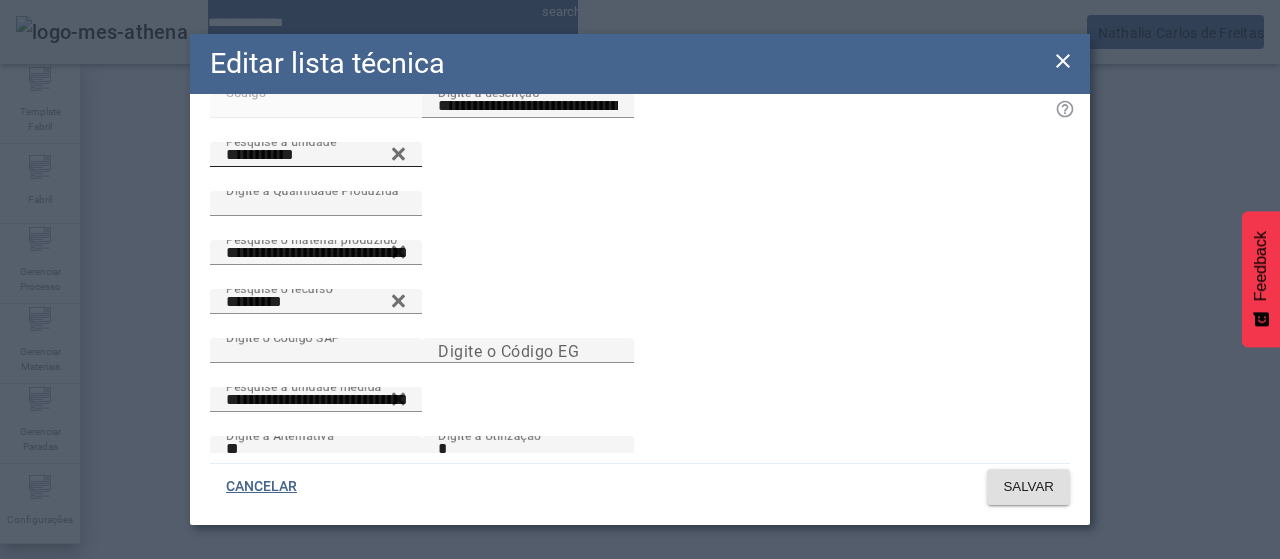 scroll, scrollTop: 0, scrollLeft: 0, axis: both 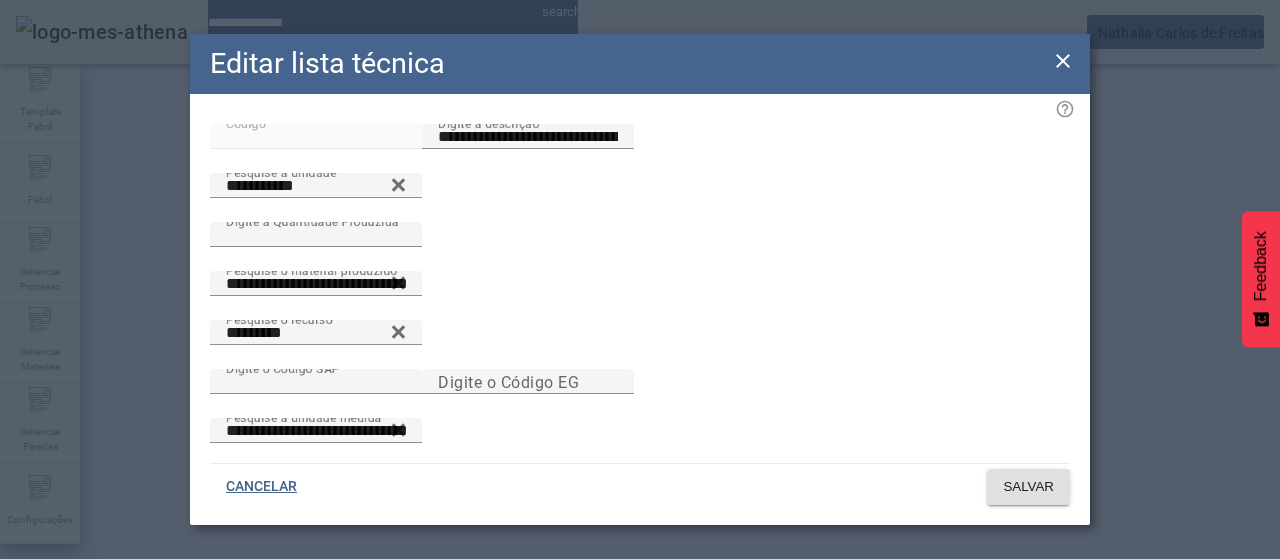 click 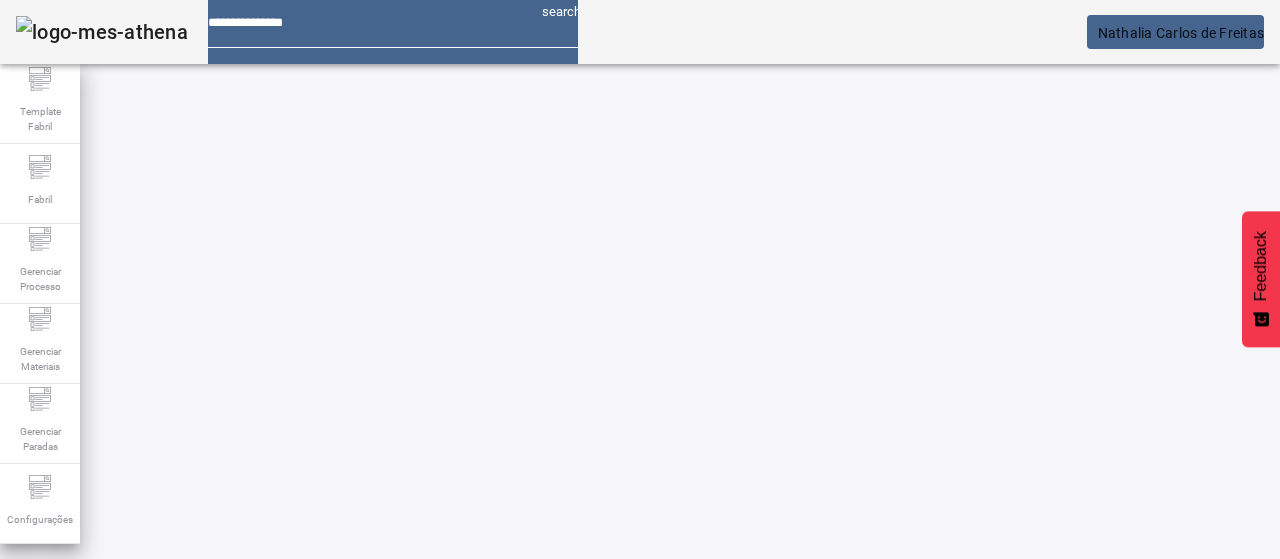 click at bounding box center (572, 726) 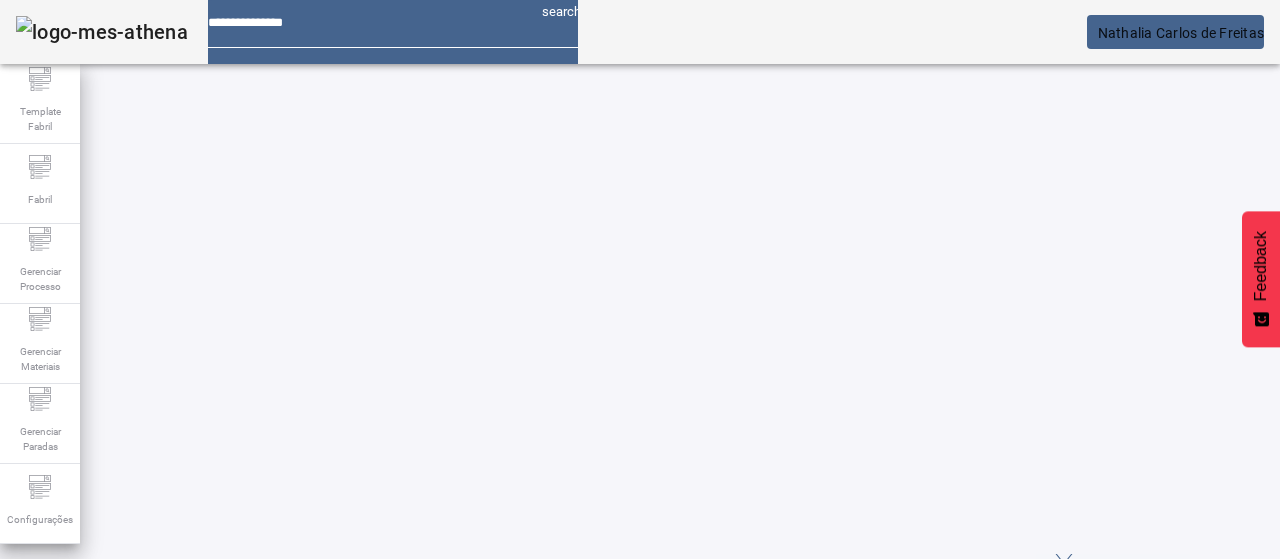 scroll, scrollTop: 0, scrollLeft: 0, axis: both 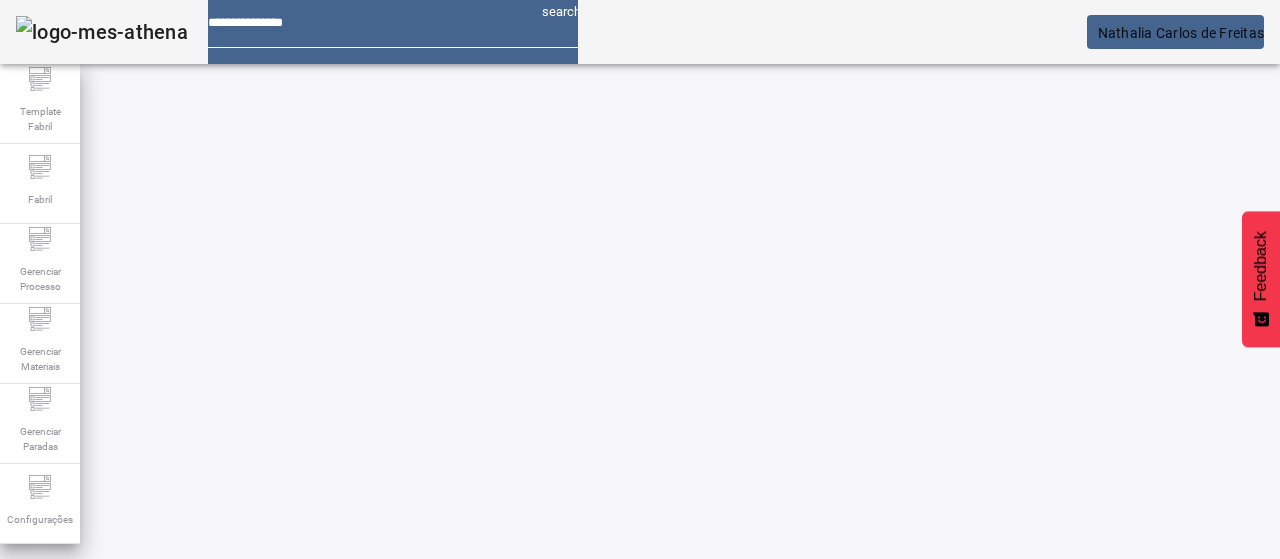 click on "EDITAR" at bounding box center (353, 743) 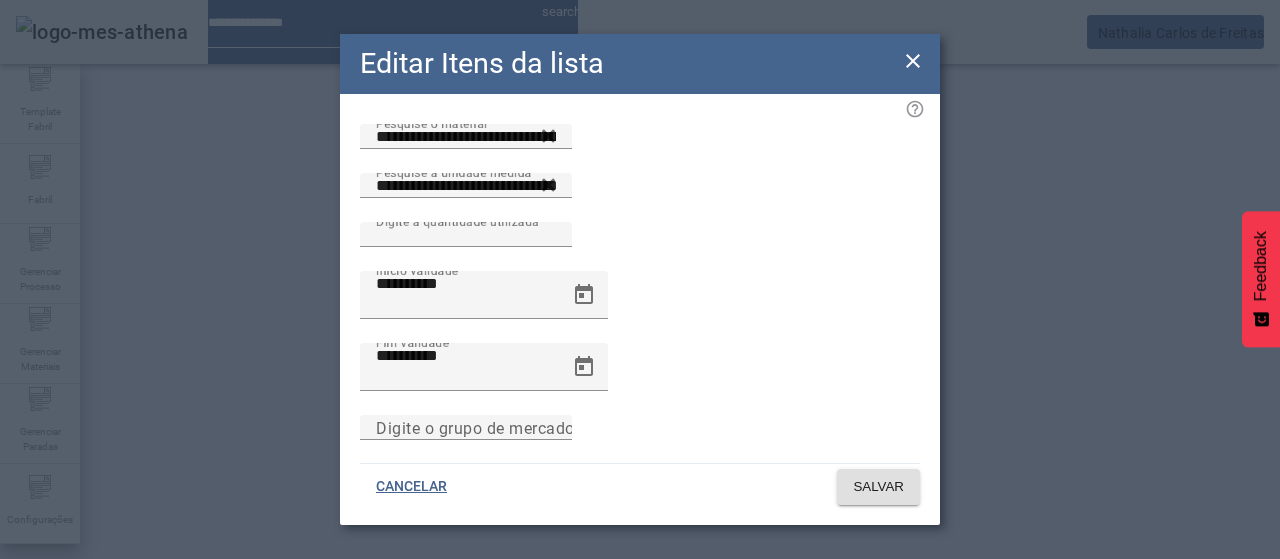 drag, startPoint x: 906, startPoint y: 66, endPoint x: 783, endPoint y: 82, distance: 124.036285 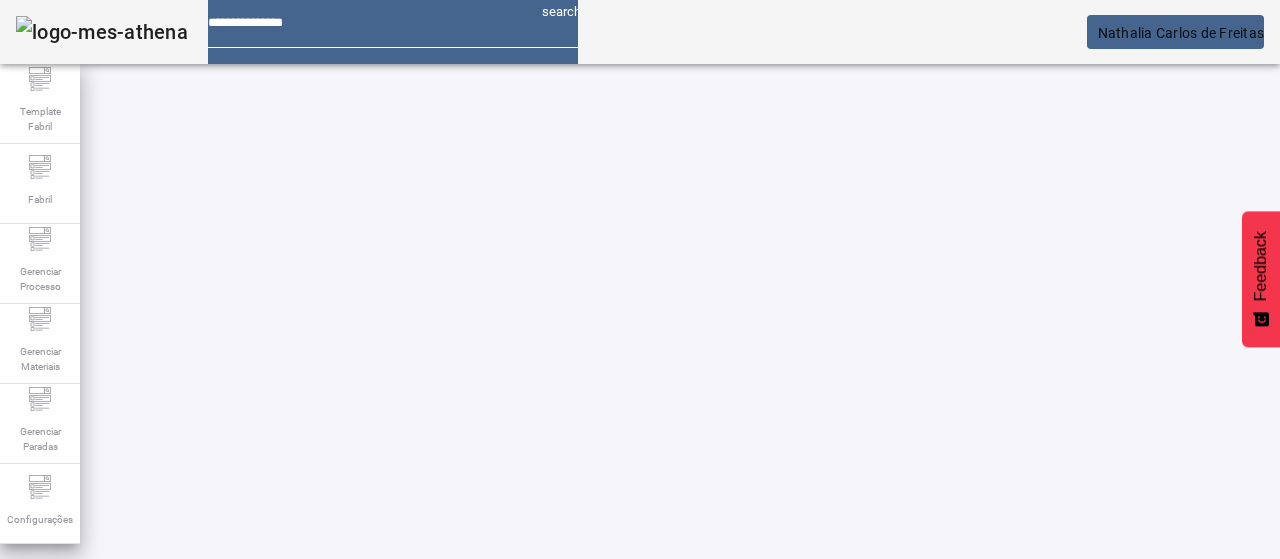 drag, startPoint x: 1145, startPoint y: 127, endPoint x: 1080, endPoint y: 157, distance: 71.5891 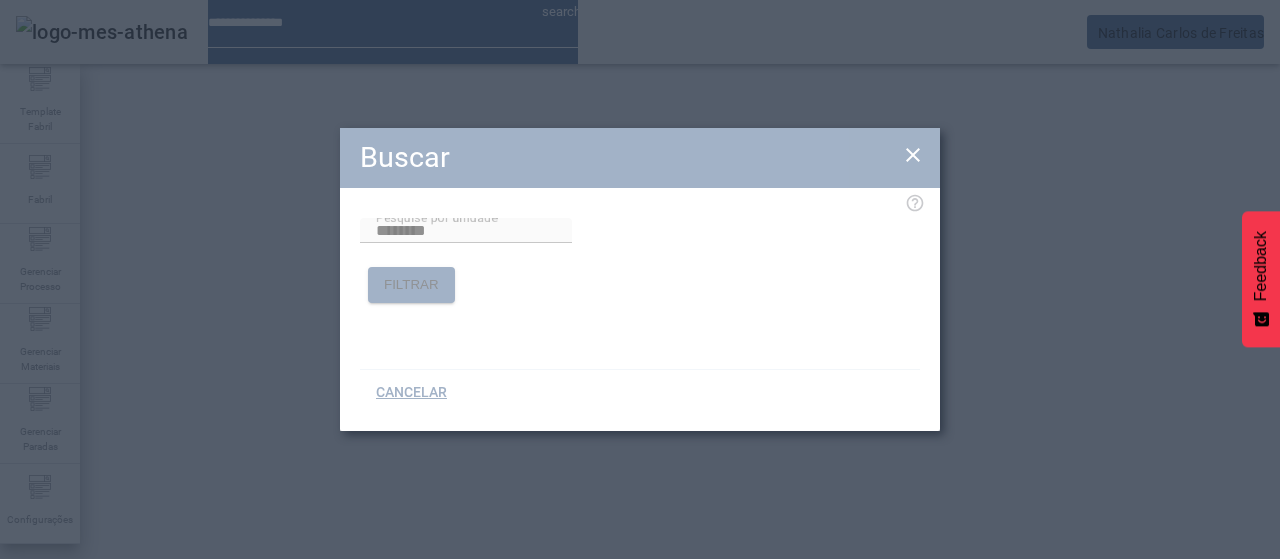 click on "Pesquise por unidade ********  FILTRAR" 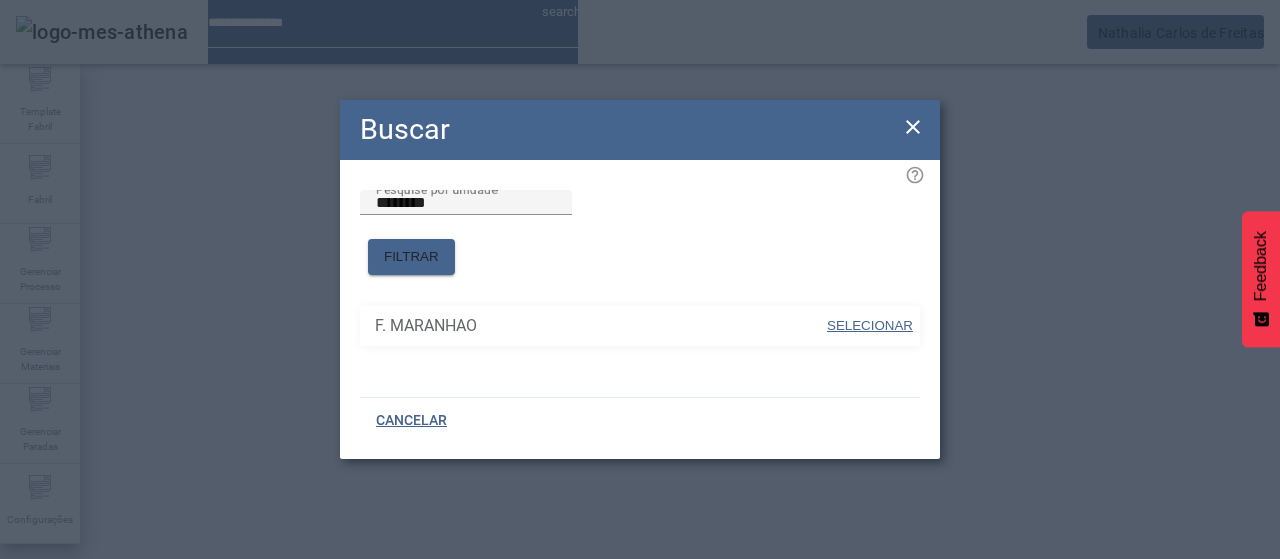 click on "SELECIONAR" at bounding box center [870, 325] 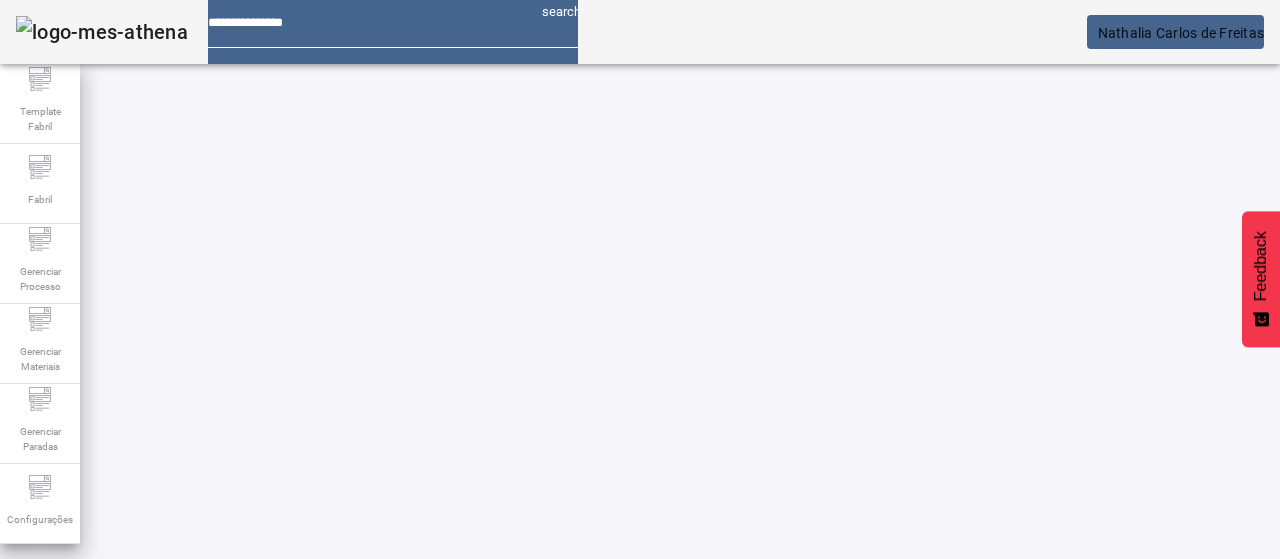 click 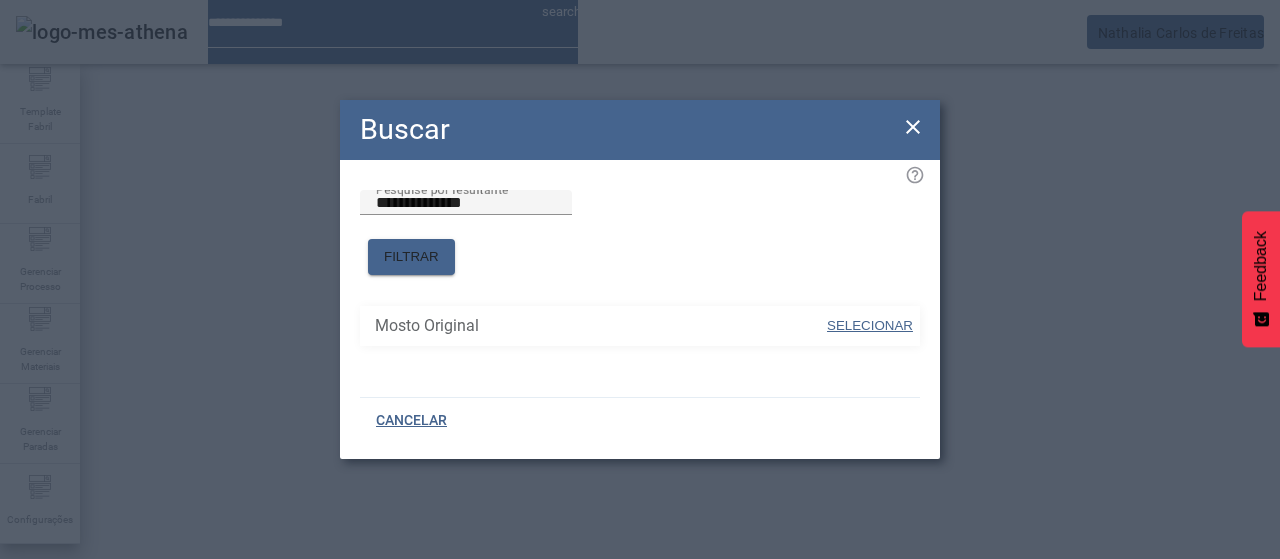 click on "SELECIONAR" at bounding box center (870, 325) 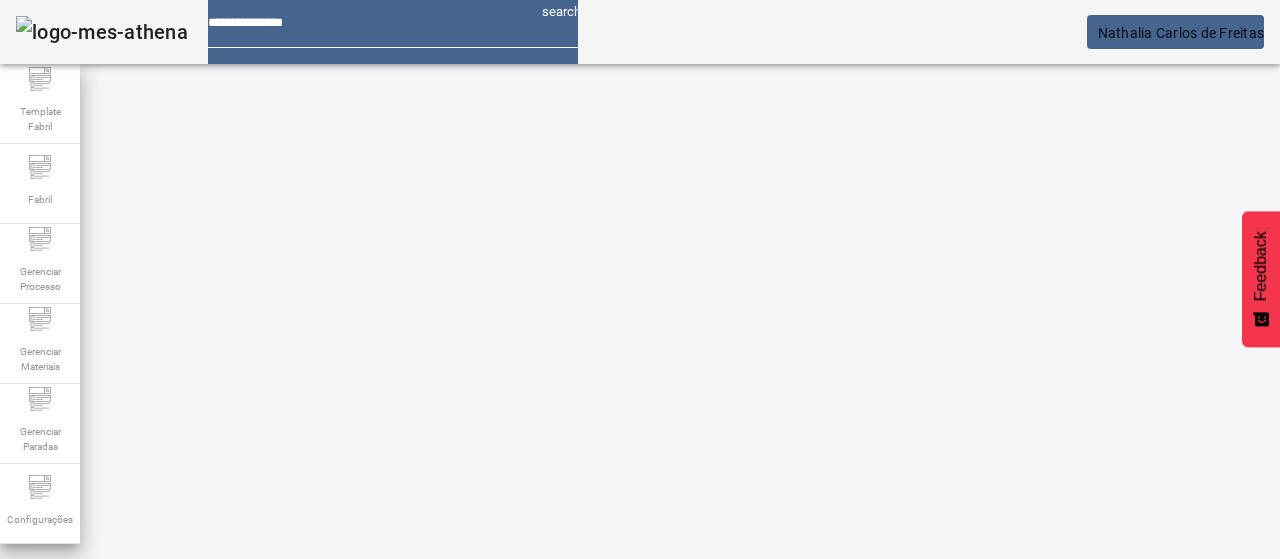 click 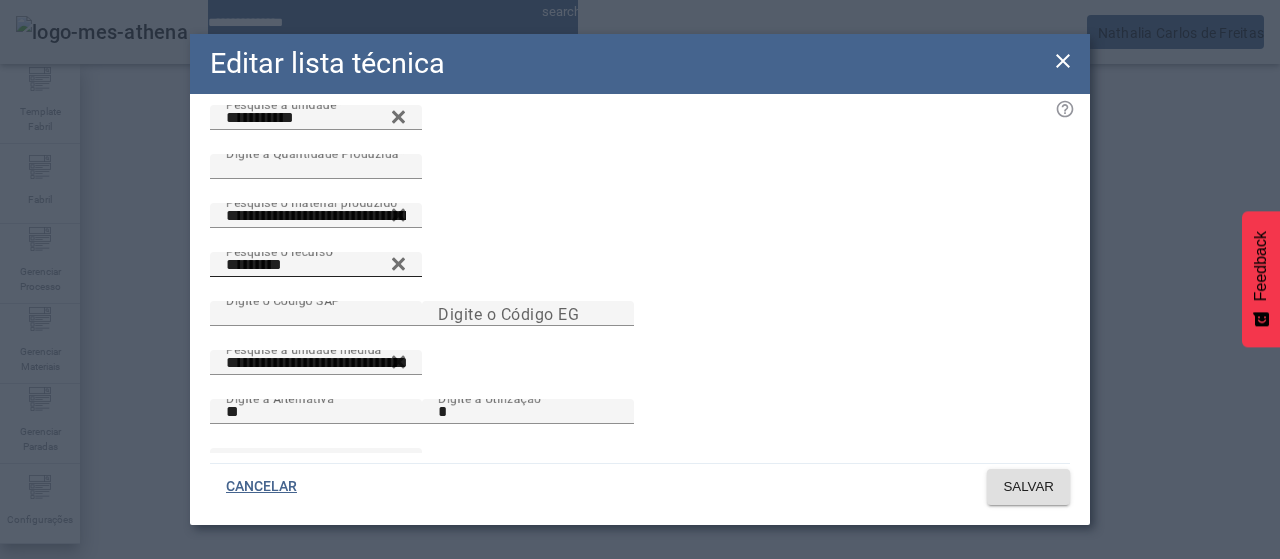 scroll, scrollTop: 144, scrollLeft: 0, axis: vertical 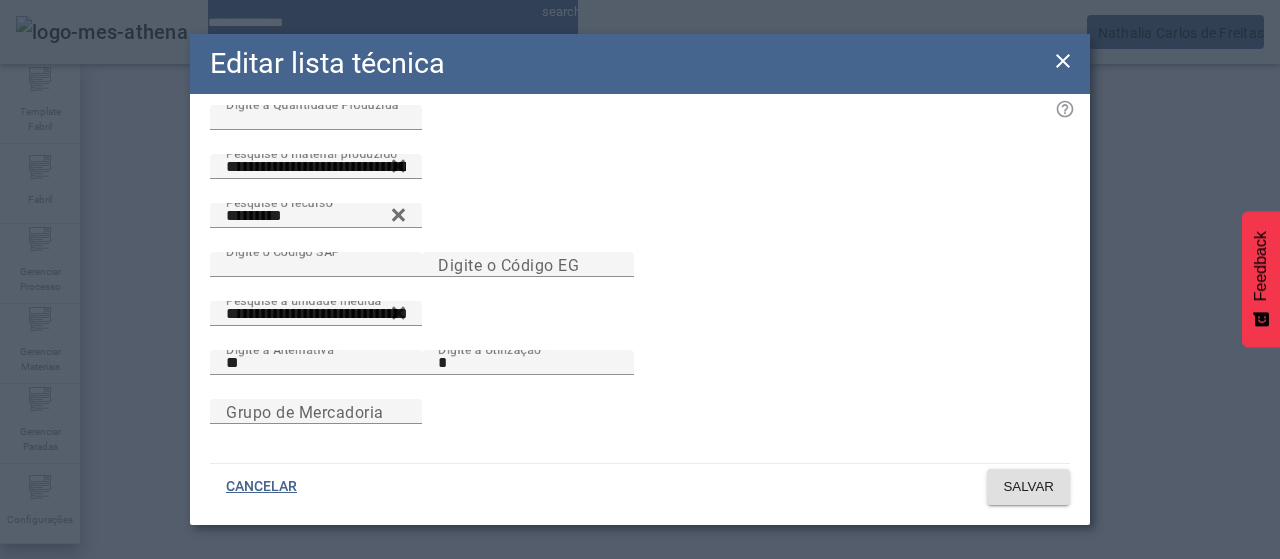 click 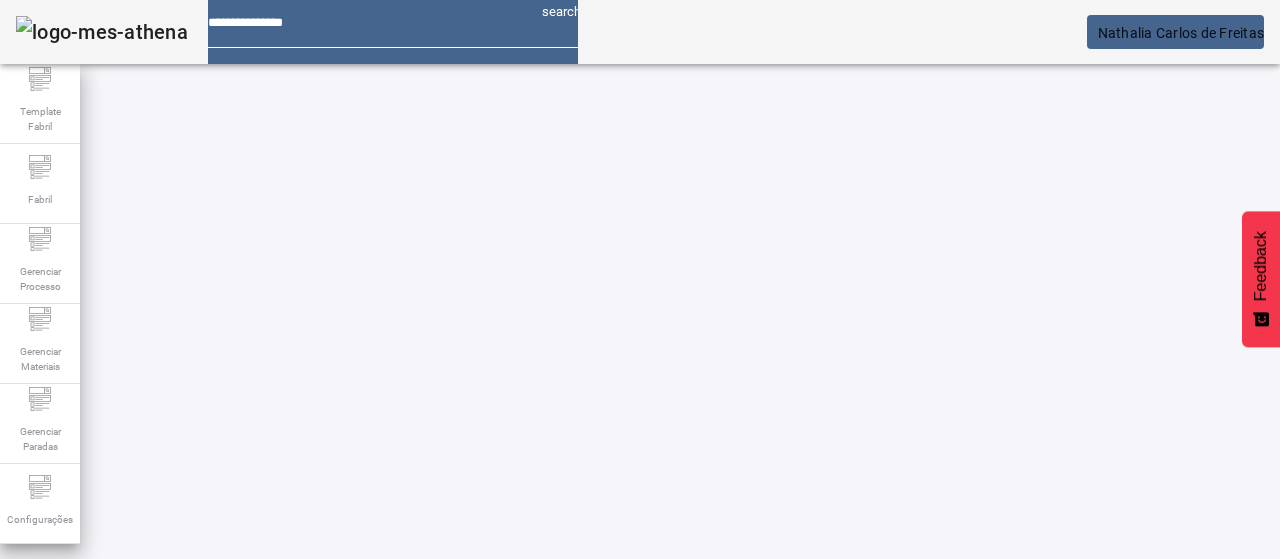 click on "EDITAR" at bounding box center (353, 926) 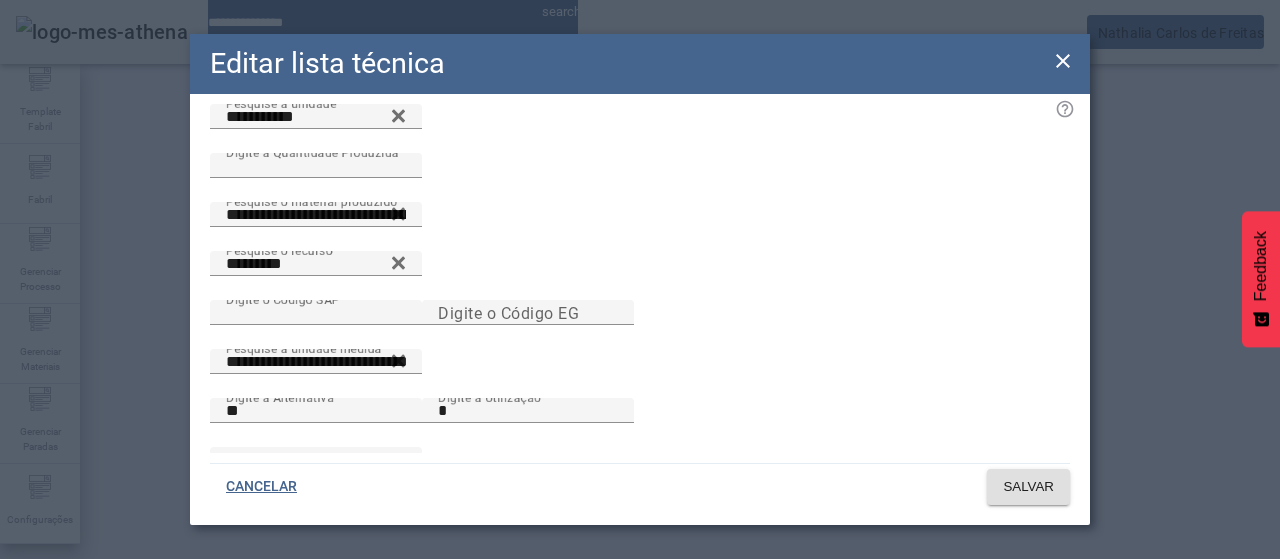 scroll, scrollTop: 100, scrollLeft: 0, axis: vertical 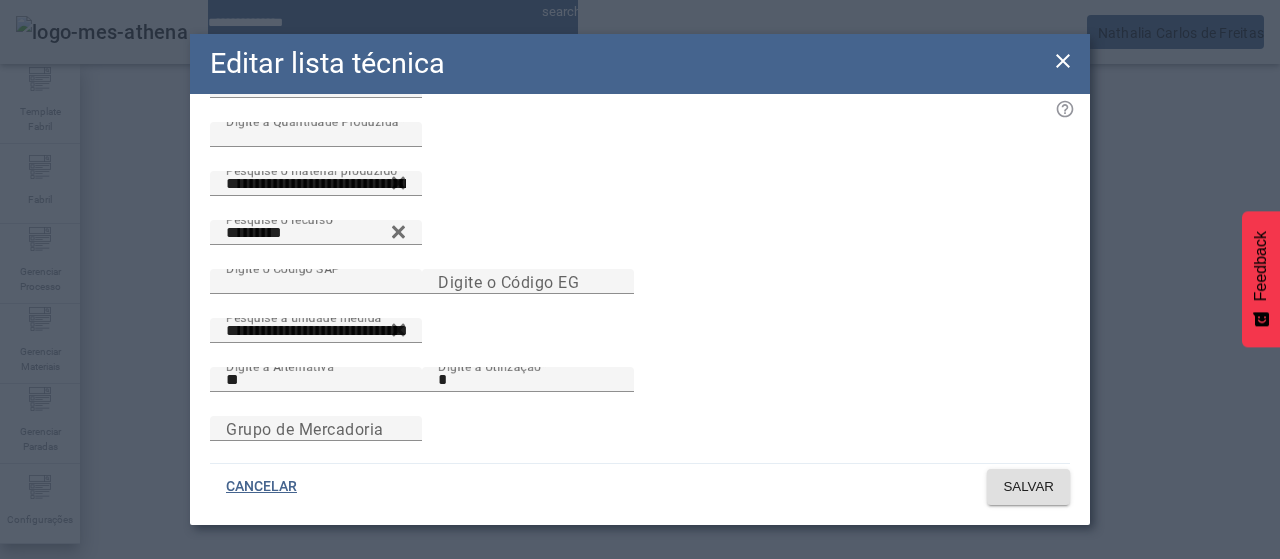 click 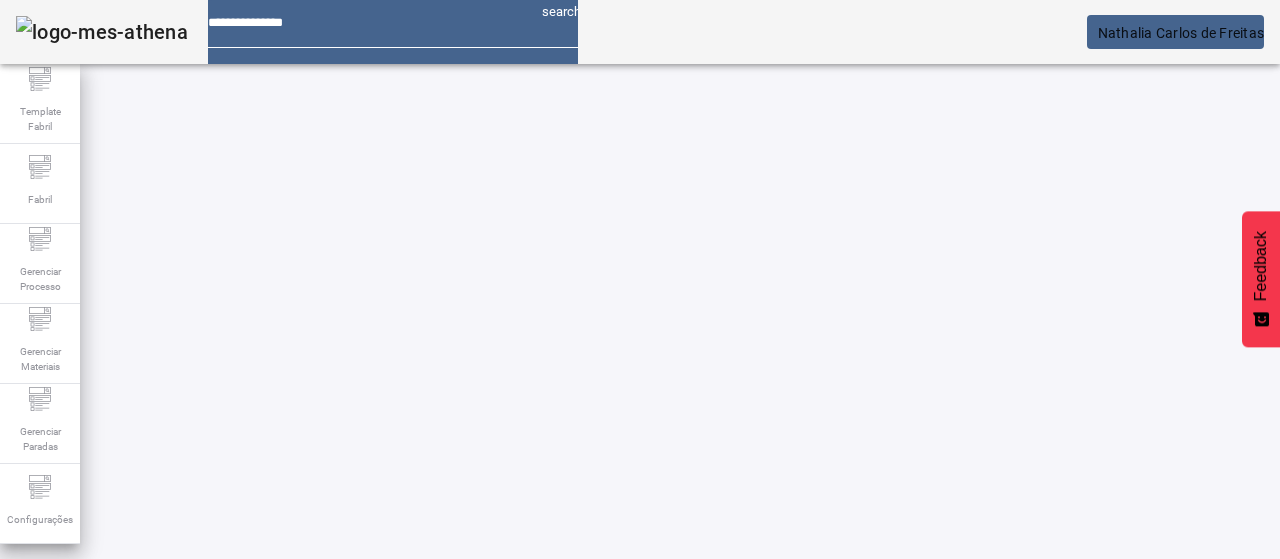 click at bounding box center [572, 926] 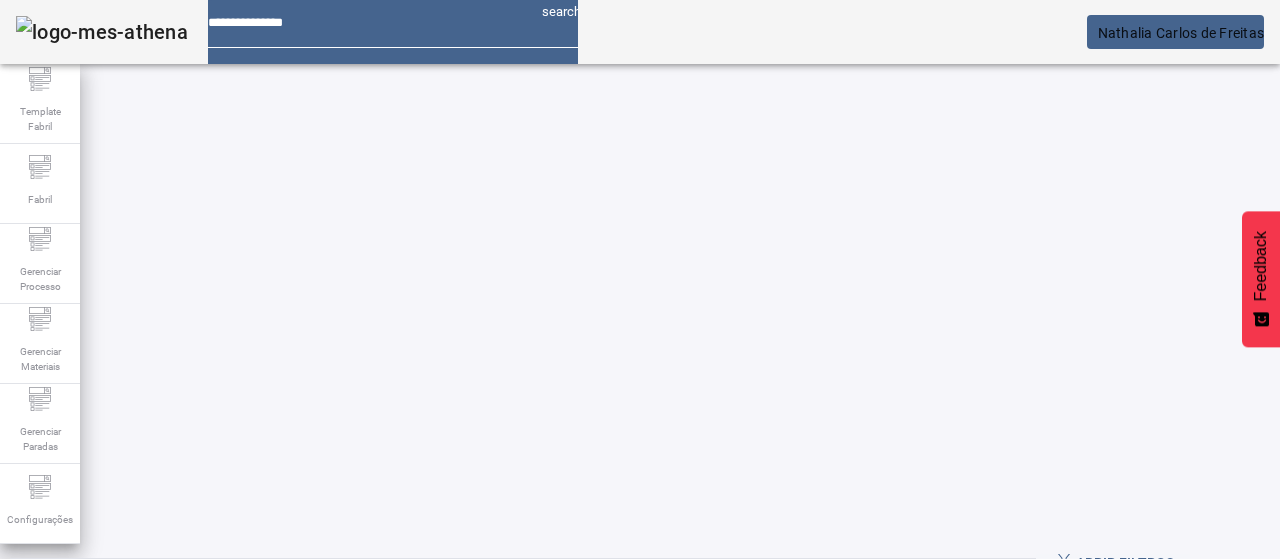 scroll, scrollTop: 0, scrollLeft: 0, axis: both 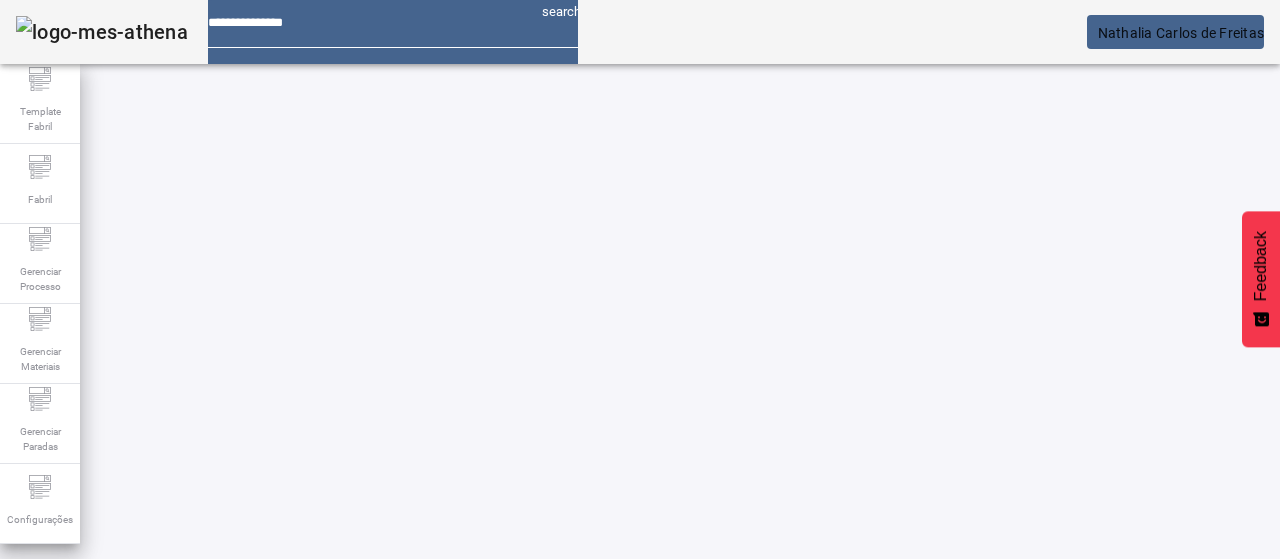 click on "EDITAR" at bounding box center [353, 743] 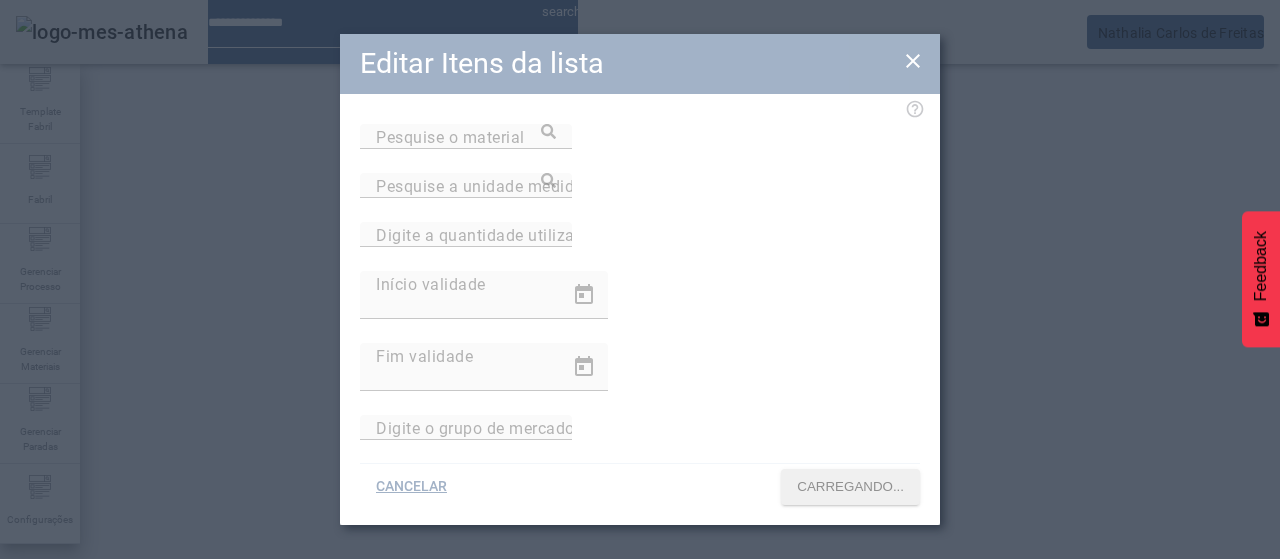 type on "**********" 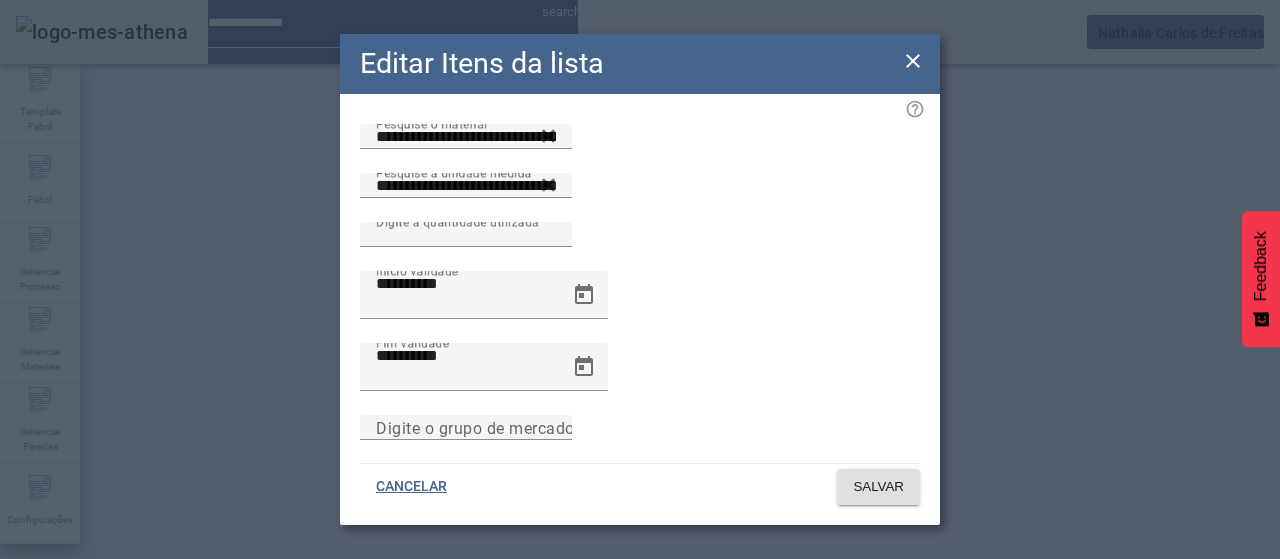 click 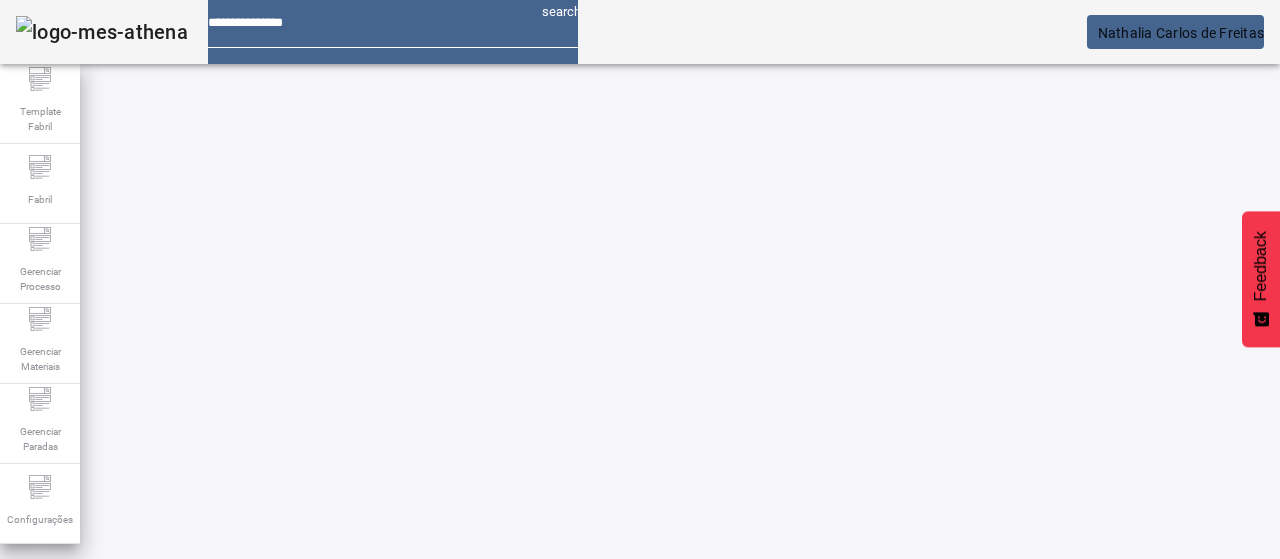click on "EDITAR" at bounding box center (353, 743) 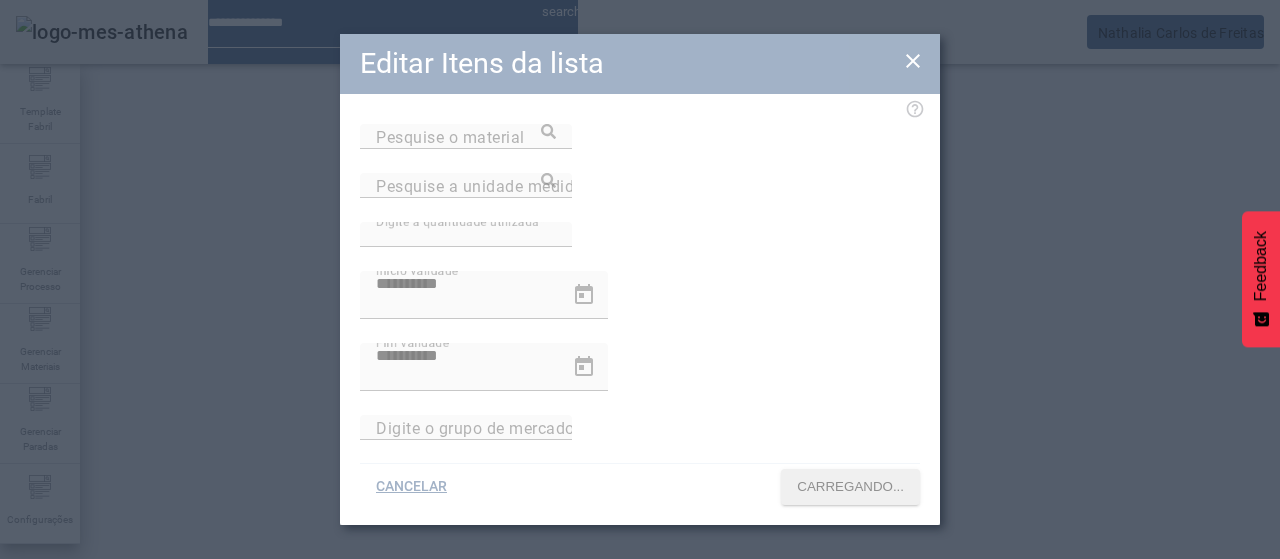 type on "**********" 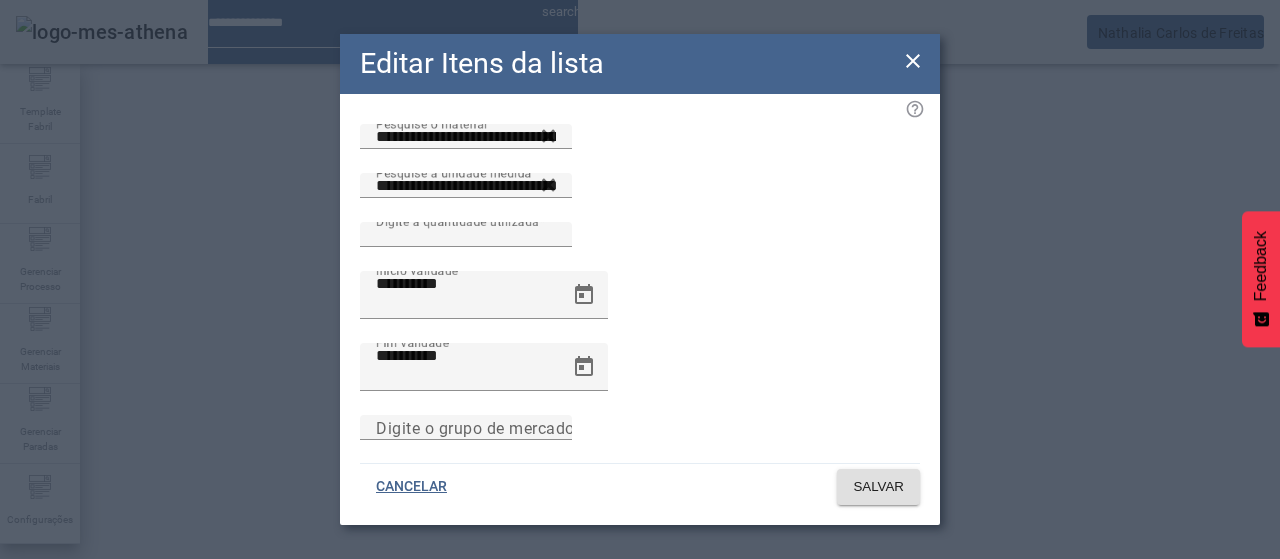 click 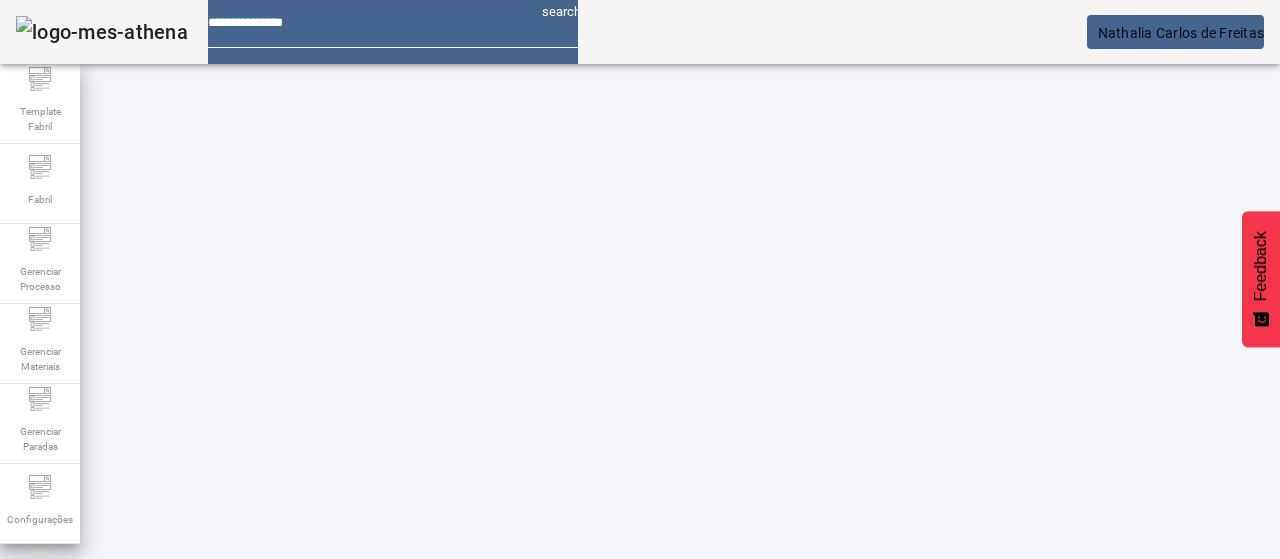 click at bounding box center [353, 743] 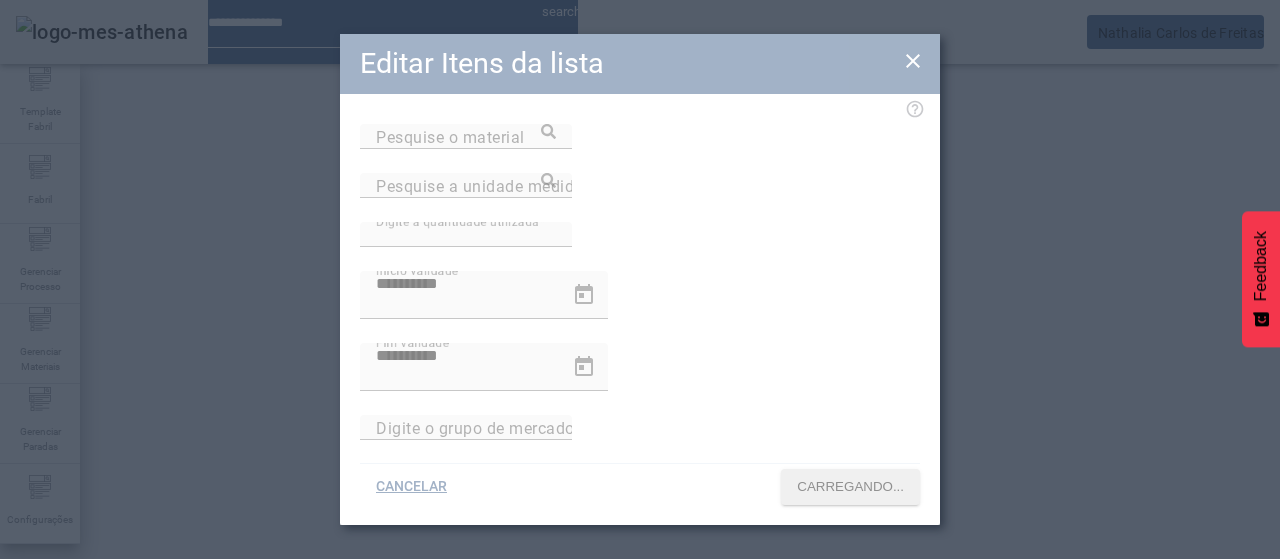 type on "**********" 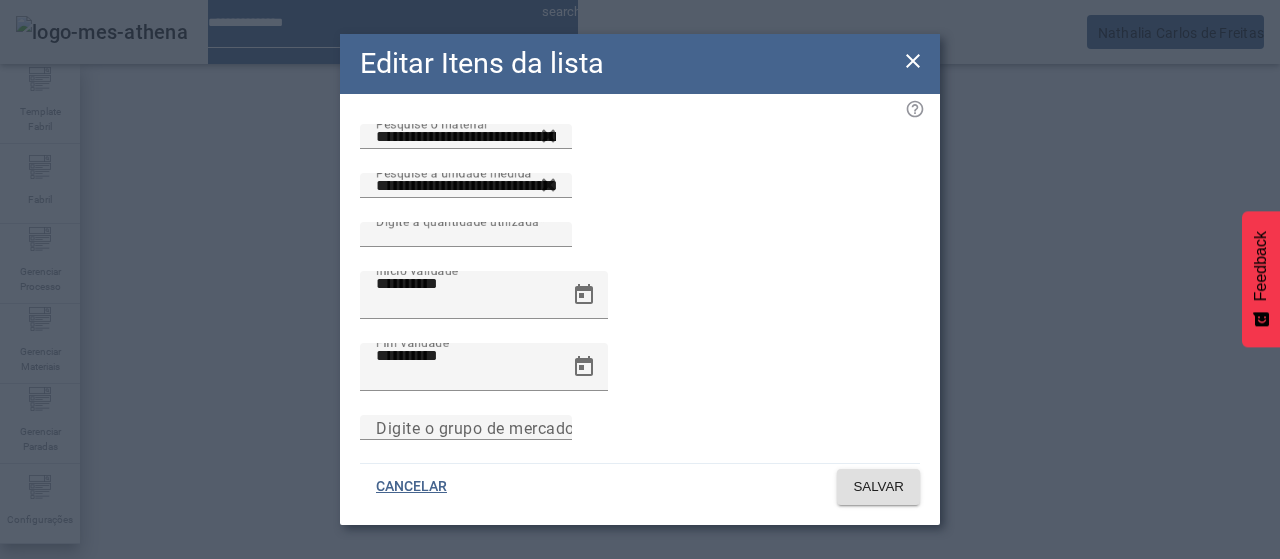 click 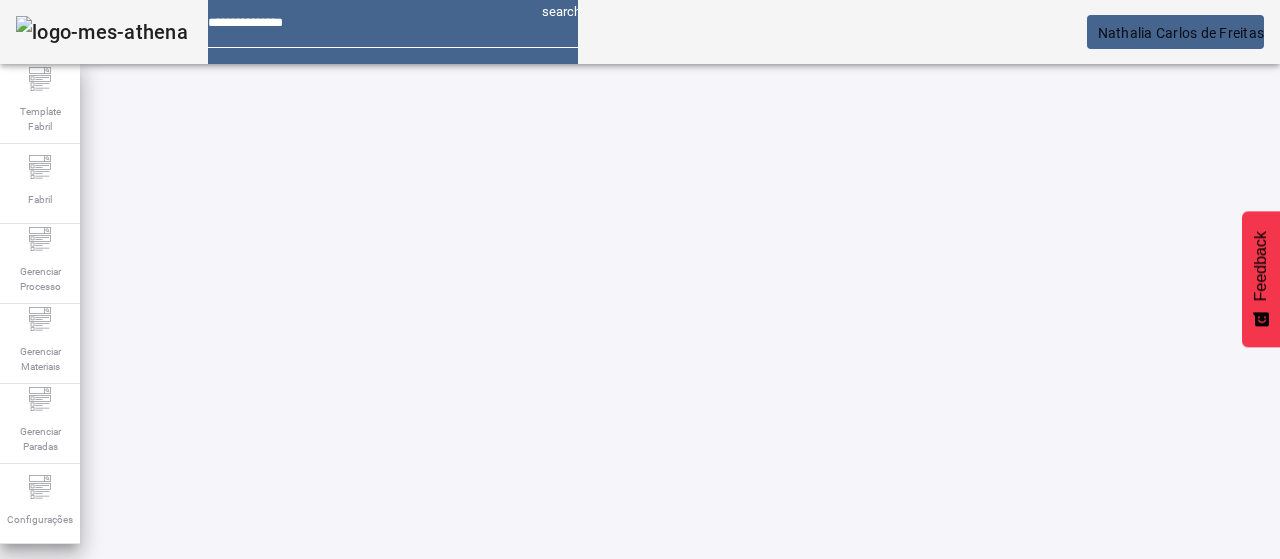 click on "EDITAR" at bounding box center [353, 743] 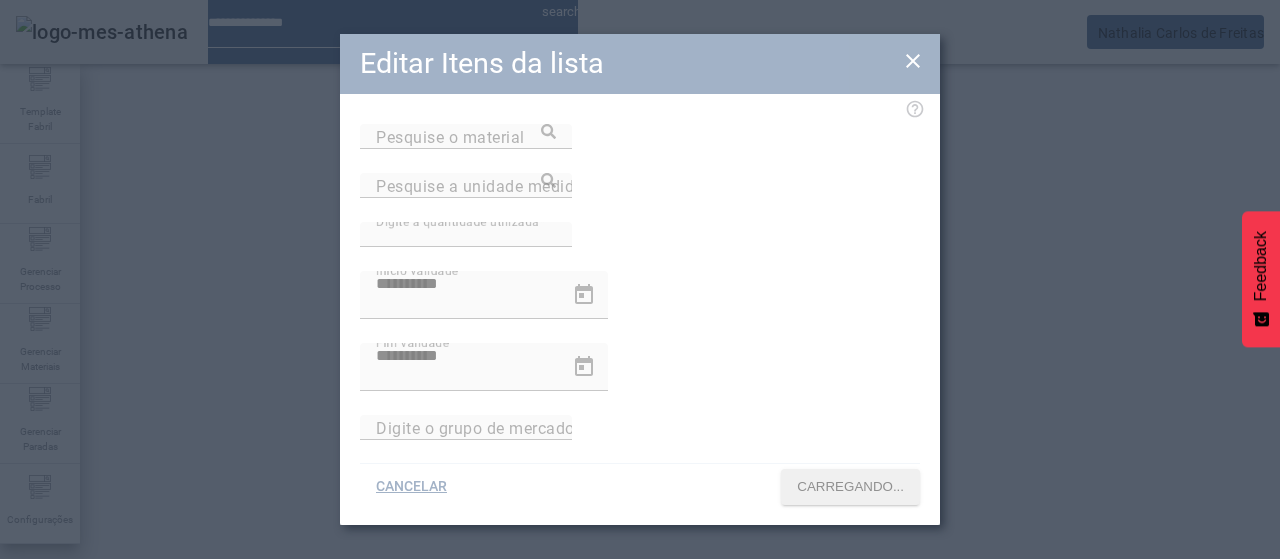 type on "**********" 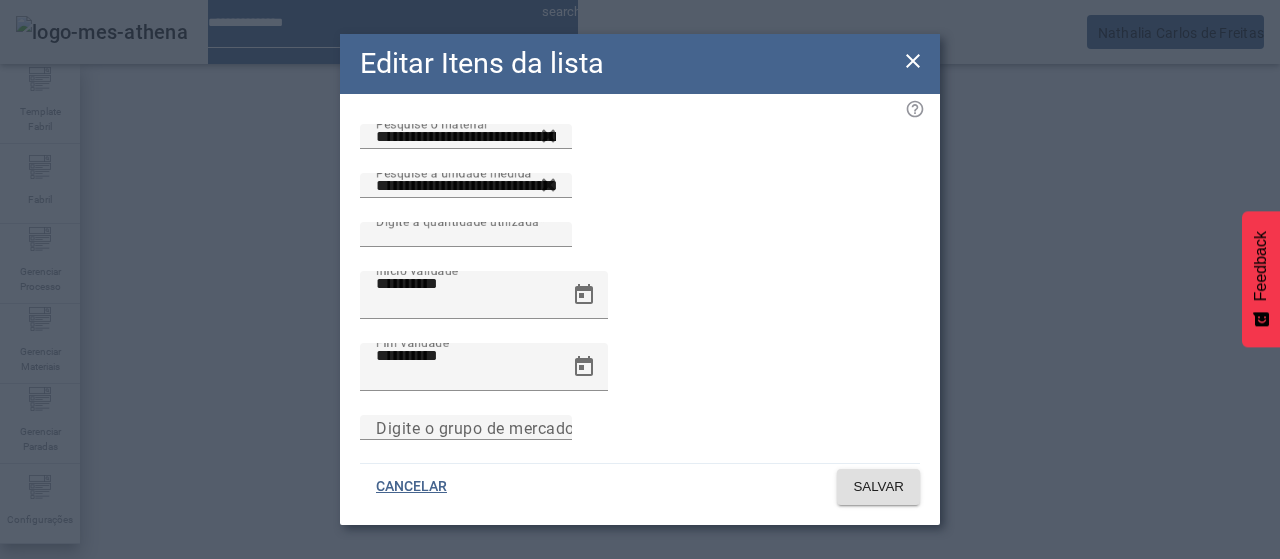 click 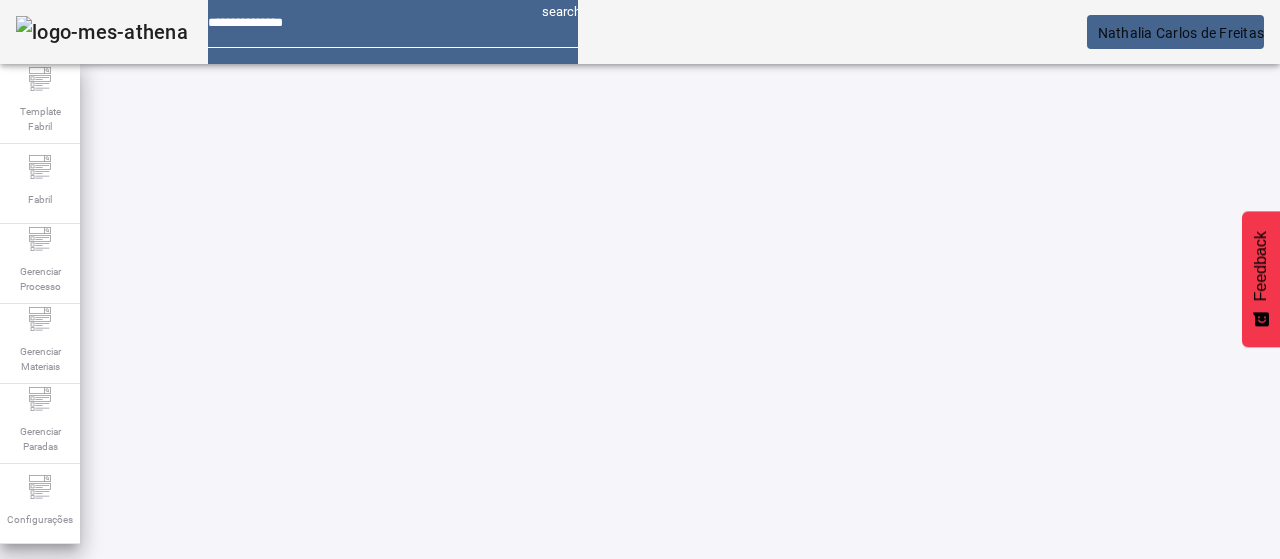 click on "EDITAR" at bounding box center (353, 893) 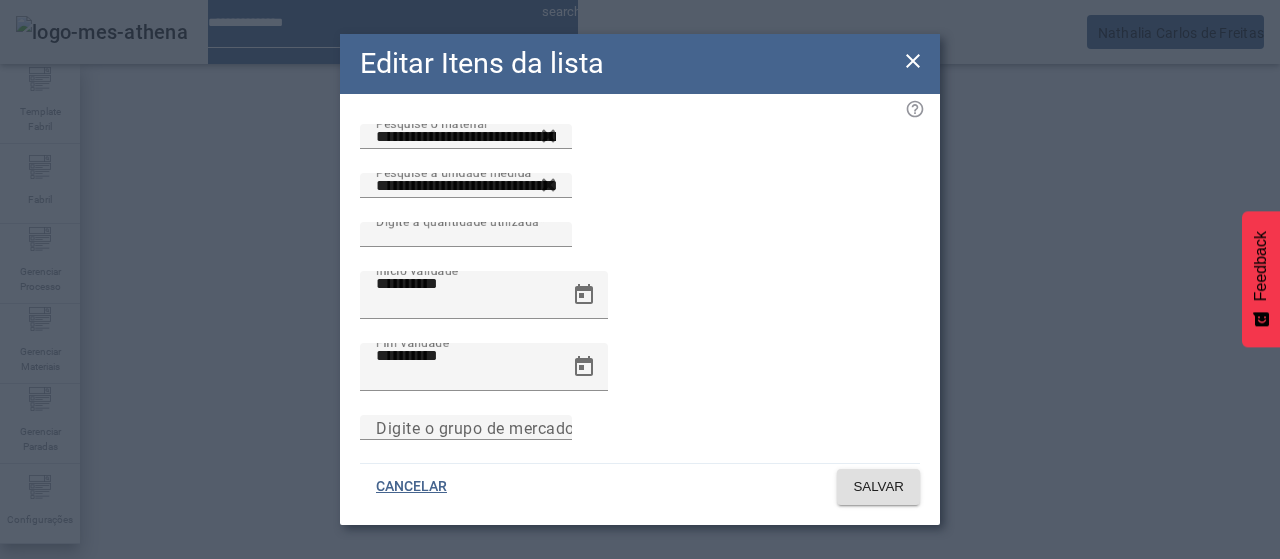 click 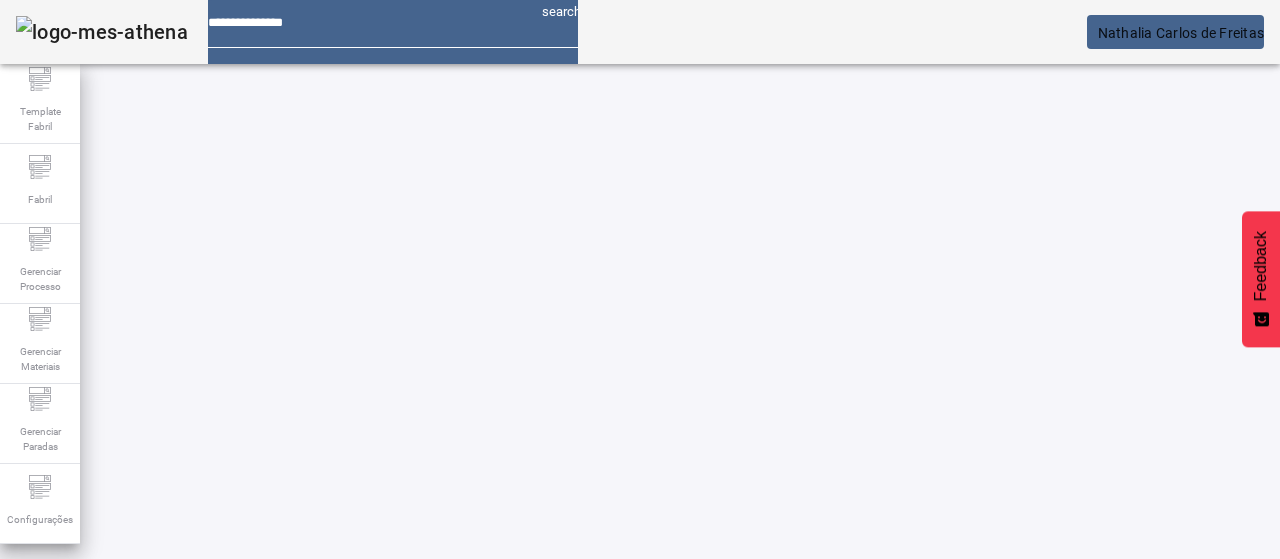 click on "EDITAR" at bounding box center [353, 743] 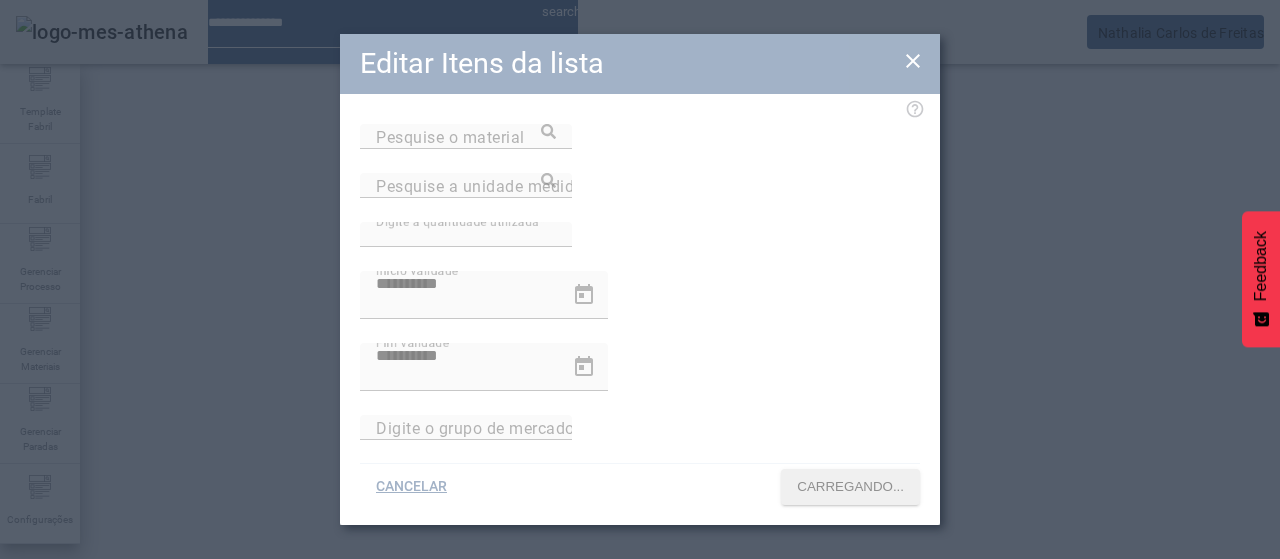 type on "**********" 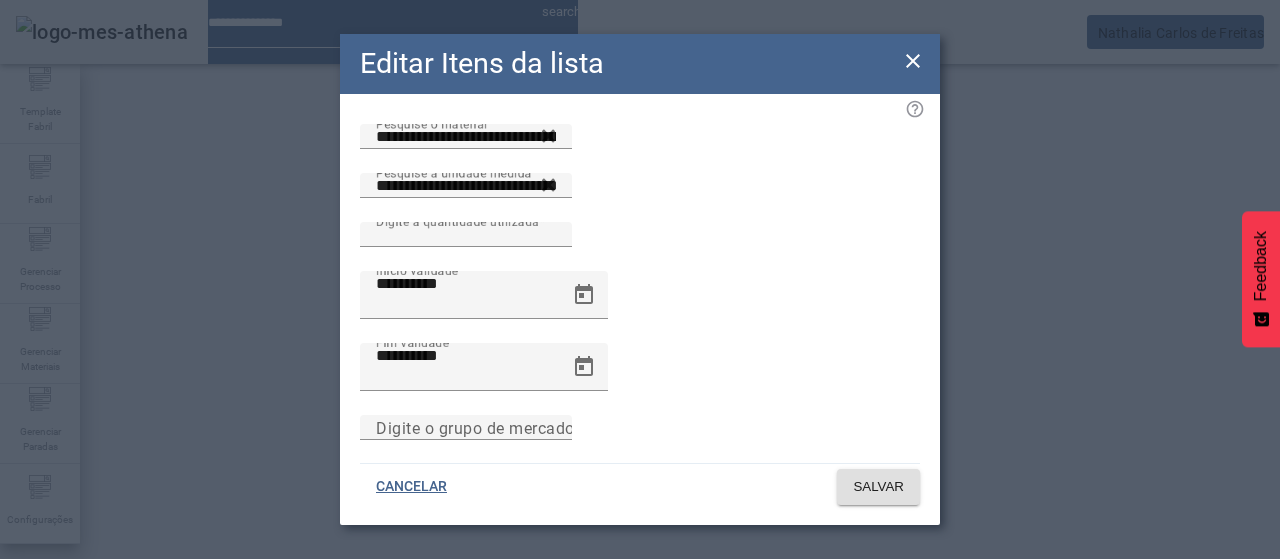 click 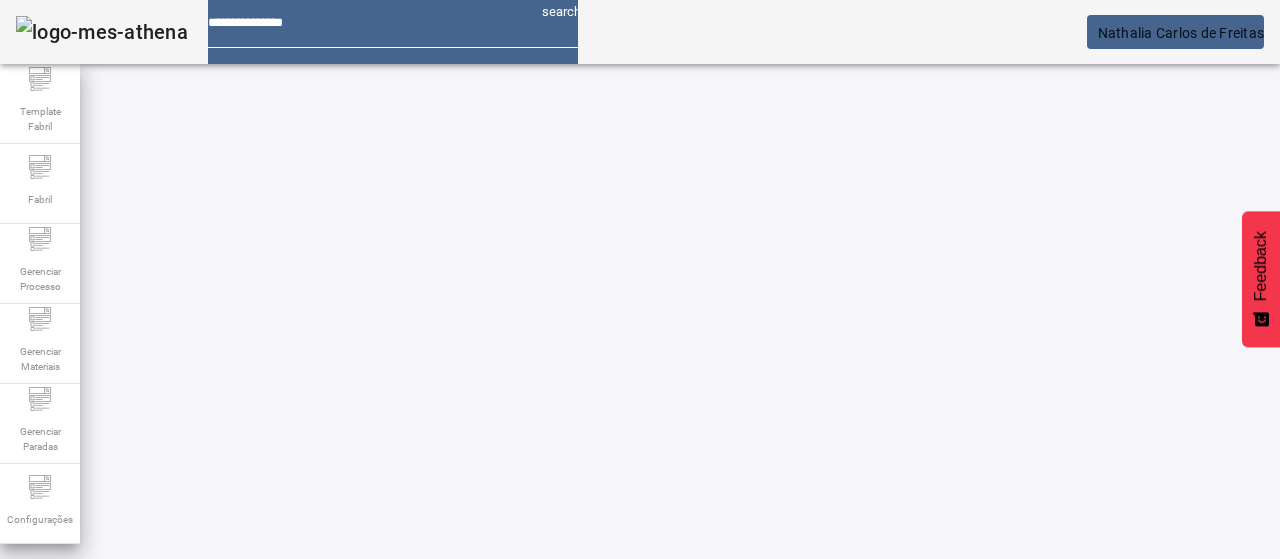 click on "EDITAR" at bounding box center (353, 743) 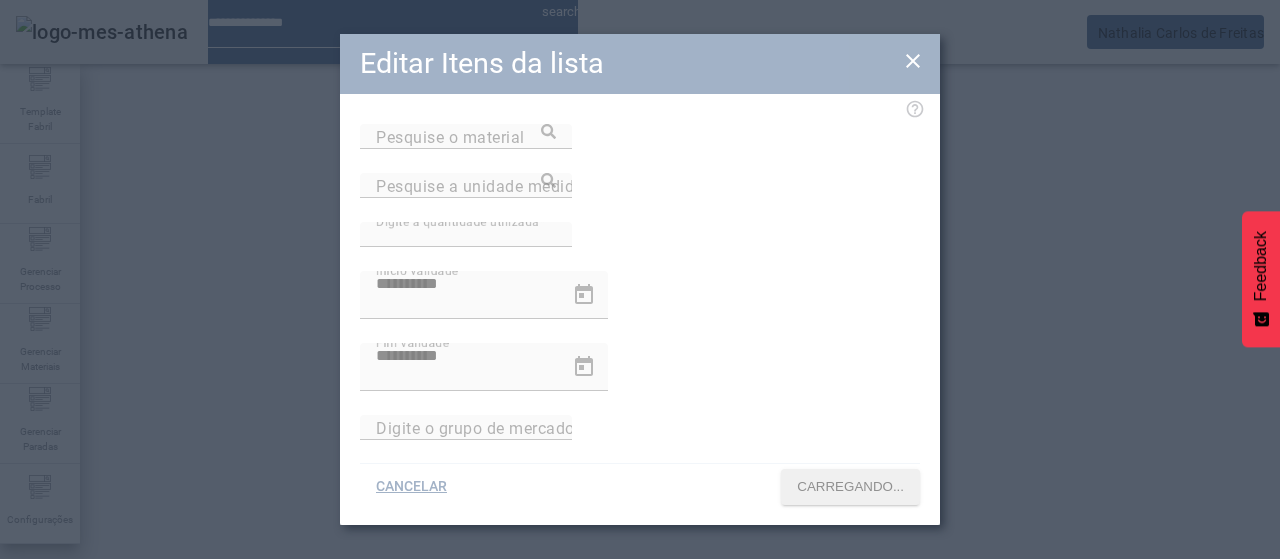 type on "**********" 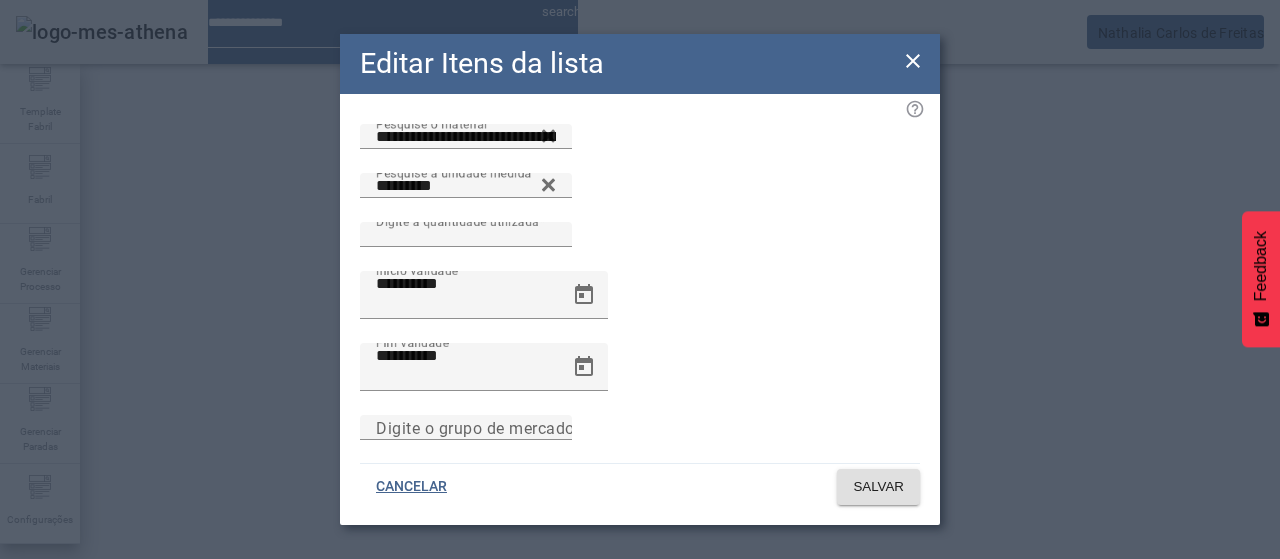 click 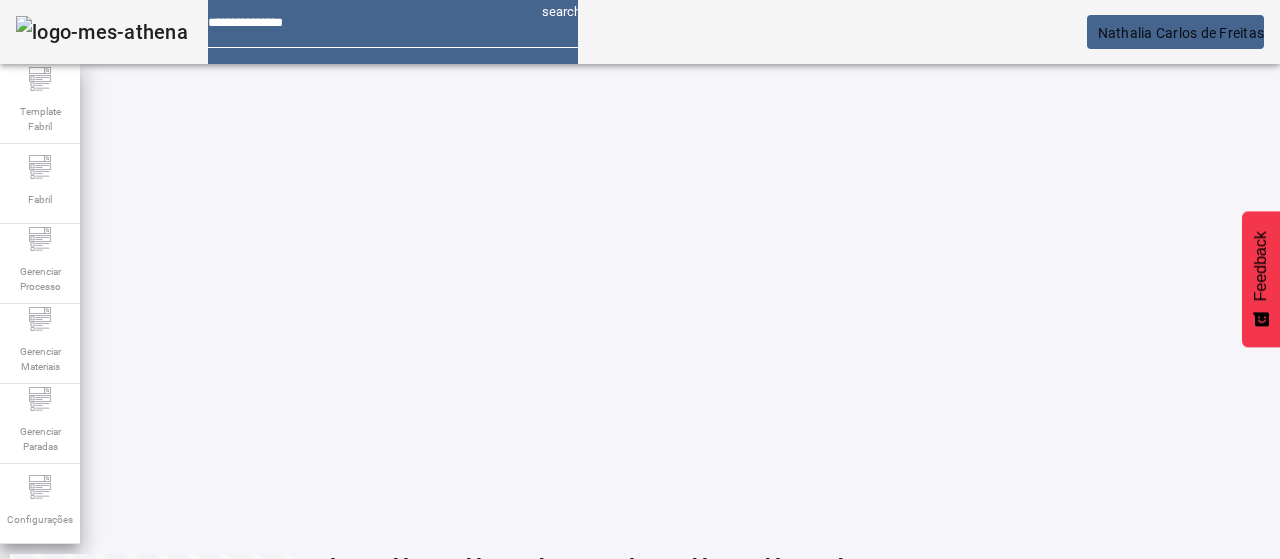 scroll, scrollTop: 104, scrollLeft: 0, axis: vertical 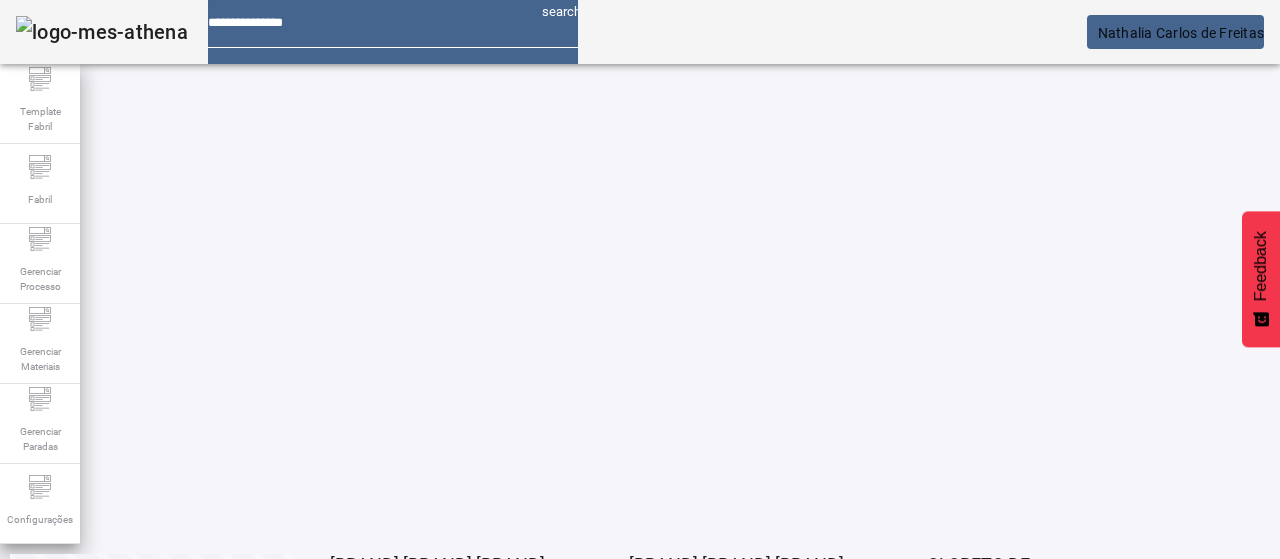 click on "EDITAR" at bounding box center (54, 939) 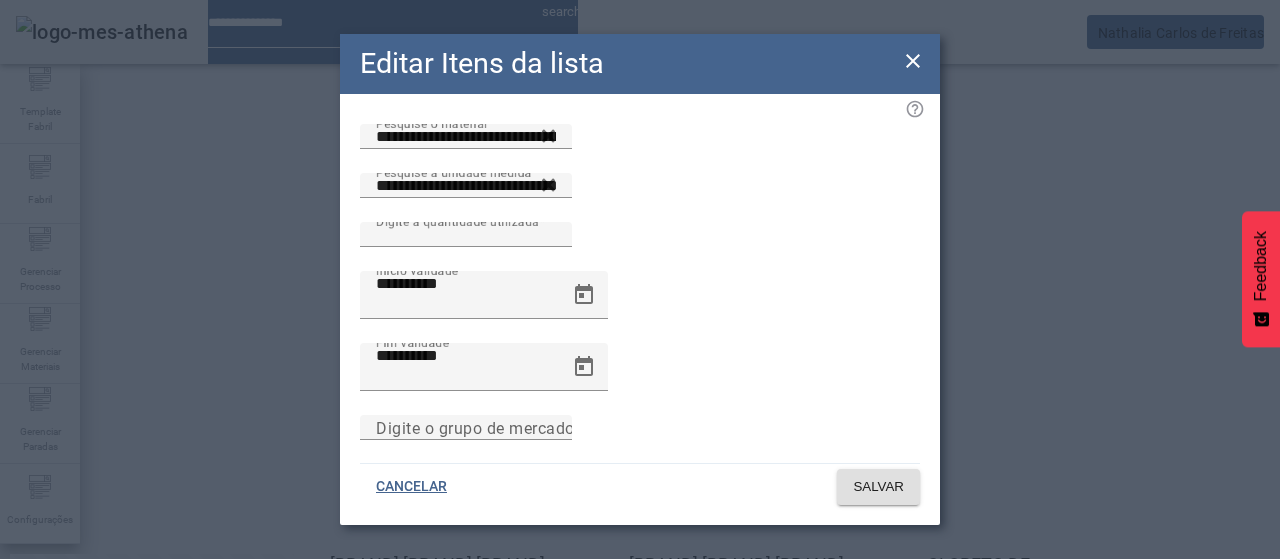 click 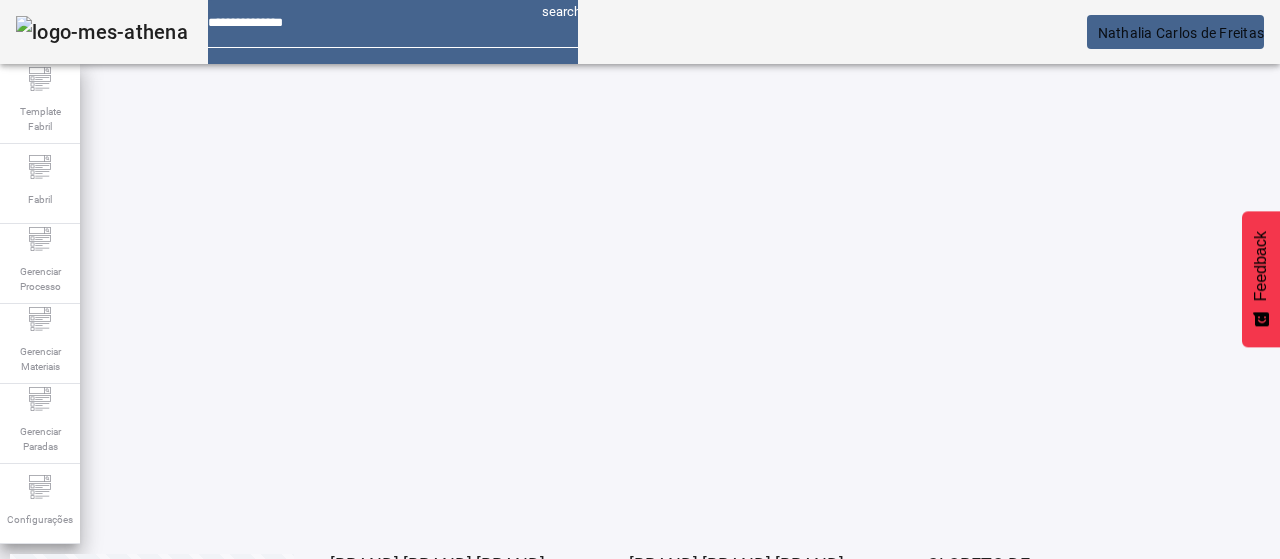 click on "EDITAR" at bounding box center (353, 939) 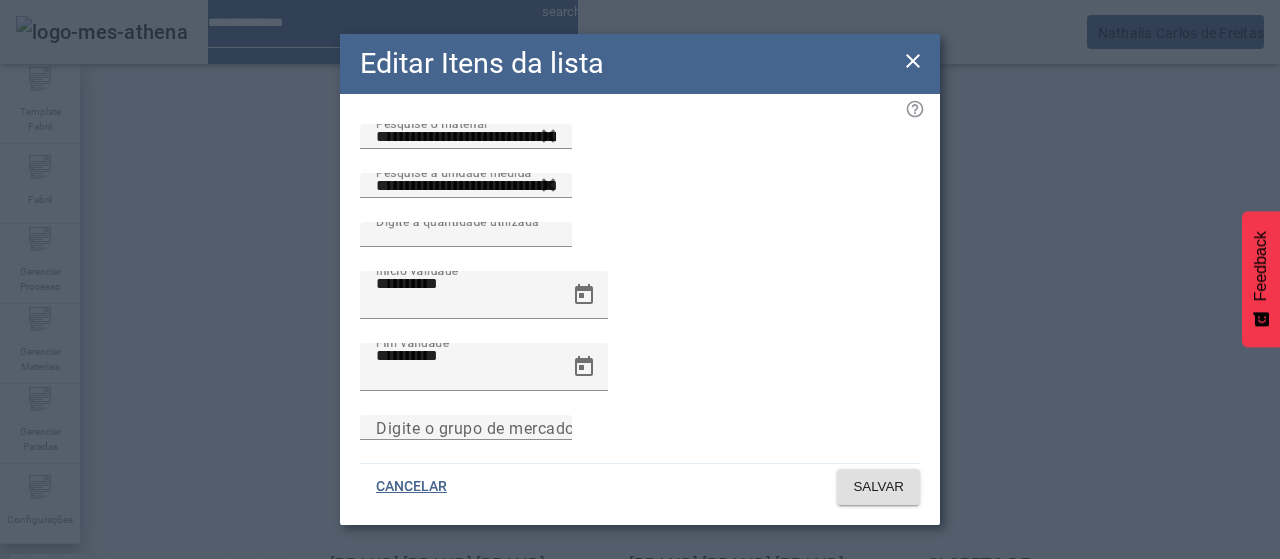 click 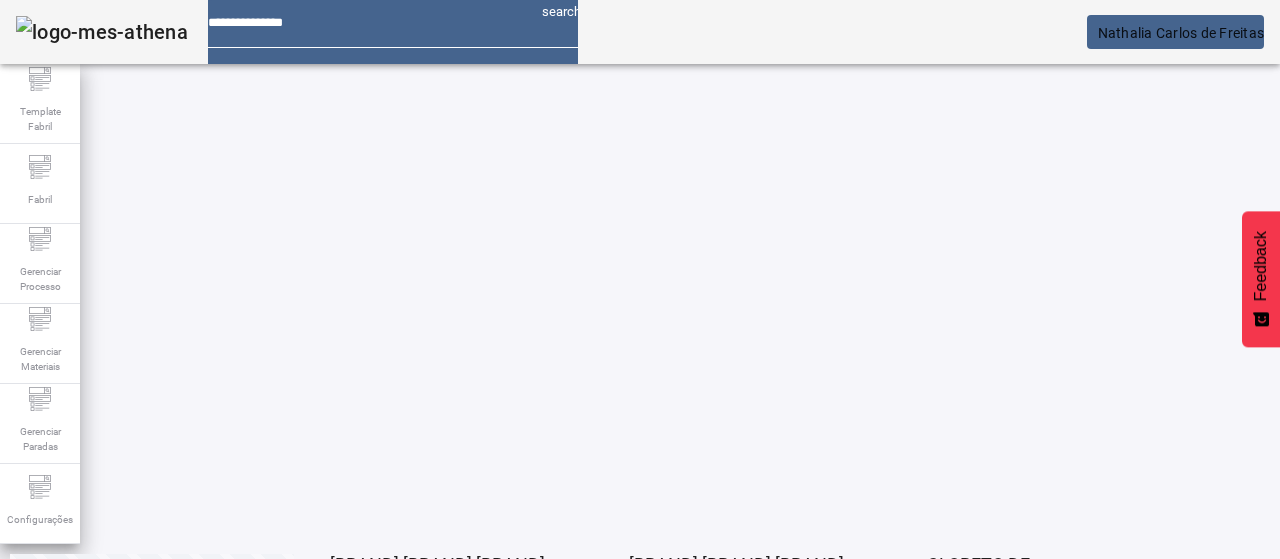 click at bounding box center (353, 639) 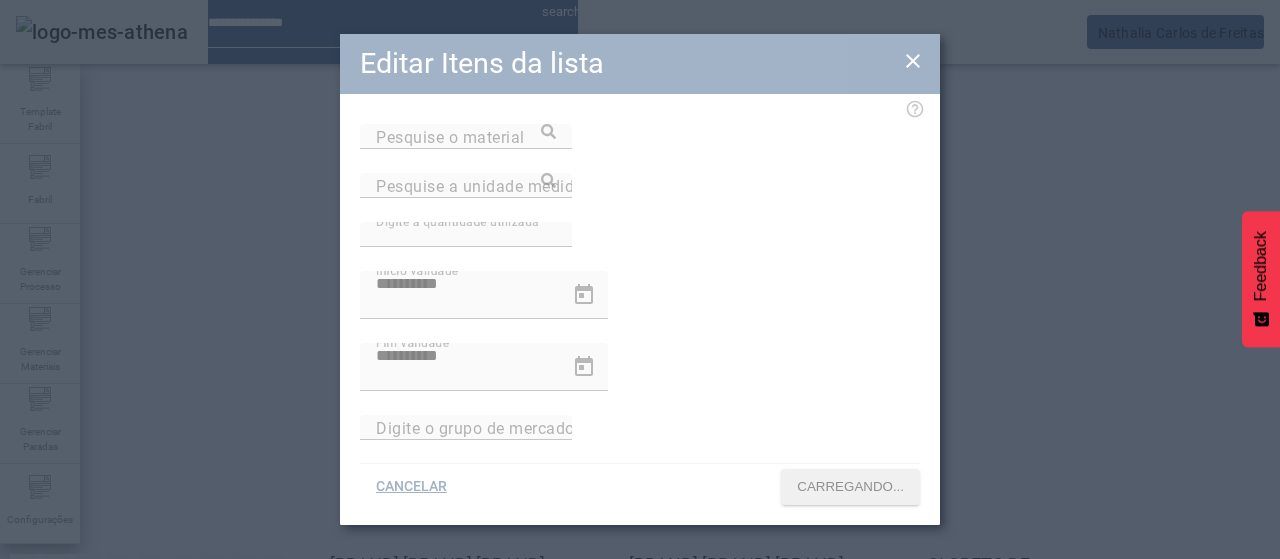 type on "**********" 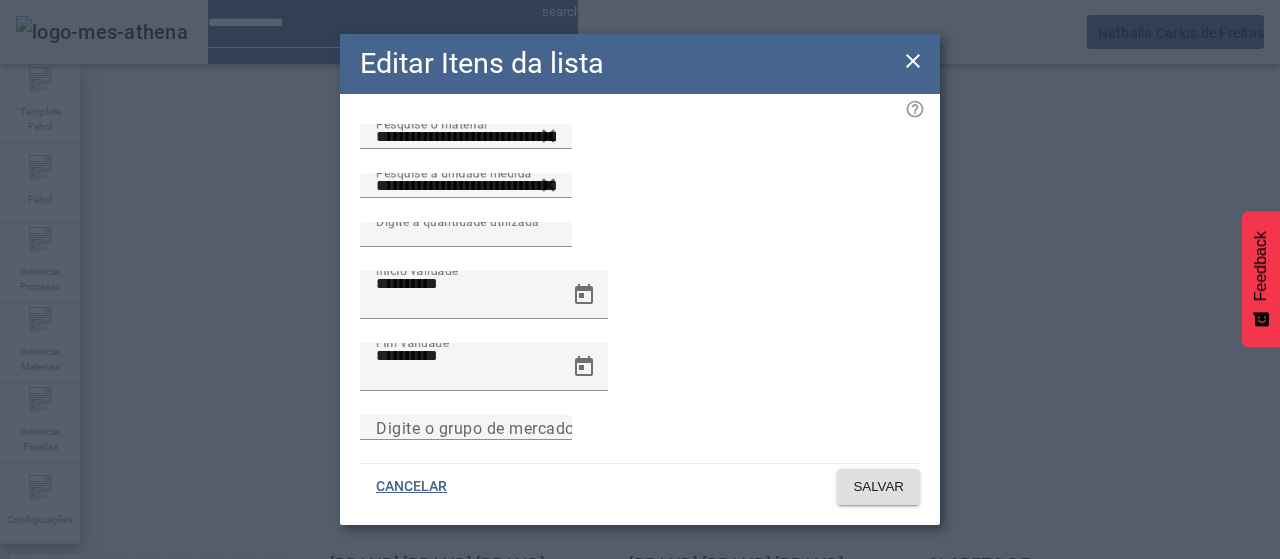 click 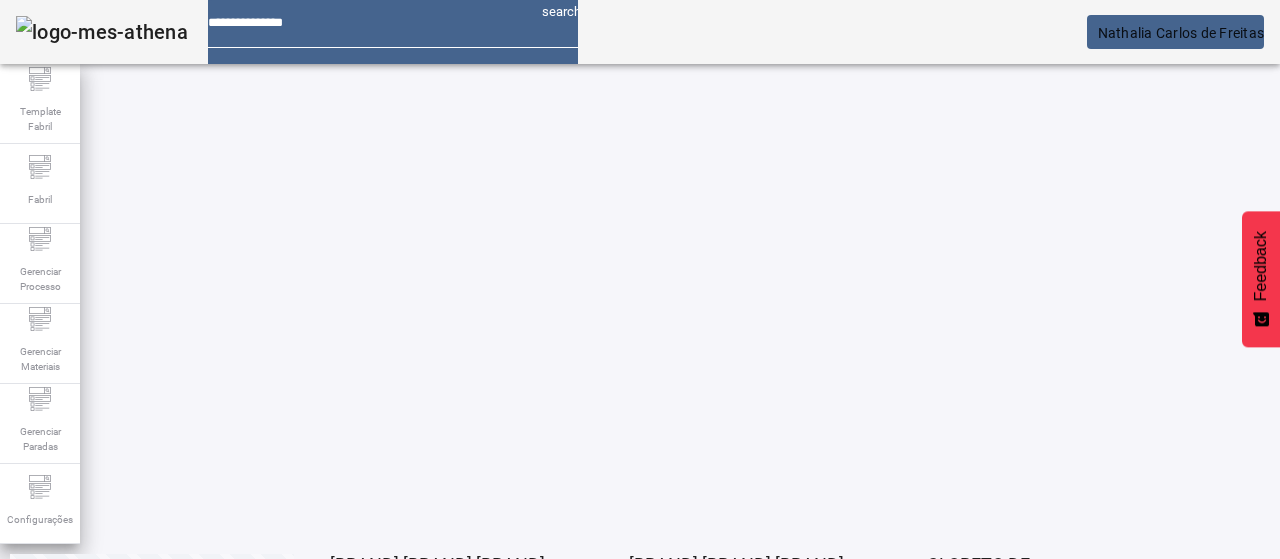 click on "EDITAR" at bounding box center (950, 939) 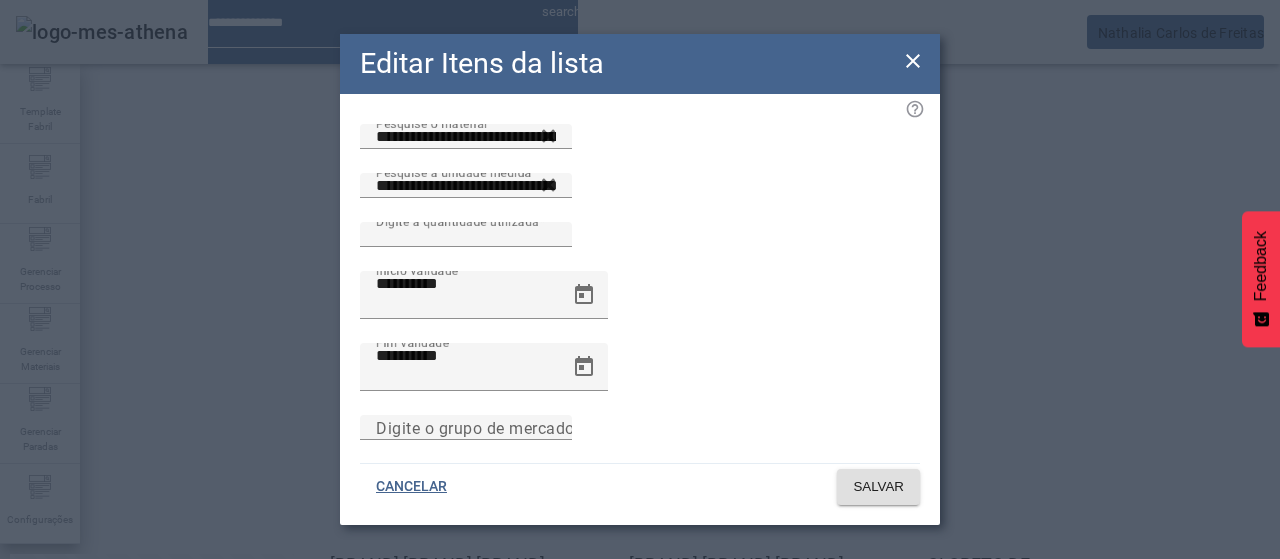 click 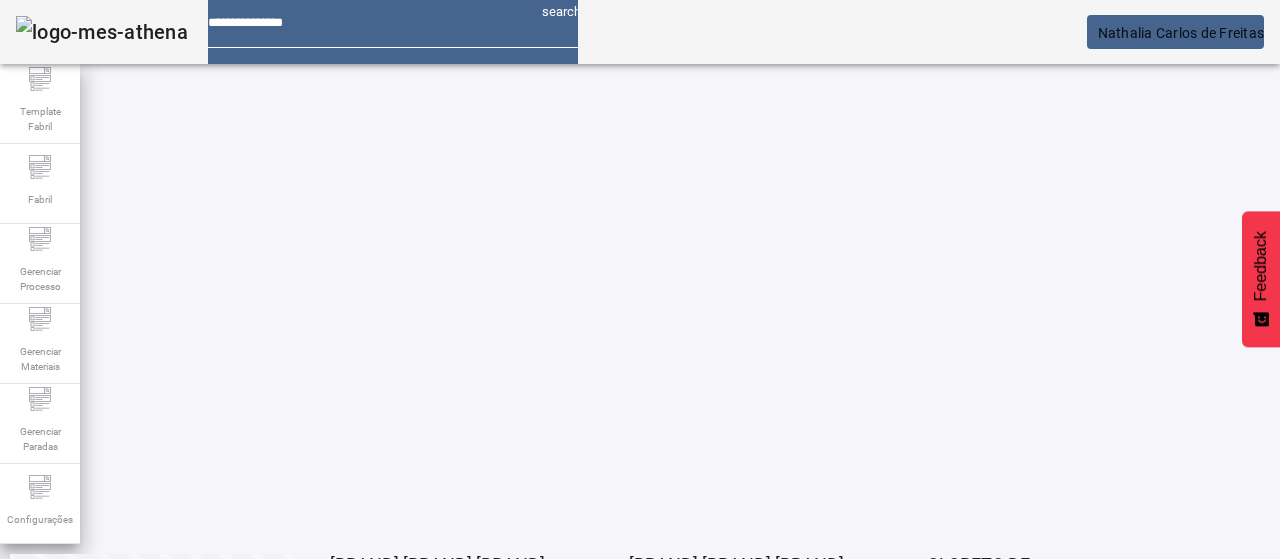 click on "EDITAR" at bounding box center (54, 789) 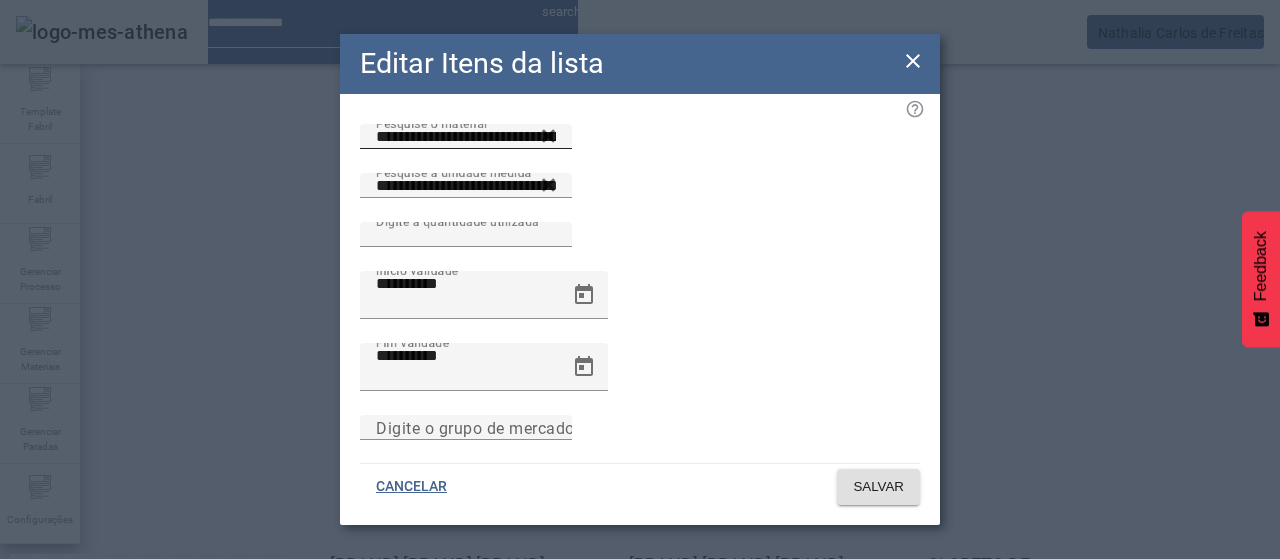 drag, startPoint x: 912, startPoint y: 159, endPoint x: 837, endPoint y: 154, distance: 75.16648 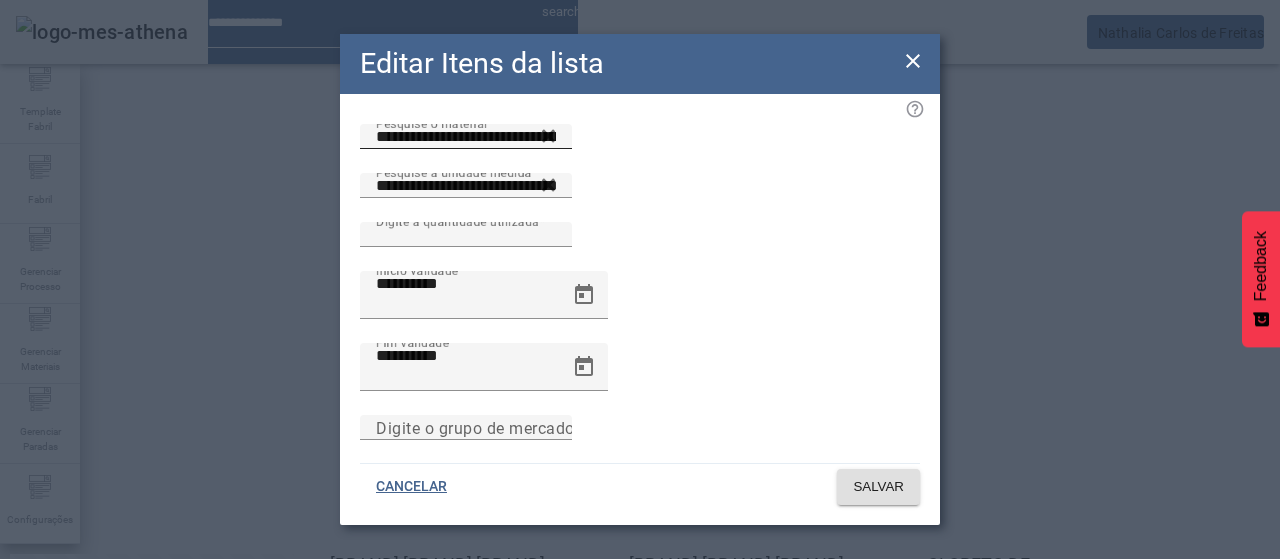 click 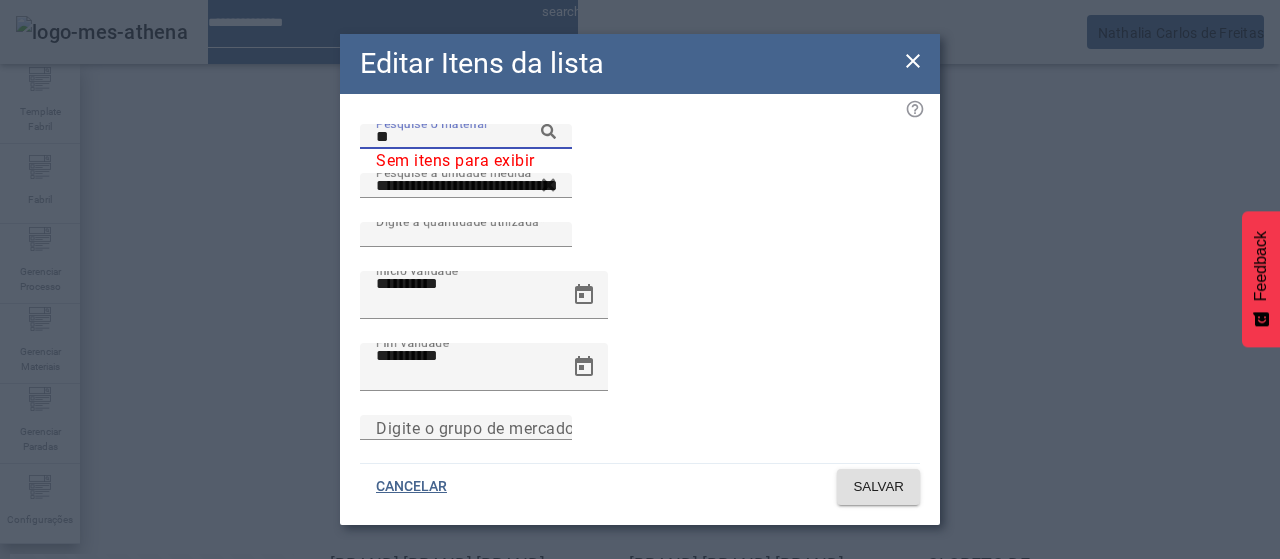 type on "*" 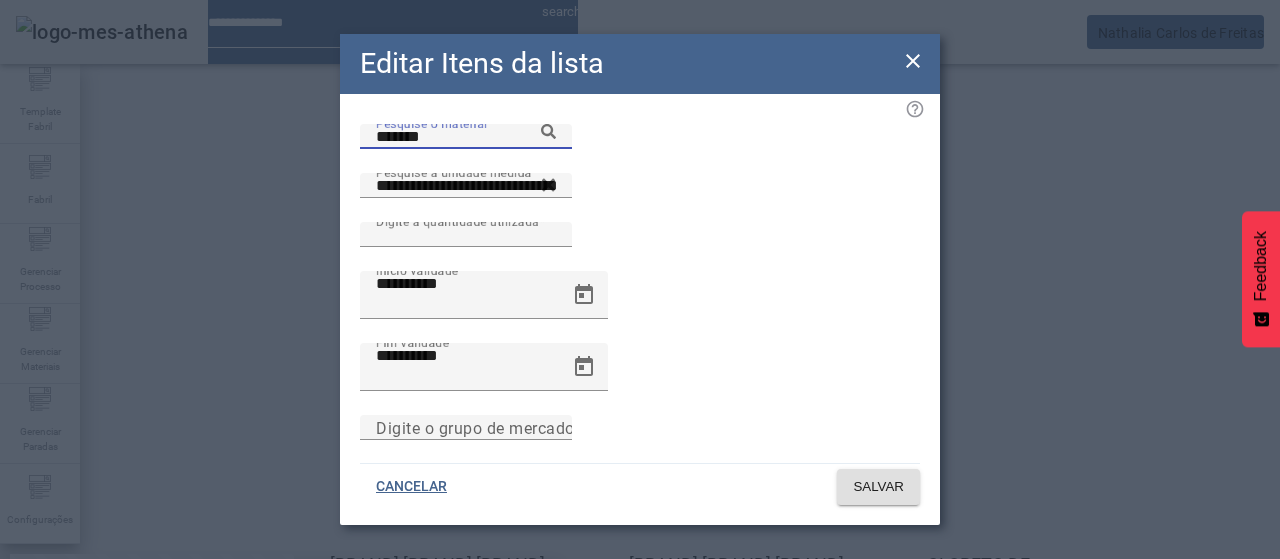 click on "ENZIMA BETAGLUCANASE LAMINEX 5G" at bounding box center (166, 591) 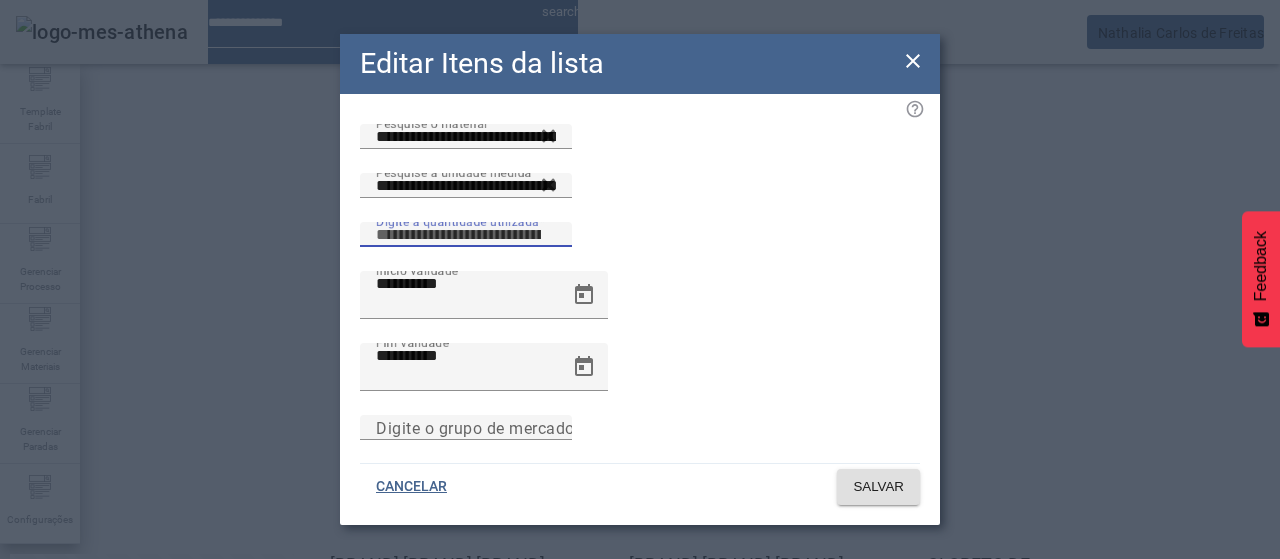 click on "***" at bounding box center (466, 235) 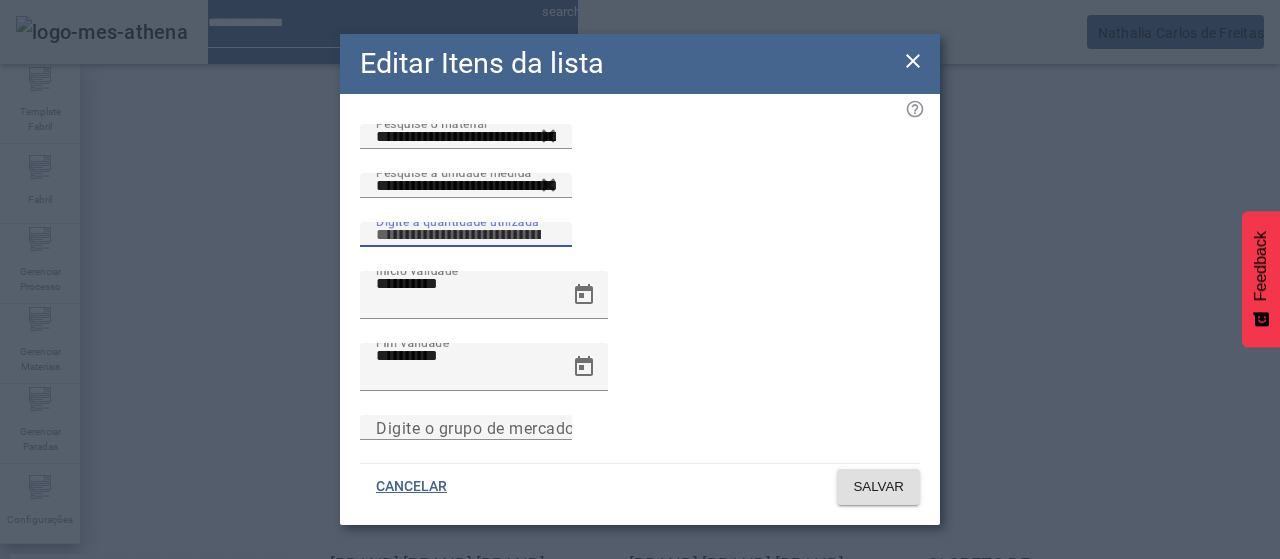 type on "*****" 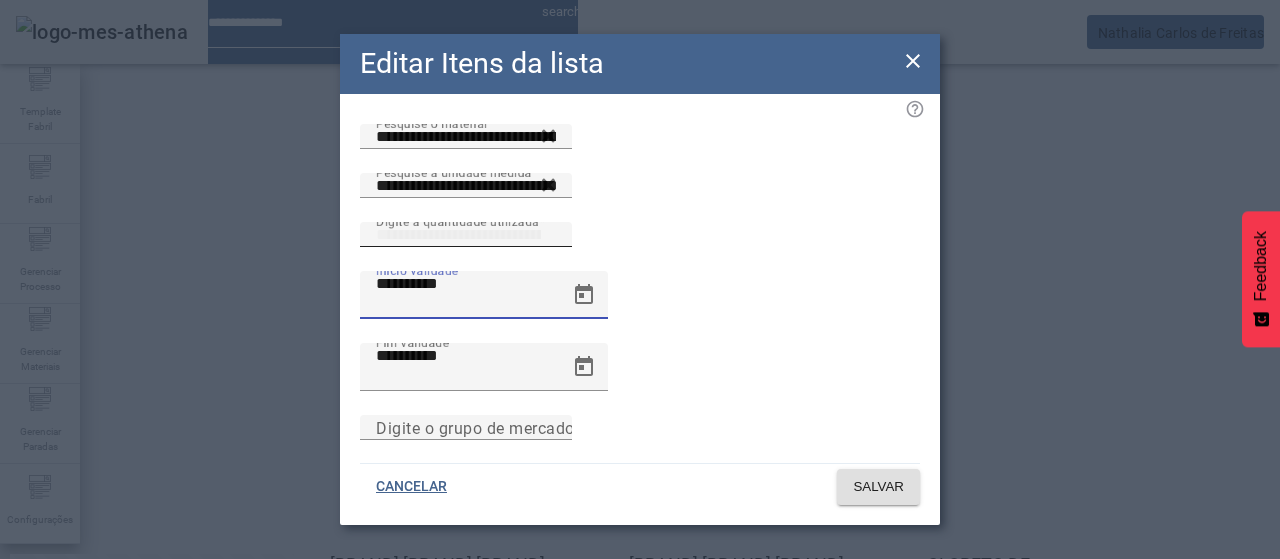 type on "*" 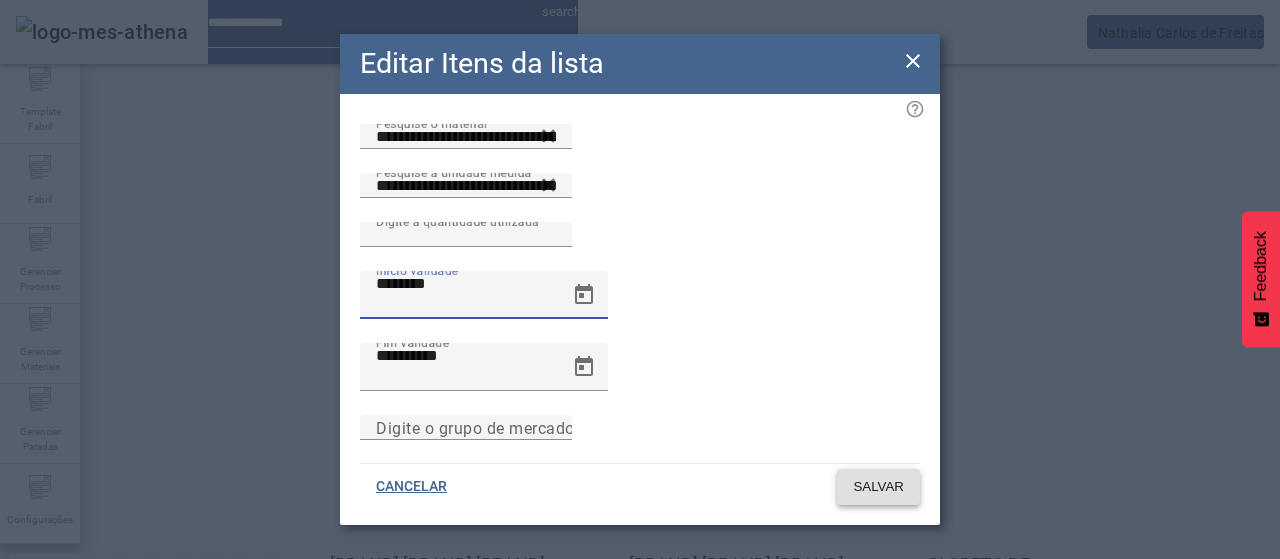 type on "**********" 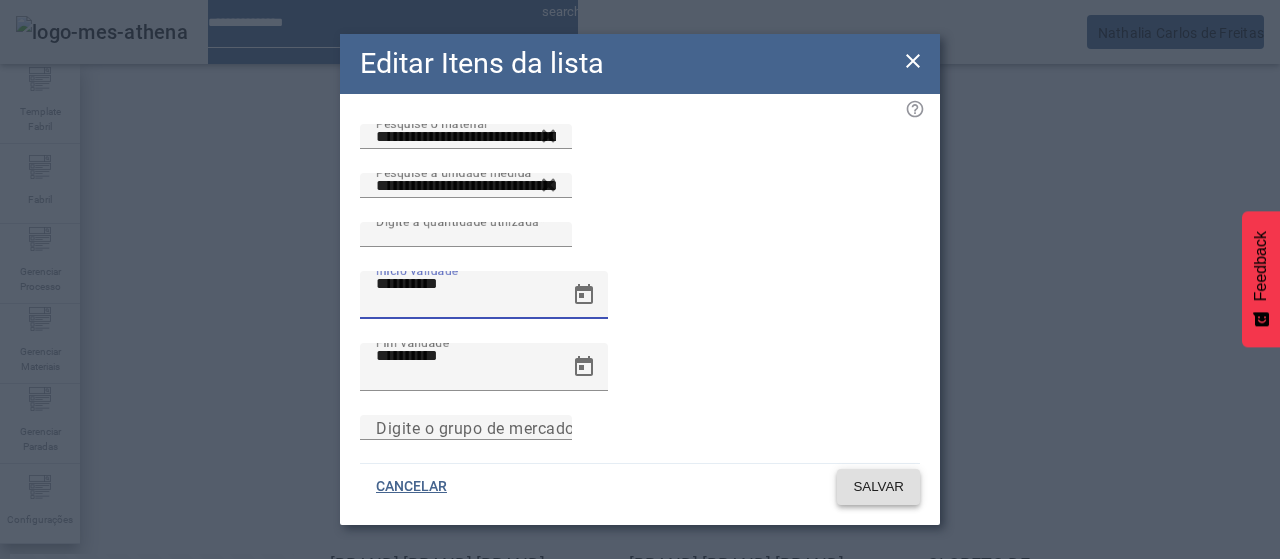 click on "SALVAR" 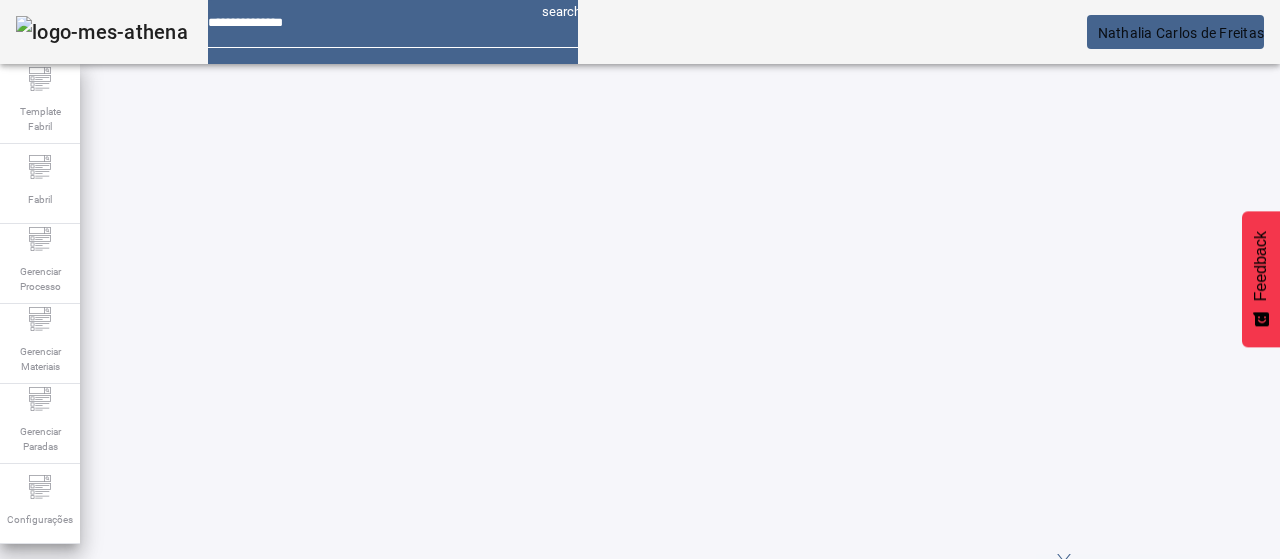 scroll, scrollTop: 4, scrollLeft: 0, axis: vertical 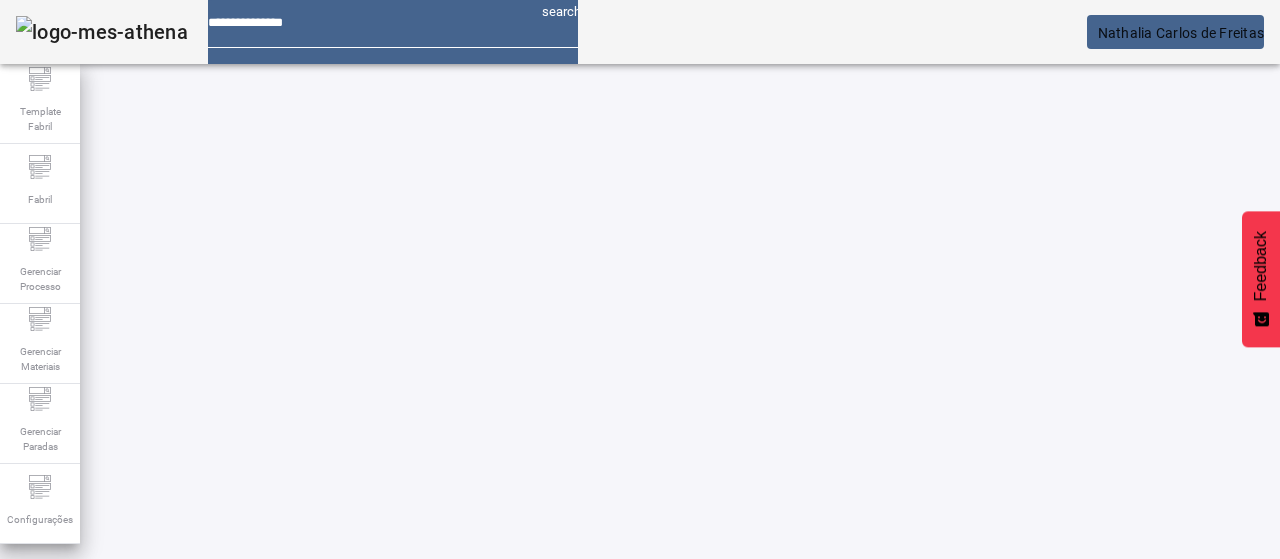 drag, startPoint x: 225, startPoint y: 348, endPoint x: 127, endPoint y: 335, distance: 98.85848 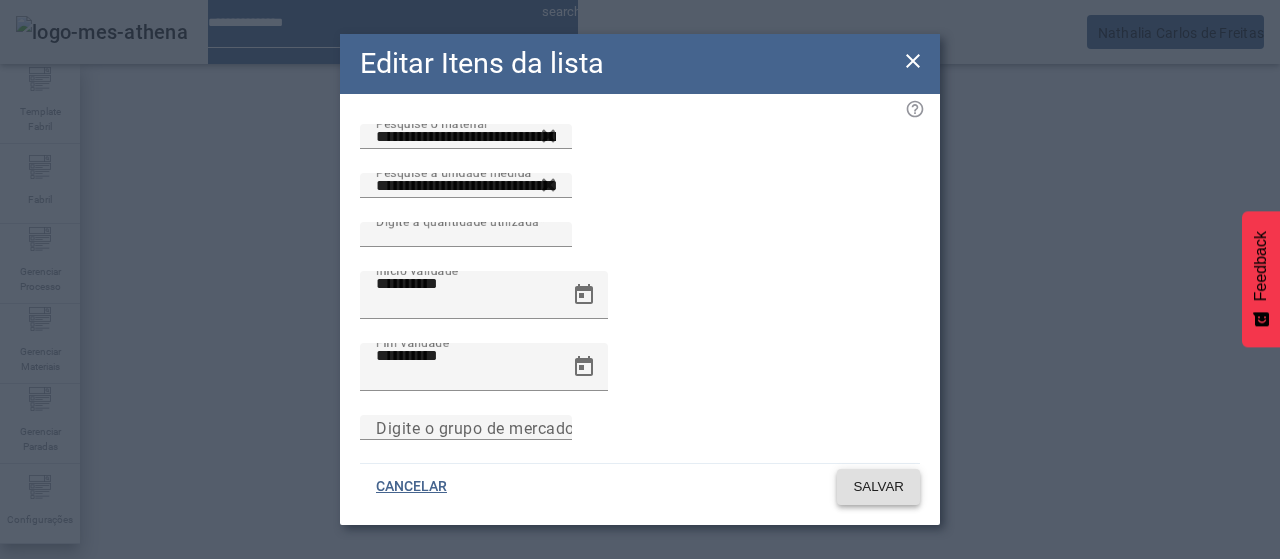 click on "SALVAR" 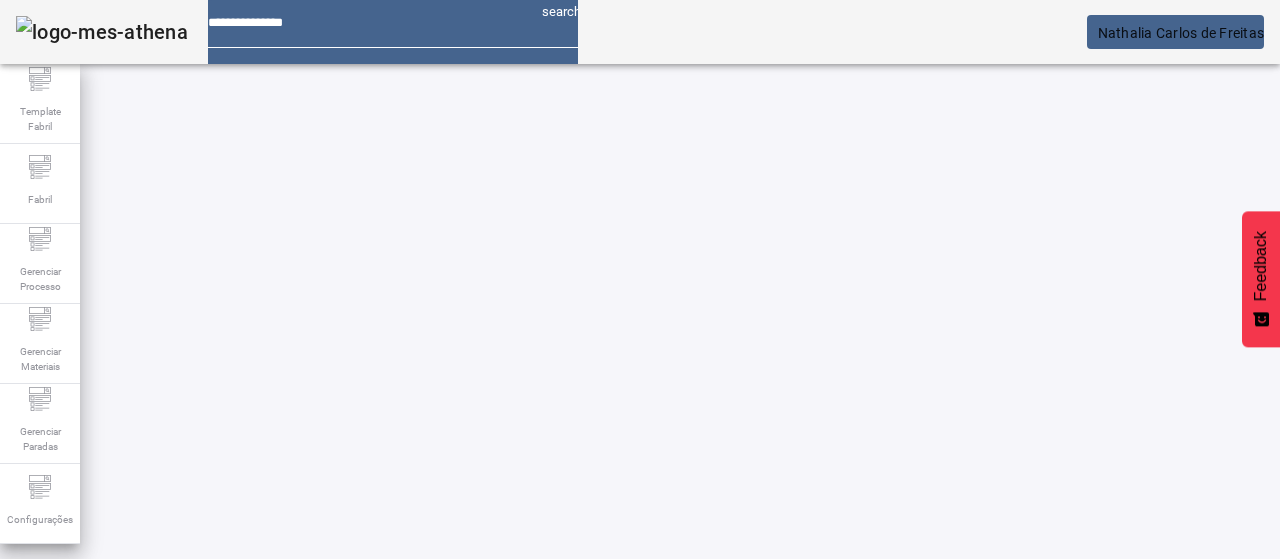 drag, startPoint x: 1138, startPoint y: 111, endPoint x: 1070, endPoint y: 159, distance: 83.23461 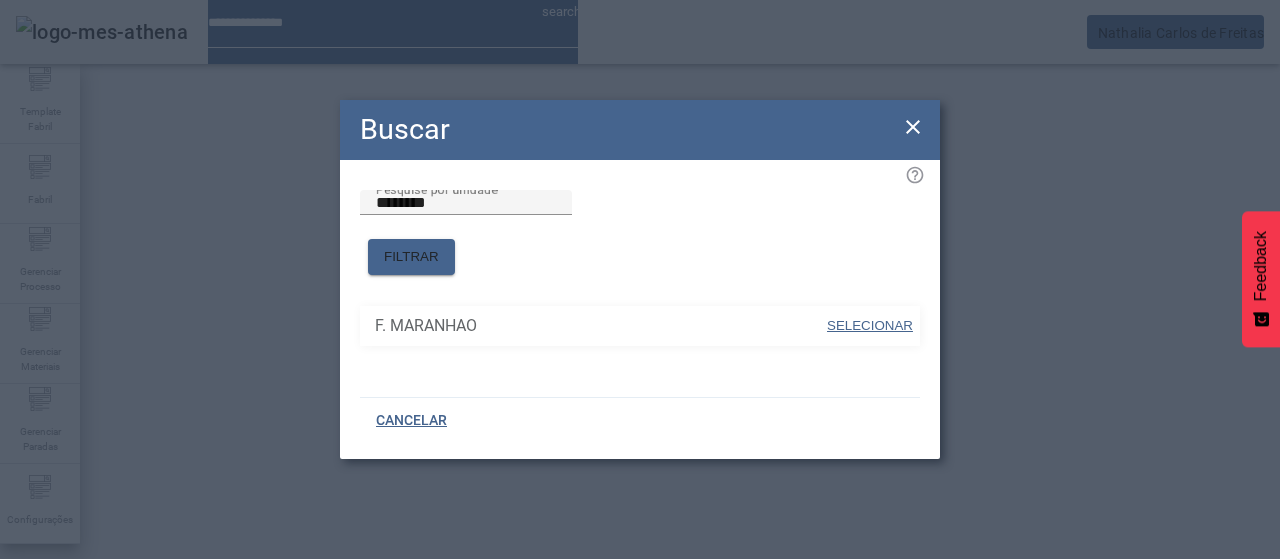 click at bounding box center [870, 326] 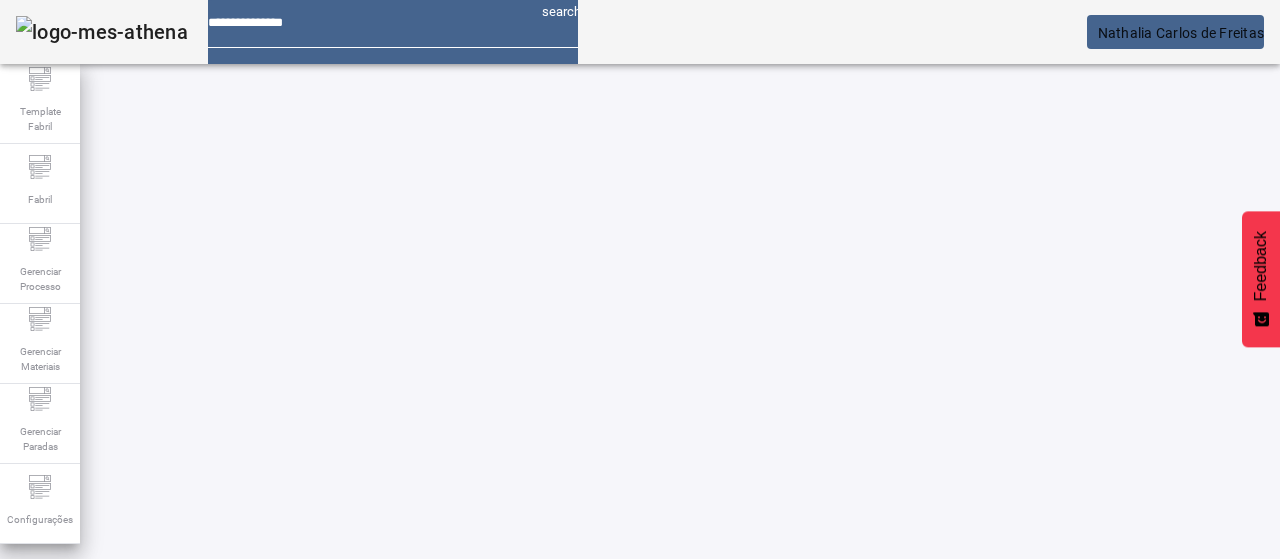 click on "**********" at bounding box center (116, 735) 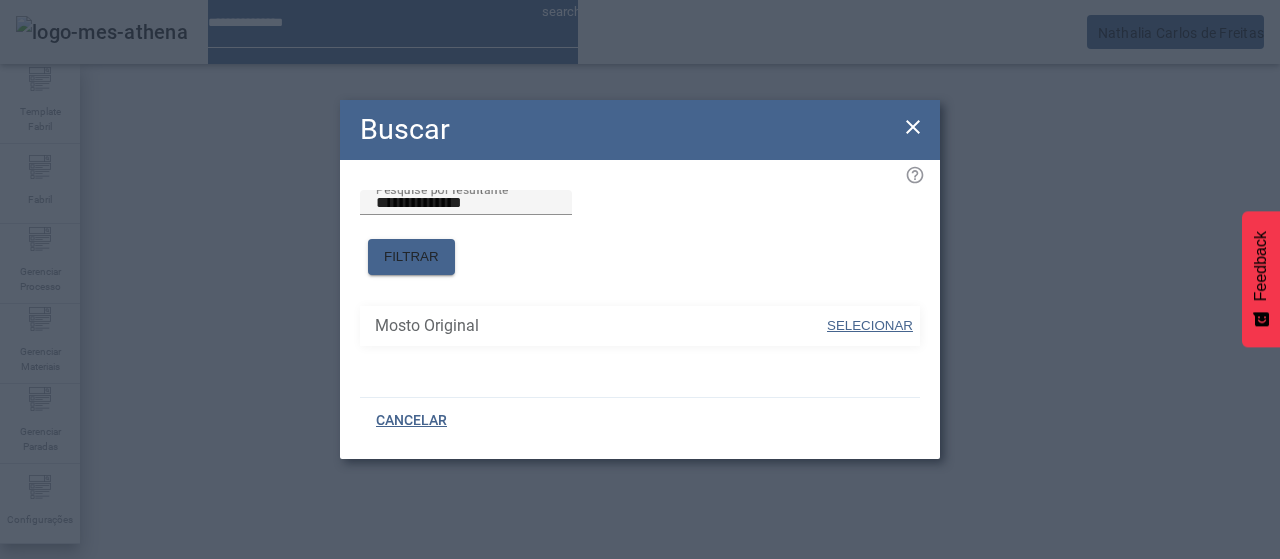 click on "SELECIONAR" at bounding box center [870, 325] 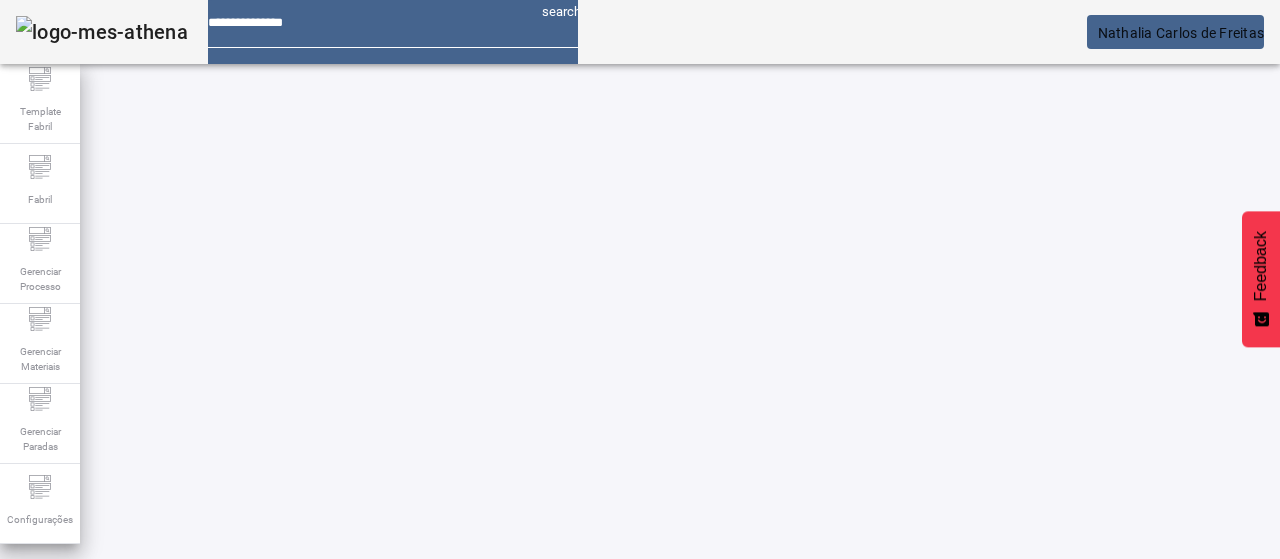 click on "FILTRAR" 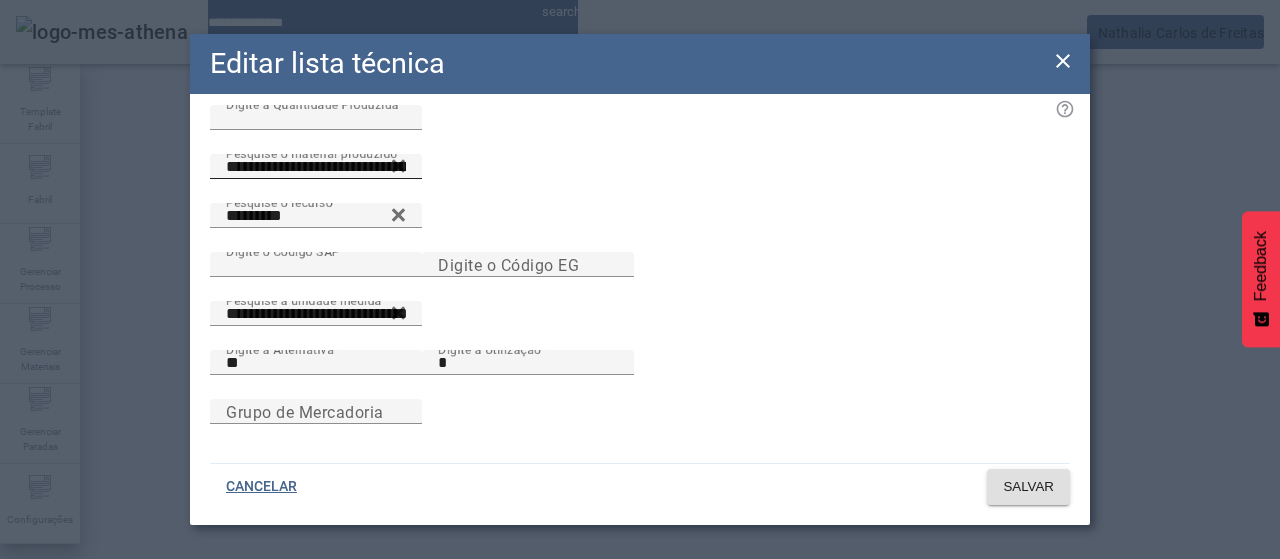 scroll, scrollTop: 144, scrollLeft: 0, axis: vertical 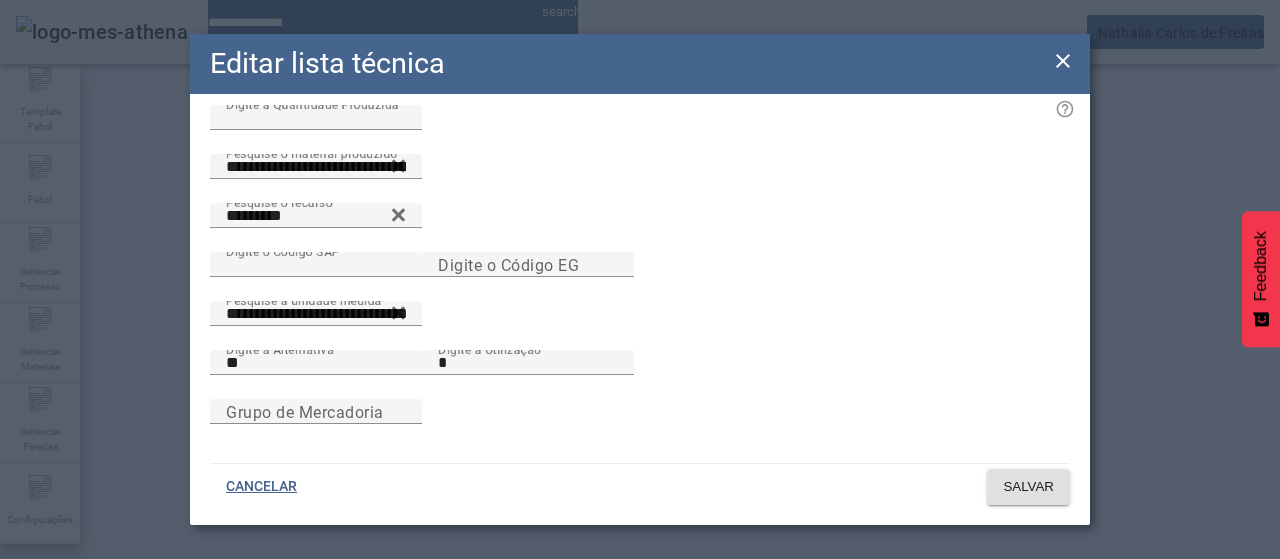 click 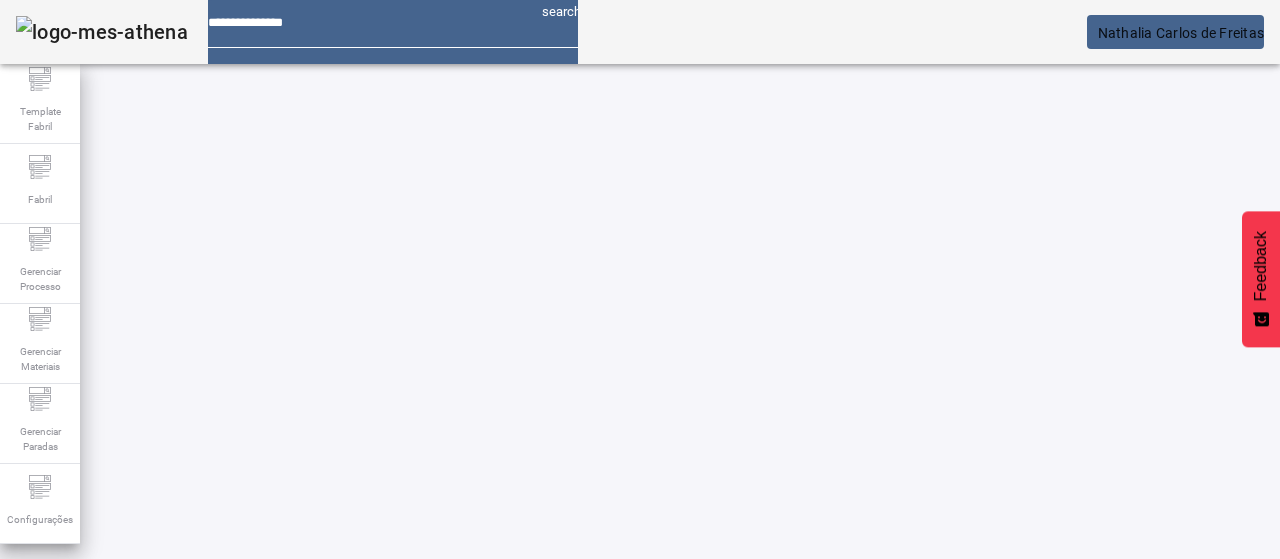 click at bounding box center [572, 926] 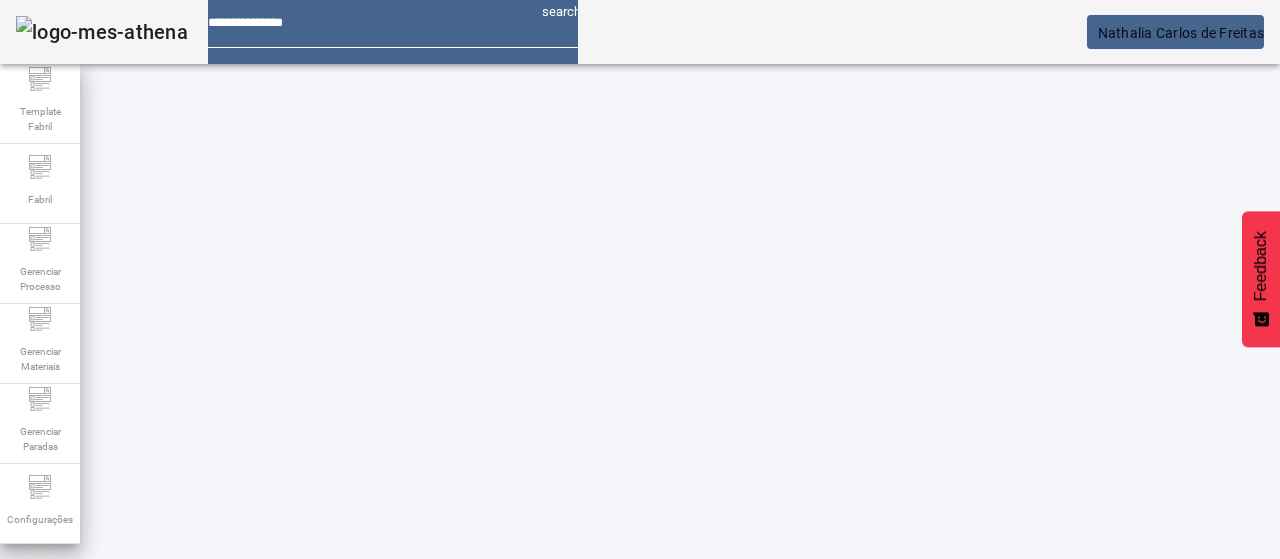 scroll, scrollTop: 100, scrollLeft: 0, axis: vertical 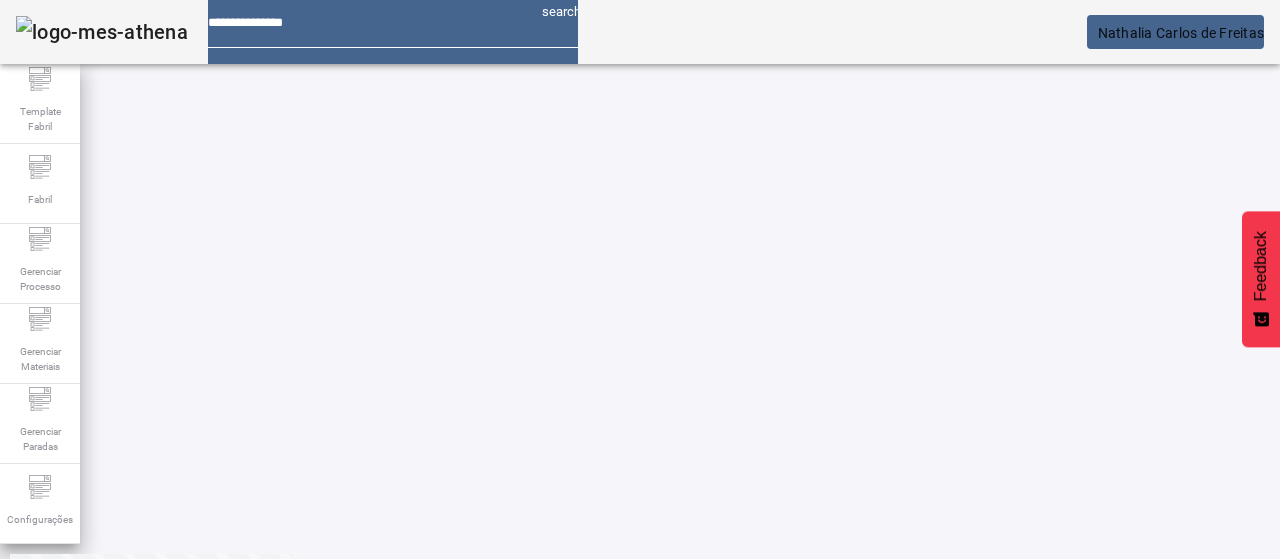 click on "EDITAR" at bounding box center [353, 643] 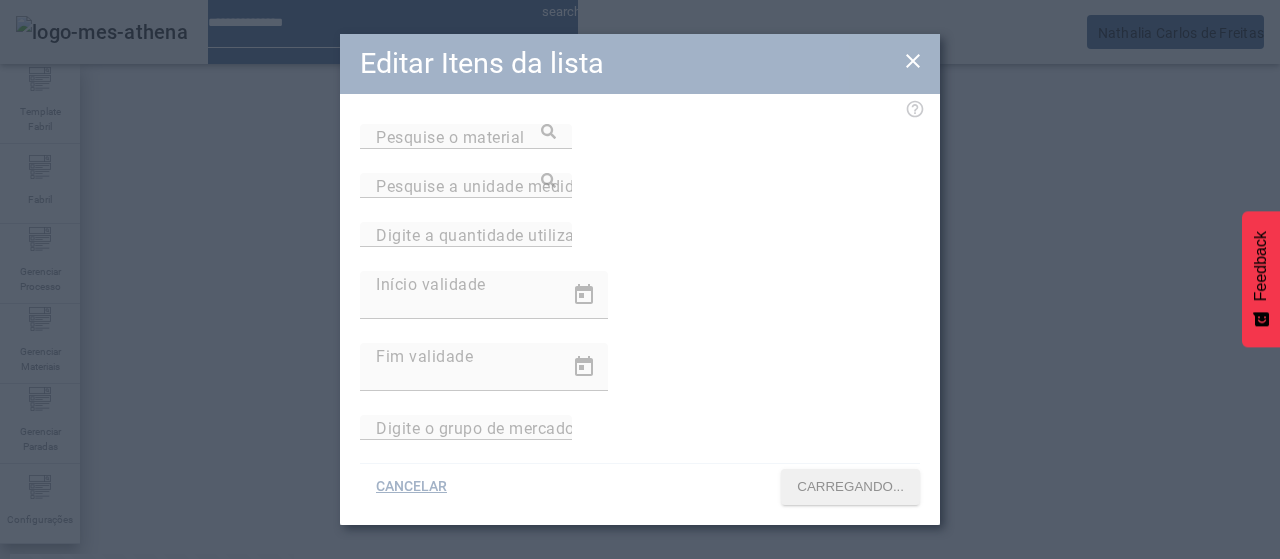 type on "**********" 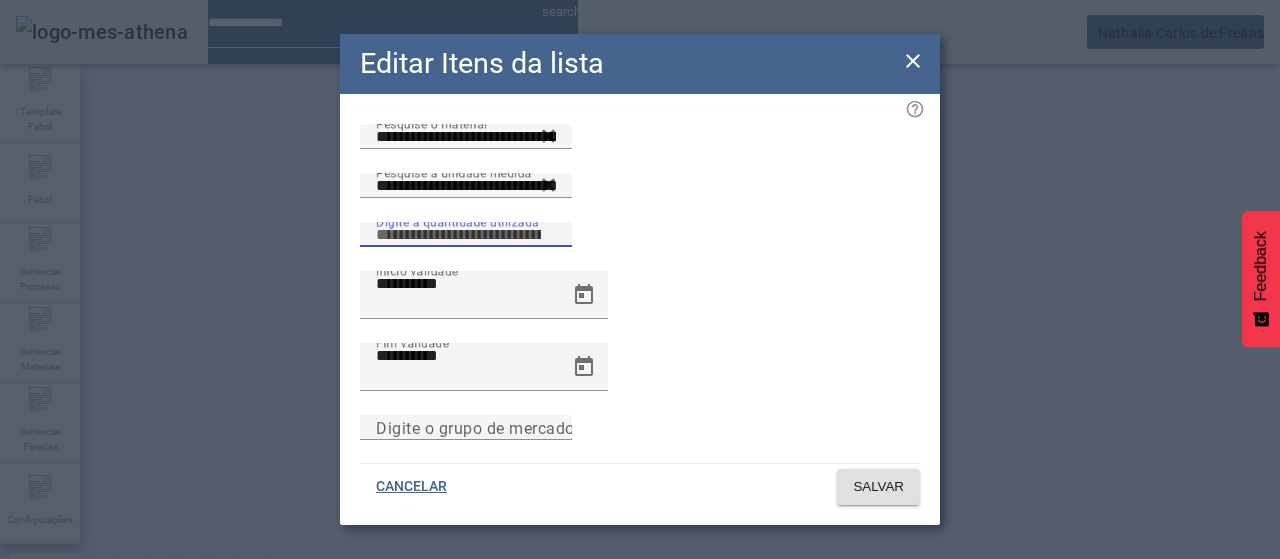 drag, startPoint x: 744, startPoint y: 243, endPoint x: 770, endPoint y: 239, distance: 26.305893 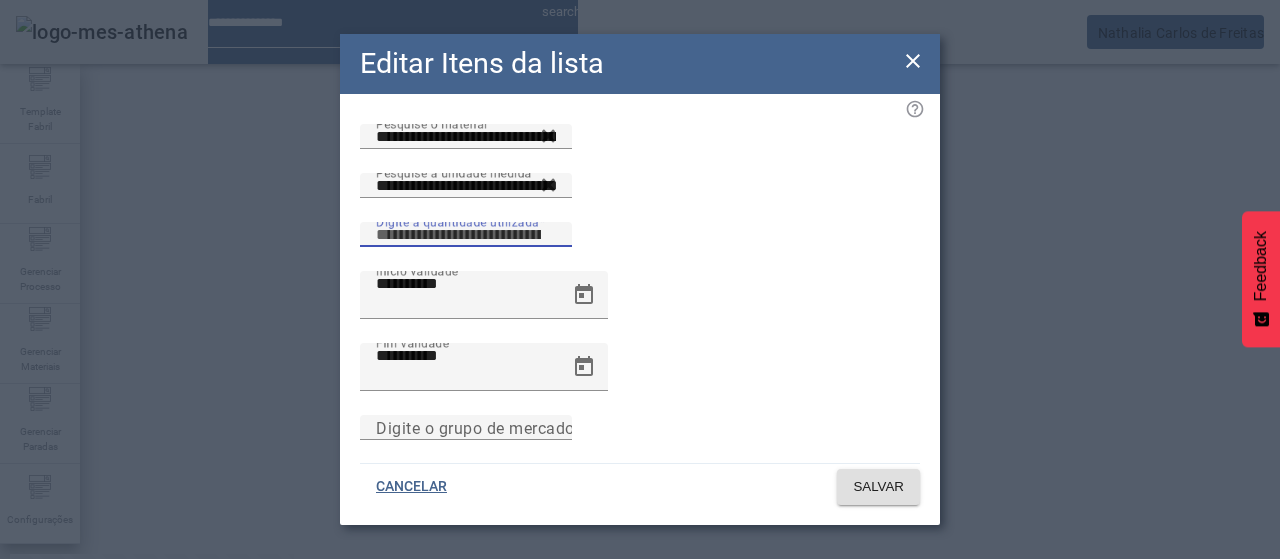 click on "*****" at bounding box center [466, 235] 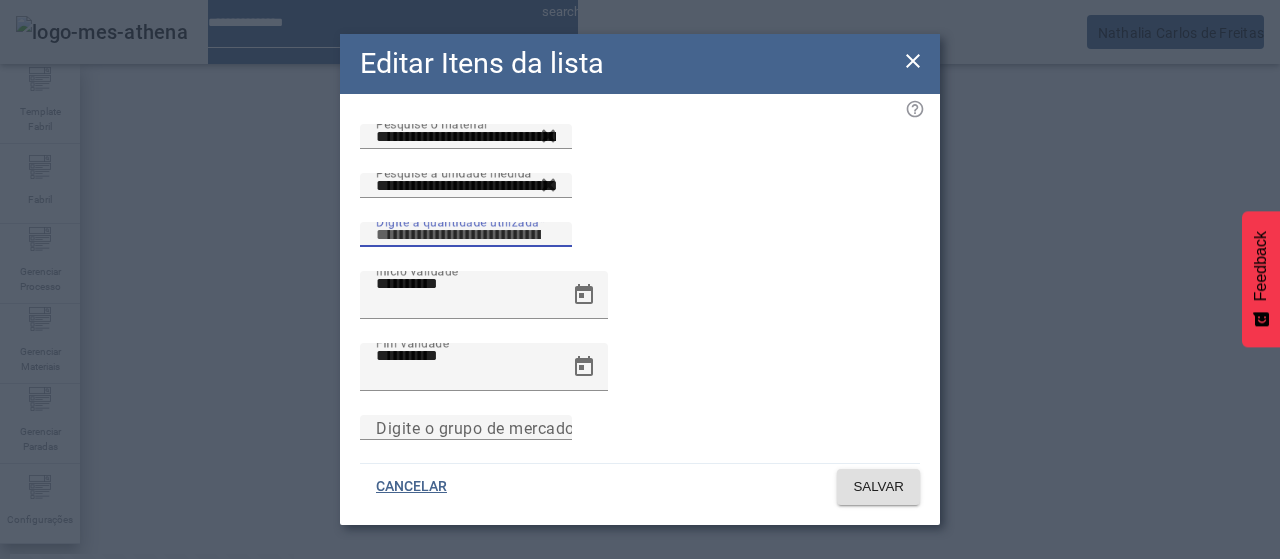 type on "*****" 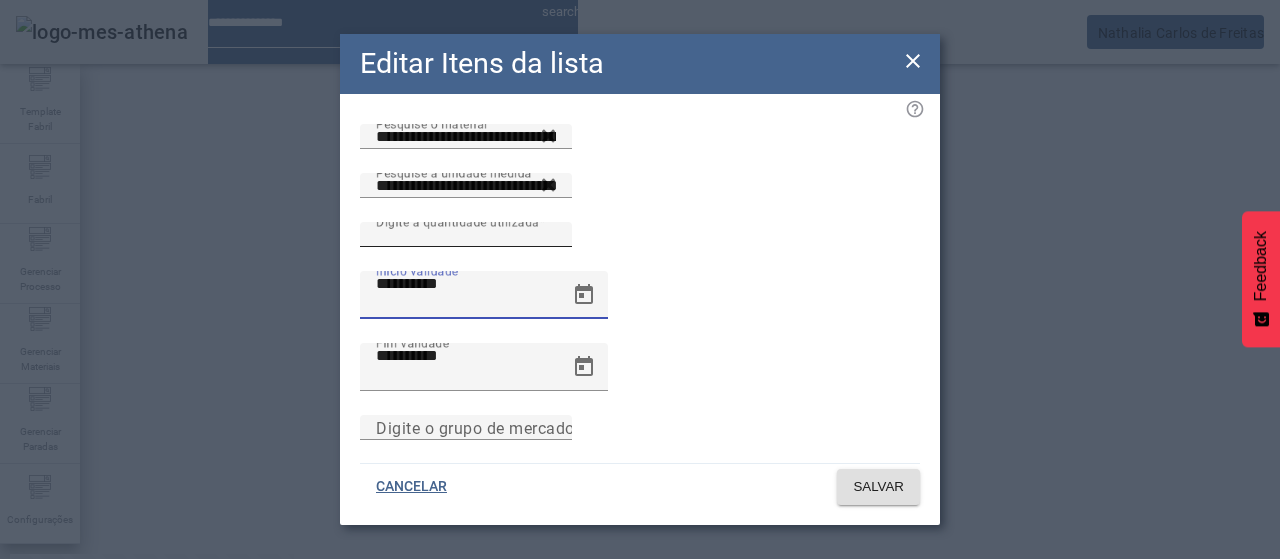 type 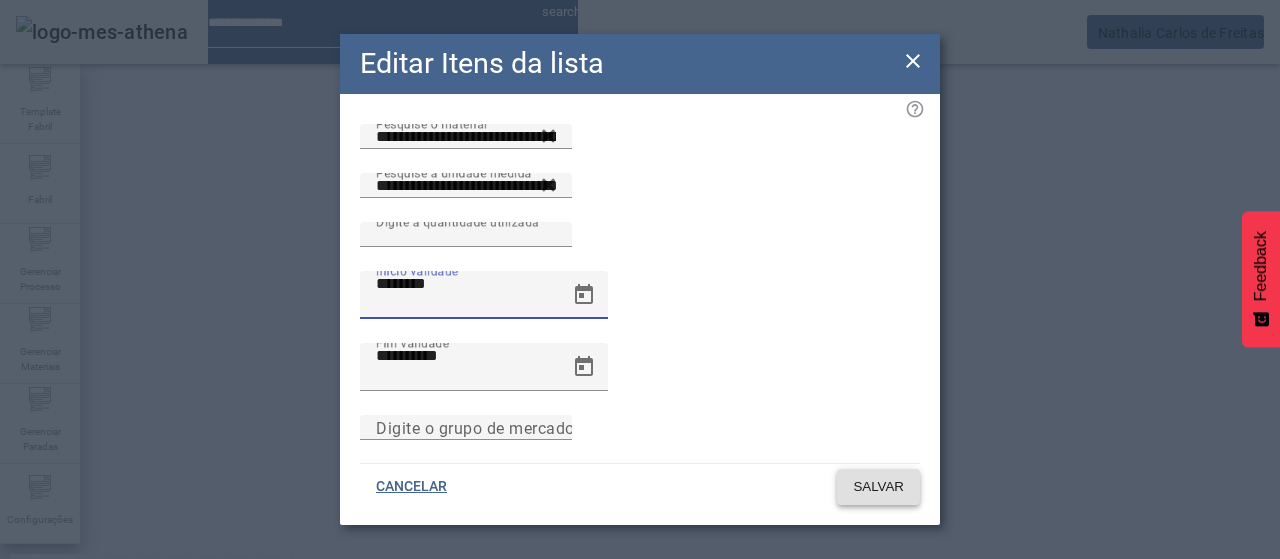 type on "**********" 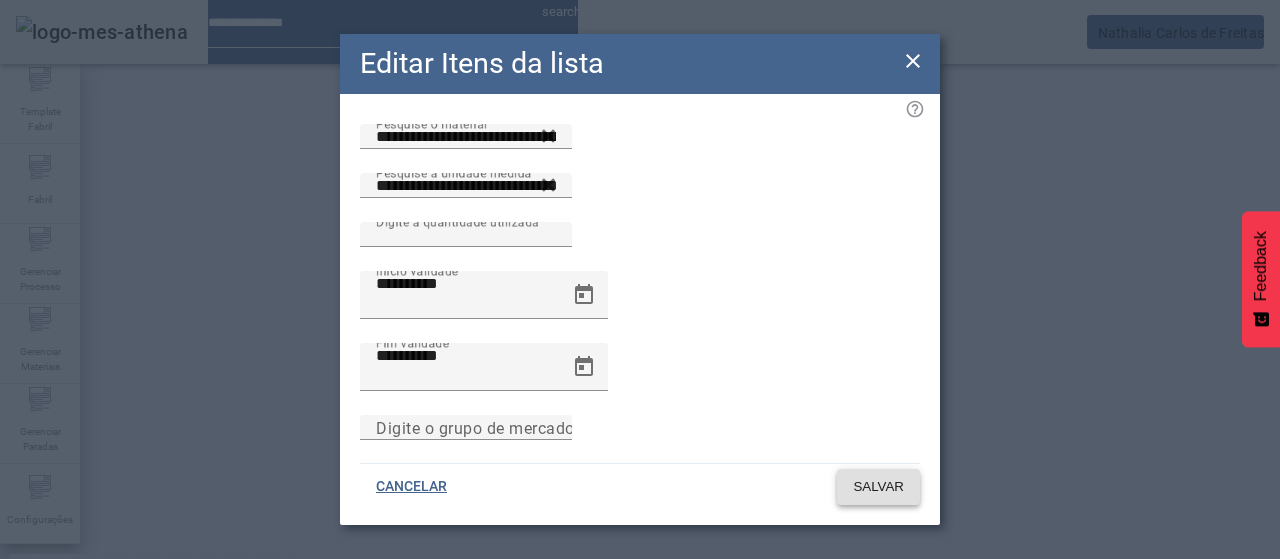 click on "SALVAR" 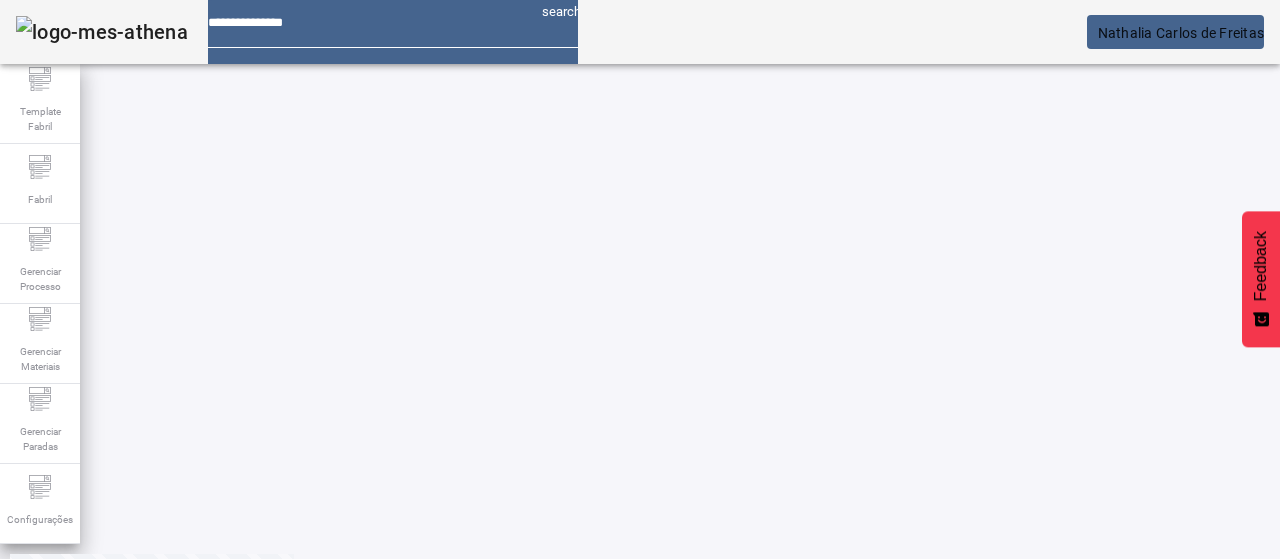 click at bounding box center (353, 643) 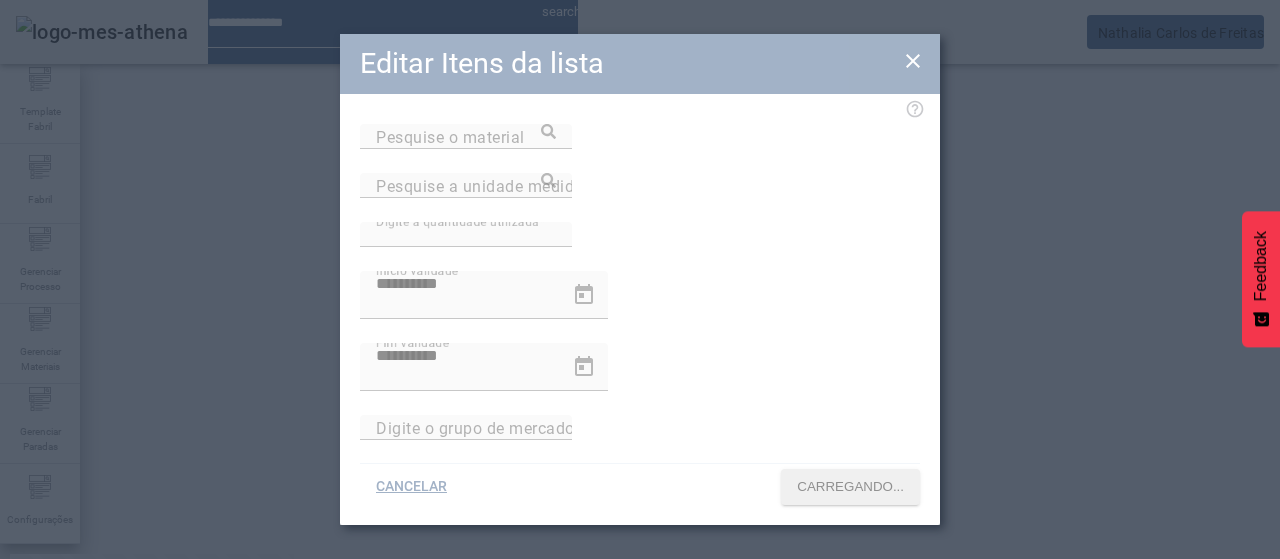 type on "**********" 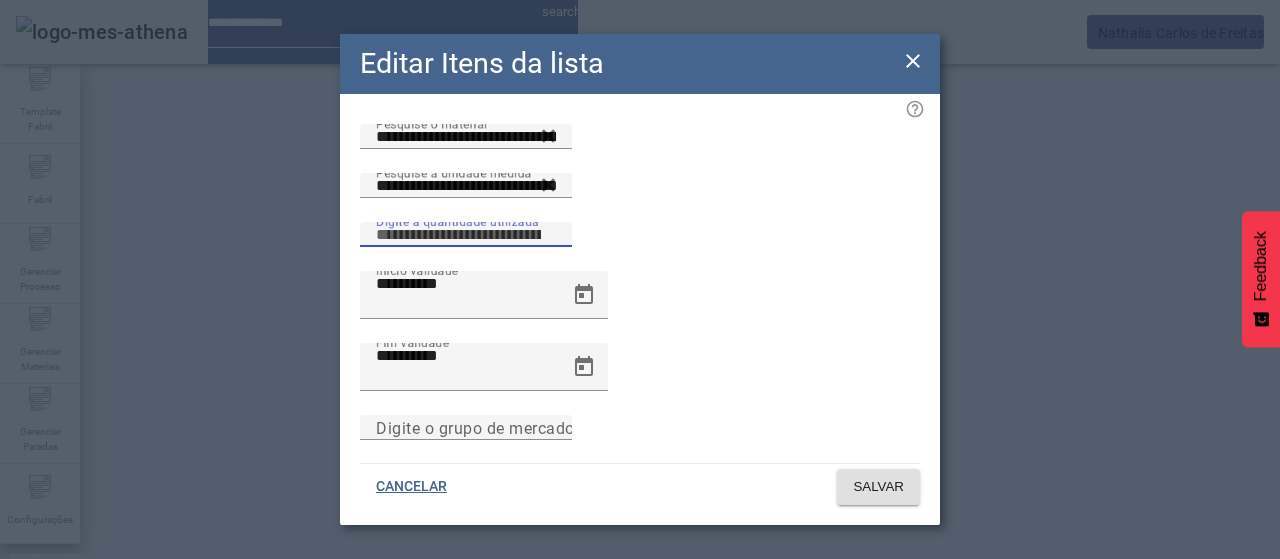 drag, startPoint x: 764, startPoint y: 244, endPoint x: 678, endPoint y: 246, distance: 86.023254 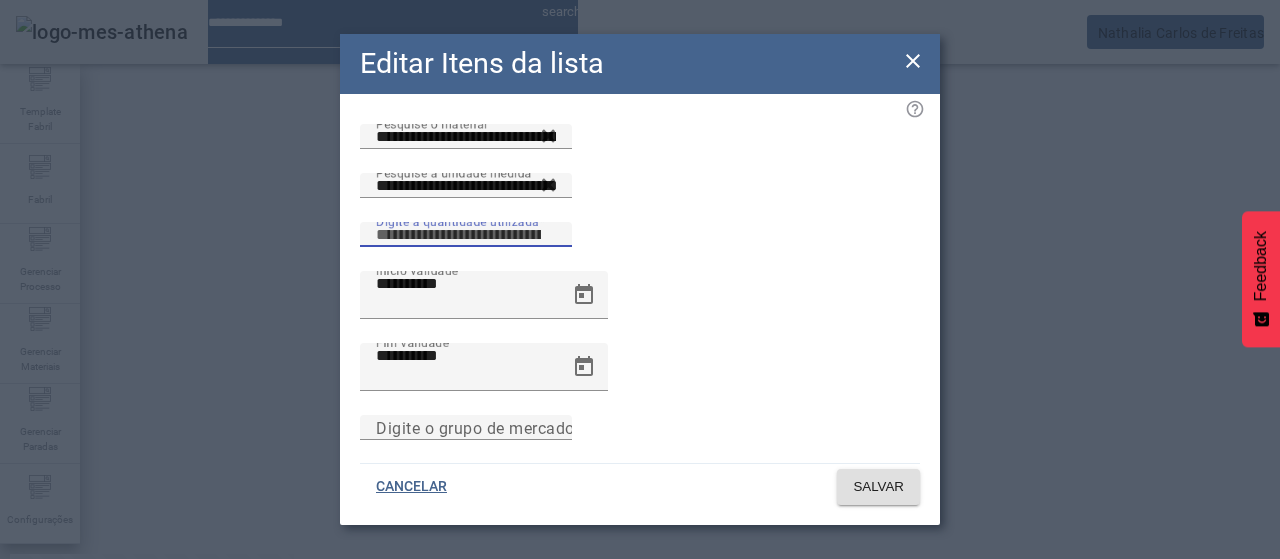 click on "**********" 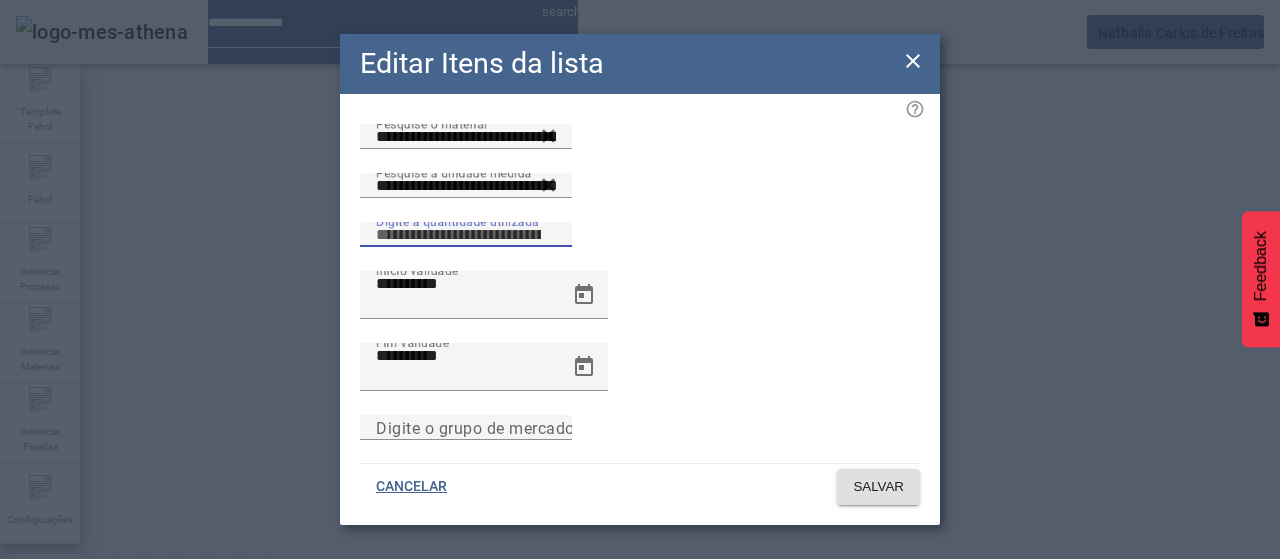 type on "*****" 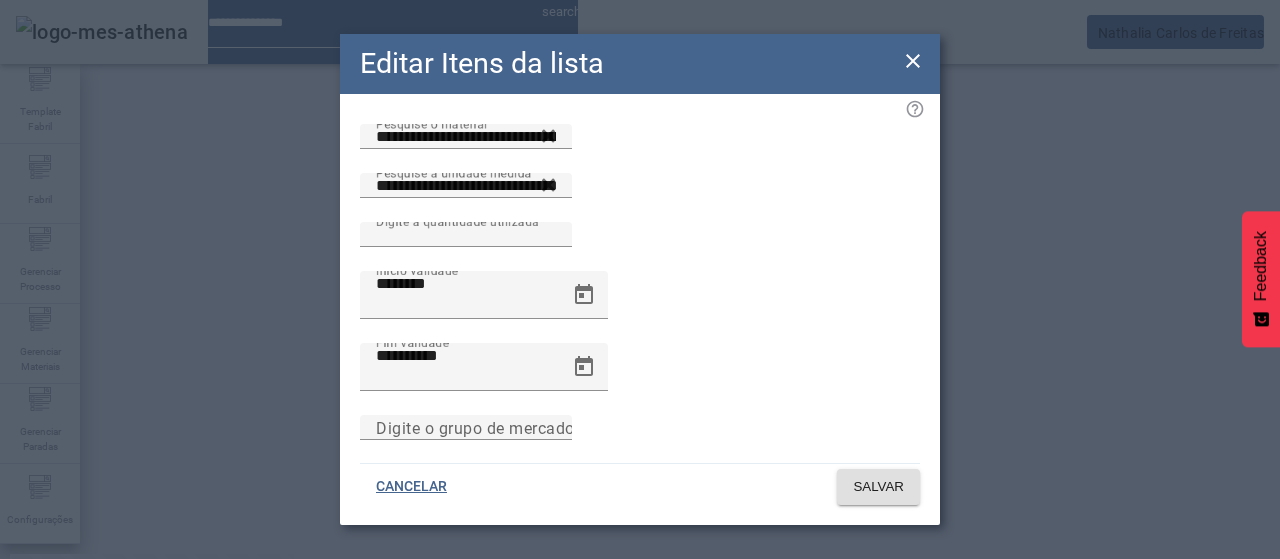 type on "**********" 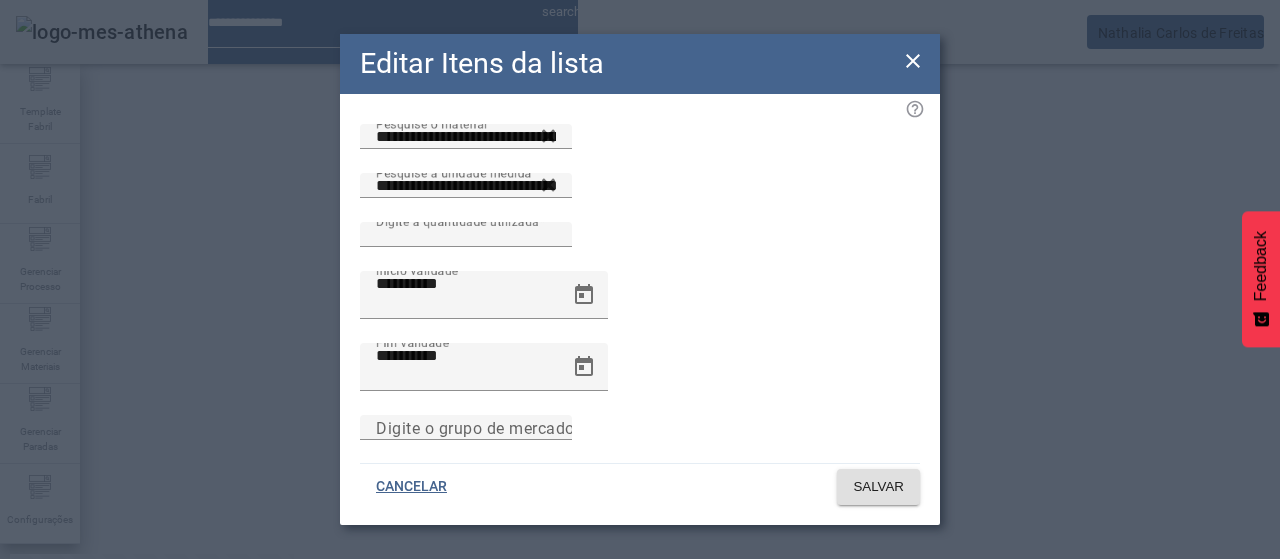 type 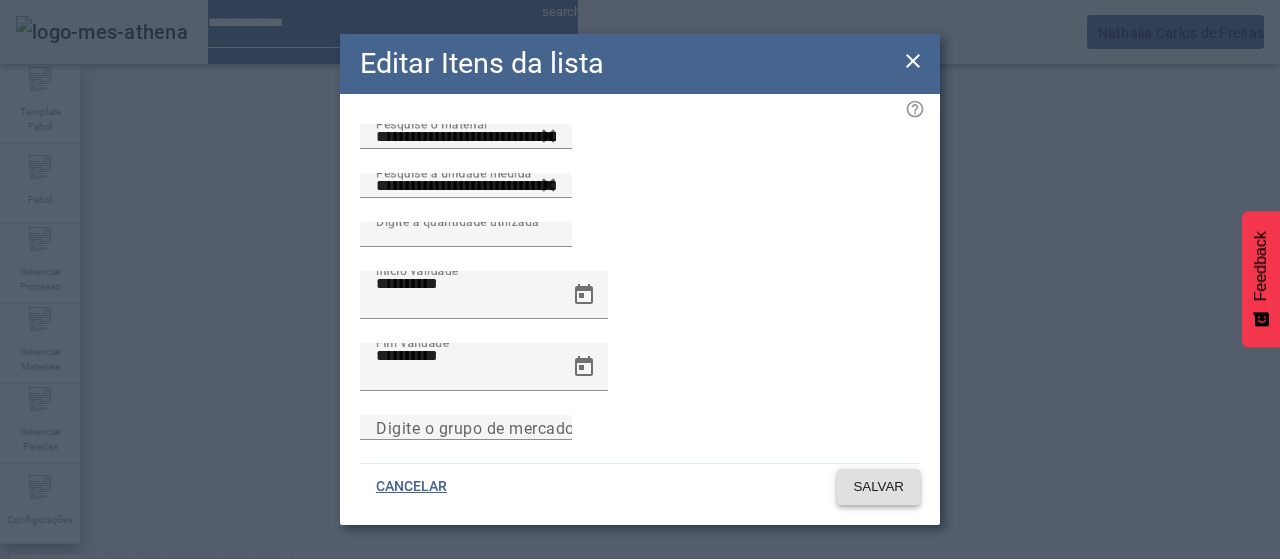 click on "SALVAR" 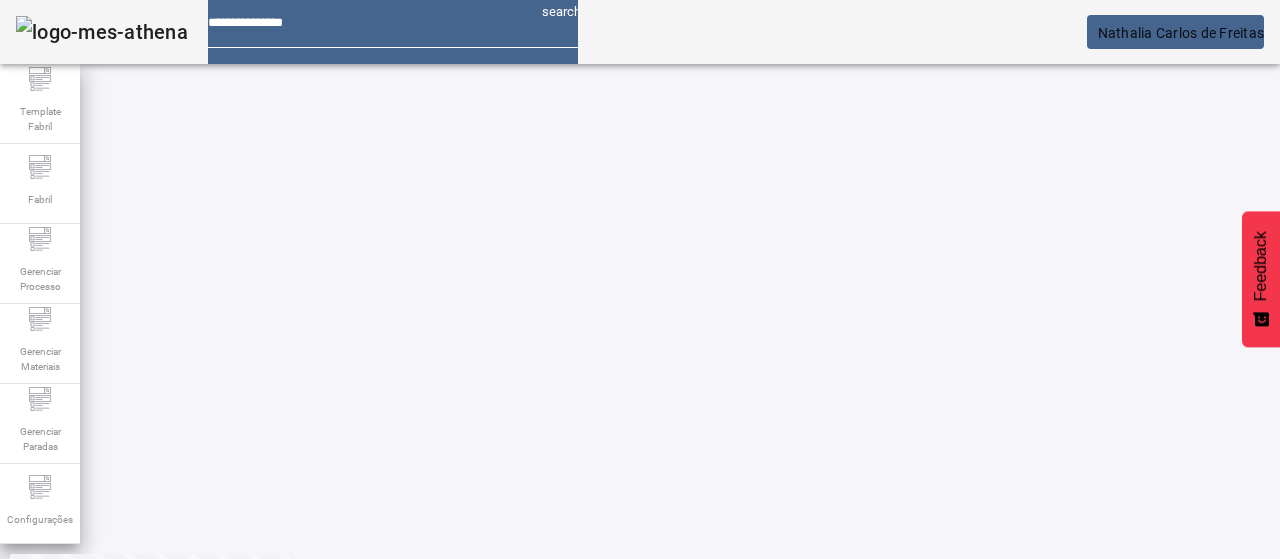 click on "EDITAR" at bounding box center [353, 643] 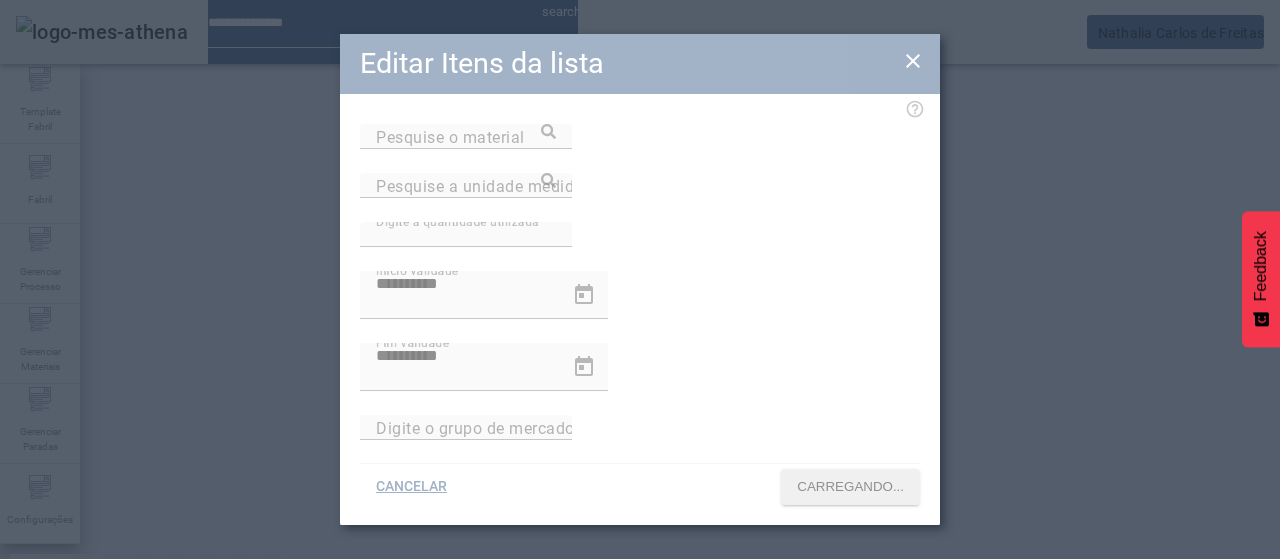 type on "**********" 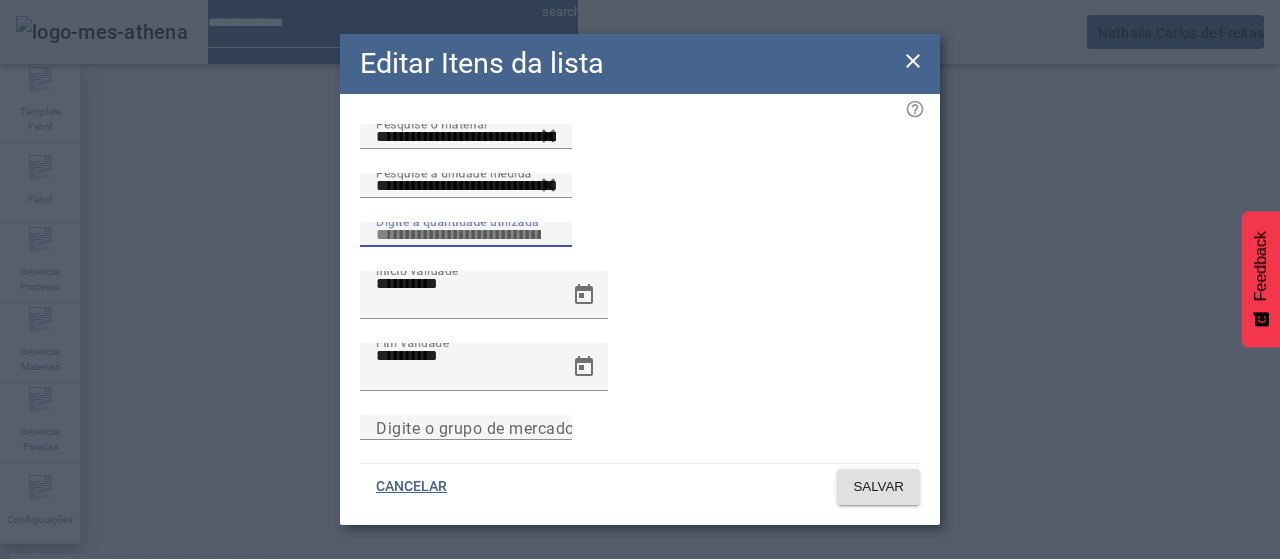 drag, startPoint x: 732, startPoint y: 246, endPoint x: 719, endPoint y: 243, distance: 13.341664 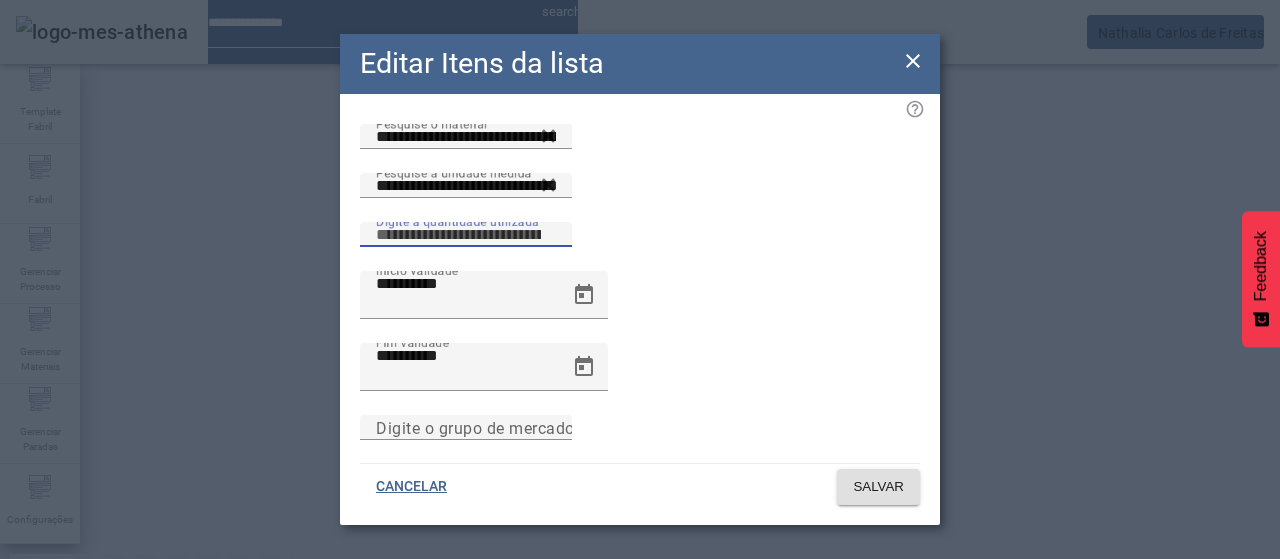 click on "Digite a quantidade utilizada **" 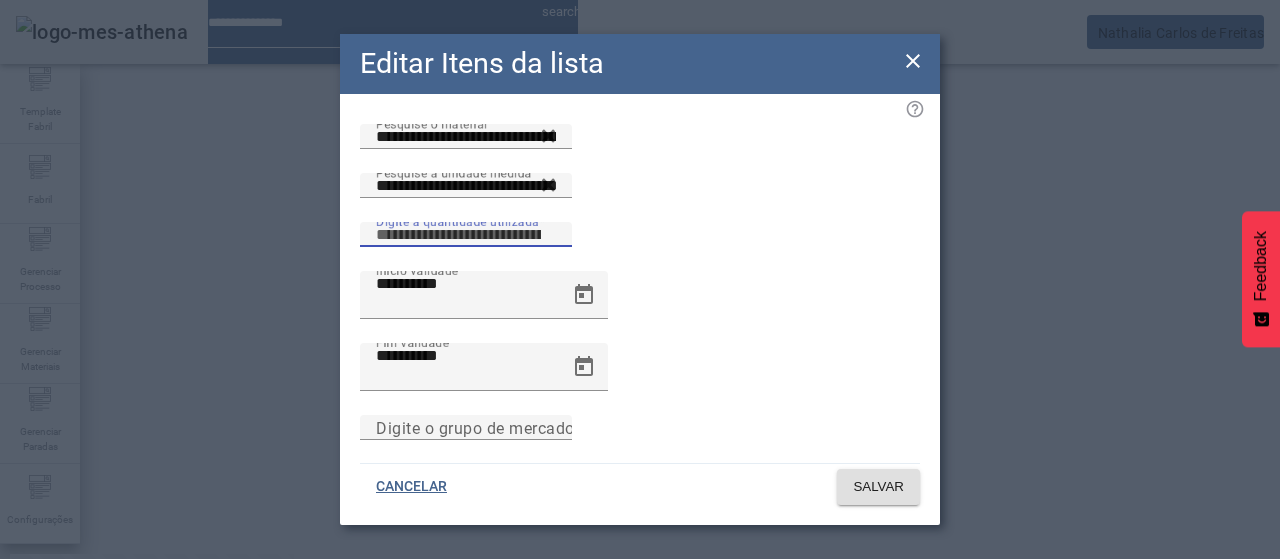 type on "******" 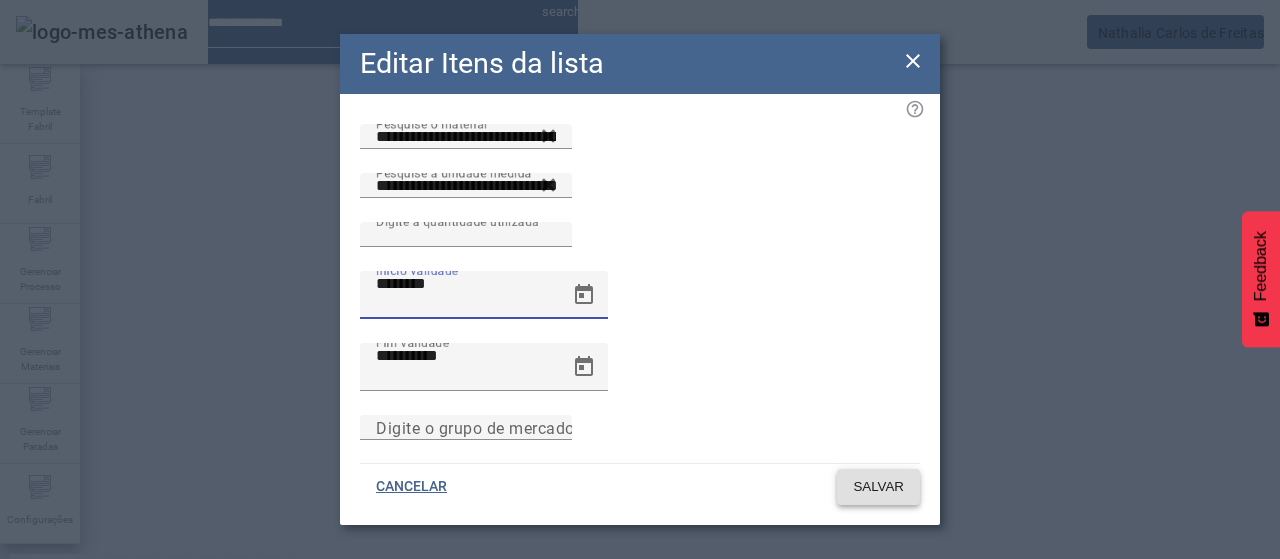type on "**********" 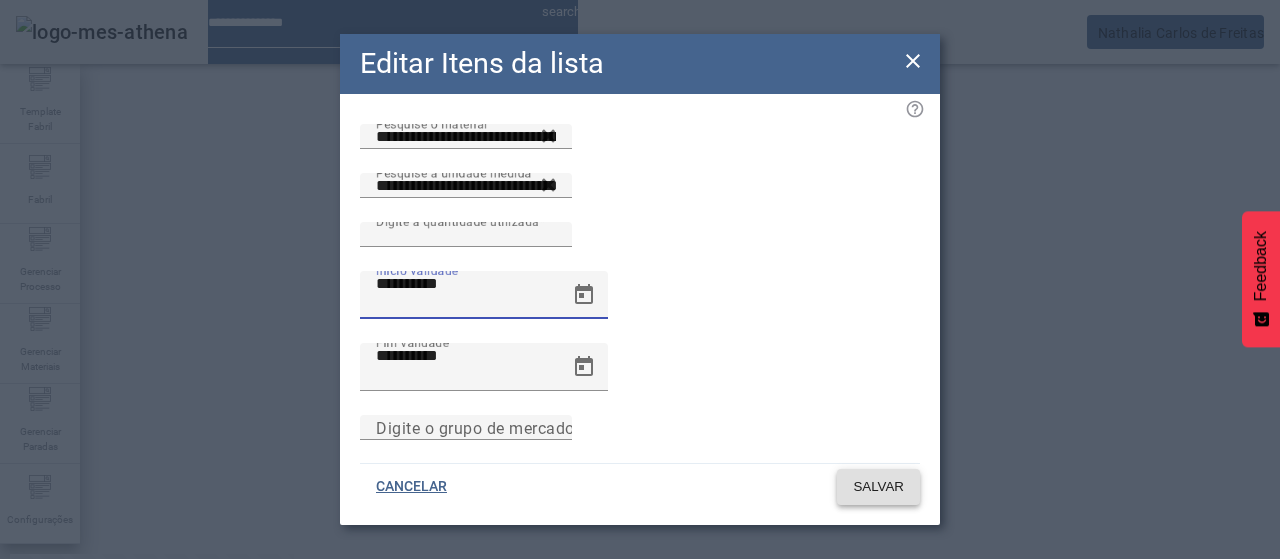 click on "SALVAR" 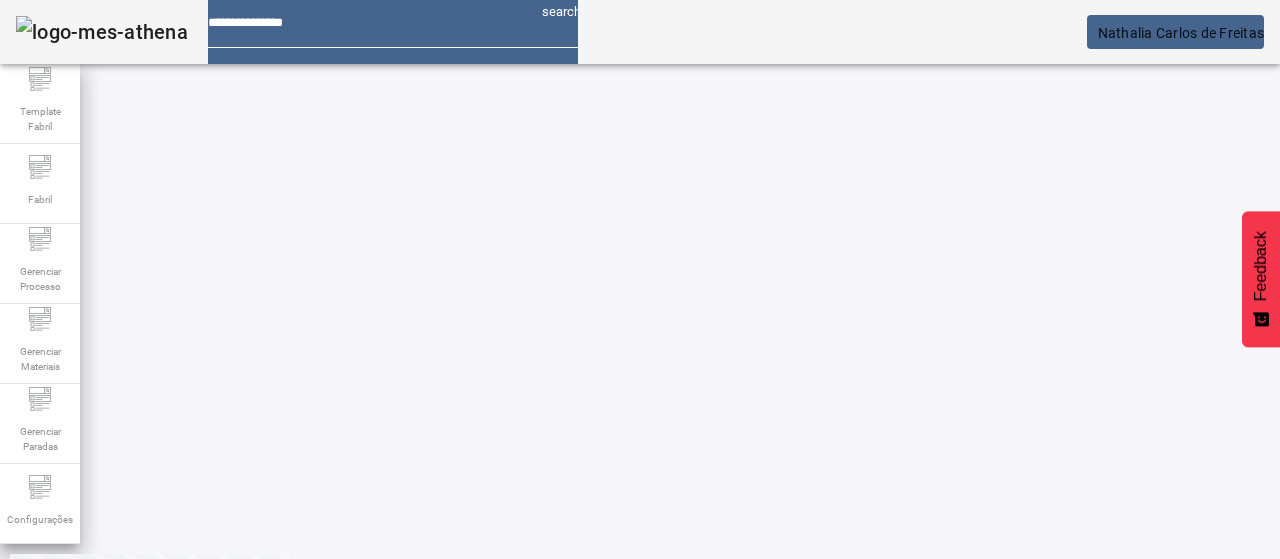 click on "EDITAR" at bounding box center (353, 793) 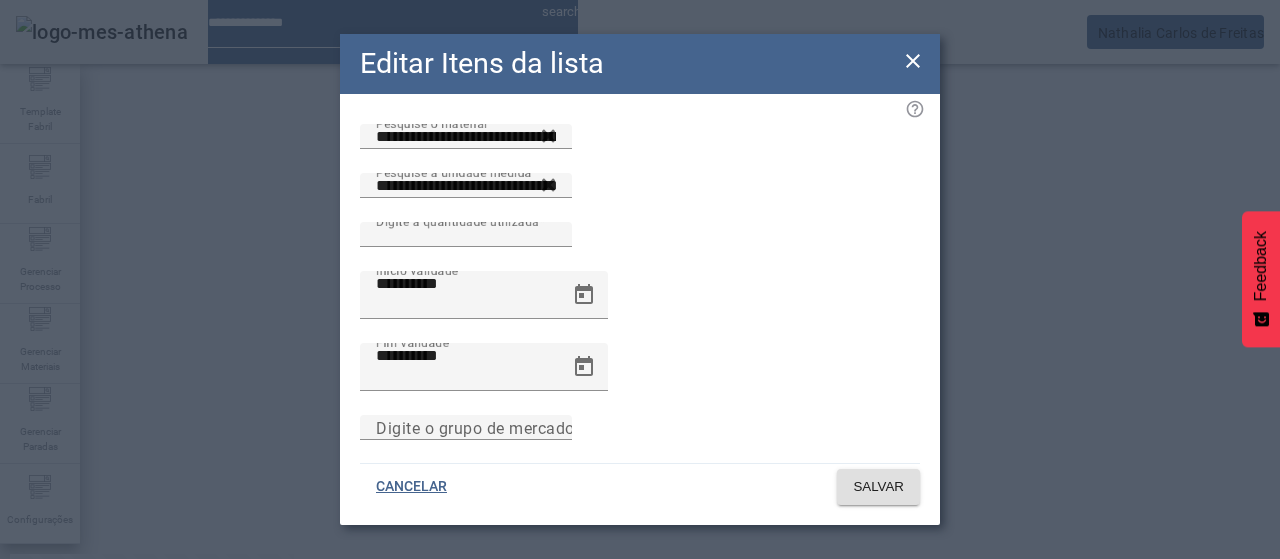 click 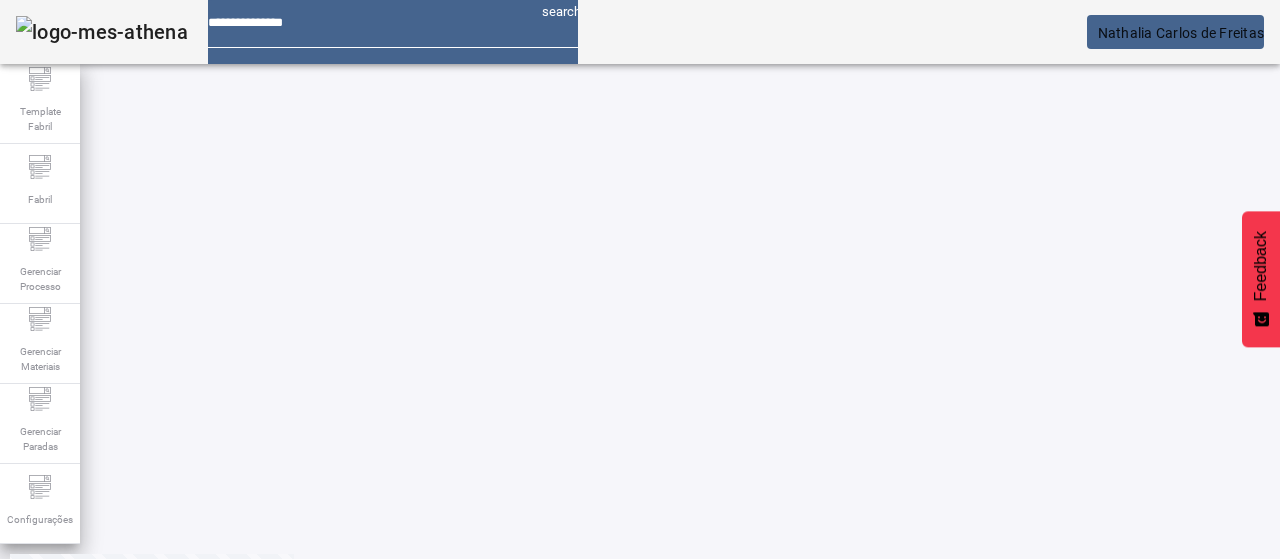 click on "EDITAR" at bounding box center [652, 793] 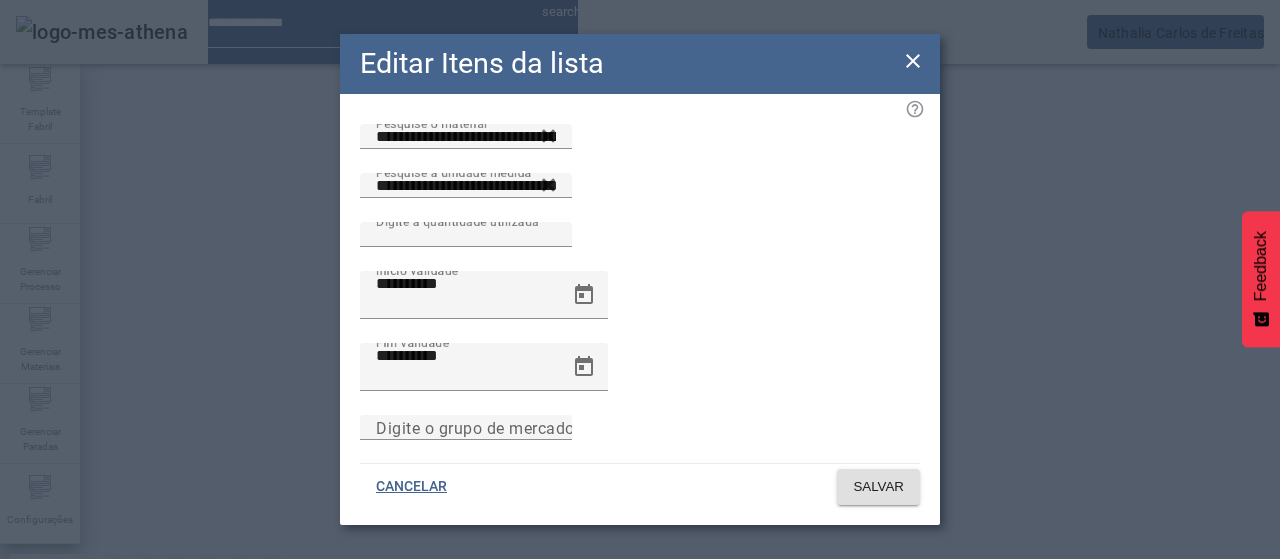 click 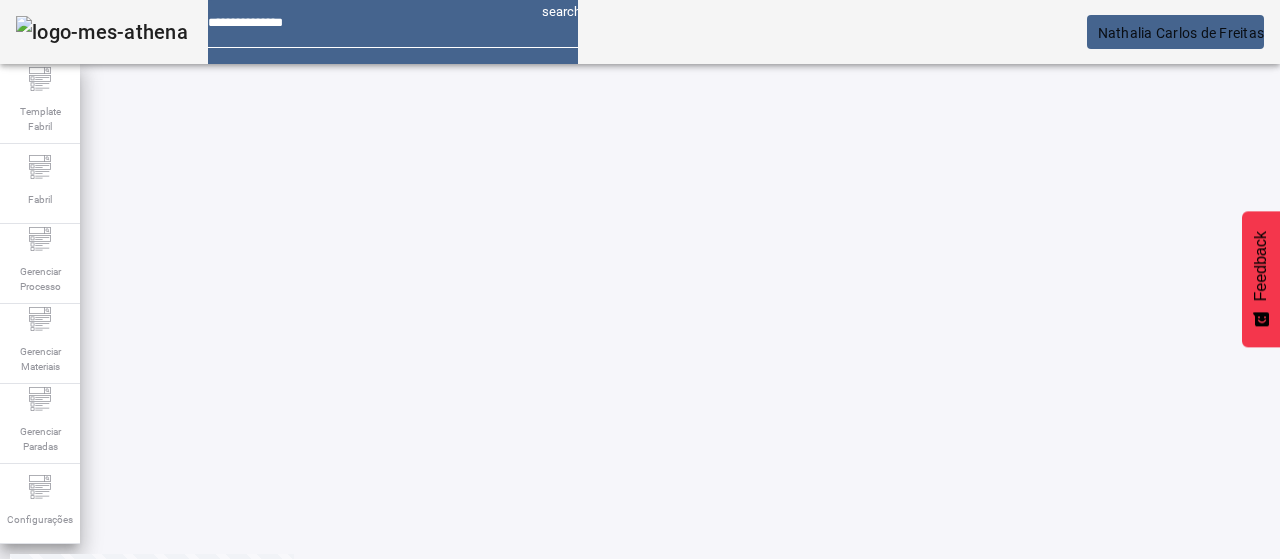 click on "EDITAR" at bounding box center (353, 643) 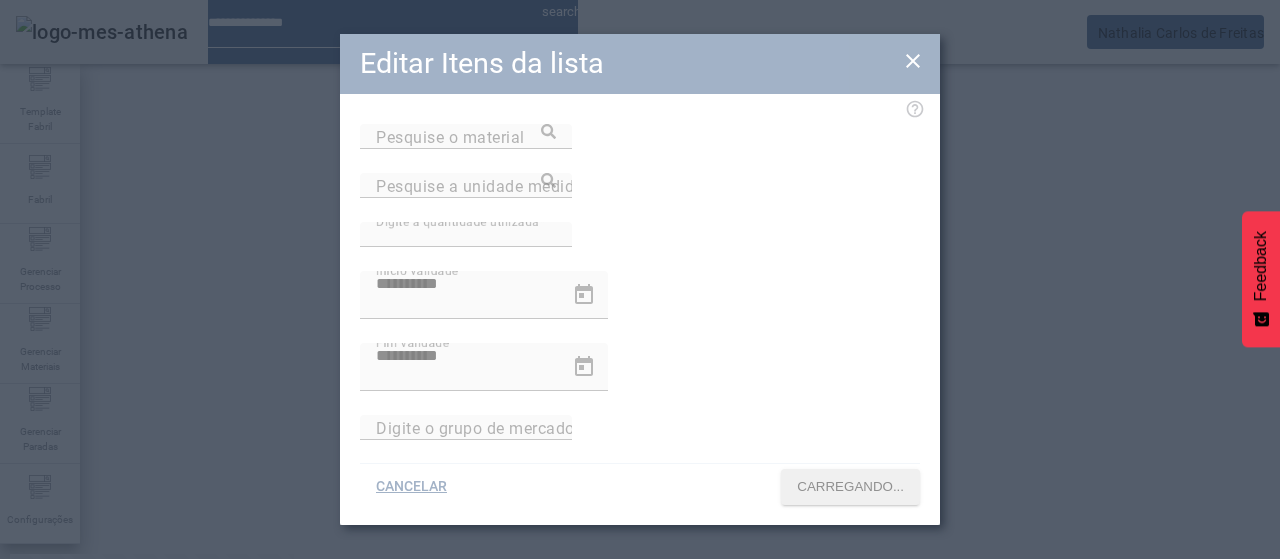 type on "**********" 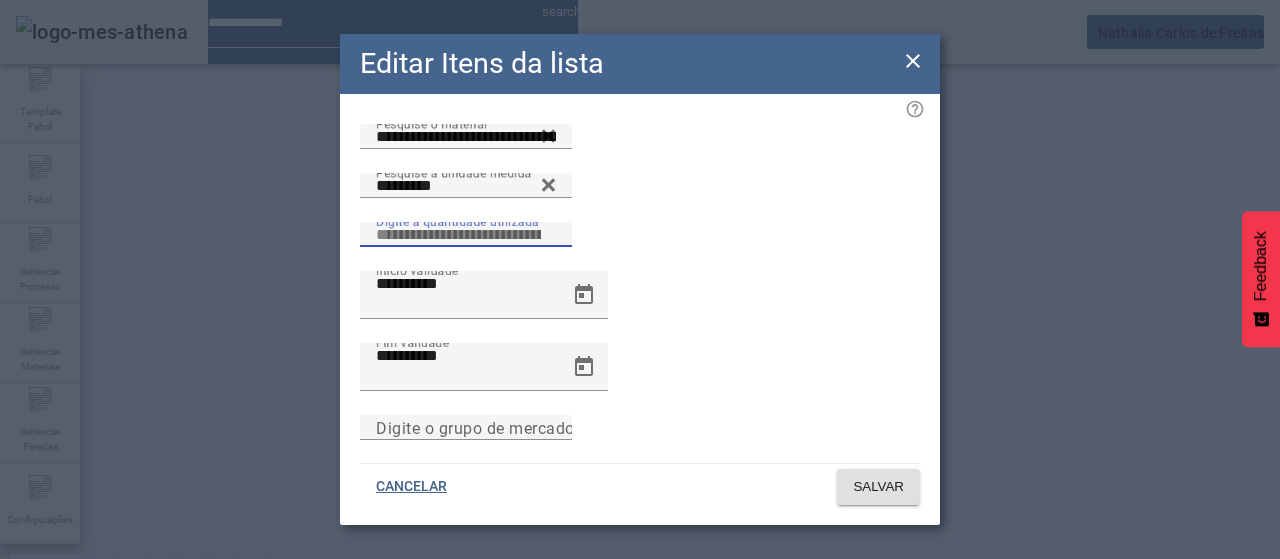 drag, startPoint x: 714, startPoint y: 243, endPoint x: 698, endPoint y: 245, distance: 16.124516 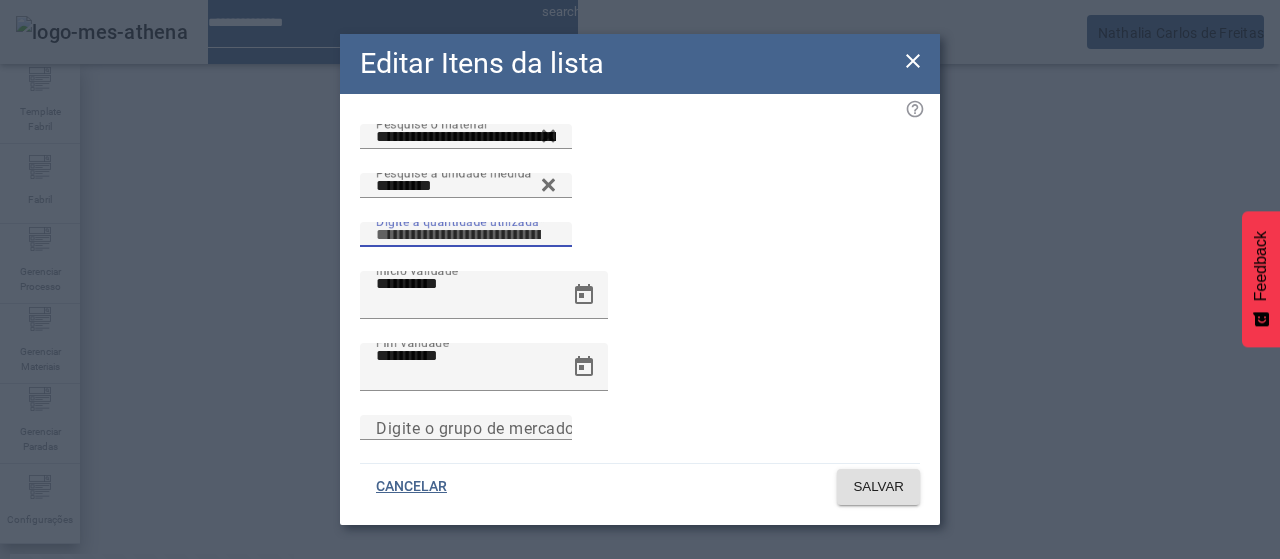 click on "Digite a quantidade utilizada ******" 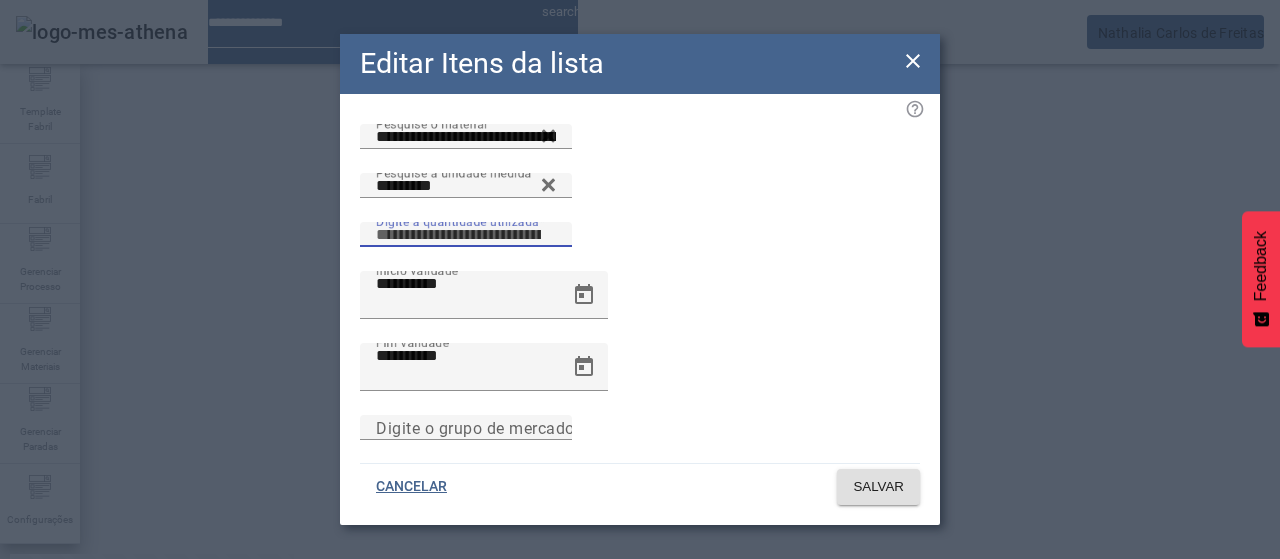 type on "******" 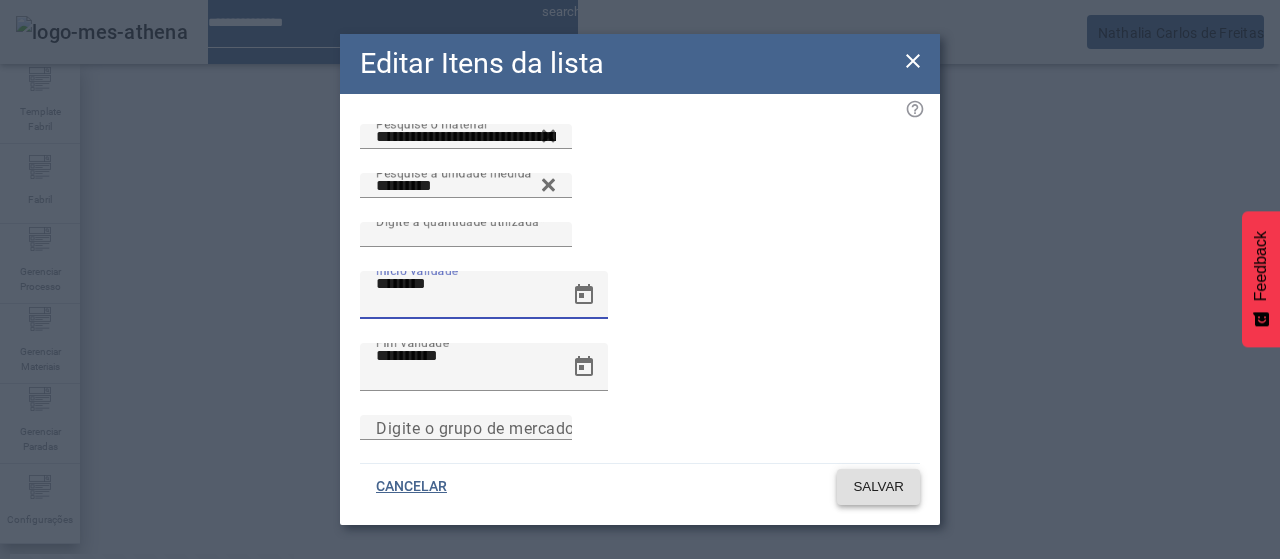 type on "**********" 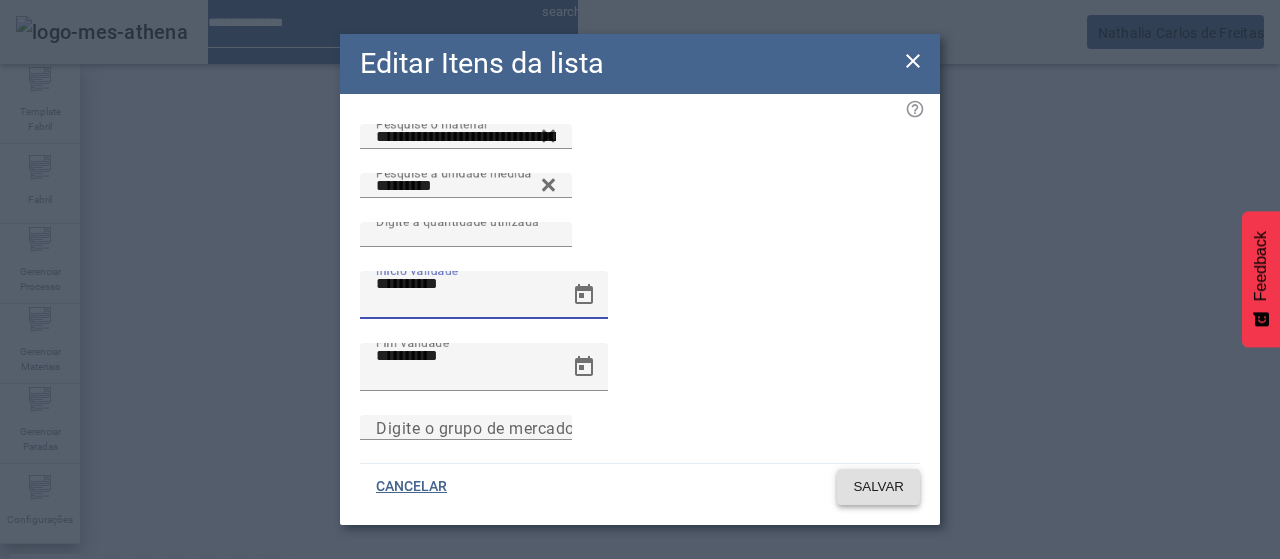 click on "SALVAR" 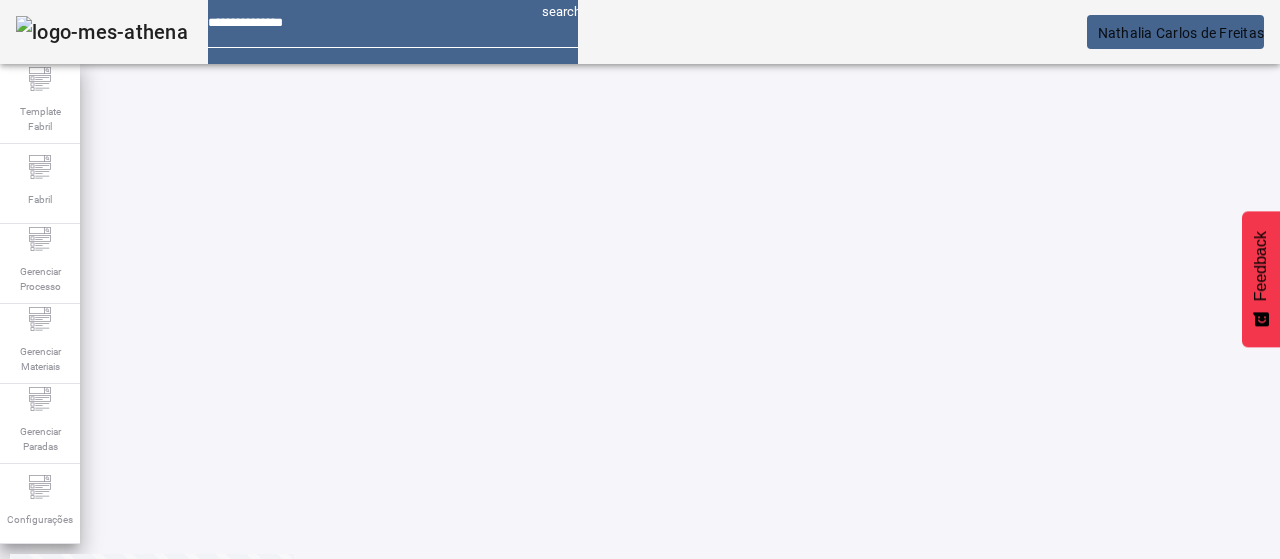click on "EDITAR" at bounding box center [353, 643] 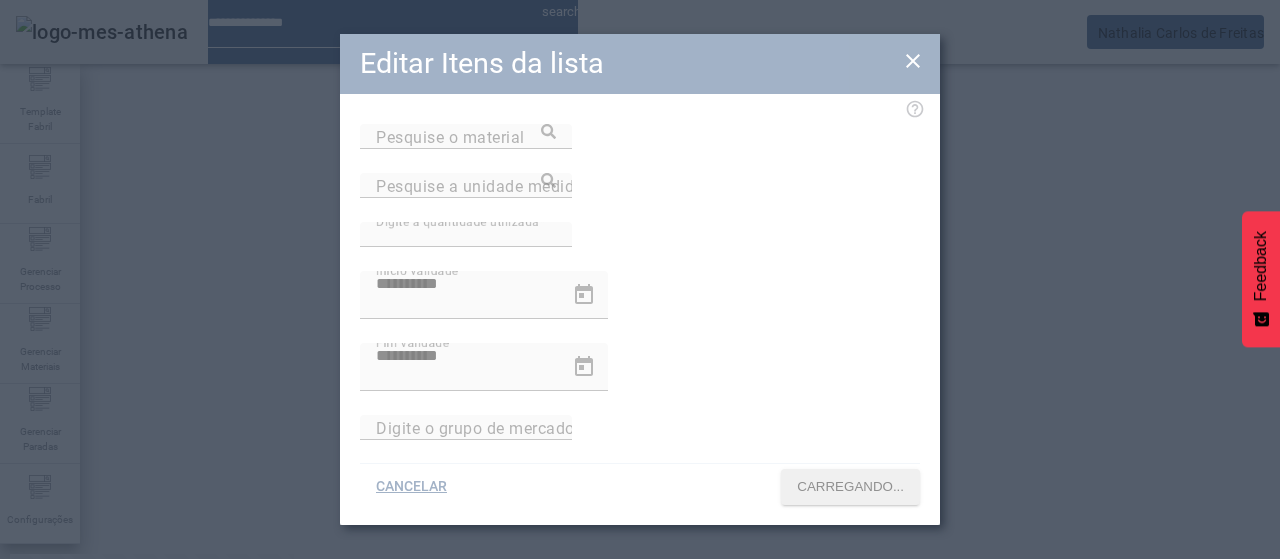 type on "**********" 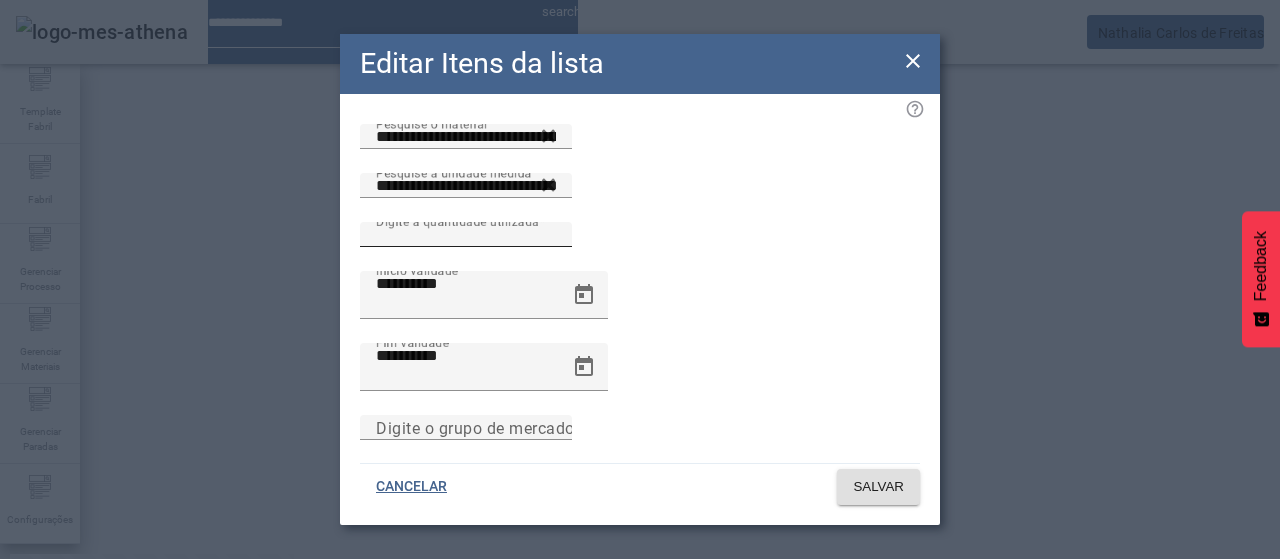 drag, startPoint x: 766, startPoint y: 239, endPoint x: 814, endPoint y: 229, distance: 49.0306 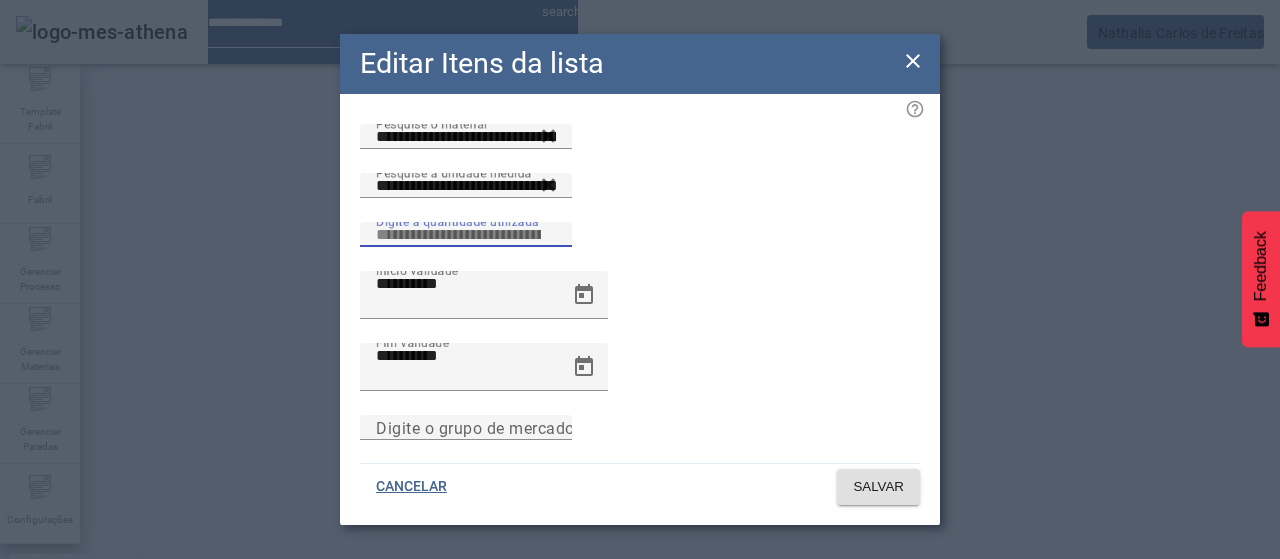 type on "*****" 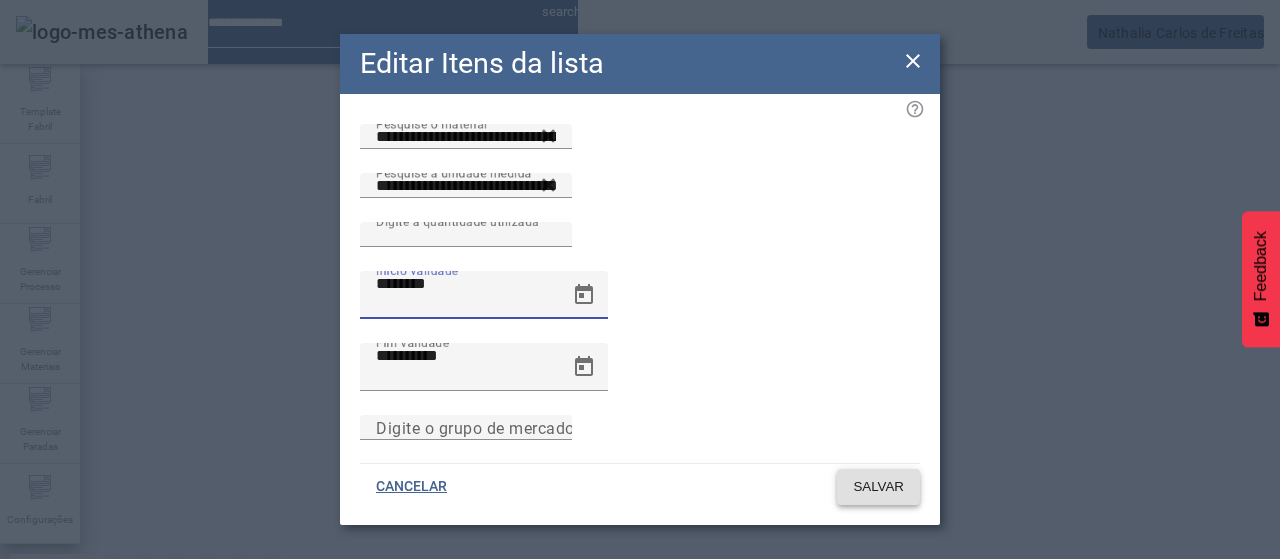 type on "**********" 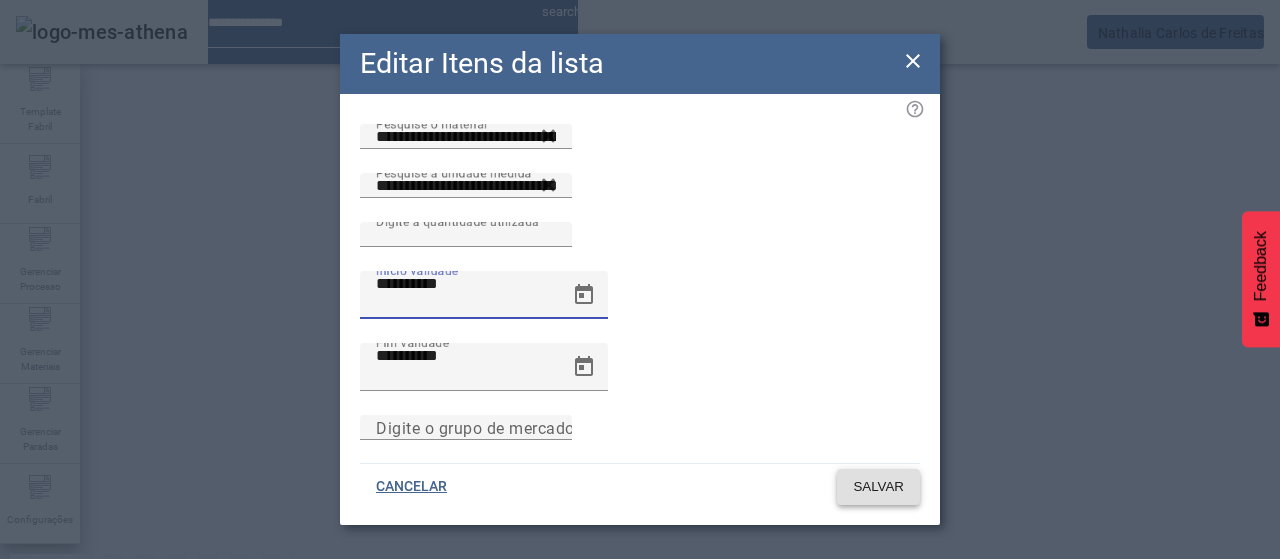 click 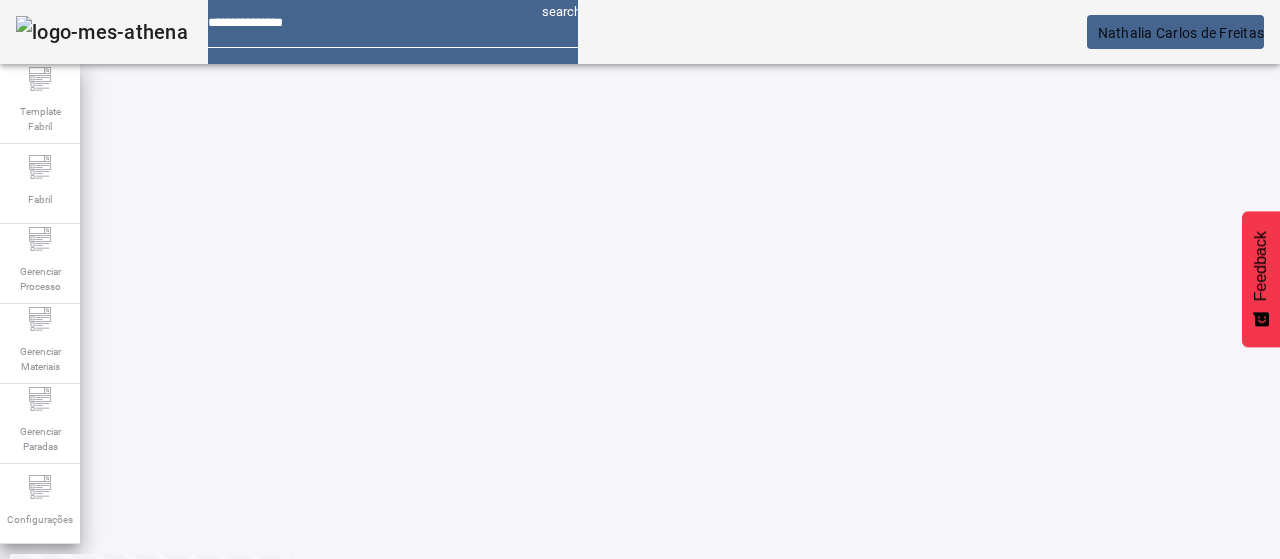 click on "EDITAR" at bounding box center [353, 643] 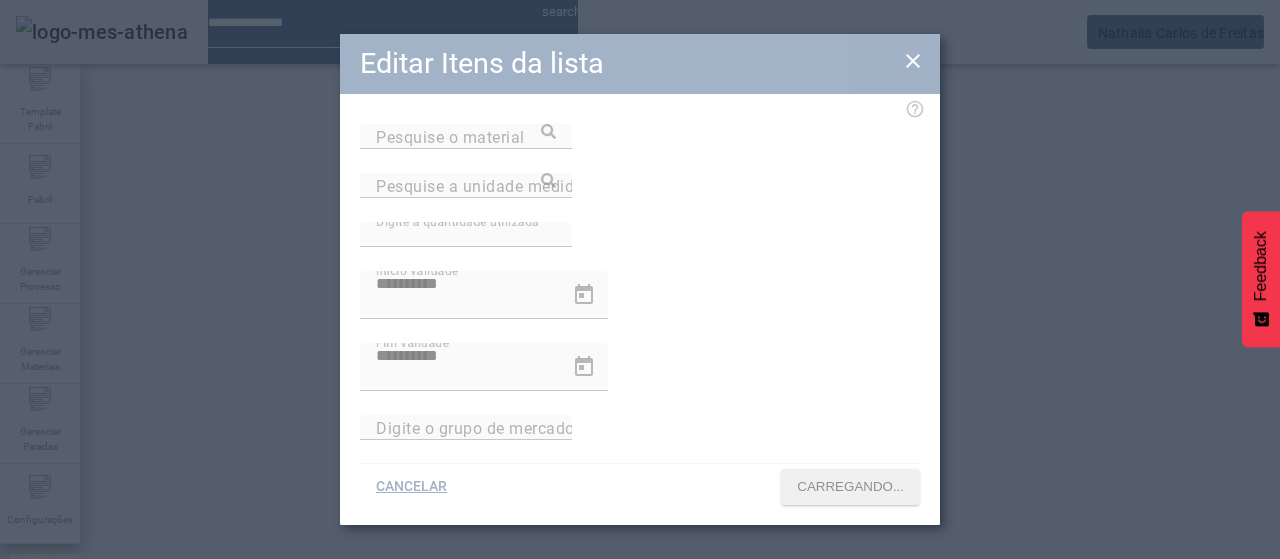 type on "**********" 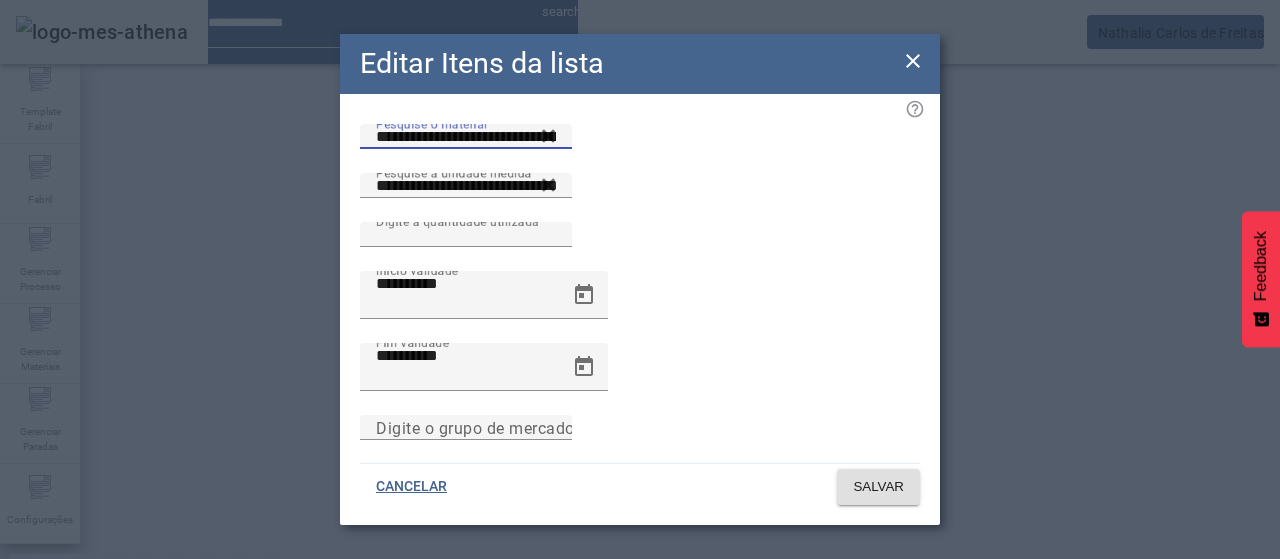 drag, startPoint x: 269, startPoint y: 195, endPoint x: 170, endPoint y: 195, distance: 99 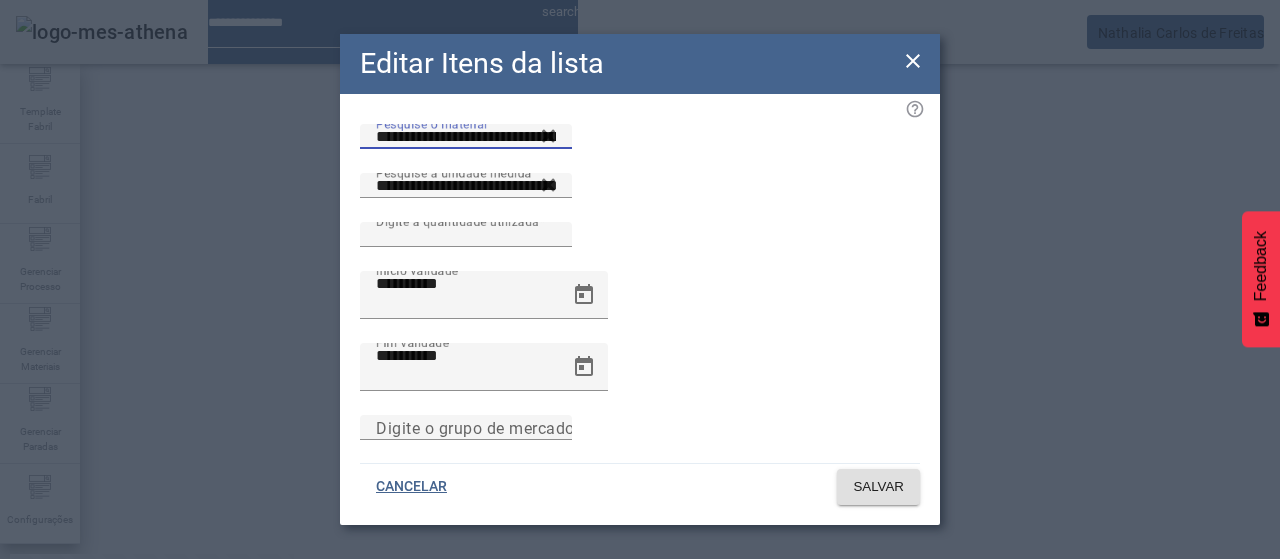 paste on "****" 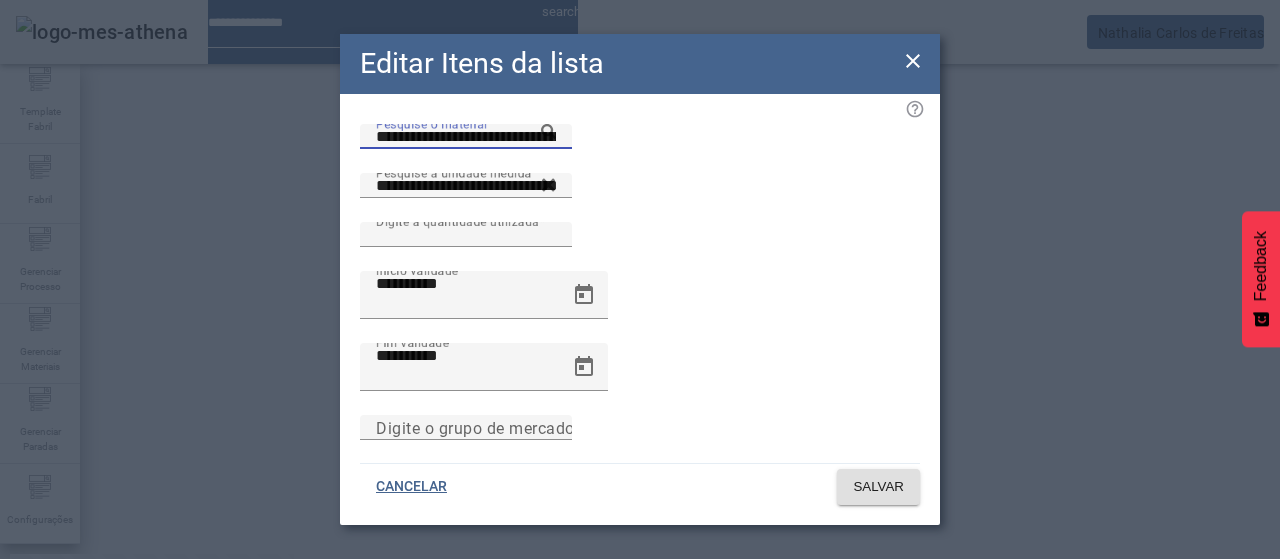 click 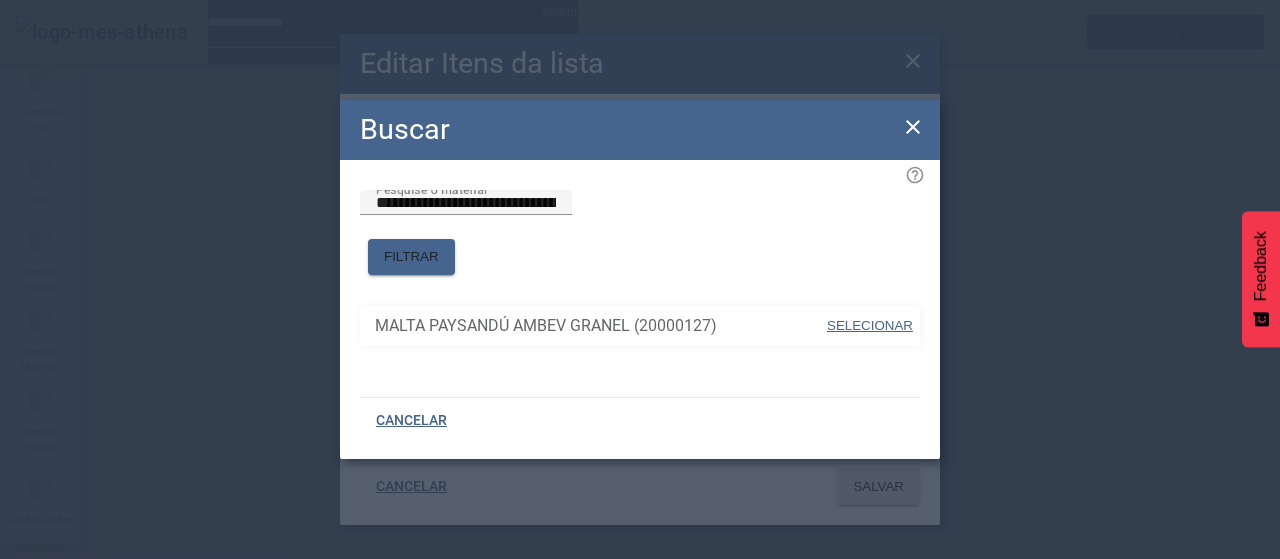 click on "SELECIONAR" at bounding box center (870, 325) 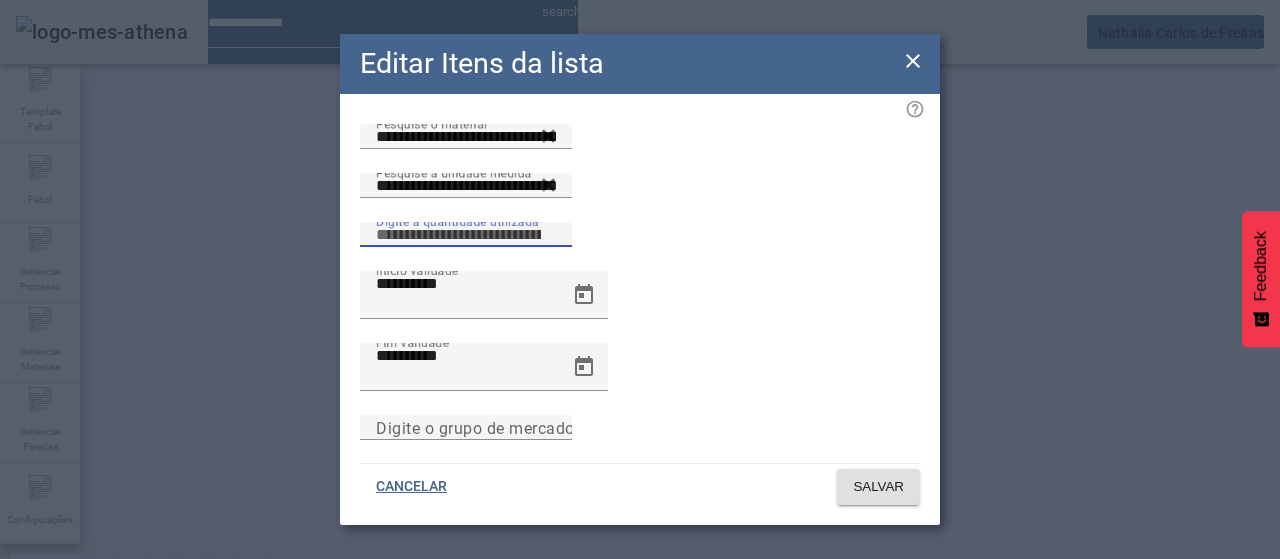 drag, startPoint x: 722, startPoint y: 242, endPoint x: 859, endPoint y: 231, distance: 137.4409 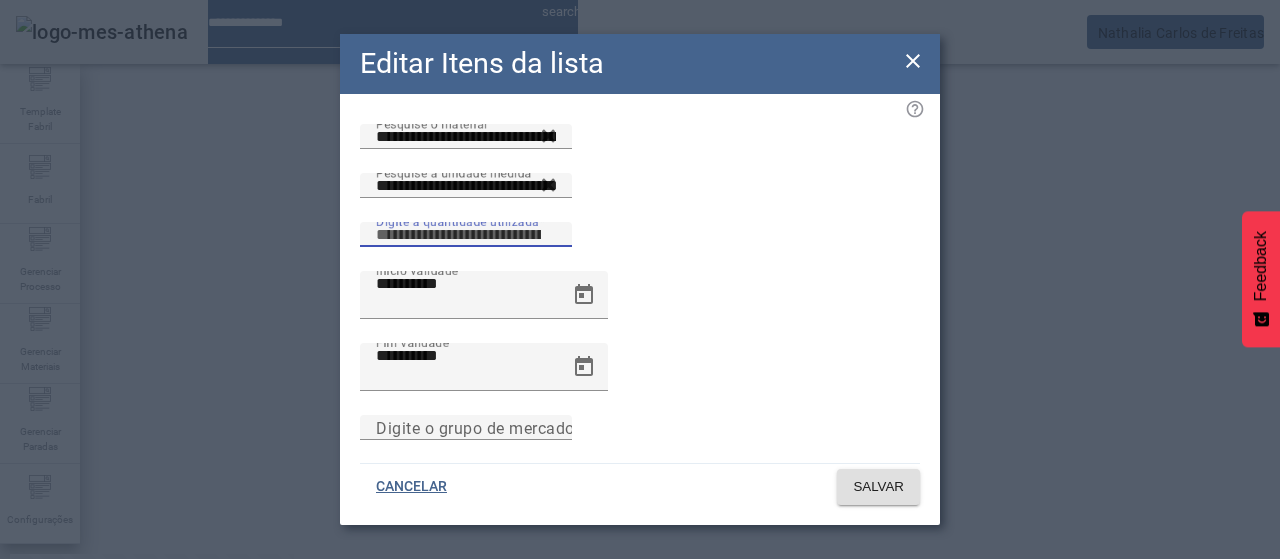 click on "Digite a quantidade utilizada *********" 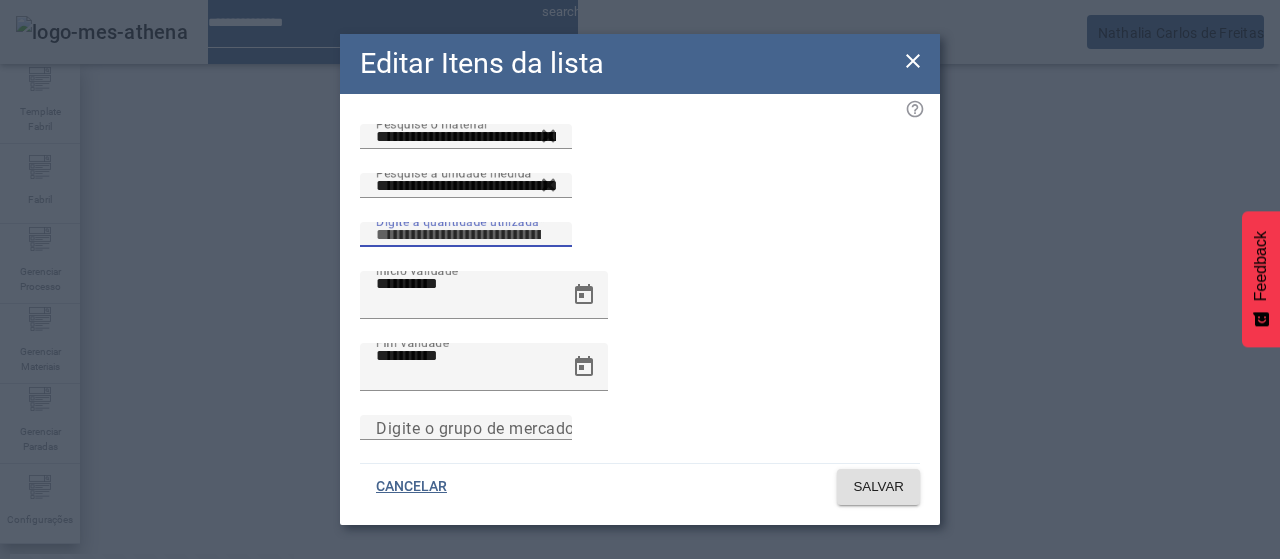 type 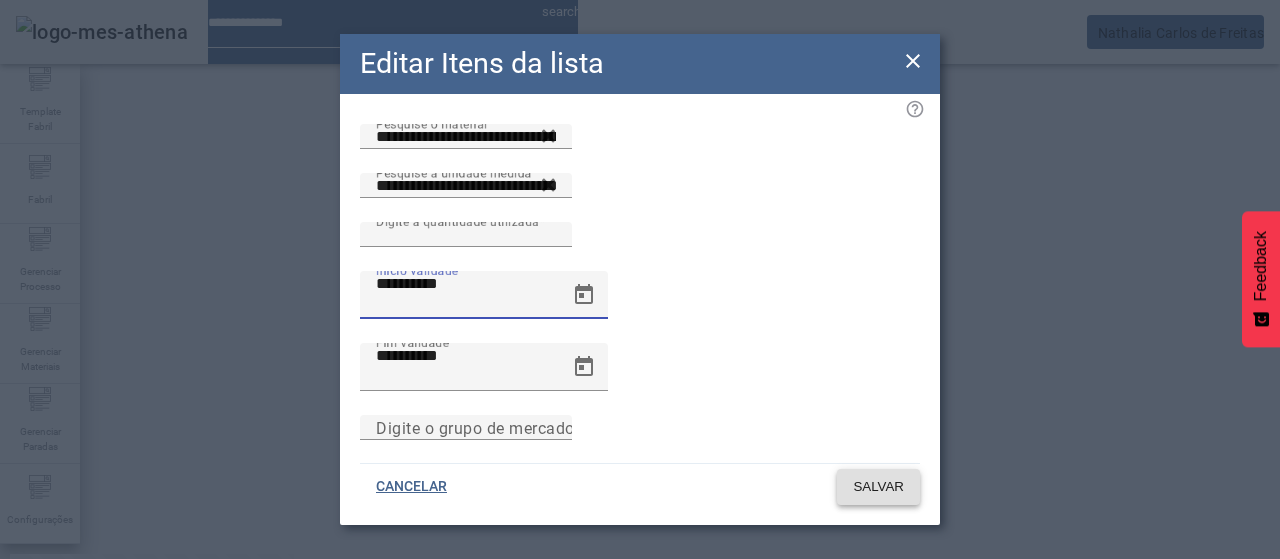 click 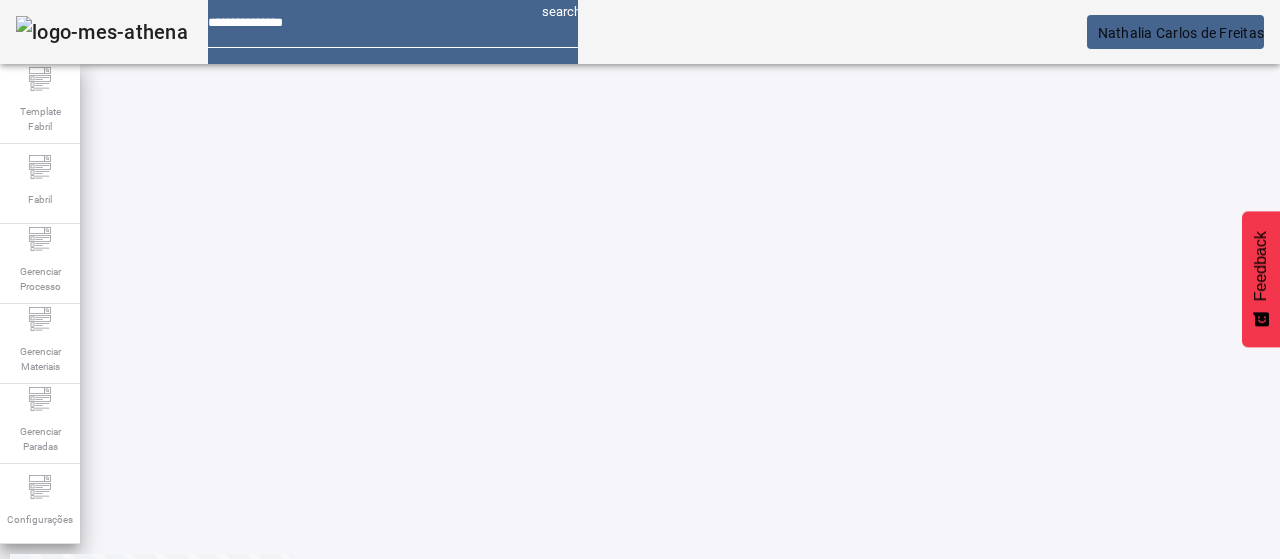 click on "EDITAR" at bounding box center [353, 643] 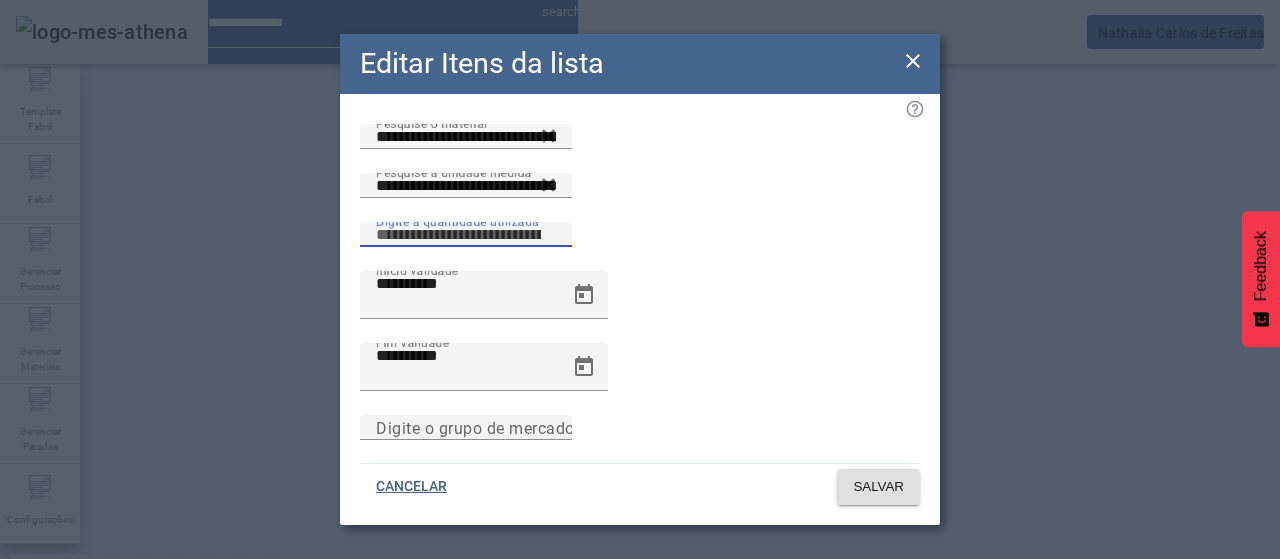 click on "****" at bounding box center (466, 235) 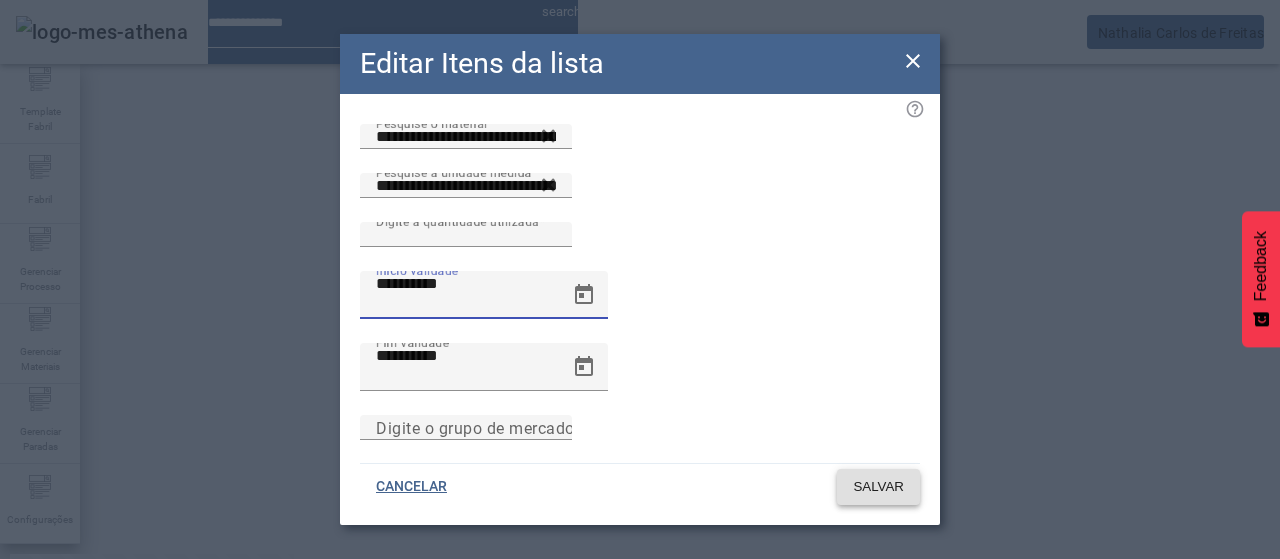 click on "SALVAR" 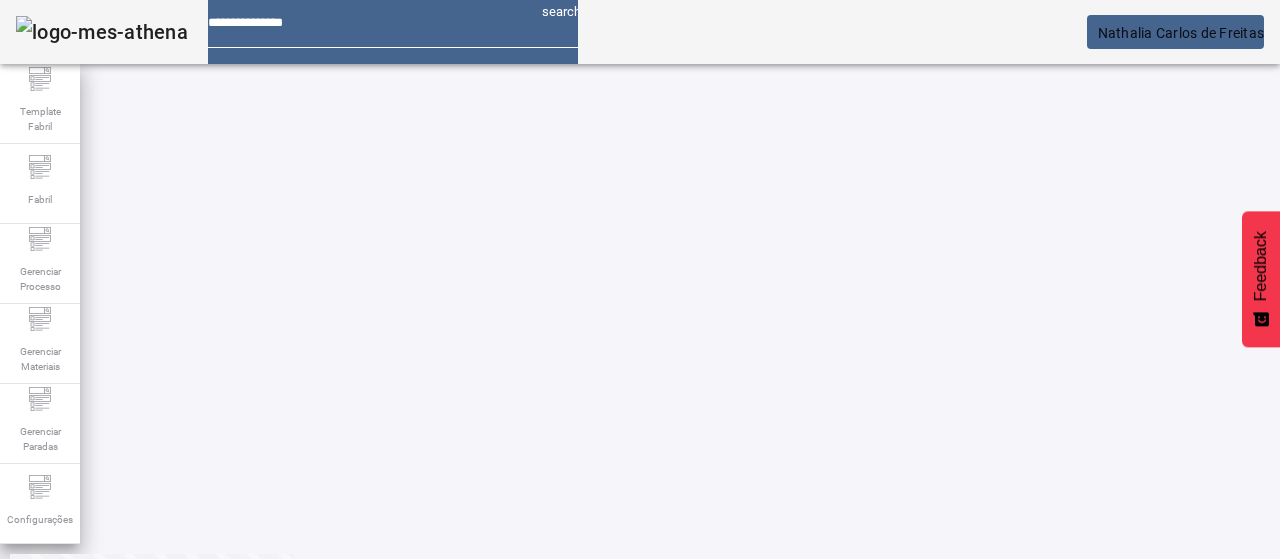 click on "EDITAR" at bounding box center [950, 943] 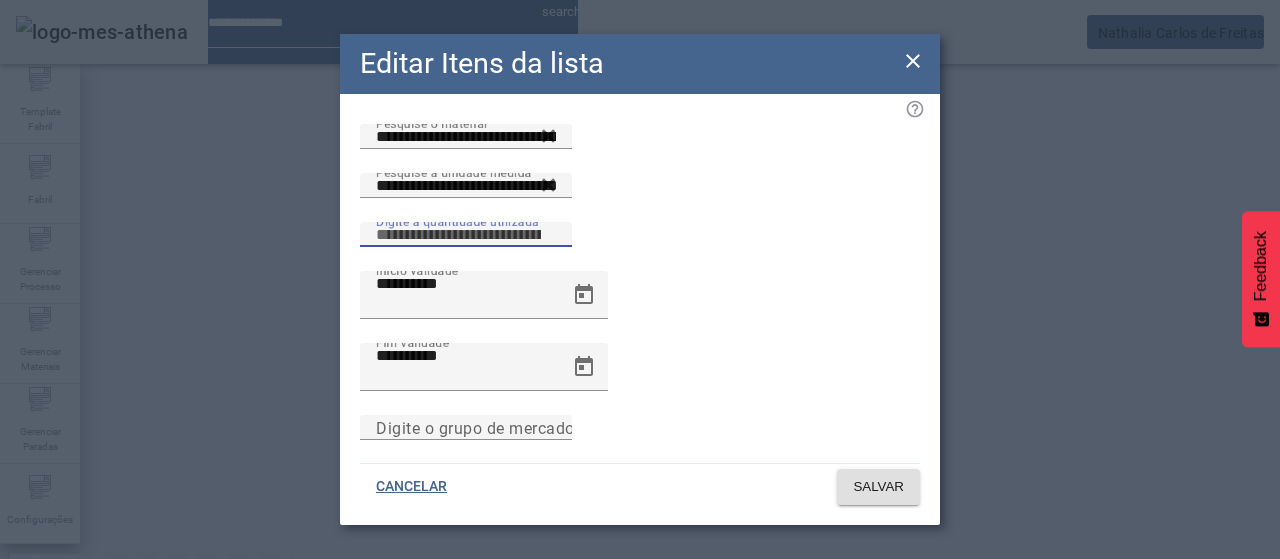 drag, startPoint x: 731, startPoint y: 241, endPoint x: 846, endPoint y: 230, distance: 115.52489 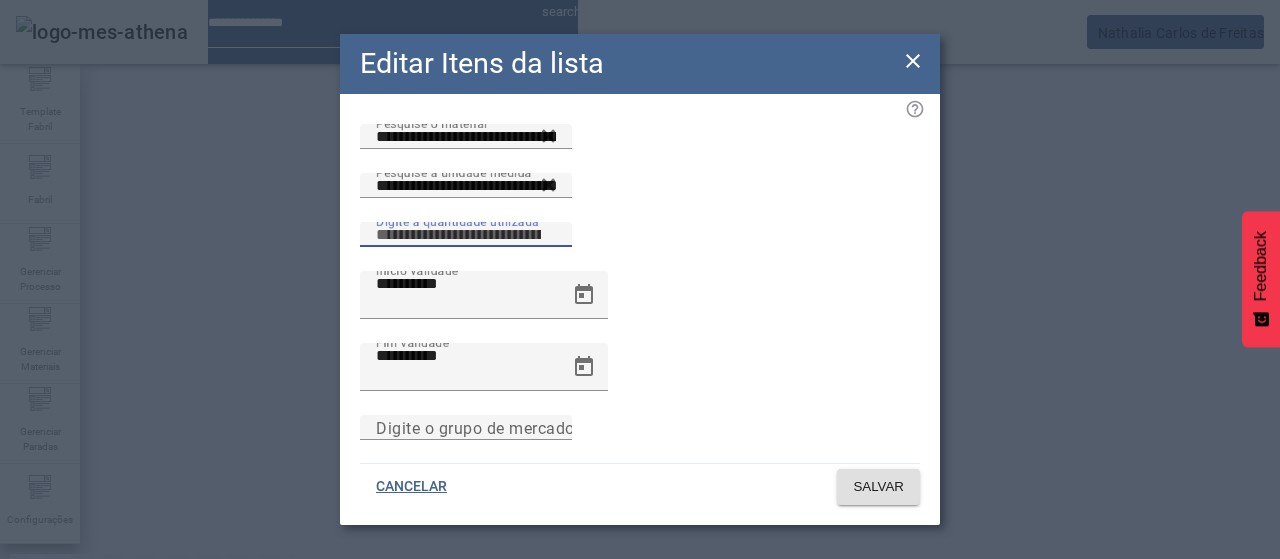 click on "Digite a quantidade utilizada ********" 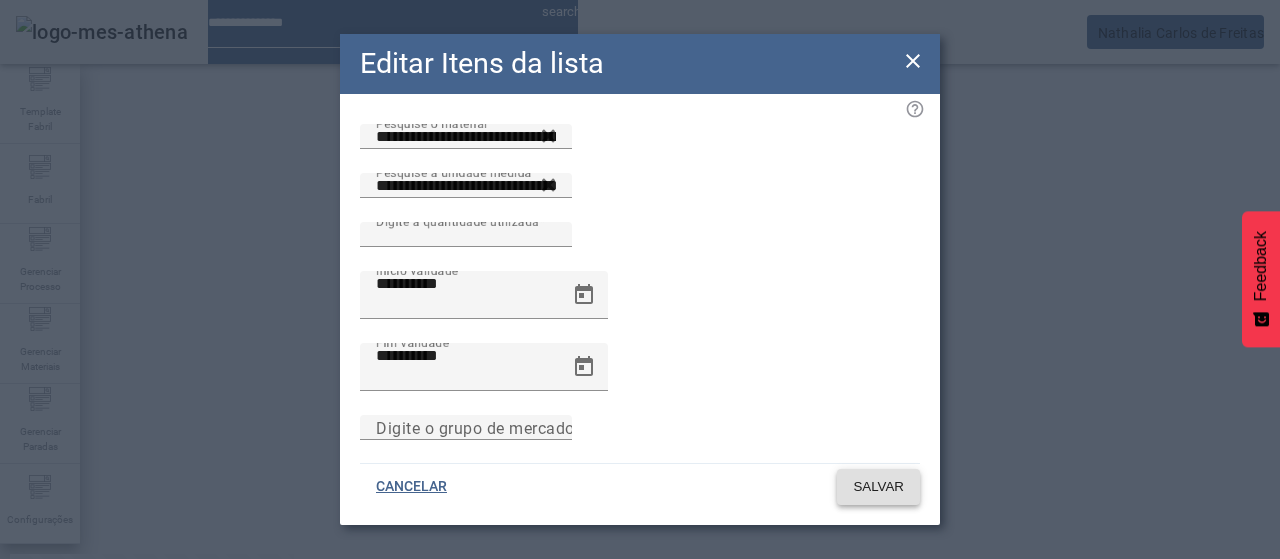 click on "SALVAR" 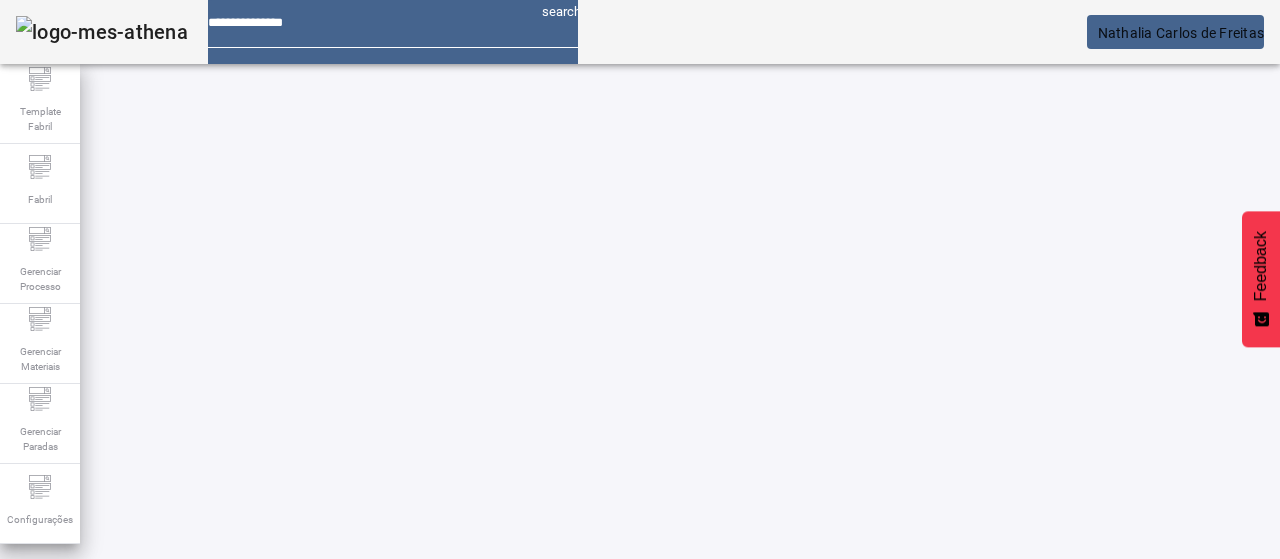 scroll, scrollTop: 0, scrollLeft: 0, axis: both 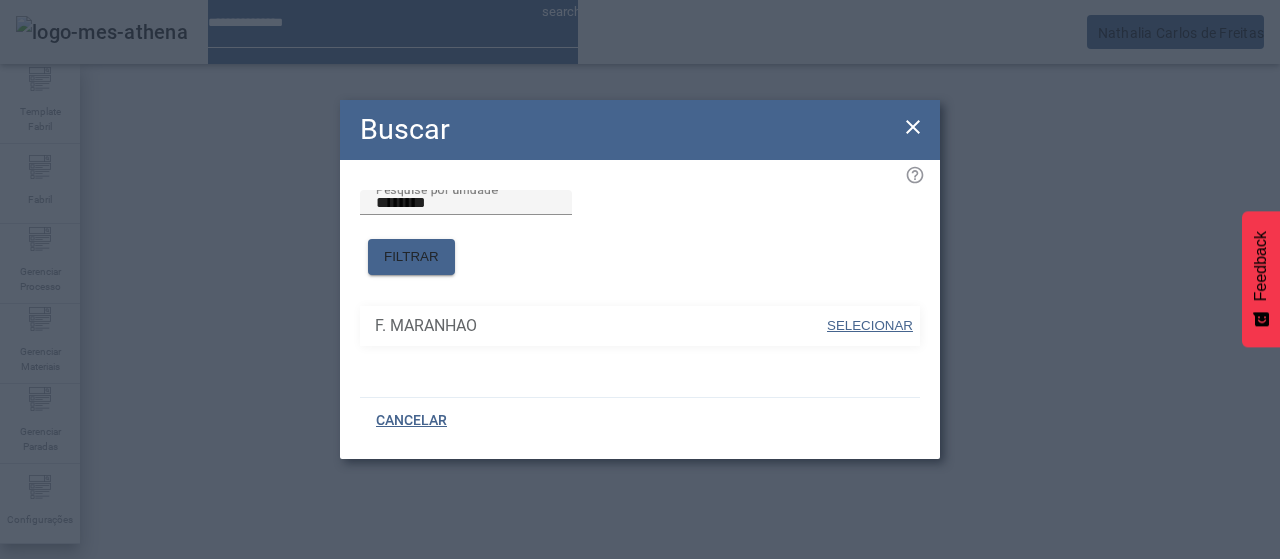 drag, startPoint x: 879, startPoint y: 297, endPoint x: 1003, endPoint y: 248, distance: 133.33041 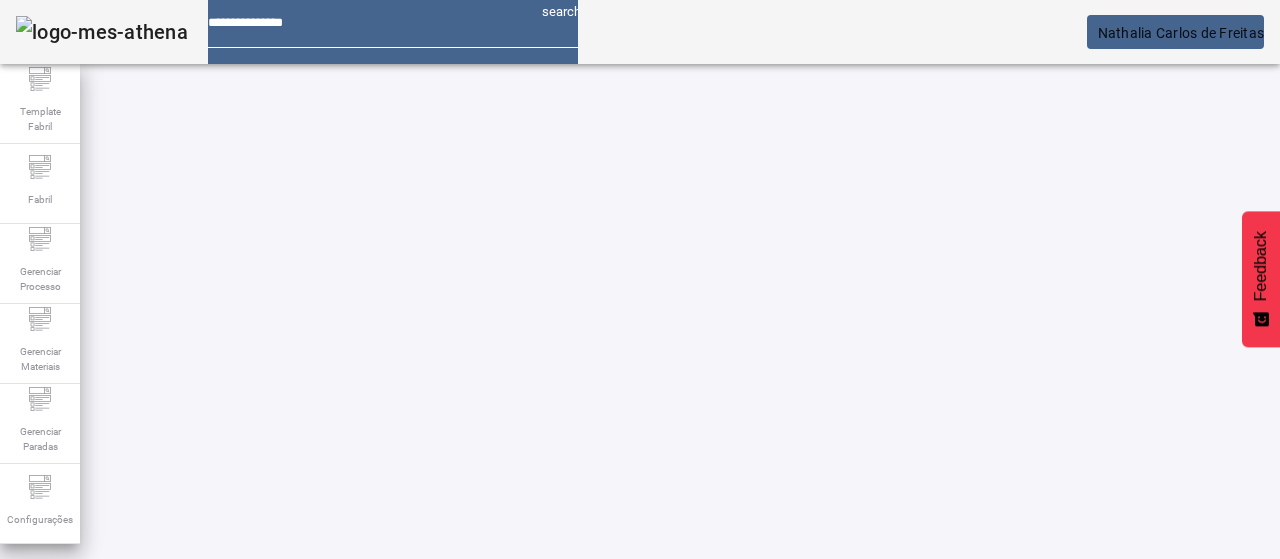click 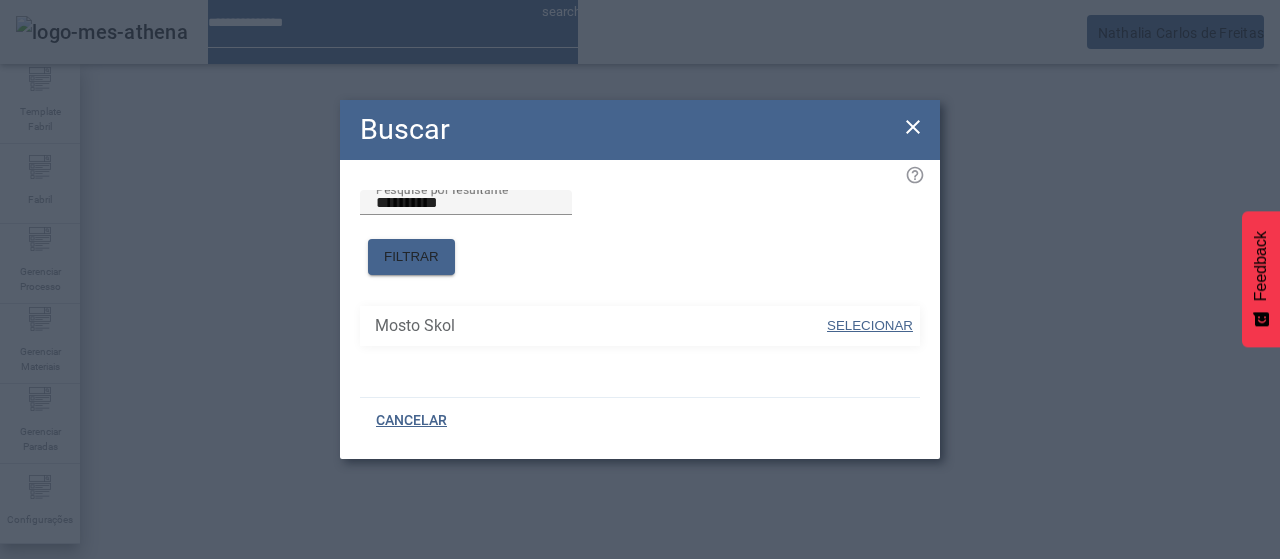 click on "SELECIONAR" at bounding box center [870, 325] 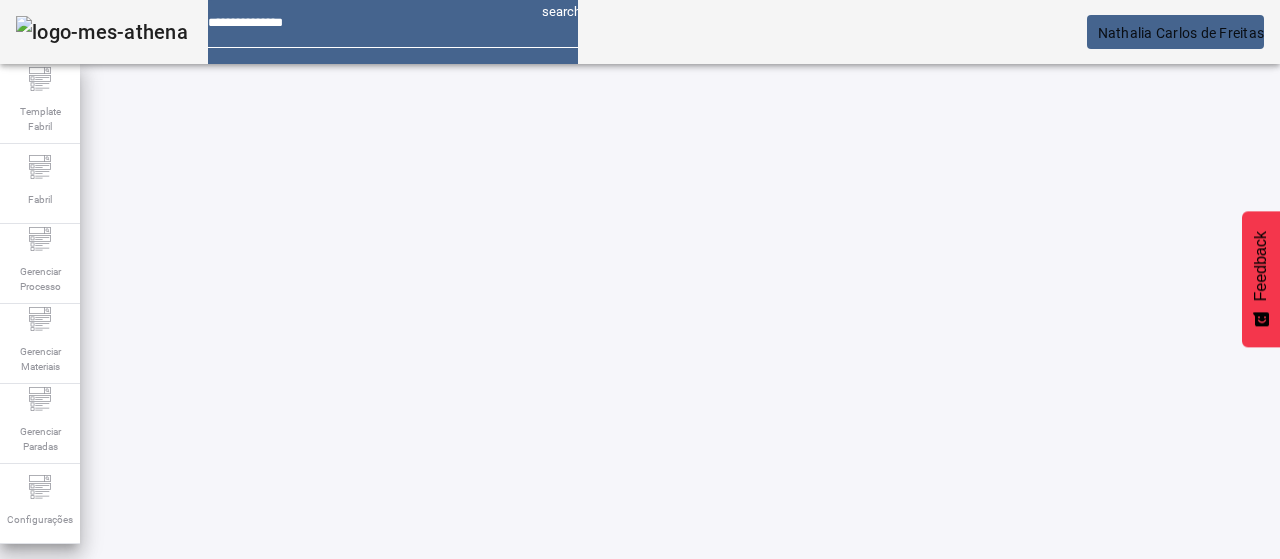 click on "FILTRAR" 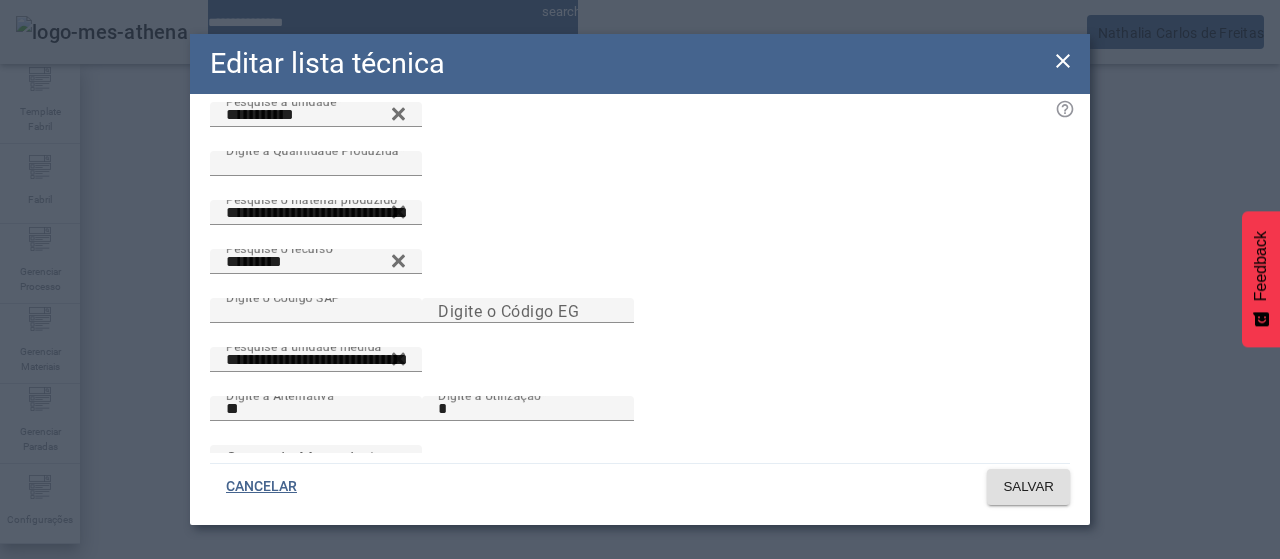 scroll, scrollTop: 100, scrollLeft: 0, axis: vertical 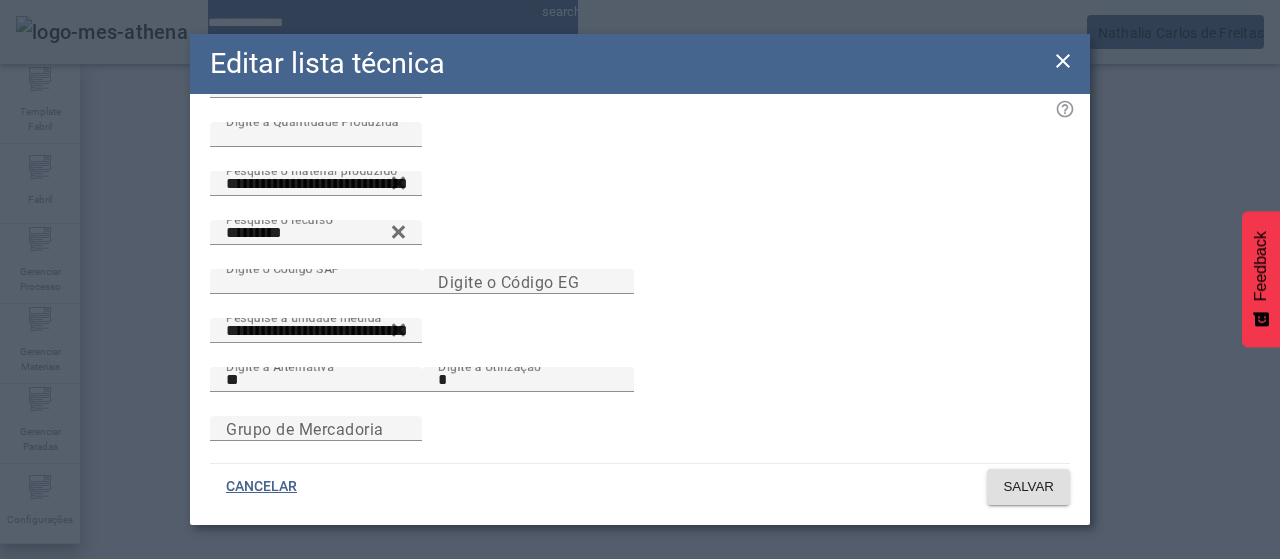 click 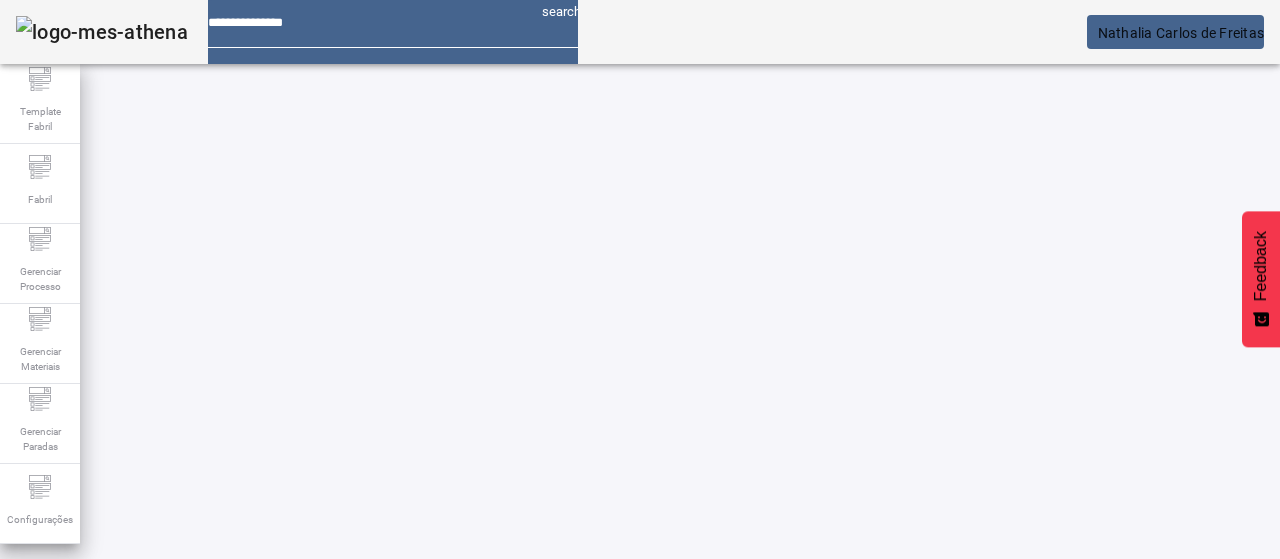 click at bounding box center [572, 926] 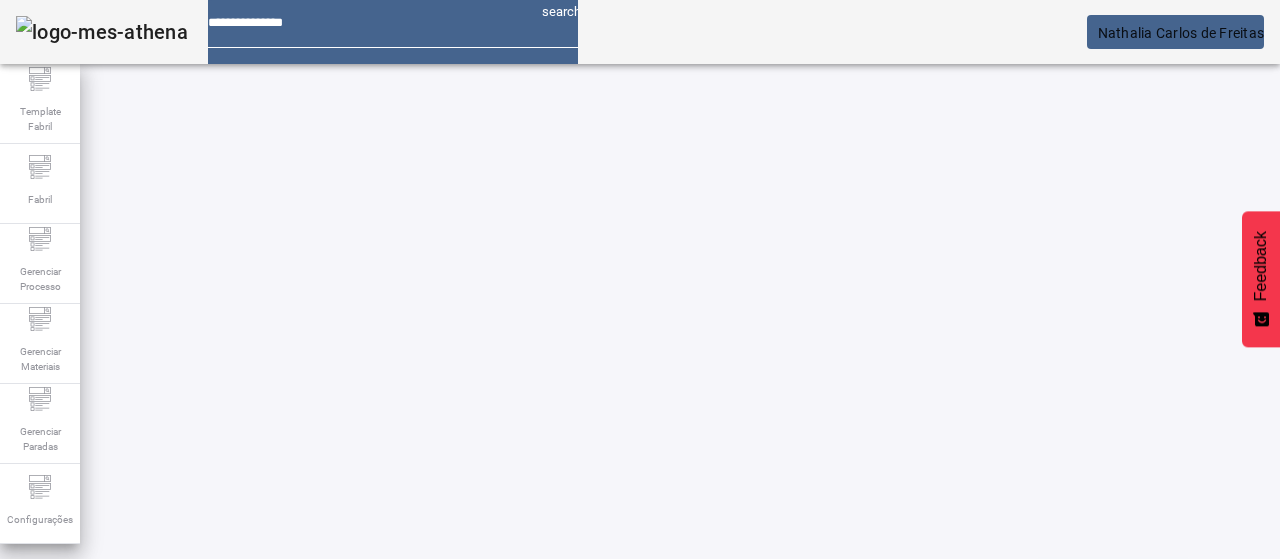 scroll, scrollTop: 0, scrollLeft: 0, axis: both 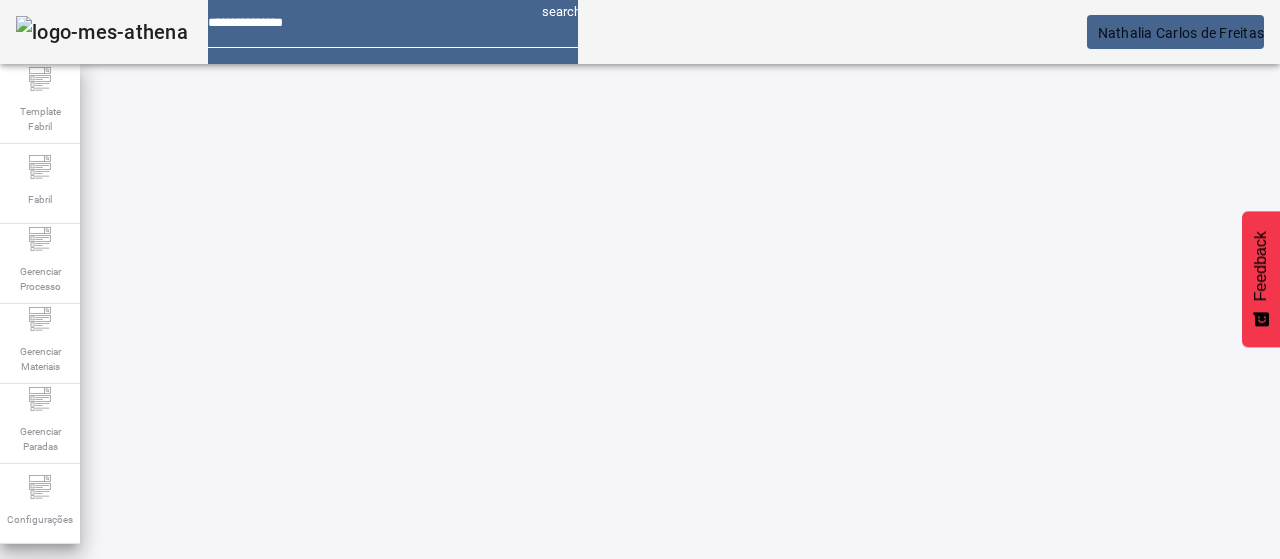 click on "EDITAR" at bounding box center (353, 743) 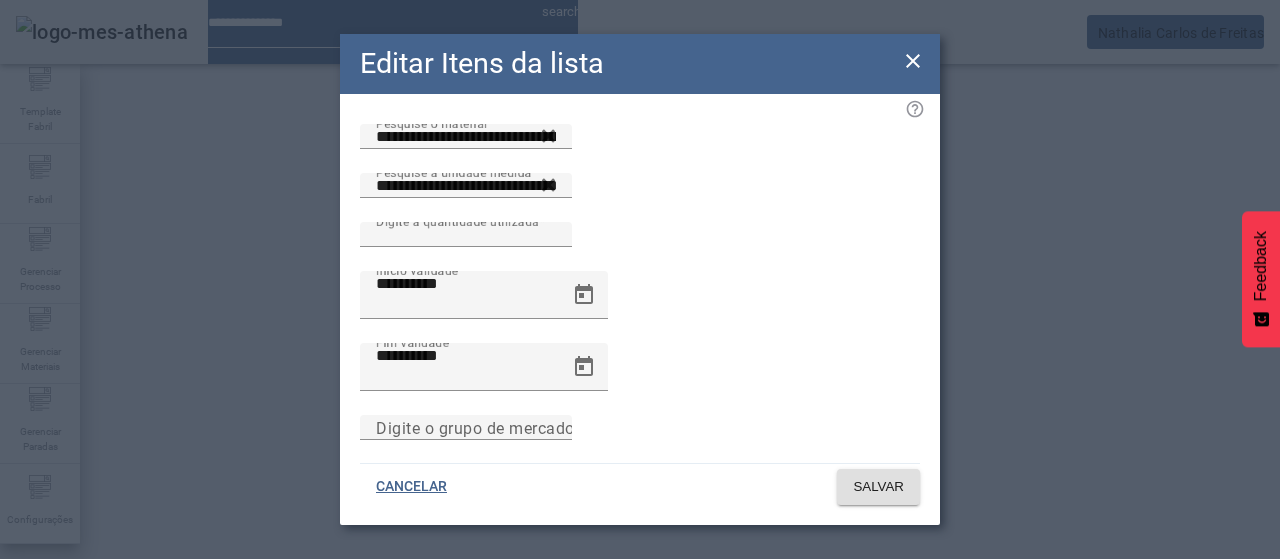 click 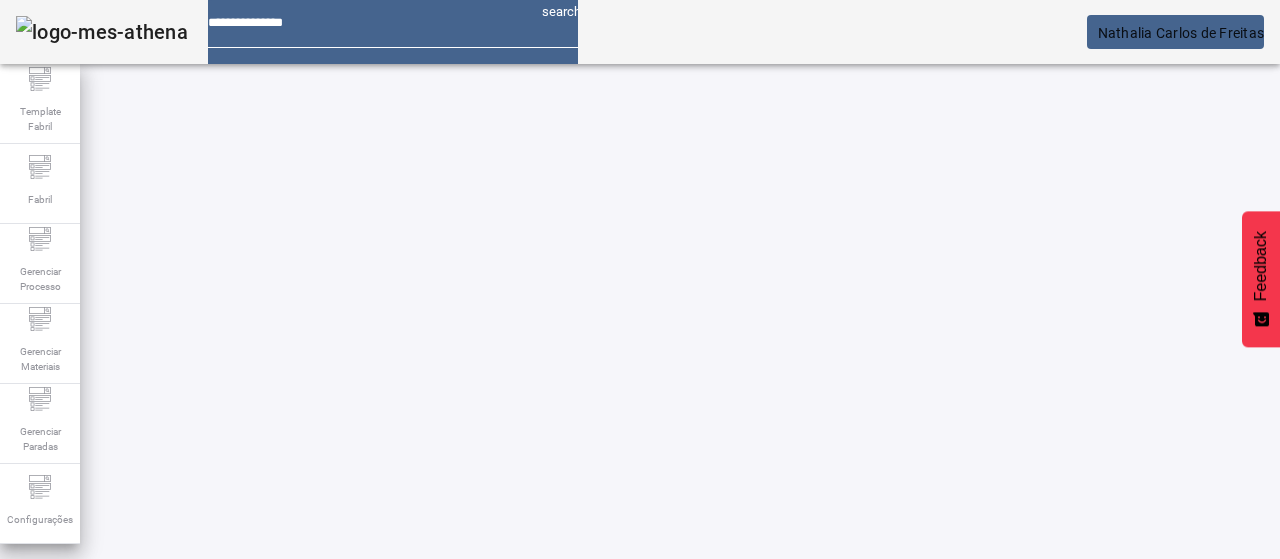 click on "EDITAR" at bounding box center [353, 743] 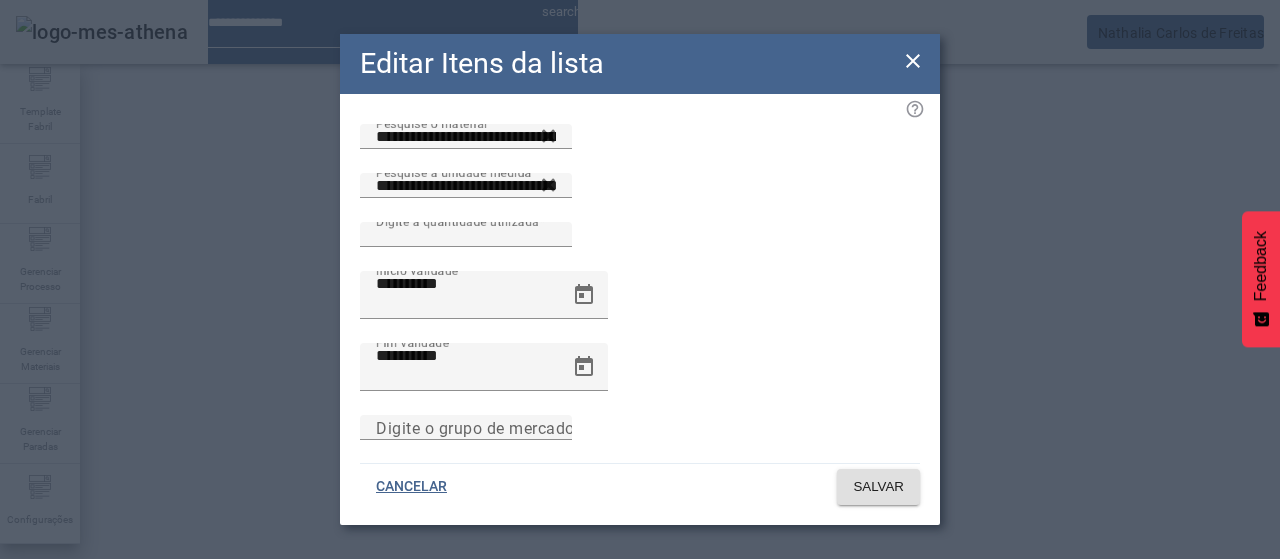 click 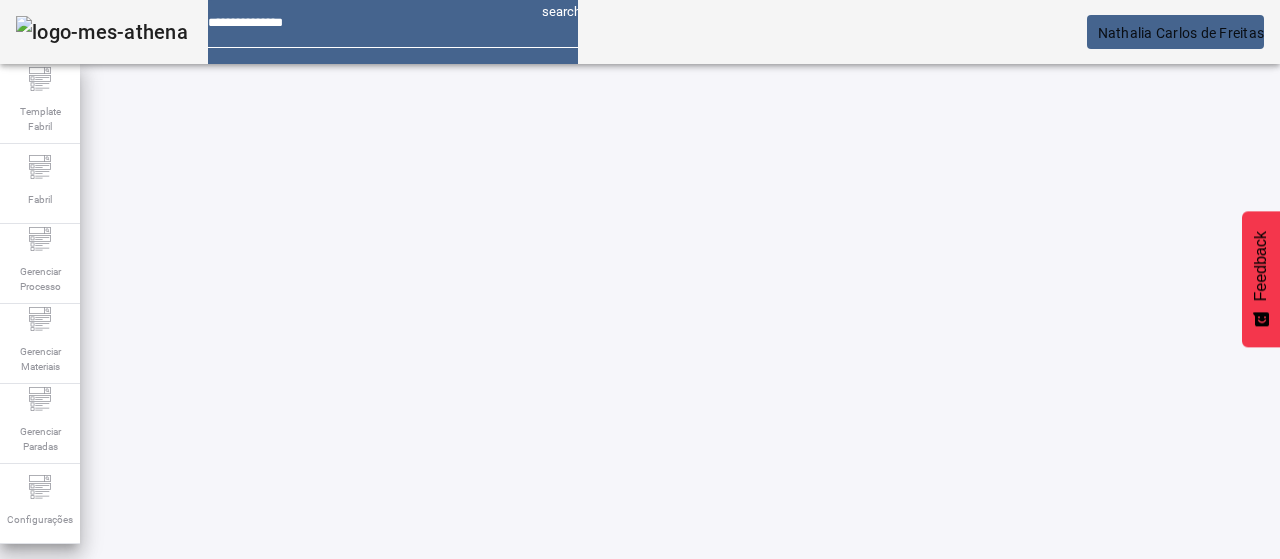 click on "EDITAR" at bounding box center (353, 743) 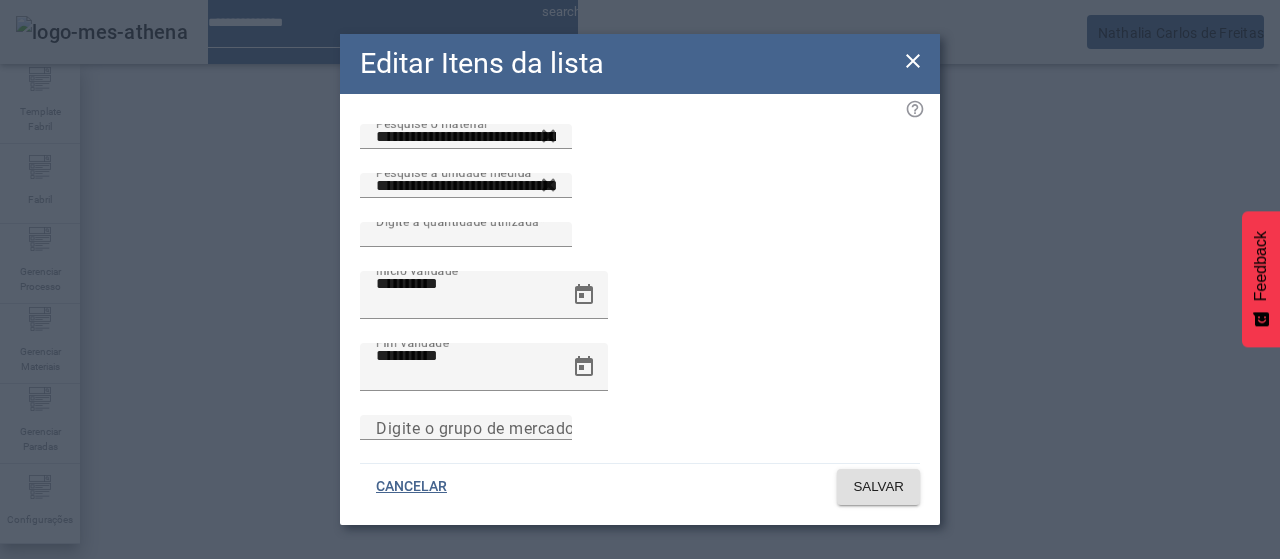 click 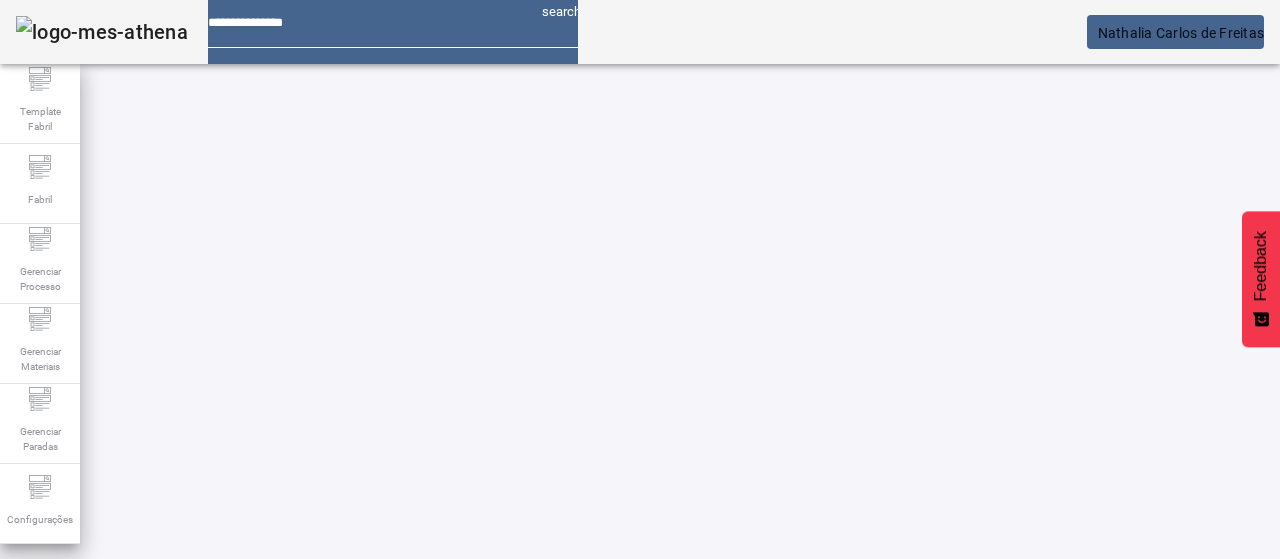 click on "EDITAR" at bounding box center [54, 893] 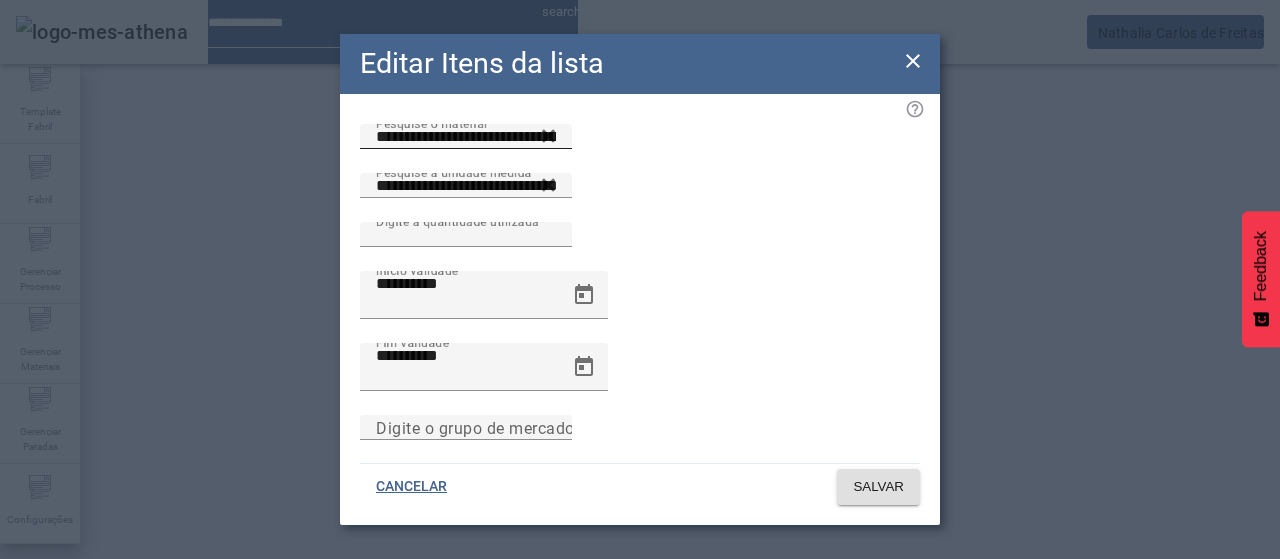 drag, startPoint x: 912, startPoint y: 164, endPoint x: 853, endPoint y: 174, distance: 59.841457 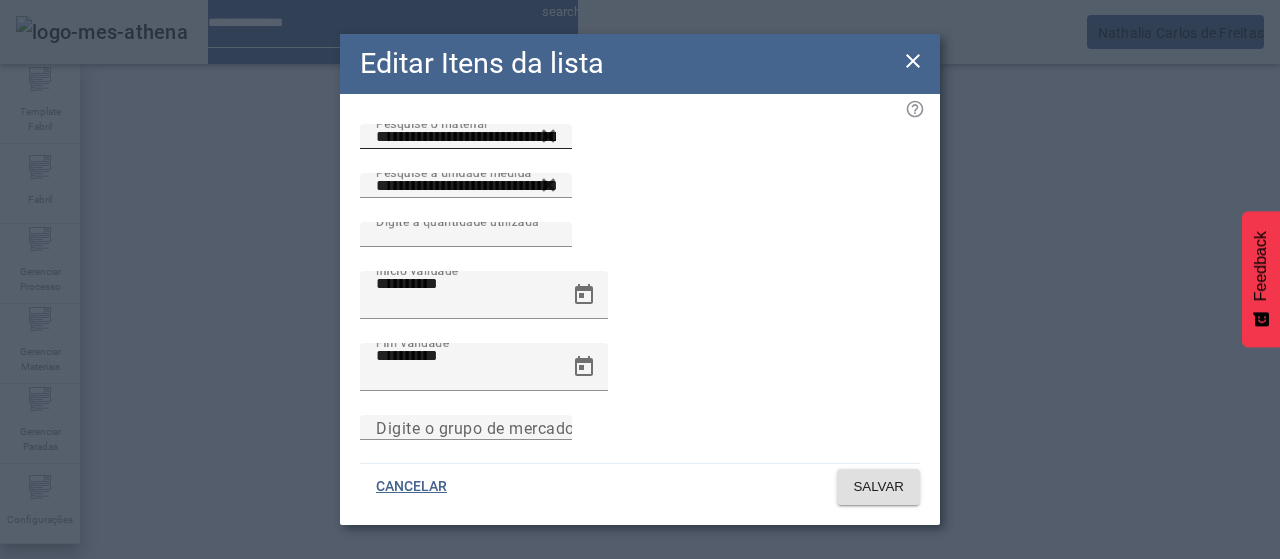 click 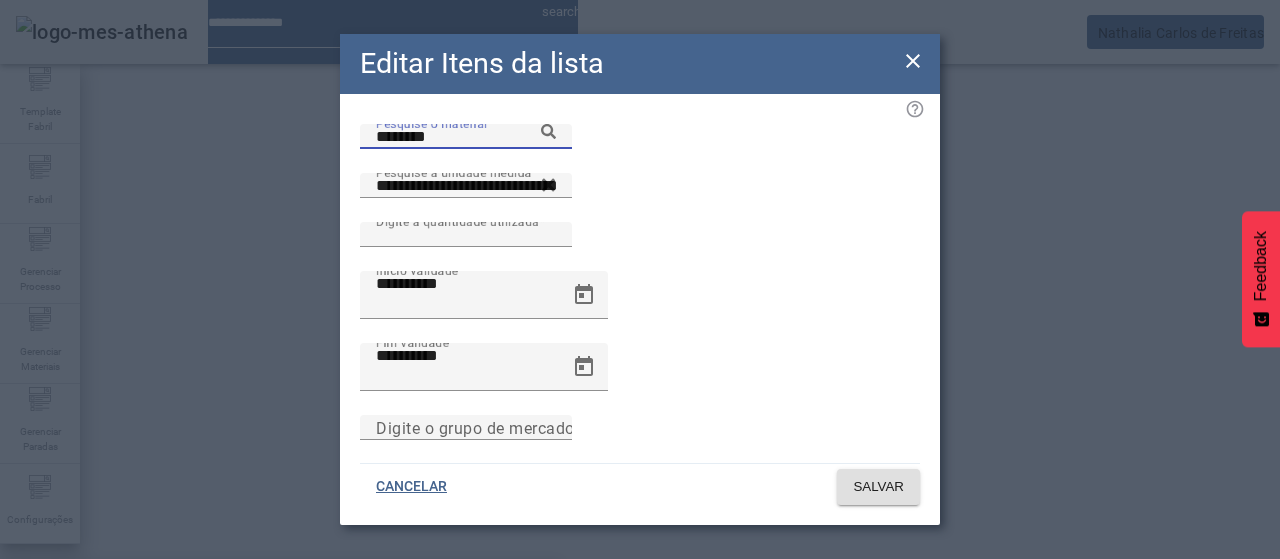 click on "[BRAND] [BRAND] [BRAND] [NUMBER] ([NUMBER])" at bounding box center [202, 591] 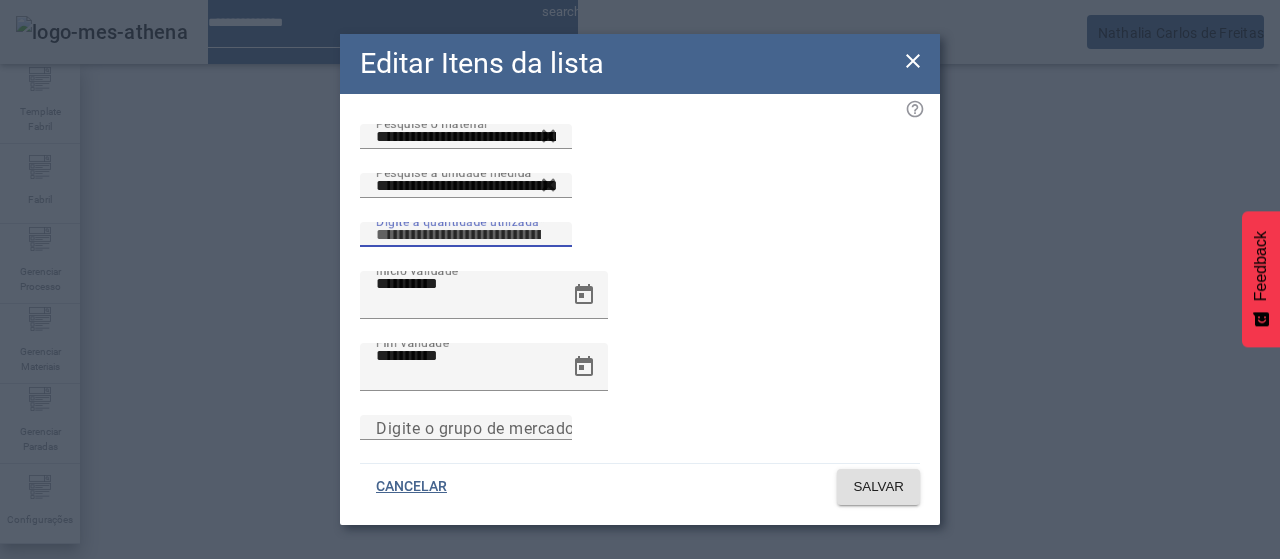 drag, startPoint x: 764, startPoint y: 247, endPoint x: 734, endPoint y: 247, distance: 30 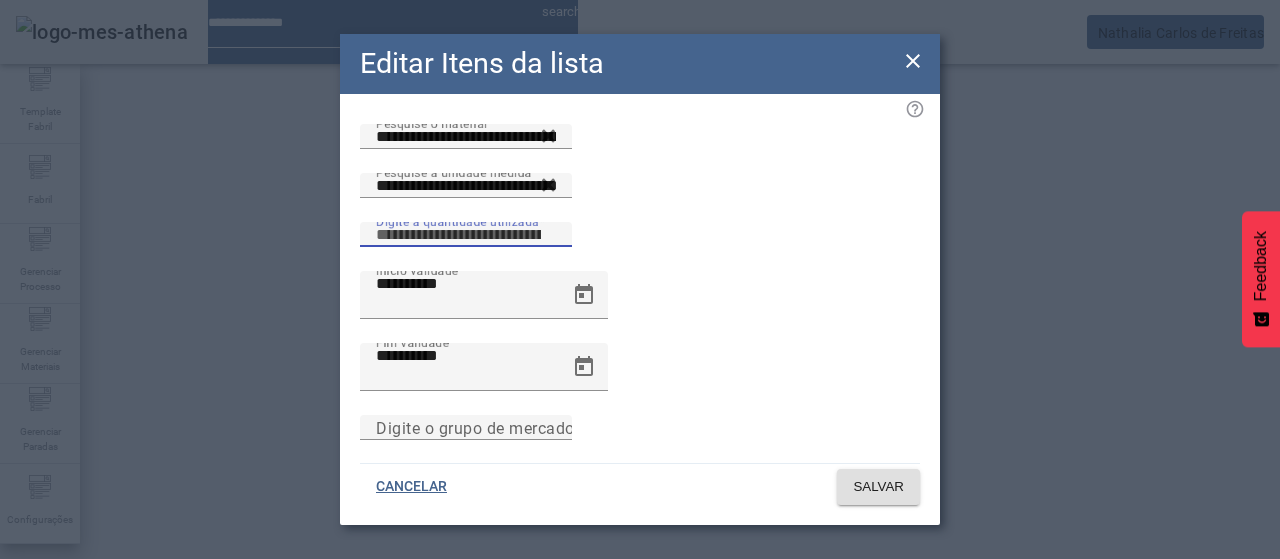 click on "*****" at bounding box center (466, 235) 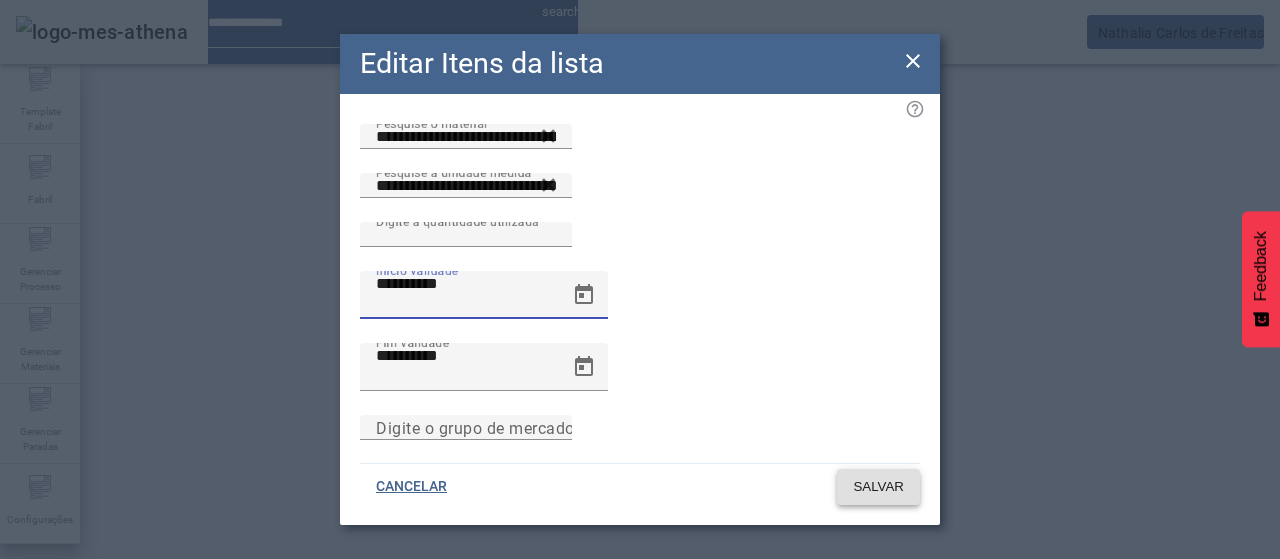 click on "SALVAR" 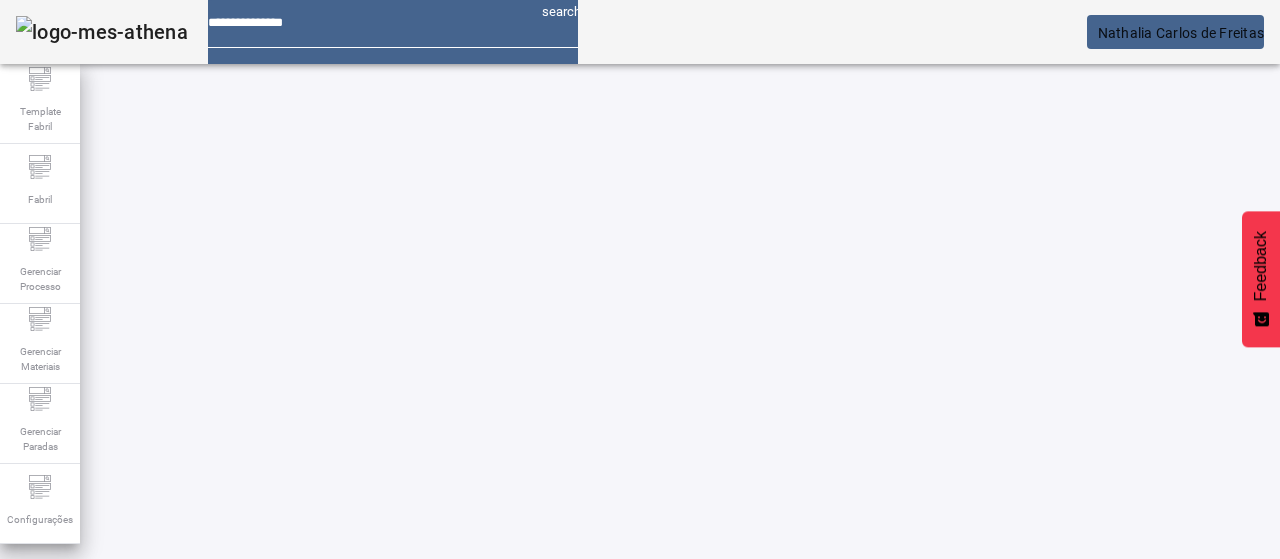 click on "EDITAR" at bounding box center (353, 893) 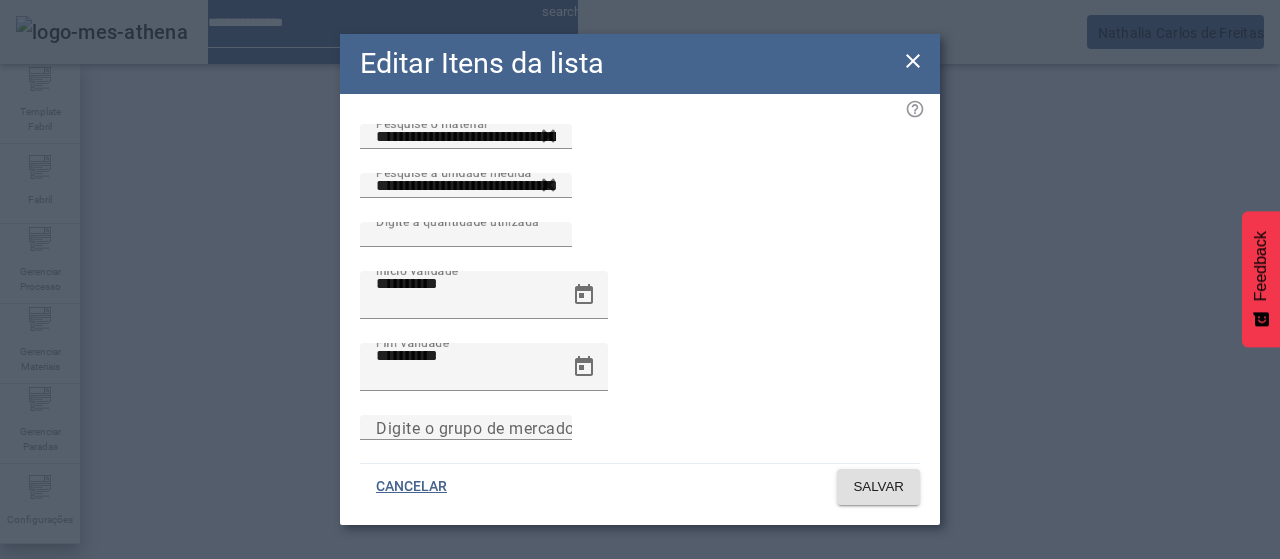 click 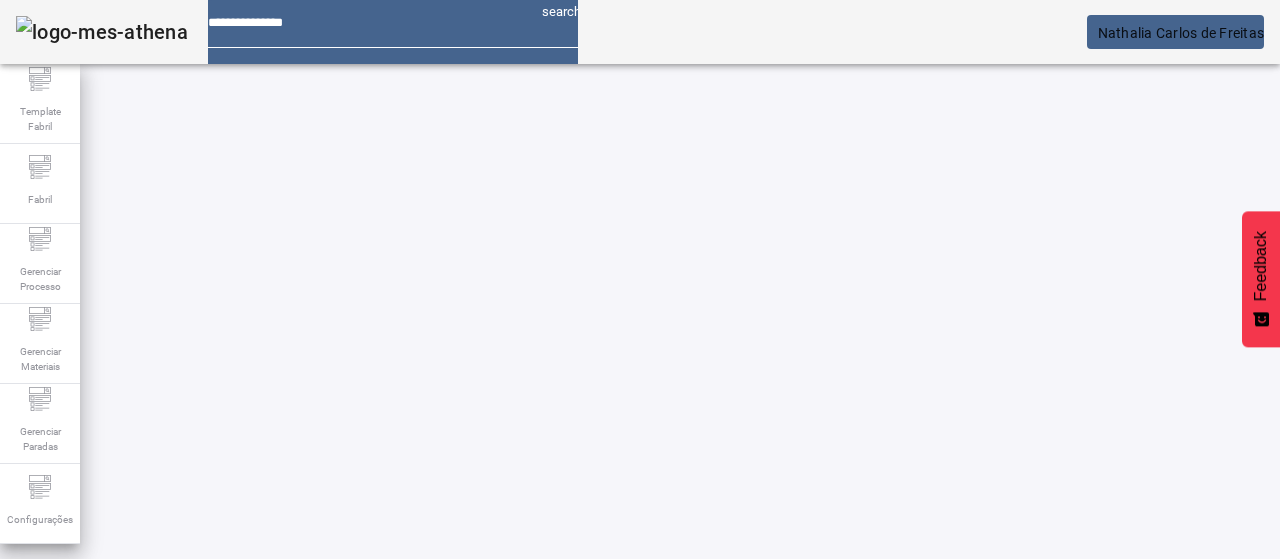 click on "EDITAR" at bounding box center [353, 743] 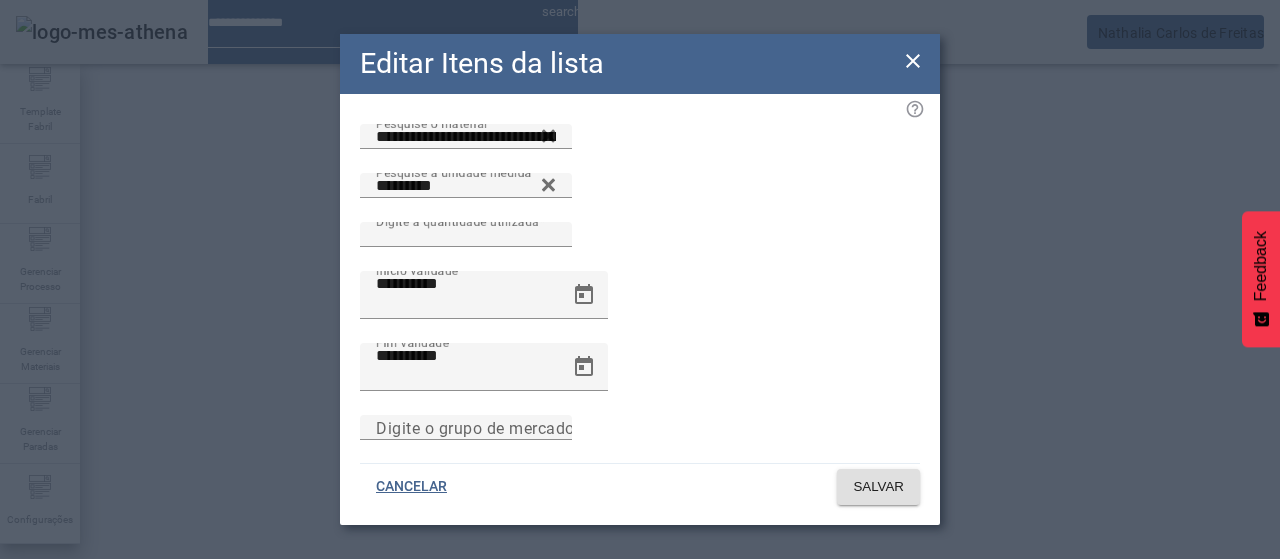drag, startPoint x: 906, startPoint y: 65, endPoint x: 908, endPoint y: 75, distance: 10.198039 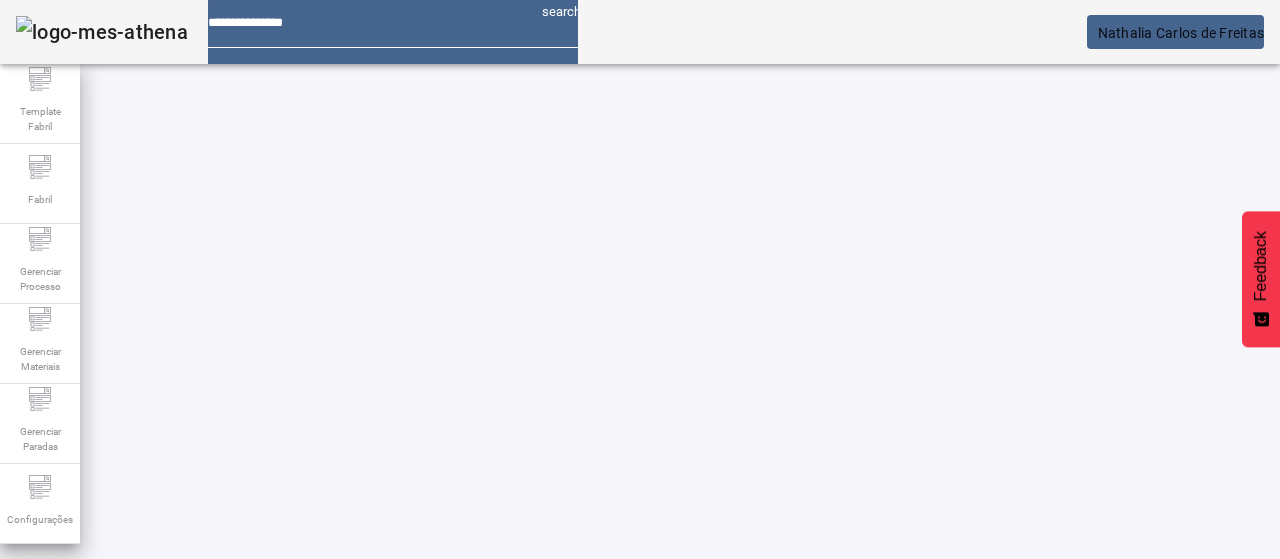 click on "EDITAR" at bounding box center [353, 743] 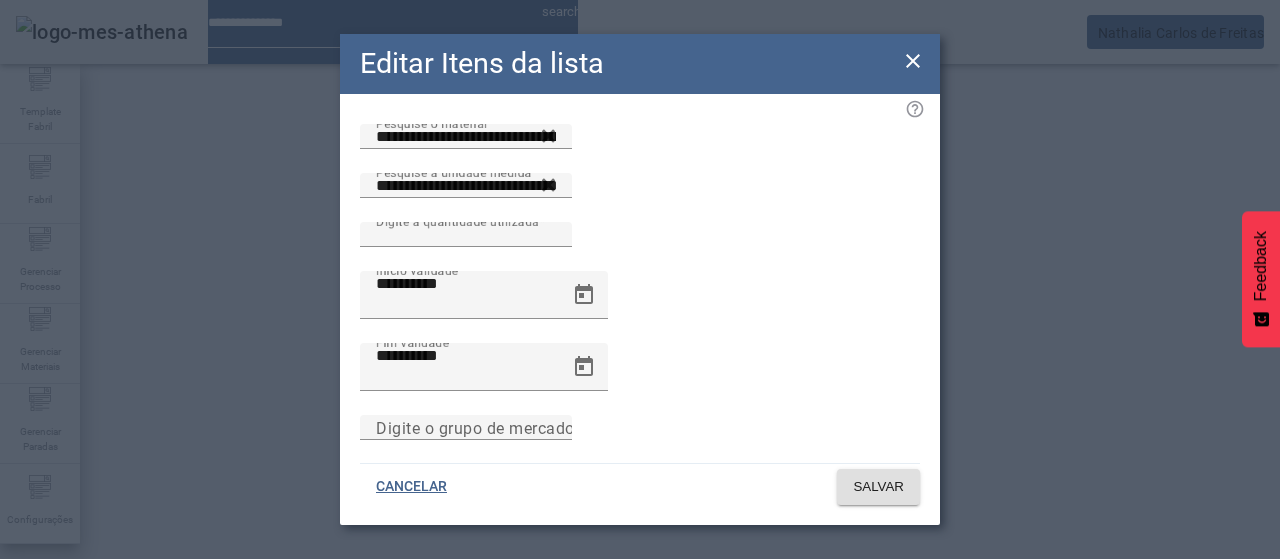 drag, startPoint x: 915, startPoint y: 67, endPoint x: 621, endPoint y: 281, distance: 363.63718 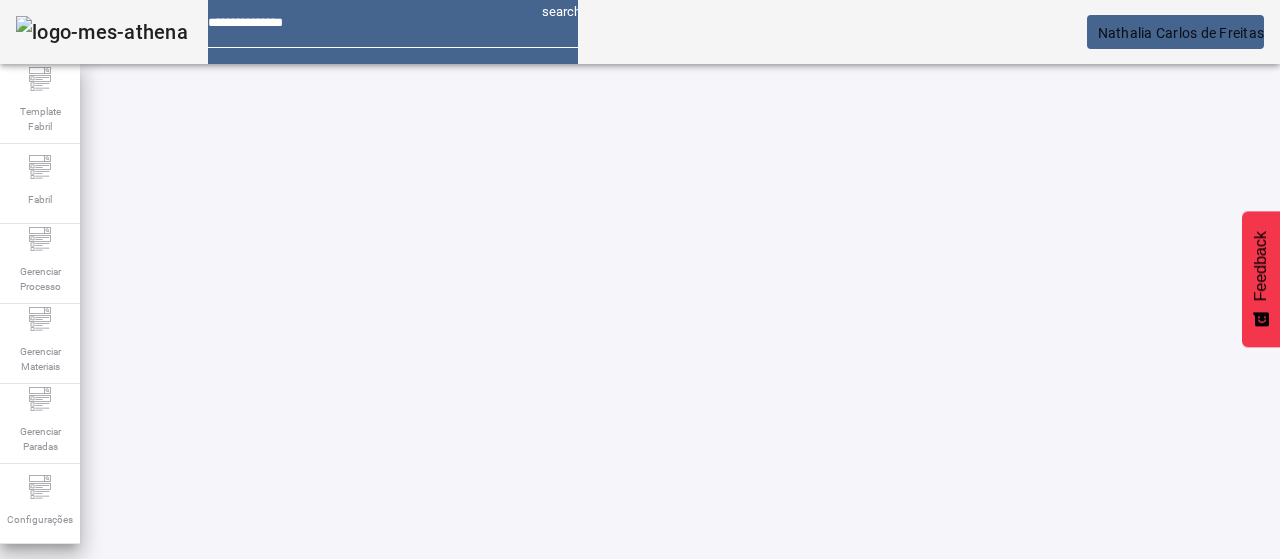 scroll, scrollTop: 100, scrollLeft: 0, axis: vertical 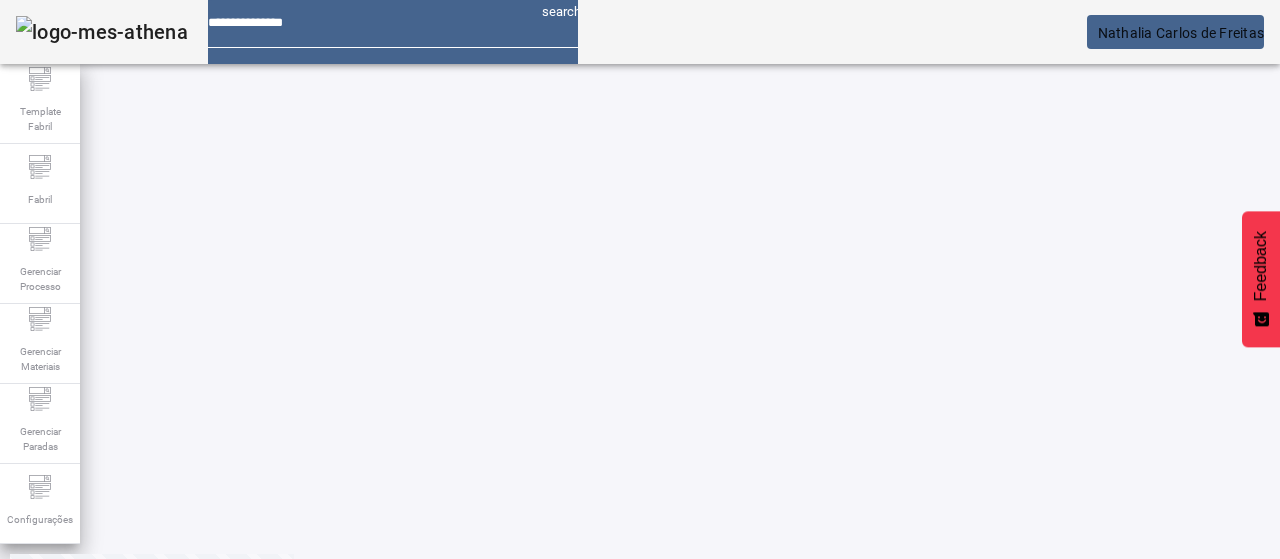 click on "EDITAR" at bounding box center (353, 643) 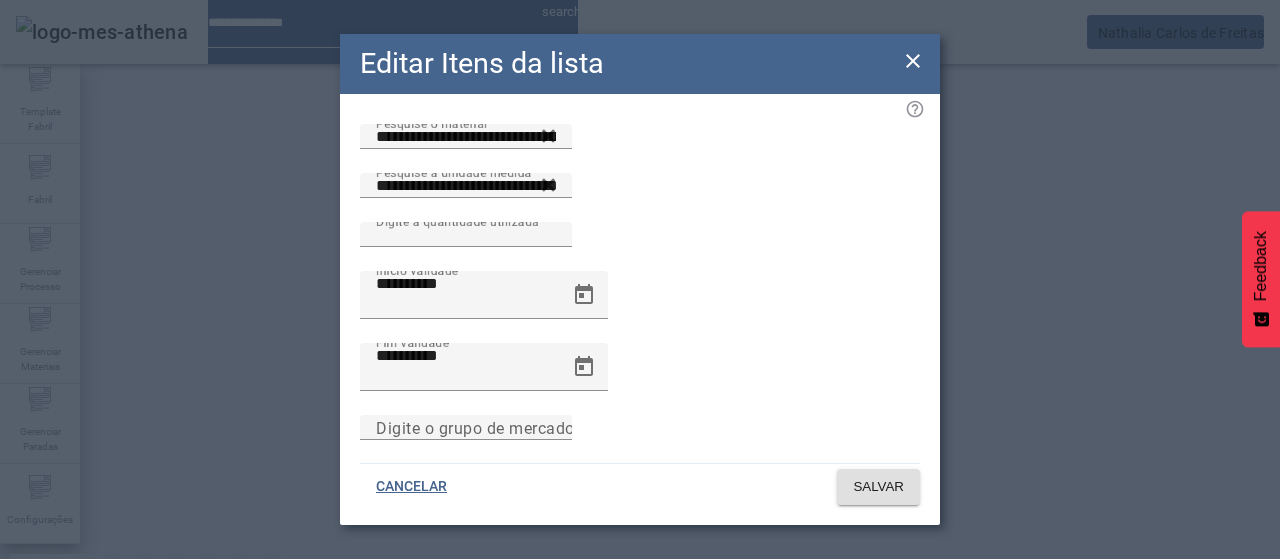click 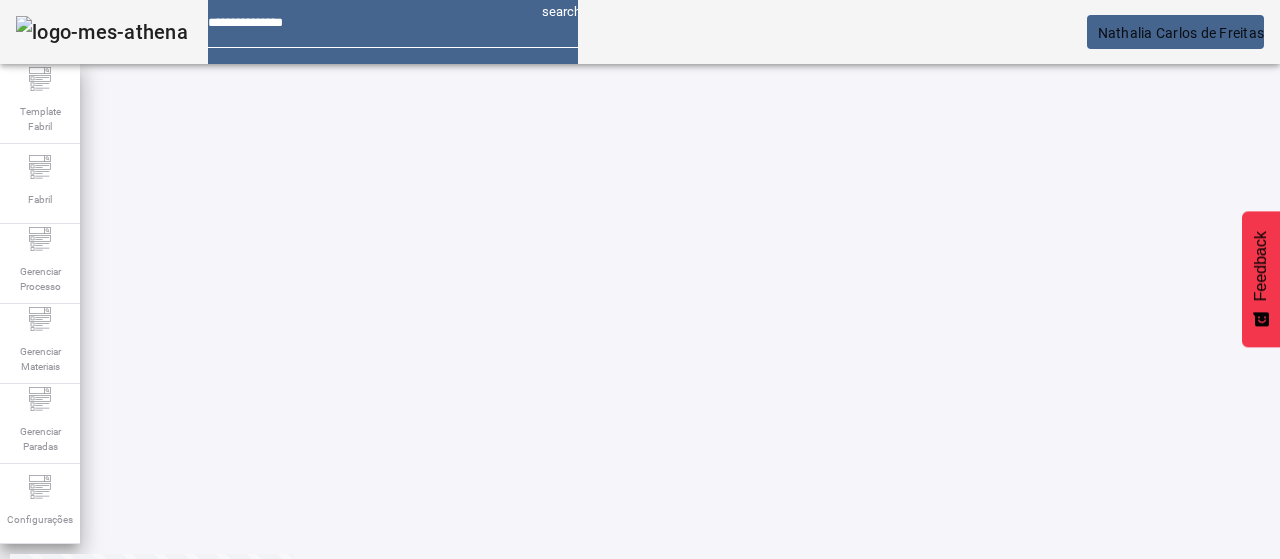 click on "EDITAR" at bounding box center [353, 943] 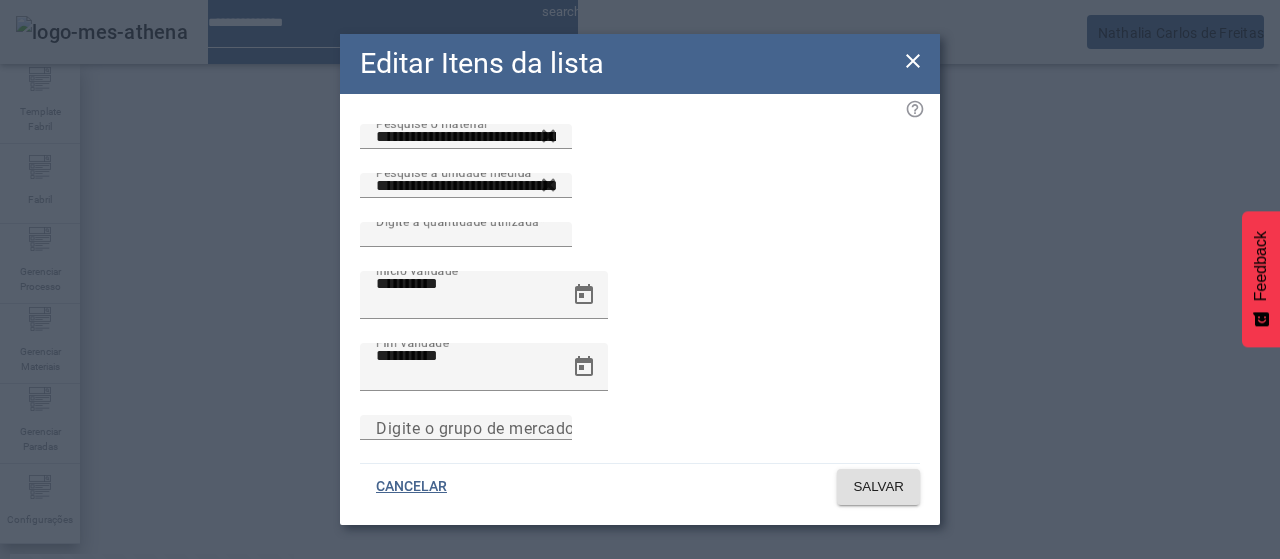 click 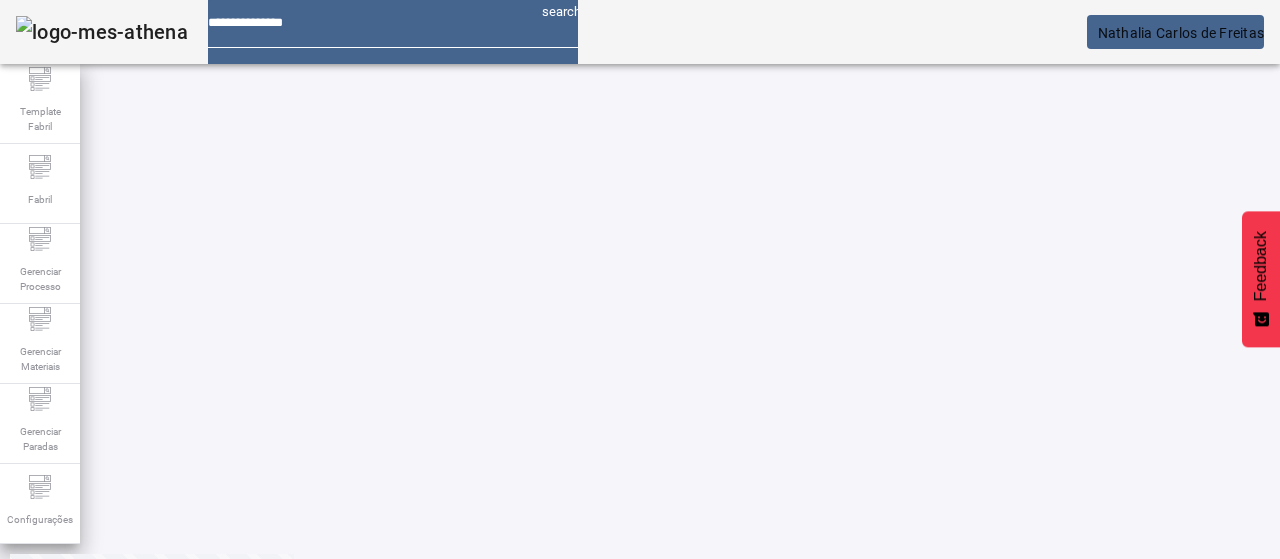 click at bounding box center (353, 643) 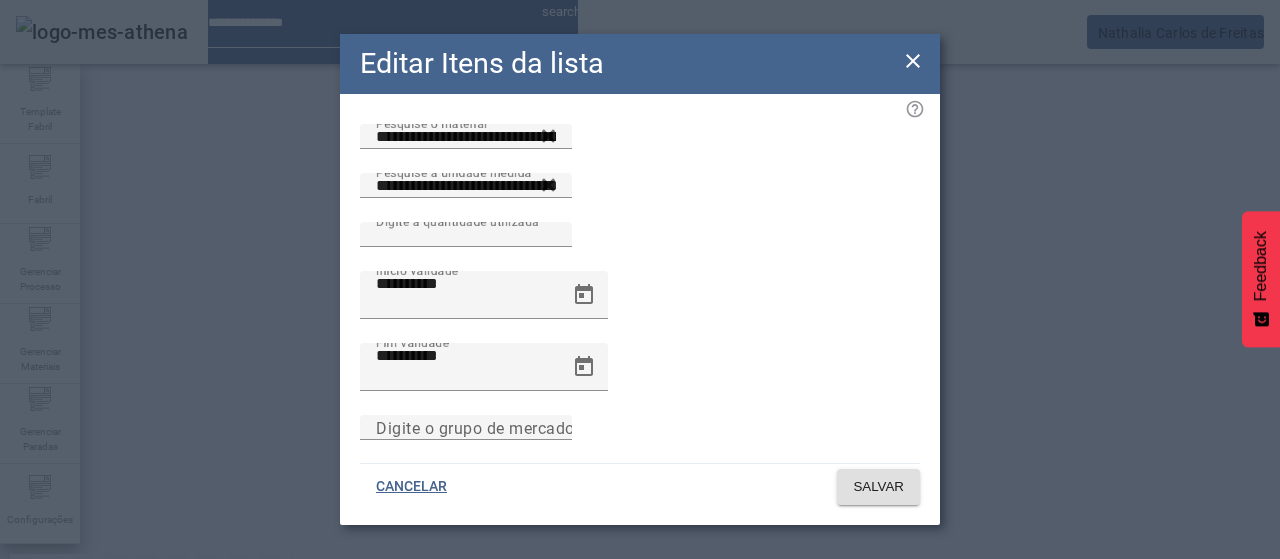 click 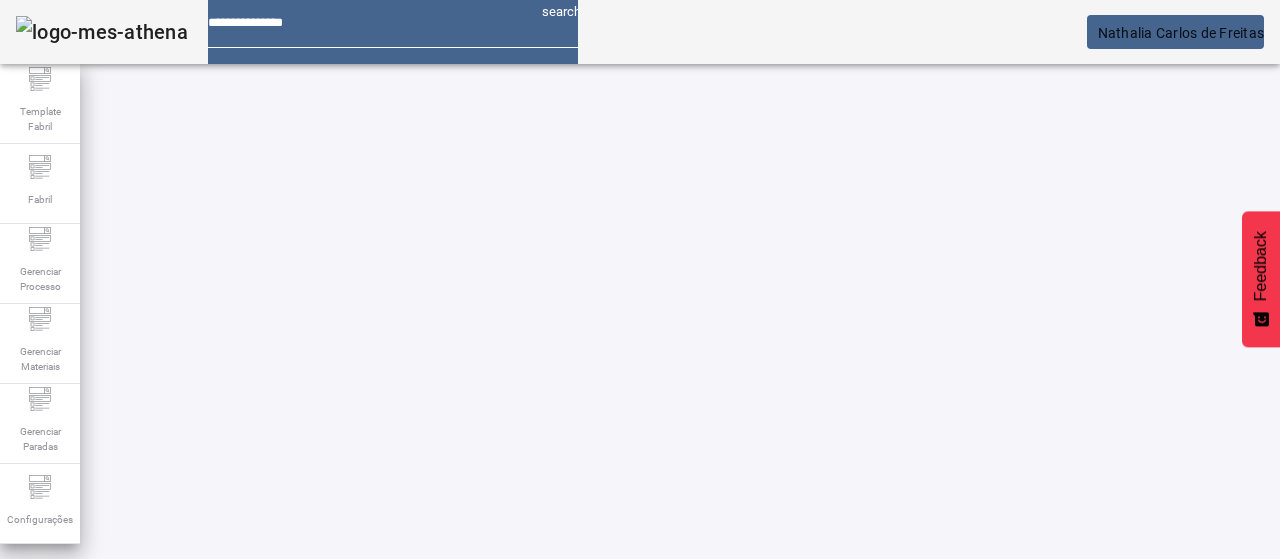 click 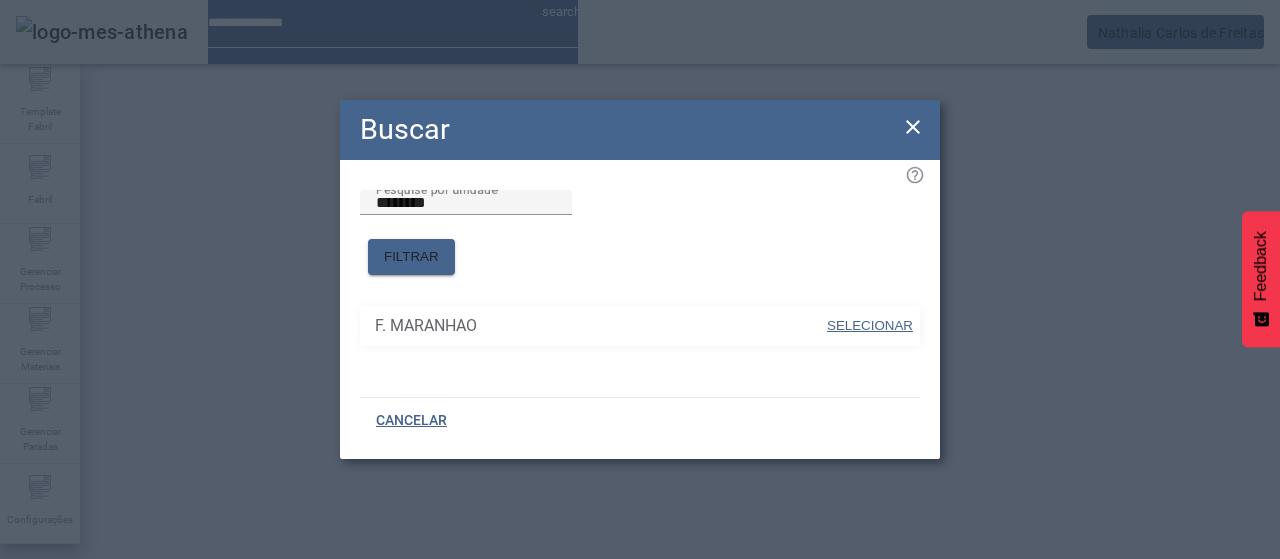 drag, startPoint x: 883, startPoint y: 323, endPoint x: 1084, endPoint y: 221, distance: 225.39964 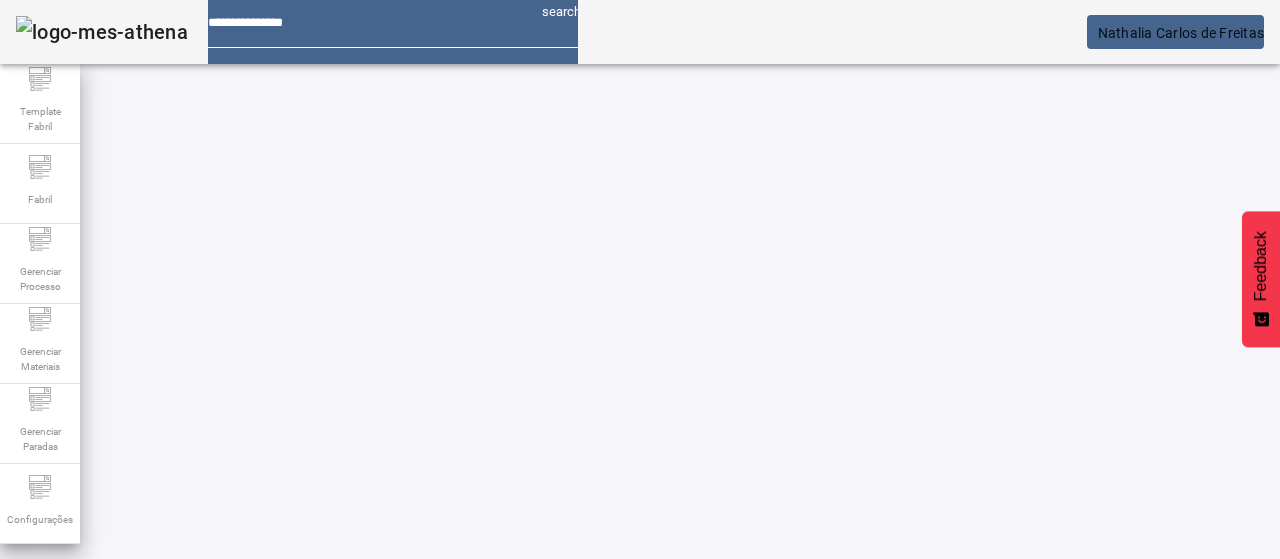 click 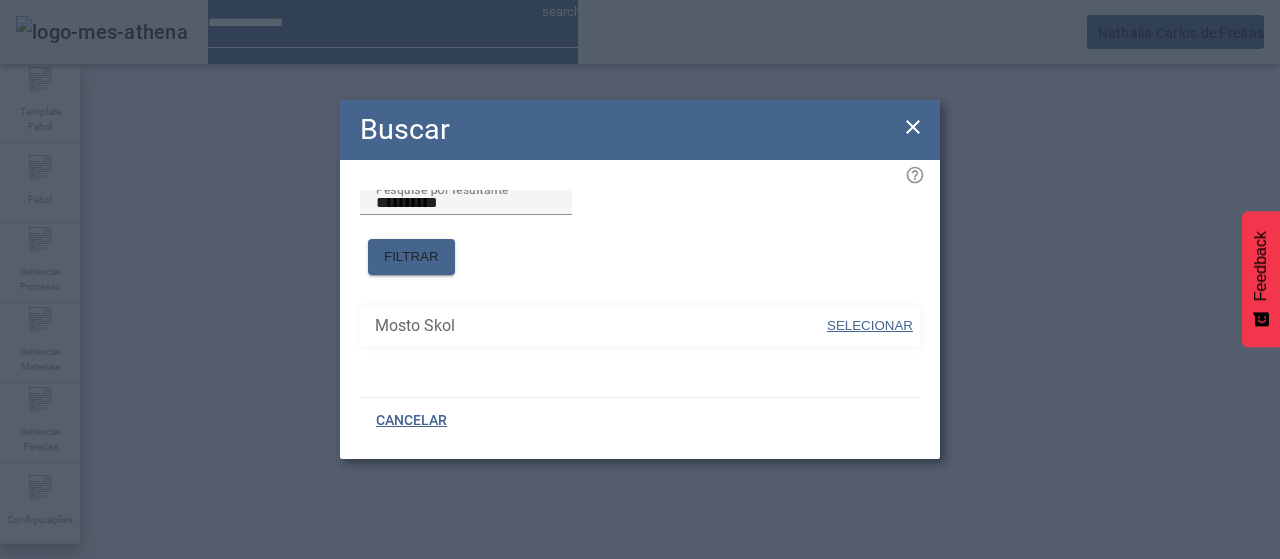 click on "SELECIONAR" at bounding box center [870, 325] 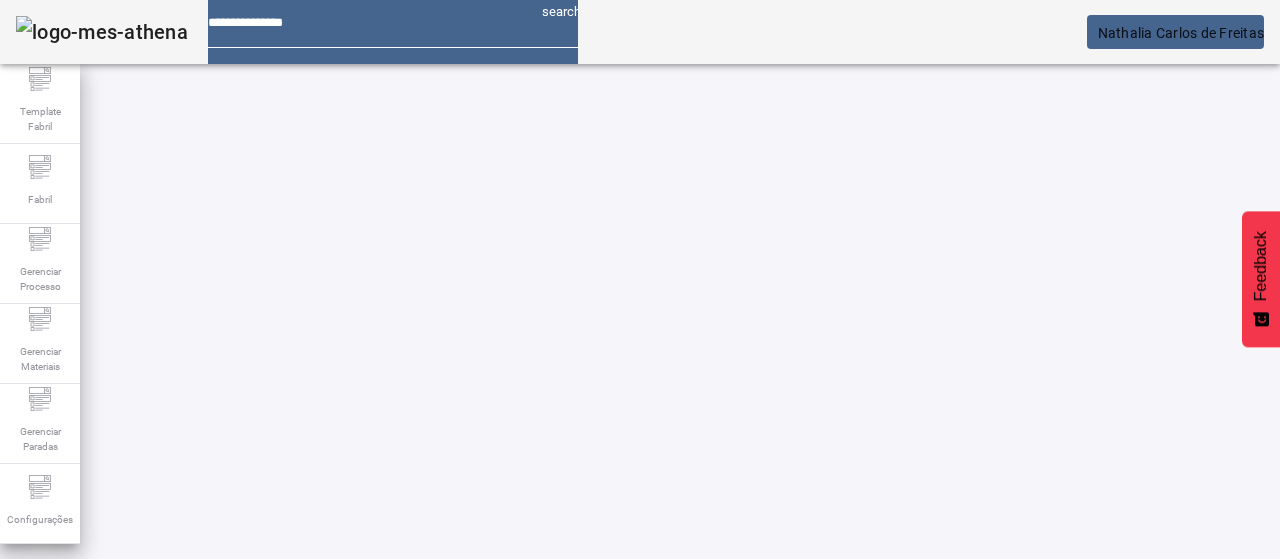 click on "FILTRAR" 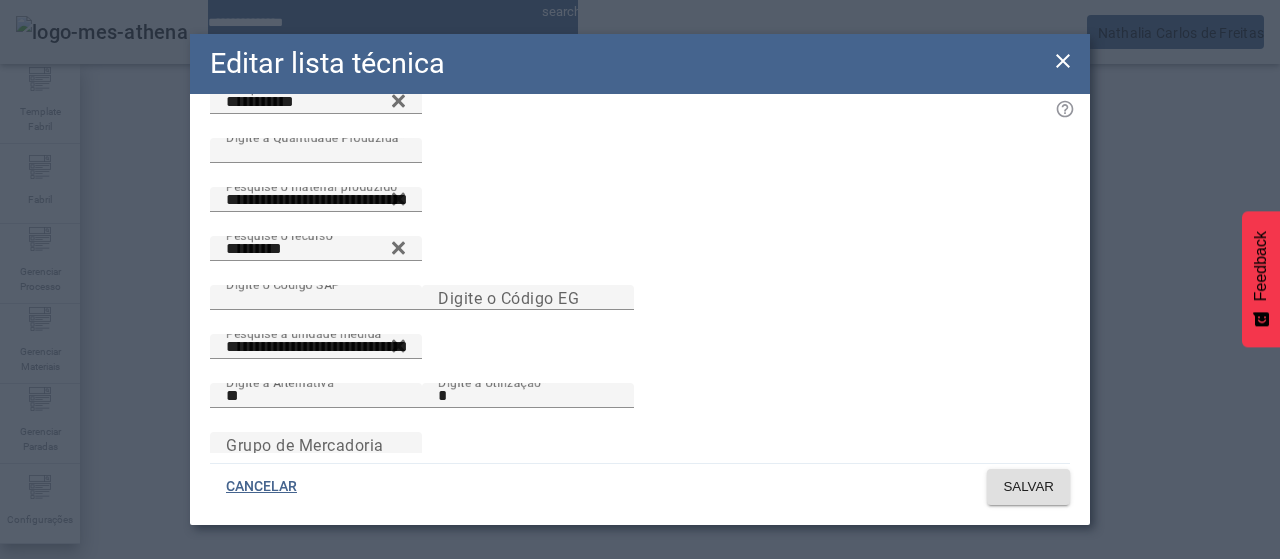 scroll, scrollTop: 44, scrollLeft: 0, axis: vertical 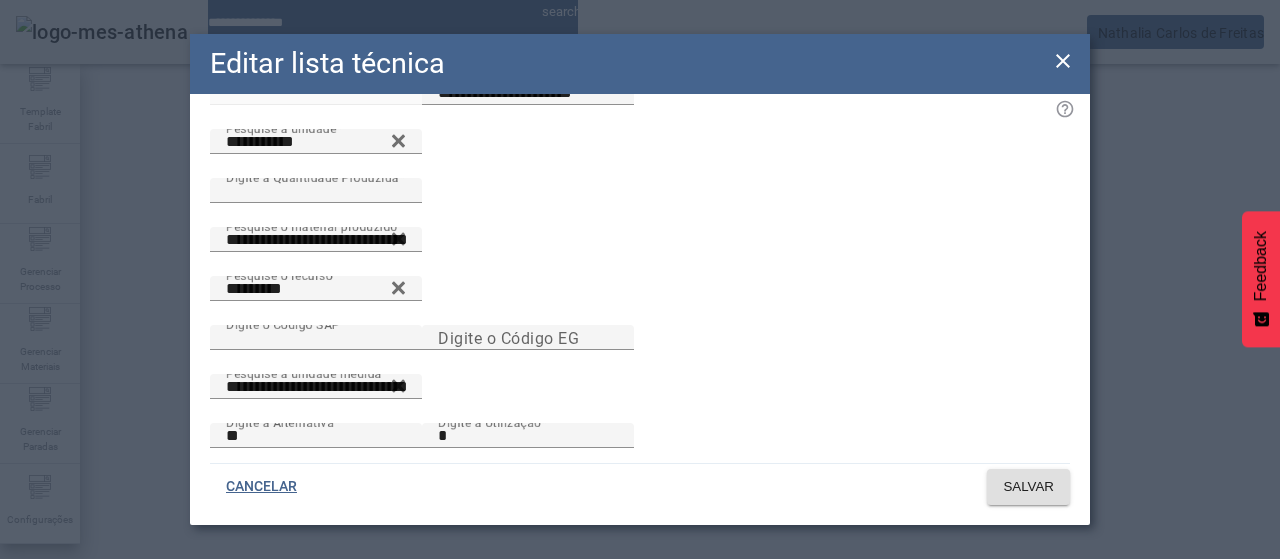 click 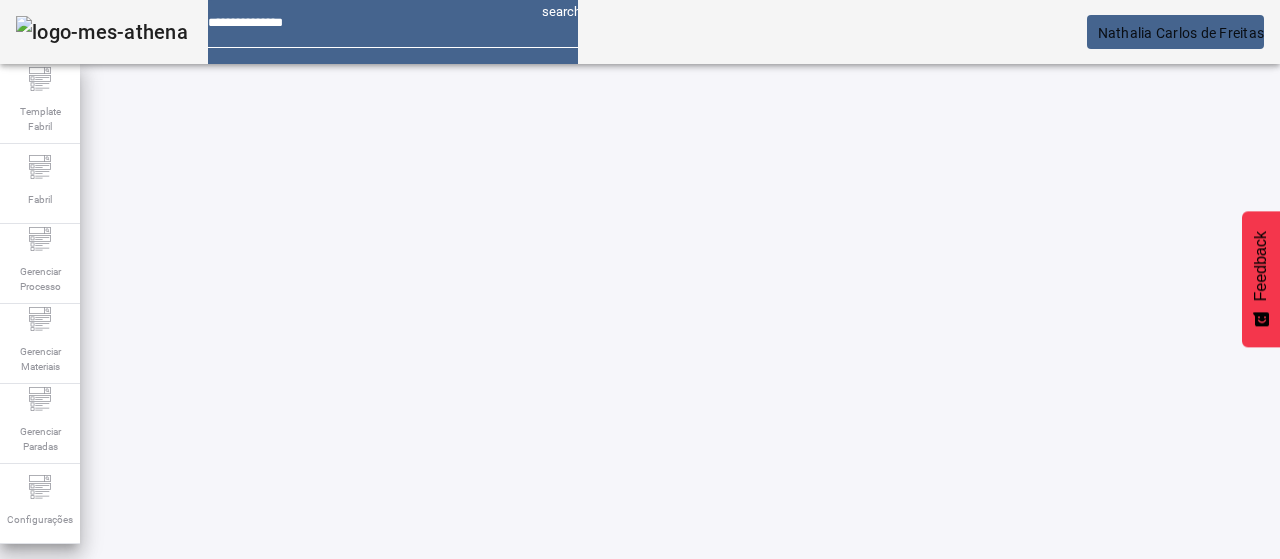 click on "EDITAR" at bounding box center (353, 926) 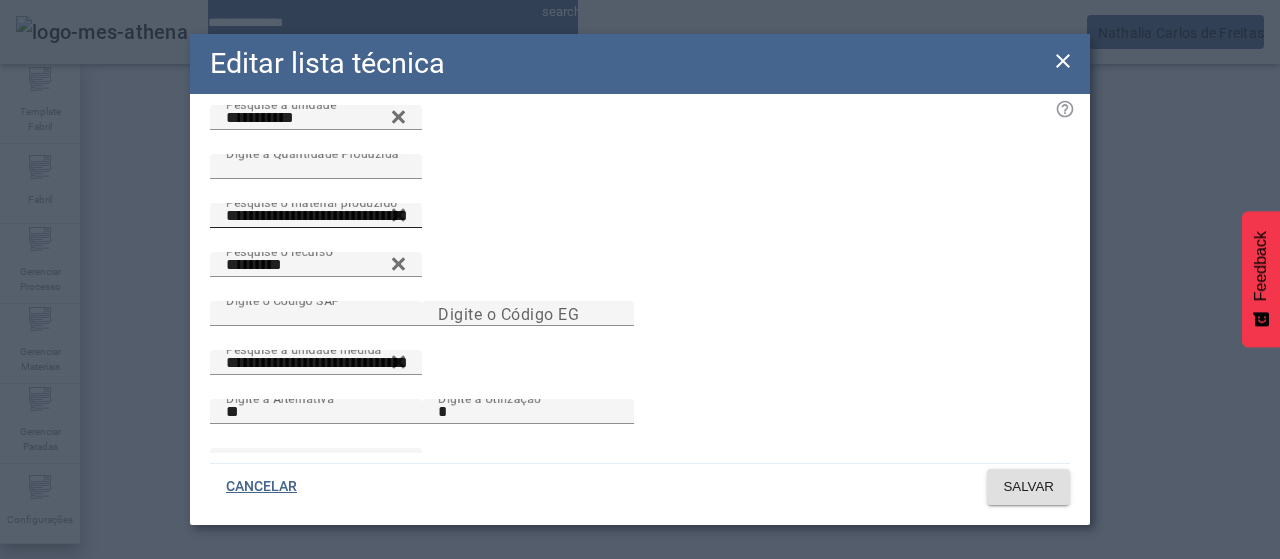 scroll, scrollTop: 144, scrollLeft: 0, axis: vertical 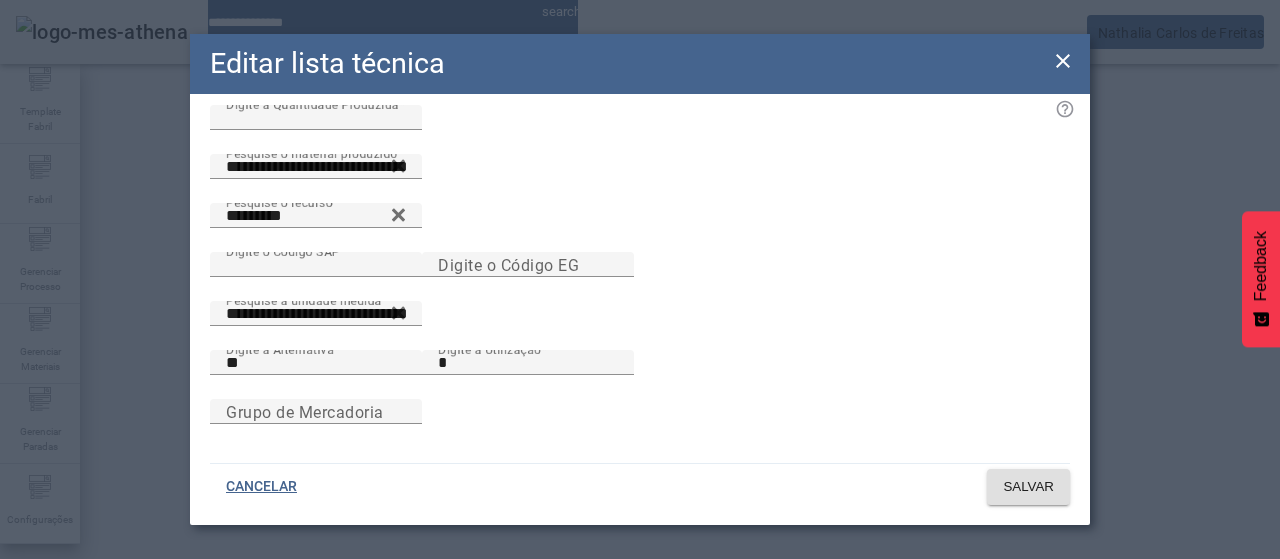 click 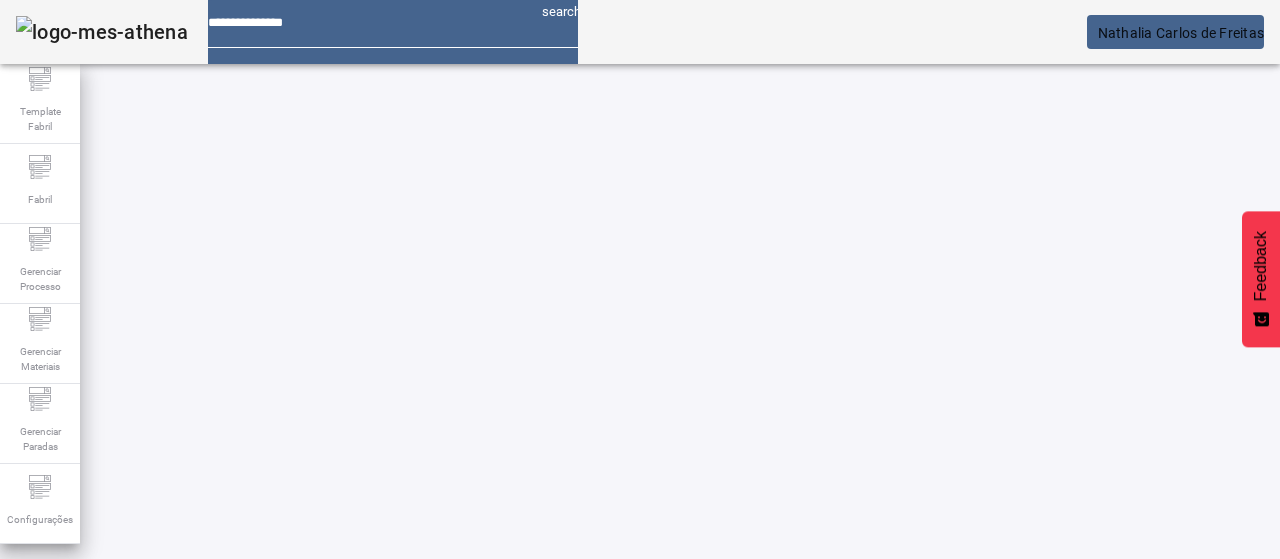 click at bounding box center [572, 926] 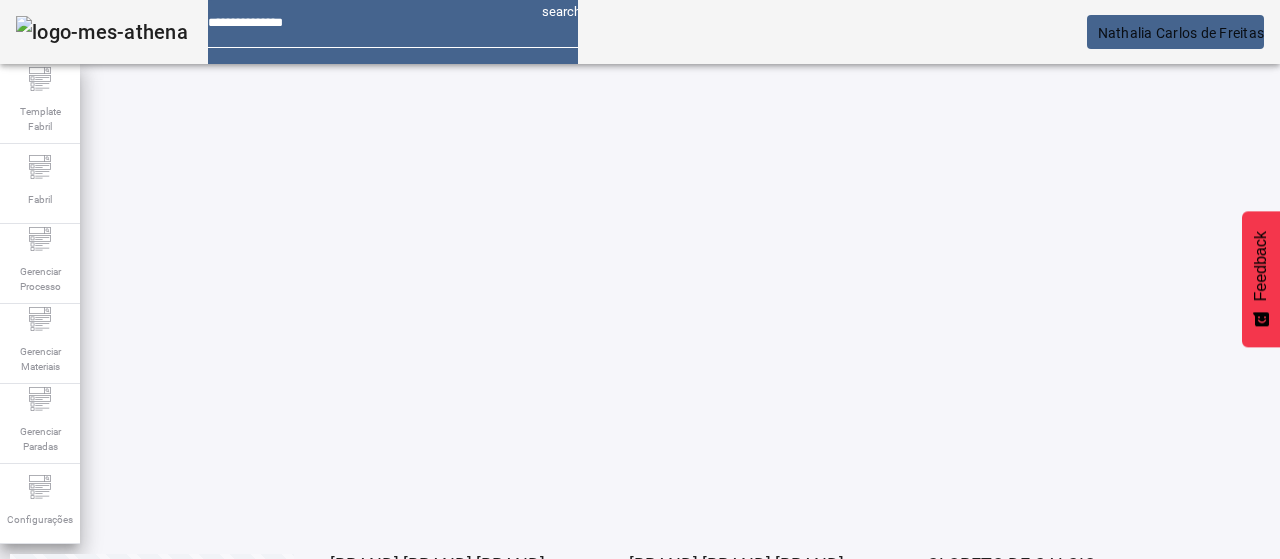 scroll, scrollTop: 4, scrollLeft: 0, axis: vertical 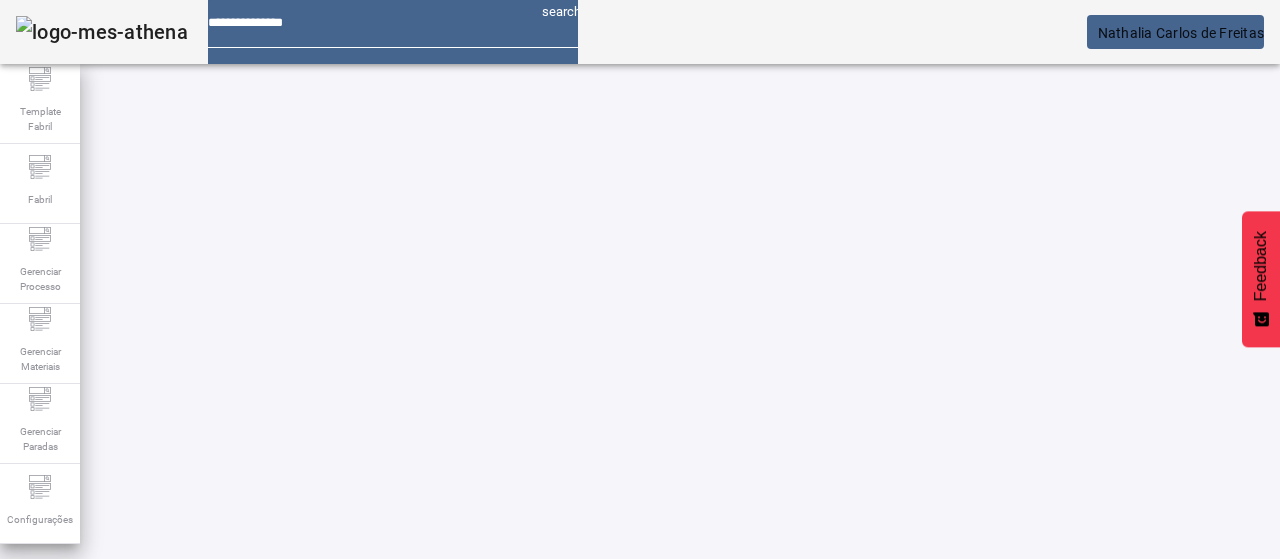 click on "EDITAR" at bounding box center [353, 739] 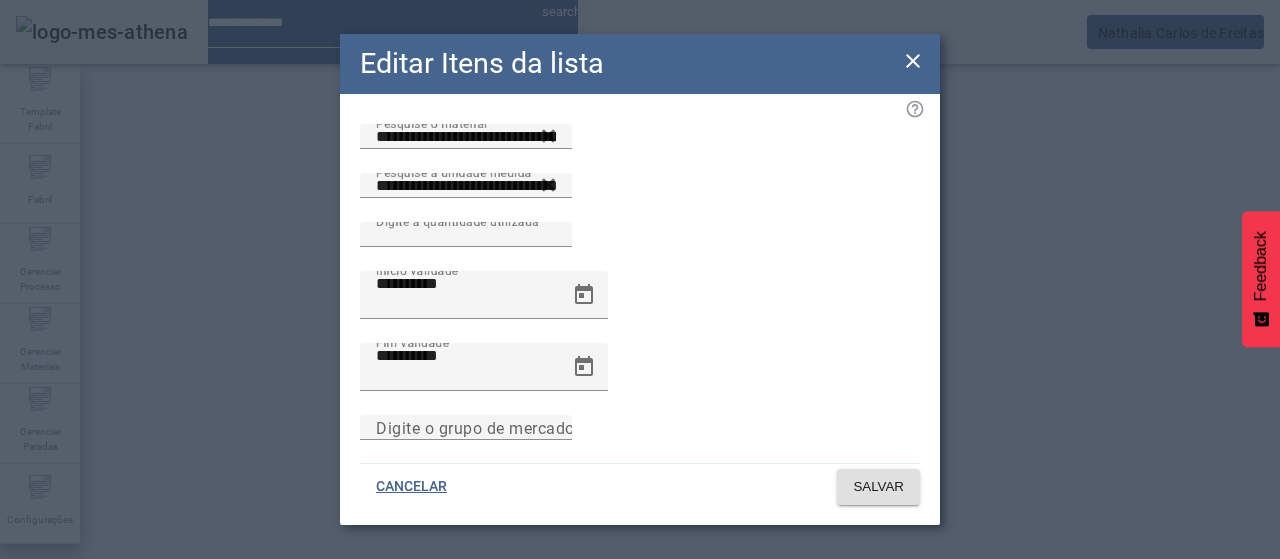click 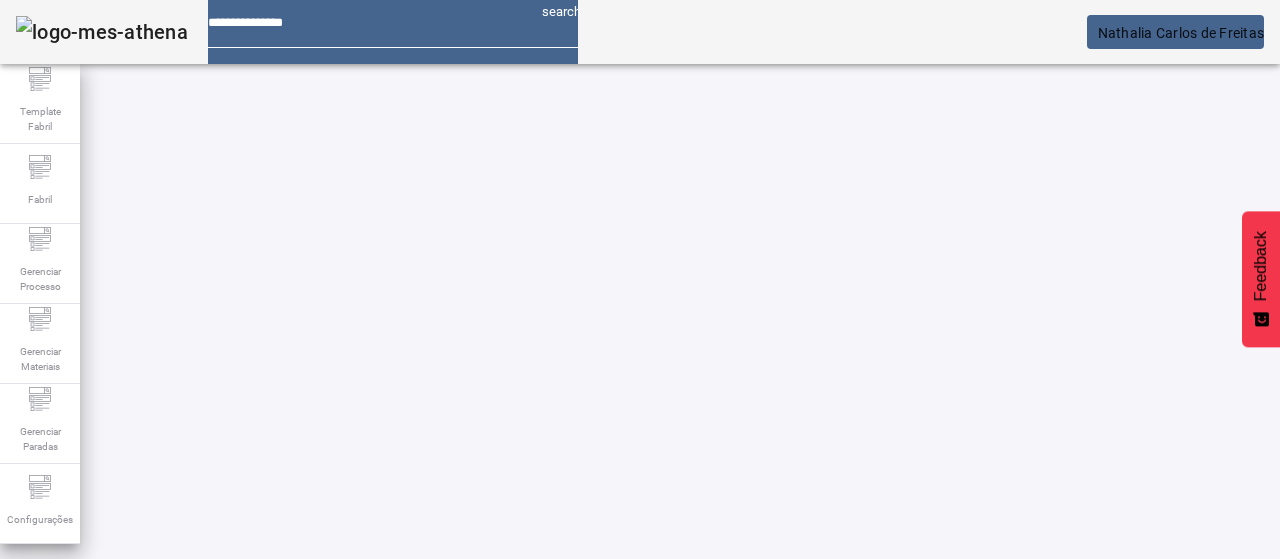 click on "EDITAR" at bounding box center [353, 739] 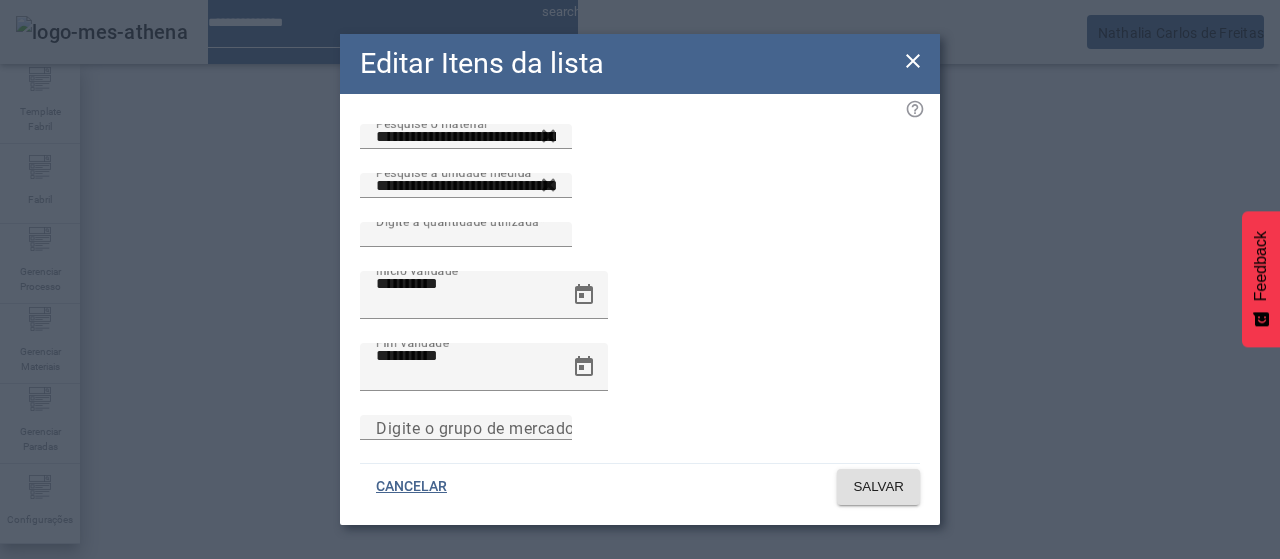 click 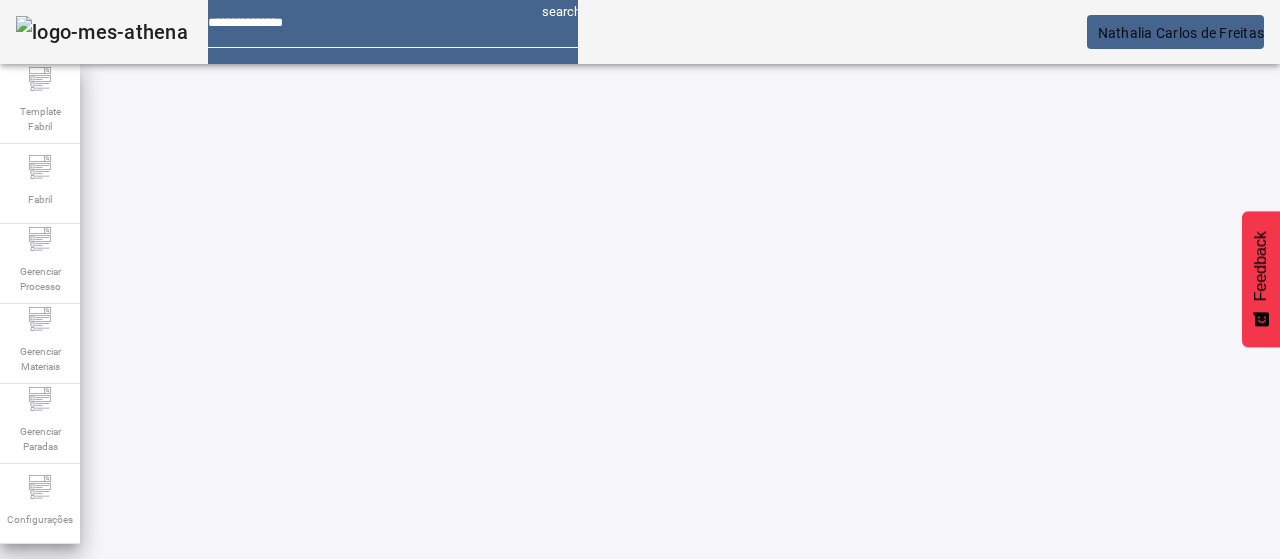click on "EDITAR" at bounding box center [353, 739] 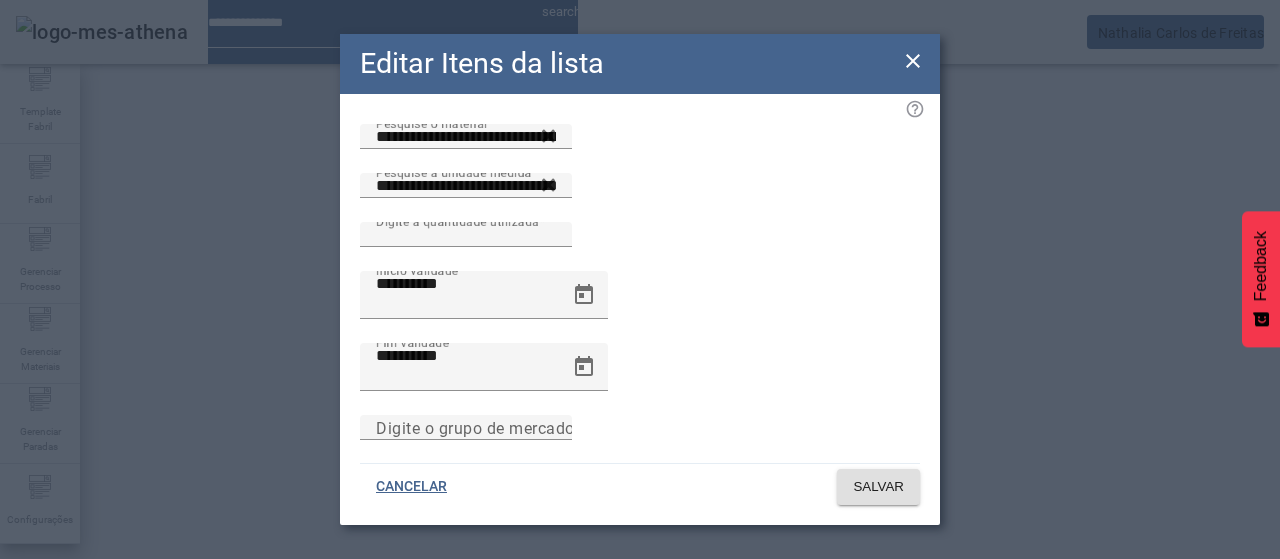 drag, startPoint x: 917, startPoint y: 66, endPoint x: 514, endPoint y: 211, distance: 428.29196 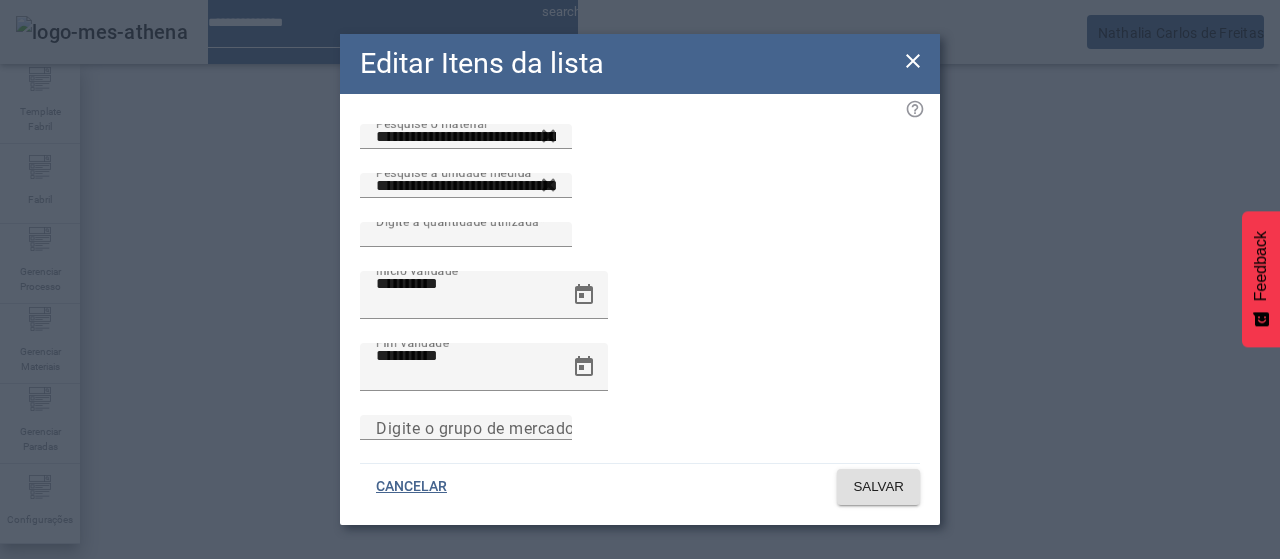 click 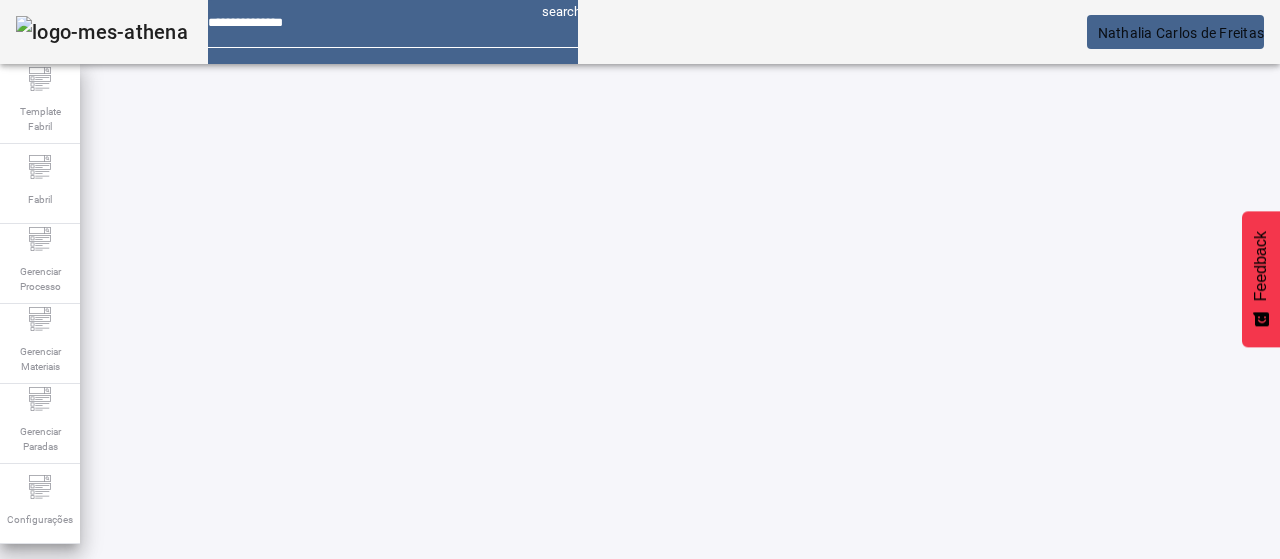 click on "EDITAR" at bounding box center [54, 889] 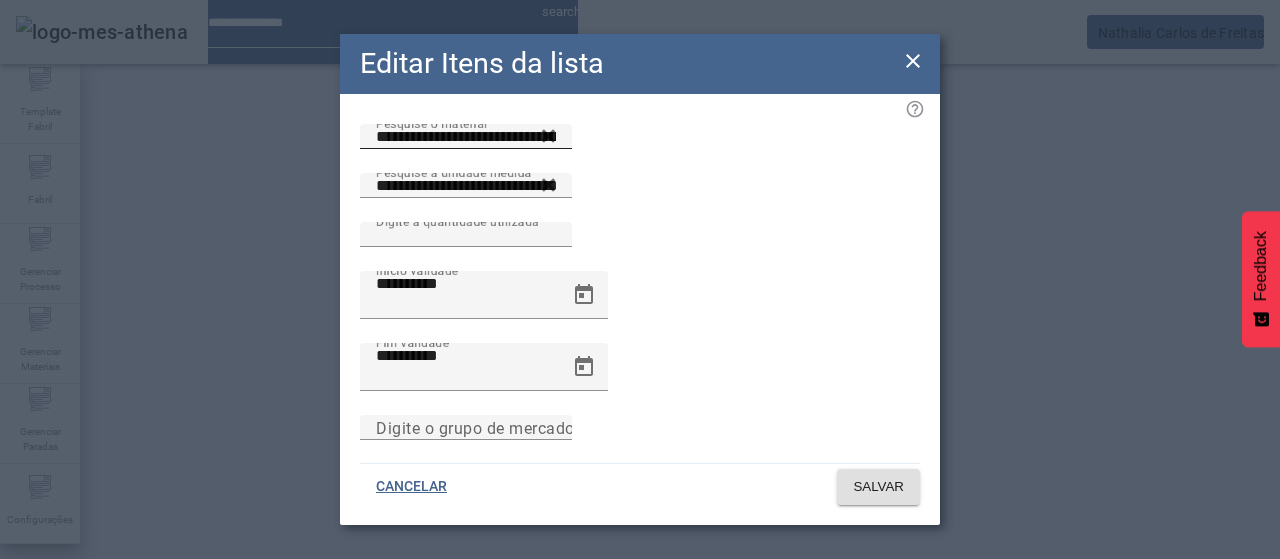 click 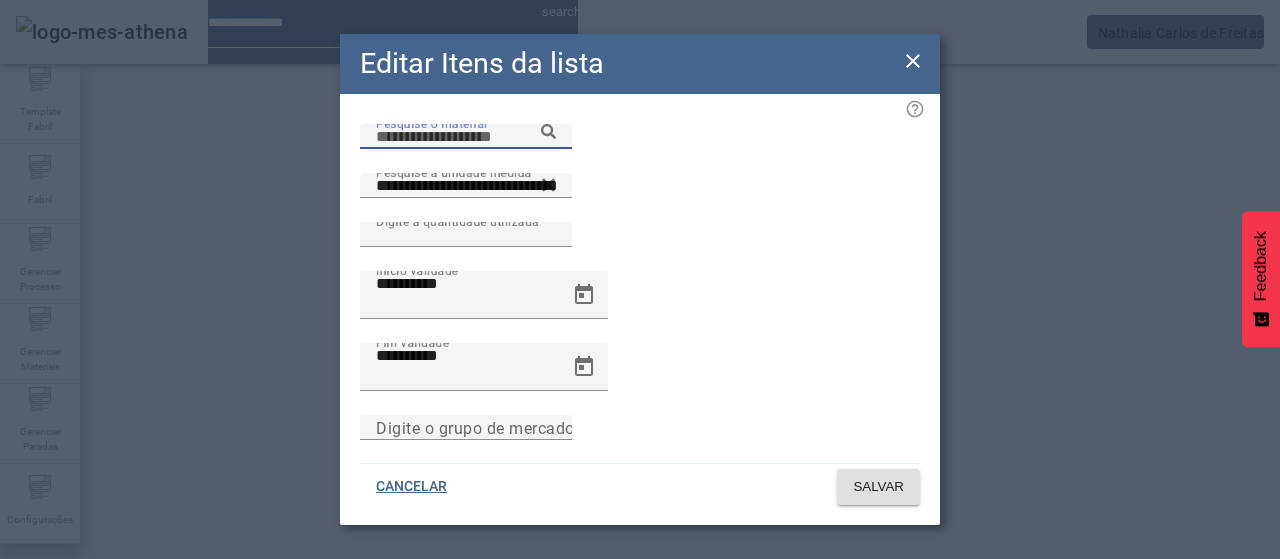 click on "Pesquise o material" at bounding box center (466, 137) 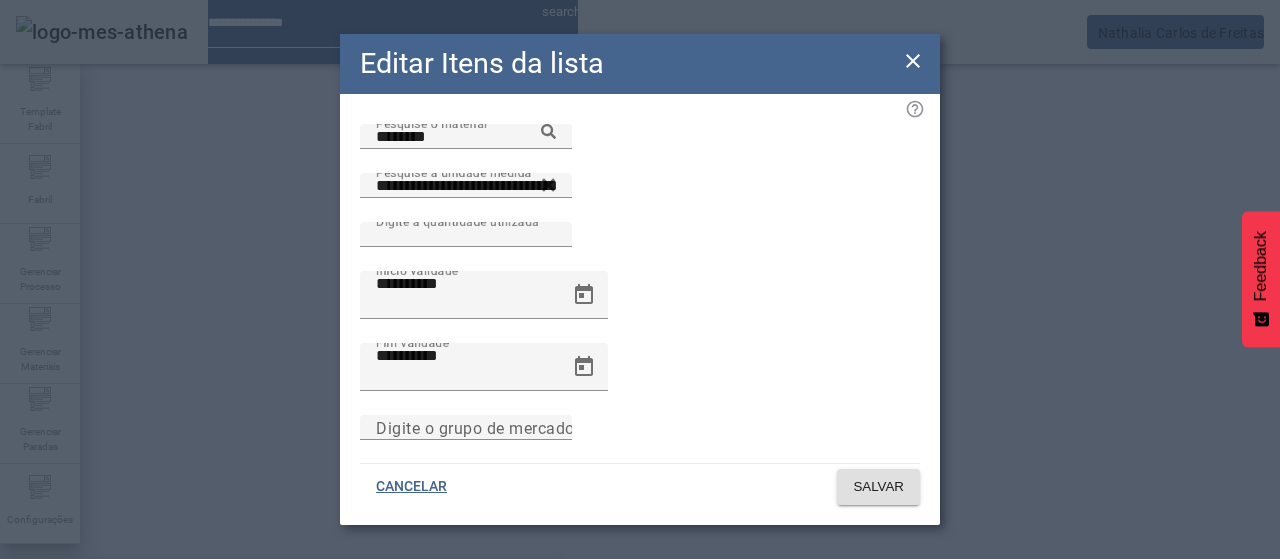 click on "[BRAND] [BRAND] [BRAND] [NUMBER] ([NUMBER])" at bounding box center (202, 591) 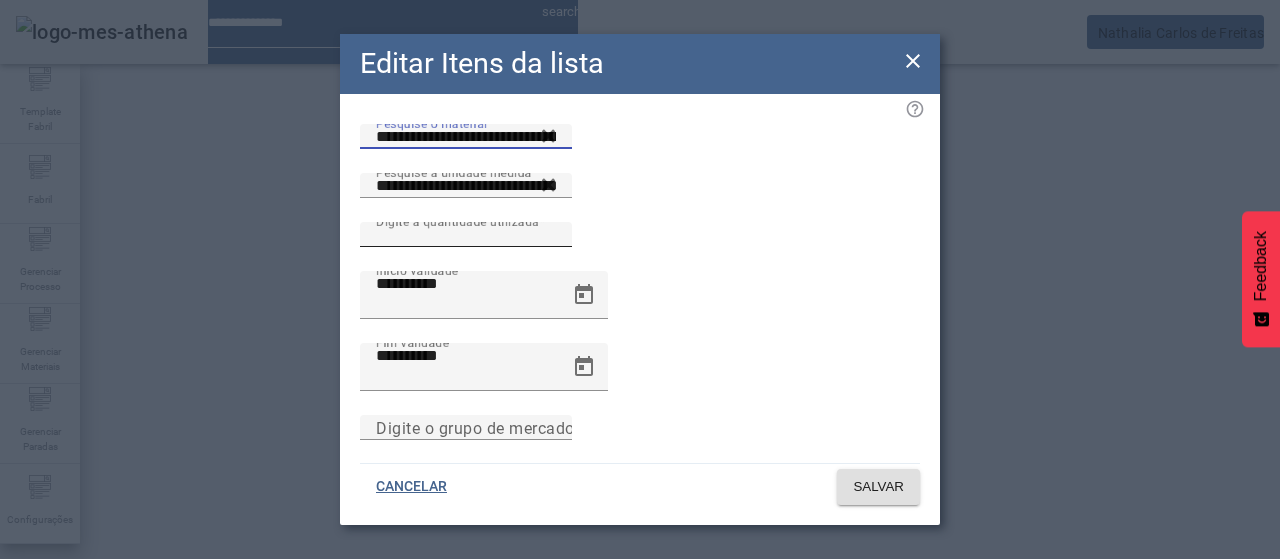 drag, startPoint x: 775, startPoint y: 243, endPoint x: 790, endPoint y: 243, distance: 15 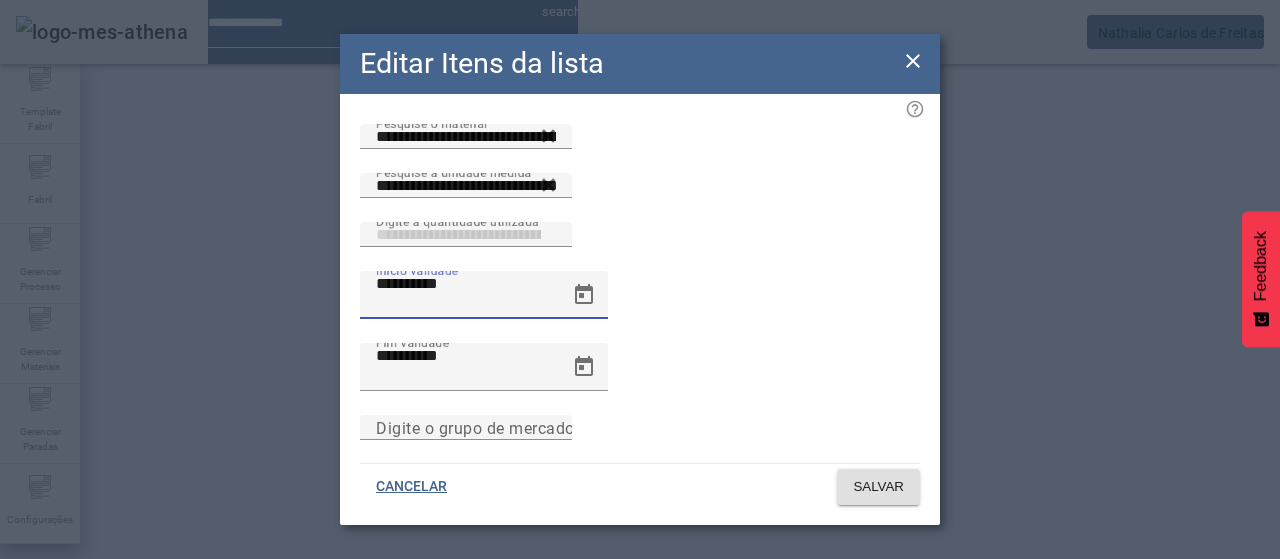 click on "**********" at bounding box center [466, 284] 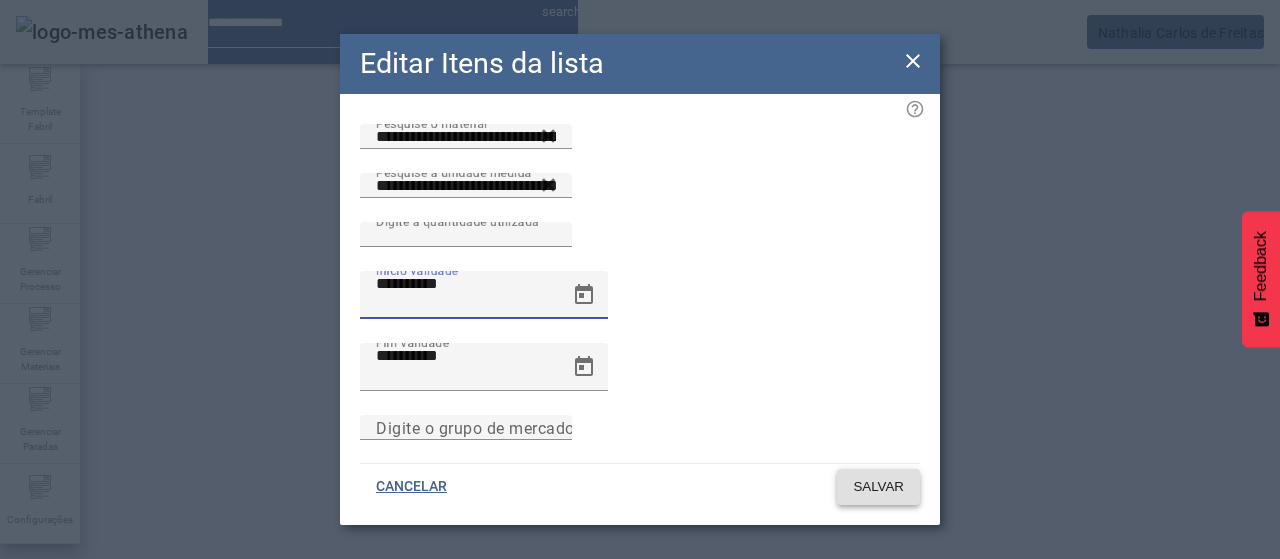 click 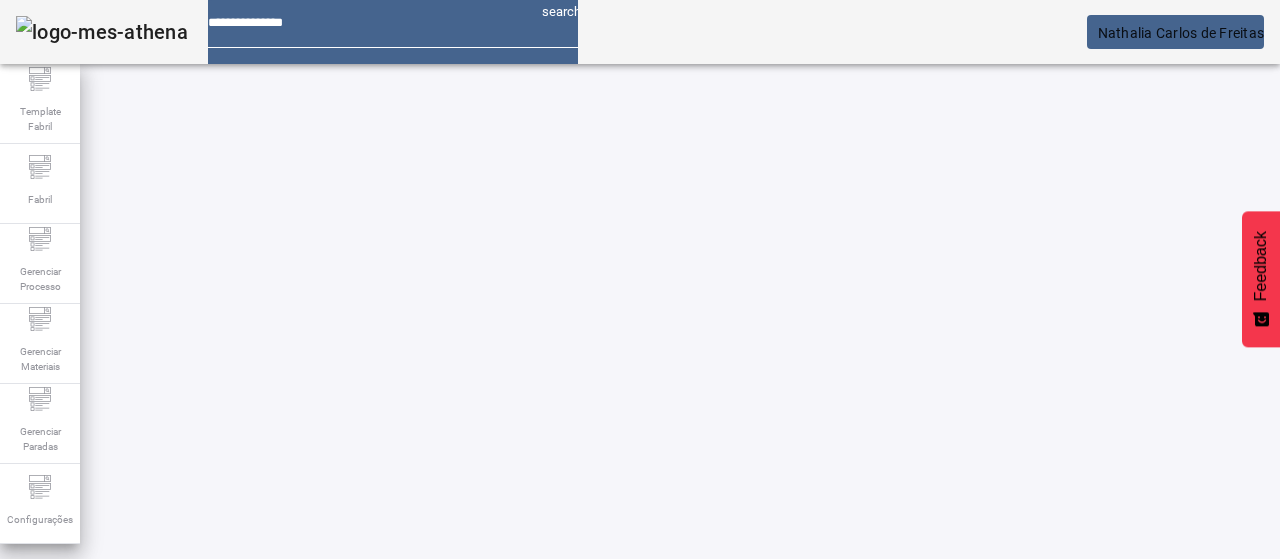 click on "EDITAR" at bounding box center [353, 739] 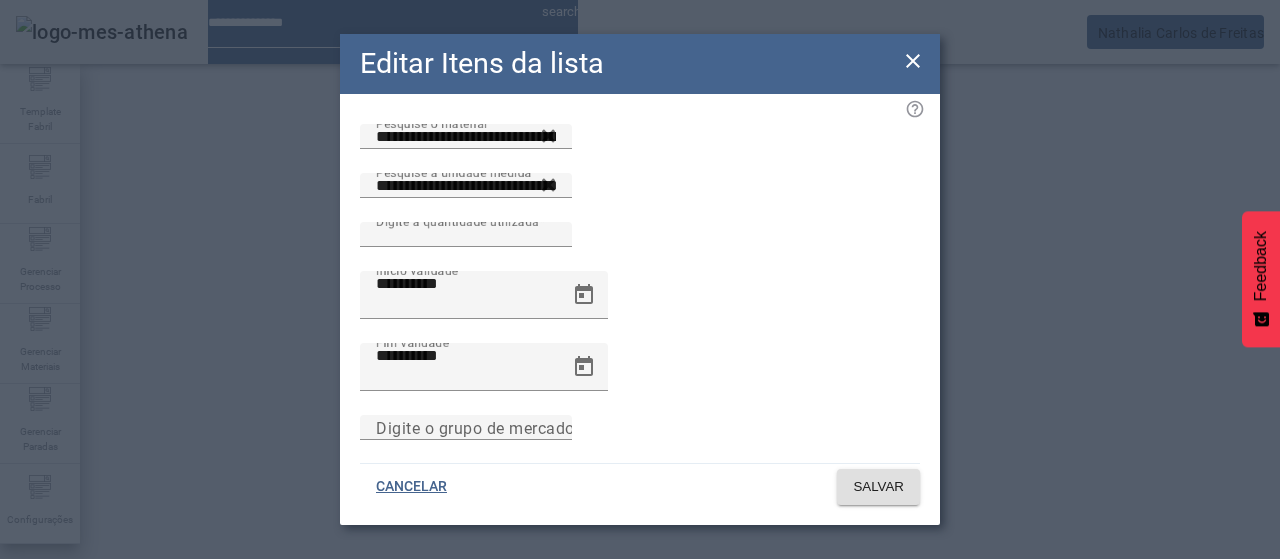 drag, startPoint x: 913, startPoint y: 71, endPoint x: 869, endPoint y: 179, distance: 116.61904 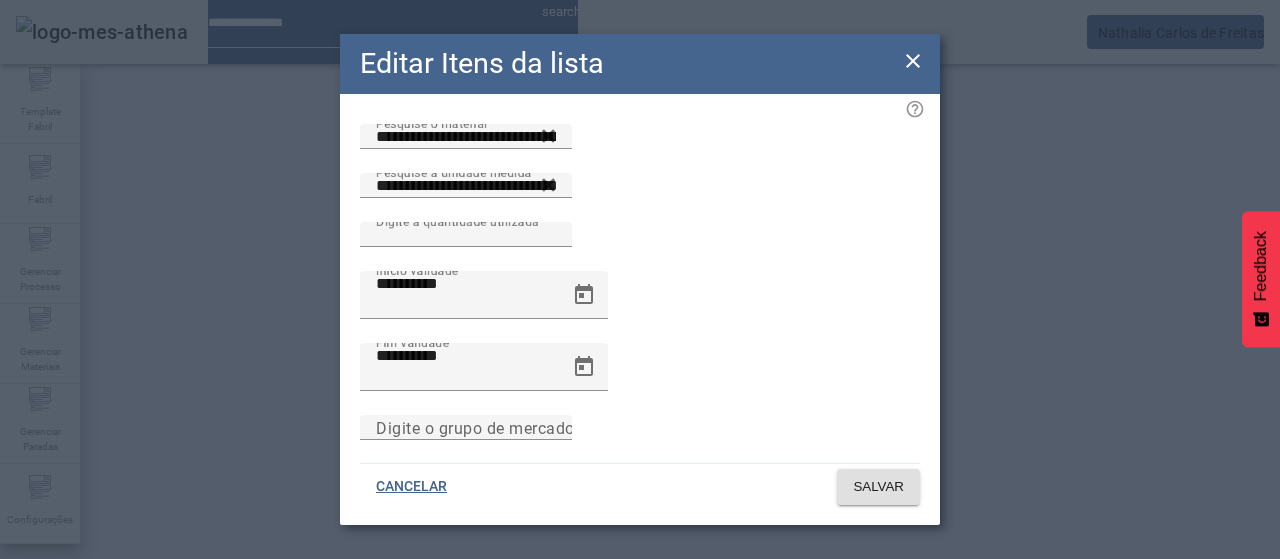 click 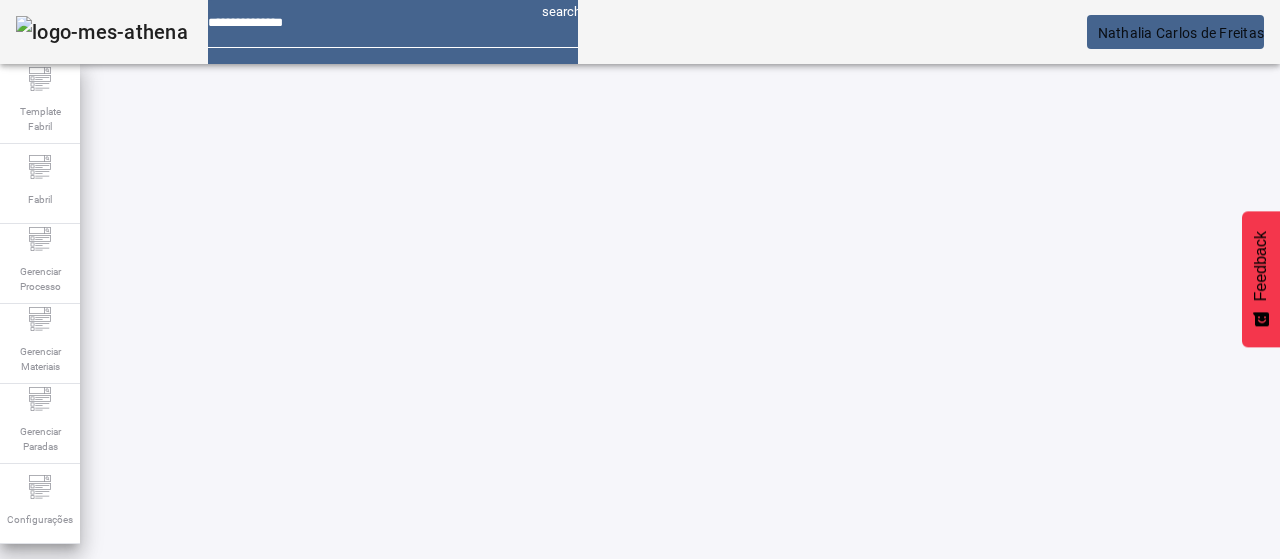 click on "EDITAR" at bounding box center (652, 889) 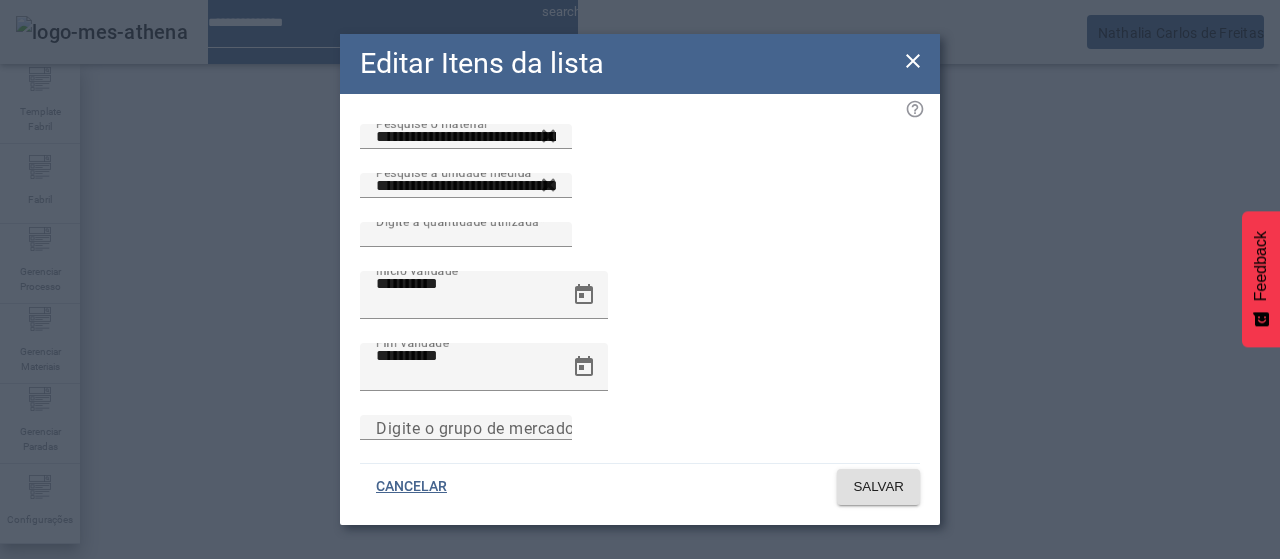 click 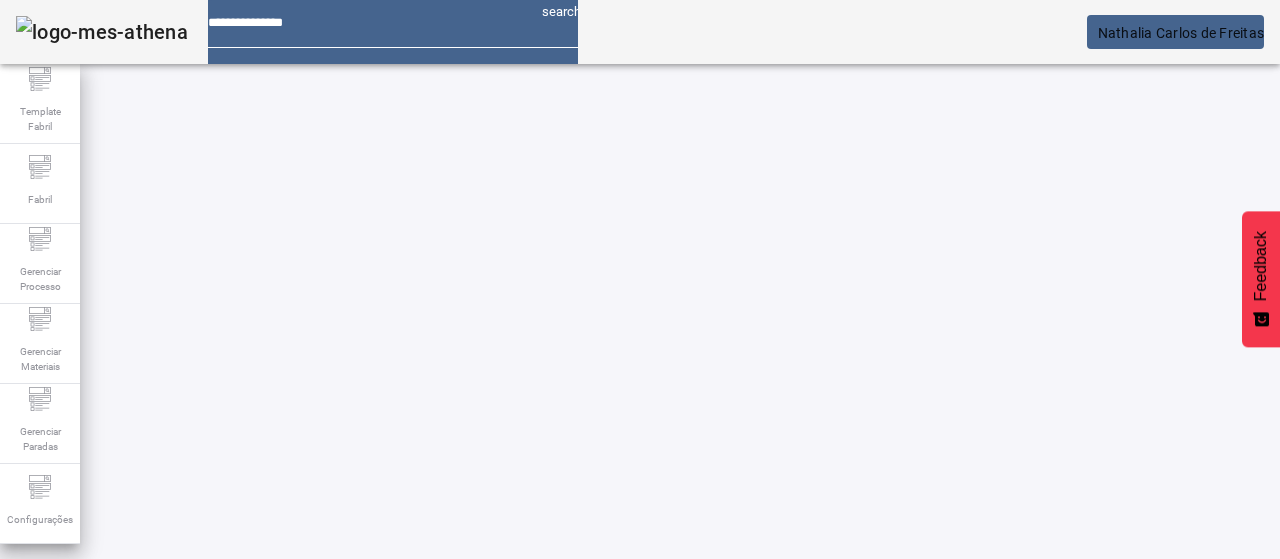 click on "EDITAR" at bounding box center [353, 739] 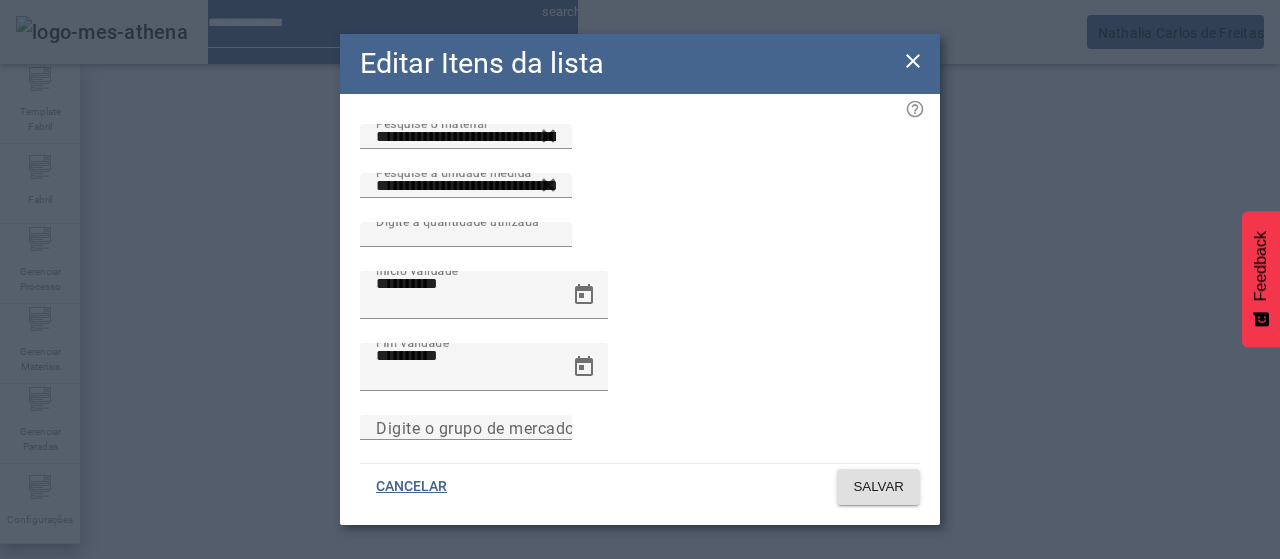 click 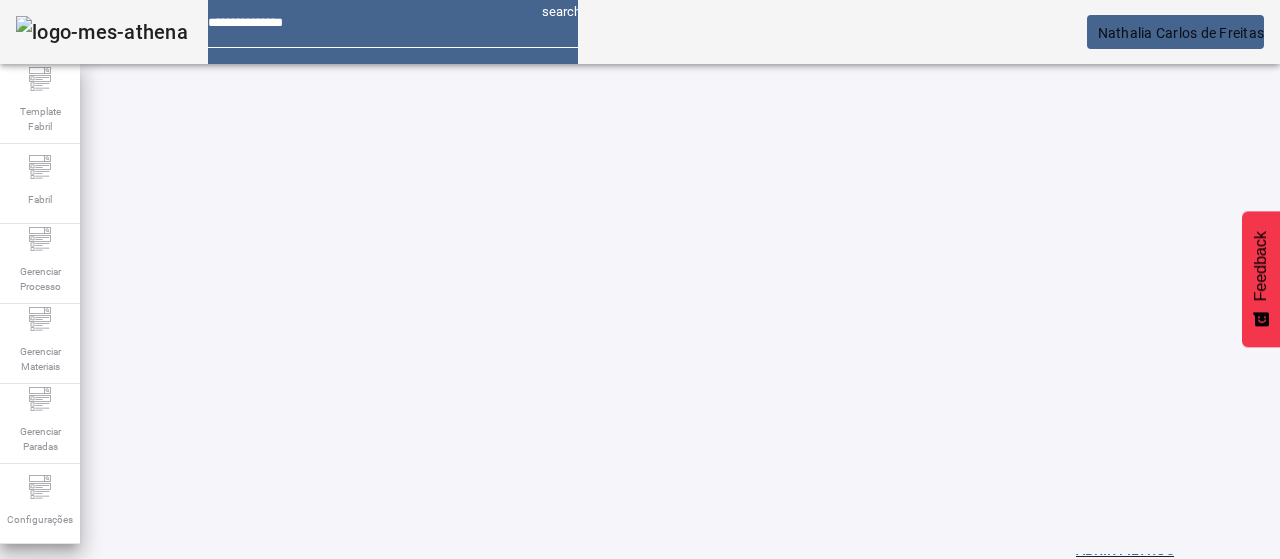 scroll, scrollTop: 104, scrollLeft: 0, axis: vertical 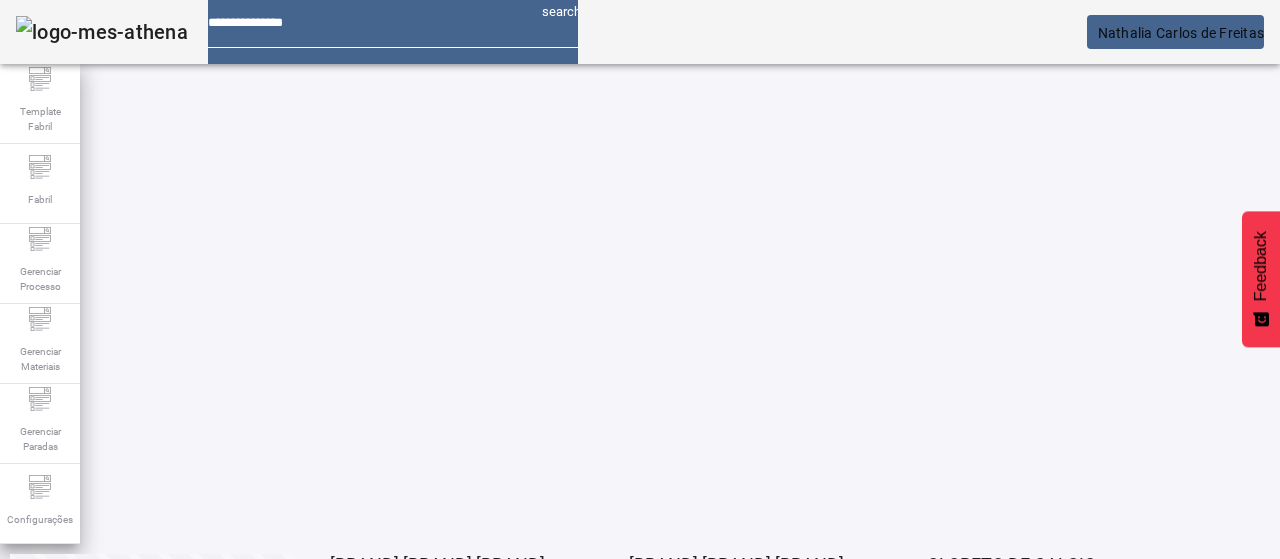 click on "EDITAR" at bounding box center (54, 939) 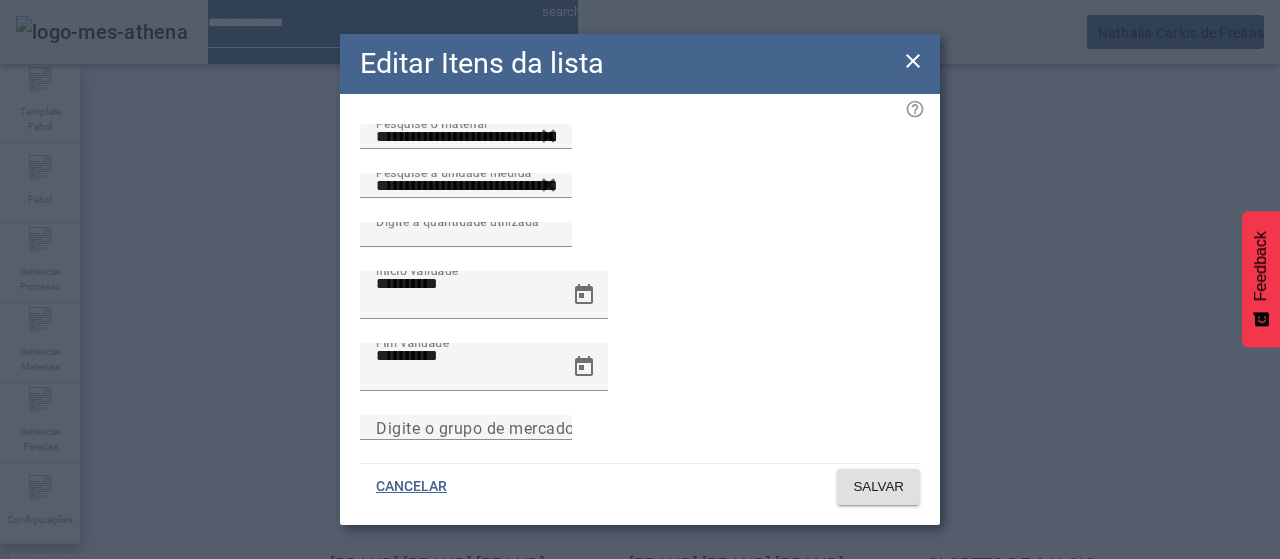 click 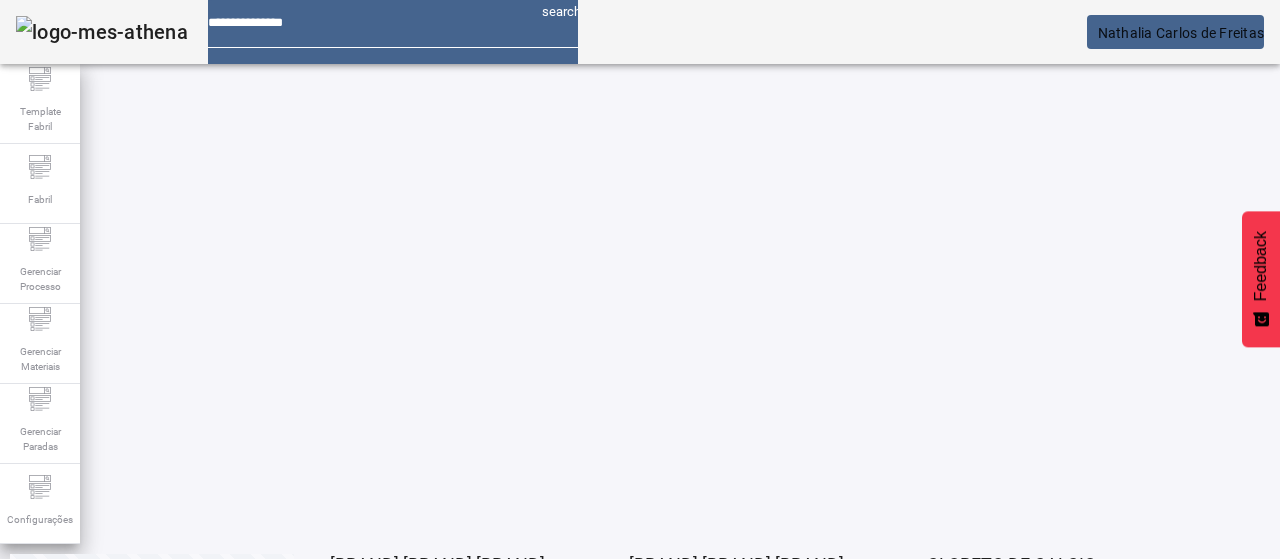 click on "EDITAR" at bounding box center [353, 639] 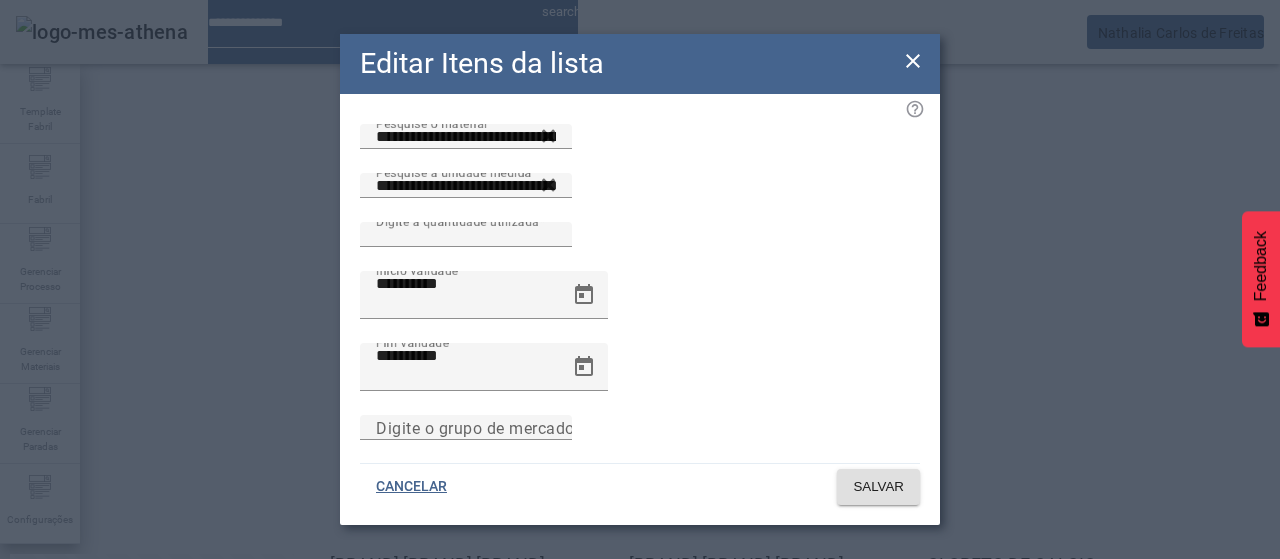 click 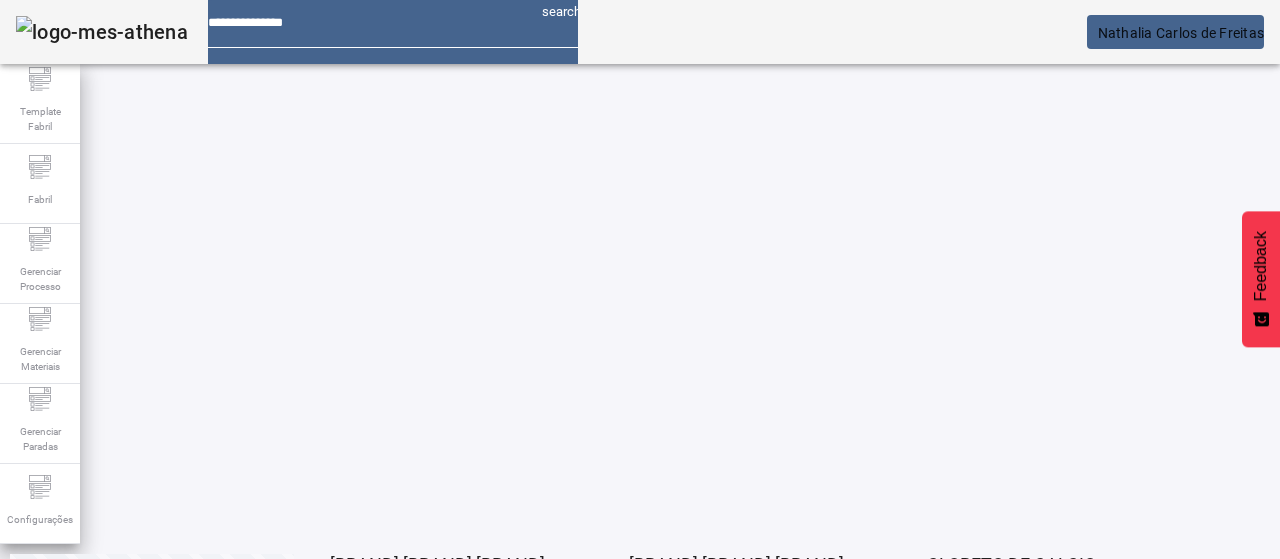 click at bounding box center (353, 639) 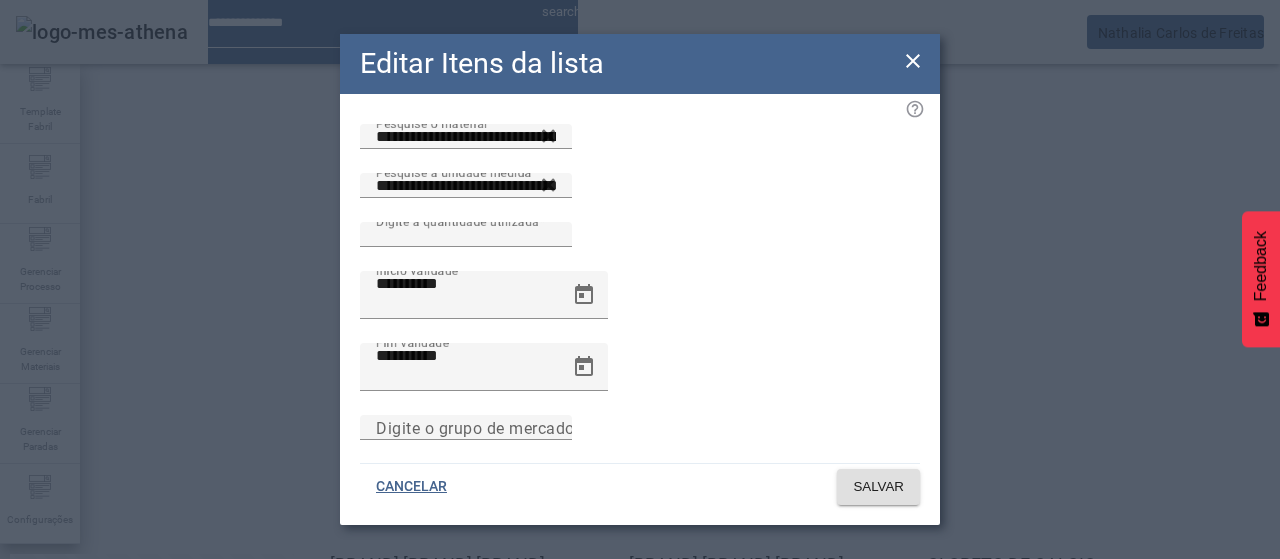 click 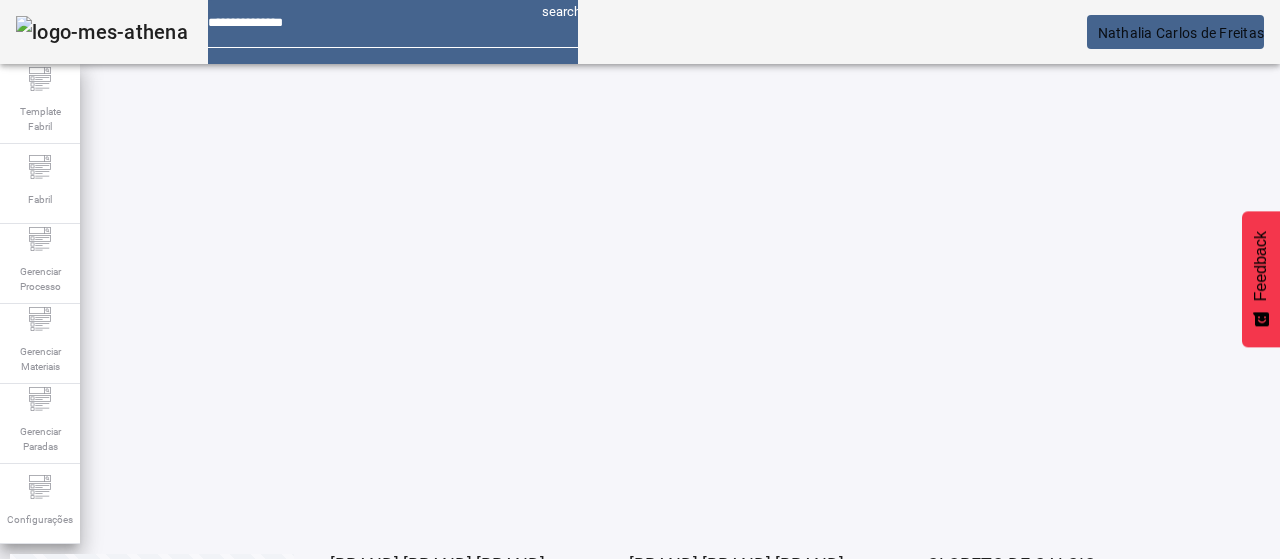 click at bounding box center (353, 639) 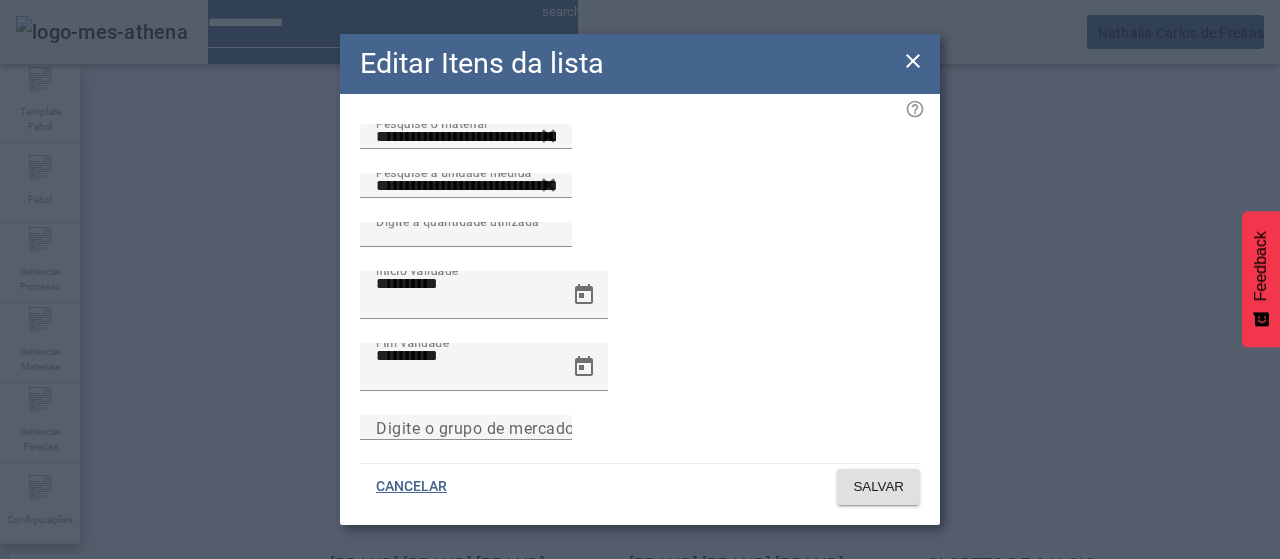 click 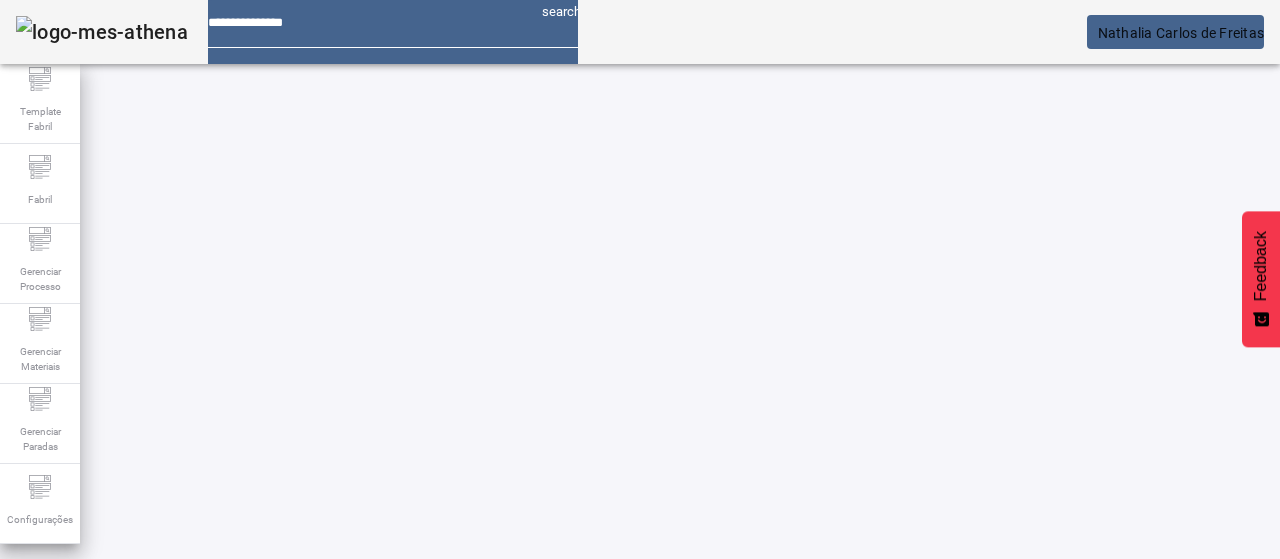 click 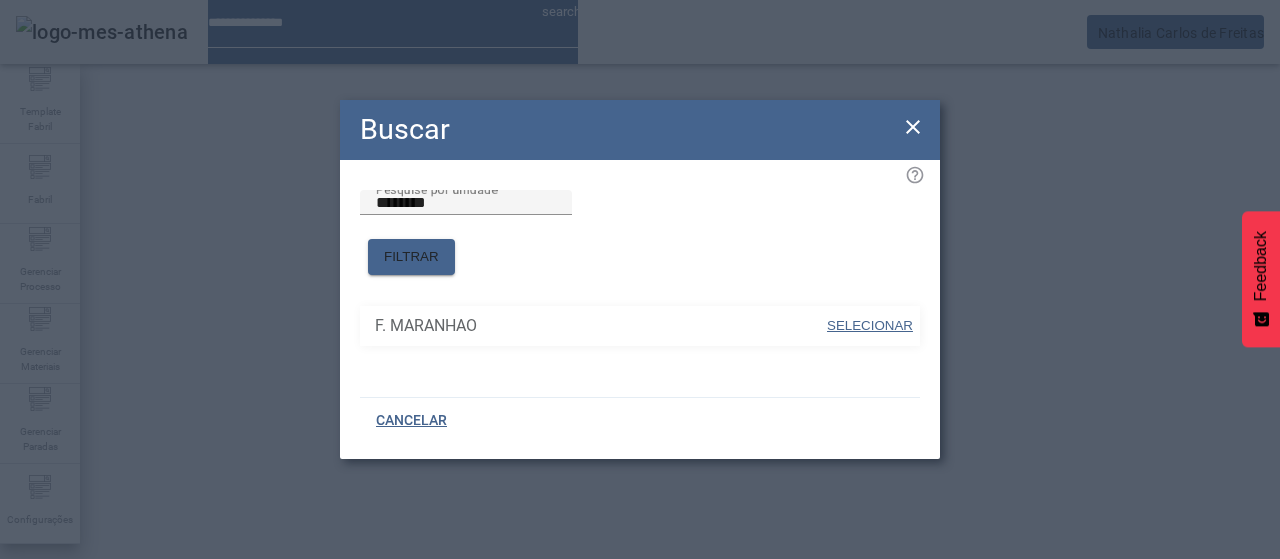 click on "SELECIONAR" at bounding box center (870, 325) 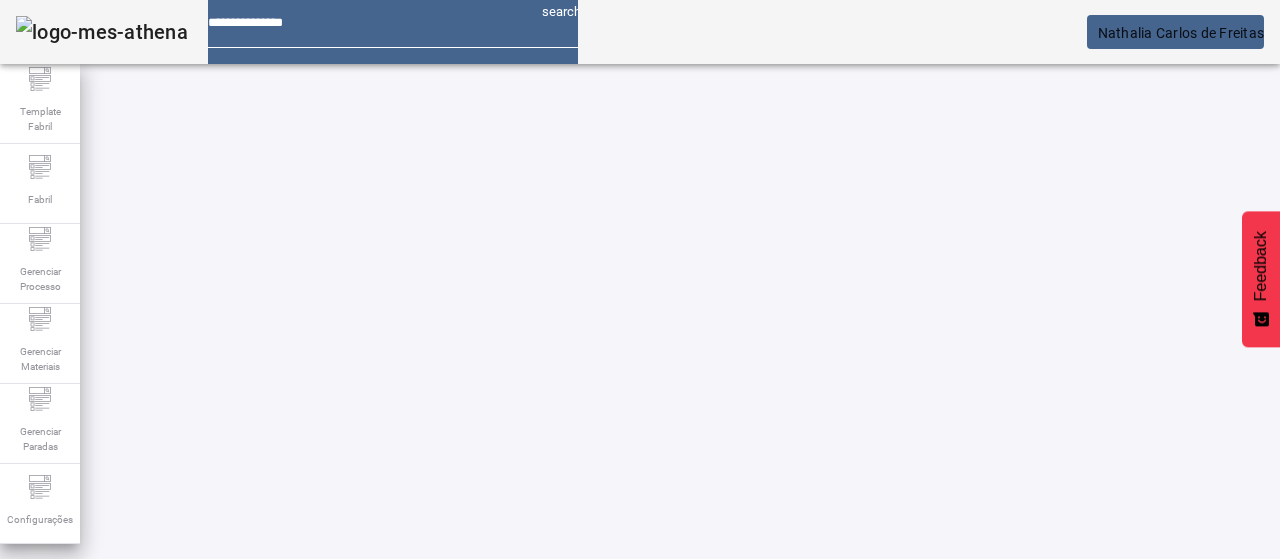 click on "**********" 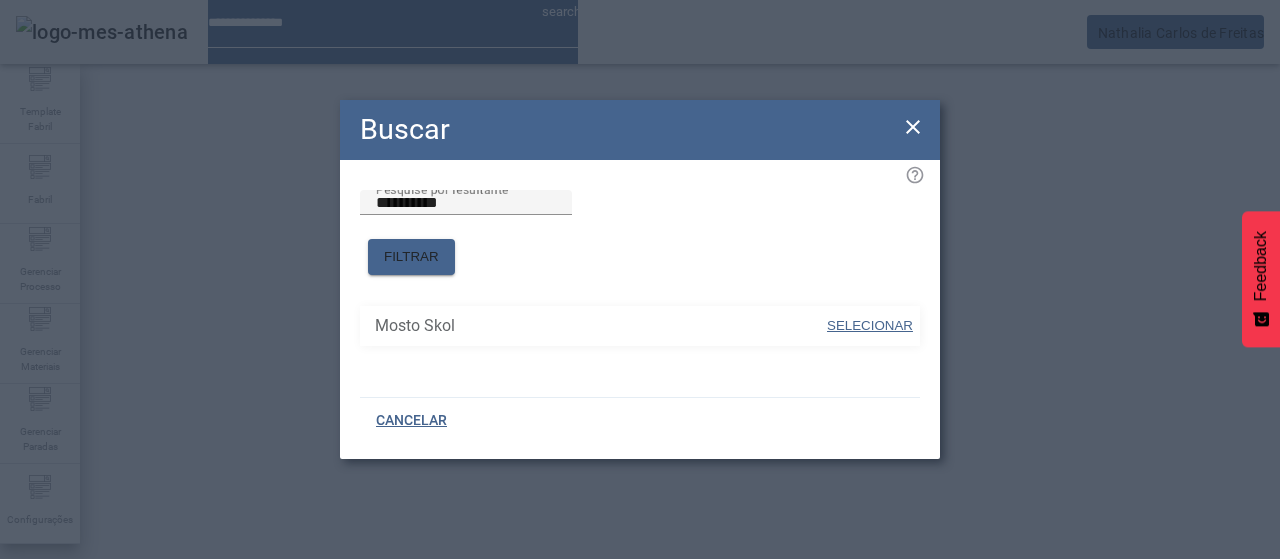 click on "SELECIONAR" at bounding box center [870, 325] 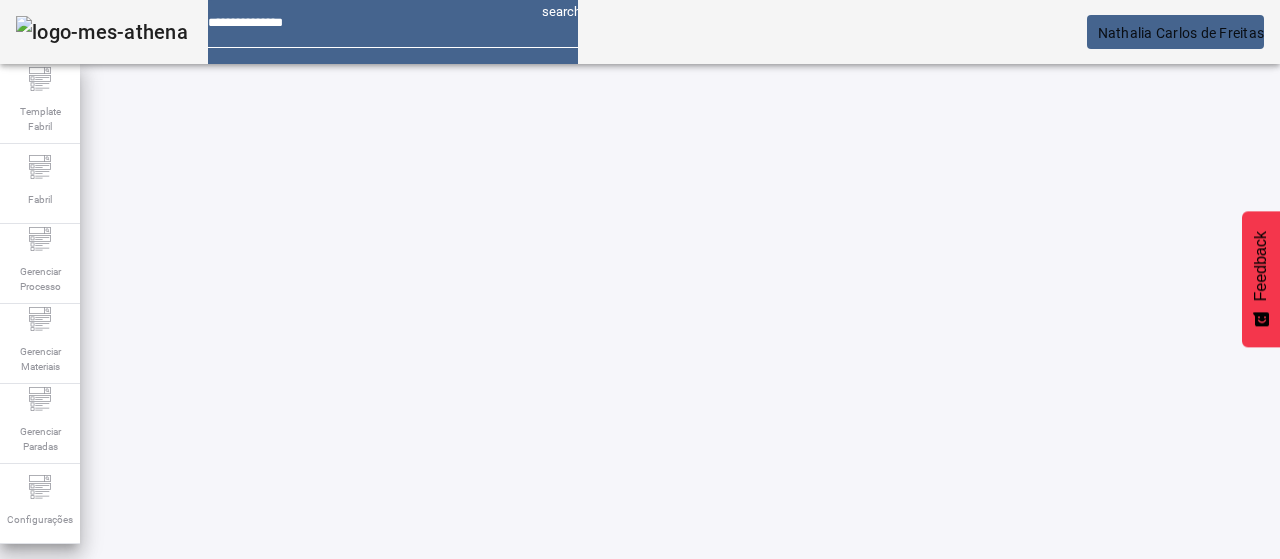 click on "FILTRAR" 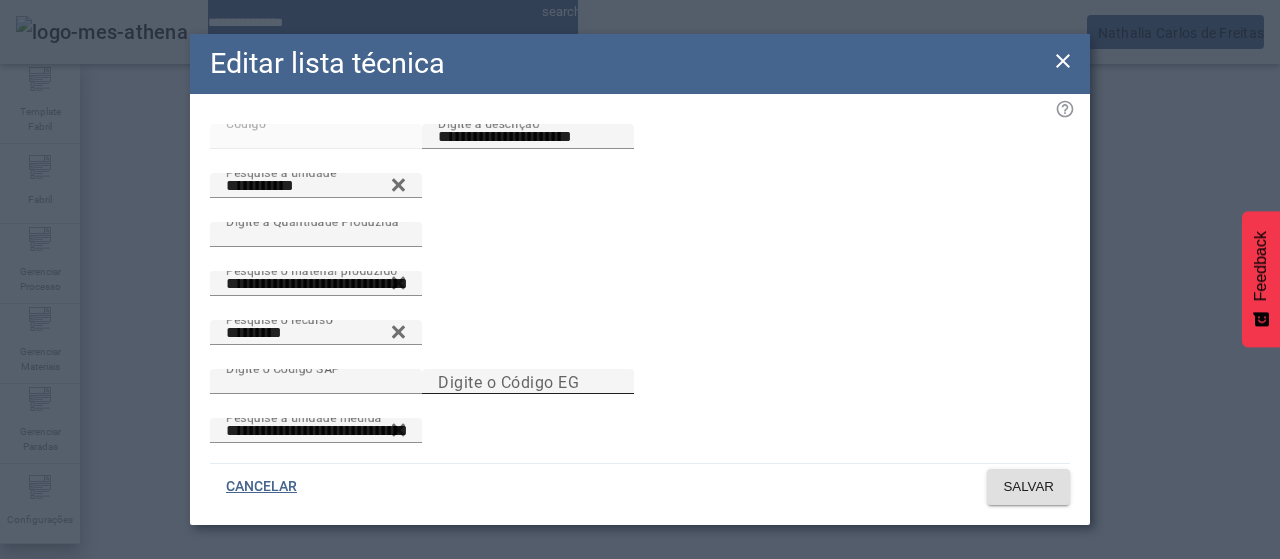 scroll, scrollTop: 100, scrollLeft: 0, axis: vertical 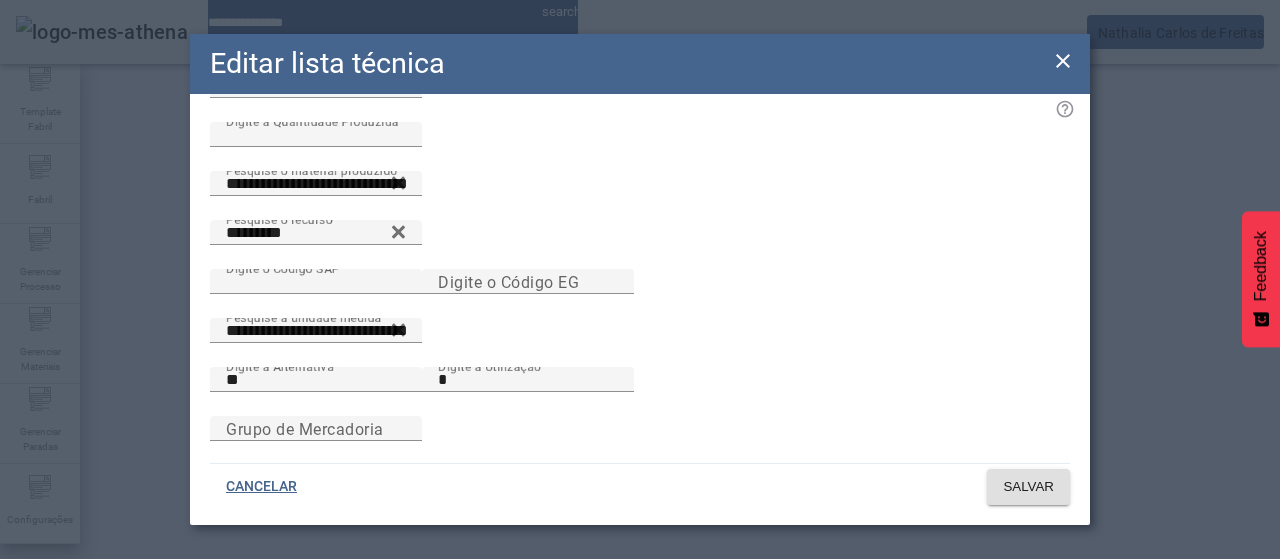drag, startPoint x: 1062, startPoint y: 58, endPoint x: 1080, endPoint y: 87, distance: 34.132095 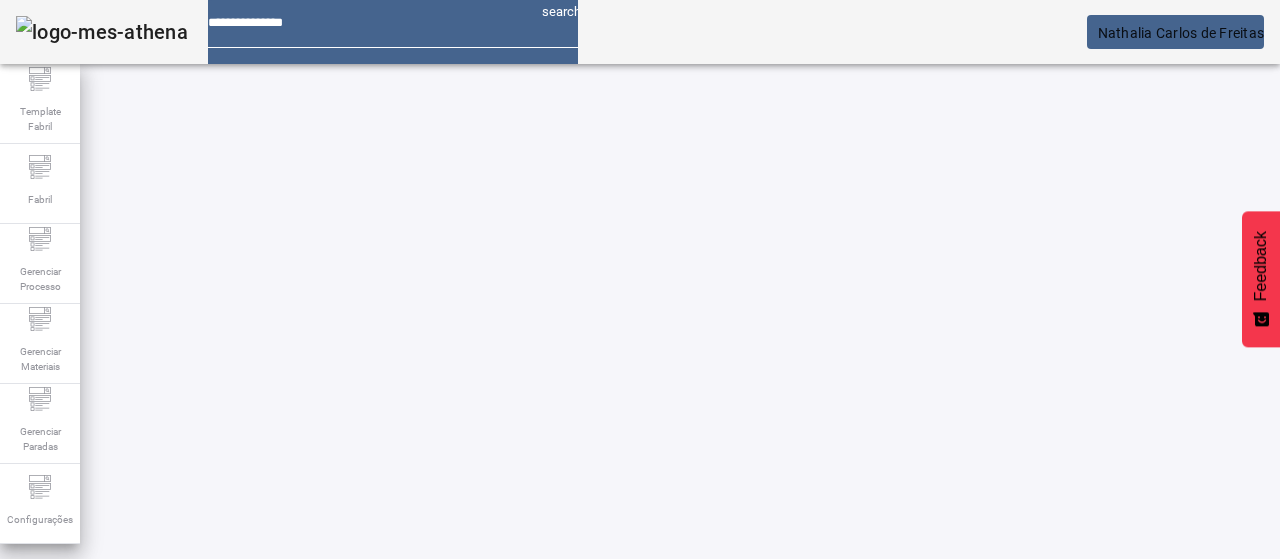 click at bounding box center [572, 926] 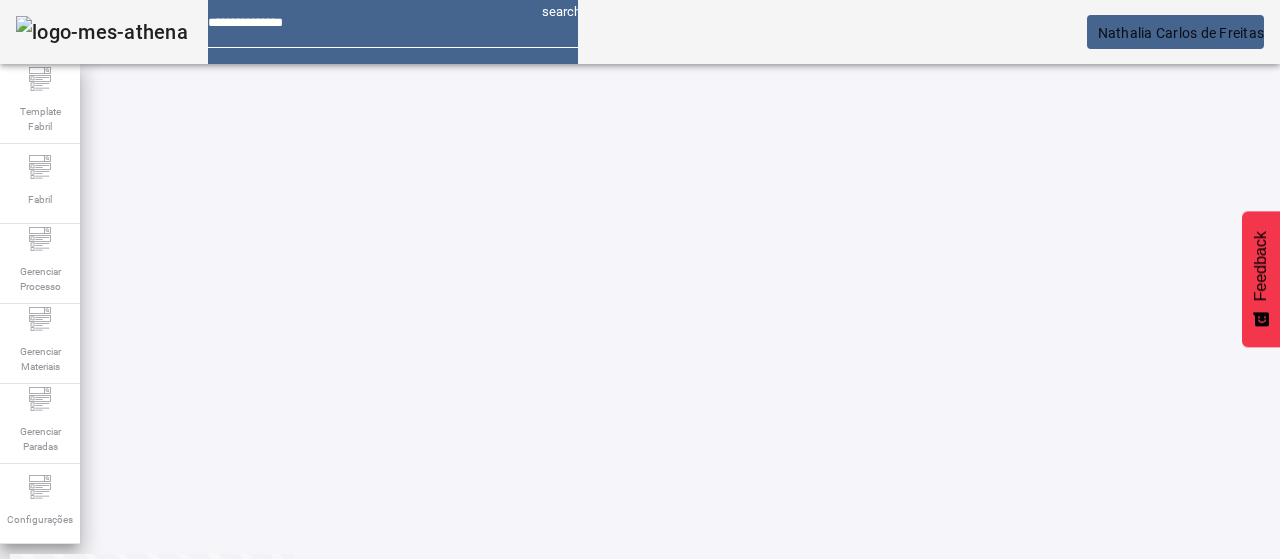 scroll, scrollTop: 160, scrollLeft: 0, axis: vertical 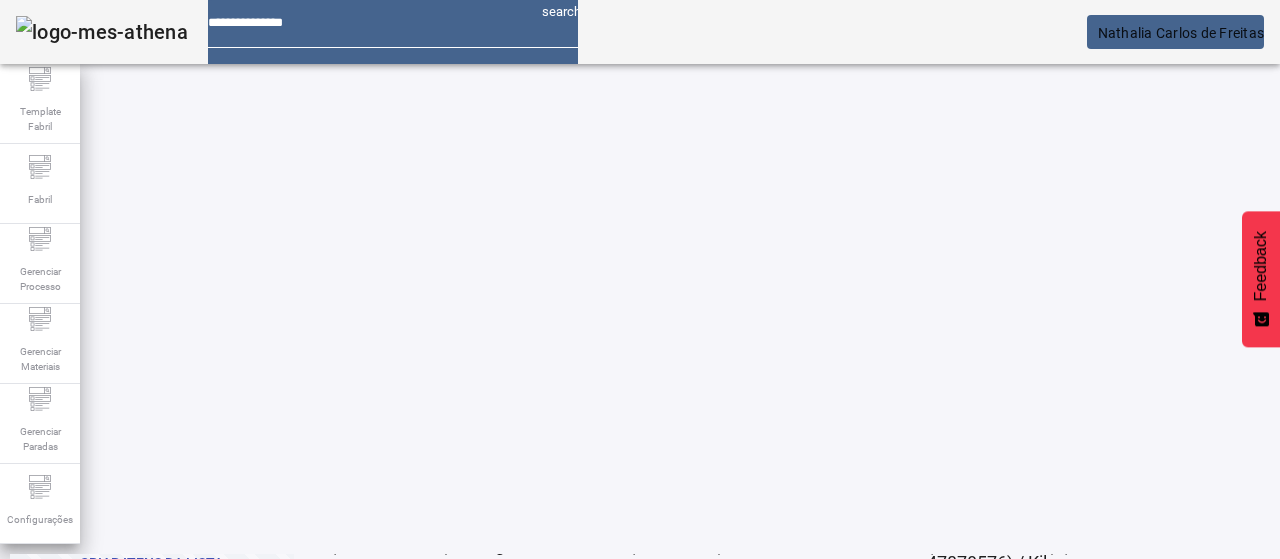 click on "2" 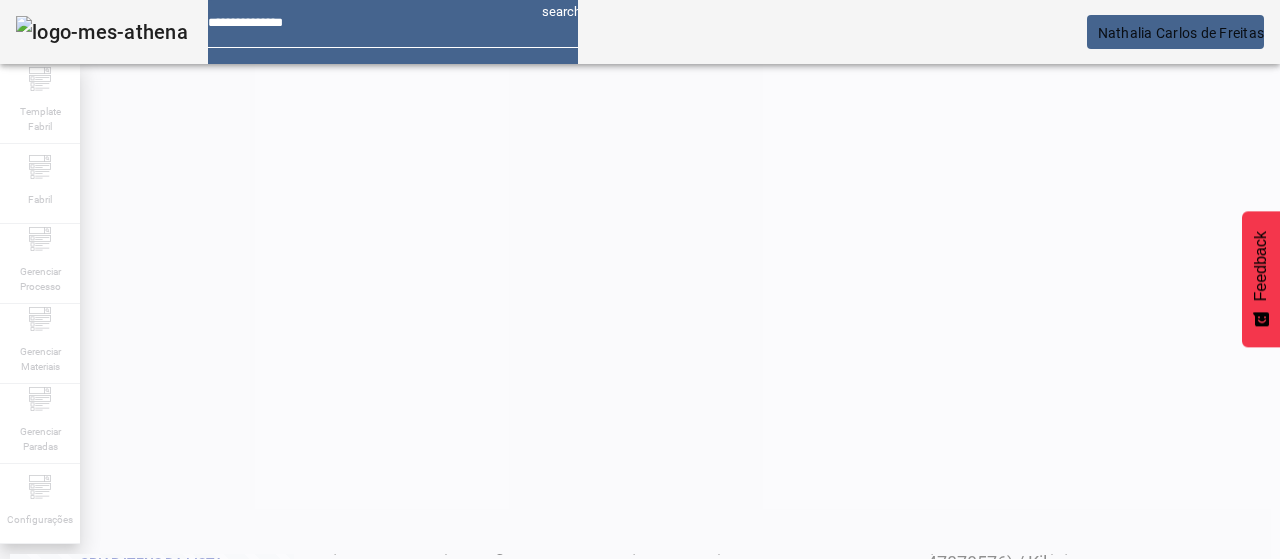 scroll, scrollTop: 0, scrollLeft: 0, axis: both 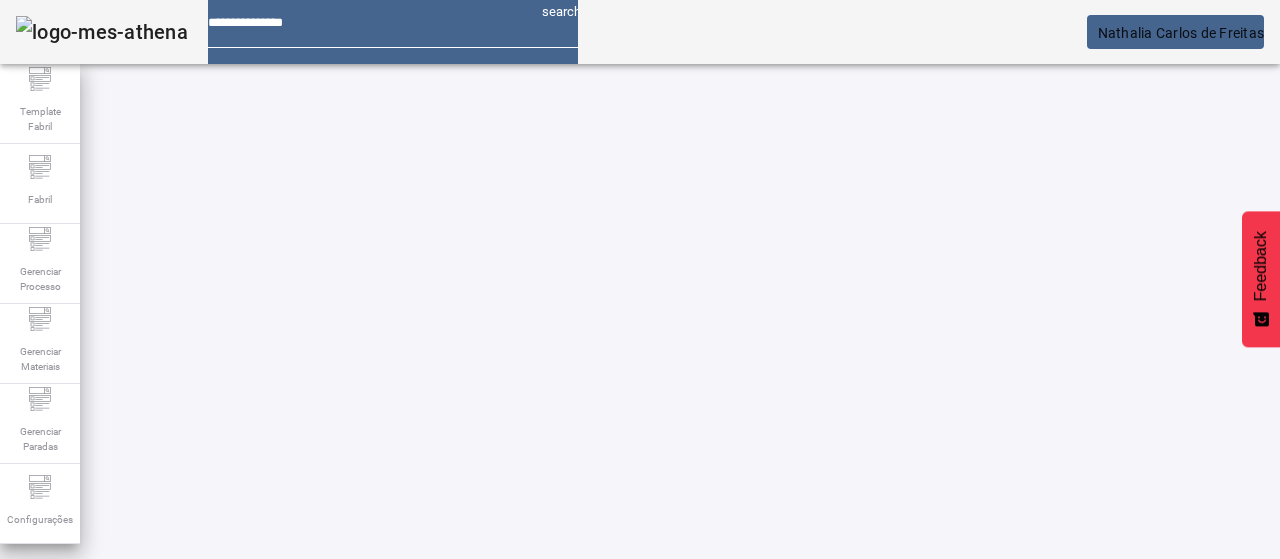 click on "1" 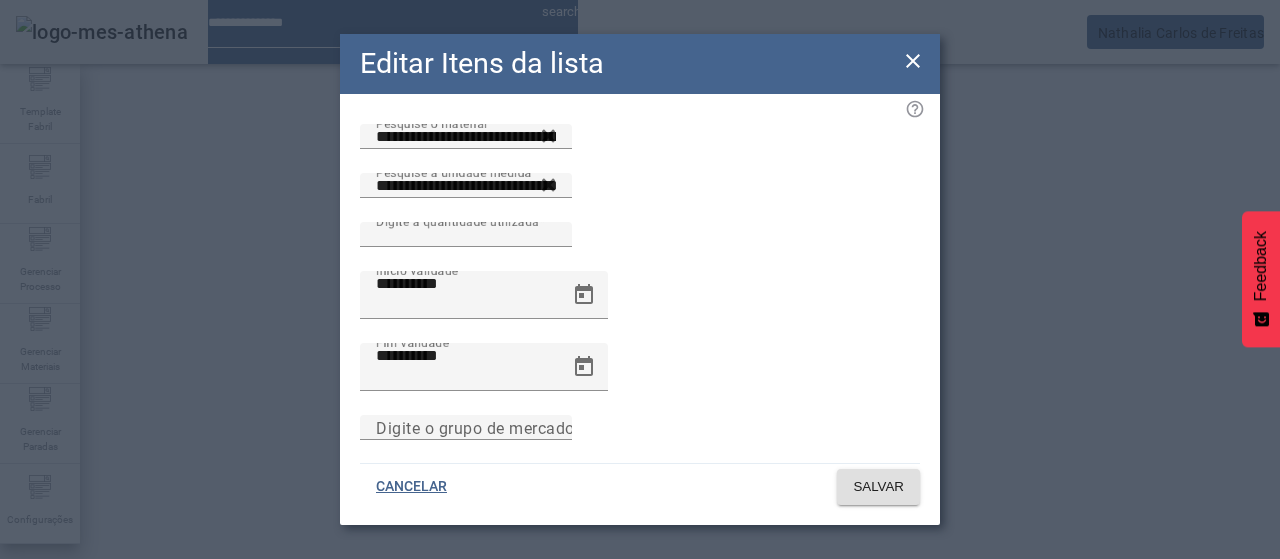 click 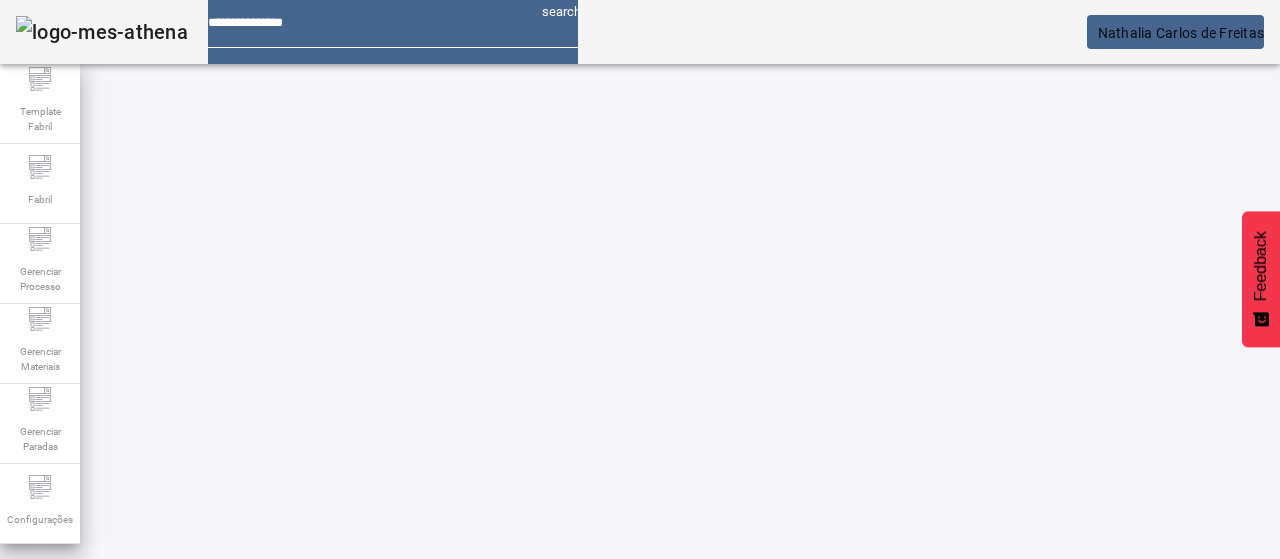 click on "EDITAR" at bounding box center [652, 743] 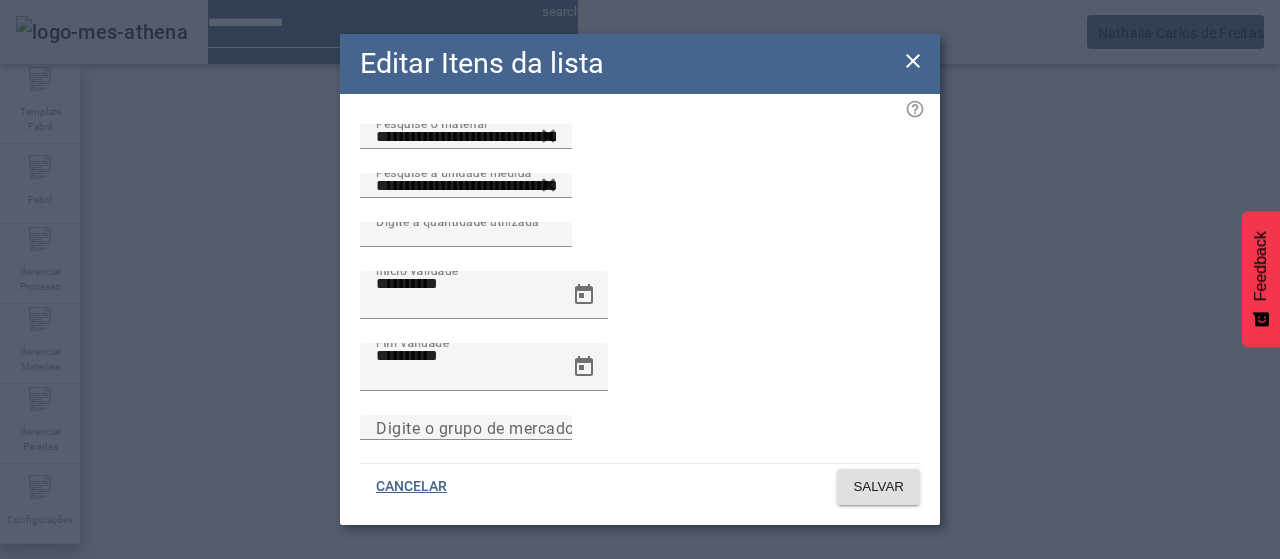 click 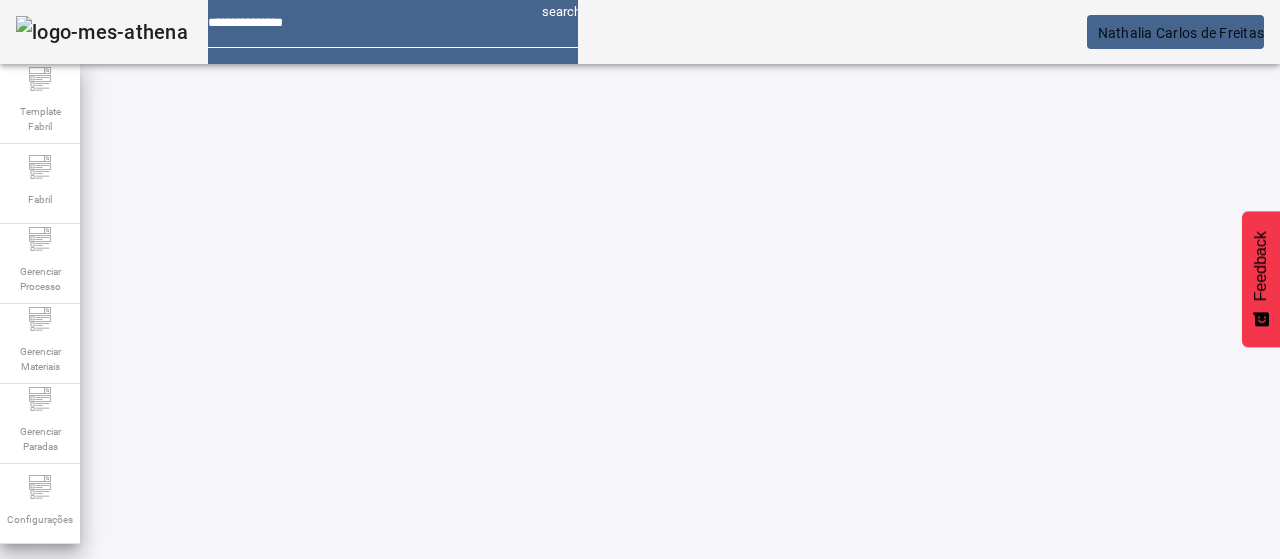 click on "EDITAR" at bounding box center (353, 743) 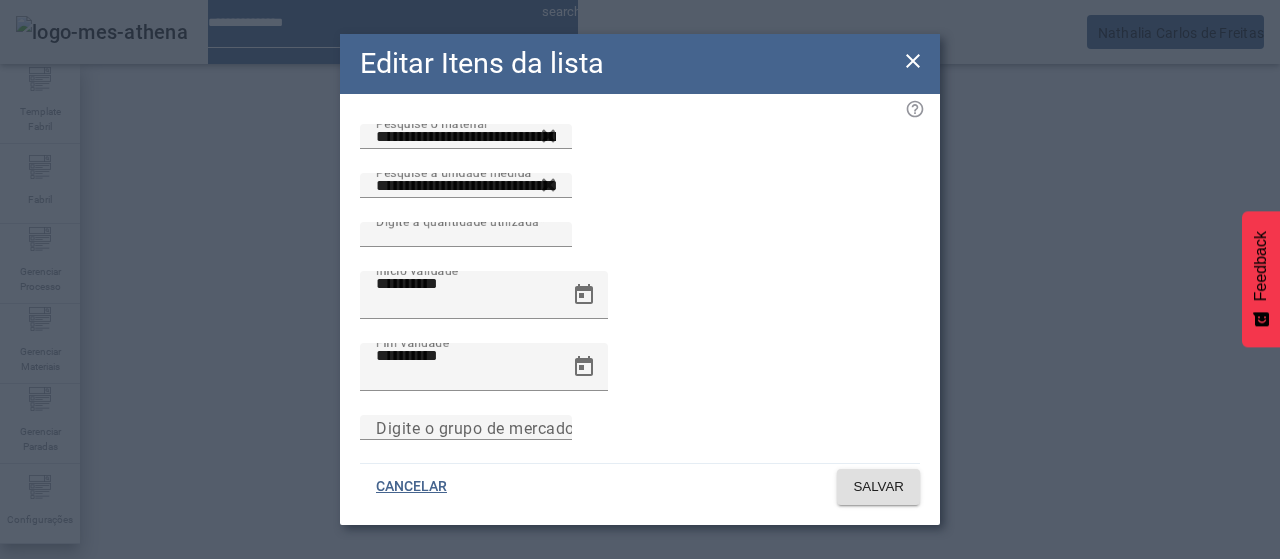 click 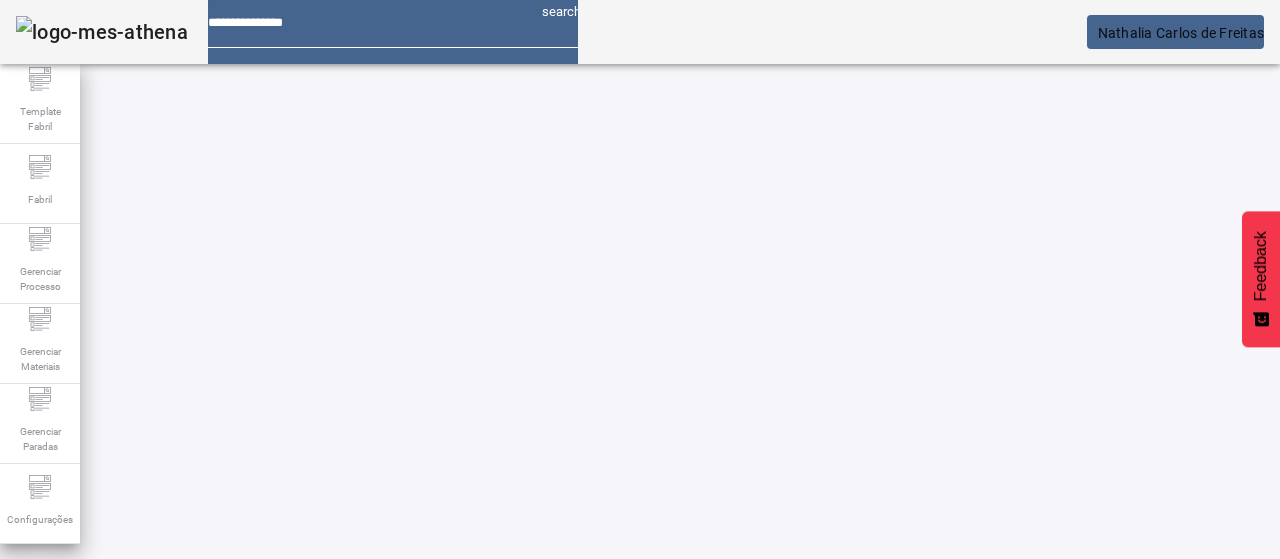 click on "EDITAR" at bounding box center (54, 893) 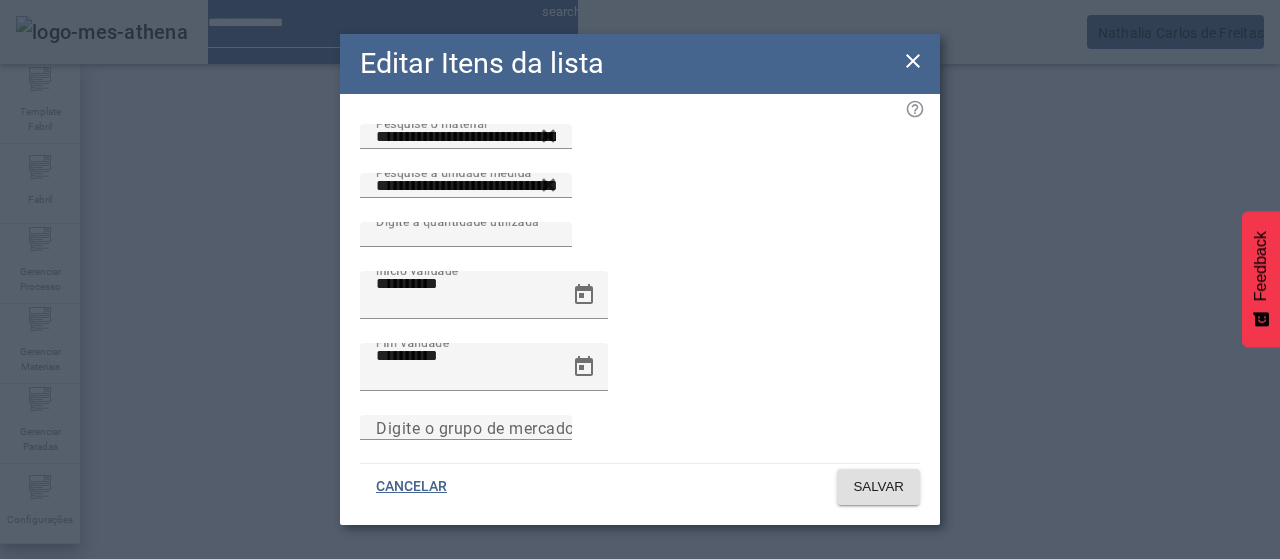 click 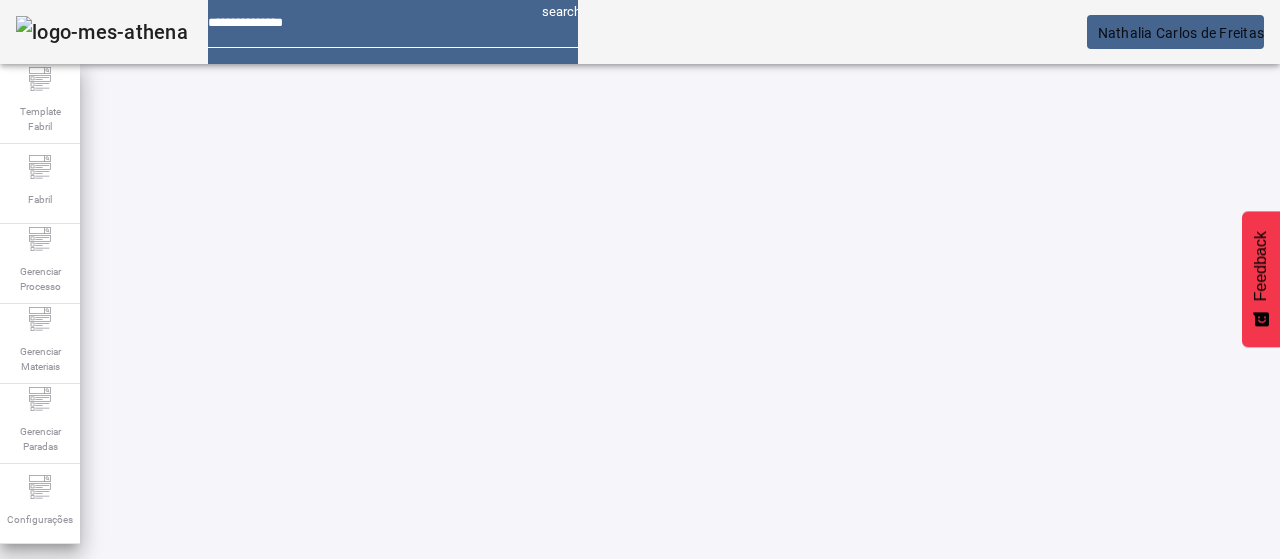 click on "EDITAR" at bounding box center [652, 893] 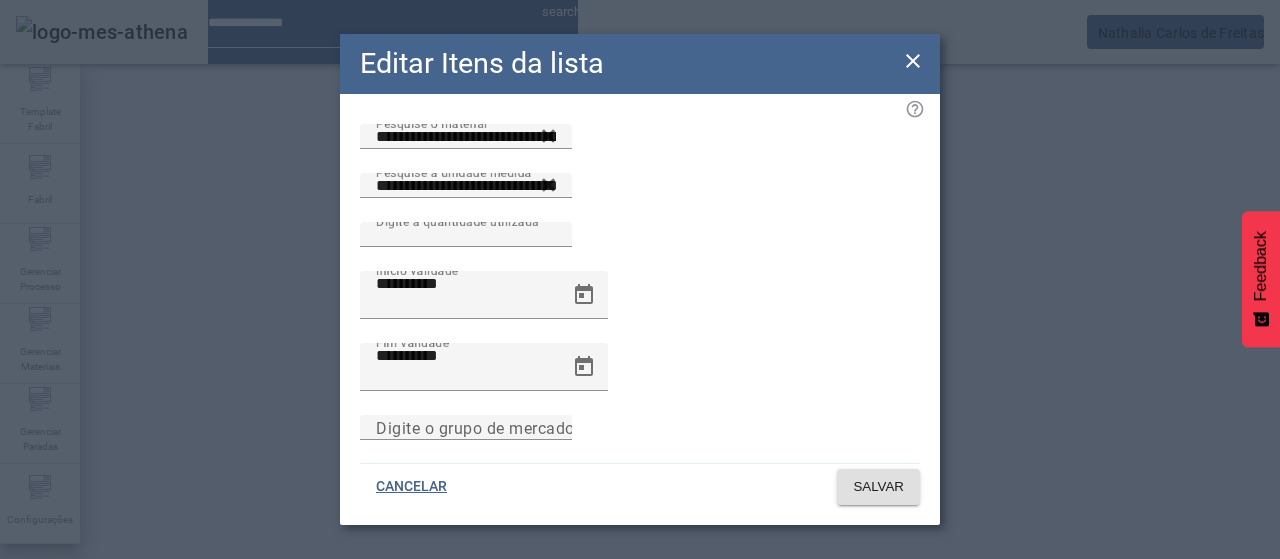 click 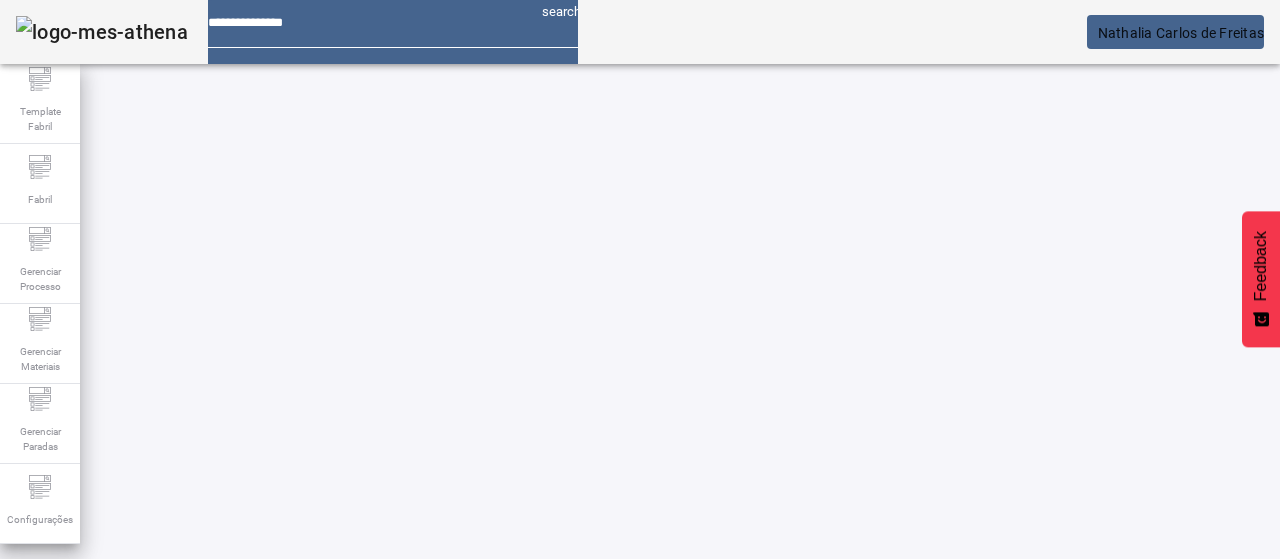 click on "EDITAR" at bounding box center [353, 743] 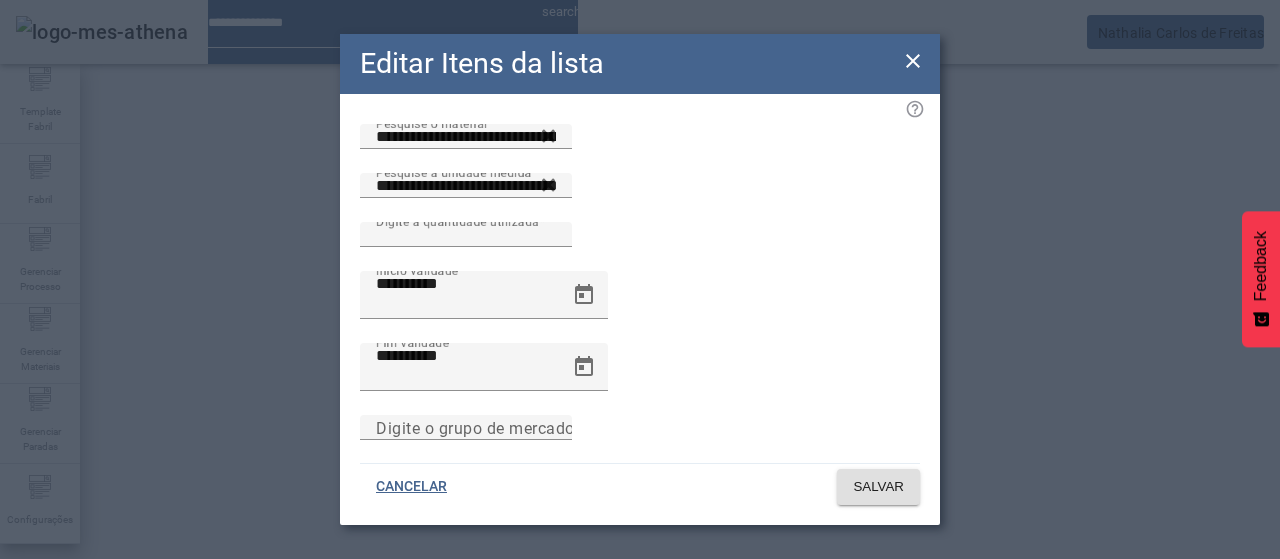 click 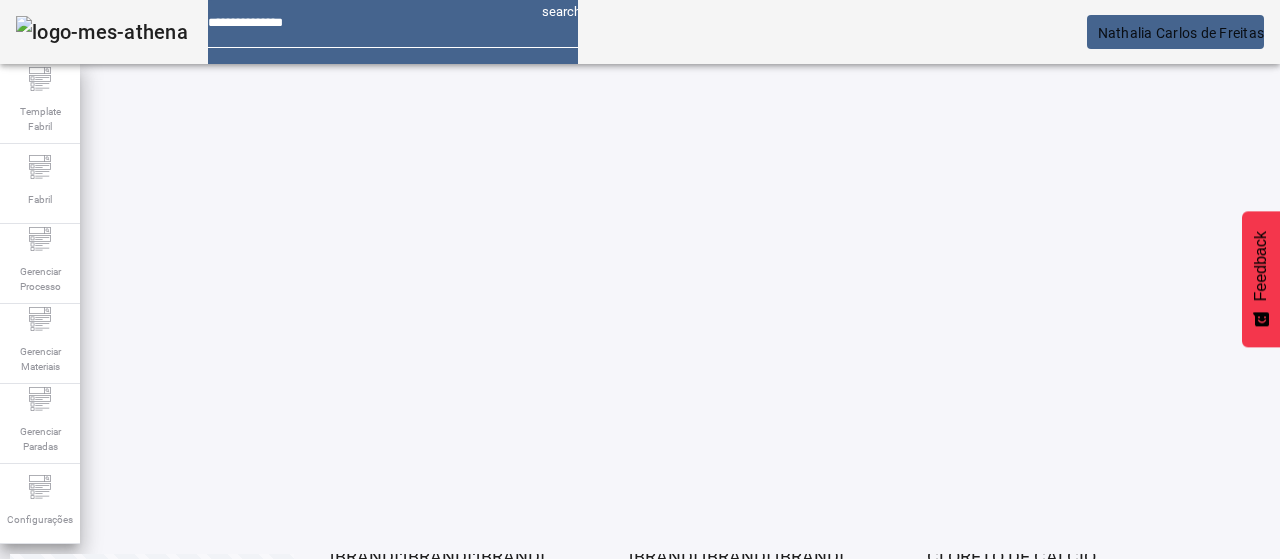 scroll, scrollTop: 160, scrollLeft: 0, axis: vertical 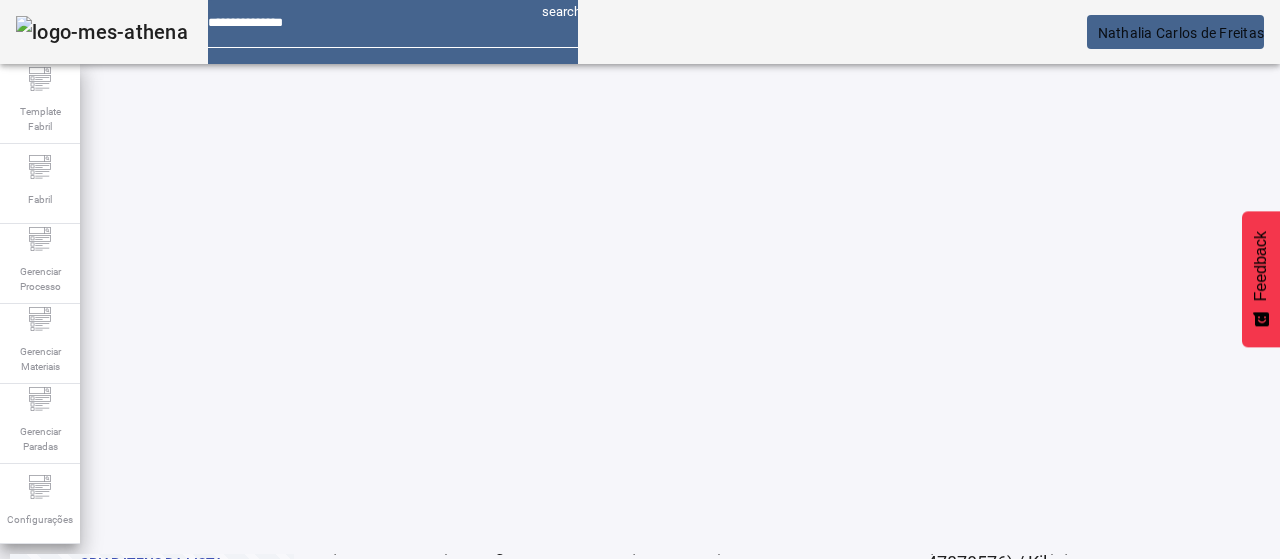 click on "EDITAR" at bounding box center [54, 883] 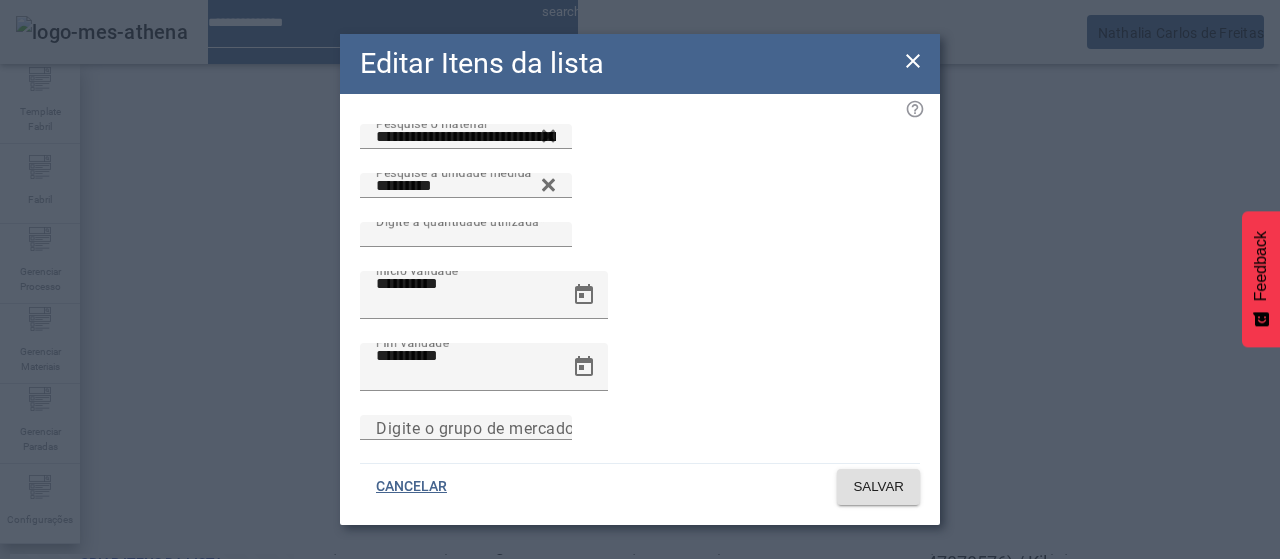 click 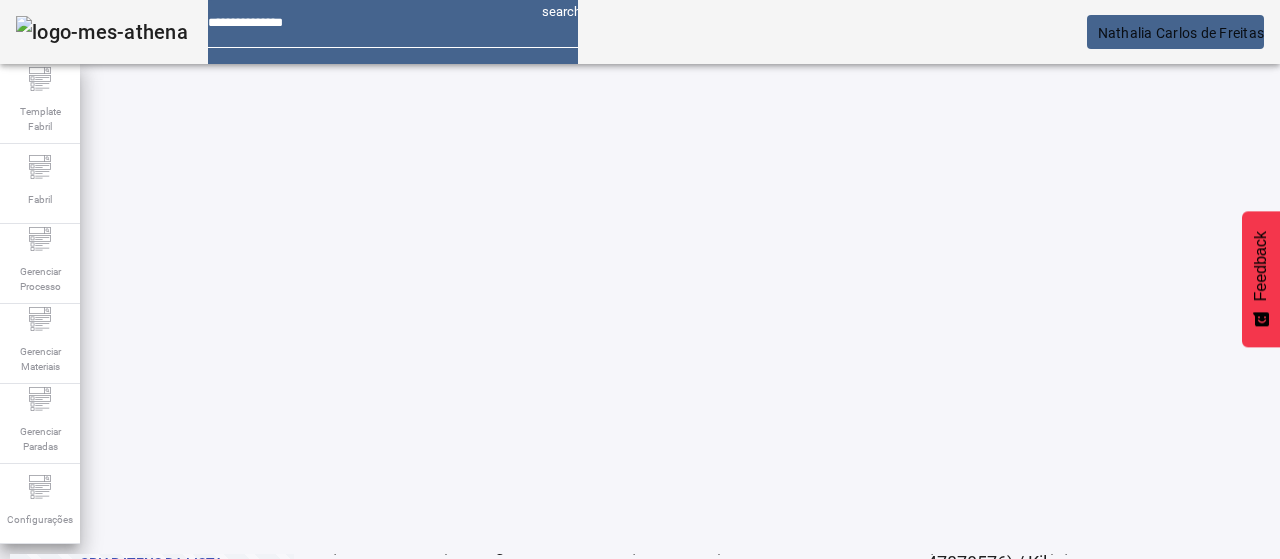 click at bounding box center (353, 583) 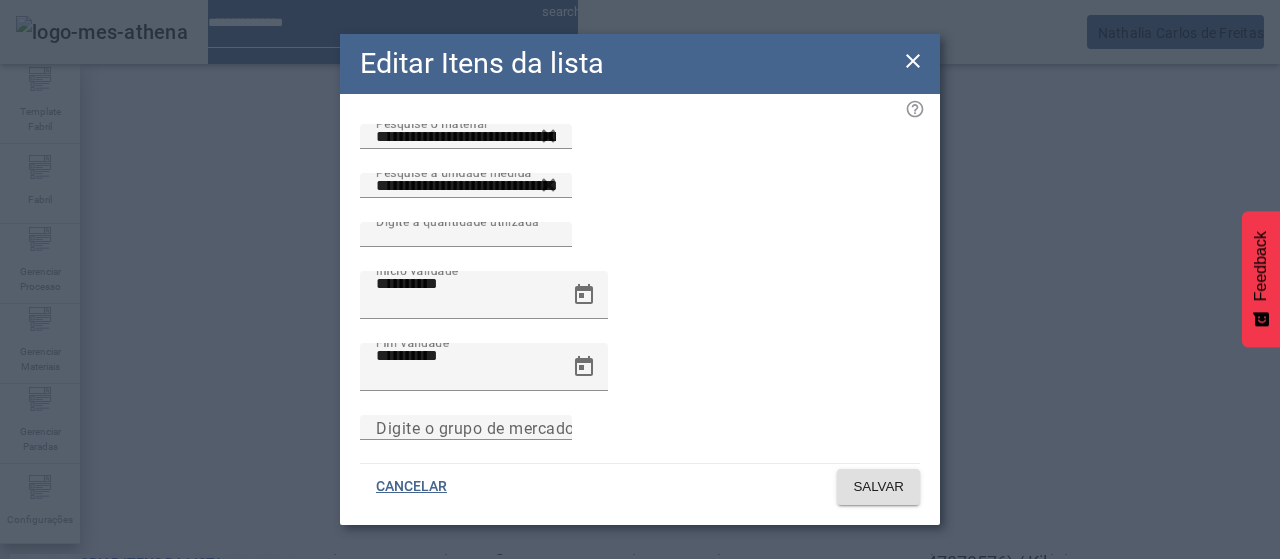 click 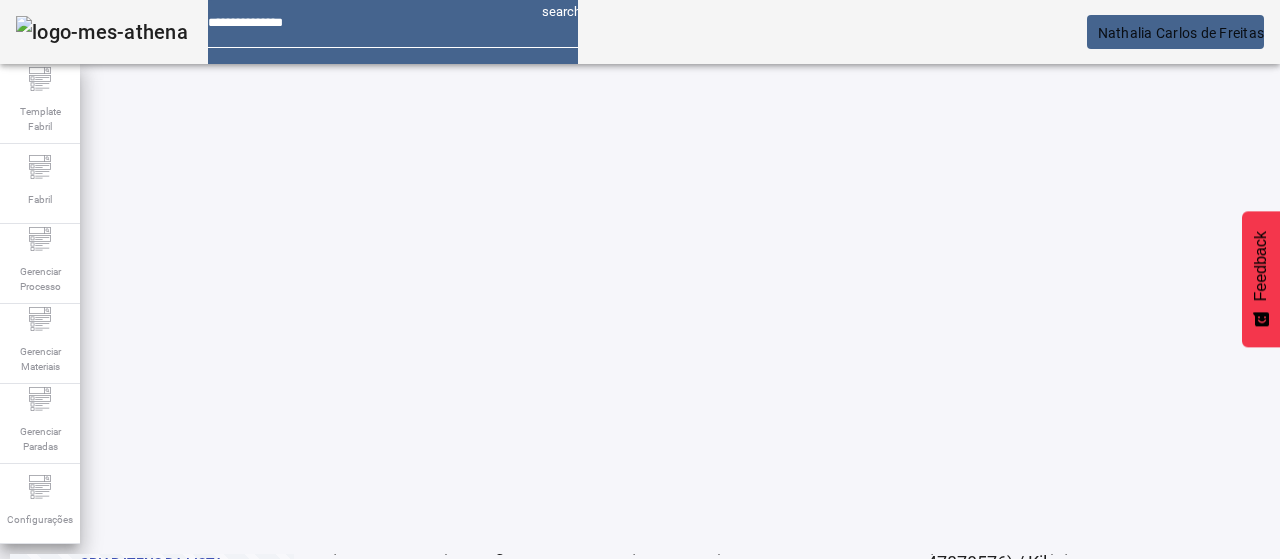 click on "EDITAR" at bounding box center [652, 883] 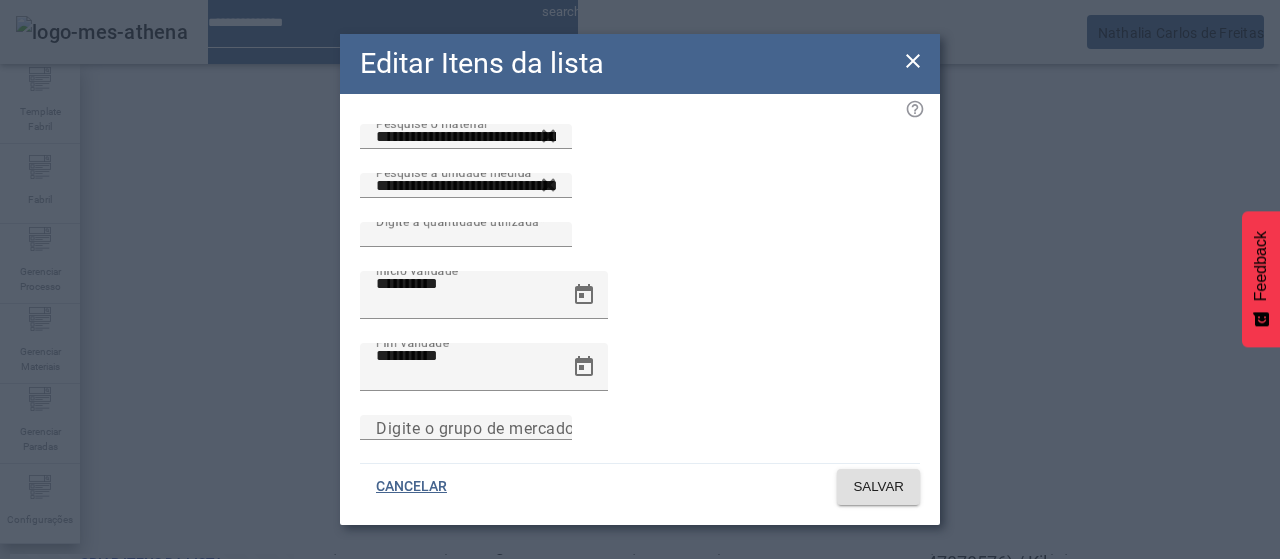 click 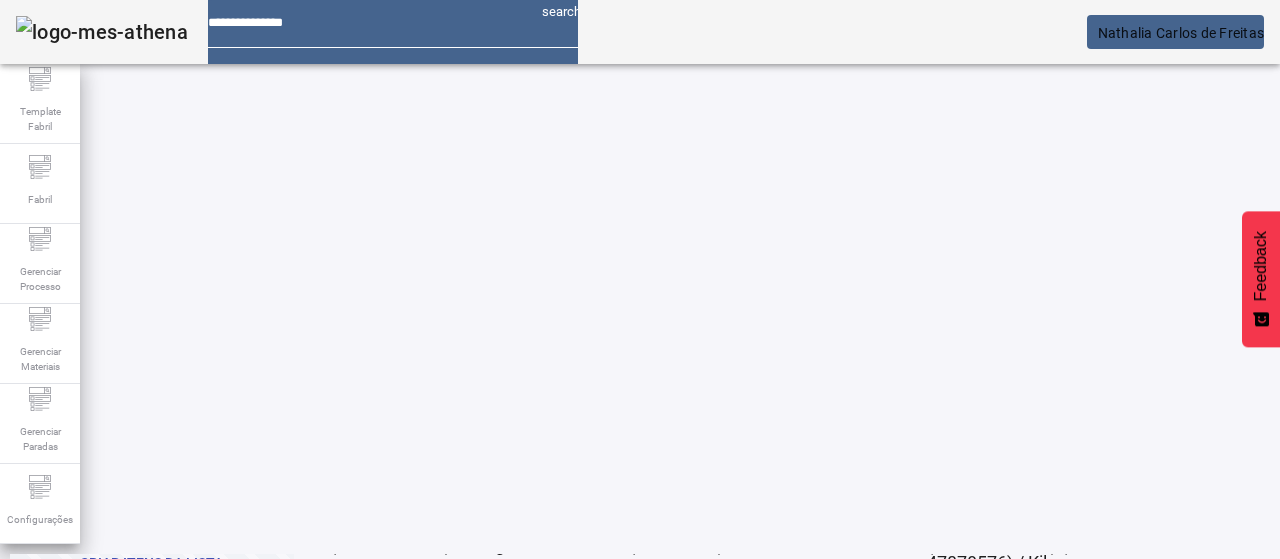 click on "EDITAR" at bounding box center (950, 883) 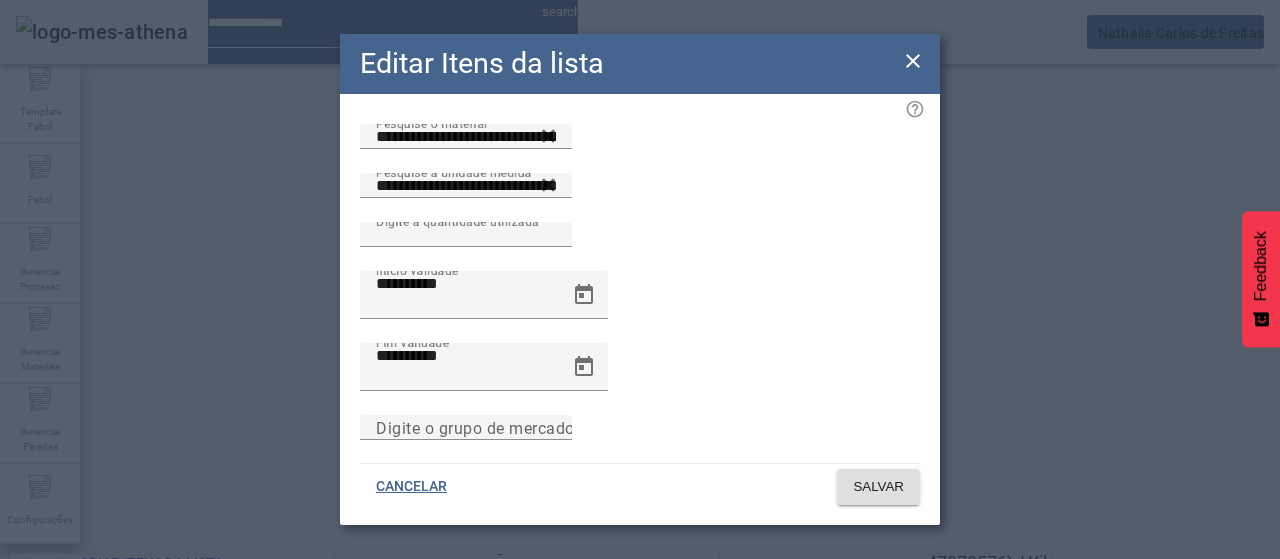 click 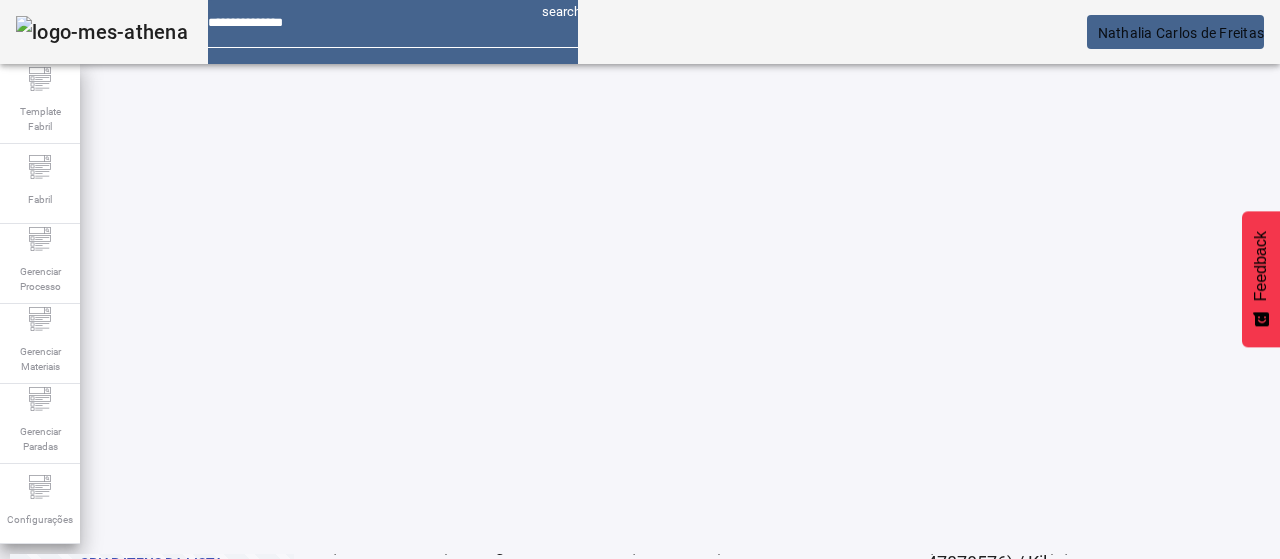 drag, startPoint x: 692, startPoint y: 484, endPoint x: 656, endPoint y: 446, distance: 52.34501 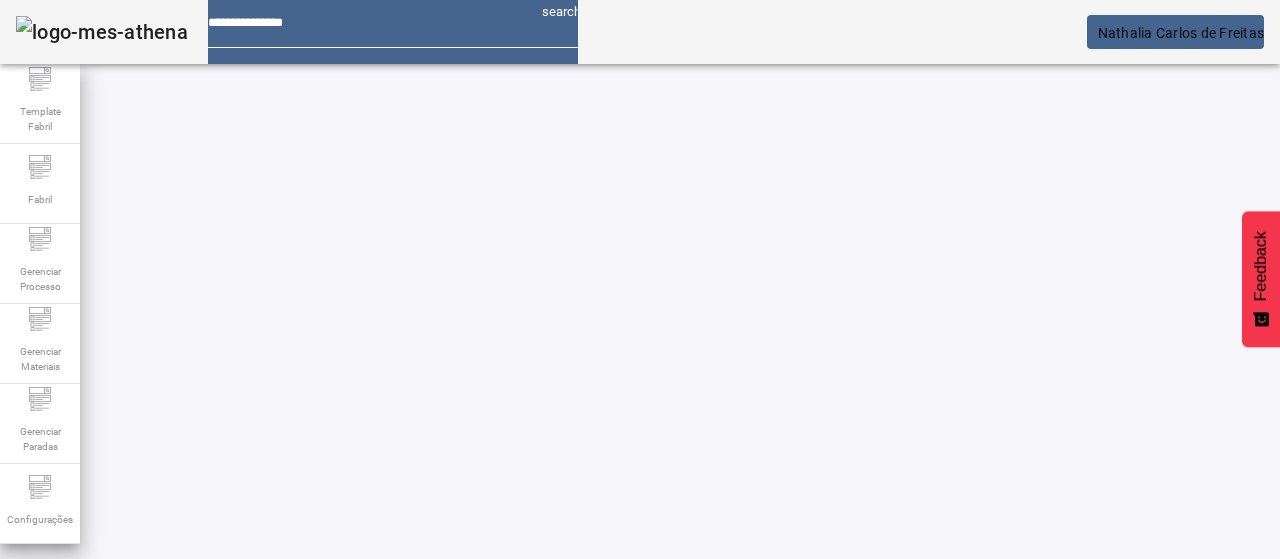 click on "EDITAR" at bounding box center [353, 743] 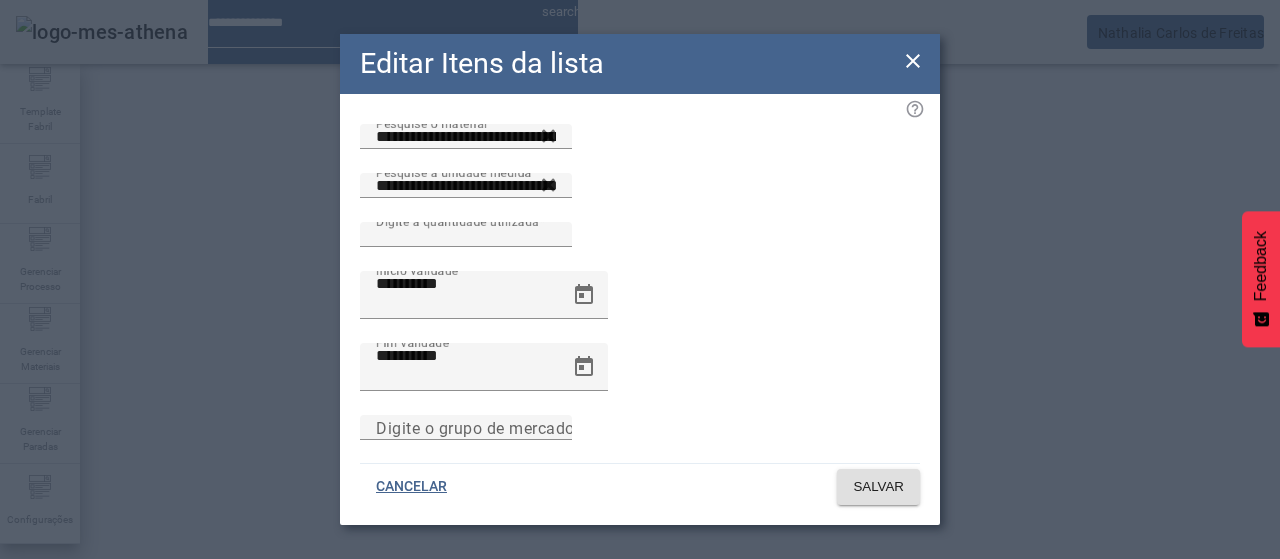 click 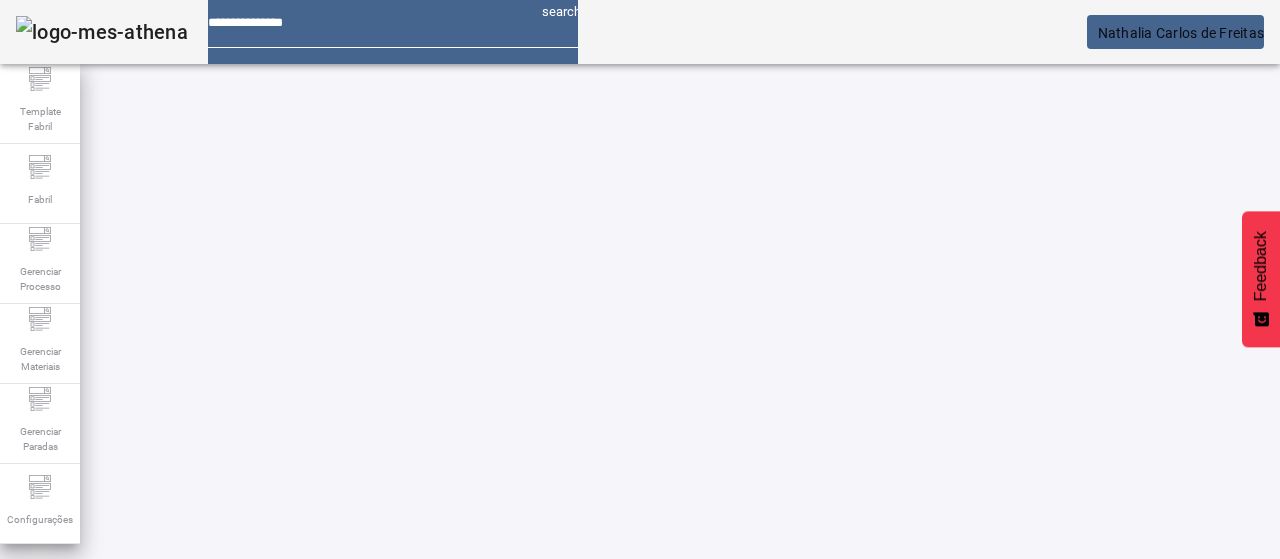 drag, startPoint x: 1162, startPoint y: 121, endPoint x: 526, endPoint y: 255, distance: 649.9631 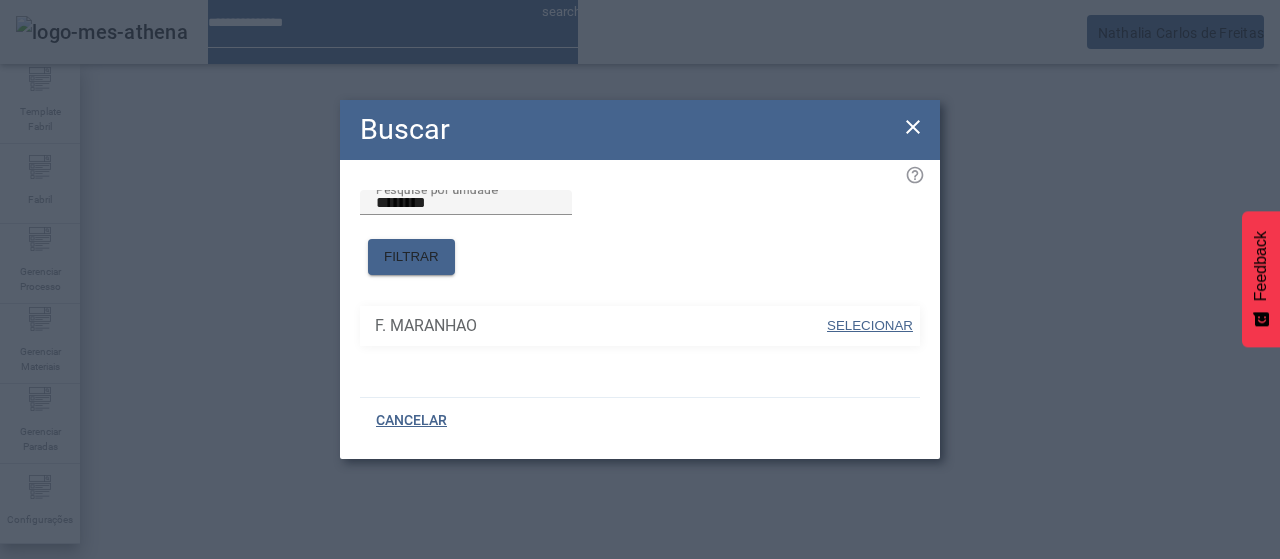 click on "SELECIONAR" at bounding box center (870, 325) 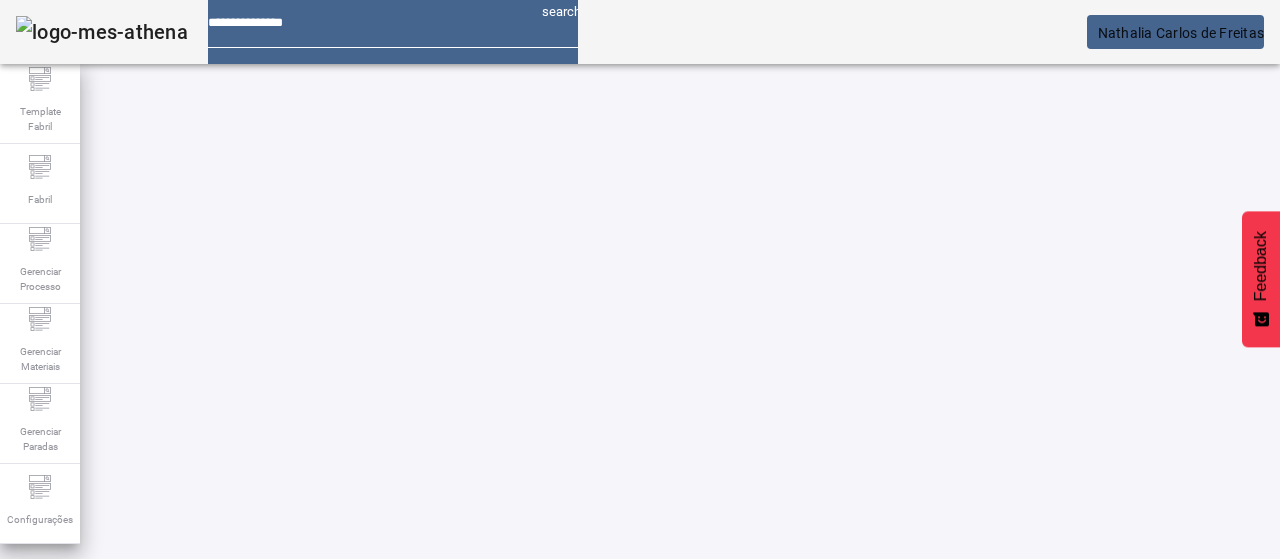 click on "**********" 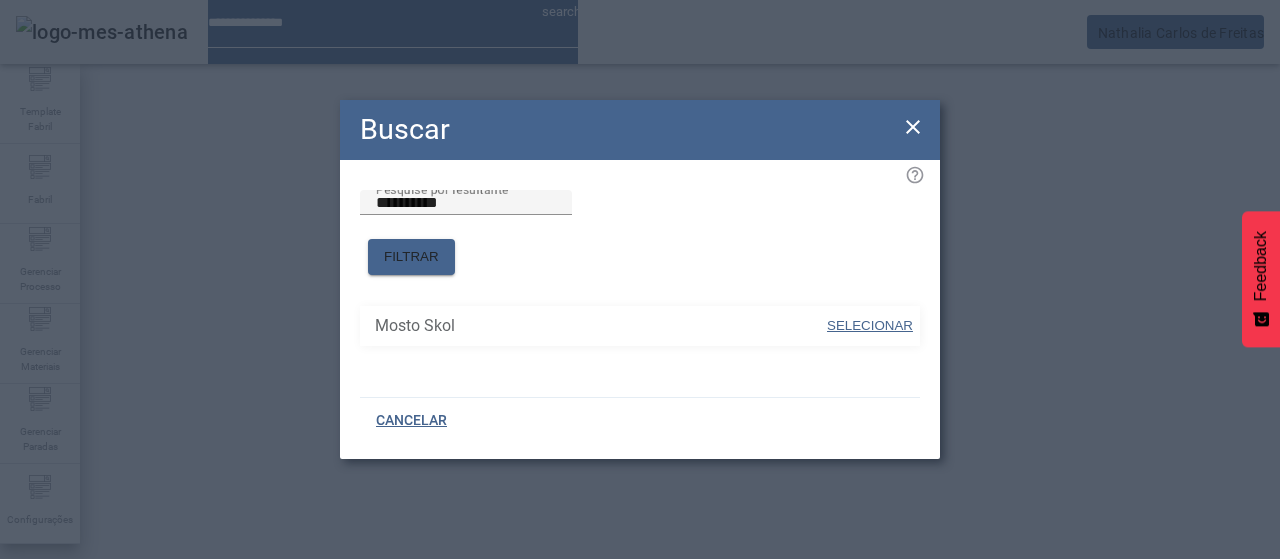 click on "SELECIONAR" at bounding box center (870, 325) 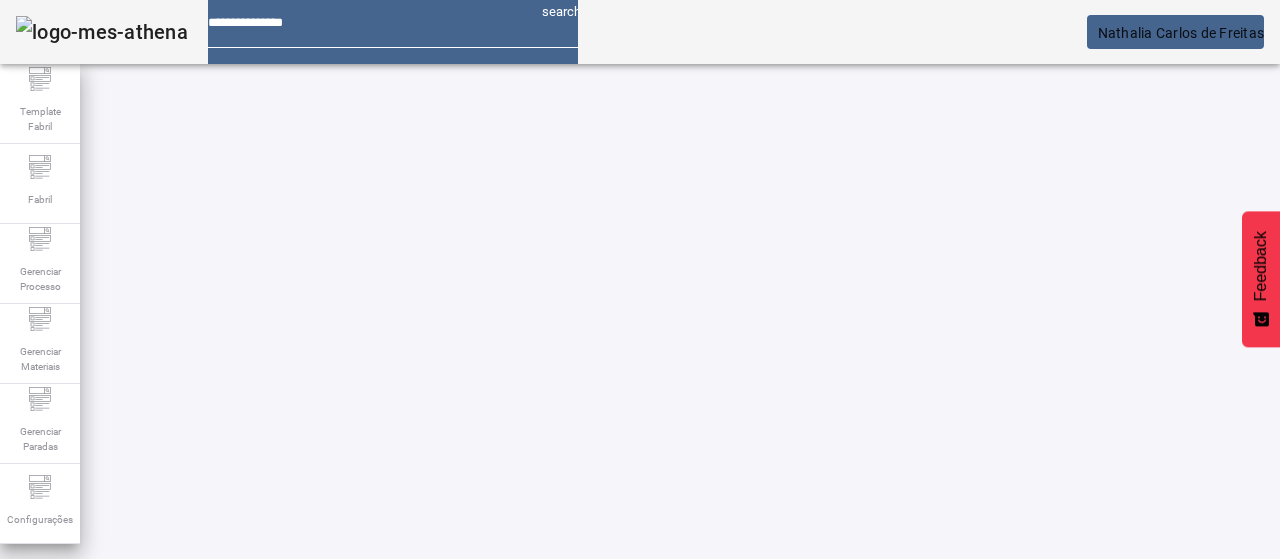 click on "FILTRAR" 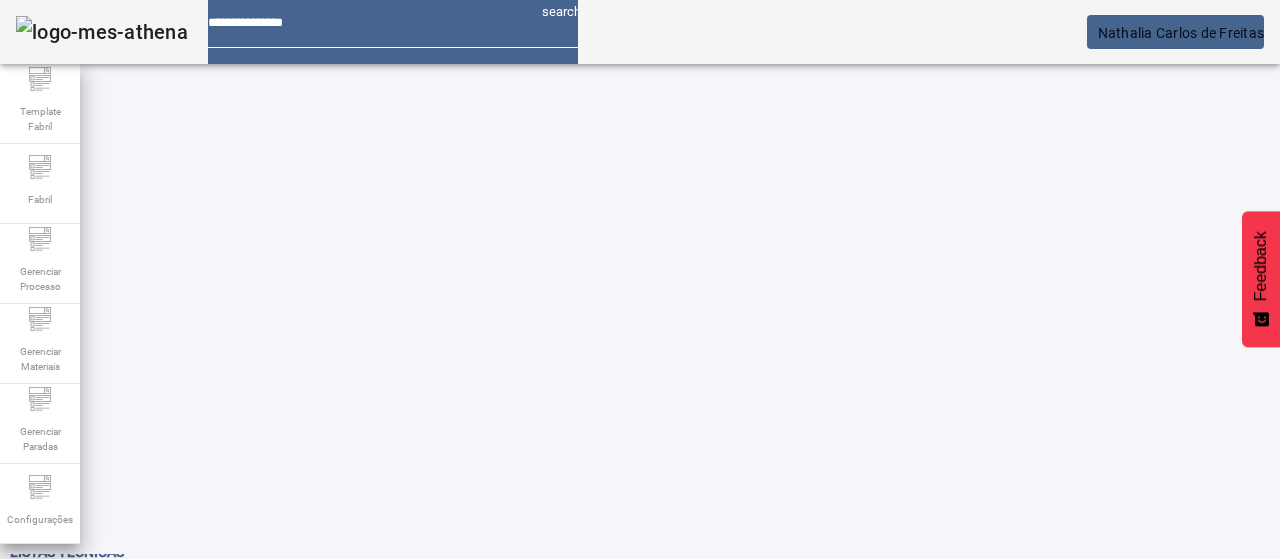 scroll, scrollTop: 68, scrollLeft: 0, axis: vertical 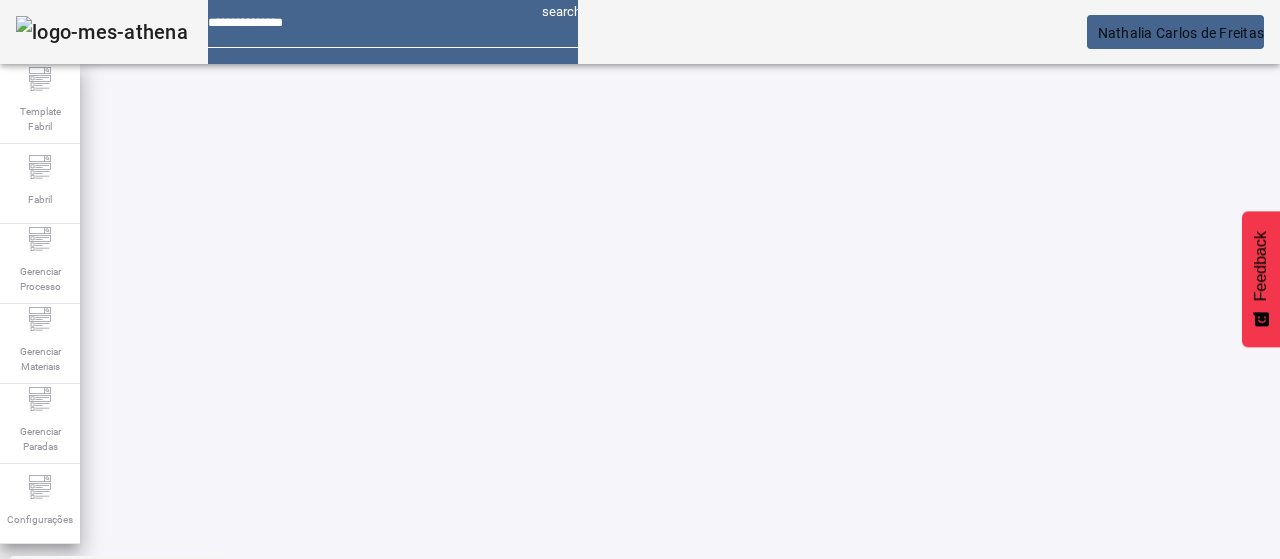 click at bounding box center (572, 858) 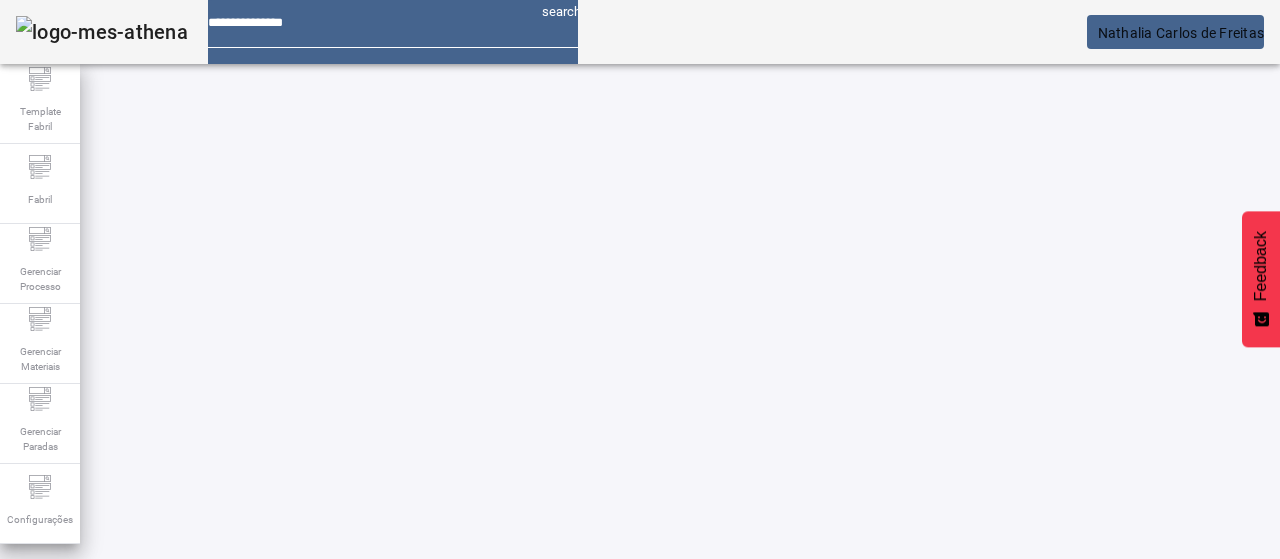 drag, startPoint x: 1148, startPoint y: 113, endPoint x: 1132, endPoint y: 116, distance: 16.27882 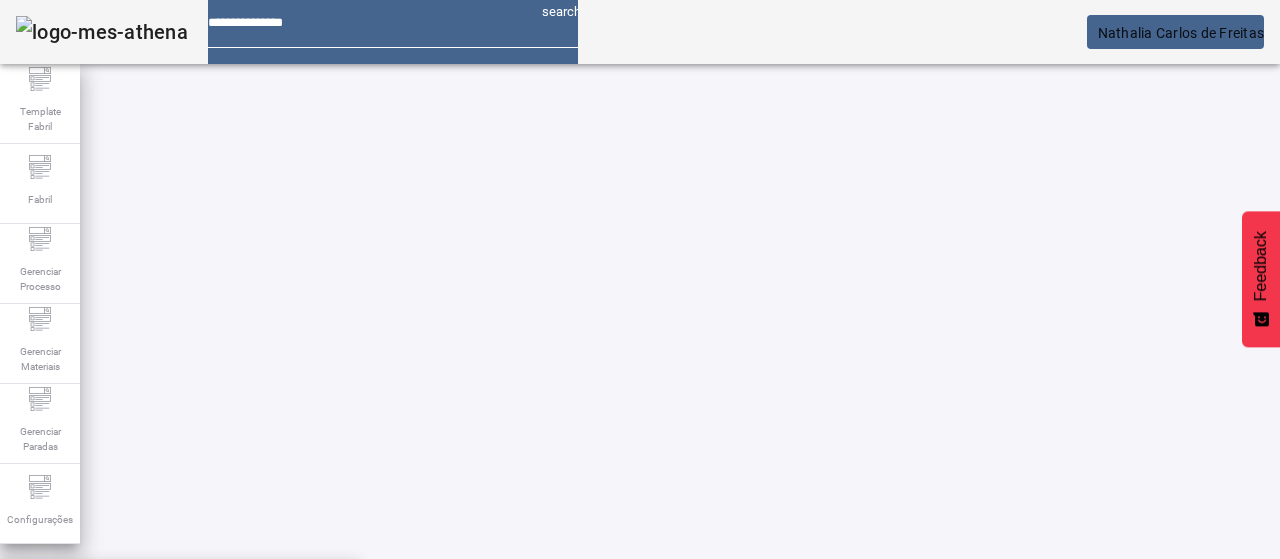 click on "F. MARANHAO" at bounding box center (179, 591) 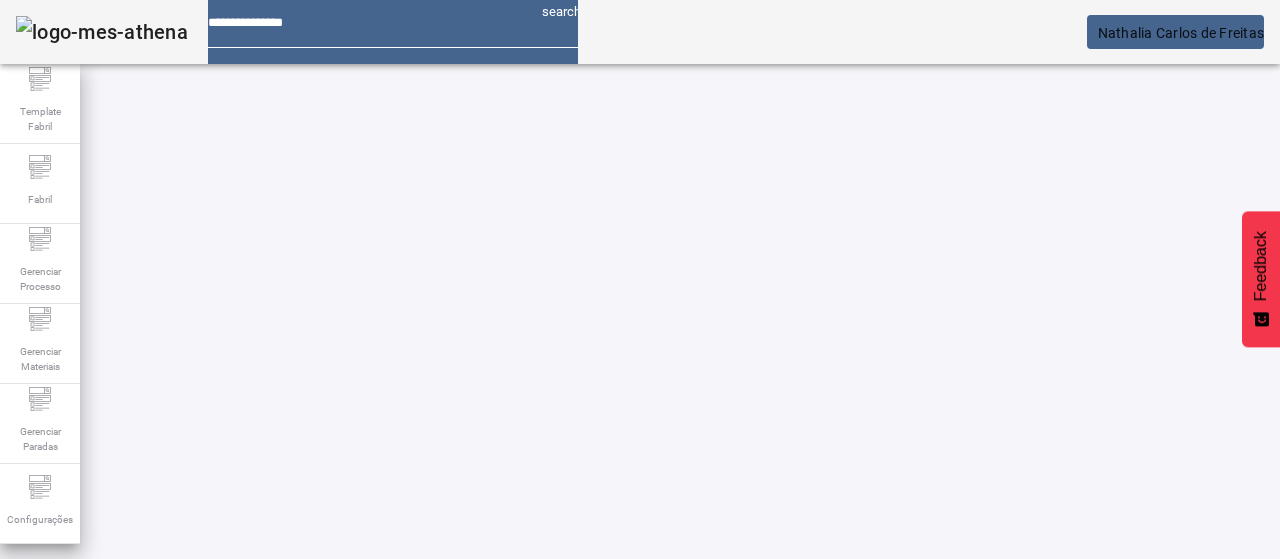 click on "**********" at bounding box center [116, 735] 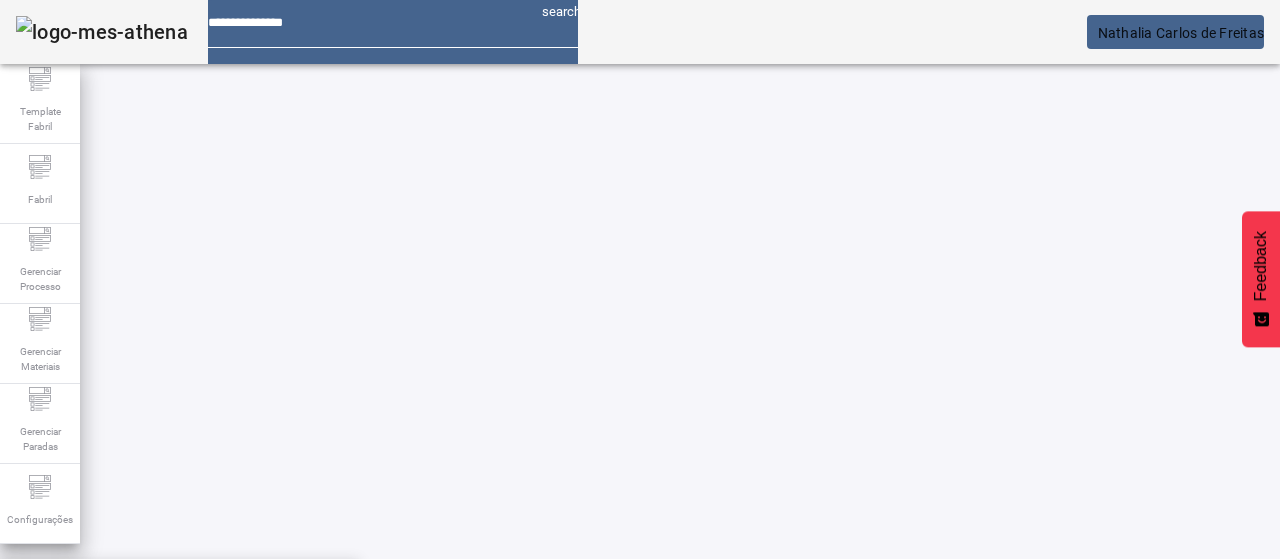 click on "Mosto Skol" at bounding box center [179, 591] 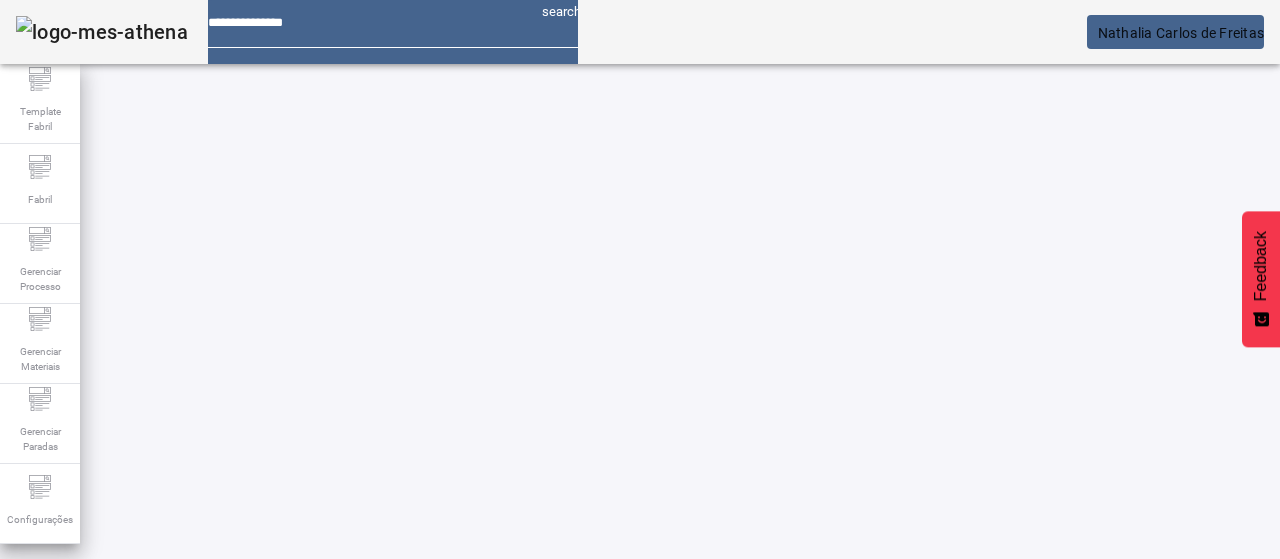 click on "FILTRAR" 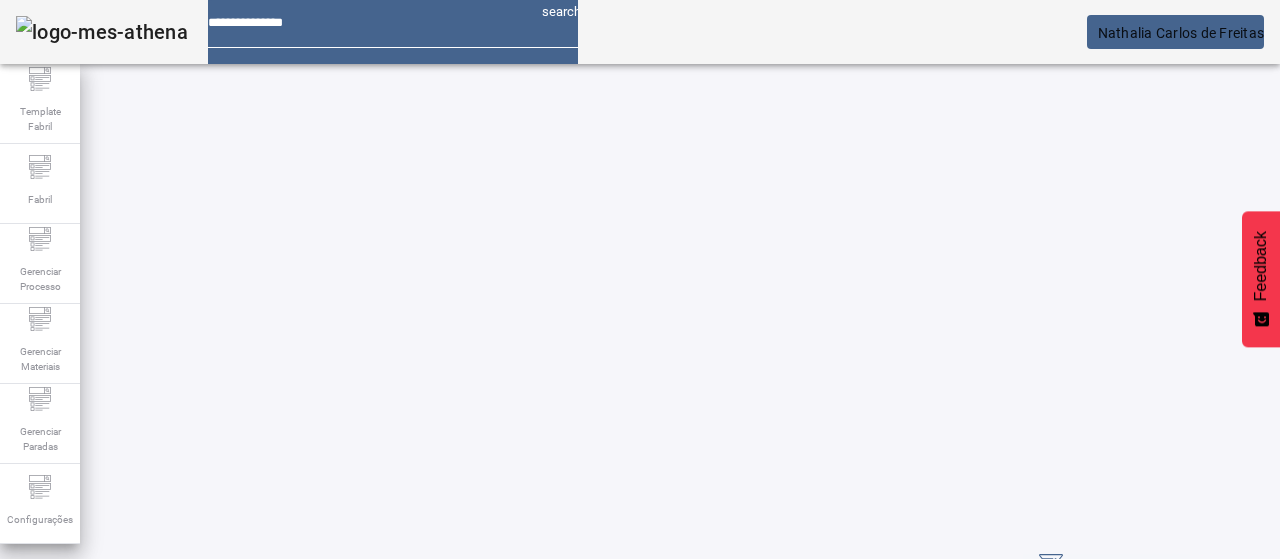 scroll, scrollTop: 68, scrollLeft: 0, axis: vertical 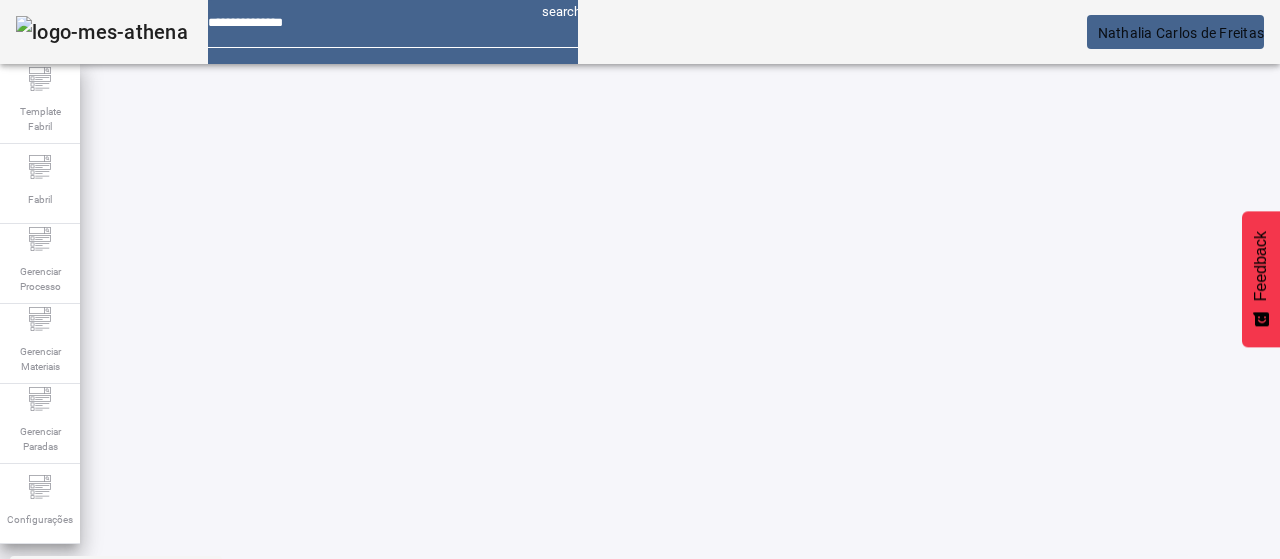 click on "EDITAR" at bounding box center (353, 858) 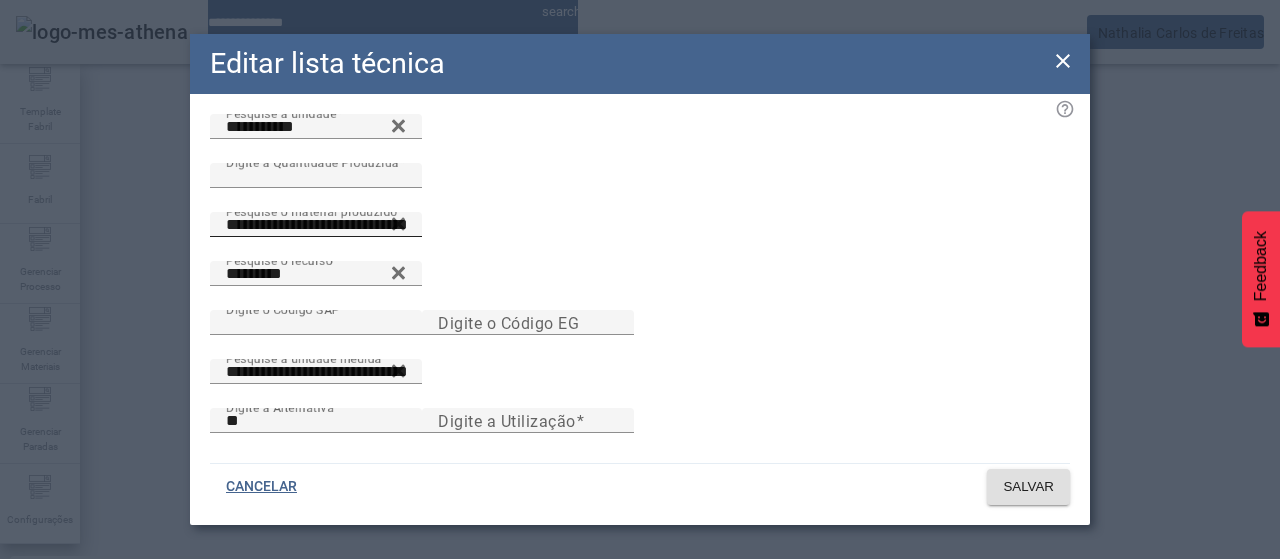 scroll, scrollTop: 0, scrollLeft: 0, axis: both 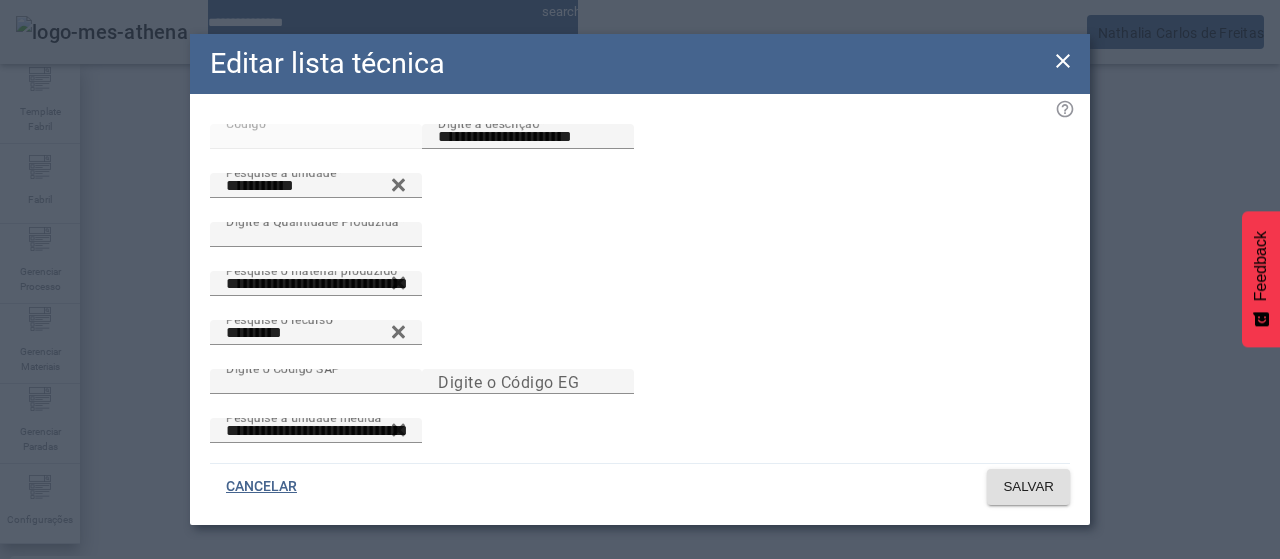 click 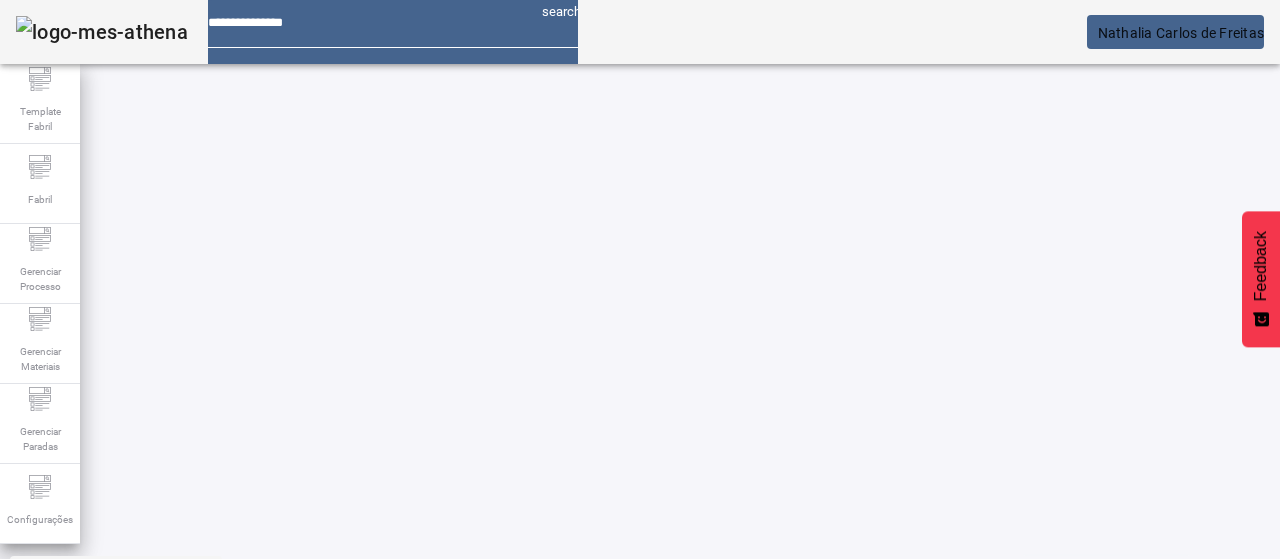 click at bounding box center (572, 858) 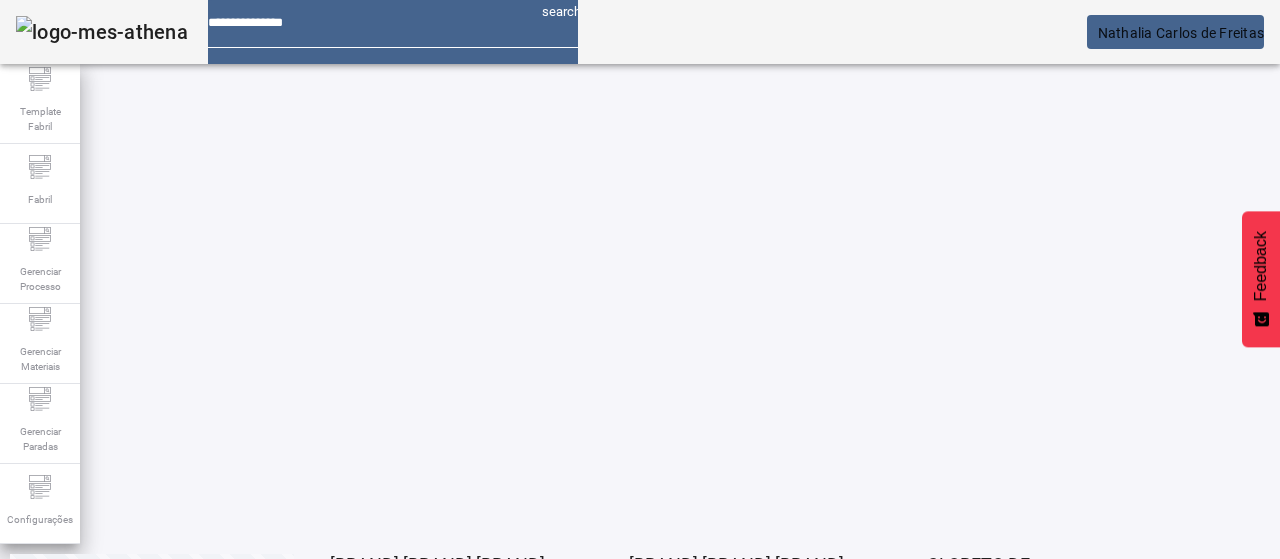 scroll, scrollTop: 4, scrollLeft: 0, axis: vertical 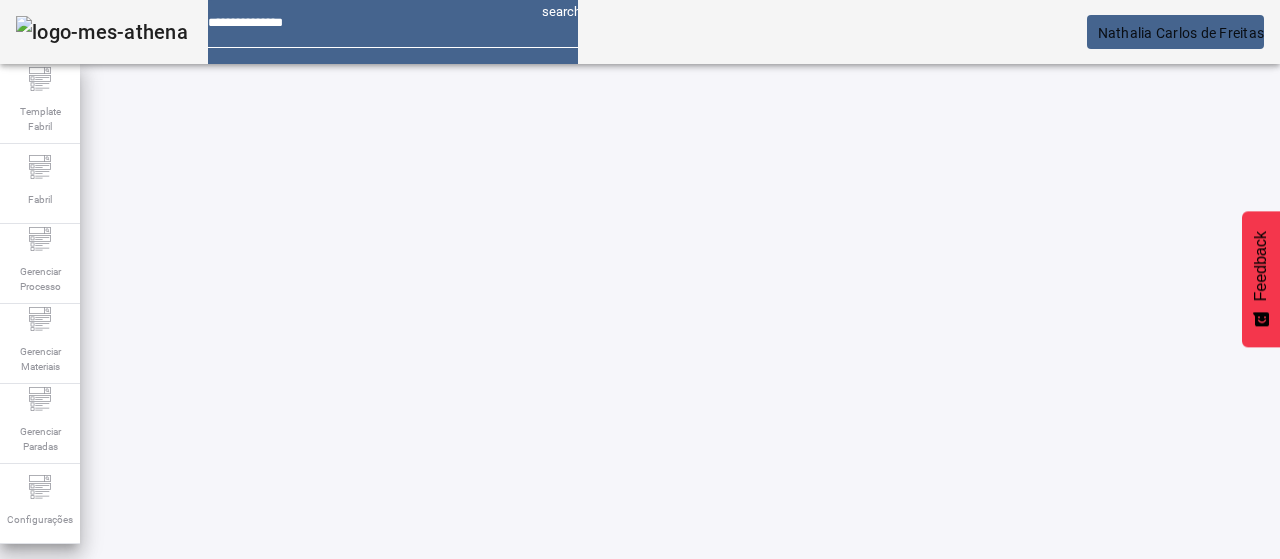 click on "EDITAR" at bounding box center [353, 739] 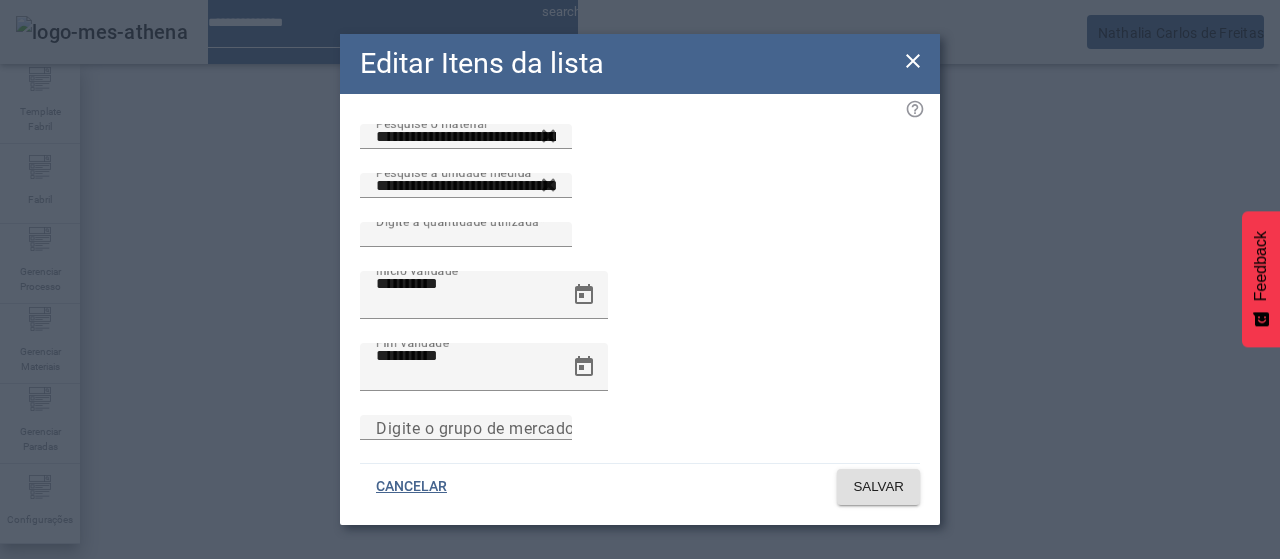click 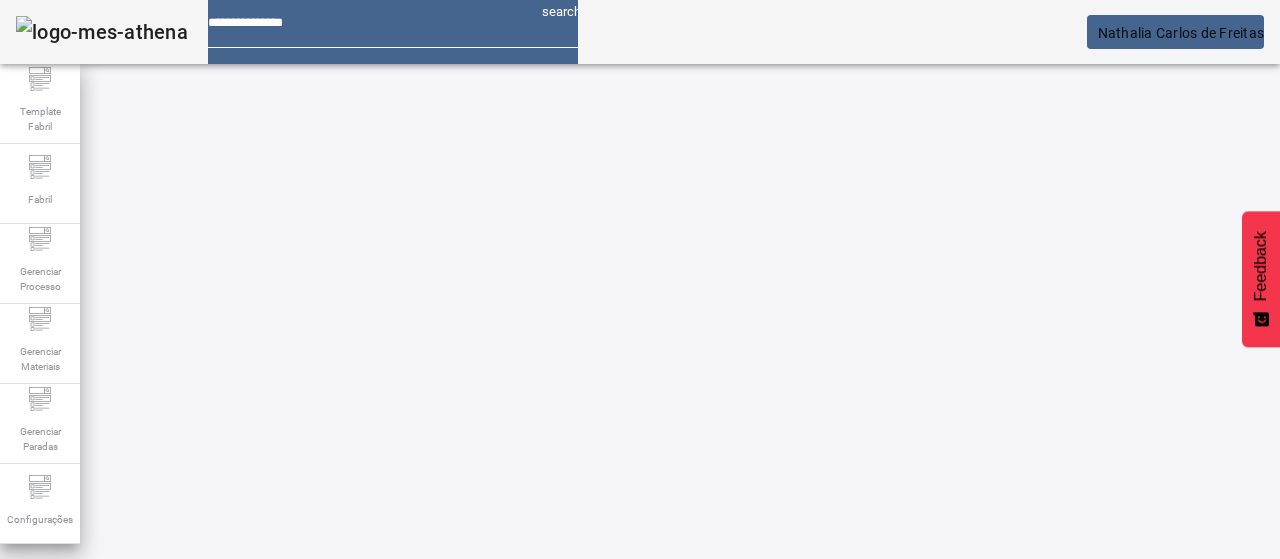 click on "EDITAR" at bounding box center (353, 739) 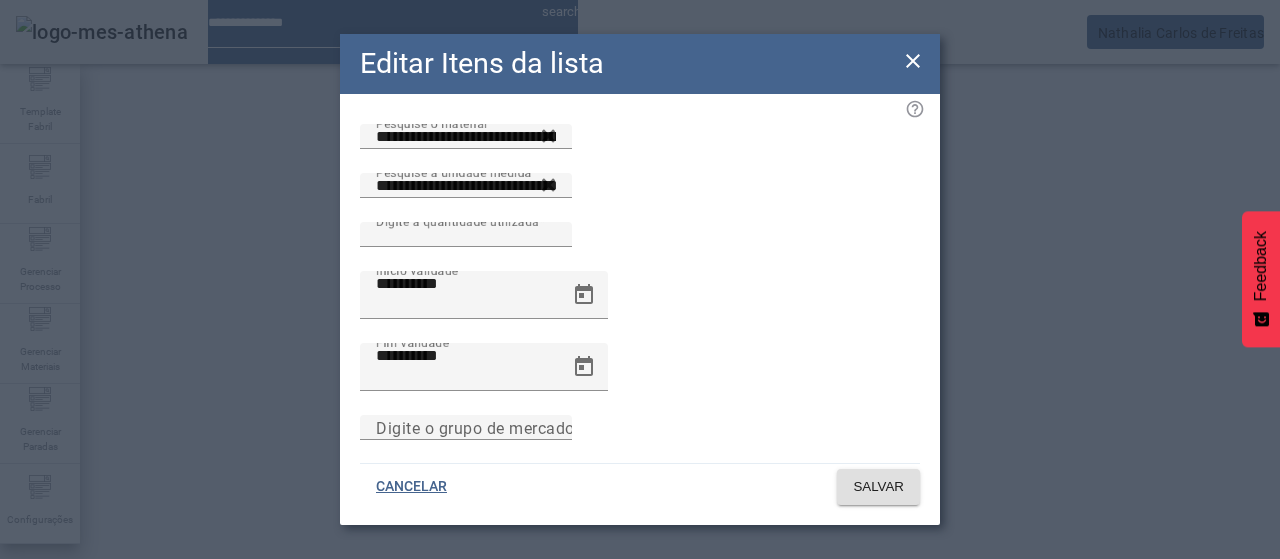 drag, startPoint x: 915, startPoint y: 63, endPoint x: 912, endPoint y: 81, distance: 18.248287 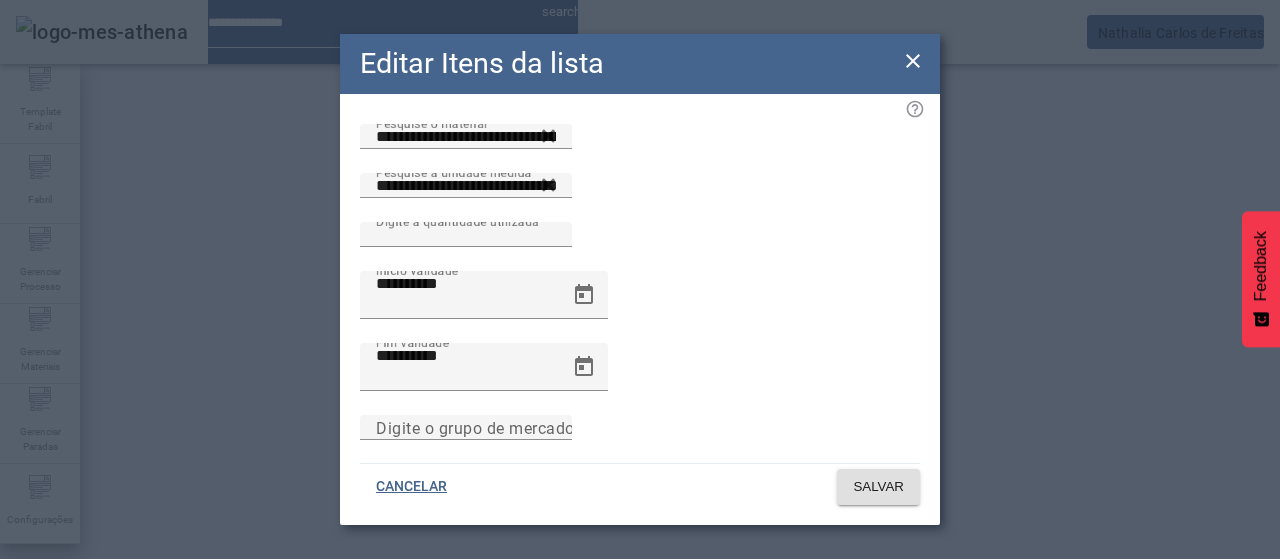click 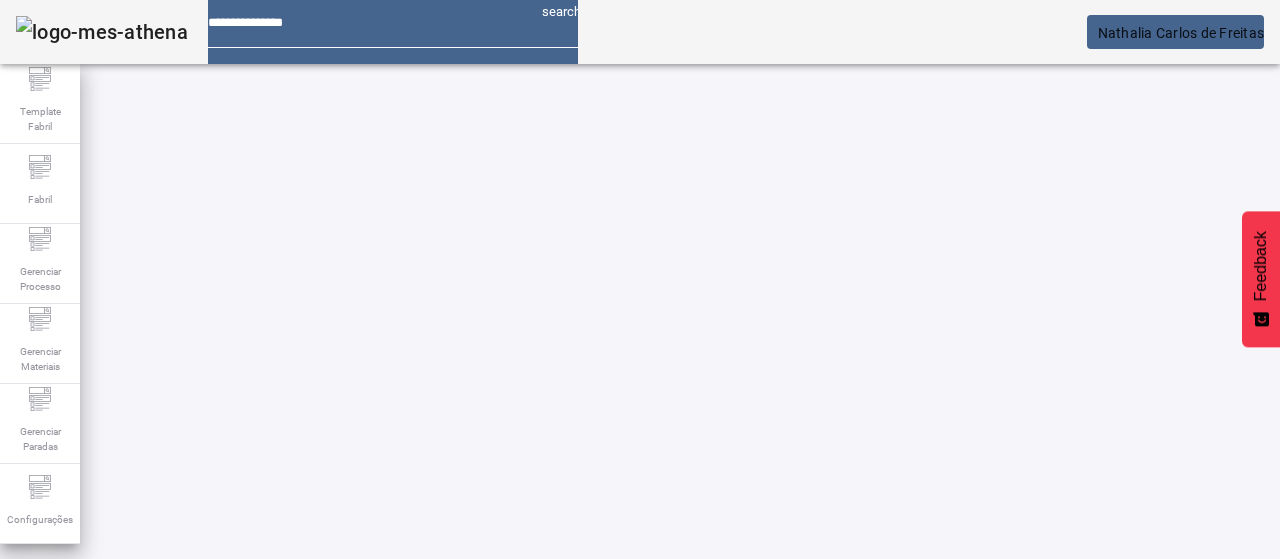 click on "EDITAR" at bounding box center (353, 739) 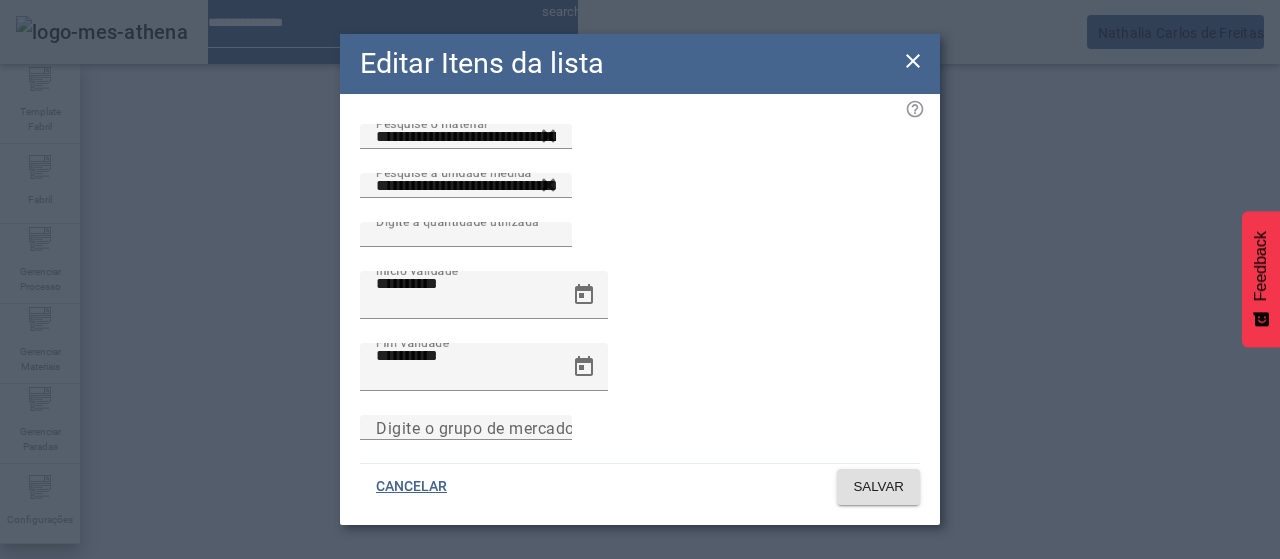 click 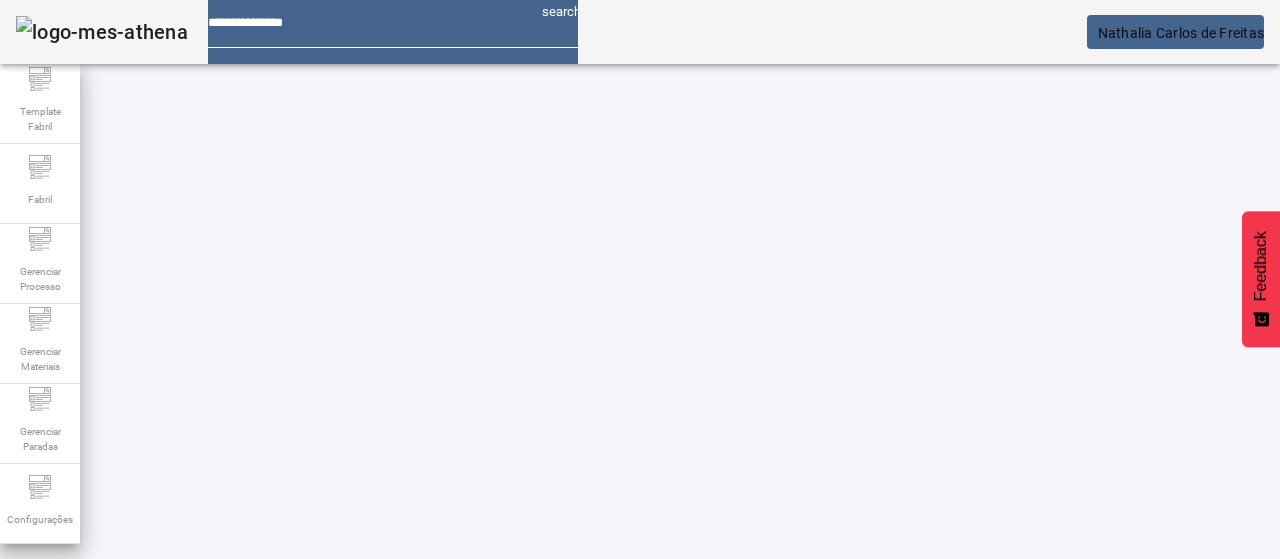click on "EDITAR" at bounding box center (353, 739) 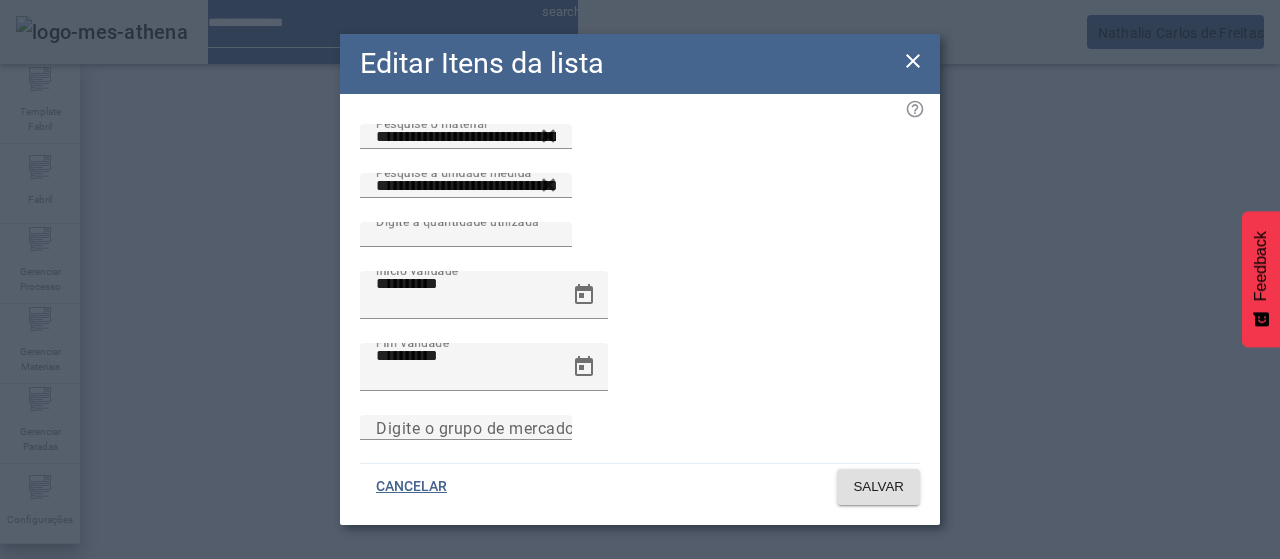 drag, startPoint x: 908, startPoint y: 65, endPoint x: 890, endPoint y: 75, distance: 20.59126 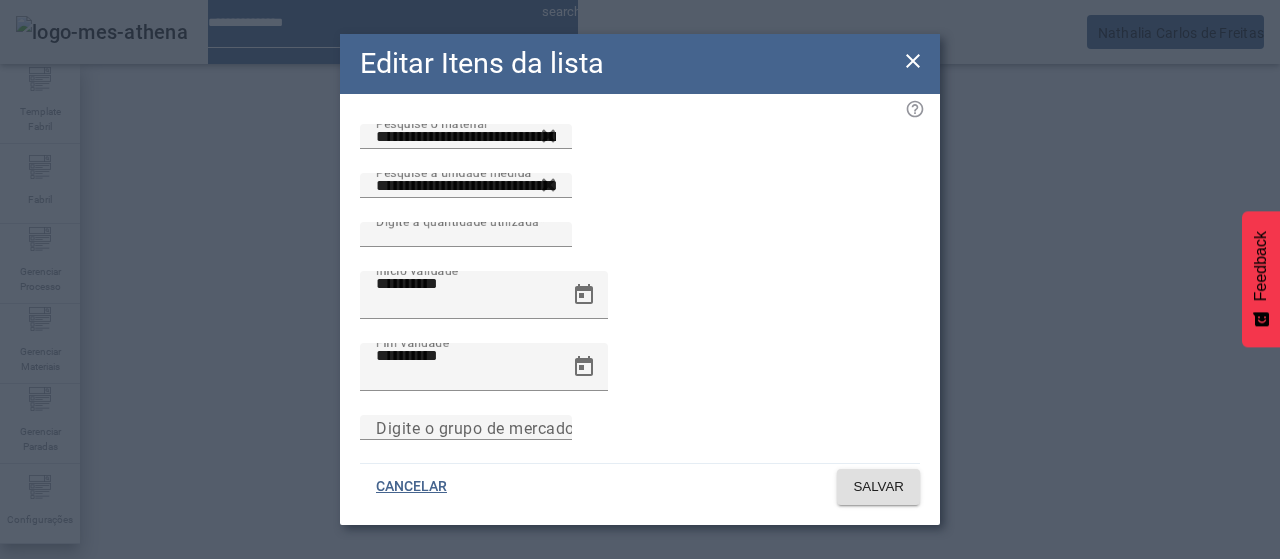 click 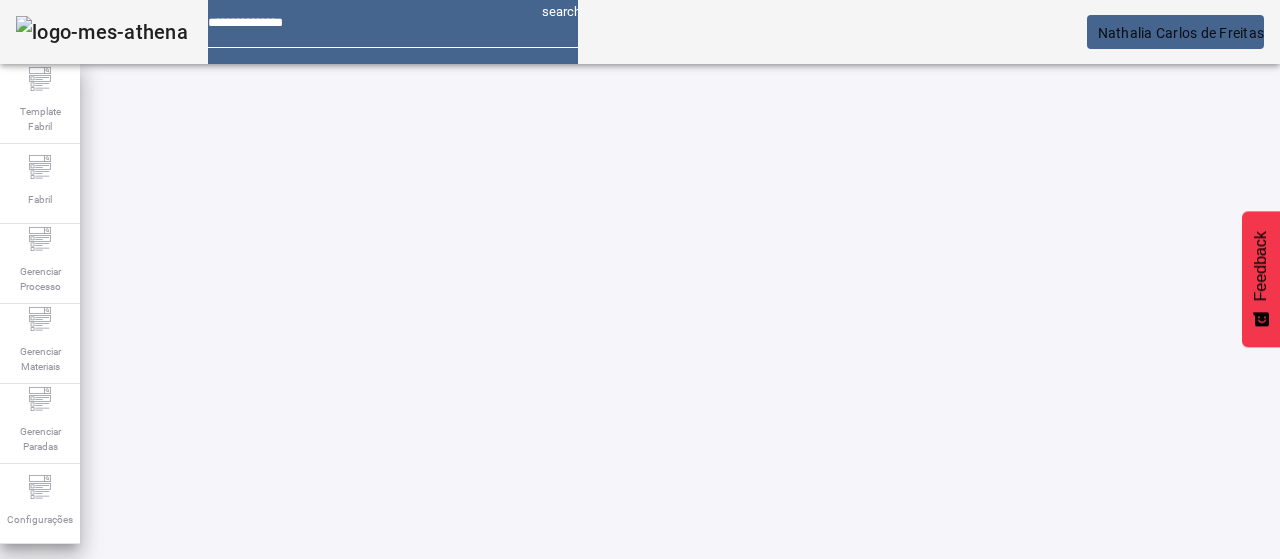 click at bounding box center [54, 889] 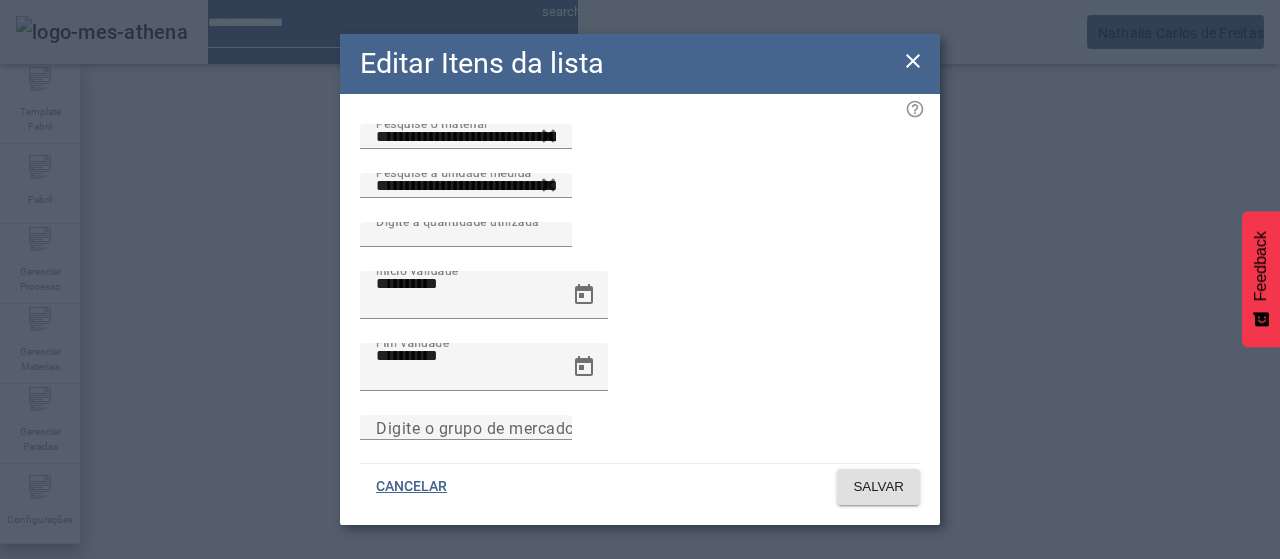 drag, startPoint x: 913, startPoint y: 72, endPoint x: 896, endPoint y: 87, distance: 22.671568 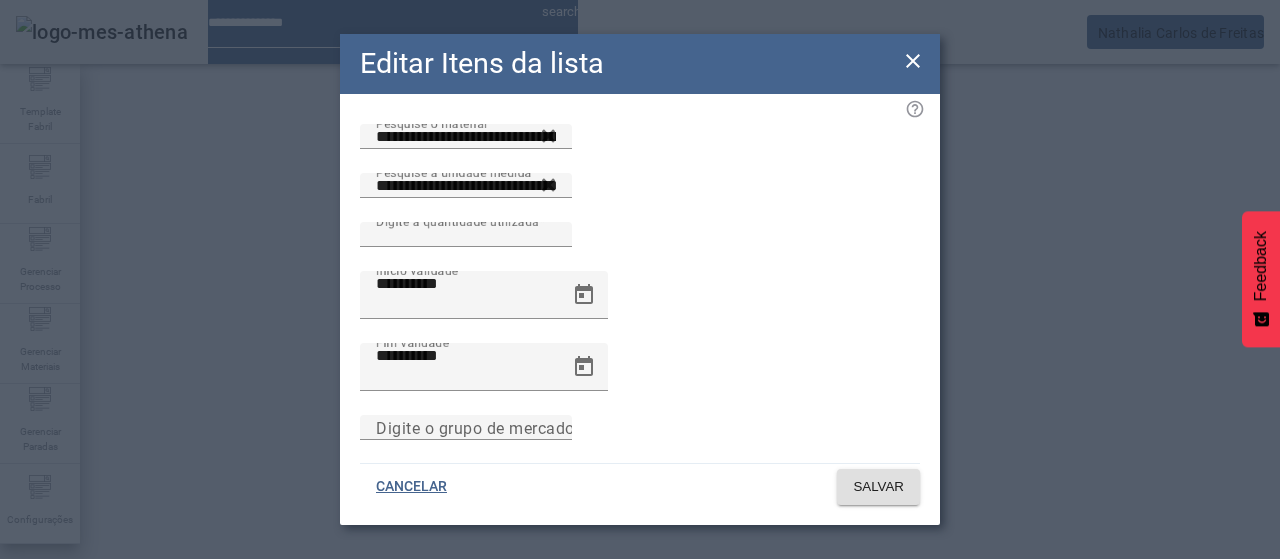 click 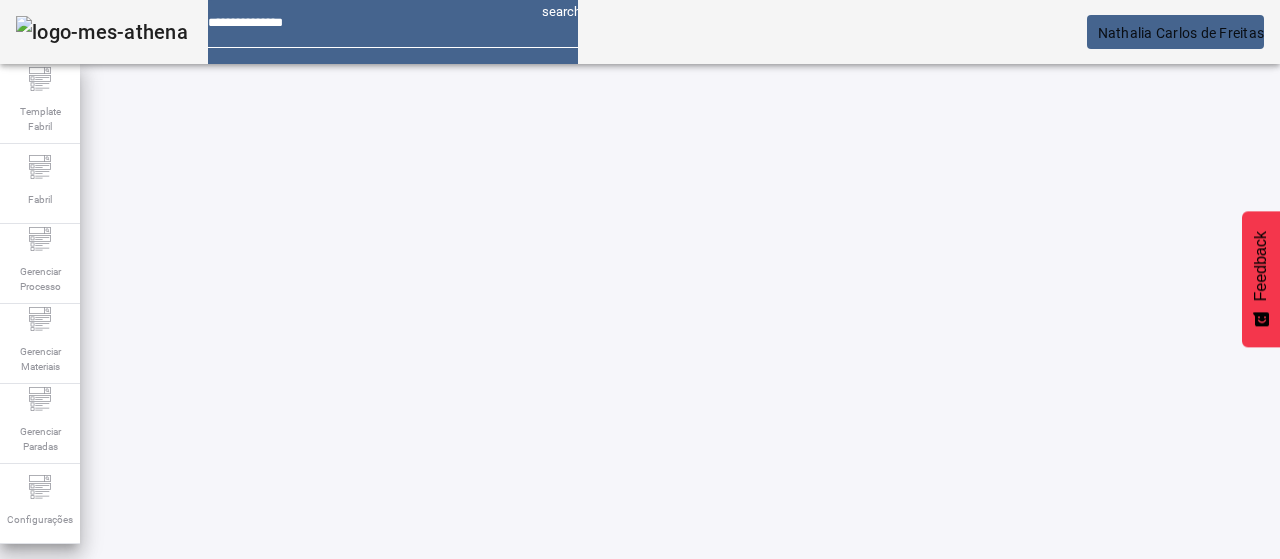 click at bounding box center [353, 739] 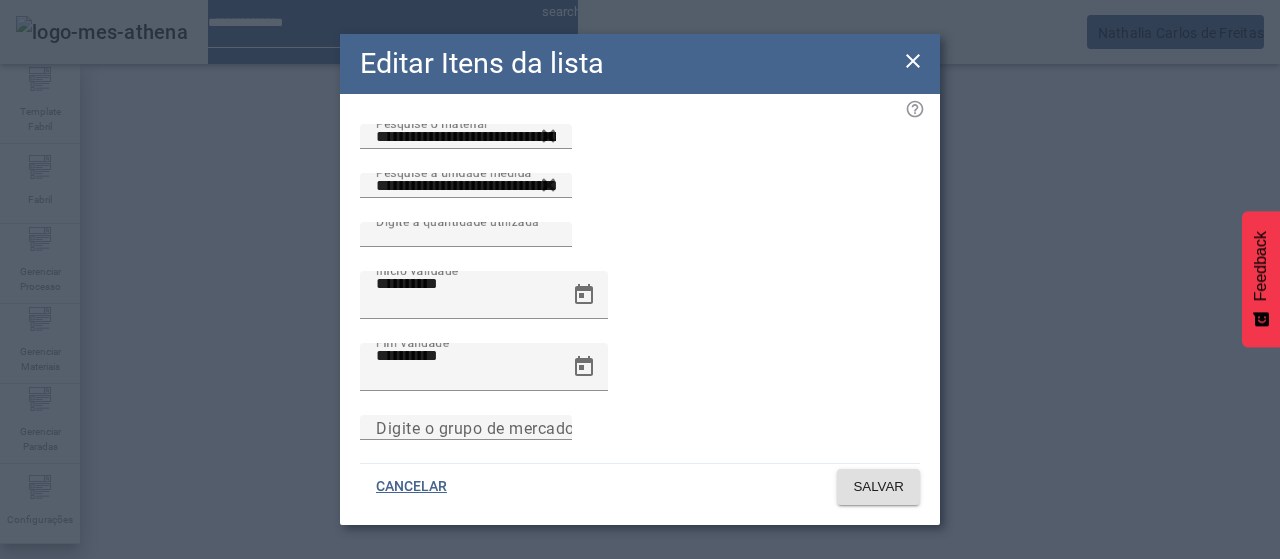 click 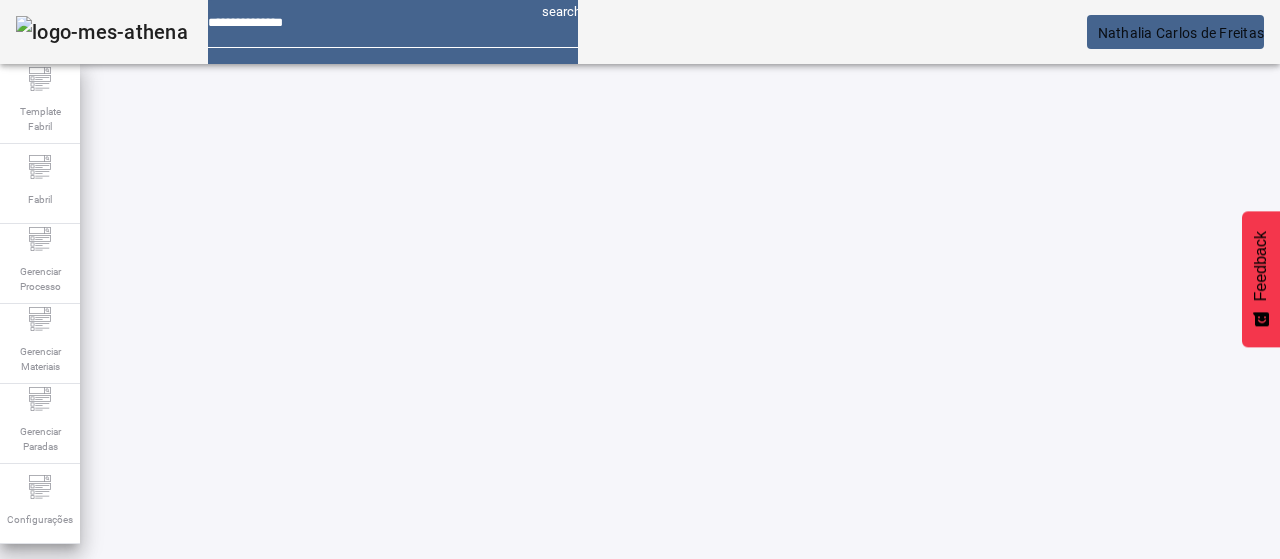 click on "EDITAR" at bounding box center [353, 739] 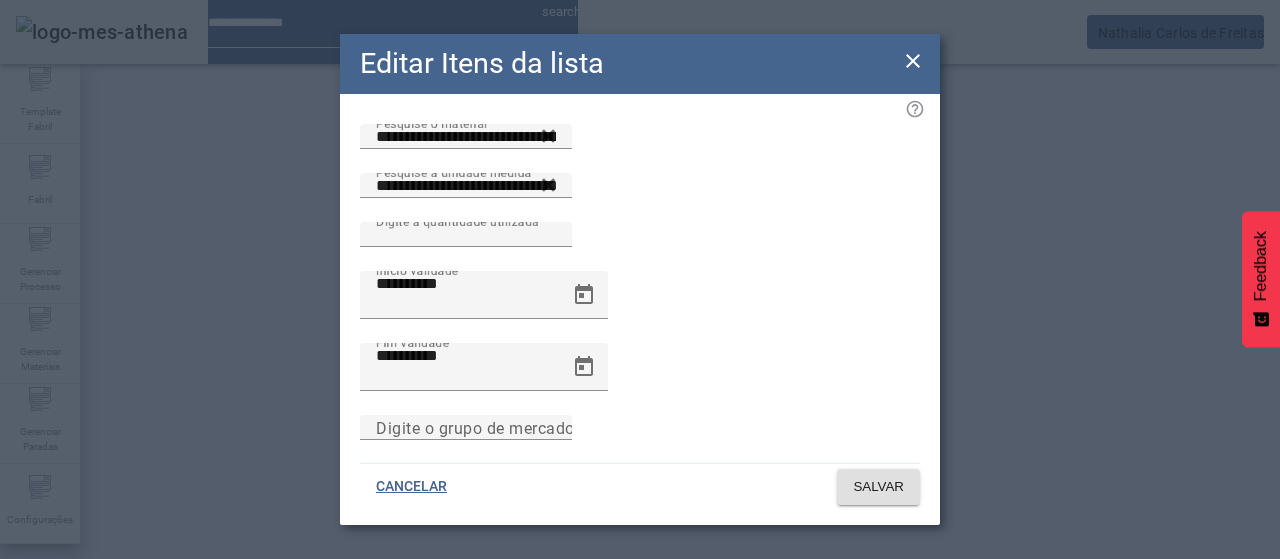 click 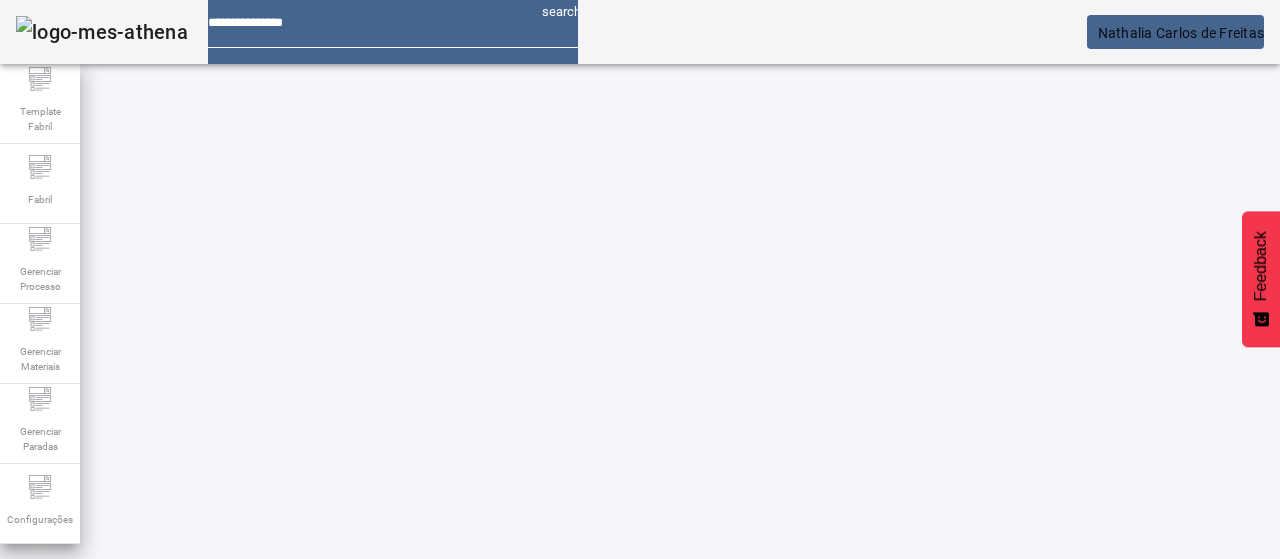 click at bounding box center (652, 889) 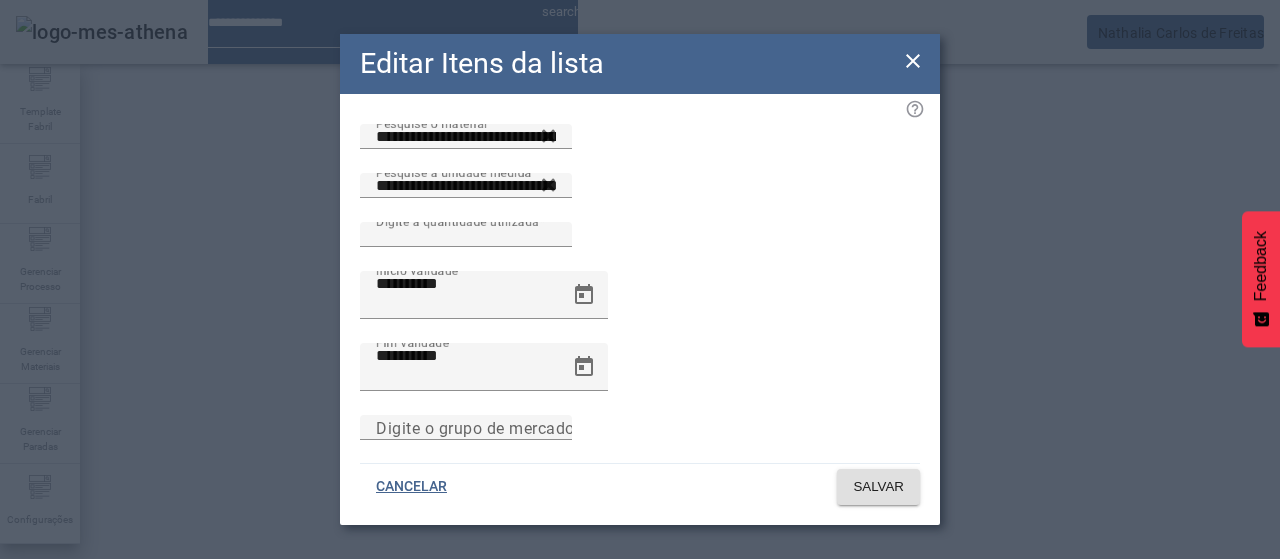 click 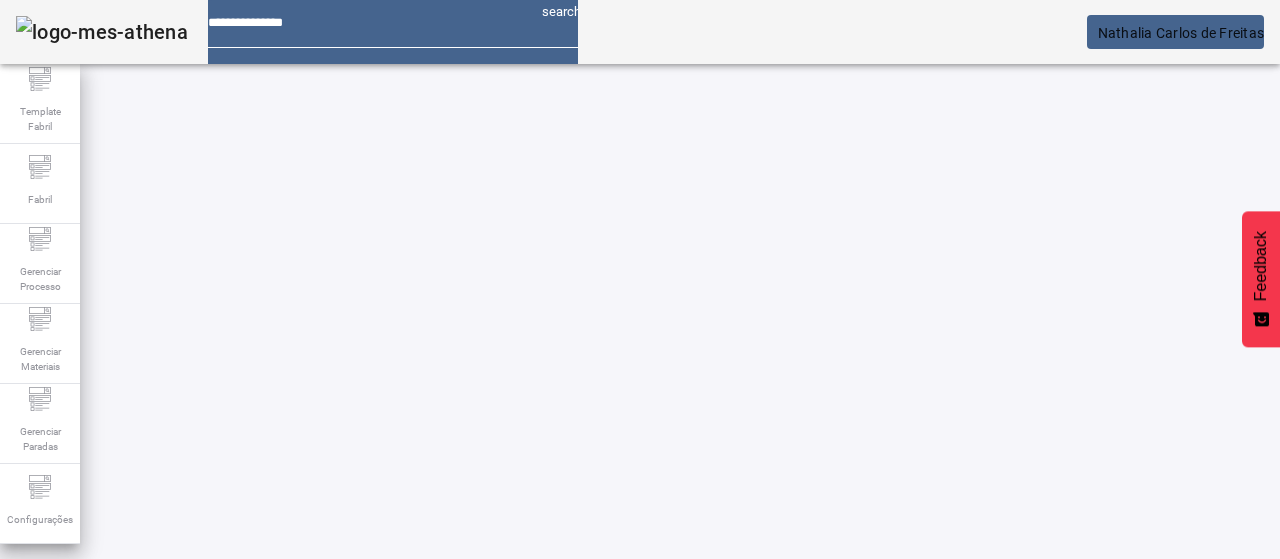 click on "EDITAR" at bounding box center (353, 739) 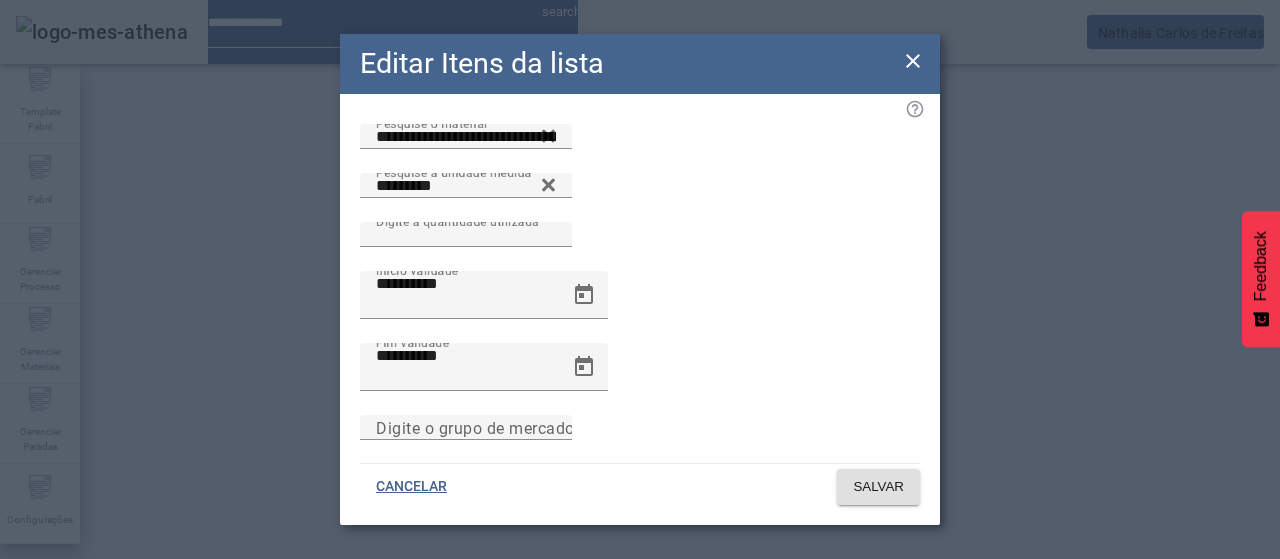 click 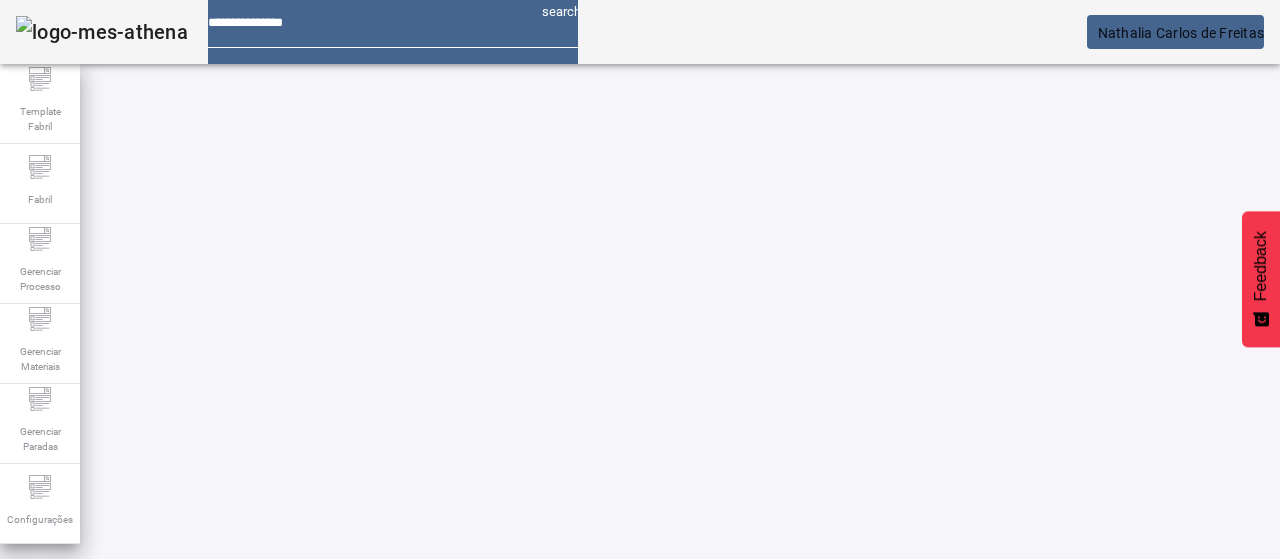 scroll, scrollTop: 104, scrollLeft: 0, axis: vertical 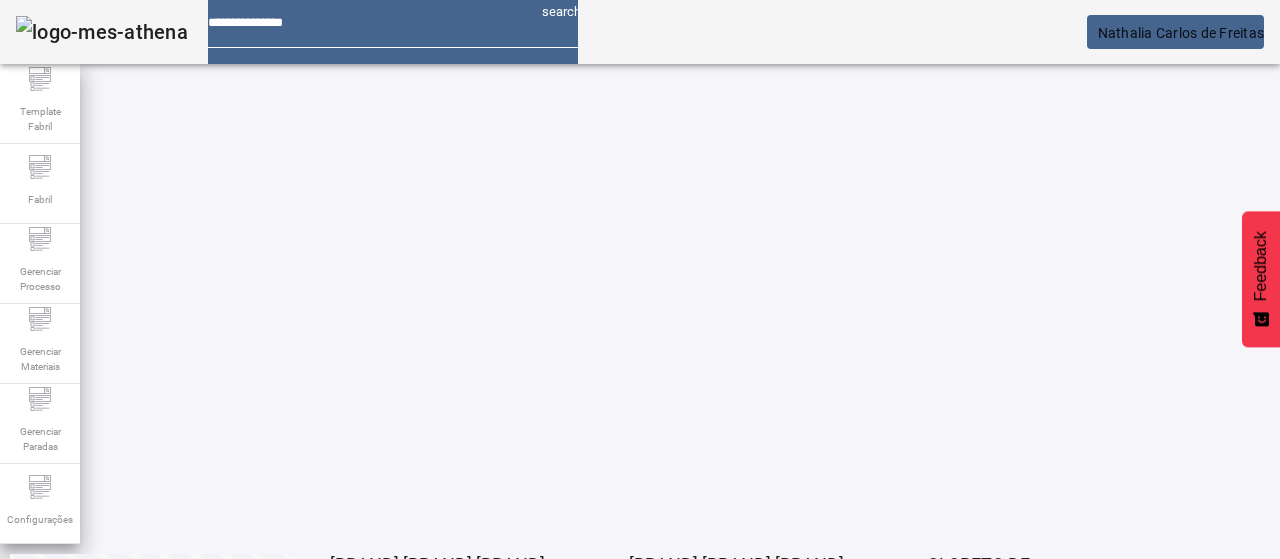 click on "EDITAR" at bounding box center [353, 639] 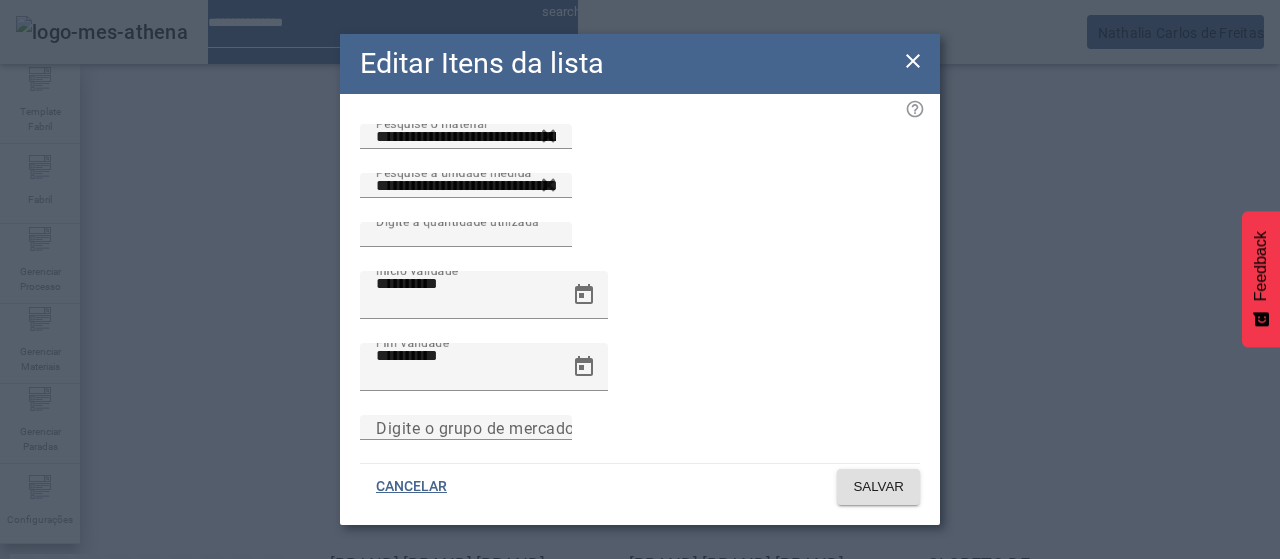 click 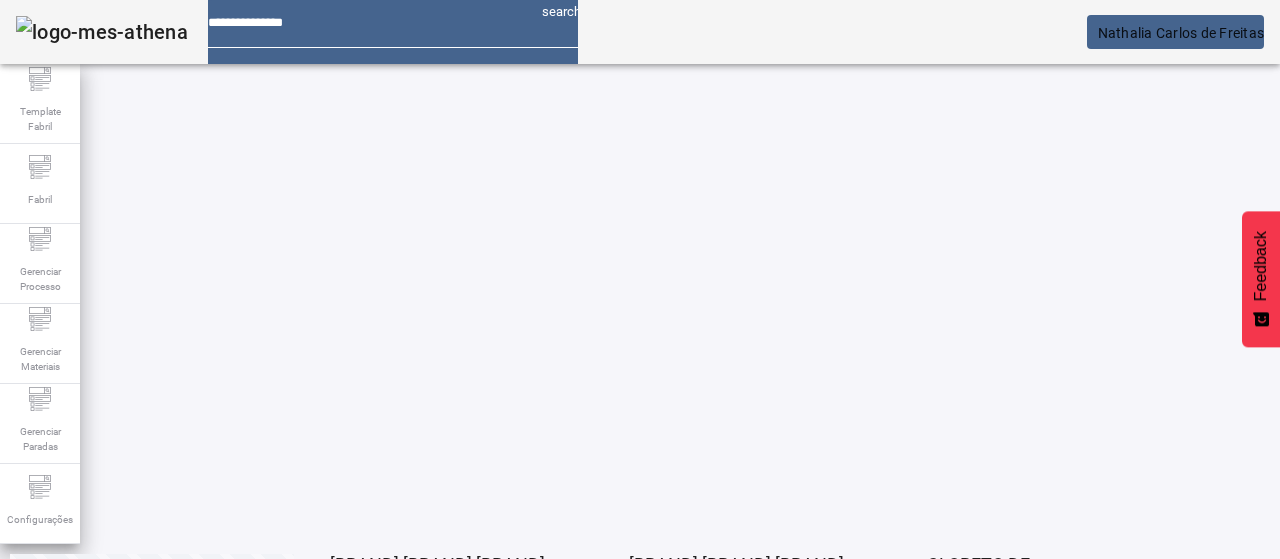 click on "EDITAR" at bounding box center (353, 639) 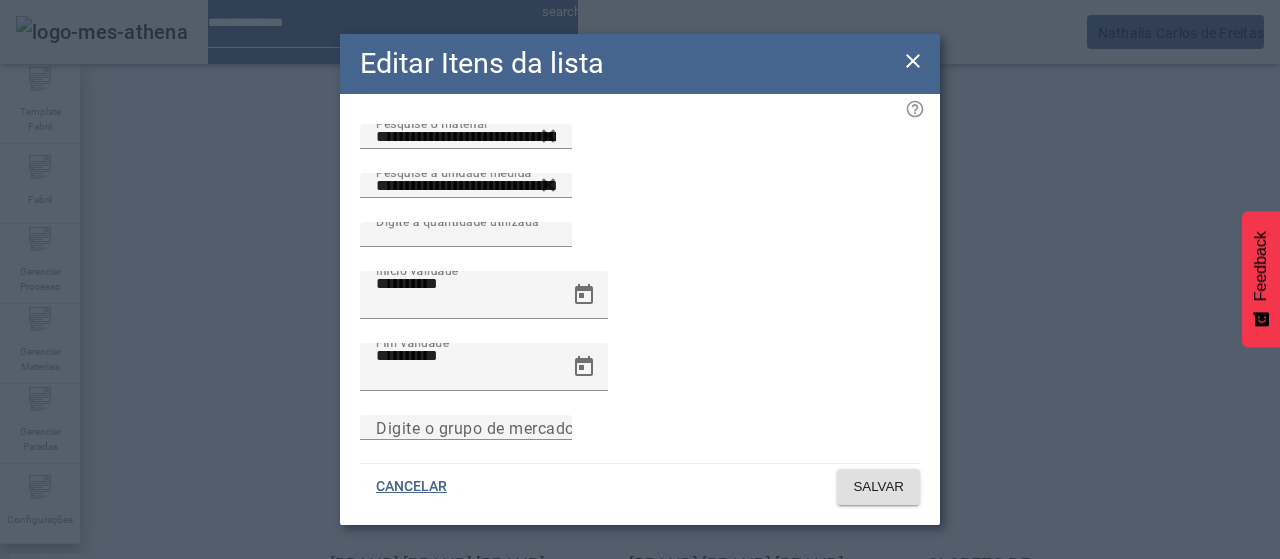 click 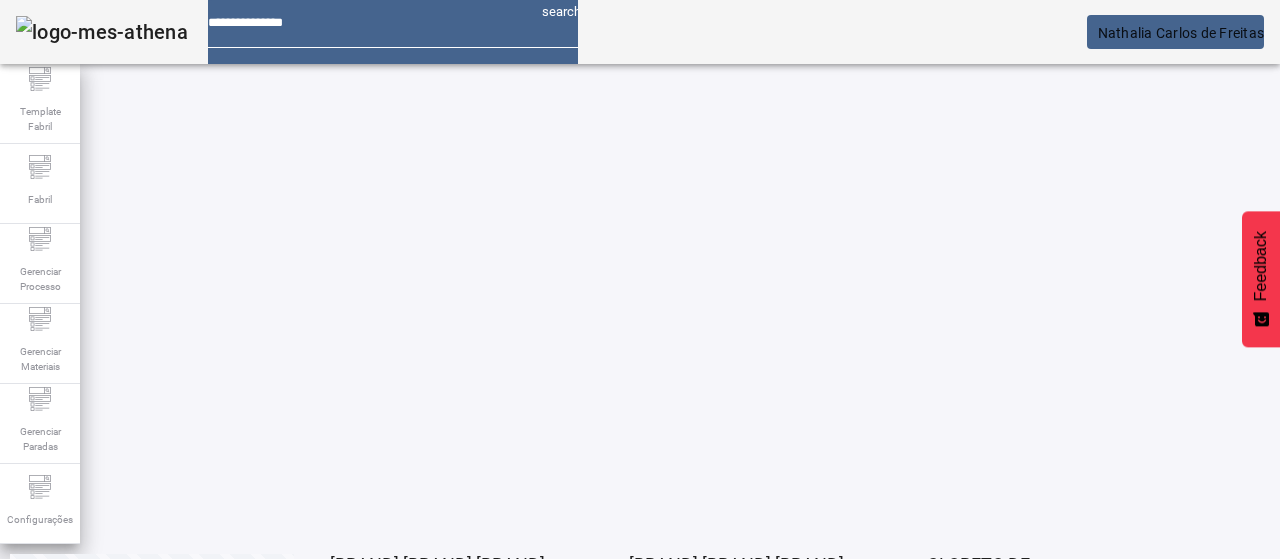 click on "EDITAR" at bounding box center [652, 939] 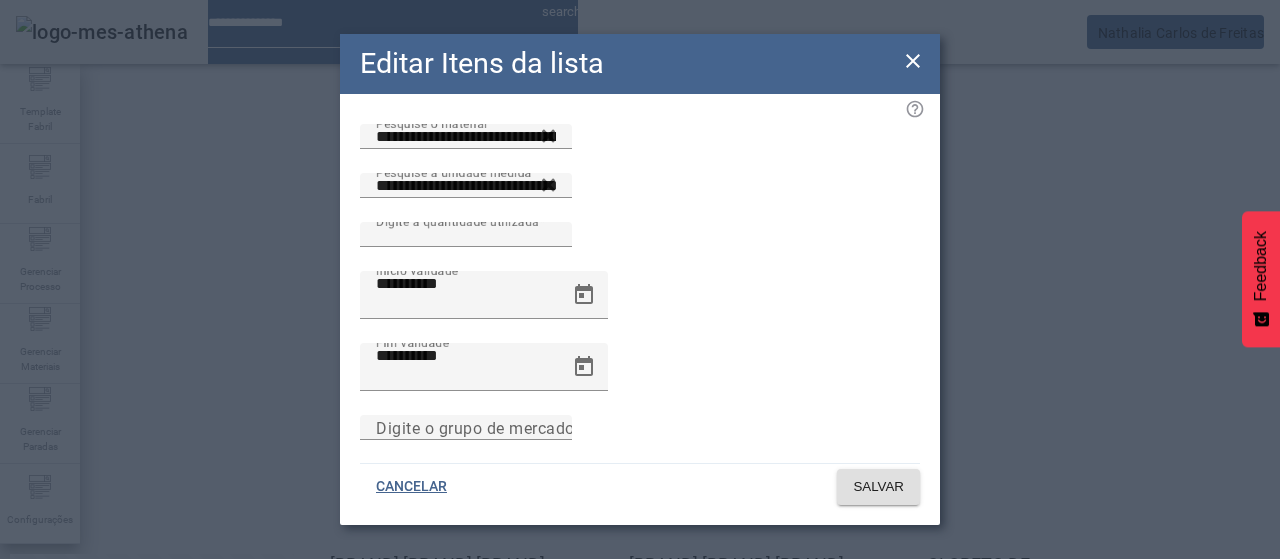 click 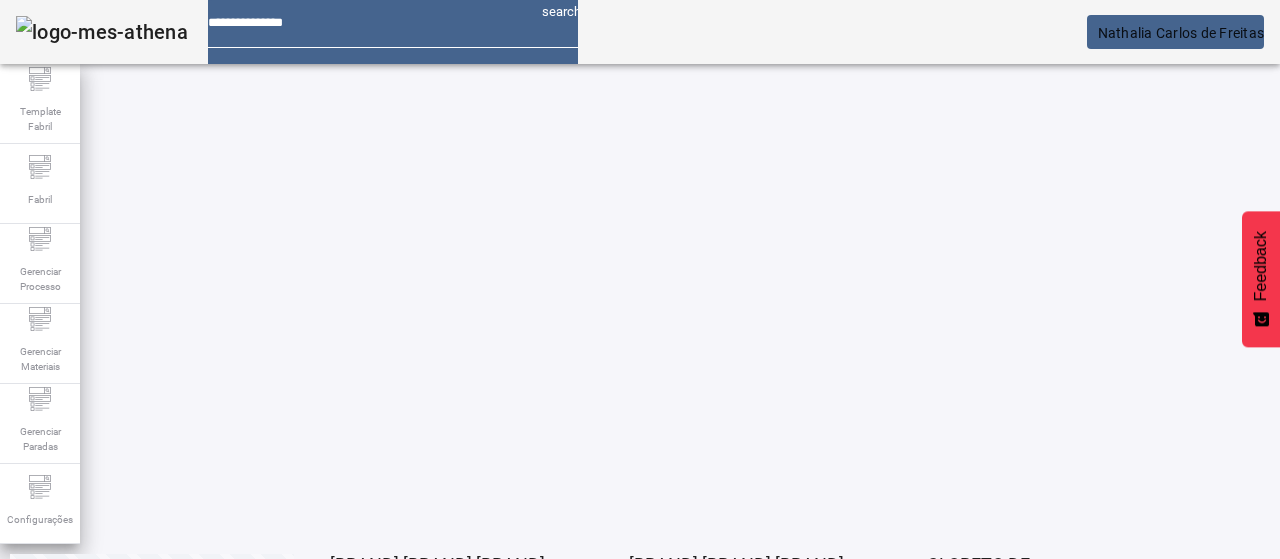 click on "EDITAR" at bounding box center [950, 939] 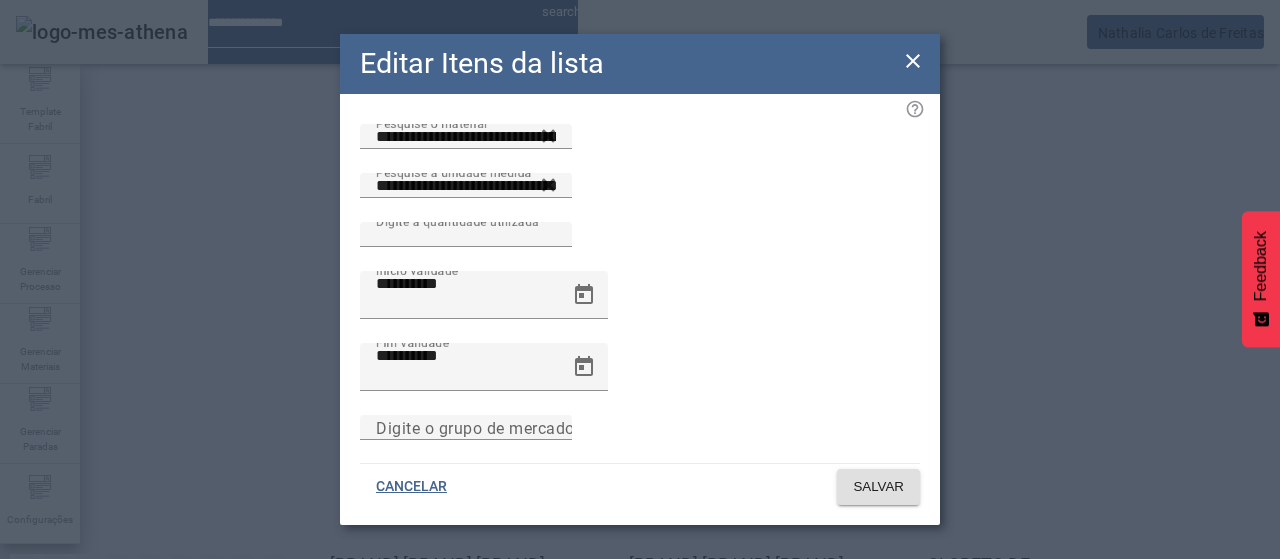 click 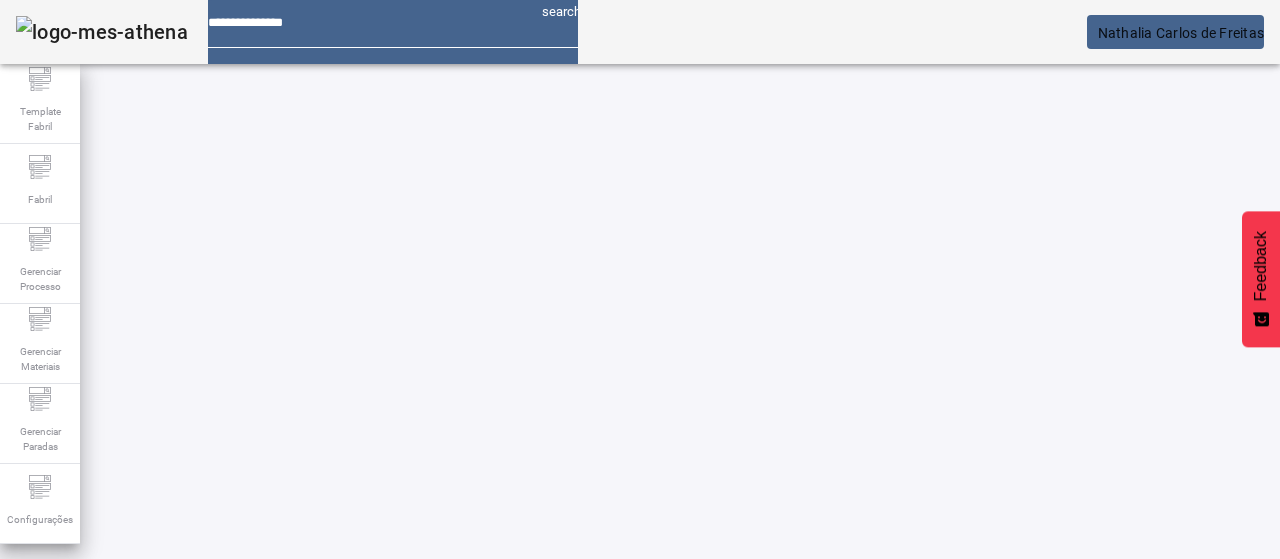 click on "ABRIR FILTROS" 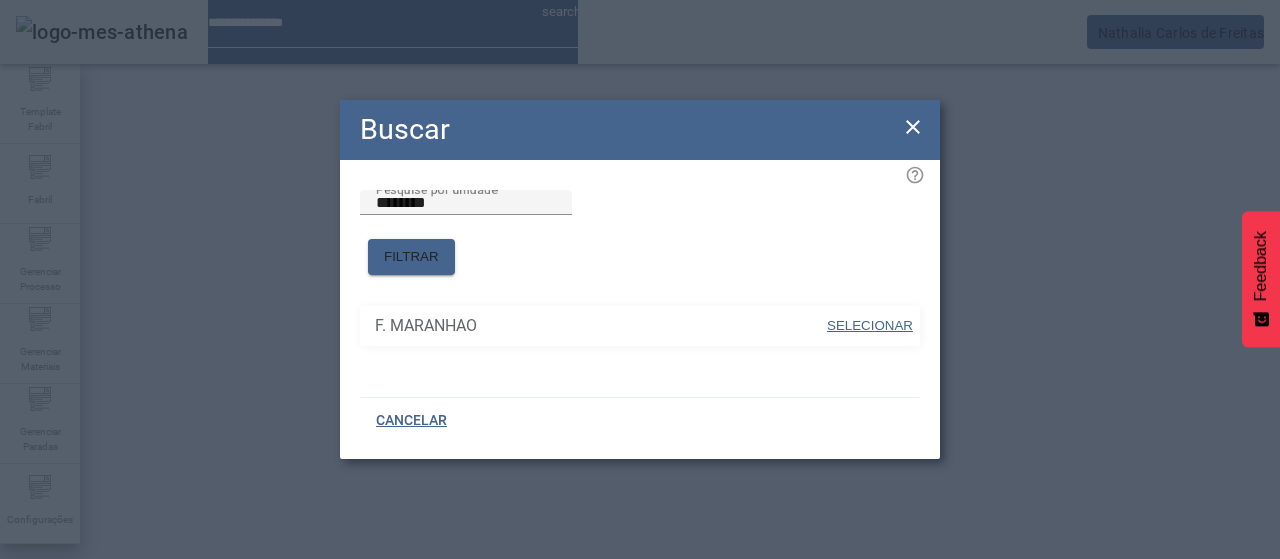 drag, startPoint x: 839, startPoint y: 313, endPoint x: 1134, endPoint y: 213, distance: 311.48837 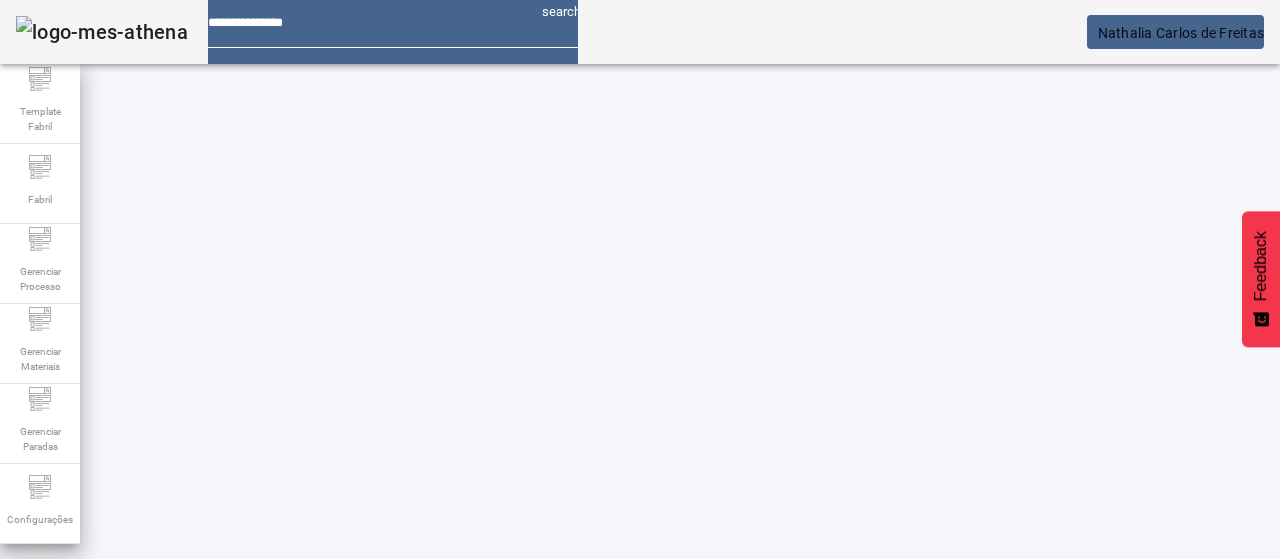 click 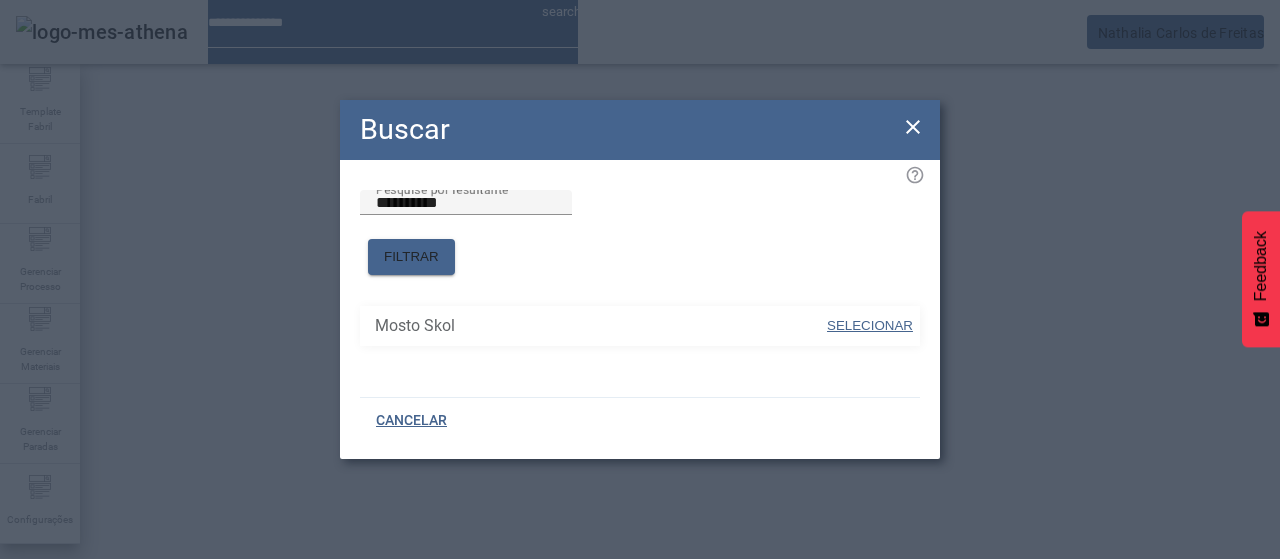 click on "SELECIONAR" at bounding box center [870, 325] 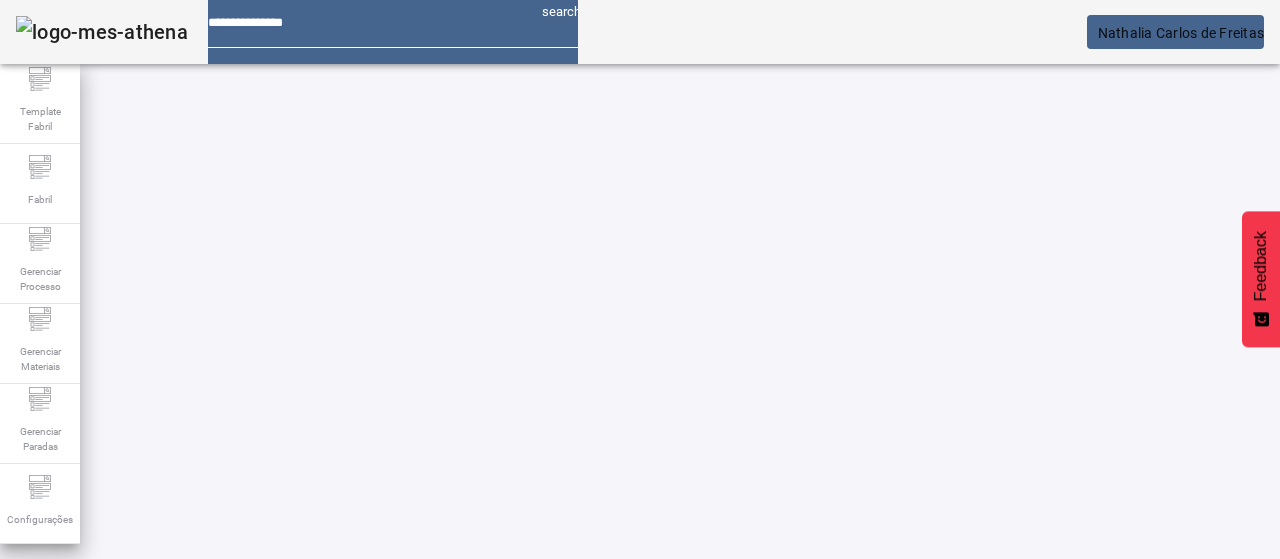 click on "FILTRAR" 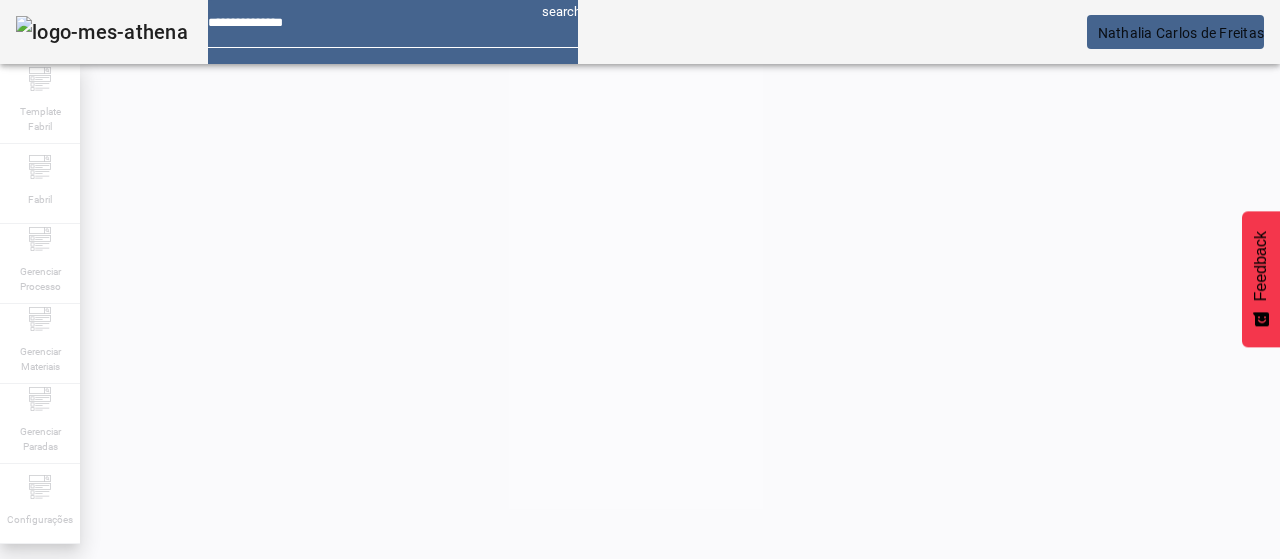 scroll, scrollTop: 68, scrollLeft: 0, axis: vertical 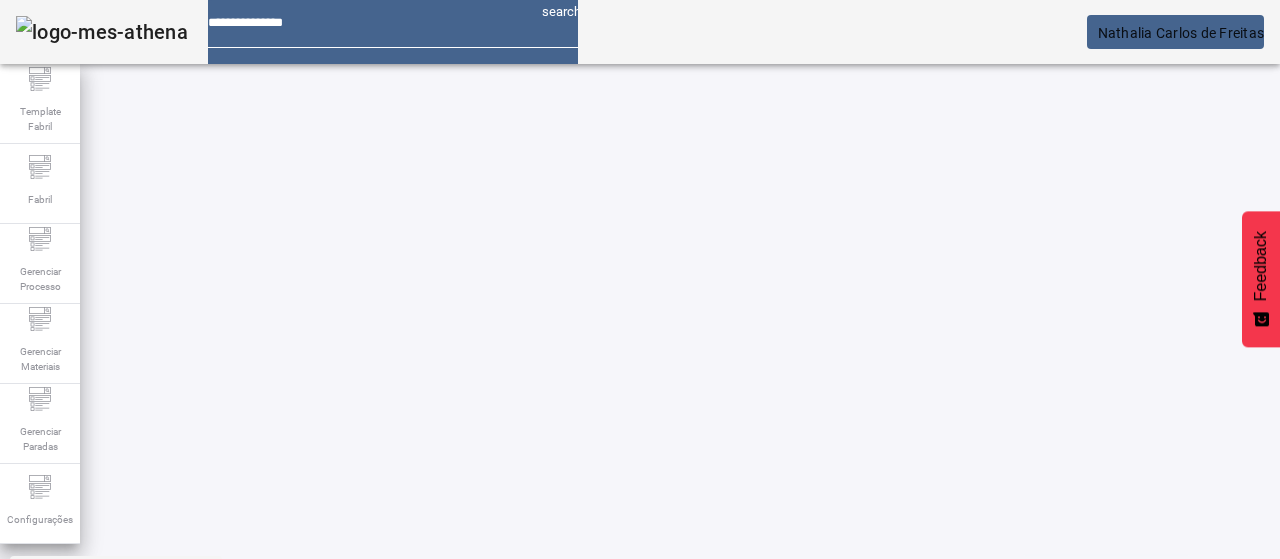 click on "EDITAR" at bounding box center (353, 858) 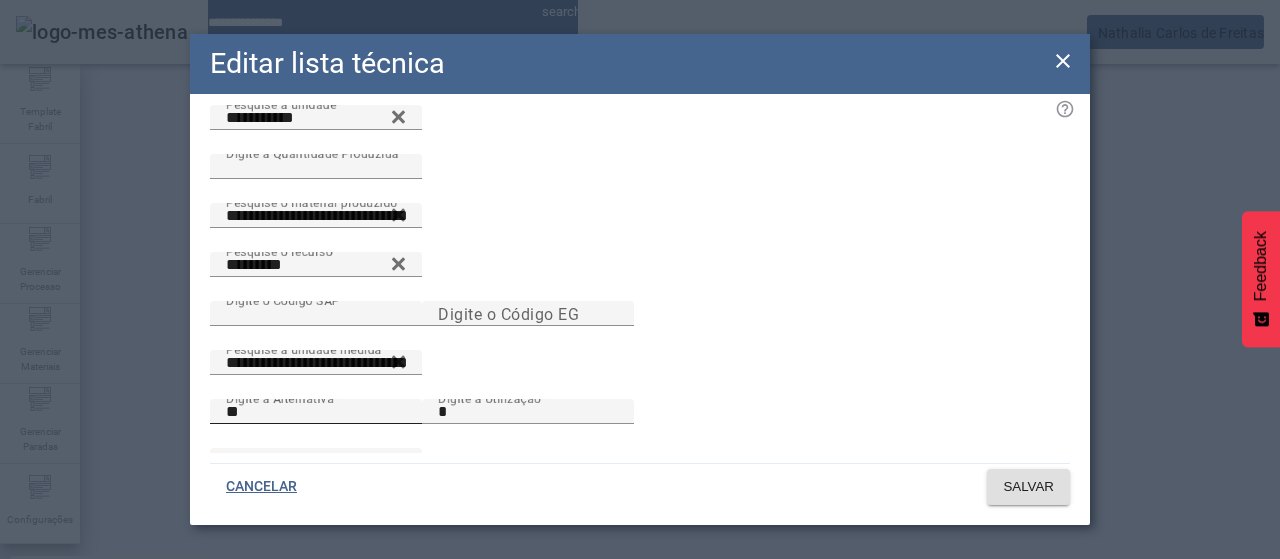 scroll, scrollTop: 100, scrollLeft: 0, axis: vertical 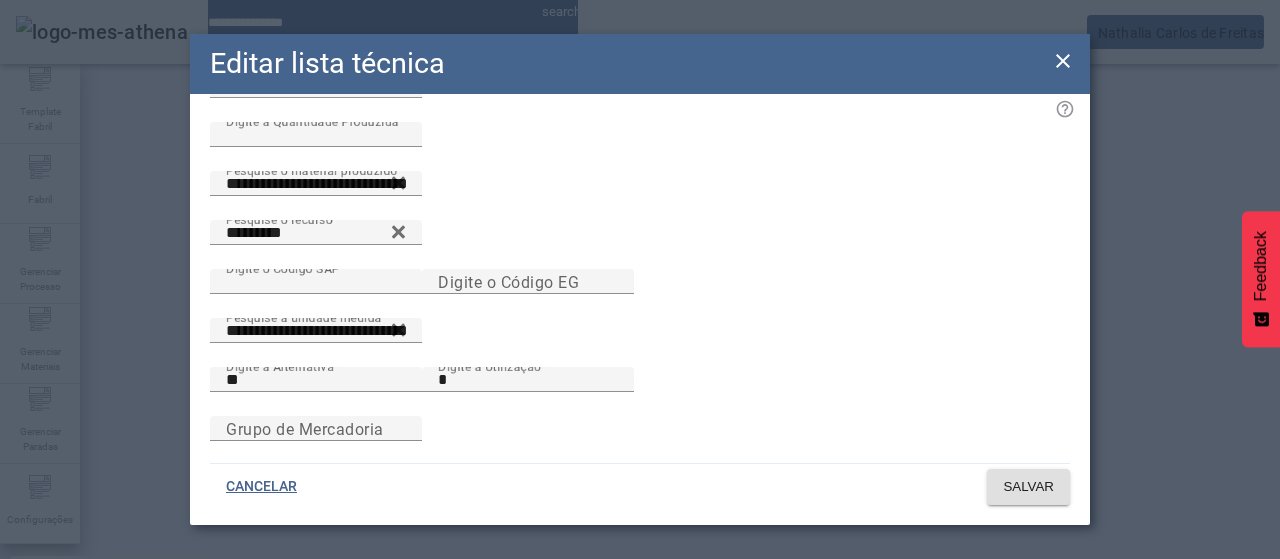 drag, startPoint x: 1065, startPoint y: 57, endPoint x: 1046, endPoint y: 73, distance: 24.839485 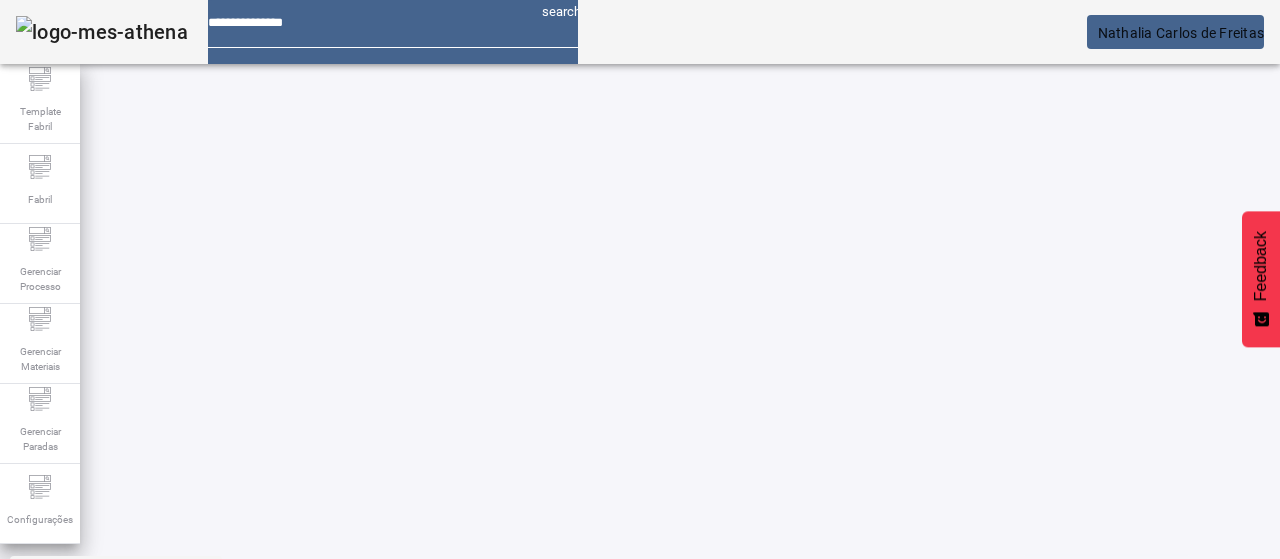 click at bounding box center [572, 1008] 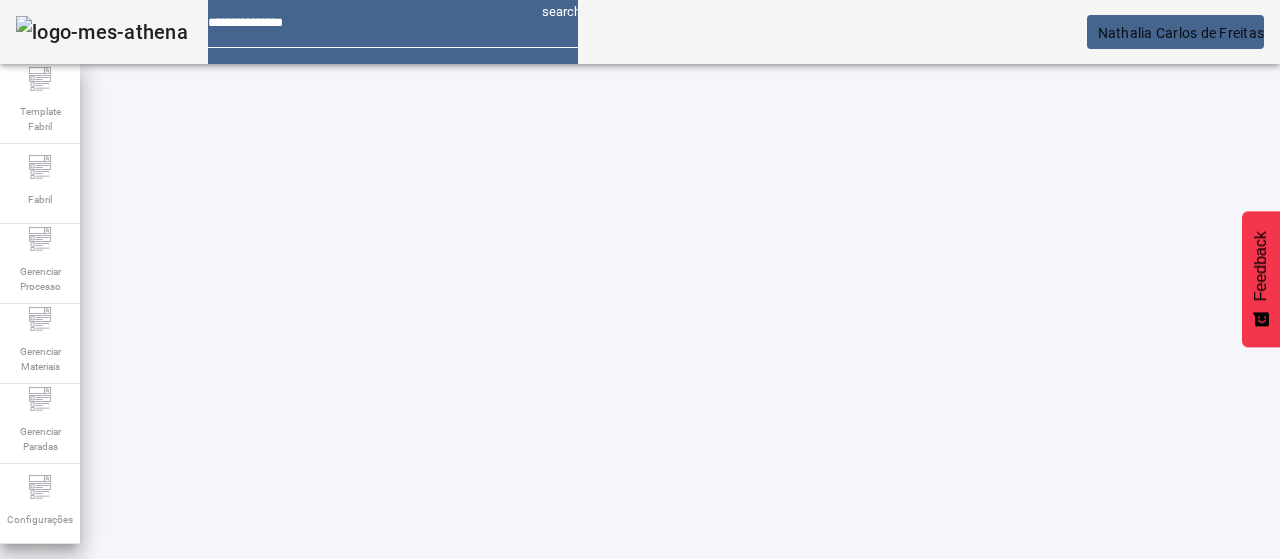 scroll, scrollTop: 4, scrollLeft: 0, axis: vertical 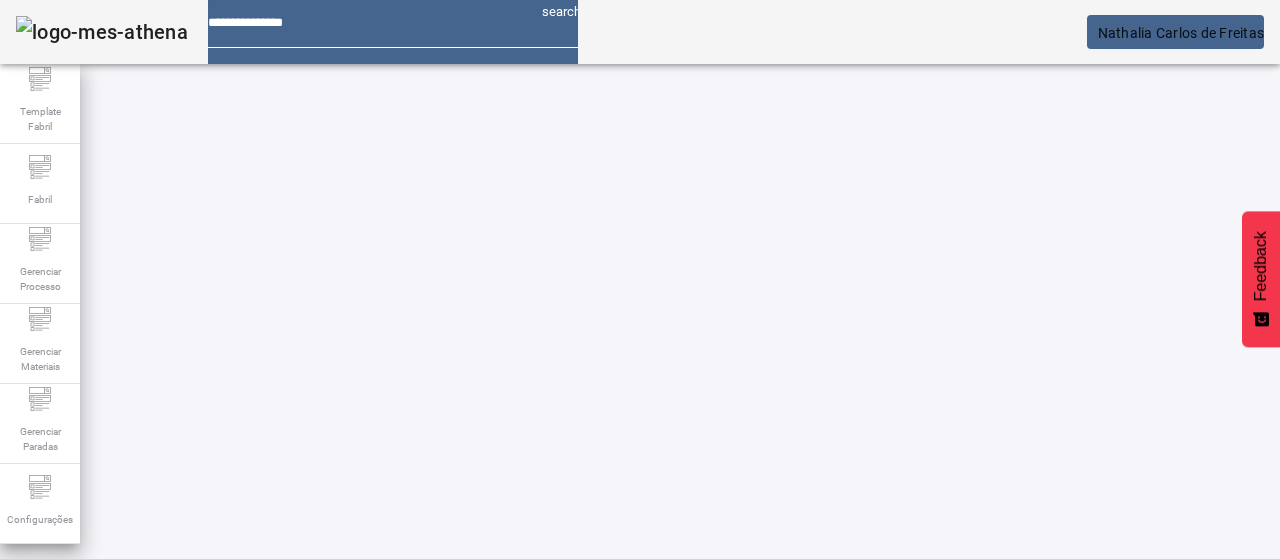 click at bounding box center [353, 739] 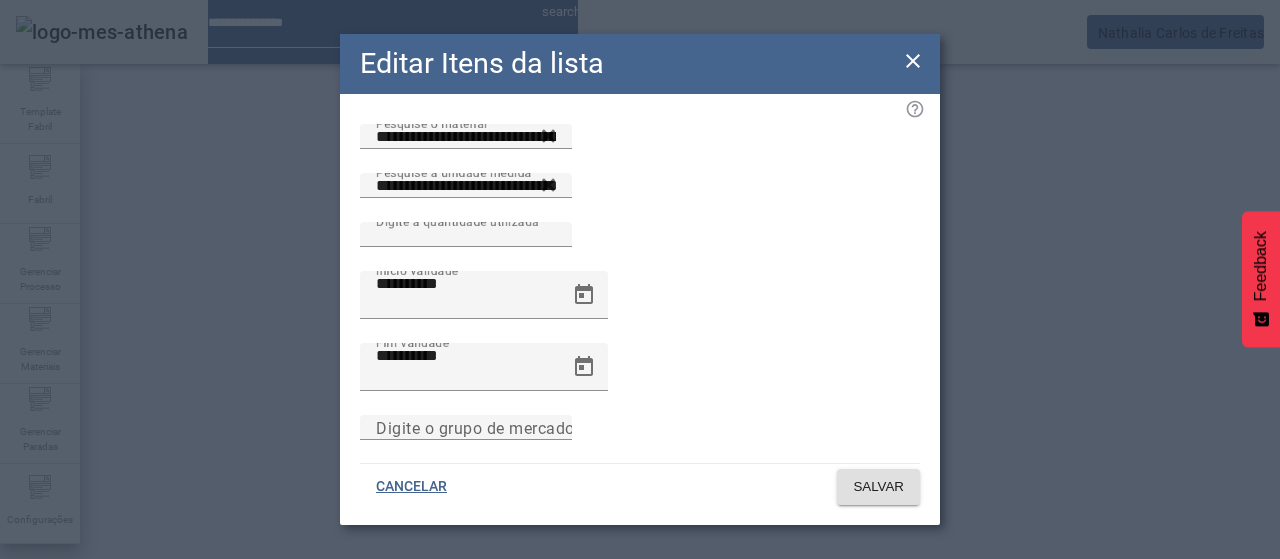 click on "Editar Itens da lista" 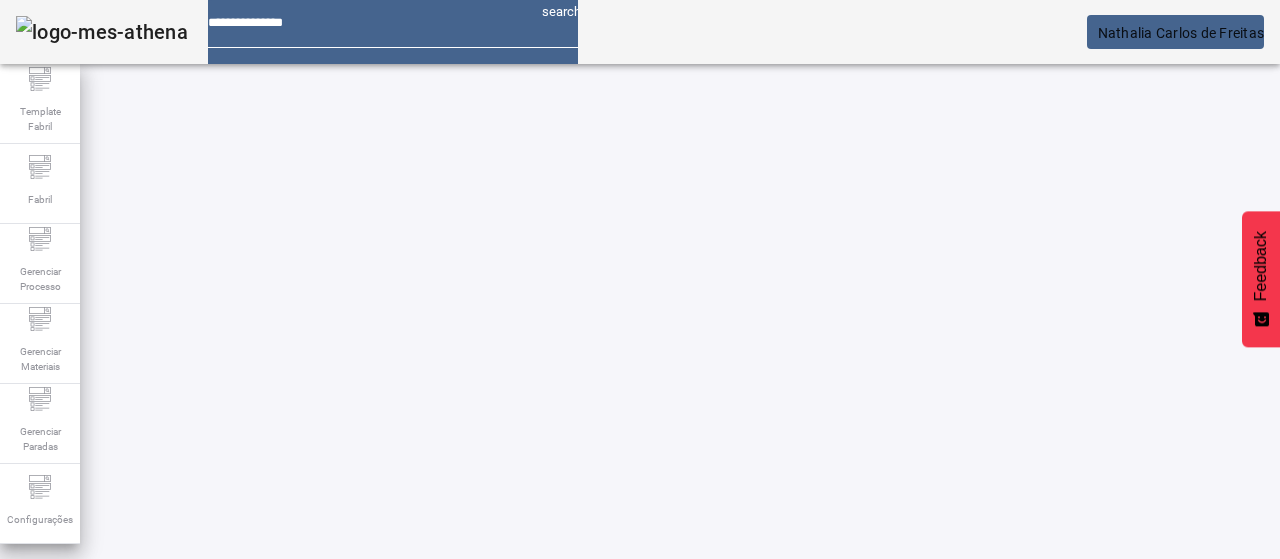 click on "EDITAR" at bounding box center [353, 739] 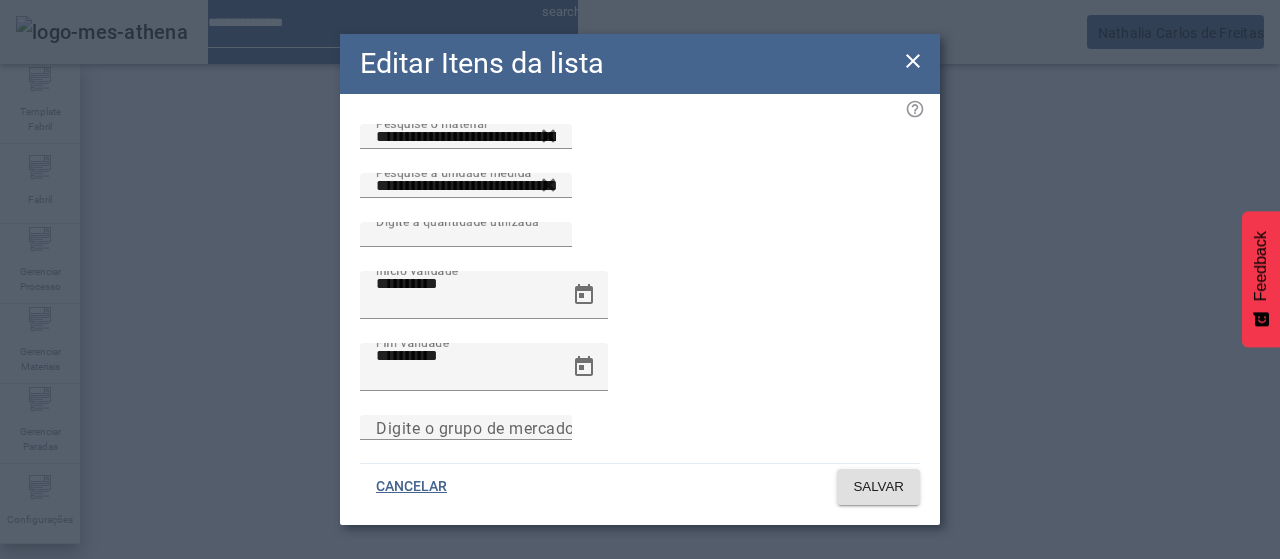click 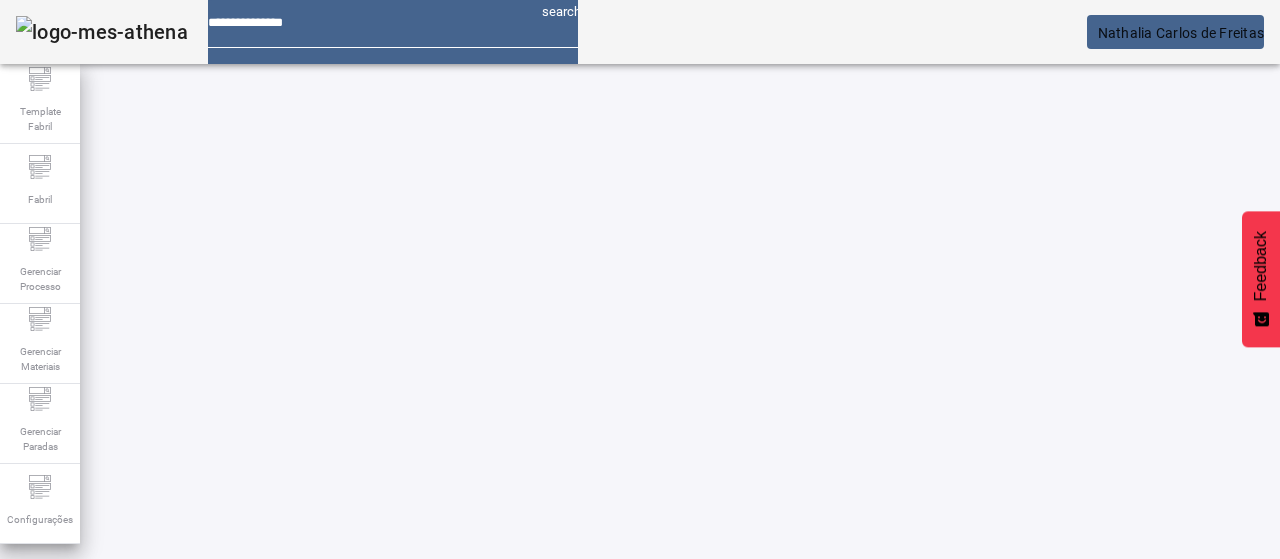 click on "EDITAR" at bounding box center [353, 739] 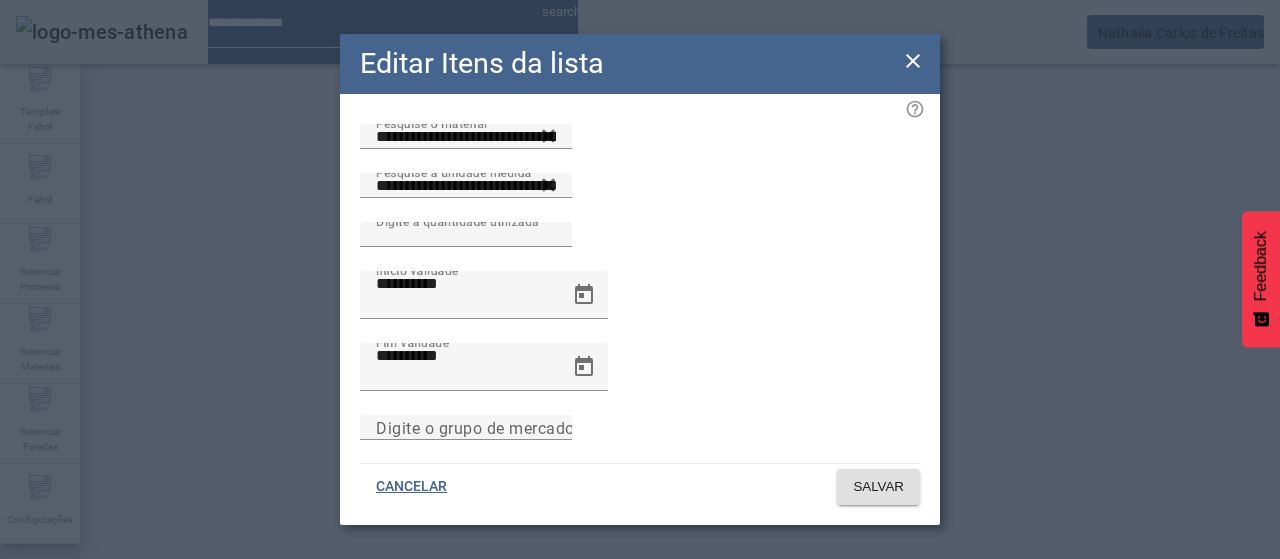click 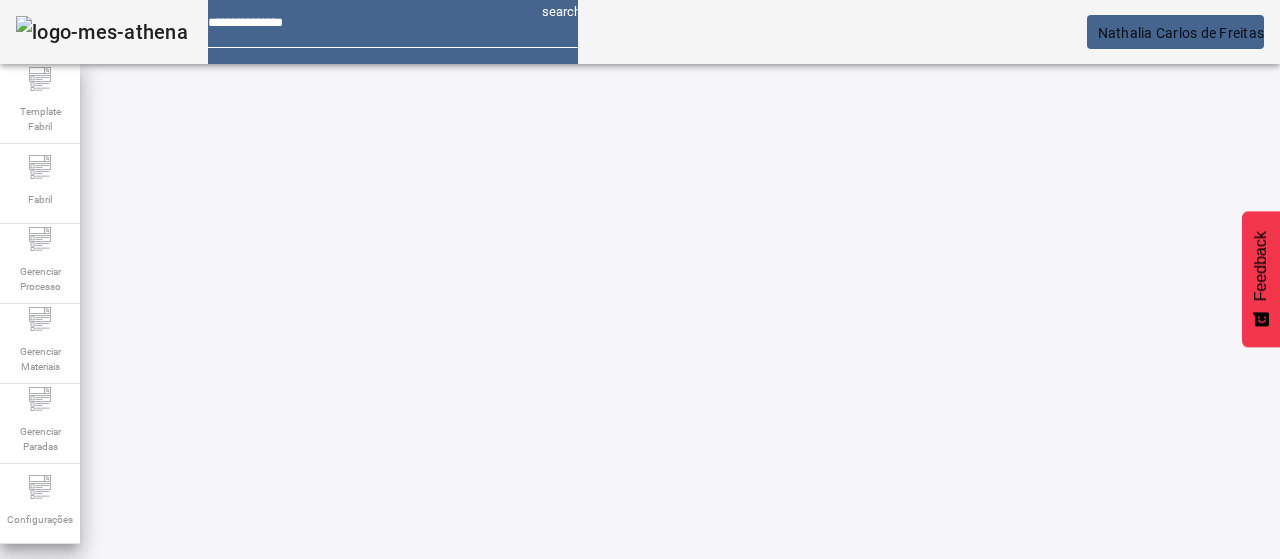 click on "EDITAR" at bounding box center [353, 739] 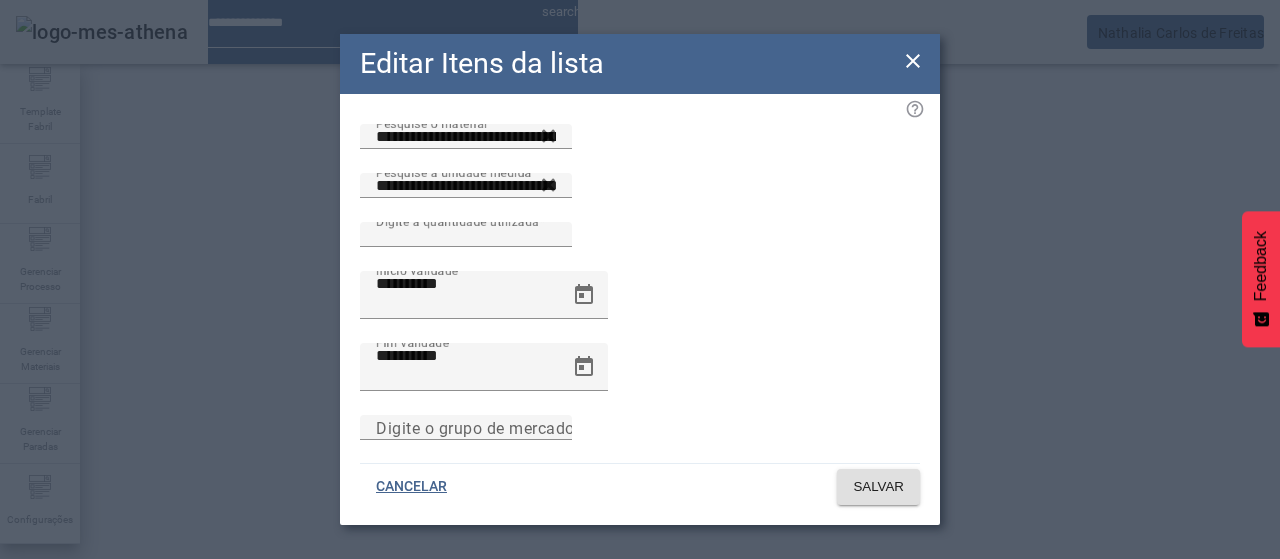click 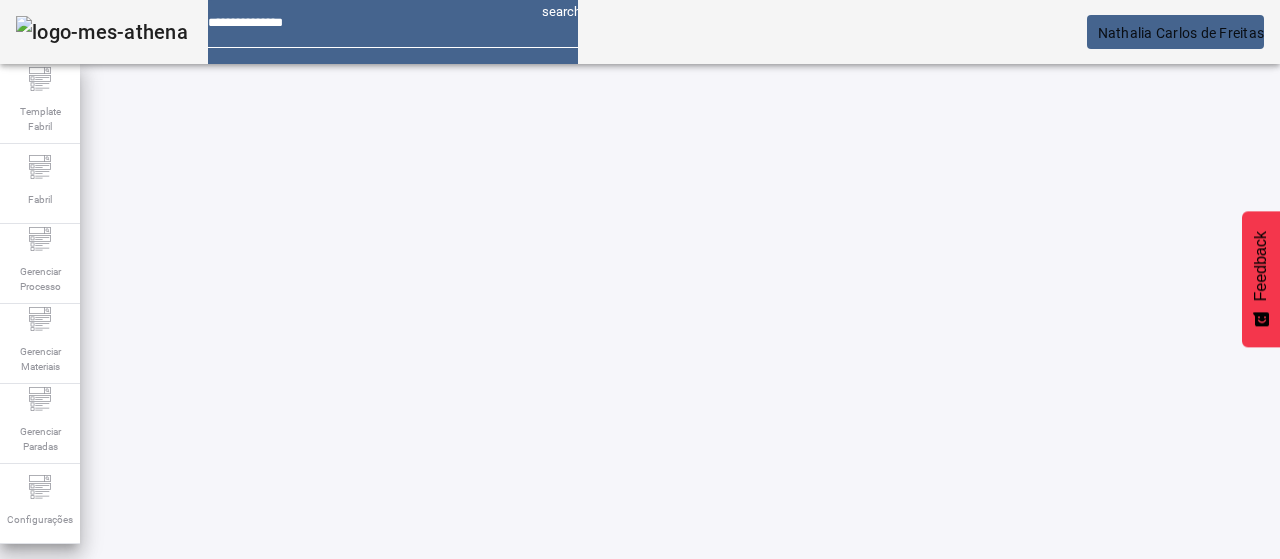 click on "EDITAR" at bounding box center [353, 739] 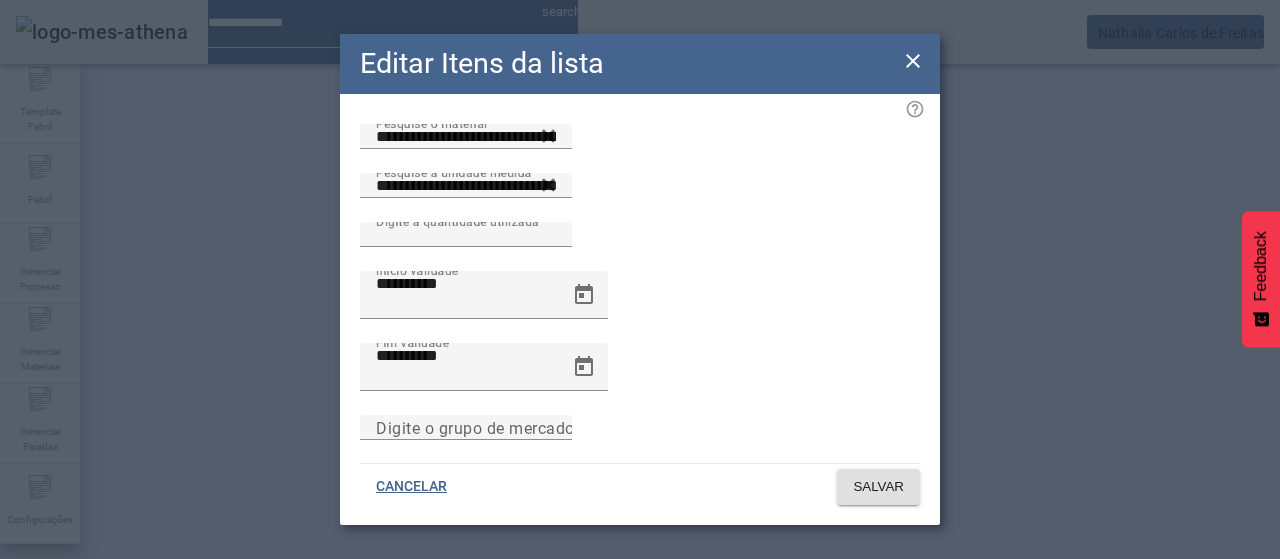 click 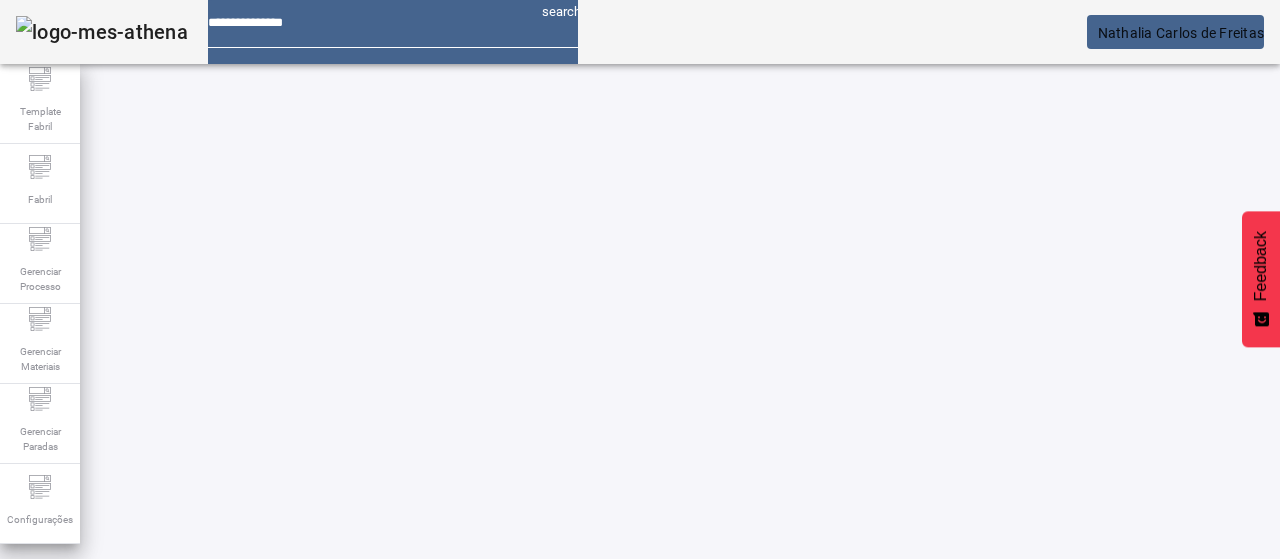 click on "EDITAR" at bounding box center [353, 739] 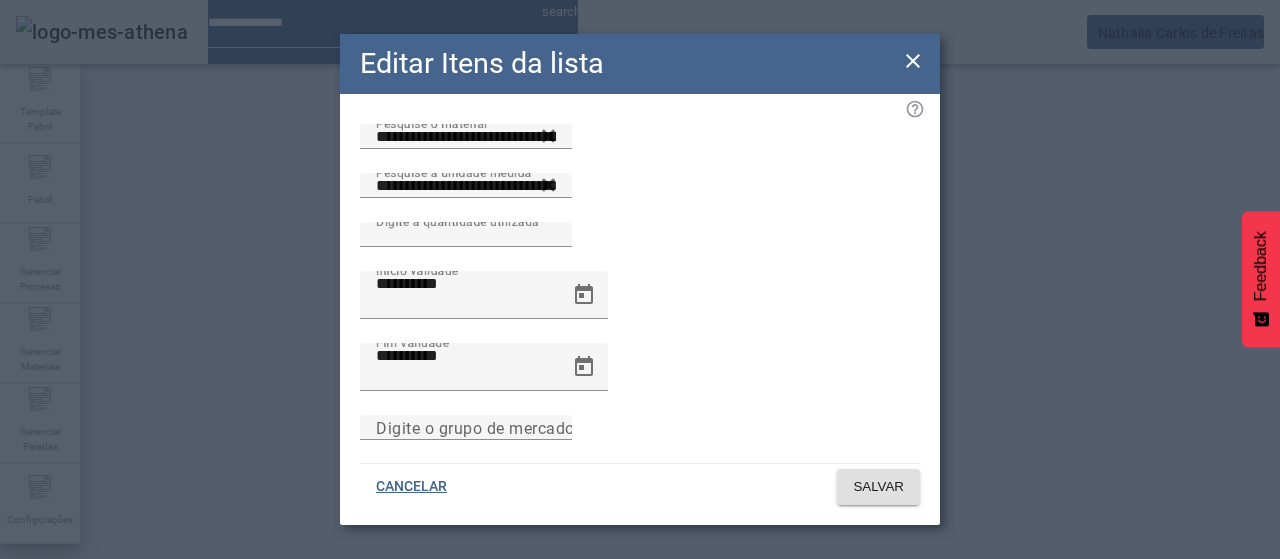 click 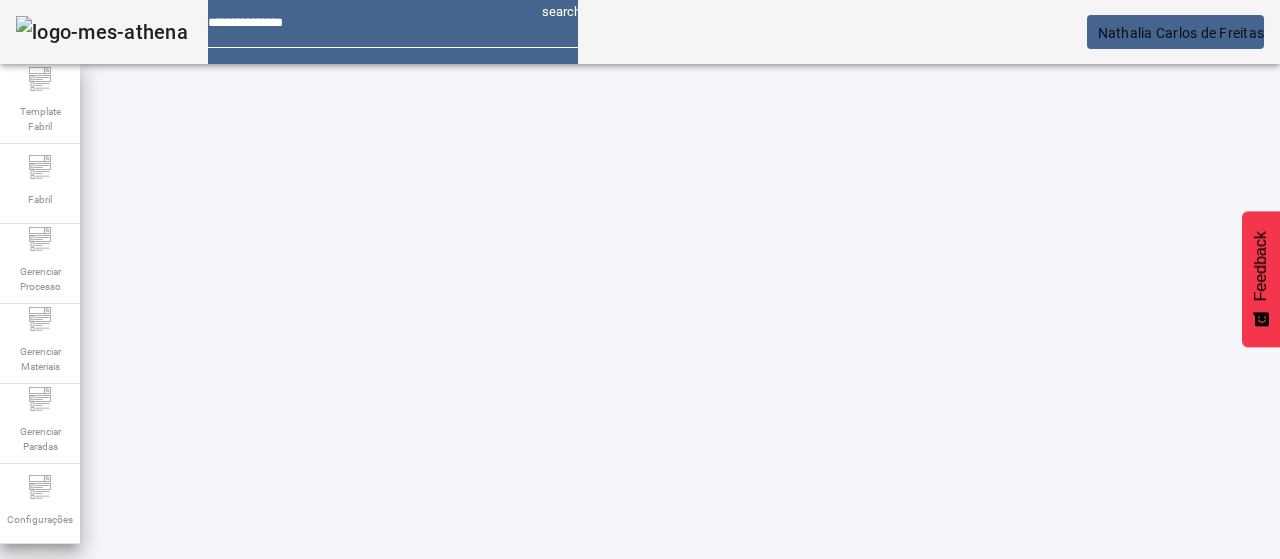 click at bounding box center [353, 739] 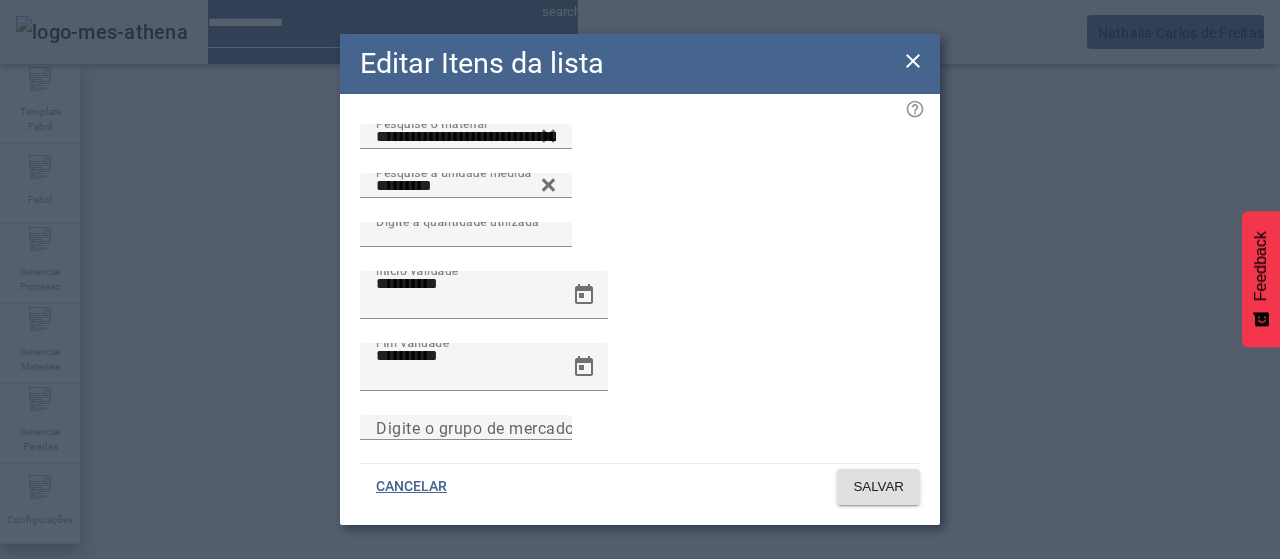 click on "**********" 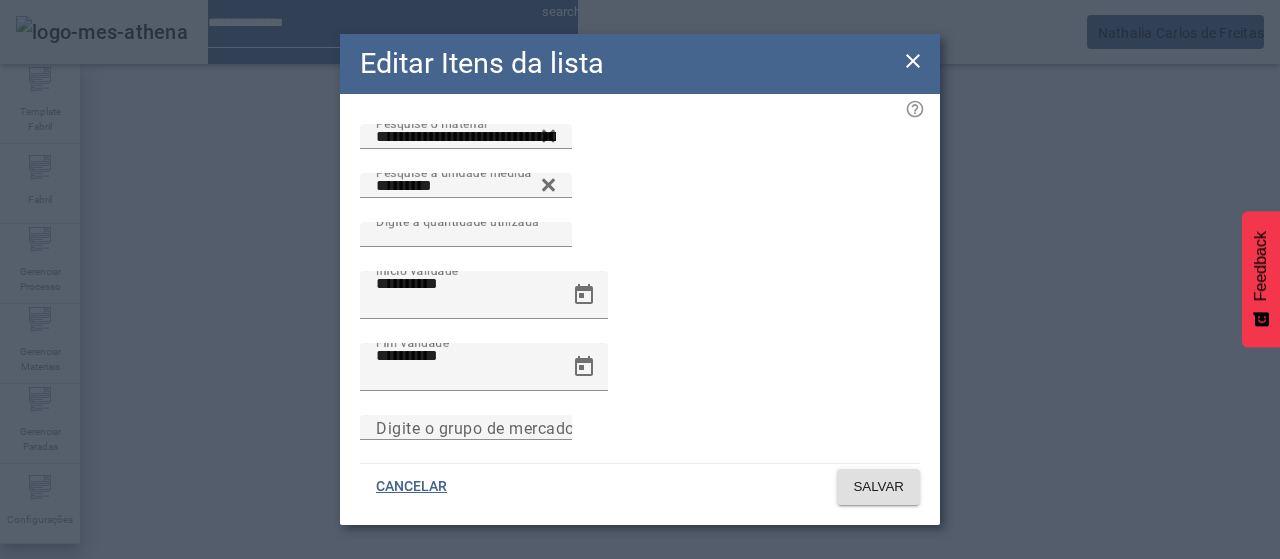 click 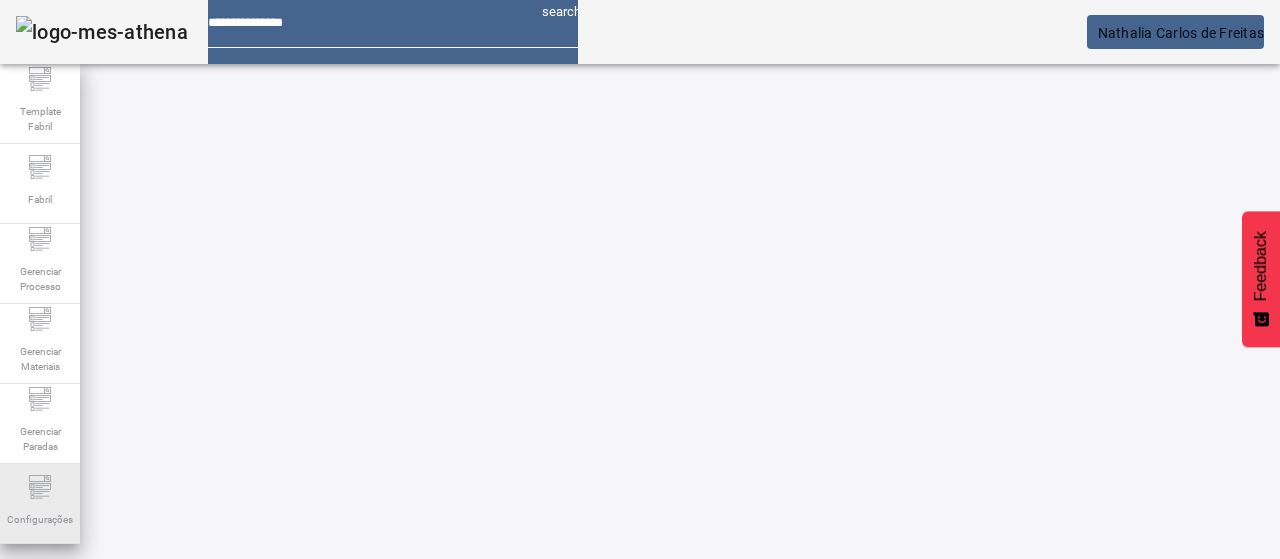 scroll, scrollTop: 104, scrollLeft: 0, axis: vertical 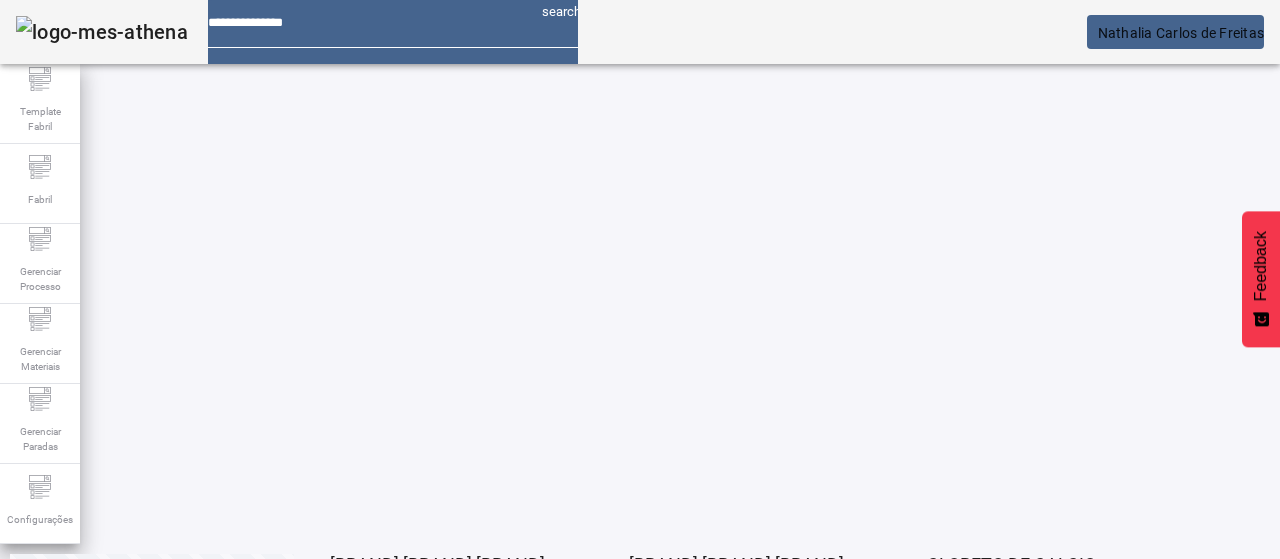 click on "EDITAR" at bounding box center (353, 639) 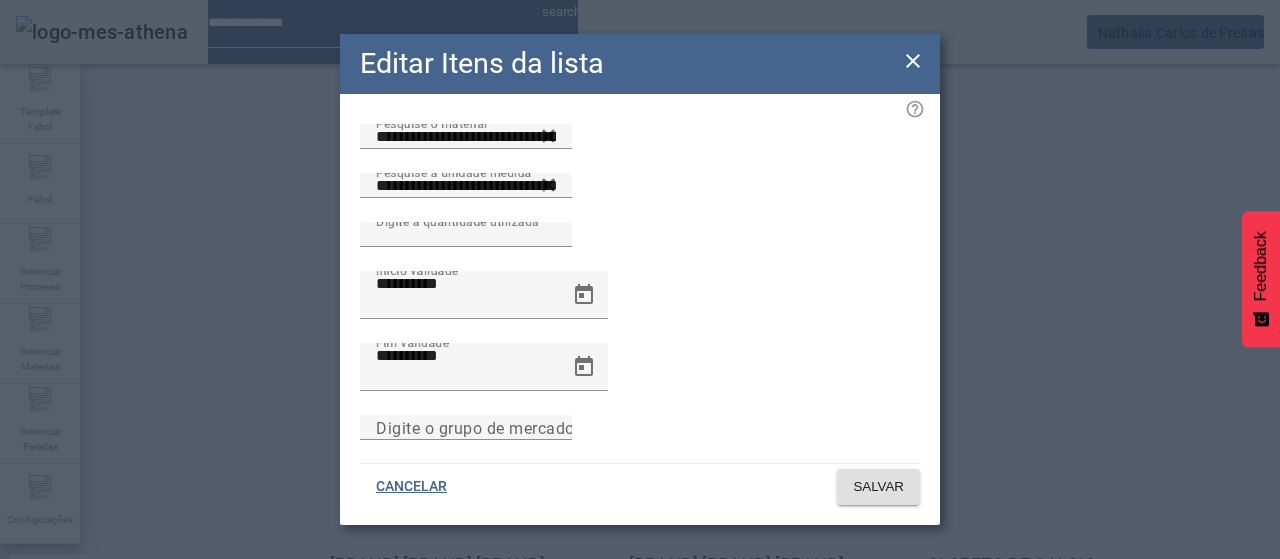 click 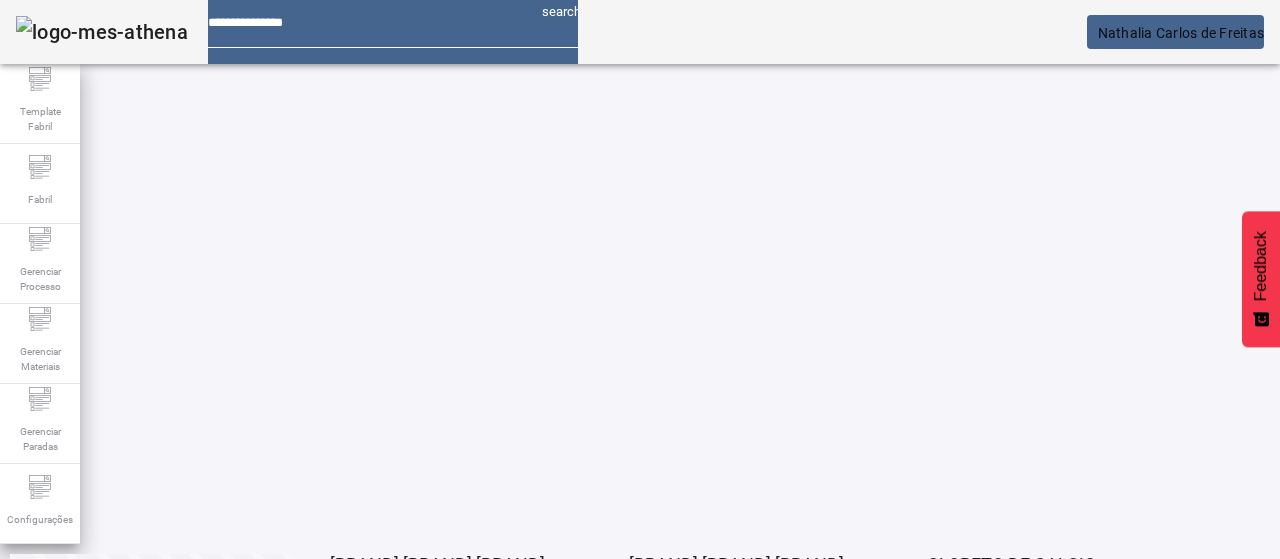 click at bounding box center (353, 639) 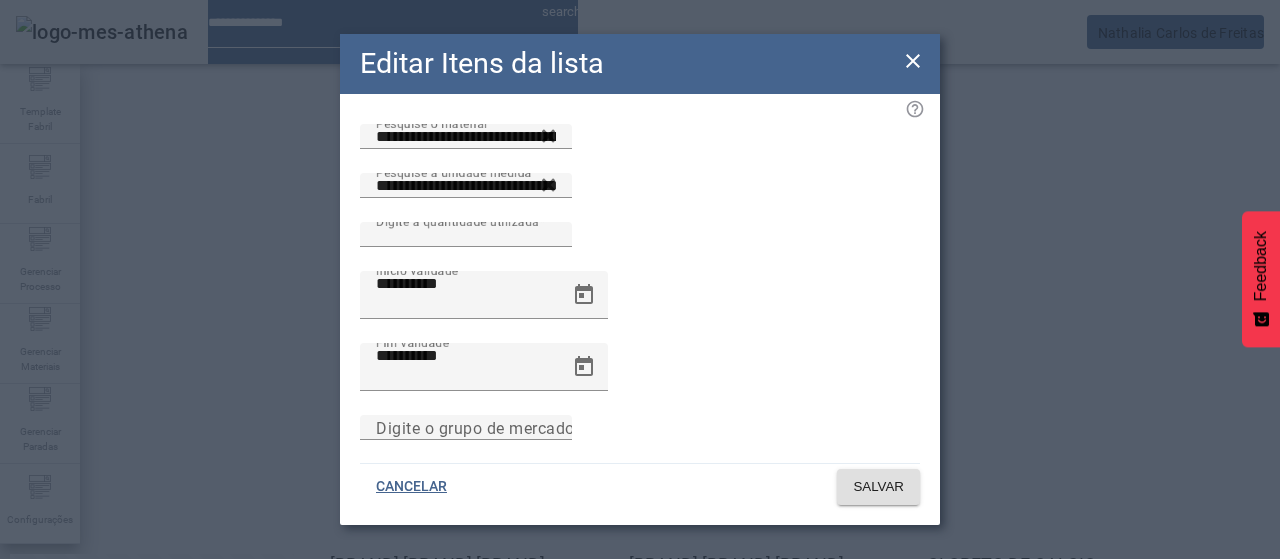 drag, startPoint x: 901, startPoint y: 62, endPoint x: 886, endPoint y: 104, distance: 44.598206 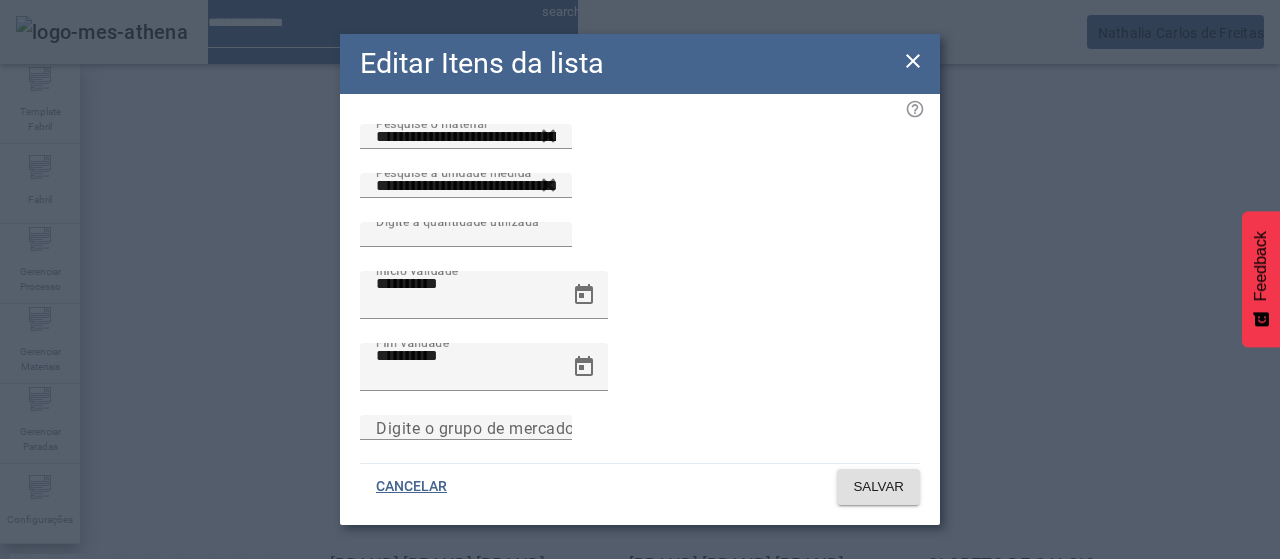click 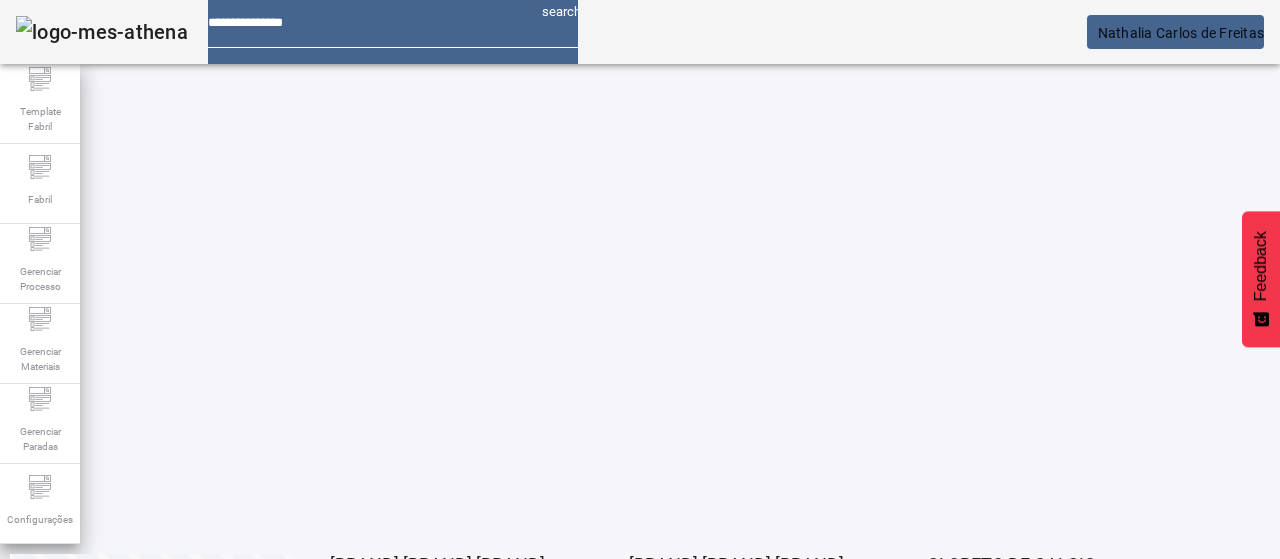 click at bounding box center (353, 639) 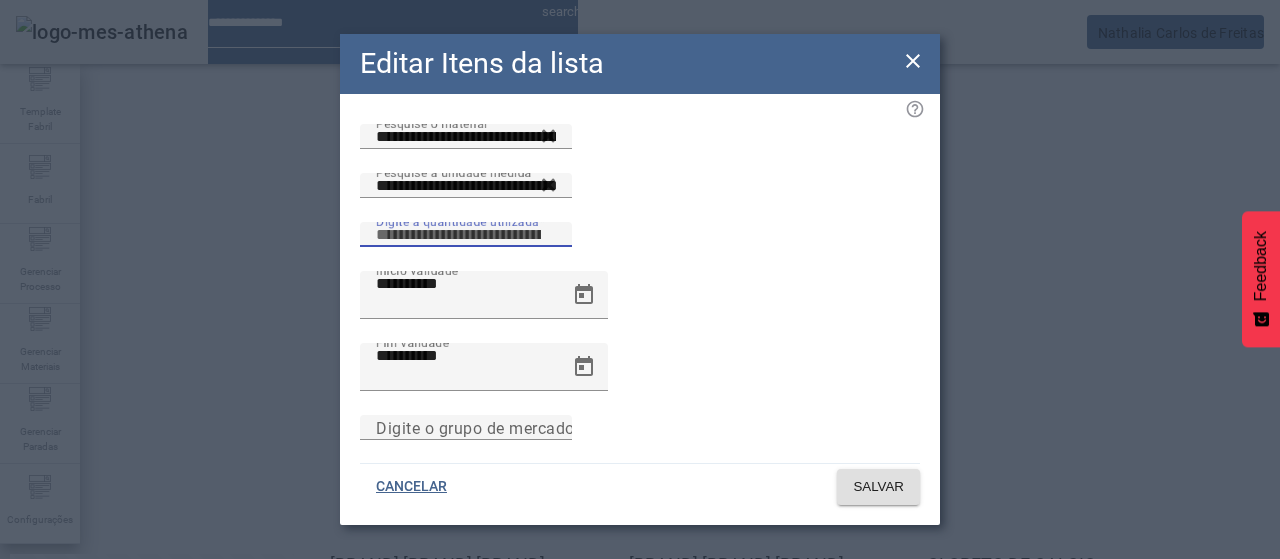 click on "****" at bounding box center (466, 235) 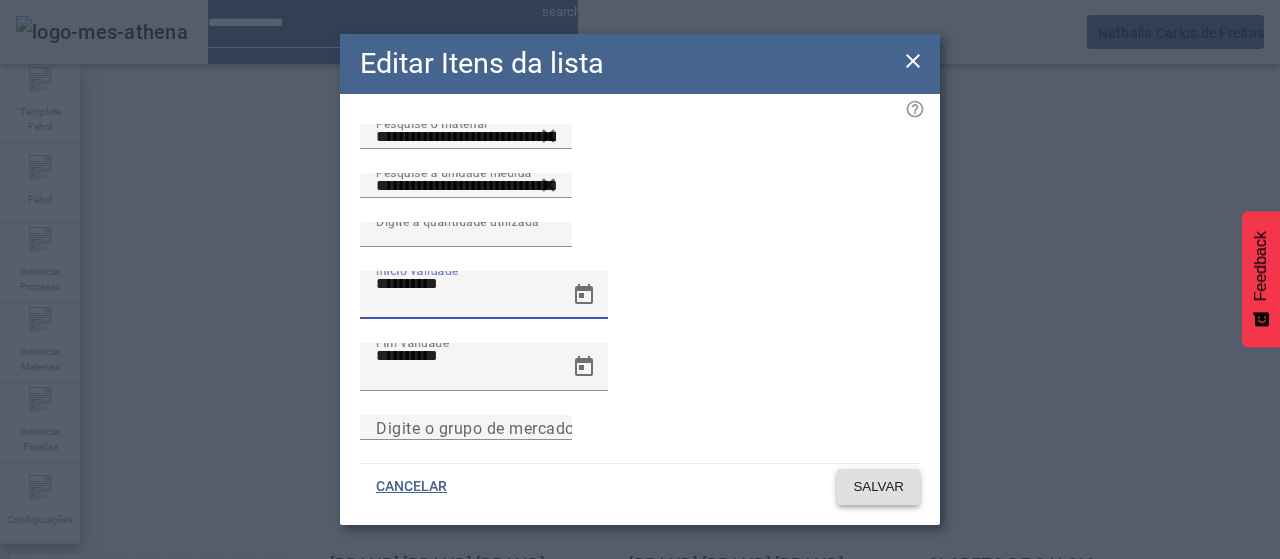 click 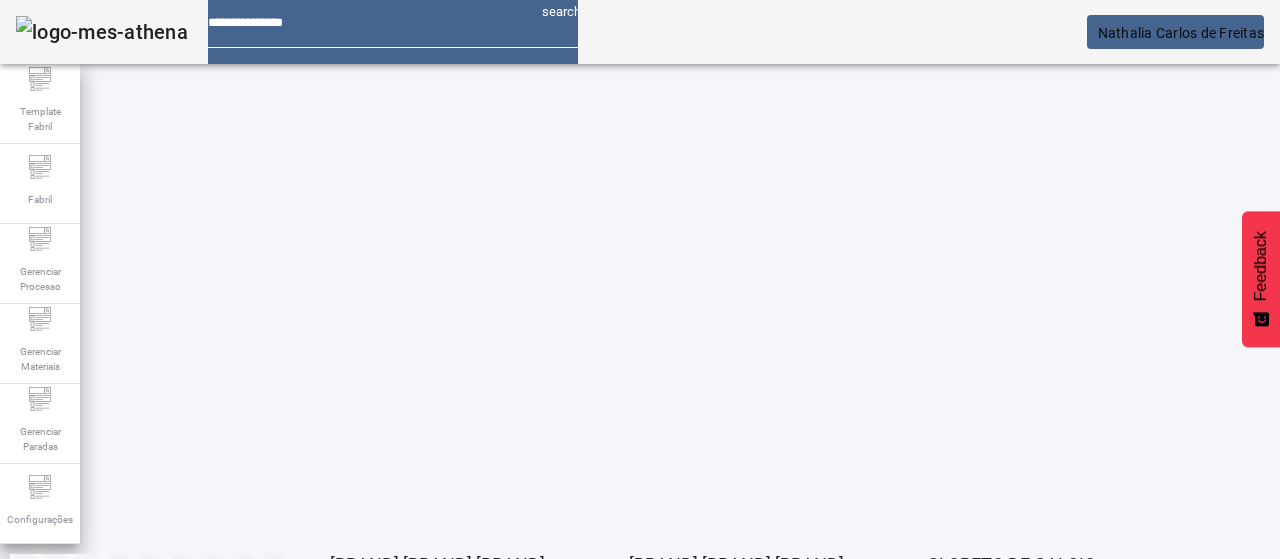 click on "EDITAR" at bounding box center (950, 939) 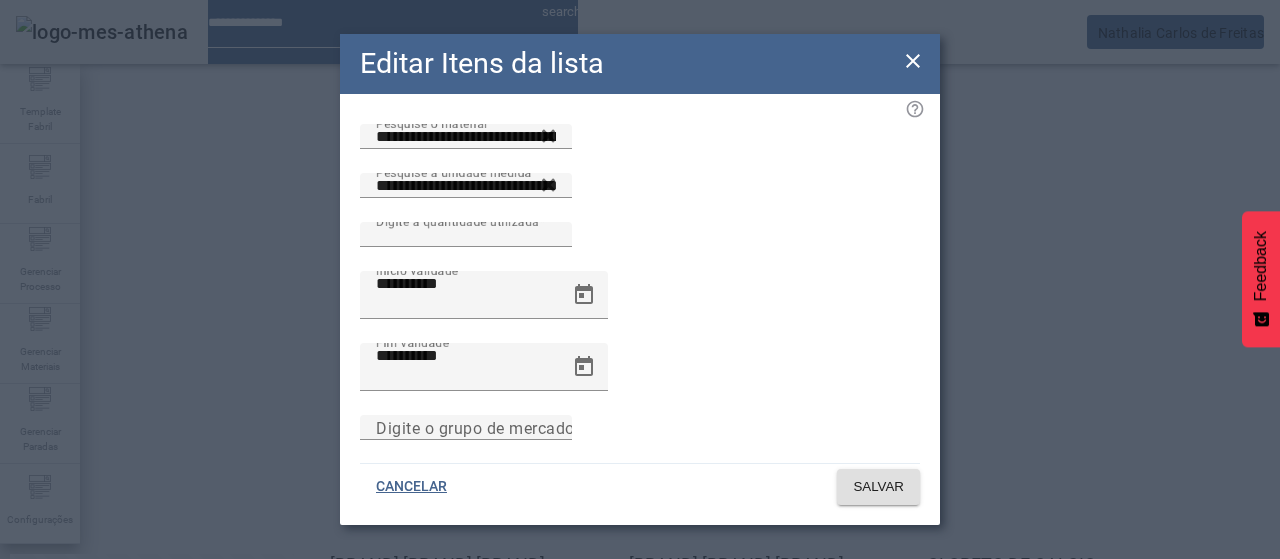 click 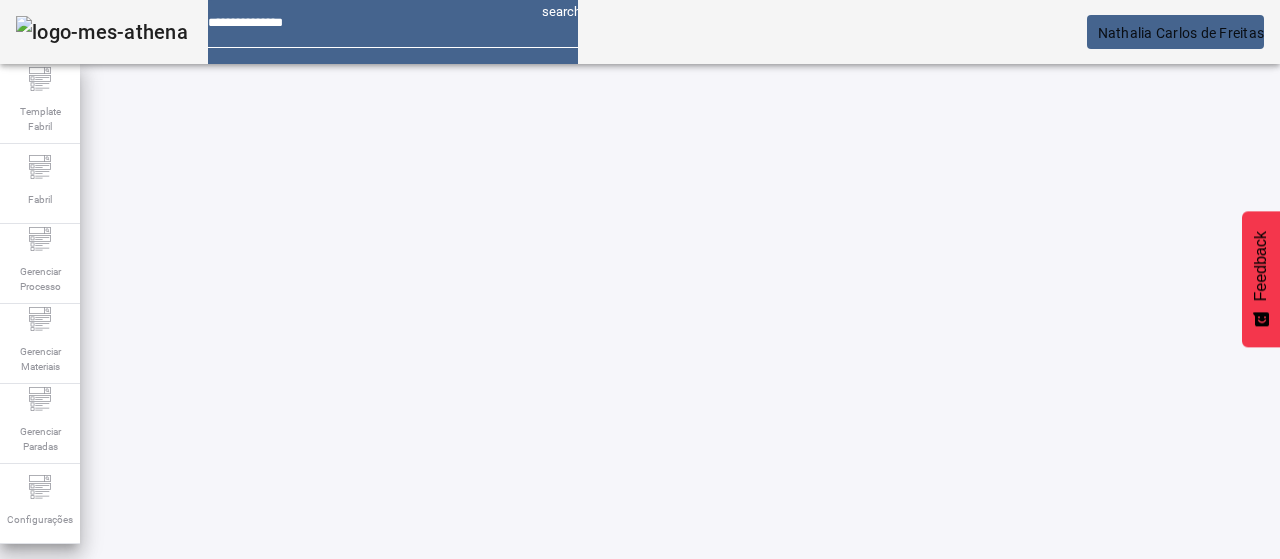 drag, startPoint x: 1156, startPoint y: 126, endPoint x: 636, endPoint y: 242, distance: 532.7814 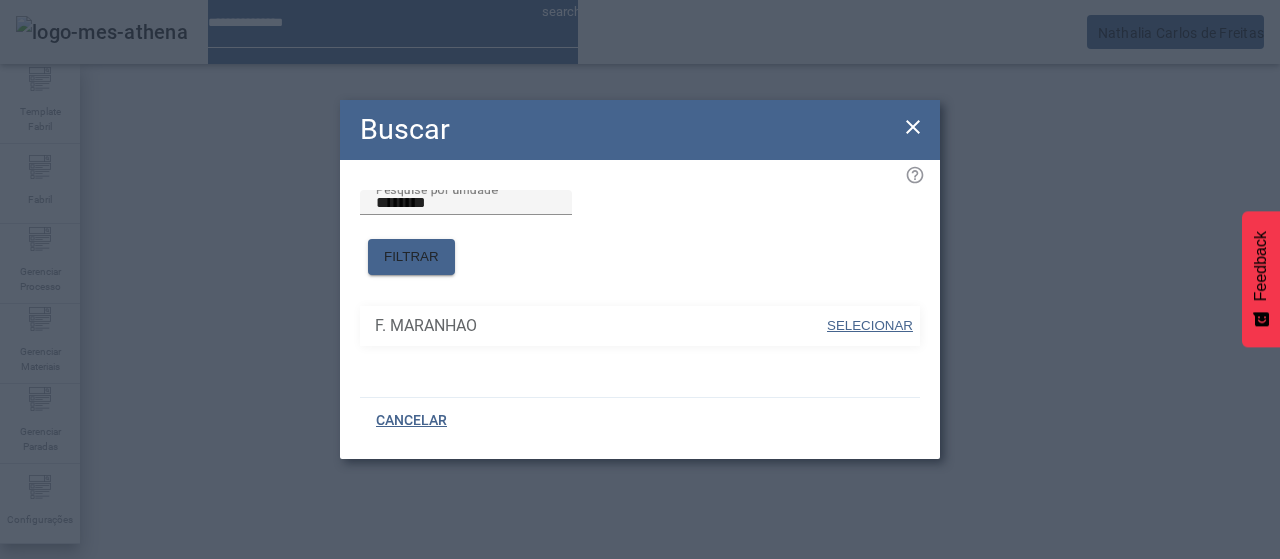 click on "SELECIONAR" at bounding box center [870, 325] 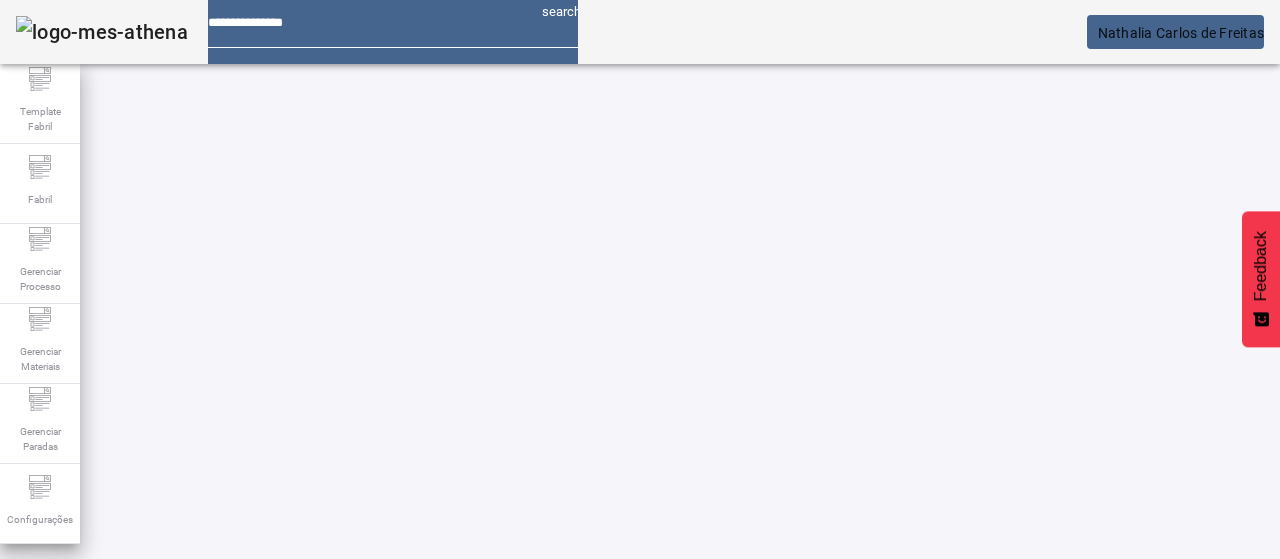 click 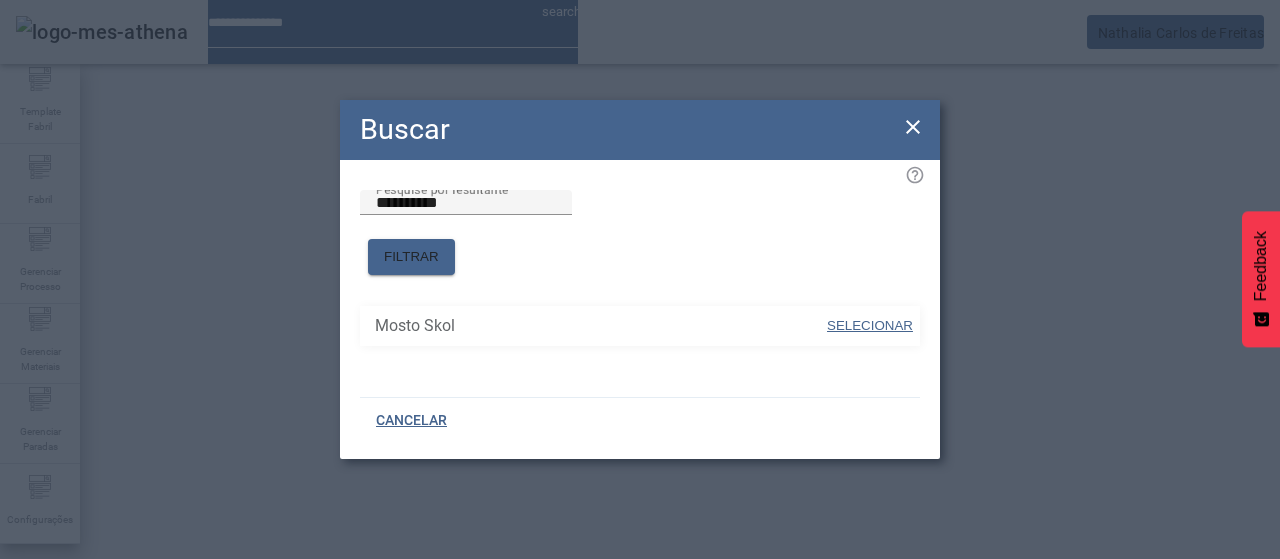 click on "SELECIONAR" at bounding box center (870, 325) 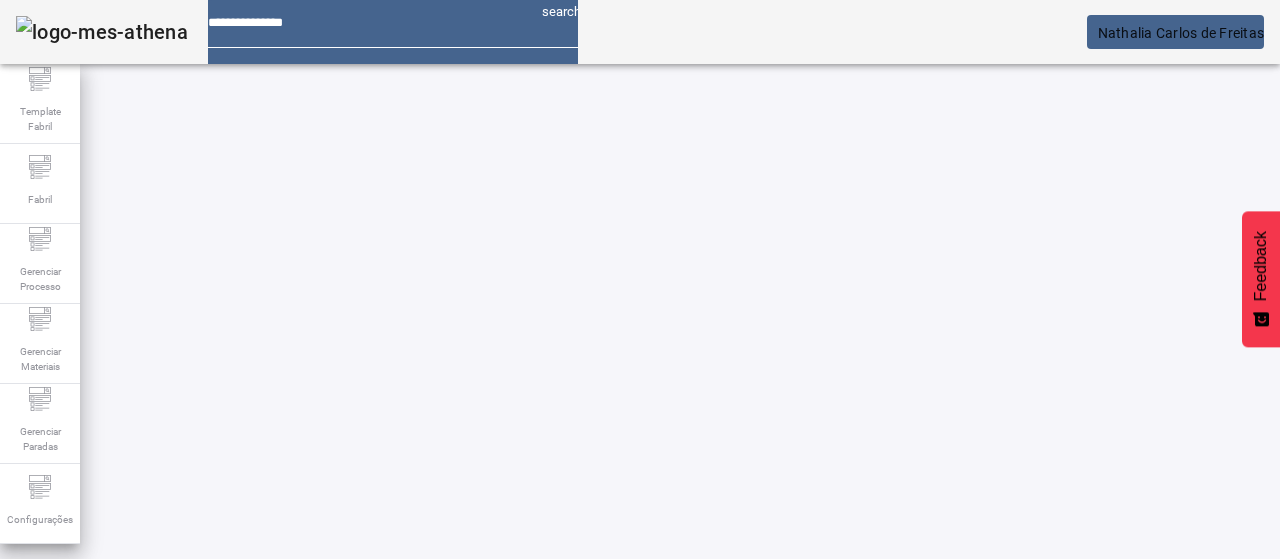 click on "FILTRAR" 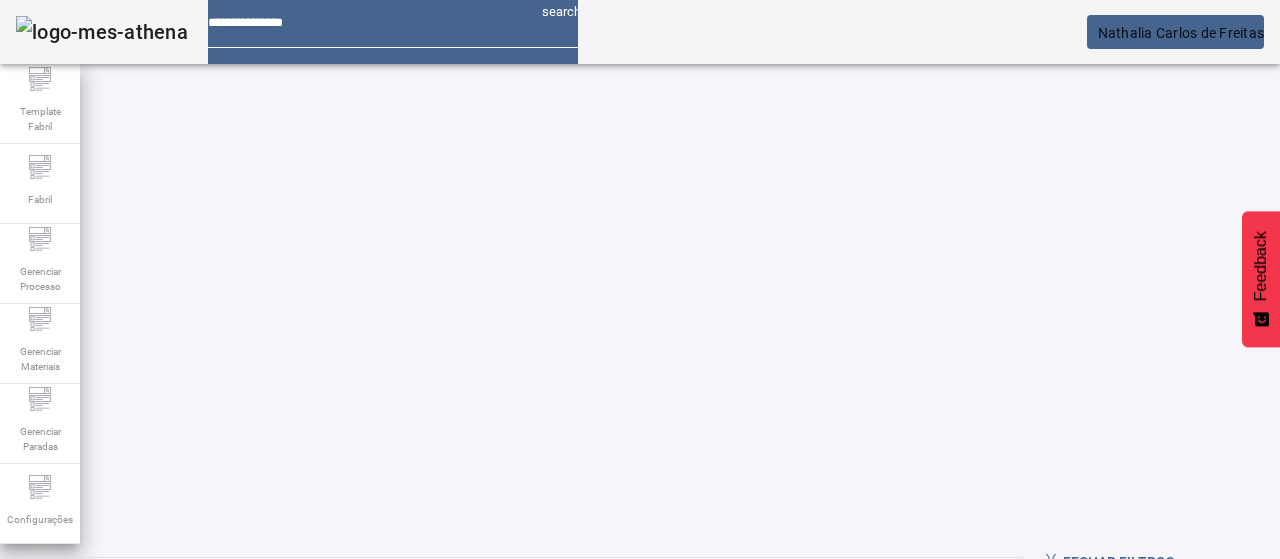 scroll, scrollTop: 68, scrollLeft: 0, axis: vertical 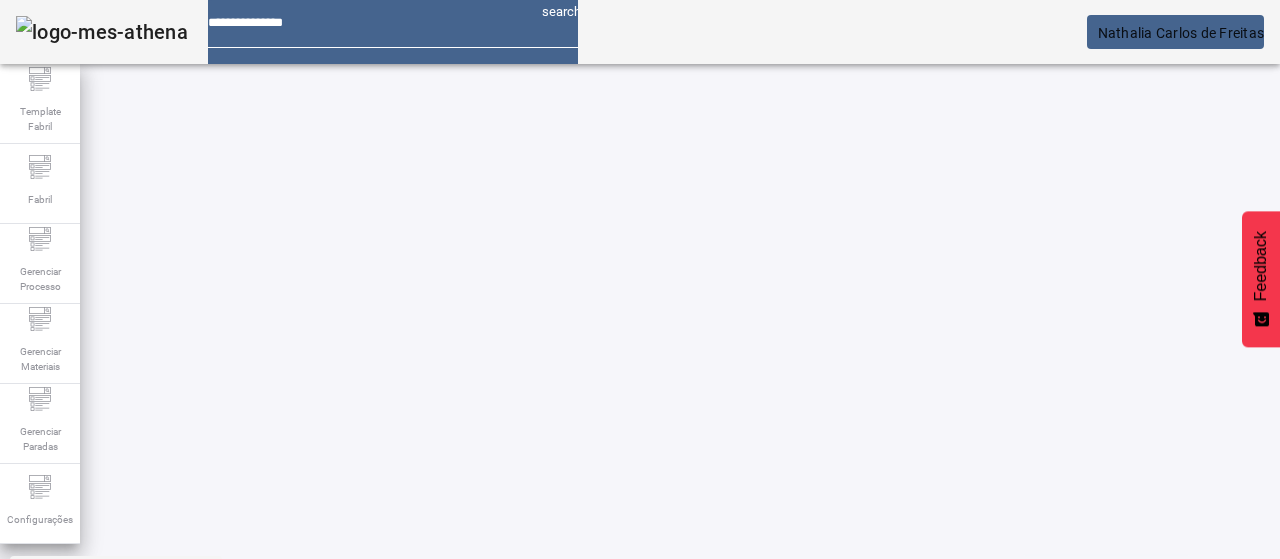 click at bounding box center [353, 858] 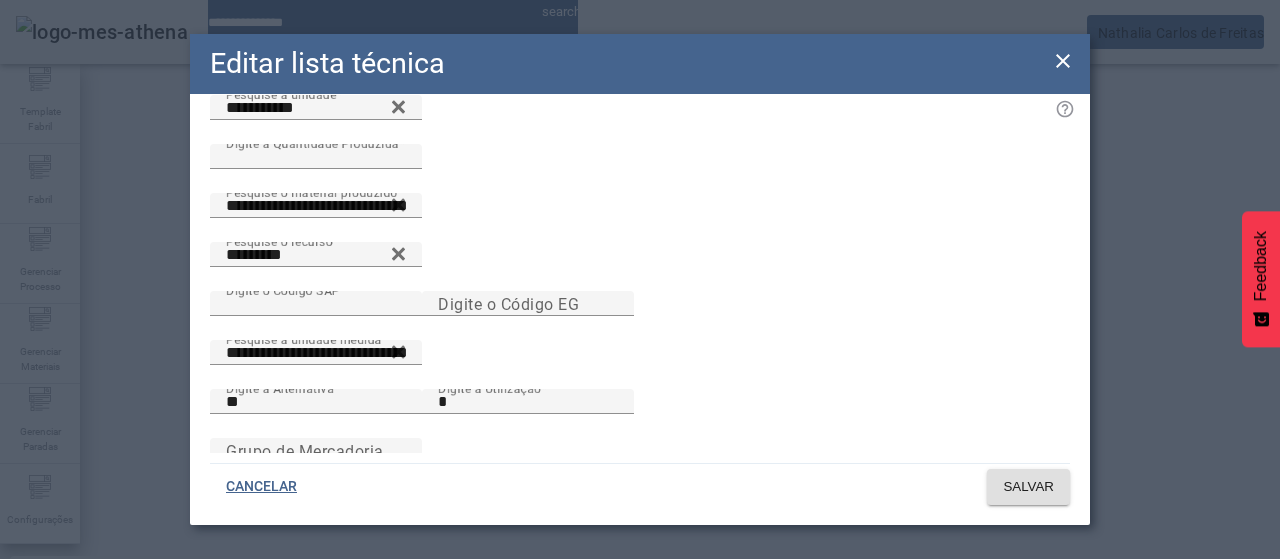 scroll, scrollTop: 144, scrollLeft: 0, axis: vertical 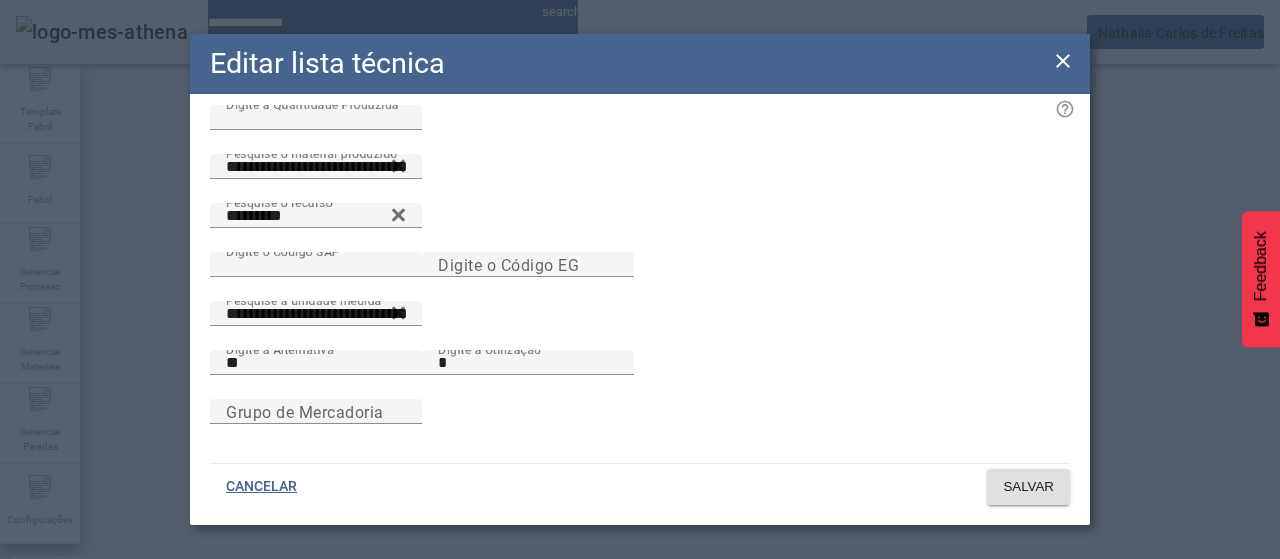 click 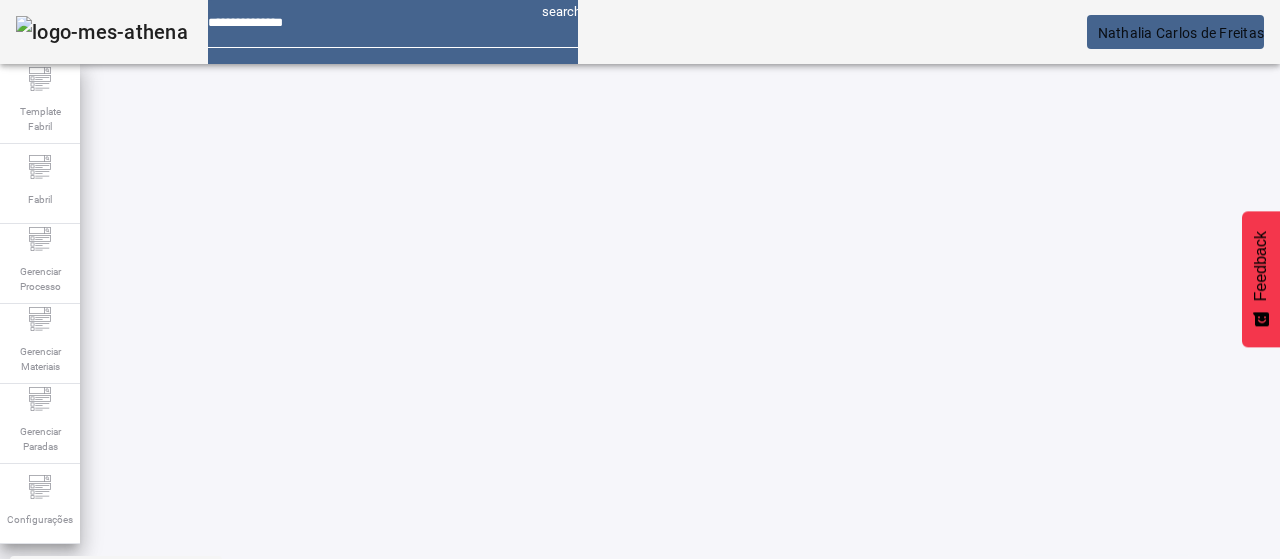 click on "EDITAR" at bounding box center [353, 858] 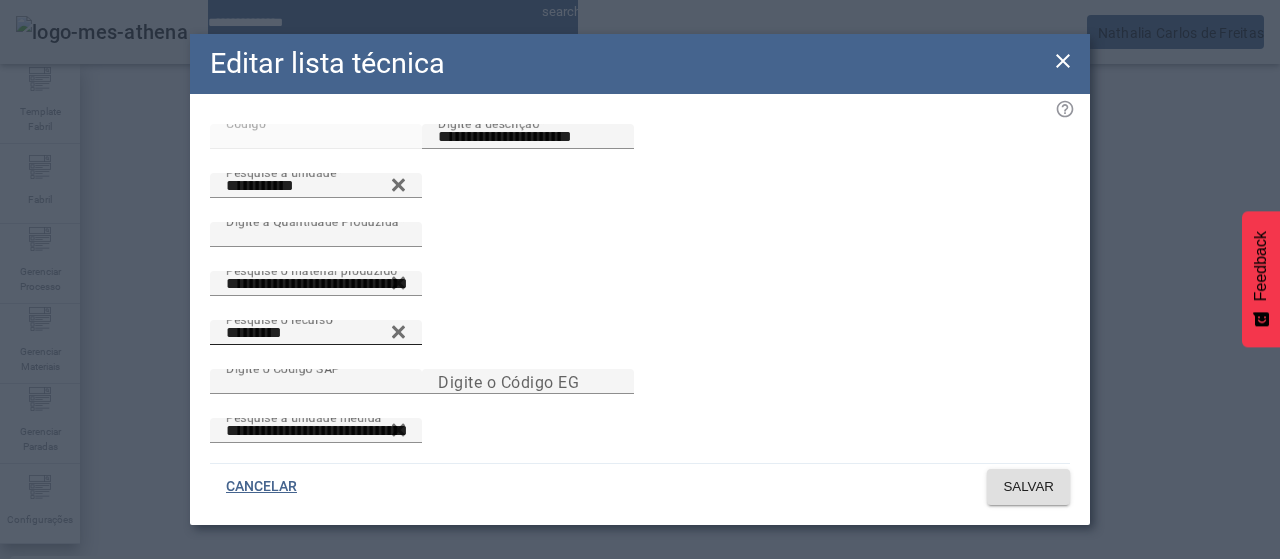 scroll, scrollTop: 100, scrollLeft: 0, axis: vertical 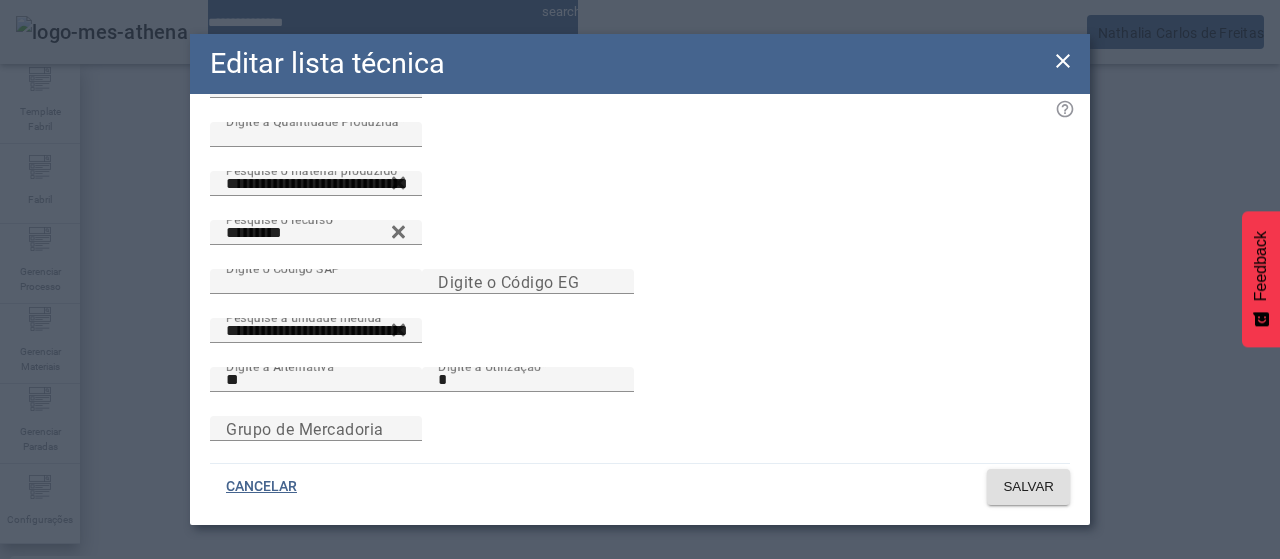 click 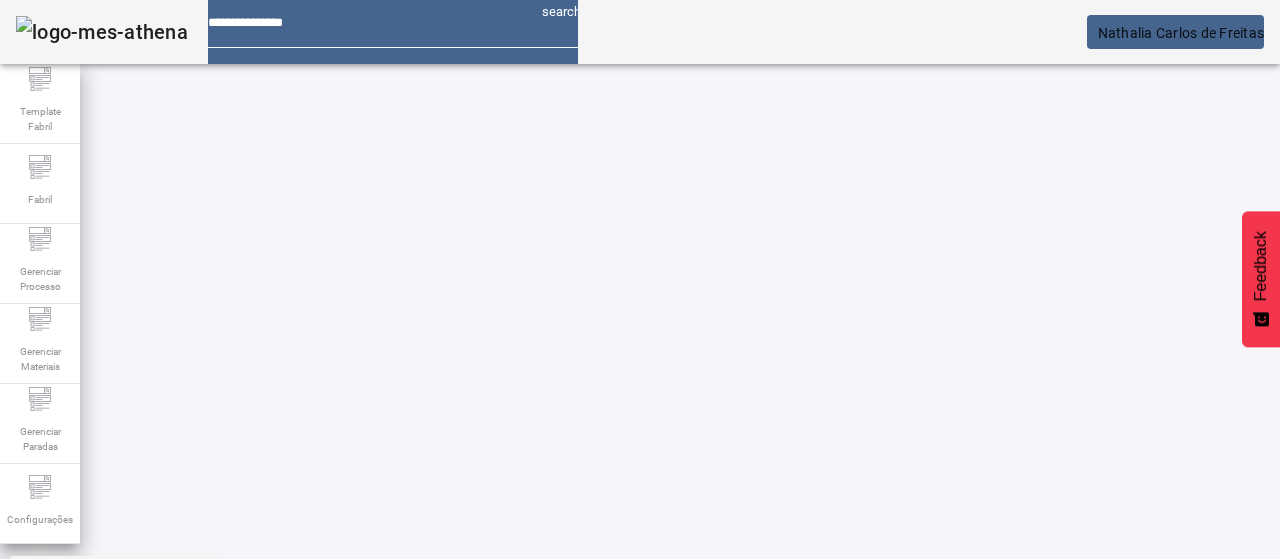 click at bounding box center (572, 858) 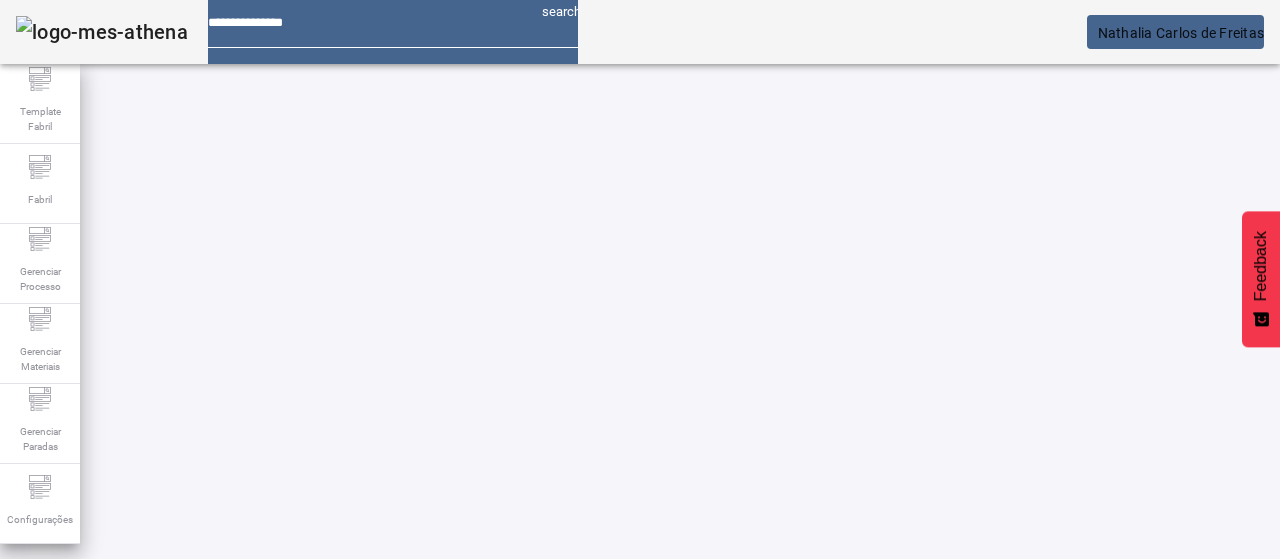 click on "ABRIR FILTROS" 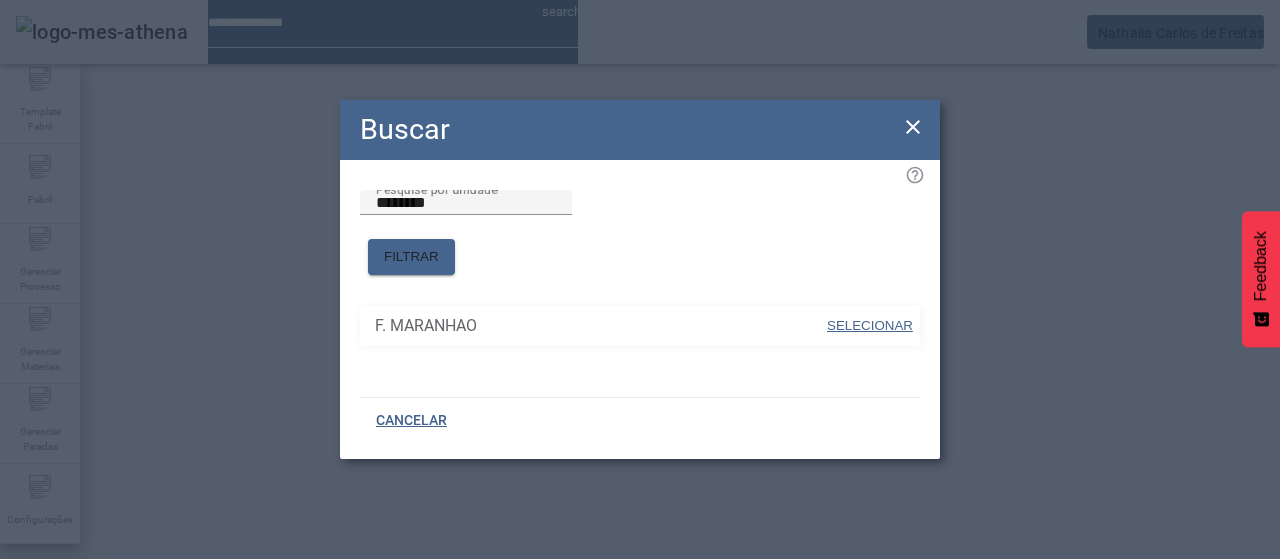 drag, startPoint x: 854, startPoint y: 316, endPoint x: 1100, endPoint y: 201, distance: 271.55295 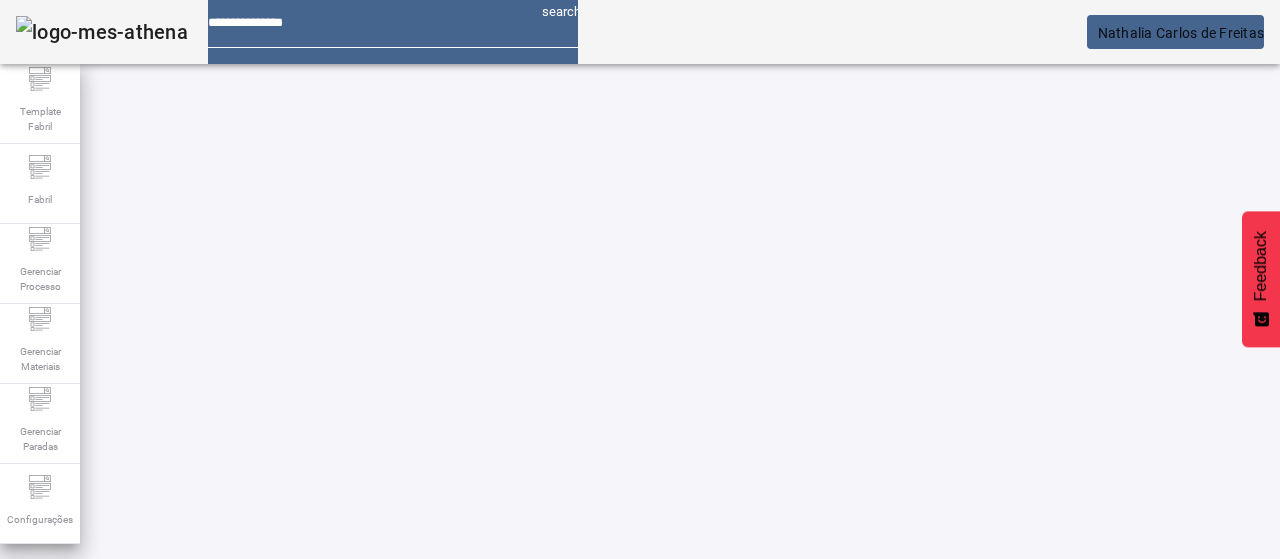 click on "**********" 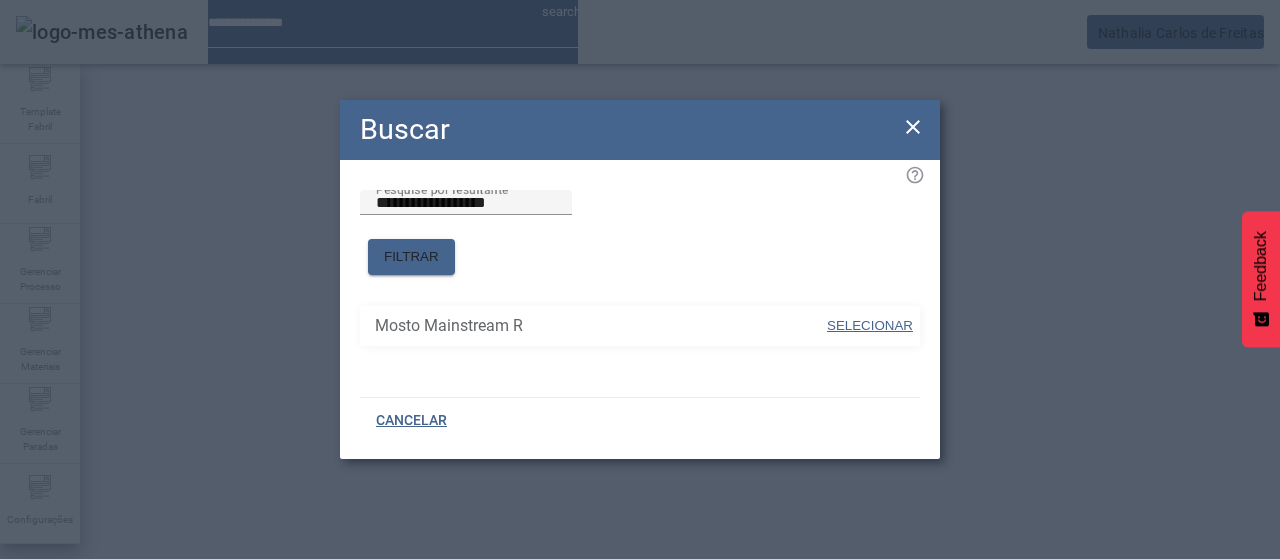 drag, startPoint x: 882, startPoint y: 314, endPoint x: 1150, endPoint y: 228, distance: 281.46048 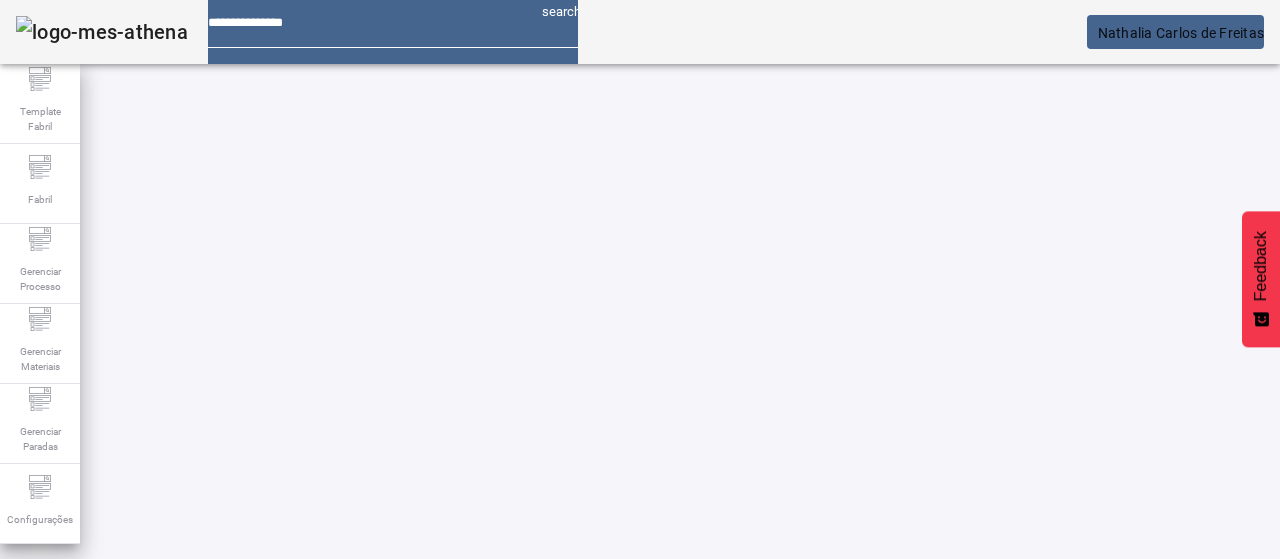click 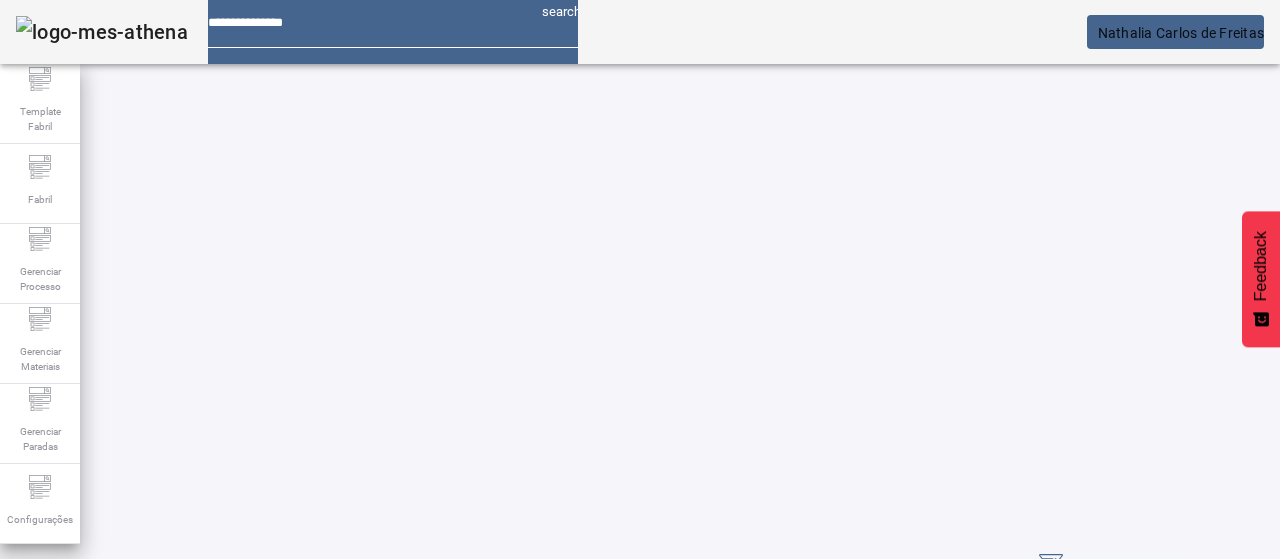 scroll, scrollTop: 68, scrollLeft: 0, axis: vertical 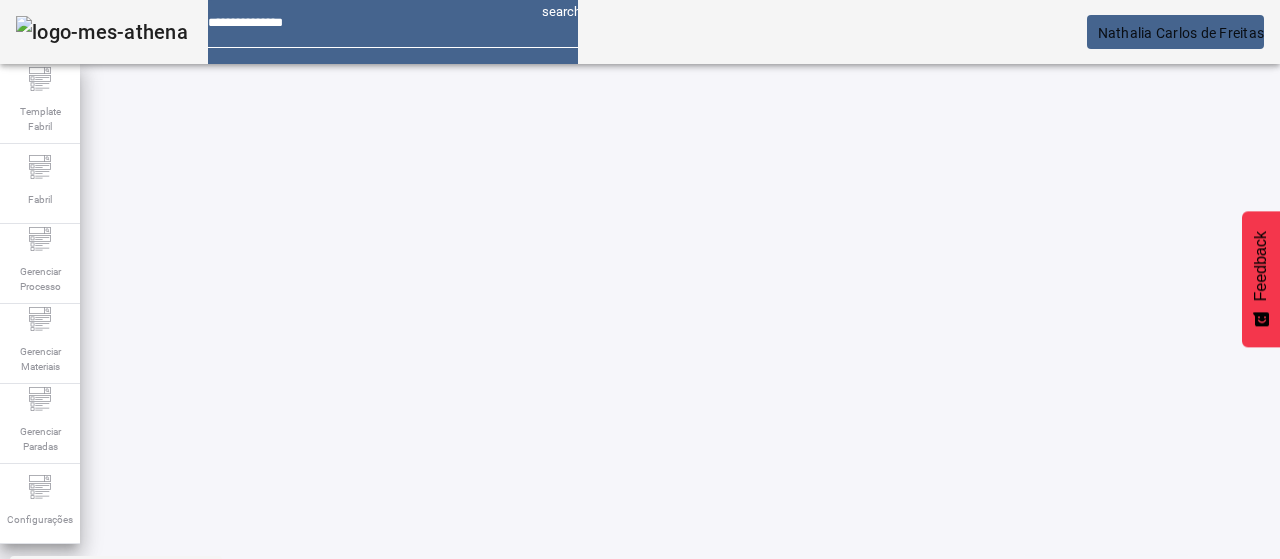 click on "EDITAR" at bounding box center [353, 858] 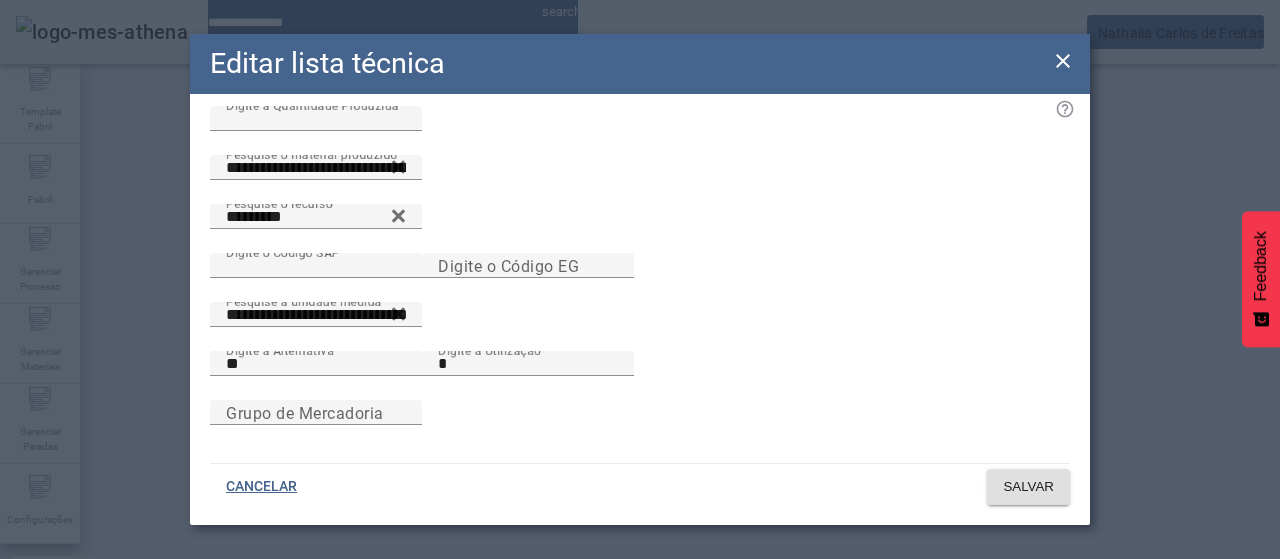 scroll, scrollTop: 144, scrollLeft: 0, axis: vertical 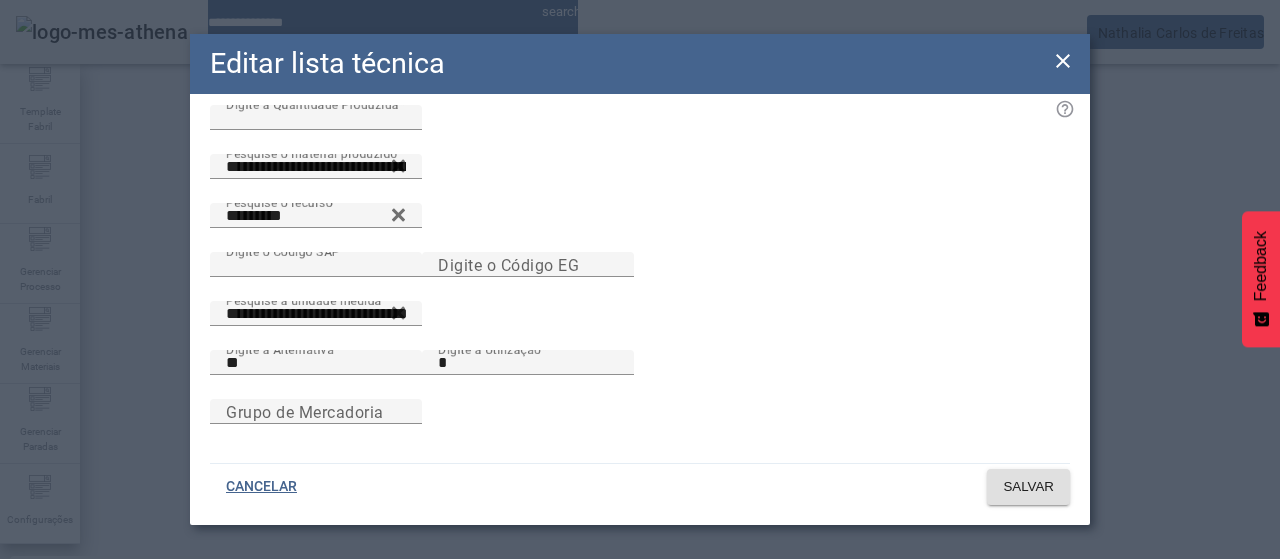drag, startPoint x: 1058, startPoint y: 60, endPoint x: 1048, endPoint y: 64, distance: 10.770329 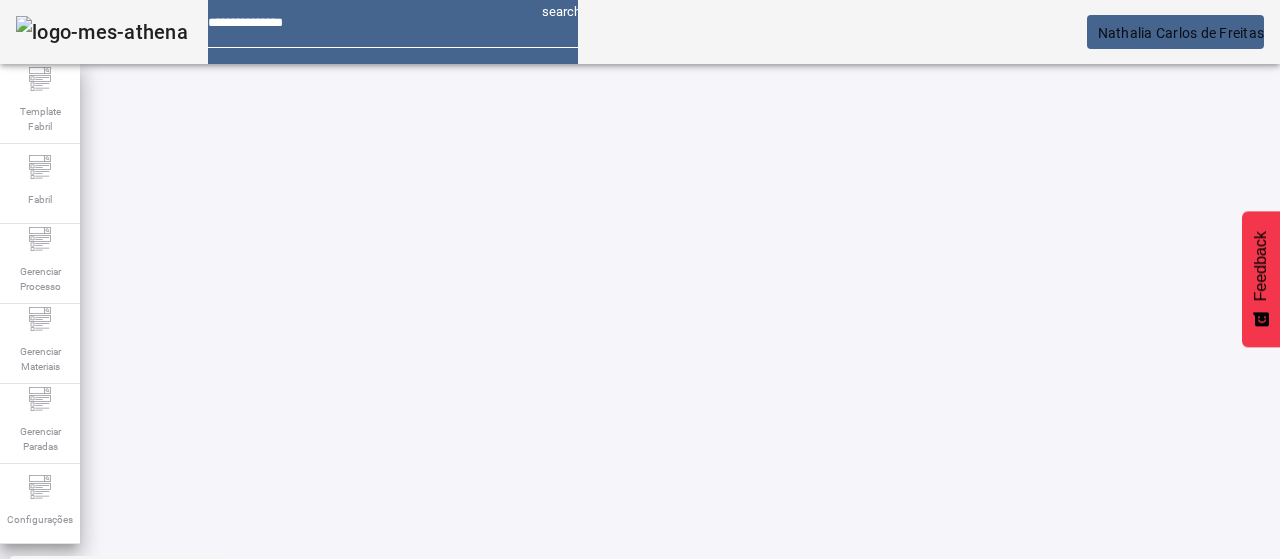 click at bounding box center [572, 858] 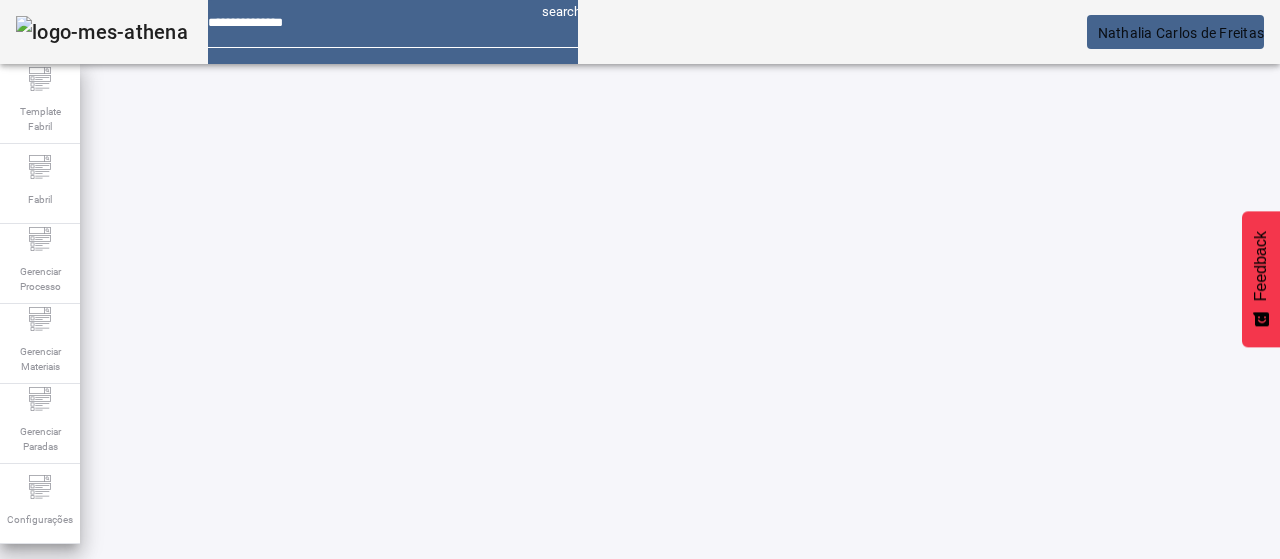 scroll, scrollTop: 160, scrollLeft: 0, axis: vertical 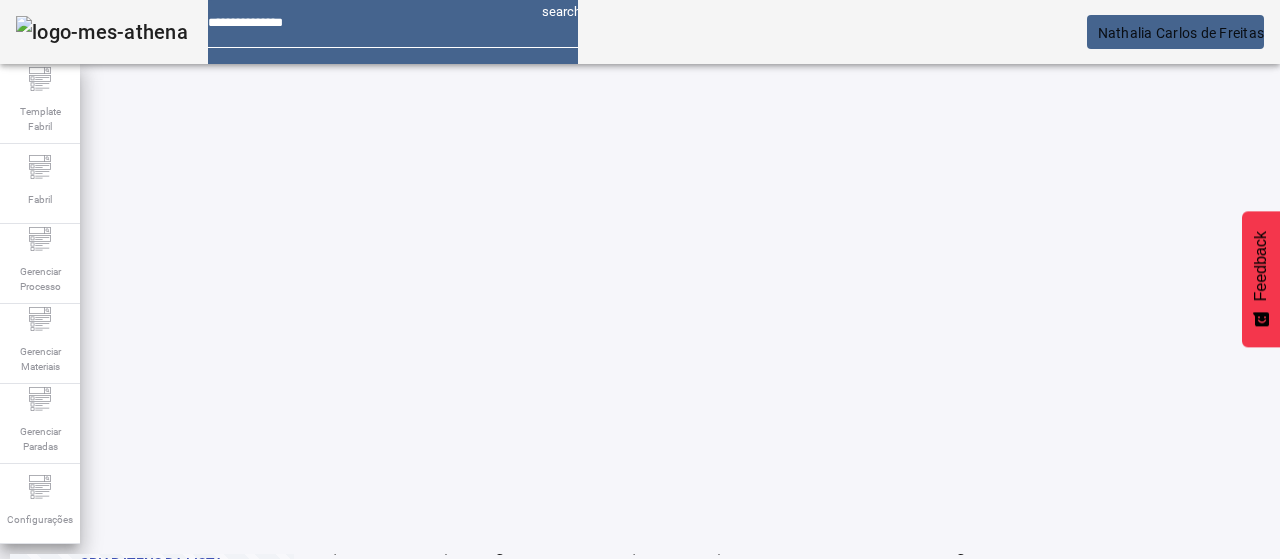 click on "2" 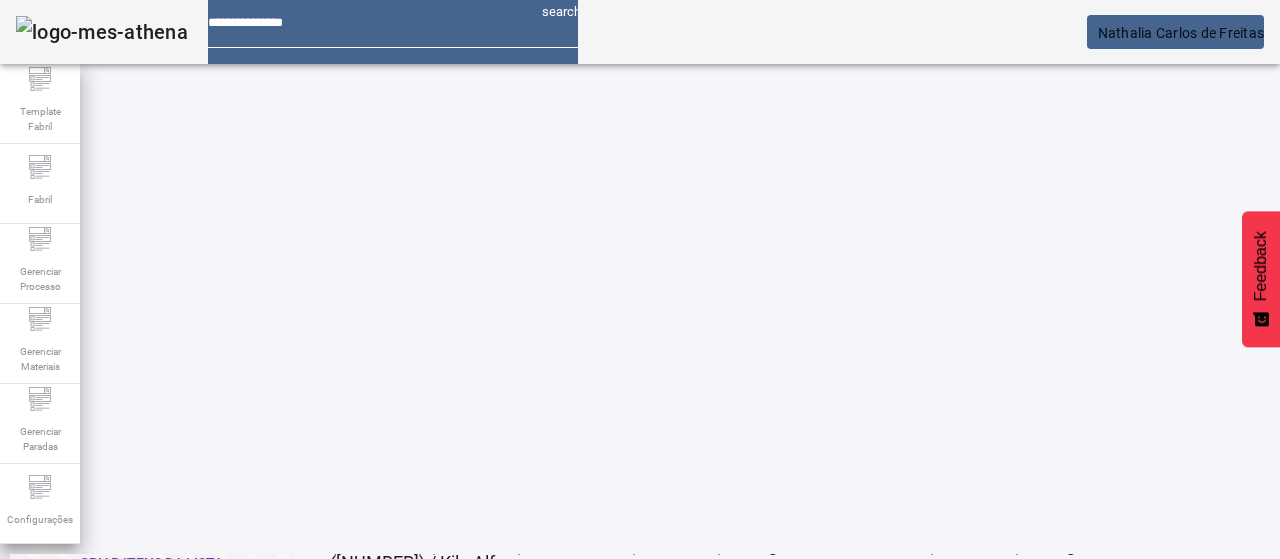 click on "1" 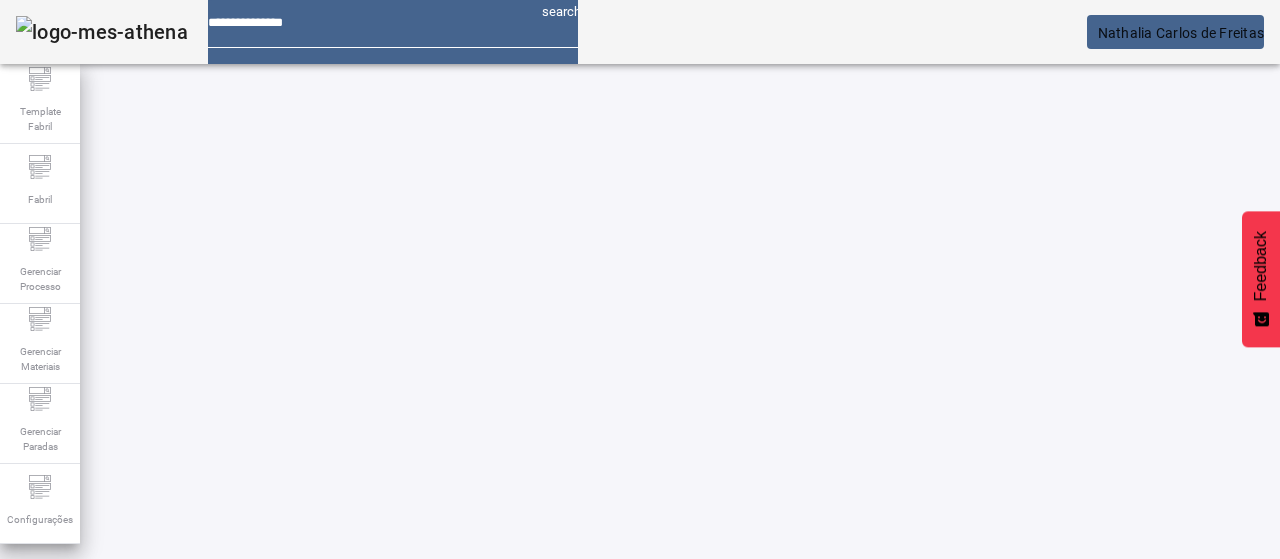 scroll, scrollTop: 0, scrollLeft: 0, axis: both 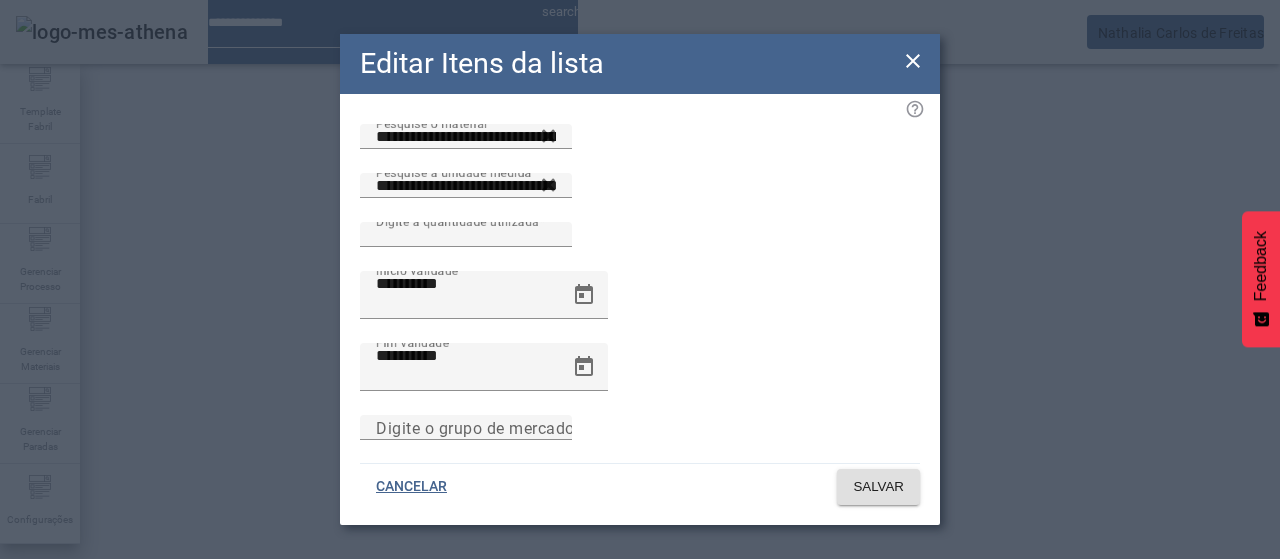 drag, startPoint x: 908, startPoint y: 62, endPoint x: 880, endPoint y: 82, distance: 34.4093 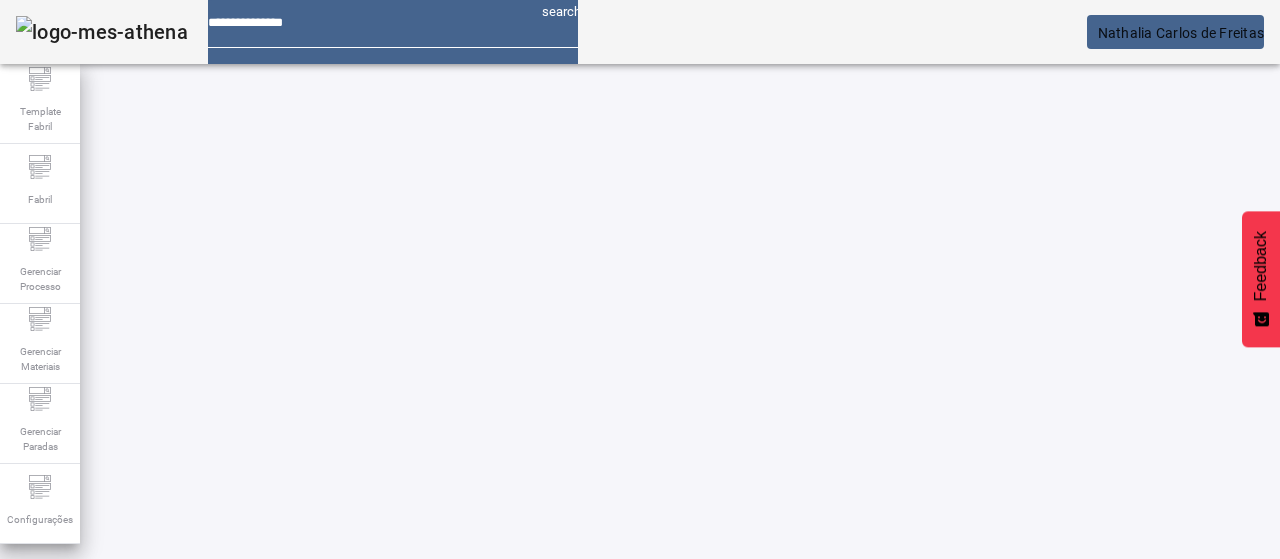 click on "EDITAR" at bounding box center (353, 743) 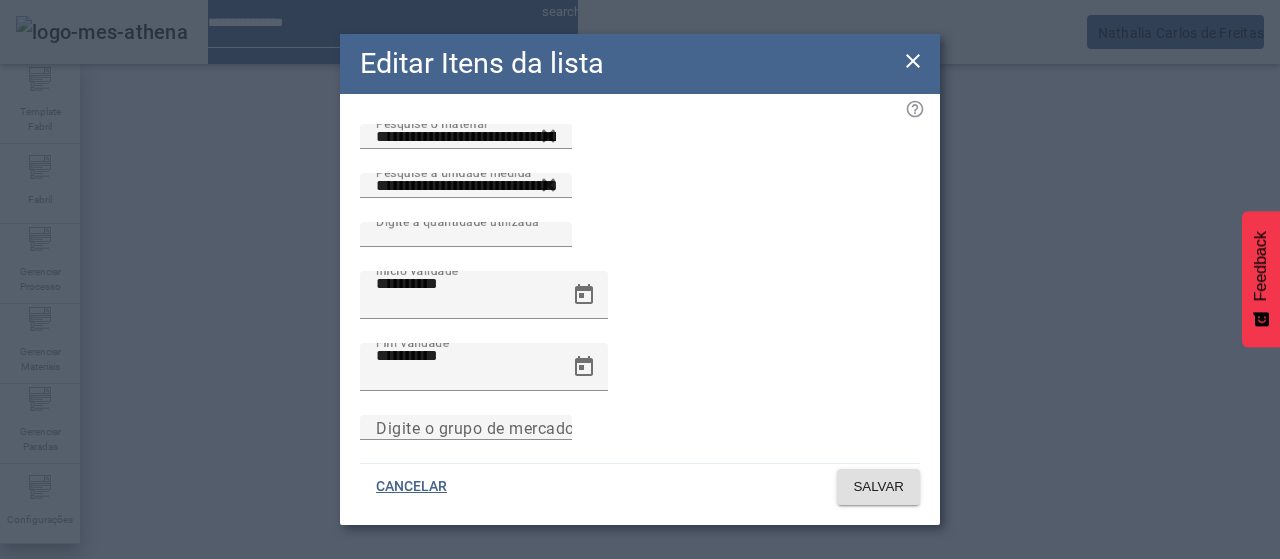 click 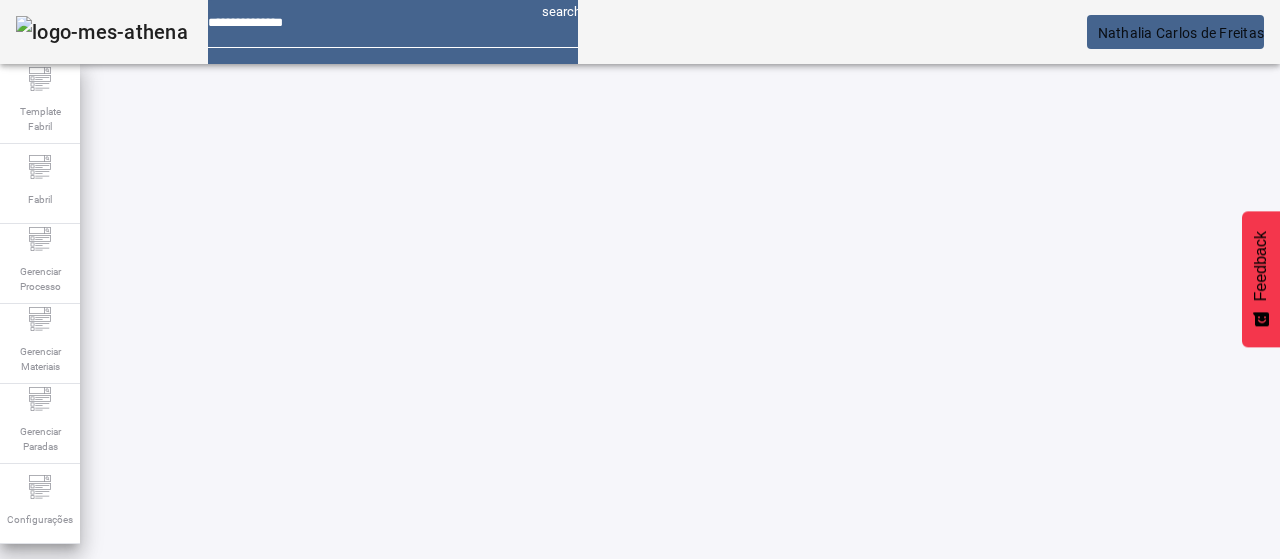 click on "EDITAR" at bounding box center (950, 743) 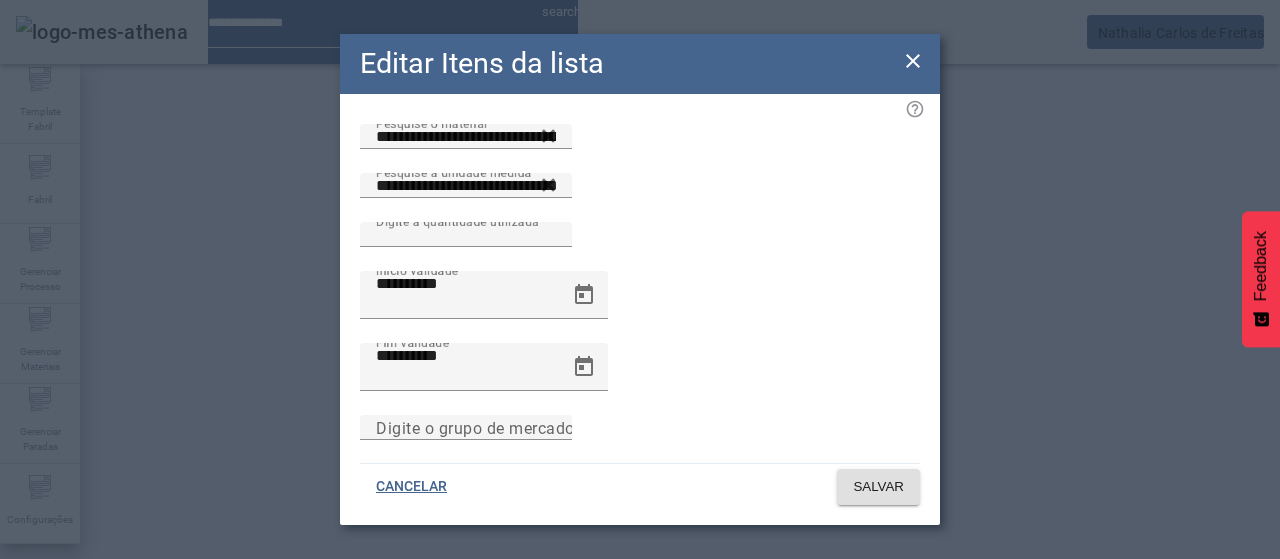 click 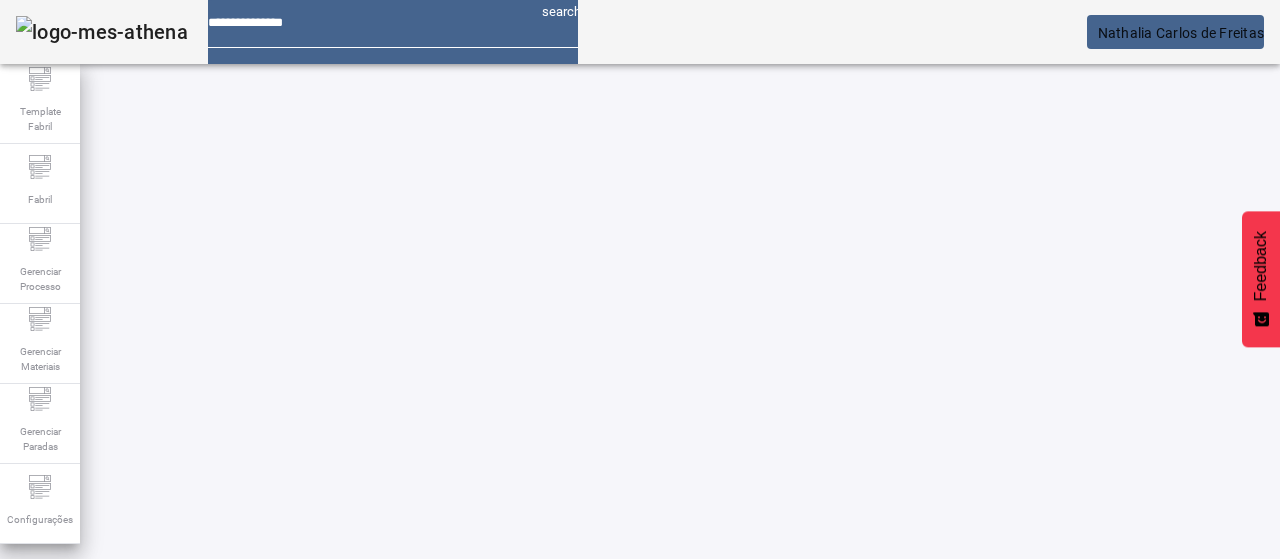 click on "REMOVER" at bounding box center (430, 743) 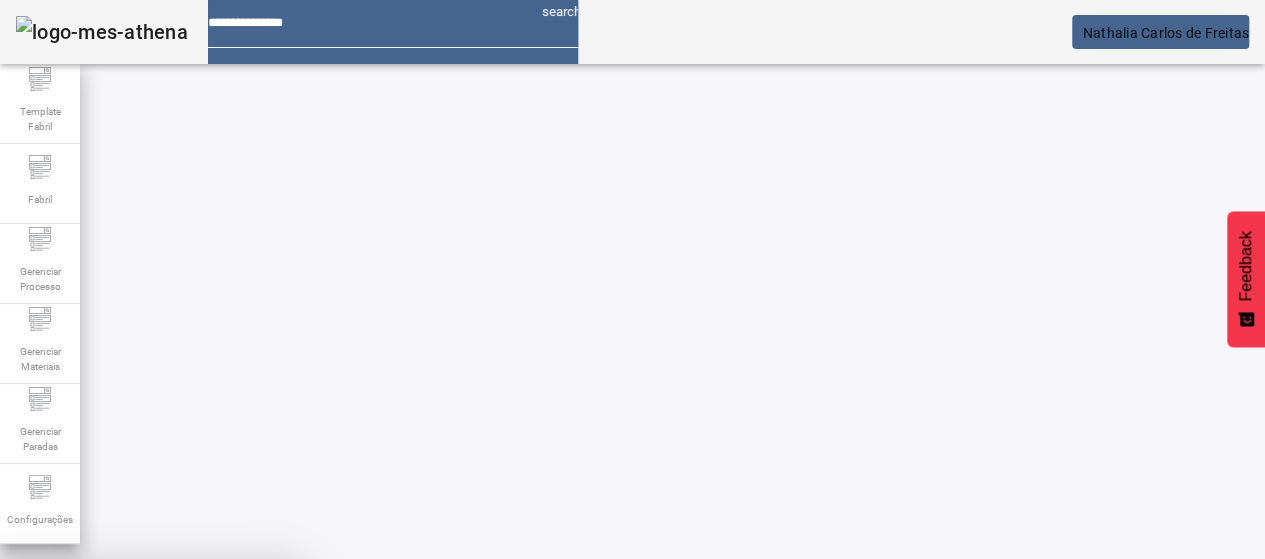 click at bounding box center (248, 707) 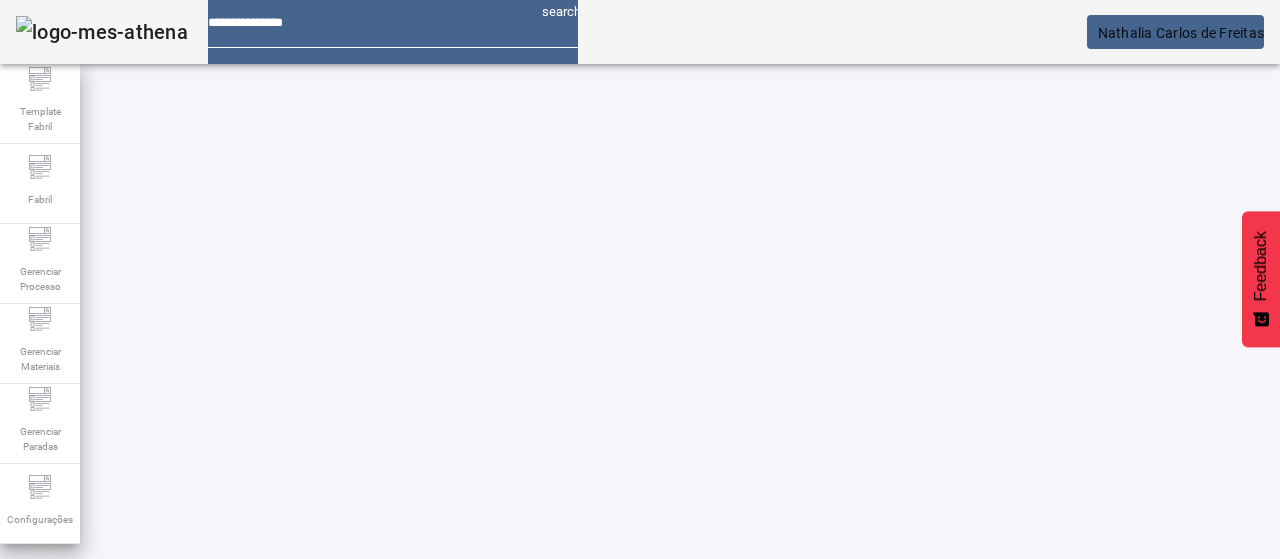 click on "EDITAR" at bounding box center (353, 743) 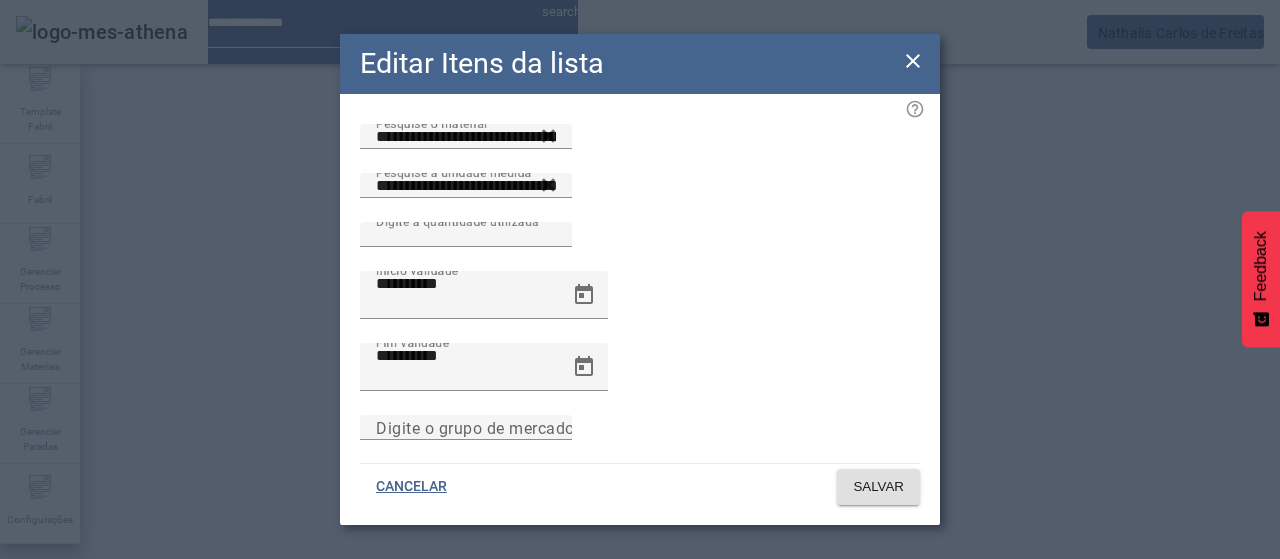 click 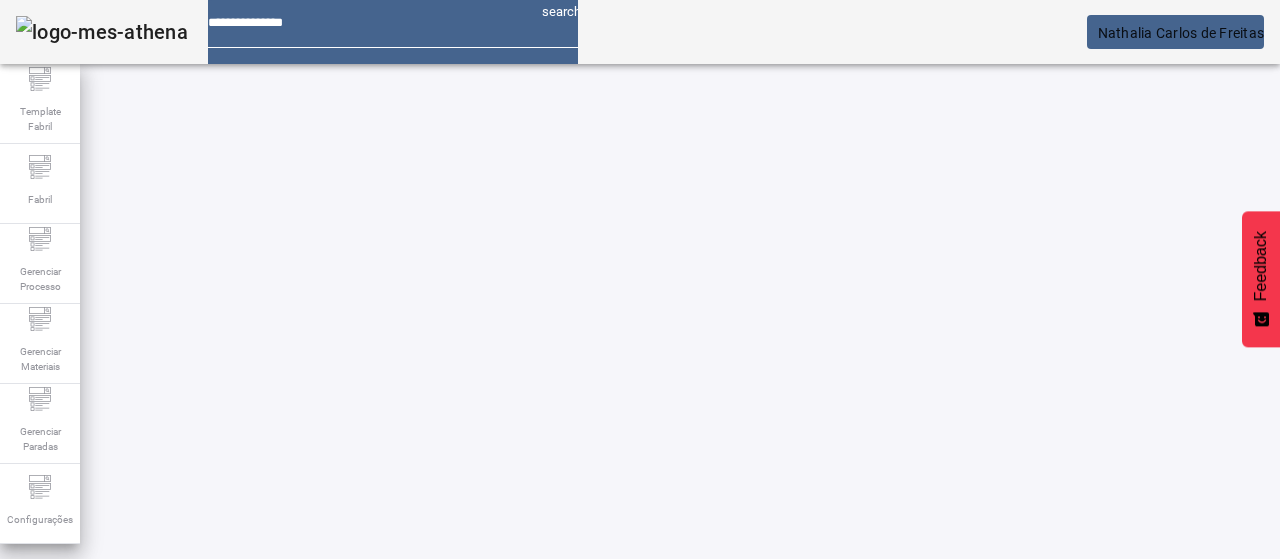 click on "EDITAR" at bounding box center [54, 893] 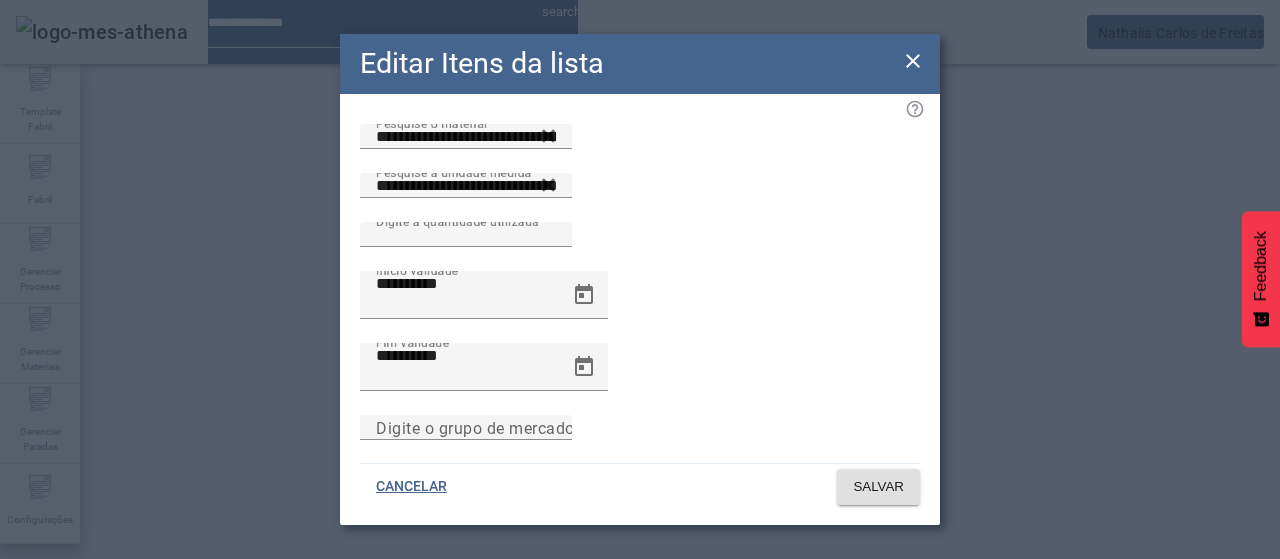 click 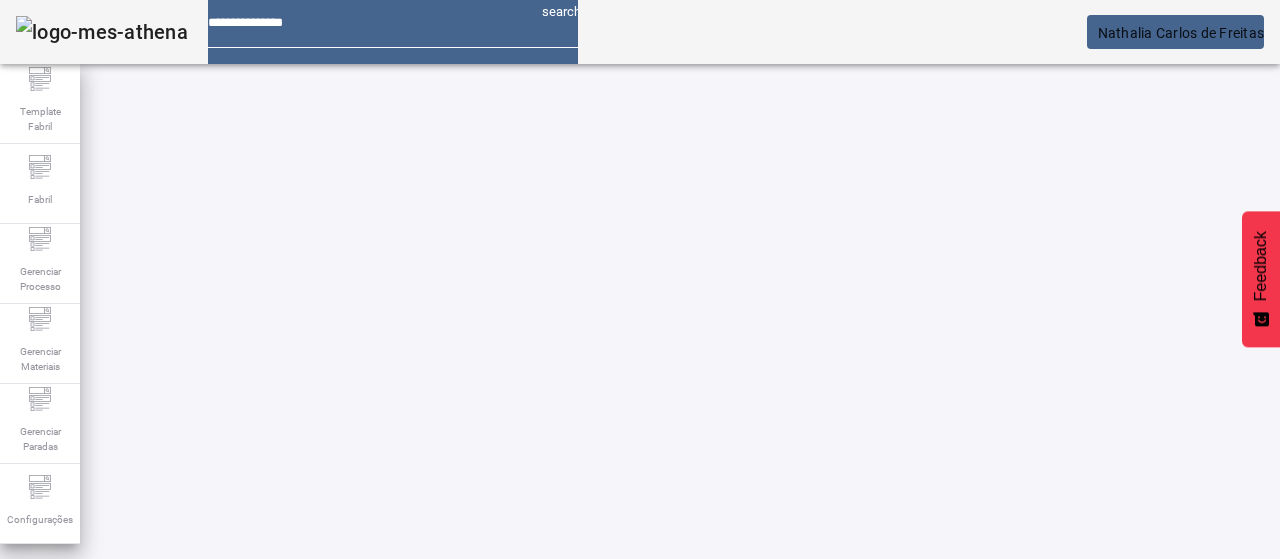 click on "REMOVER" at bounding box center (430, 743) 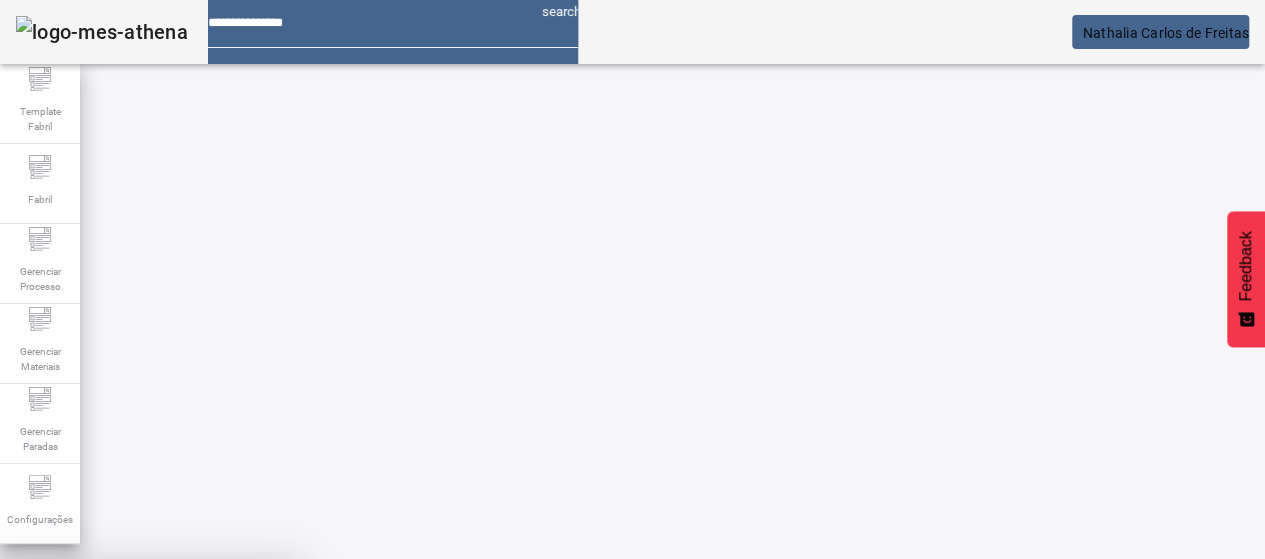 click on "SIM" at bounding box center [249, 707] 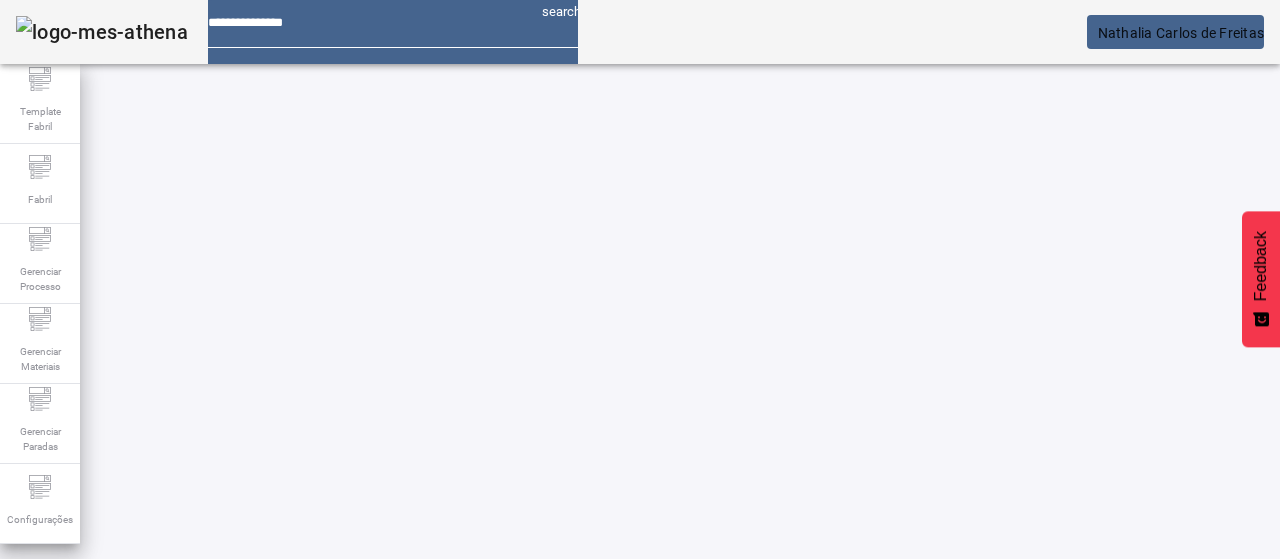 click on "REMOVER" at bounding box center (430, 743) 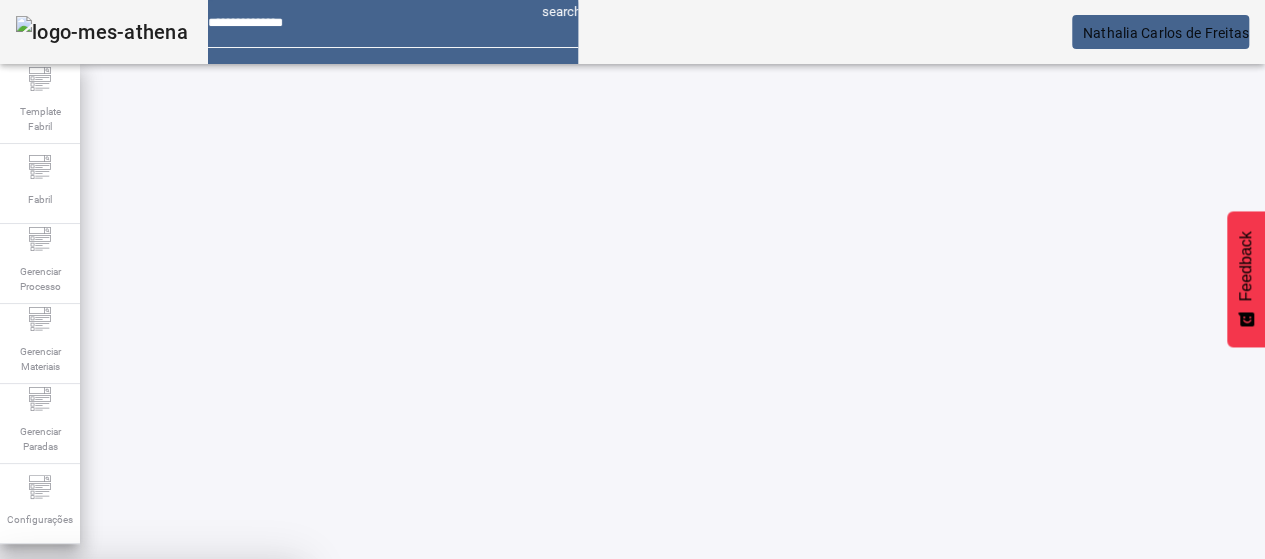 click on "SIM" at bounding box center [249, 707] 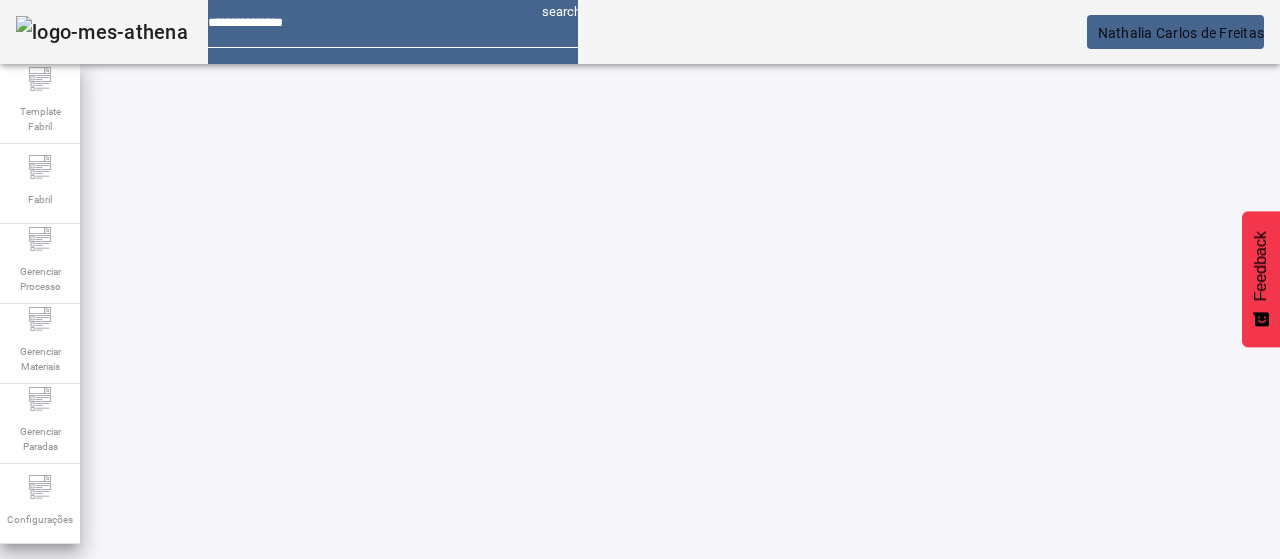 click on "EDITAR" at bounding box center (950, 743) 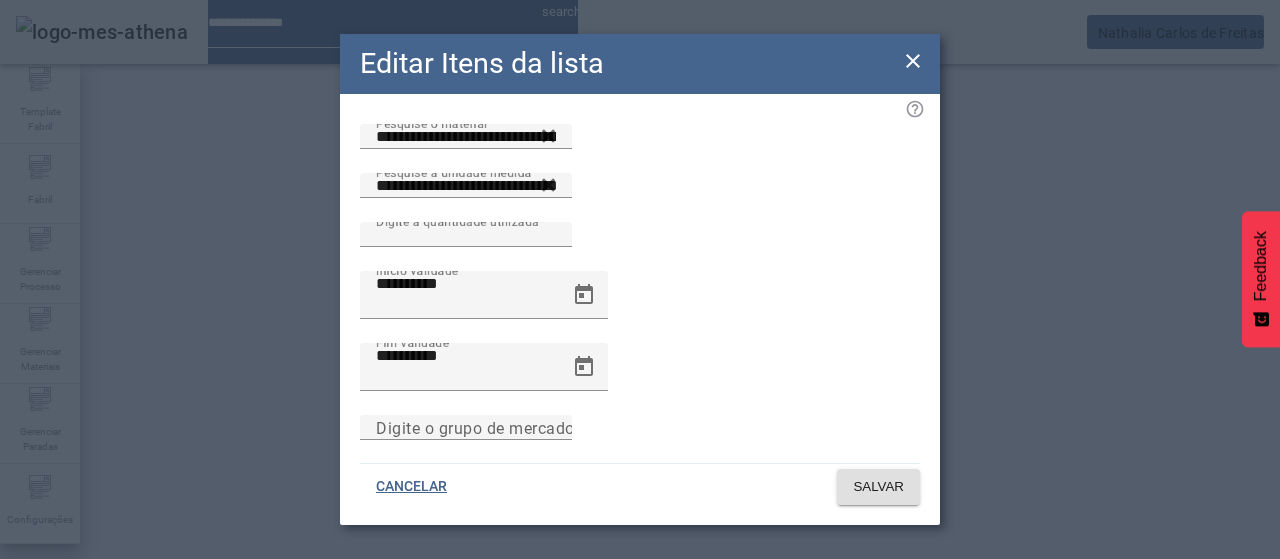 click 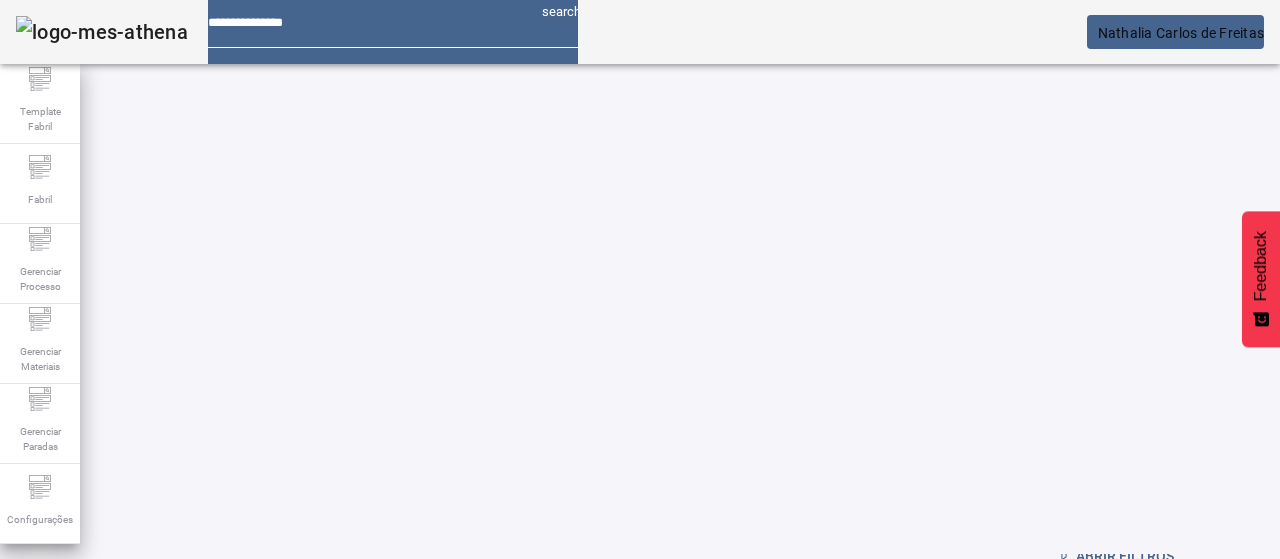 scroll, scrollTop: 100, scrollLeft: 0, axis: vertical 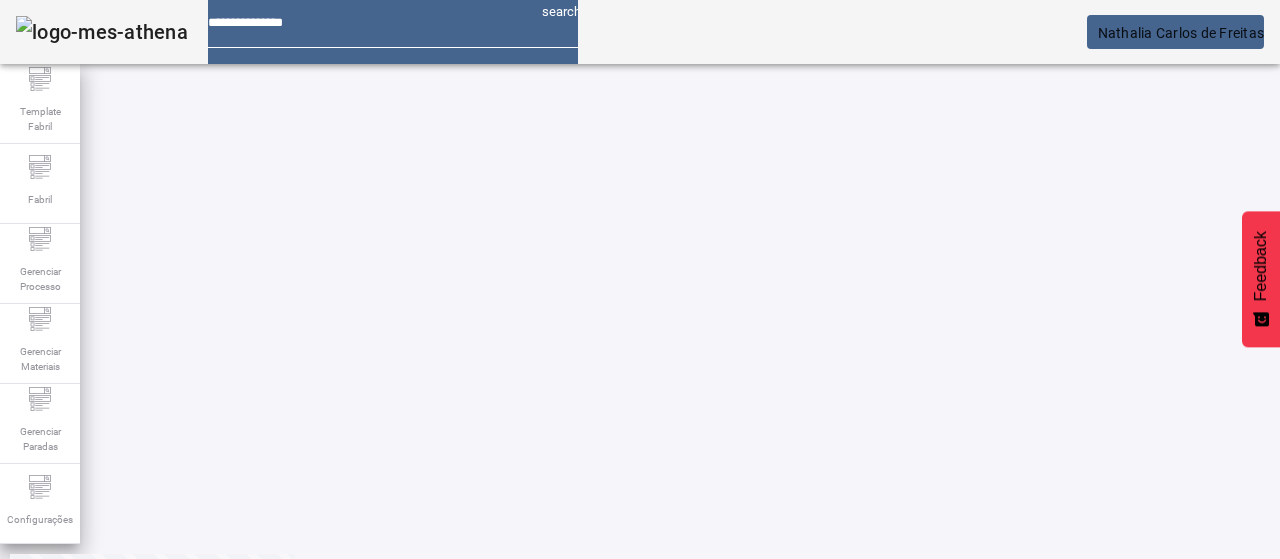 click on "EDITAR" at bounding box center (353, 643) 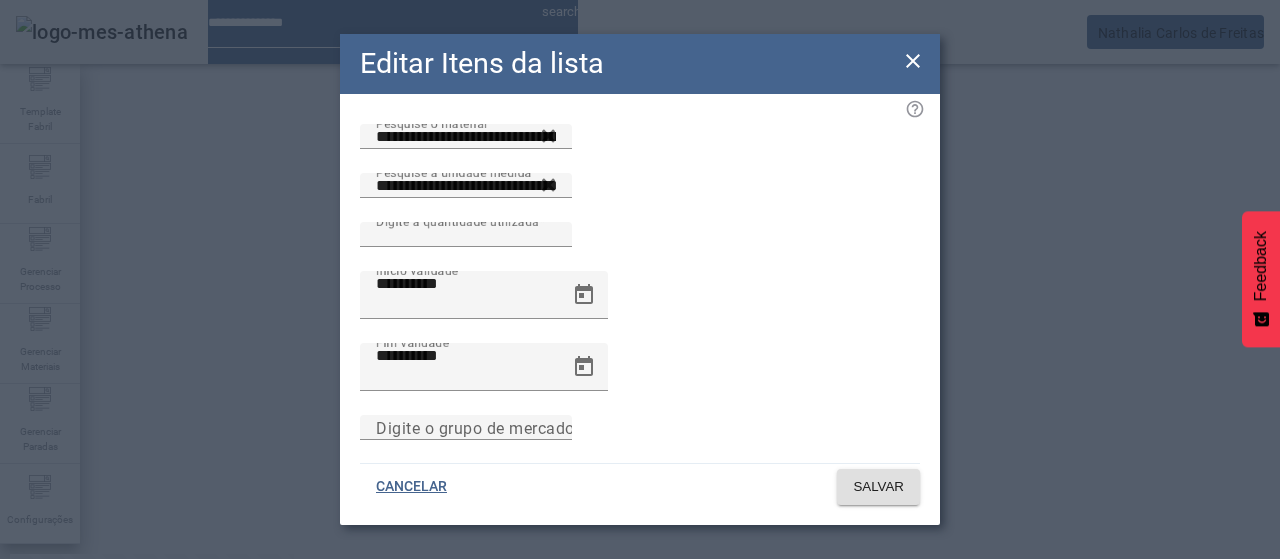click 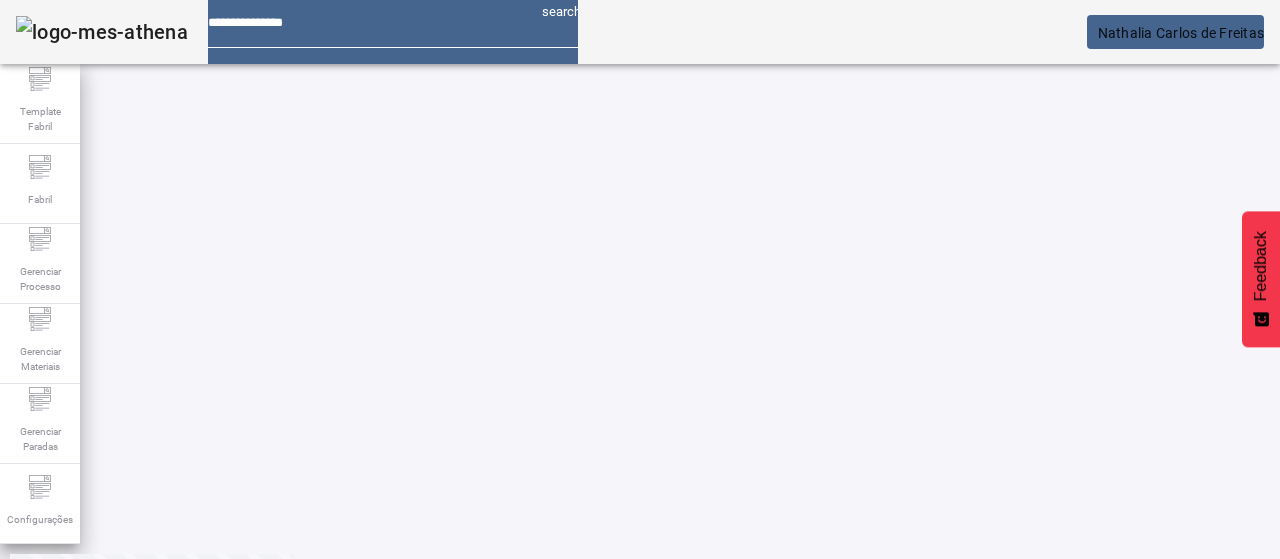 click at bounding box center [353, 643] 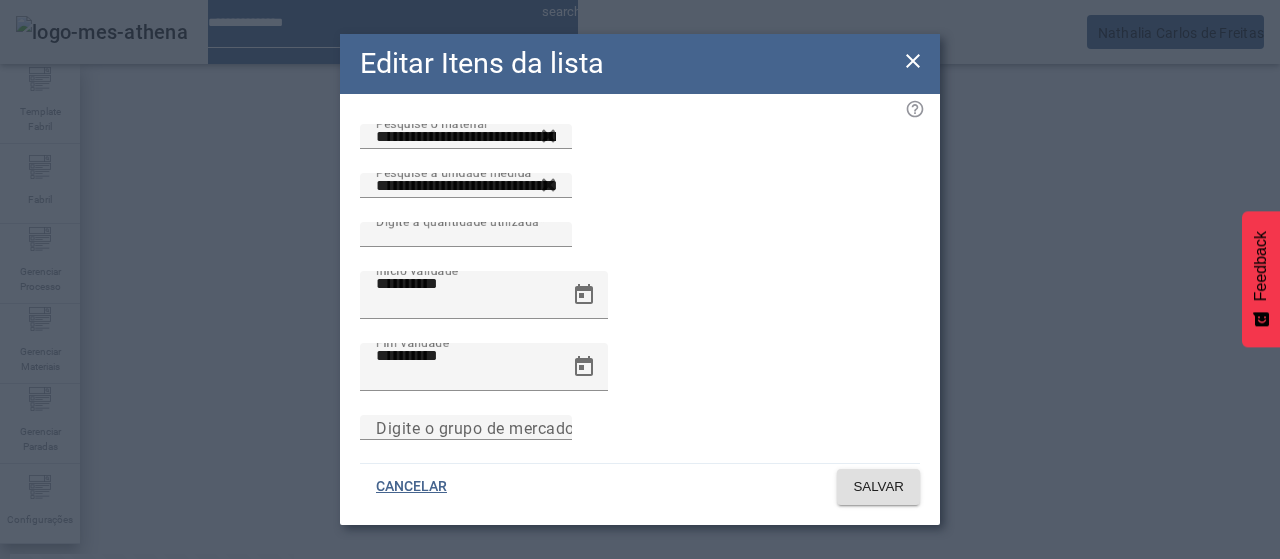 drag, startPoint x: 915, startPoint y: 71, endPoint x: 624, endPoint y: 240, distance: 336.5145 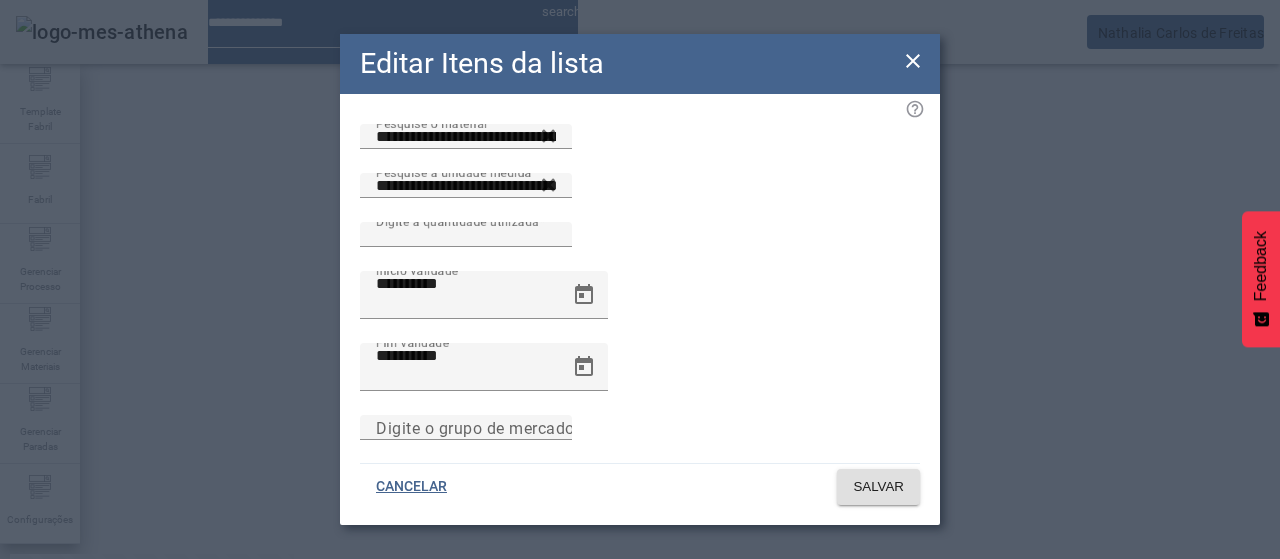 click 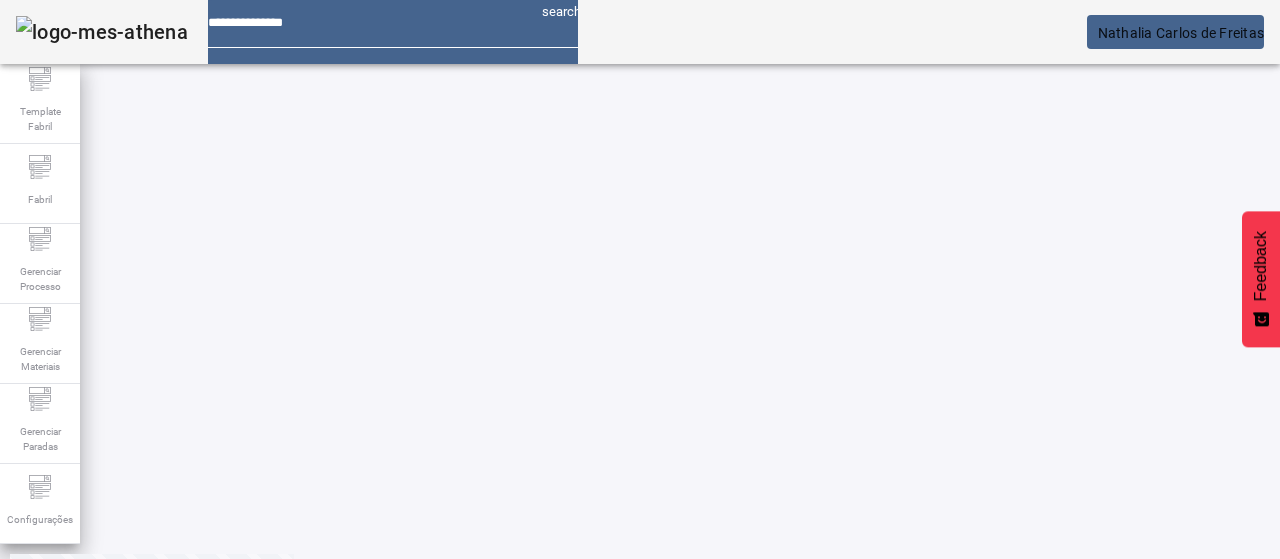 click at bounding box center [353, 793] 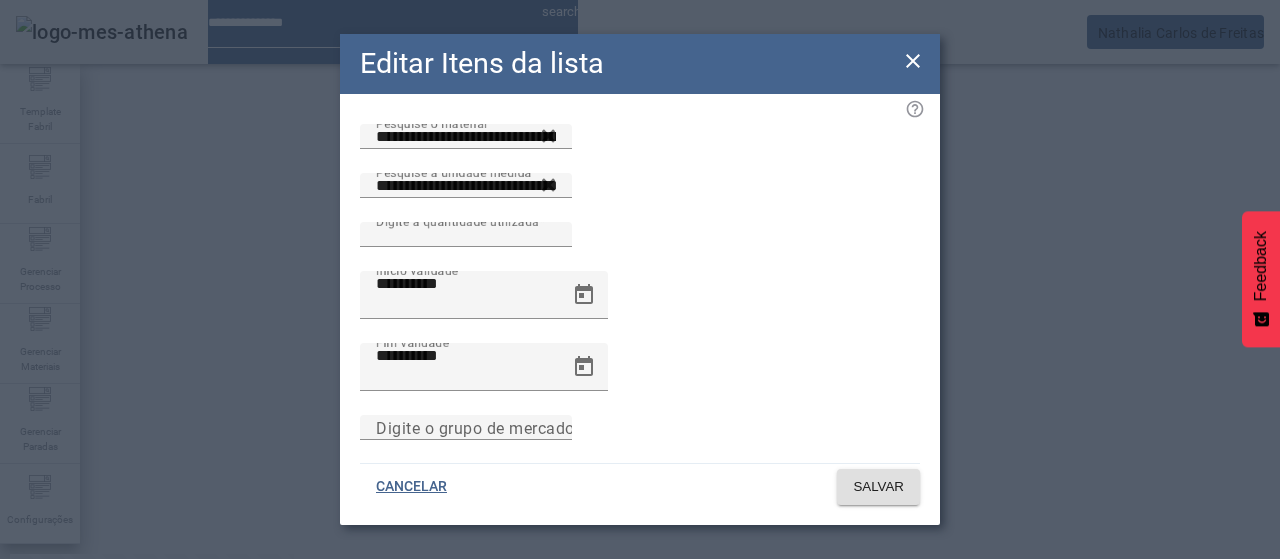 click 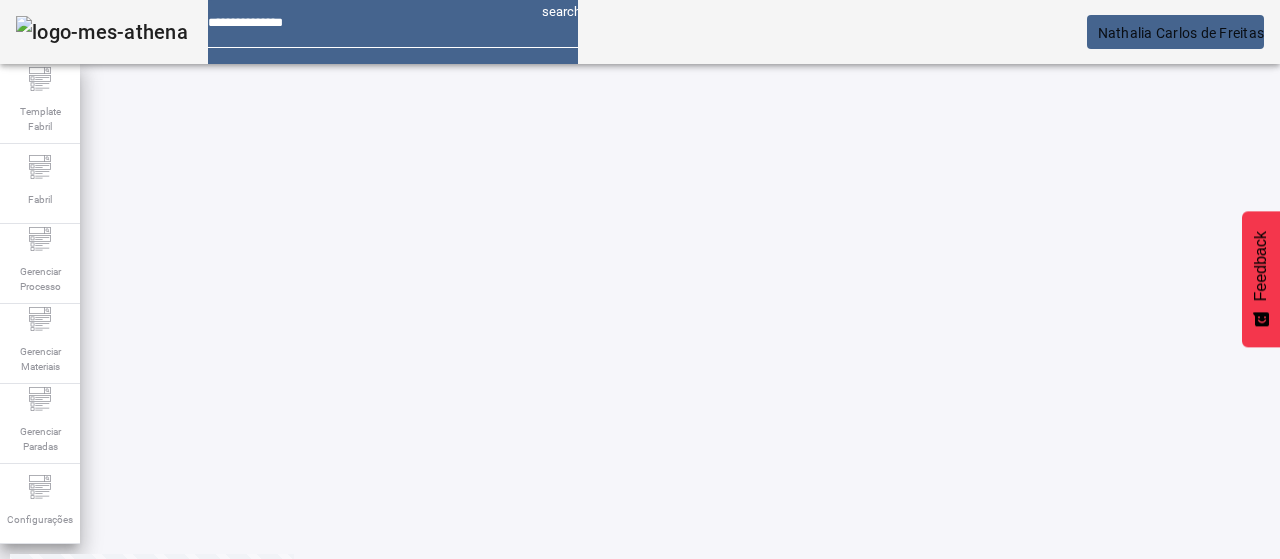 click on "EDITAR" at bounding box center (353, 643) 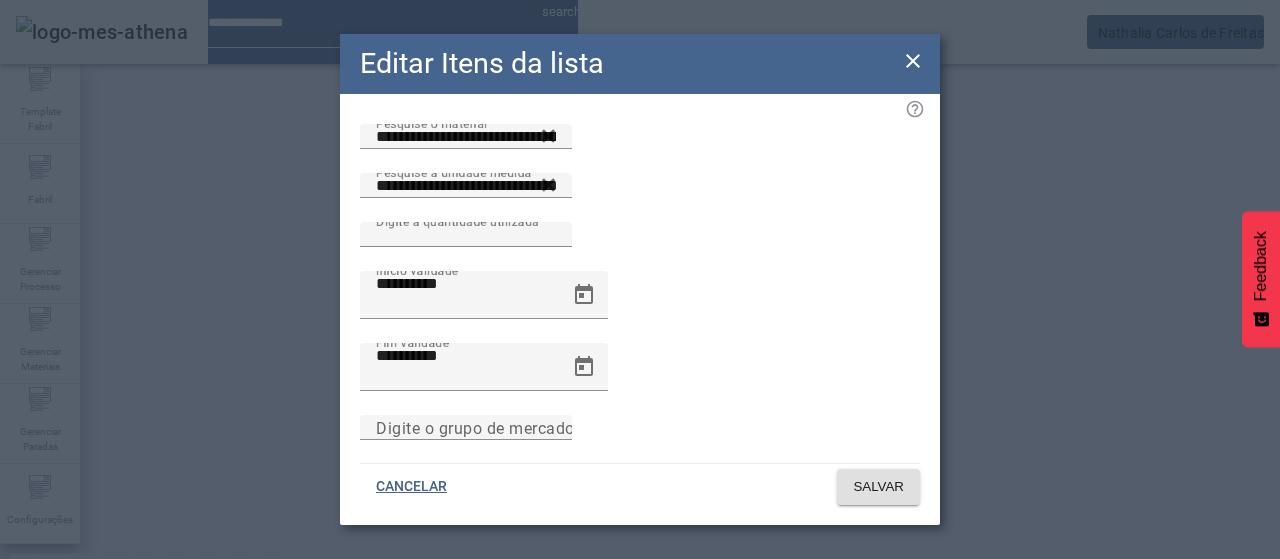 click 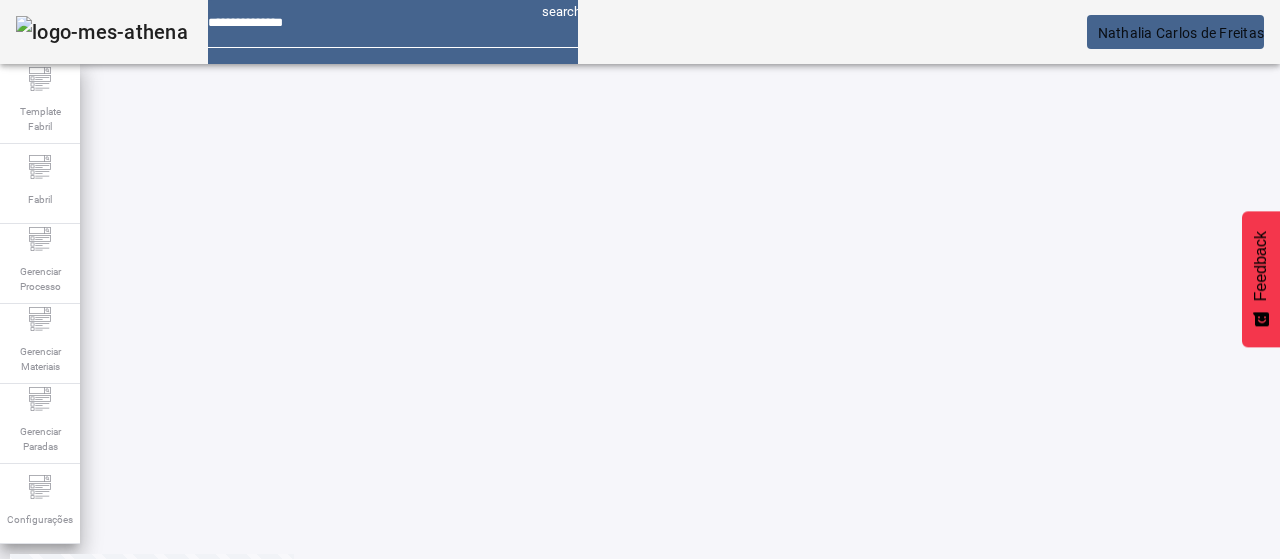 click on "EDITAR" at bounding box center [353, 643] 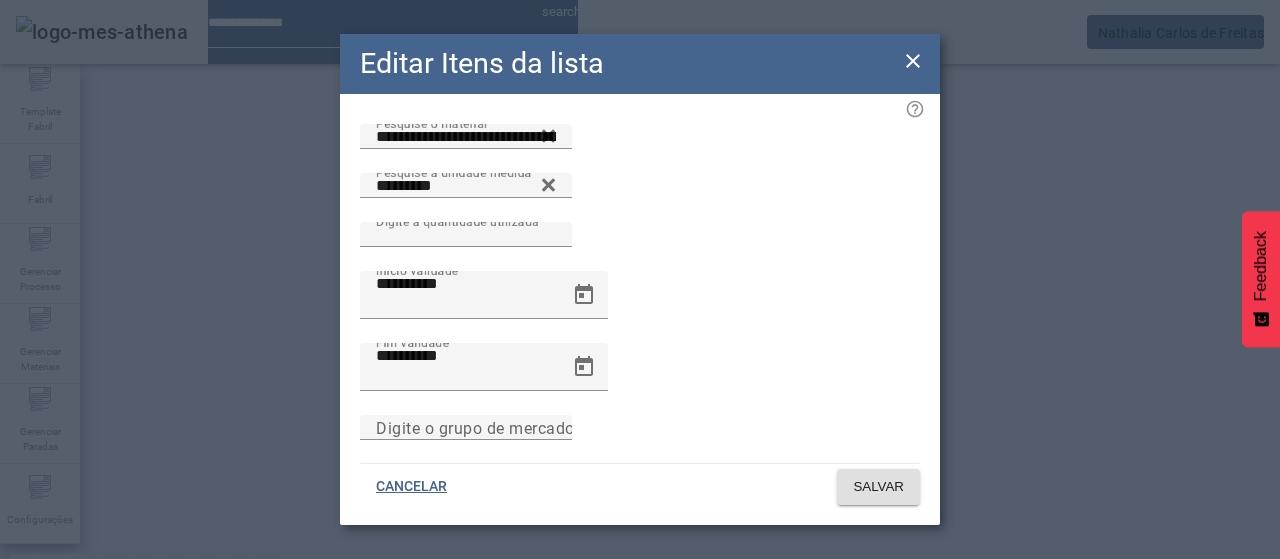 drag, startPoint x: 920, startPoint y: 71, endPoint x: 914, endPoint y: 93, distance: 22.803509 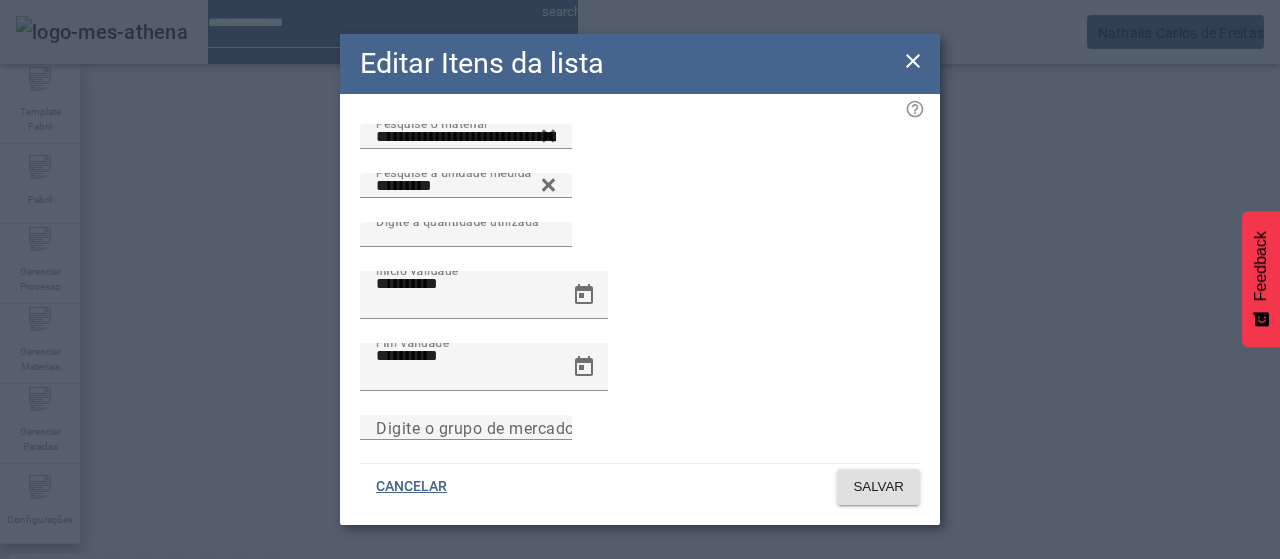 click 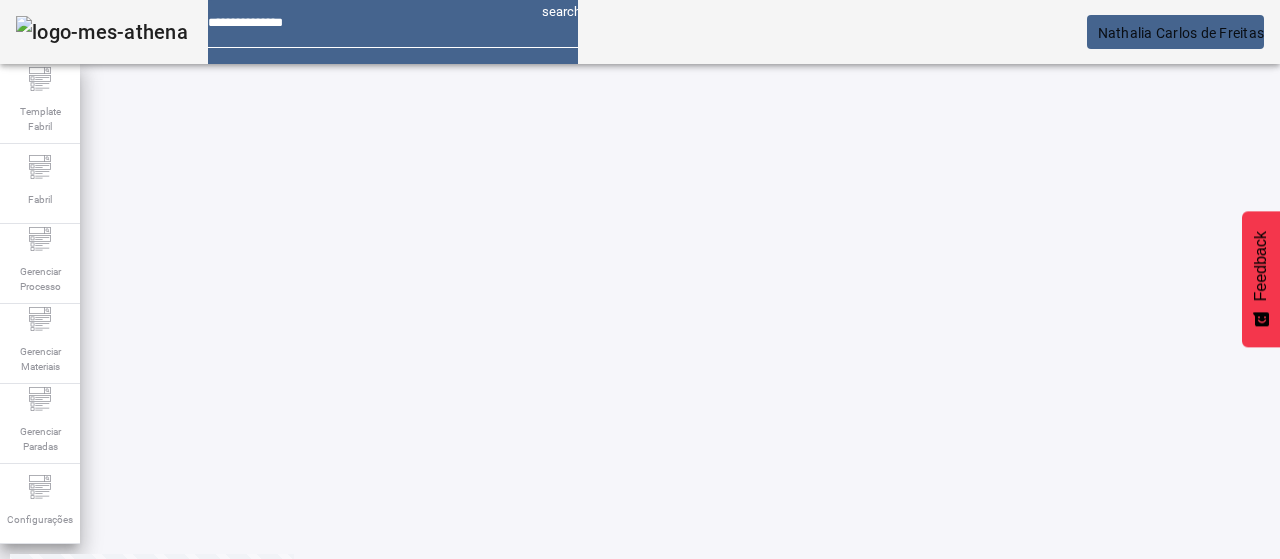 click on "REMOVER" at bounding box center [430, 643] 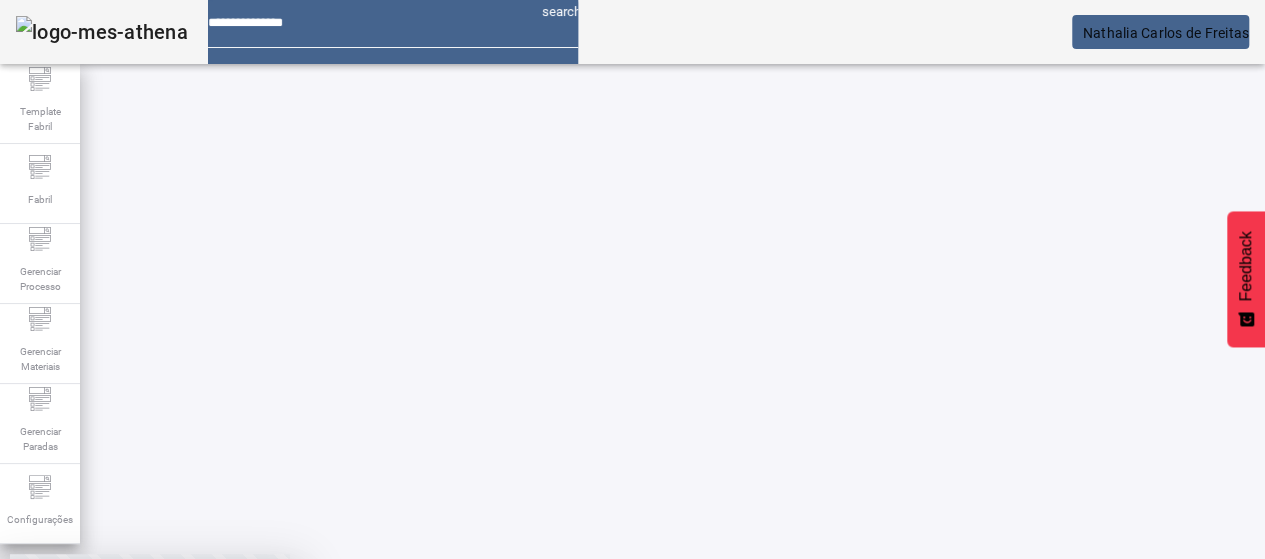click at bounding box center (248, 707) 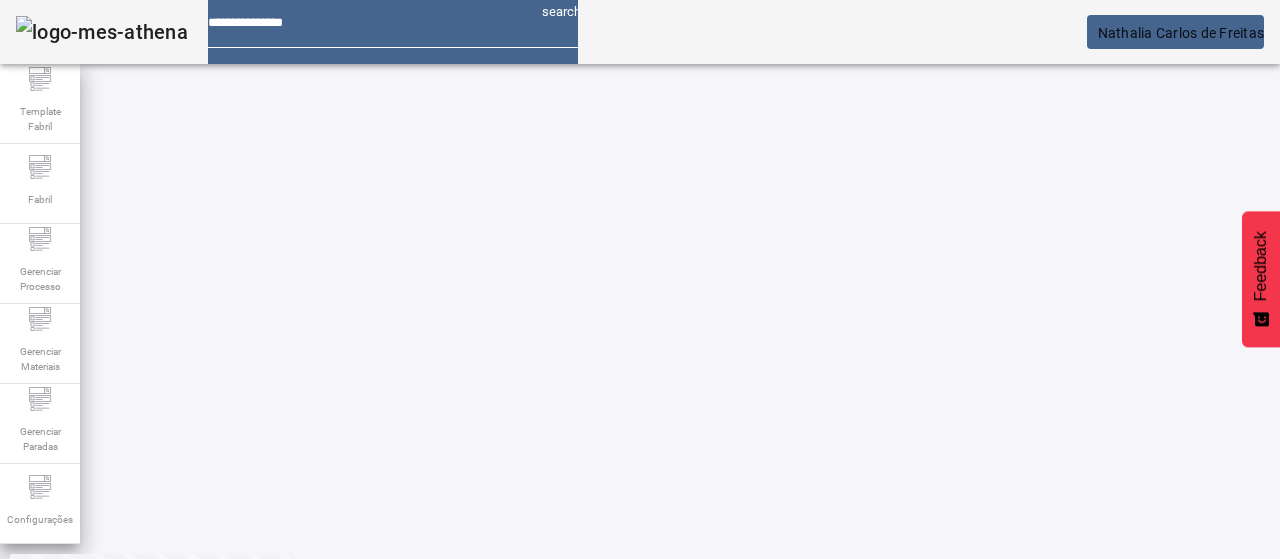 click on "EDITAR" at bounding box center (353, 643) 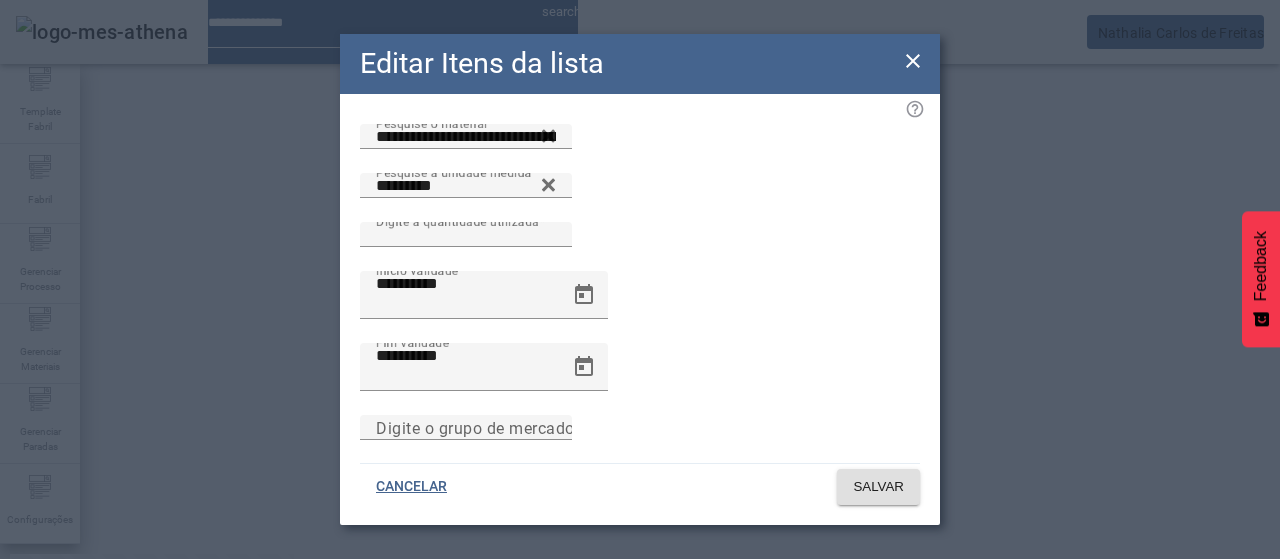 click 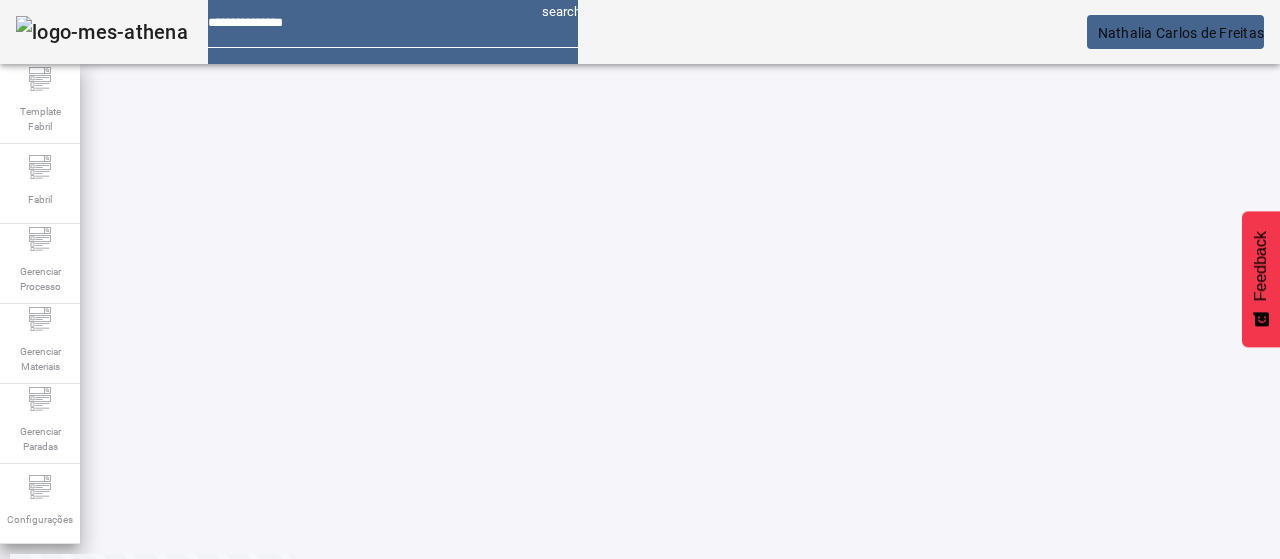 click on "REMOVER" at bounding box center [430, 643] 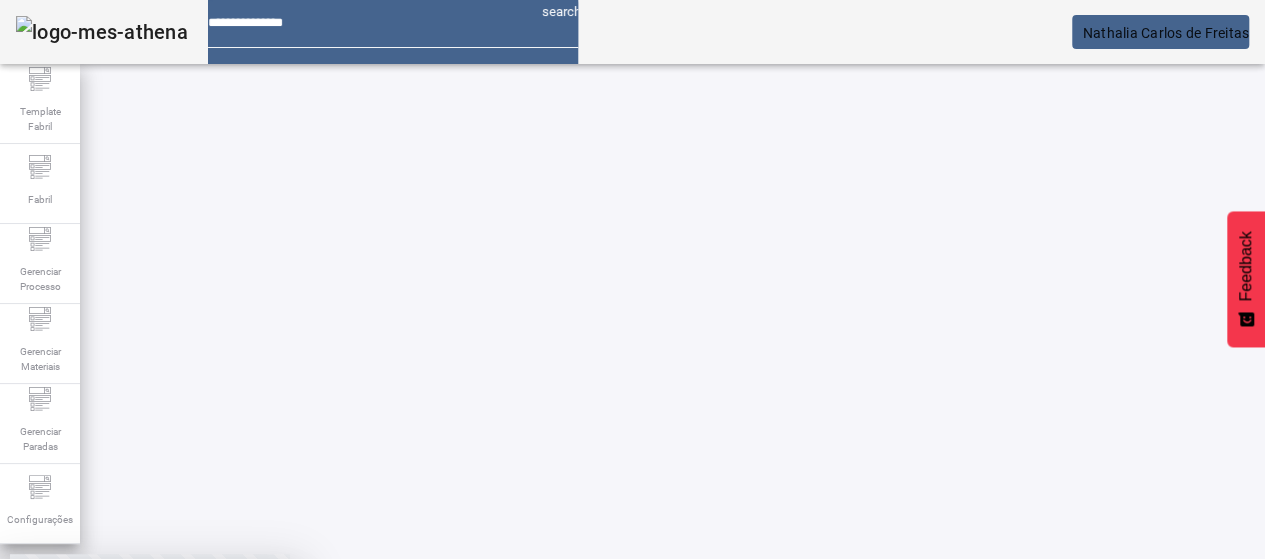 click at bounding box center [248, 707] 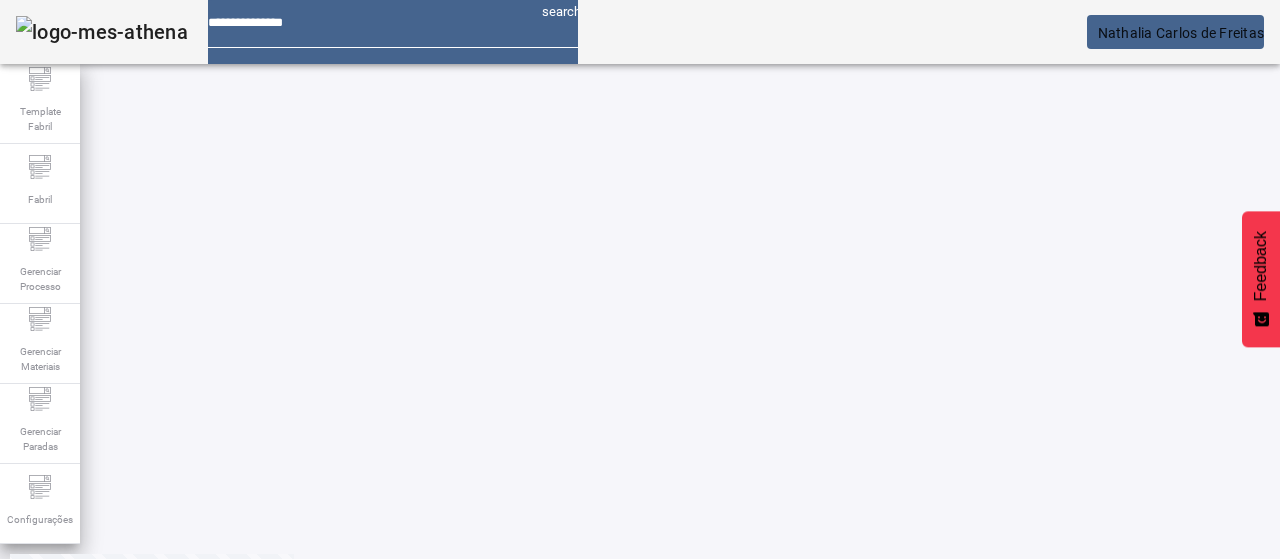 click at bounding box center (950, 793) 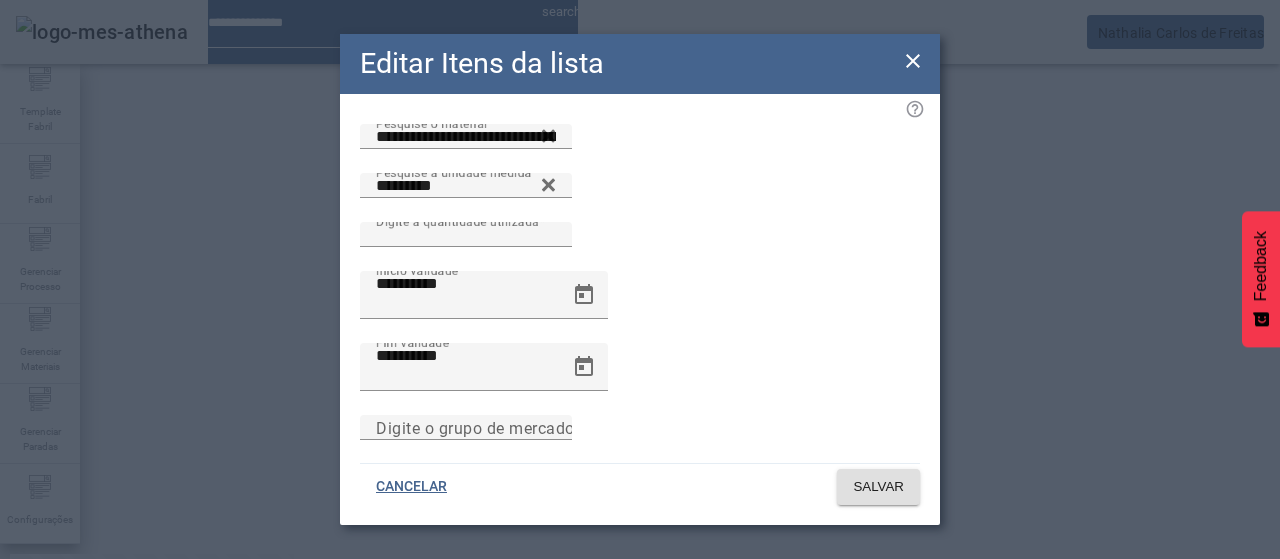 drag, startPoint x: 919, startPoint y: 59, endPoint x: 856, endPoint y: 90, distance: 70.21396 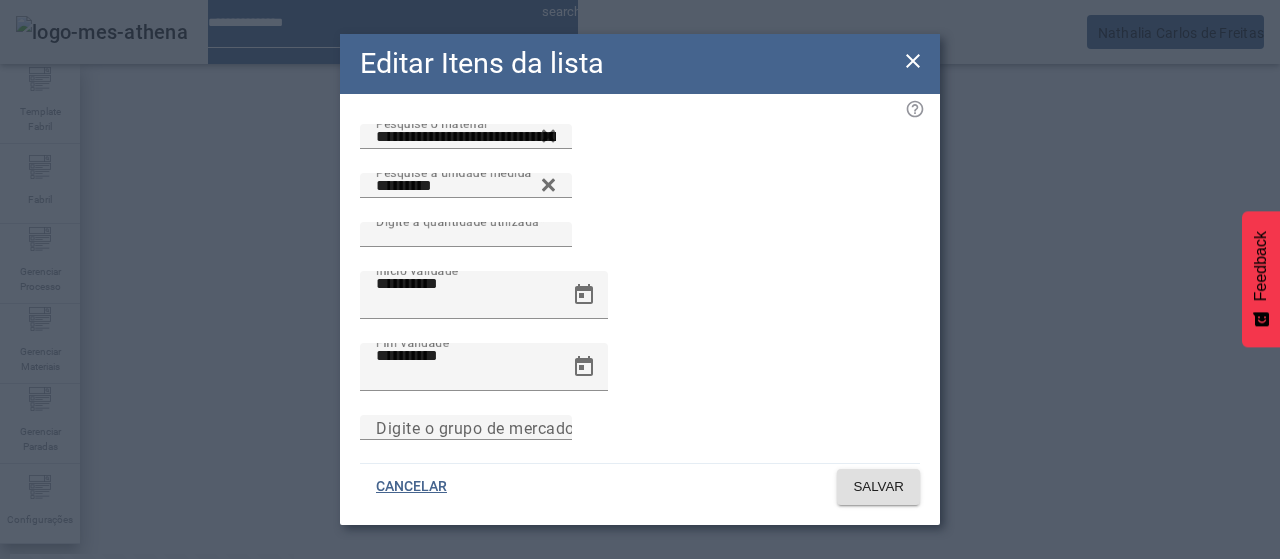 click 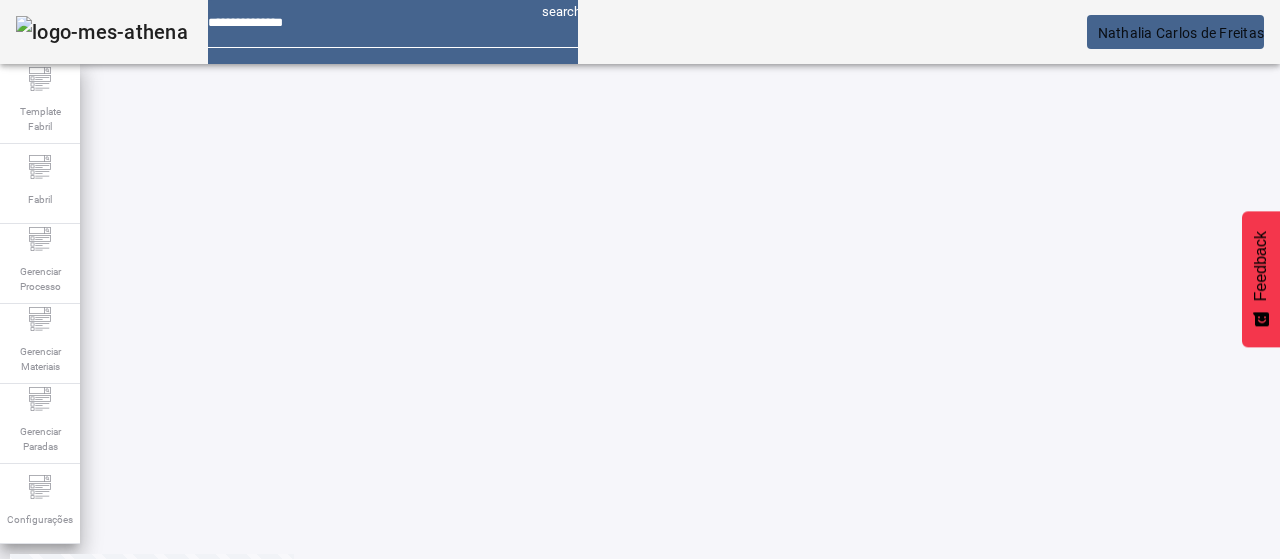 click on "EDITAR" at bounding box center [353, 643] 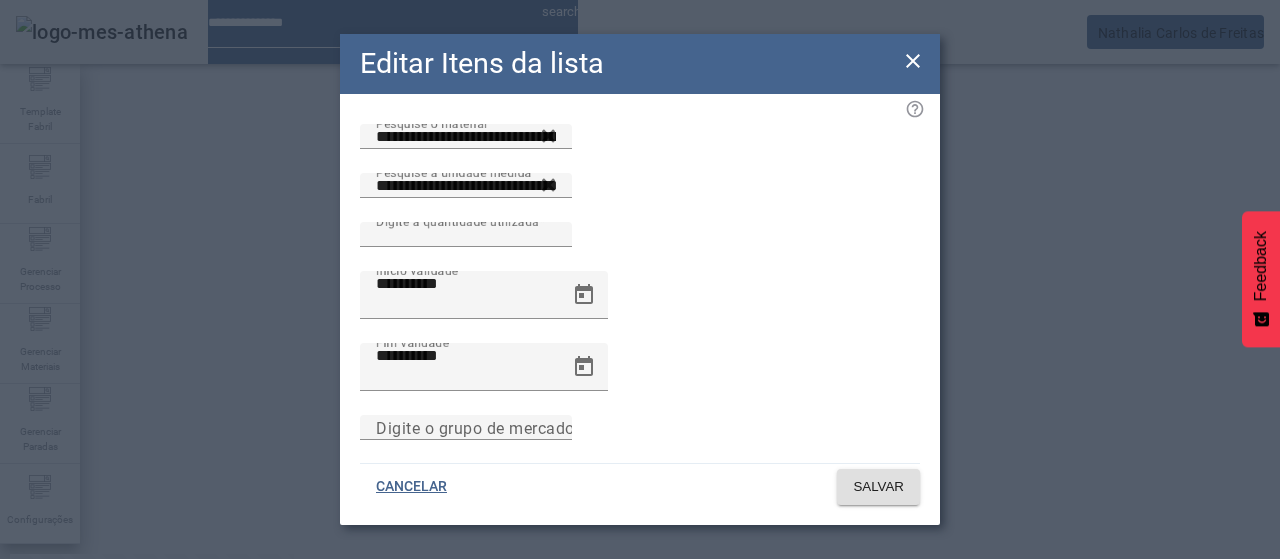 click 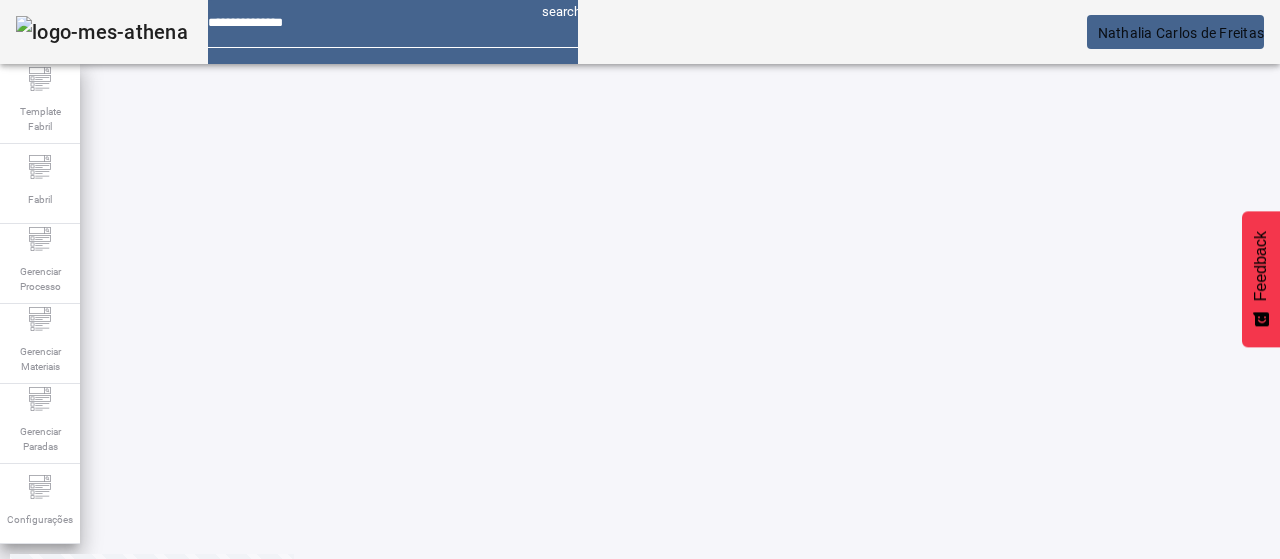 click on "EDITAR" at bounding box center [353, 943] 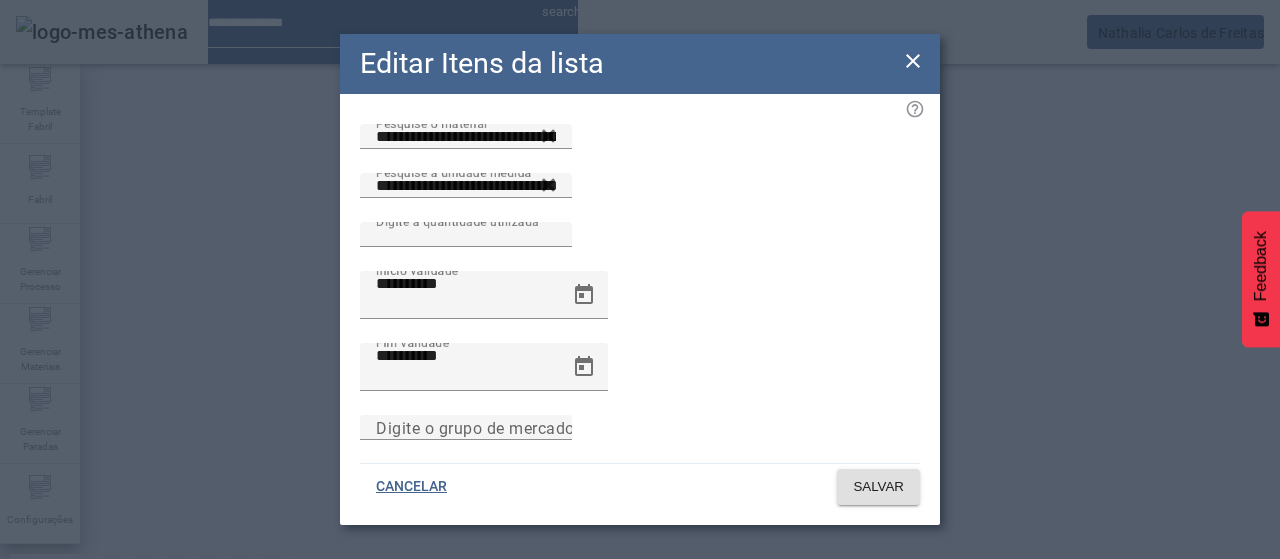 click on "**********" 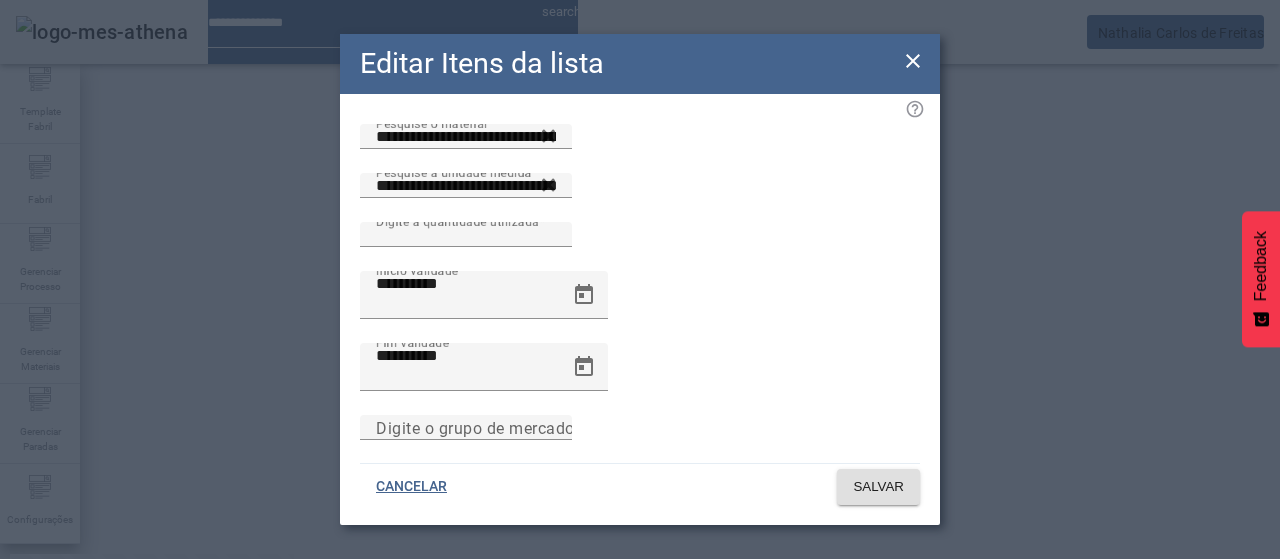 click 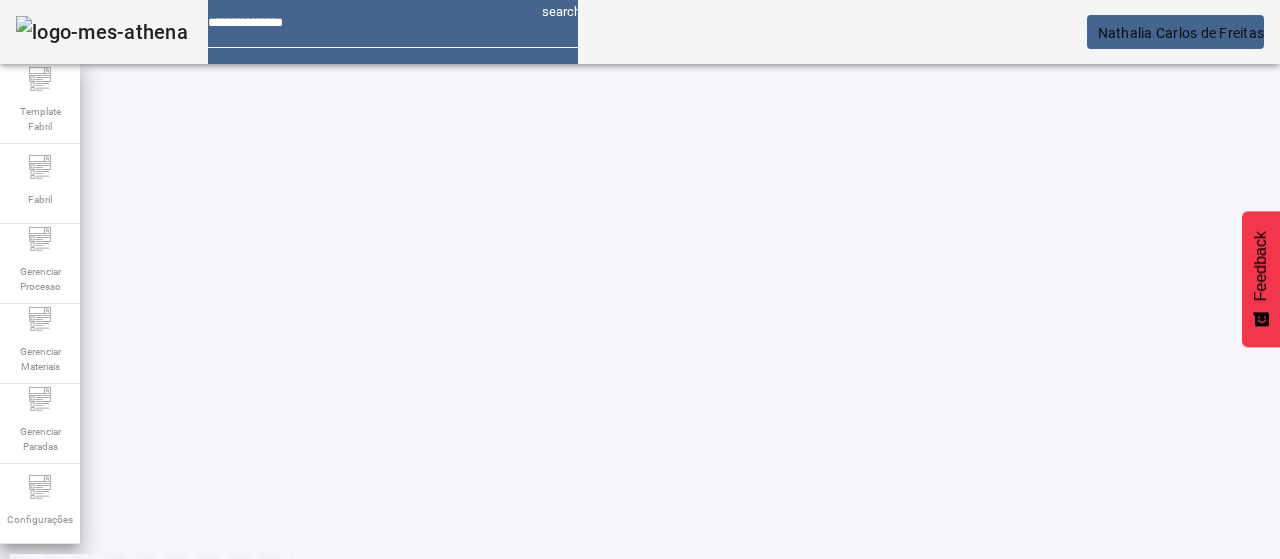 click on "REMOVER" at bounding box center [430, 943] 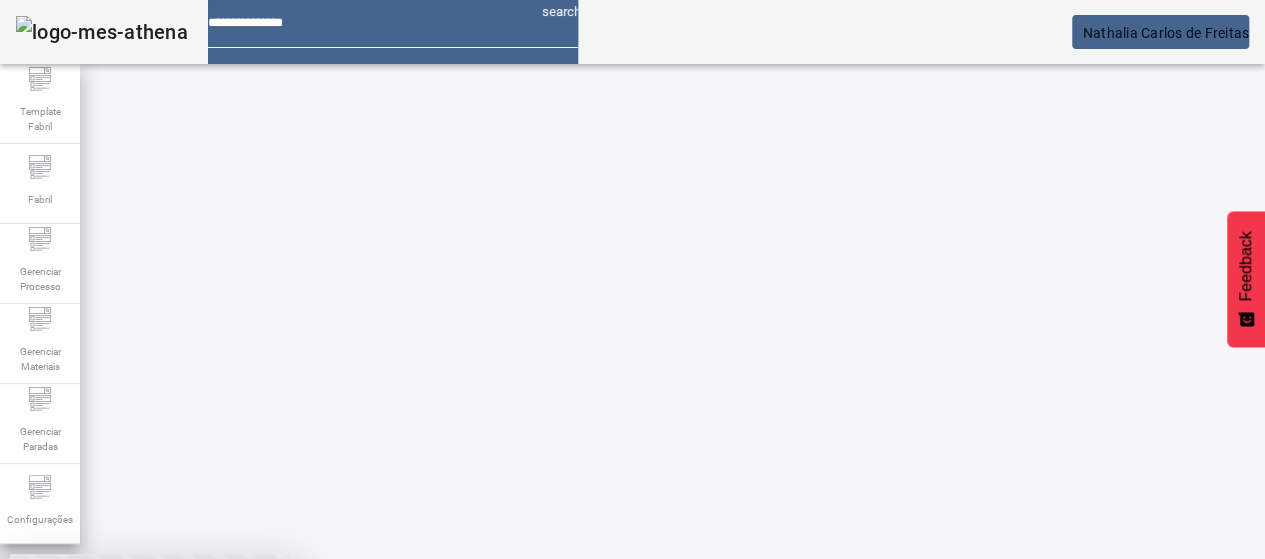 click on "SIM" at bounding box center (249, 707) 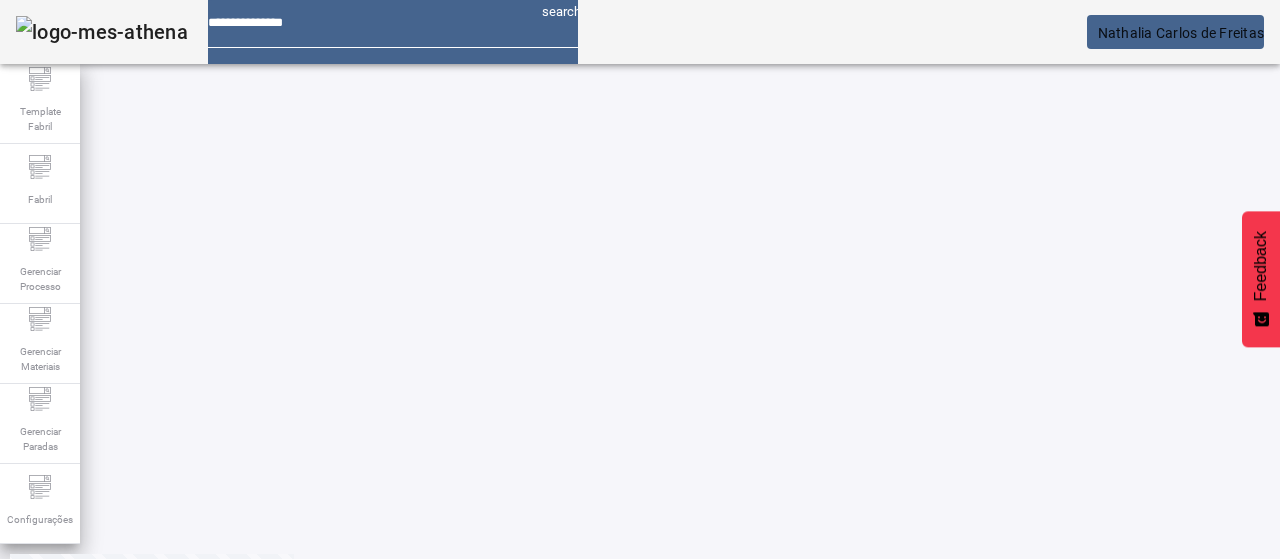 click on "EDITAR" at bounding box center [353, 643] 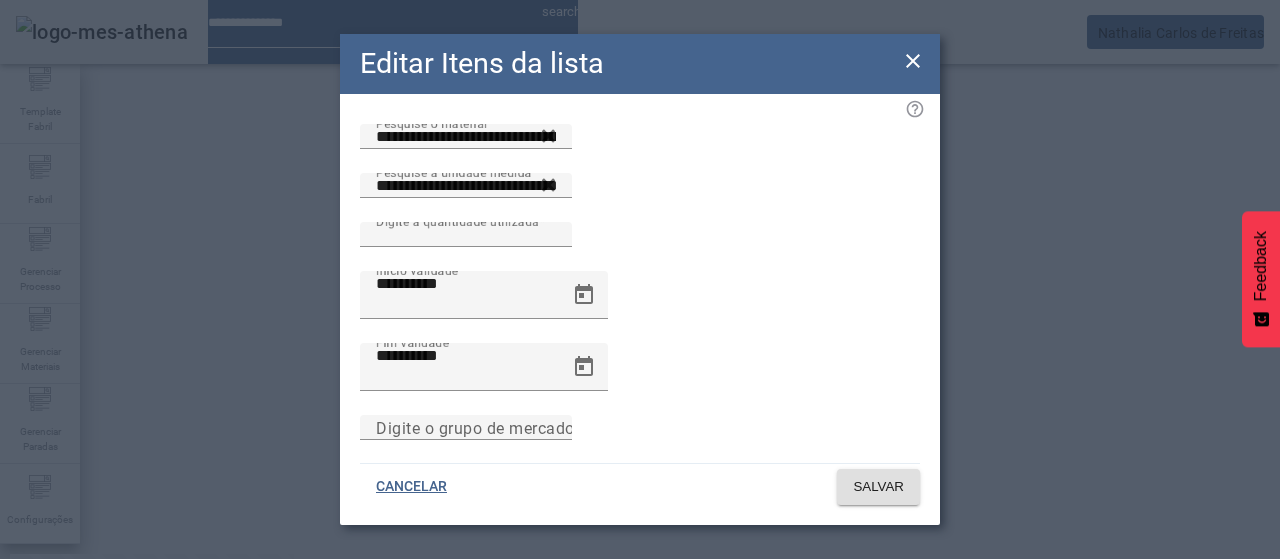 drag, startPoint x: 911, startPoint y: 76, endPoint x: 878, endPoint y: 101, distance: 41.400482 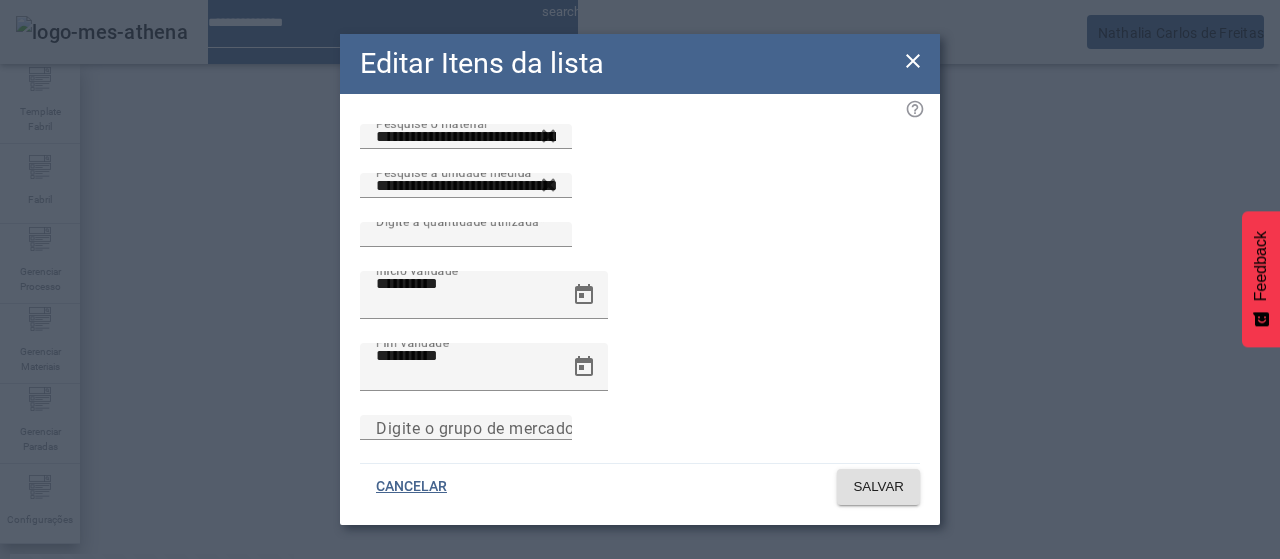 click 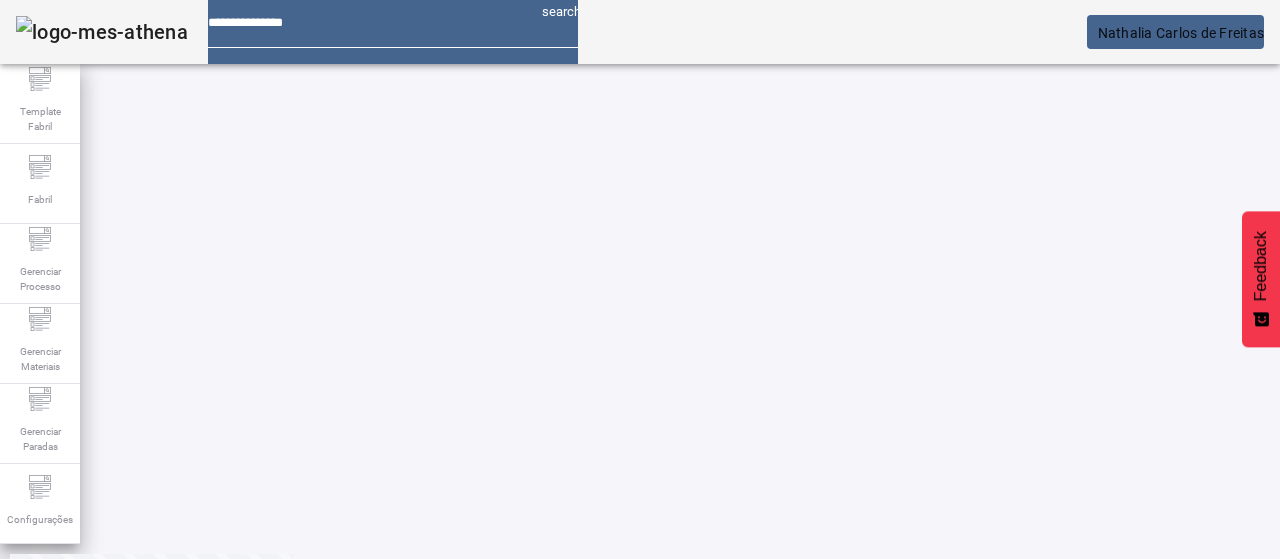 click at bounding box center (430, 643) 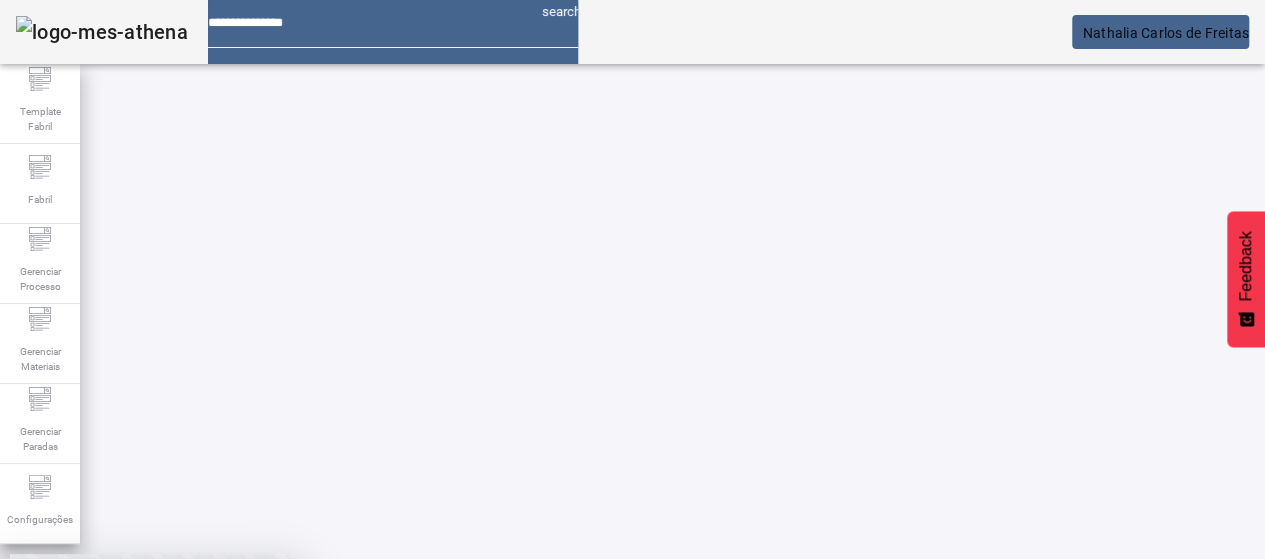 click on "SIM" at bounding box center [249, 707] 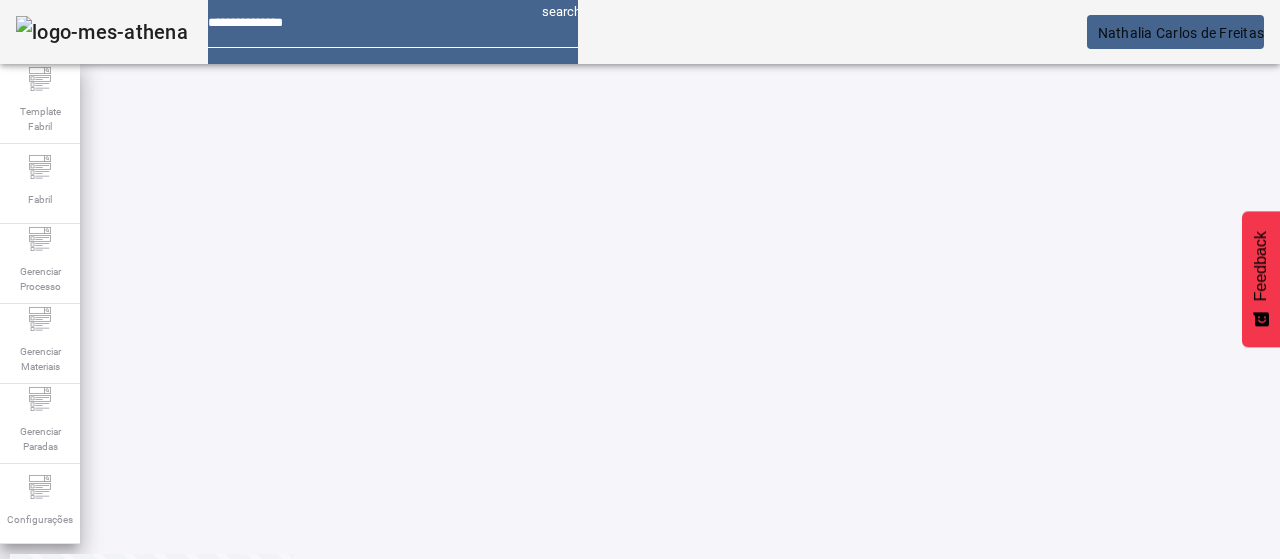 click on "EDITAR" at bounding box center [353, 643] 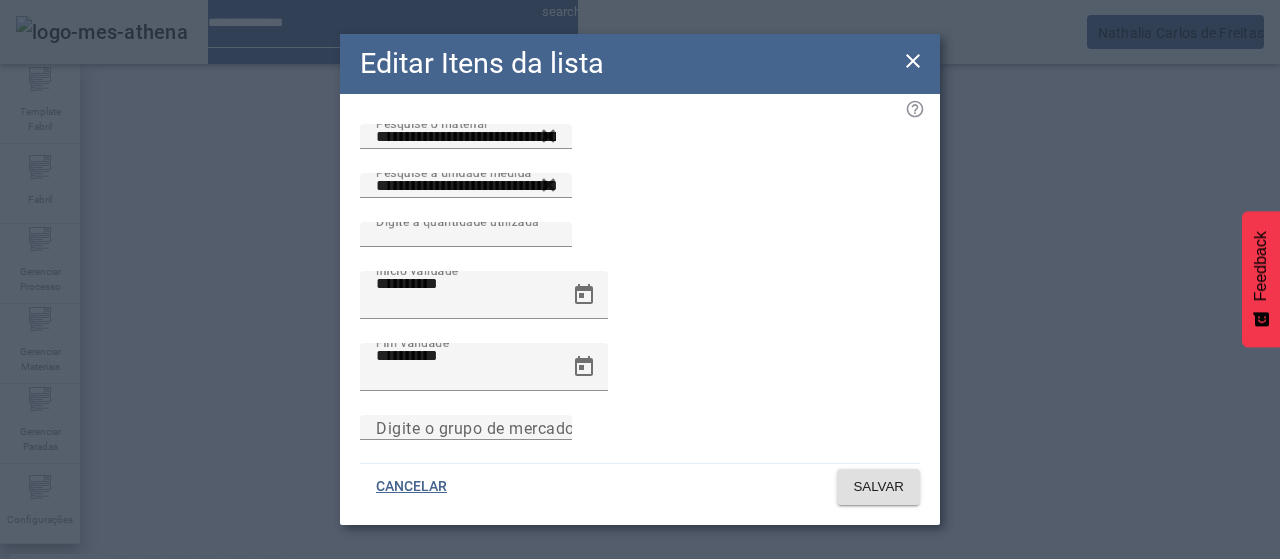 click 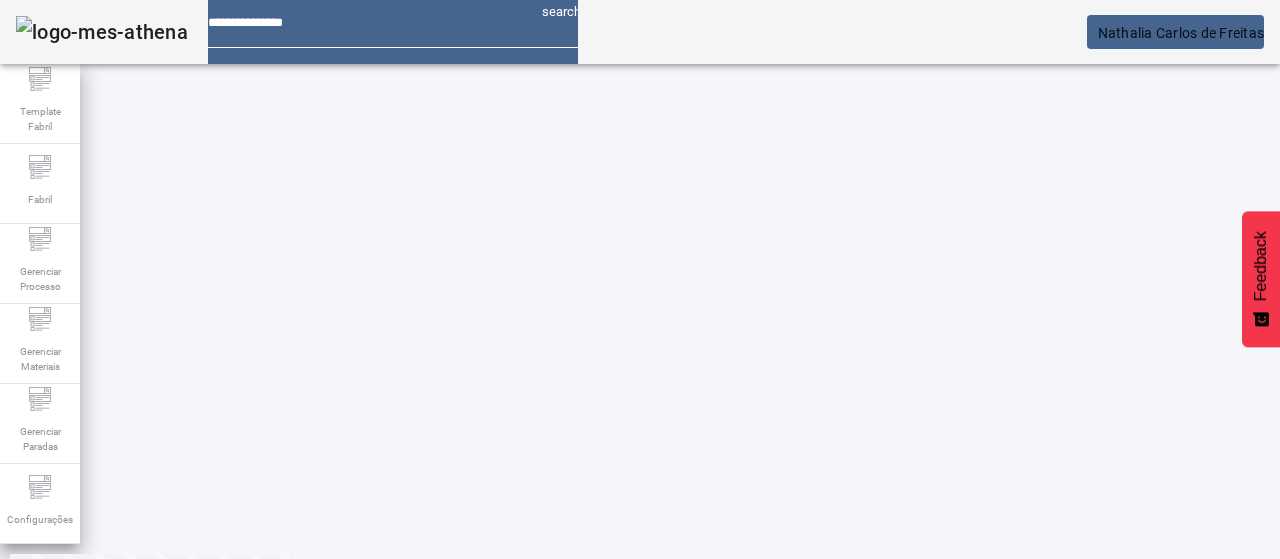 click on "REMOVER" at bounding box center [430, 943] 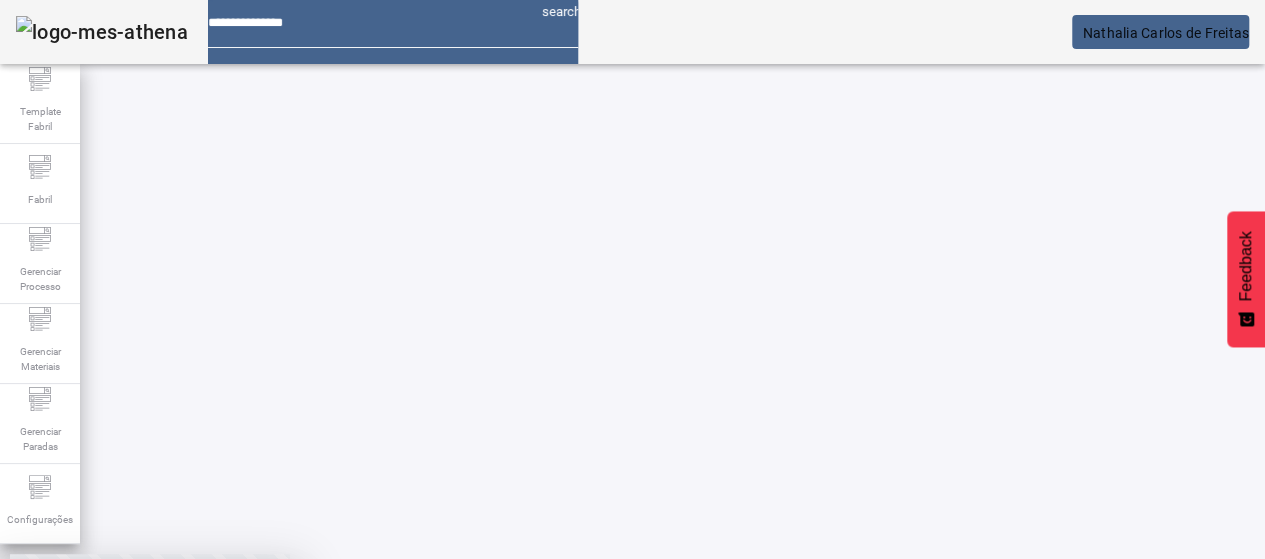 click on "SIM" at bounding box center [249, 707] 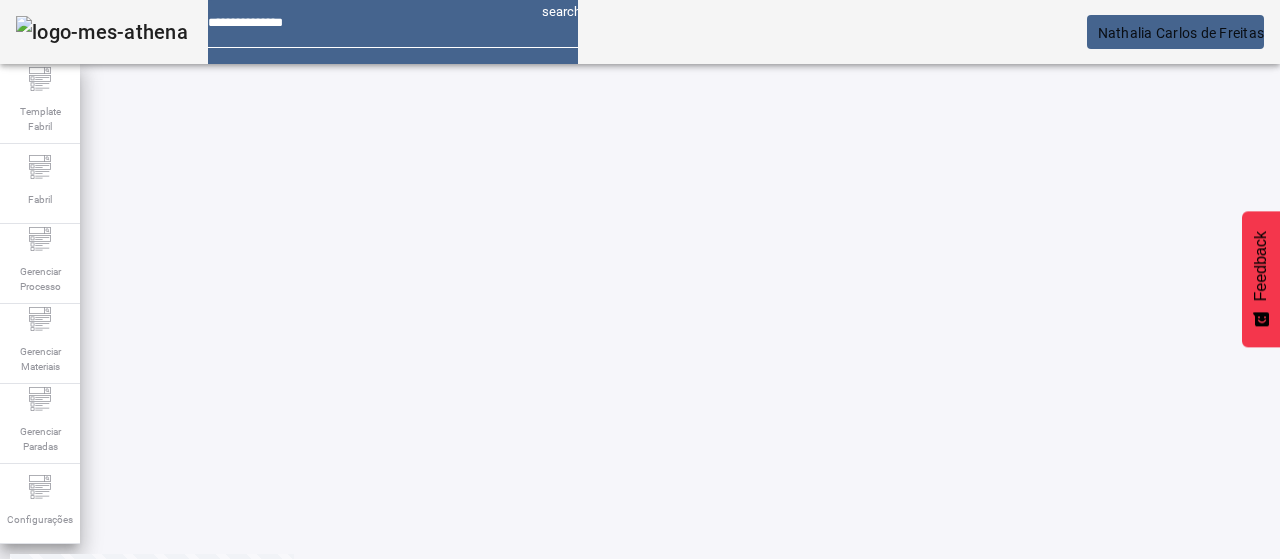 click at bounding box center [353, 943] 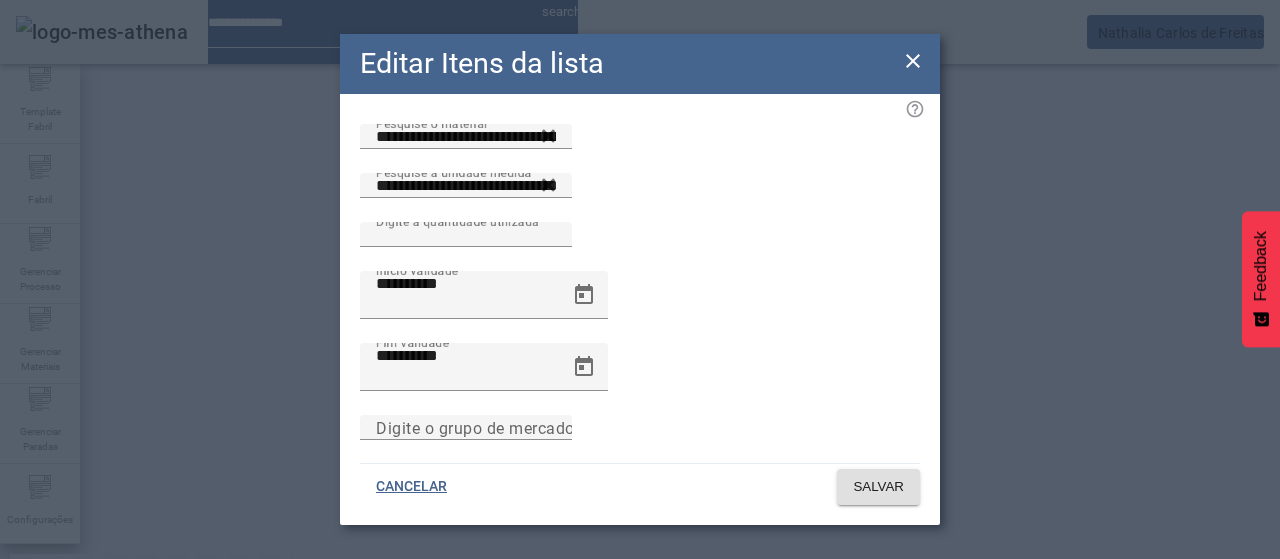 click 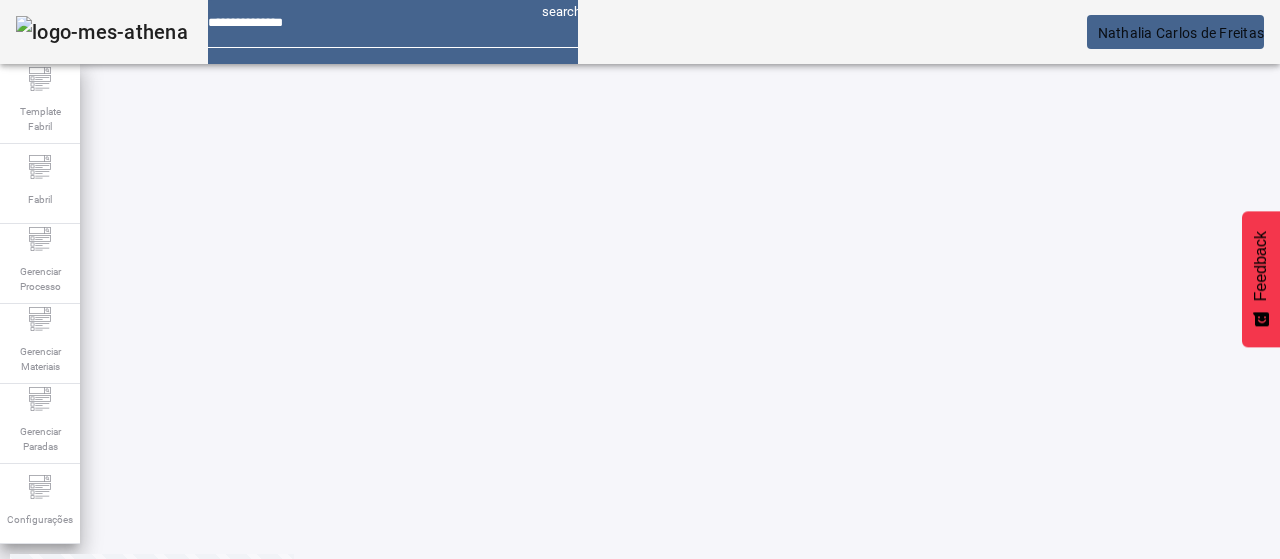 click on "REMOVER" at bounding box center (430, 643) 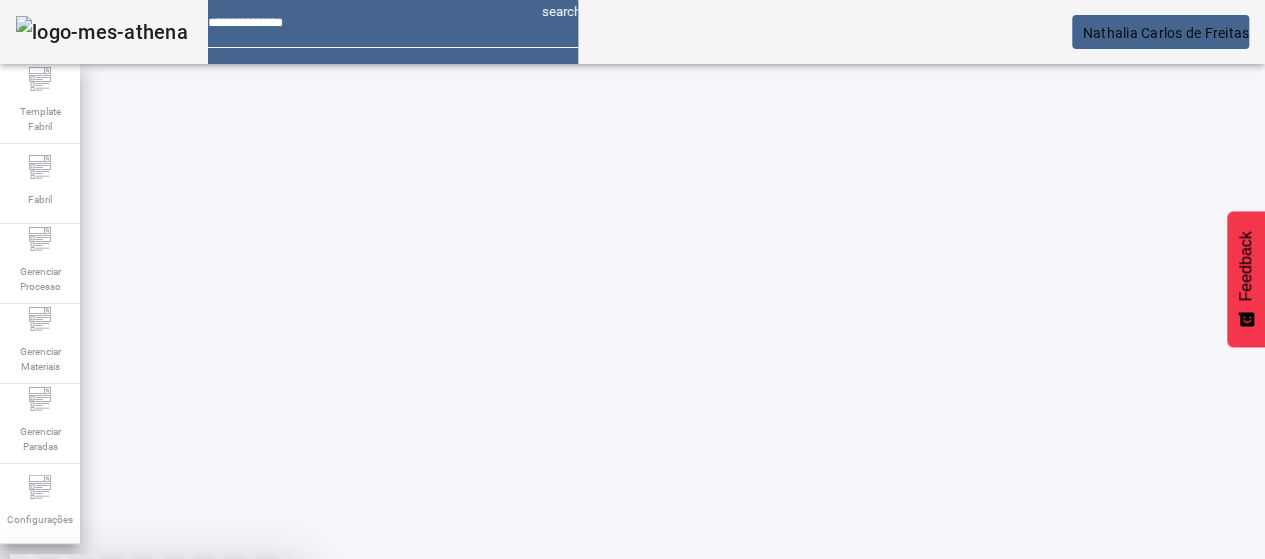 click on "SIM" at bounding box center [249, 707] 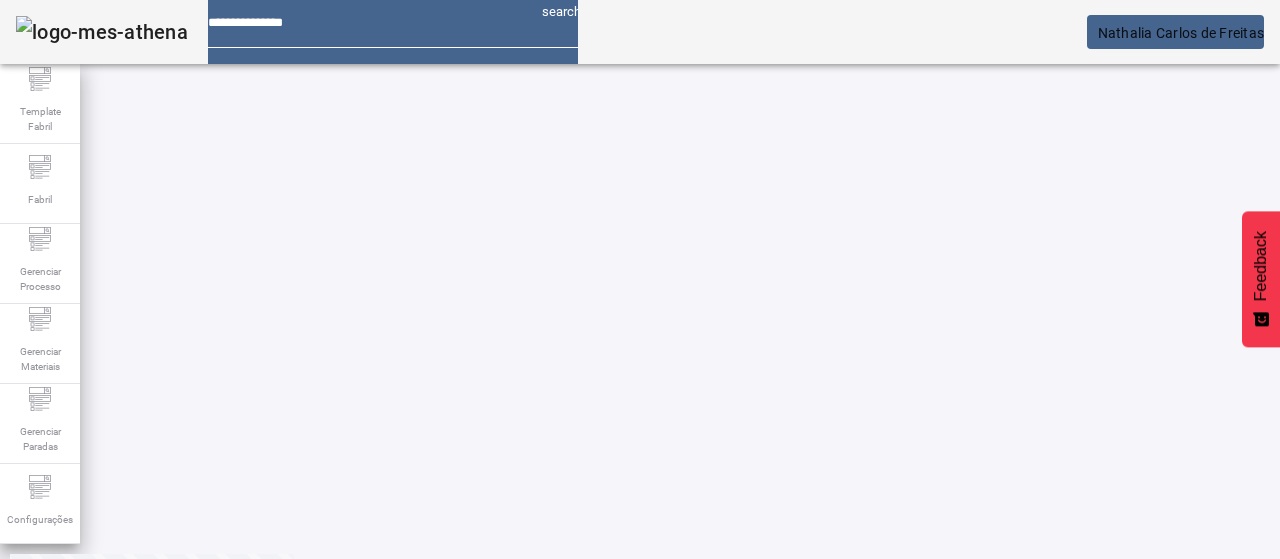 click on "EDITAR" at bounding box center [353, 643] 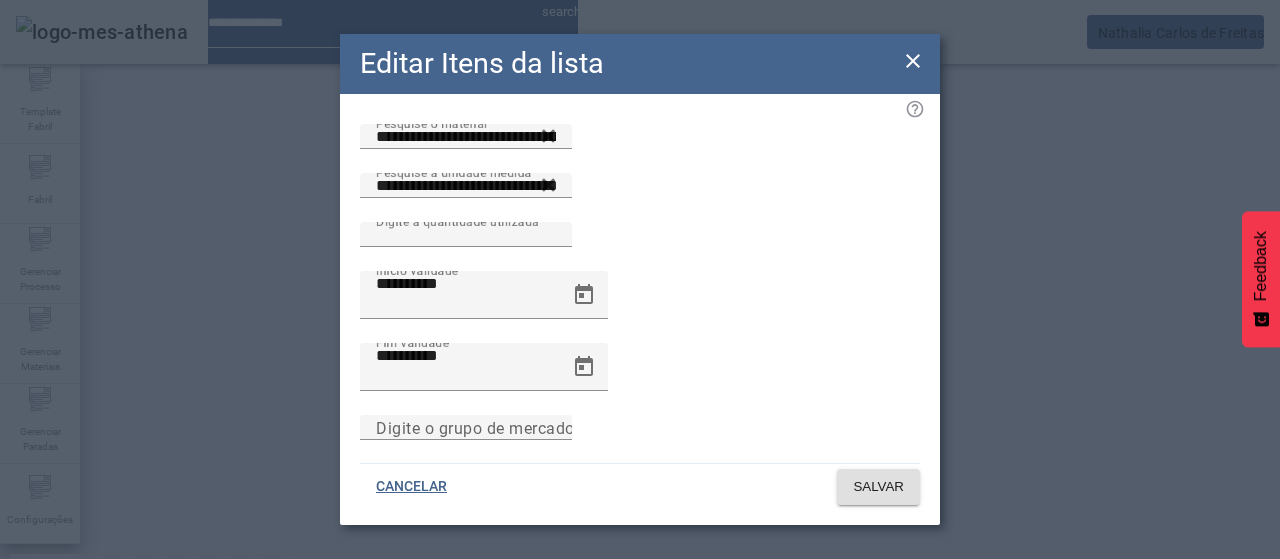 drag, startPoint x: 907, startPoint y: 64, endPoint x: 763, endPoint y: 200, distance: 198.0707 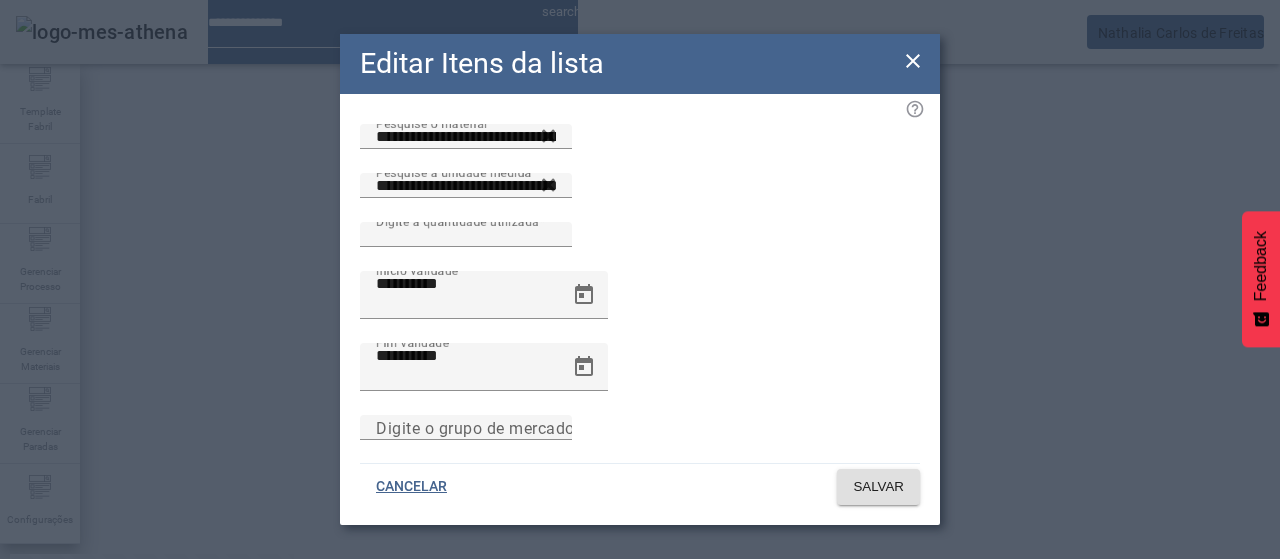click on "**********" 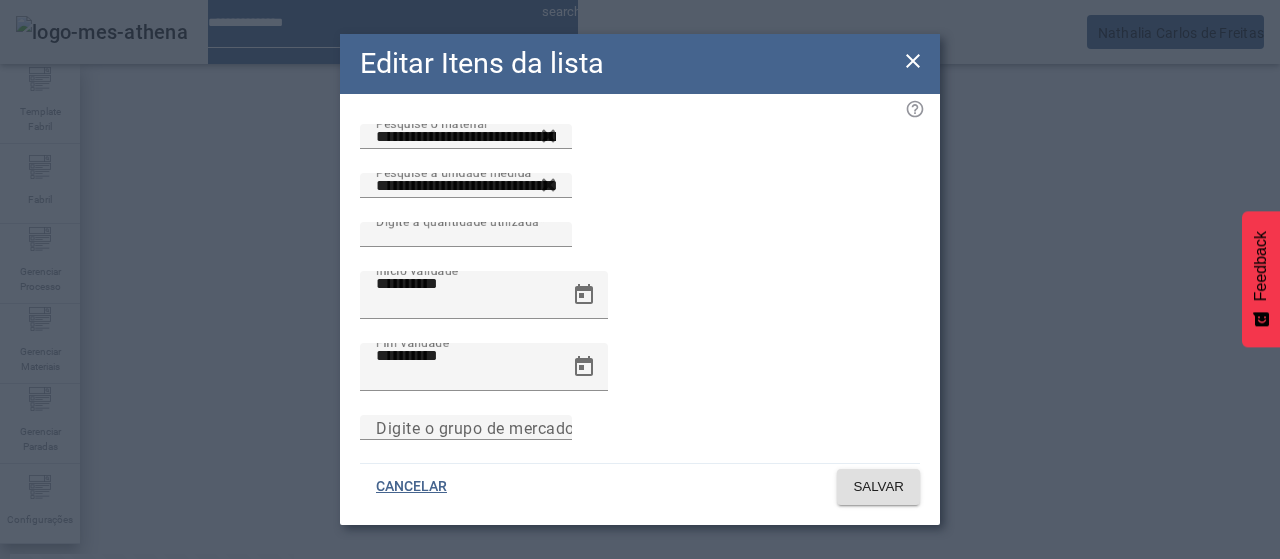 click 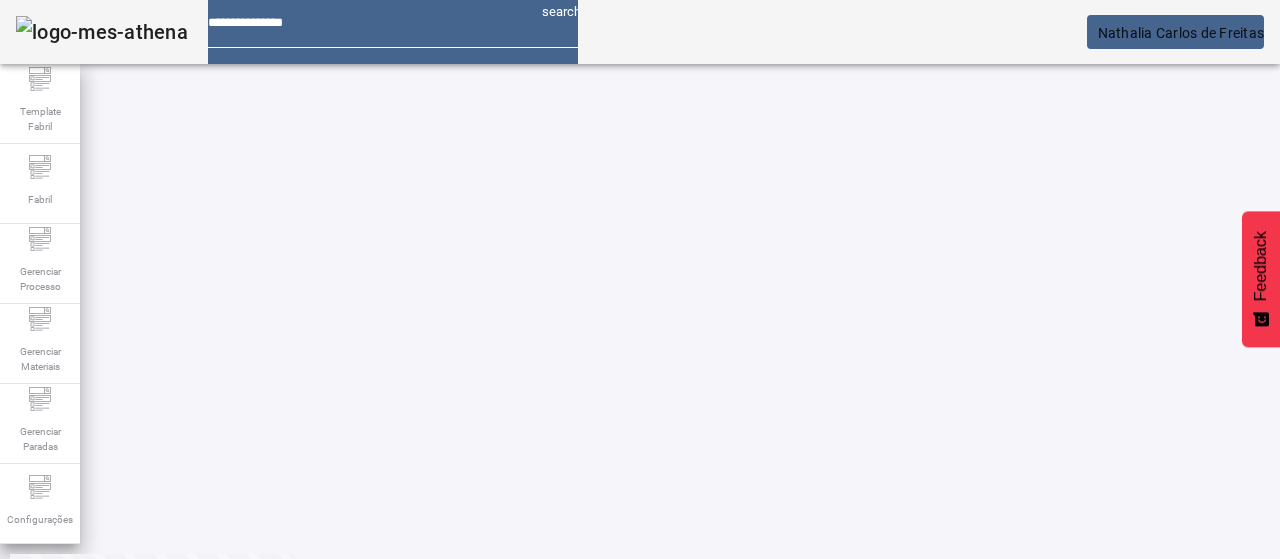 drag, startPoint x: 564, startPoint y: 438, endPoint x: 555, endPoint y: 445, distance: 11.401754 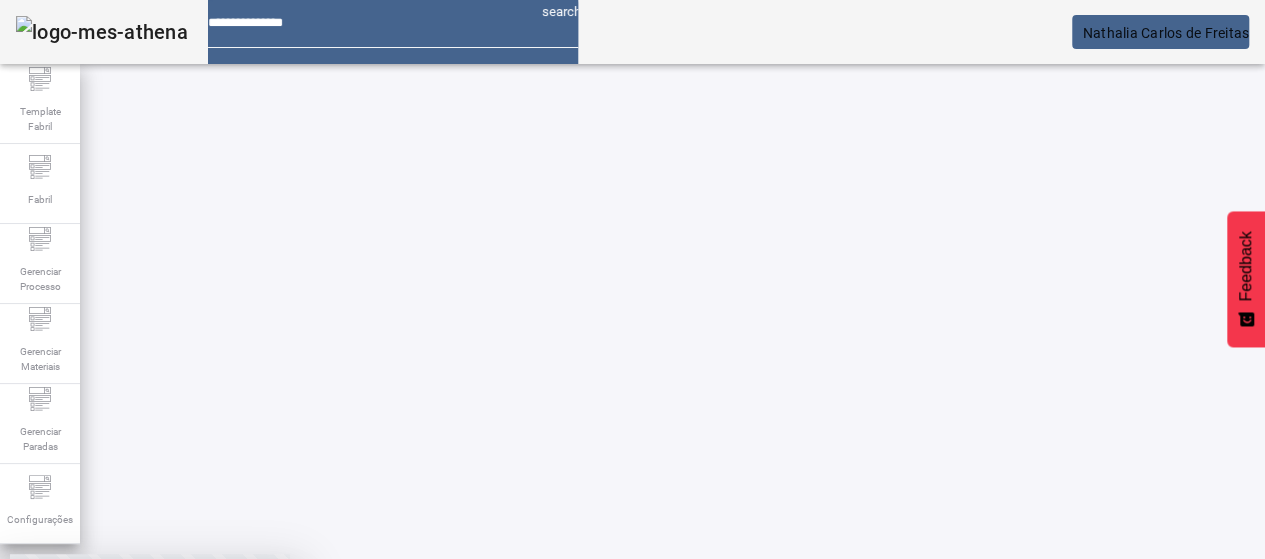 click on "SIM" at bounding box center [248, 707] 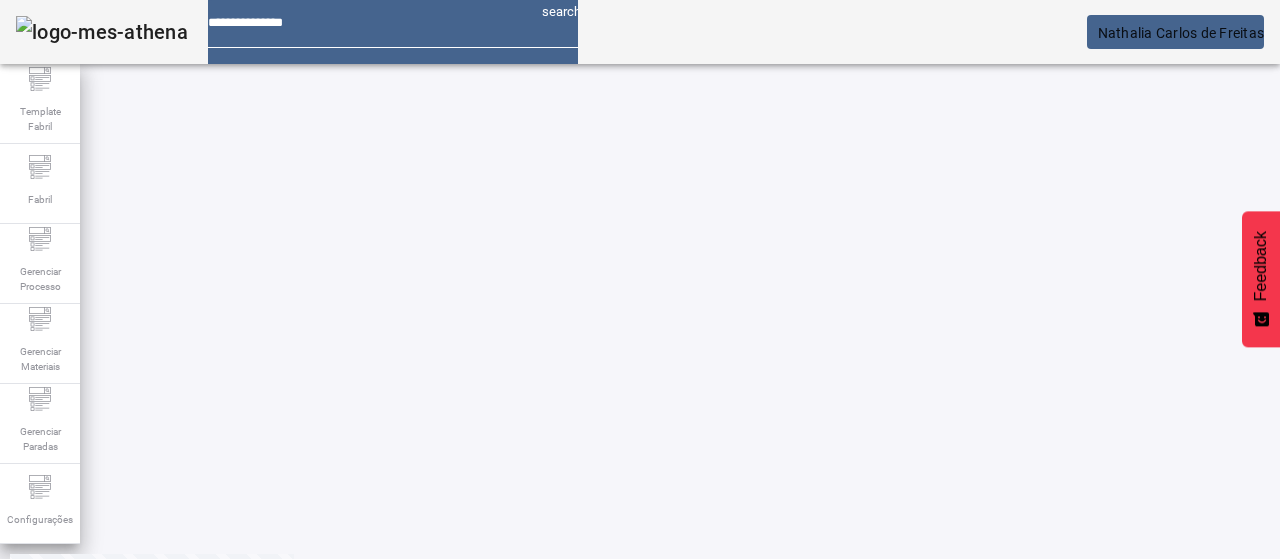 click on "EDITAR" at bounding box center (353, 943) 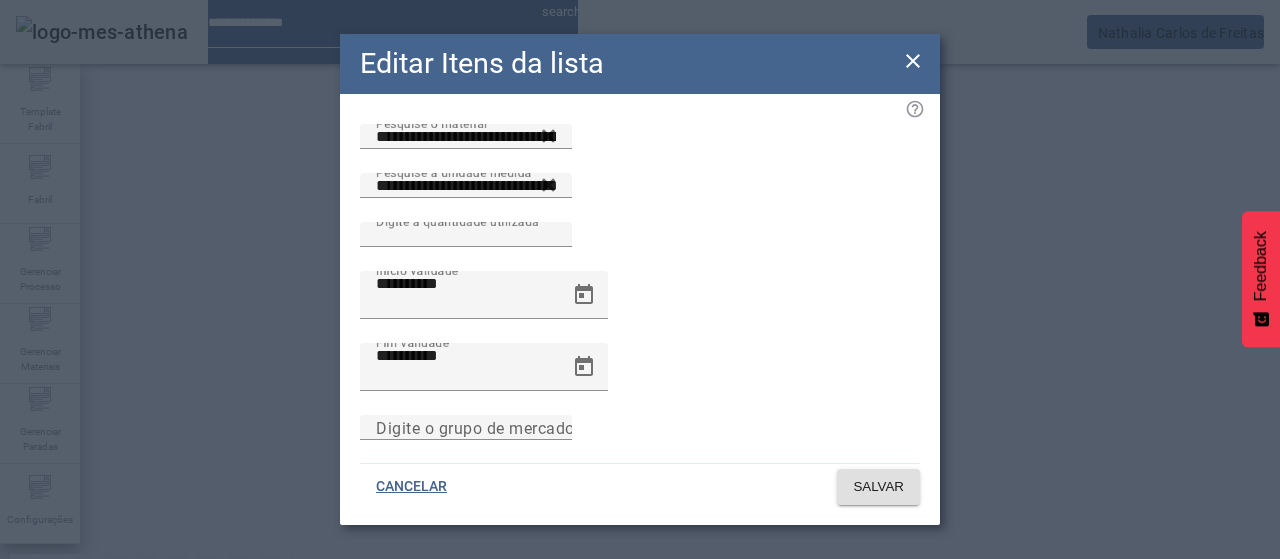 click 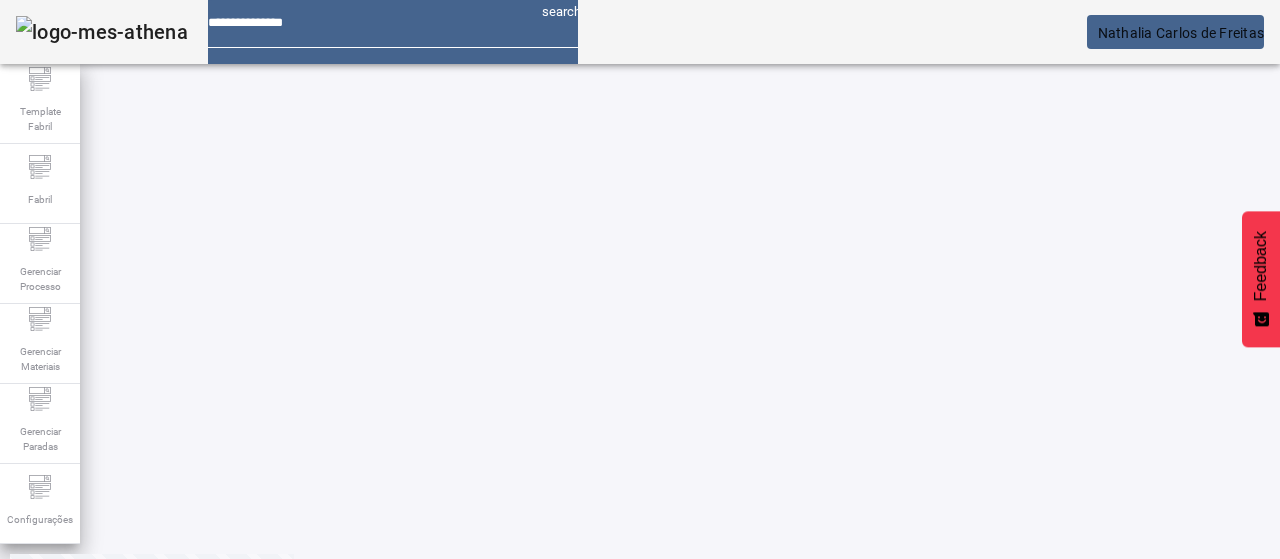 click on "EDITAR" at bounding box center [652, 943] 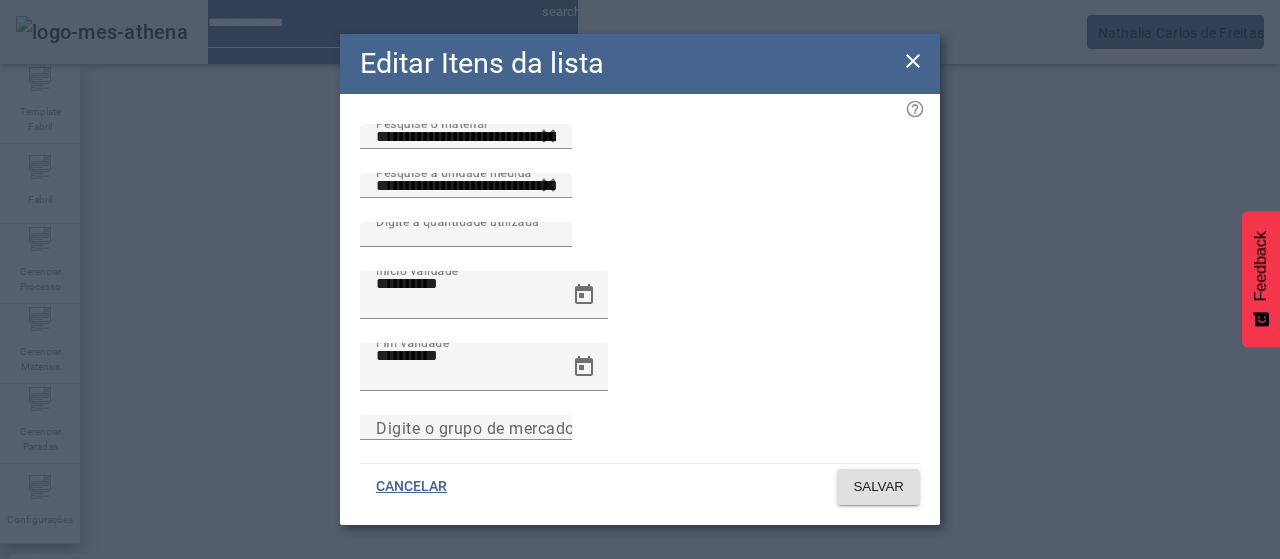 click 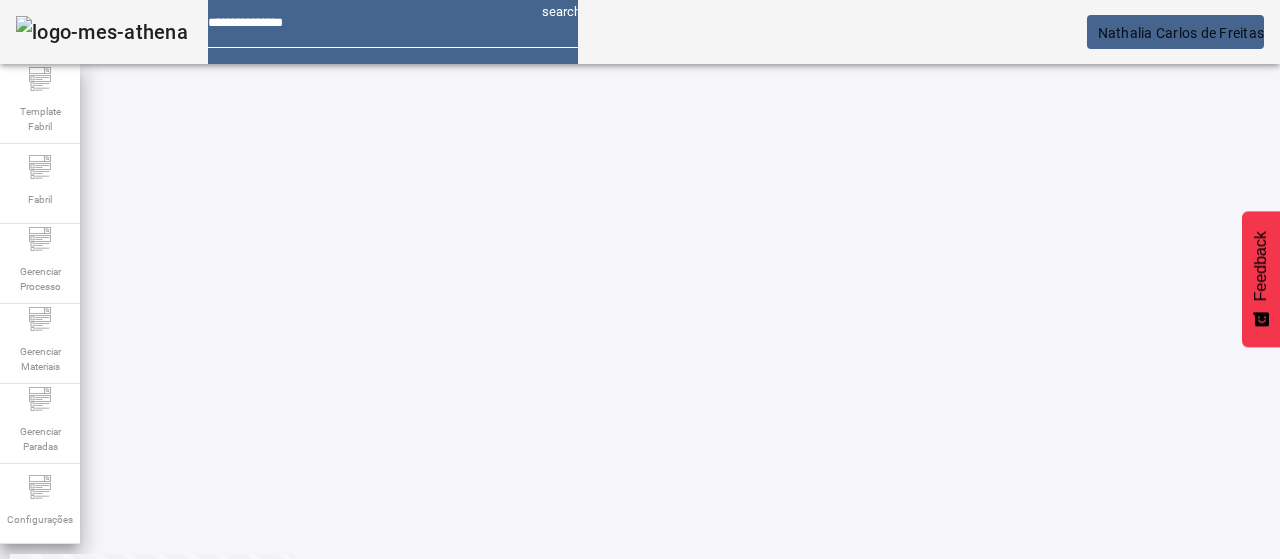 click on "EDITAR" at bounding box center (353, 643) 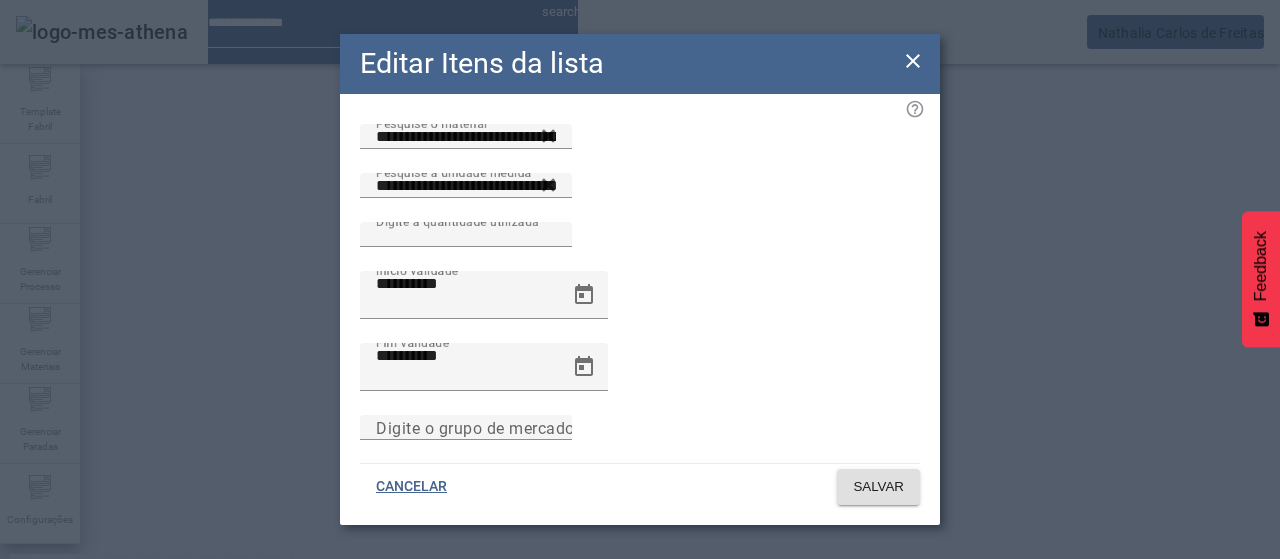 click 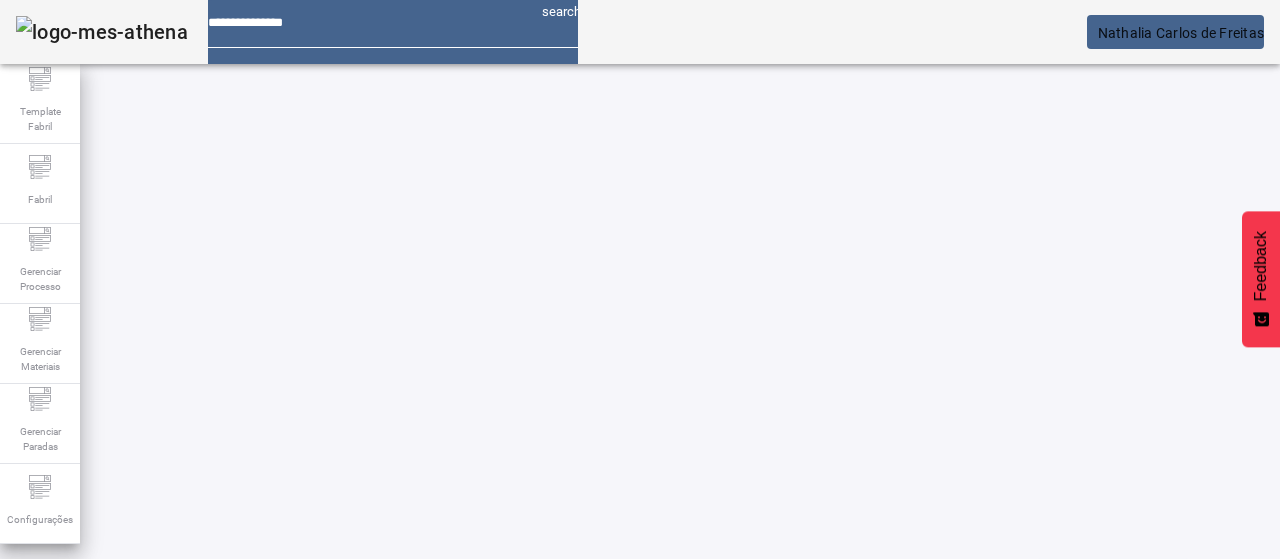 scroll, scrollTop: 0, scrollLeft: 0, axis: both 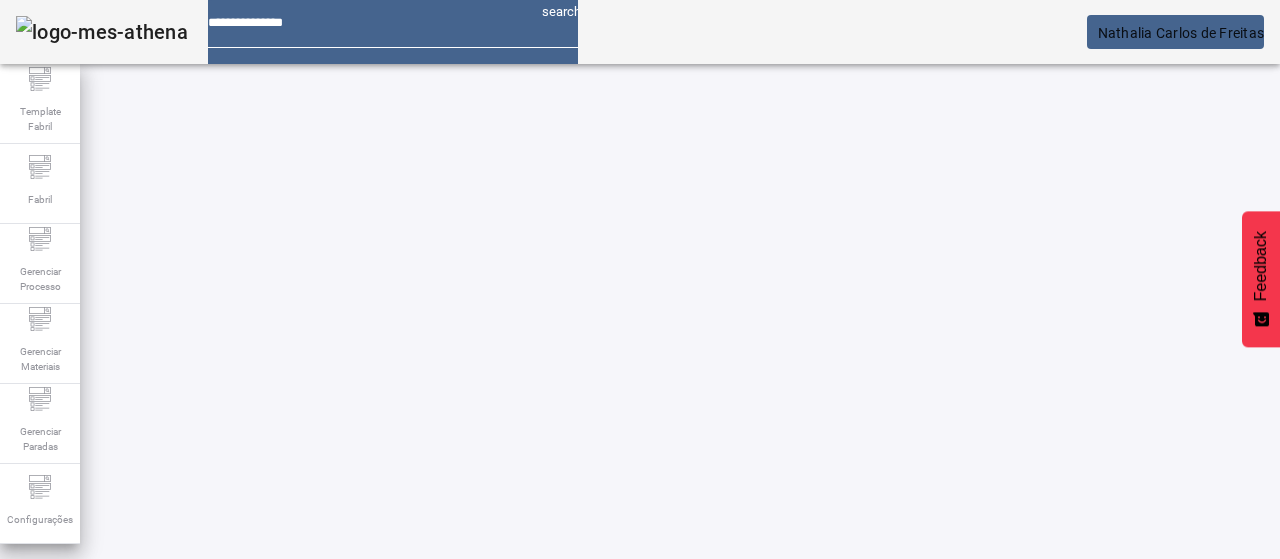 drag, startPoint x: 1155, startPoint y: 91, endPoint x: 1100, endPoint y: 146, distance: 77.781746 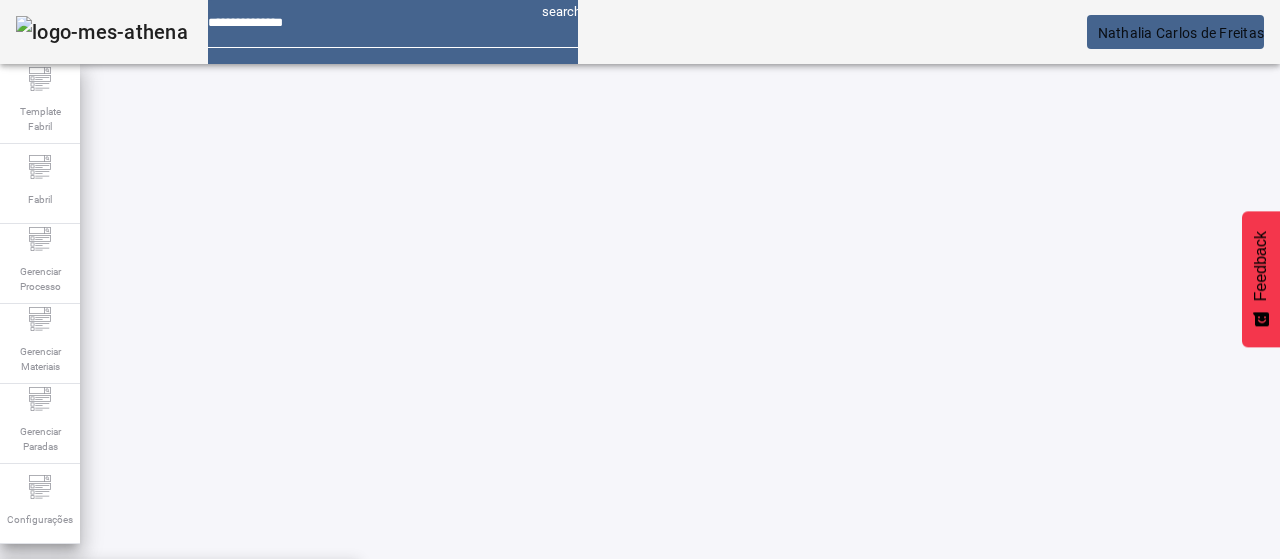 click on "Mosto Mainstream R" at bounding box center [94, 591] 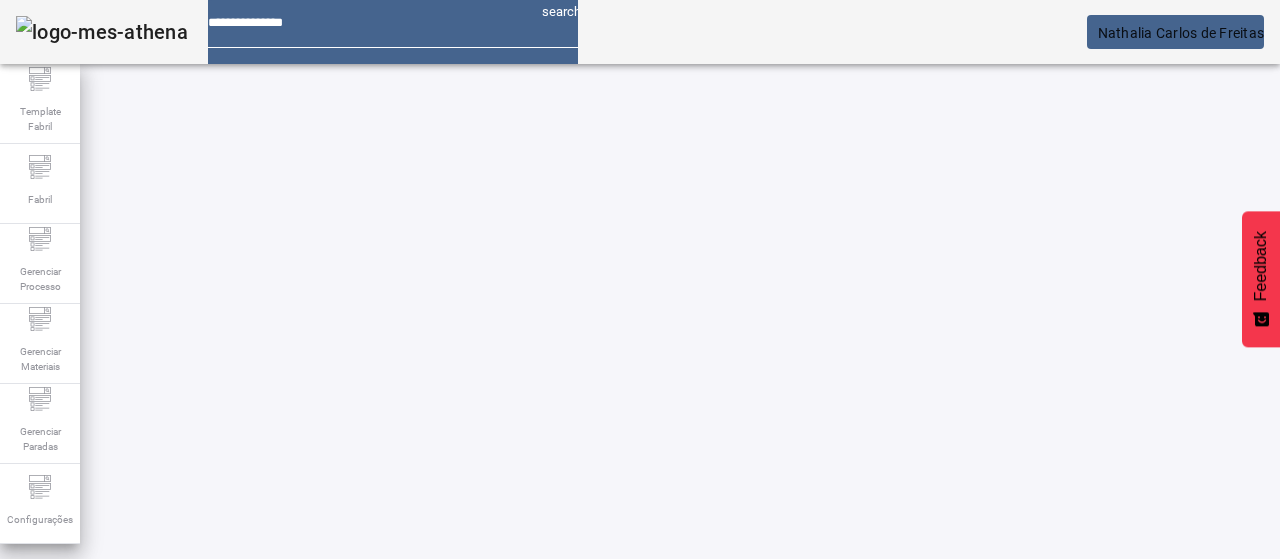 click on "Pesquise por unidade ********" 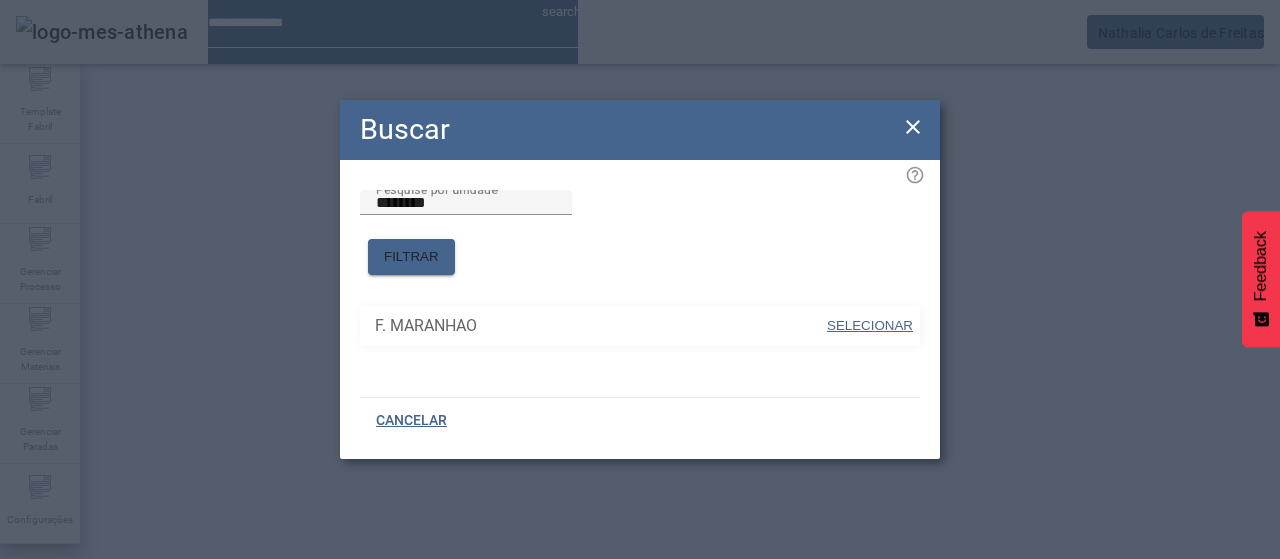 drag, startPoint x: 902, startPoint y: 311, endPoint x: 927, endPoint y: 298, distance: 28.178005 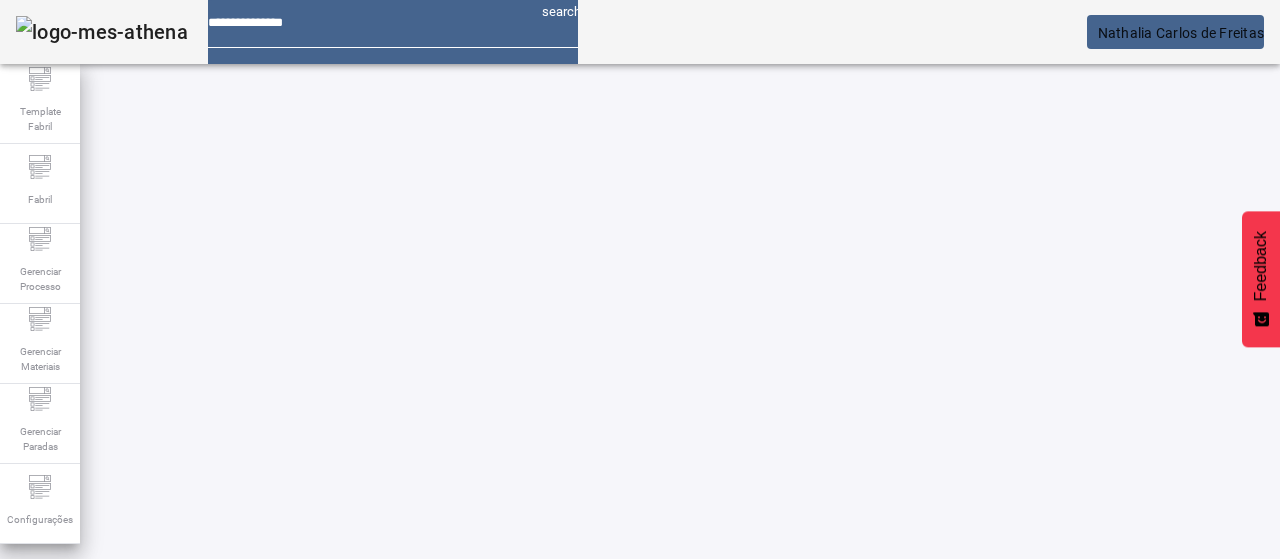 click on "FILTRAR" 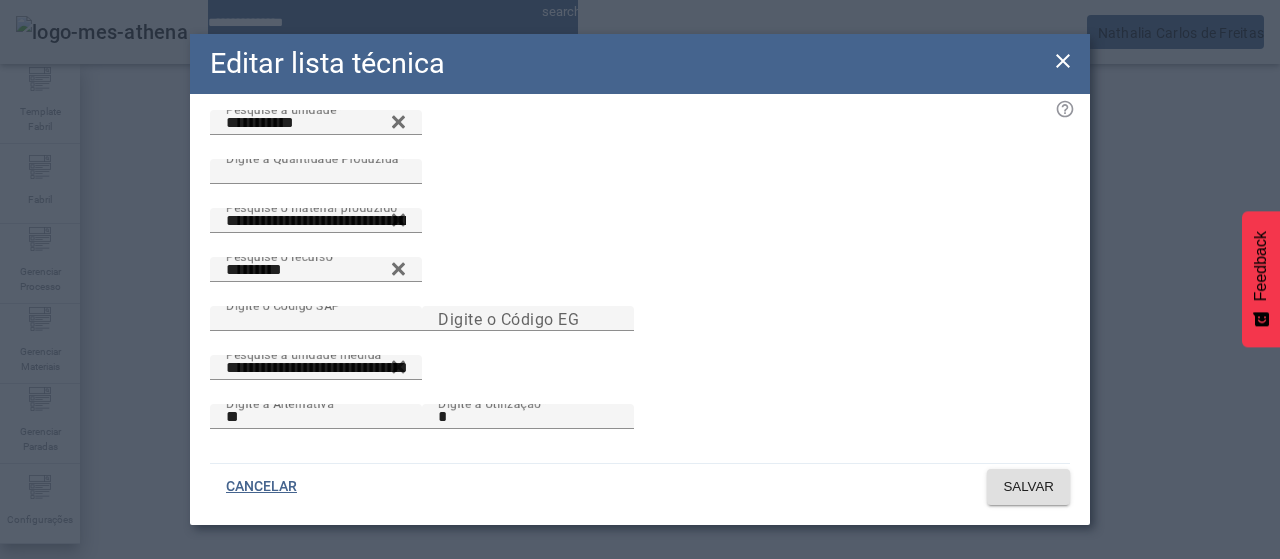 scroll, scrollTop: 0, scrollLeft: 0, axis: both 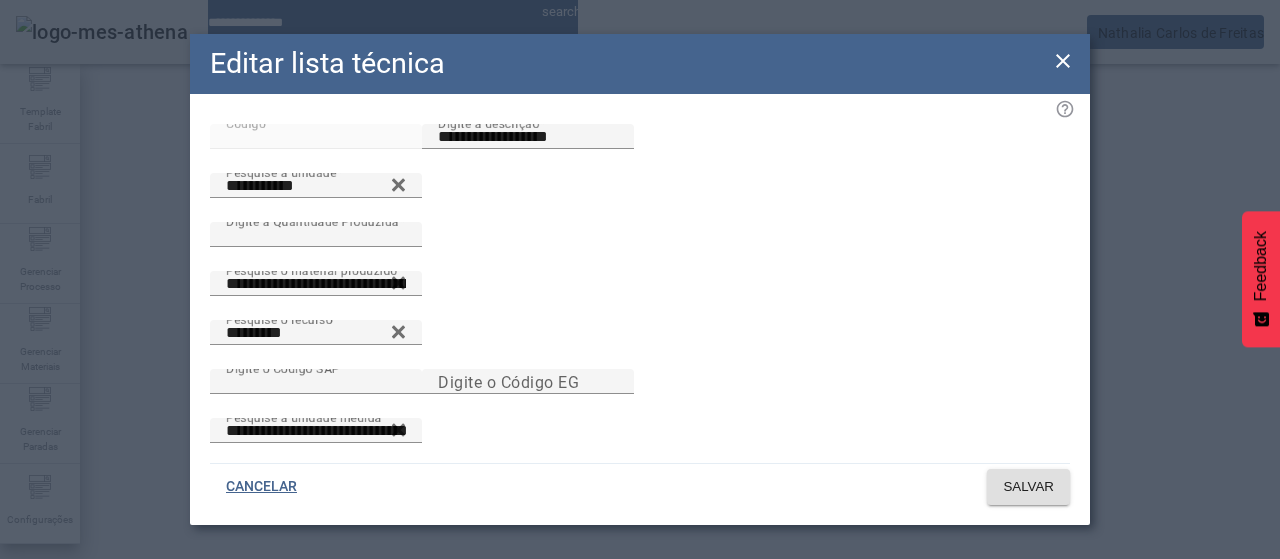 click 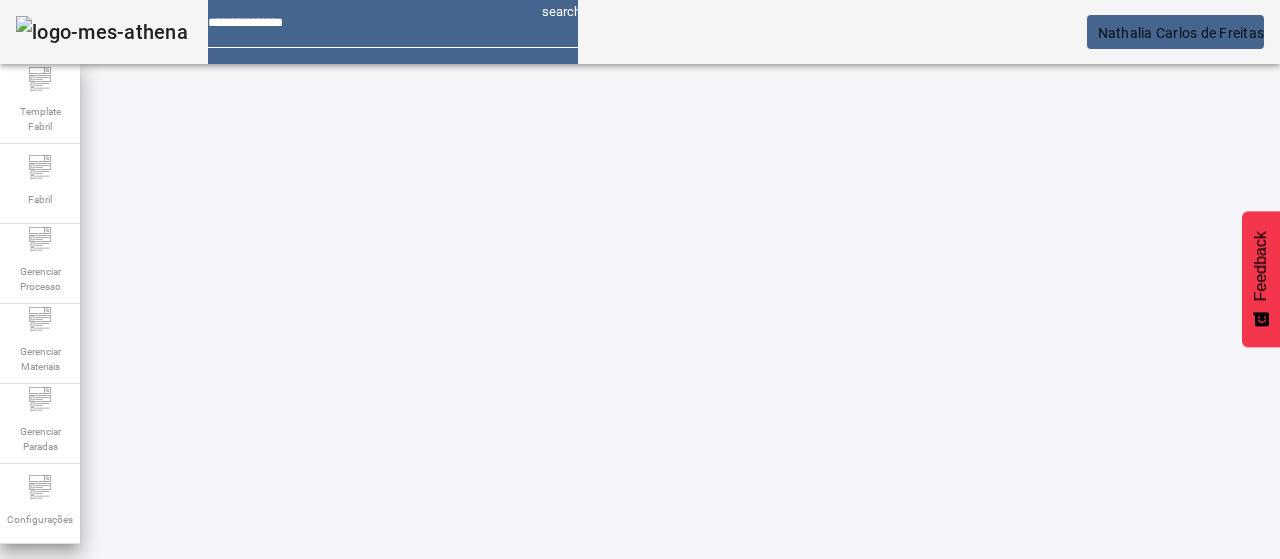 click at bounding box center [870, 926] 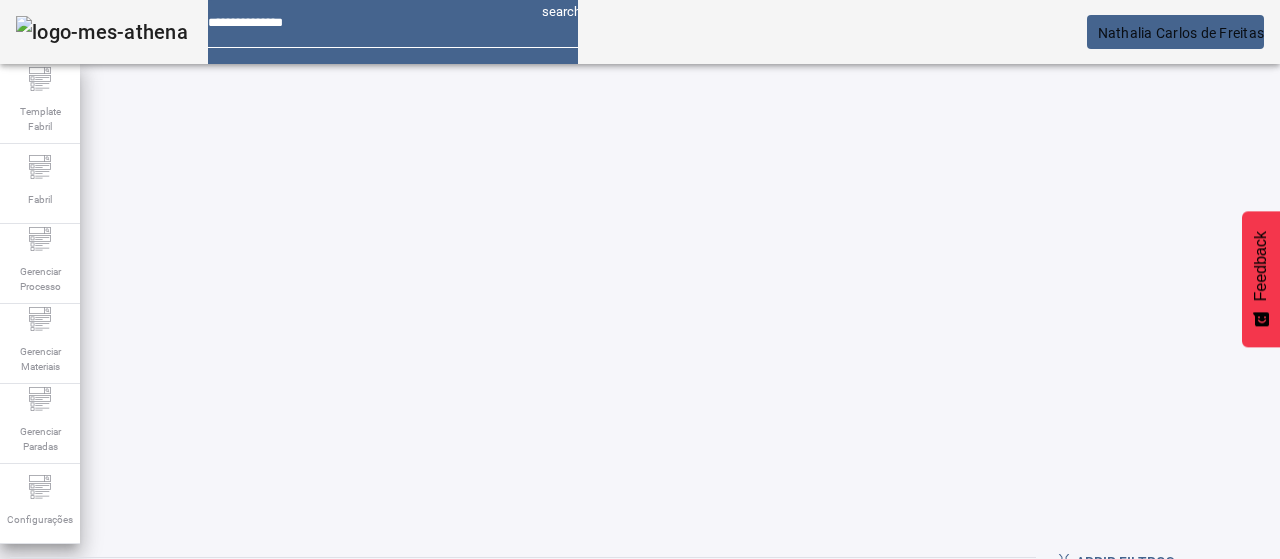 scroll, scrollTop: 0, scrollLeft: 0, axis: both 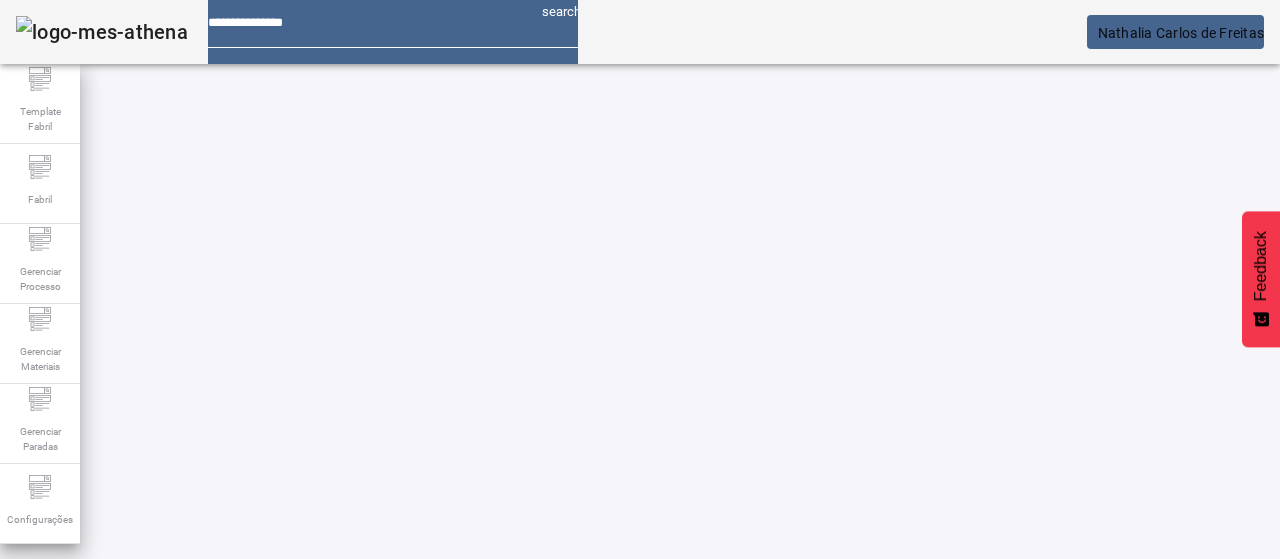 click on "EDITAR" at bounding box center (353, 743) 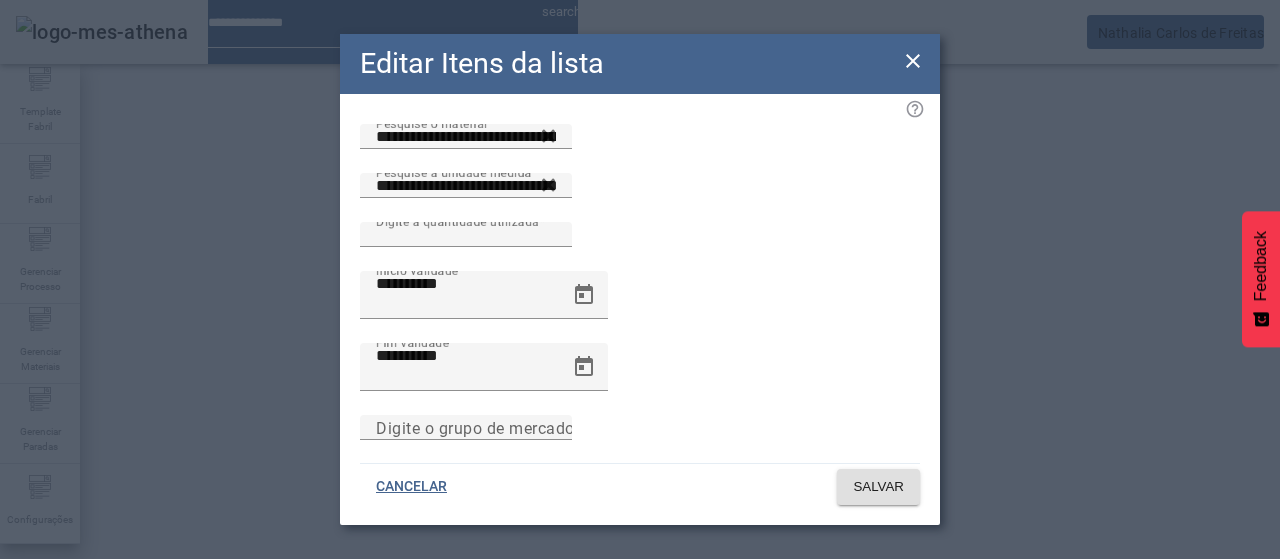 click 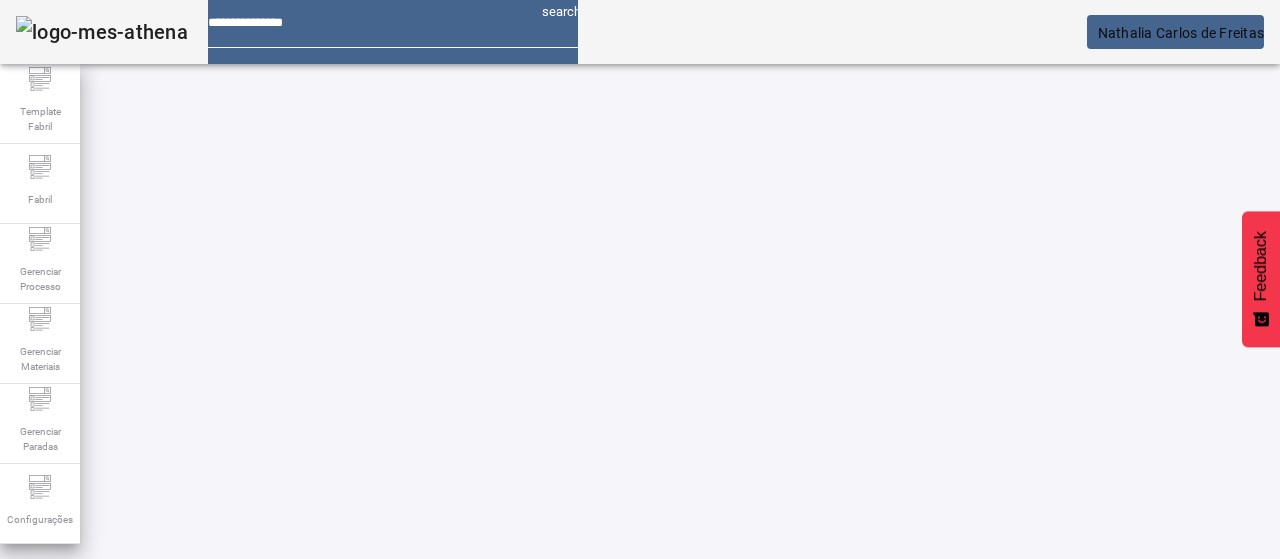 click on "EDITAR" at bounding box center [353, 743] 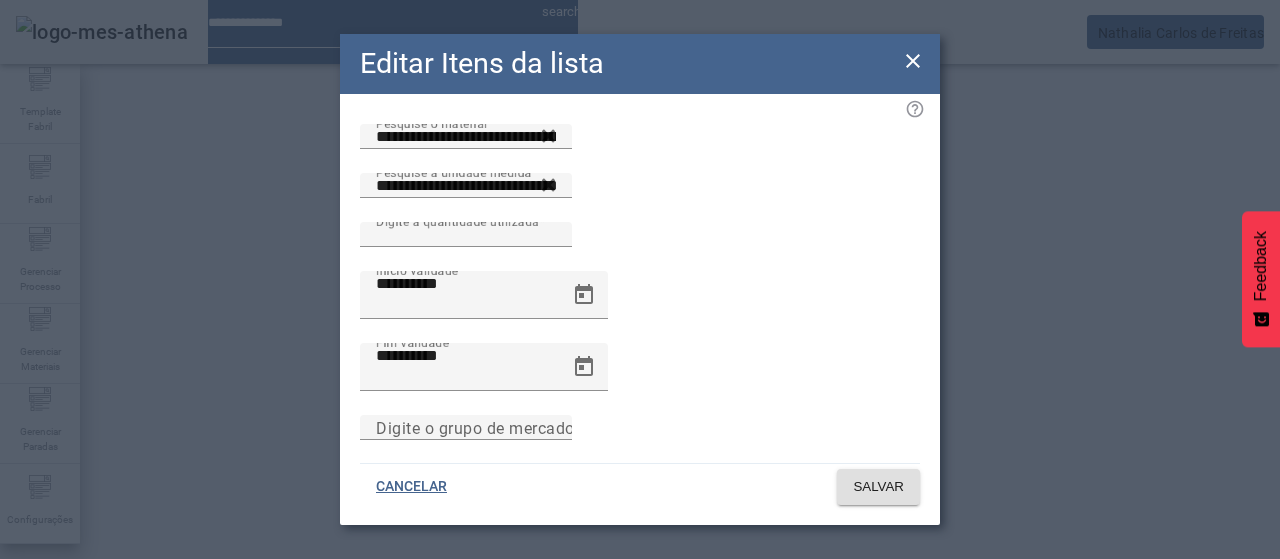 click 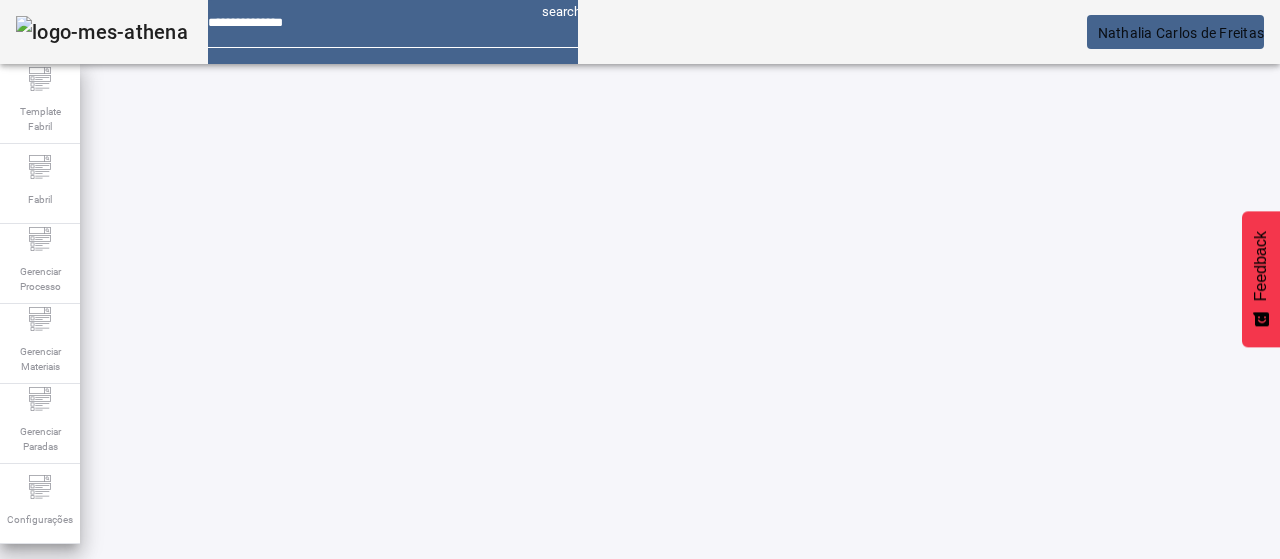 click on "EDITAR" at bounding box center [353, 743] 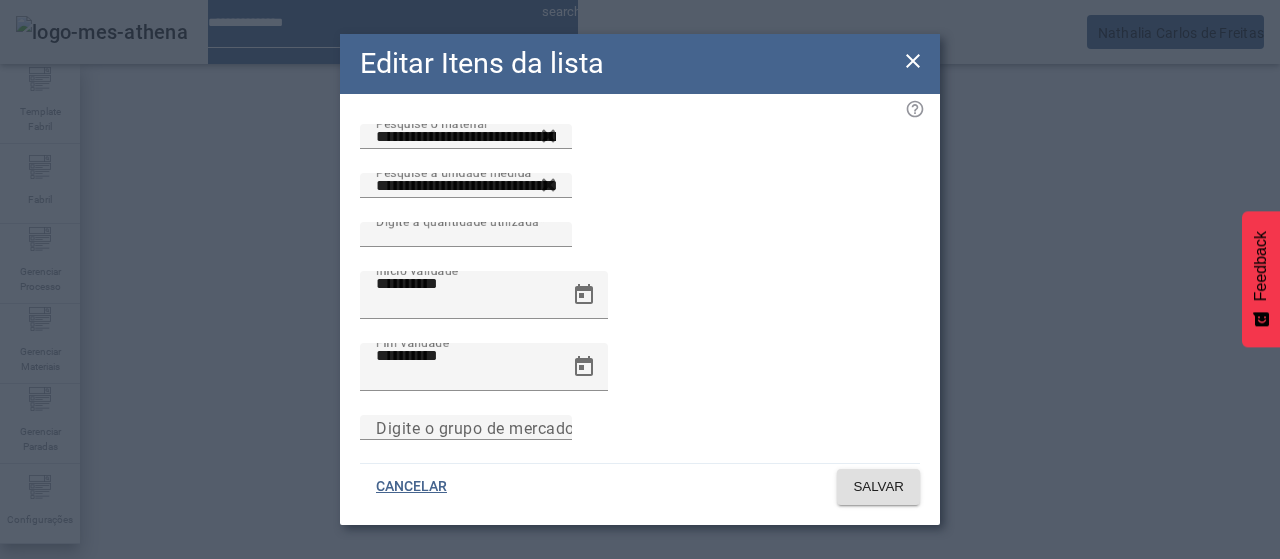 click 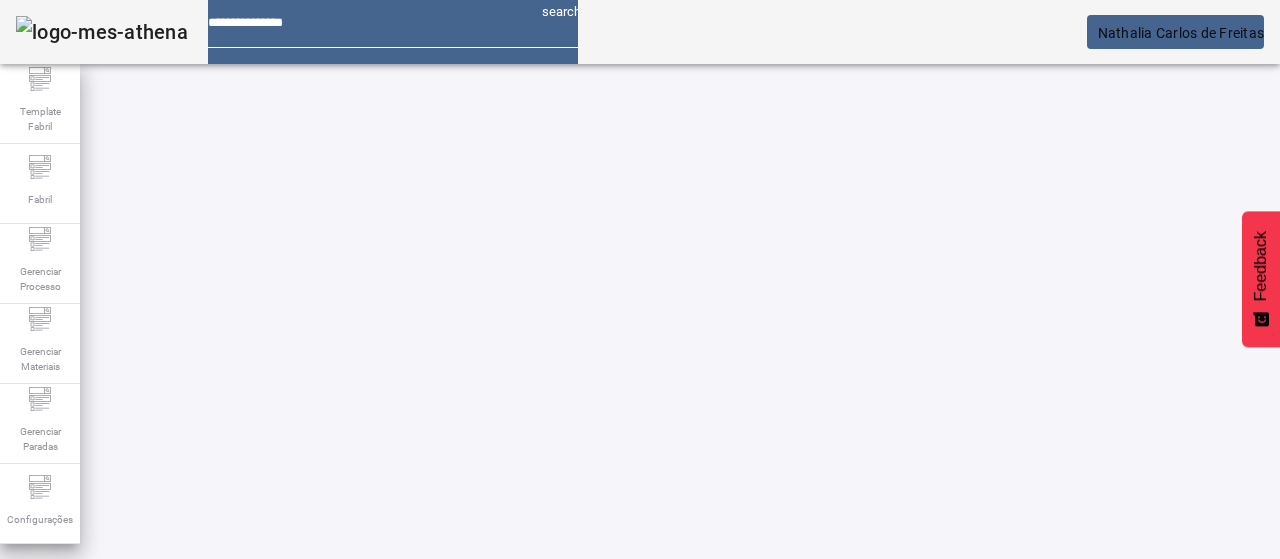 click at bounding box center (54, 893) 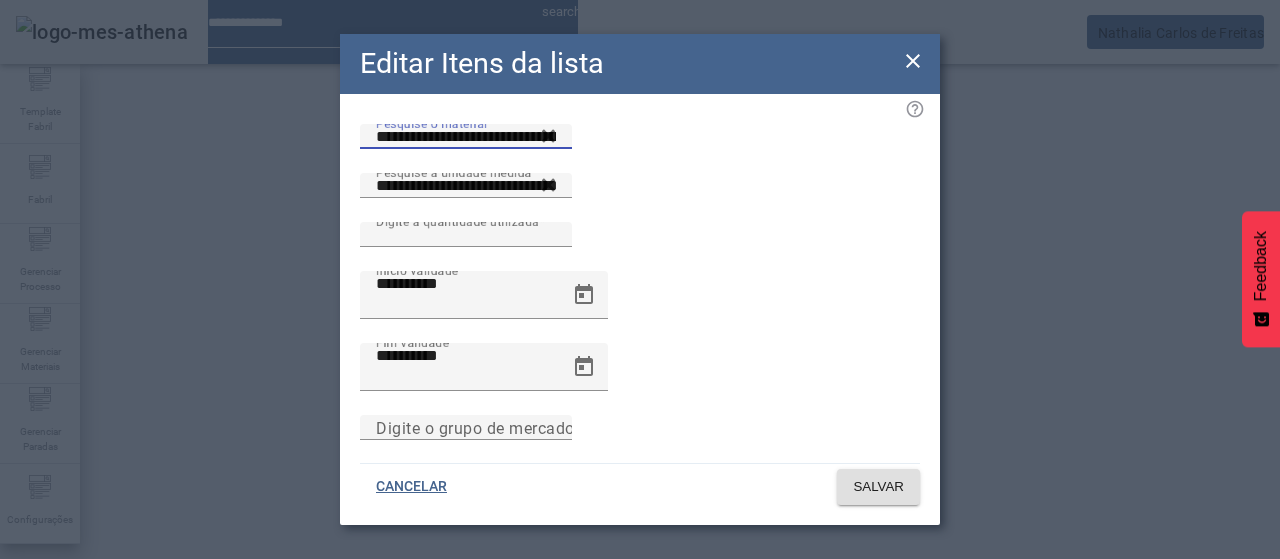 drag, startPoint x: 808, startPoint y: 167, endPoint x: 5, endPoint y: 284, distance: 811.4789 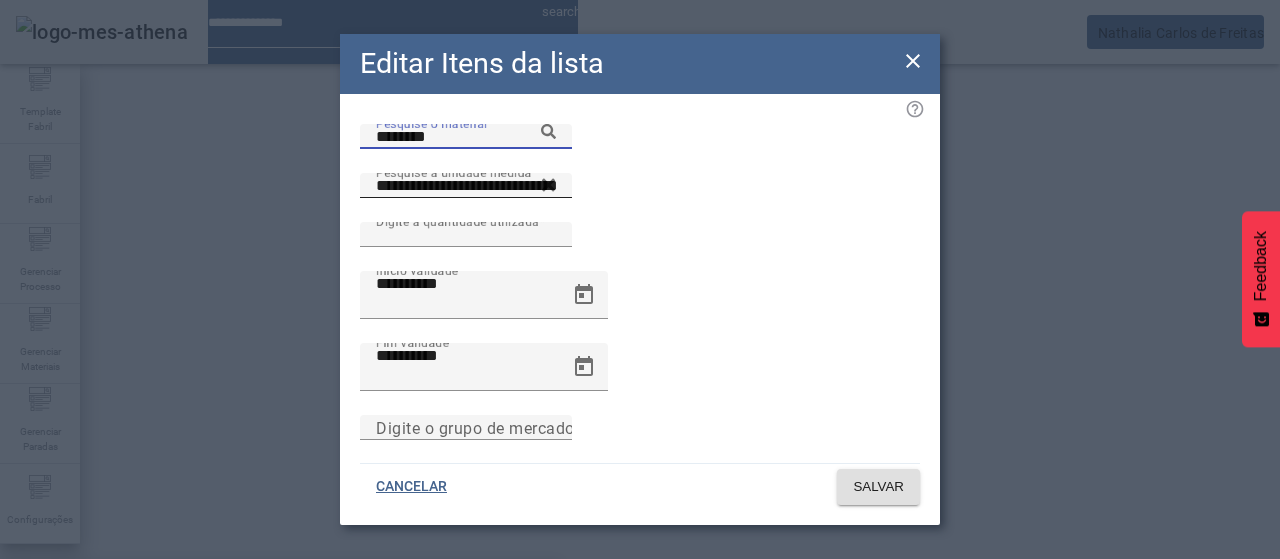 click on "[BRAND] [BRAND] [BRAND] [NUMBER] ([NUMBER])" at bounding box center (202, 591) 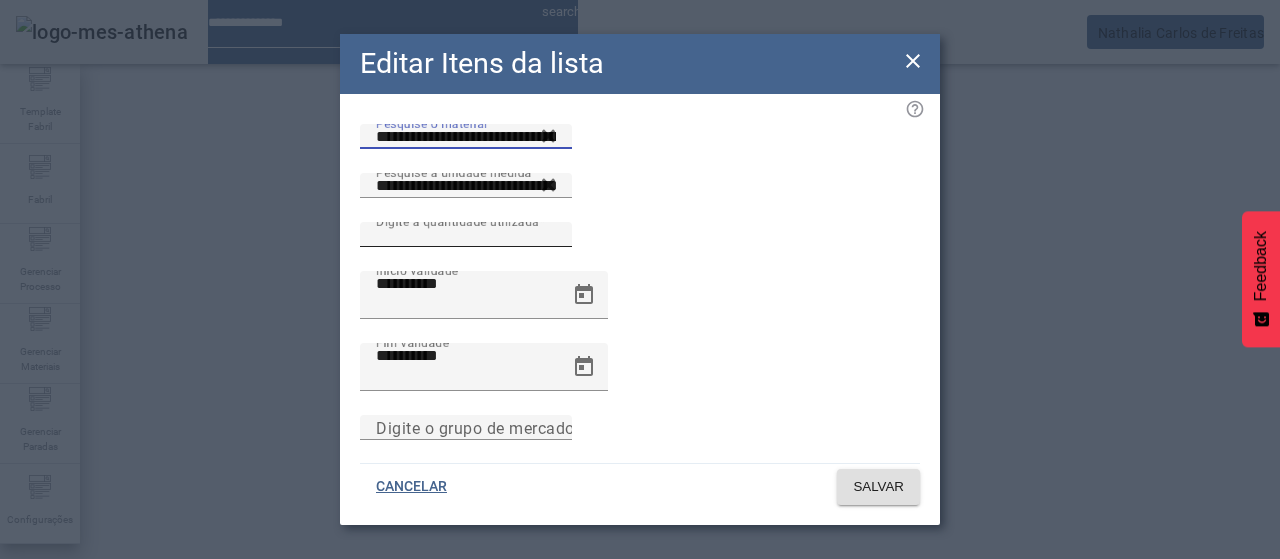 click on "***" at bounding box center [466, 235] 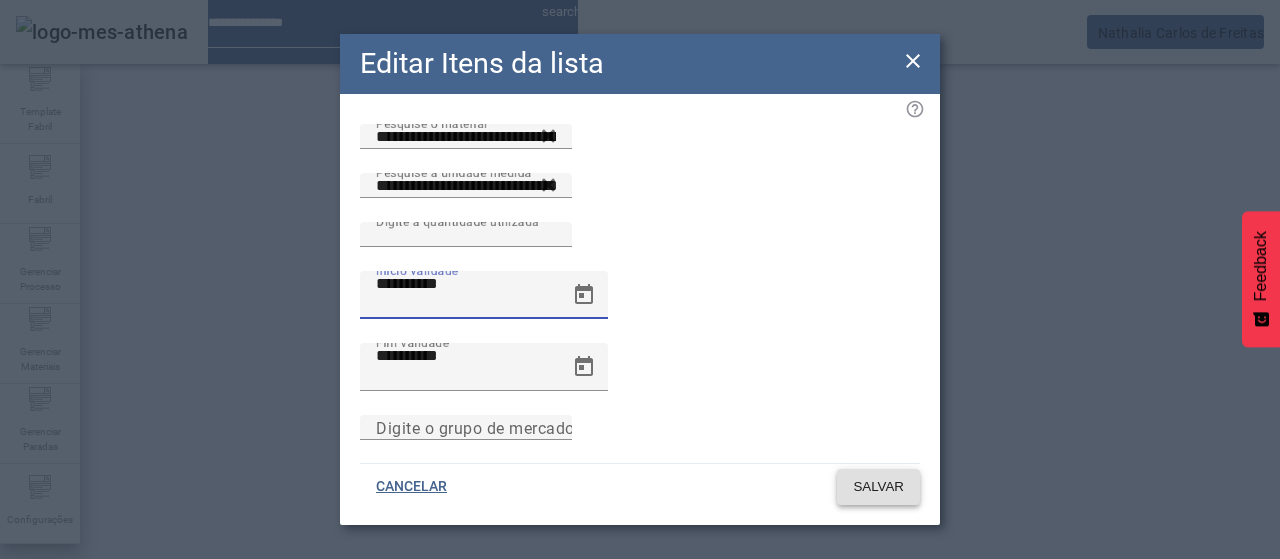 click on "SALVAR" 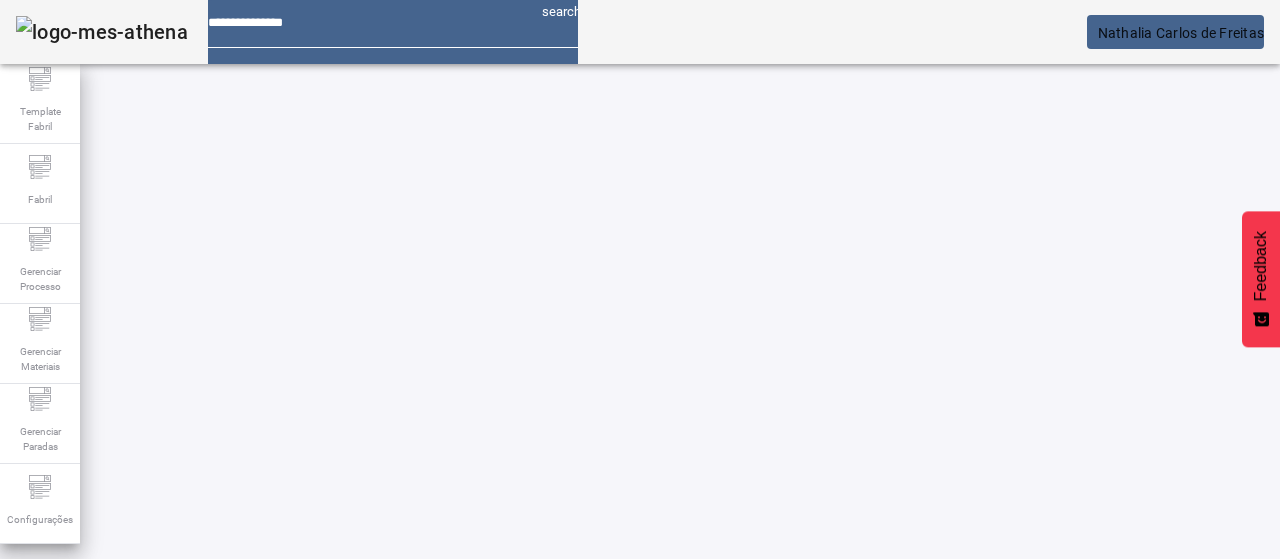 click on "EDITAR" at bounding box center (353, 893) 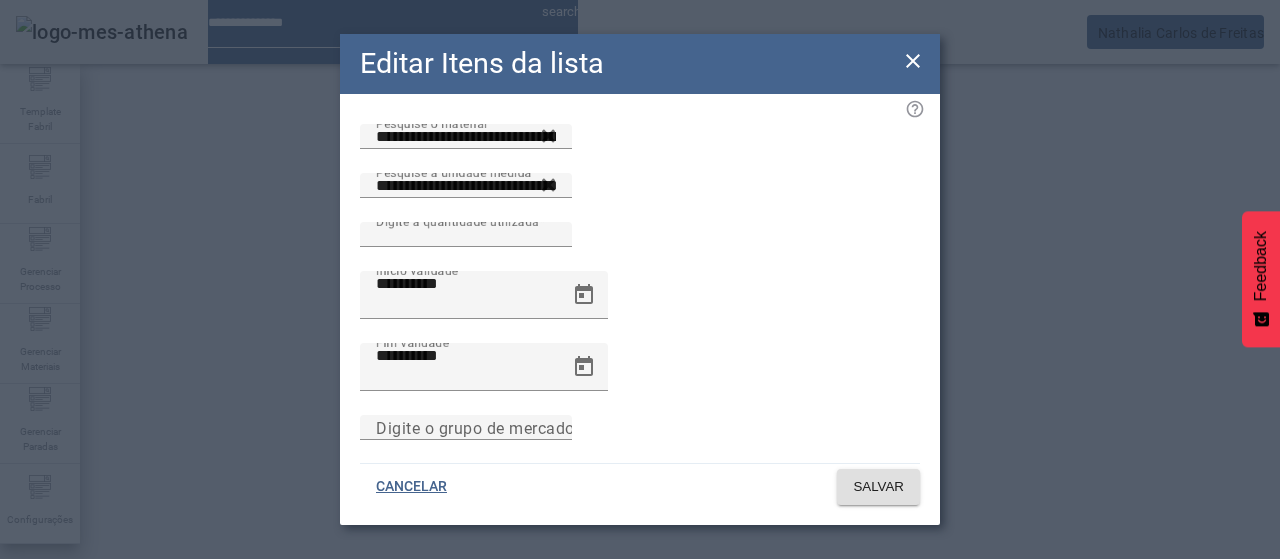 click 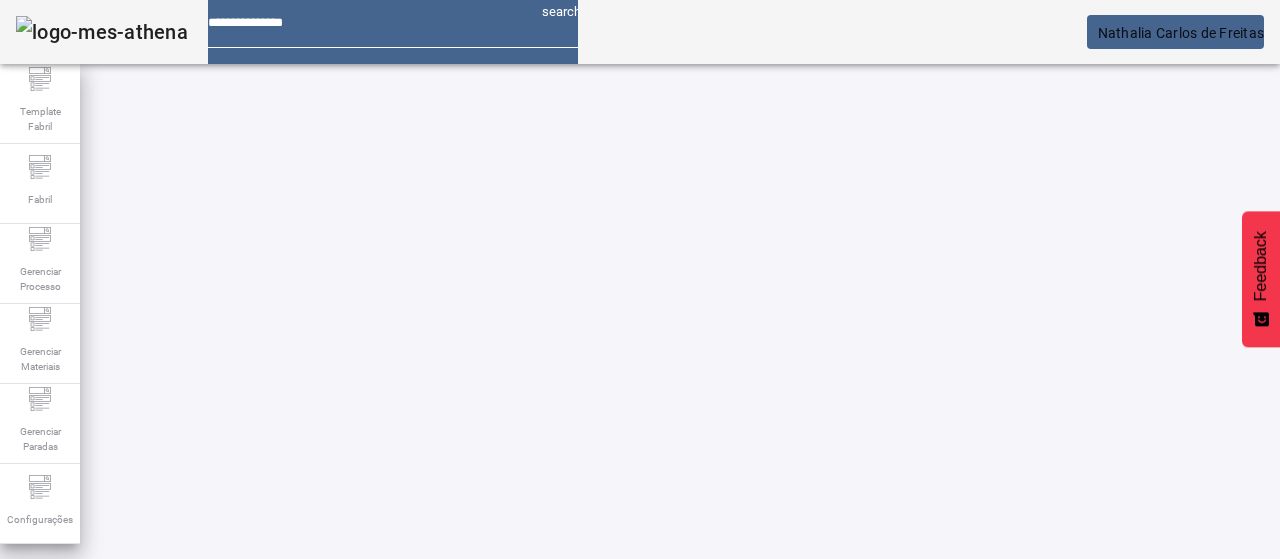 click on "EDITAR" at bounding box center (353, 743) 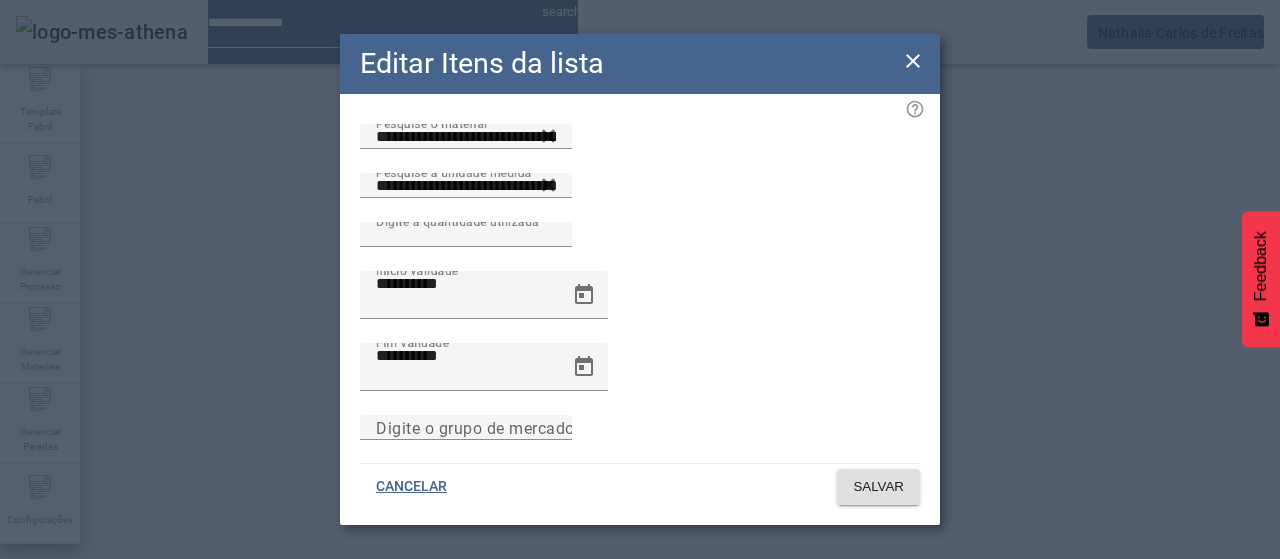 click 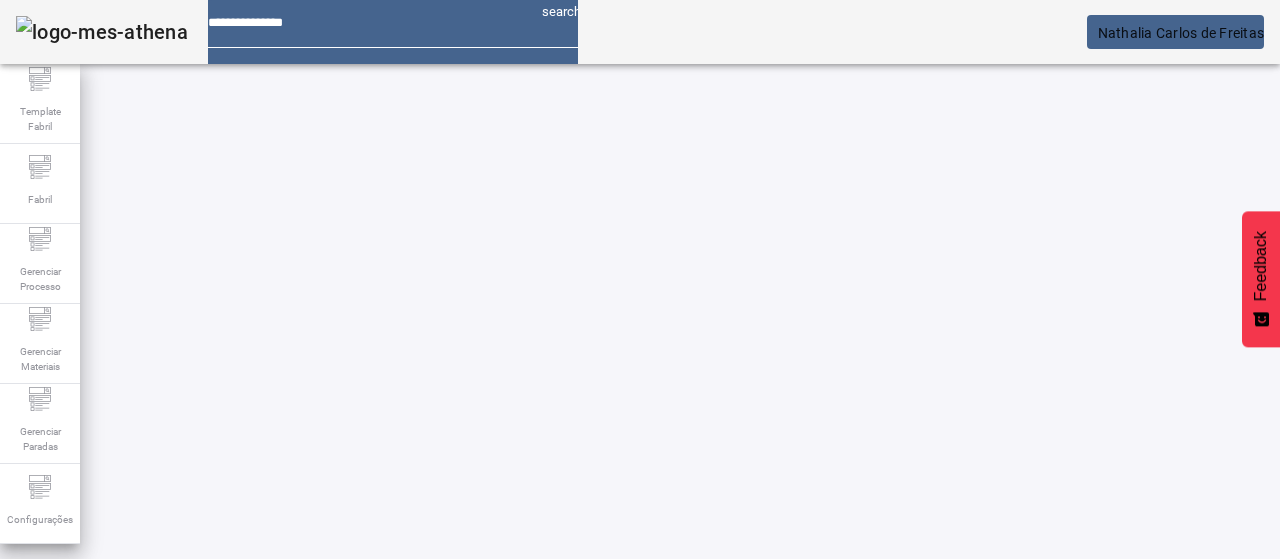 click on "EDITAR" at bounding box center (652, 893) 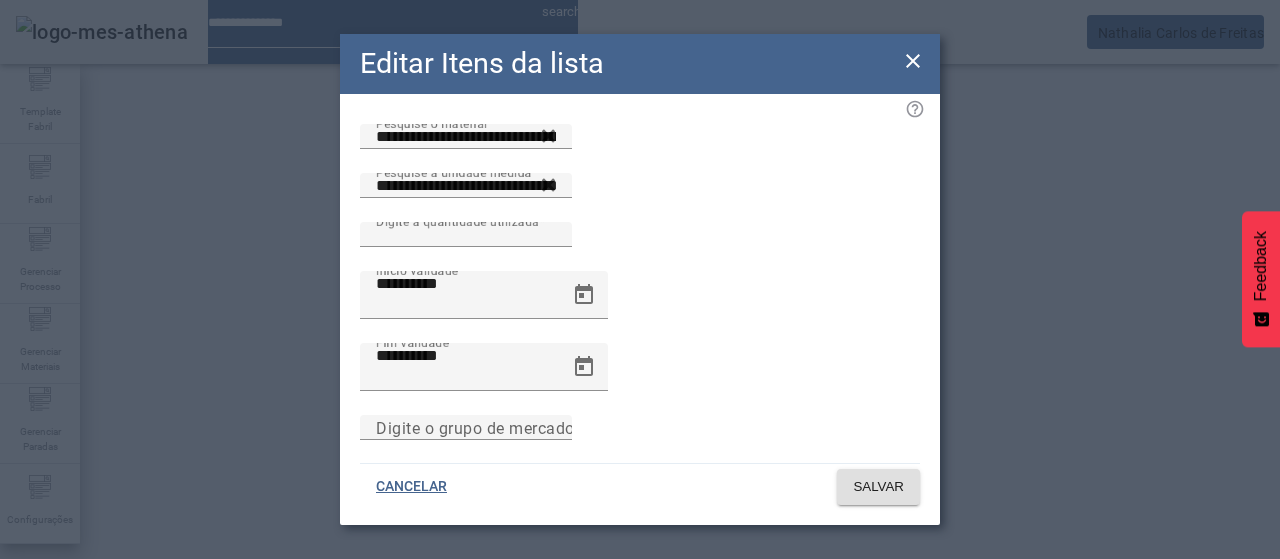 drag, startPoint x: 920, startPoint y: 62, endPoint x: 911, endPoint y: 71, distance: 12.727922 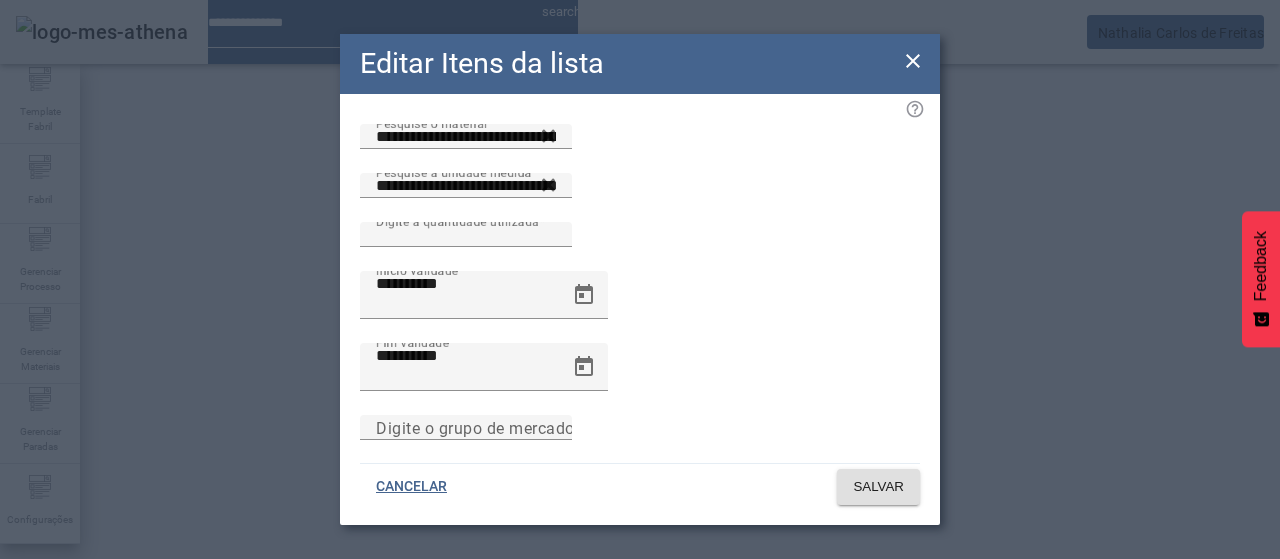 click 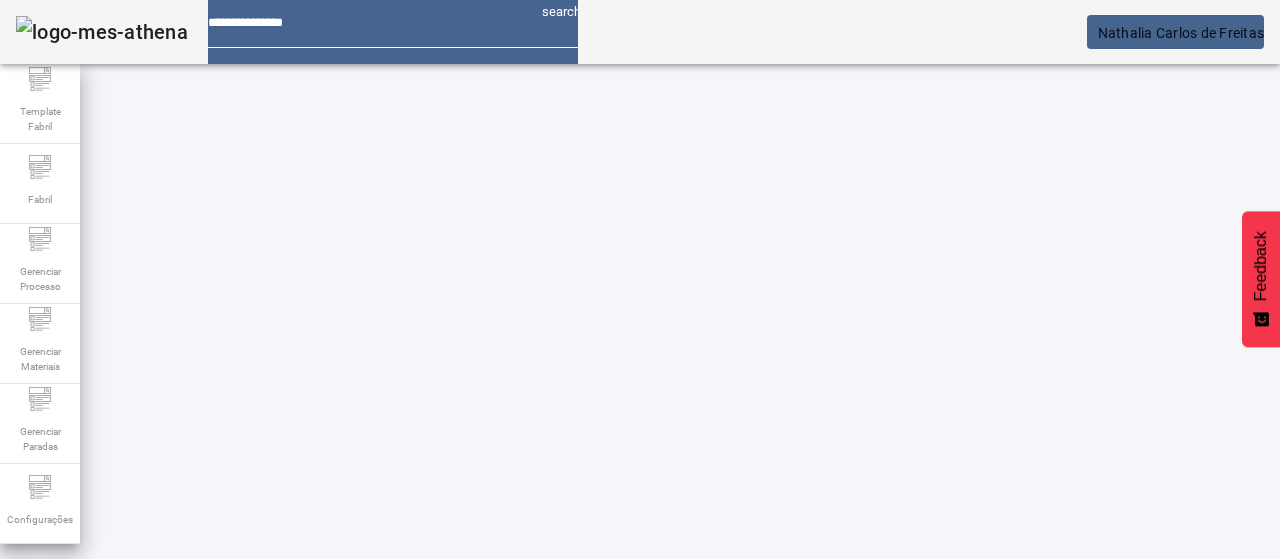 click on "EDITAR" at bounding box center (353, 743) 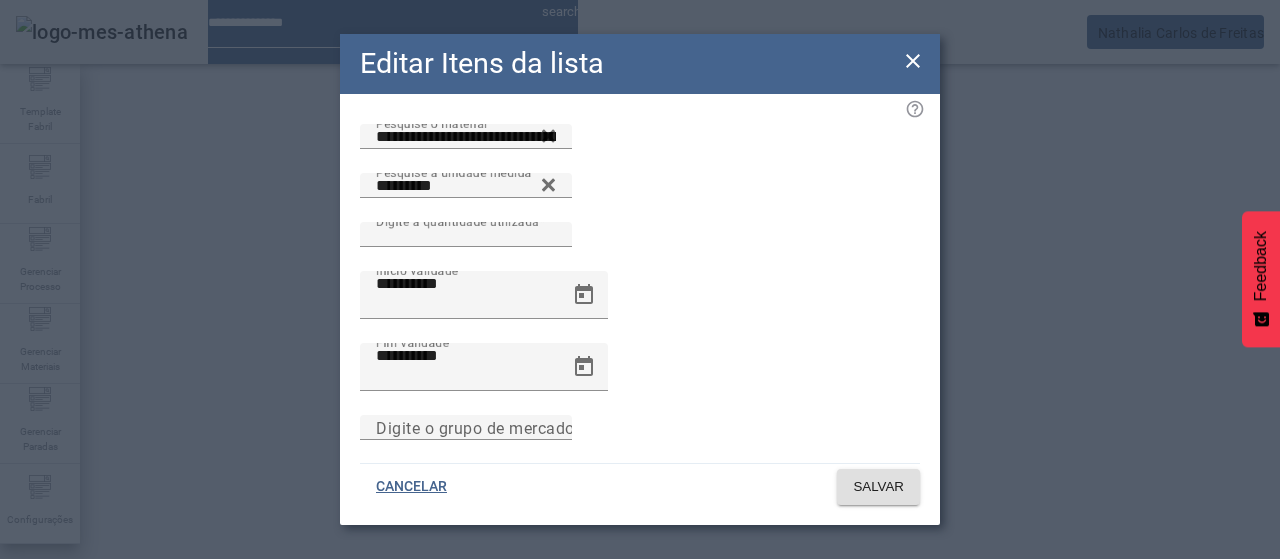 click 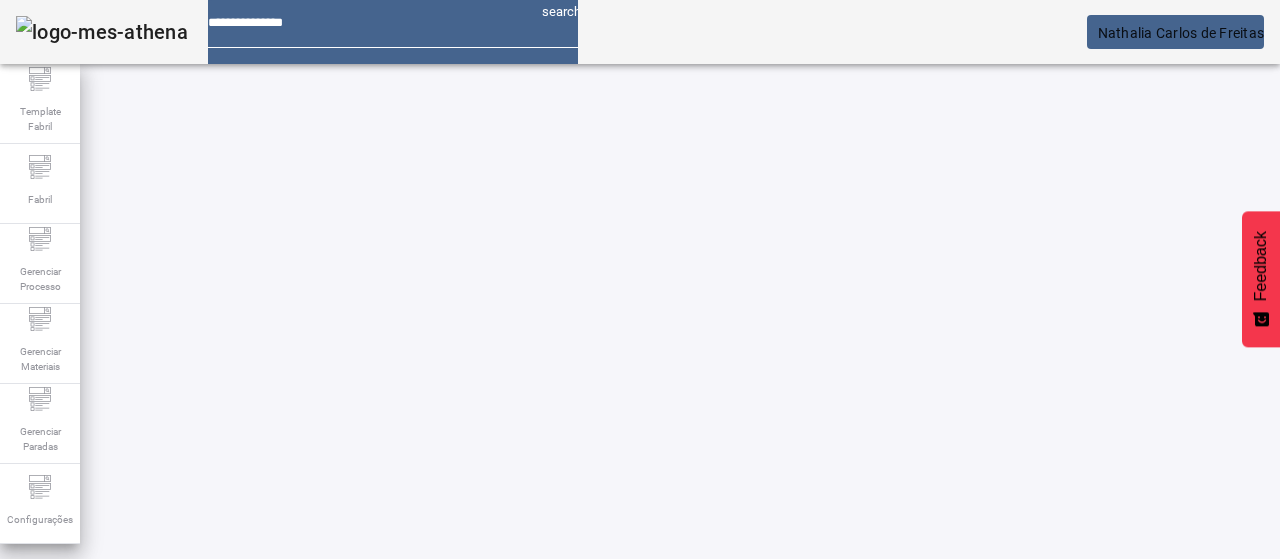 scroll, scrollTop: 104, scrollLeft: 0, axis: vertical 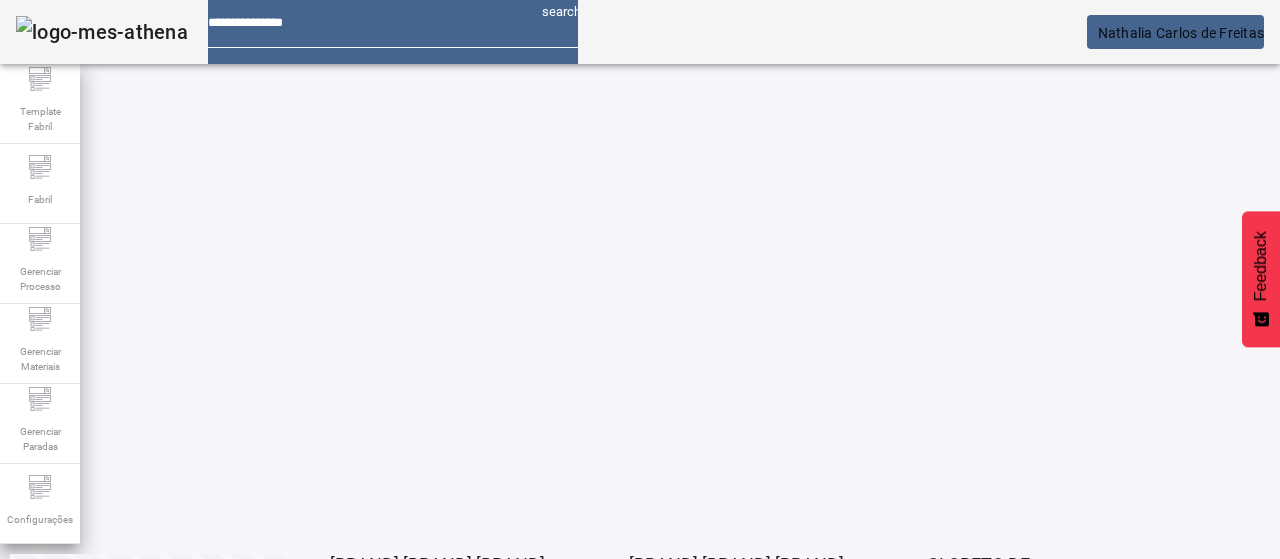 click on "EDITAR" at bounding box center [353, 639] 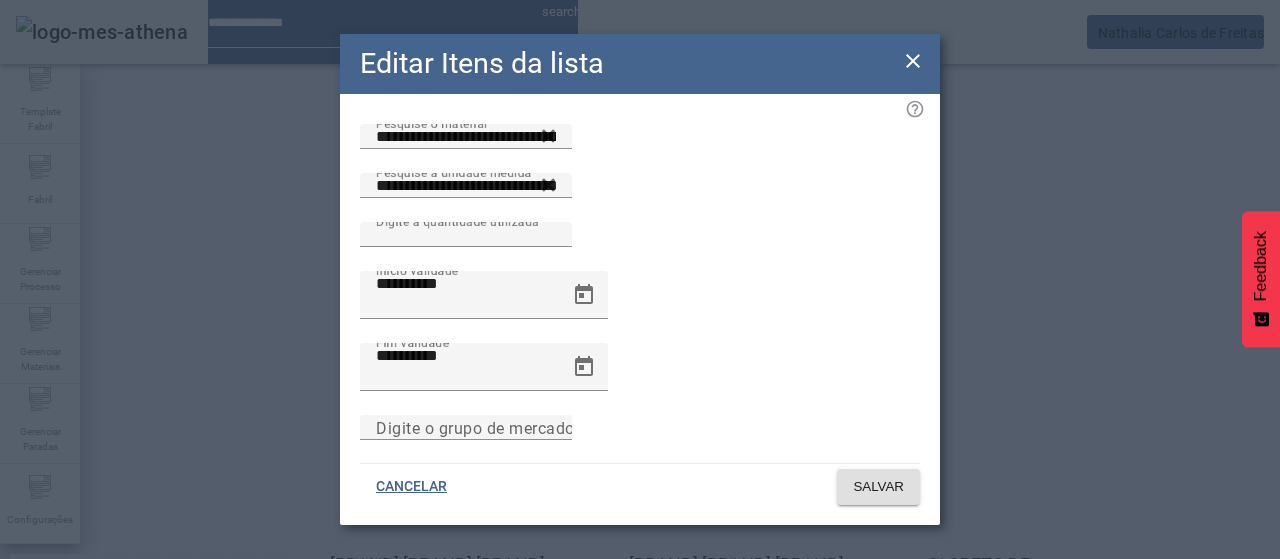 click 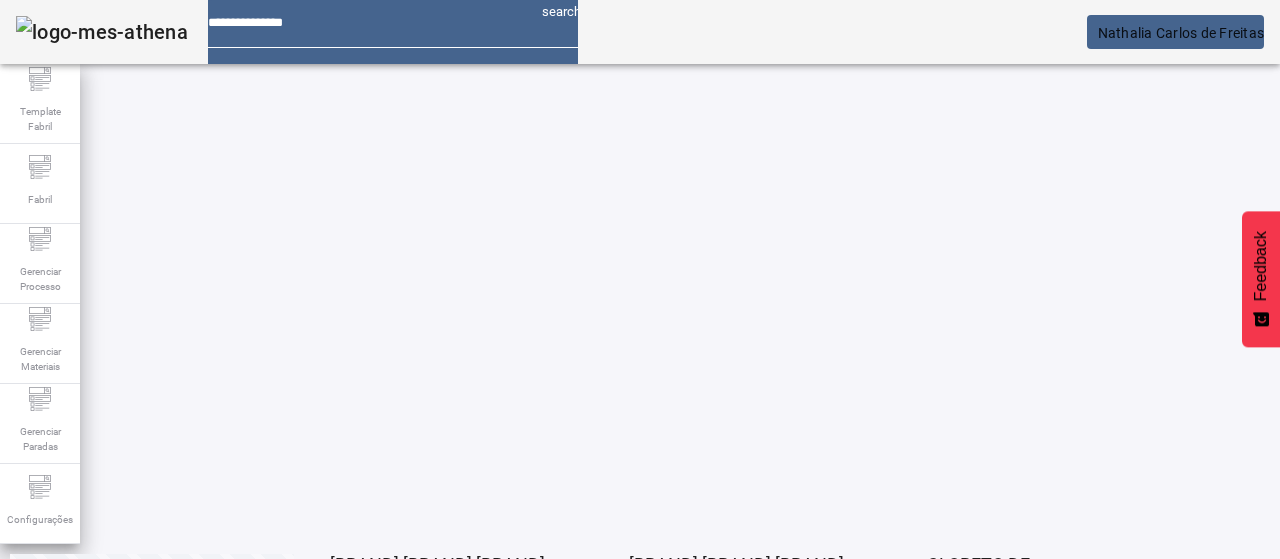 click at bounding box center (353, 639) 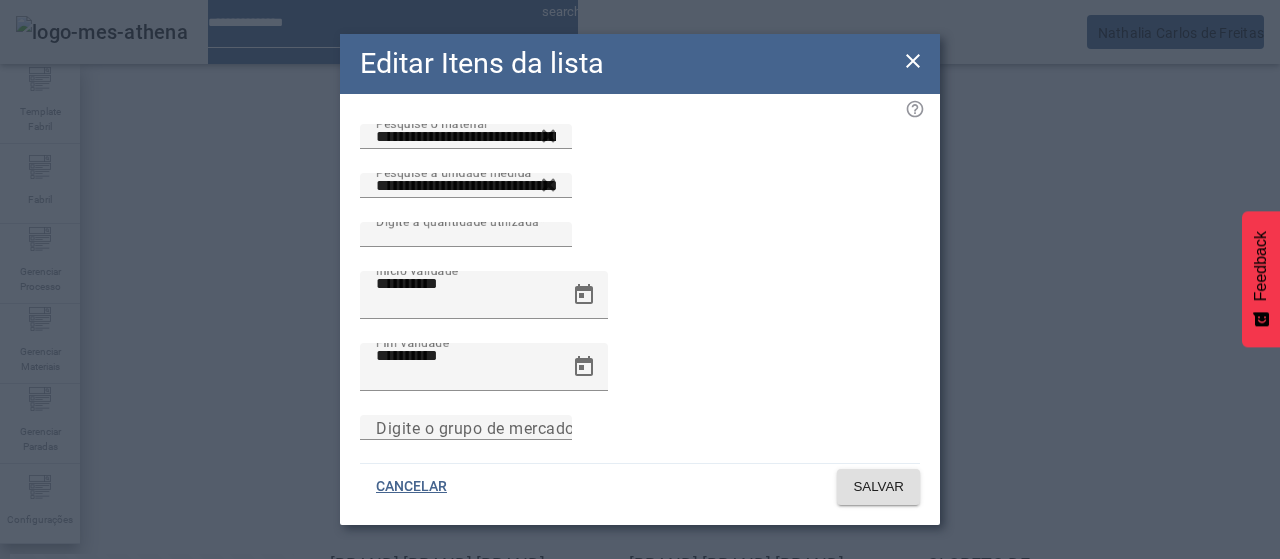 click 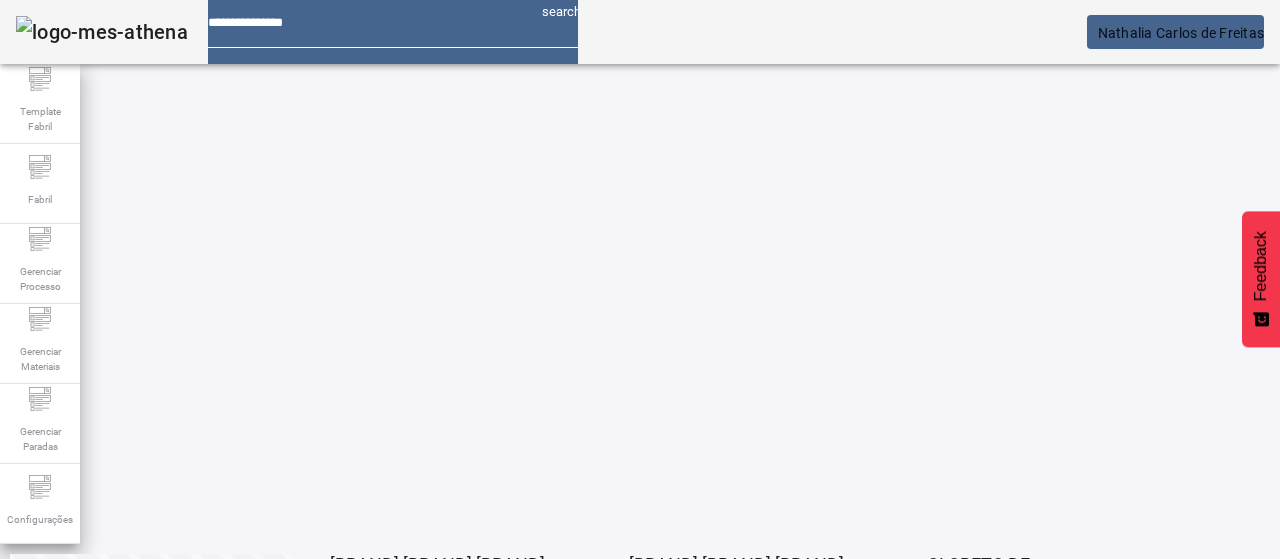click at bounding box center [353, 639] 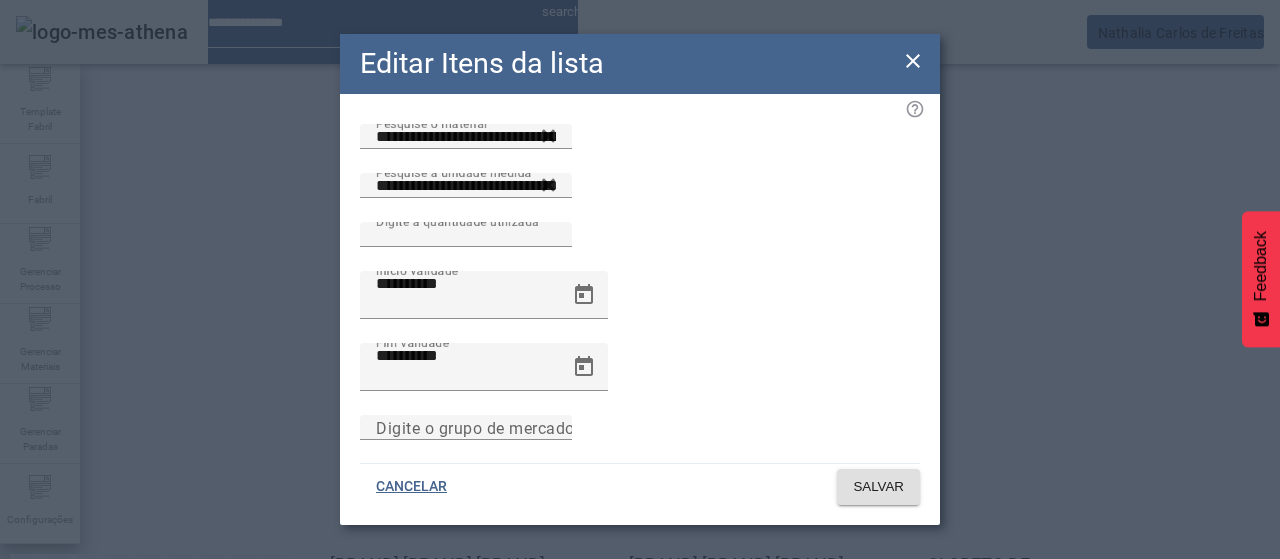 click 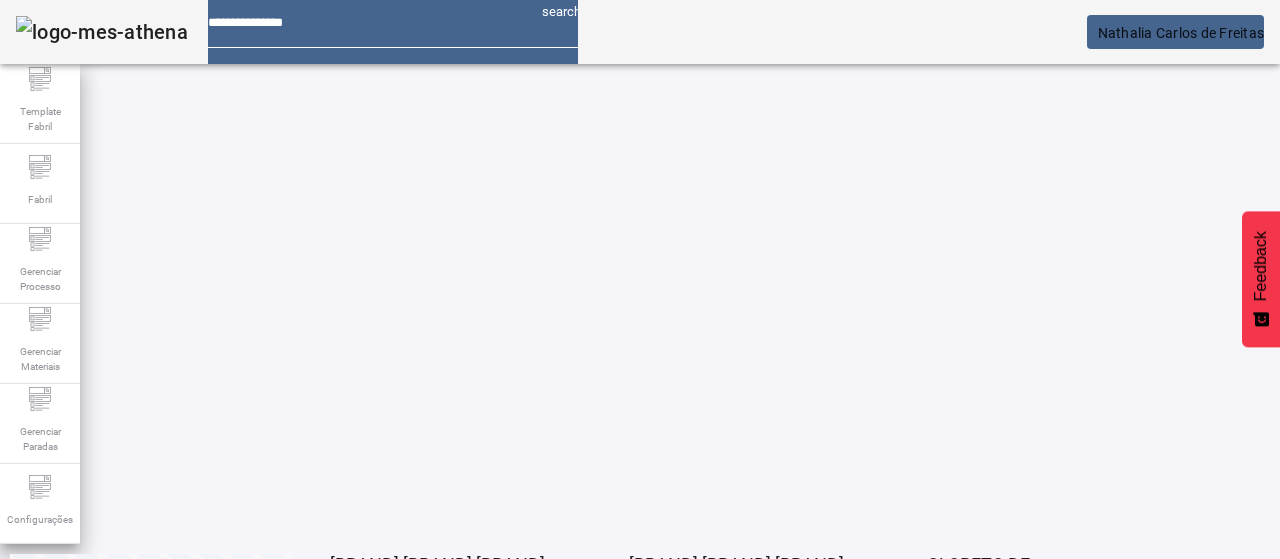 click on "EDITAR" at bounding box center [950, 939] 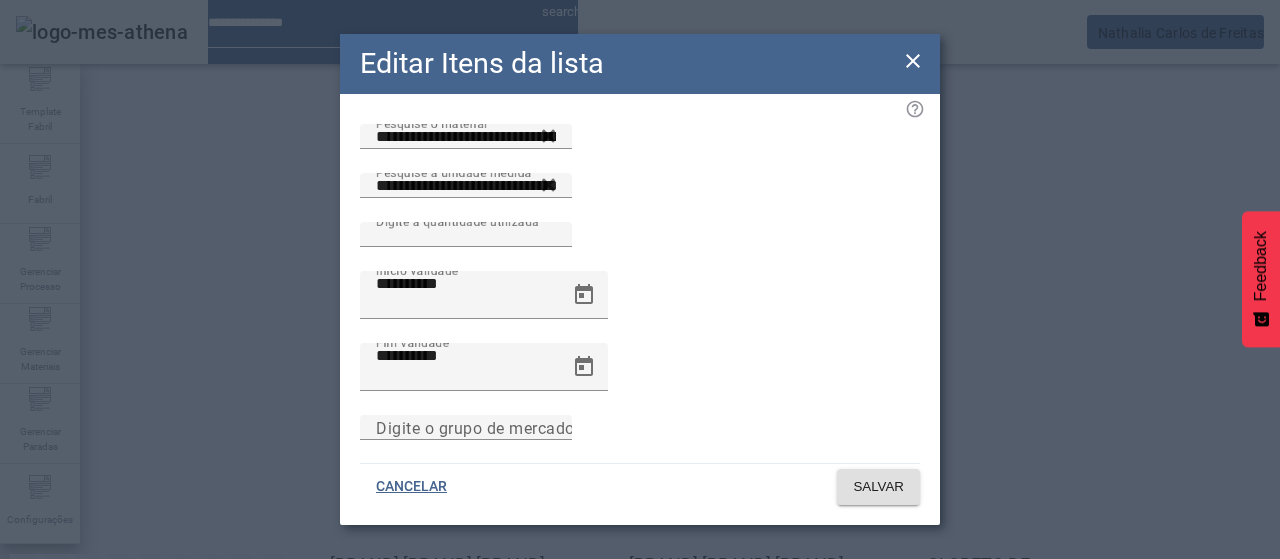 click 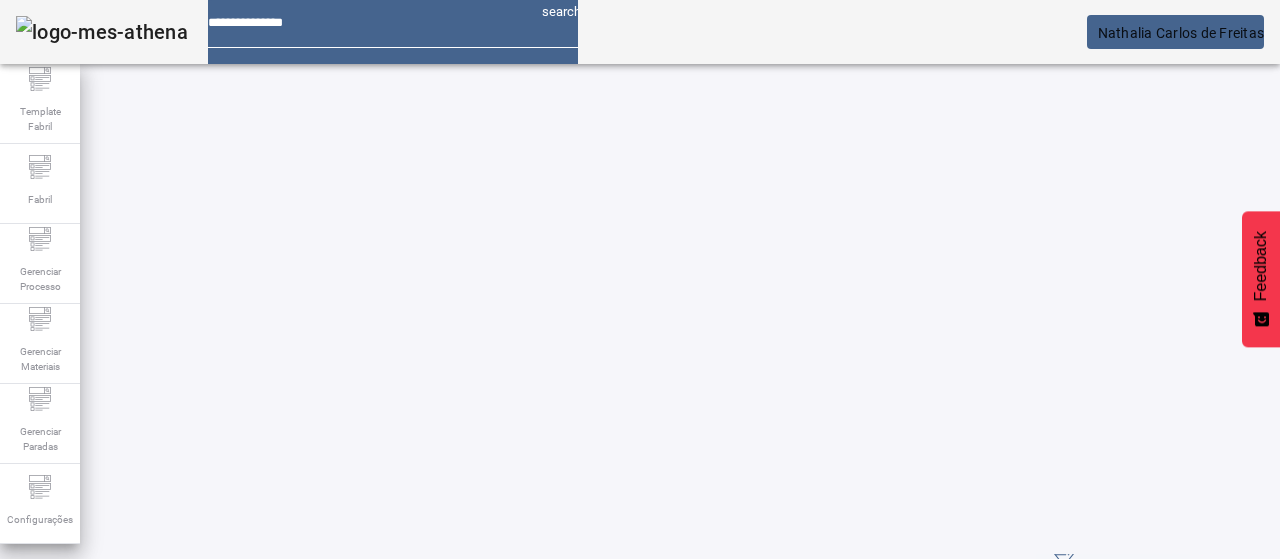 scroll, scrollTop: 0, scrollLeft: 0, axis: both 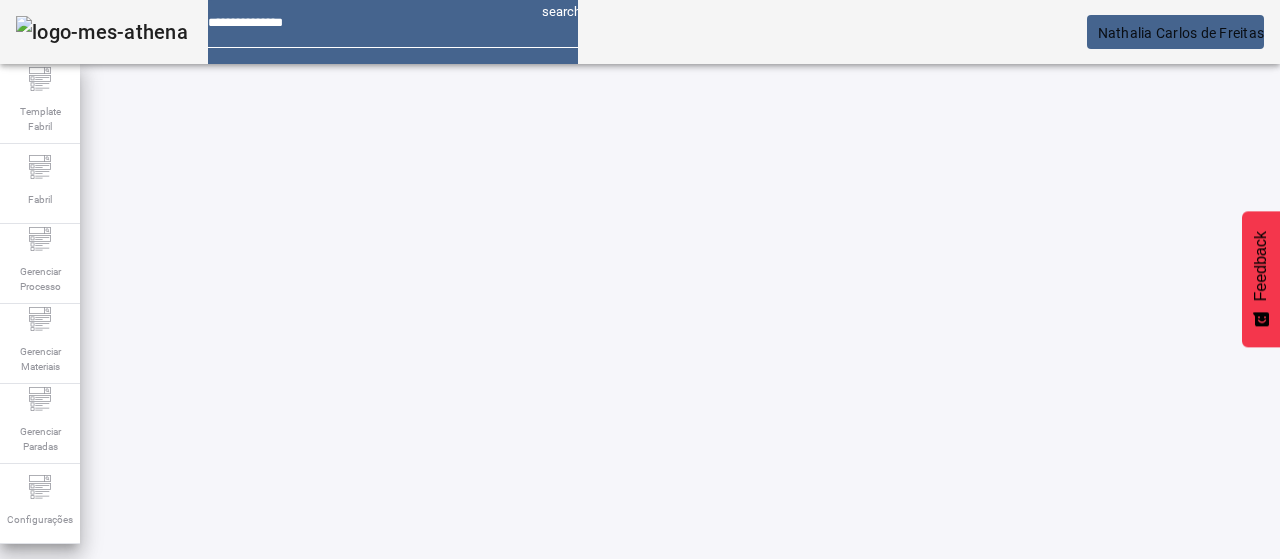 drag, startPoint x: 1111, startPoint y: 121, endPoint x: 1026, endPoint y: 173, distance: 99.64437 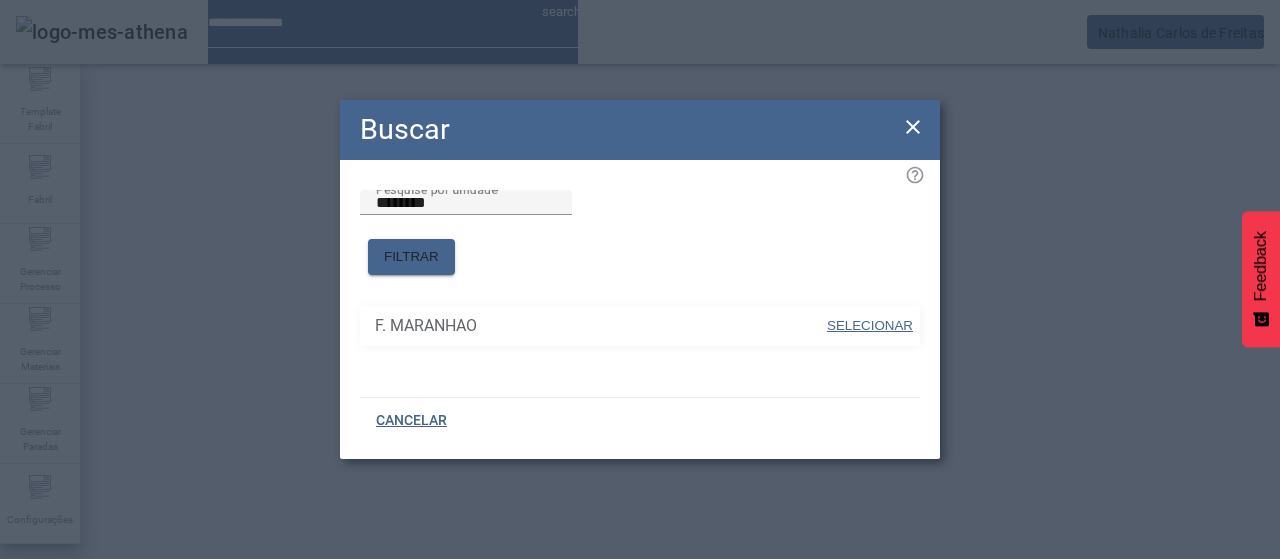drag, startPoint x: 865, startPoint y: 322, endPoint x: 877, endPoint y: 309, distance: 17.691807 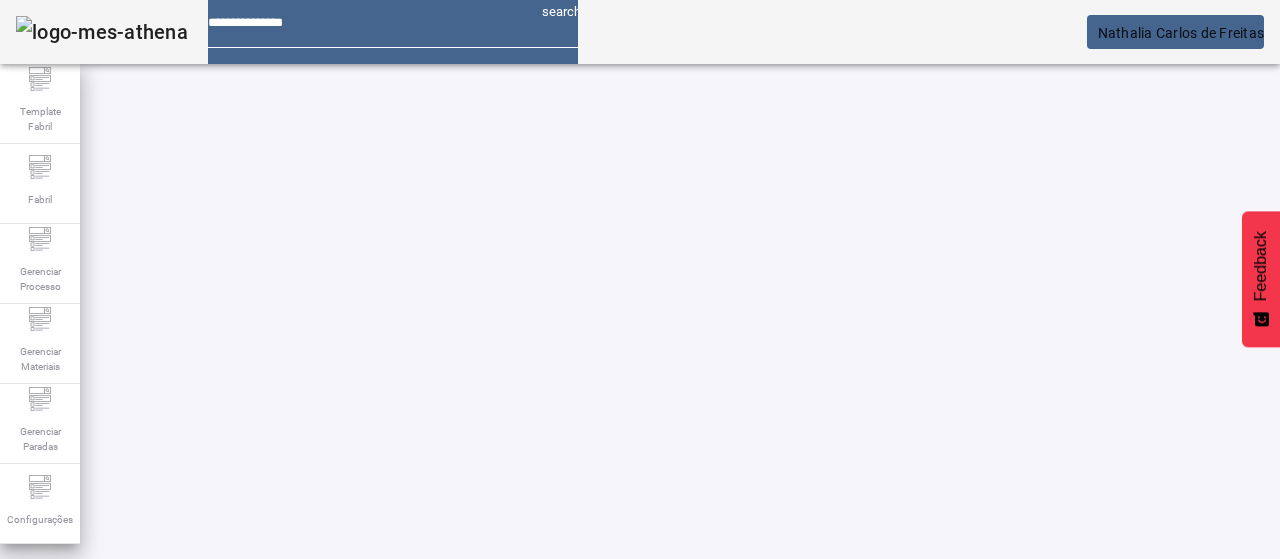 click 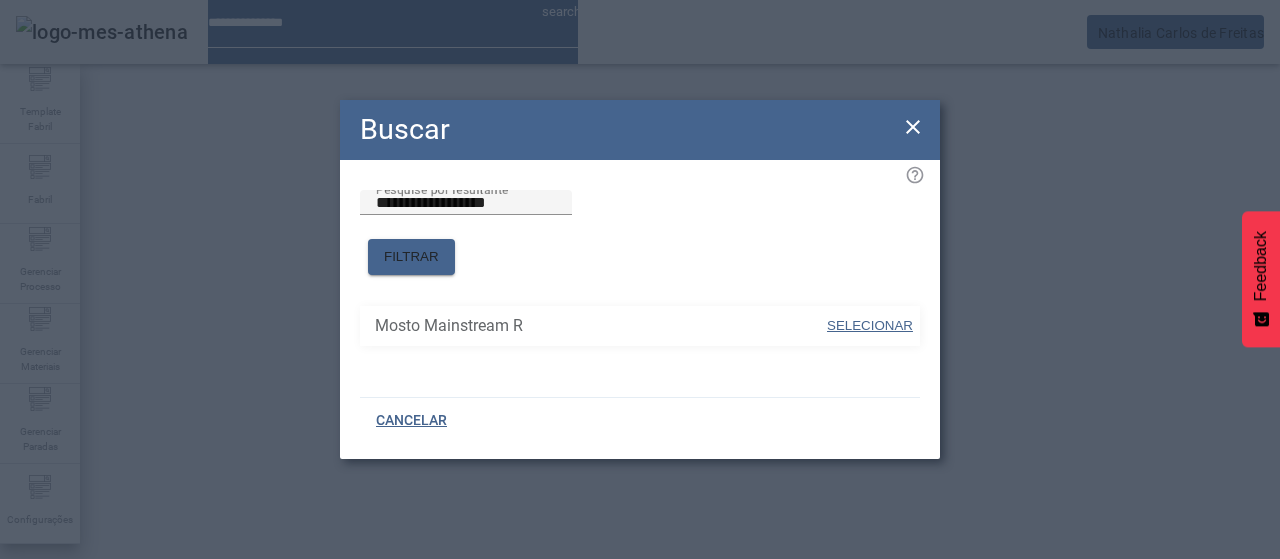click on "SELECIONAR" at bounding box center (870, 325) 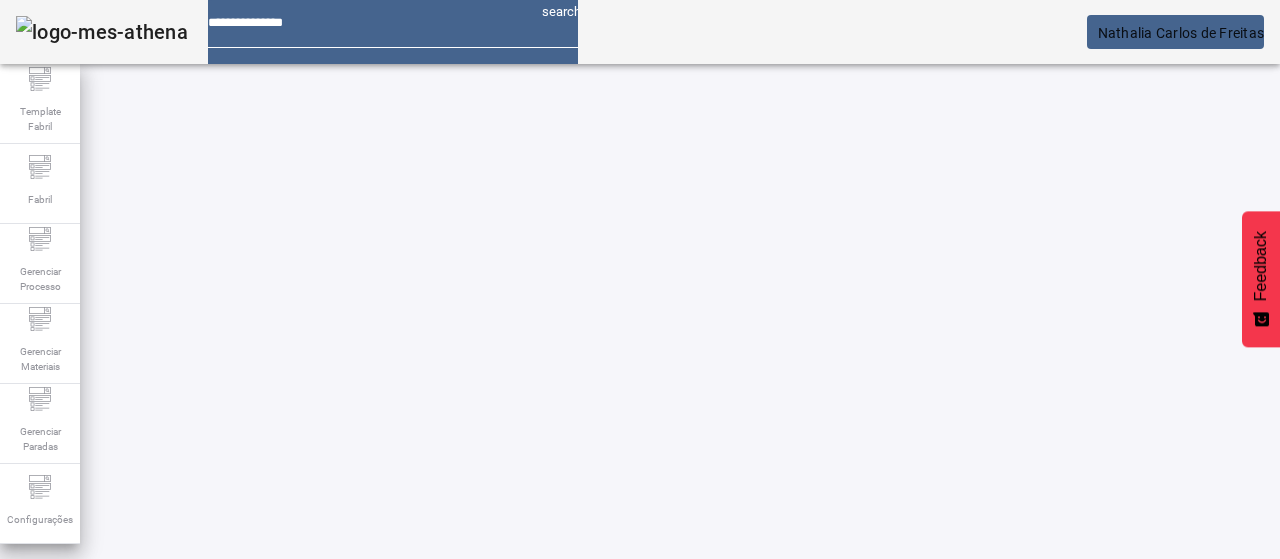 click on "FILTRAR" 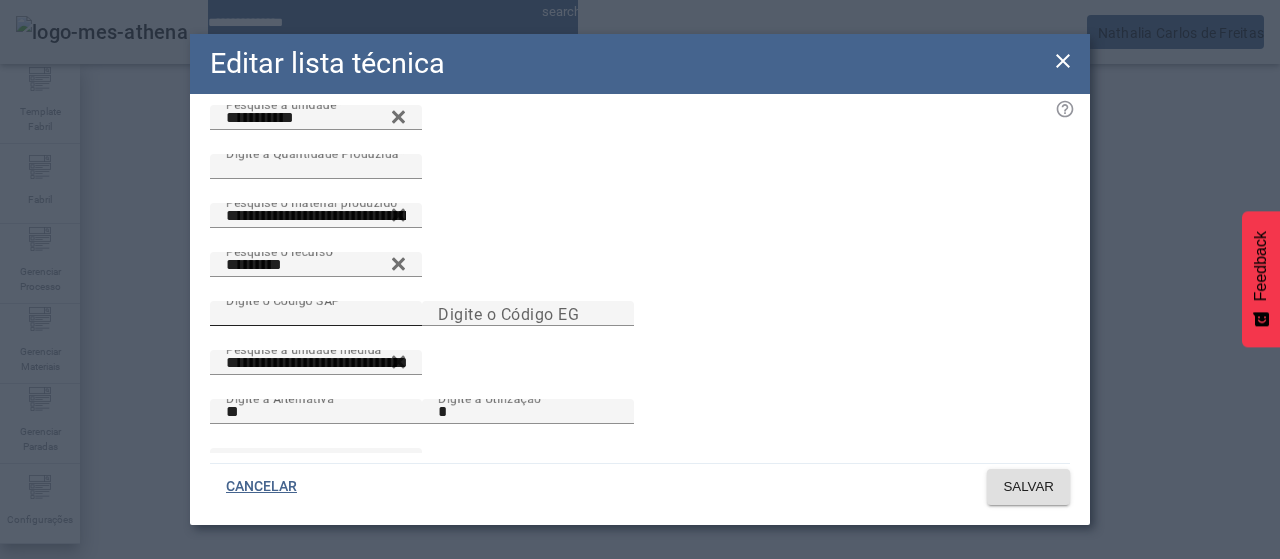scroll, scrollTop: 144, scrollLeft: 0, axis: vertical 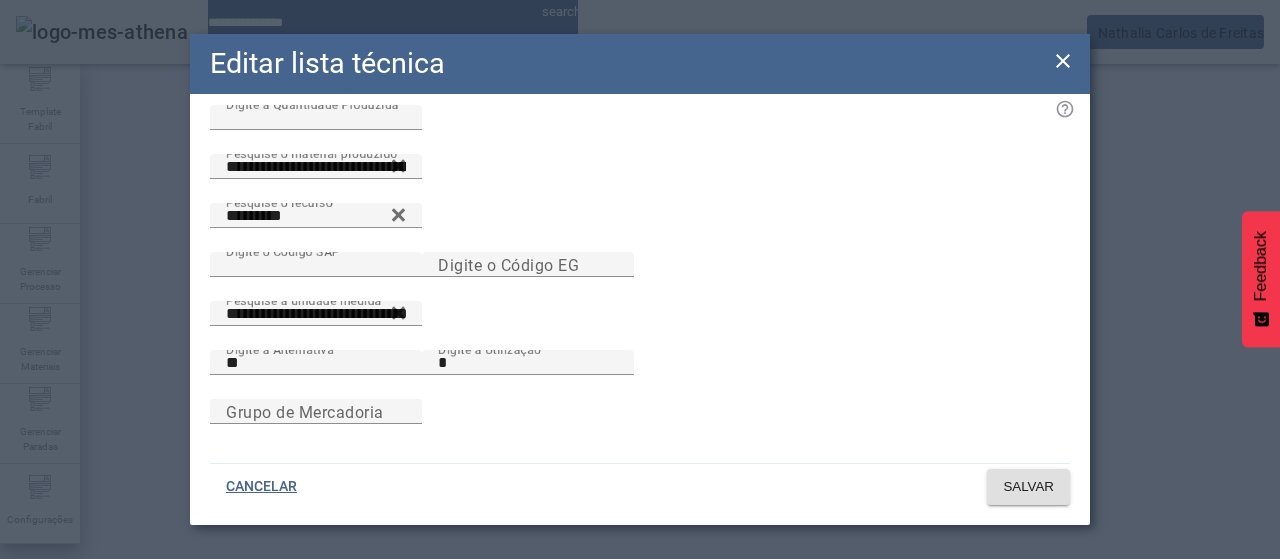 drag, startPoint x: 1061, startPoint y: 67, endPoint x: 1070, endPoint y: 134, distance: 67.601776 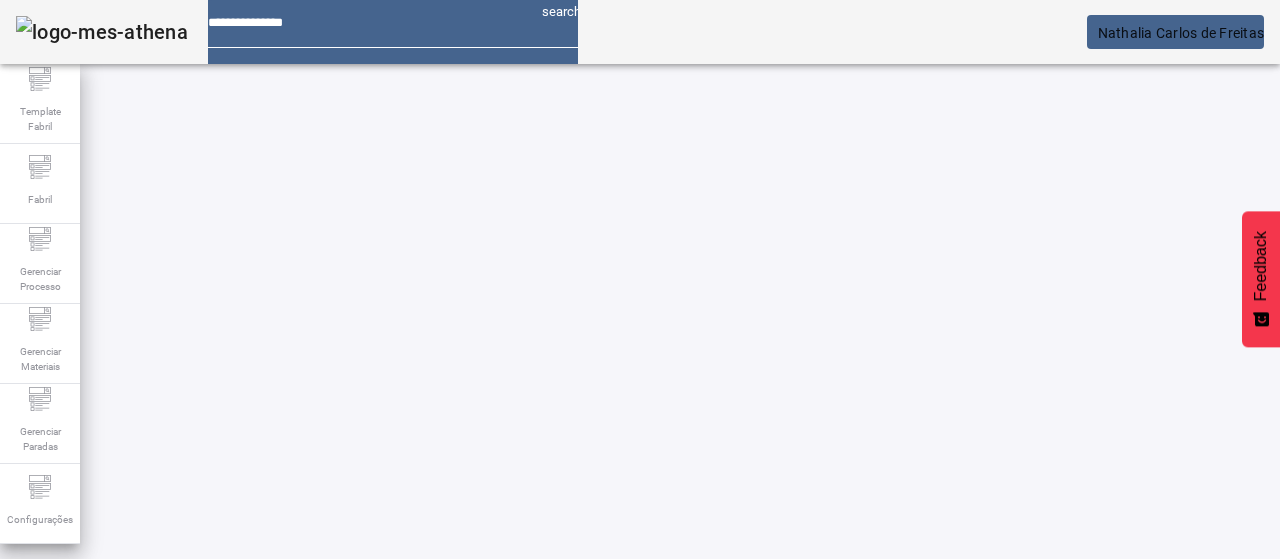 click at bounding box center [1169, 926] 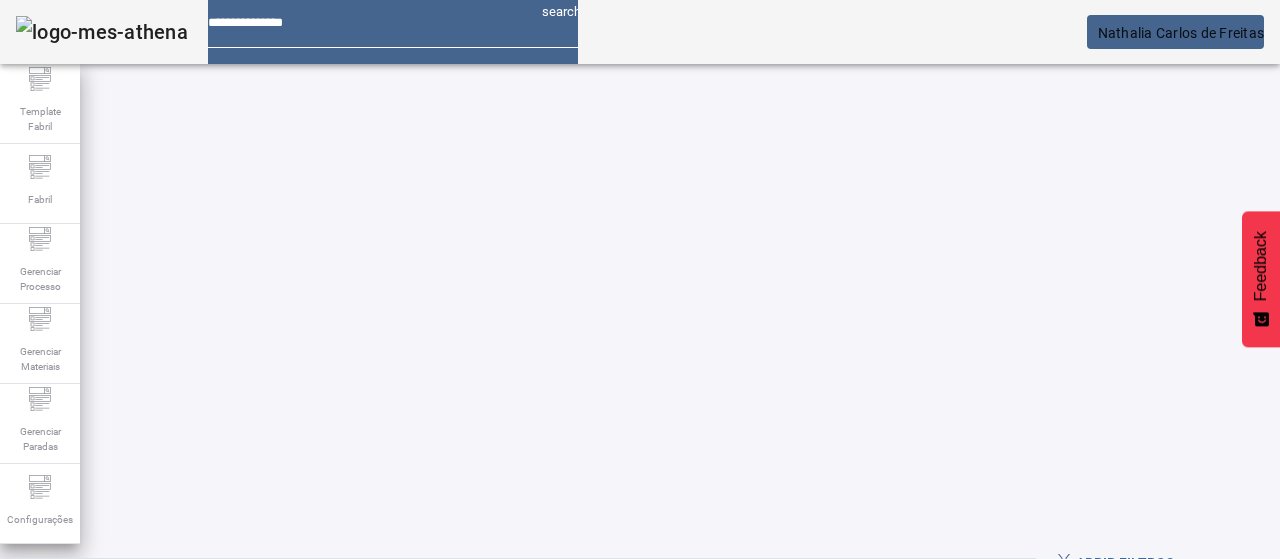 scroll, scrollTop: 0, scrollLeft: 0, axis: both 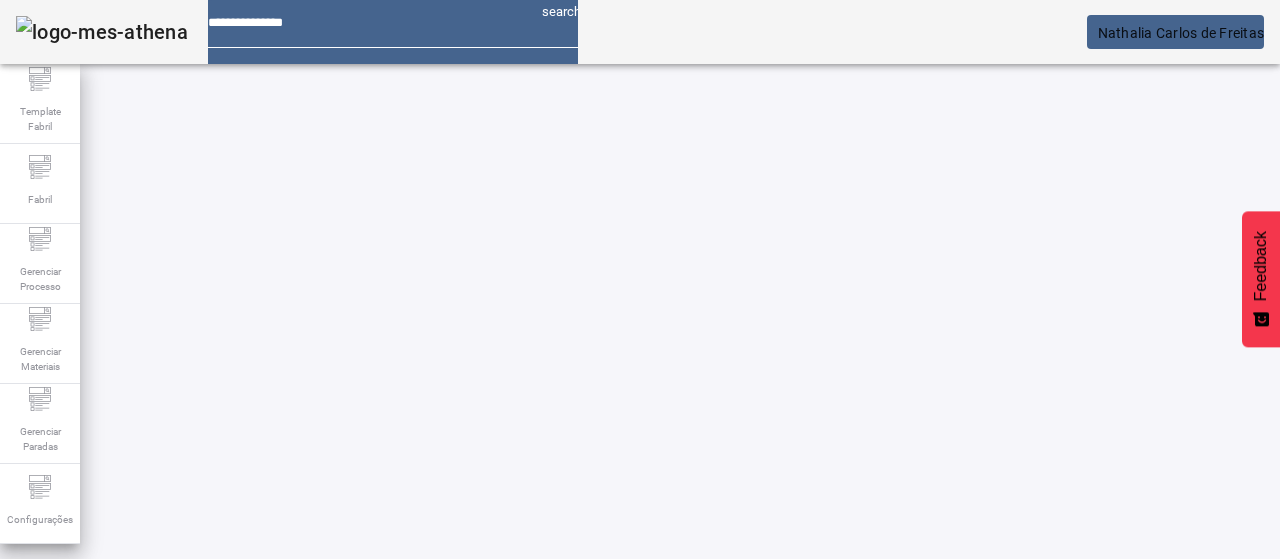 click at bounding box center (353, 743) 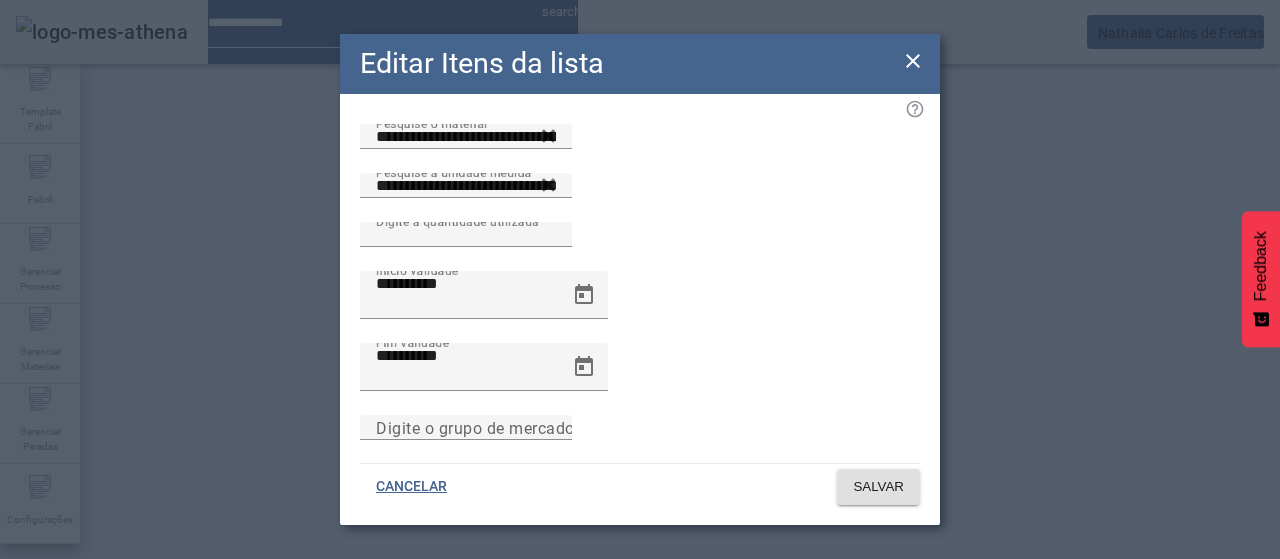 click 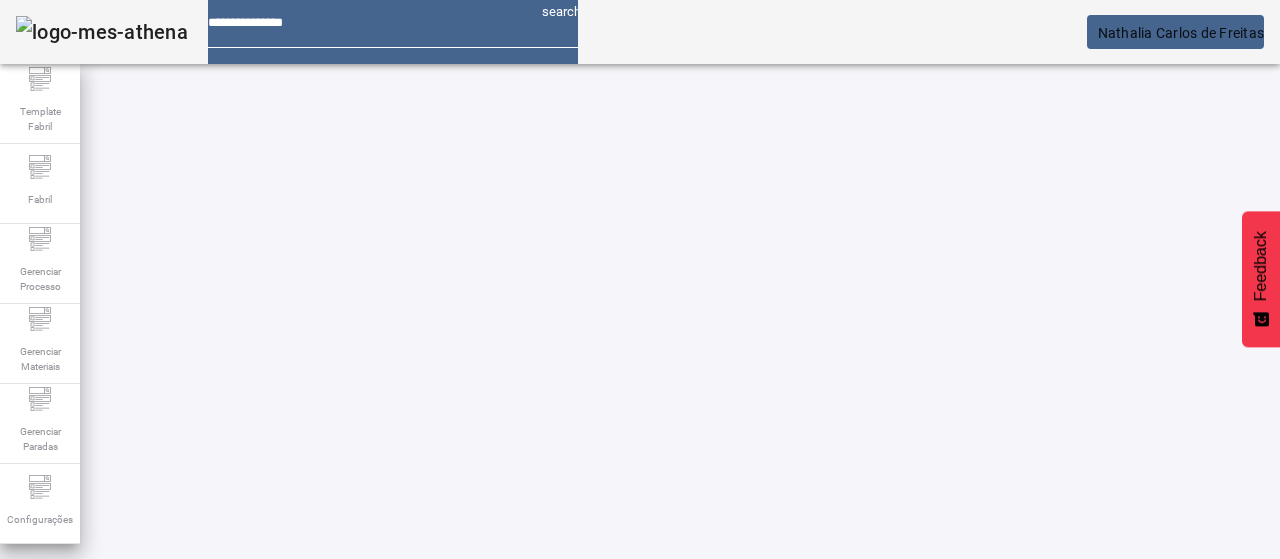 click on "EDITAR" at bounding box center (353, 743) 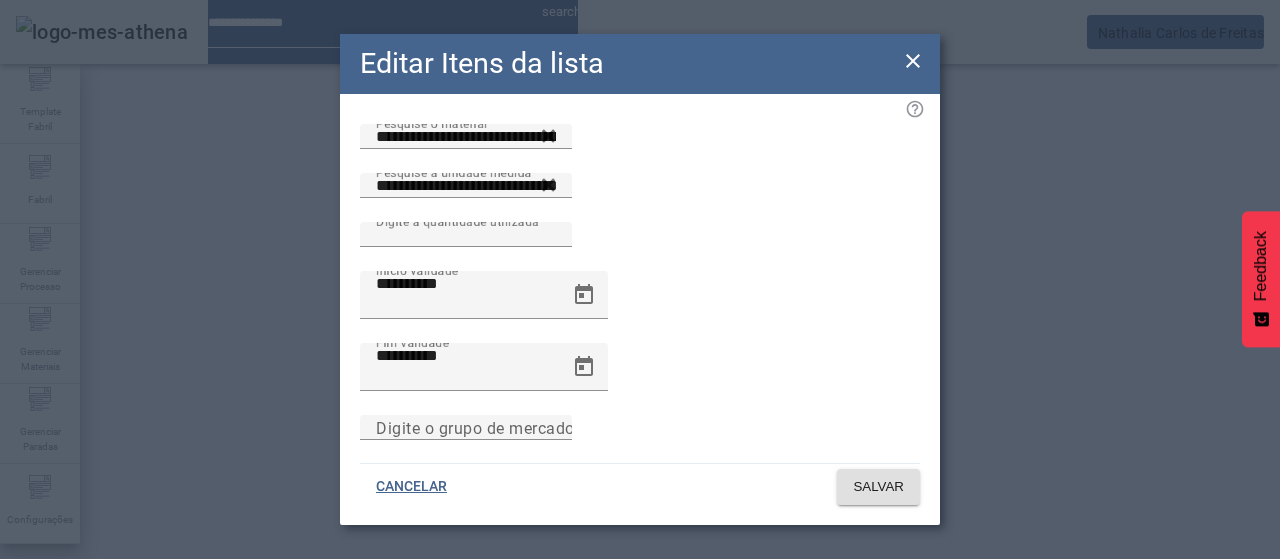 click 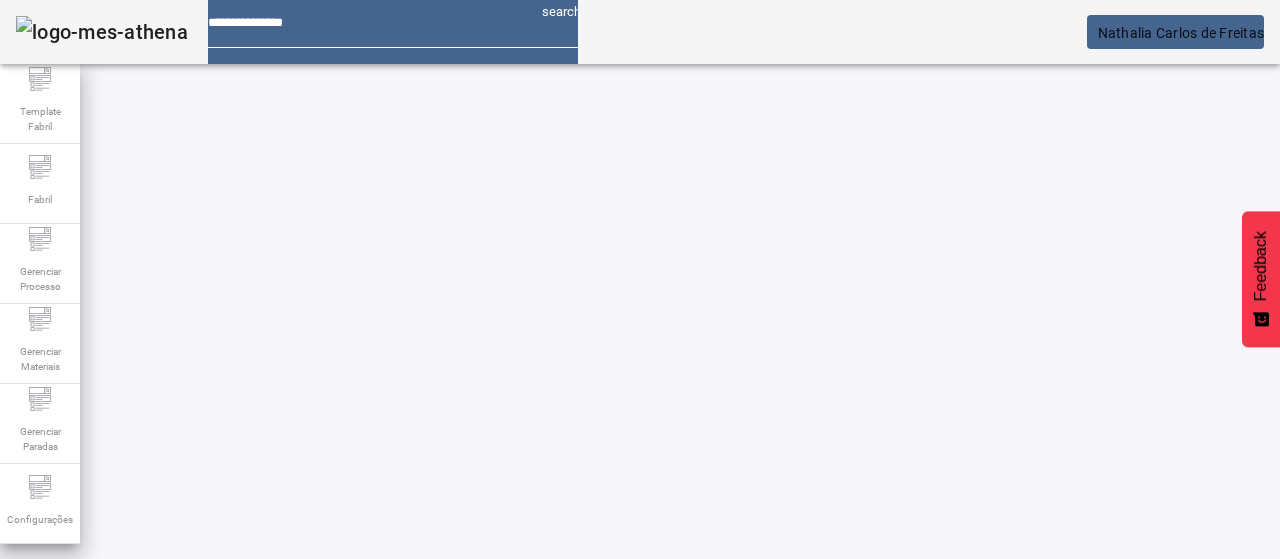 click on "EDITAR" at bounding box center (353, 743) 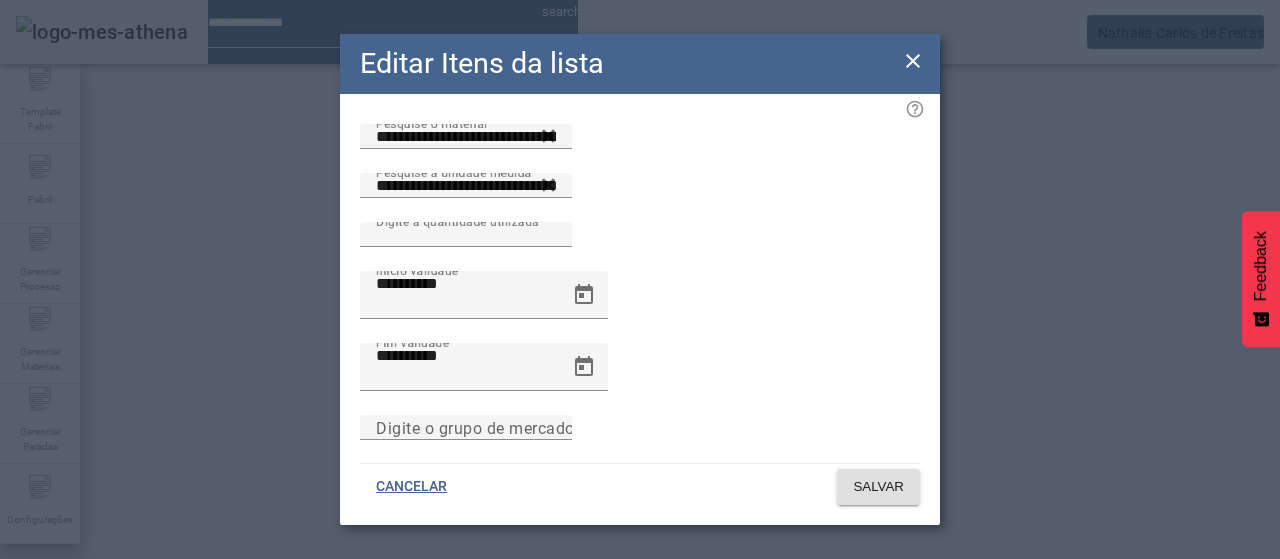 click 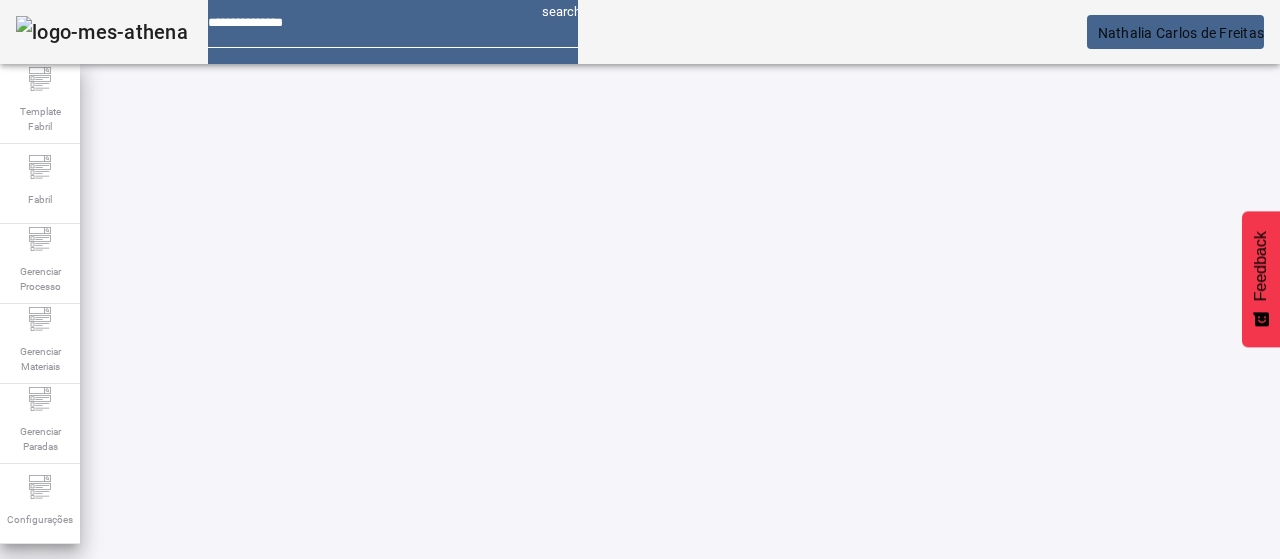 click on "EDITAR" at bounding box center (353, 743) 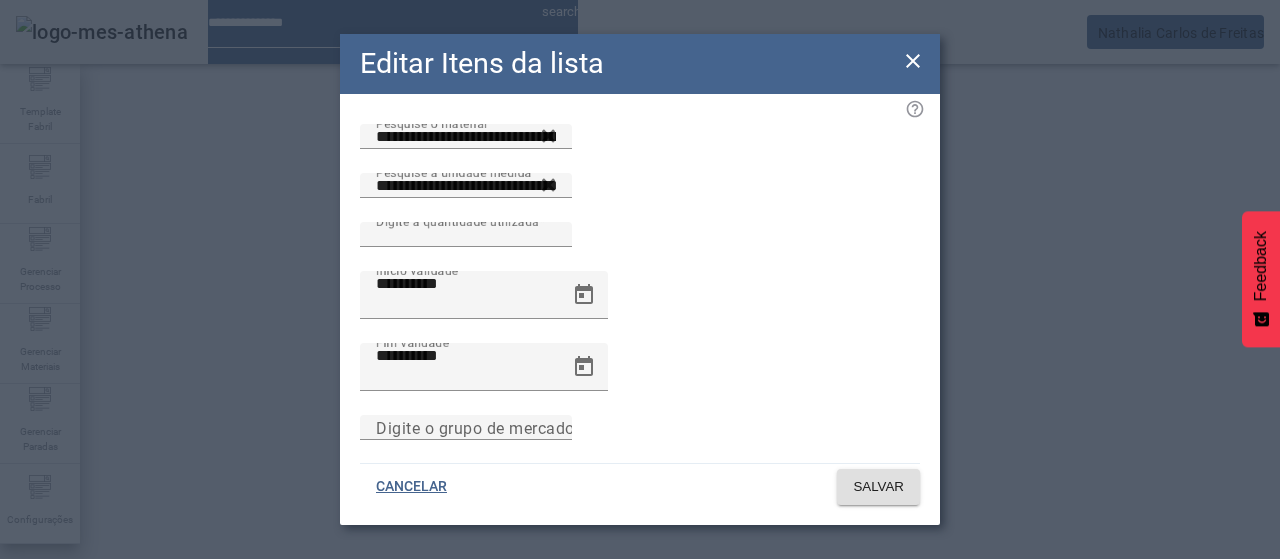 drag, startPoint x: 914, startPoint y: 60, endPoint x: 784, endPoint y: 178, distance: 175.56766 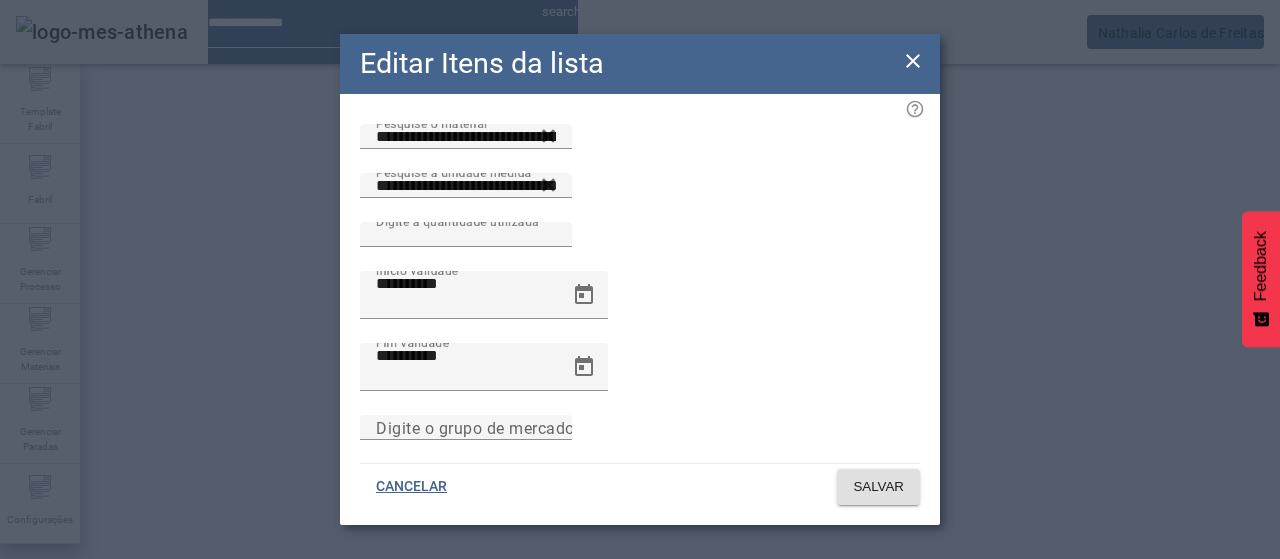 click 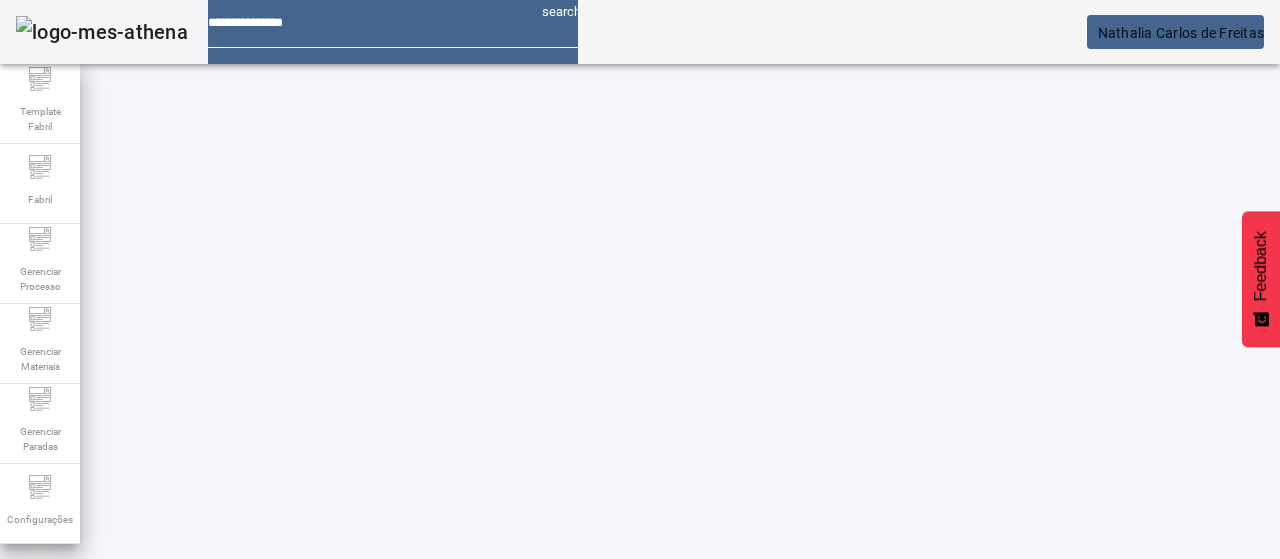 click at bounding box center (353, 743) 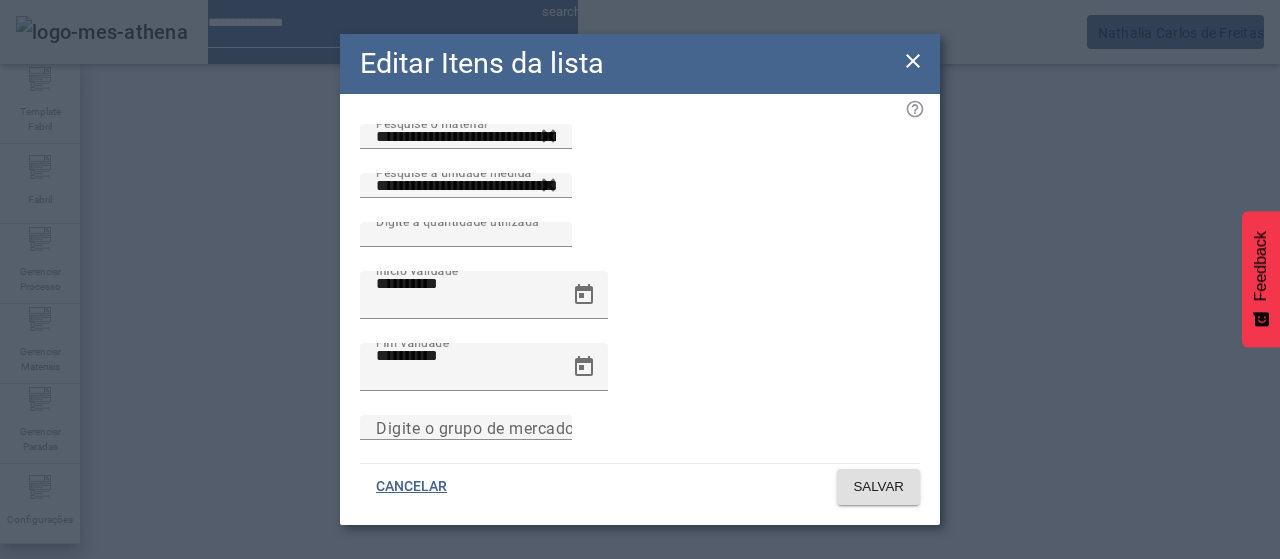 click 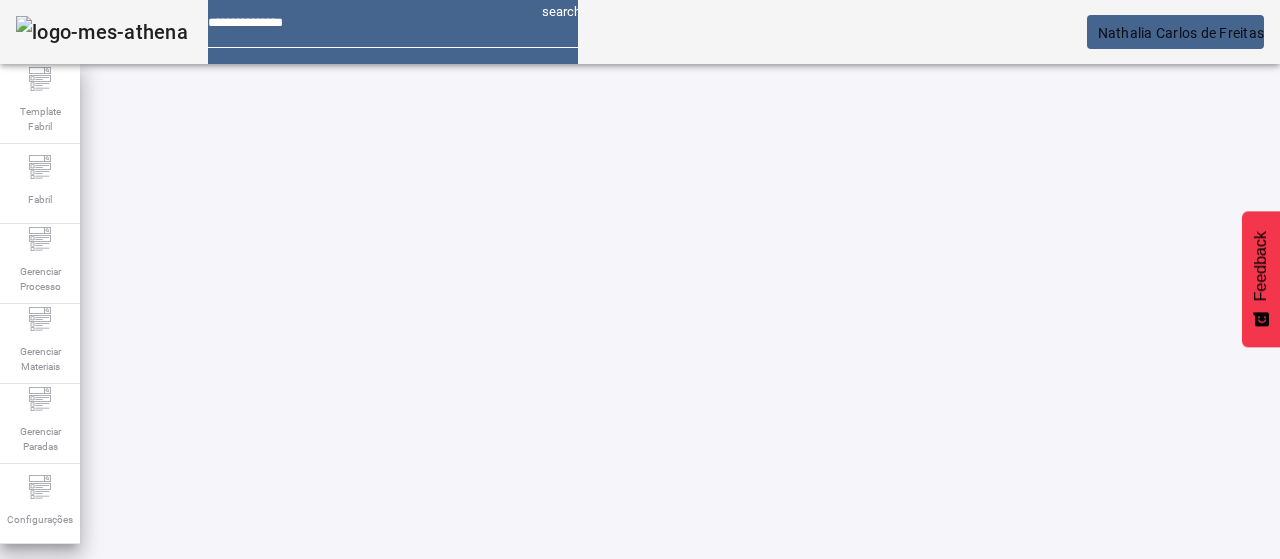 click on "EDITAR" at bounding box center (652, 893) 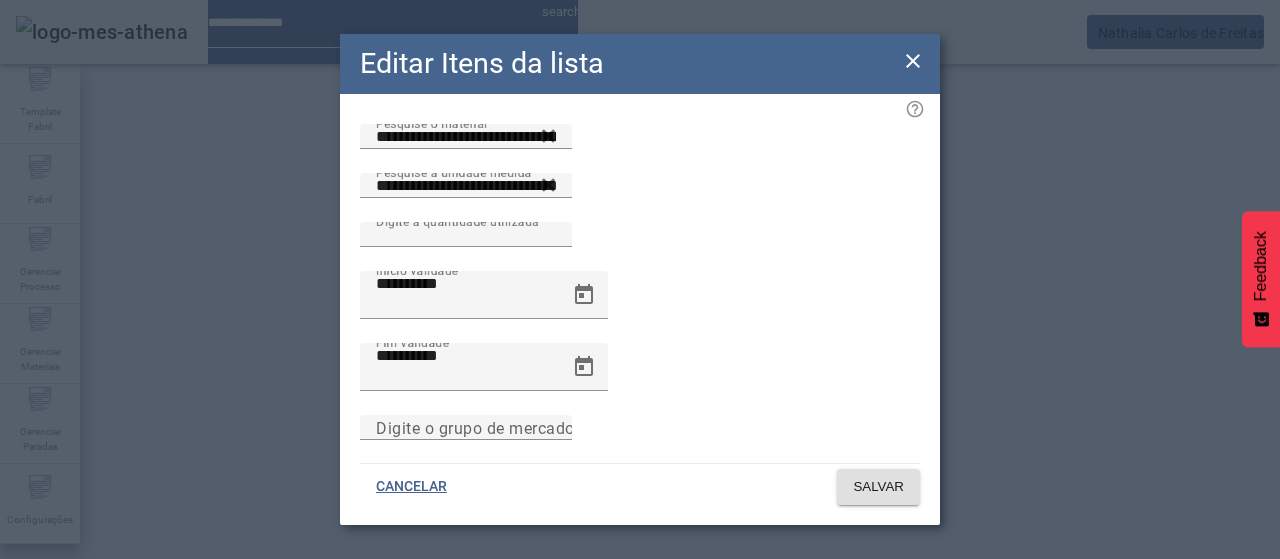 click 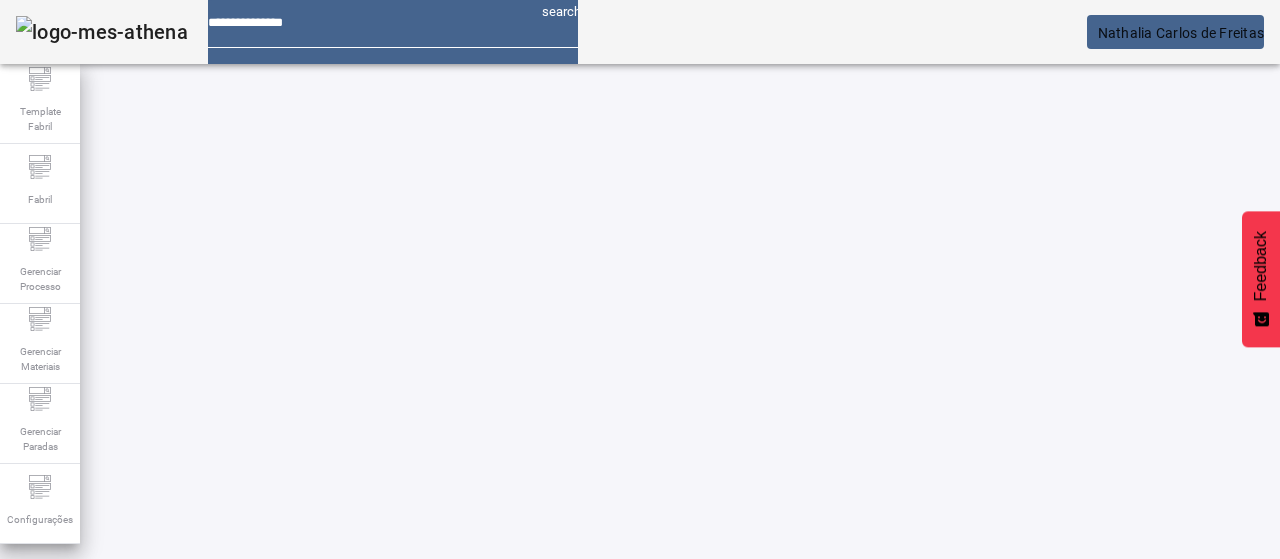 click at bounding box center (950, 893) 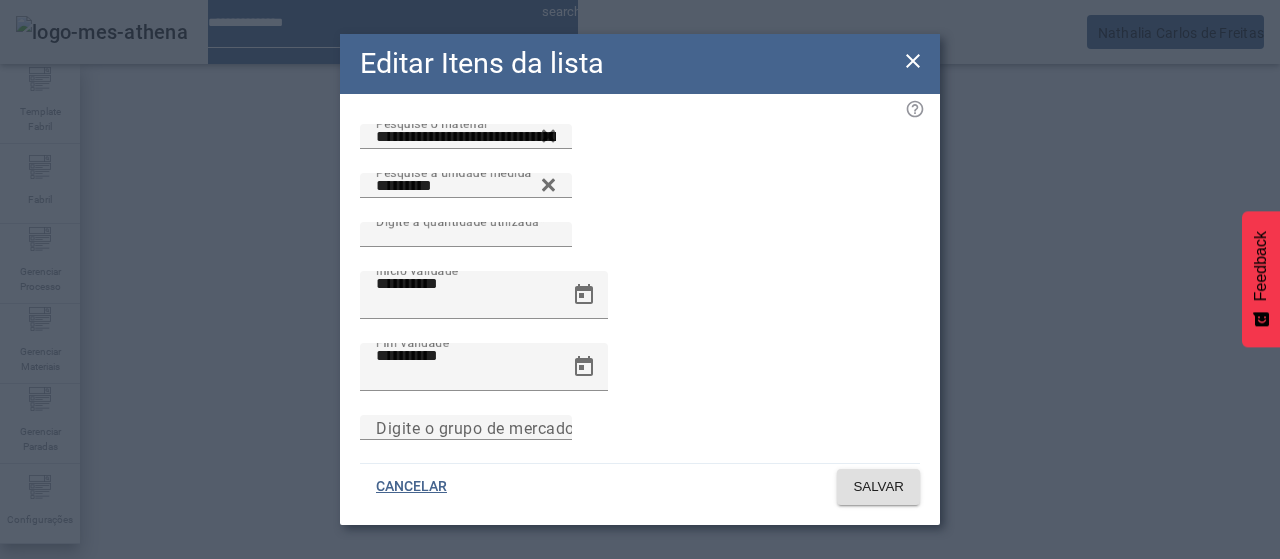 click on "Editar Itens da lista" 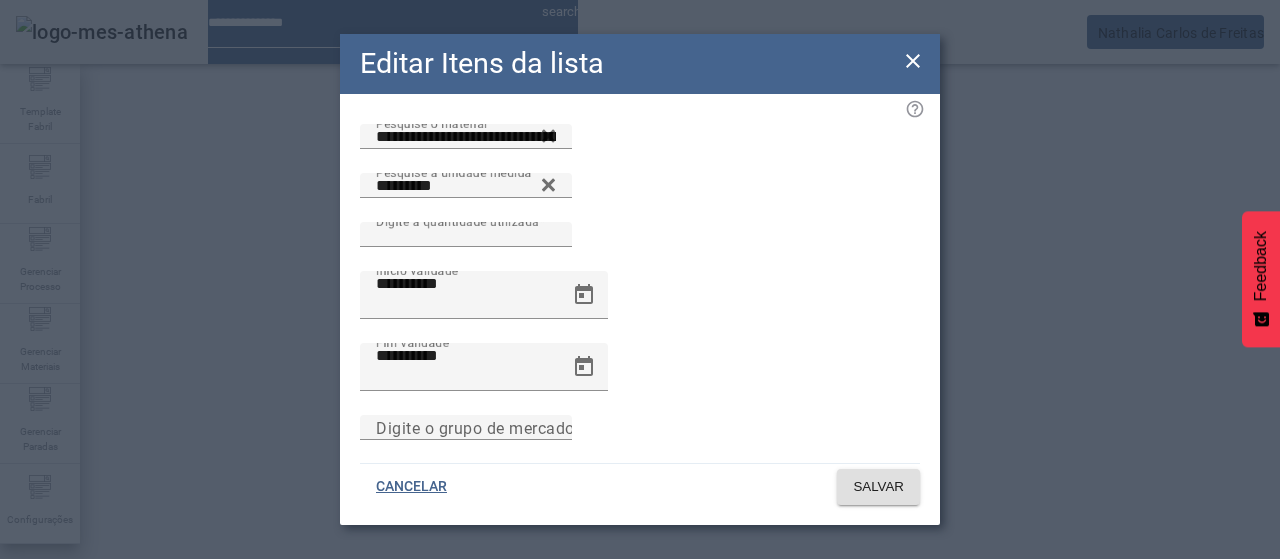 click 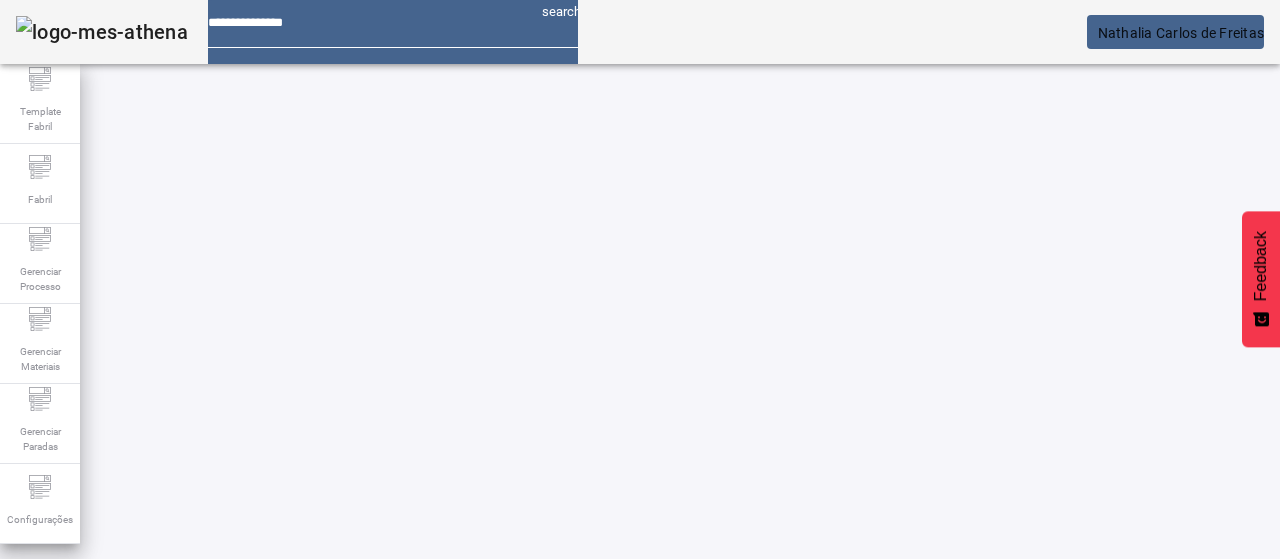 scroll, scrollTop: 104, scrollLeft: 0, axis: vertical 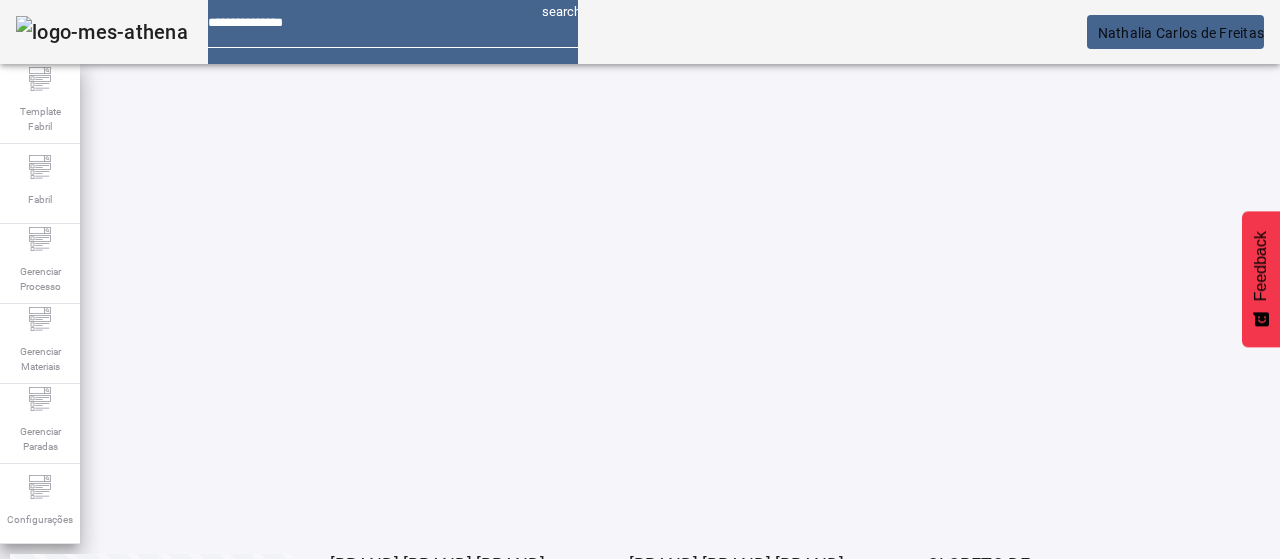 click on "EDITAR" at bounding box center (353, 639) 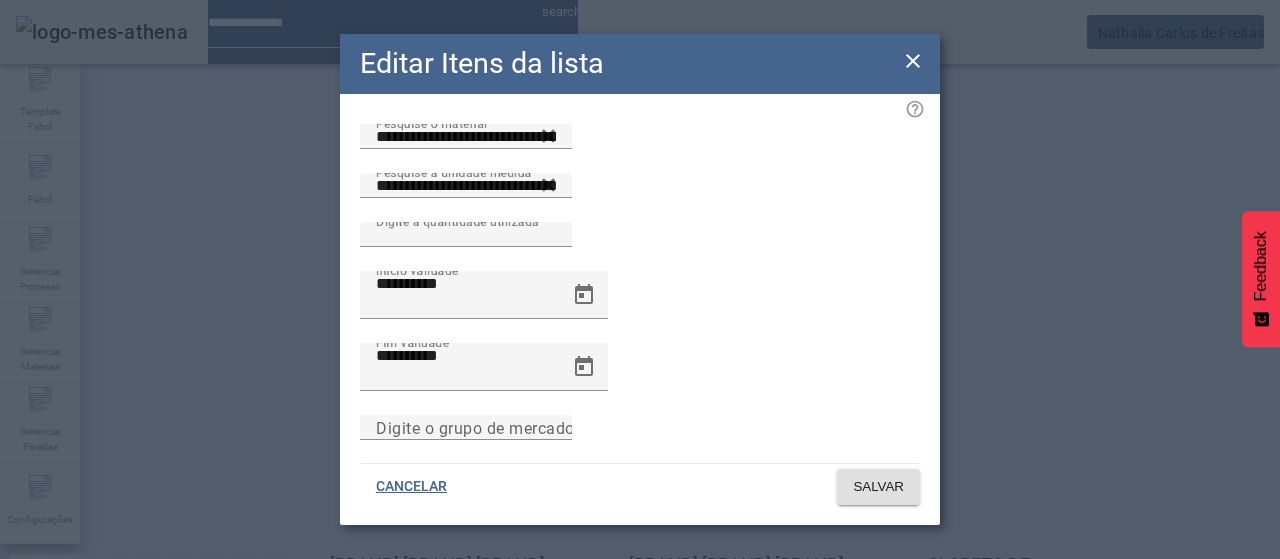 click 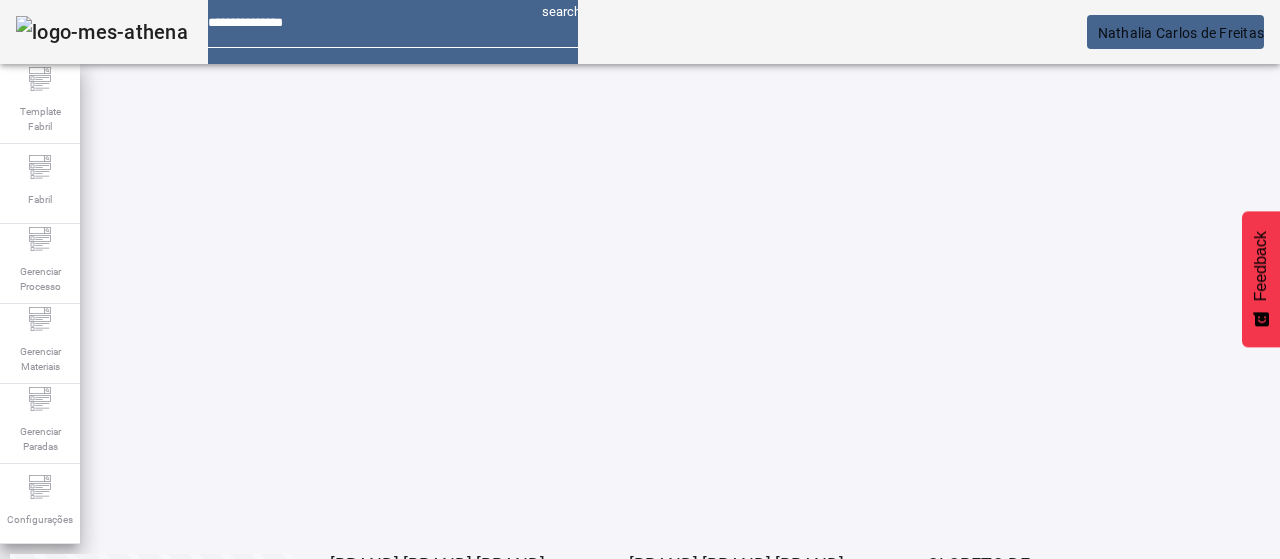 click on "EDITAR" at bounding box center (353, 639) 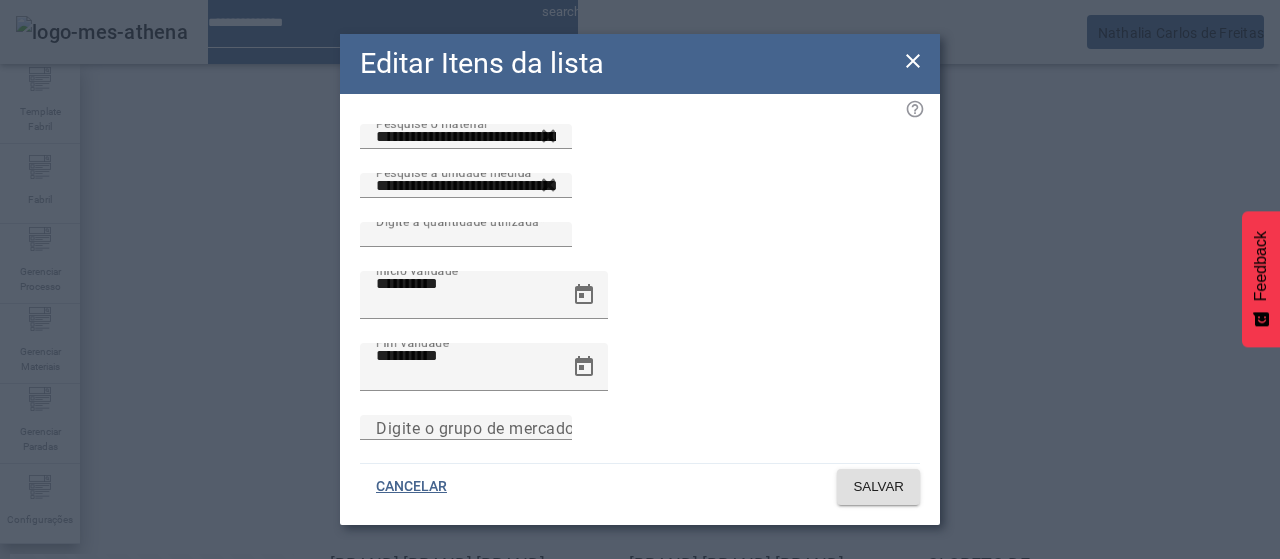 click 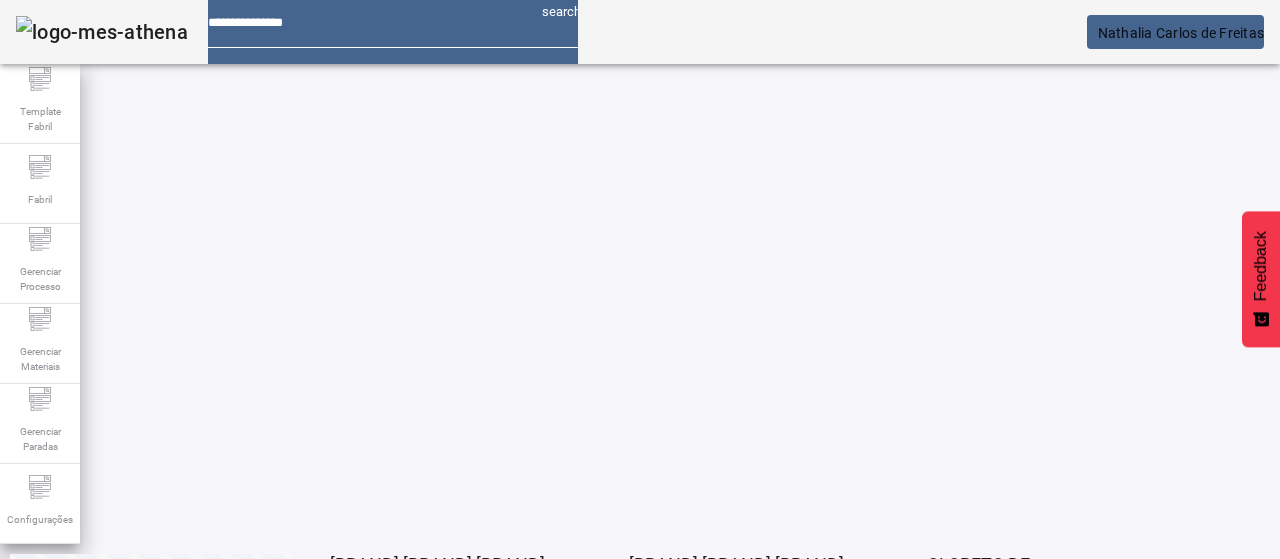 click on "EDITAR" at bounding box center (353, 639) 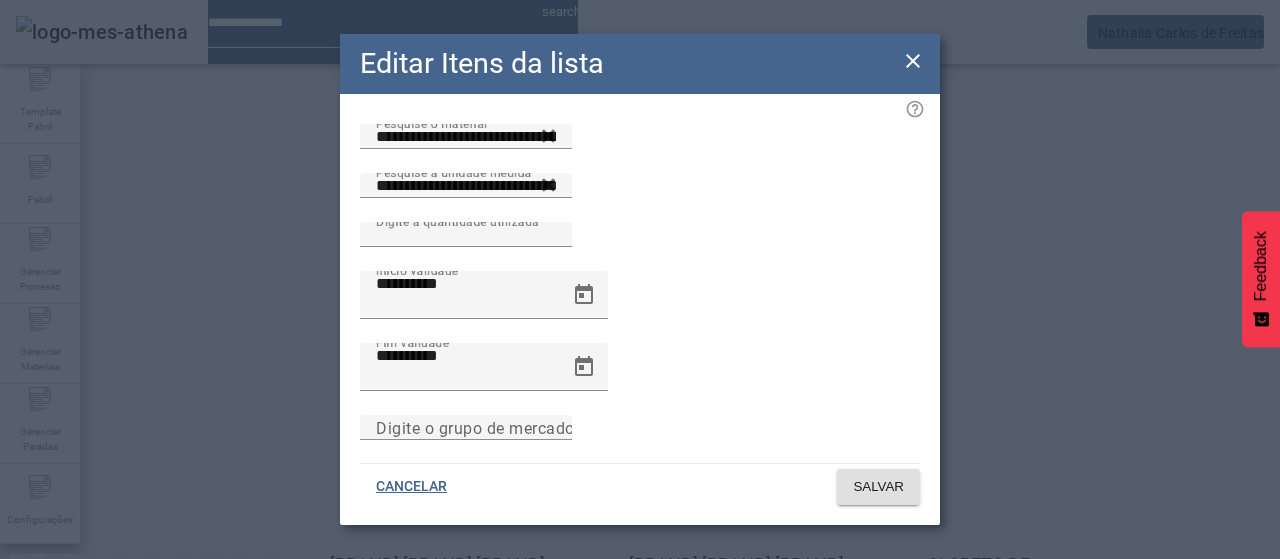 drag, startPoint x: 920, startPoint y: 65, endPoint x: 882, endPoint y: 161, distance: 103.24728 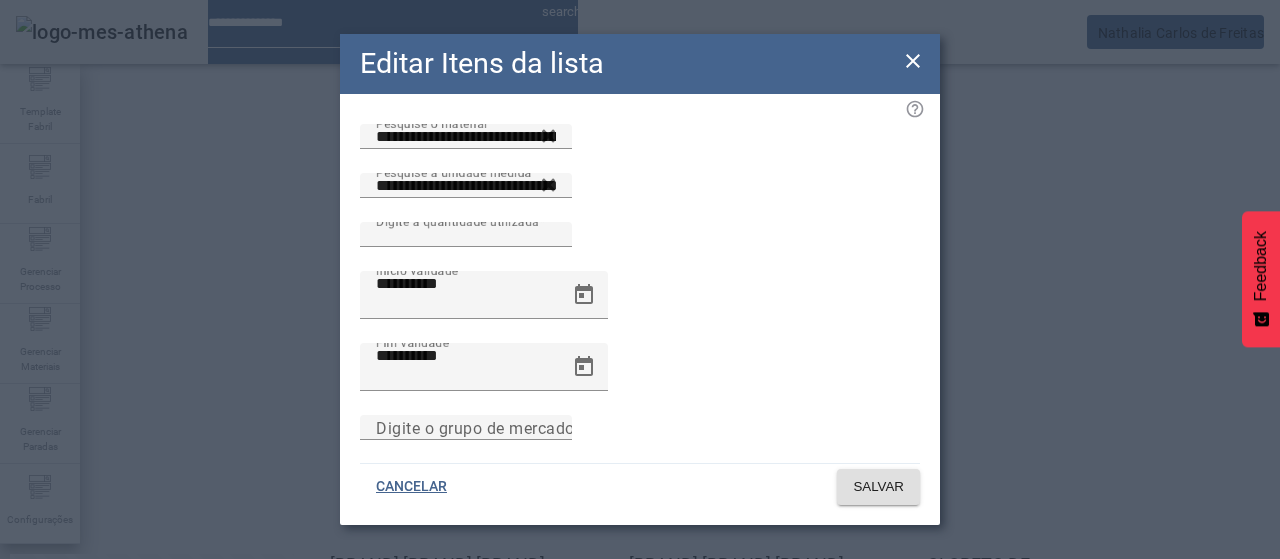 click 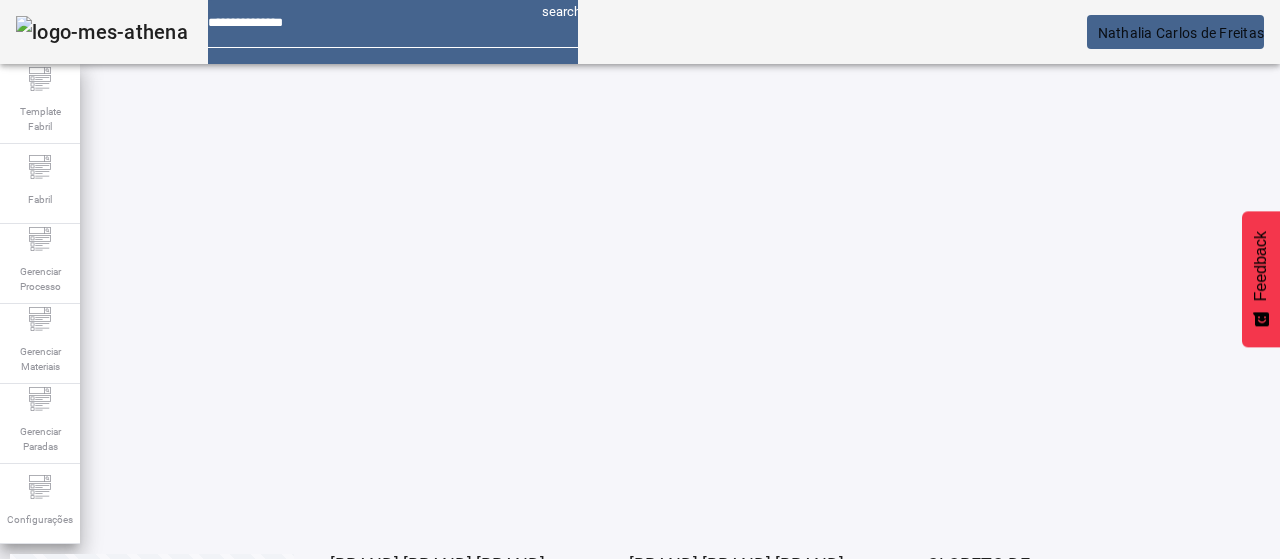 click on "EDITAR" at bounding box center (950, 939) 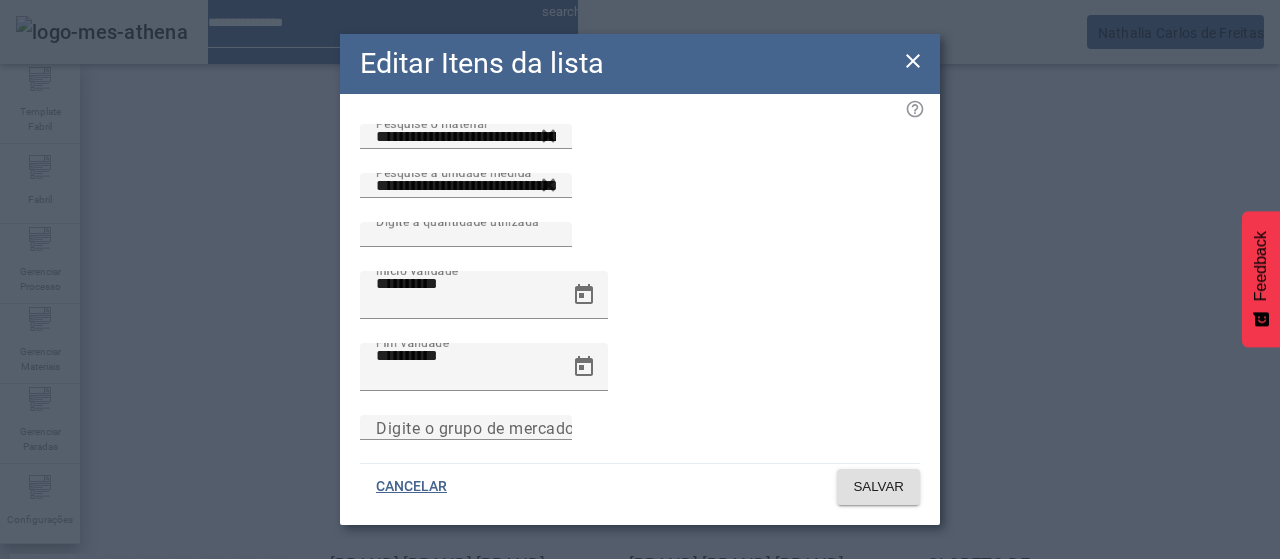 click on "**********" 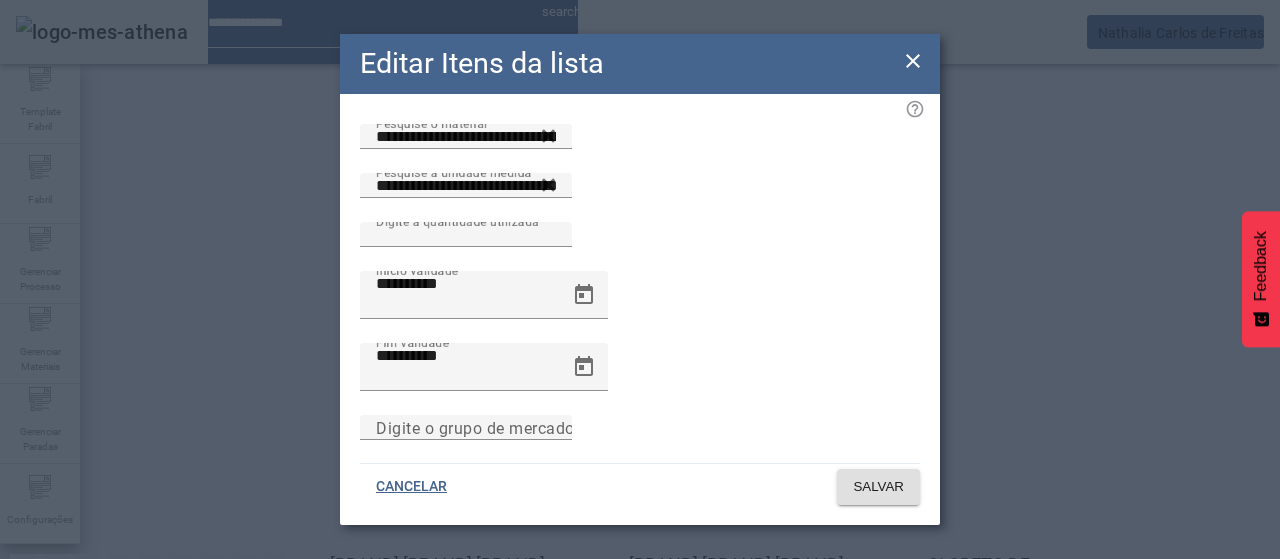 drag, startPoint x: 910, startPoint y: 65, endPoint x: 877, endPoint y: 75, distance: 34.48188 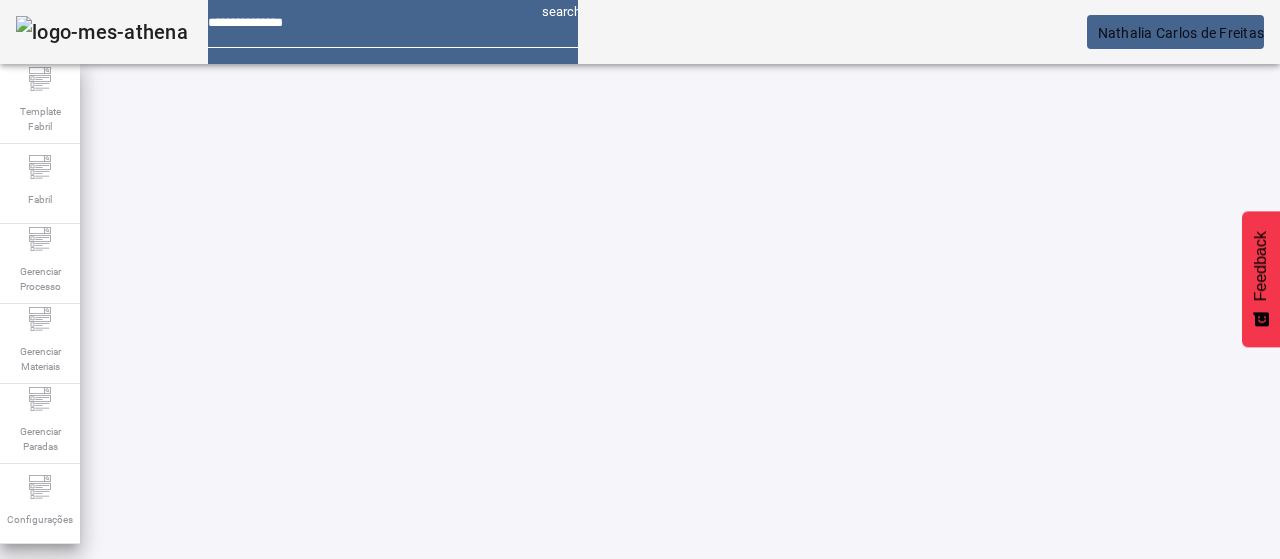 drag, startPoint x: 1186, startPoint y: 137, endPoint x: 1114, endPoint y: 166, distance: 77.62087 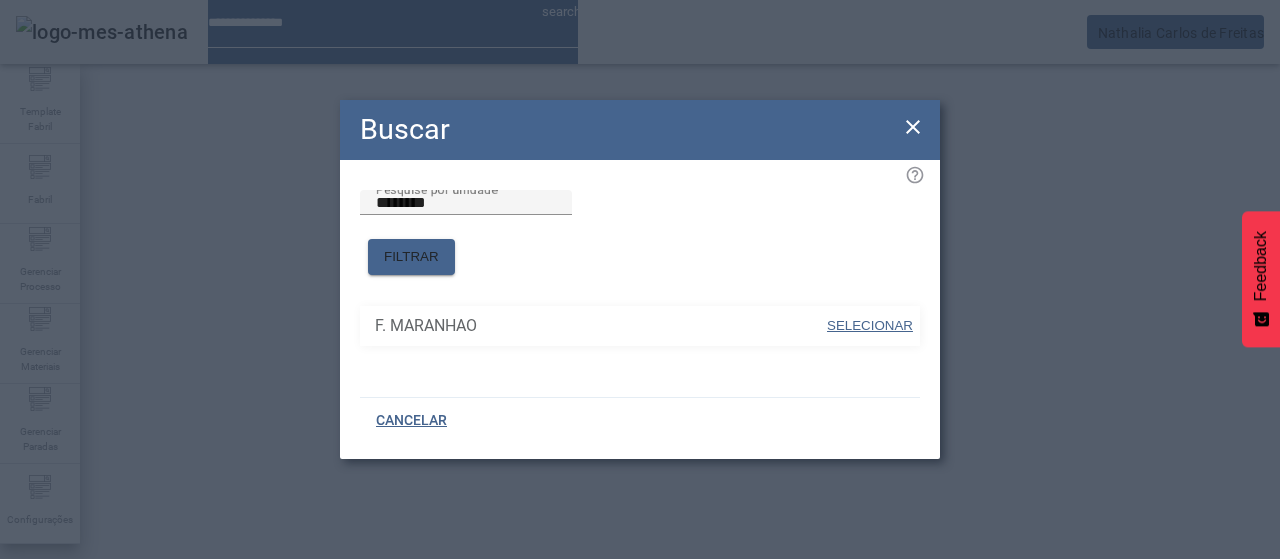 click on "SELECIONAR" at bounding box center (870, 325) 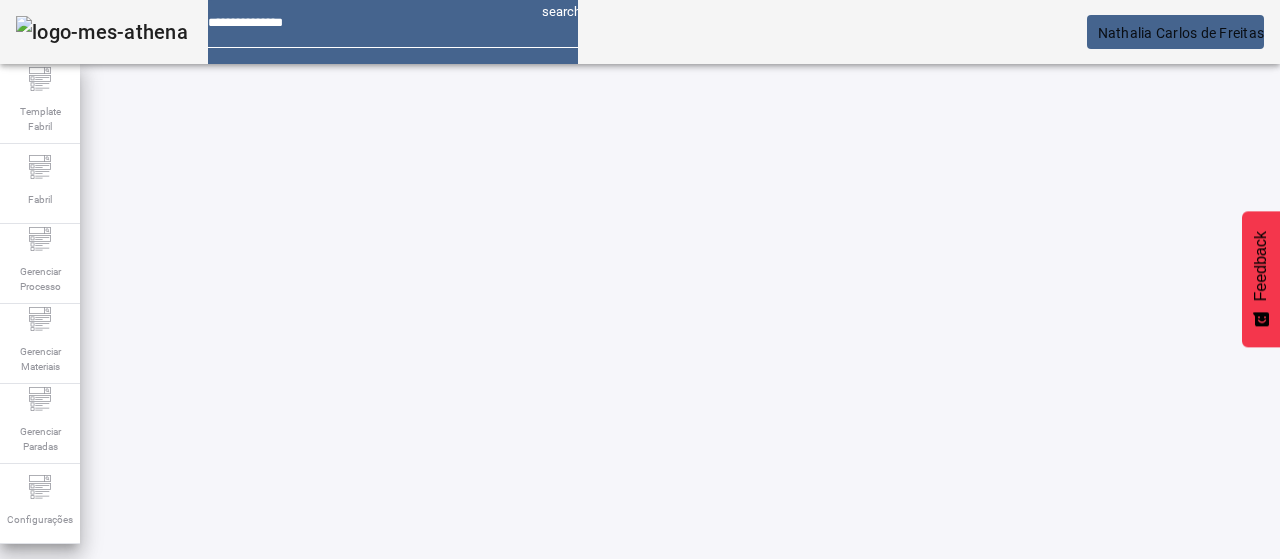 click 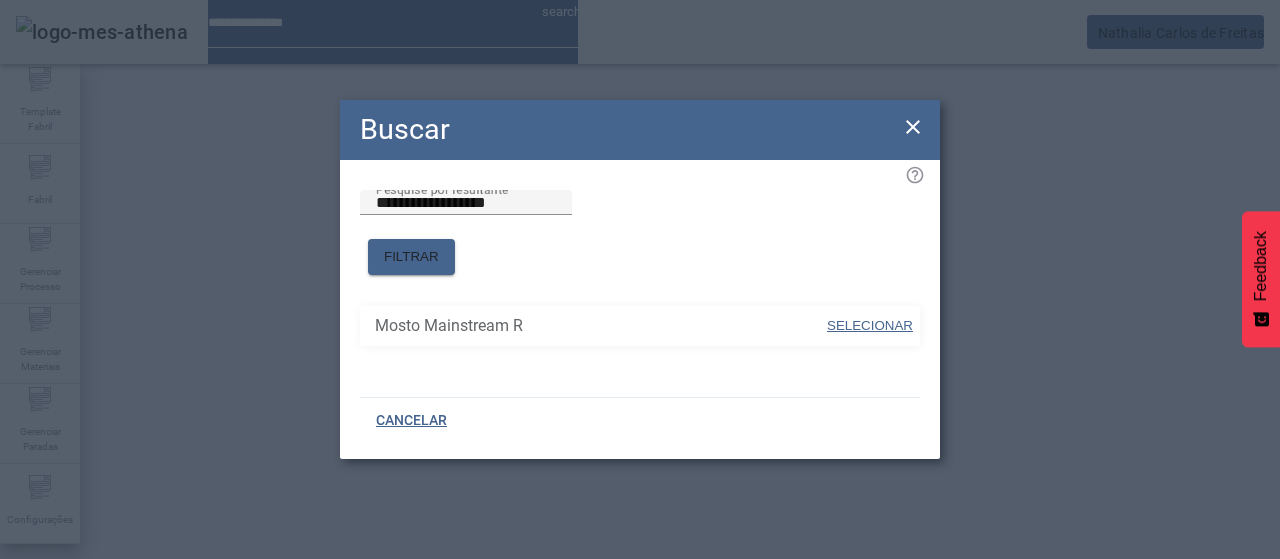 click on "SELECIONAR" at bounding box center (870, 325) 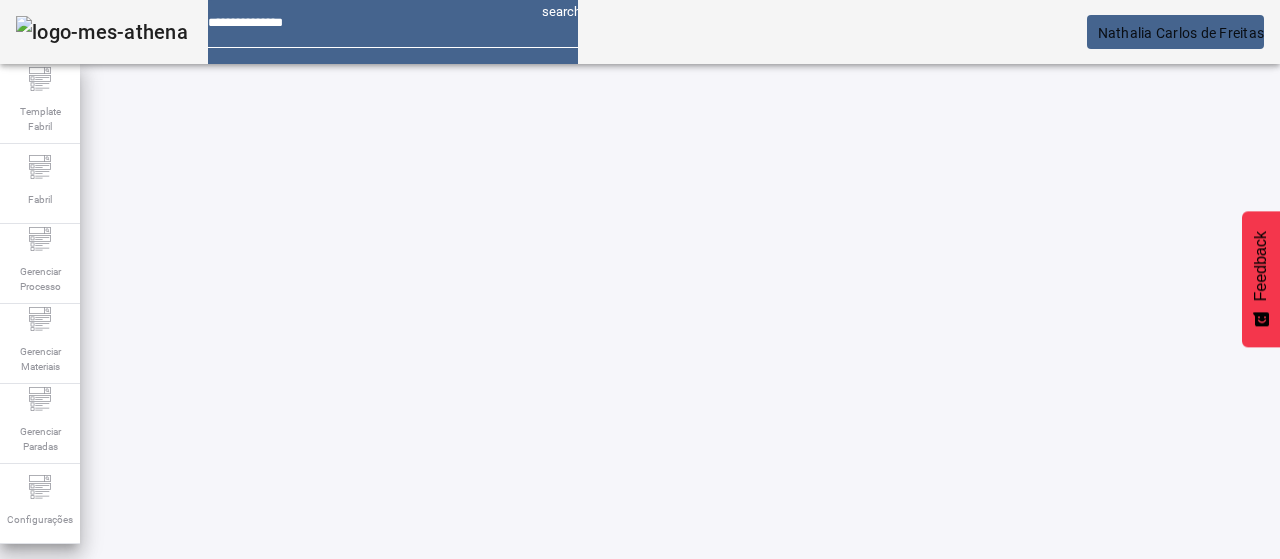 click on "FILTRAR" 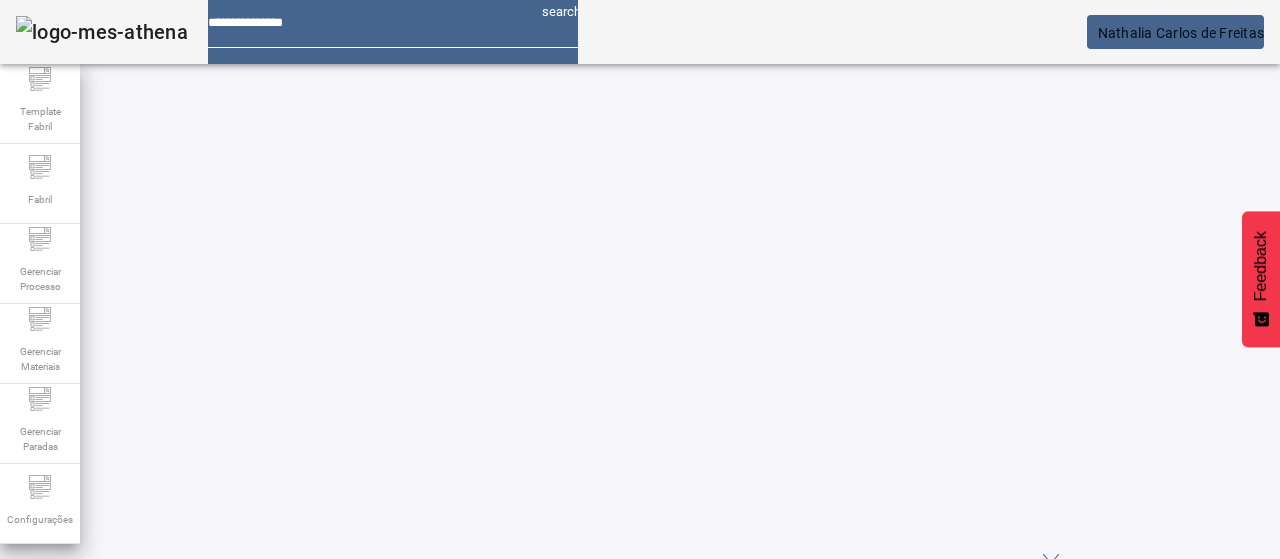 scroll, scrollTop: 68, scrollLeft: 0, axis: vertical 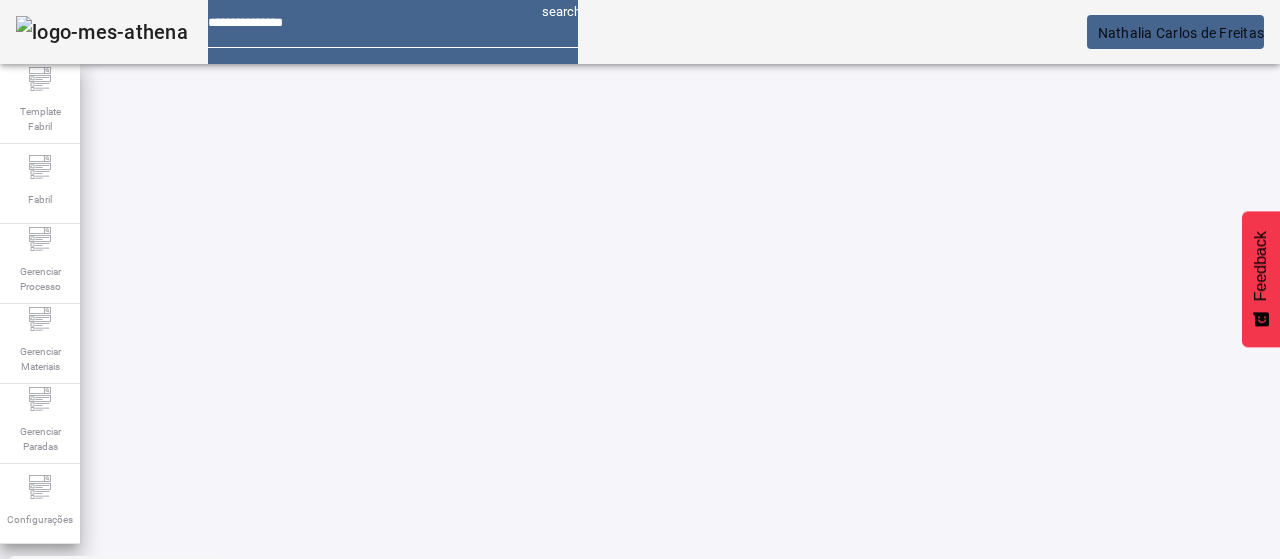click on "EDITAR" at bounding box center (353, 858) 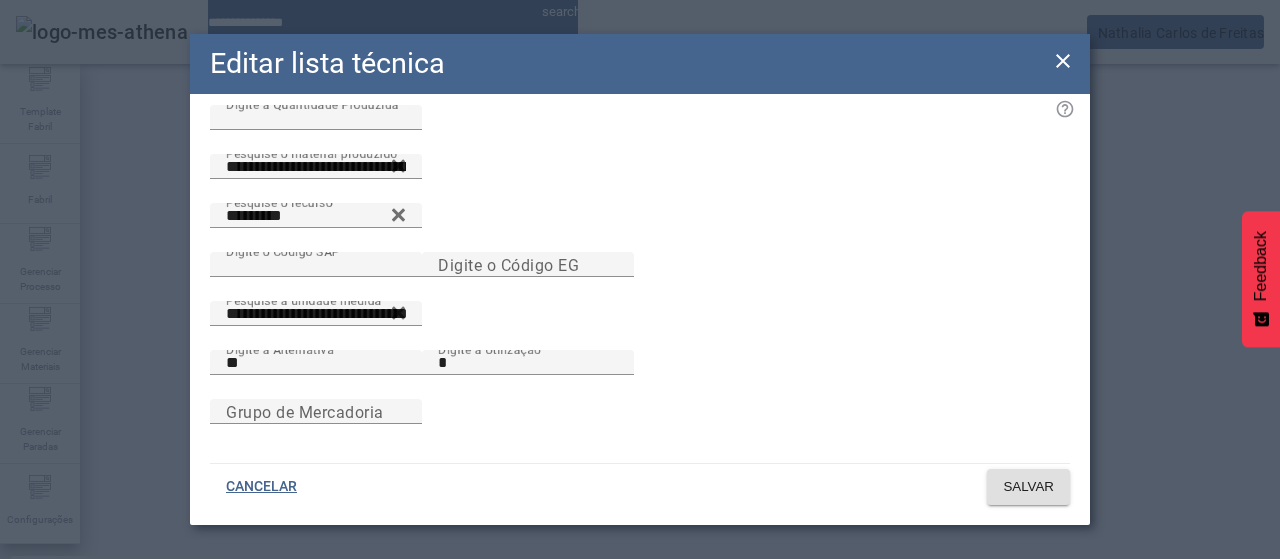 scroll, scrollTop: 144, scrollLeft: 0, axis: vertical 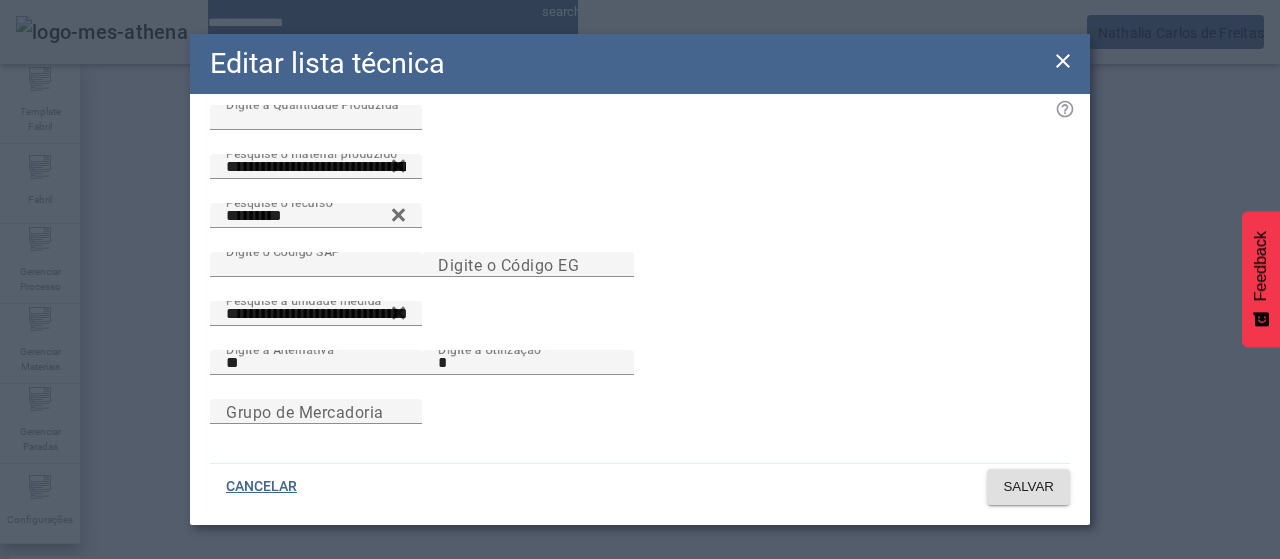 drag, startPoint x: 1064, startPoint y: 57, endPoint x: 1051, endPoint y: 65, distance: 15.264338 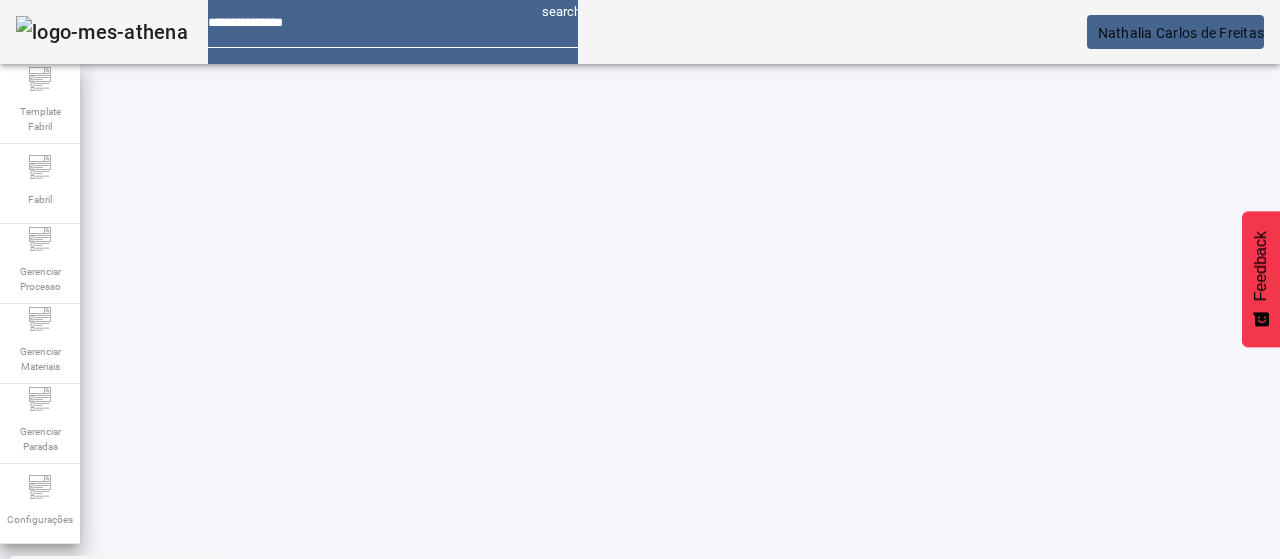 click at bounding box center [572, 858] 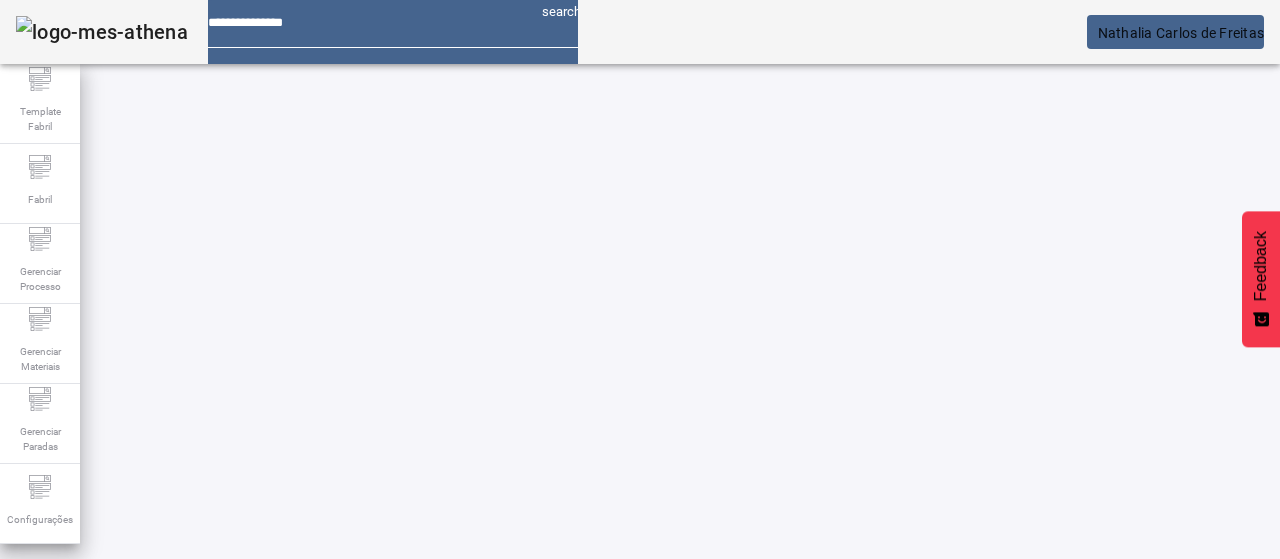 scroll, scrollTop: 0, scrollLeft: 0, axis: both 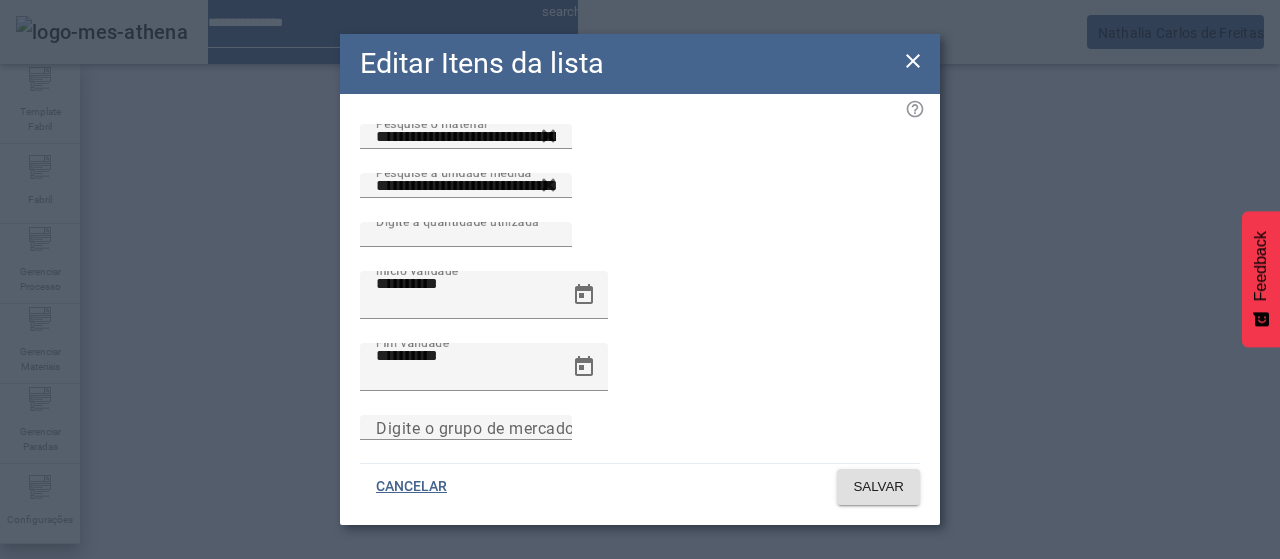 click 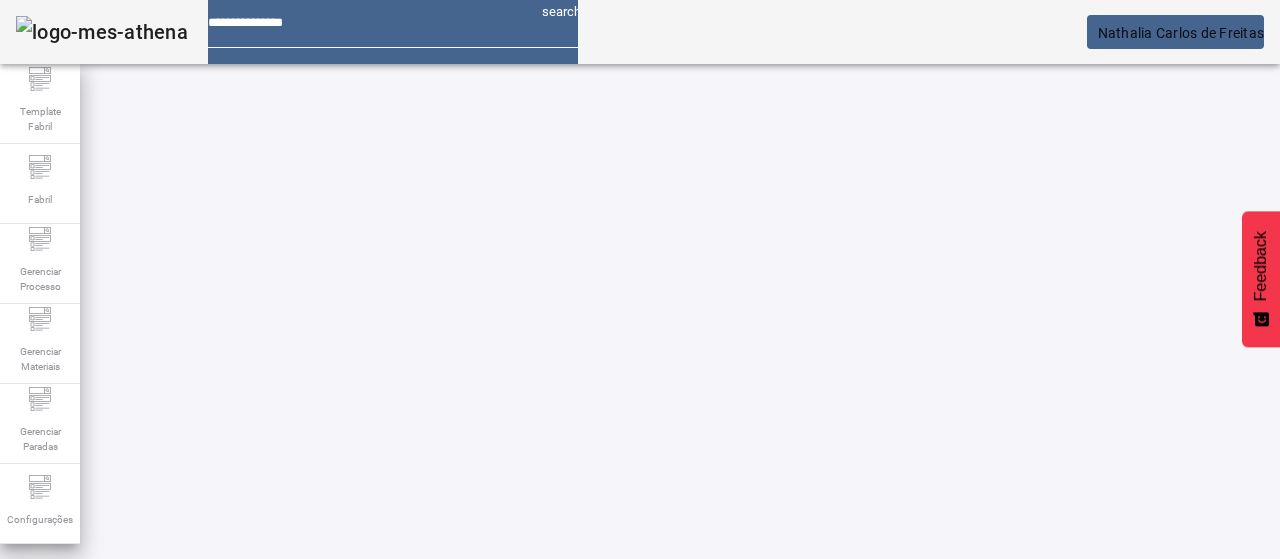 click on "EDITAR" at bounding box center [353, 743] 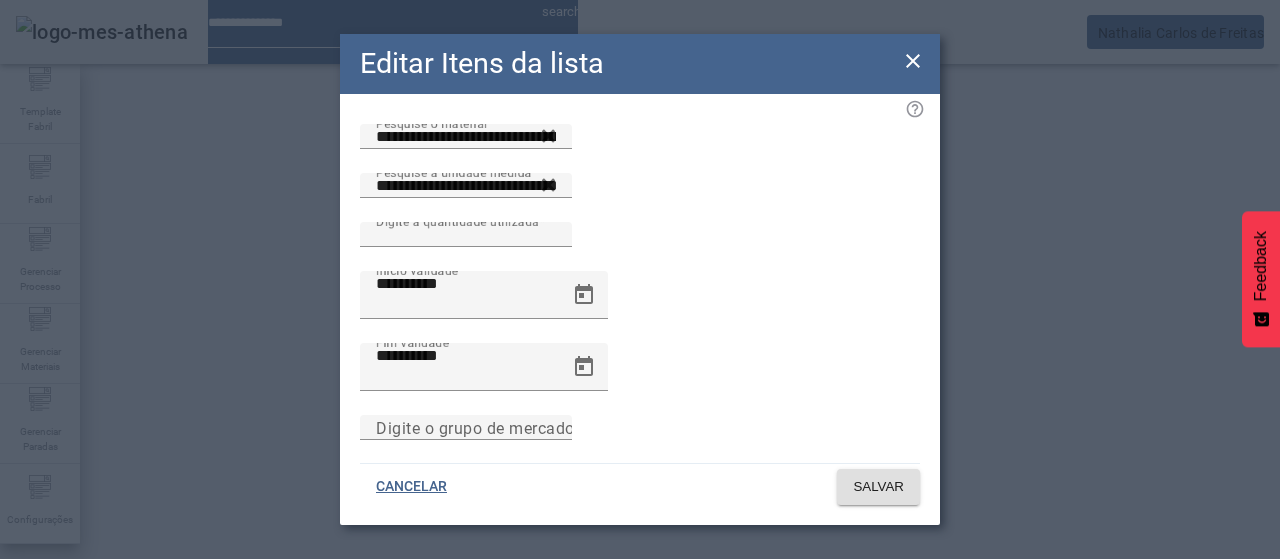 click 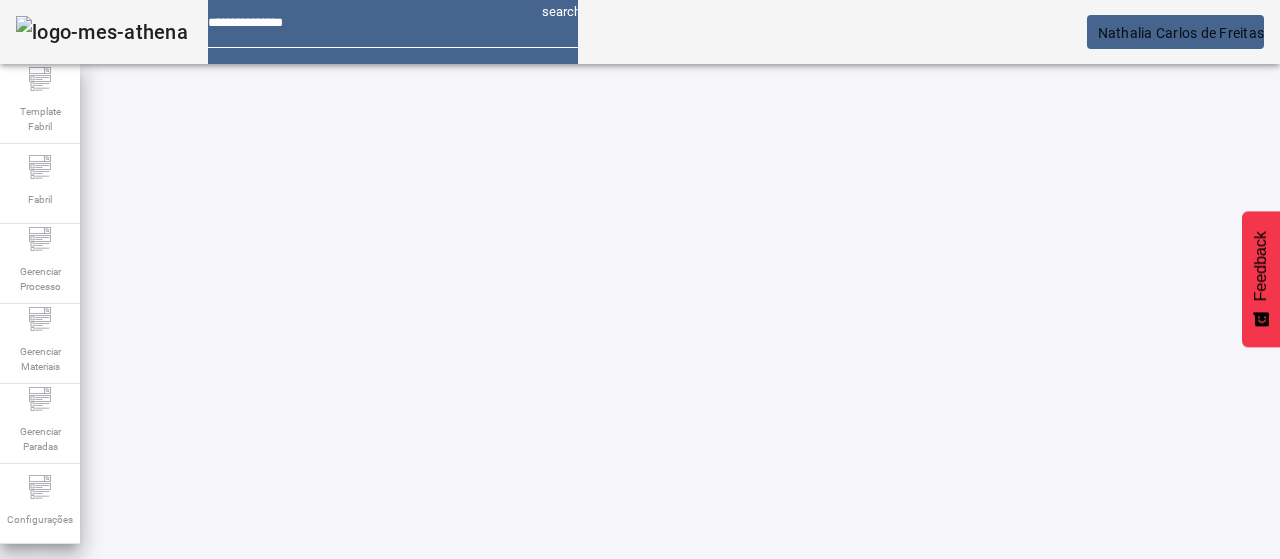 click on "EDITAR" at bounding box center [353, 743] 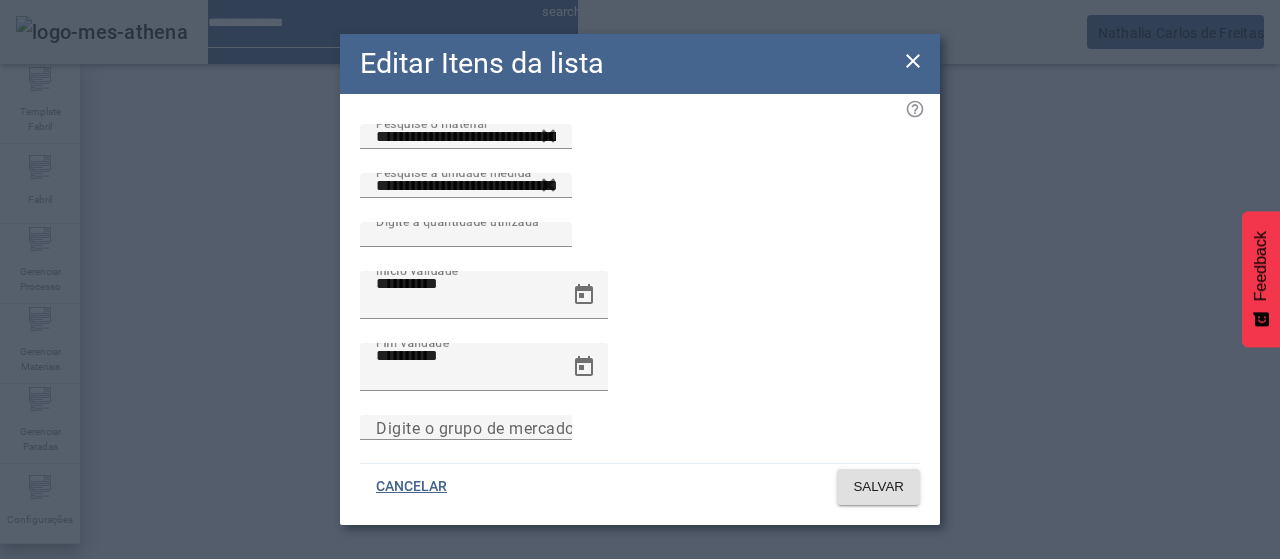 click 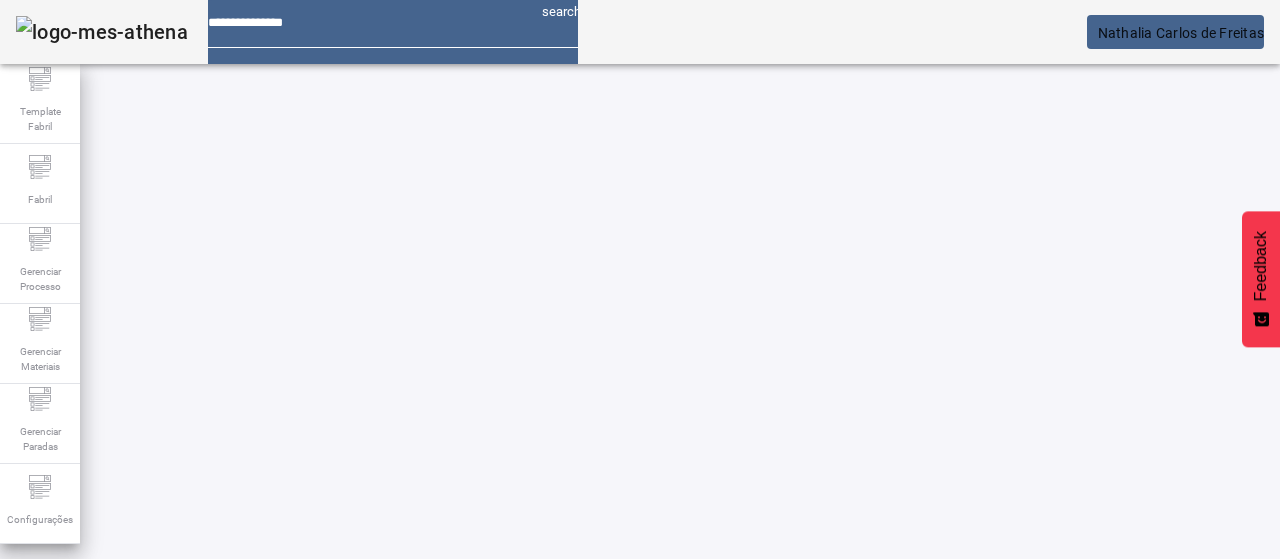 click on "EDITAR" at bounding box center (353, 743) 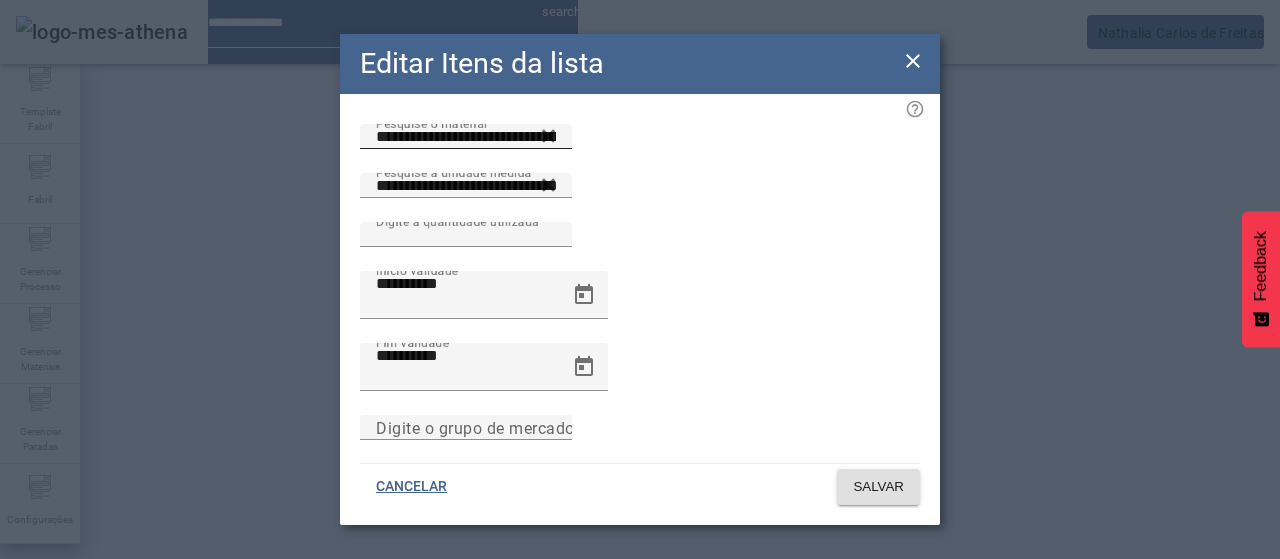 drag, startPoint x: 920, startPoint y: 162, endPoint x: 868, endPoint y: 175, distance: 53.600372 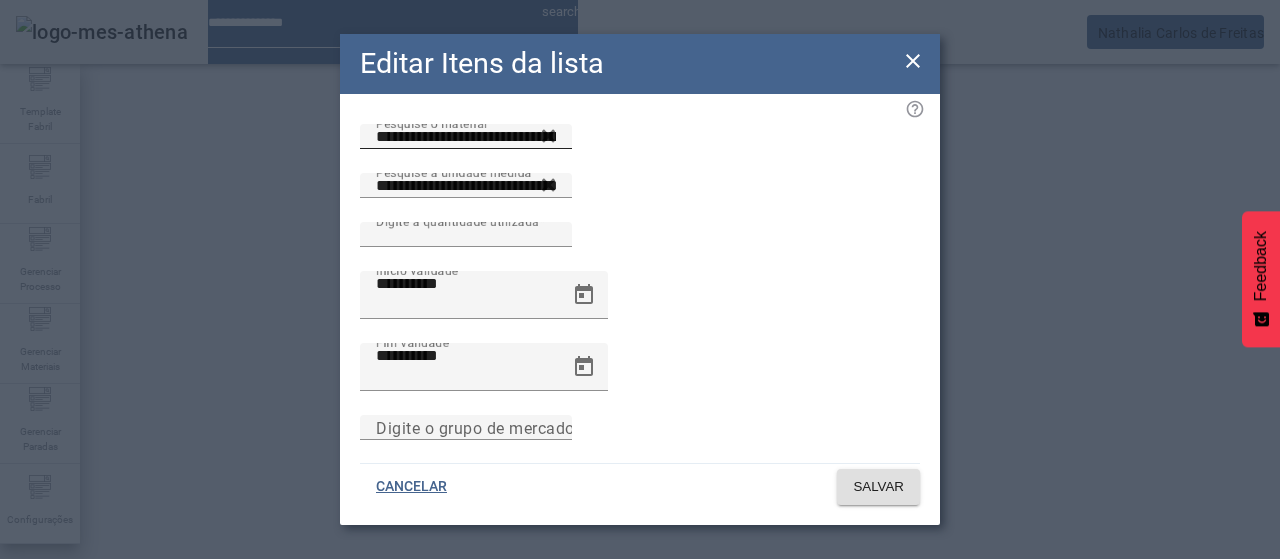 click on "**********" 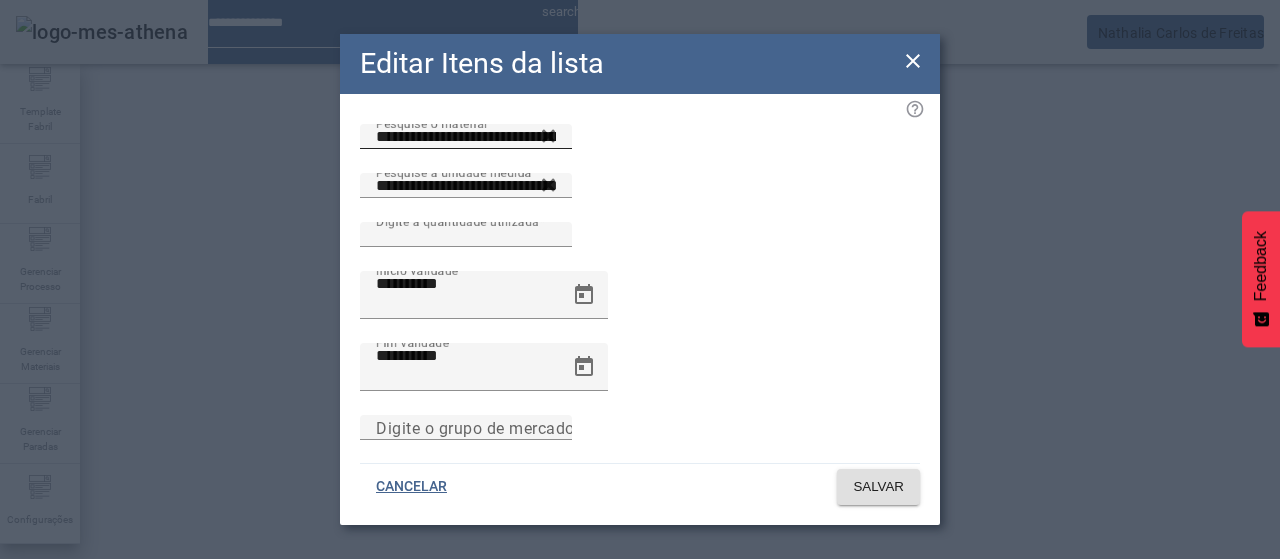 drag, startPoint x: 906, startPoint y: 169, endPoint x: 880, endPoint y: 173, distance: 26.305893 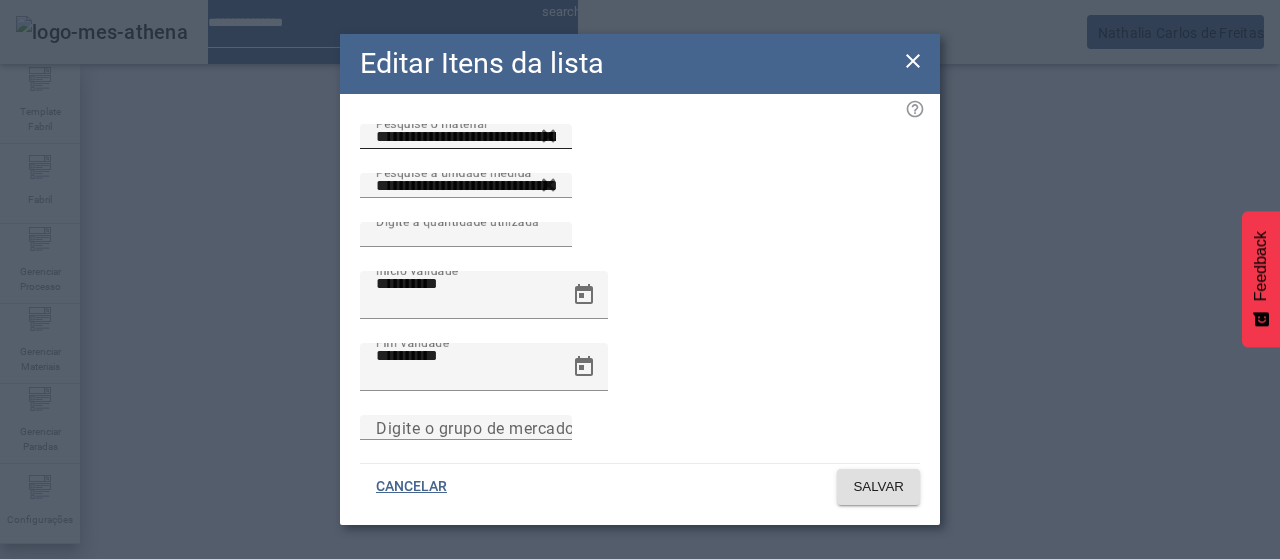 click 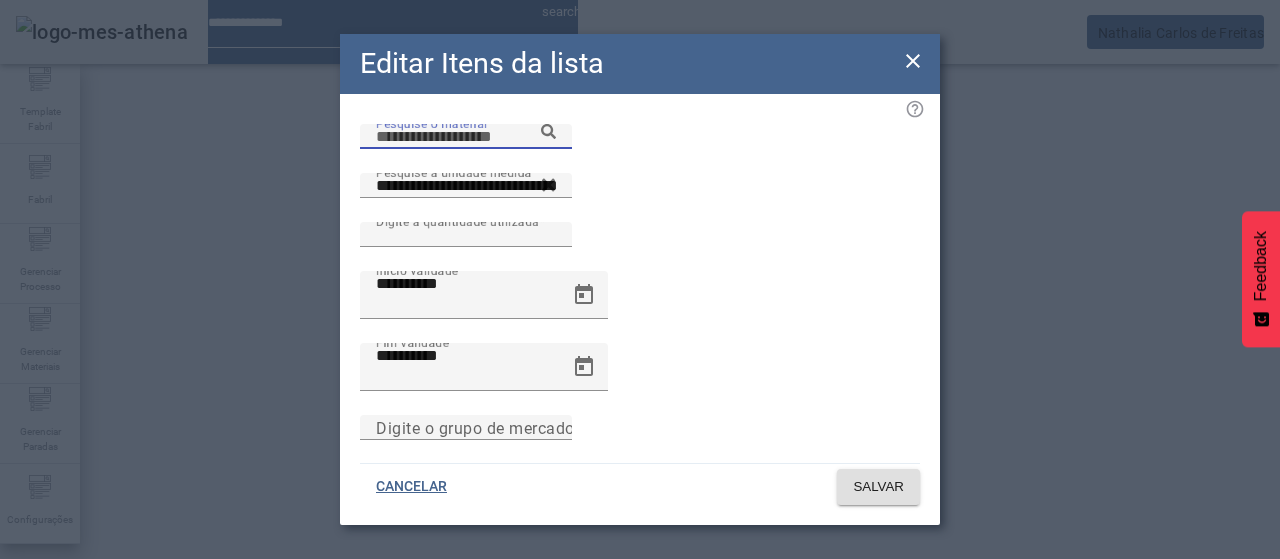 drag, startPoint x: 860, startPoint y: 173, endPoint x: 840, endPoint y: 170, distance: 20.22375 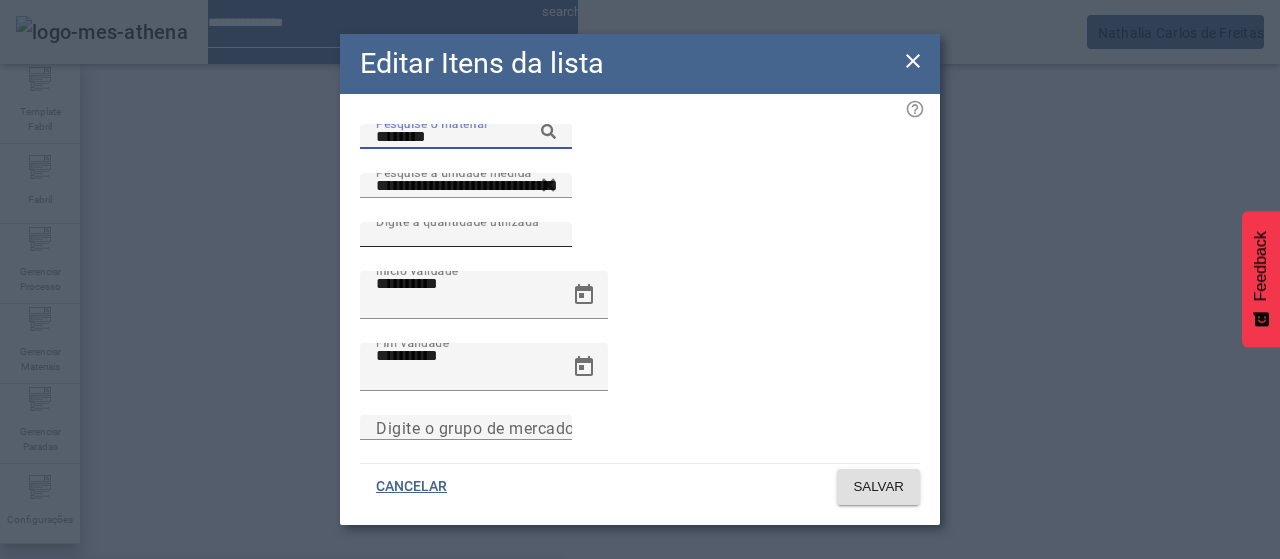 click on "[BRAND] [BRAND] [BRAND] [NUMBER] ([NUMBER])" at bounding box center (202, 591) 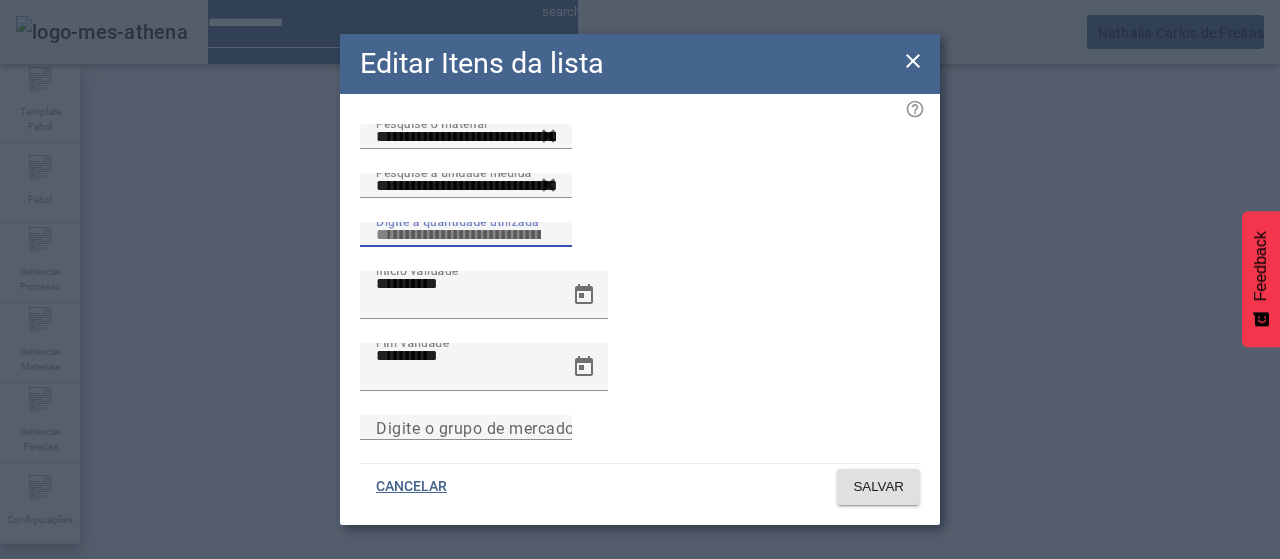 click on "***" at bounding box center (466, 235) 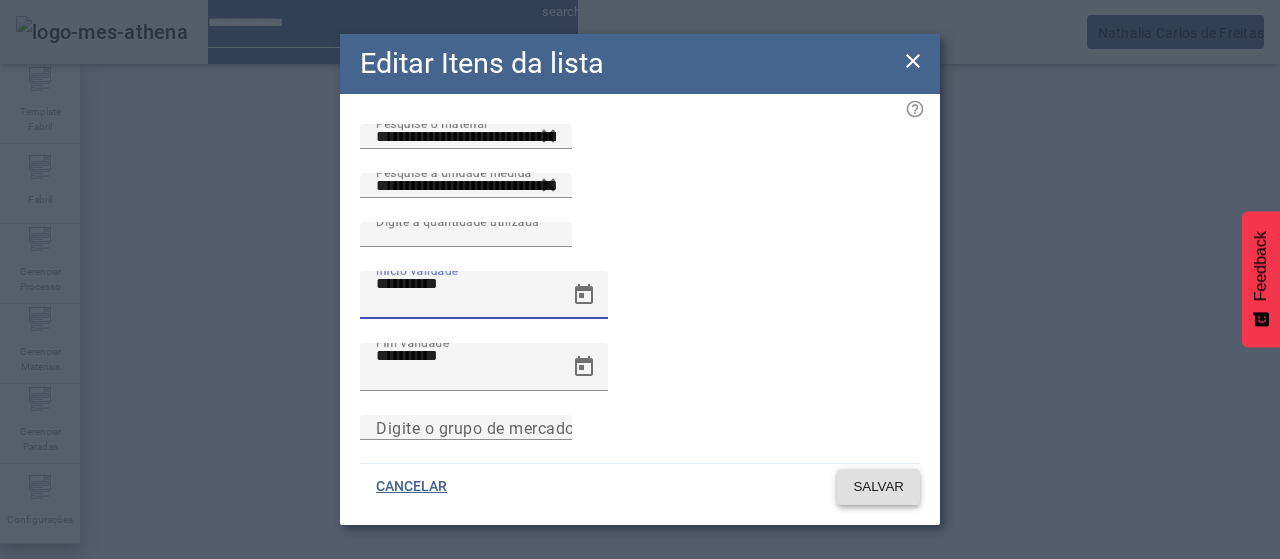 click on "SALVAR" 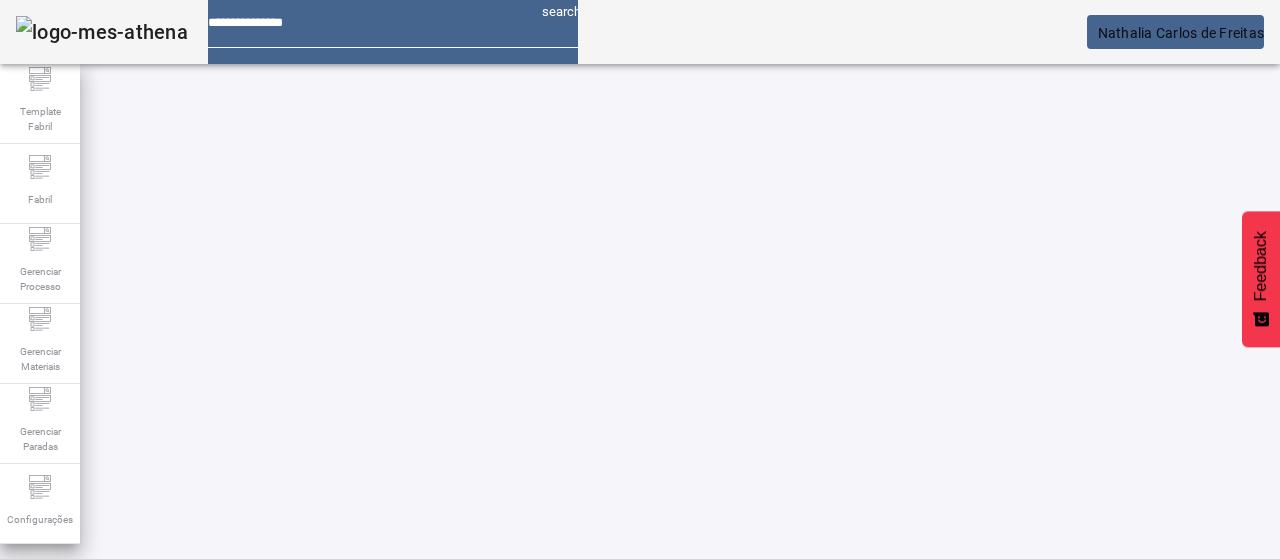 click on "EDITAR" at bounding box center [353, 743] 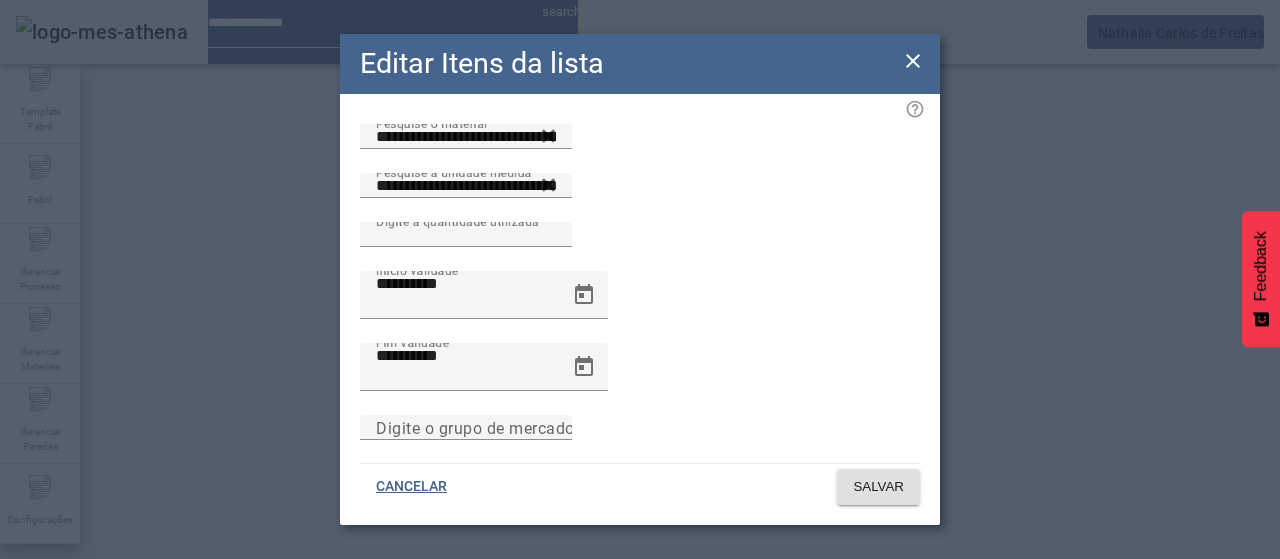 drag, startPoint x: 906, startPoint y: 67, endPoint x: 763, endPoint y: 249, distance: 231.45842 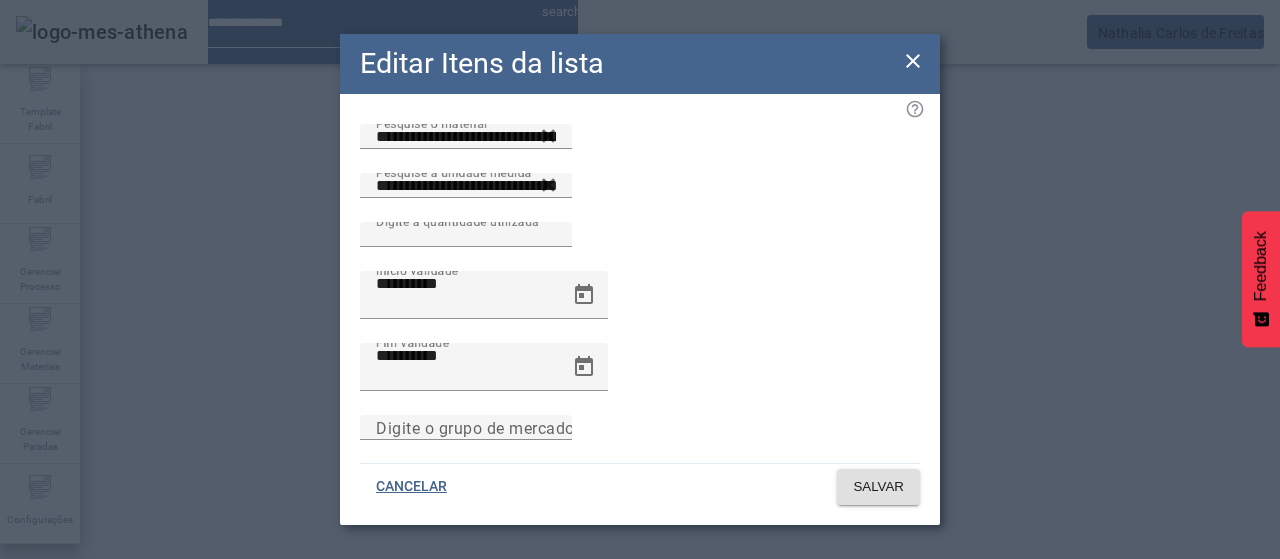 click 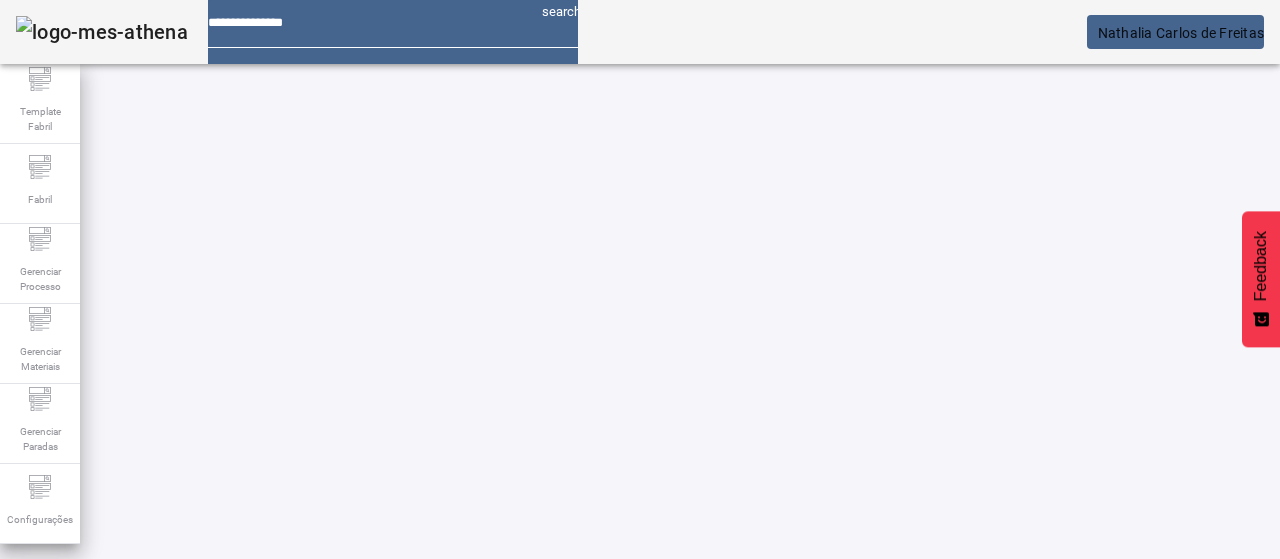 click at bounding box center (353, 743) 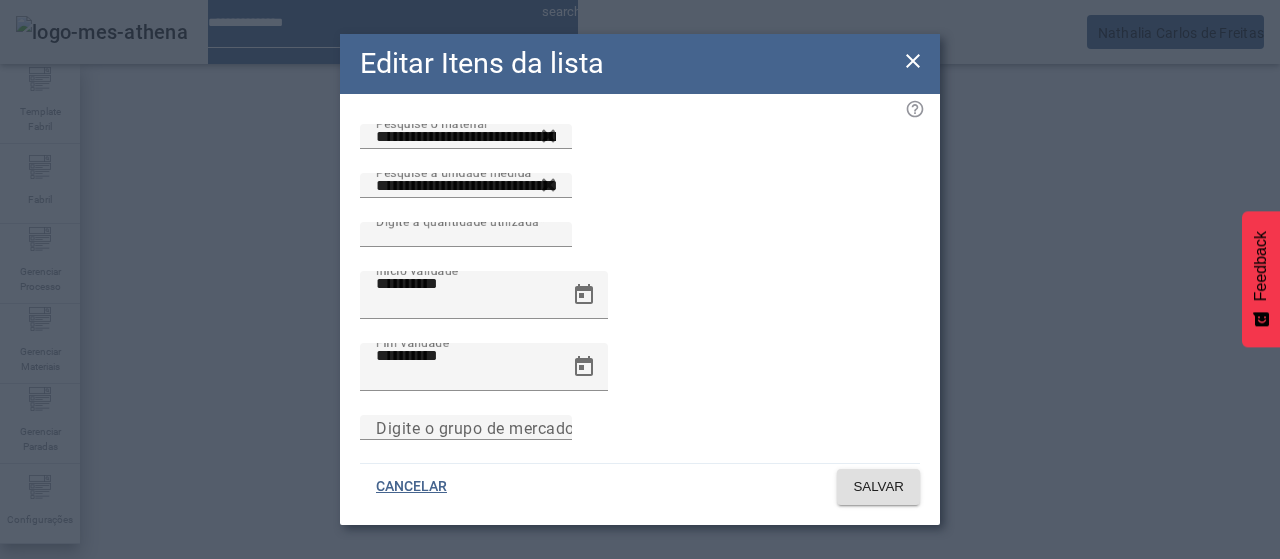 click 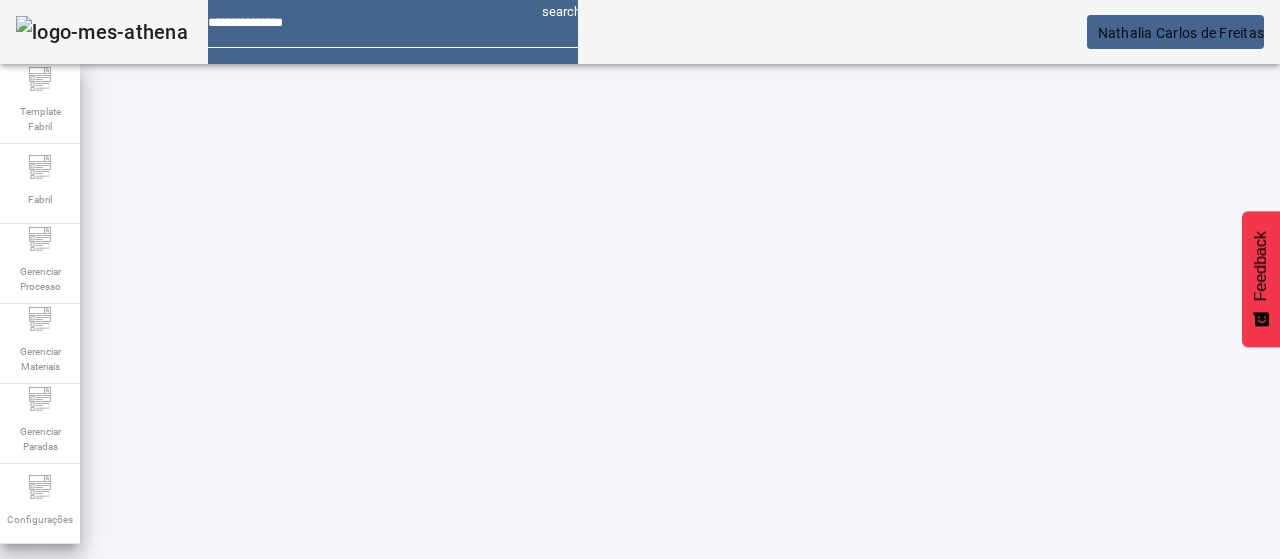 click on "EDITAR" at bounding box center [353, 743] 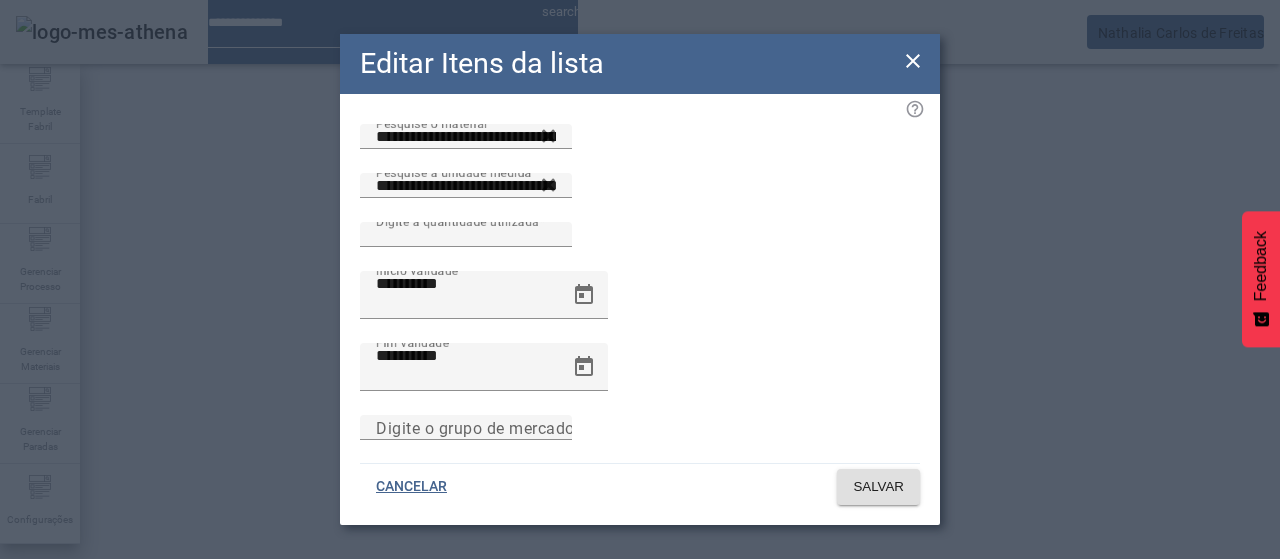 click 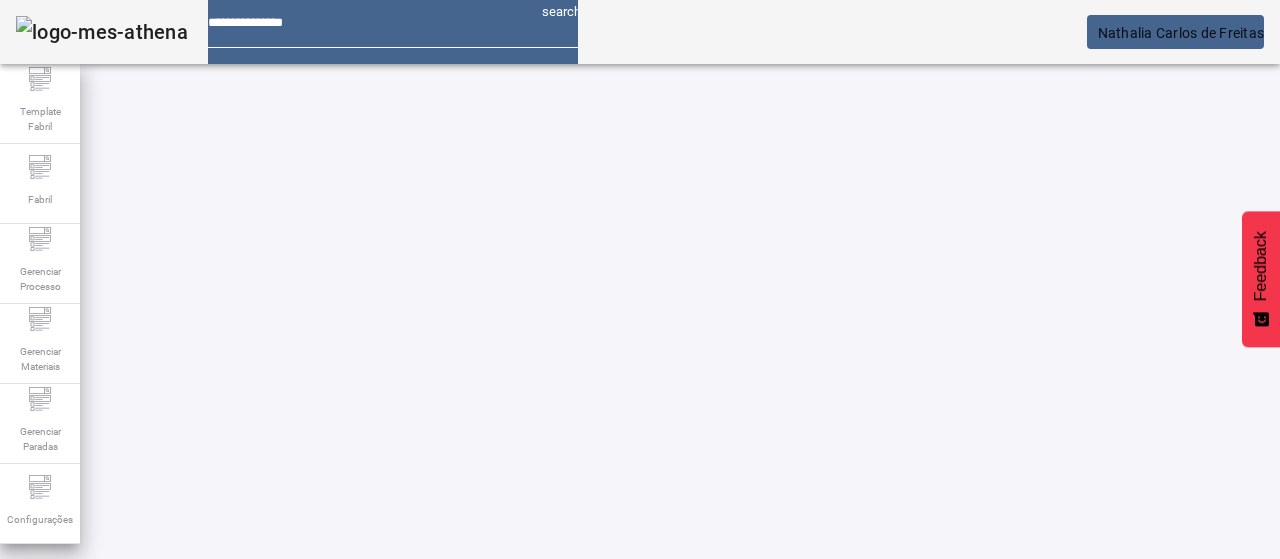 click on "EDITAR" at bounding box center (353, 743) 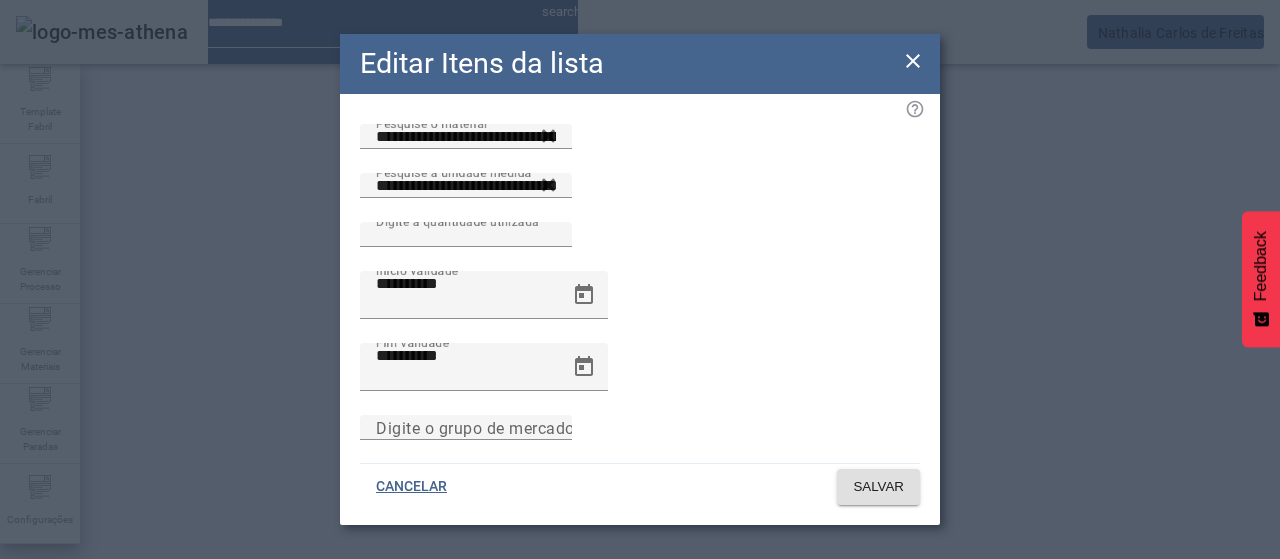 click 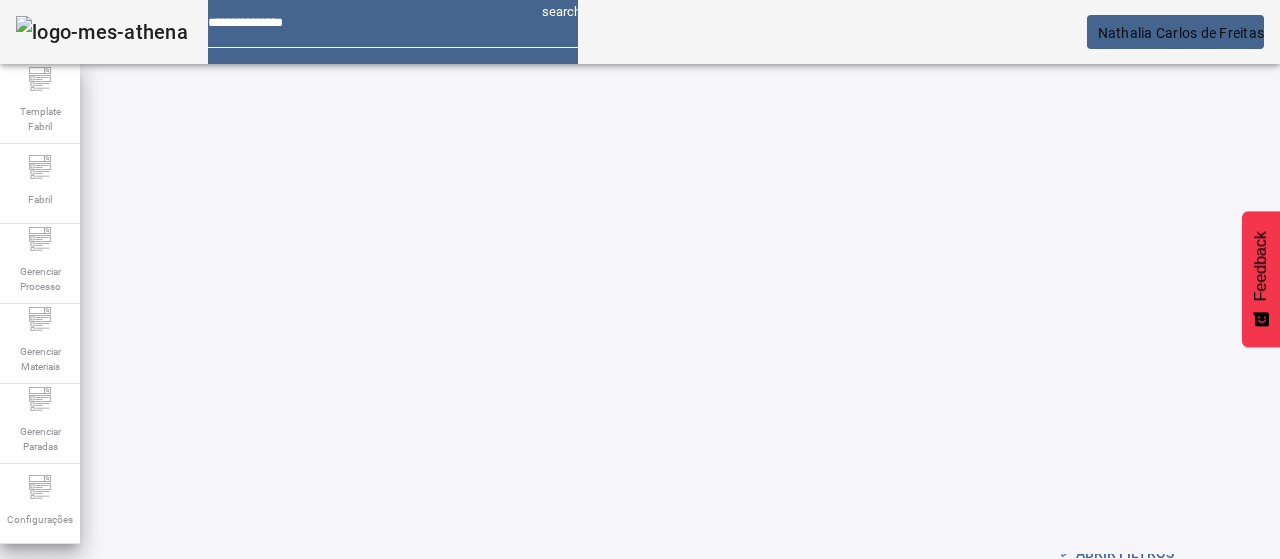 scroll, scrollTop: 104, scrollLeft: 0, axis: vertical 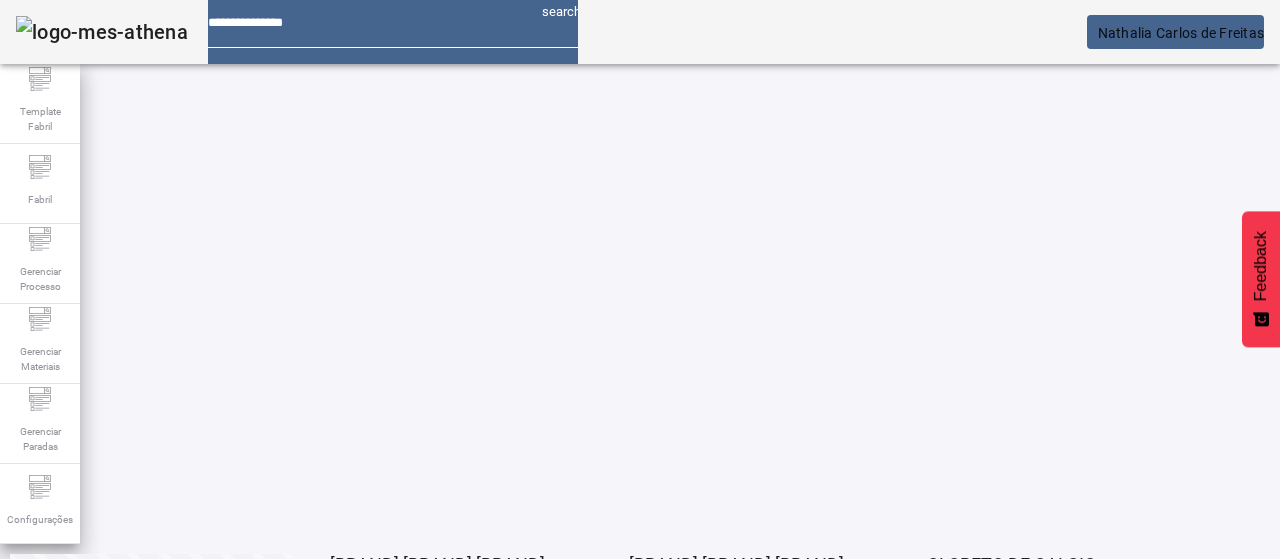 click at bounding box center [353, 639] 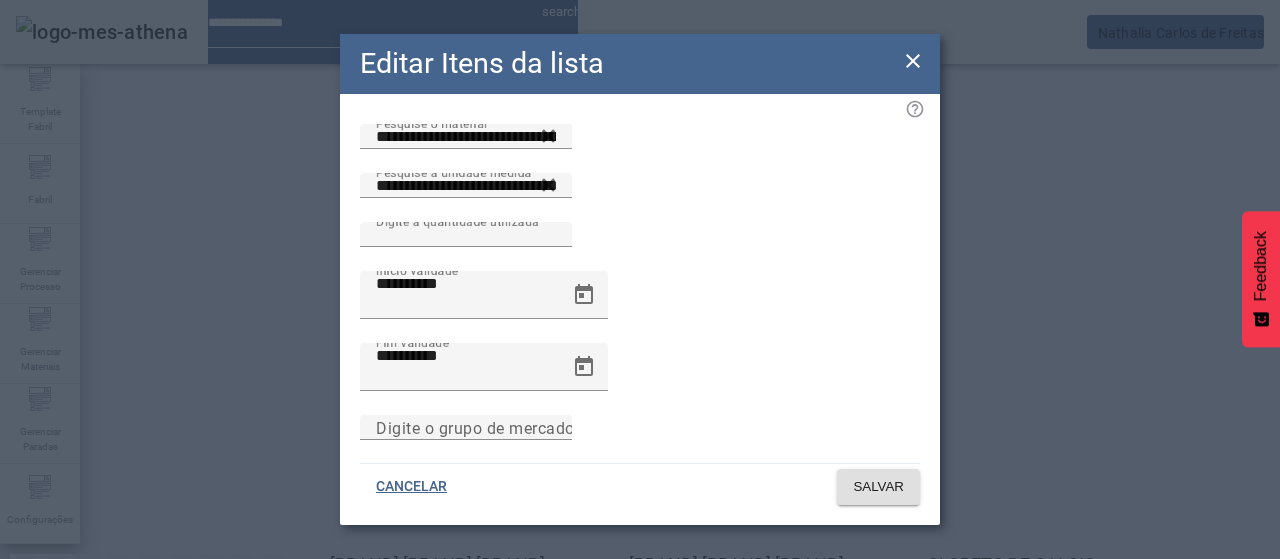 click 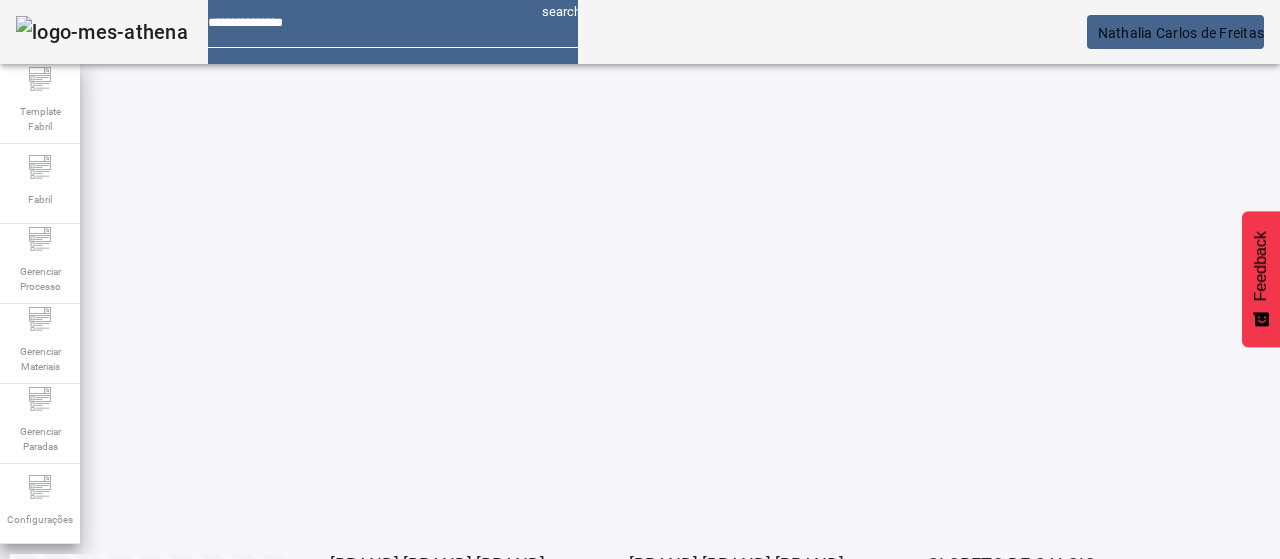click at bounding box center [353, 639] 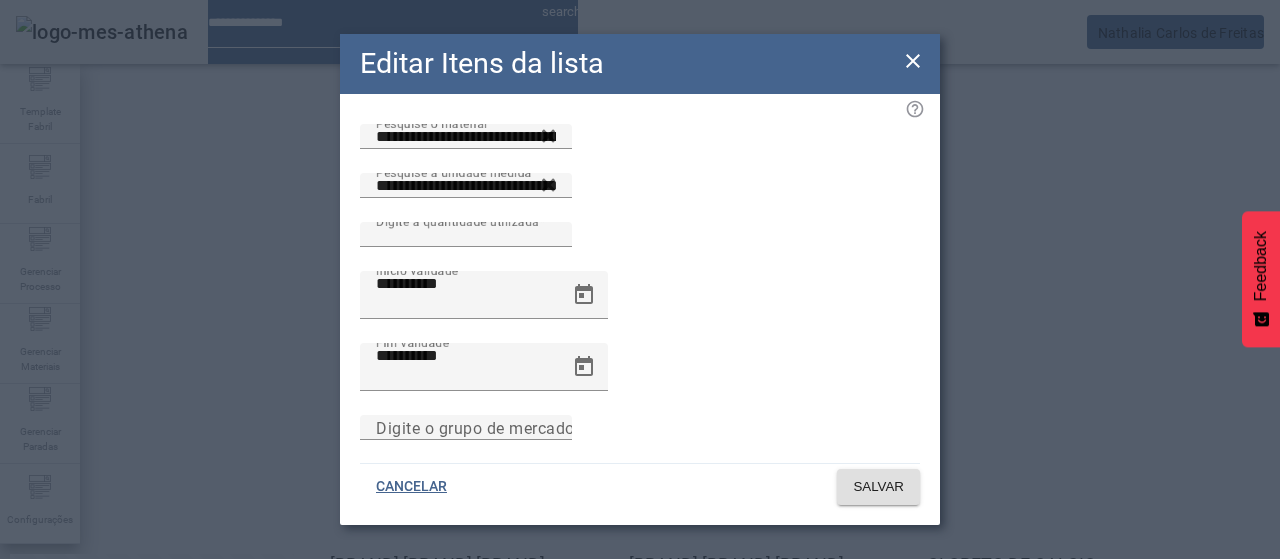 click 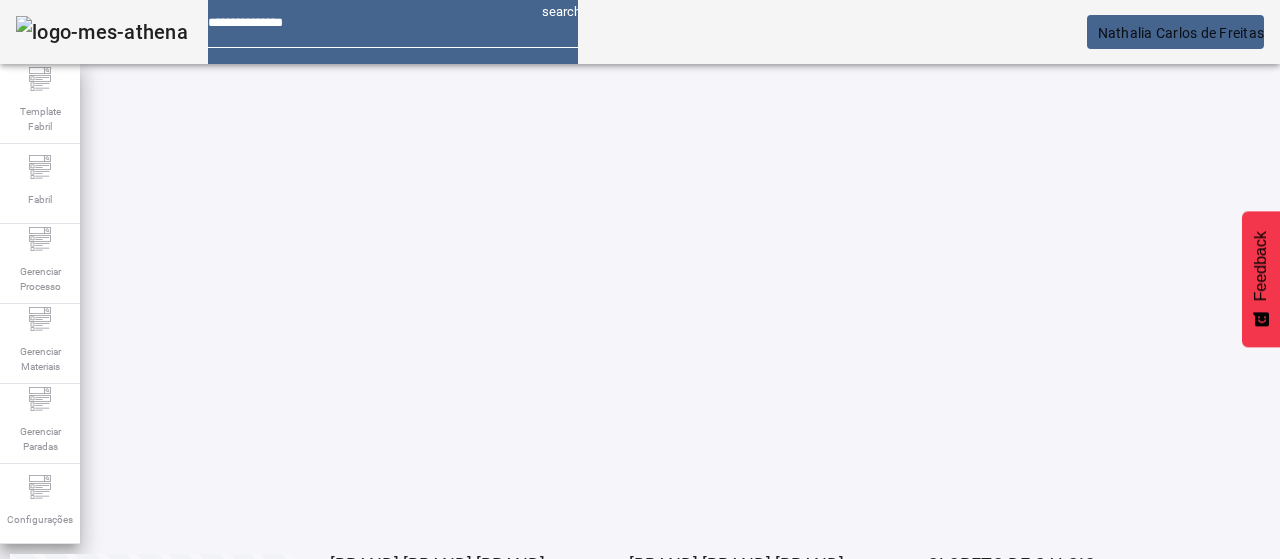 click at bounding box center [353, 639] 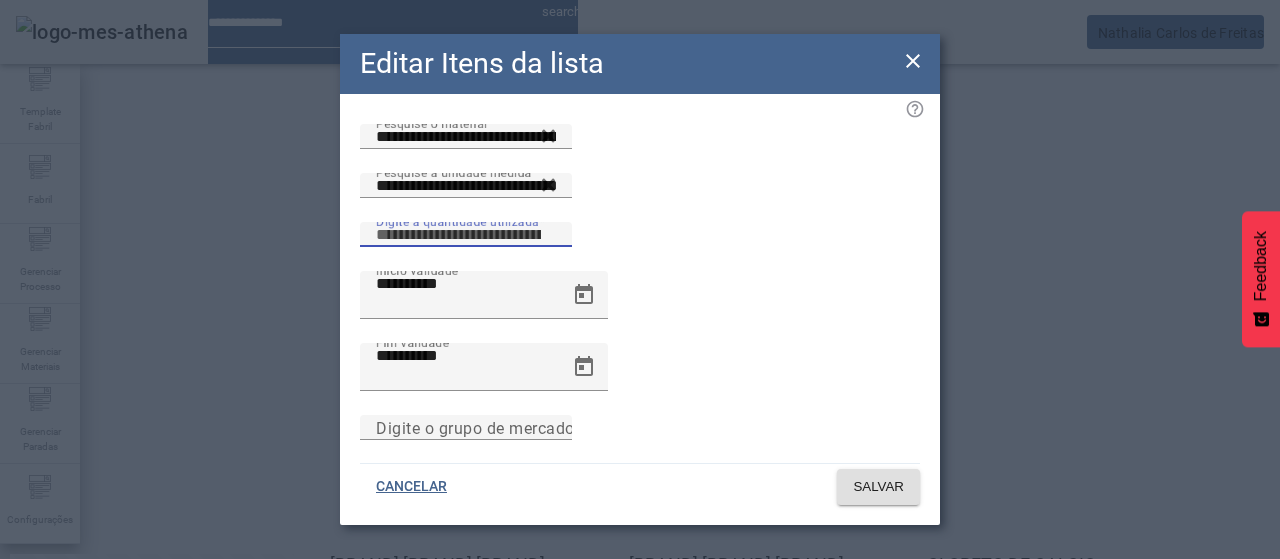 drag, startPoint x: 736, startPoint y: 248, endPoint x: 798, endPoint y: 243, distance: 62.201286 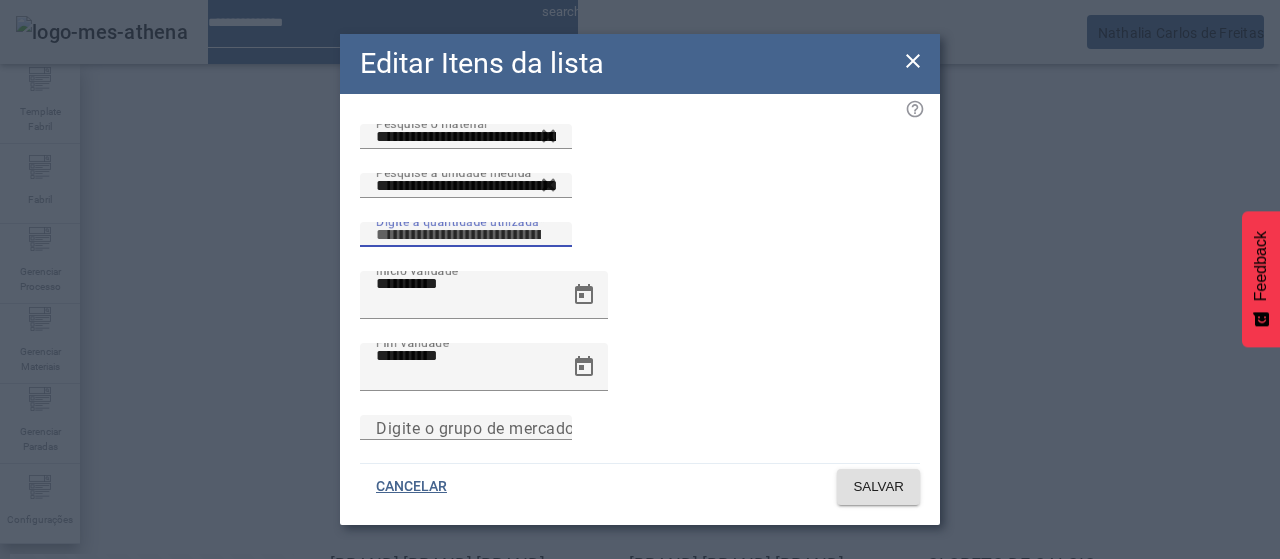 click on "*****" at bounding box center [466, 235] 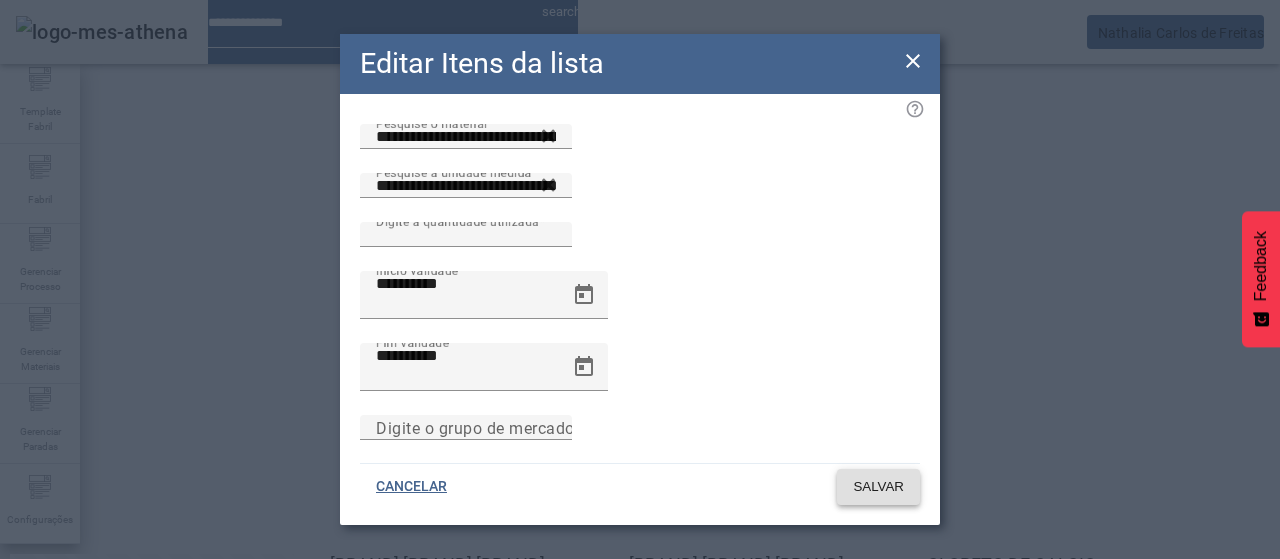 click 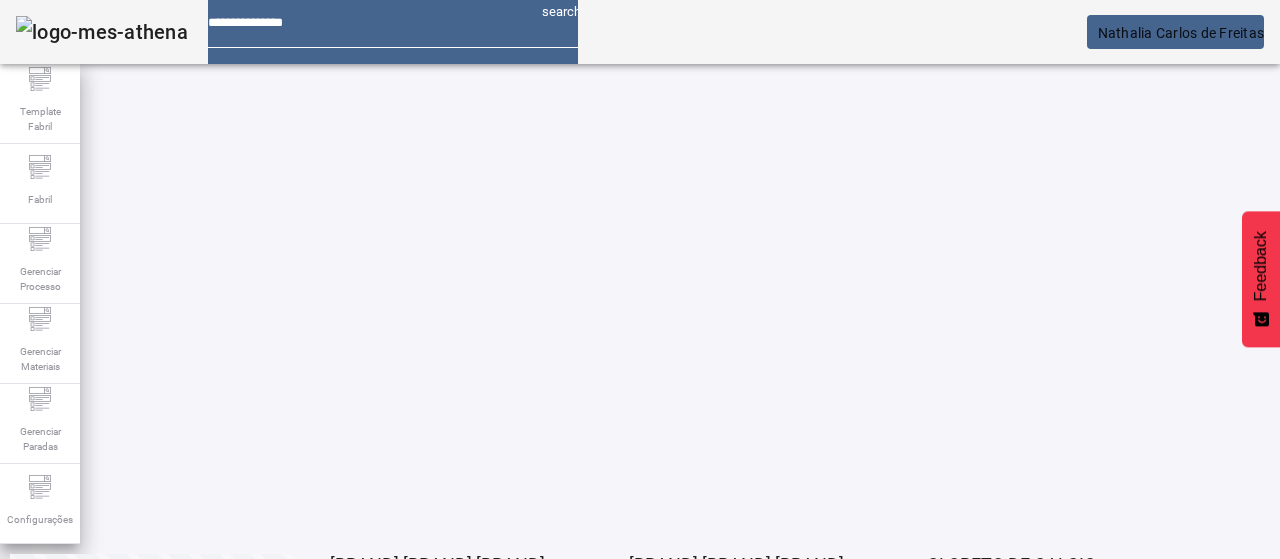 click at bounding box center (652, 939) 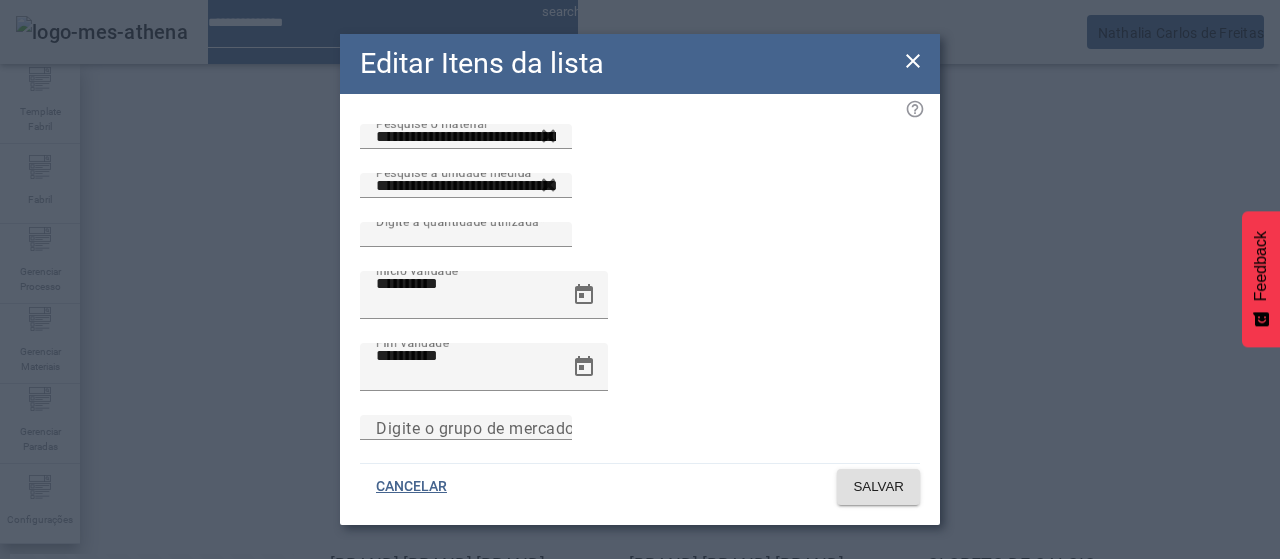 click 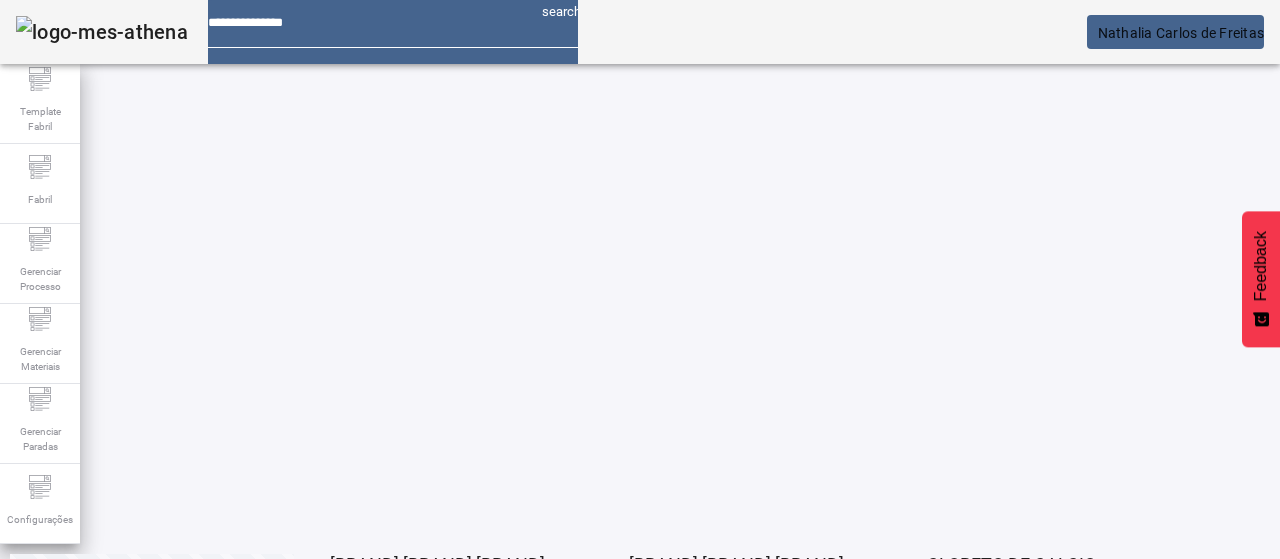 click on "EDITAR" at bounding box center (353, 639) 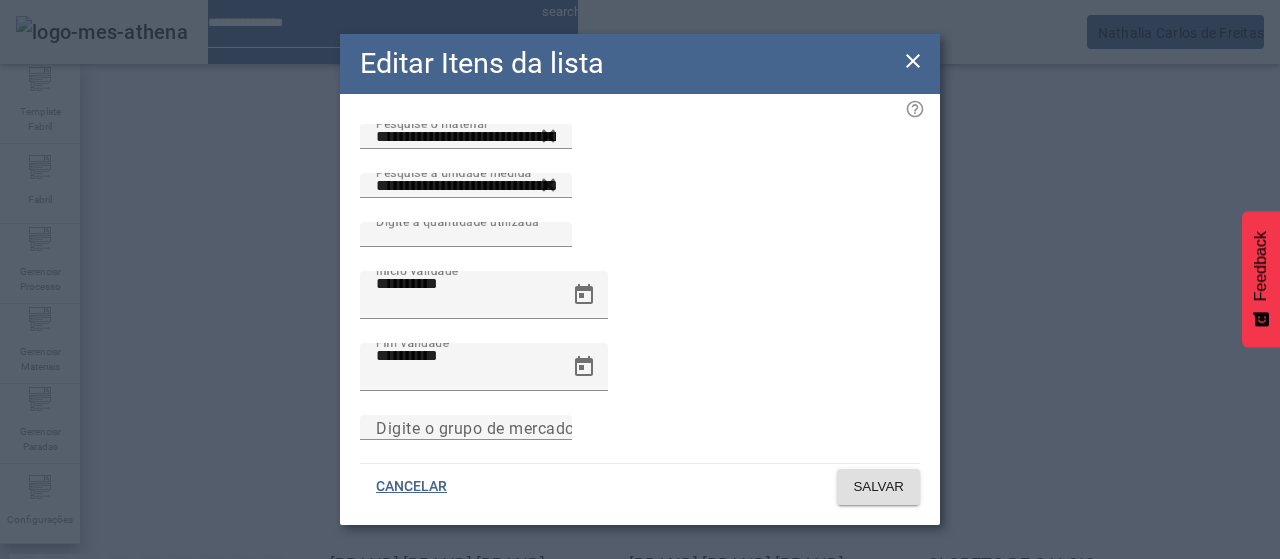 click 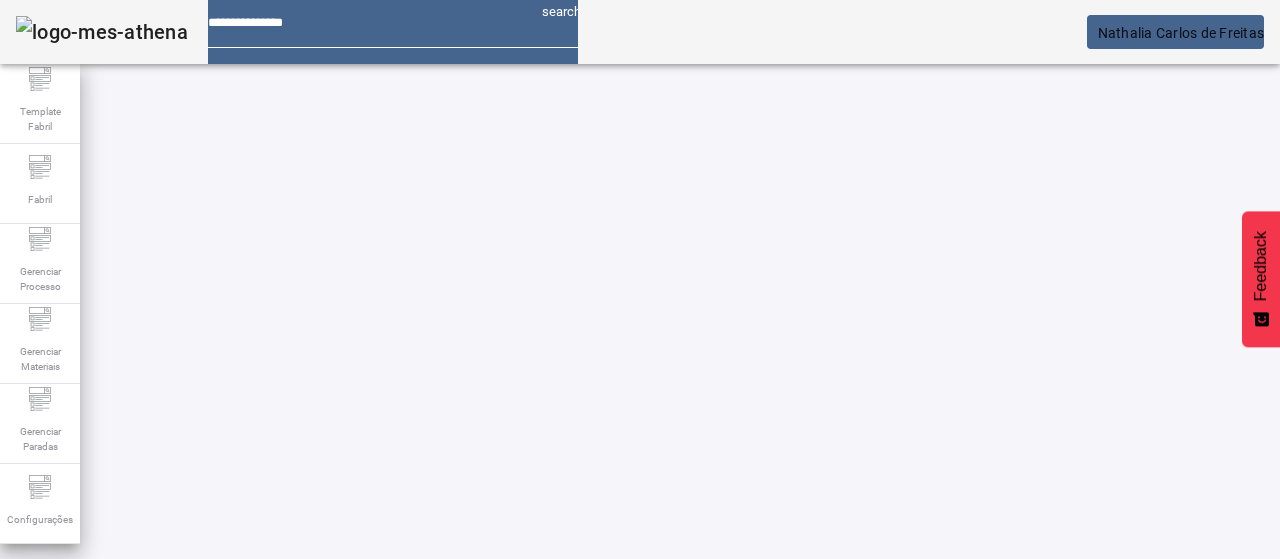 drag, startPoint x: 1144, startPoint y: 132, endPoint x: 966, endPoint y: 208, distance: 193.54585 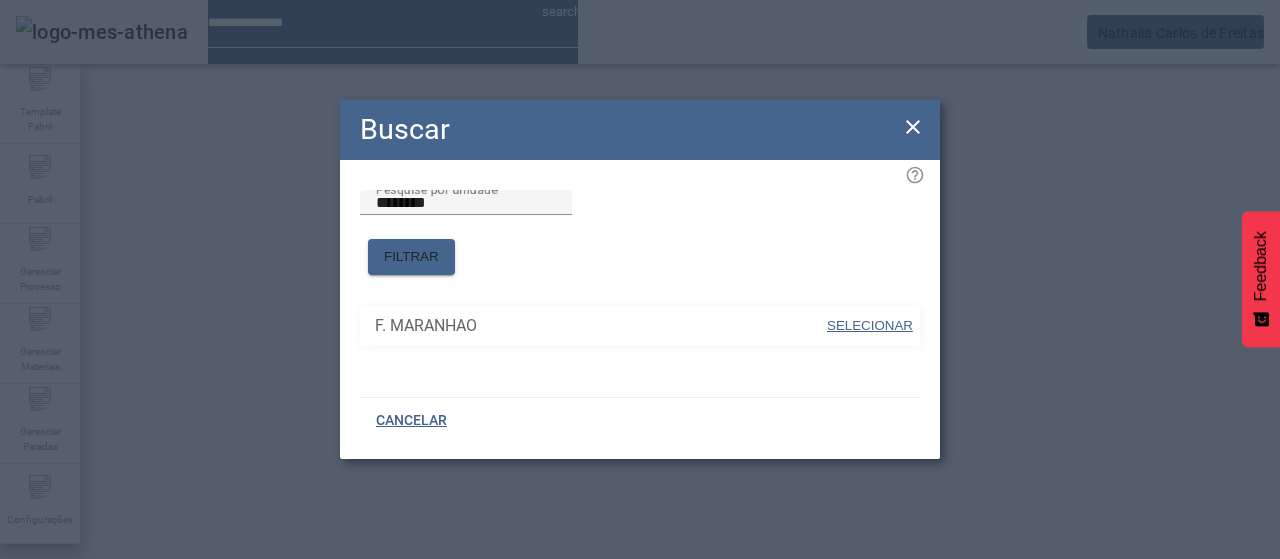 click on "SELECIONAR" at bounding box center (870, 325) 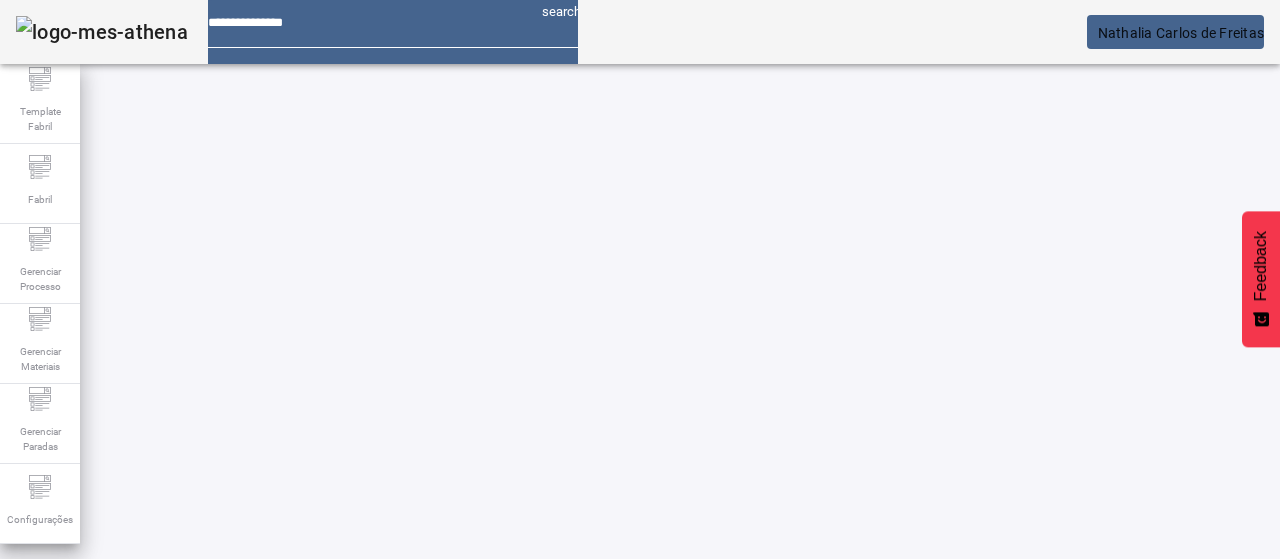 click on "**********" 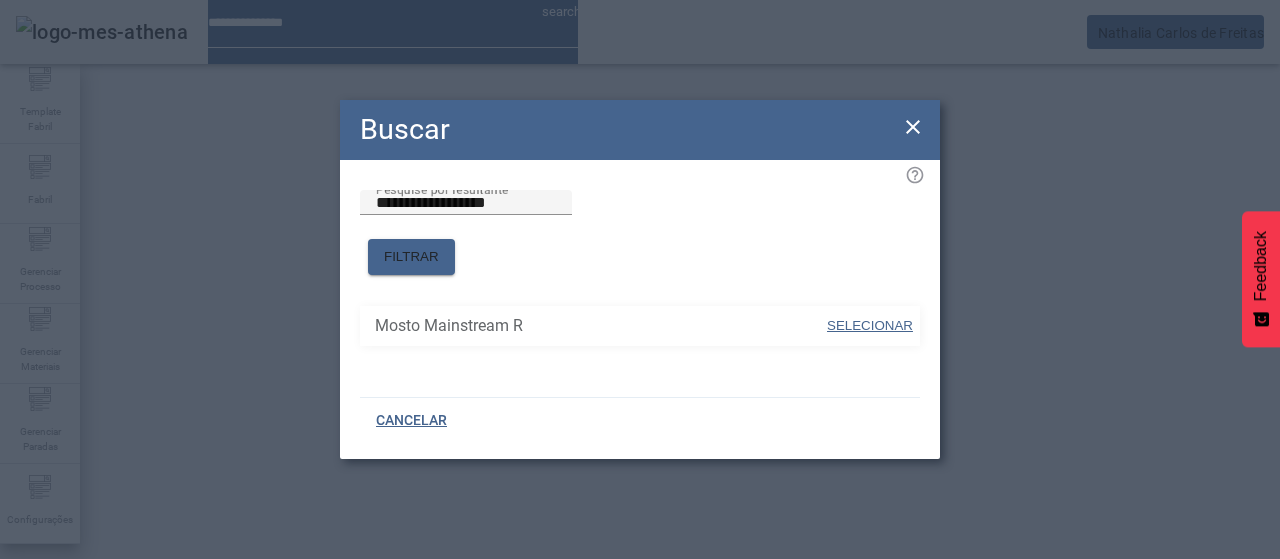 click on "SELECIONAR" at bounding box center [870, 325] 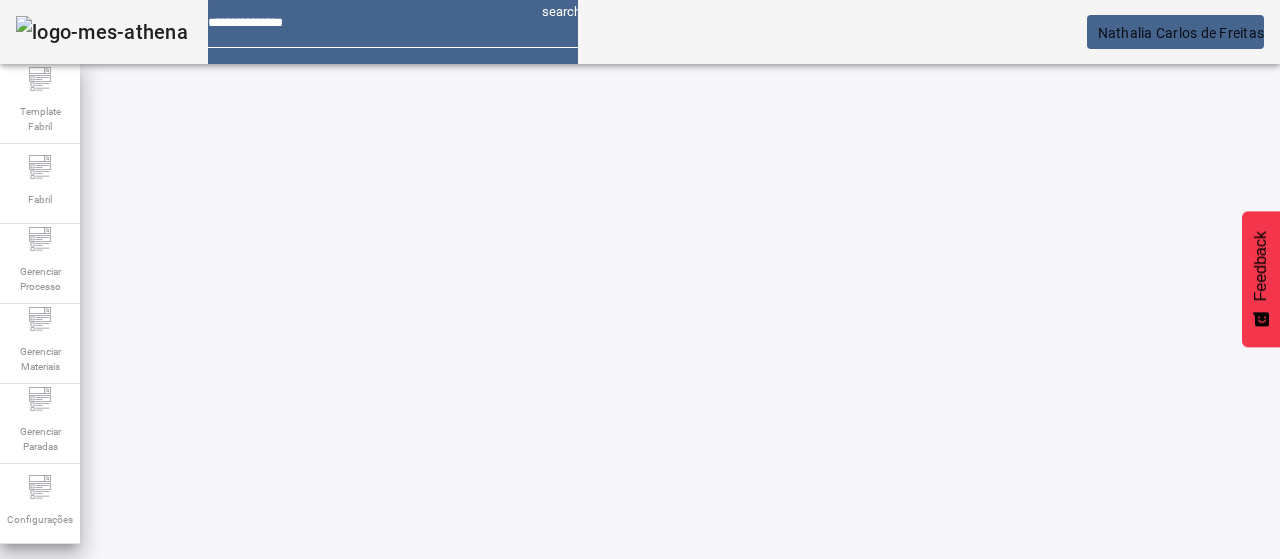 click on "FILTRAR" 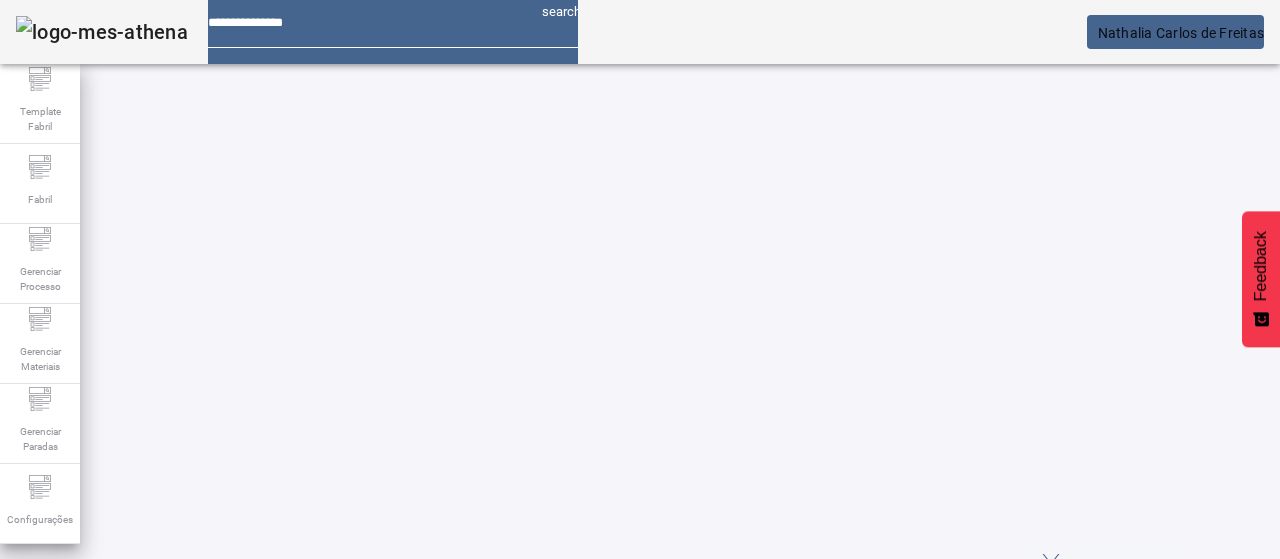 scroll, scrollTop: 68, scrollLeft: 0, axis: vertical 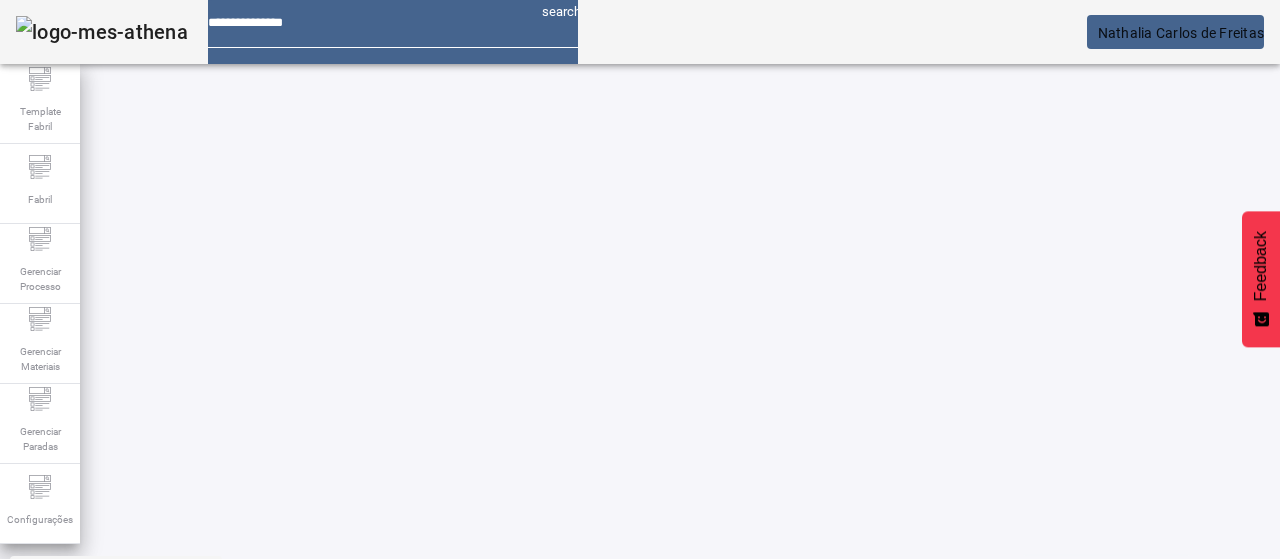 click on "EDITAR" at bounding box center (353, 858) 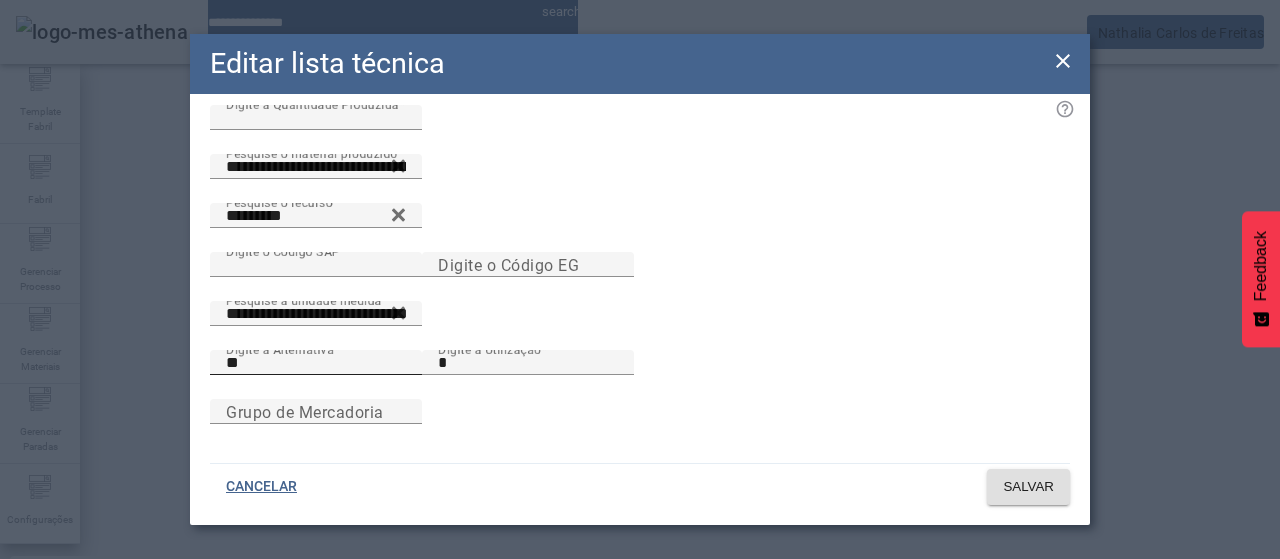 scroll, scrollTop: 144, scrollLeft: 0, axis: vertical 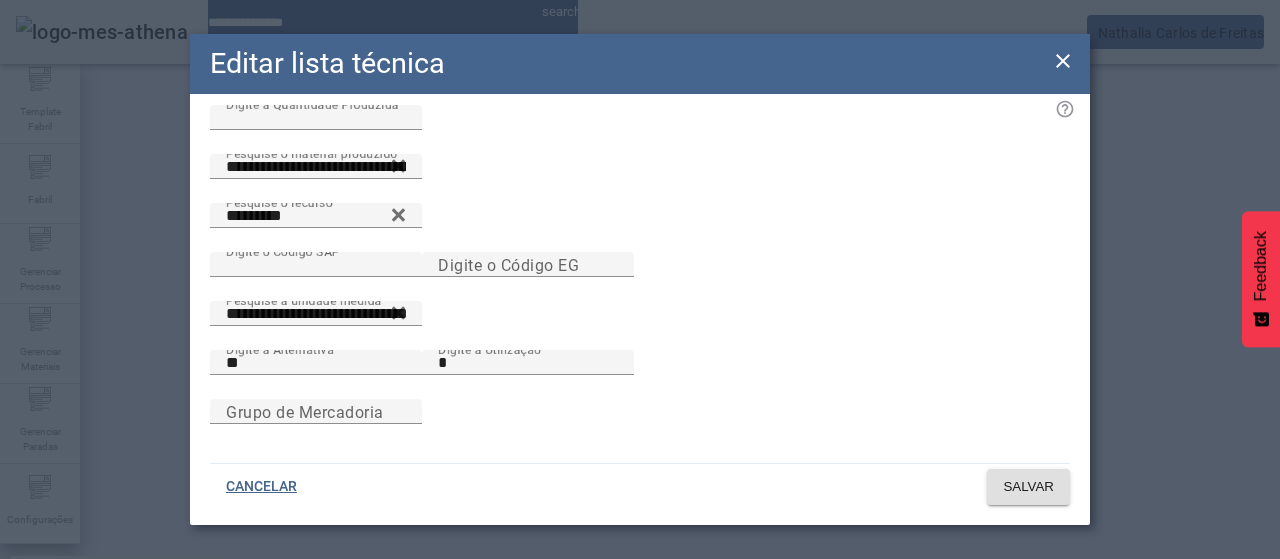 click 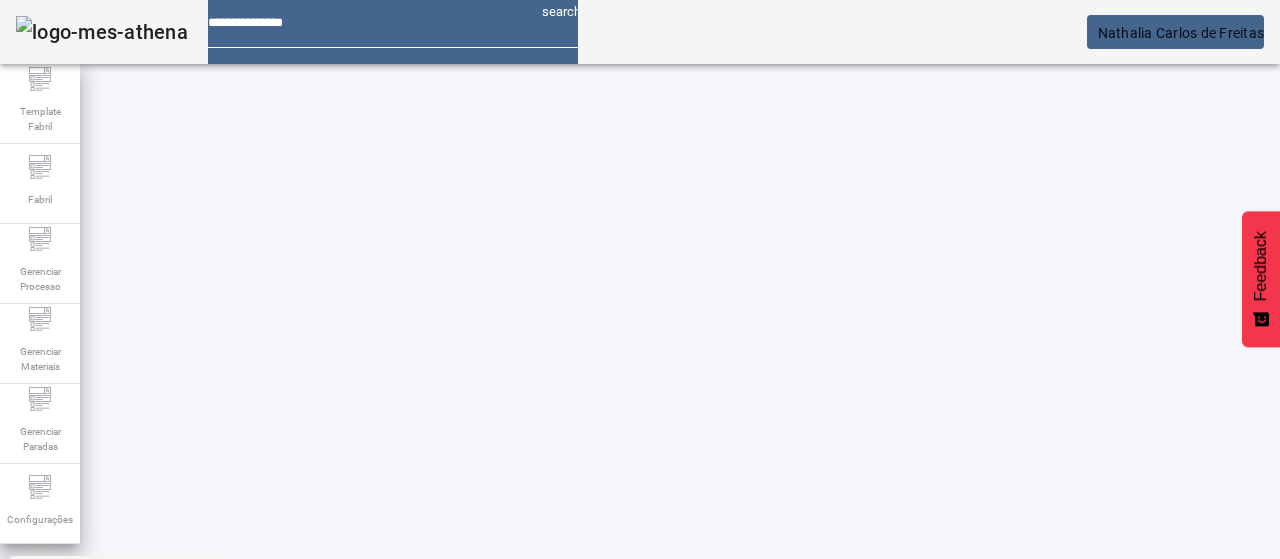 click at bounding box center (572, 1008) 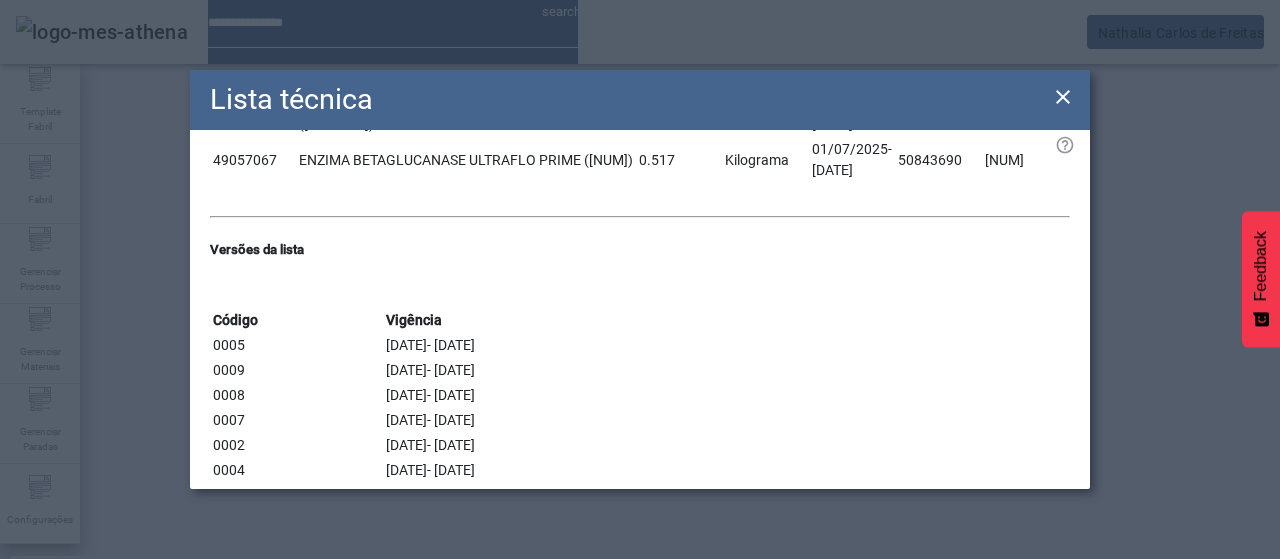scroll, scrollTop: 889, scrollLeft: 0, axis: vertical 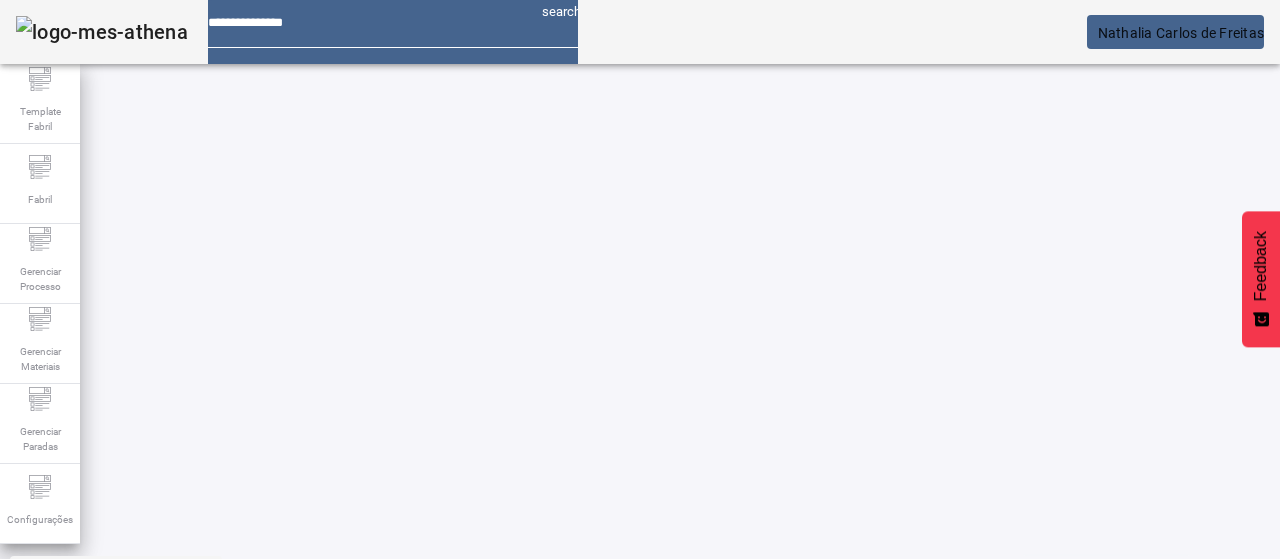 click on "EDITAR" at bounding box center (652, 1008) 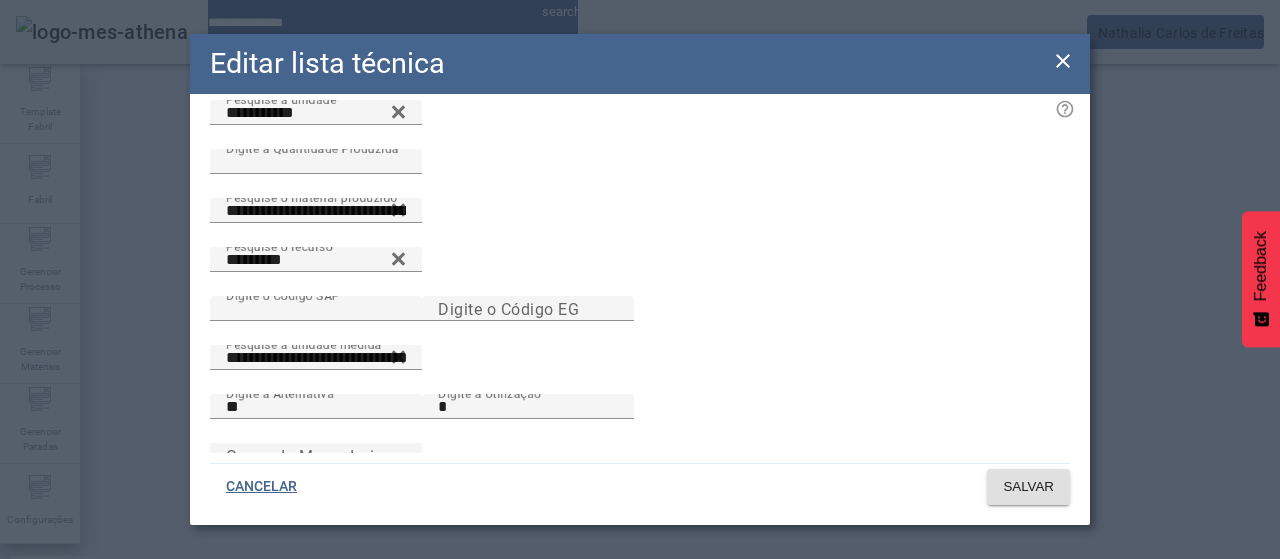 scroll, scrollTop: 100, scrollLeft: 0, axis: vertical 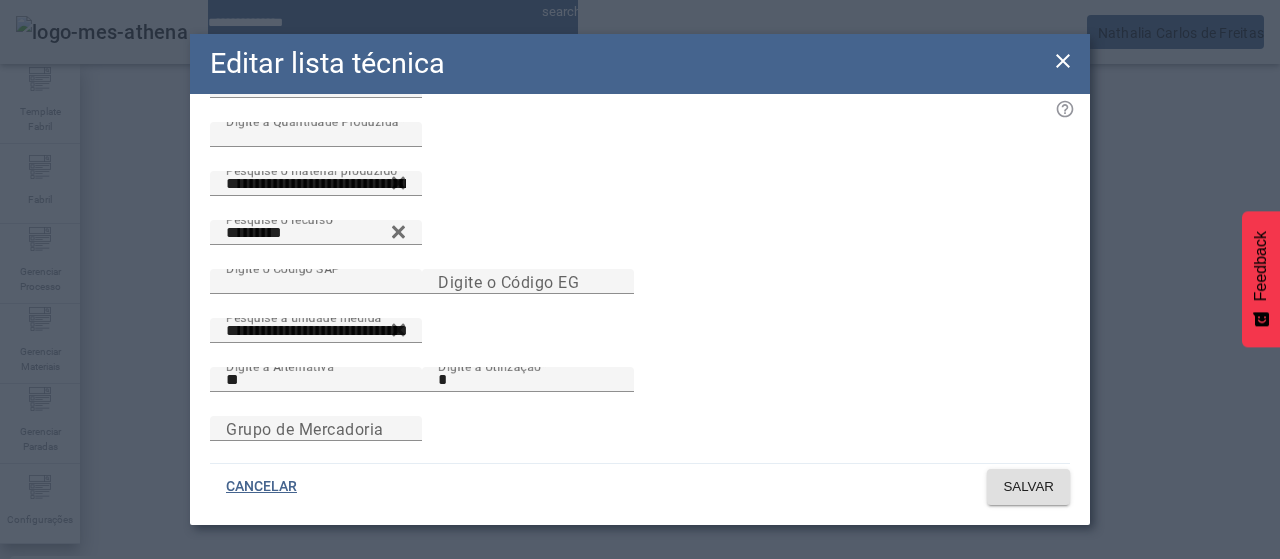 drag, startPoint x: 1065, startPoint y: 65, endPoint x: 1014, endPoint y: 127, distance: 80.280754 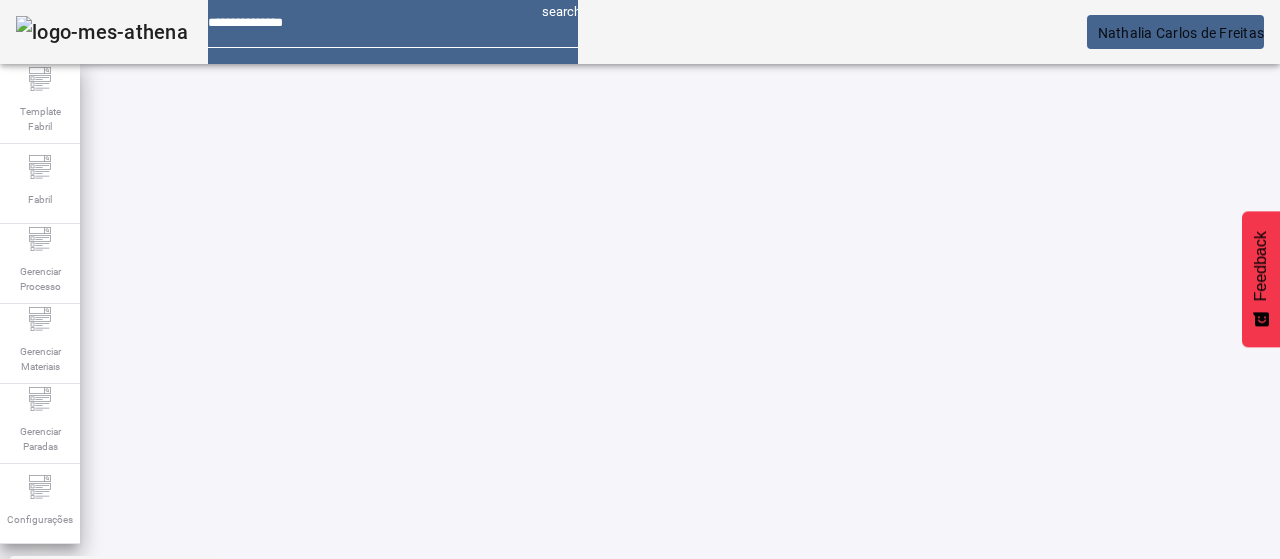 click at bounding box center (572, 858) 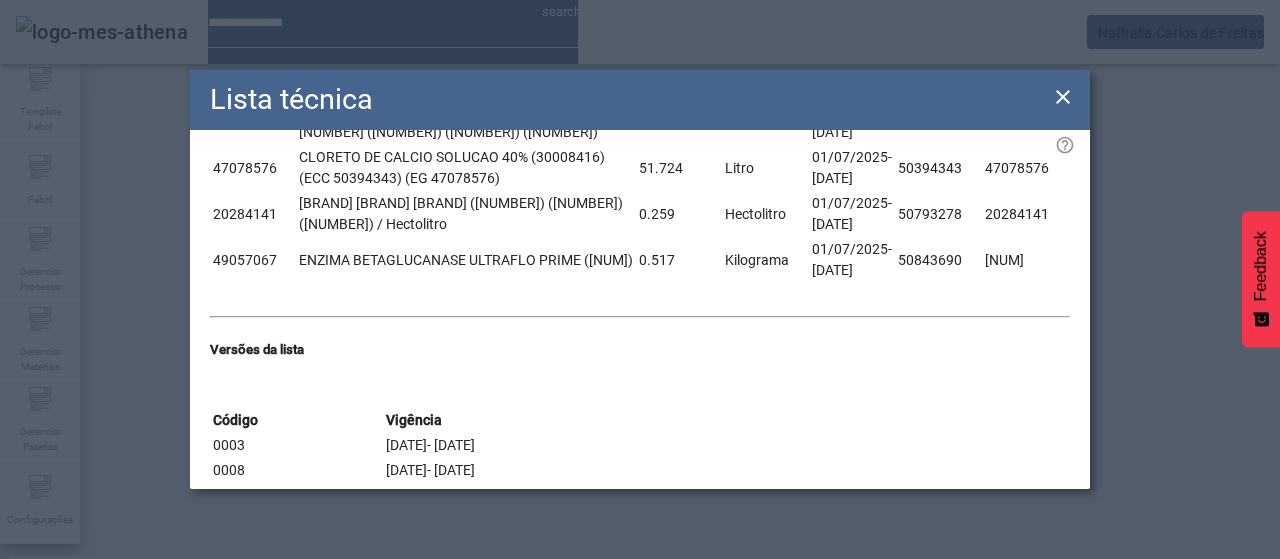scroll, scrollTop: 1000, scrollLeft: 0, axis: vertical 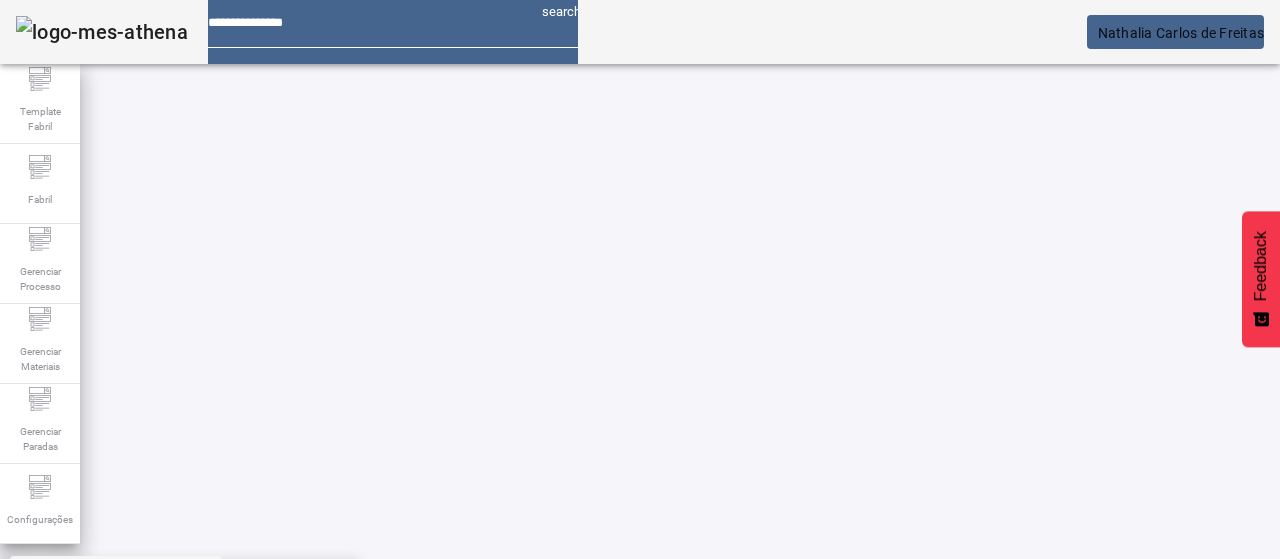 drag, startPoint x: 592, startPoint y: 114, endPoint x: 766, endPoint y: 109, distance: 174.07182 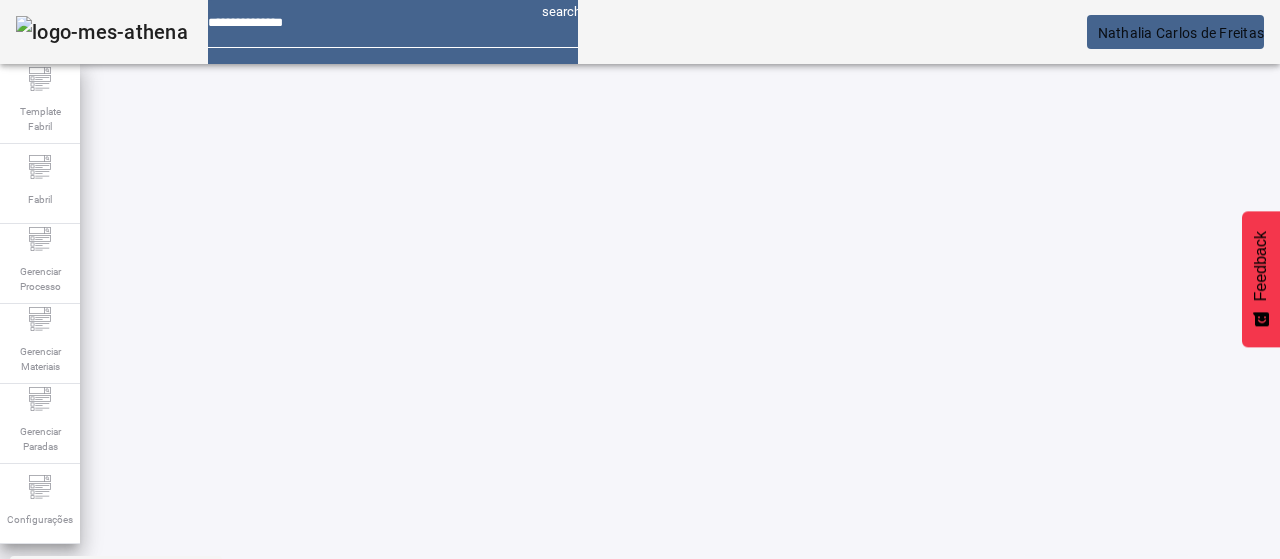 click 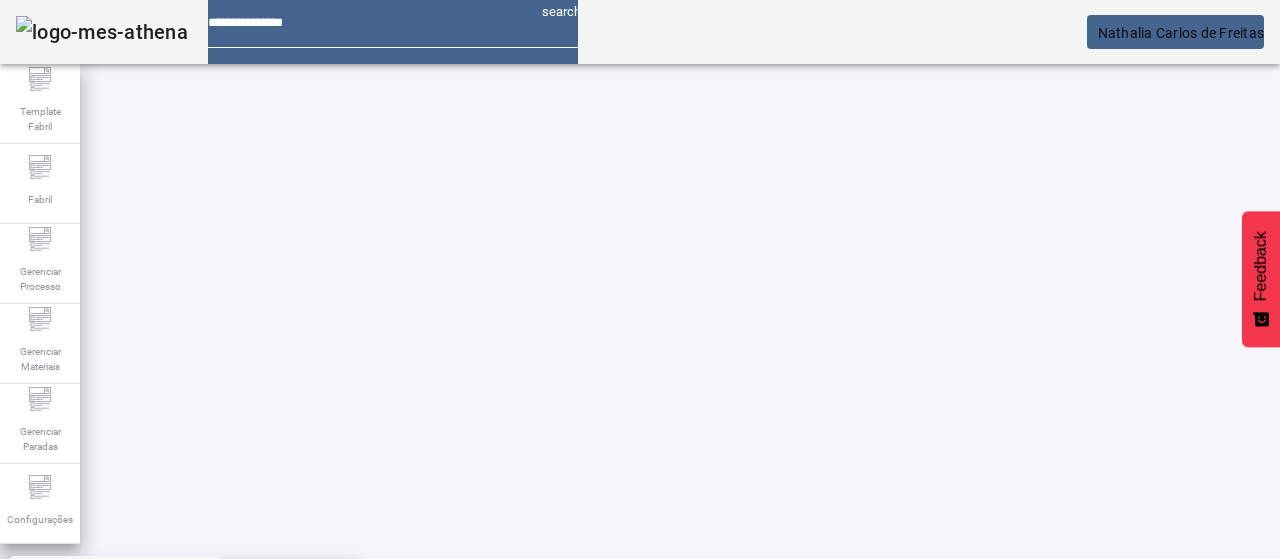 click on "Mosto Skol" at bounding box center [179, 591] 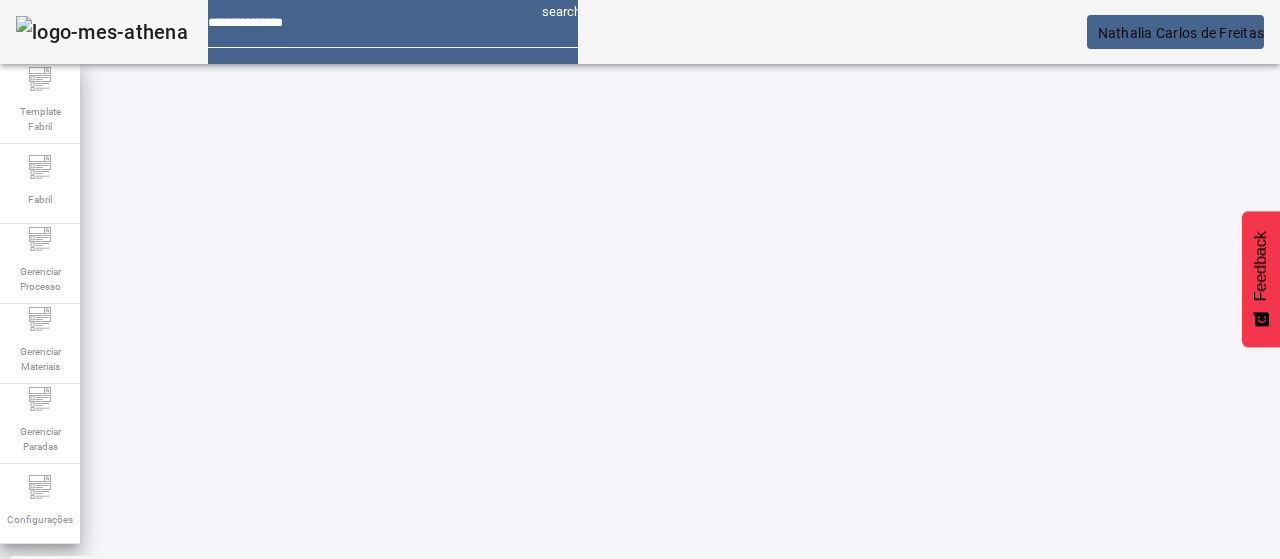 click on "FILTRAR" 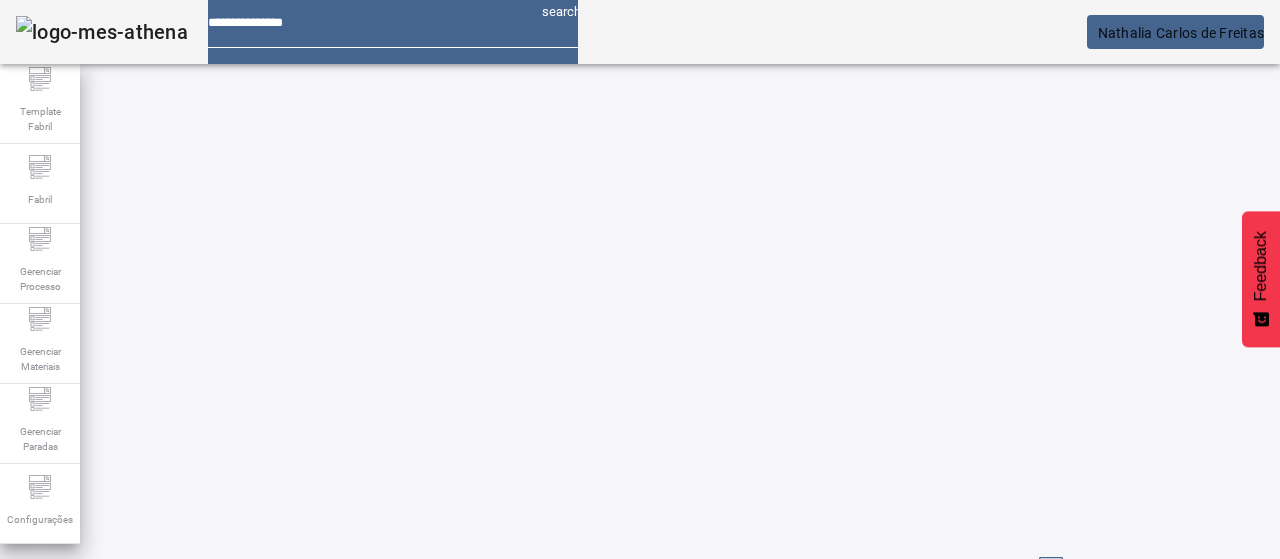 scroll, scrollTop: 18, scrollLeft: 0, axis: vertical 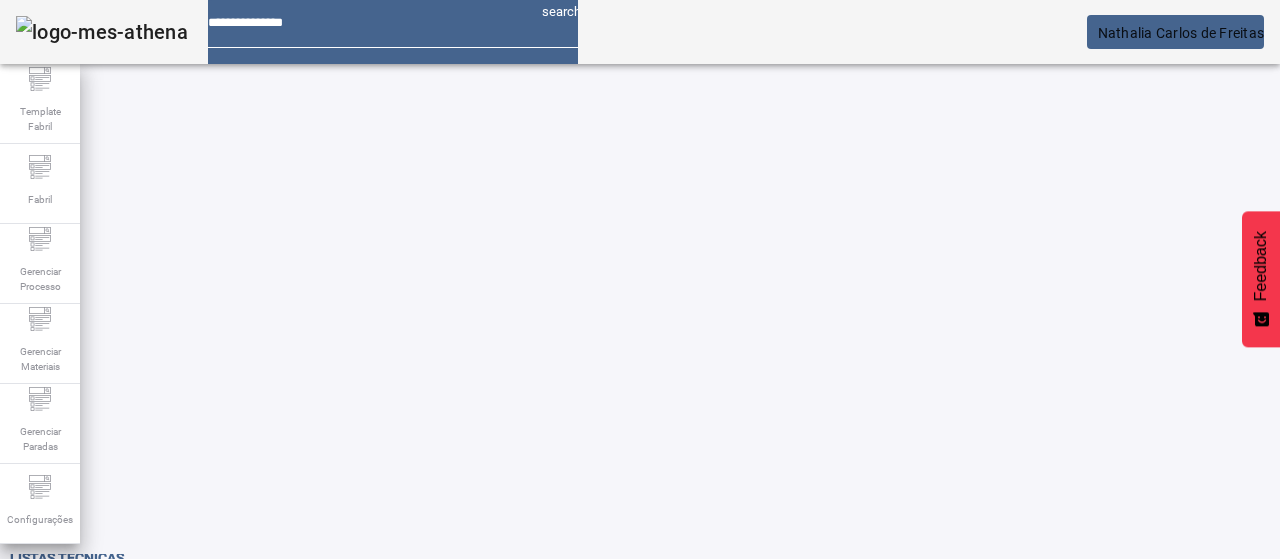 click on "EDITAR" at bounding box center (353, 908) 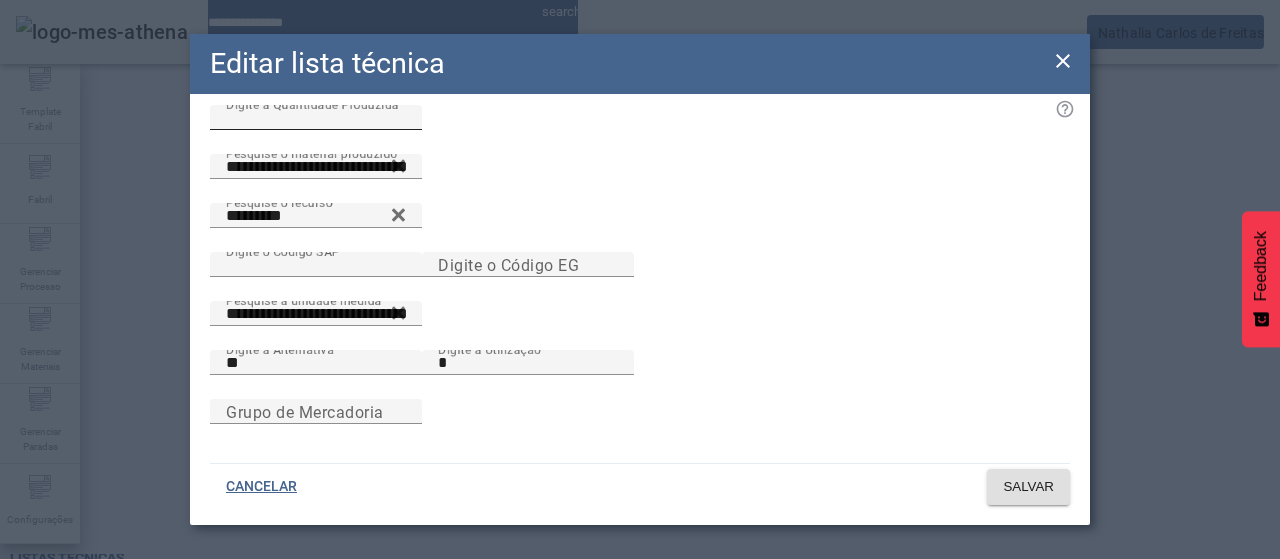 scroll, scrollTop: 144, scrollLeft: 0, axis: vertical 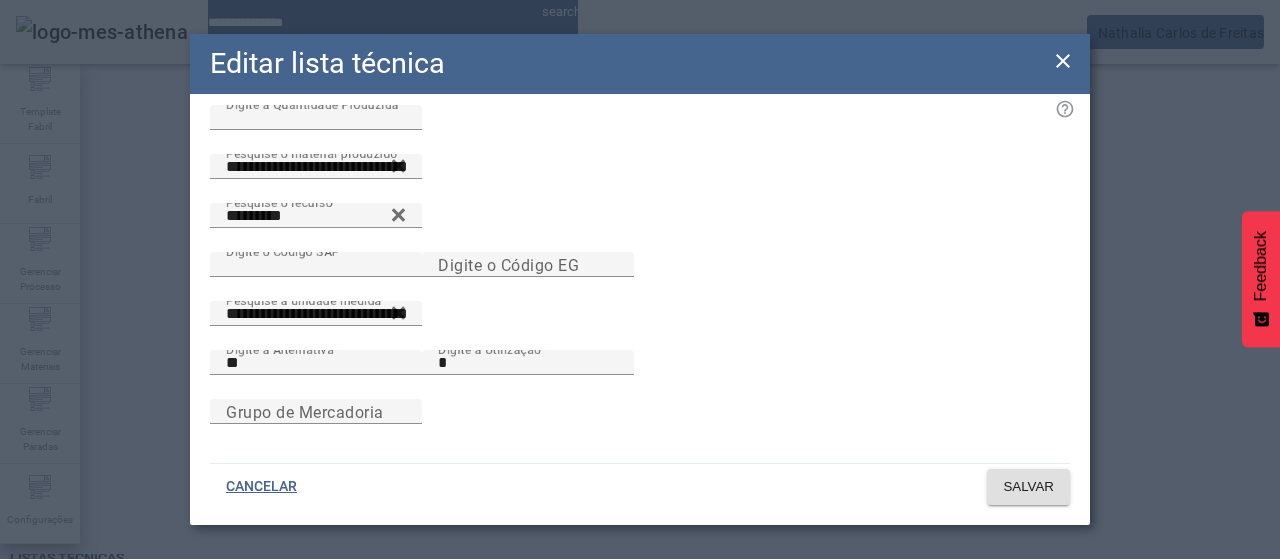 click 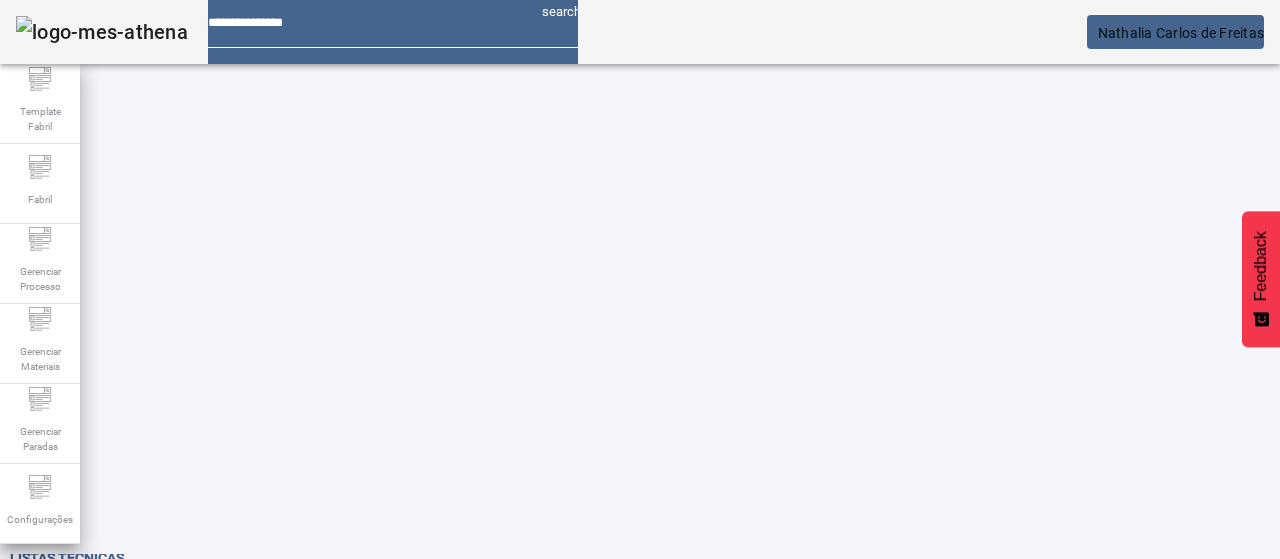click at bounding box center (353, 908) 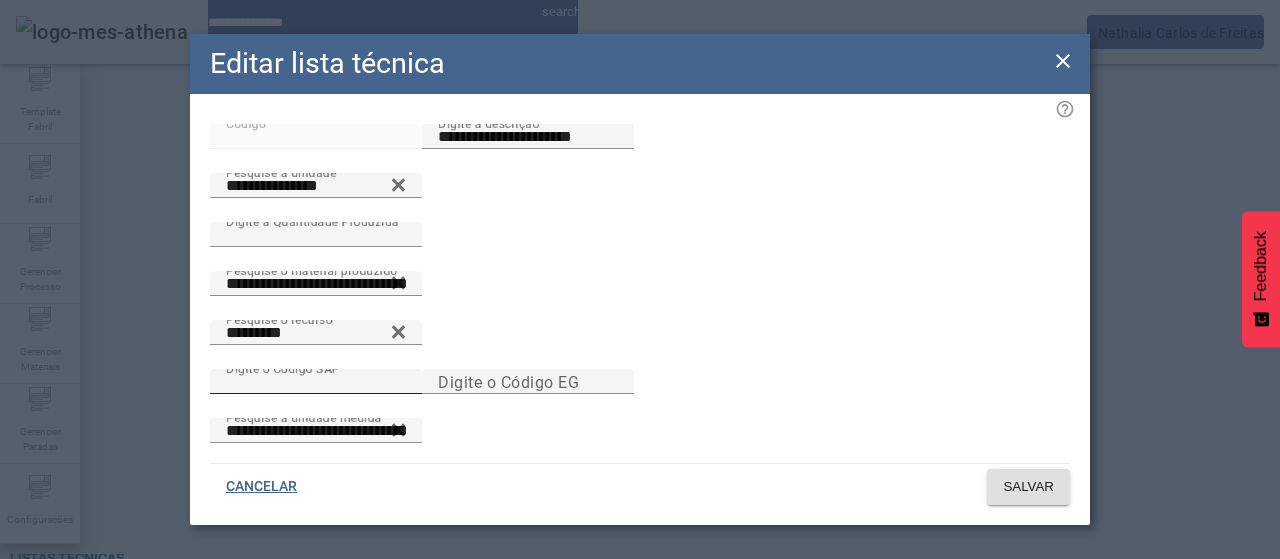 scroll, scrollTop: 100, scrollLeft: 0, axis: vertical 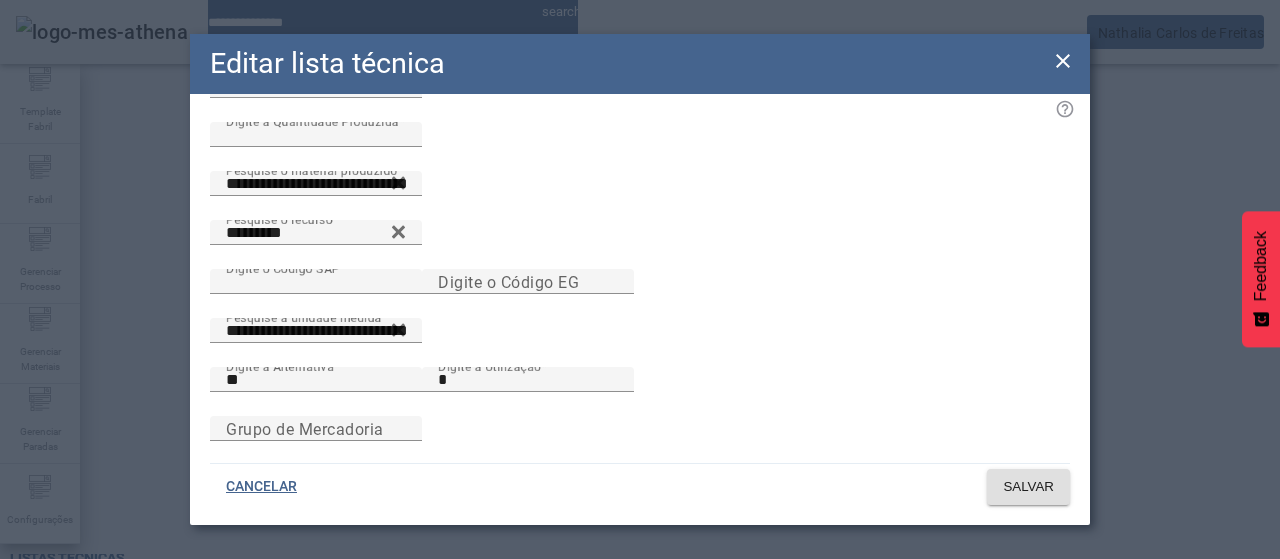 click 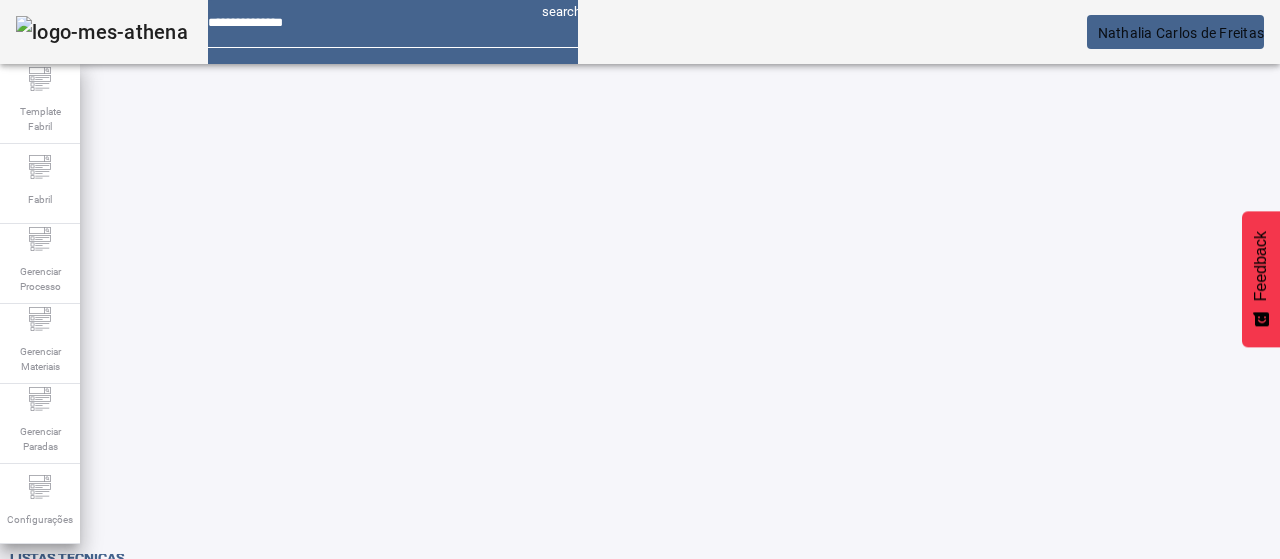 click on "EDITAR" at bounding box center [353, 908] 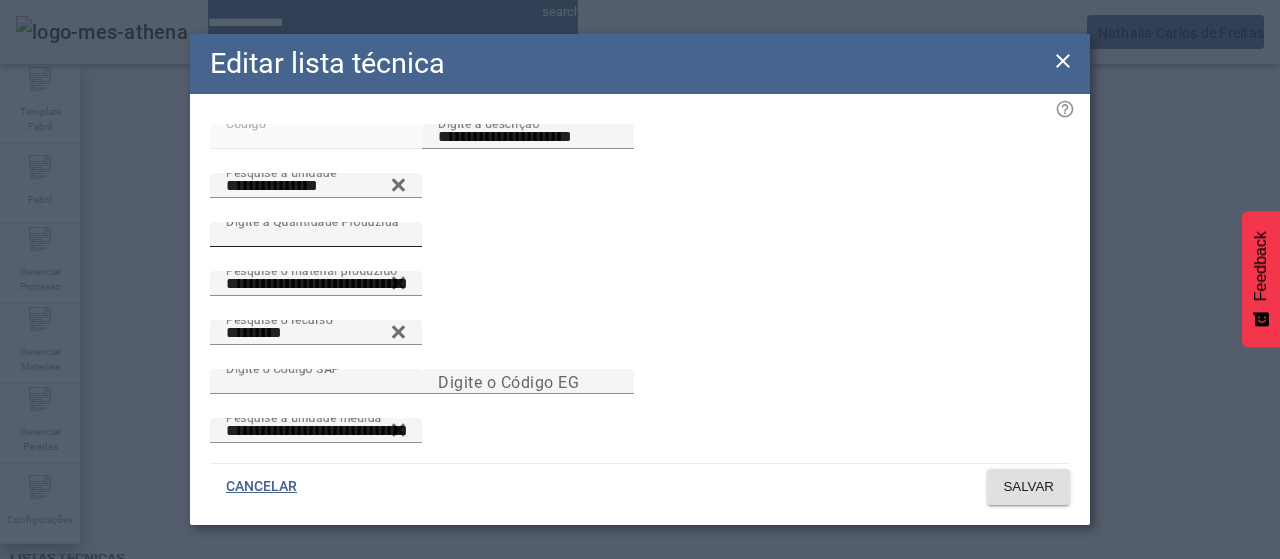 scroll, scrollTop: 100, scrollLeft: 0, axis: vertical 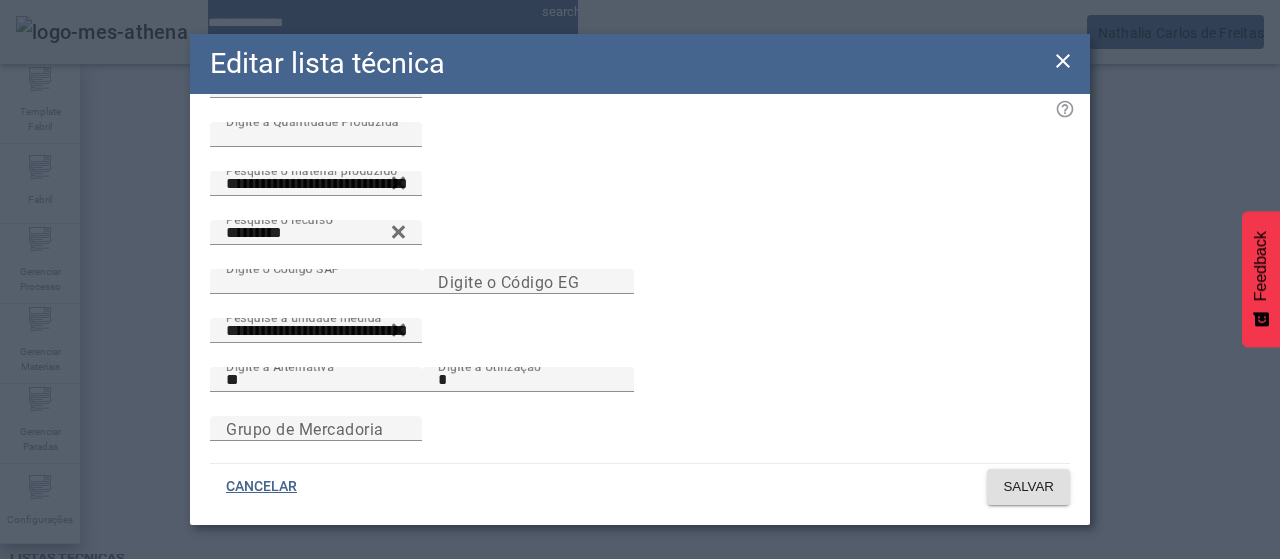 drag, startPoint x: 1068, startPoint y: 59, endPoint x: 1054, endPoint y: 71, distance: 18.439089 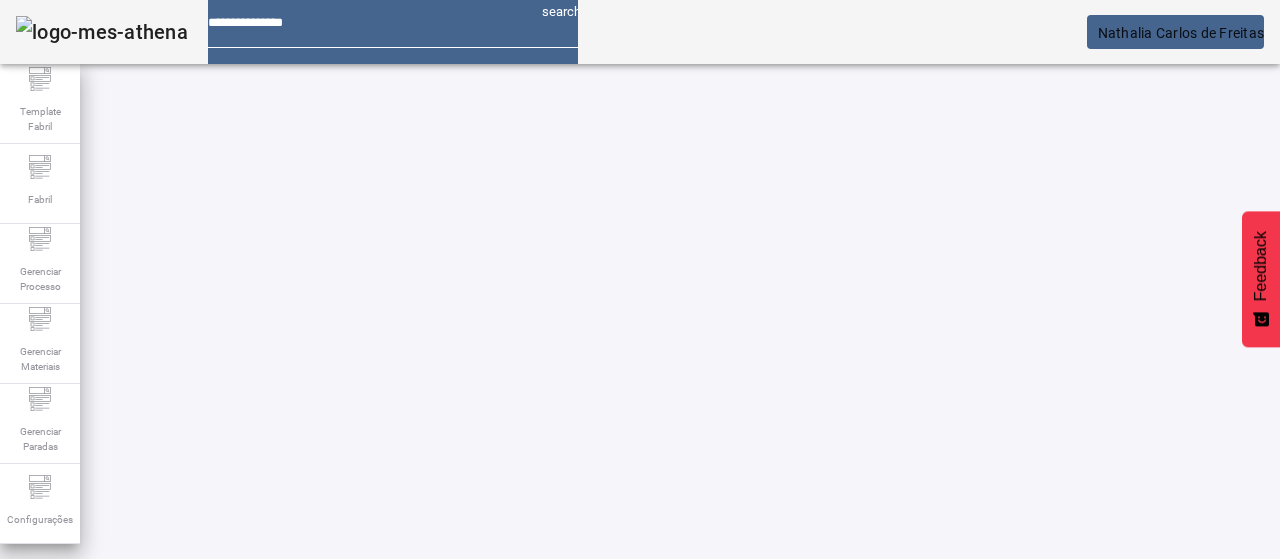 scroll, scrollTop: 118, scrollLeft: 0, axis: vertical 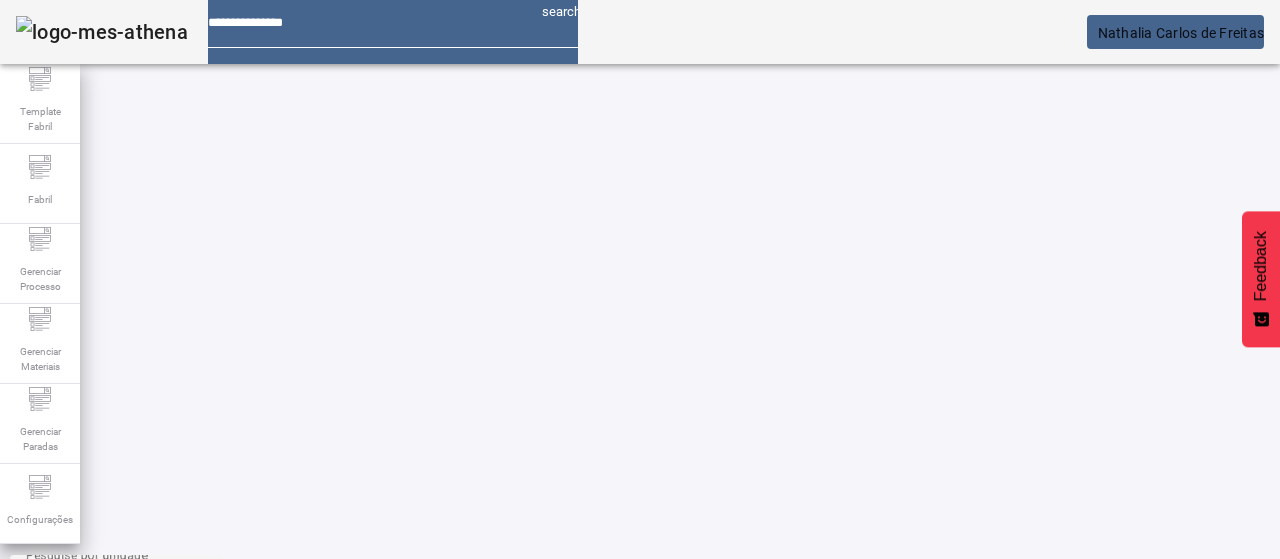 click at bounding box center (54, 958) 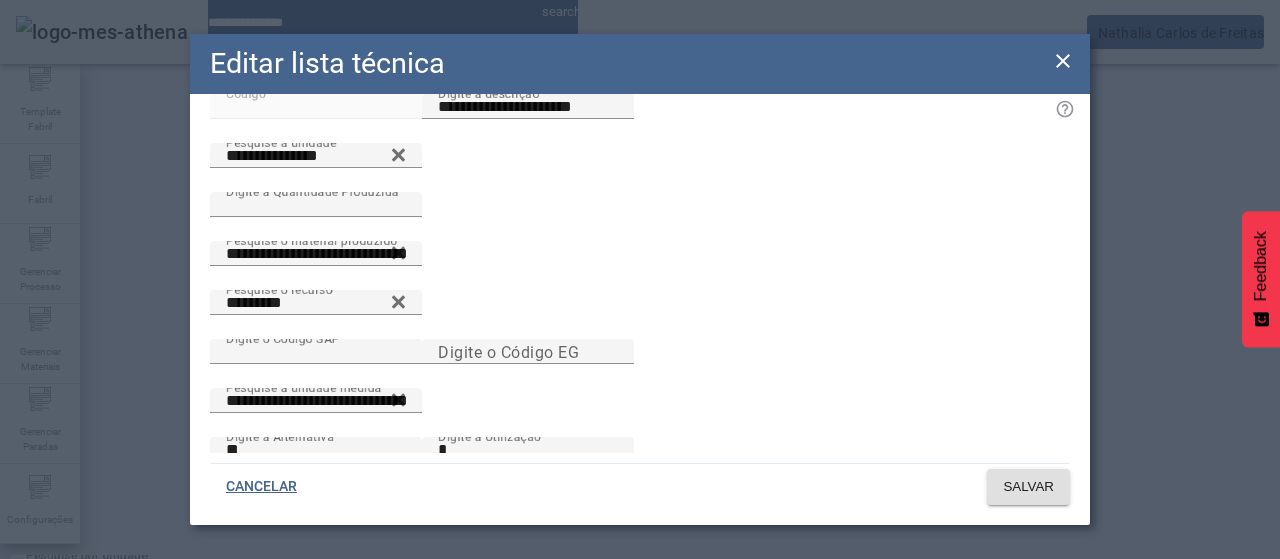 scroll, scrollTop: 0, scrollLeft: 0, axis: both 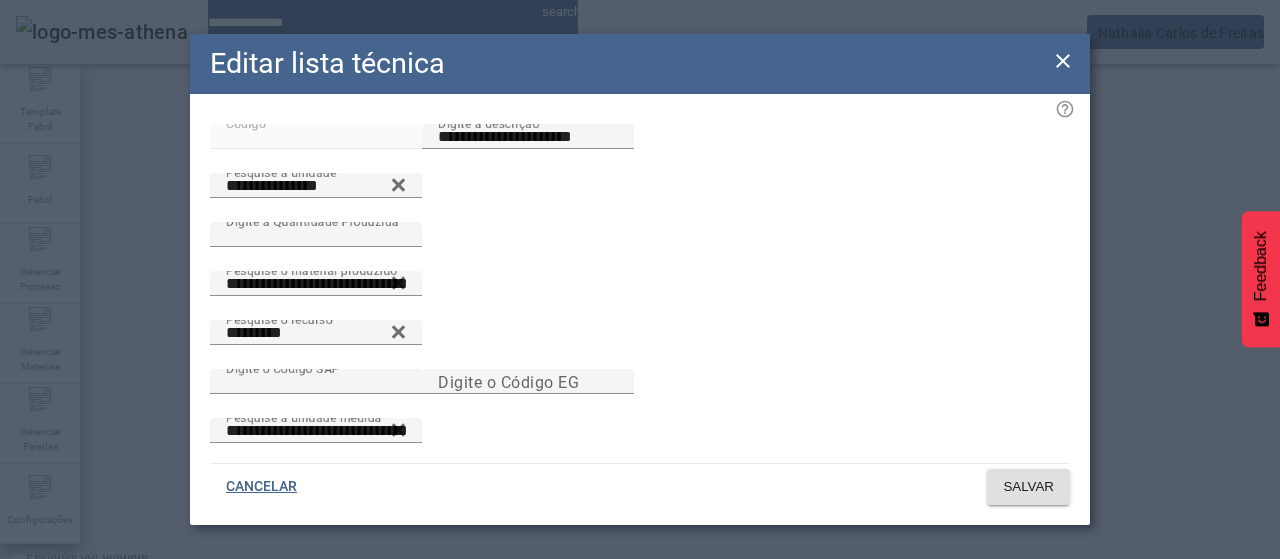 click 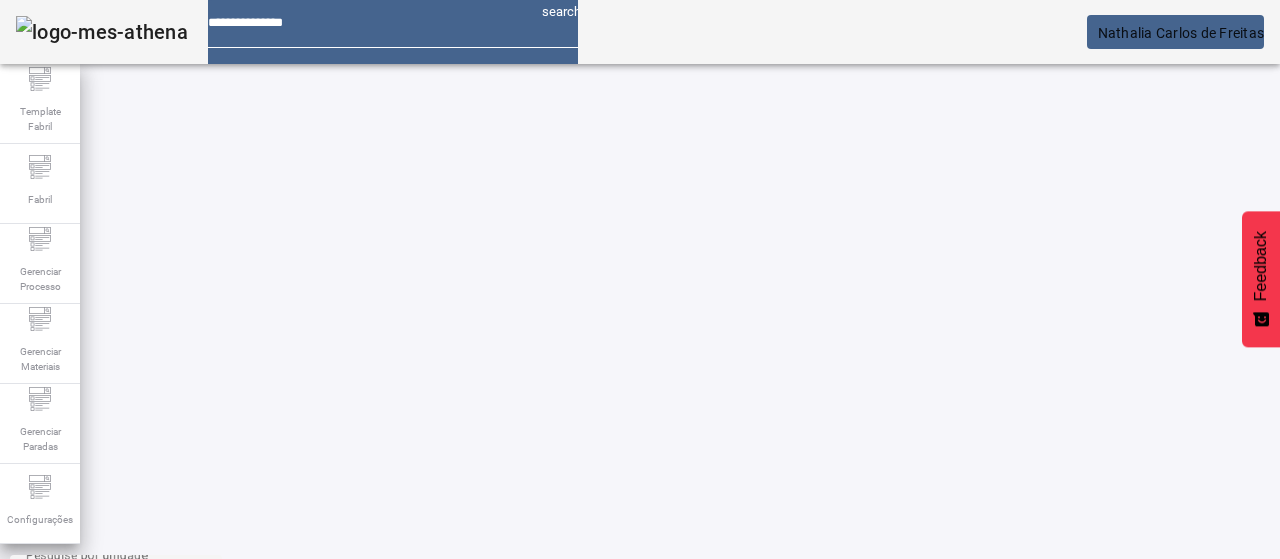 click at bounding box center [353, 808] 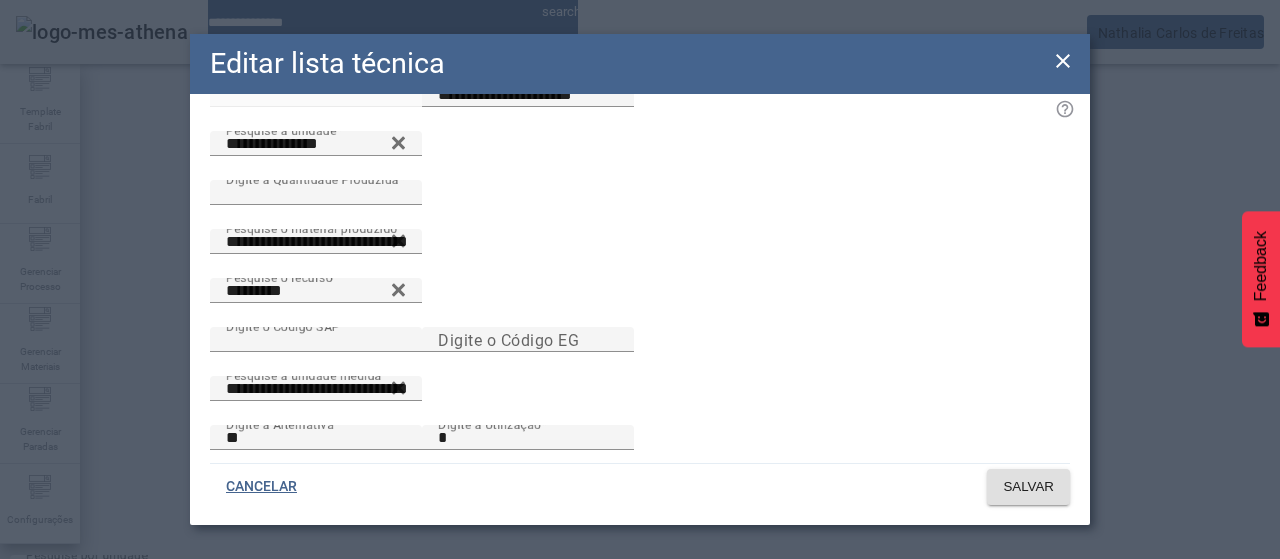 scroll, scrollTop: 0, scrollLeft: 0, axis: both 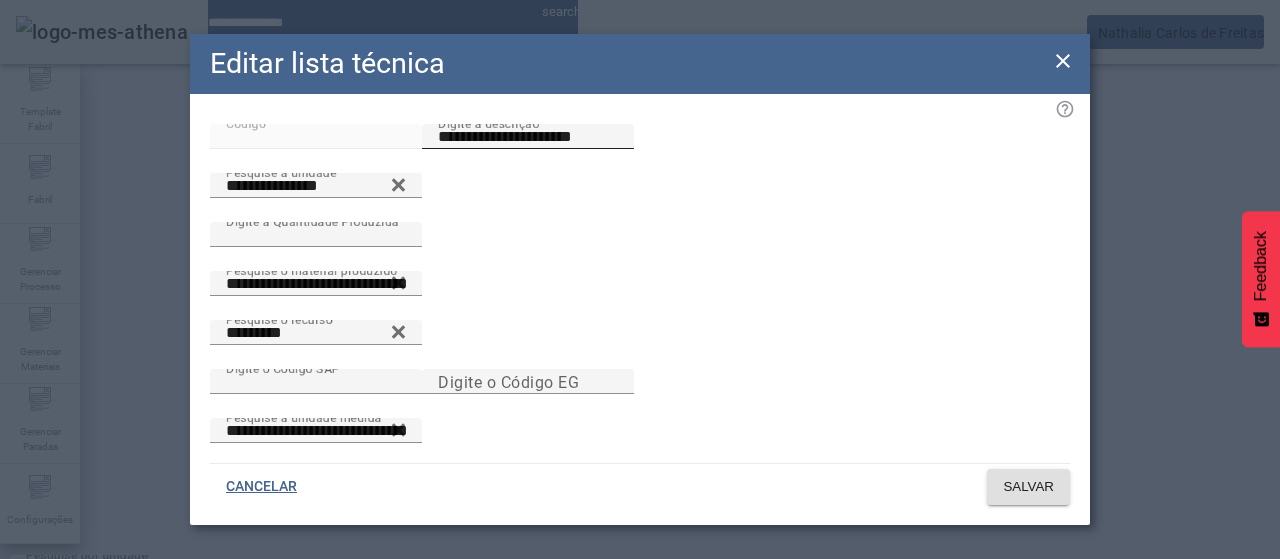 click on "**********" at bounding box center (528, 137) 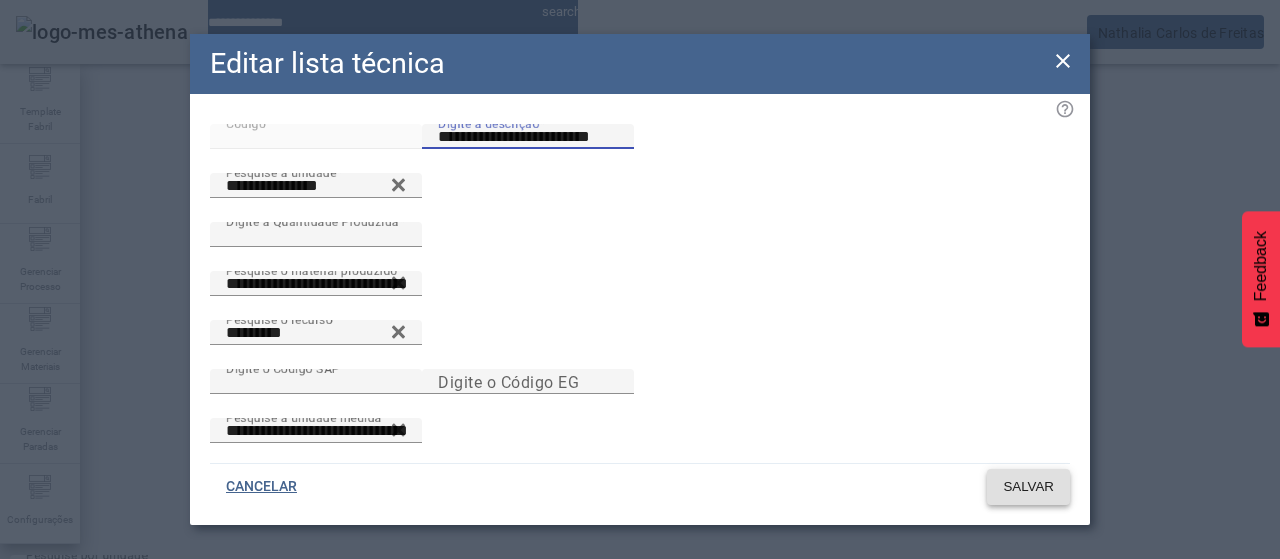click on "SALVAR" 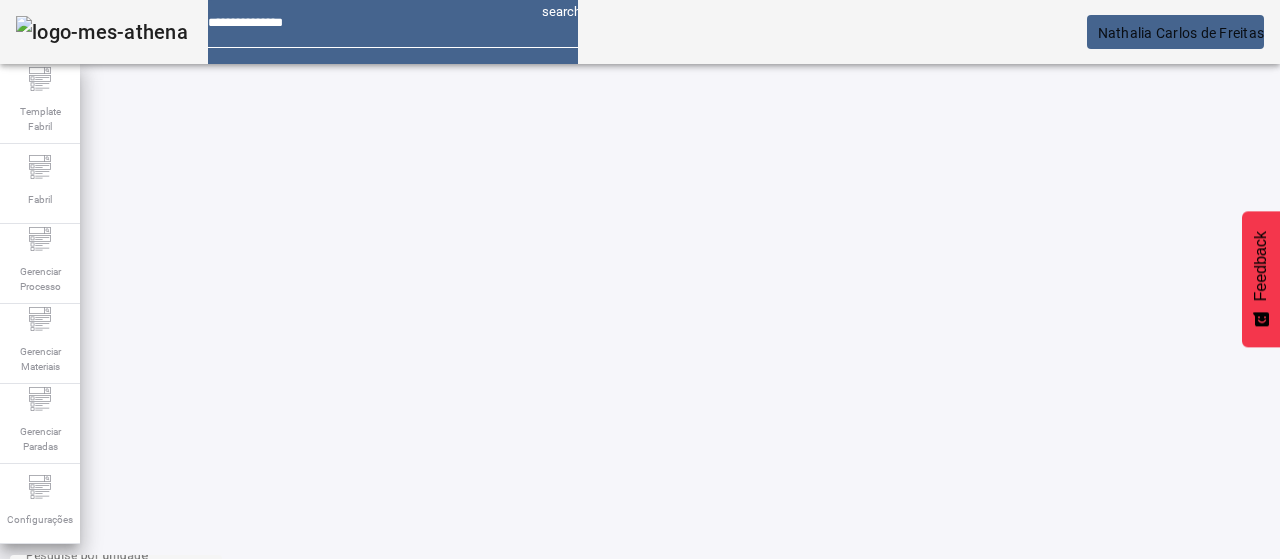 click on "EDITAR" at bounding box center (353, 958) 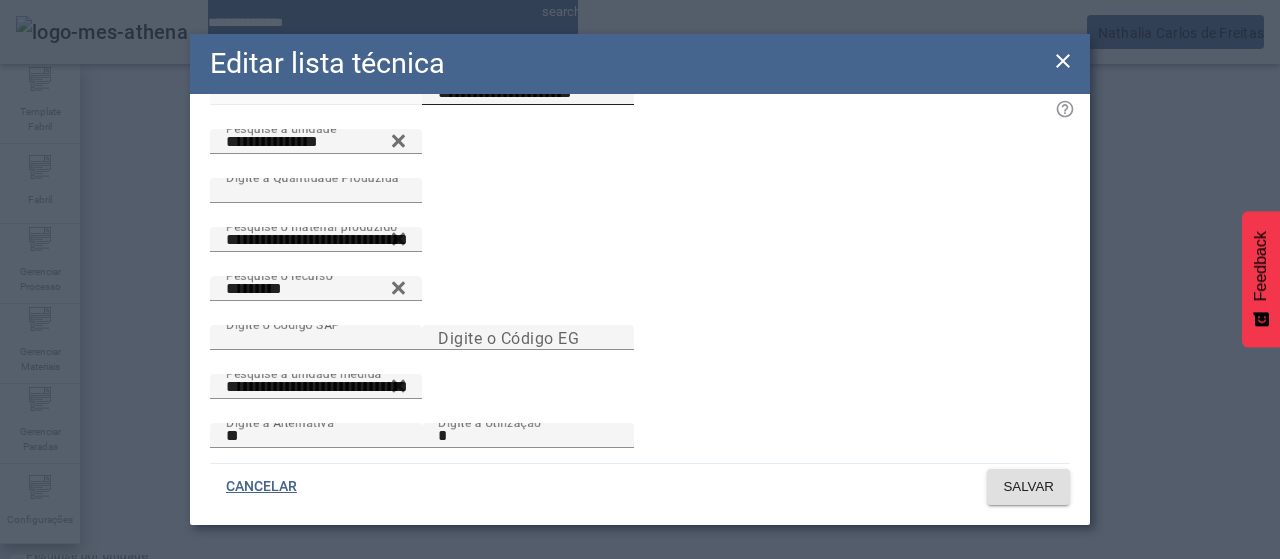 scroll, scrollTop: 0, scrollLeft: 0, axis: both 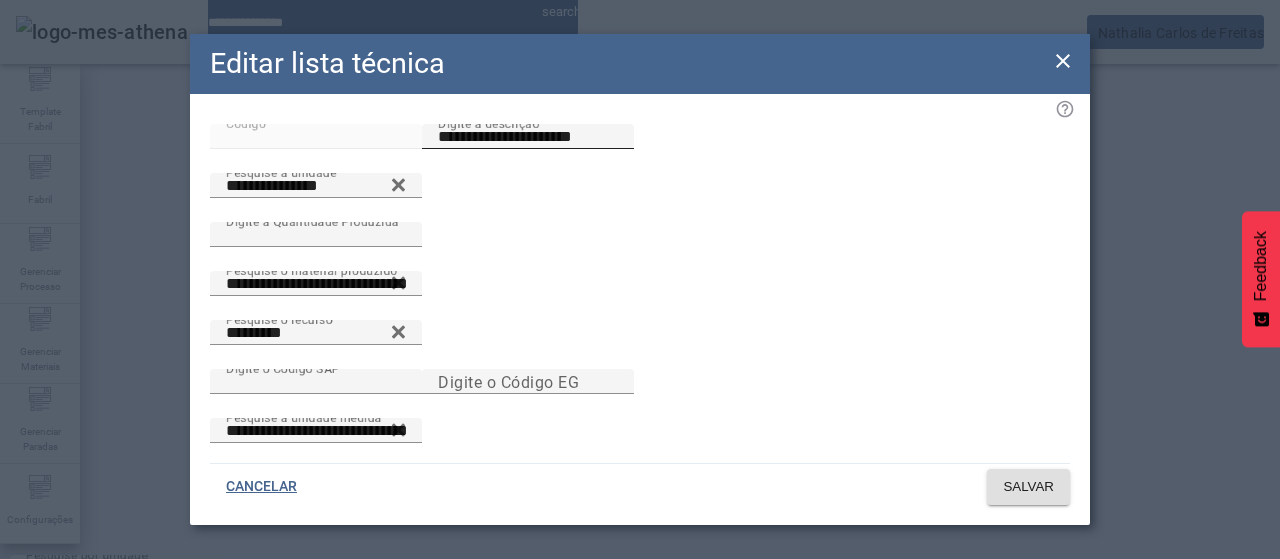 click on "**********" at bounding box center [528, 137] 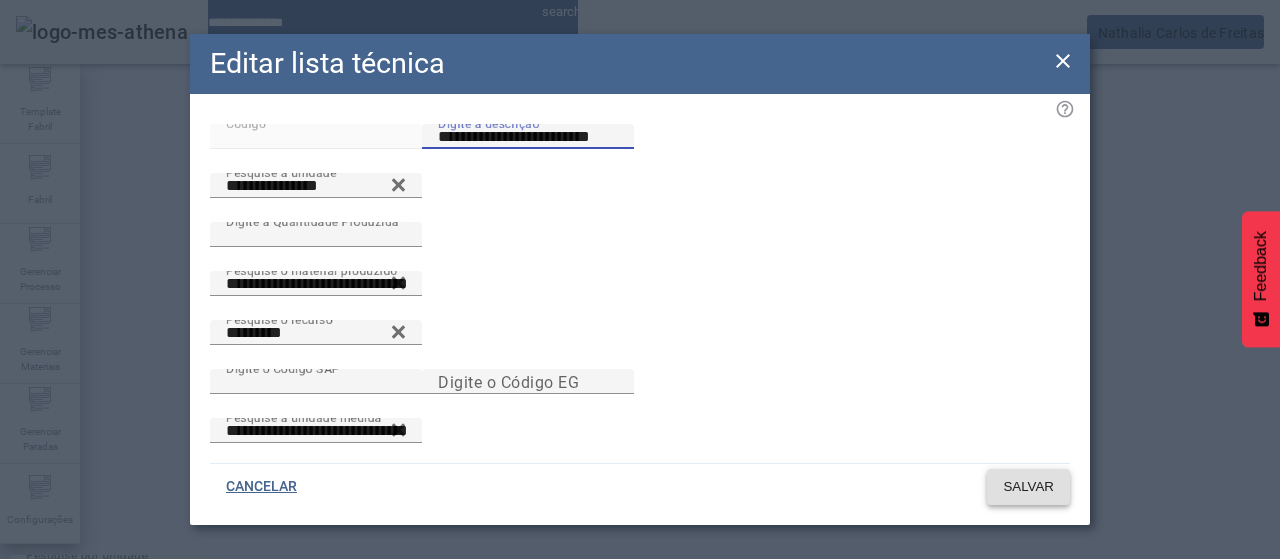 click 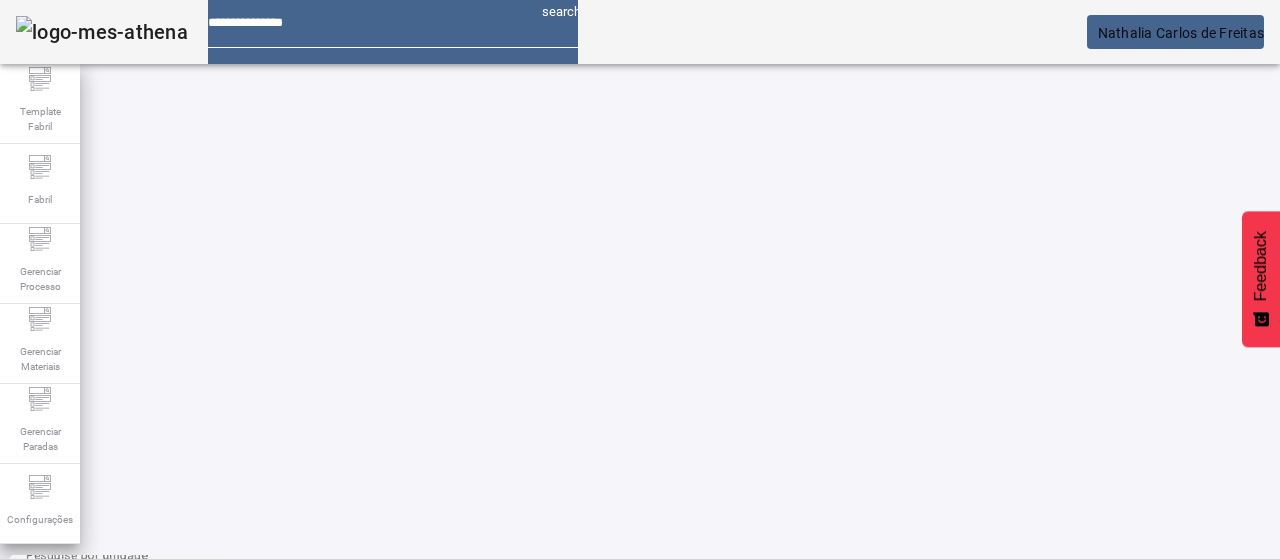 click on "EDITAR" at bounding box center (353, 808) 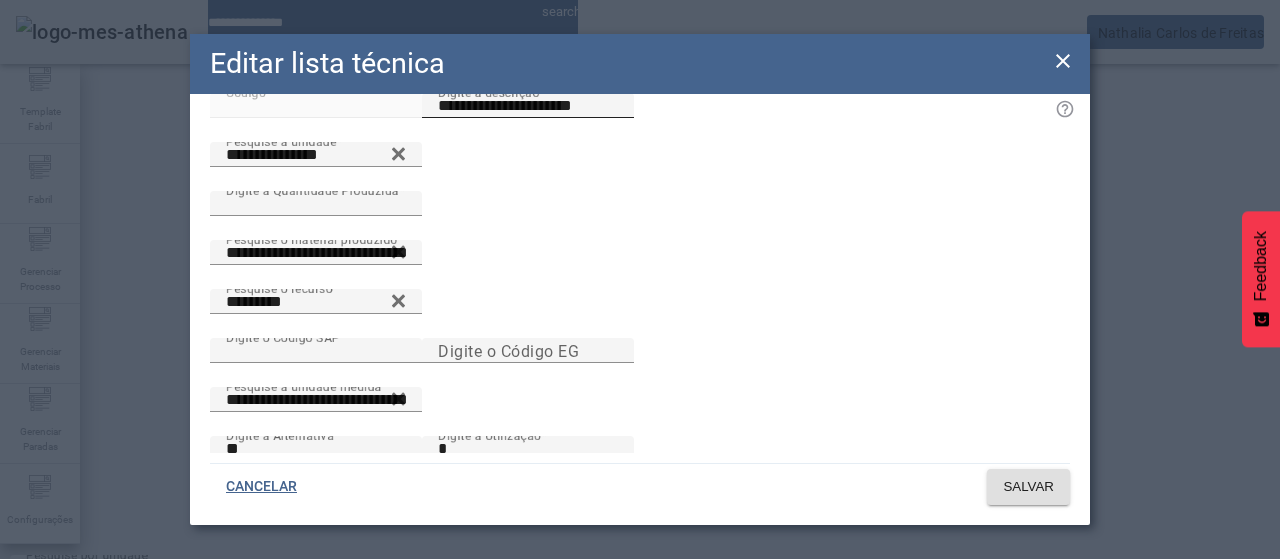 scroll, scrollTop: 0, scrollLeft: 0, axis: both 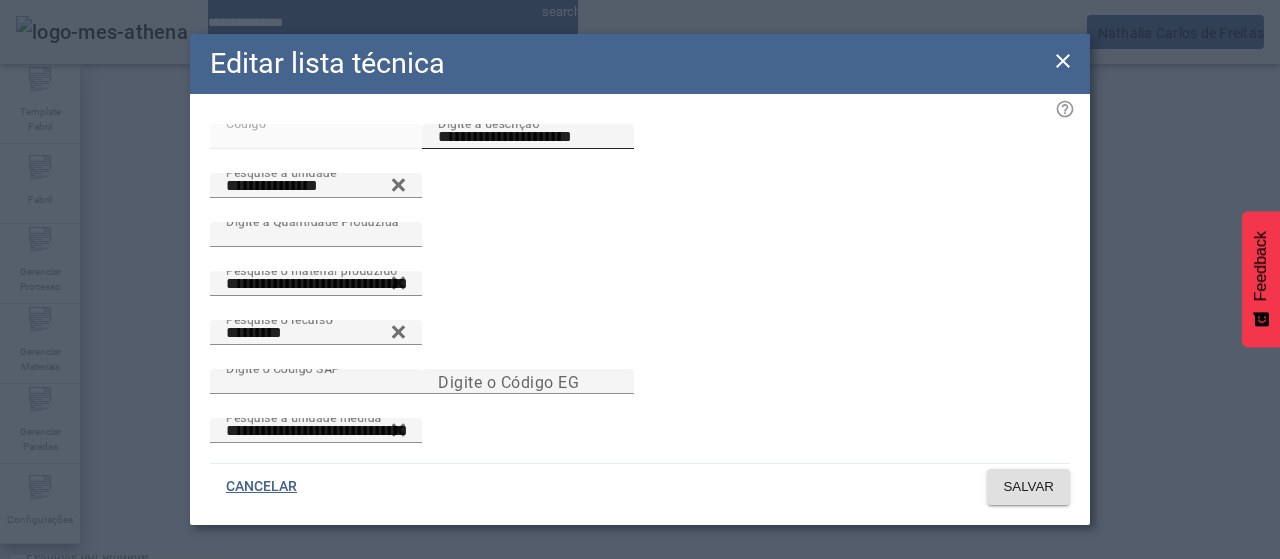 drag, startPoint x: 680, startPoint y: 161, endPoint x: 684, endPoint y: 151, distance: 10.770329 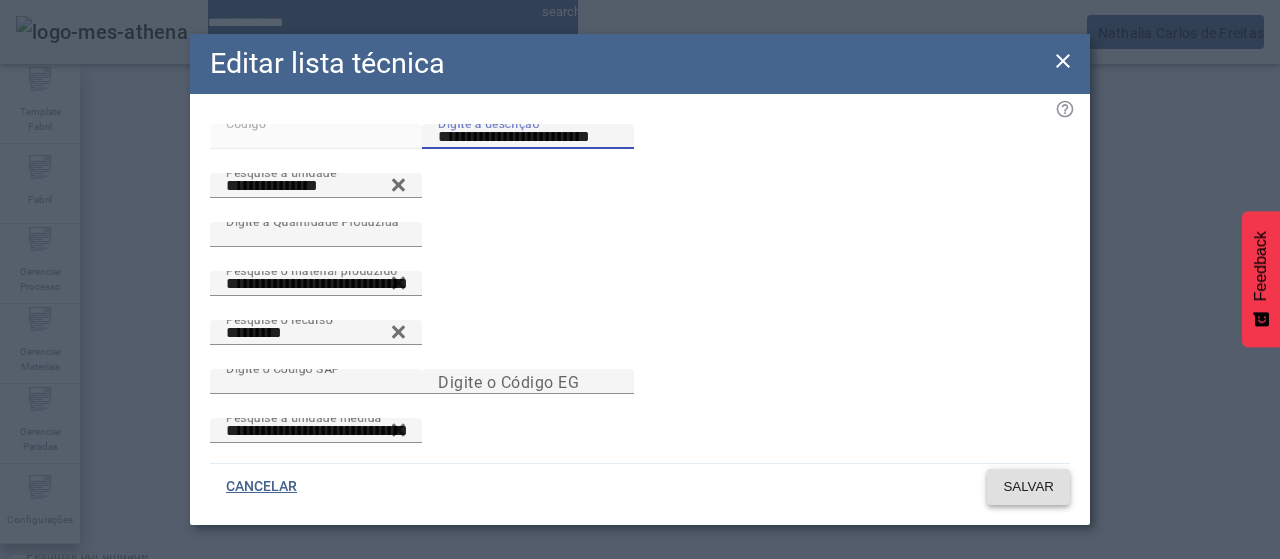 click 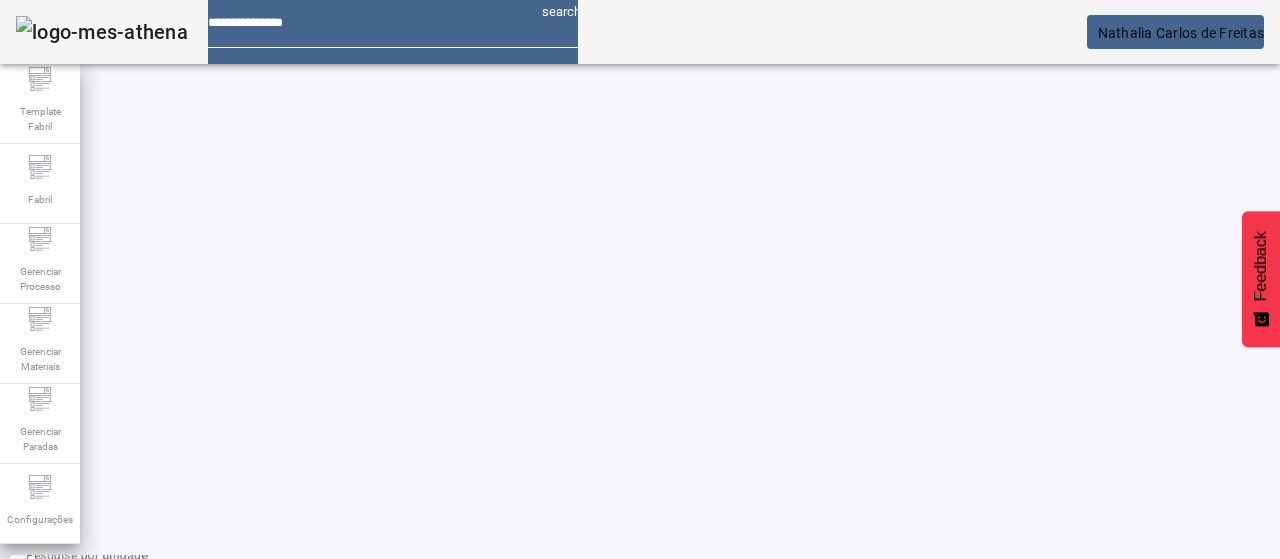 click at bounding box center [353, 808] 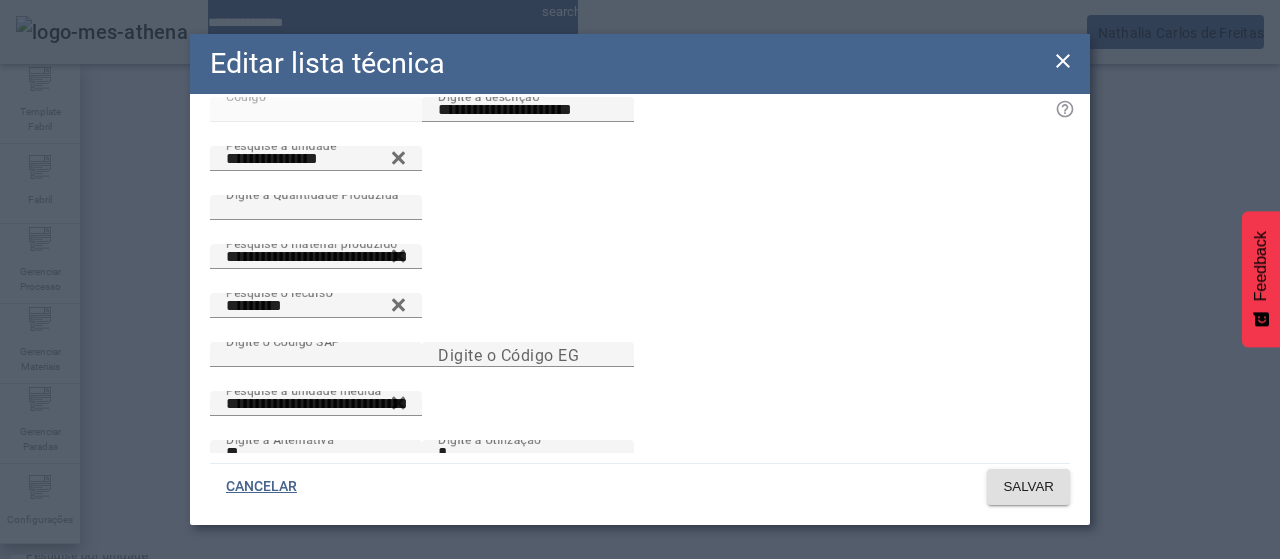 scroll, scrollTop: 0, scrollLeft: 0, axis: both 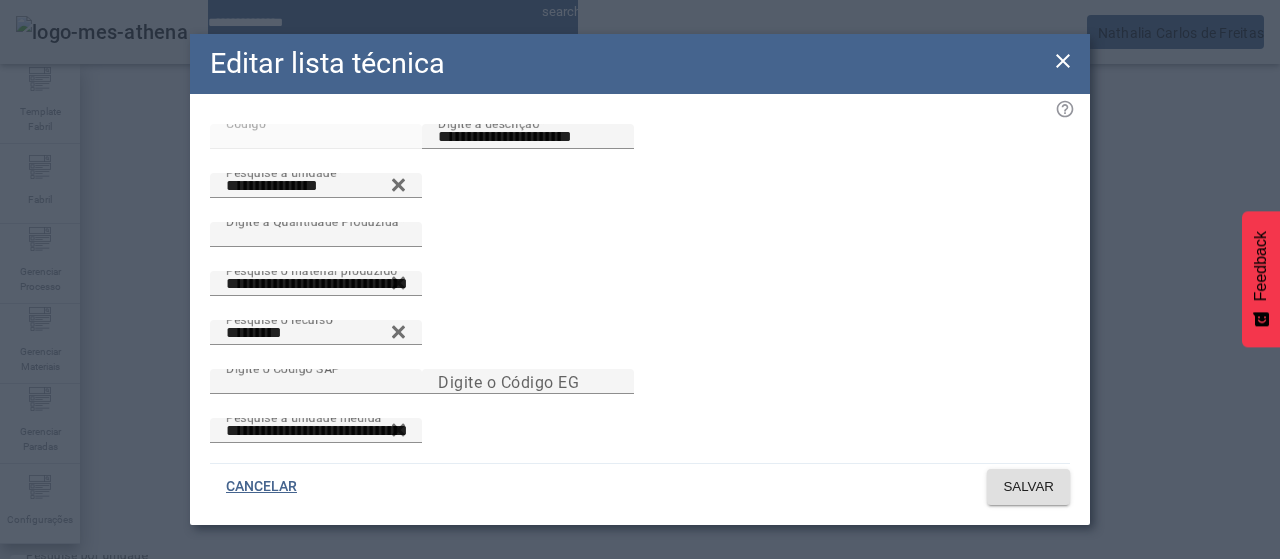 click 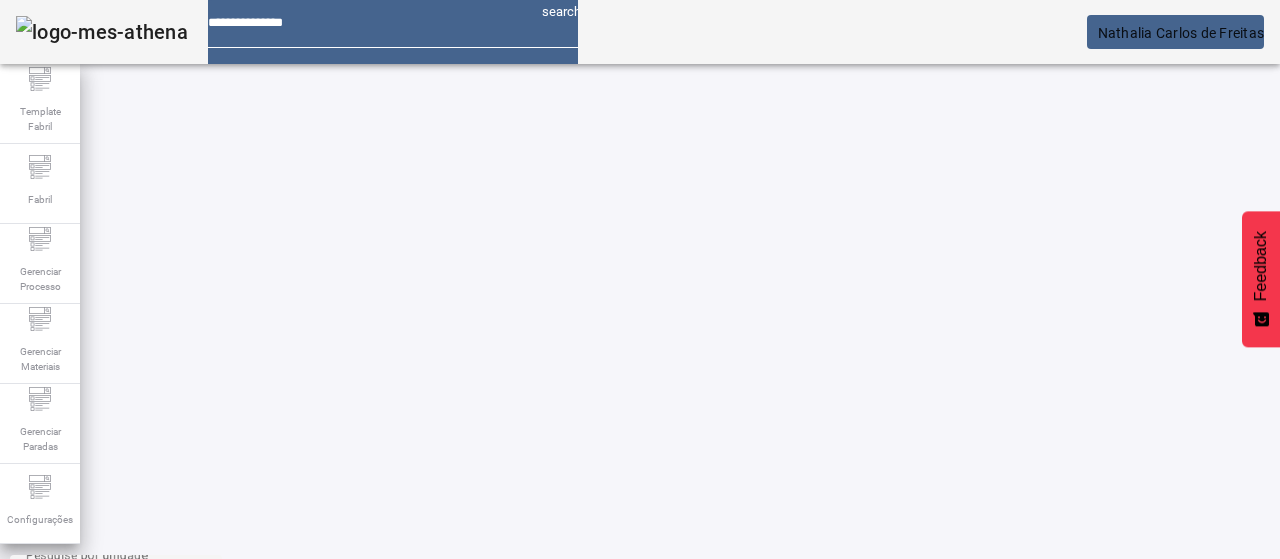 click at bounding box center (353, 808) 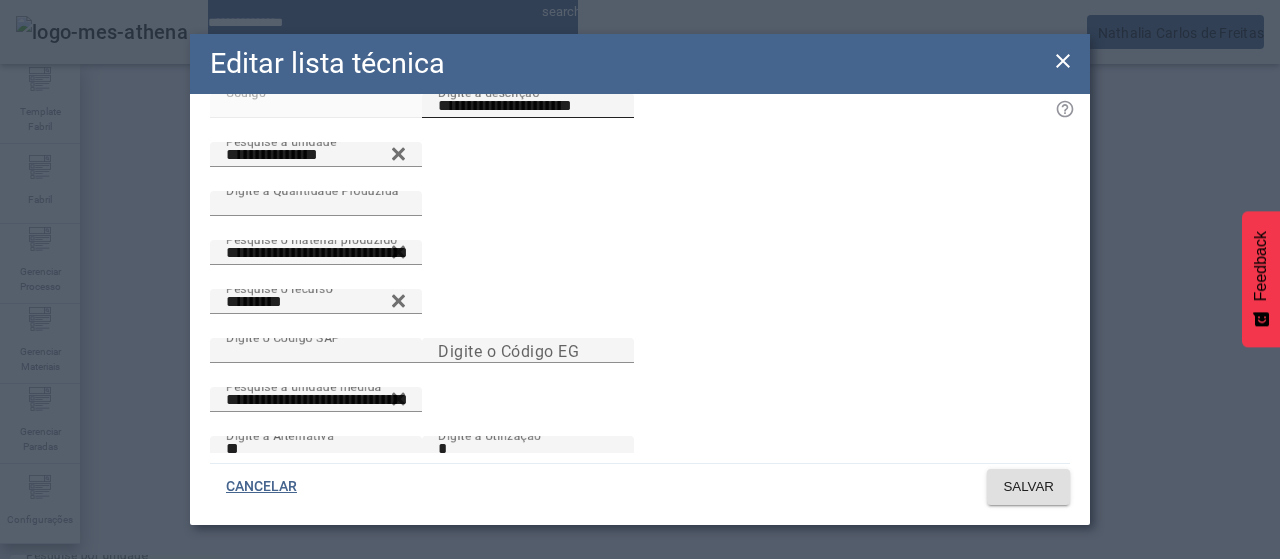 scroll, scrollTop: 0, scrollLeft: 0, axis: both 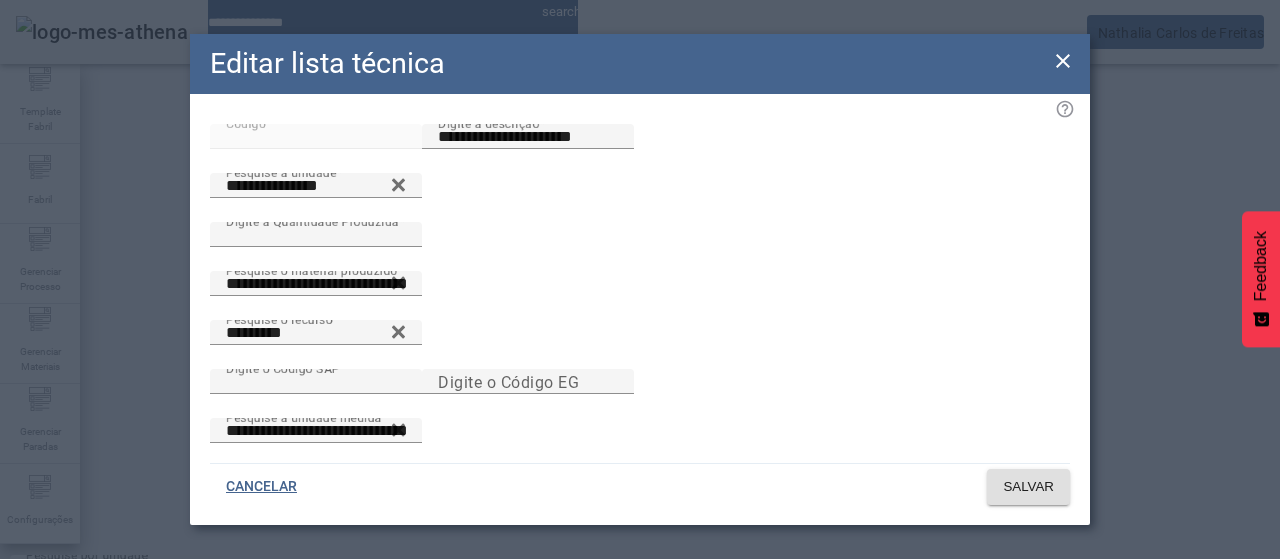 click 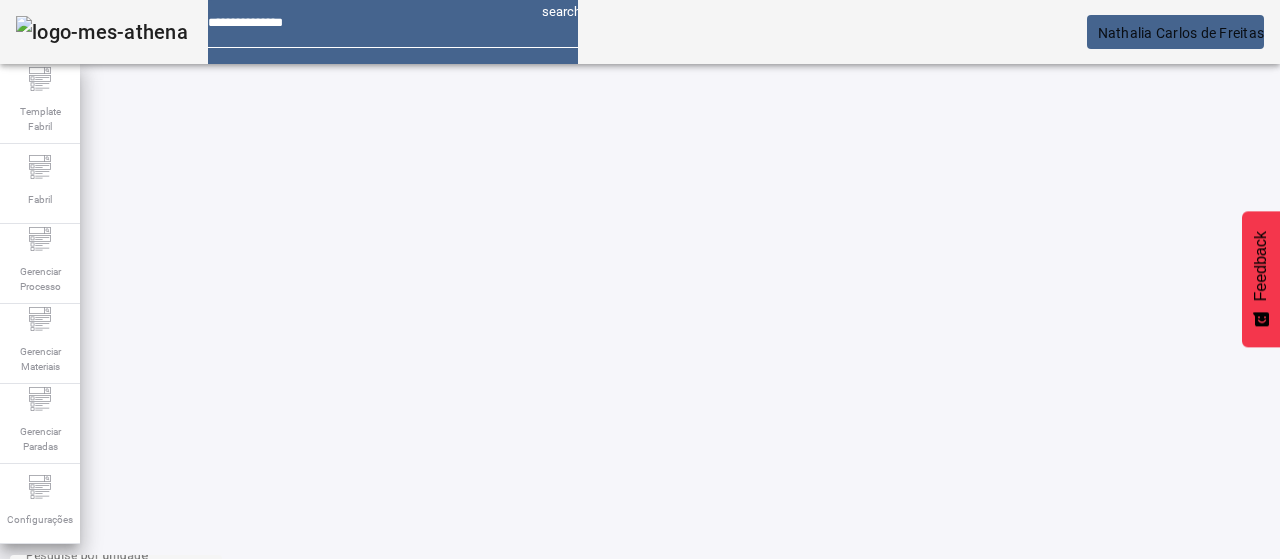 click on "EDITAR" at bounding box center [353, 808] 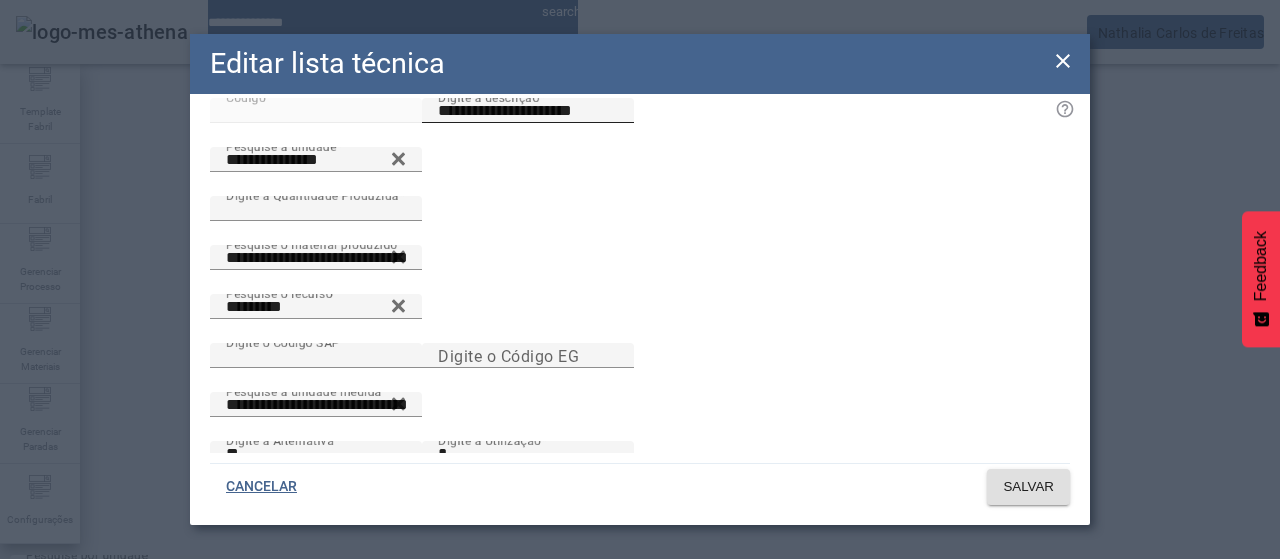 scroll, scrollTop: 0, scrollLeft: 0, axis: both 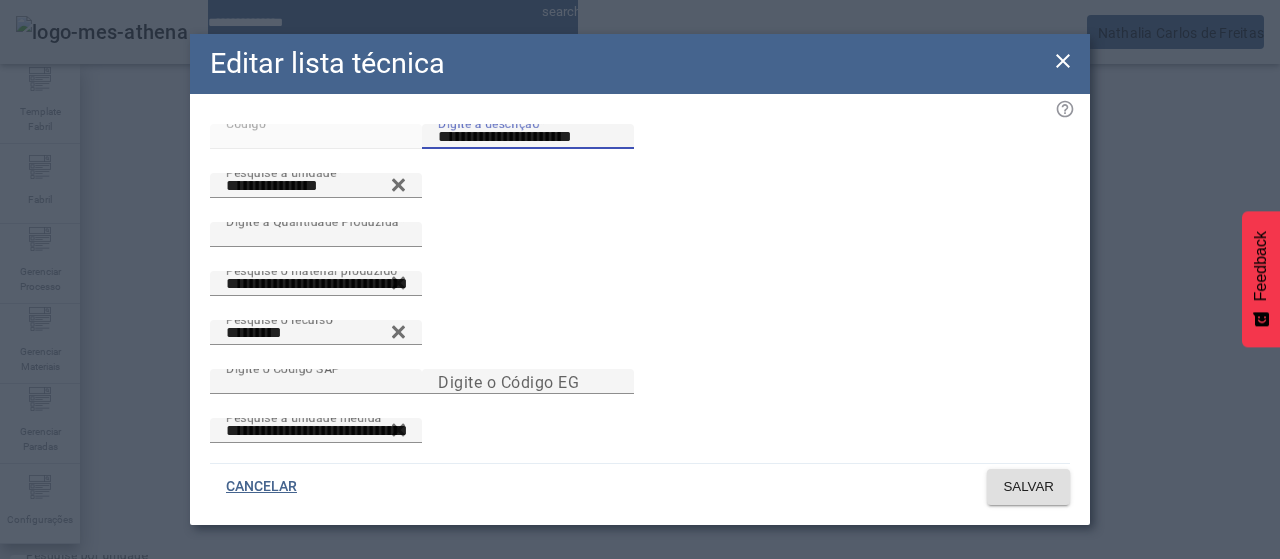 click on "**********" at bounding box center [528, 137] 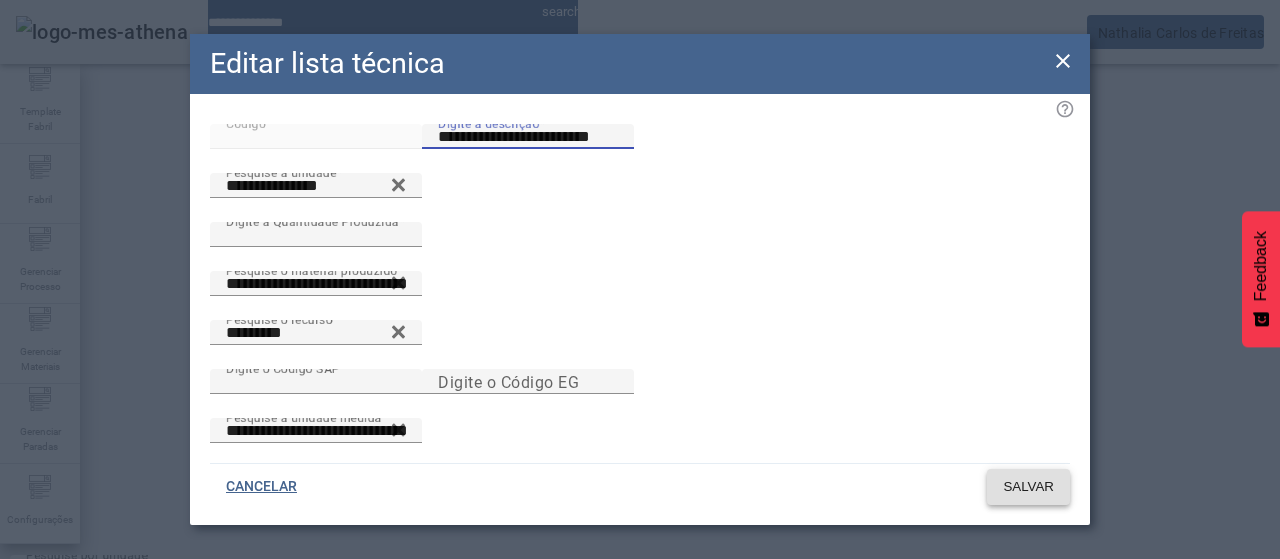click on "SALVAR" 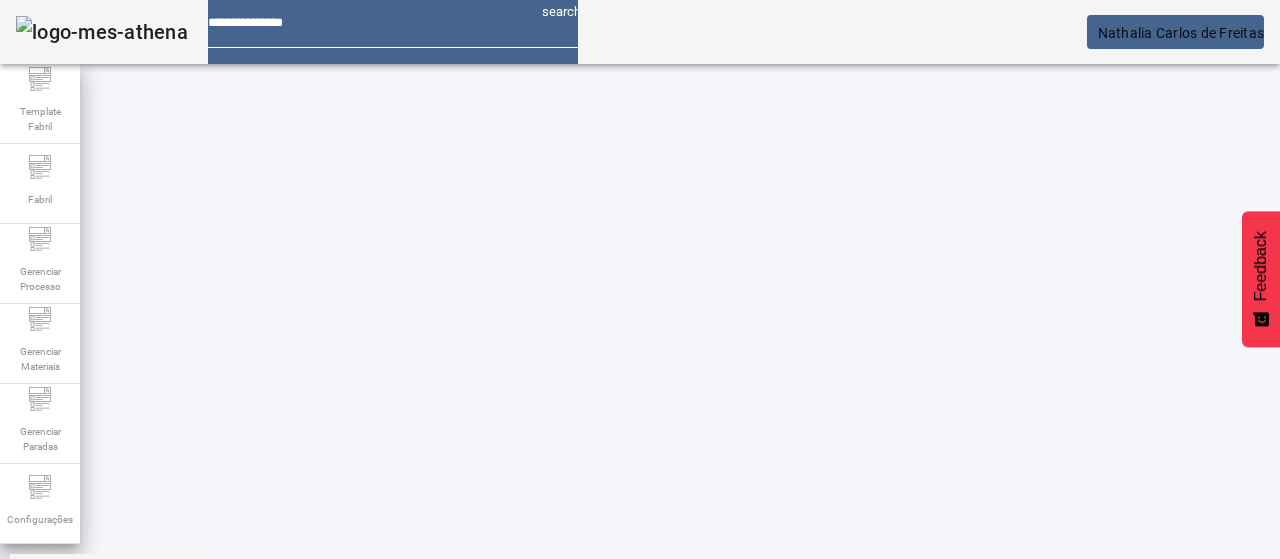 scroll, scrollTop: 218, scrollLeft: 0, axis: vertical 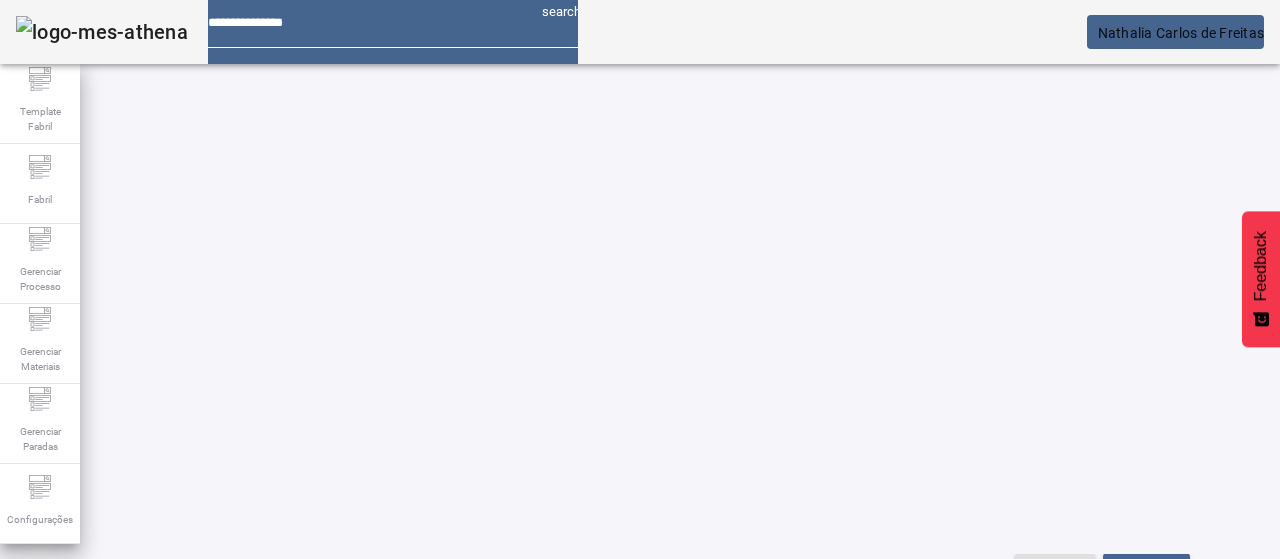 click at bounding box center (273, 1008) 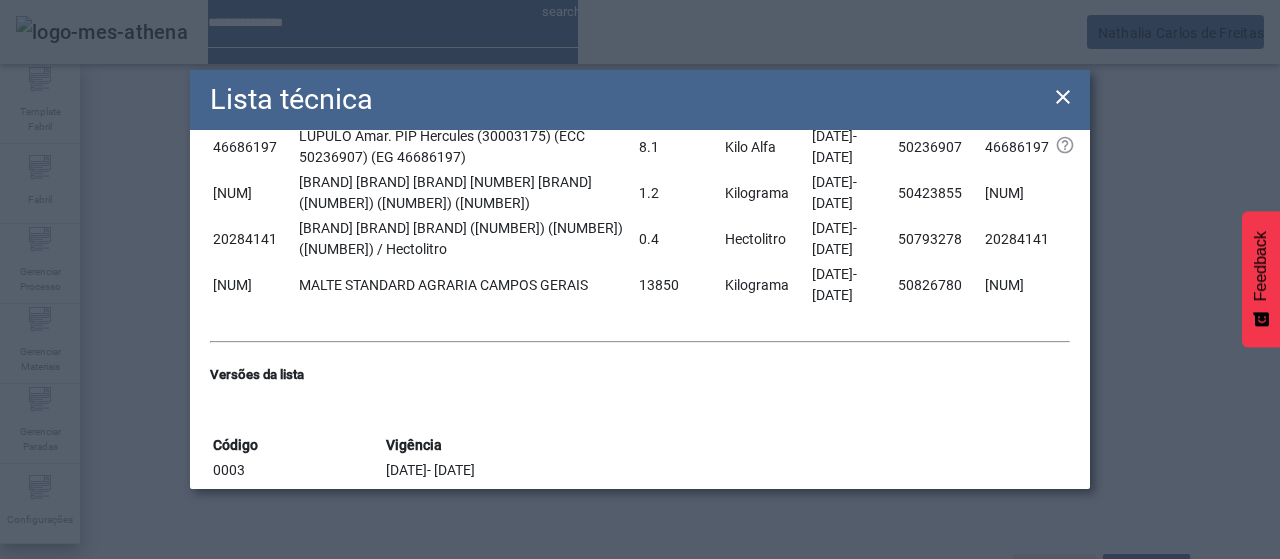 scroll, scrollTop: 1000, scrollLeft: 0, axis: vertical 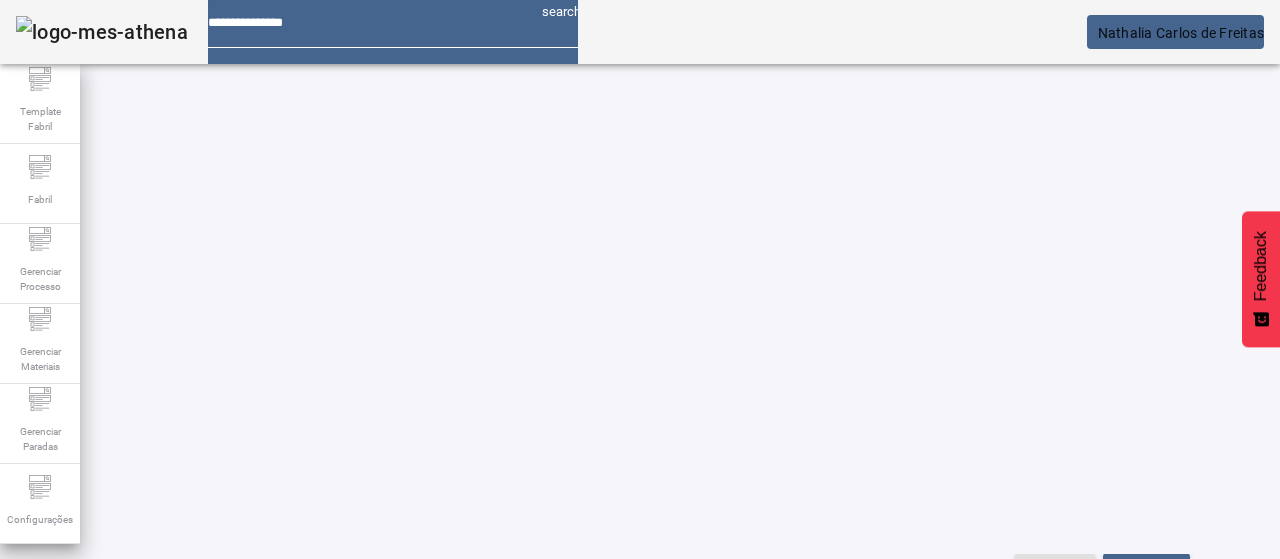 click at bounding box center (572, 1008) 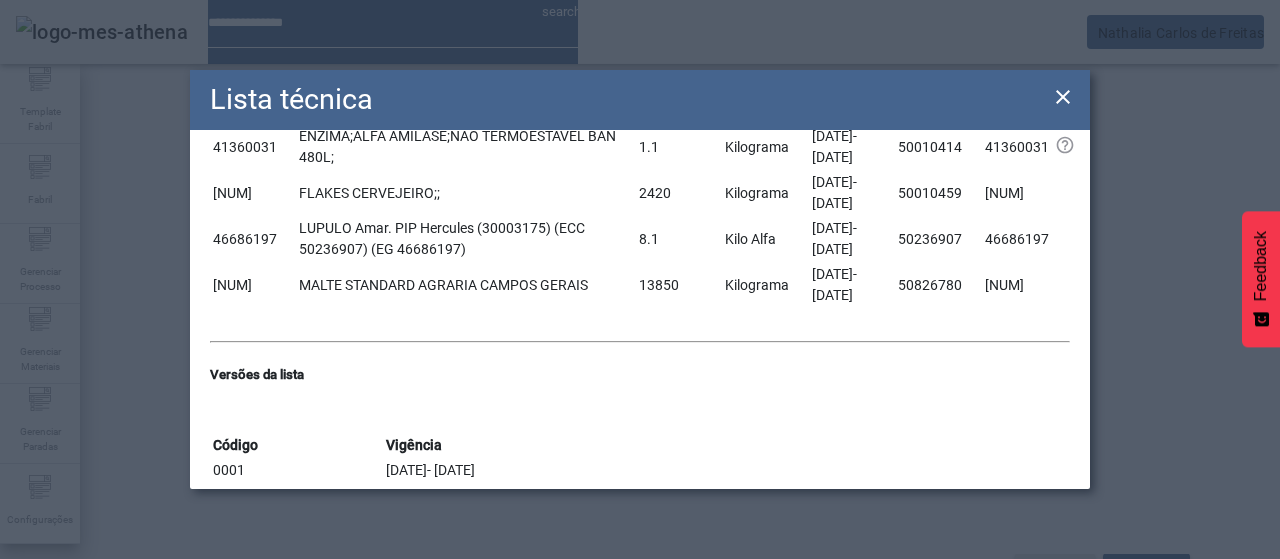 scroll, scrollTop: 1100, scrollLeft: 0, axis: vertical 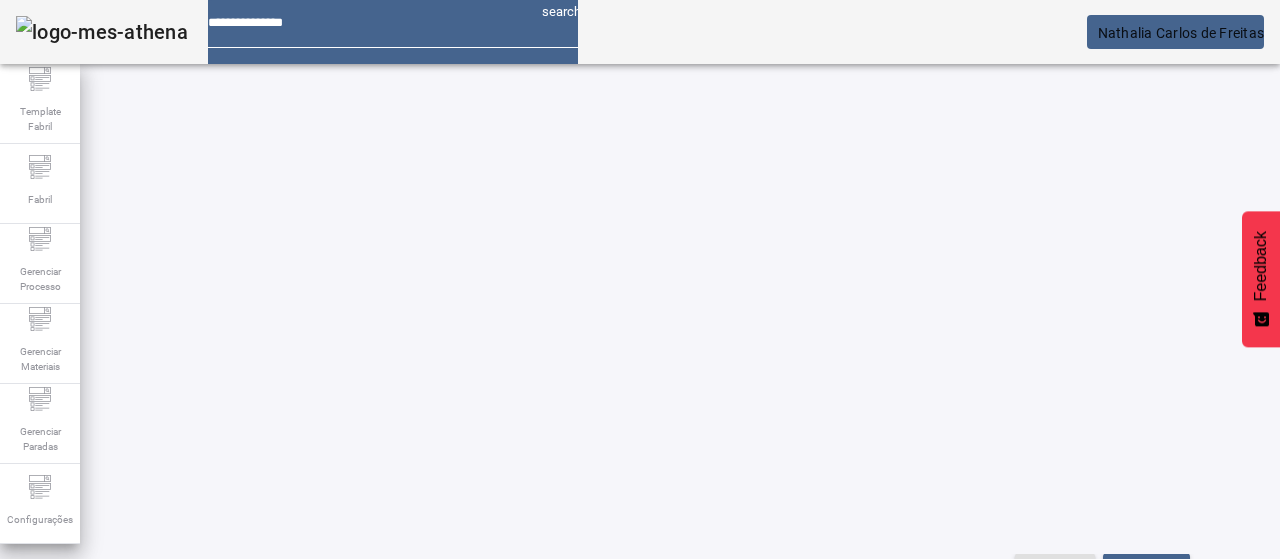 click at bounding box center (572, 708) 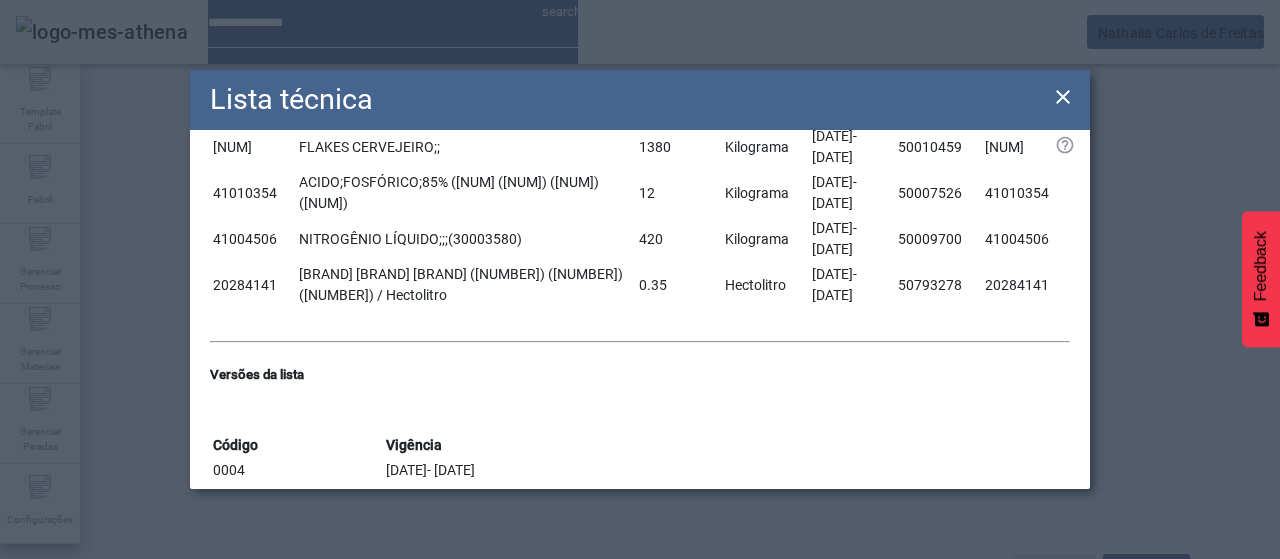 scroll, scrollTop: 1200, scrollLeft: 0, axis: vertical 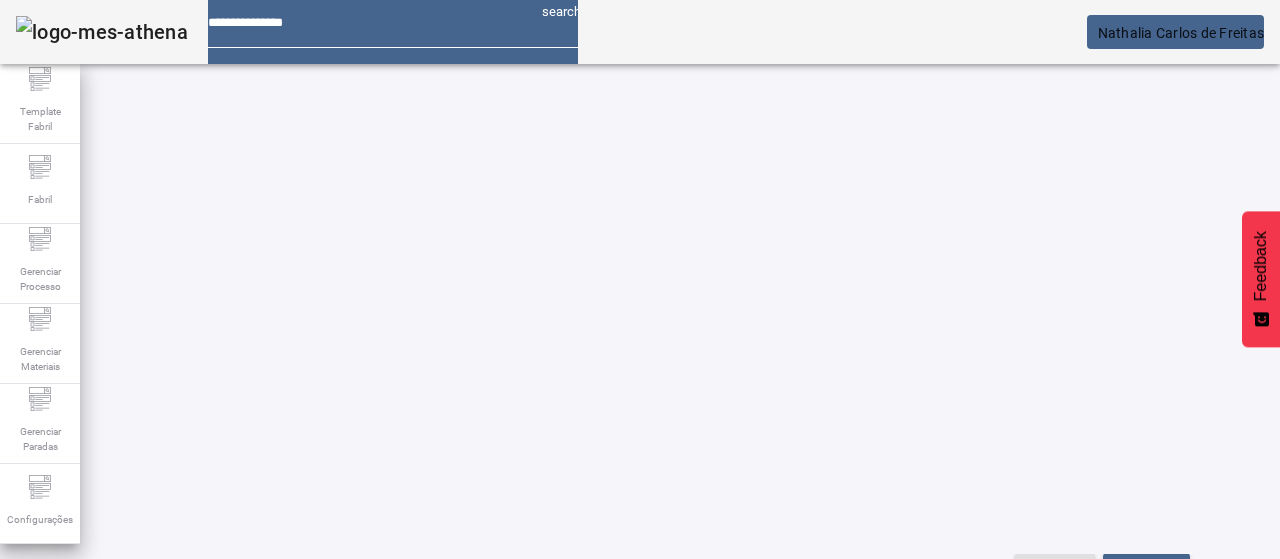 click at bounding box center [572, 708] 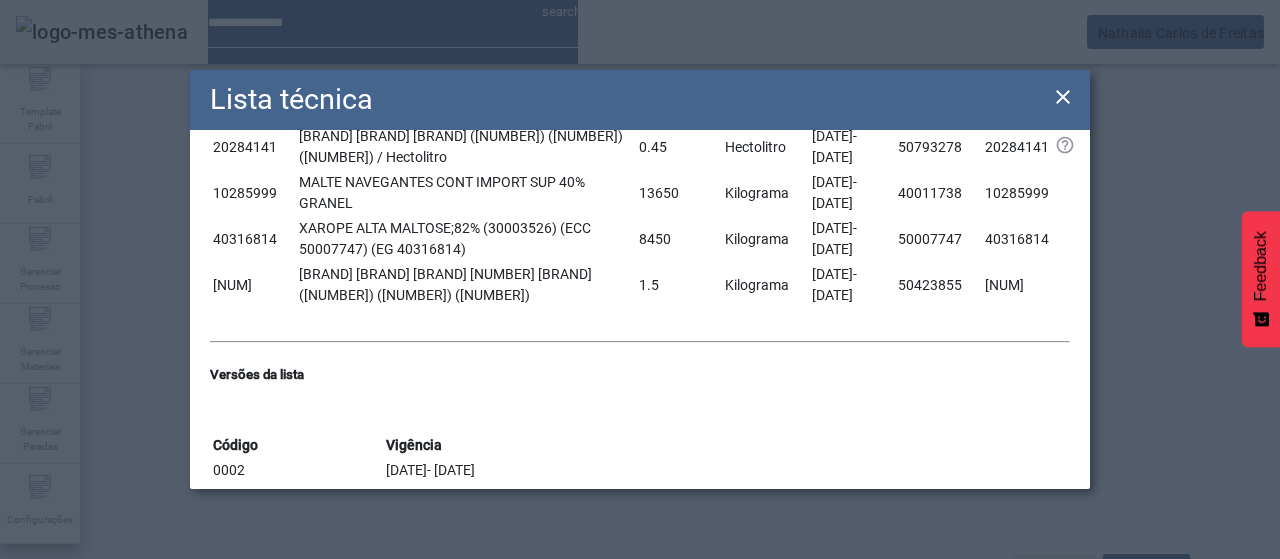 scroll, scrollTop: 900, scrollLeft: 0, axis: vertical 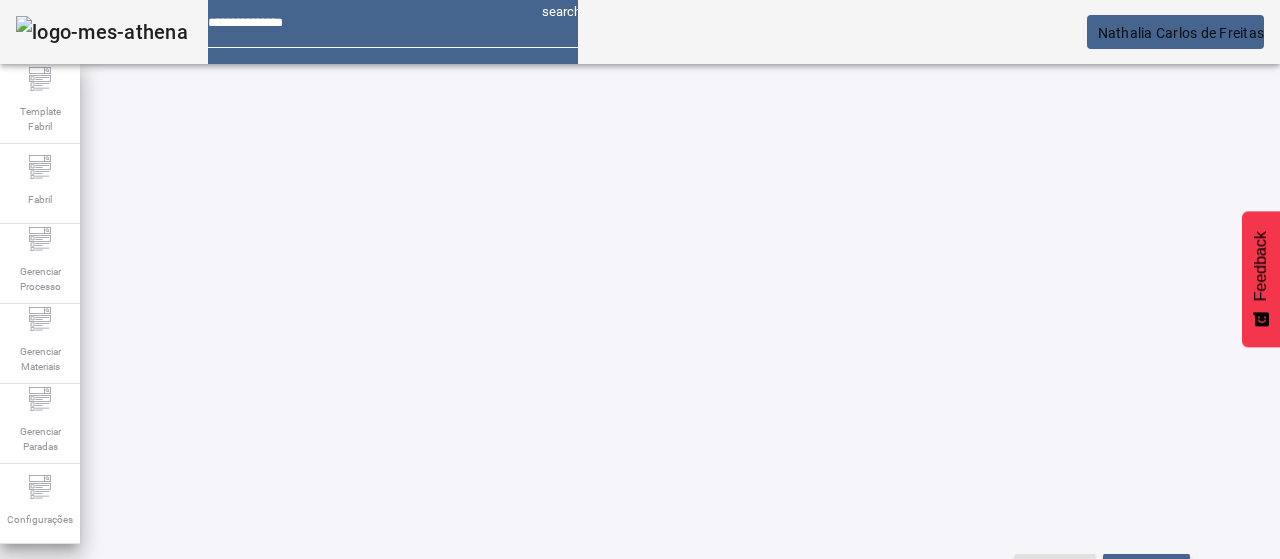 click on "EDITAR" at bounding box center [353, 708] 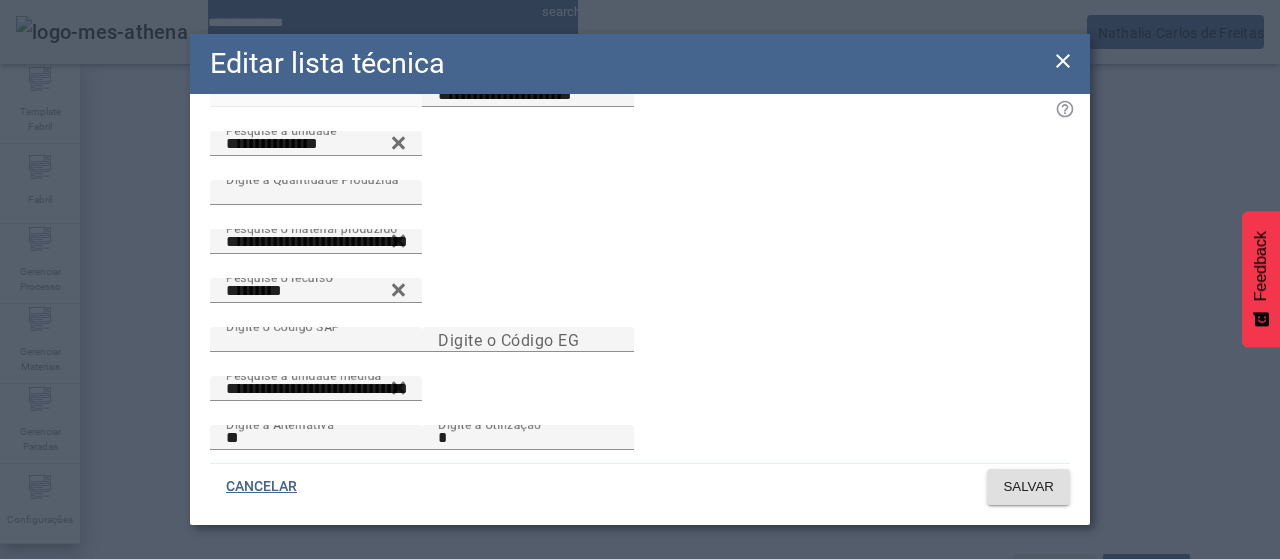 scroll, scrollTop: 0, scrollLeft: 0, axis: both 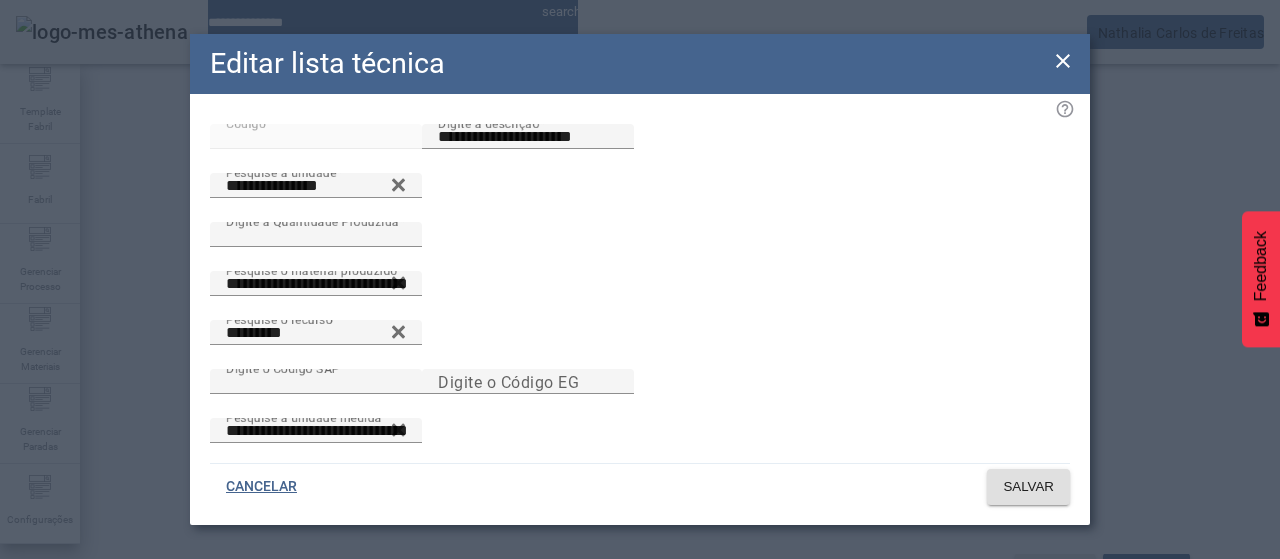 click 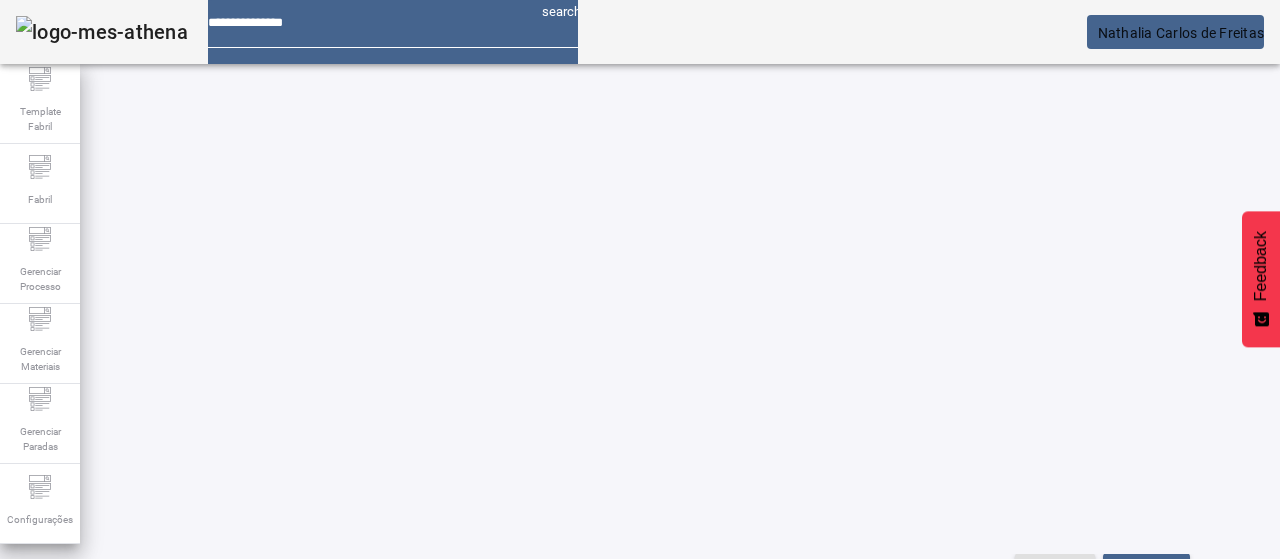 click on "EDITAR" at bounding box center (353, 708) 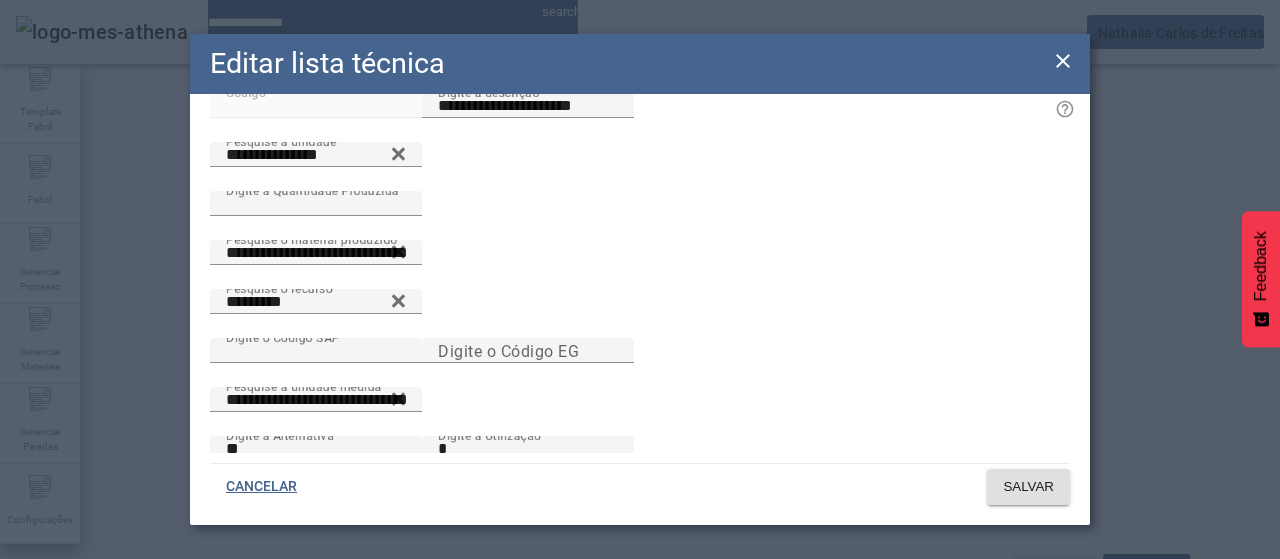 scroll, scrollTop: 0, scrollLeft: 0, axis: both 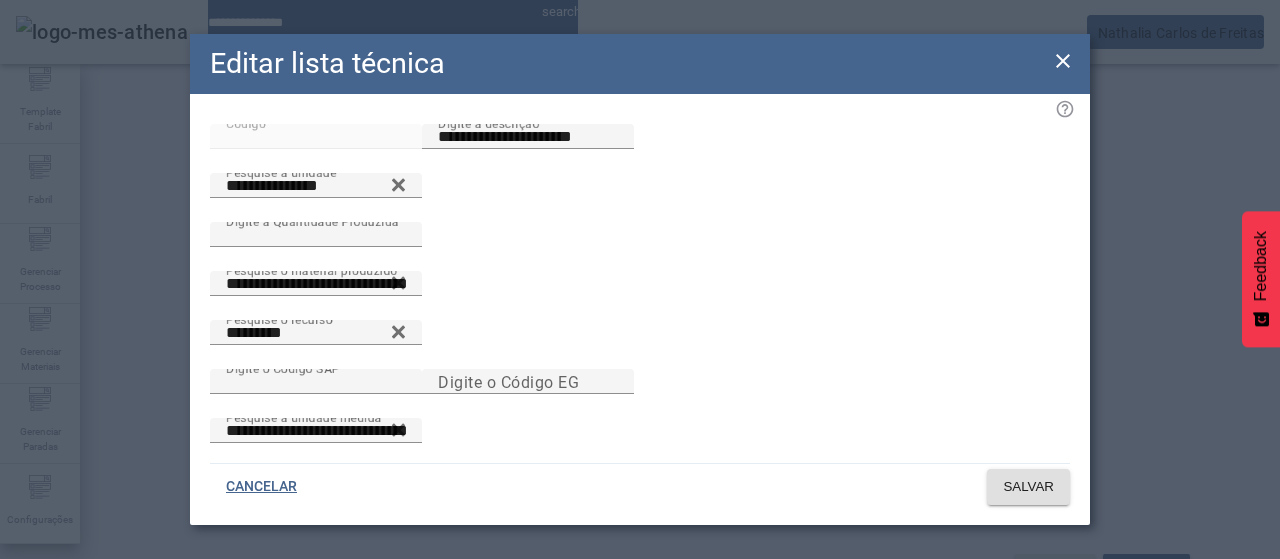 click 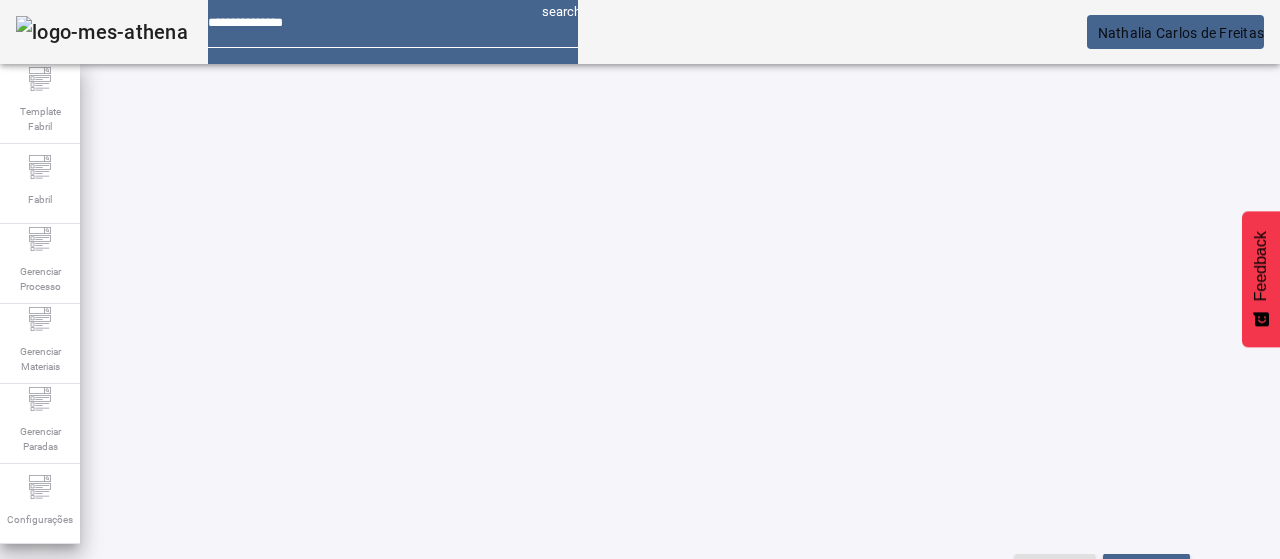 drag, startPoint x: 1004, startPoint y: 160, endPoint x: 988, endPoint y: 171, distance: 19.416489 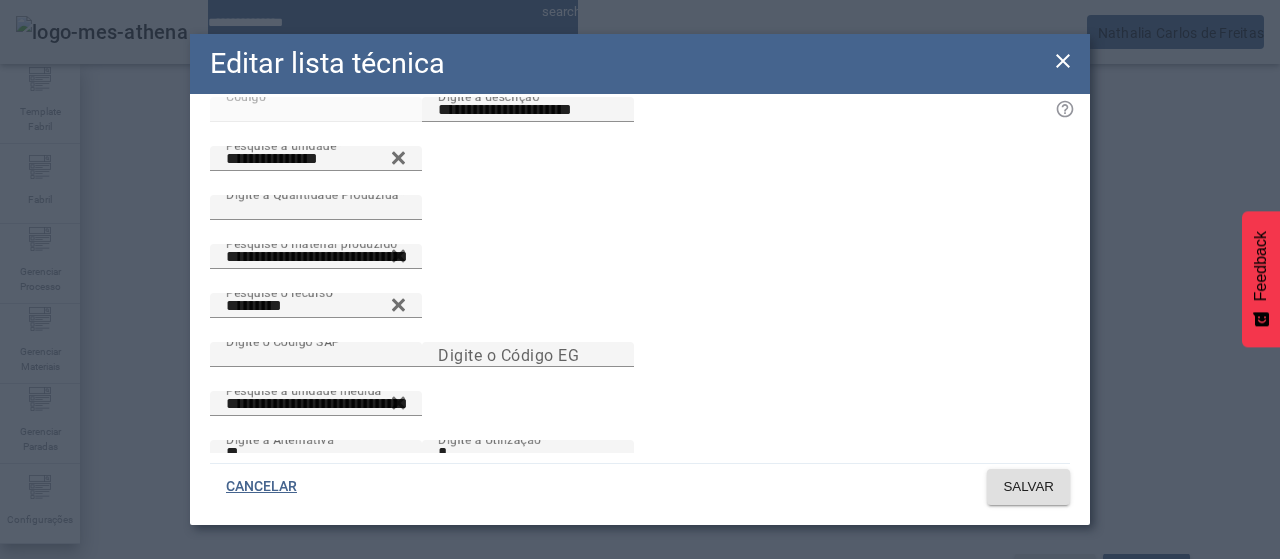 scroll, scrollTop: 0, scrollLeft: 0, axis: both 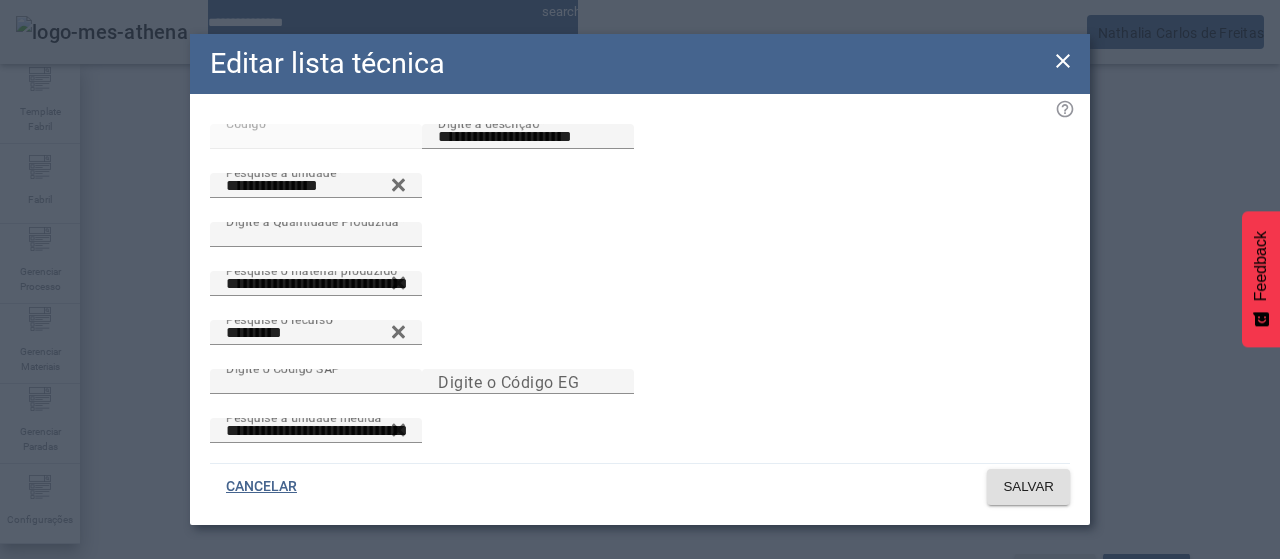 click 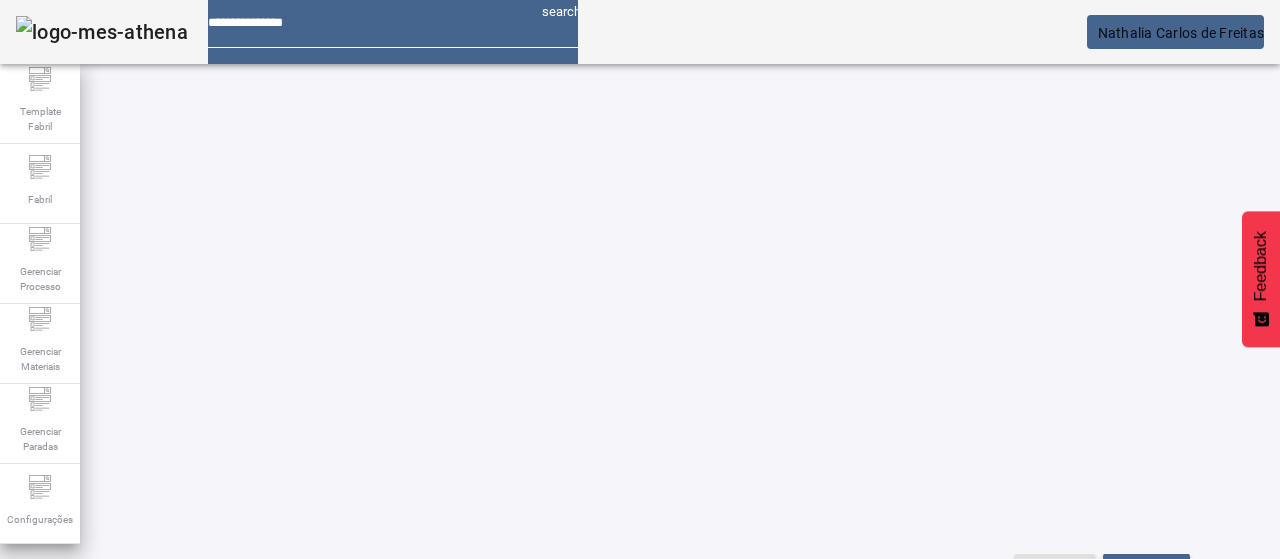 click on "EDITAR" at bounding box center (54, 858) 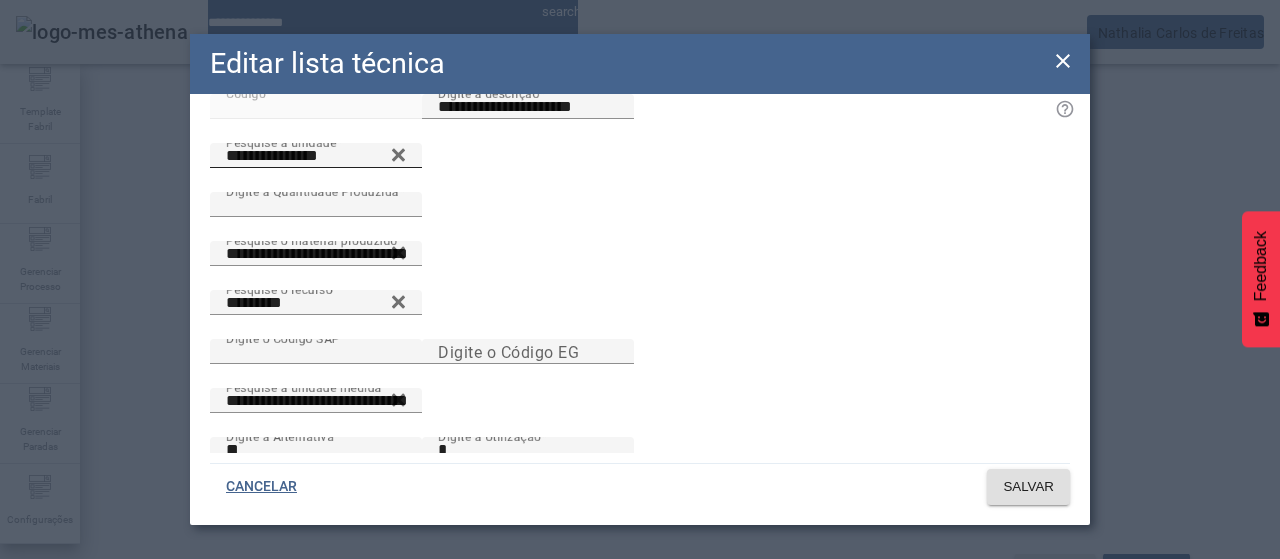 scroll, scrollTop: 0, scrollLeft: 0, axis: both 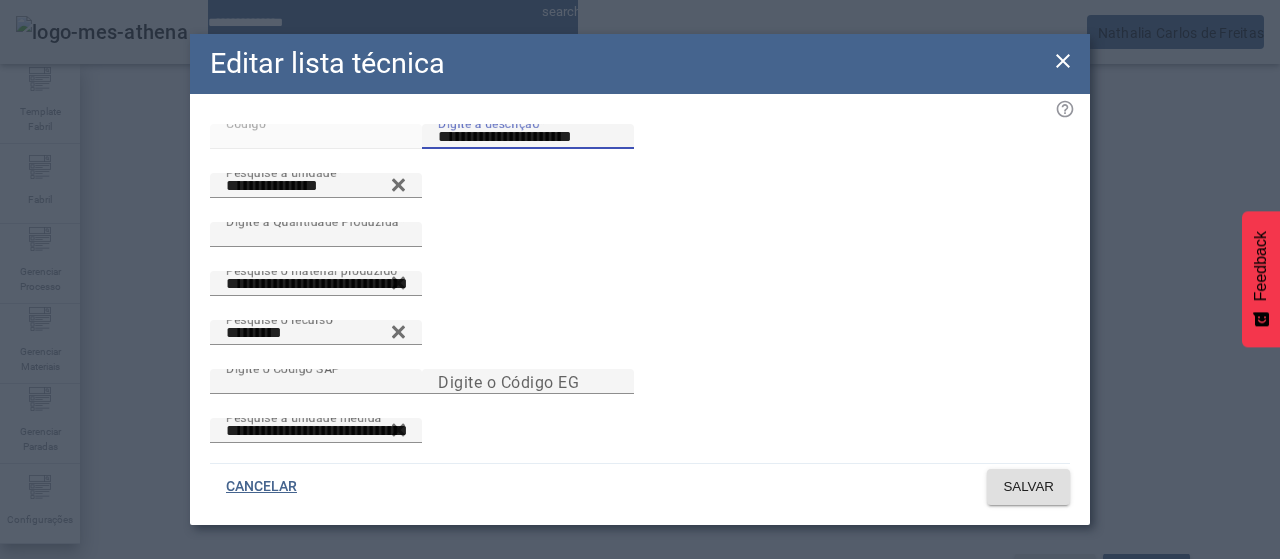 click on "**********" at bounding box center (528, 137) 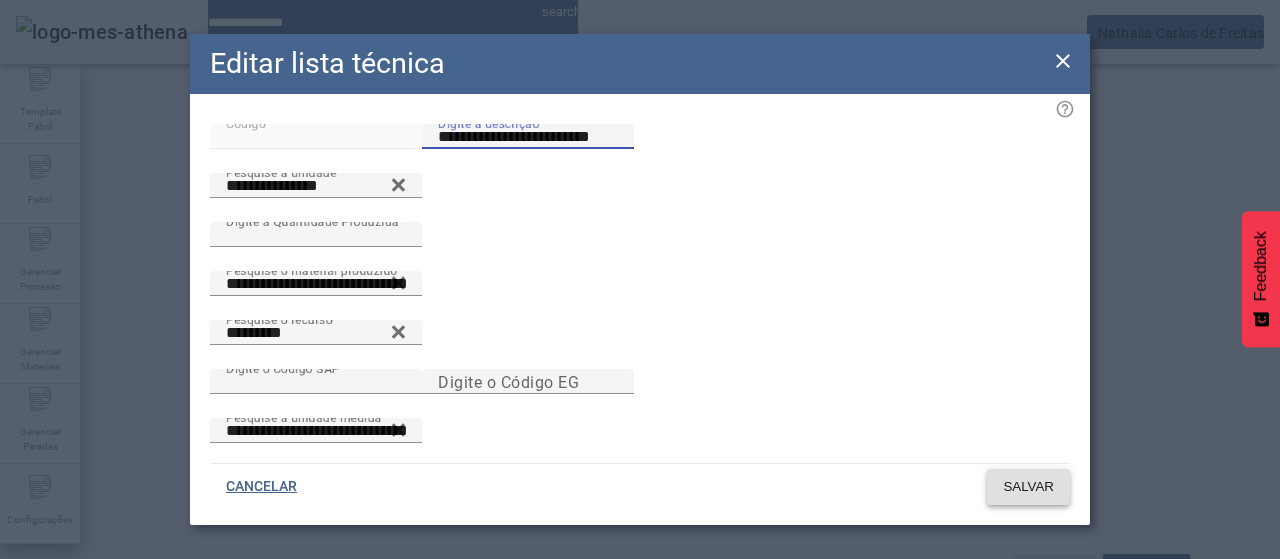 click on "SALVAR" 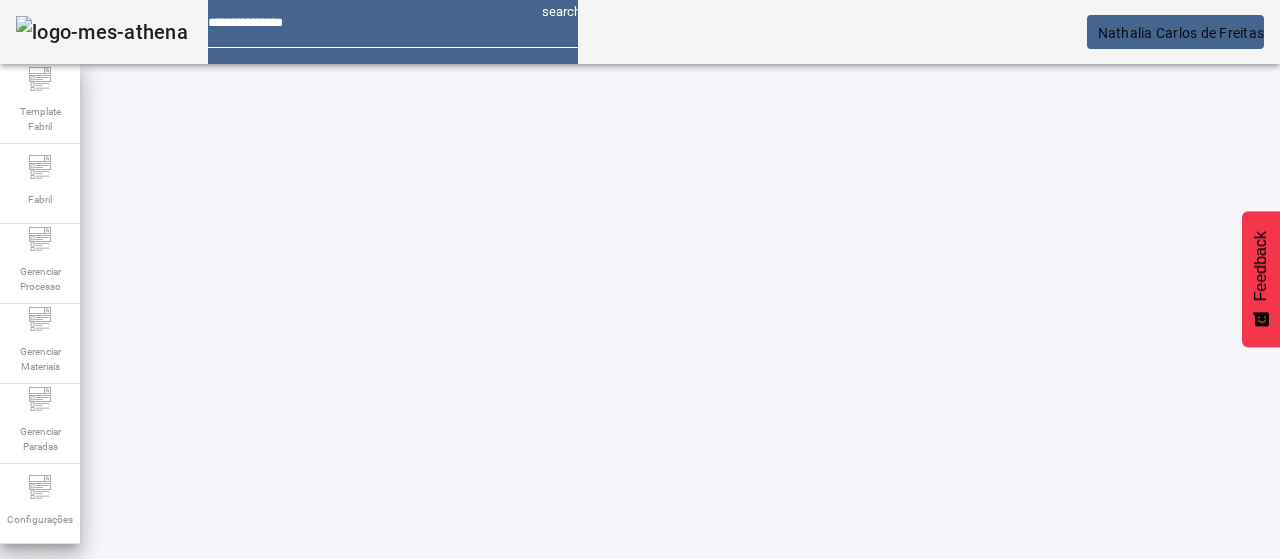 scroll, scrollTop: 118, scrollLeft: 0, axis: vertical 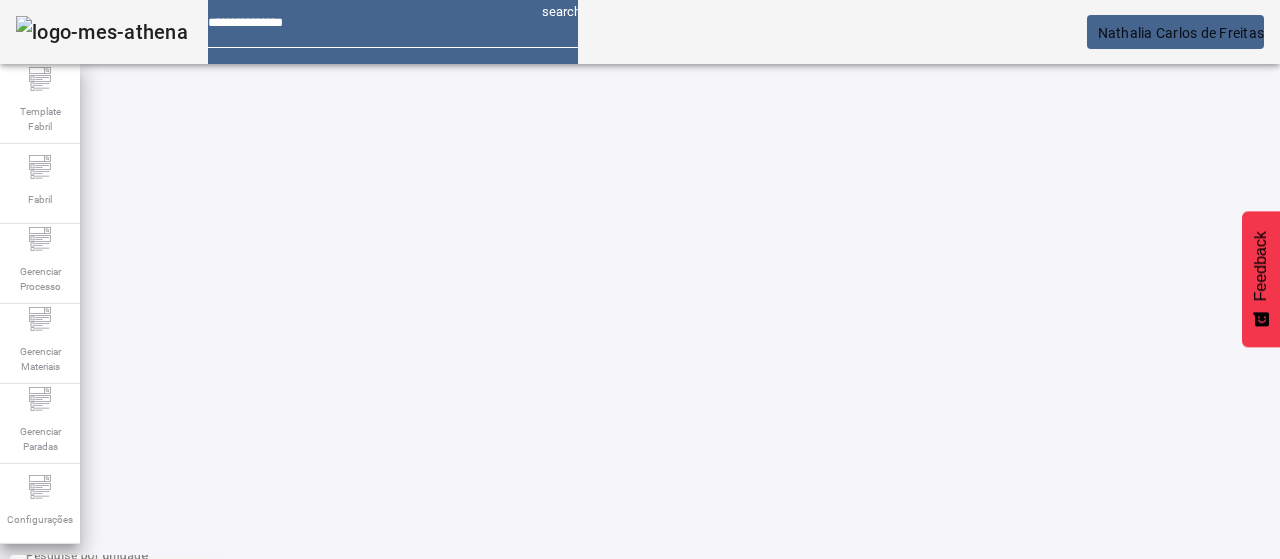 click on "EDITAR" at bounding box center [652, 808] 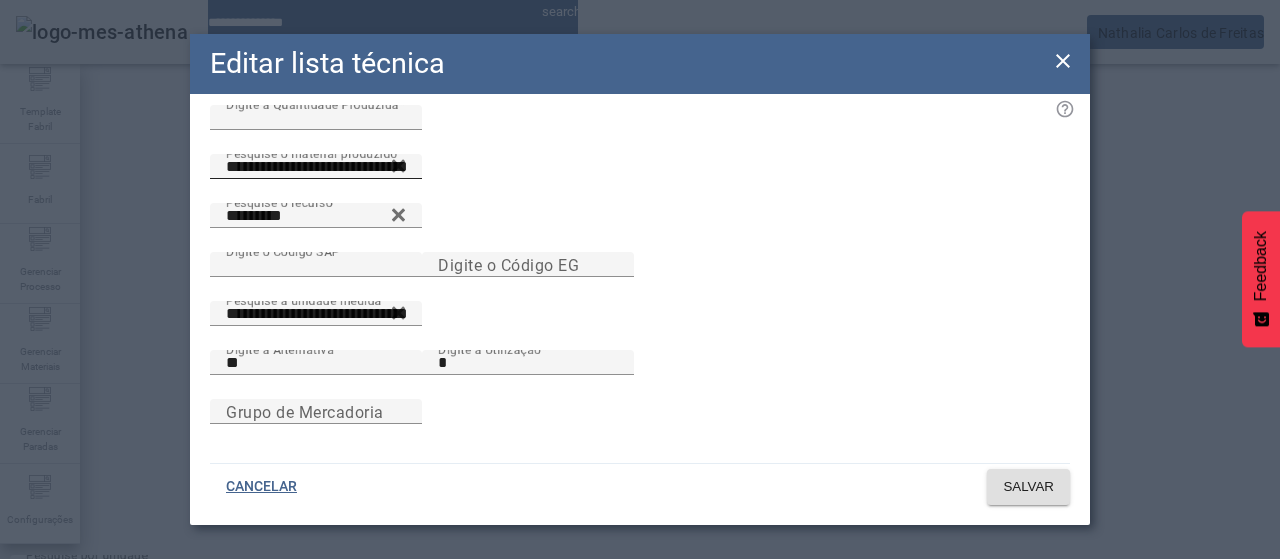 scroll, scrollTop: 144, scrollLeft: 0, axis: vertical 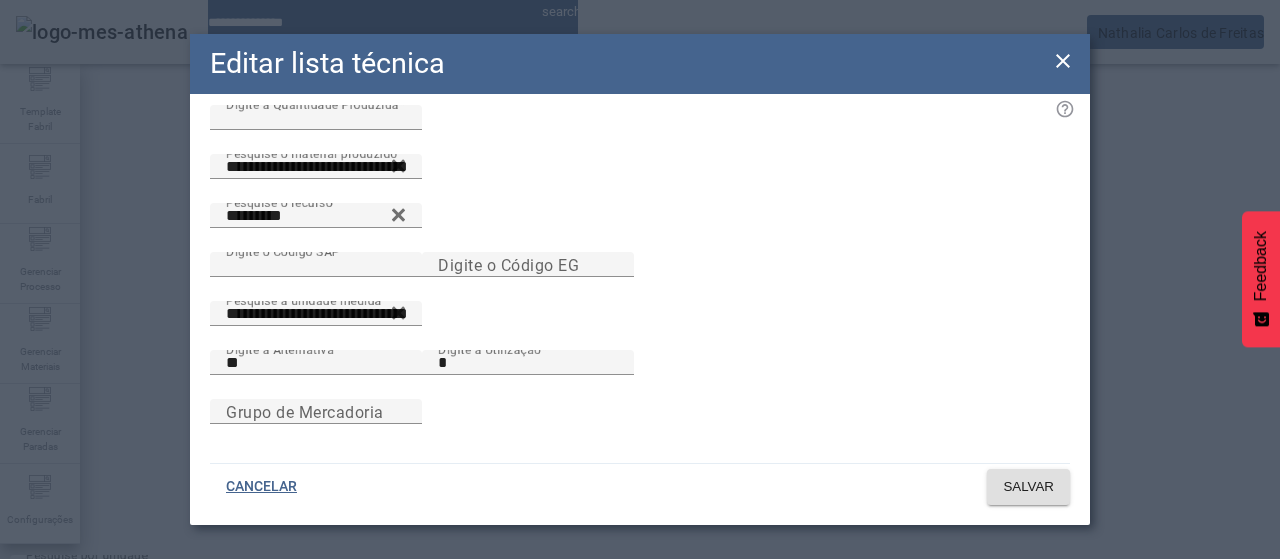 click 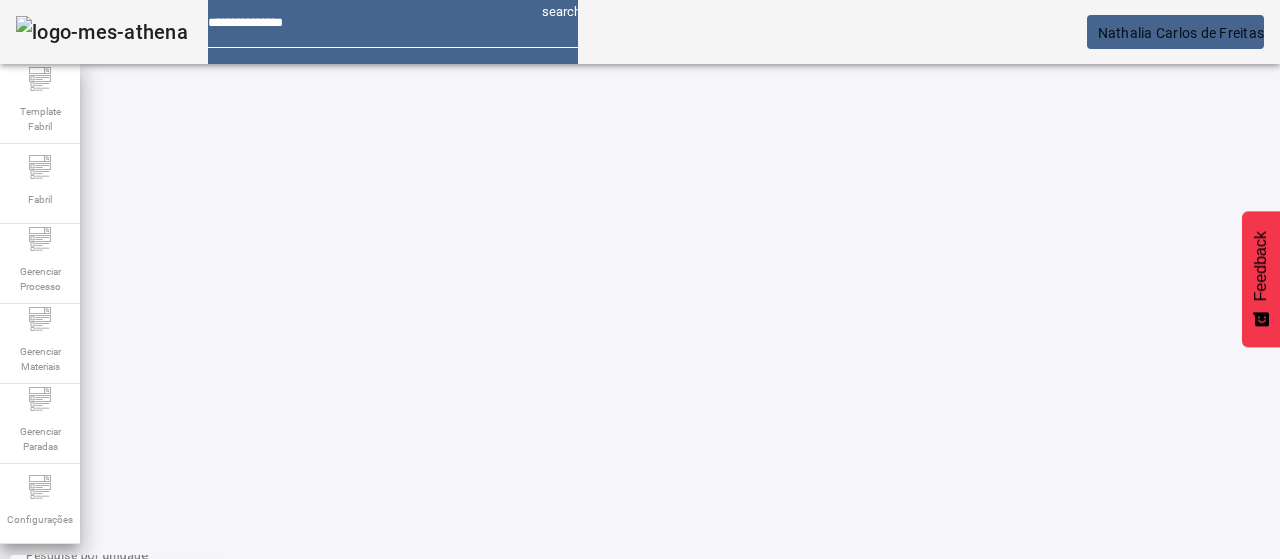 click on "EDITAR" at bounding box center (353, 808) 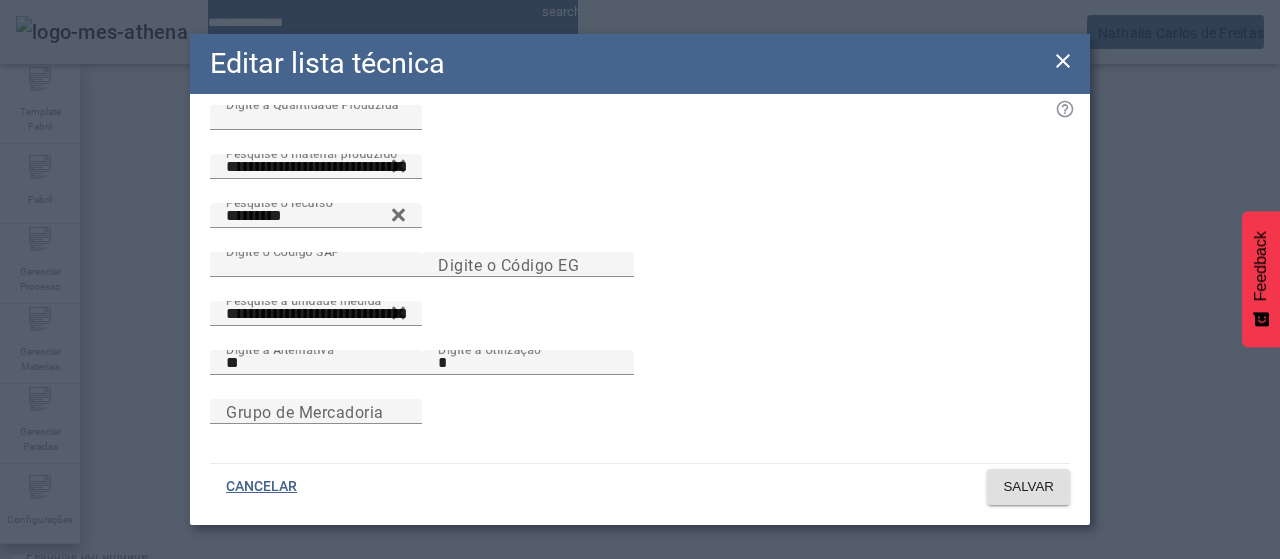 scroll, scrollTop: 144, scrollLeft: 0, axis: vertical 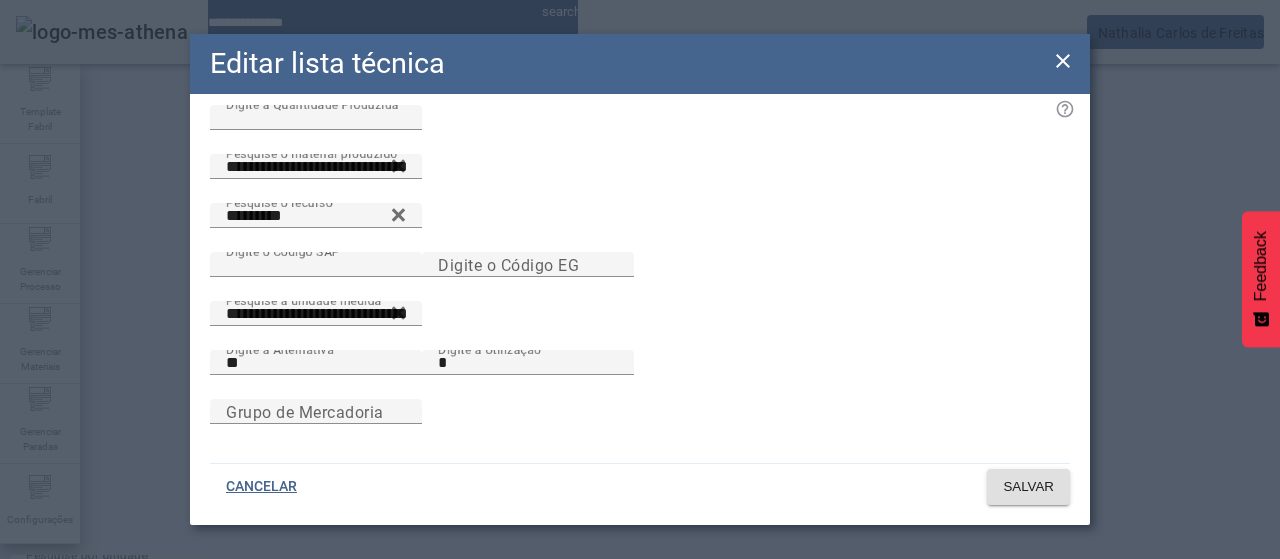 click 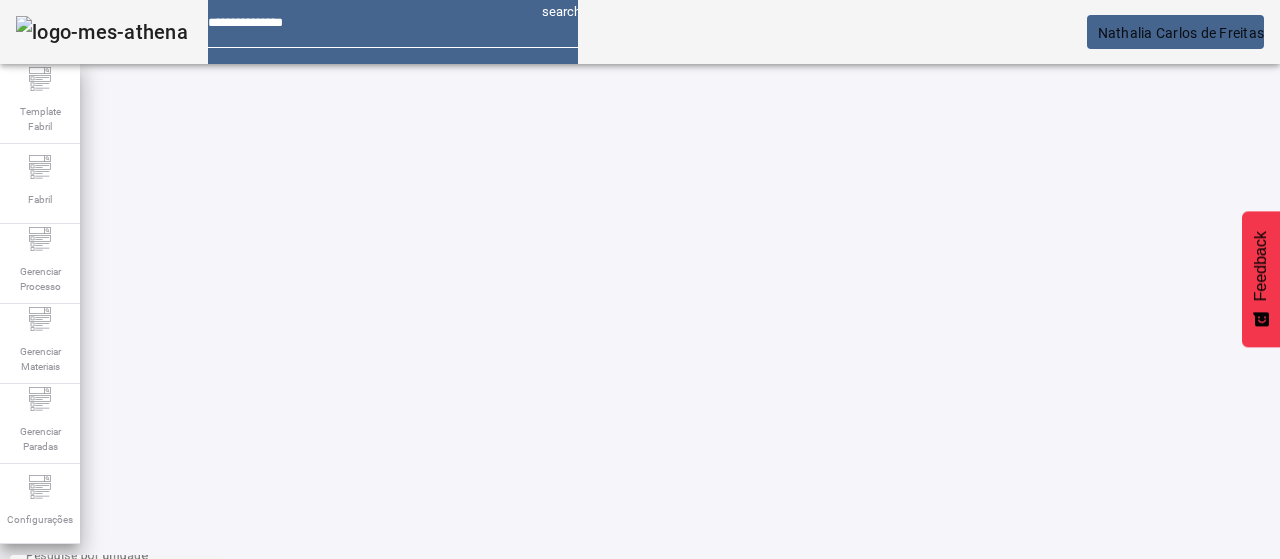 click on "EDITAR" at bounding box center (353, 808) 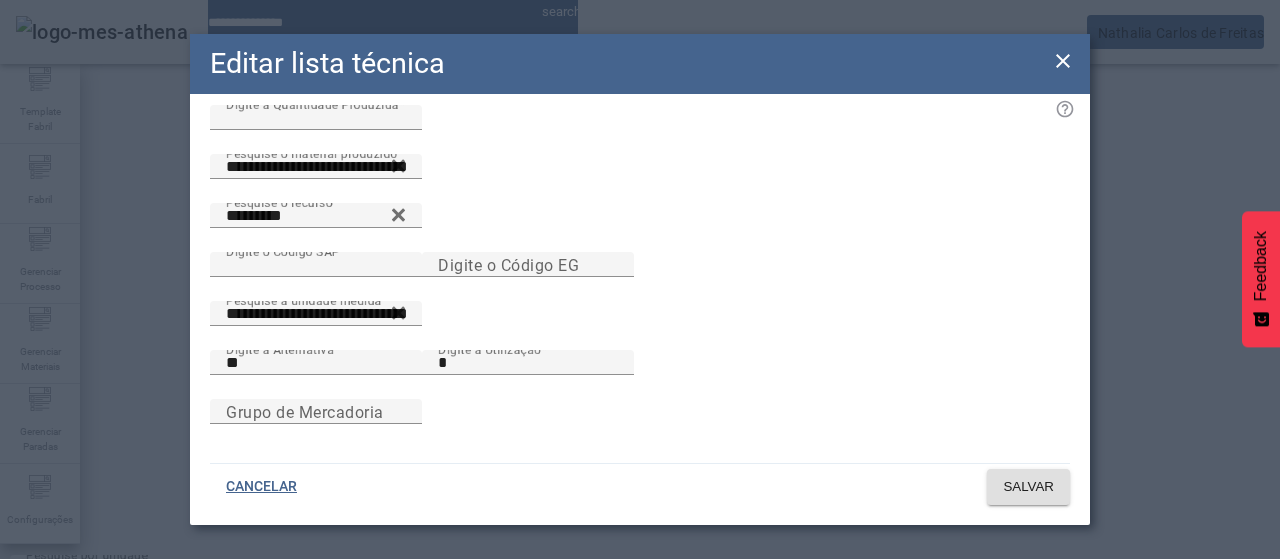 scroll, scrollTop: 144, scrollLeft: 0, axis: vertical 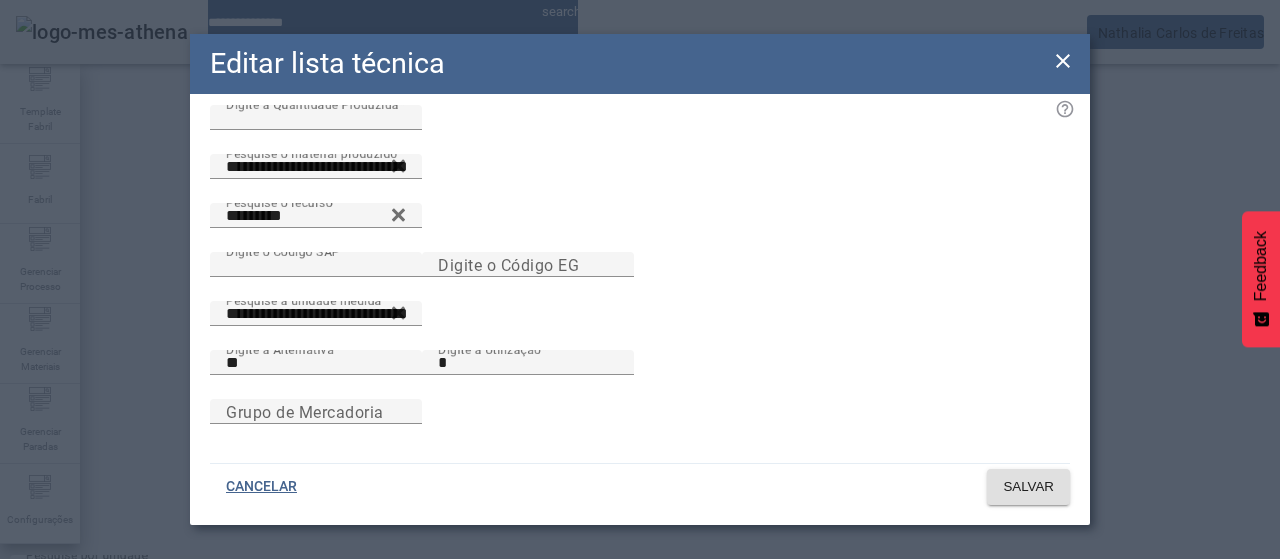drag, startPoint x: 1061, startPoint y: 59, endPoint x: 726, endPoint y: 165, distance: 351.37018 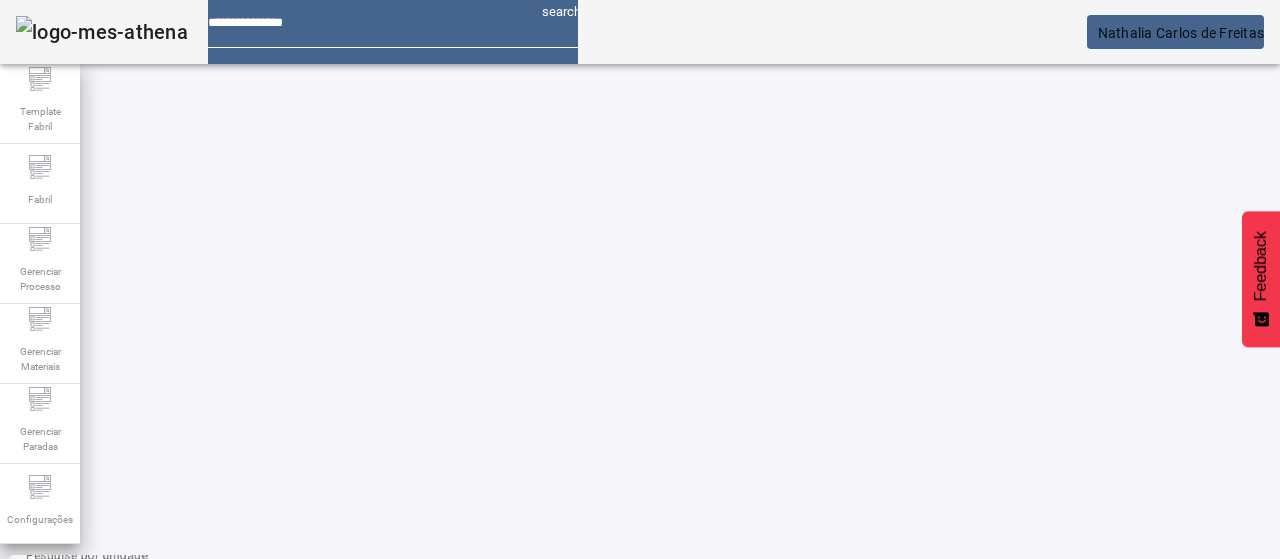 click on "EDITAR" at bounding box center [353, 808] 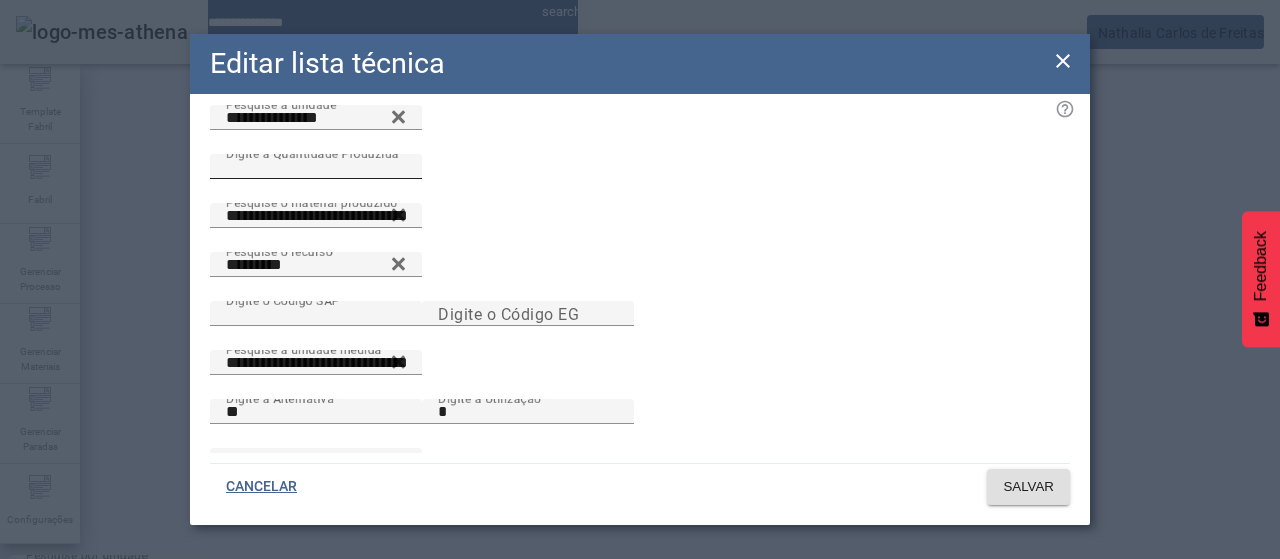 scroll, scrollTop: 100, scrollLeft: 0, axis: vertical 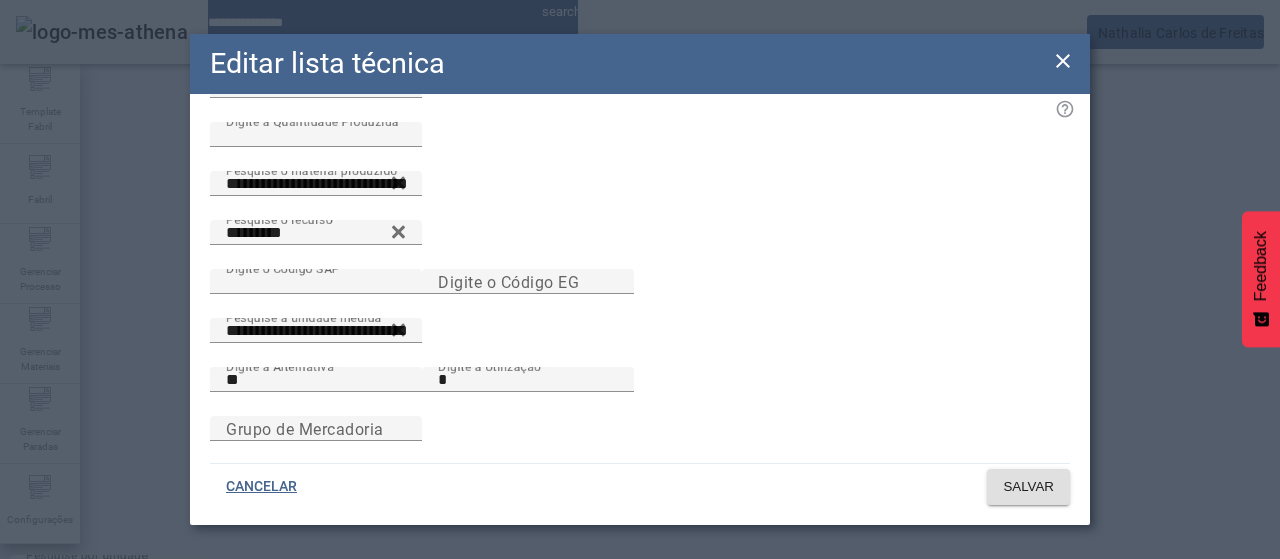 drag, startPoint x: 1068, startPoint y: 65, endPoint x: 746, endPoint y: 277, distance: 385.523 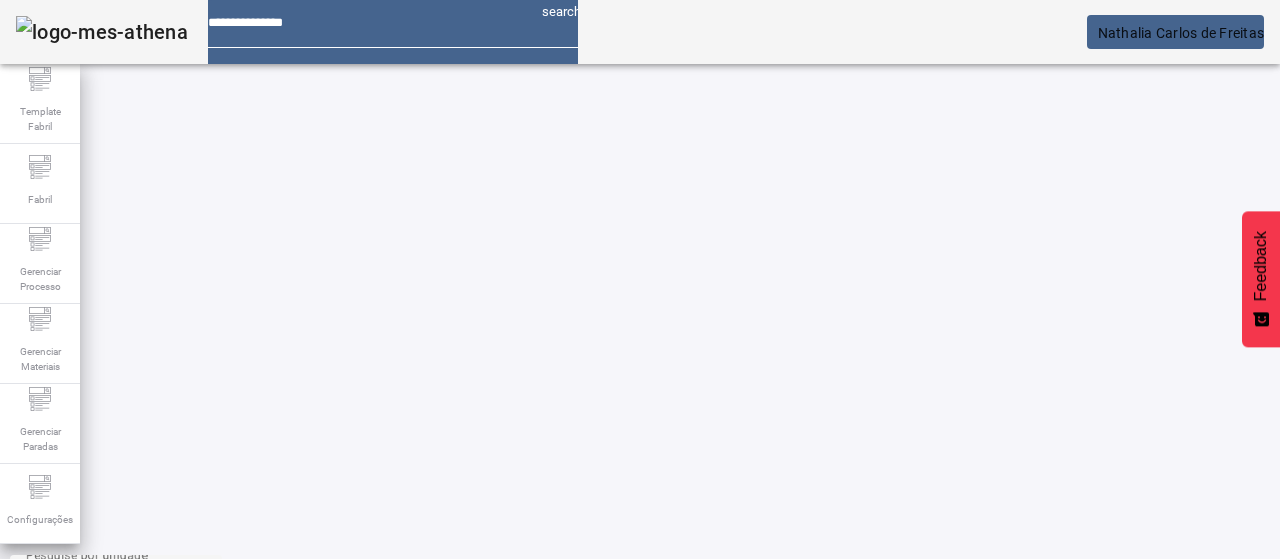 click on "EDITAR" at bounding box center [353, 808] 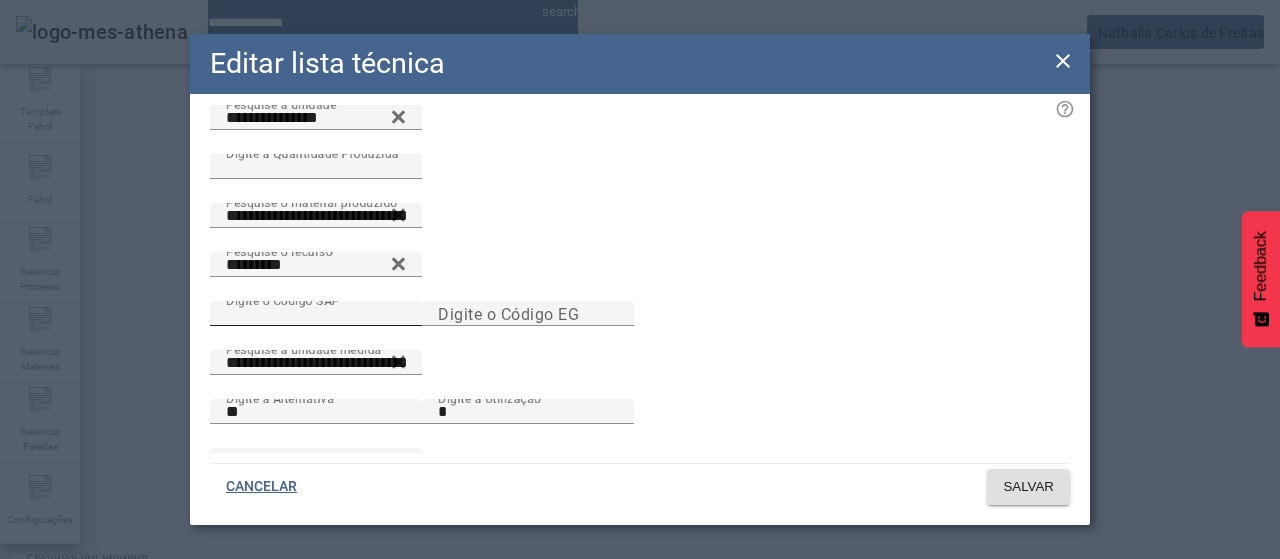 scroll, scrollTop: 100, scrollLeft: 0, axis: vertical 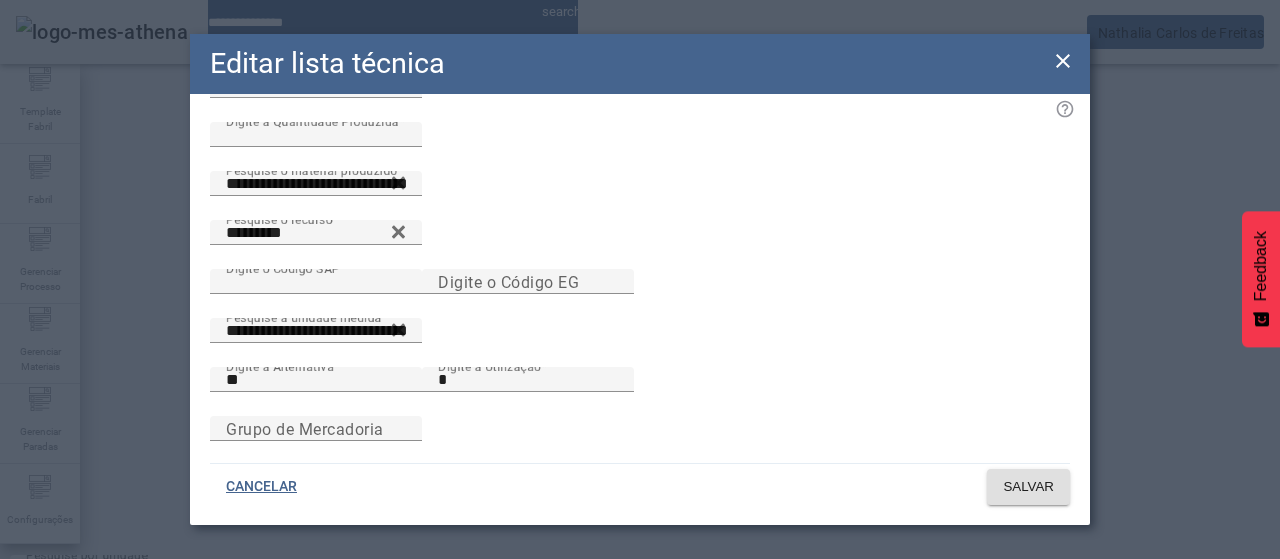 drag, startPoint x: 1064, startPoint y: 59, endPoint x: 909, endPoint y: 190, distance: 202.94334 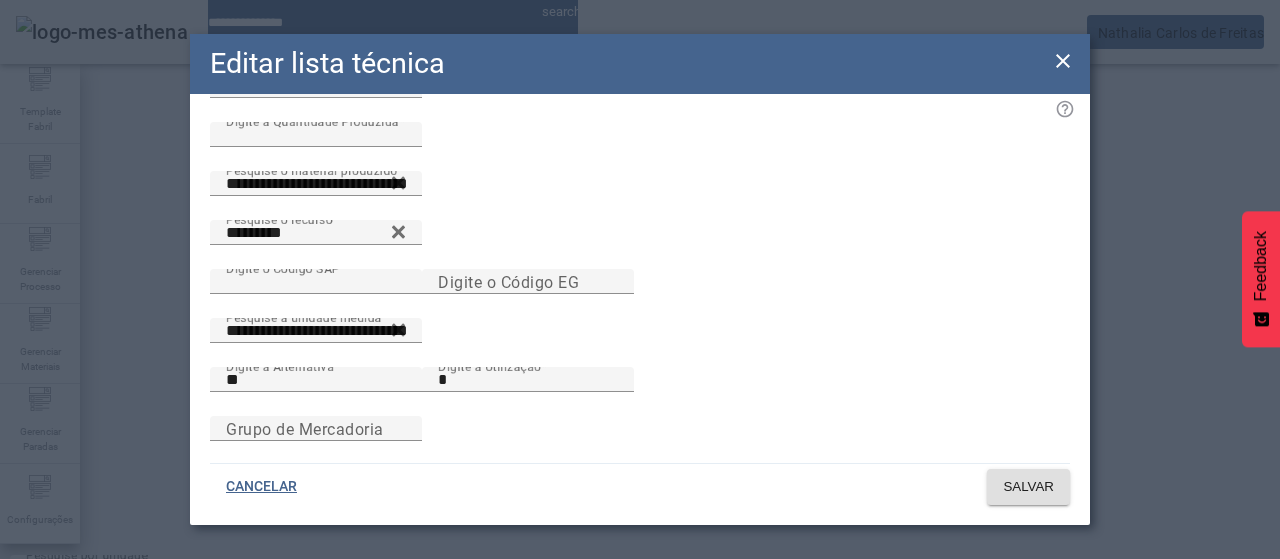 click 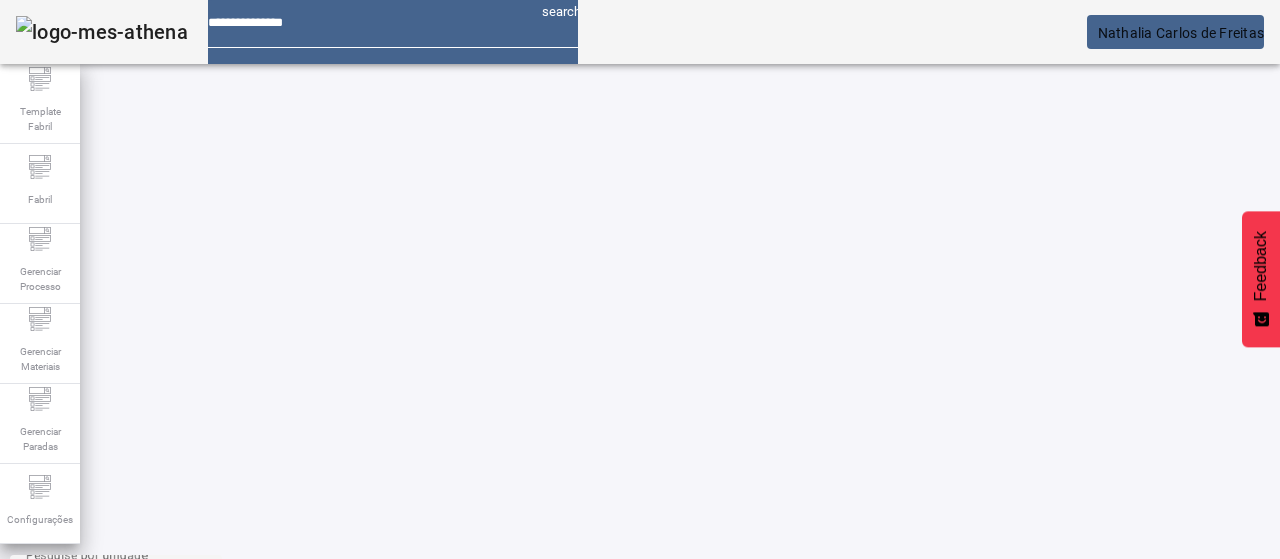click on "EDITAR" at bounding box center (353, 808) 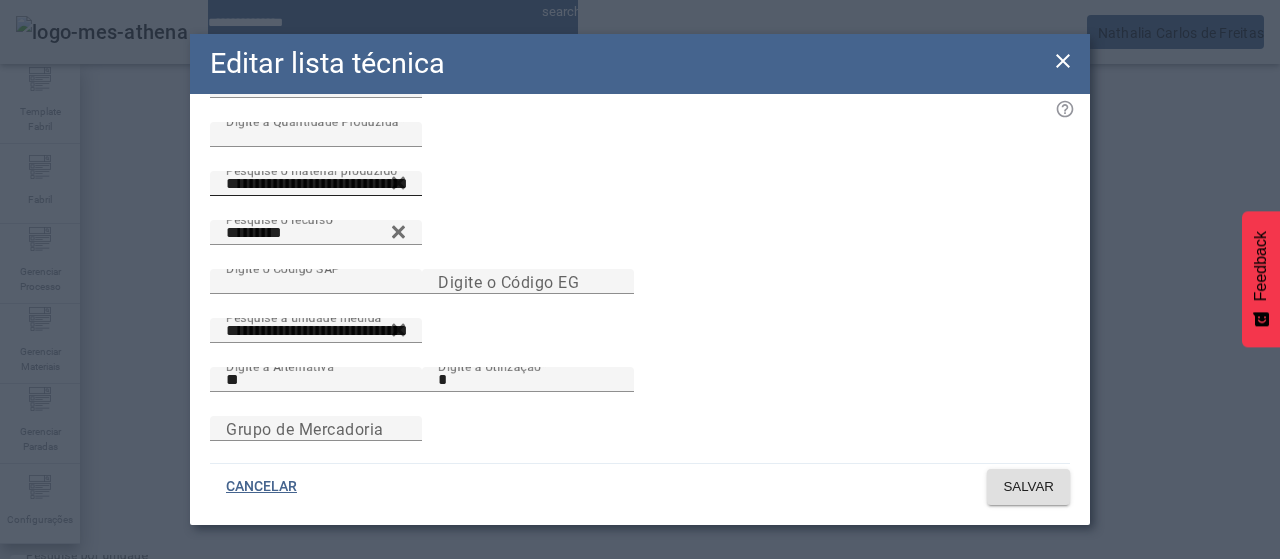 scroll, scrollTop: 0, scrollLeft: 0, axis: both 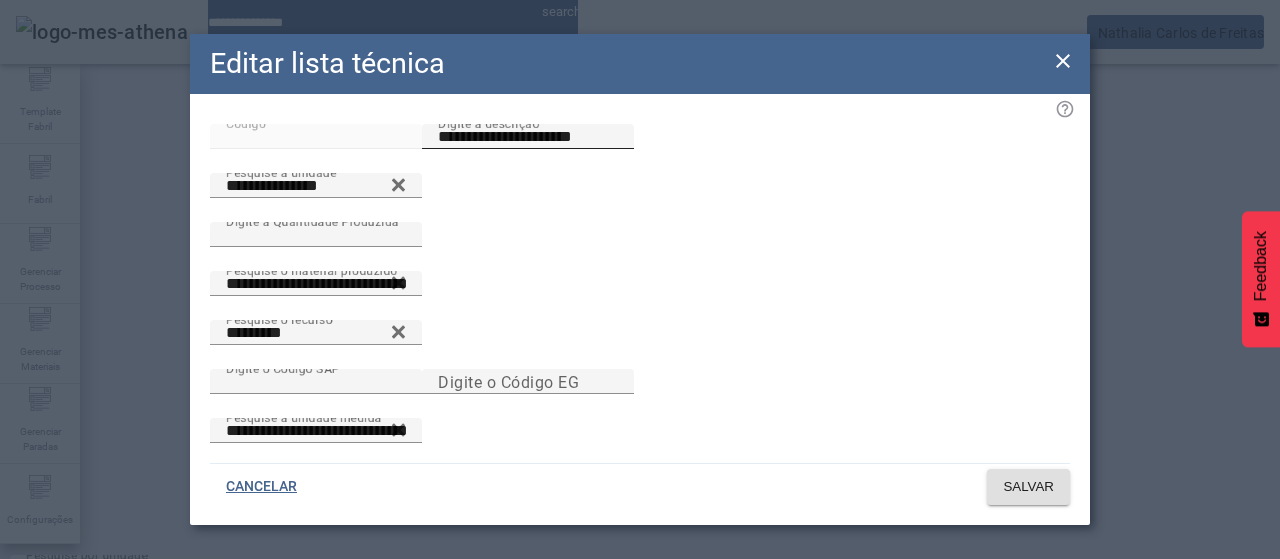 click on "**********" at bounding box center (528, 137) 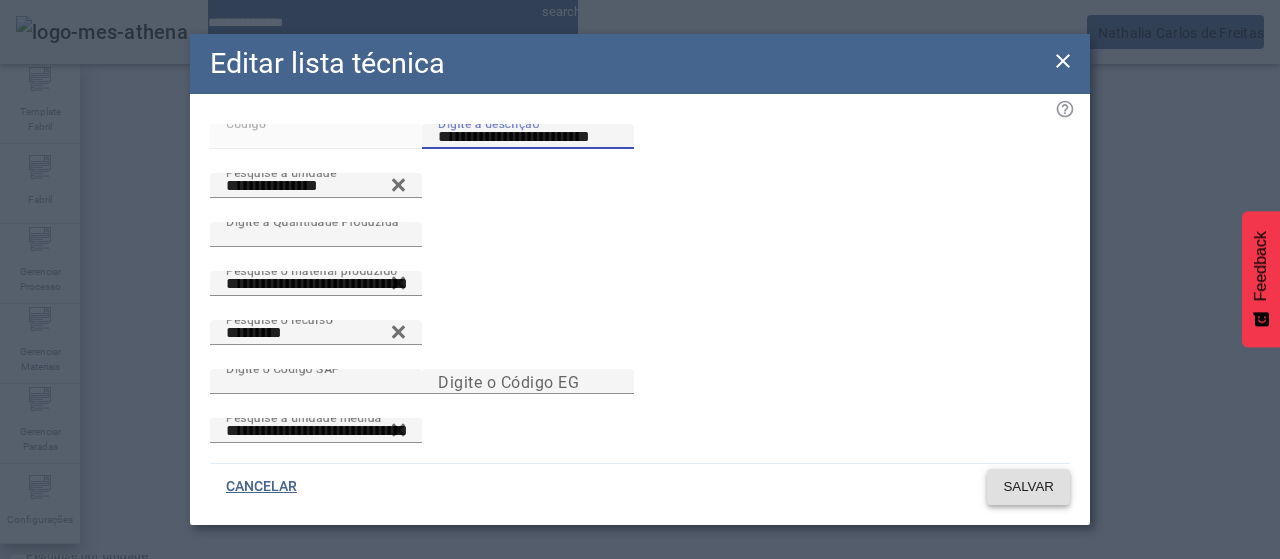 click 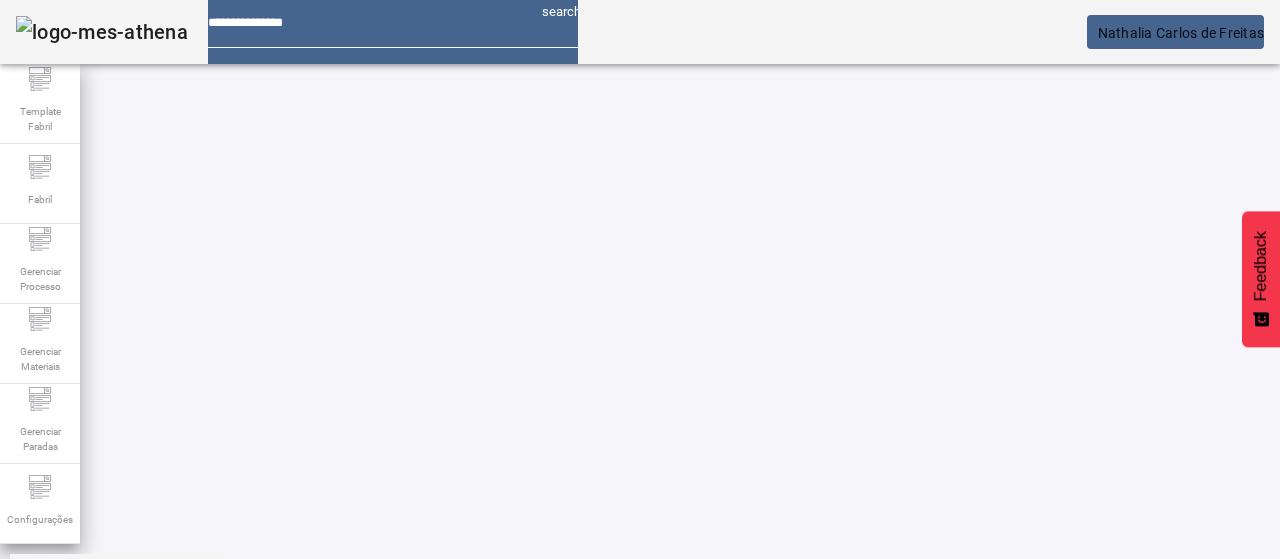 scroll, scrollTop: 218, scrollLeft: 0, axis: vertical 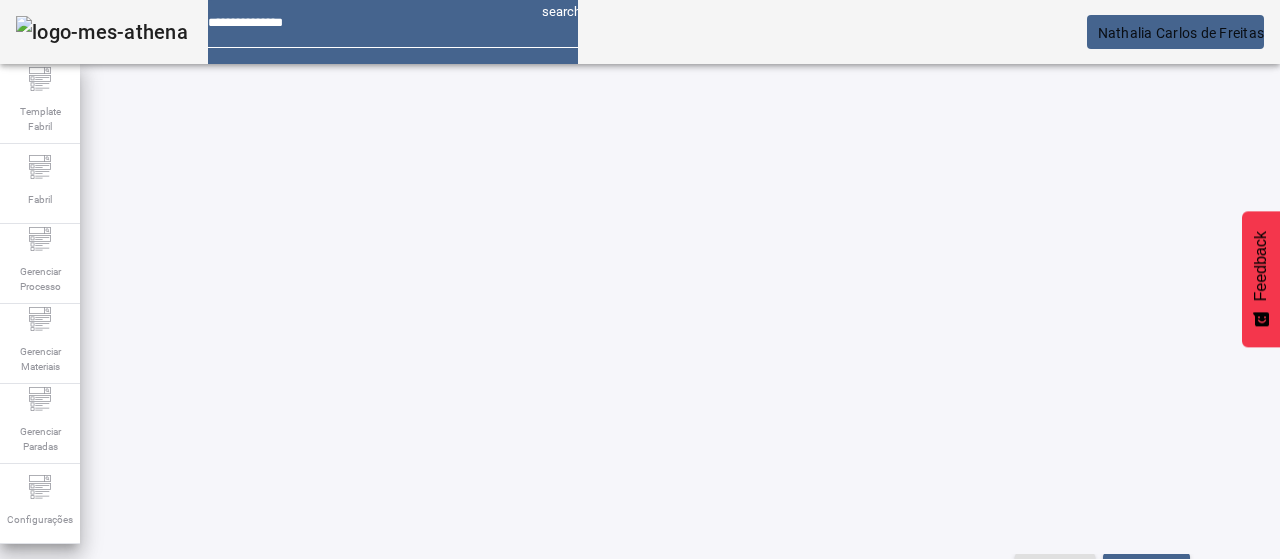 click at bounding box center (572, 708) 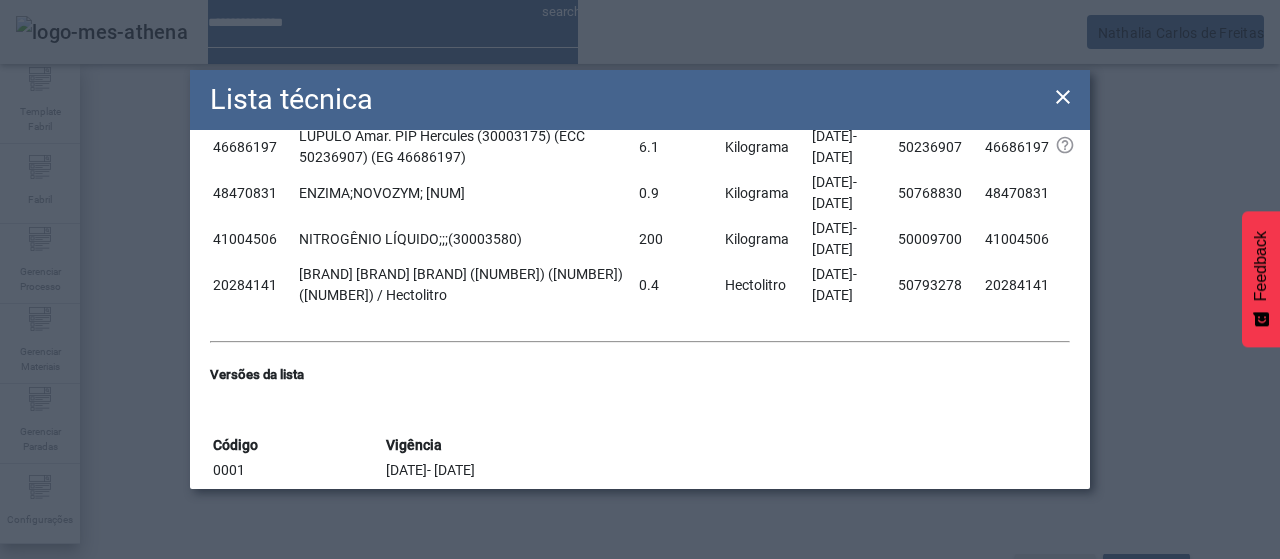 scroll, scrollTop: 1000, scrollLeft: 0, axis: vertical 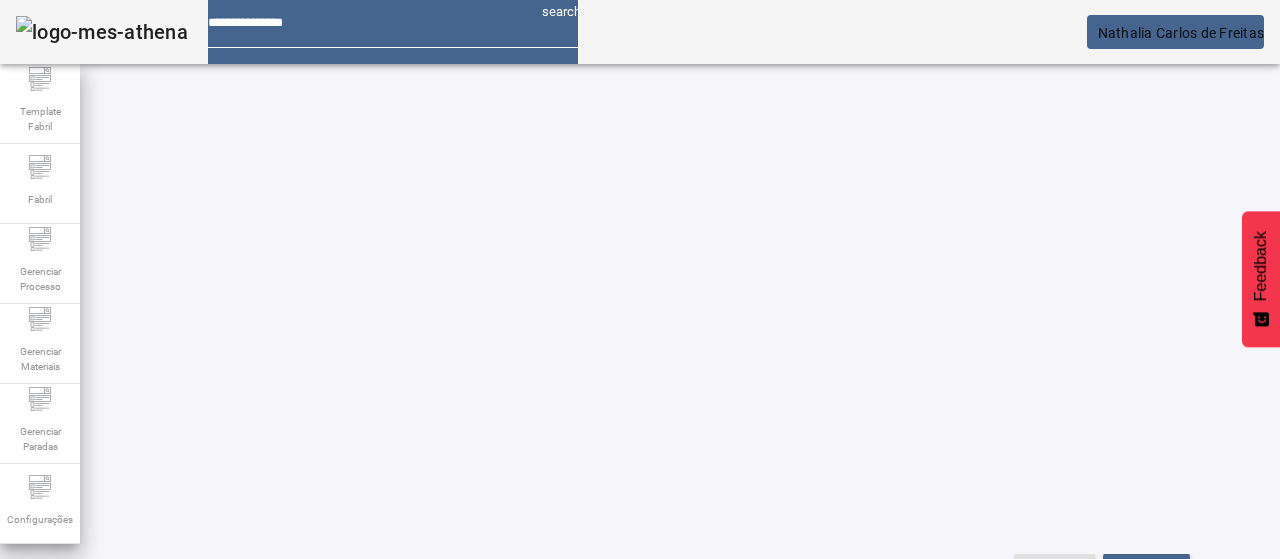 click at bounding box center [572, 708] 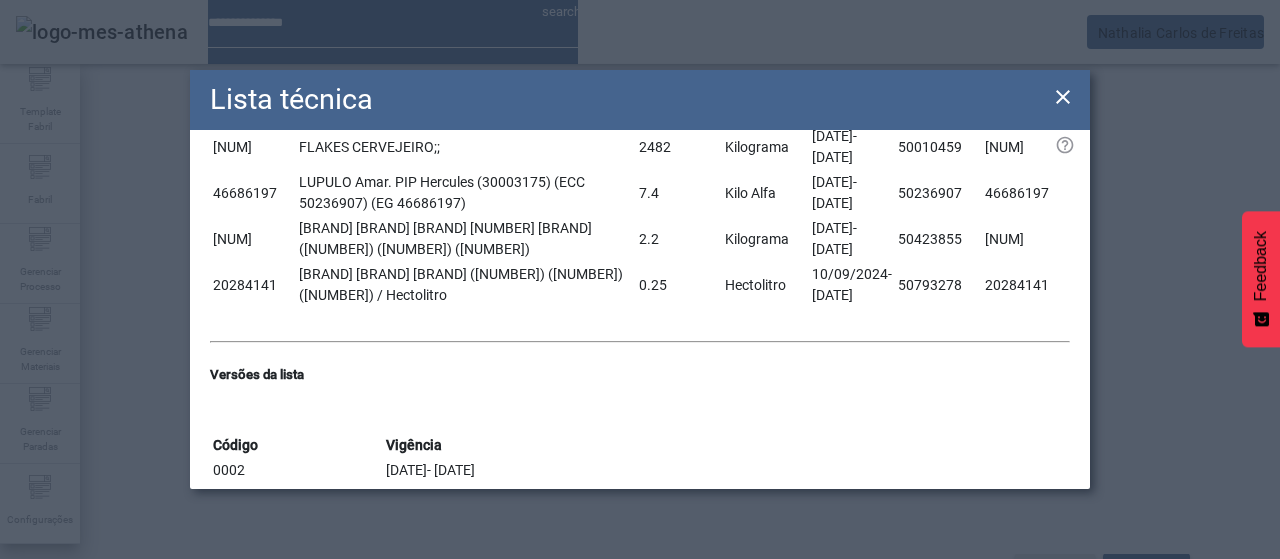 scroll, scrollTop: 1100, scrollLeft: 0, axis: vertical 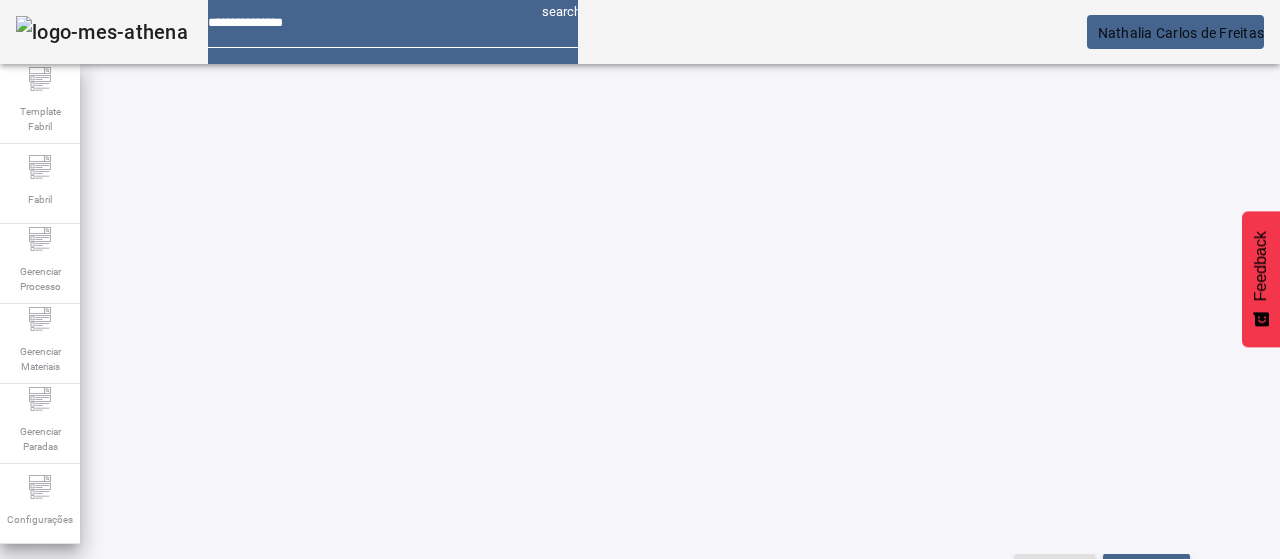 click on "EDITAR" at bounding box center [353, 708] 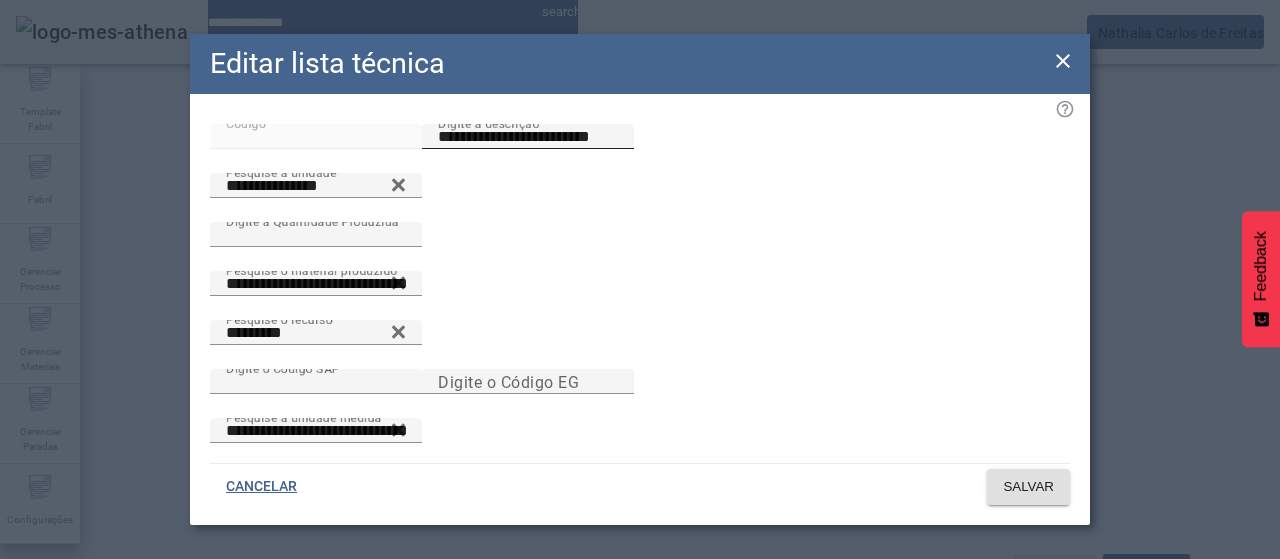 drag, startPoint x: 650, startPoint y: 159, endPoint x: 680, endPoint y: 152, distance: 30.805843 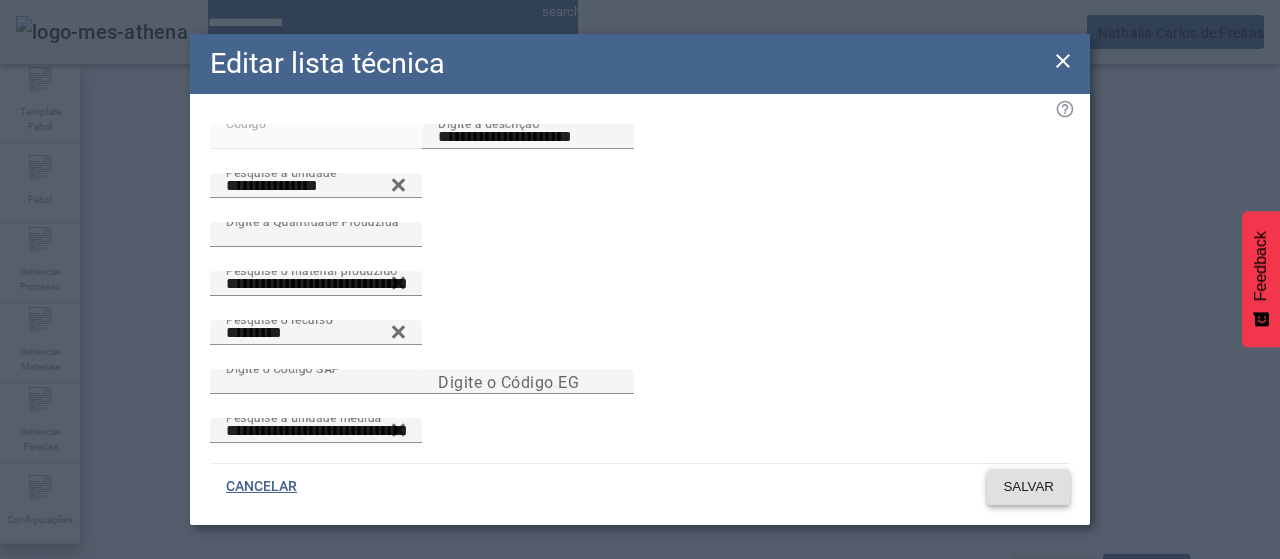 click on "SALVAR" 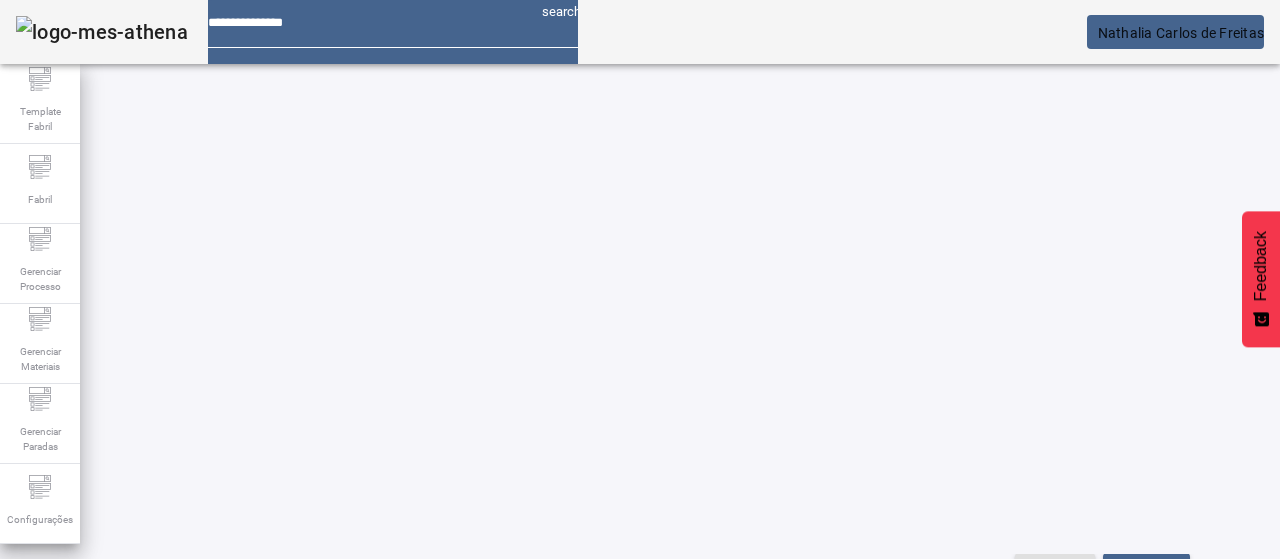 click on "EDITAR" at bounding box center (353, 708) 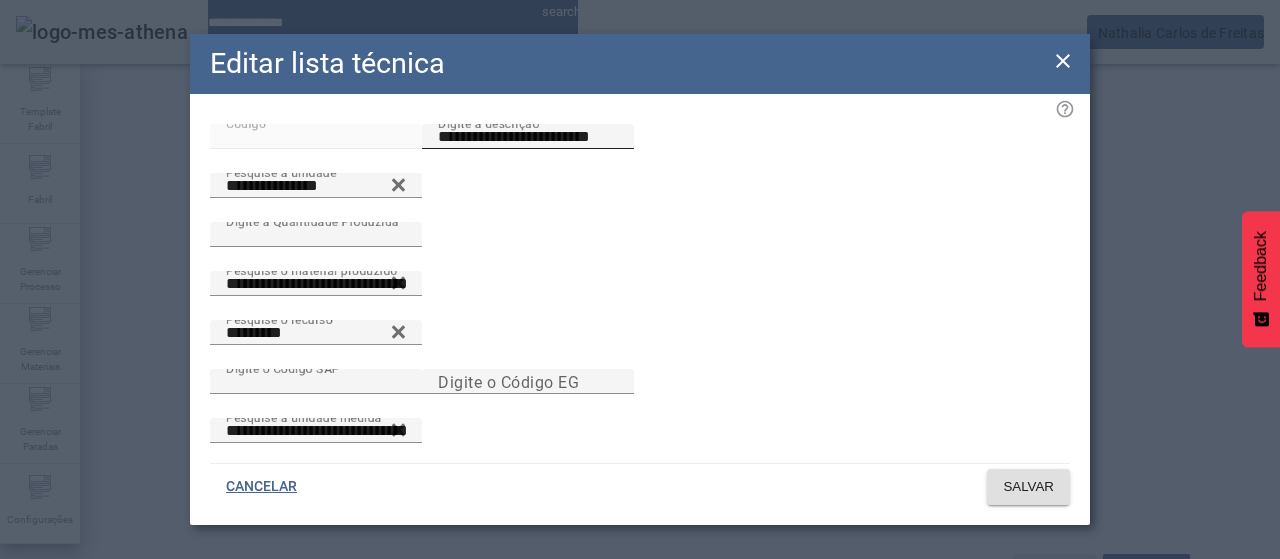 drag, startPoint x: 676, startPoint y: 153, endPoint x: 714, endPoint y: 147, distance: 38.470768 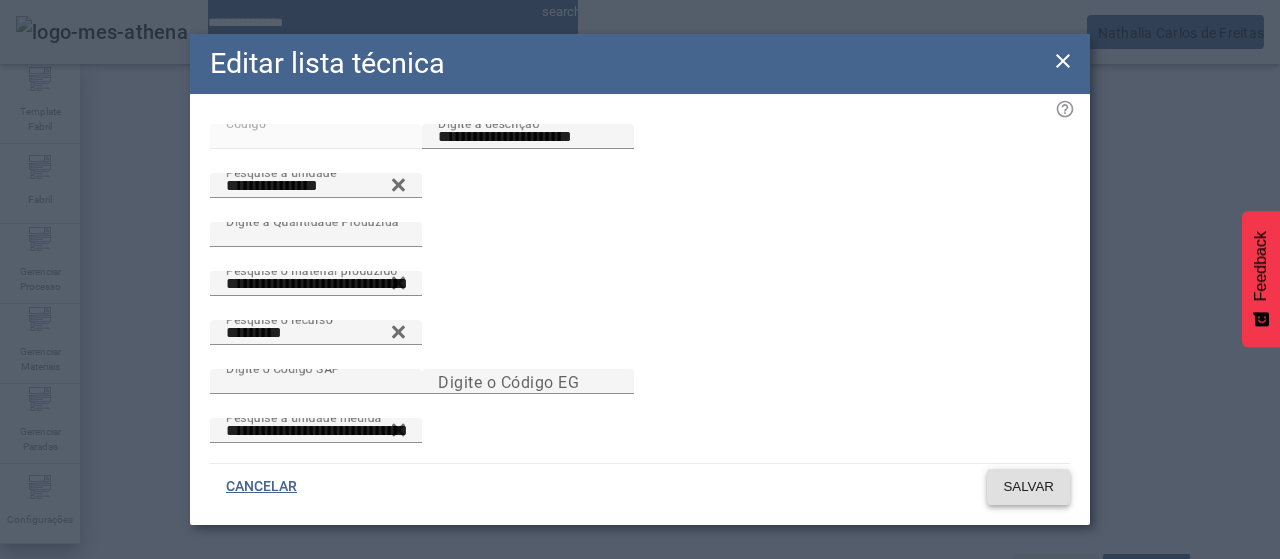 click on "SALVAR" 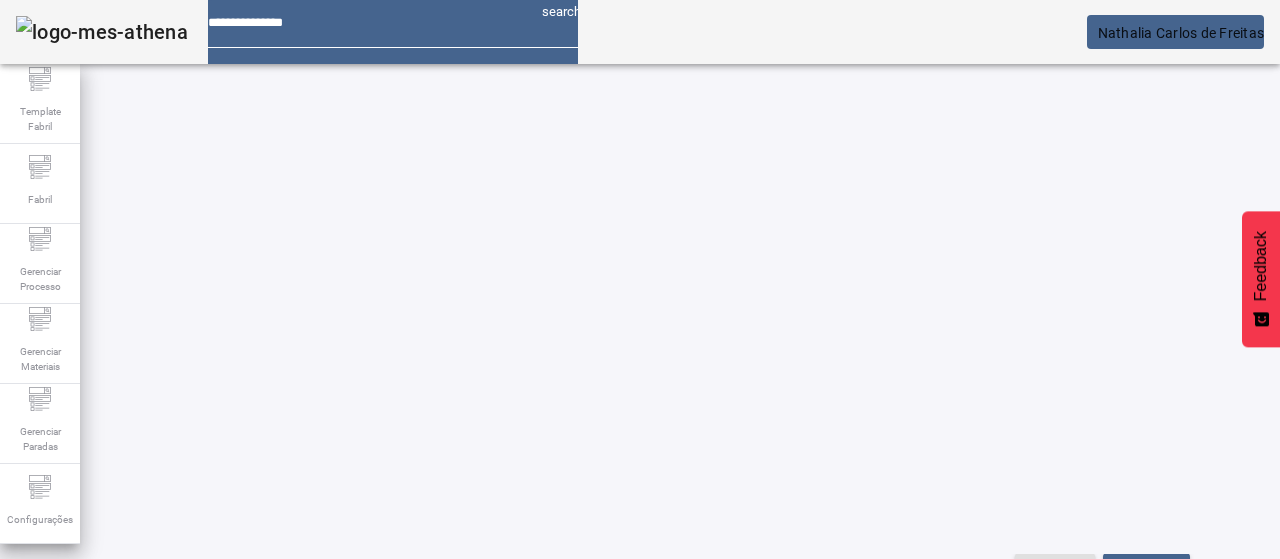 drag, startPoint x: 150, startPoint y: 467, endPoint x: 387, endPoint y: 409, distance: 243.99385 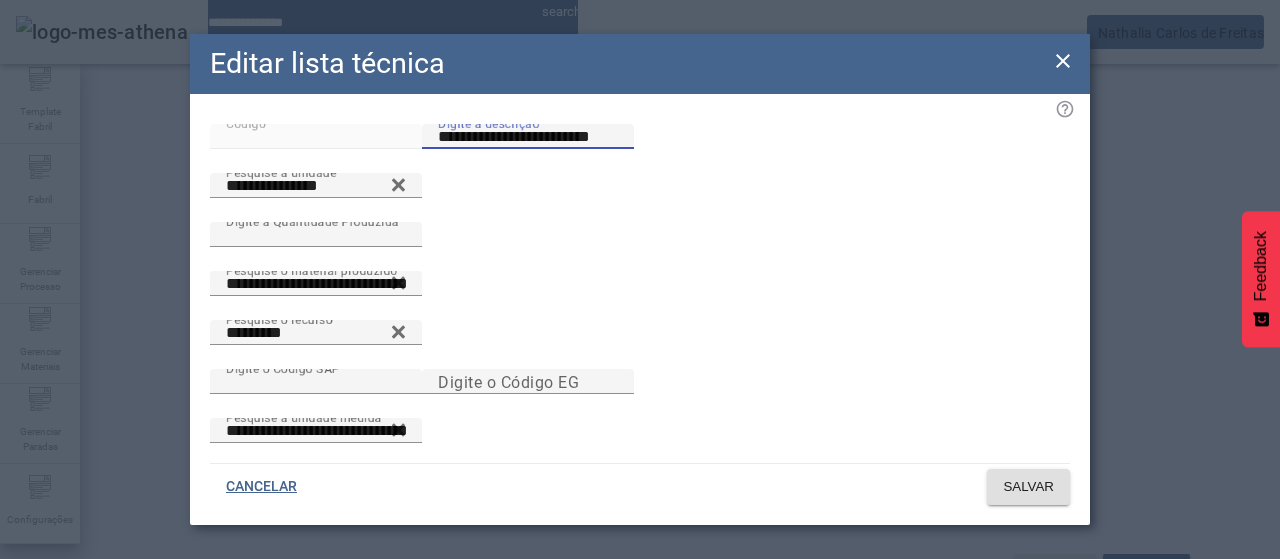 drag, startPoint x: 642, startPoint y: 161, endPoint x: 712, endPoint y: 157, distance: 70.11419 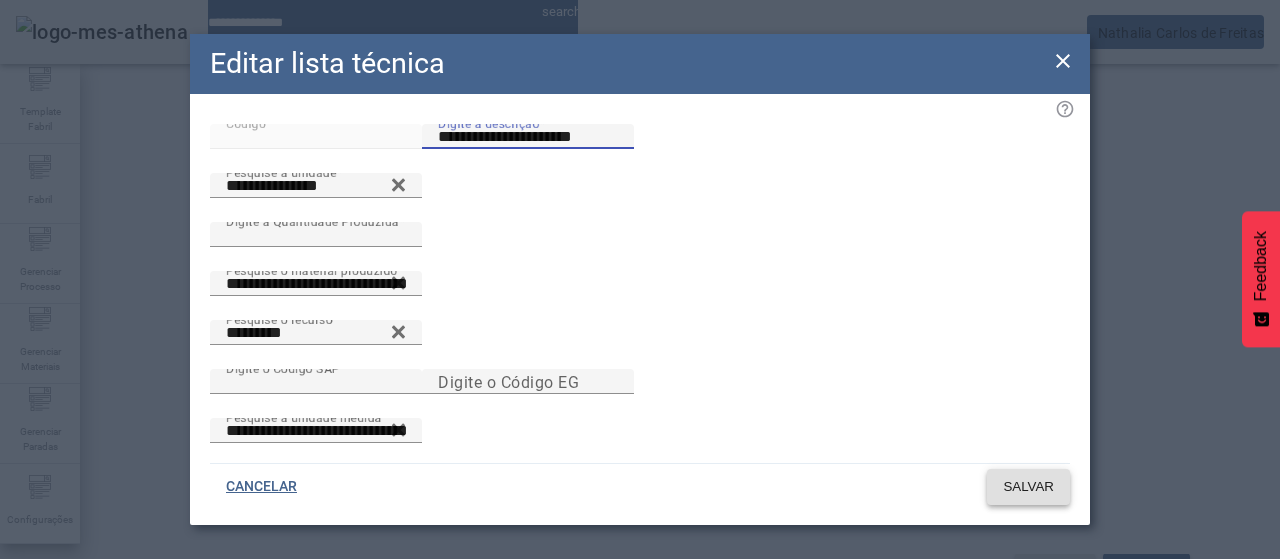 click on "SALVAR" 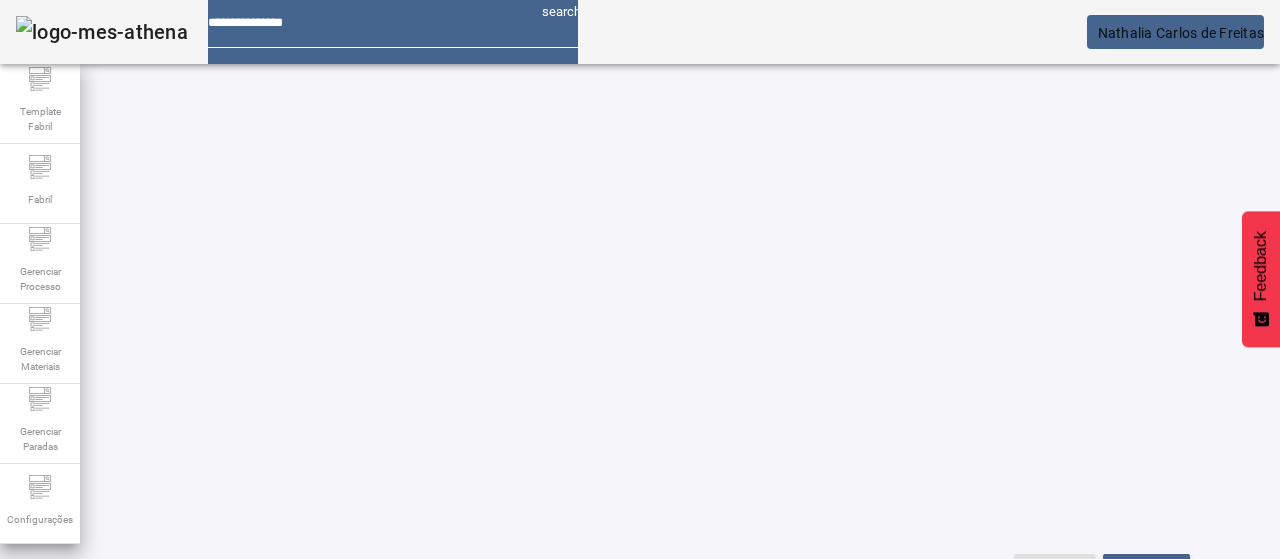 click on "EDITAR" at bounding box center (353, 1008) 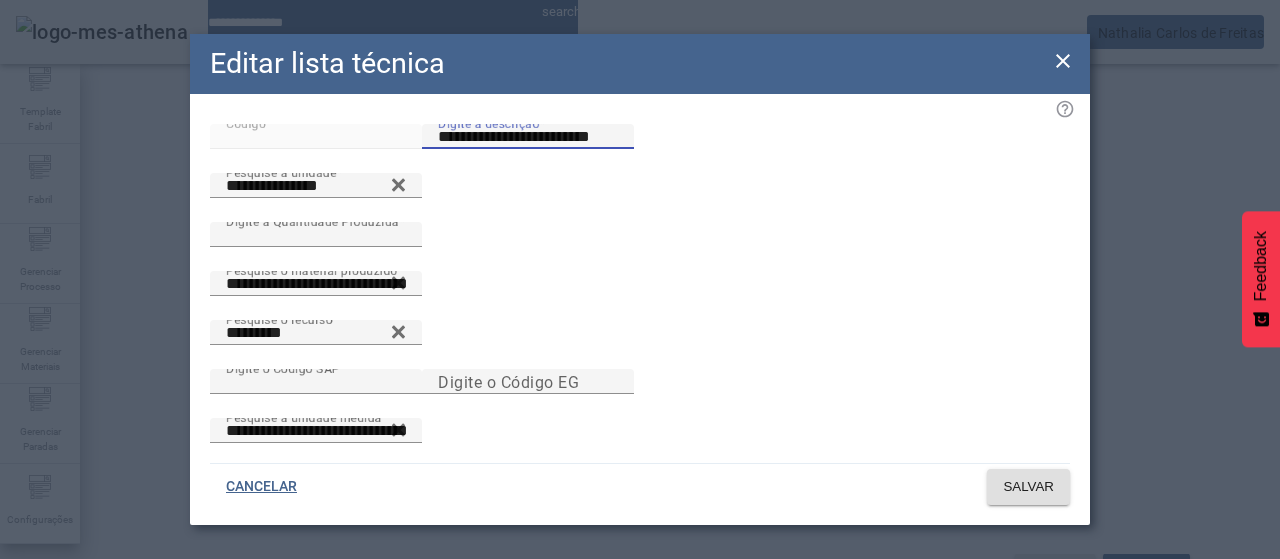 drag, startPoint x: 642, startPoint y: 158, endPoint x: 741, endPoint y: 162, distance: 99.08077 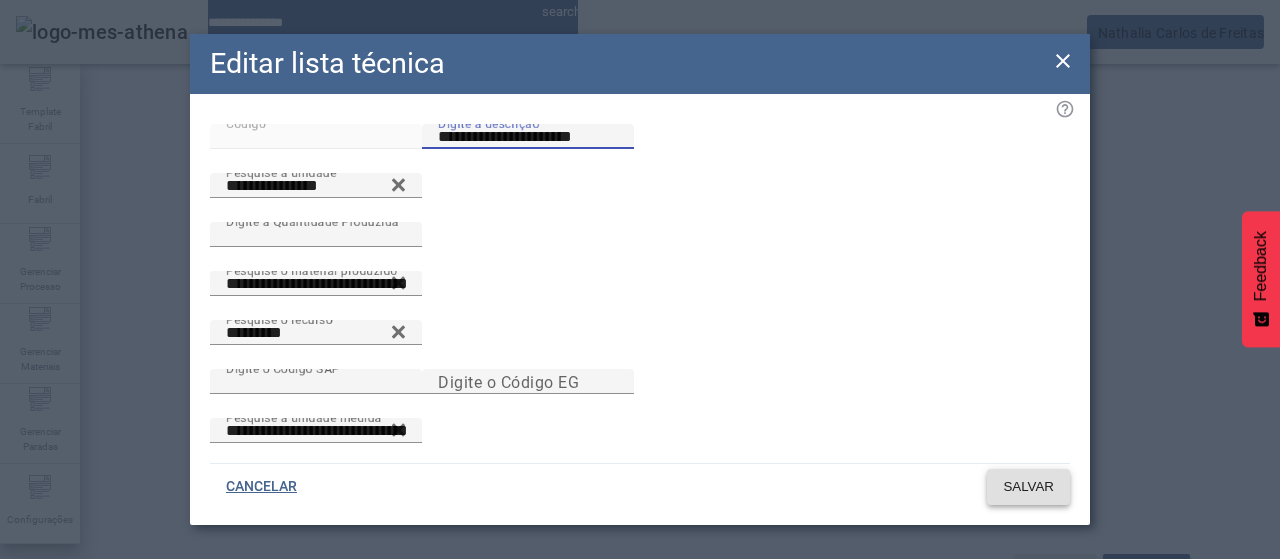 click on "SALVAR" 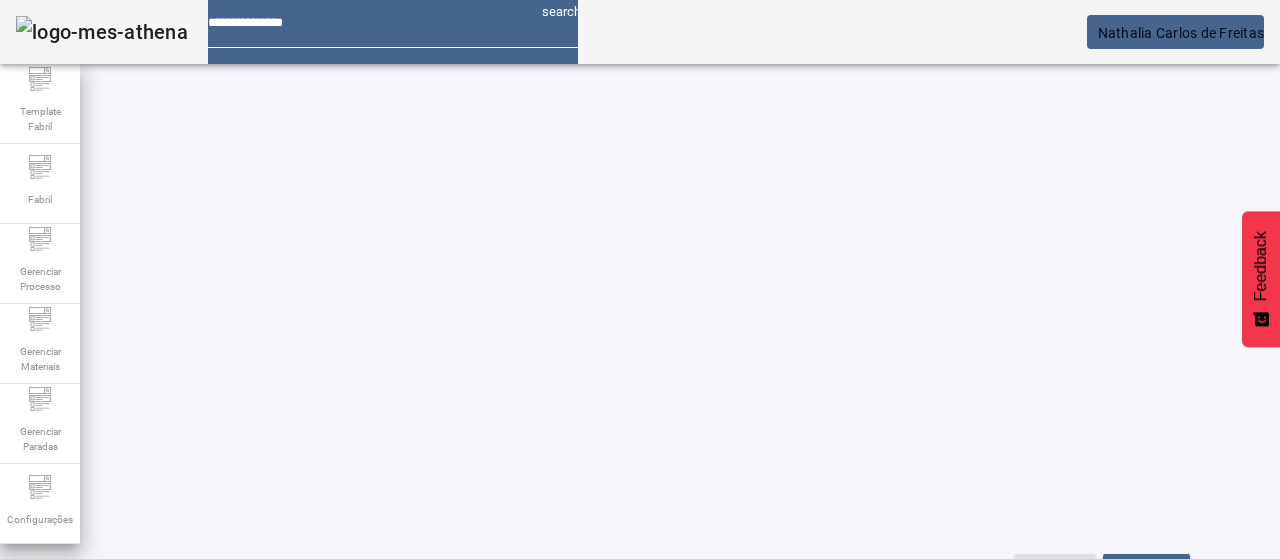 click at bounding box center (353, 708) 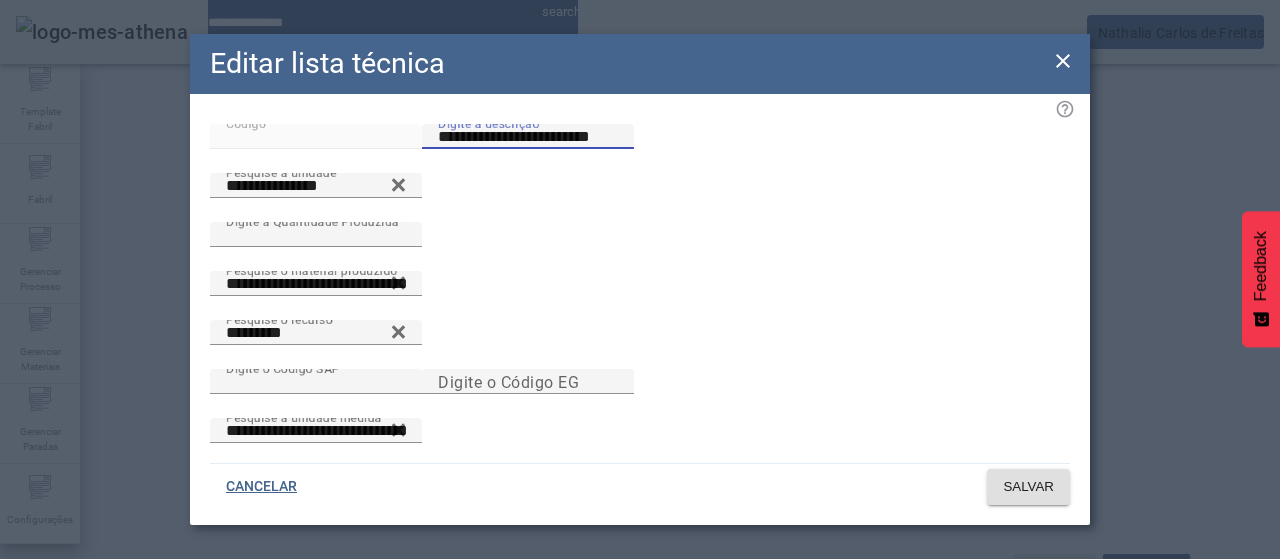 drag, startPoint x: 642, startPoint y: 155, endPoint x: 757, endPoint y: 149, distance: 115.15642 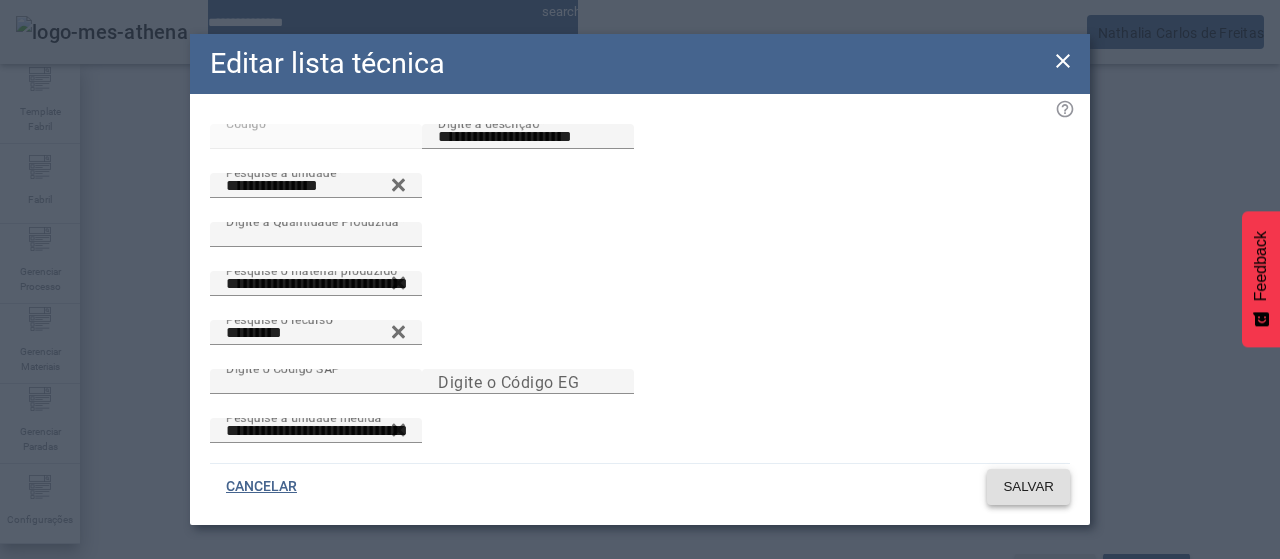 click 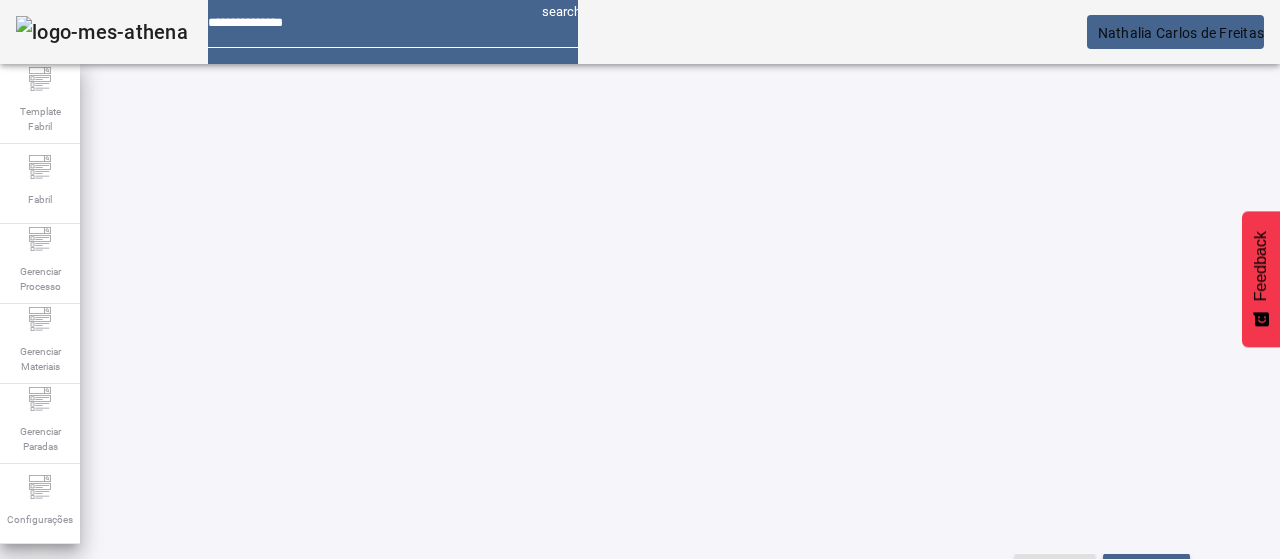 click on "EDITAR" at bounding box center (353, 708) 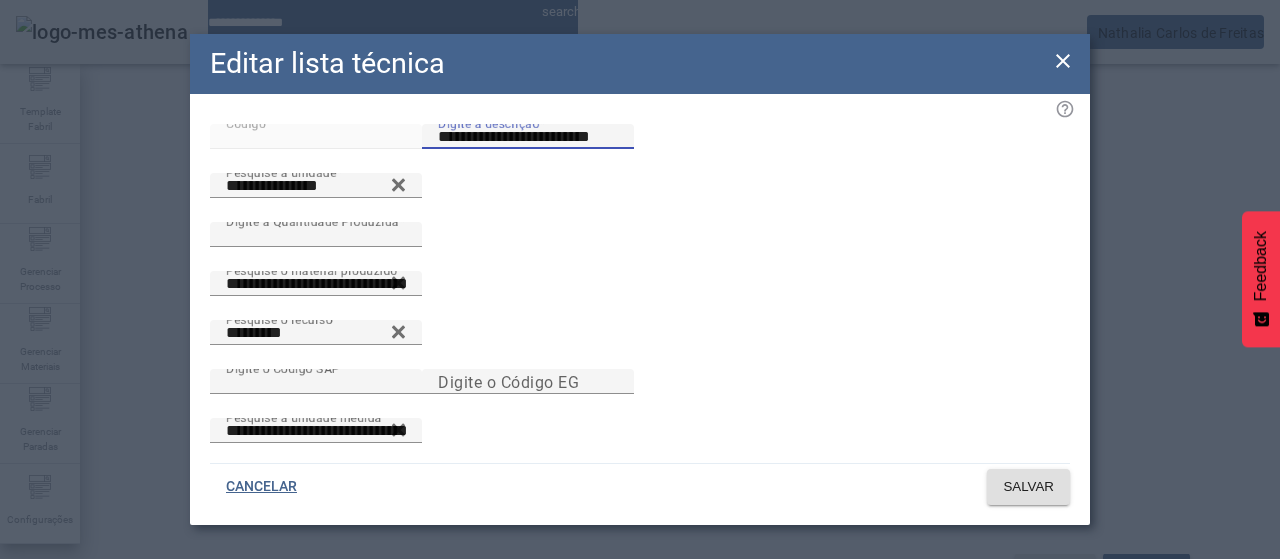 drag, startPoint x: 640, startPoint y: 158, endPoint x: 760, endPoint y: 194, distance: 125.283676 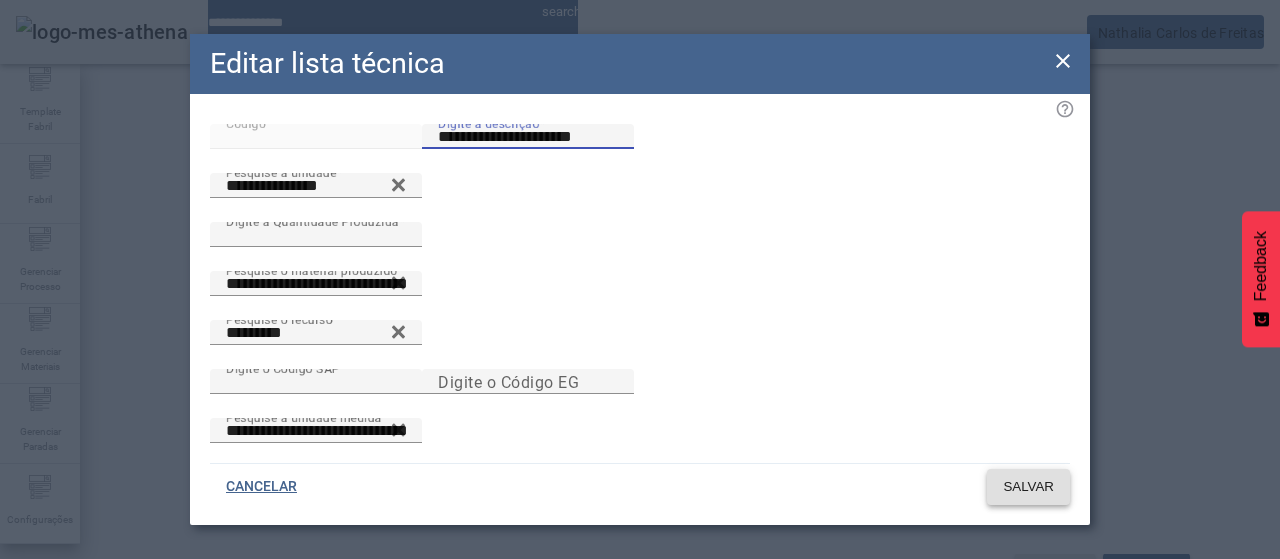 click 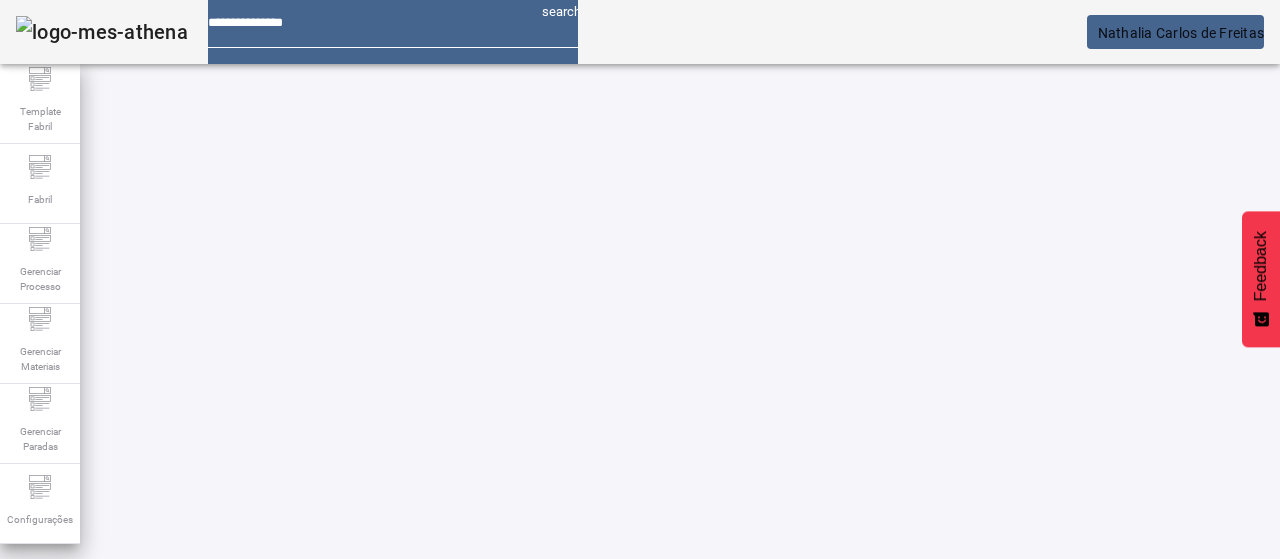 scroll, scrollTop: 0, scrollLeft: 0, axis: both 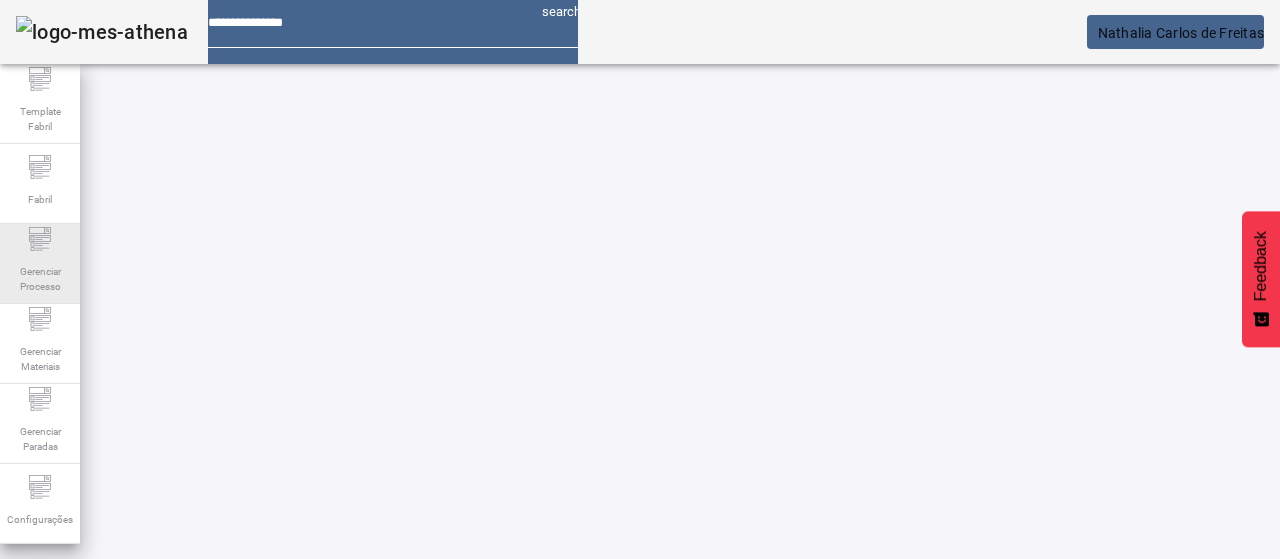click on "Gerenciar Processo" 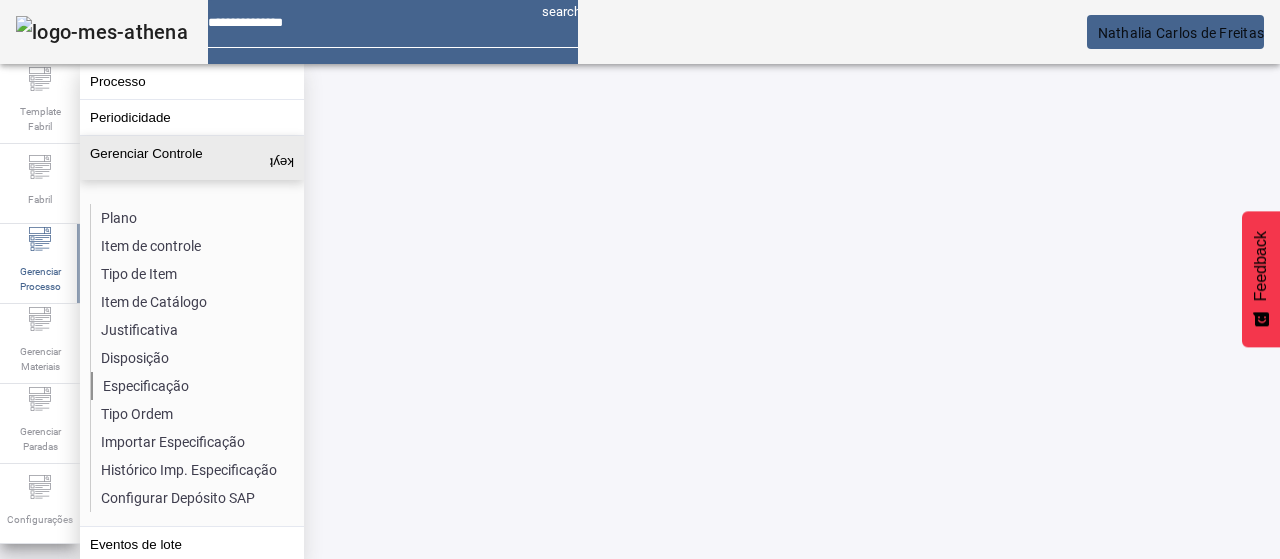 click on "Especificação" 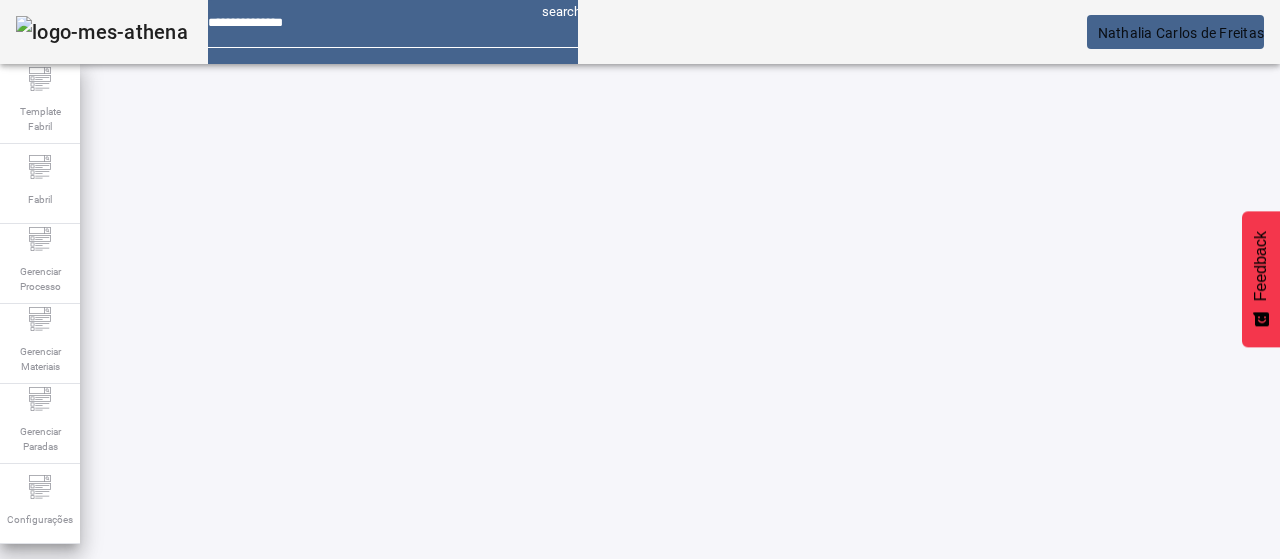click on "Pesquise por item de controle" at bounding box center (137, 600) 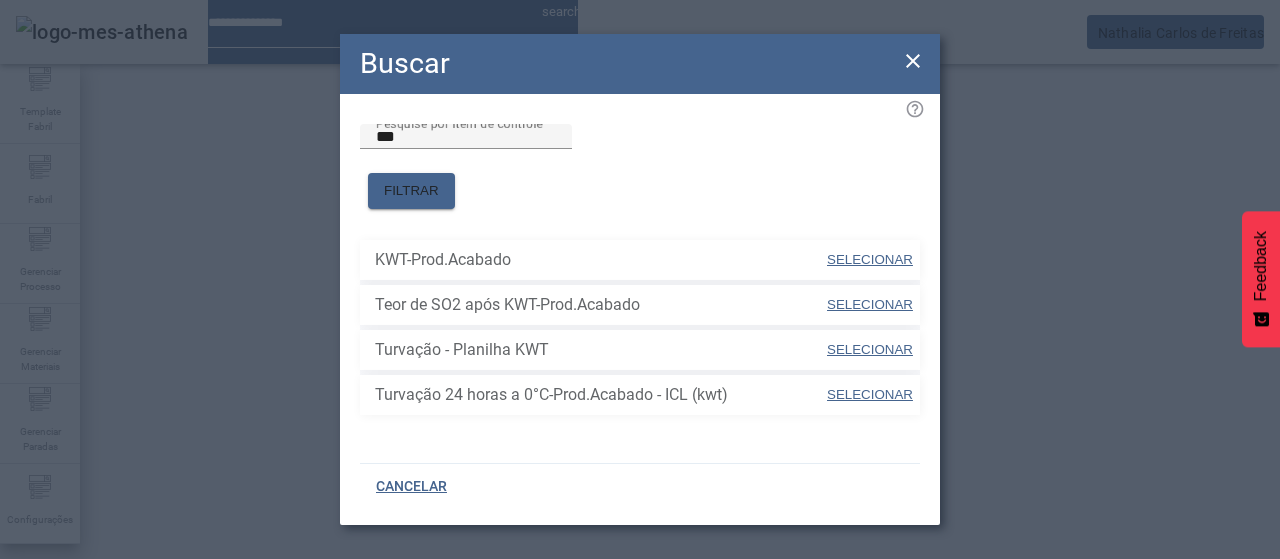 click on "SELECIONAR" at bounding box center (870, 259) 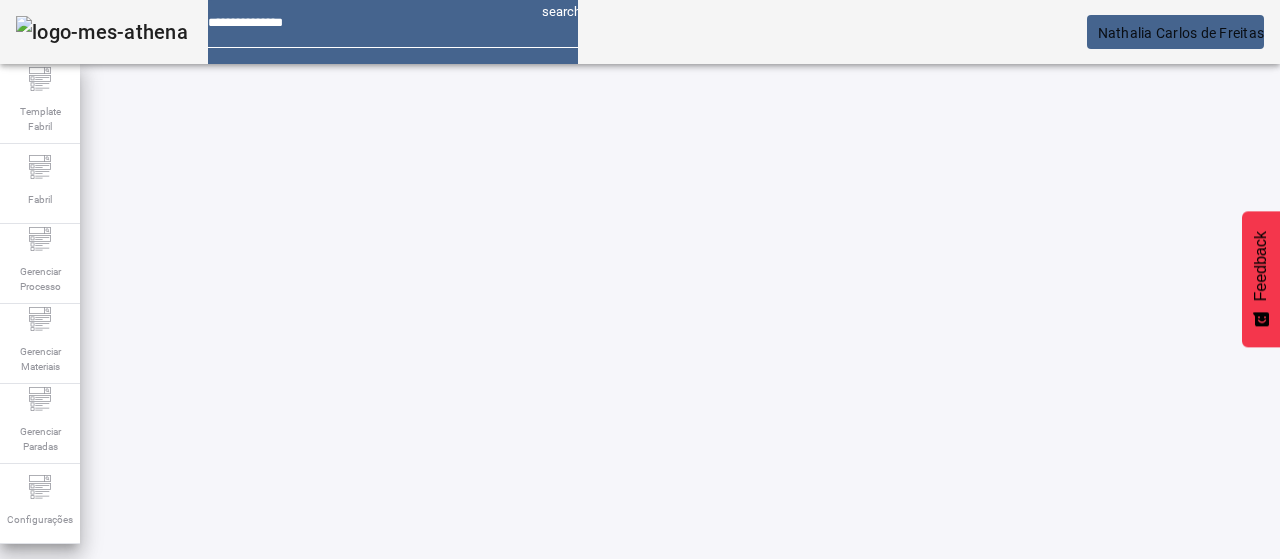 click on "FILTRAR" 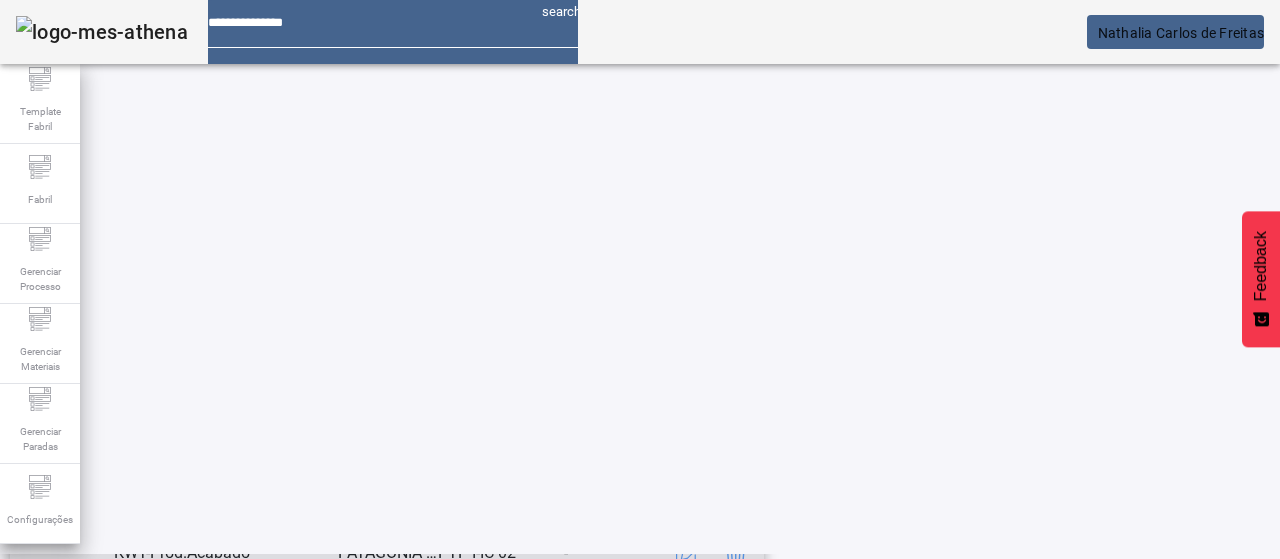 scroll, scrollTop: 0, scrollLeft: 0, axis: both 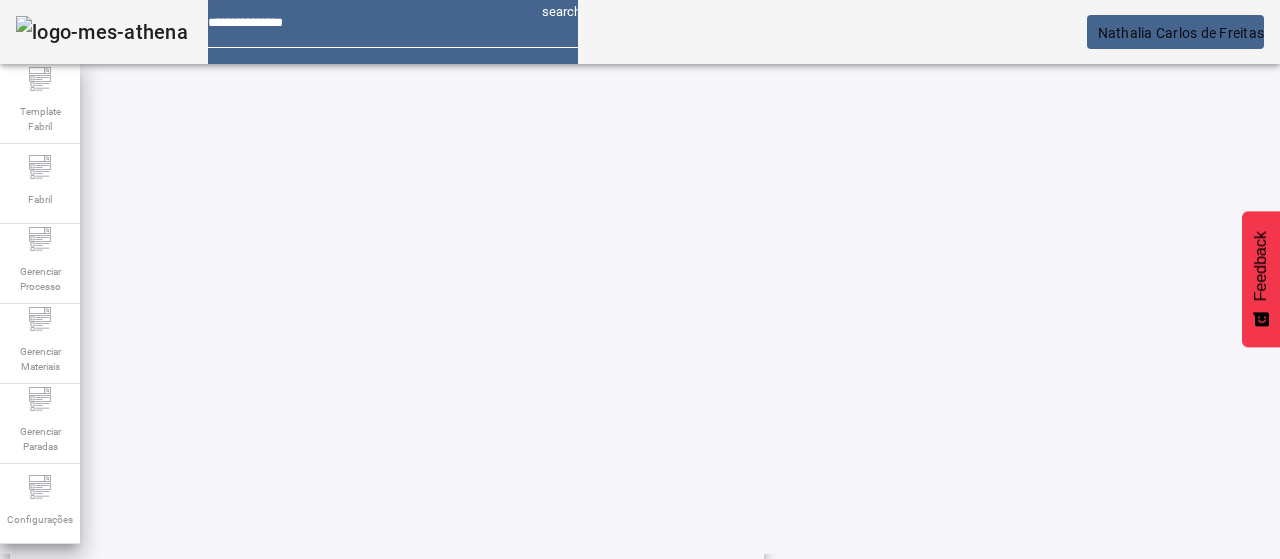 click on "2" 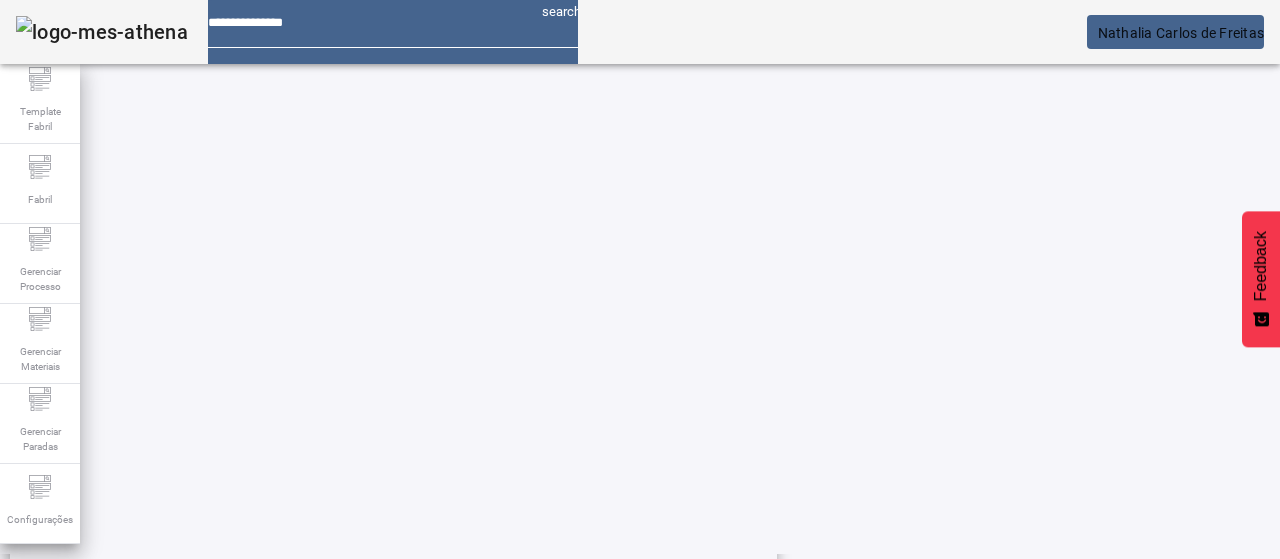 scroll, scrollTop: 423, scrollLeft: 0, axis: vertical 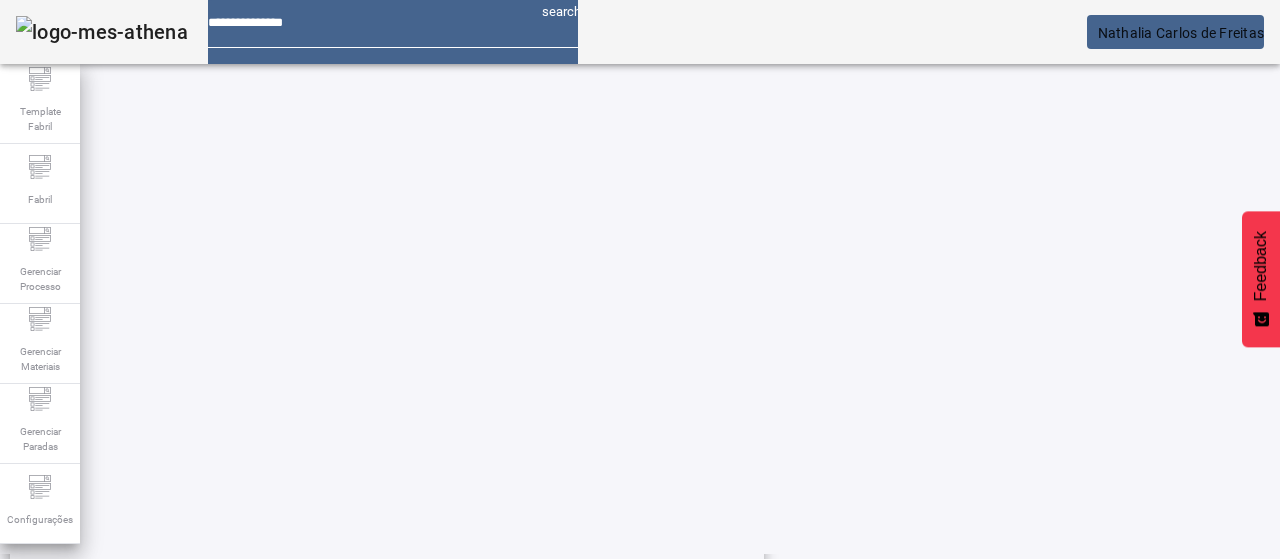click on "1" 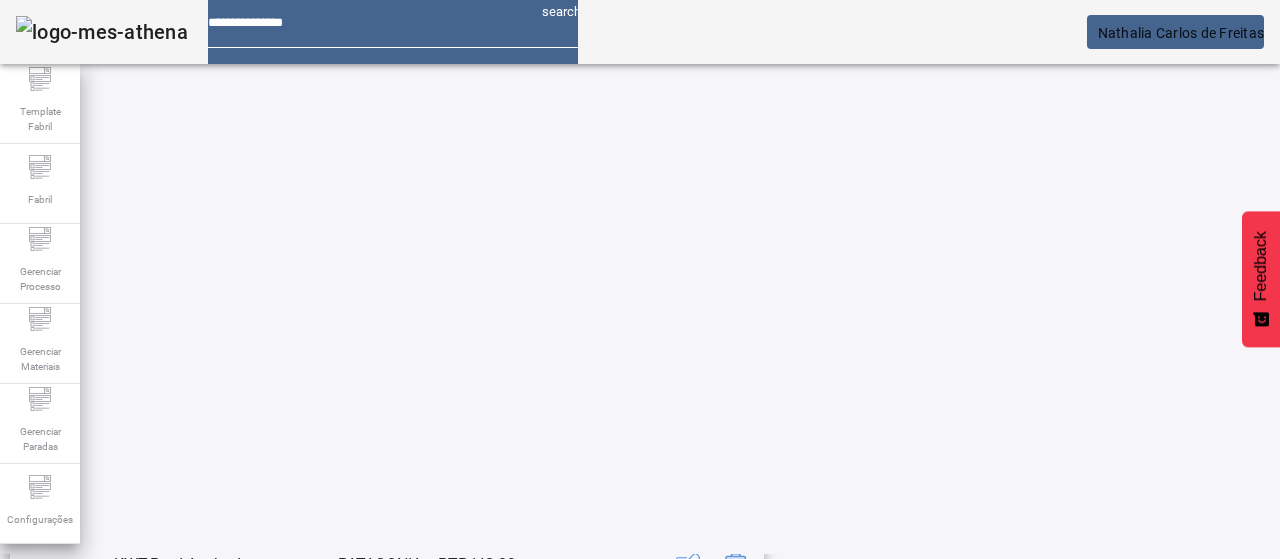 scroll, scrollTop: 23, scrollLeft: 0, axis: vertical 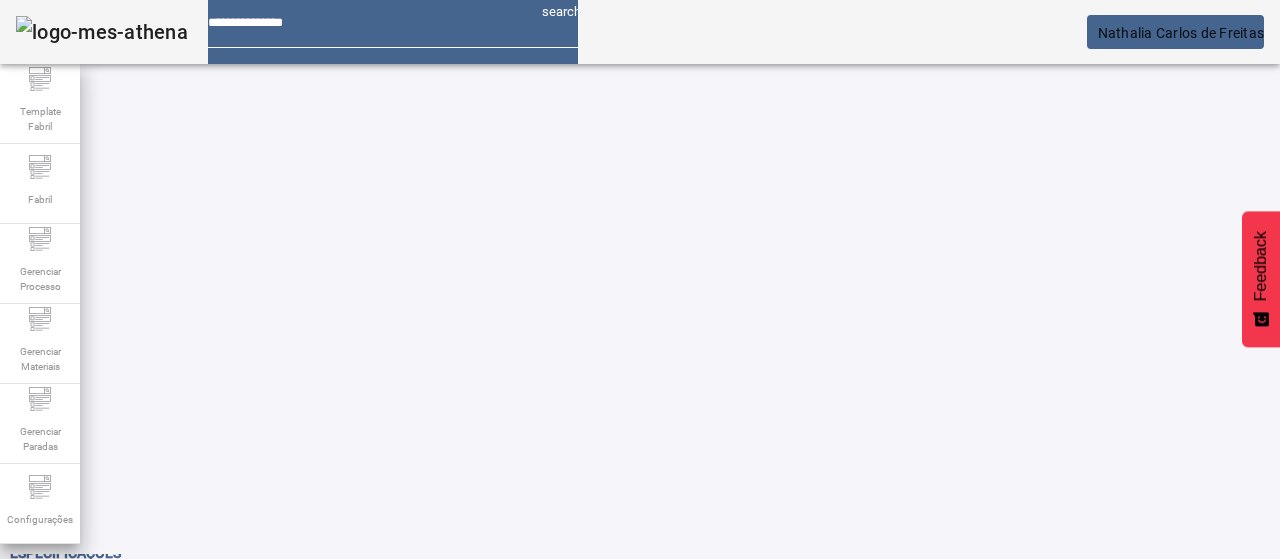 click on "Pesquise por marca" at bounding box center (1388, 578) 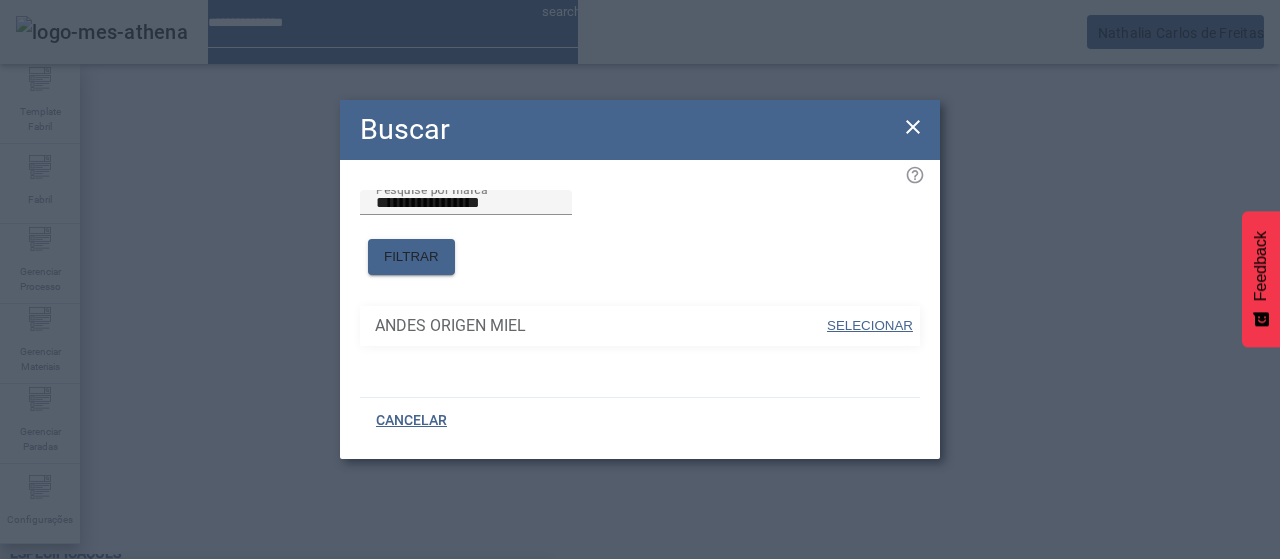 click on "SELECIONAR" at bounding box center (870, 325) 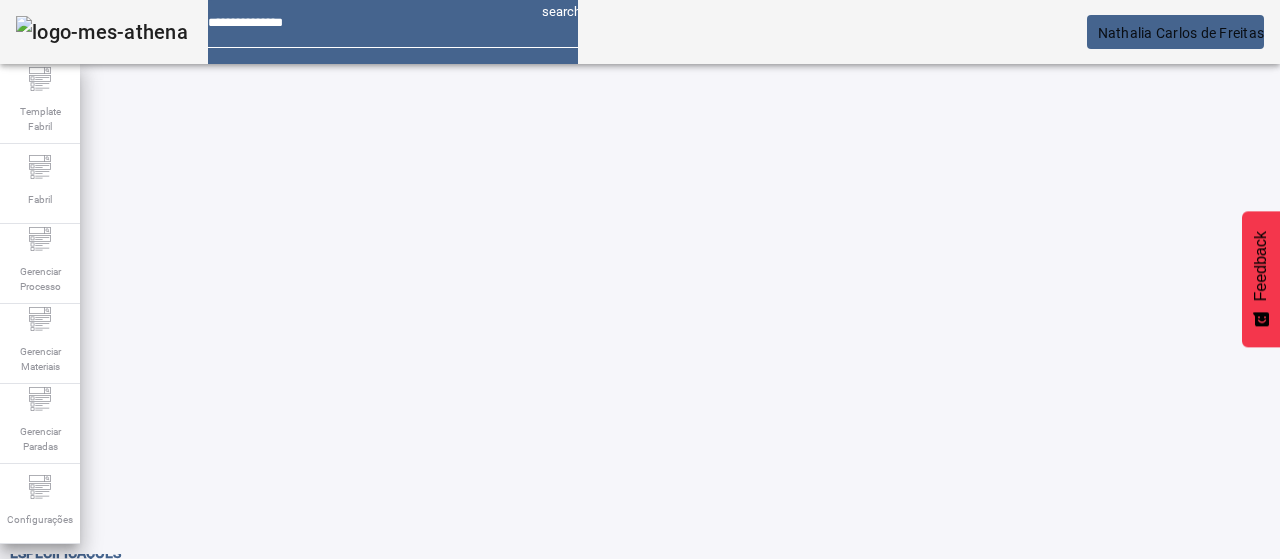 click on "FILTRAR" 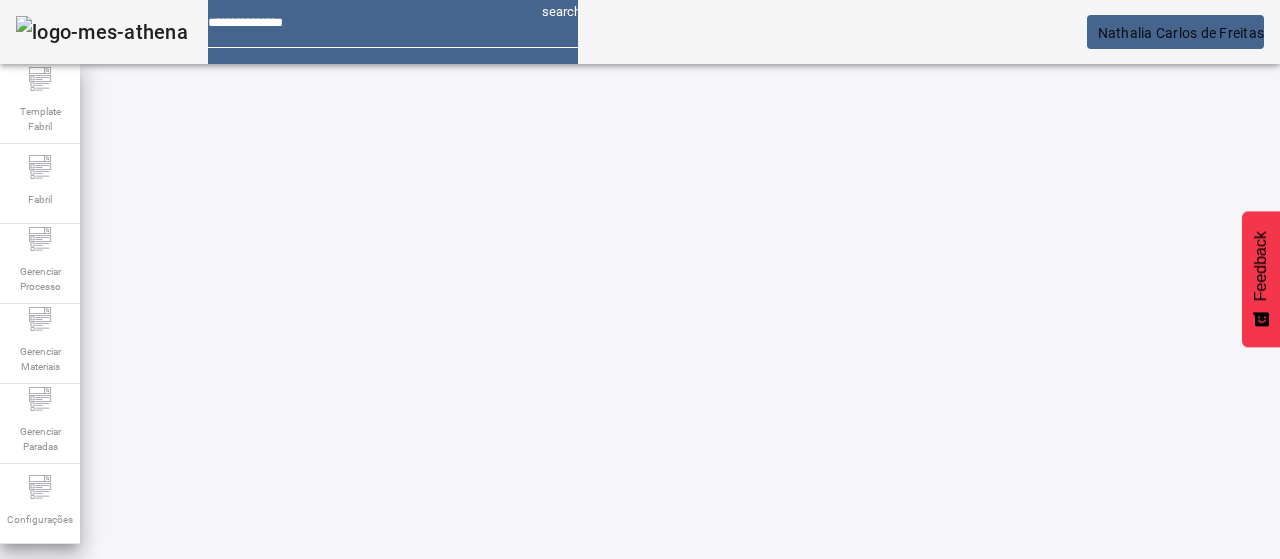 scroll, scrollTop: 140, scrollLeft: 0, axis: vertical 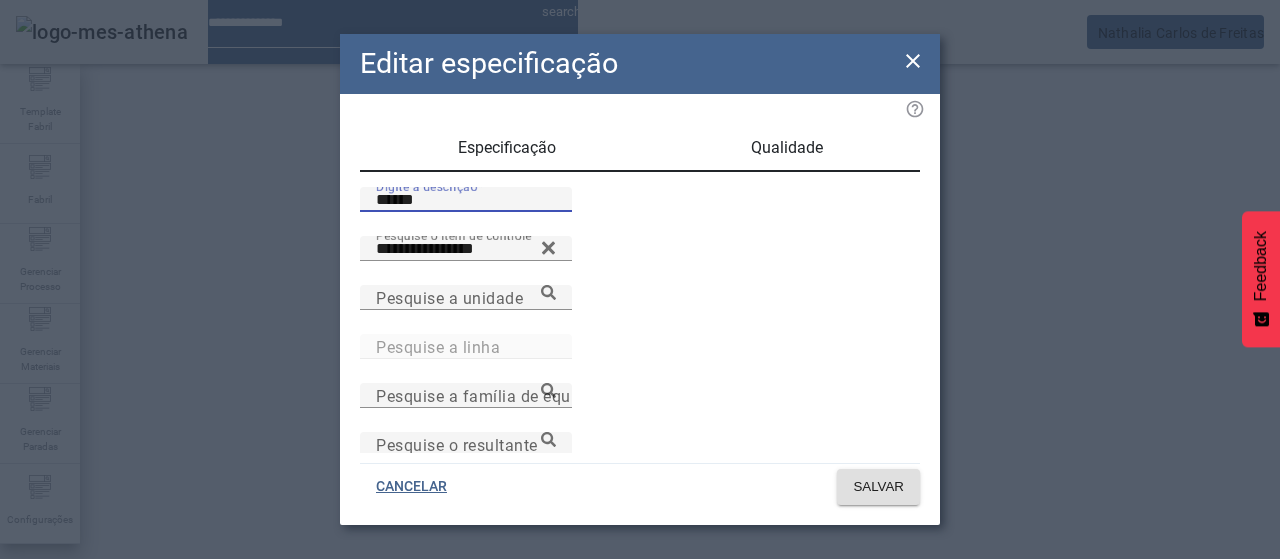 click on "******" at bounding box center [466, 200] 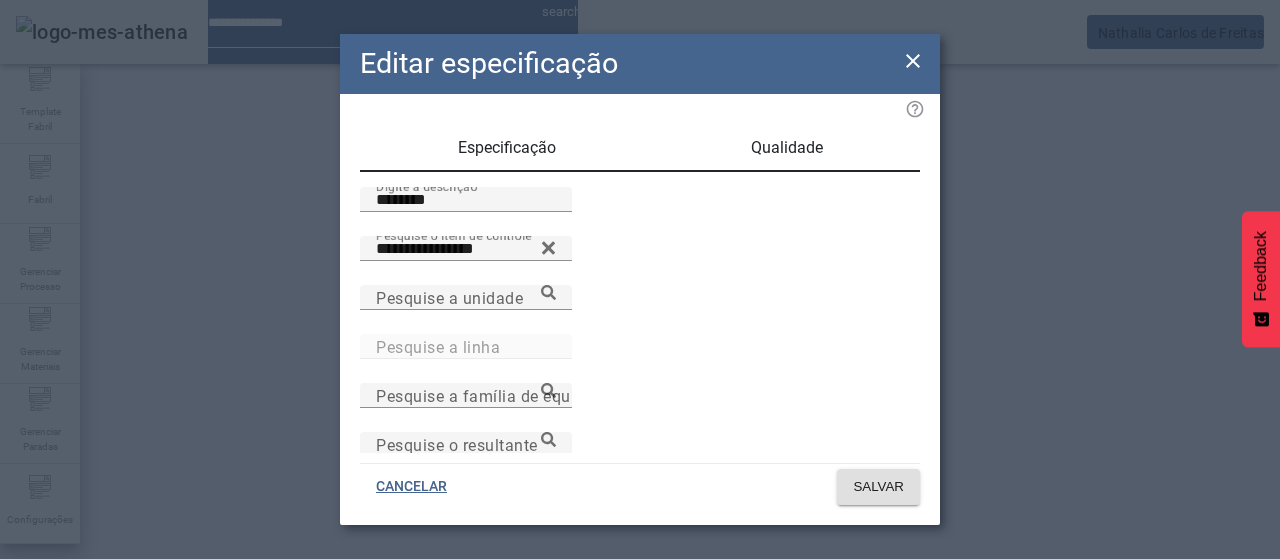click on "Qualidade" at bounding box center [787, 148] 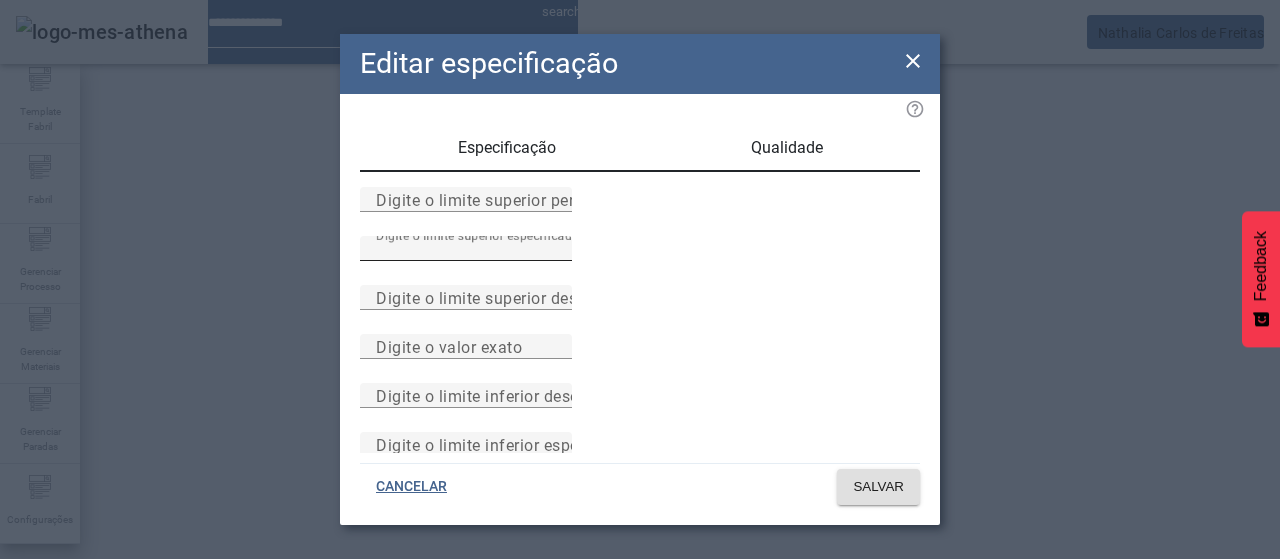 click on "*" at bounding box center (466, 249) 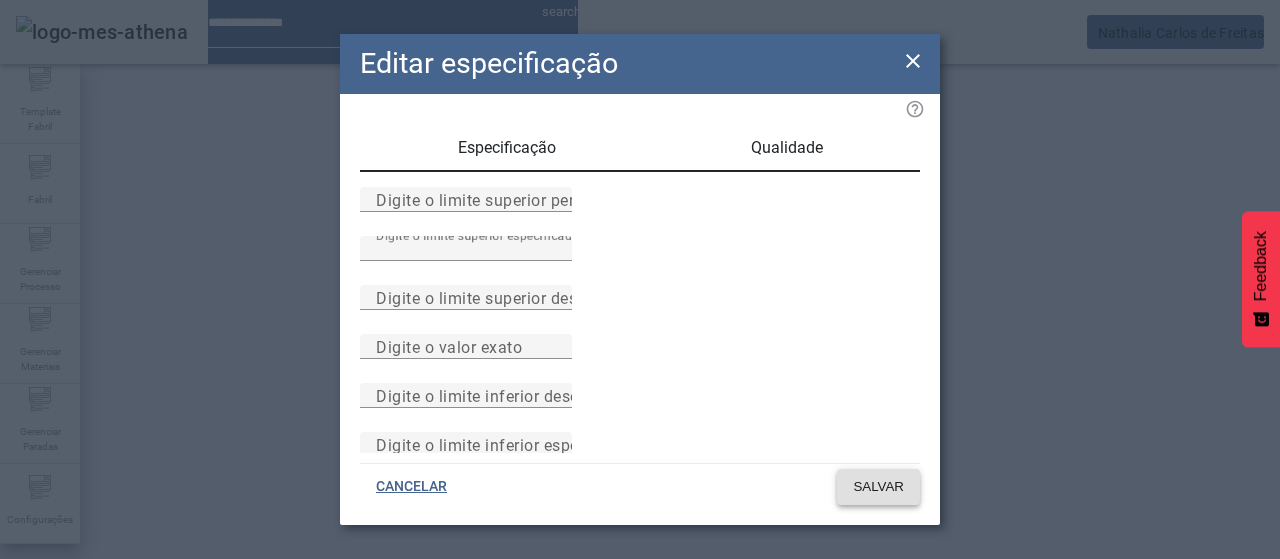 click 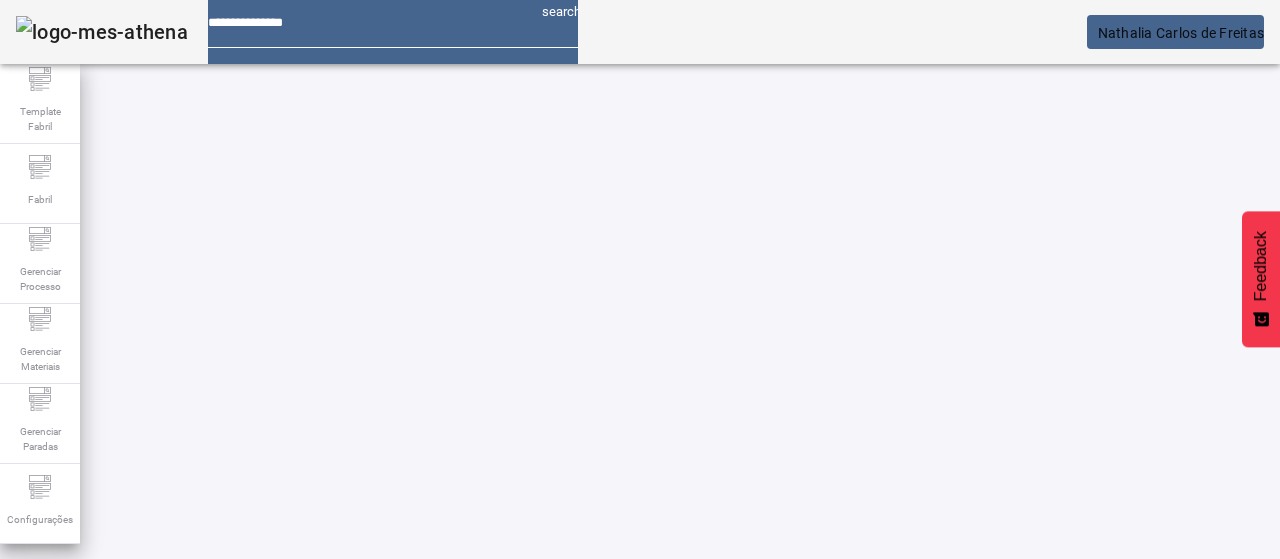scroll, scrollTop: 140, scrollLeft: 0, axis: vertical 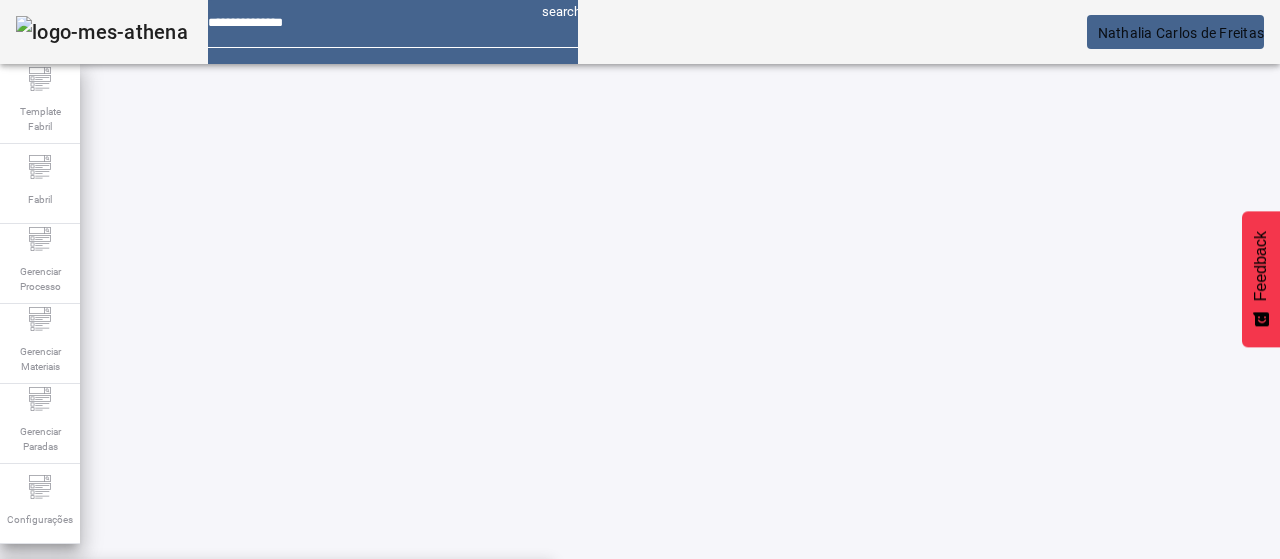 click 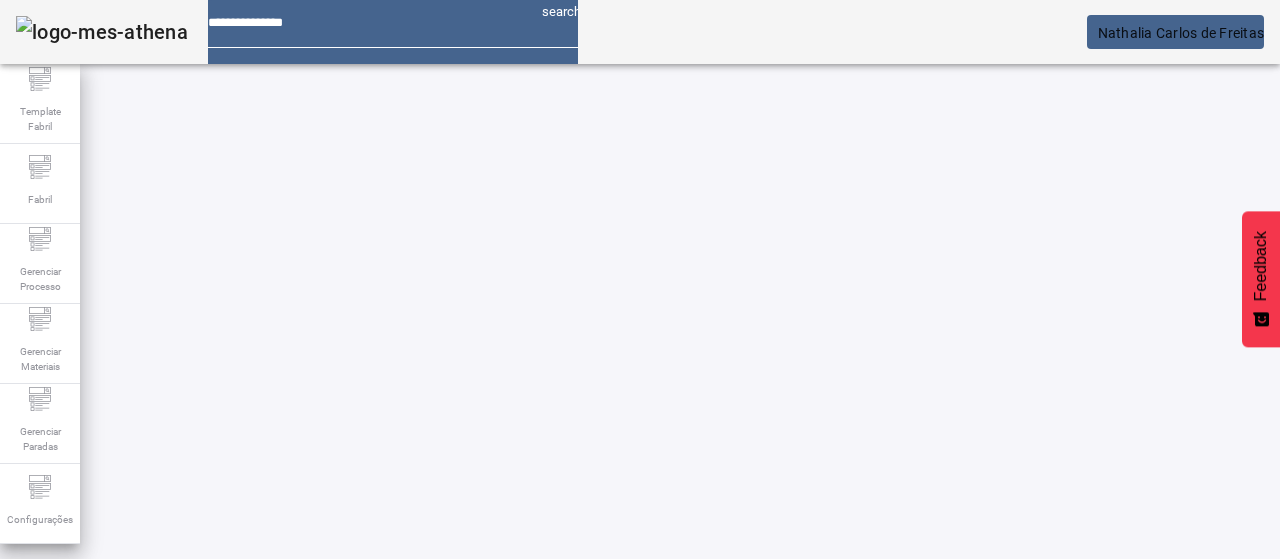 click on "FILTRAR" 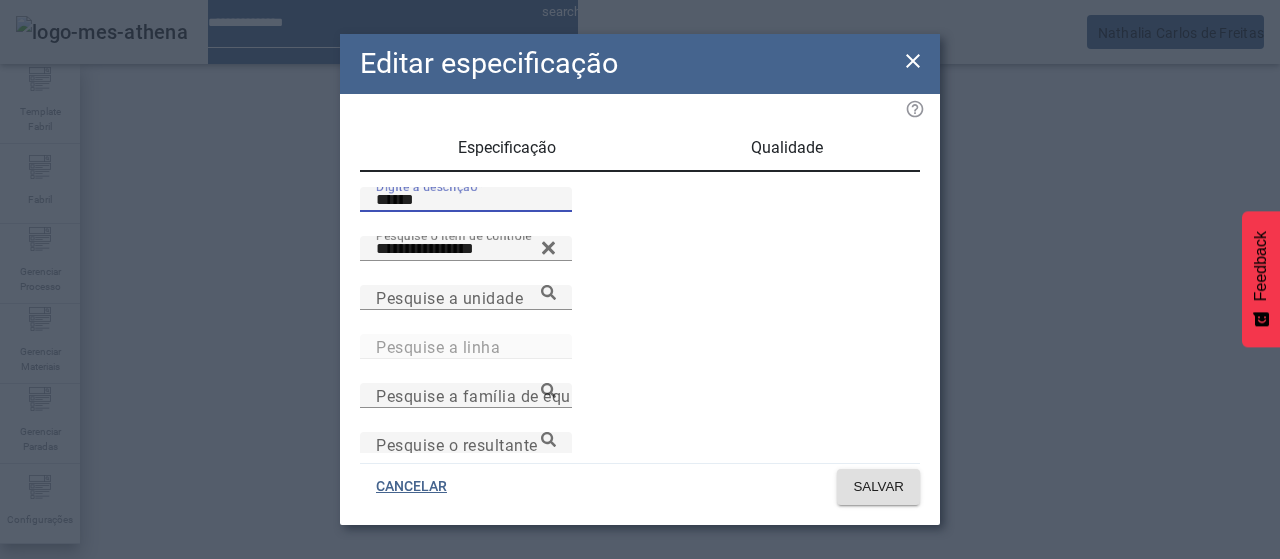 drag, startPoint x: 405, startPoint y: 225, endPoint x: 417, endPoint y: 227, distance: 12.165525 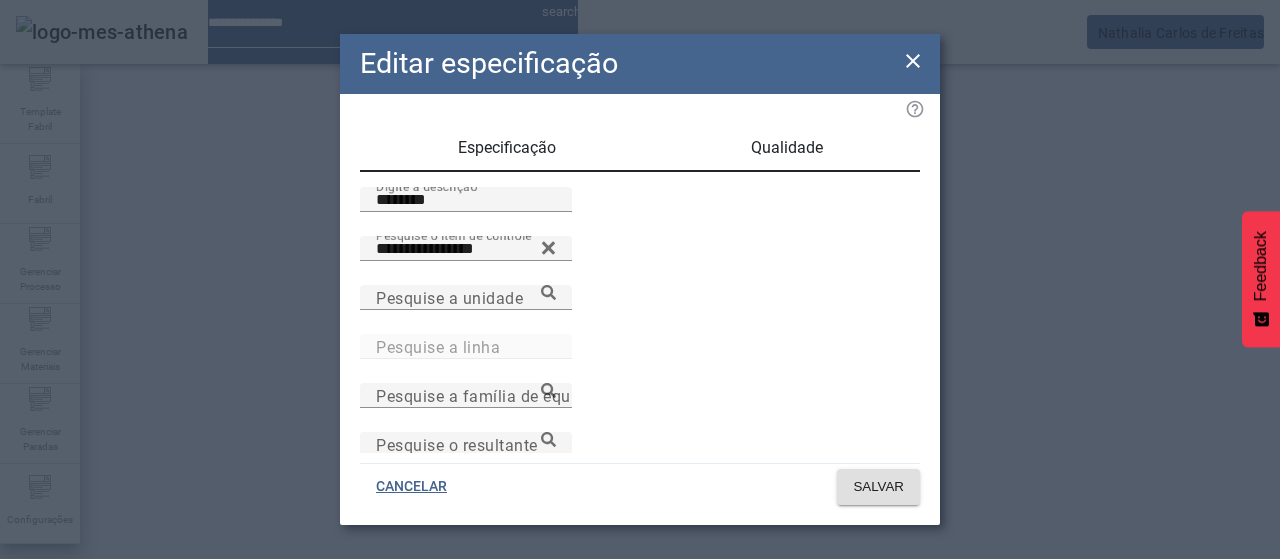 click on "Qualidade" at bounding box center [787, 148] 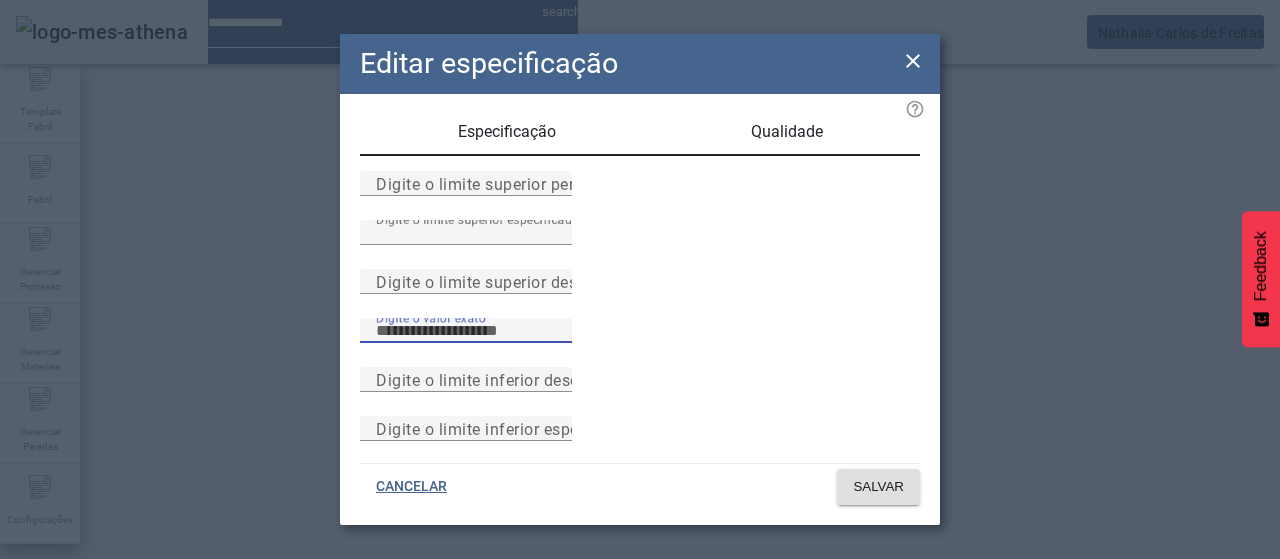 scroll, scrollTop: 261, scrollLeft: 0, axis: vertical 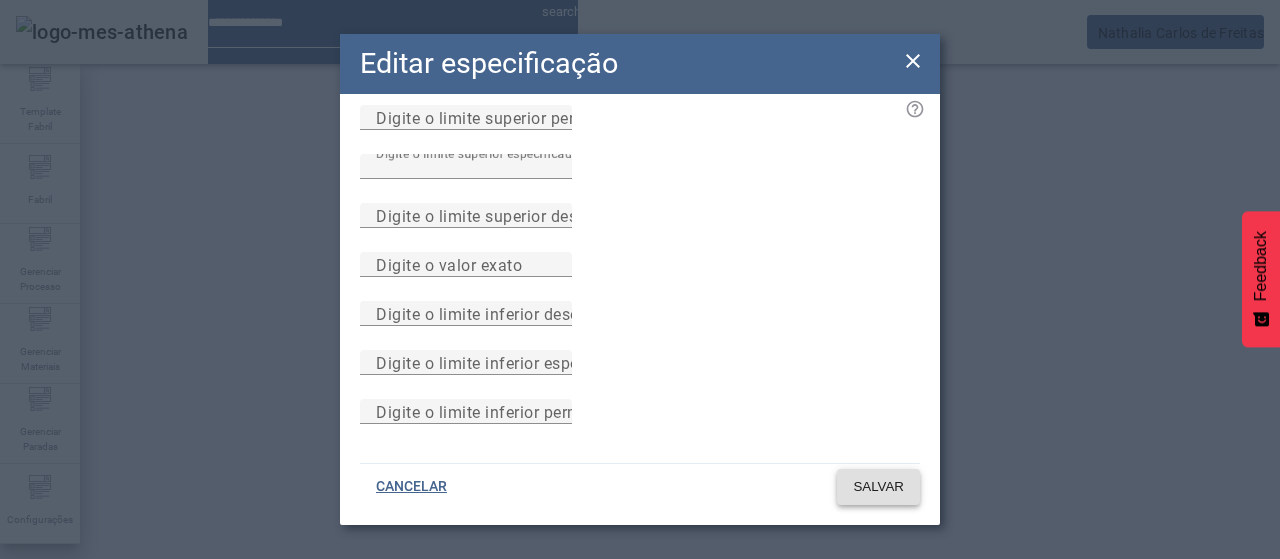 click on "SALVAR" 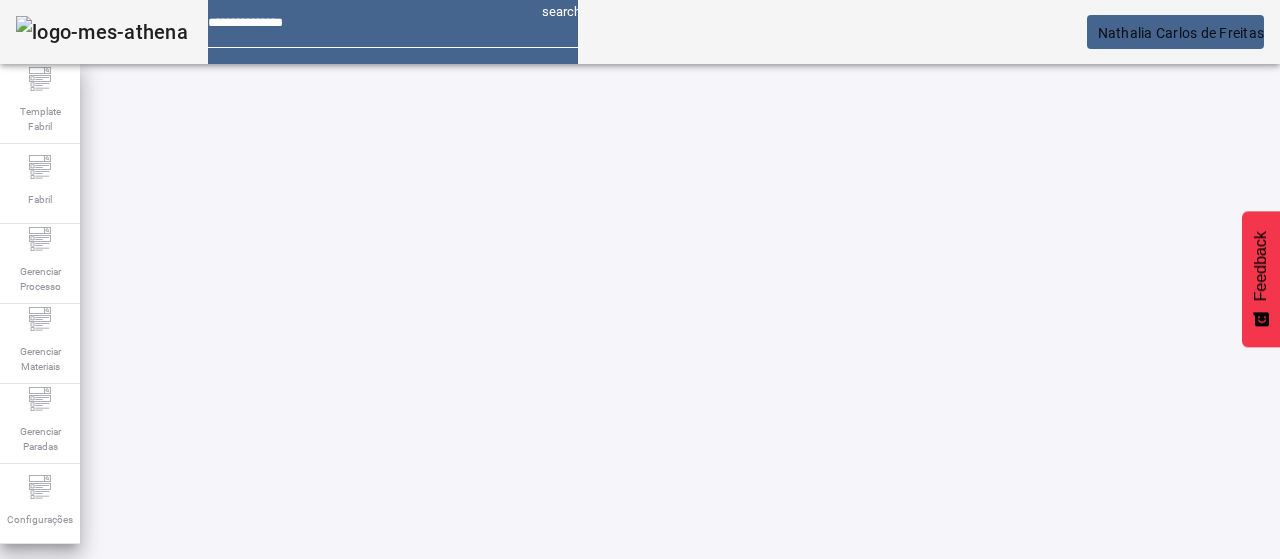 scroll, scrollTop: 140, scrollLeft: 0, axis: vertical 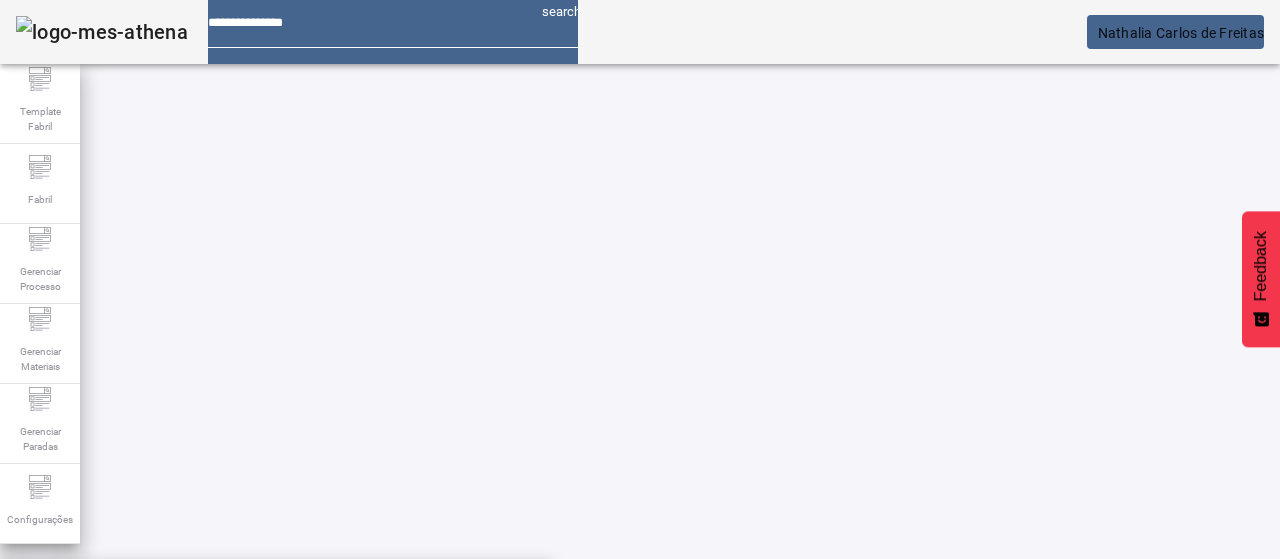 click 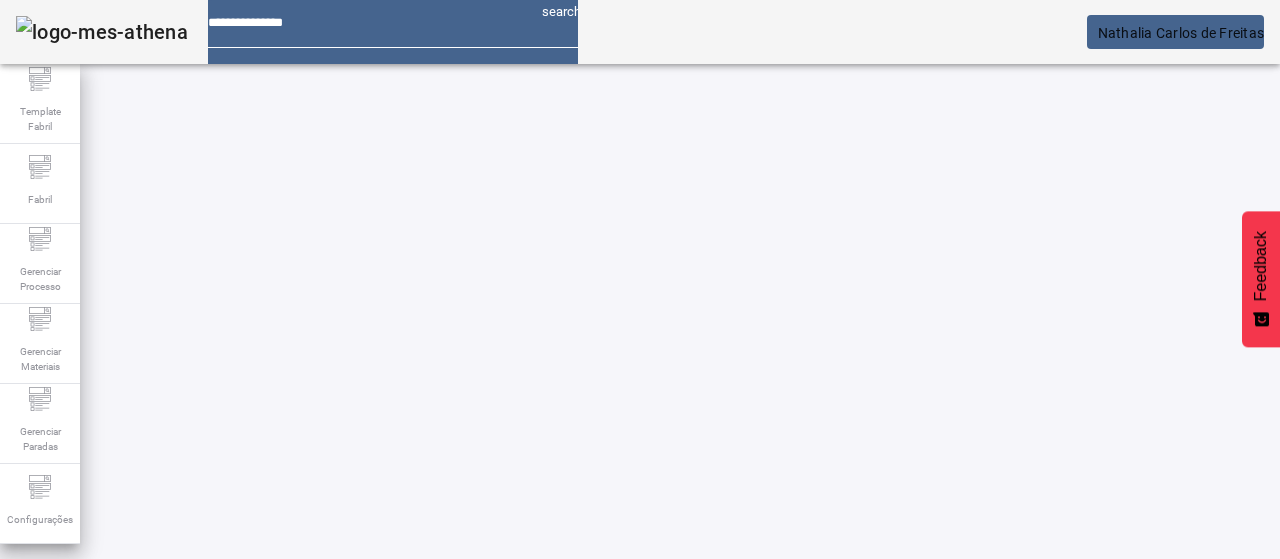 click on "PTP I-IC 02" at bounding box center [500, 799] 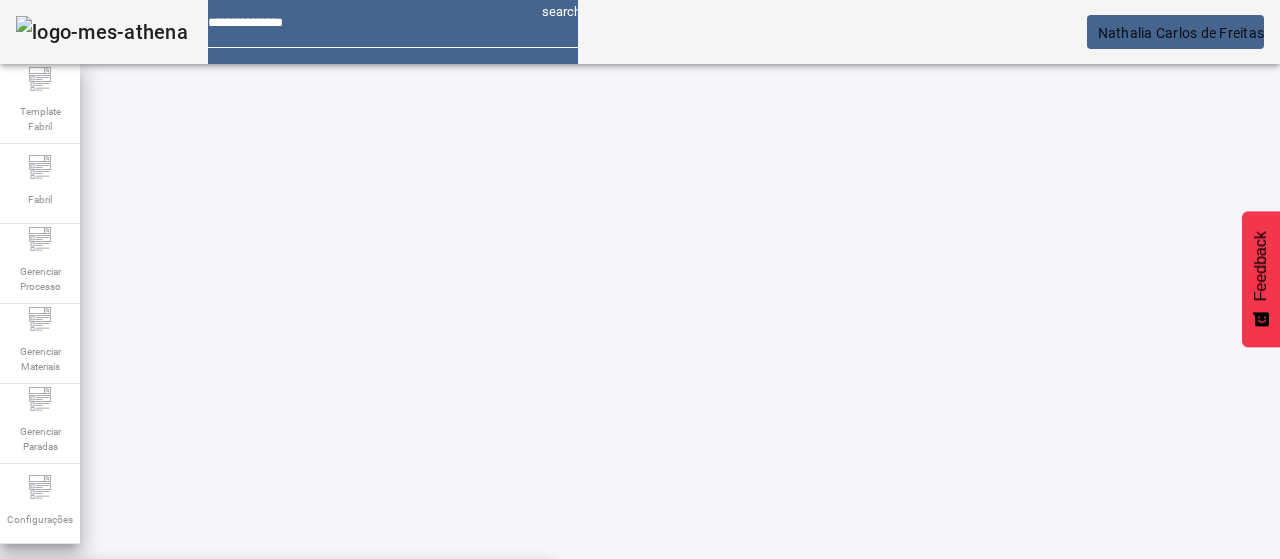 drag, startPoint x: 1194, startPoint y: 331, endPoint x: 1050, endPoint y: 352, distance: 145.5232 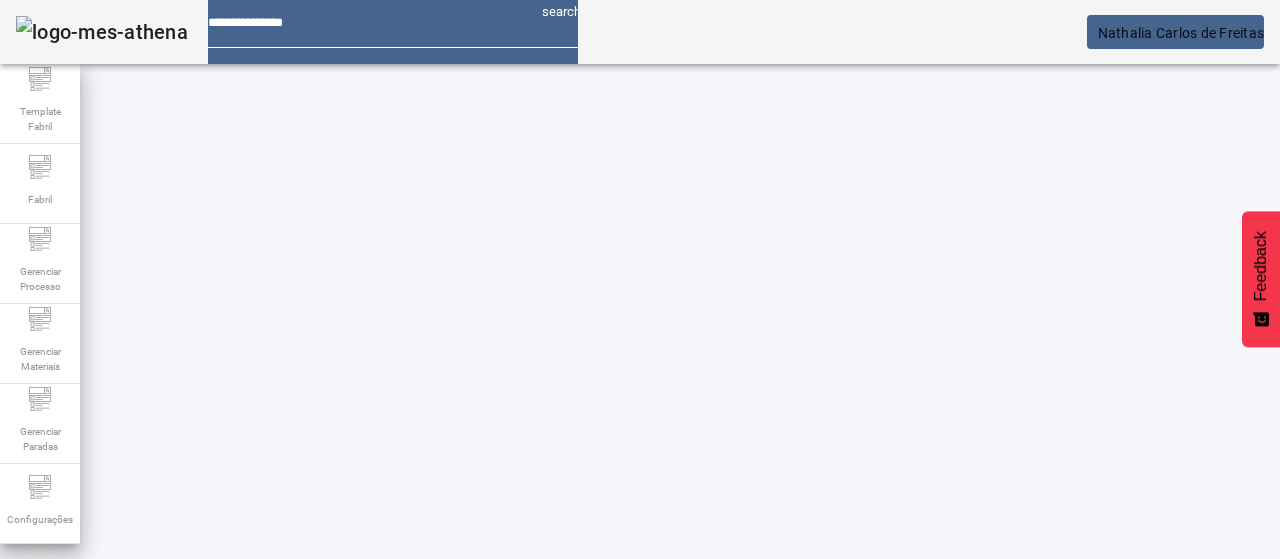 scroll, scrollTop: 158, scrollLeft: 0, axis: vertical 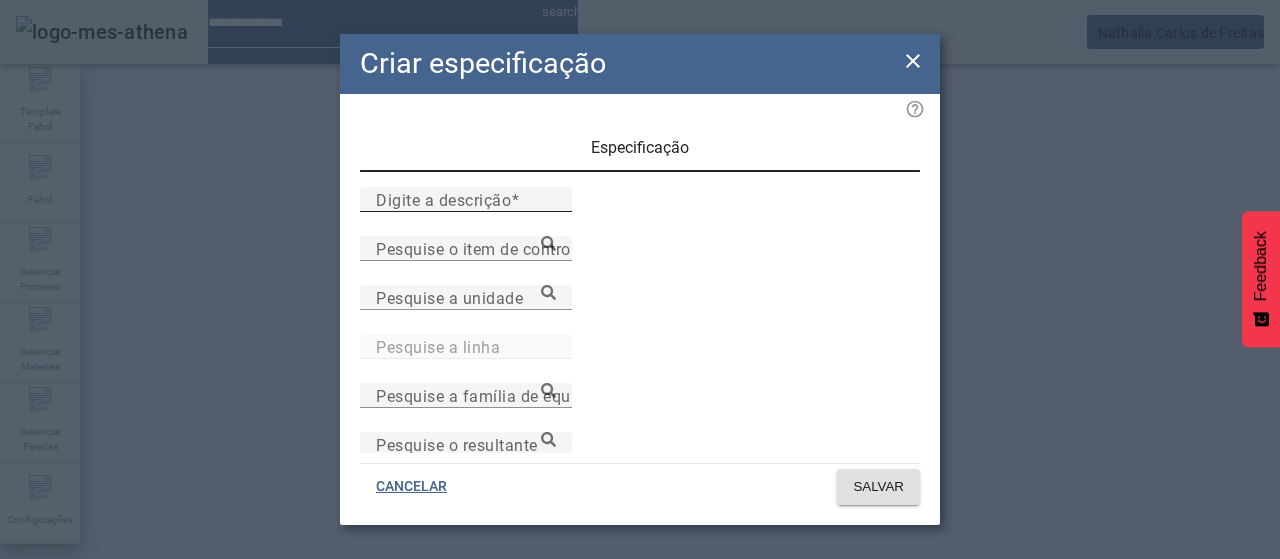 click on "Digite a descrição" at bounding box center [466, 200] 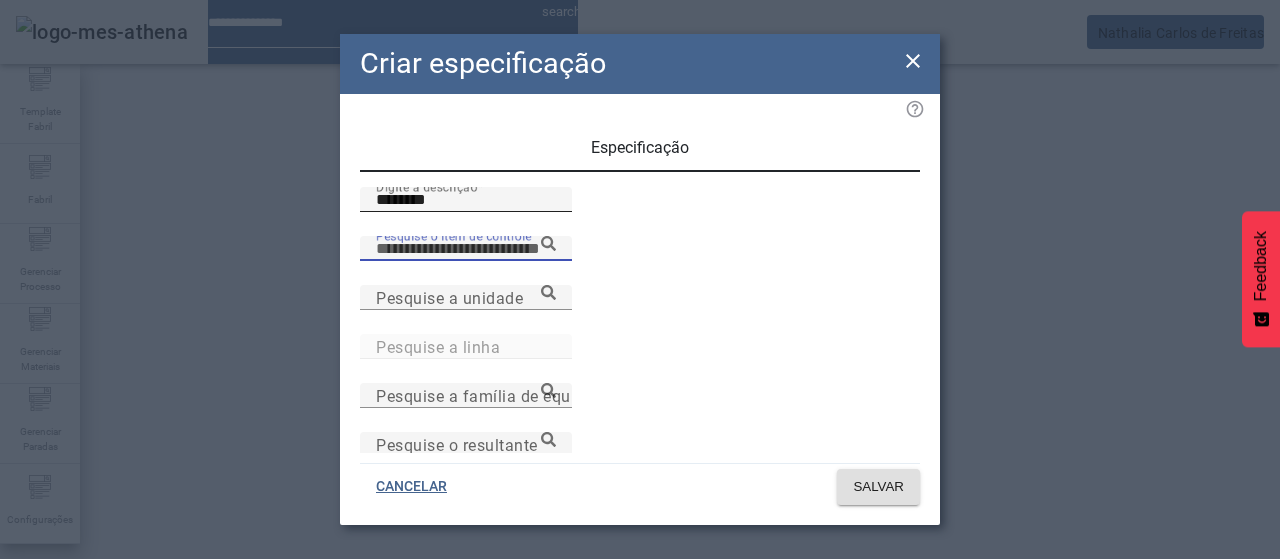 paste on "**********" 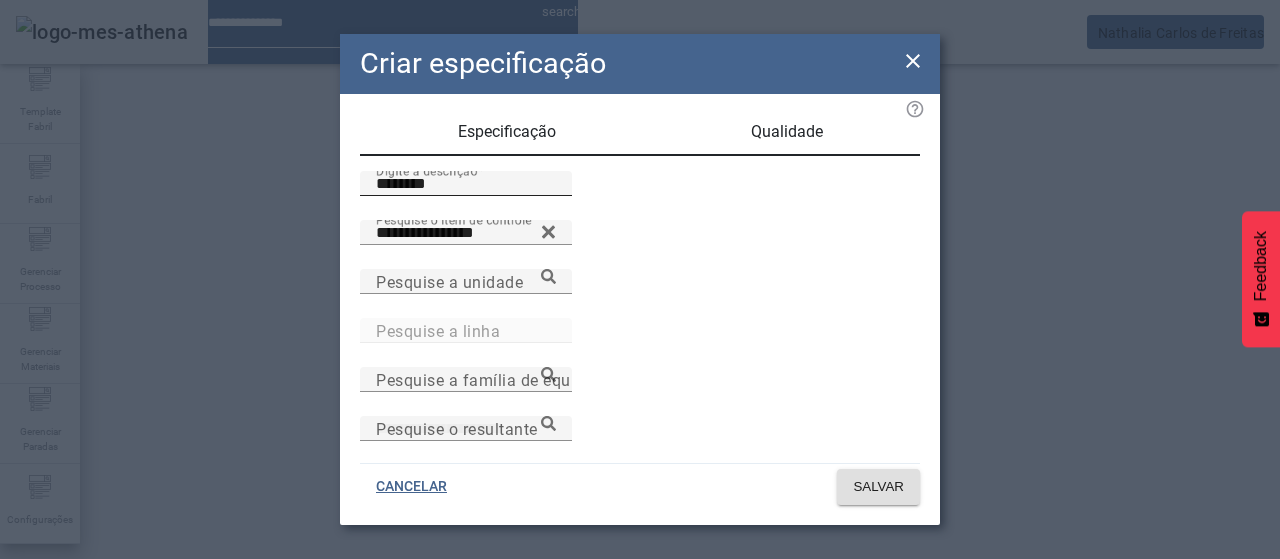 scroll, scrollTop: 206, scrollLeft: 0, axis: vertical 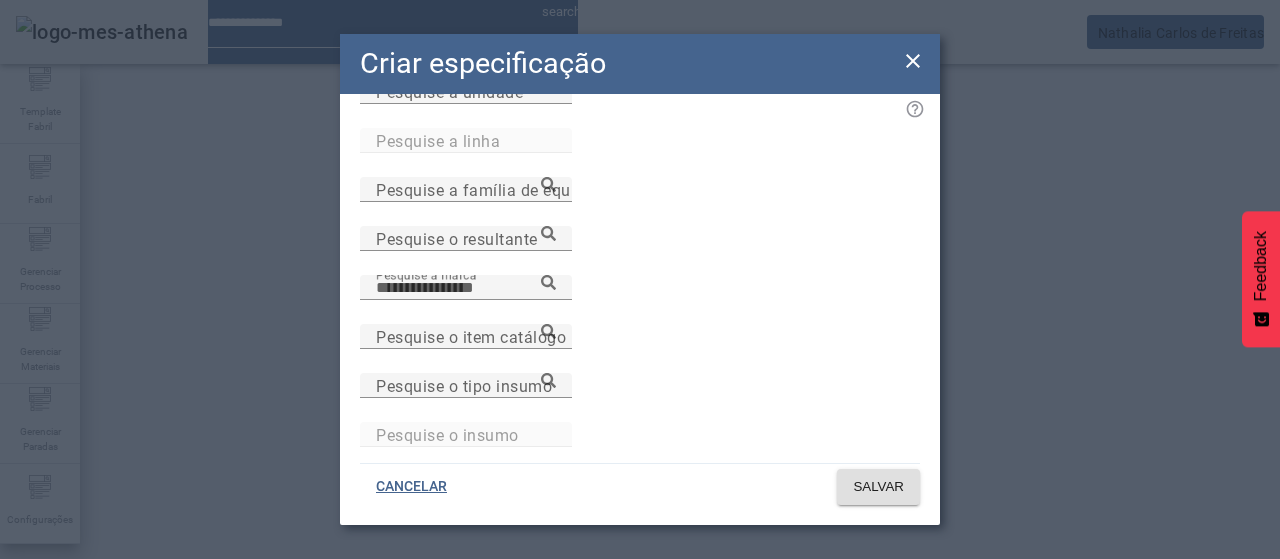 paste on "**********" 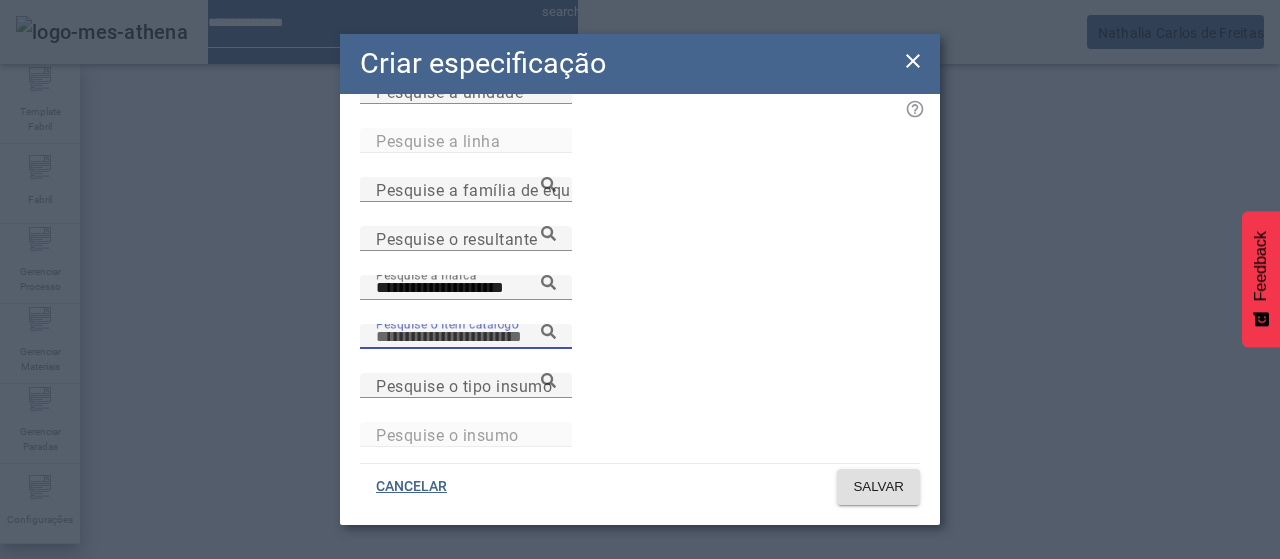 paste on "**********" 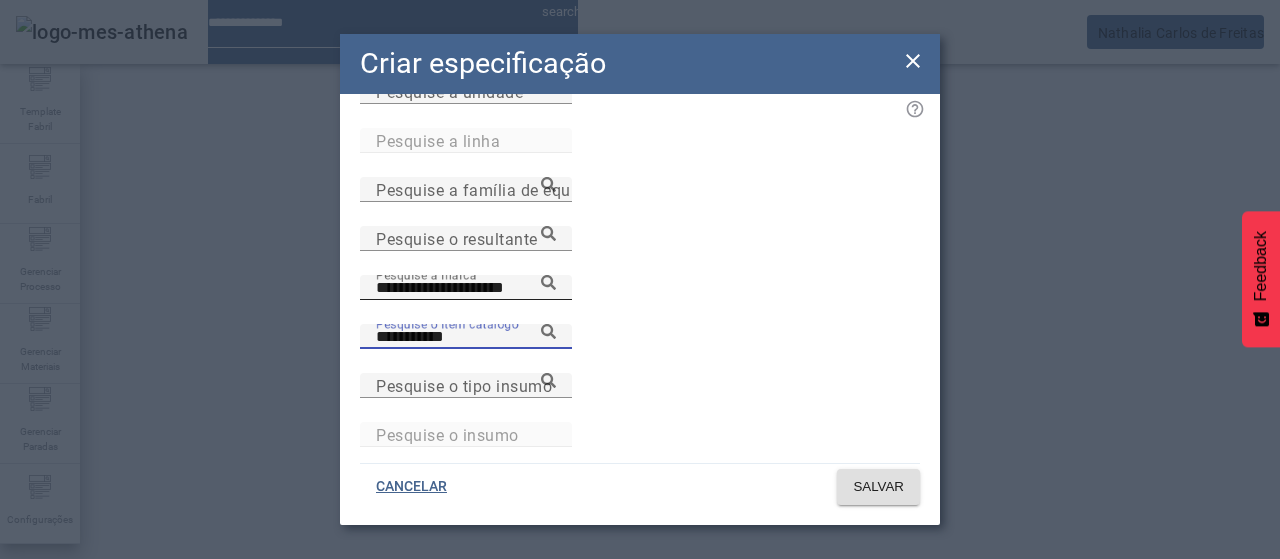 click 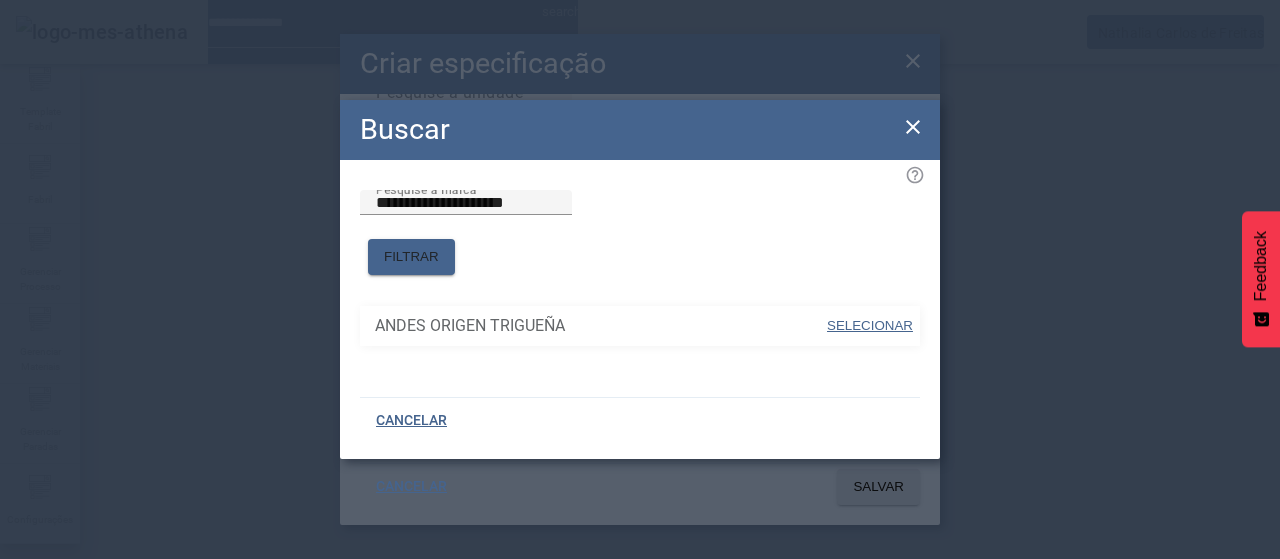 drag, startPoint x: 846, startPoint y: 320, endPoint x: 857, endPoint y: 325, distance: 12.083046 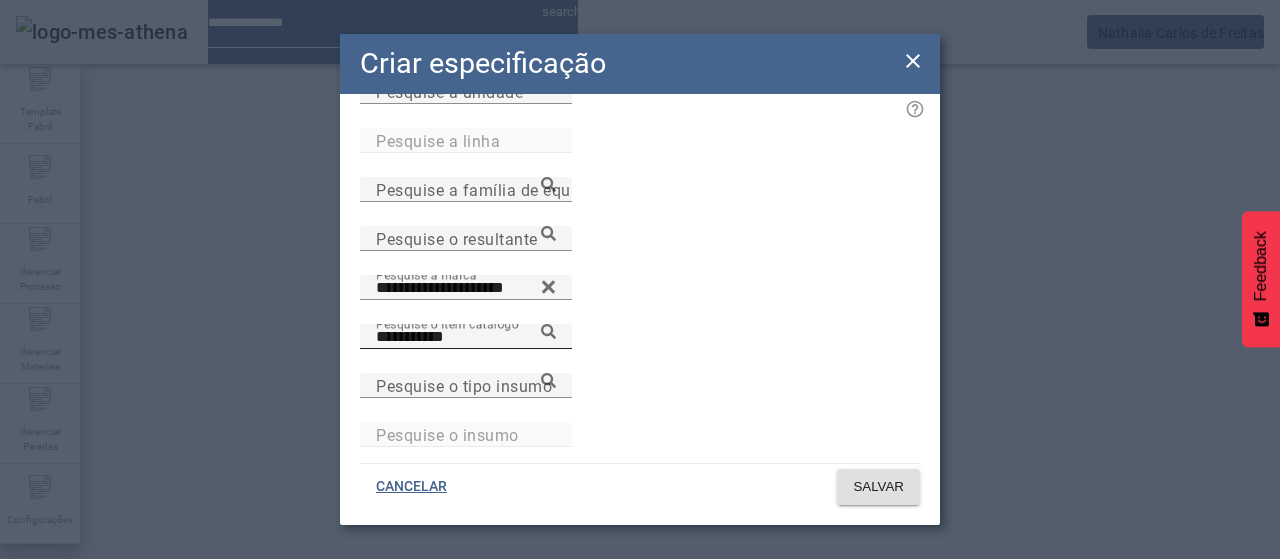 click on "**********" at bounding box center [466, 337] 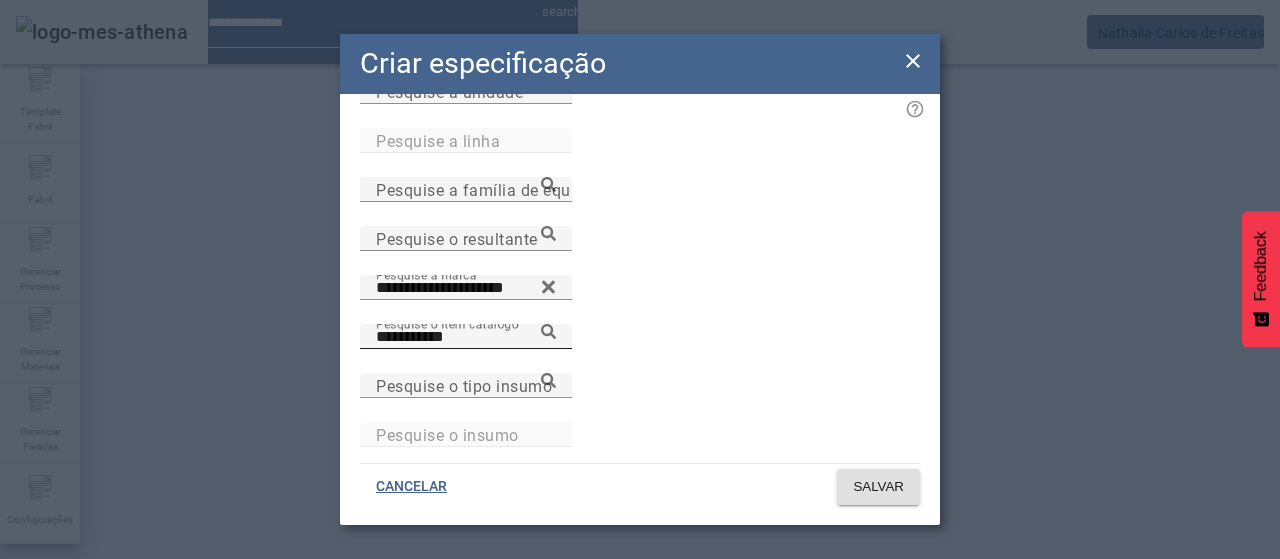 click 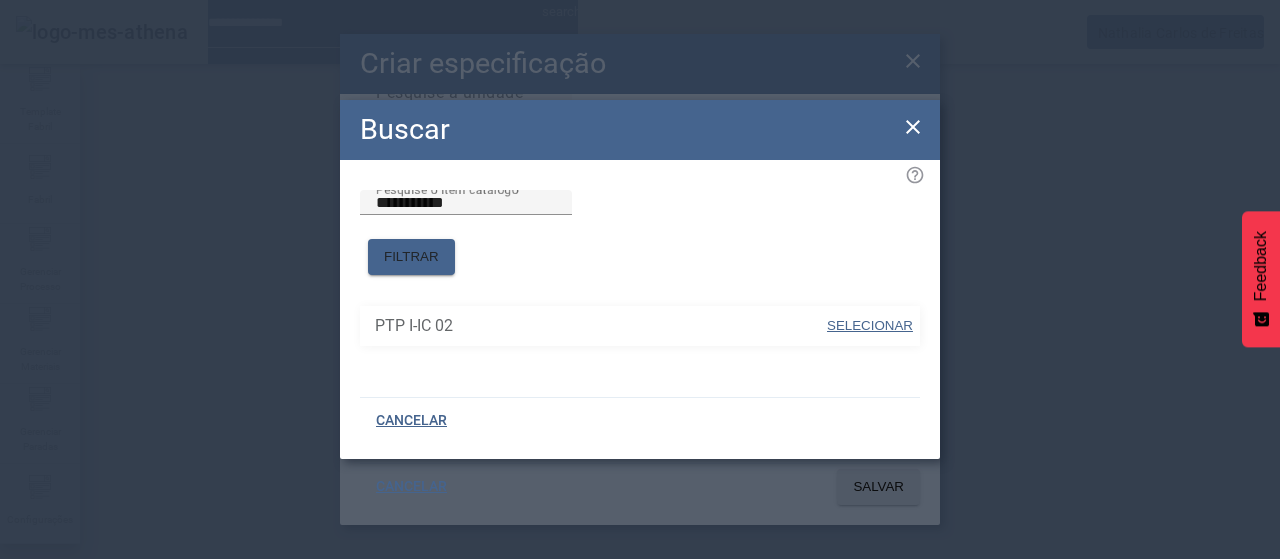 drag, startPoint x: 893, startPoint y: 317, endPoint x: 880, endPoint y: 307, distance: 16.40122 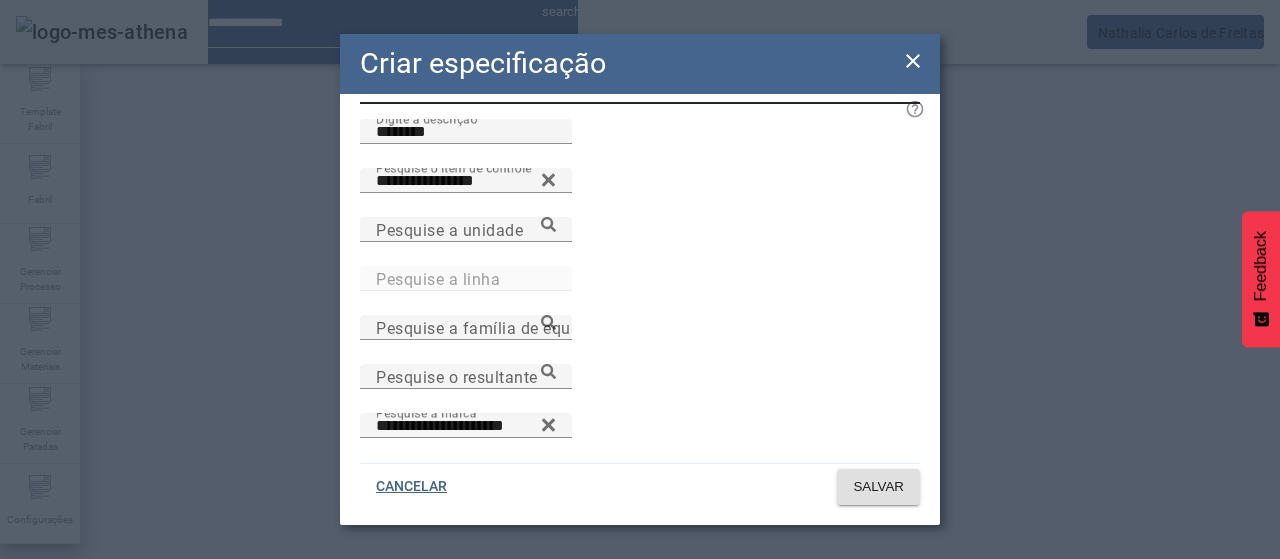 scroll, scrollTop: 0, scrollLeft: 0, axis: both 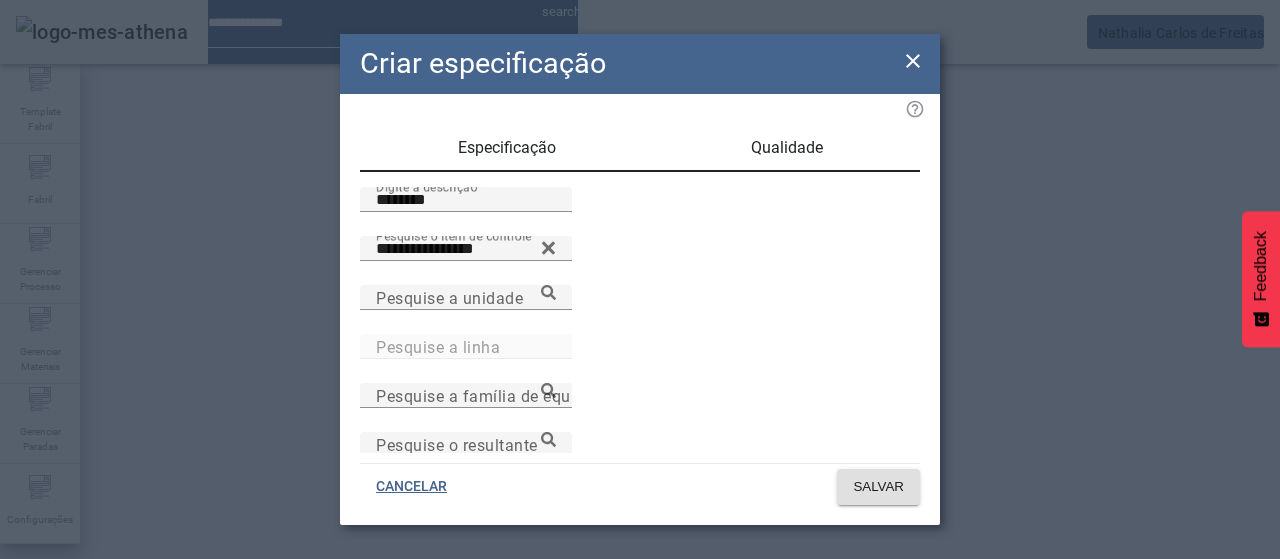 click on "Qualidade" at bounding box center [786, 148] 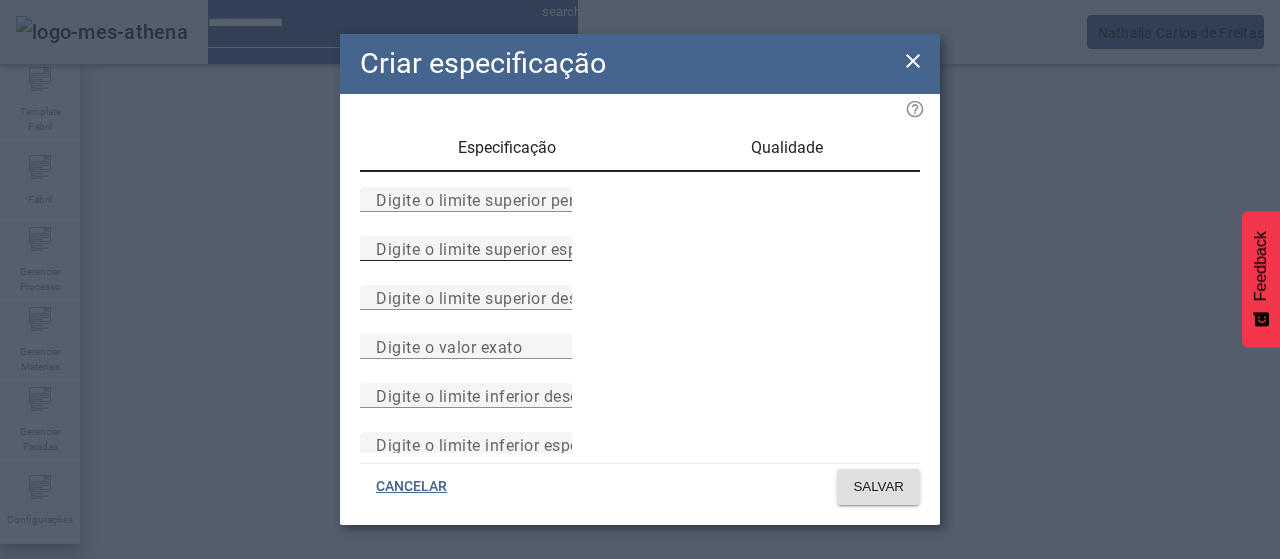 click on "Digite o limite superior especificado" at bounding box center (511, 248) 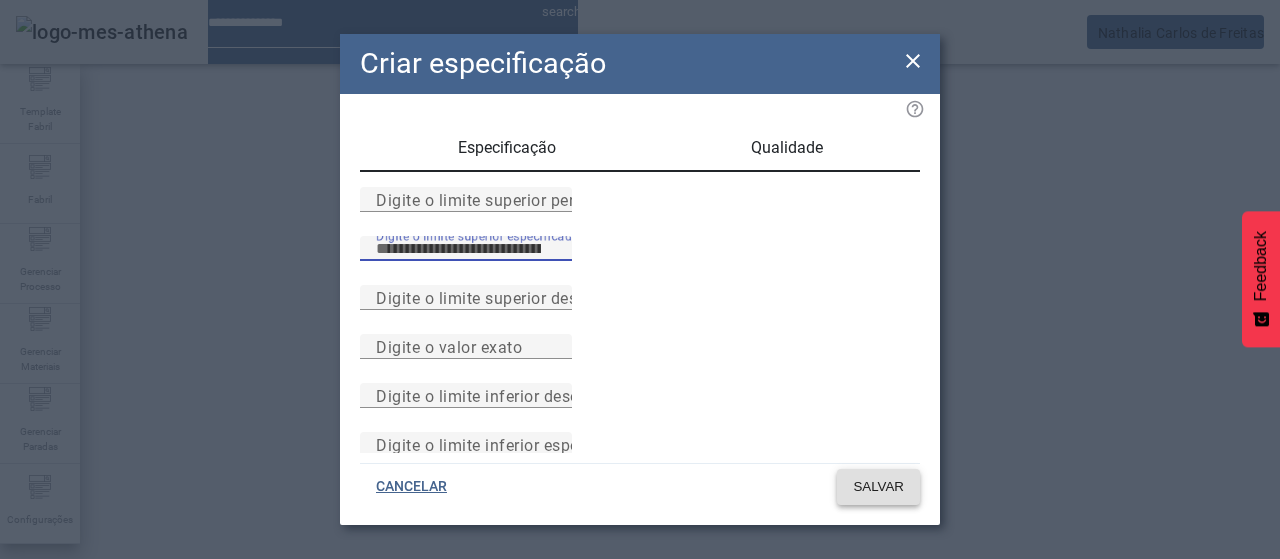 click on "SALVAR" 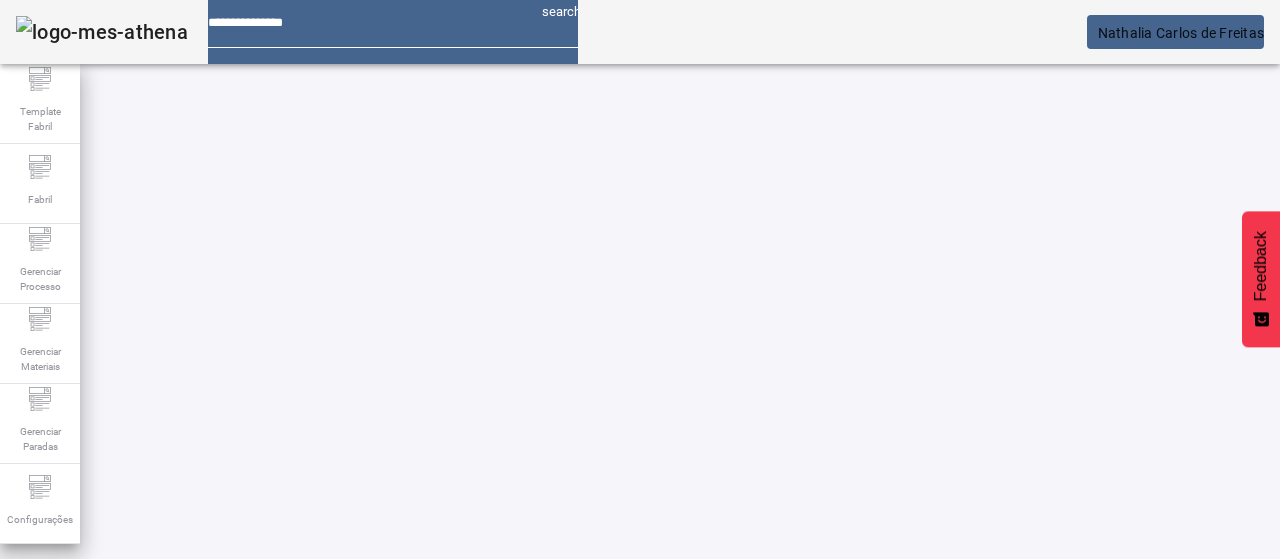 scroll, scrollTop: 0, scrollLeft: 0, axis: both 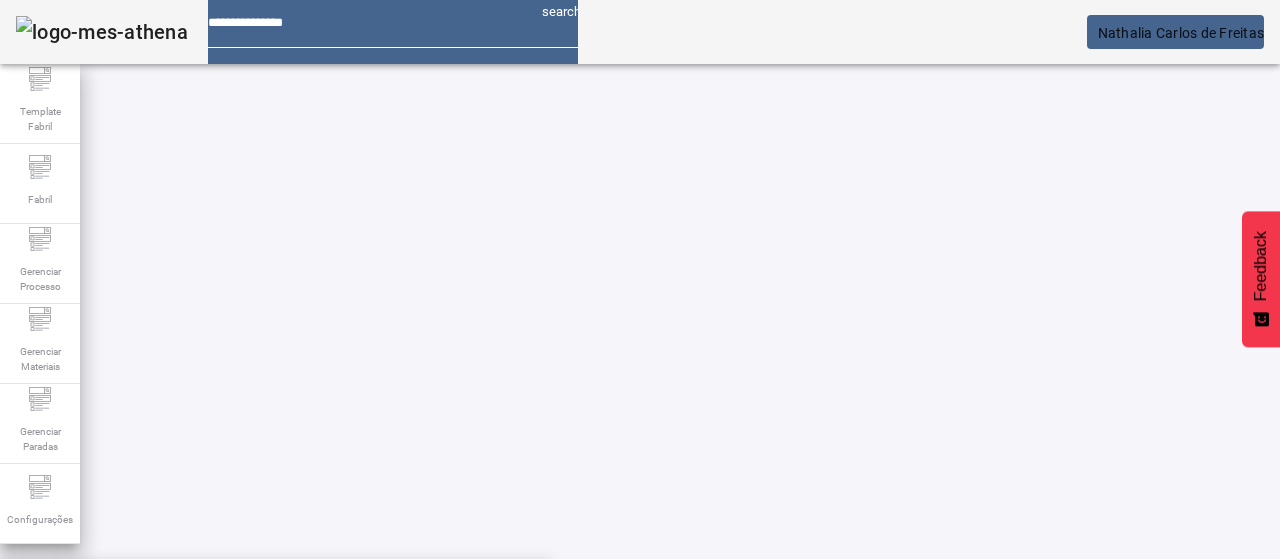 click on "QUILMES BAJO CERO" at bounding box center (276, 591) 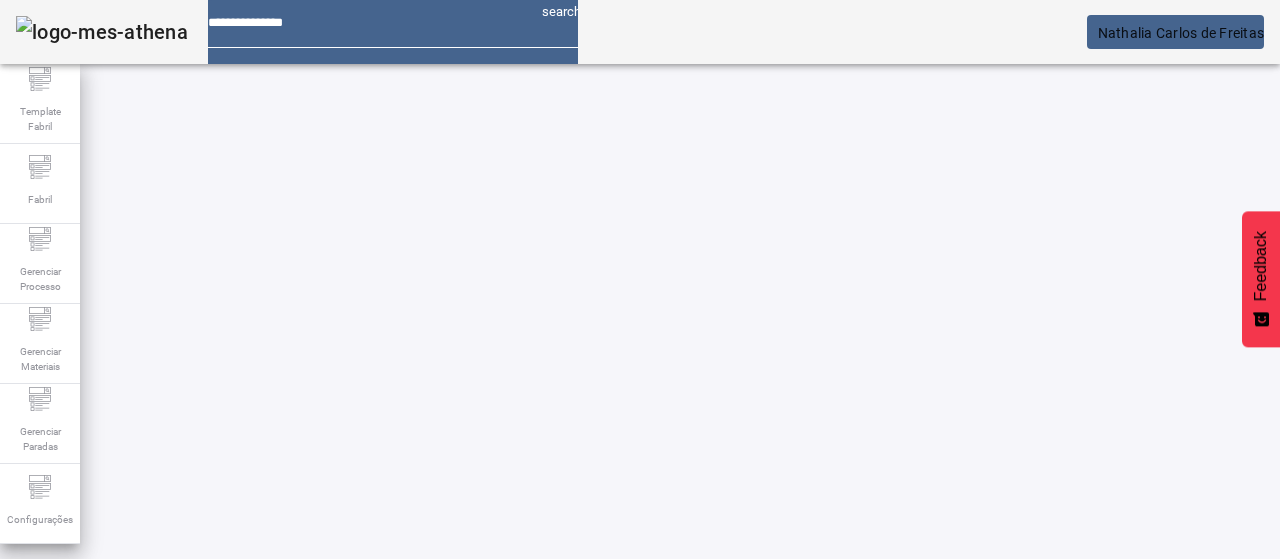 click 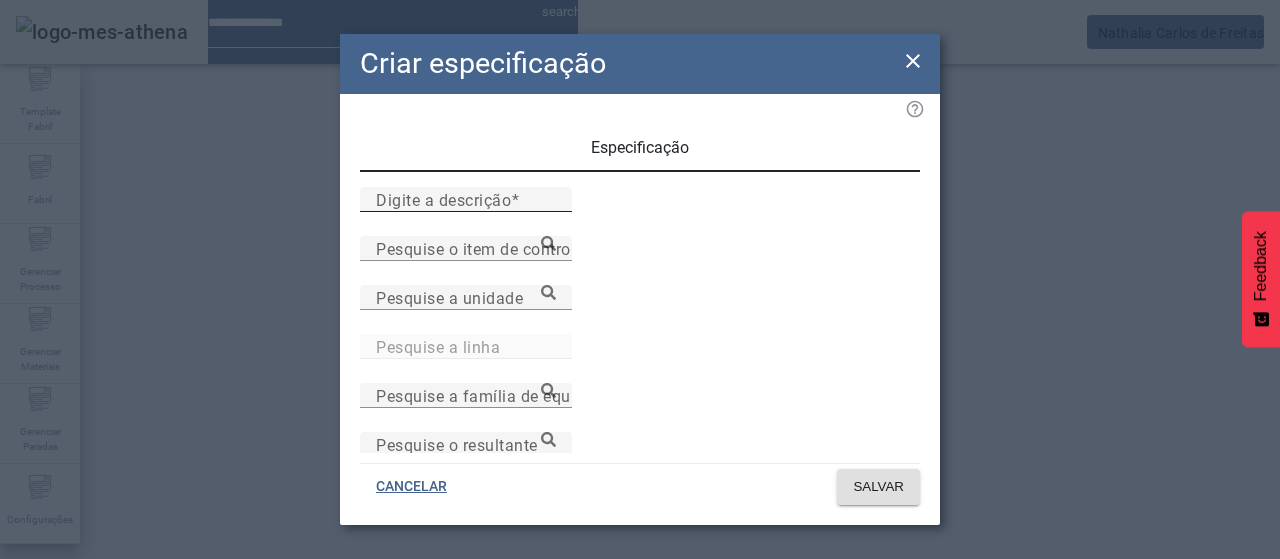 click on "Digite a descrição" at bounding box center [443, 199] 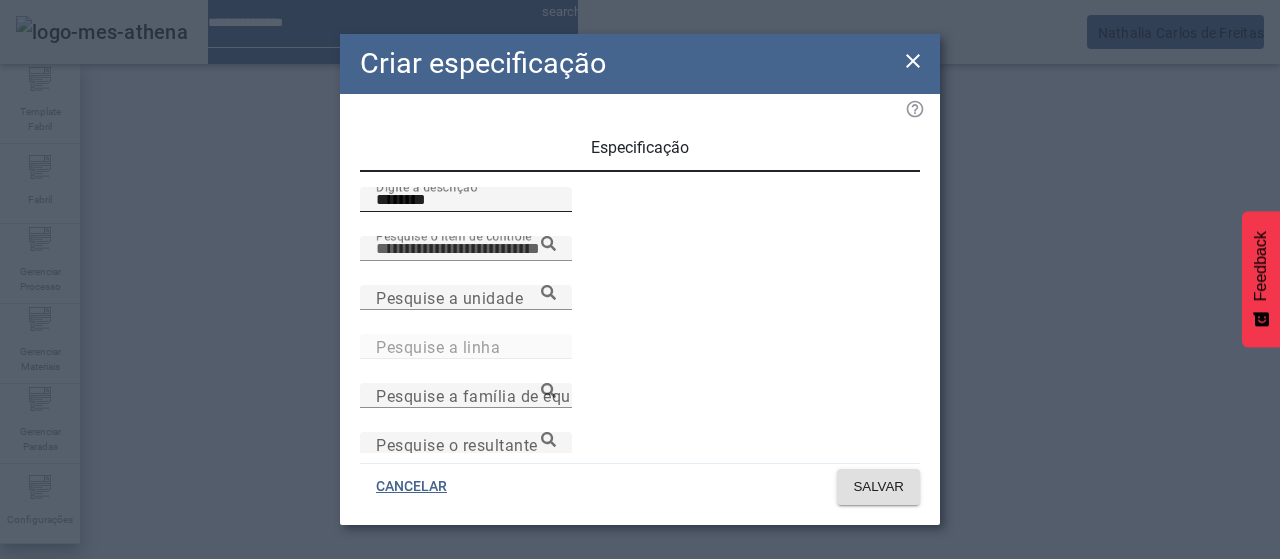 paste on "**********" 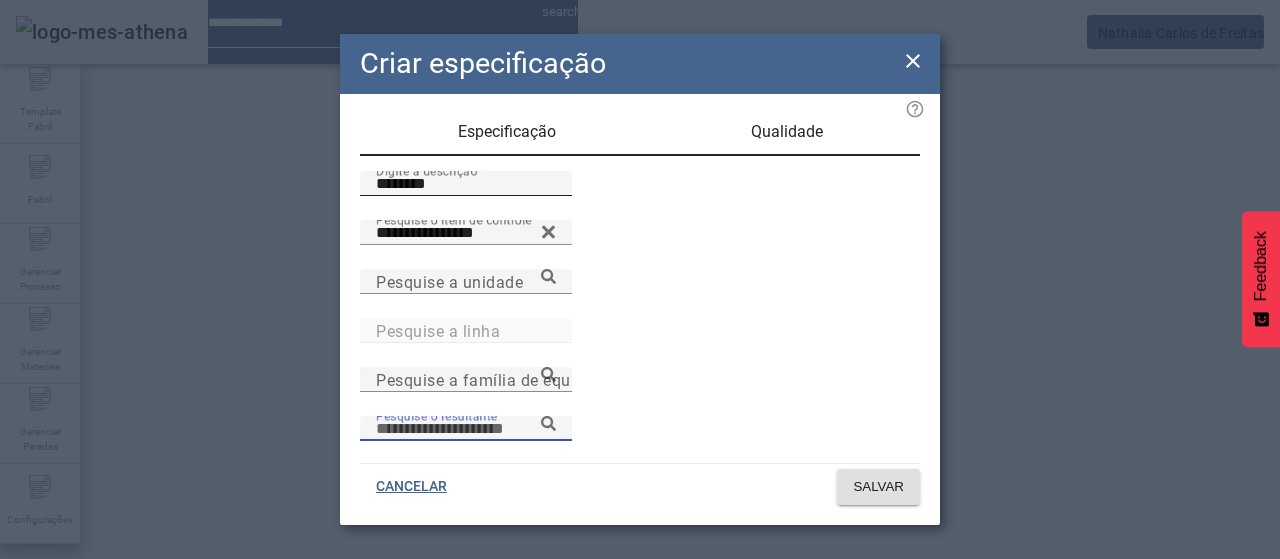 scroll, scrollTop: 206, scrollLeft: 0, axis: vertical 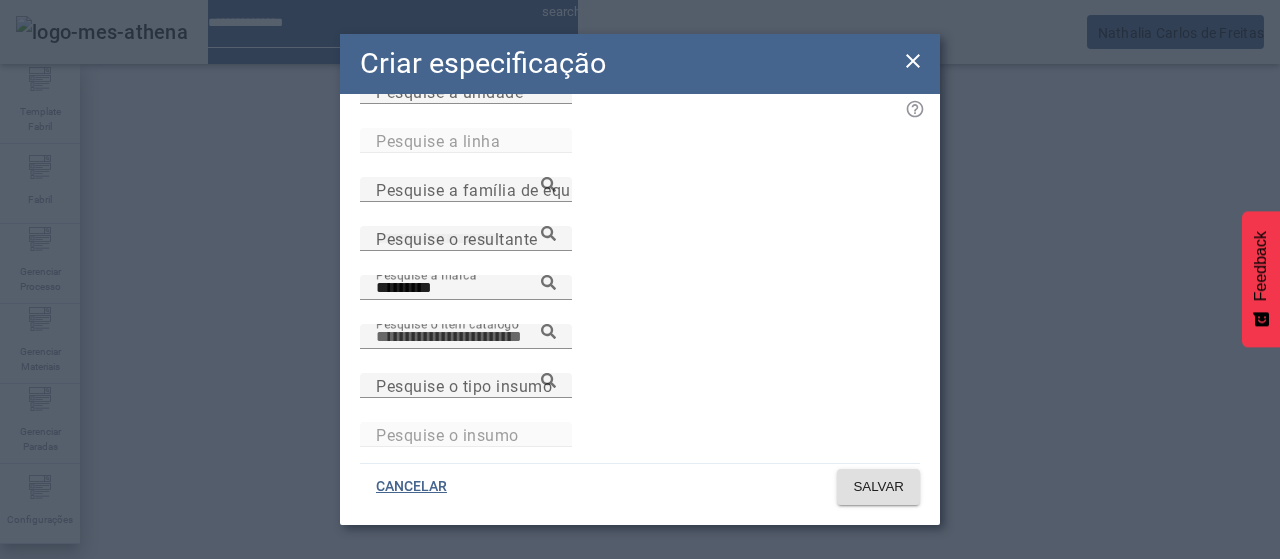 paste on "**********" 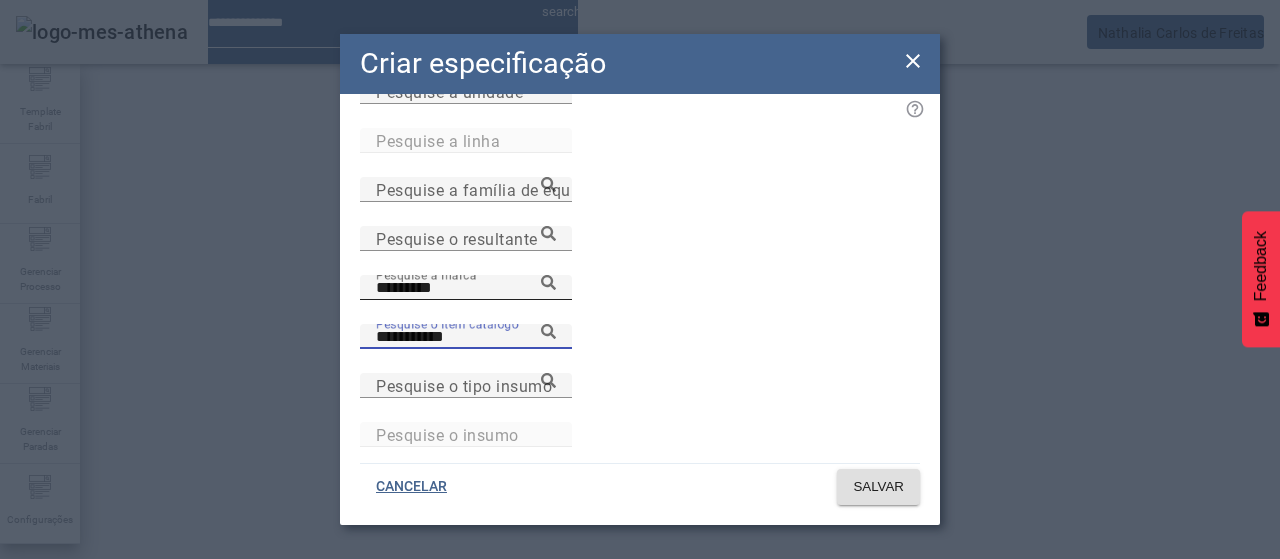 click 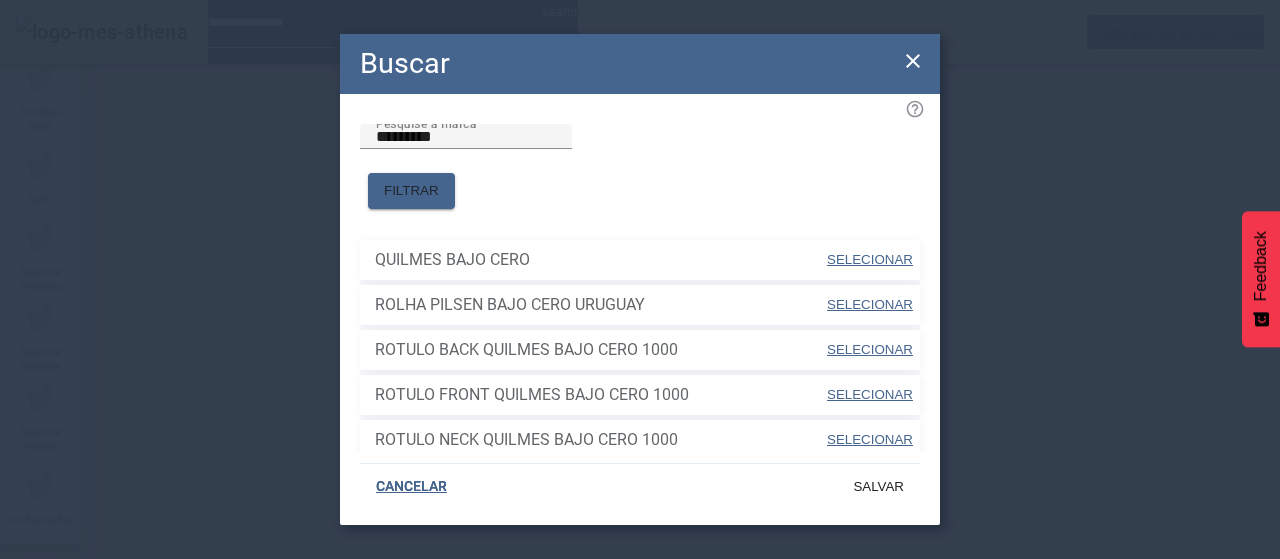 click on "SELECIONAR" at bounding box center (870, 259) 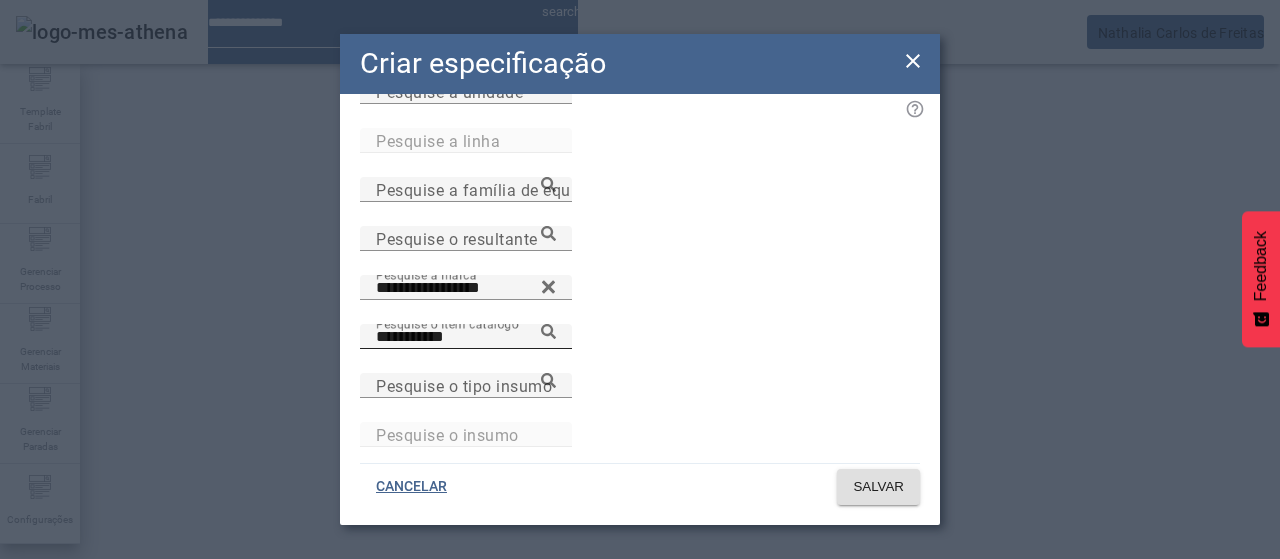 click 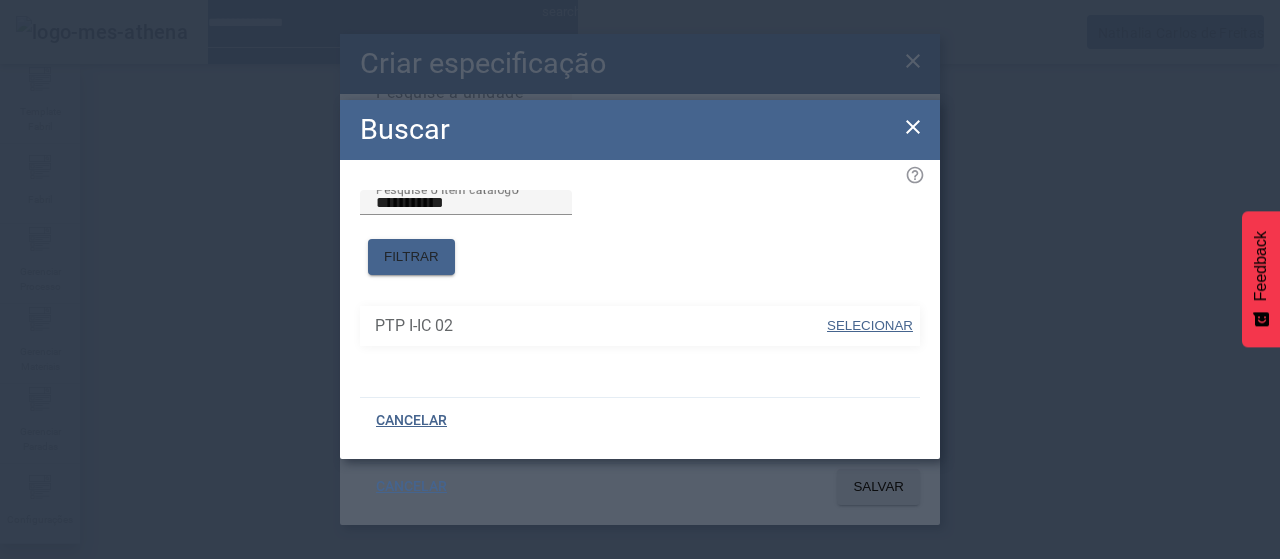click at bounding box center (870, 326) 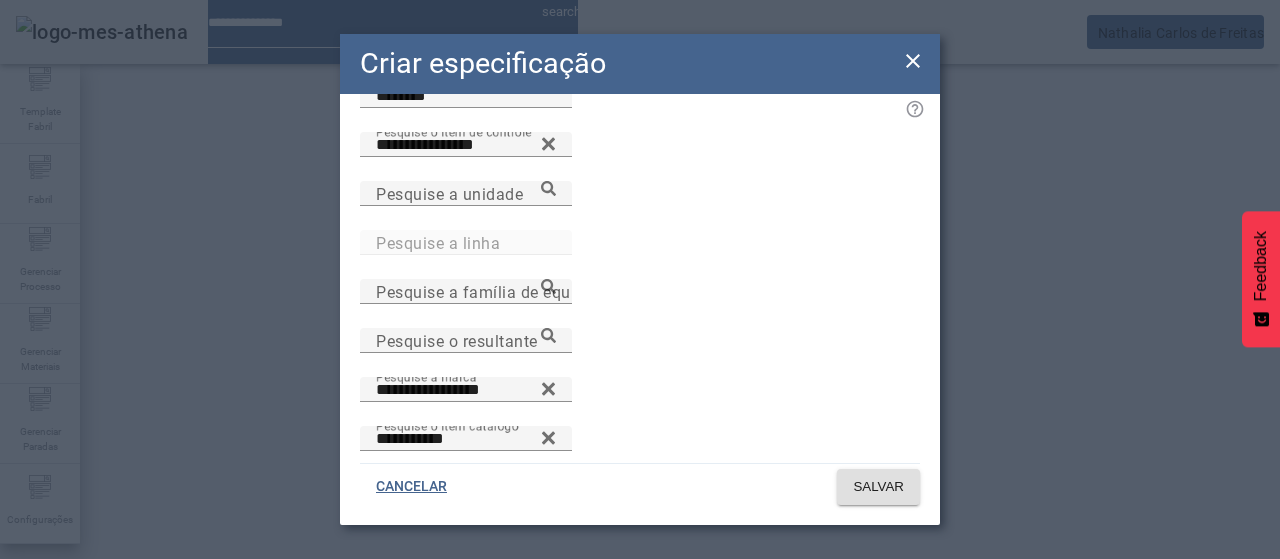 scroll, scrollTop: 6, scrollLeft: 0, axis: vertical 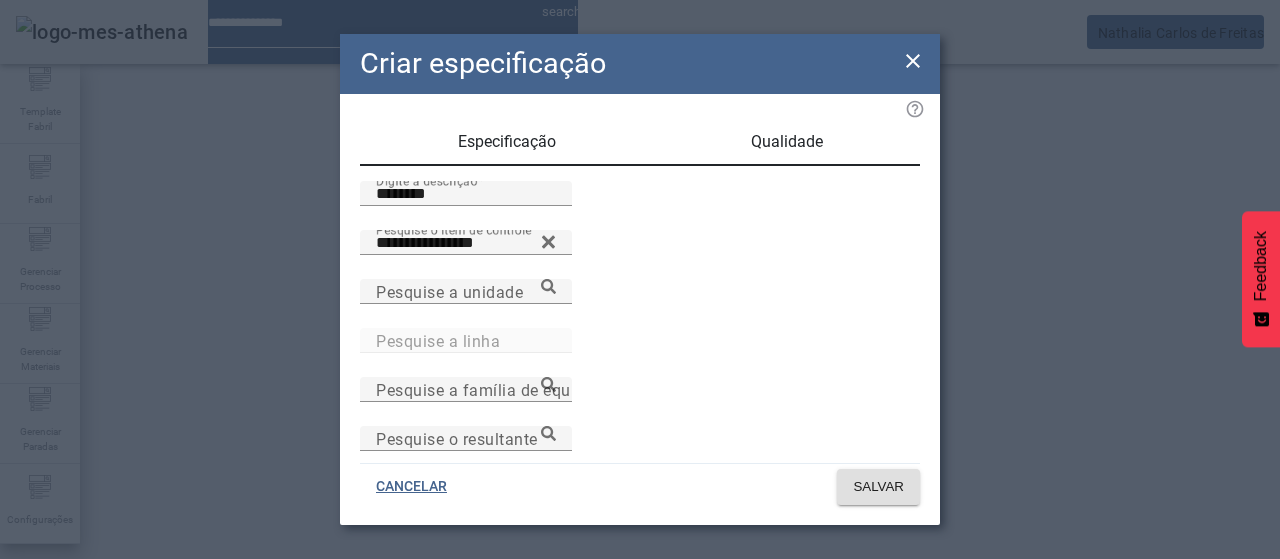 drag, startPoint x: 752, startPoint y: 142, endPoint x: 741, endPoint y: 171, distance: 31.016125 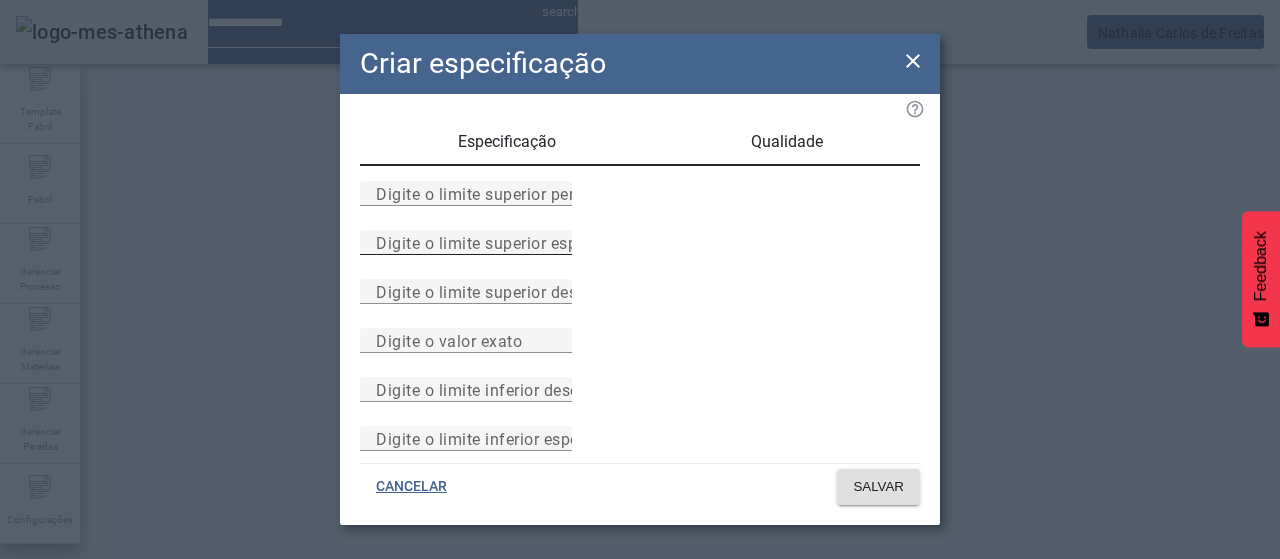 click on "Digite o limite superior especificado" at bounding box center [511, 242] 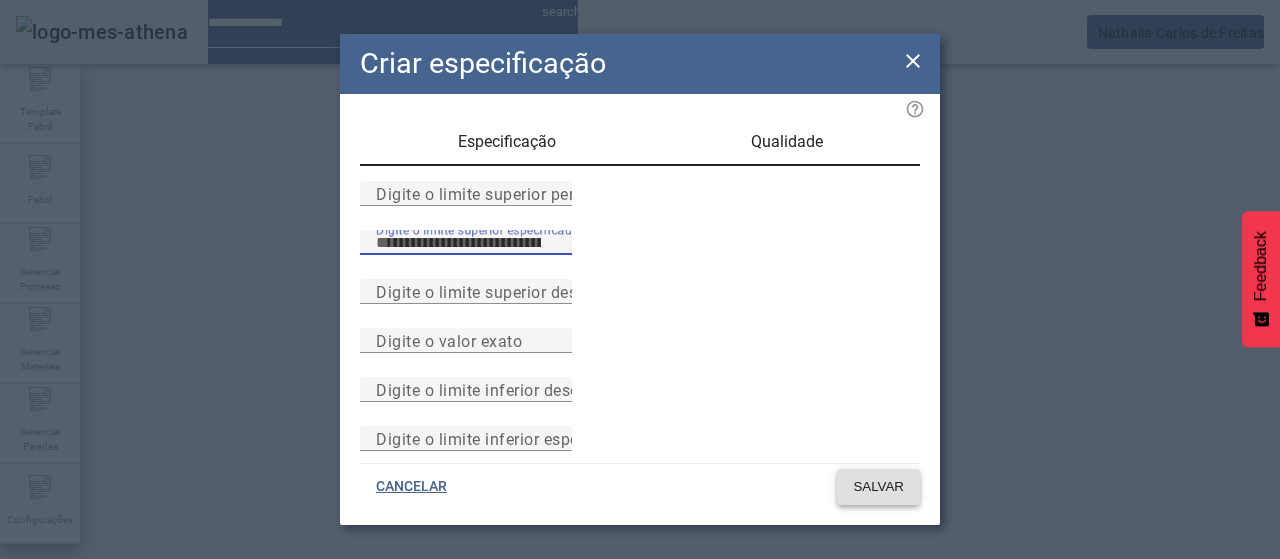 click on "SALVAR" 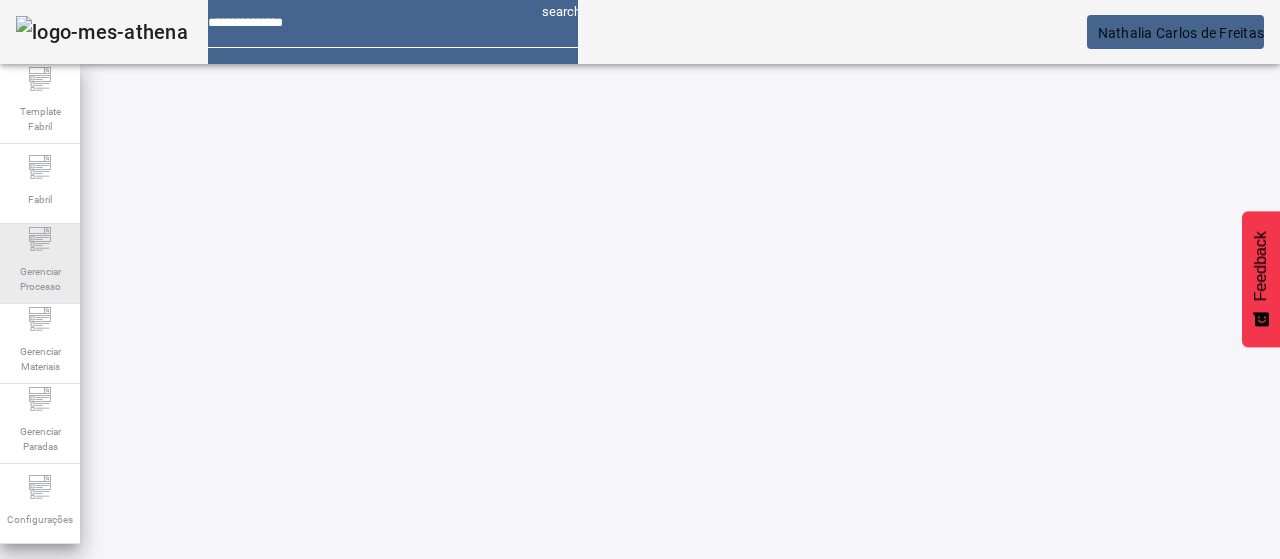 scroll, scrollTop: 140, scrollLeft: 0, axis: vertical 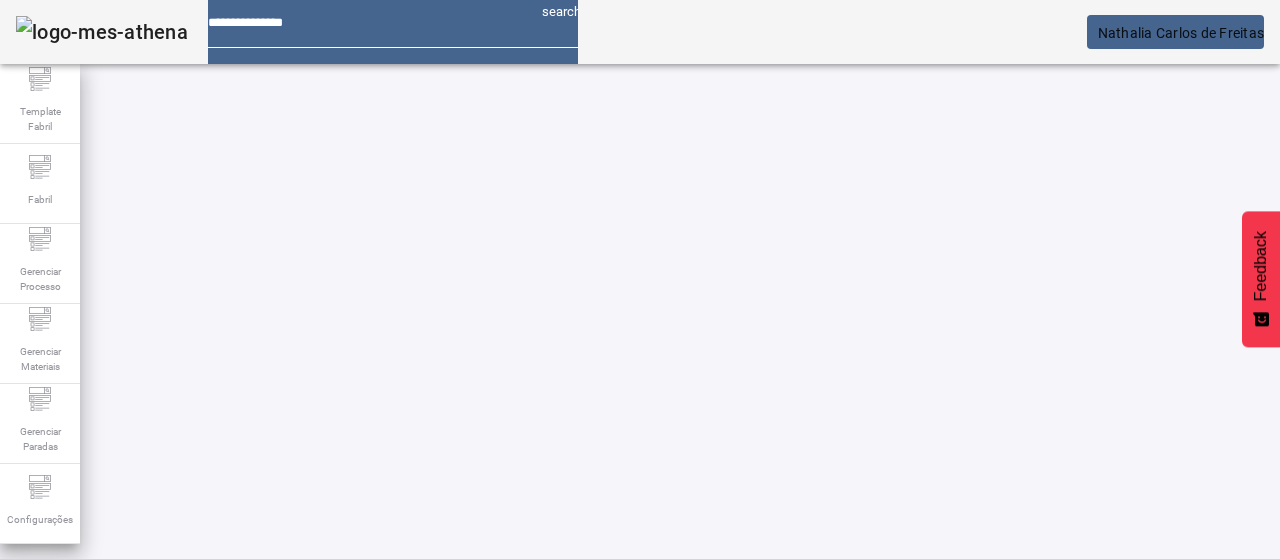 drag, startPoint x: 652, startPoint y: 230, endPoint x: 621, endPoint y: 230, distance: 31 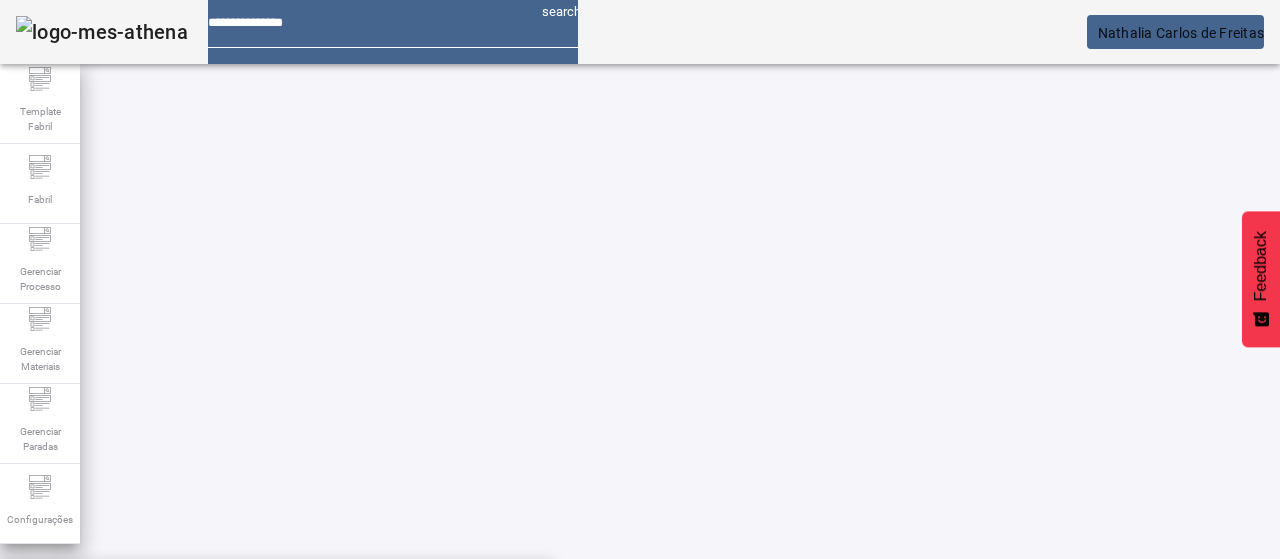 drag, startPoint x: 524, startPoint y: 281, endPoint x: 652, endPoint y: 289, distance: 128.24976 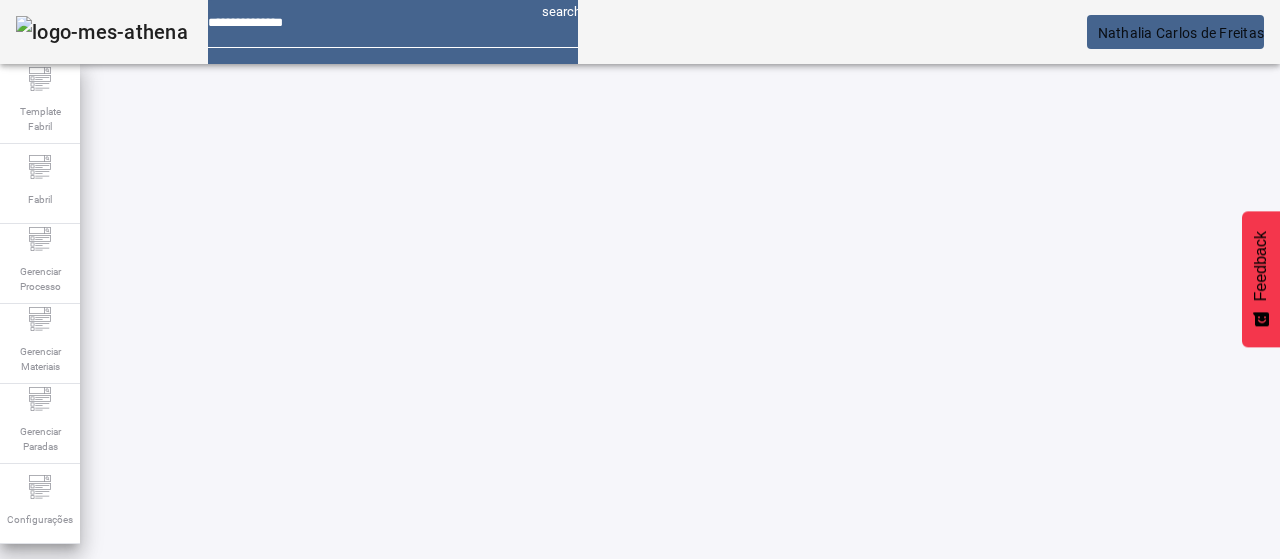 click on "FILTRAR" 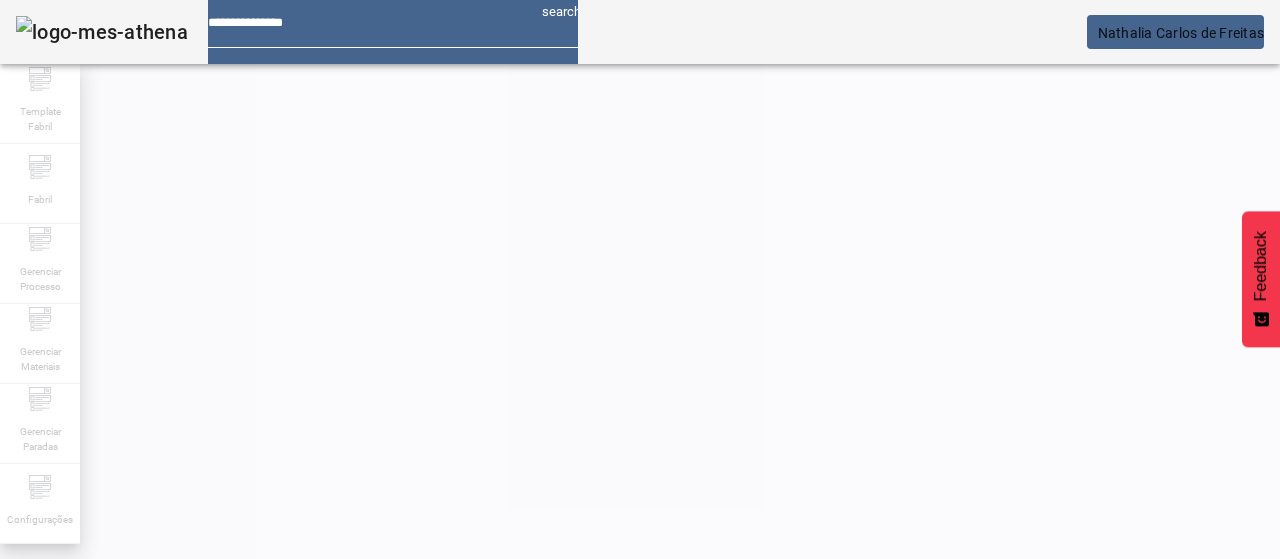 scroll, scrollTop: 140, scrollLeft: 0, axis: vertical 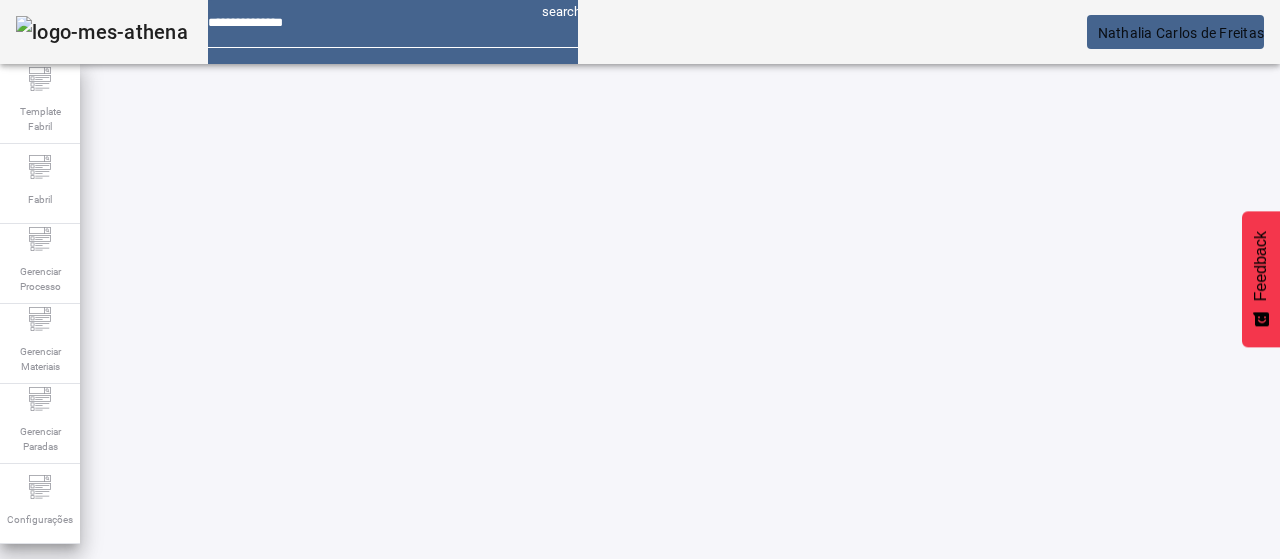 click on "Pesquise por resultante" at bounding box center [540, 601] 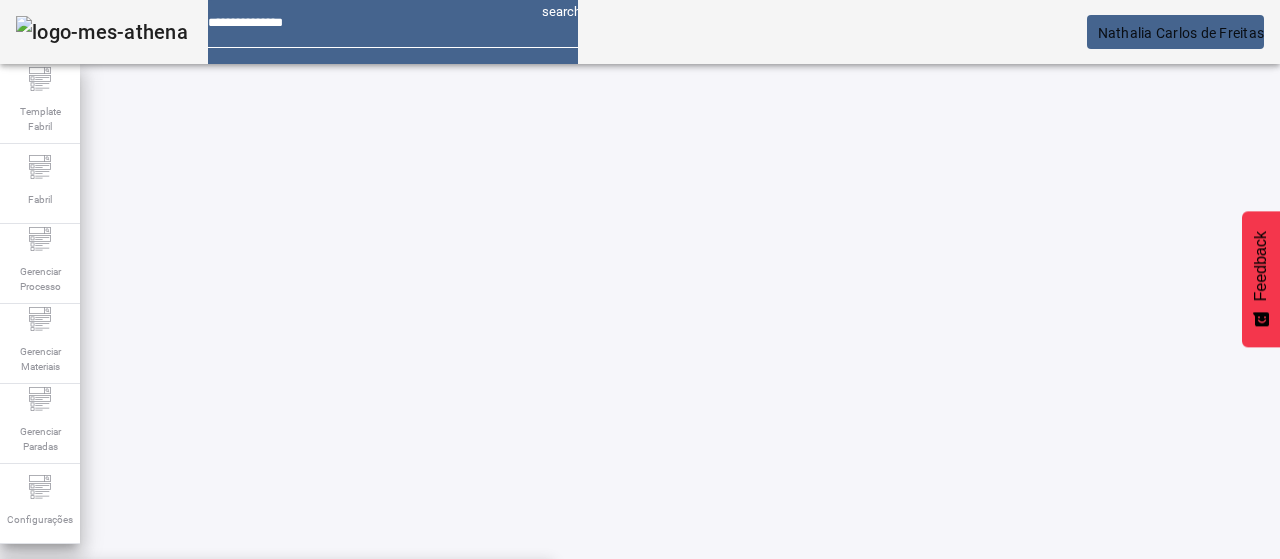 scroll, scrollTop: 0, scrollLeft: 0, axis: both 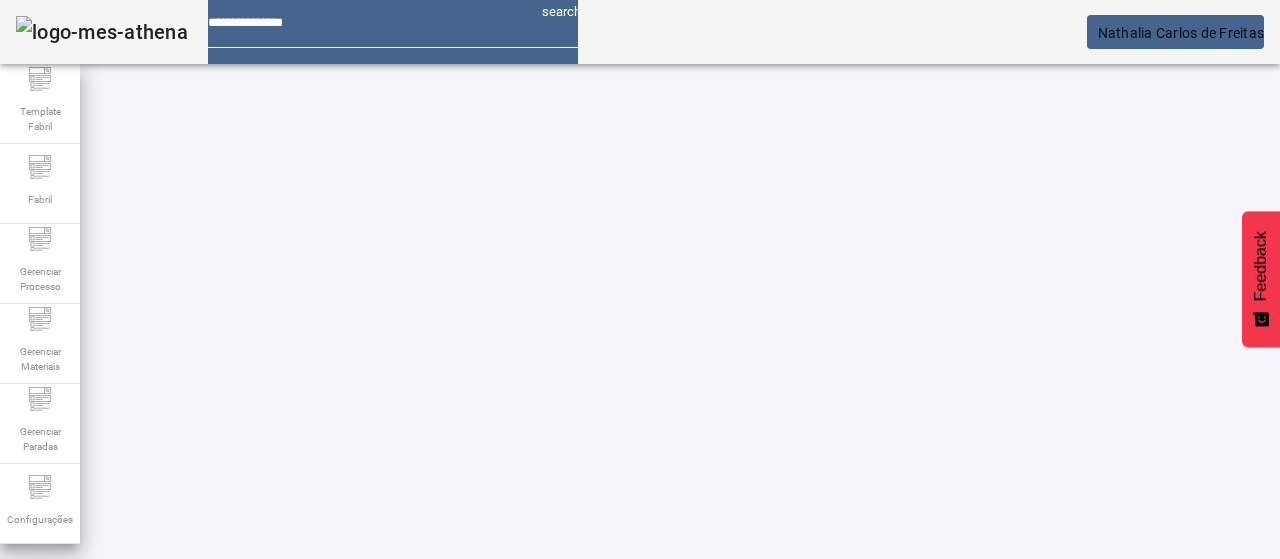click 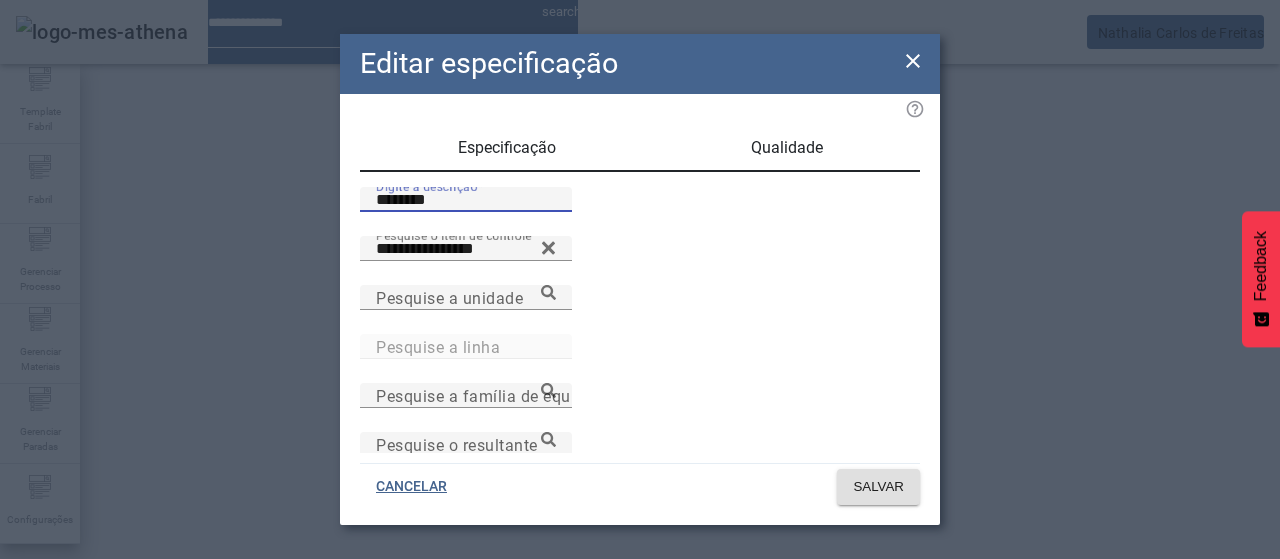 click on "********" at bounding box center (466, 200) 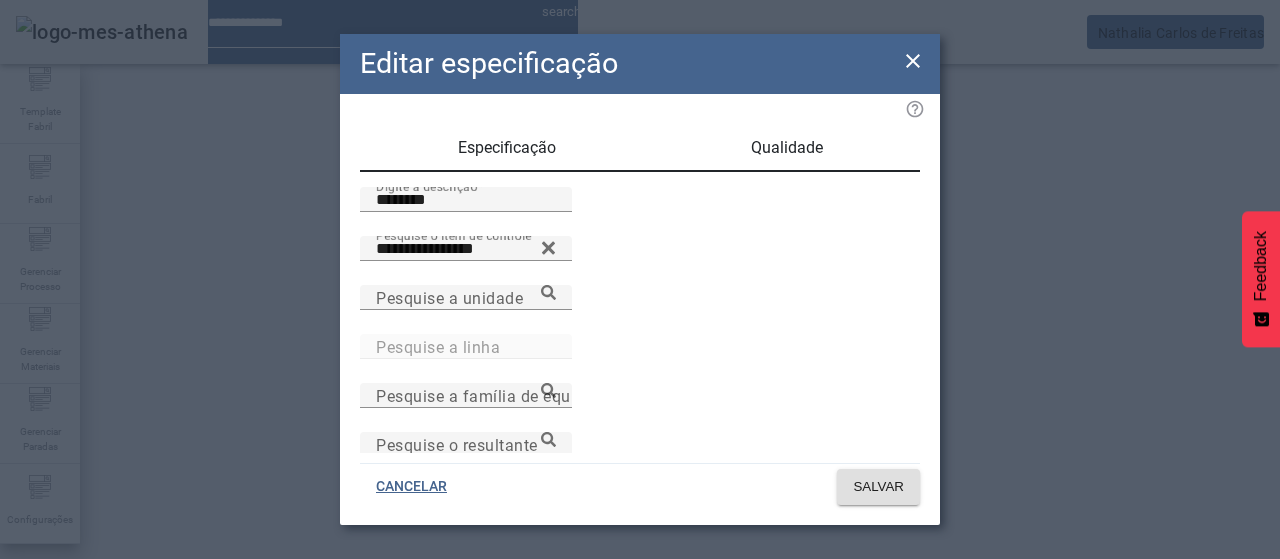 click on "Qualidade" at bounding box center (787, 148) 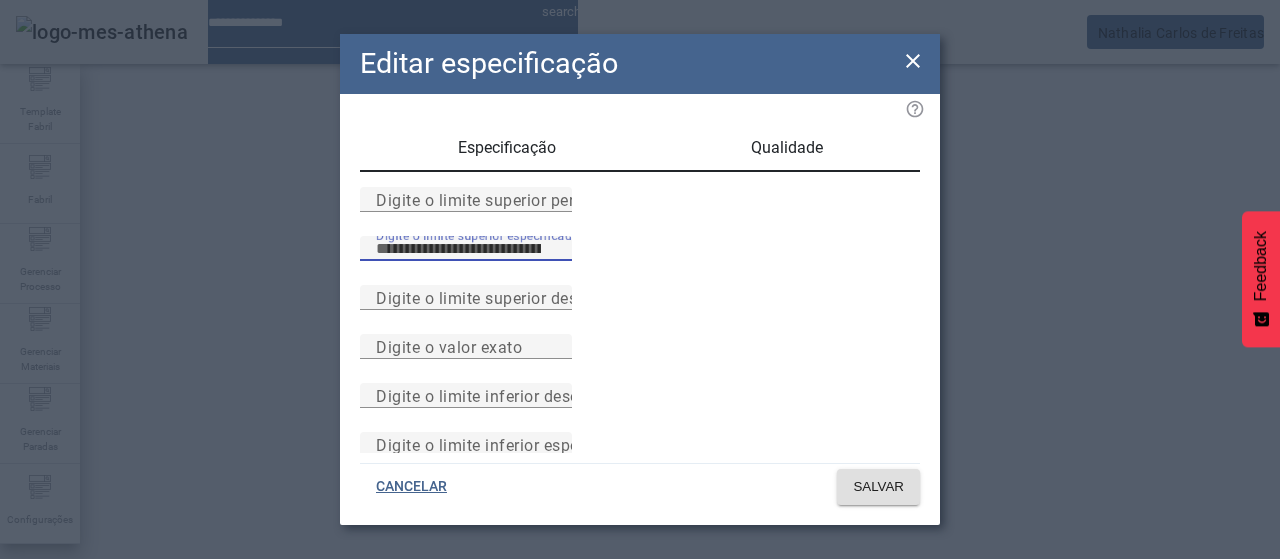 drag, startPoint x: 466, startPoint y: 304, endPoint x: 473, endPoint y: 331, distance: 27.89265 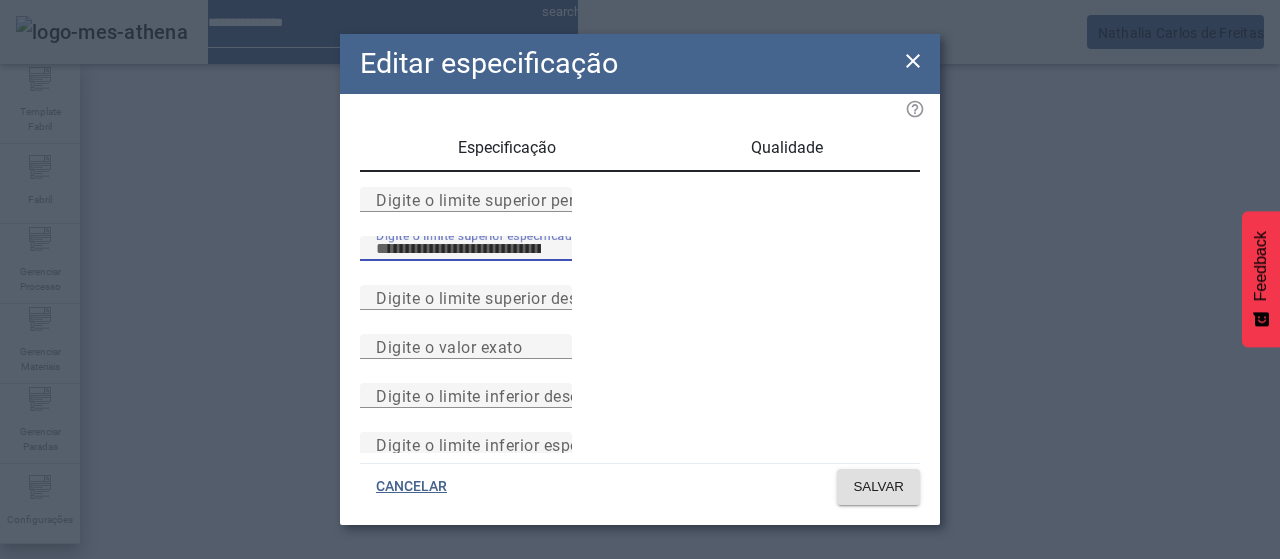 click on "Digite o limite superior especificado ***" at bounding box center [466, 260] 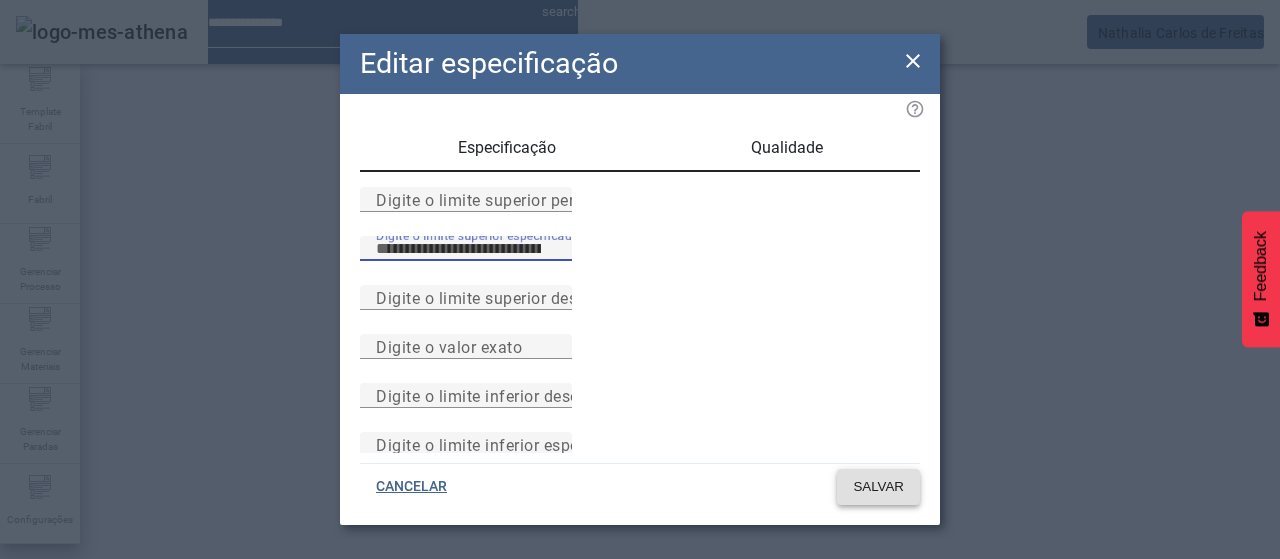 click 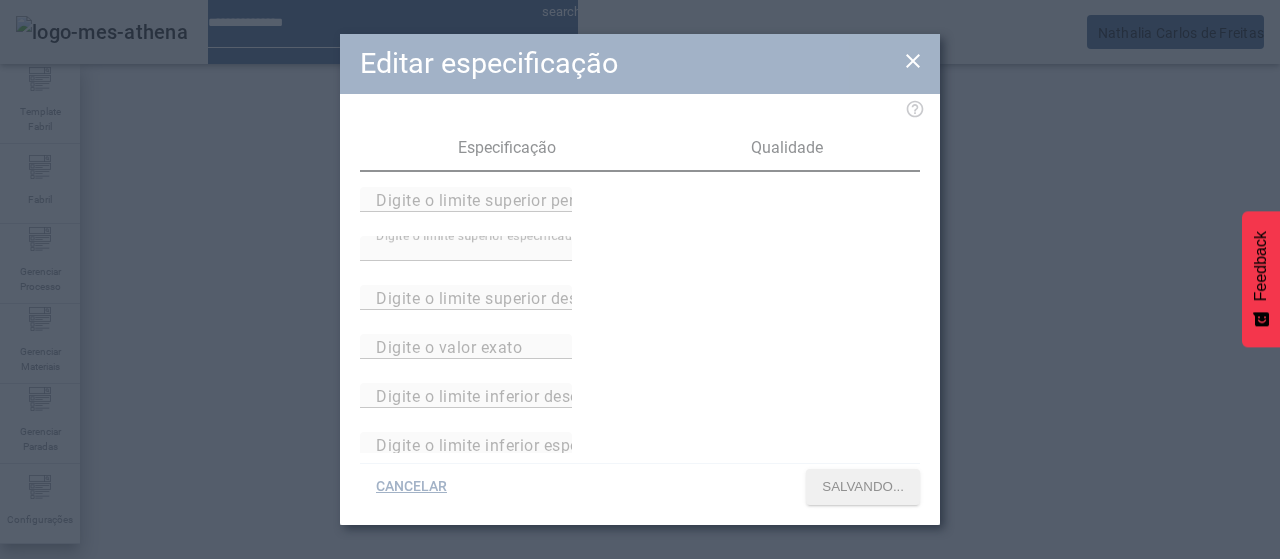 scroll, scrollTop: 140, scrollLeft: 0, axis: vertical 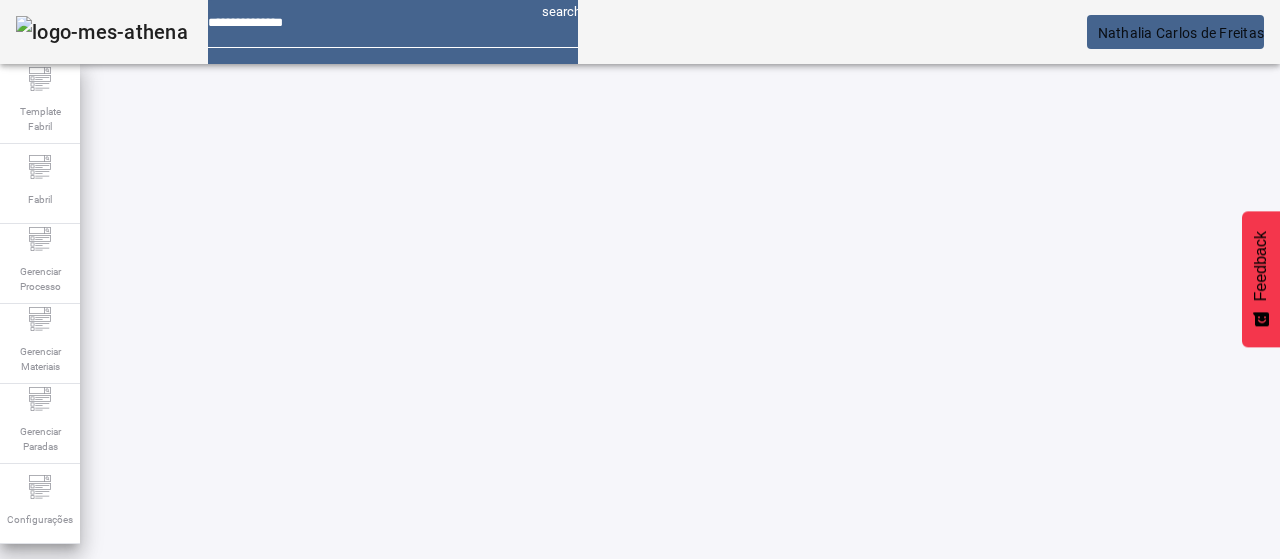 click 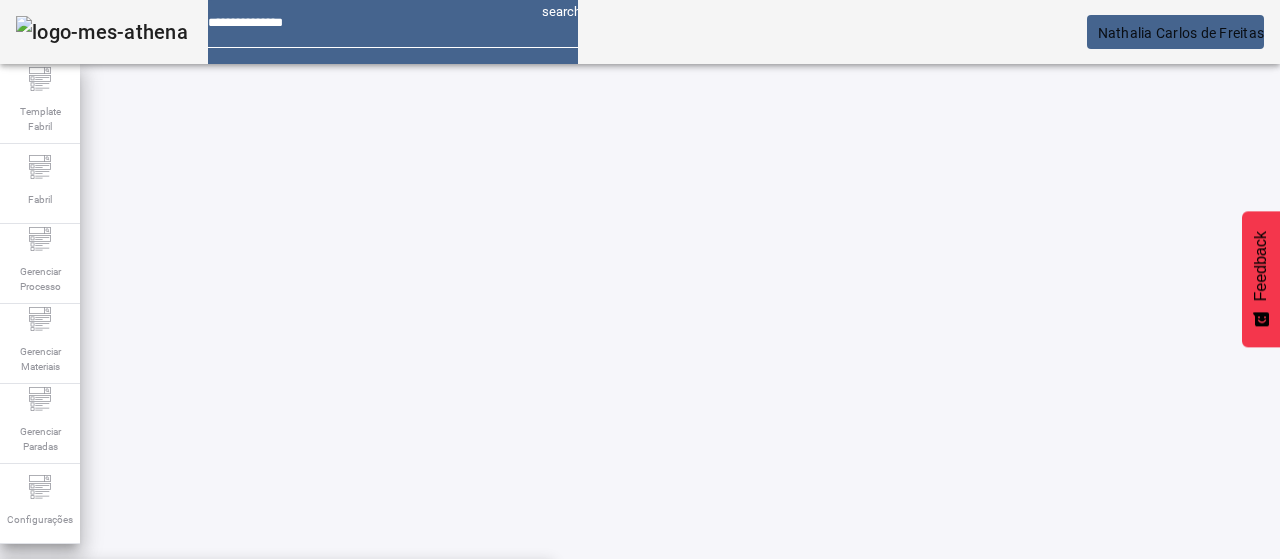 drag, startPoint x: 249, startPoint y: 285, endPoint x: 322, endPoint y: 285, distance: 73 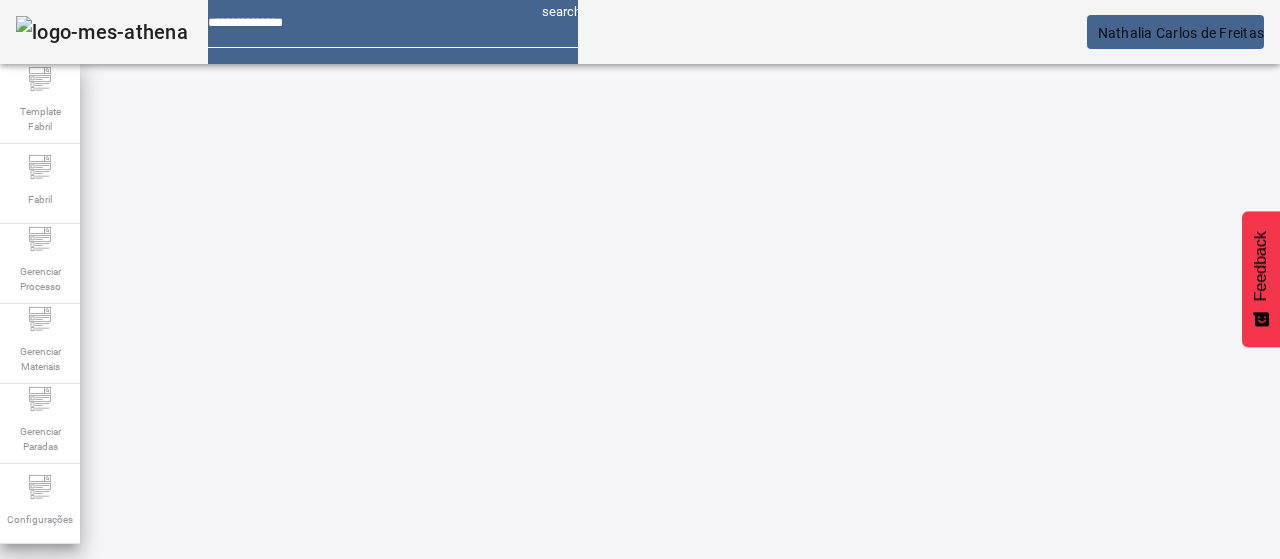 drag, startPoint x: 1190, startPoint y: 333, endPoint x: 1111, endPoint y: 363, distance: 84.50444 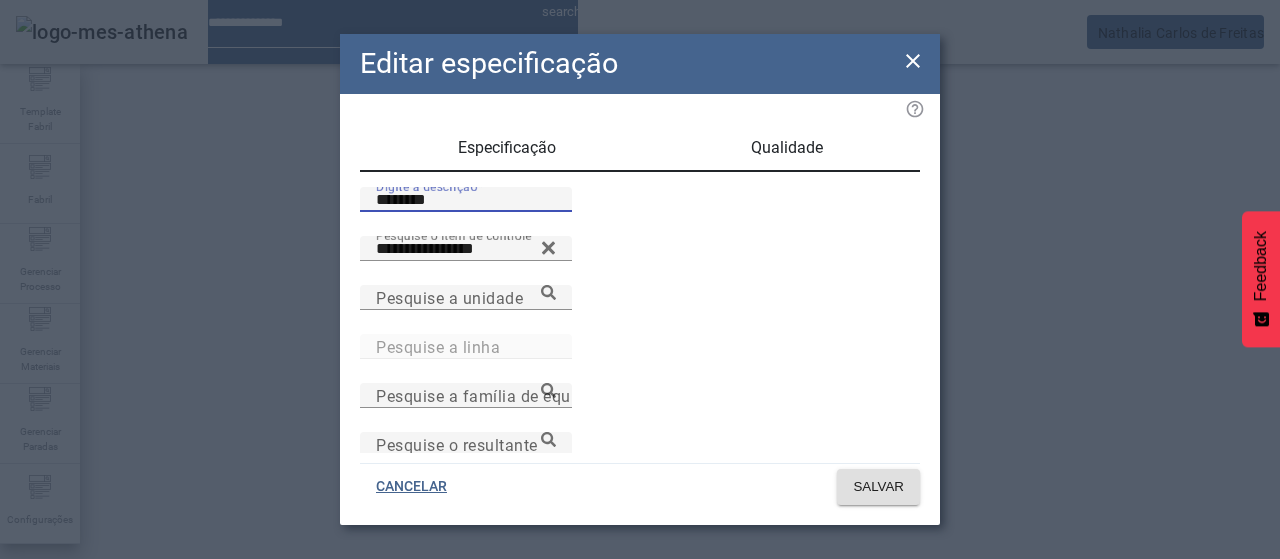 click on "********" at bounding box center (466, 200) 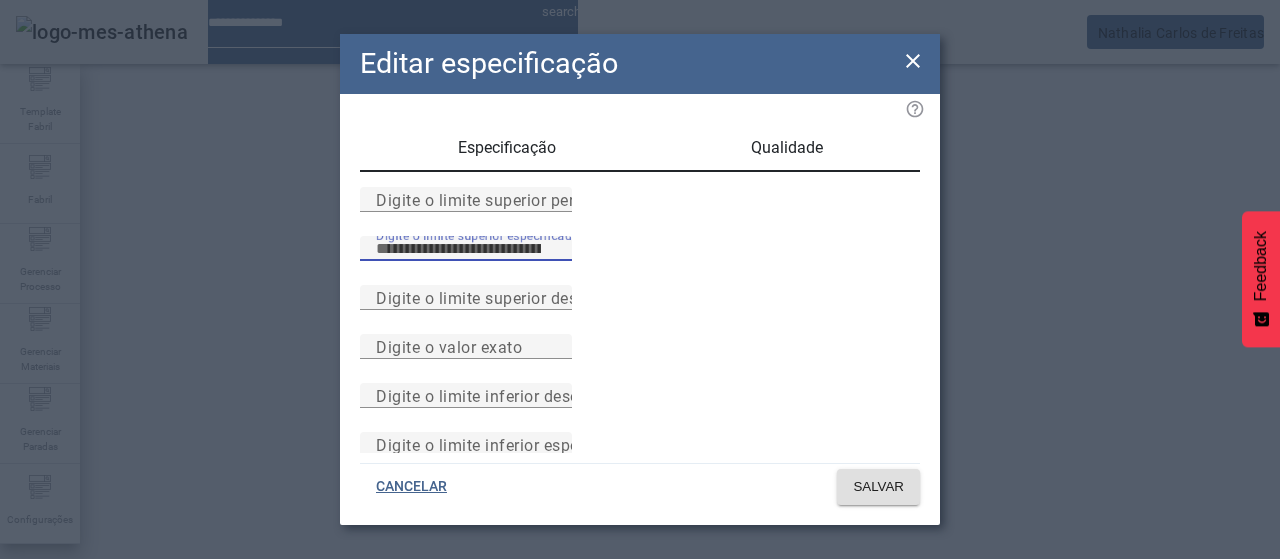 drag, startPoint x: 462, startPoint y: 305, endPoint x: 440, endPoint y: 308, distance: 22.203604 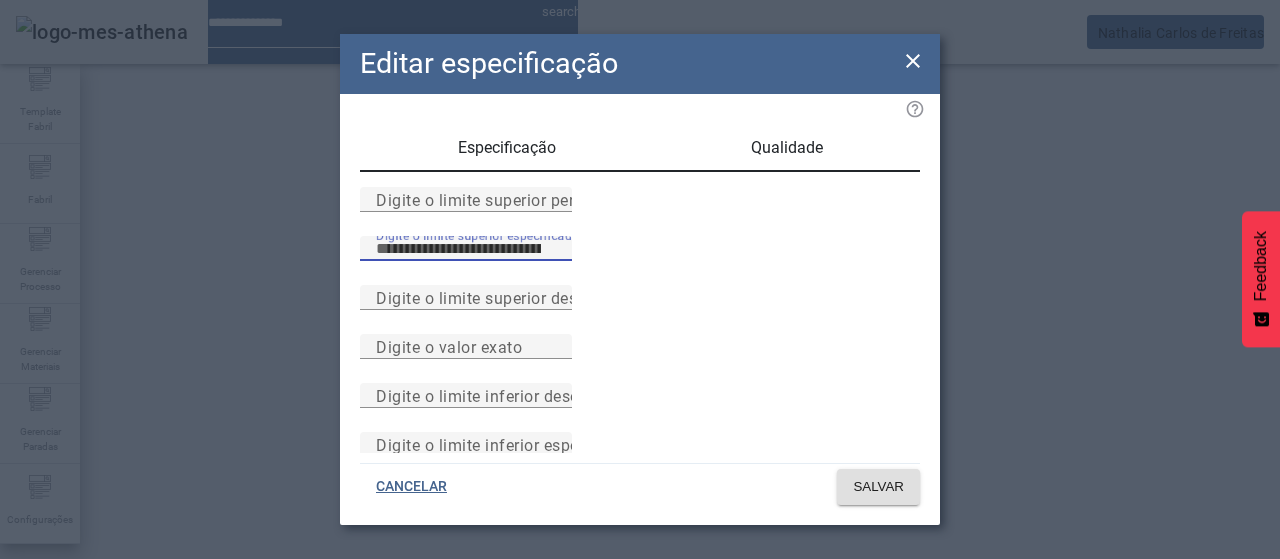 click on "Digite o limite superior especificado ***" at bounding box center [466, 260] 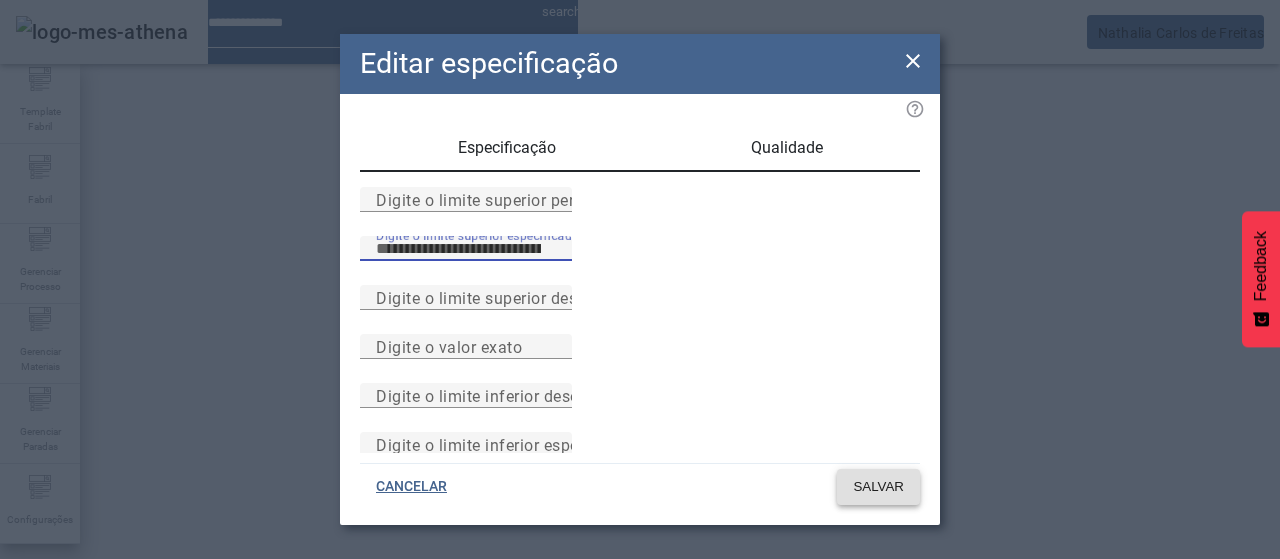 click on "SALVAR" 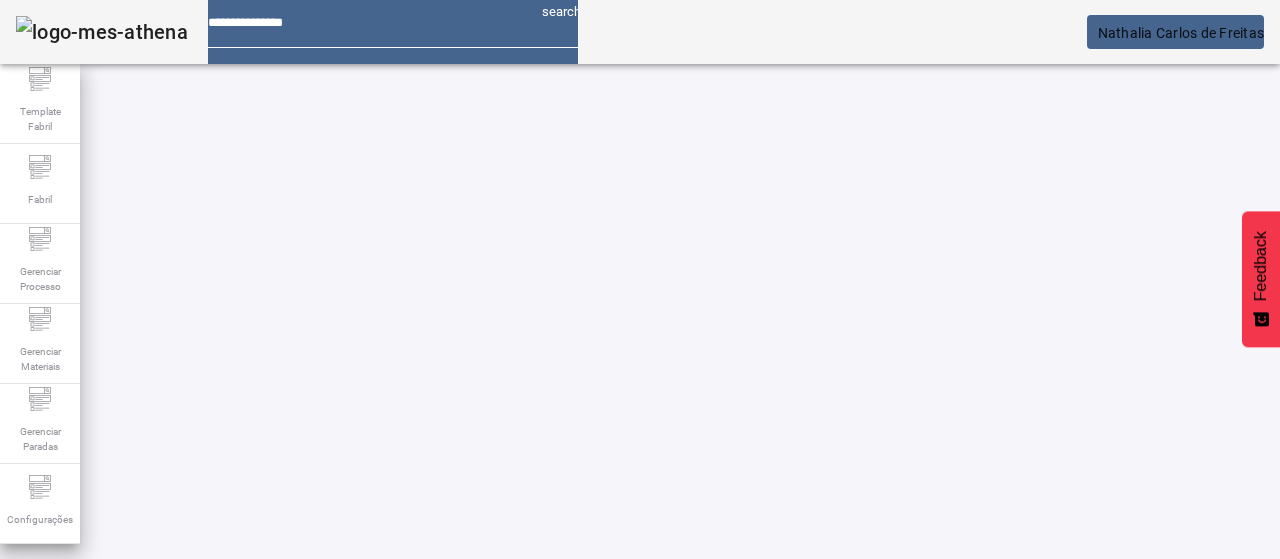scroll, scrollTop: 140, scrollLeft: 0, axis: vertical 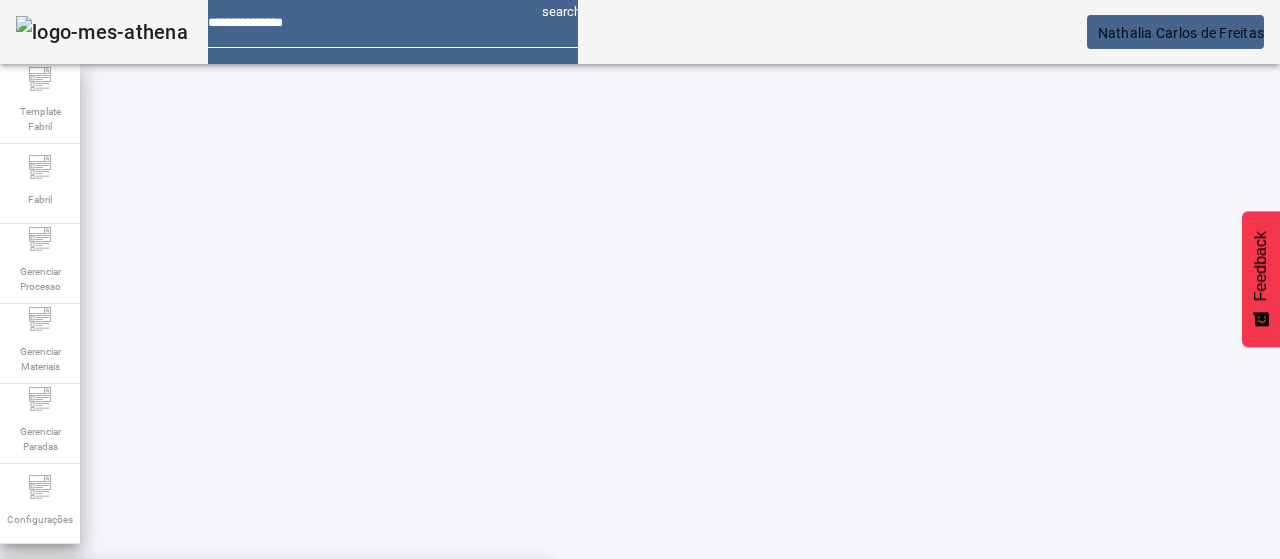 click on "BRAHMA CHOPP" at bounding box center [276, 591] 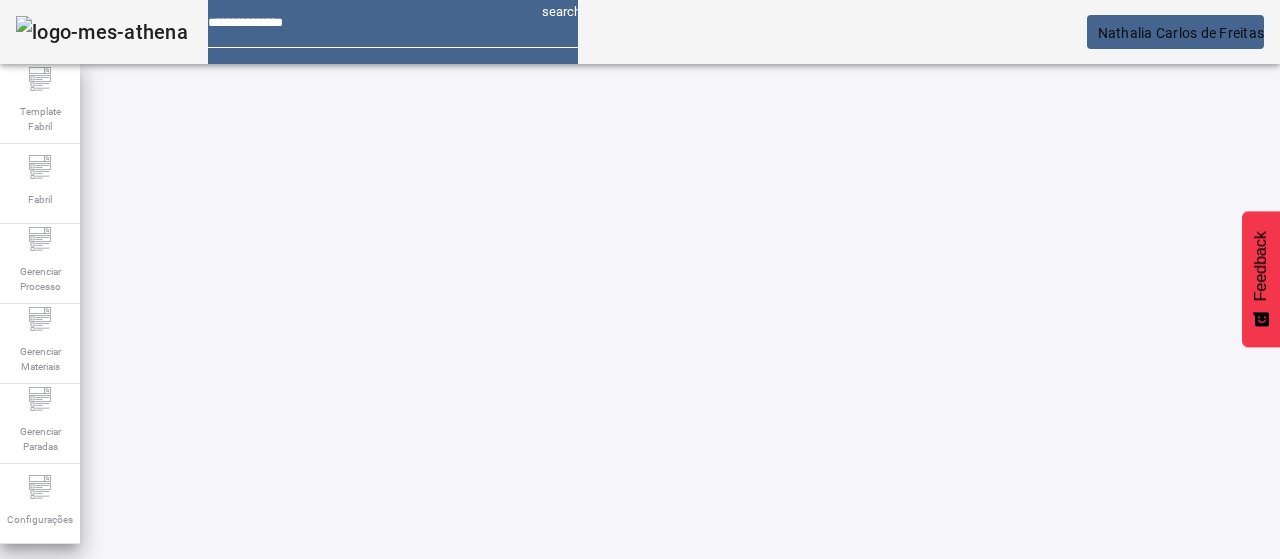 click on "FILTRAR" 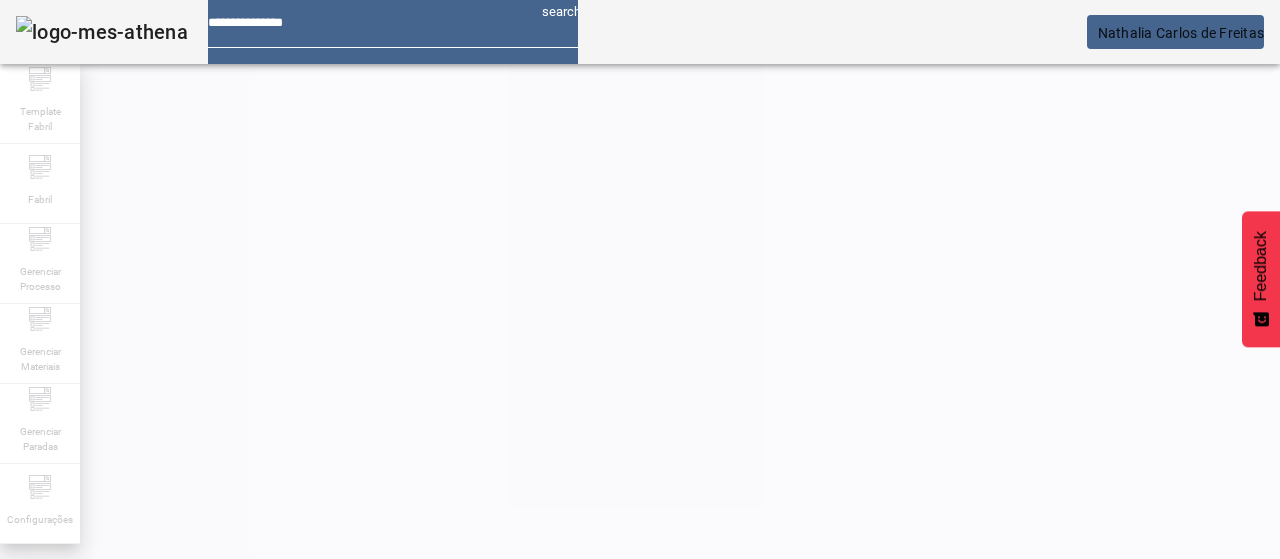 scroll, scrollTop: 158, scrollLeft: 0, axis: vertical 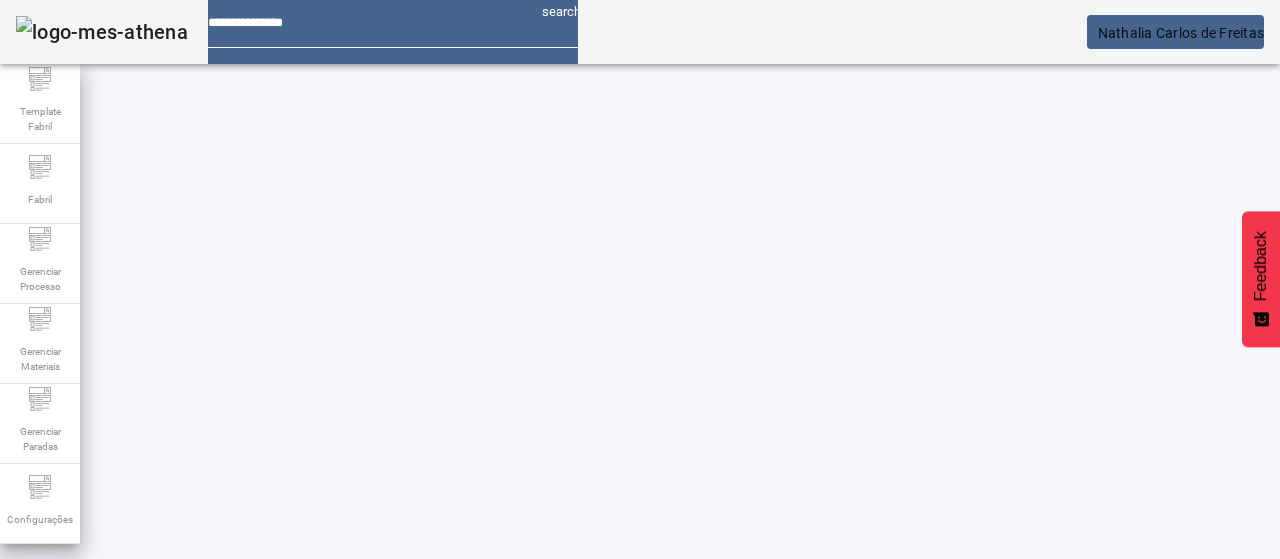 click on "ESPECIFICAÇÃO" 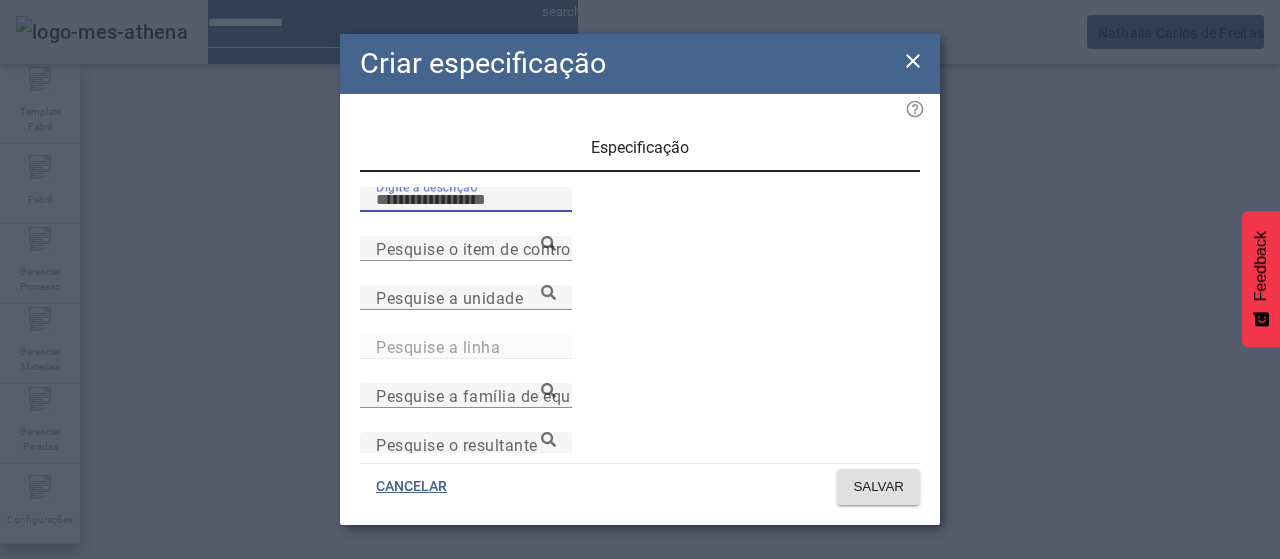 click on "Digite a descrição" at bounding box center [466, 200] 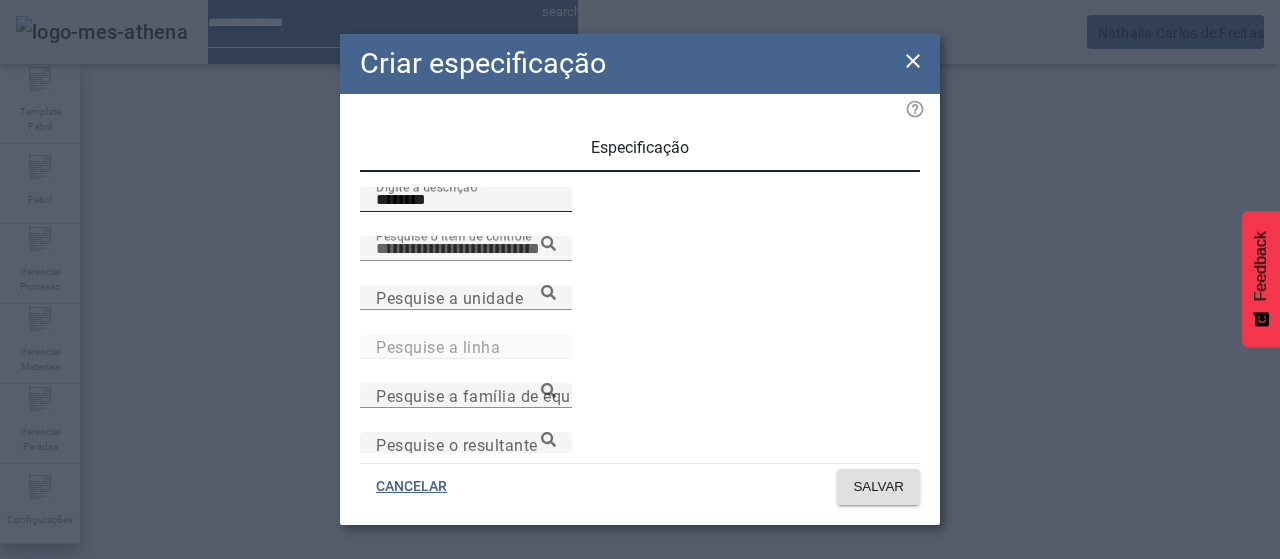 paste on "**********" 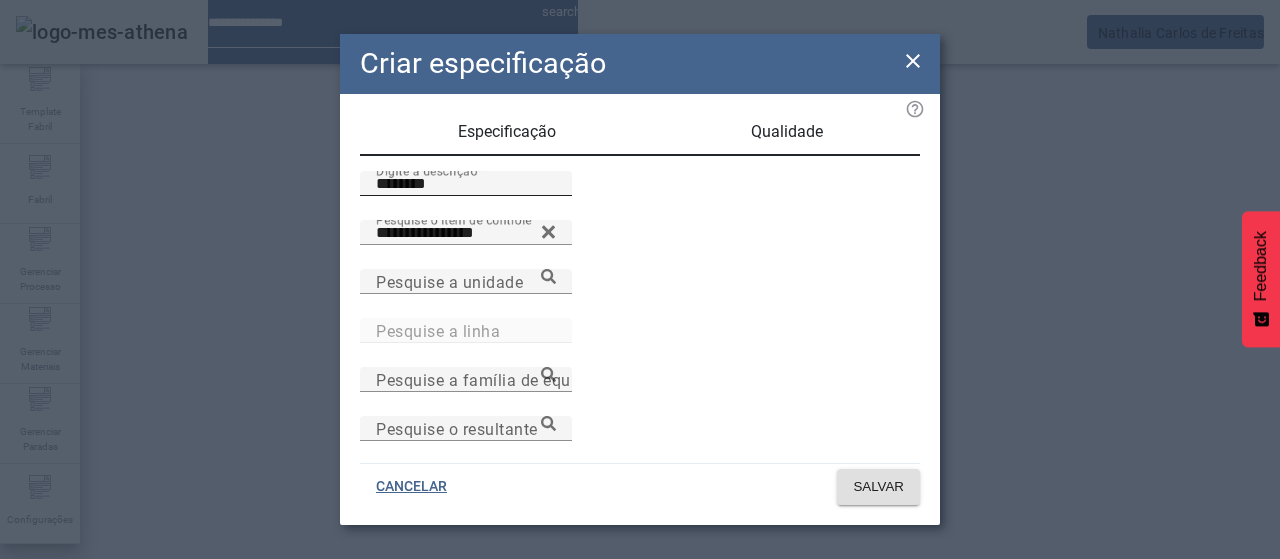 scroll, scrollTop: 206, scrollLeft: 0, axis: vertical 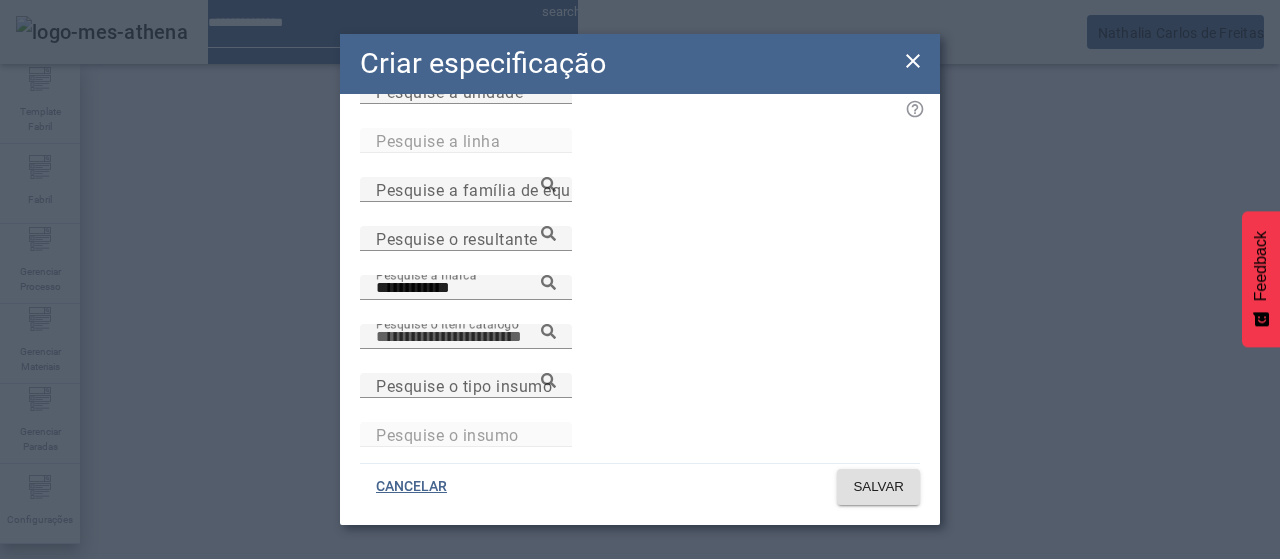 paste on "**********" 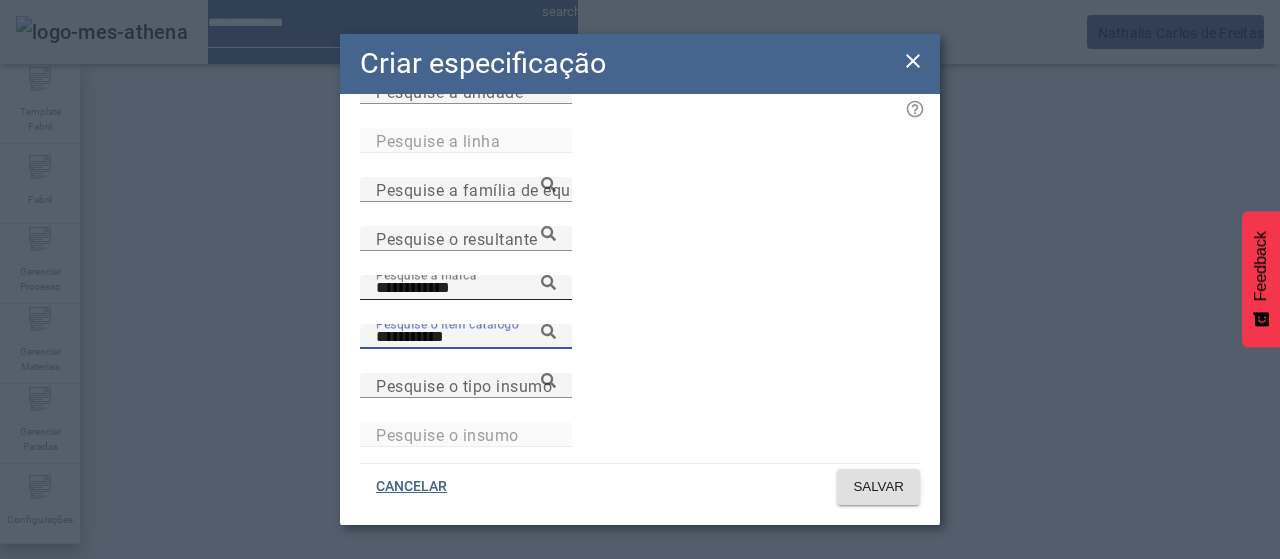 drag, startPoint x: 451, startPoint y: 331, endPoint x: 474, endPoint y: 332, distance: 23.021729 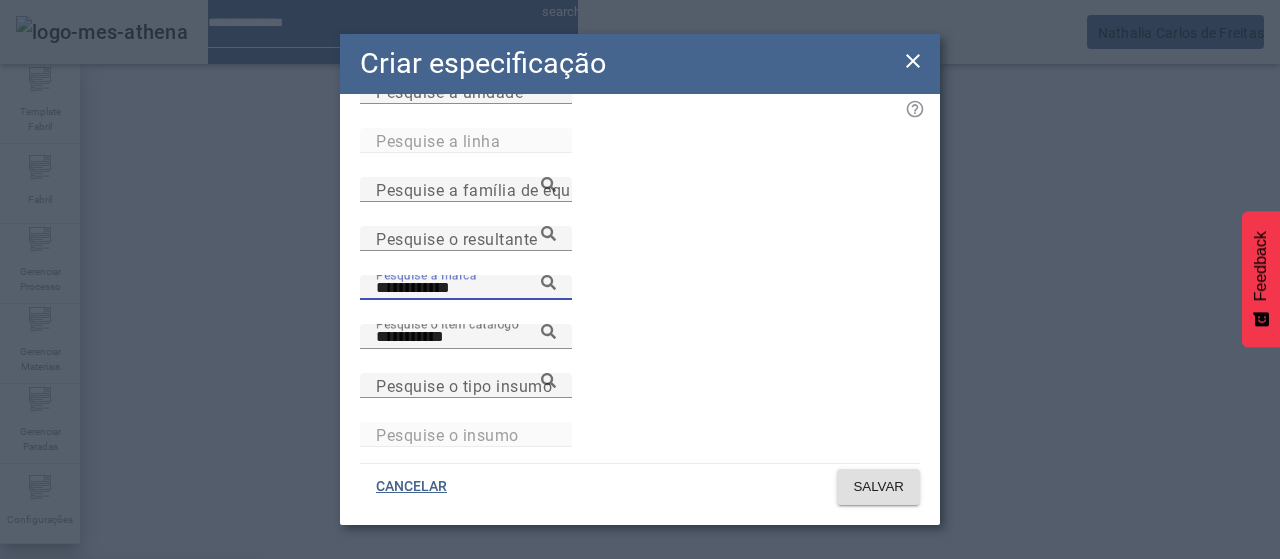 click on "BRAHMA CHOPP" at bounding box center (128, 591) 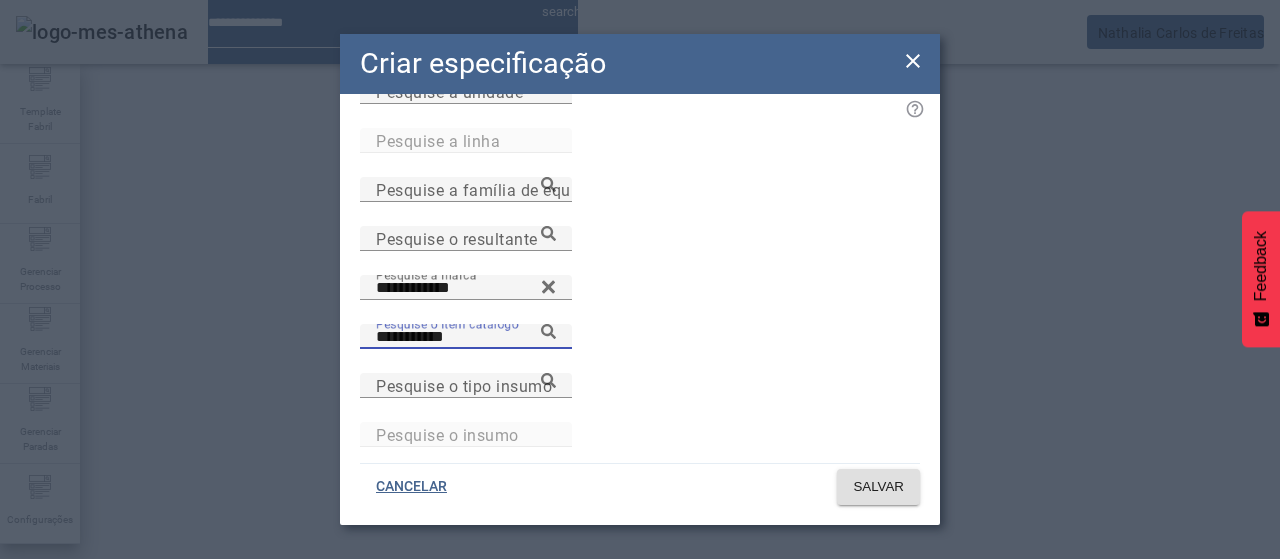 click on "**********" at bounding box center [466, 337] 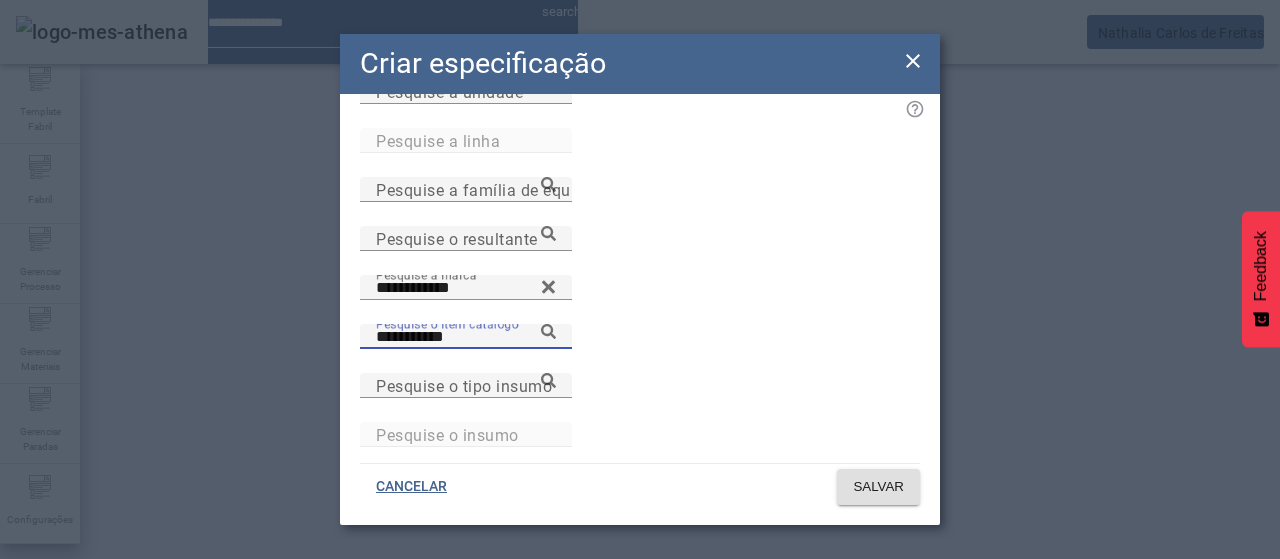 click 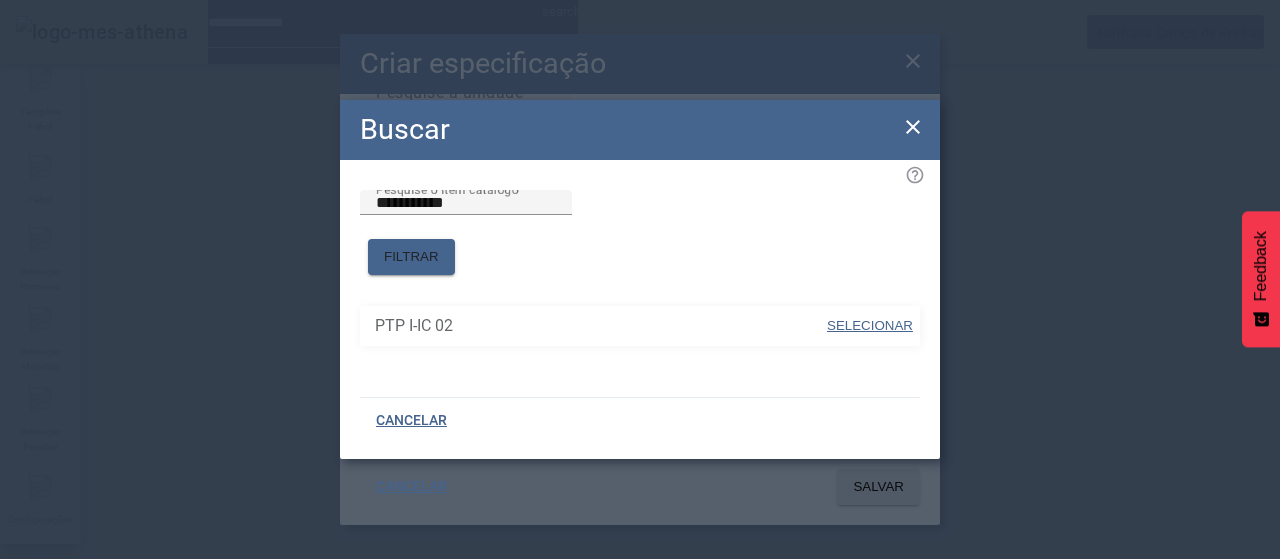 click at bounding box center (870, 326) 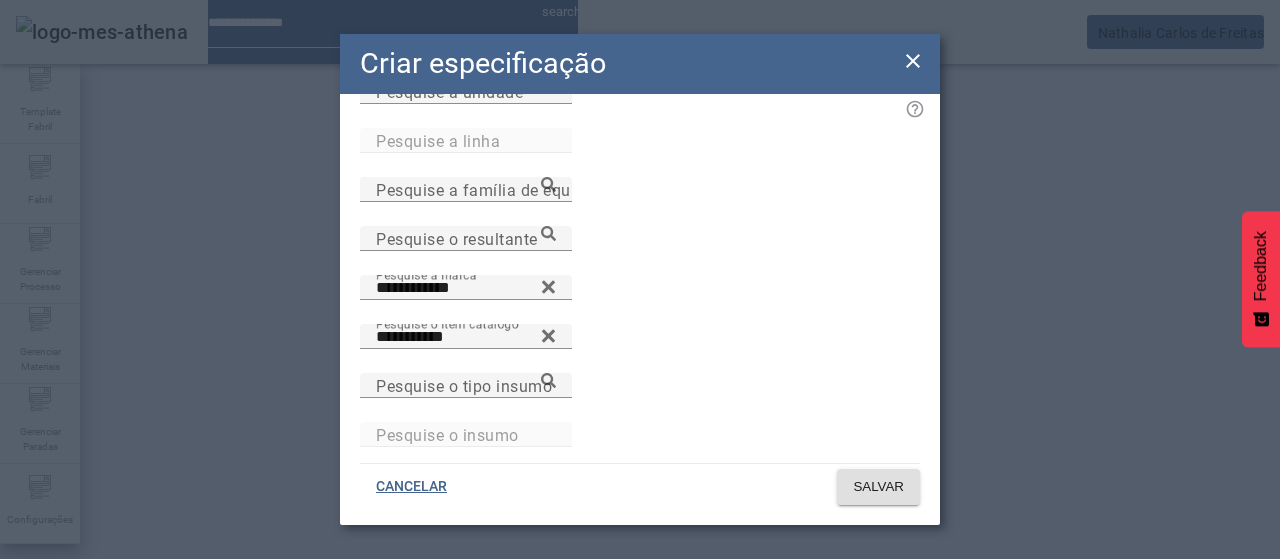 scroll, scrollTop: 0, scrollLeft: 0, axis: both 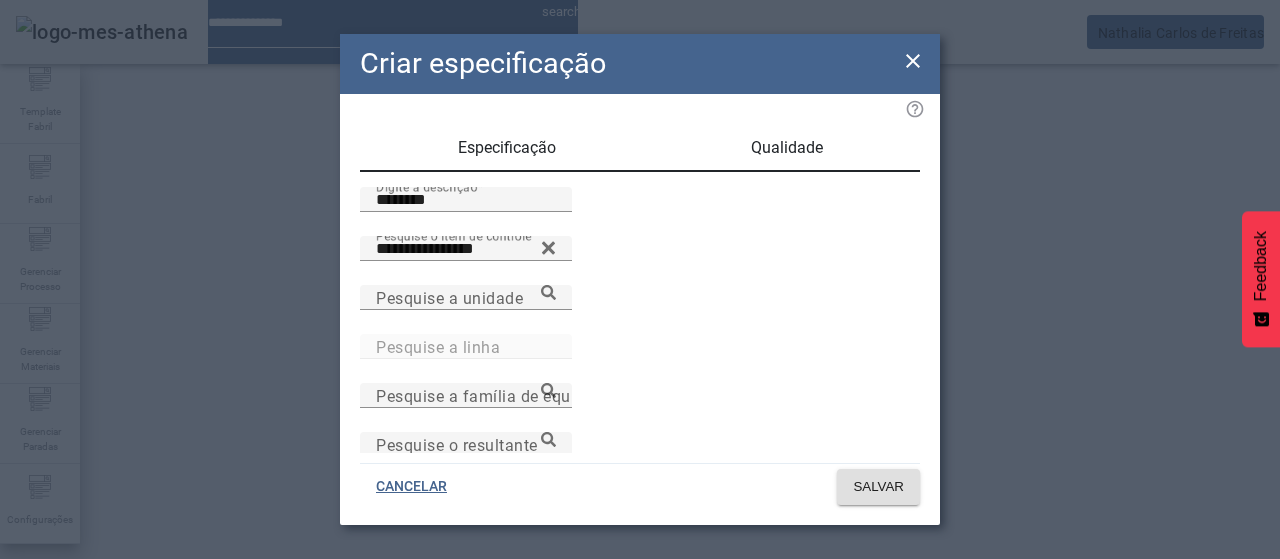 click on "Qualidade" at bounding box center [787, 148] 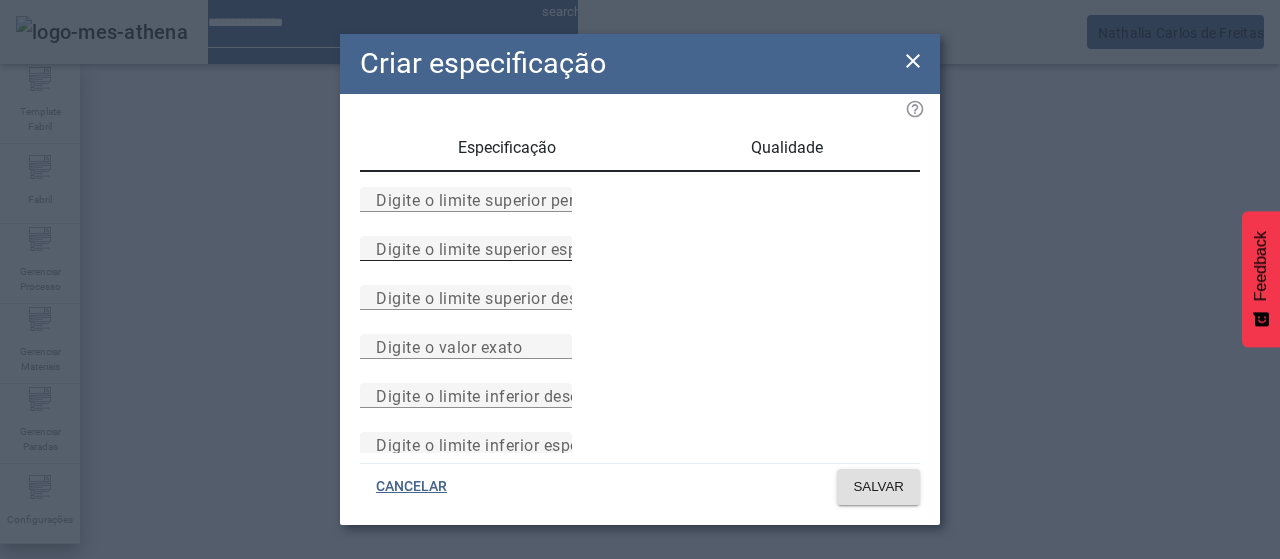 click on "Digite o limite superior especificado" at bounding box center [511, 248] 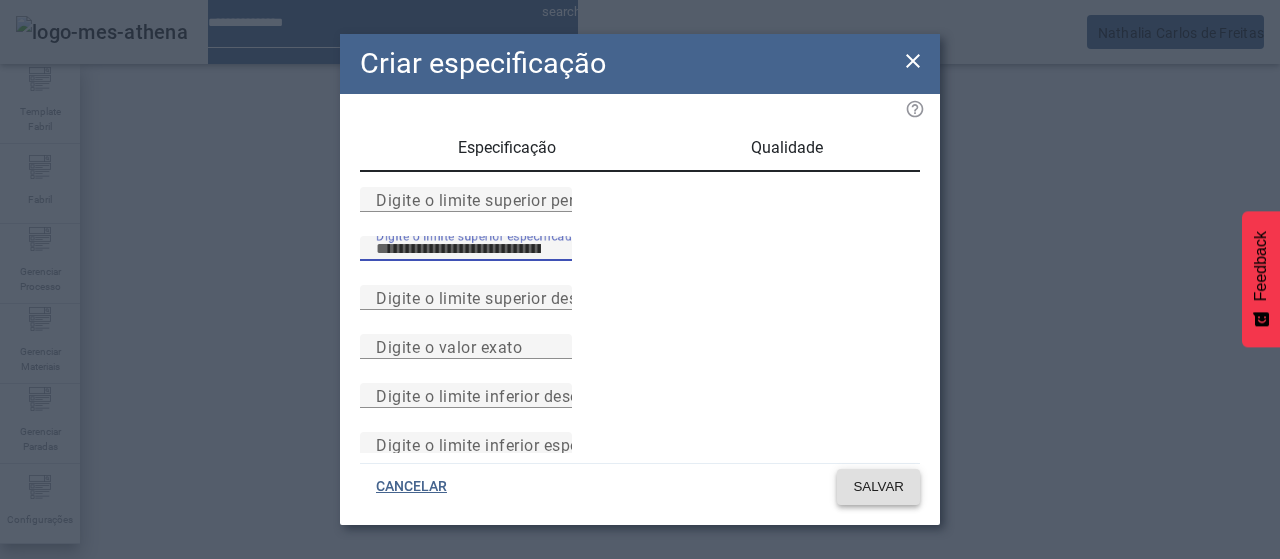 click 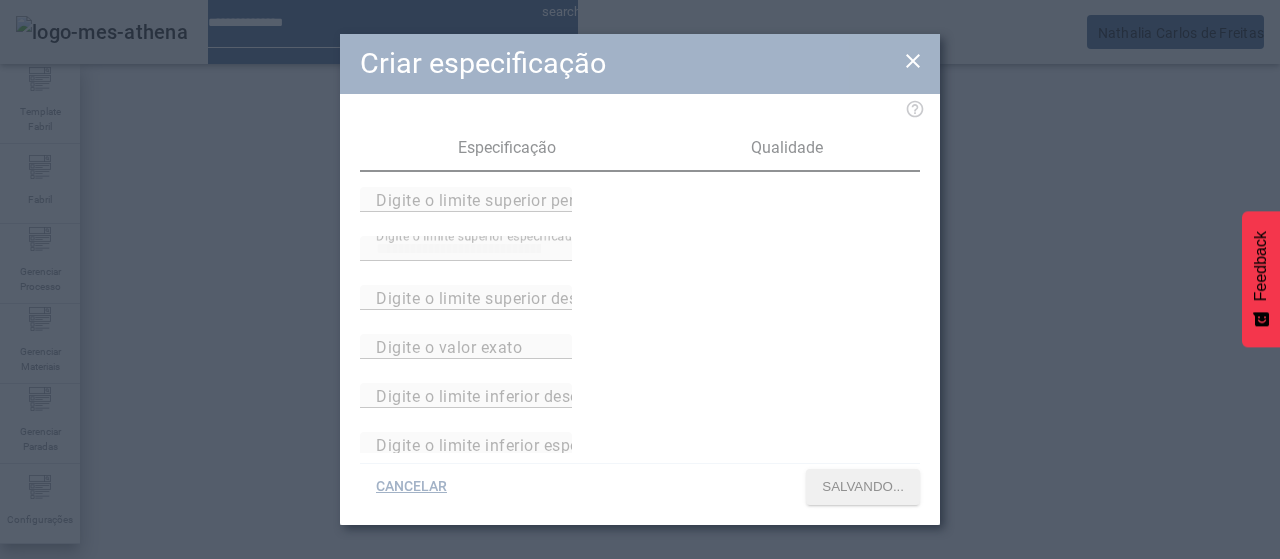 scroll, scrollTop: 140, scrollLeft: 0, axis: vertical 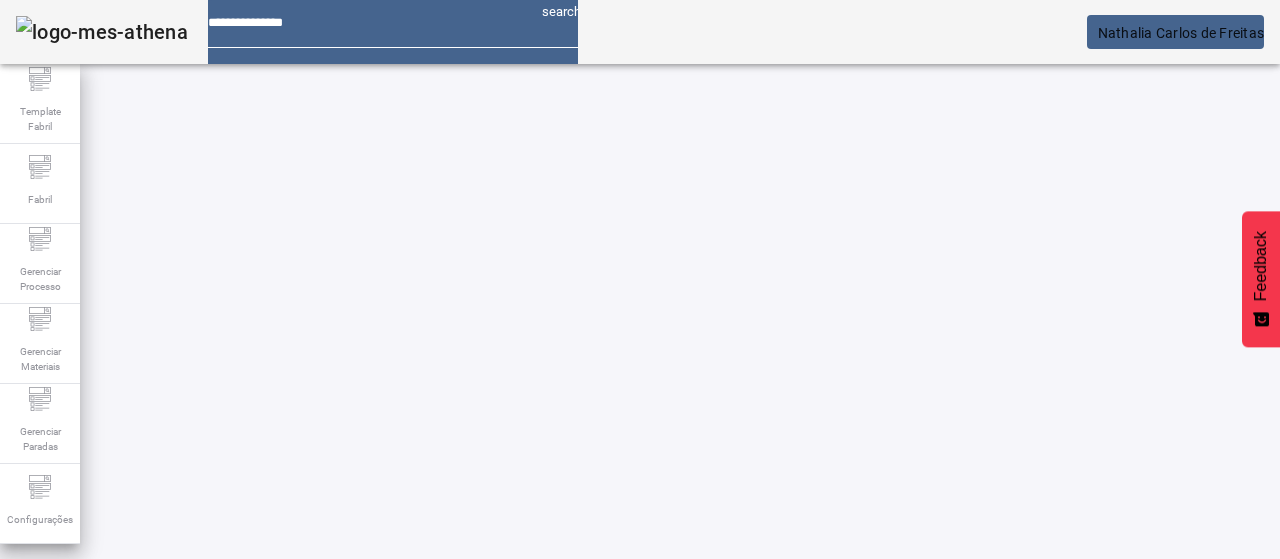 click 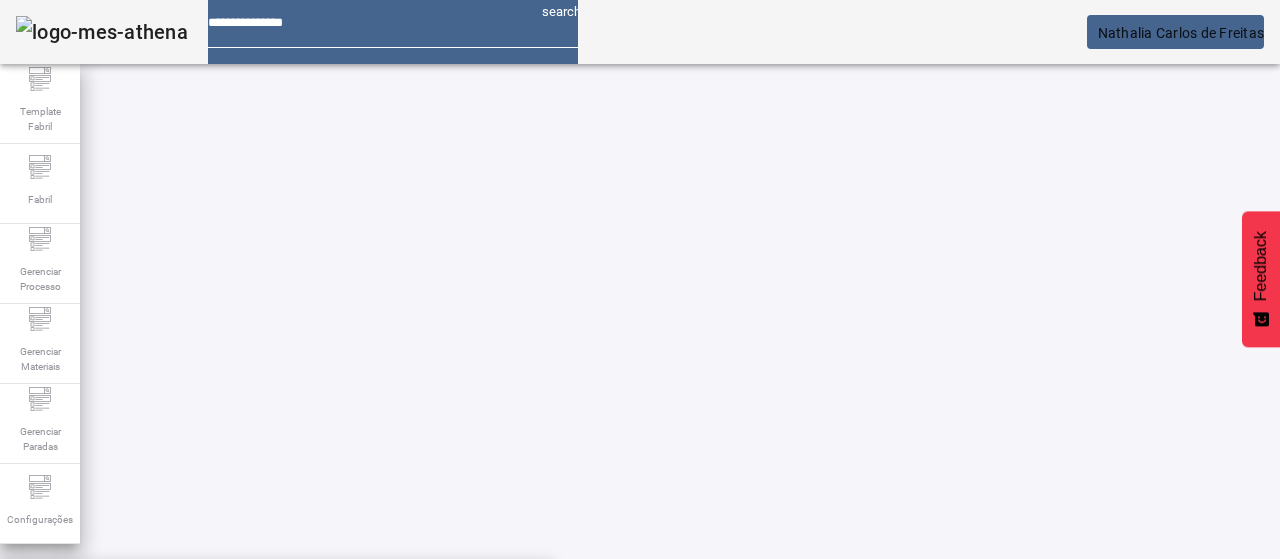 drag, startPoint x: 524, startPoint y: 279, endPoint x: 996, endPoint y: 318, distance: 473.6085 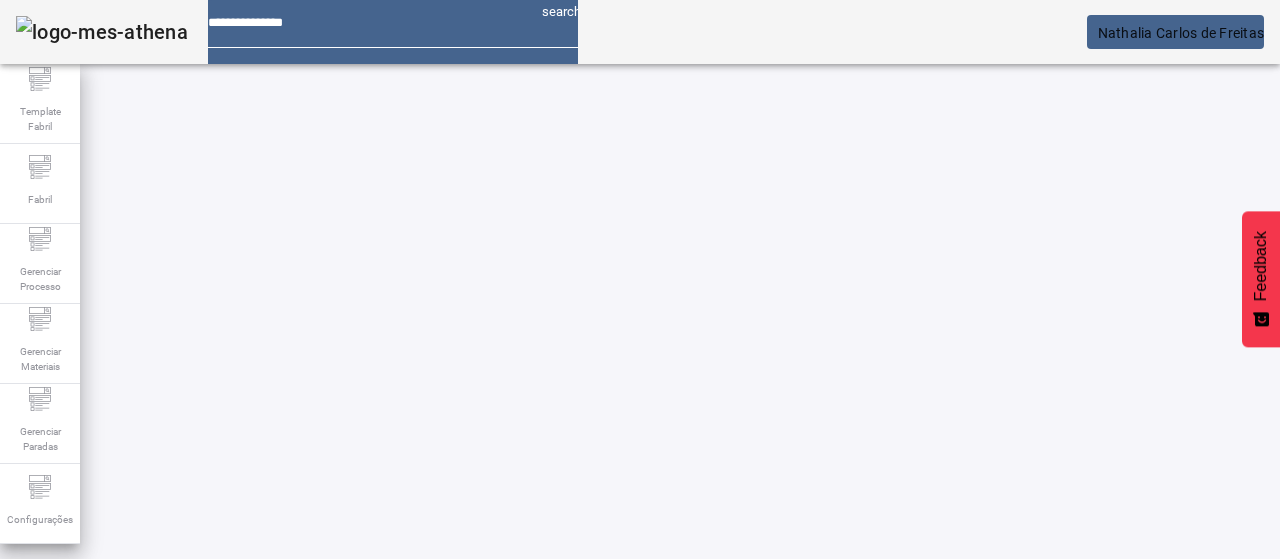 click 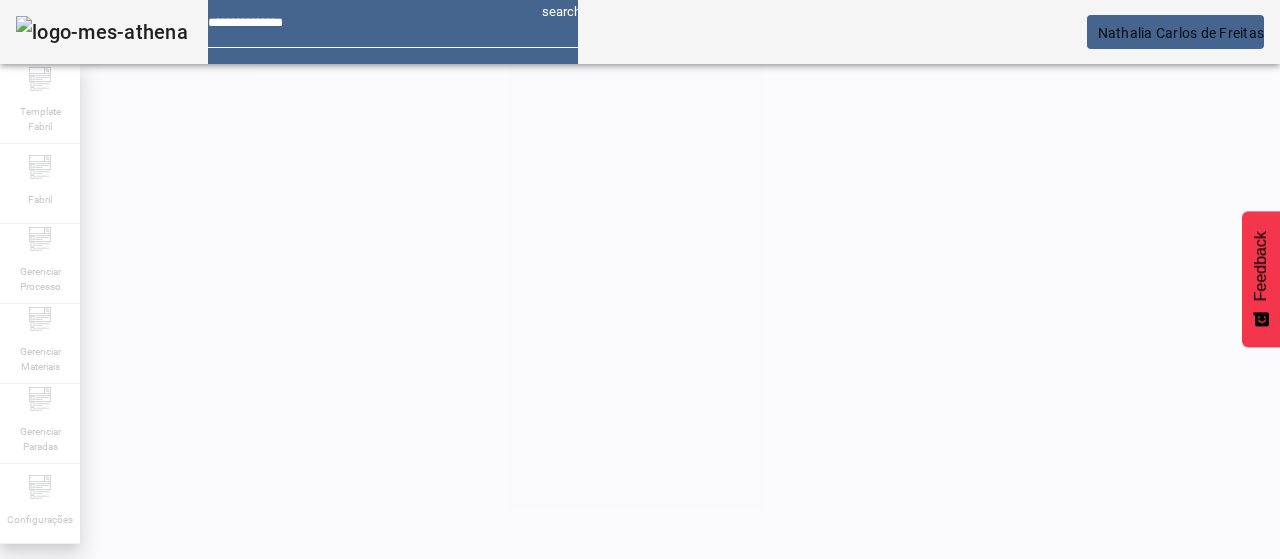 scroll, scrollTop: 158, scrollLeft: 0, axis: vertical 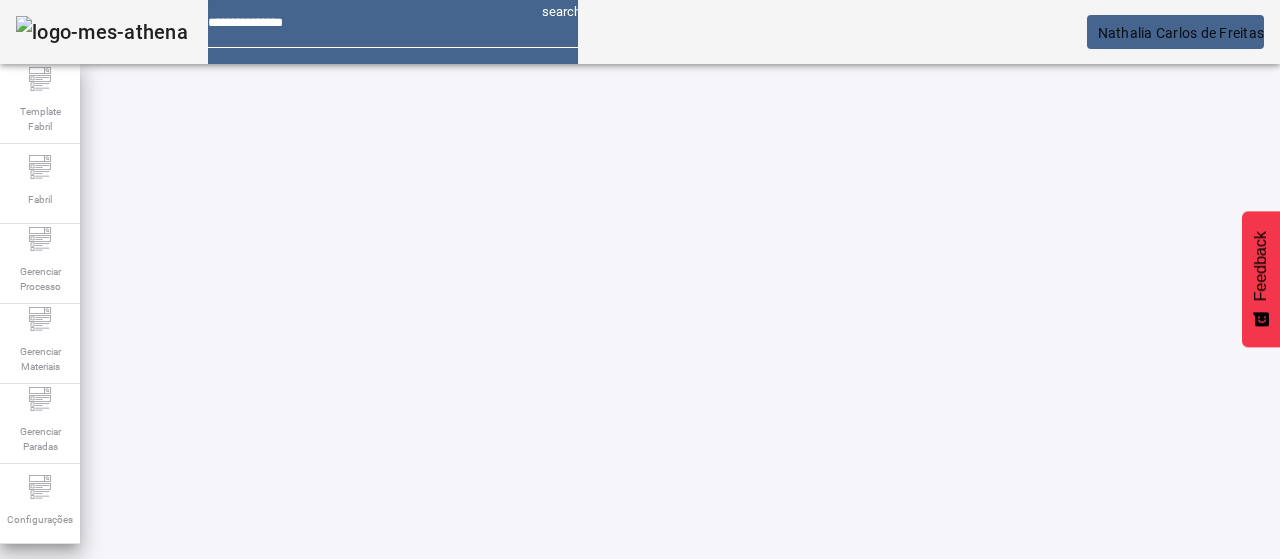 click on "ESPECIFICAÇÃO" 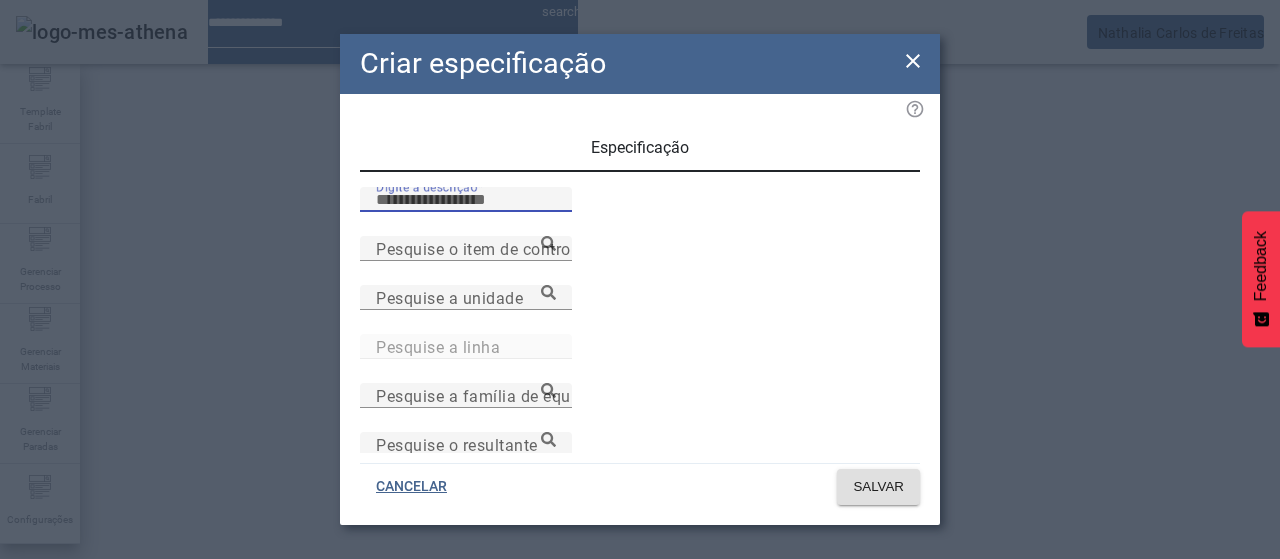 click on "Digite a descrição" at bounding box center (466, 200) 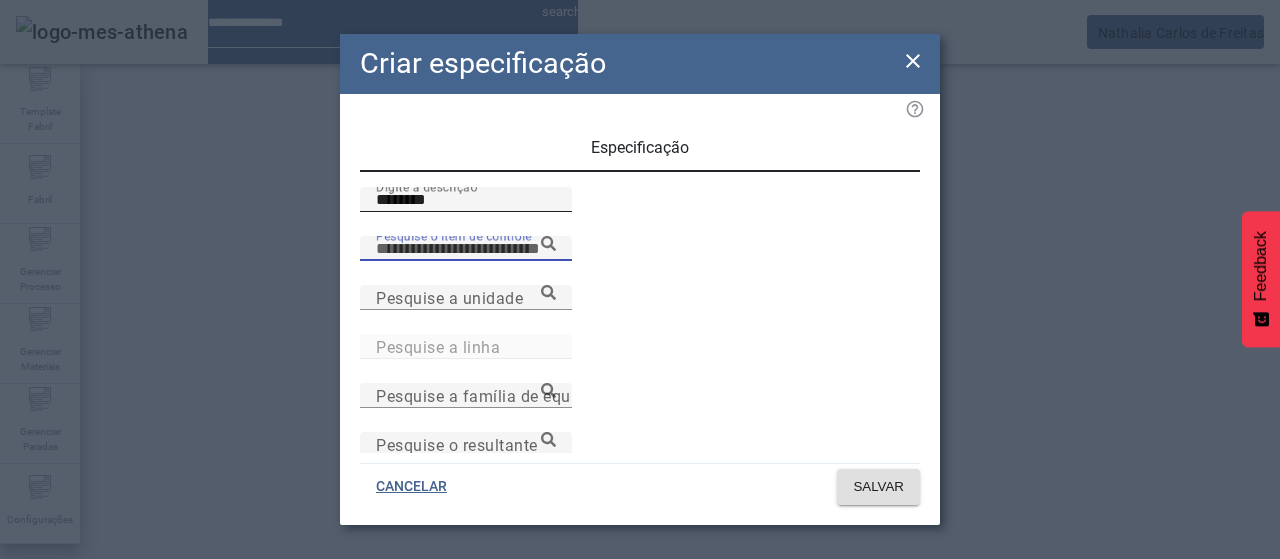 paste on "**********" 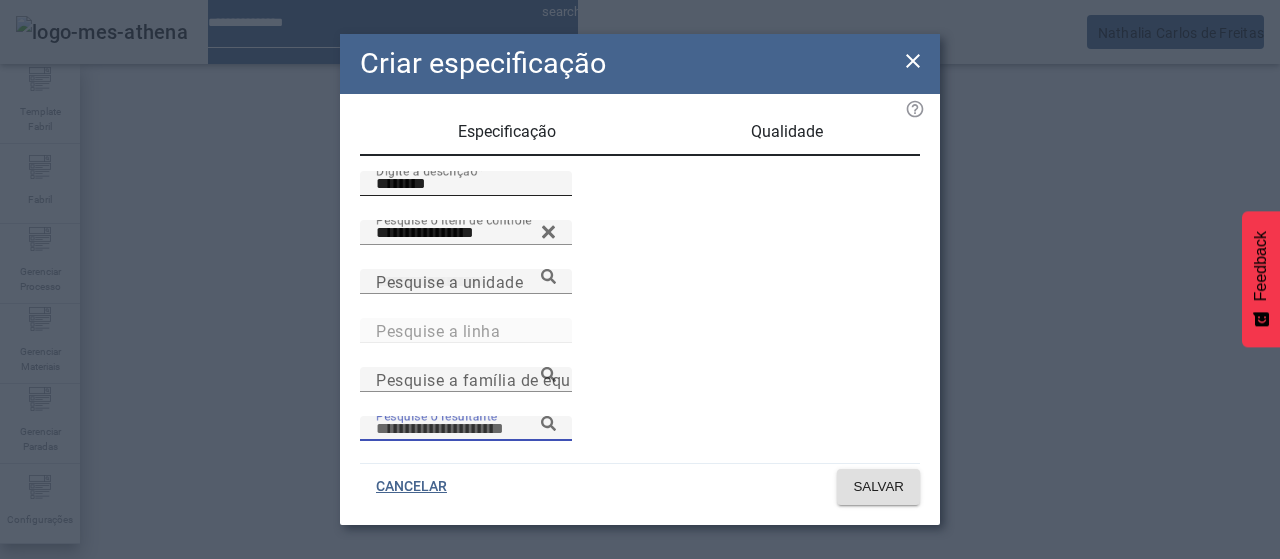 scroll, scrollTop: 206, scrollLeft: 0, axis: vertical 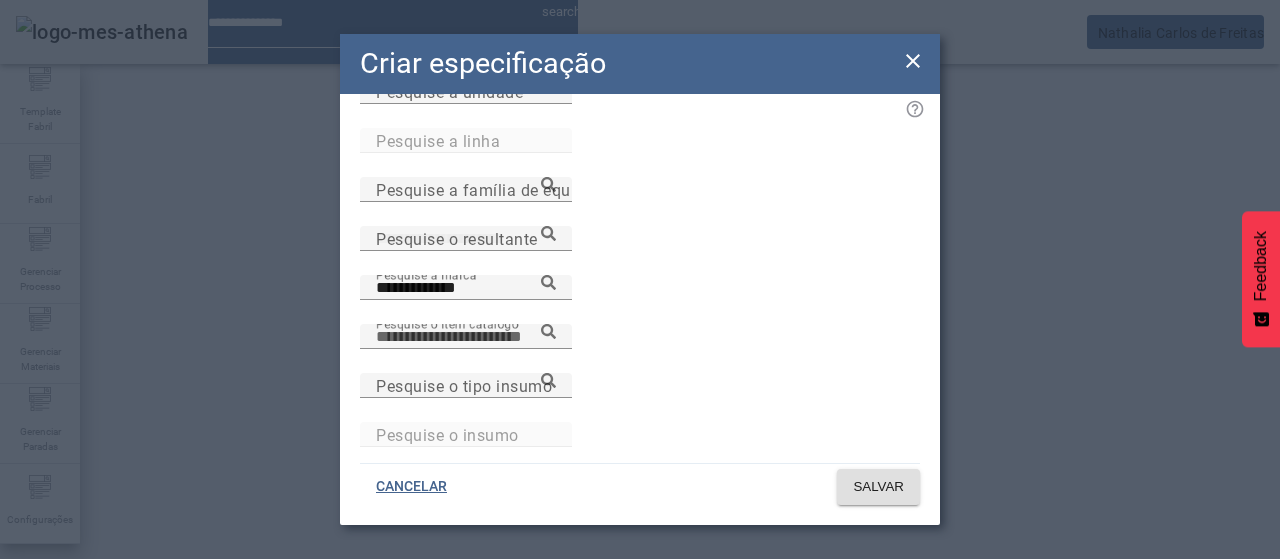 paste on "**********" 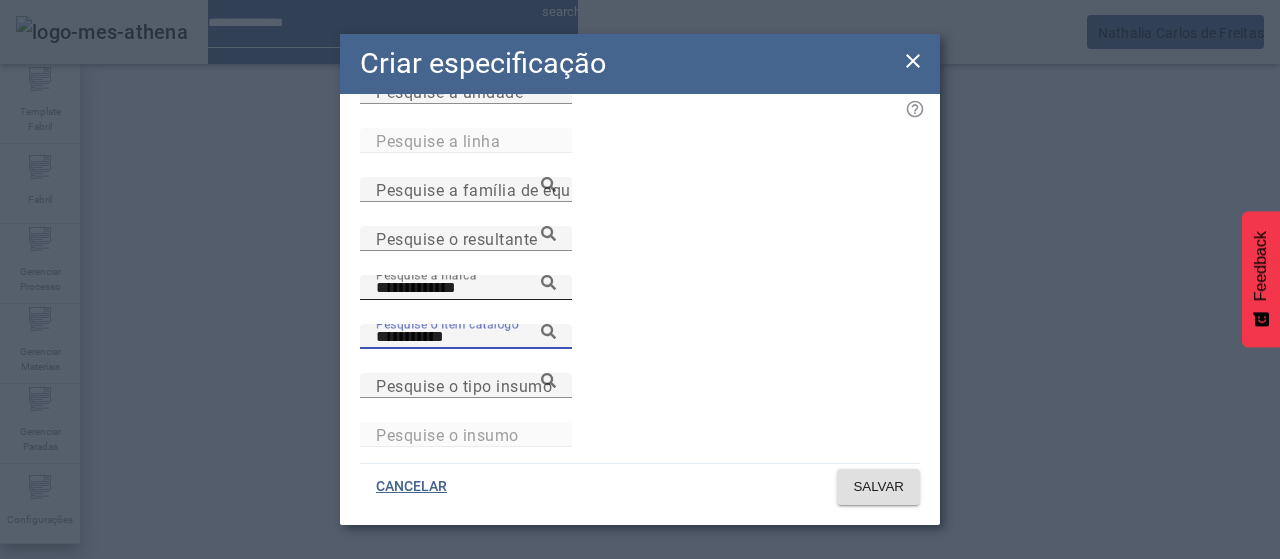 click 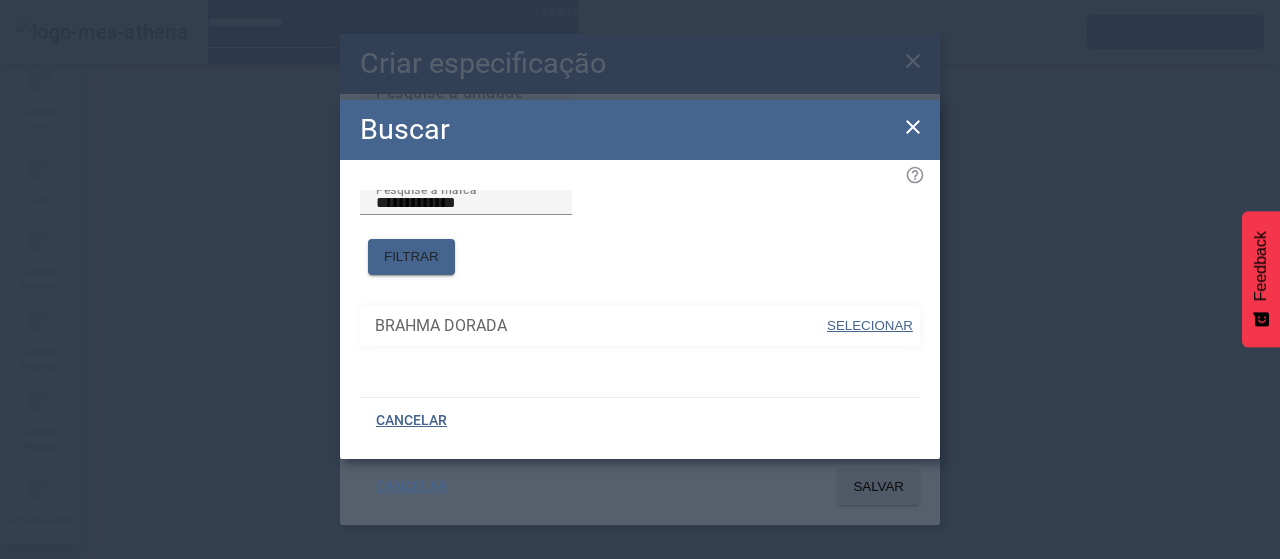 click on "SELECIONAR" at bounding box center (870, 325) 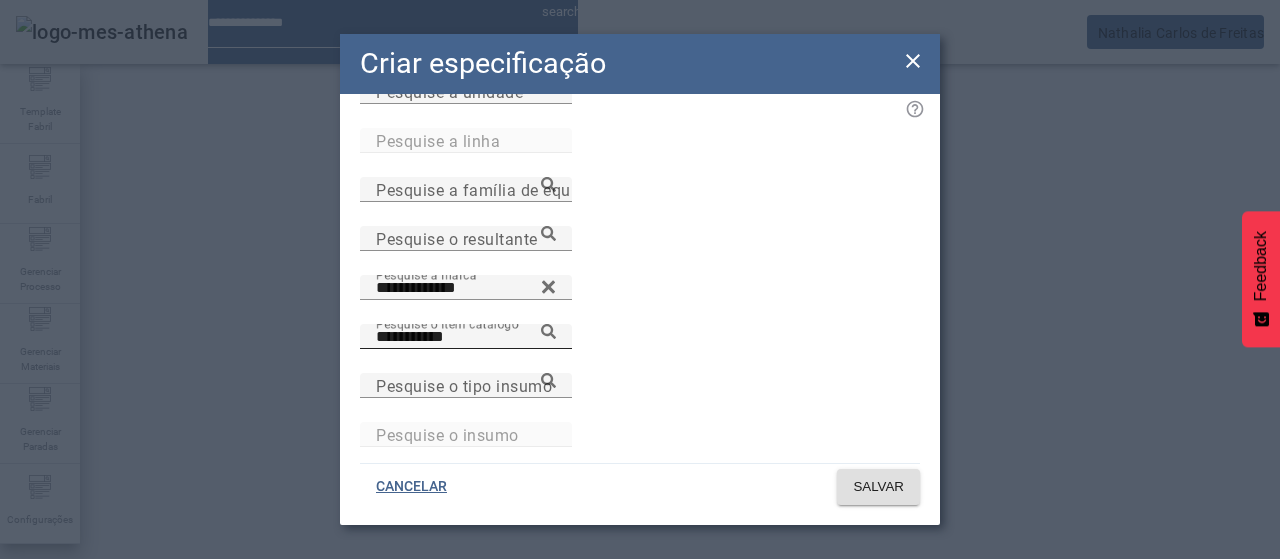 click 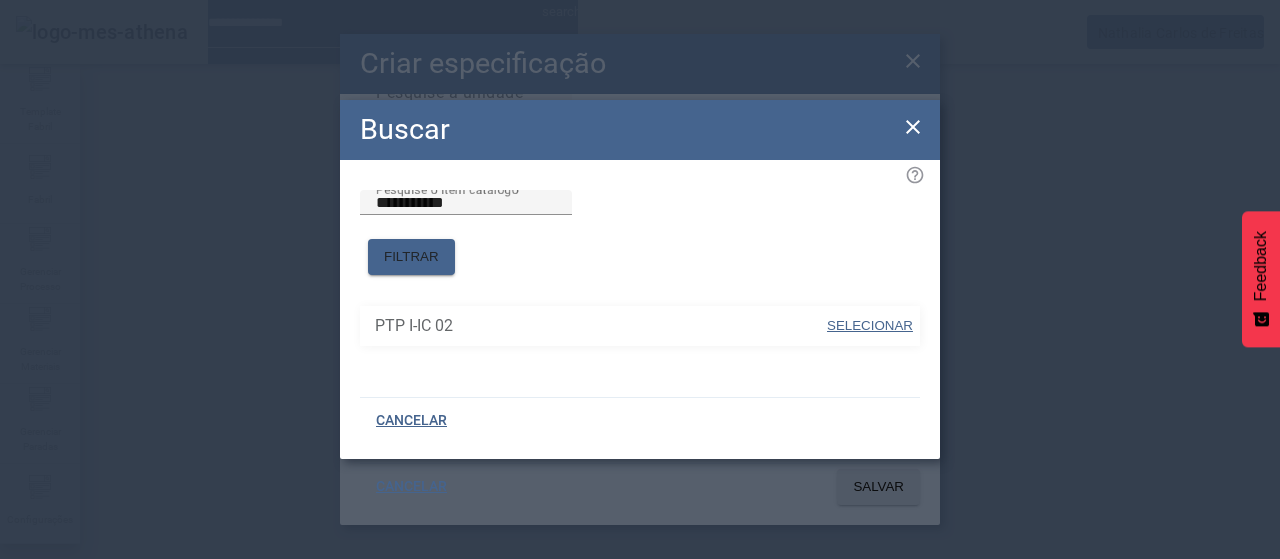 click on "SELECIONAR" at bounding box center [870, 325] 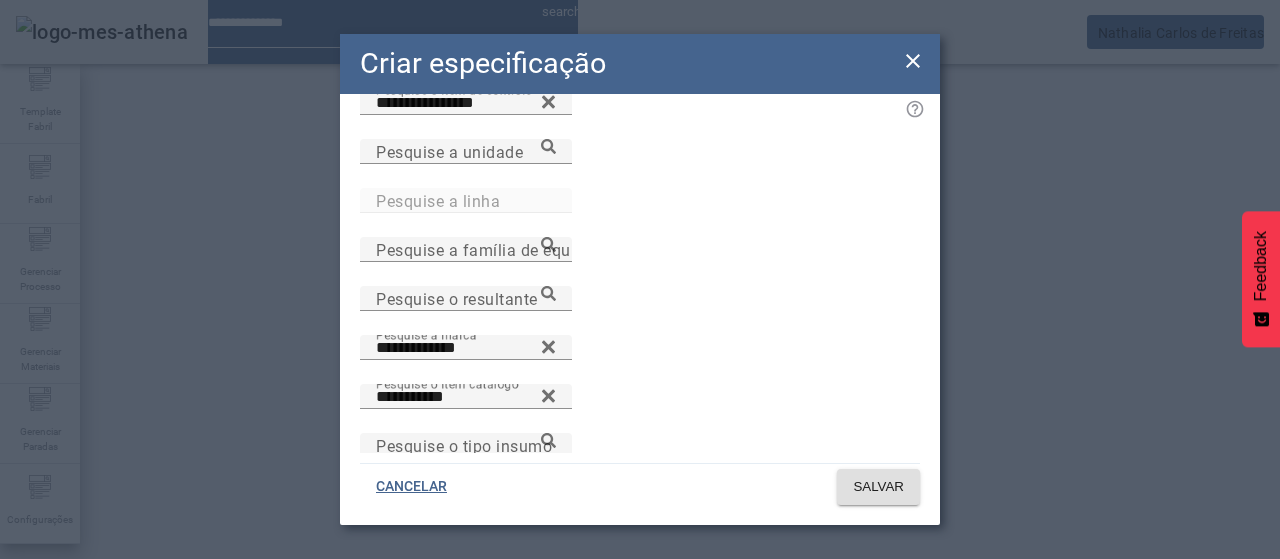 scroll, scrollTop: 6, scrollLeft: 0, axis: vertical 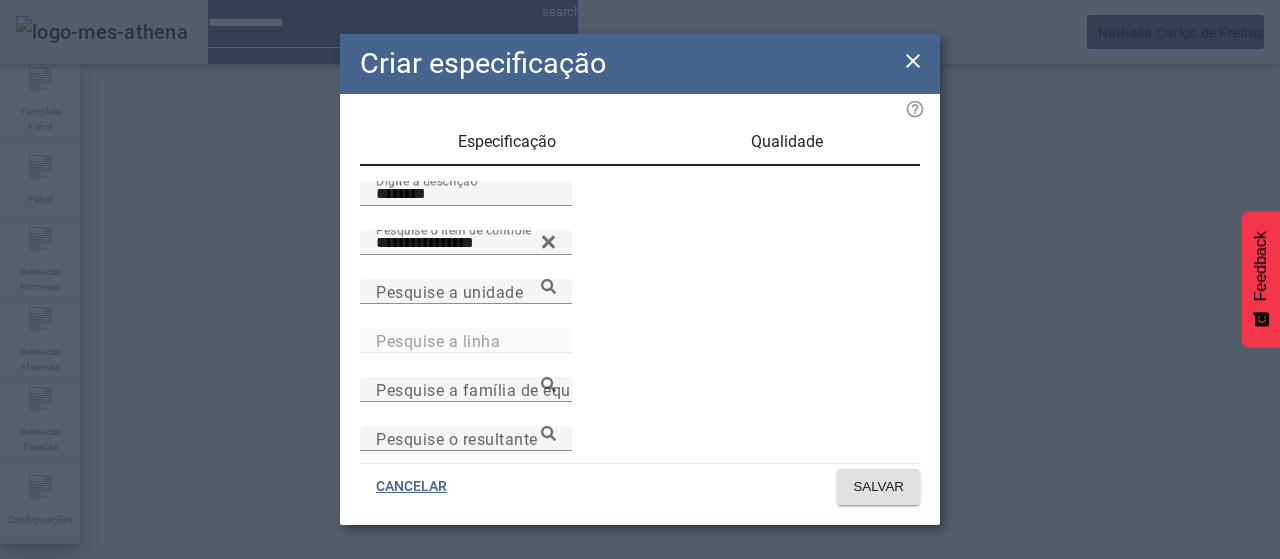 click on "Qualidade" at bounding box center [787, 142] 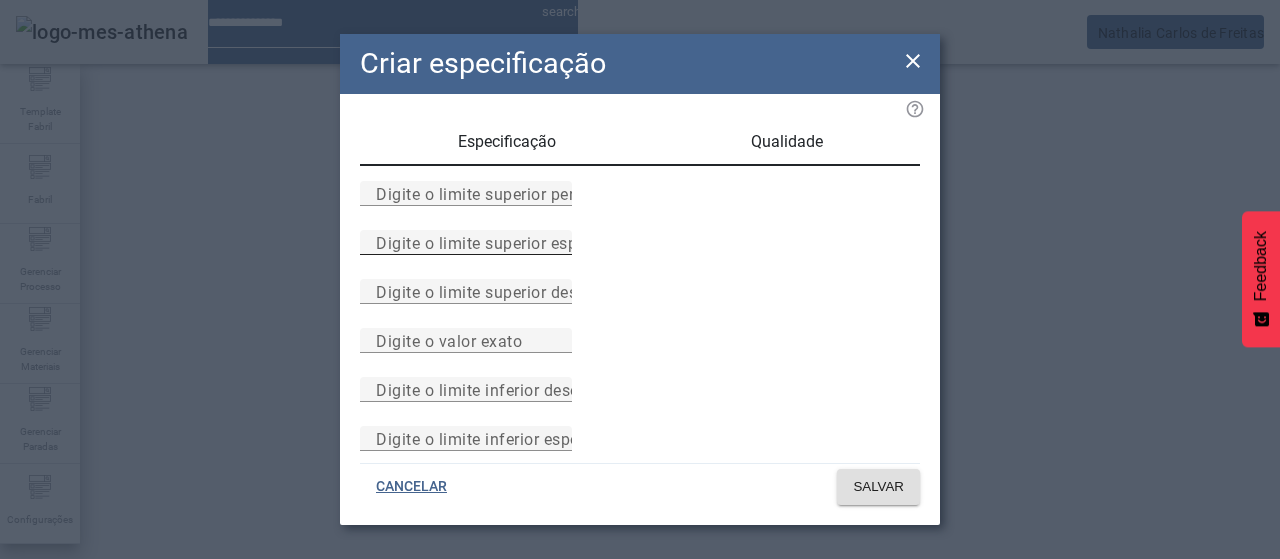 click on "Digite o limite superior especificado" at bounding box center [511, 242] 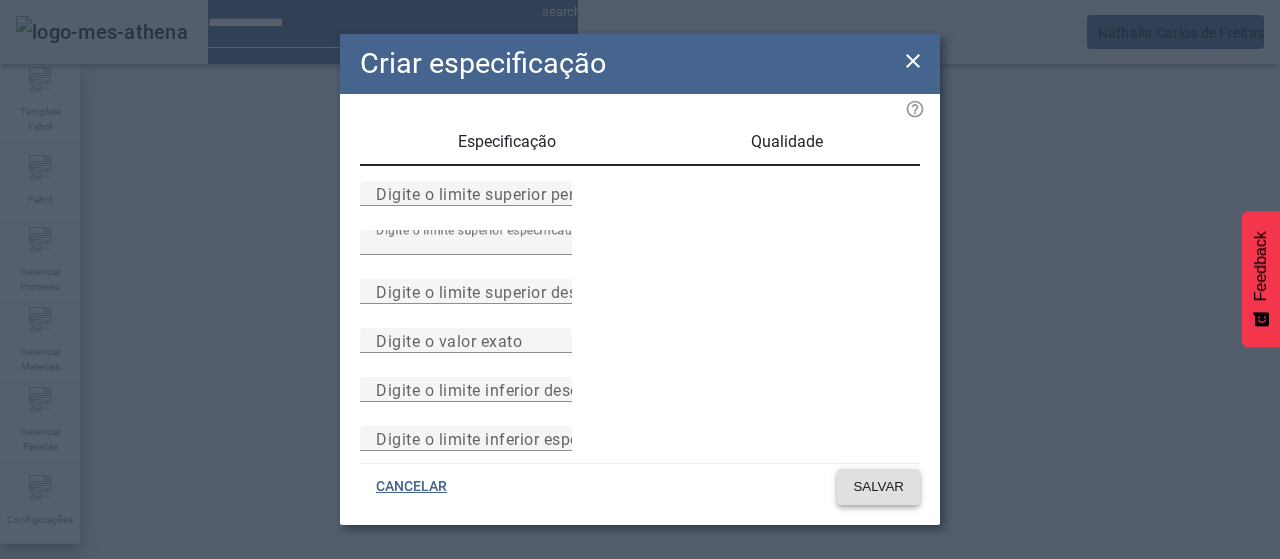 click on "SALVAR" 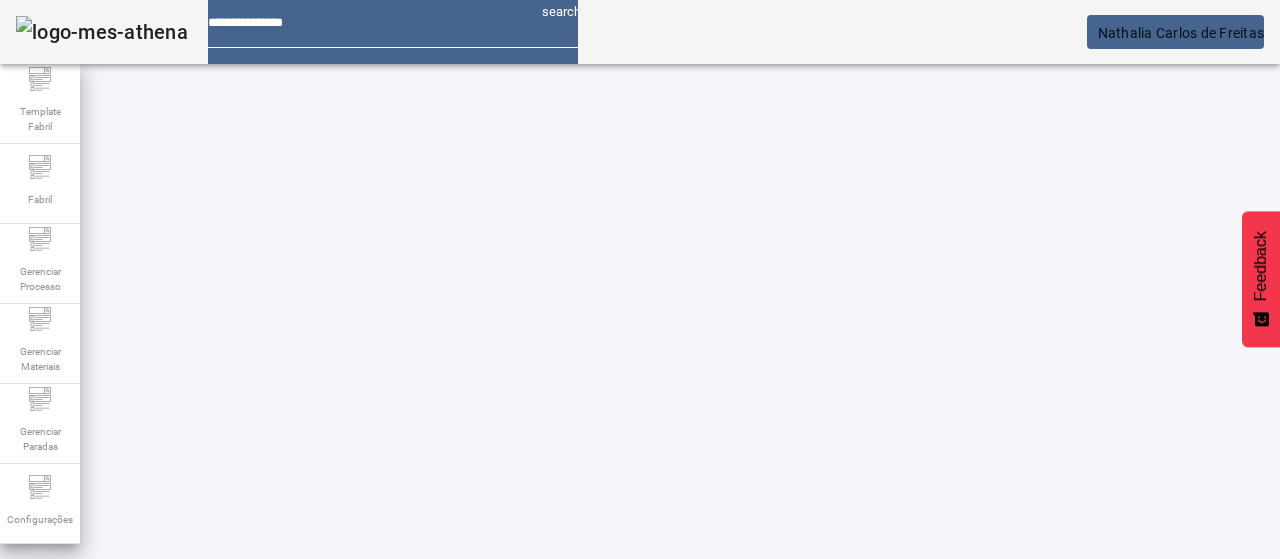 scroll, scrollTop: 140, scrollLeft: 0, axis: vertical 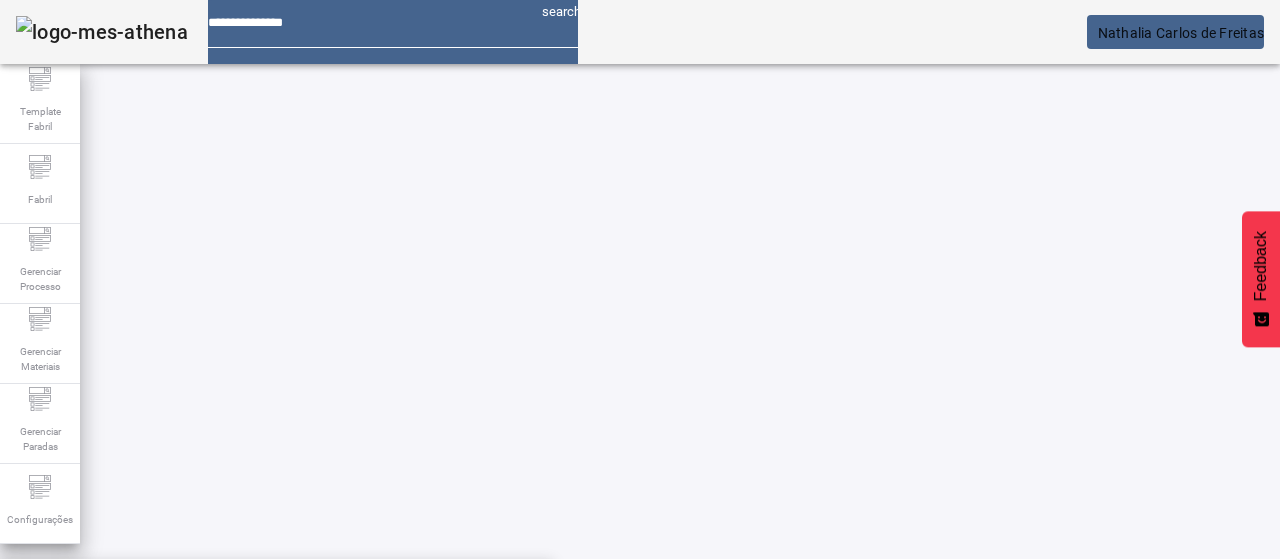 click on "BRAHMA CHOPP EXPORTACAO" at bounding box center [276, 591] 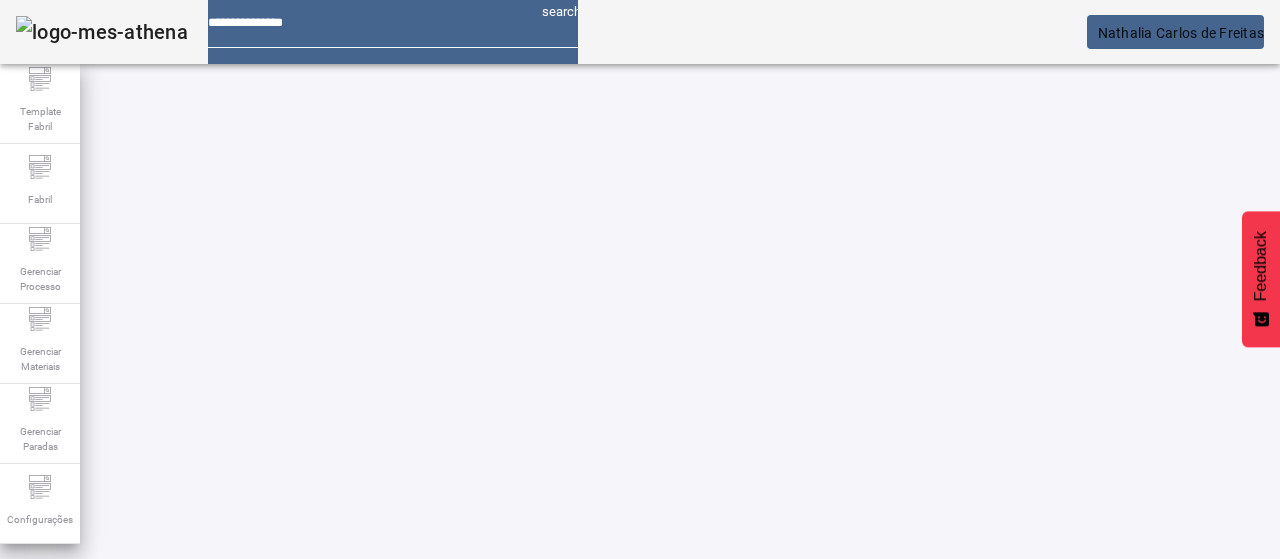 click on "FILTRAR" 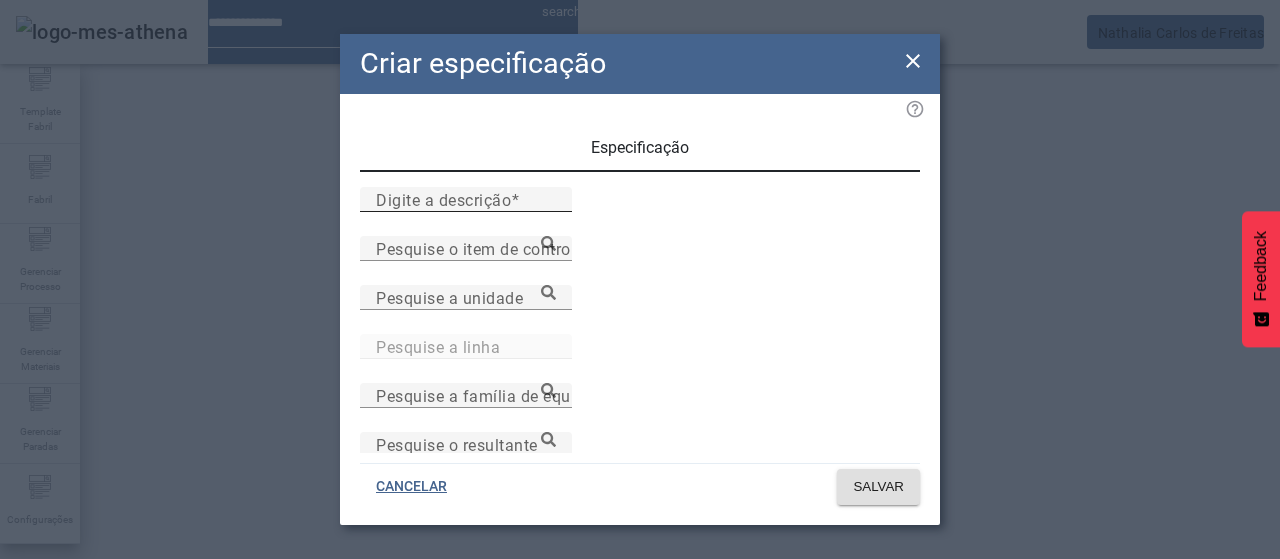 click on "Digite a descrição" at bounding box center (443, 199) 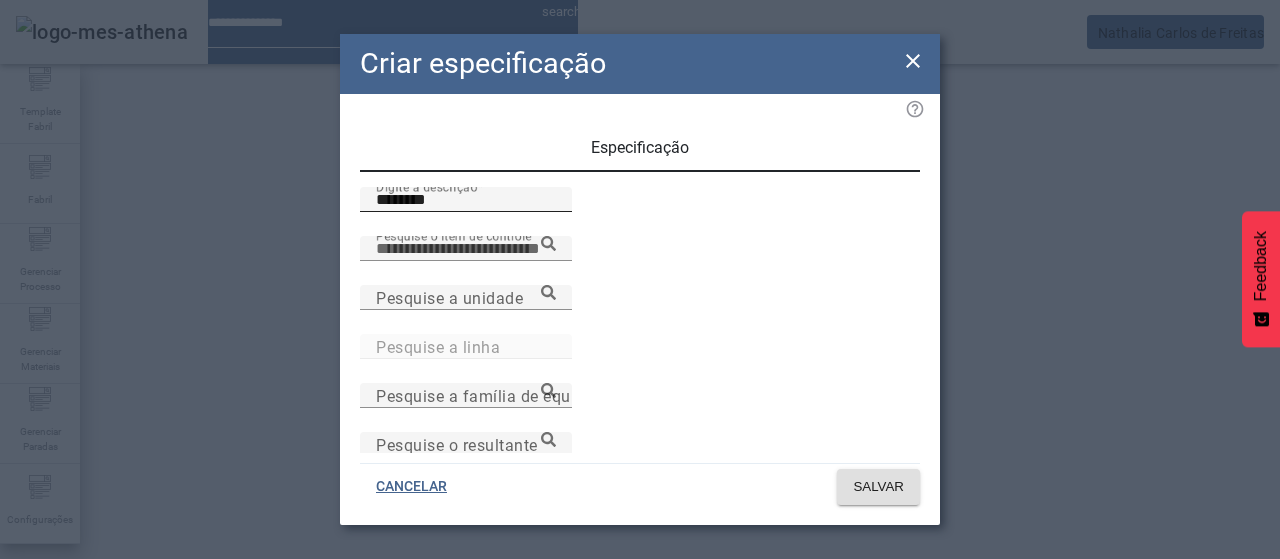 paste on "**********" 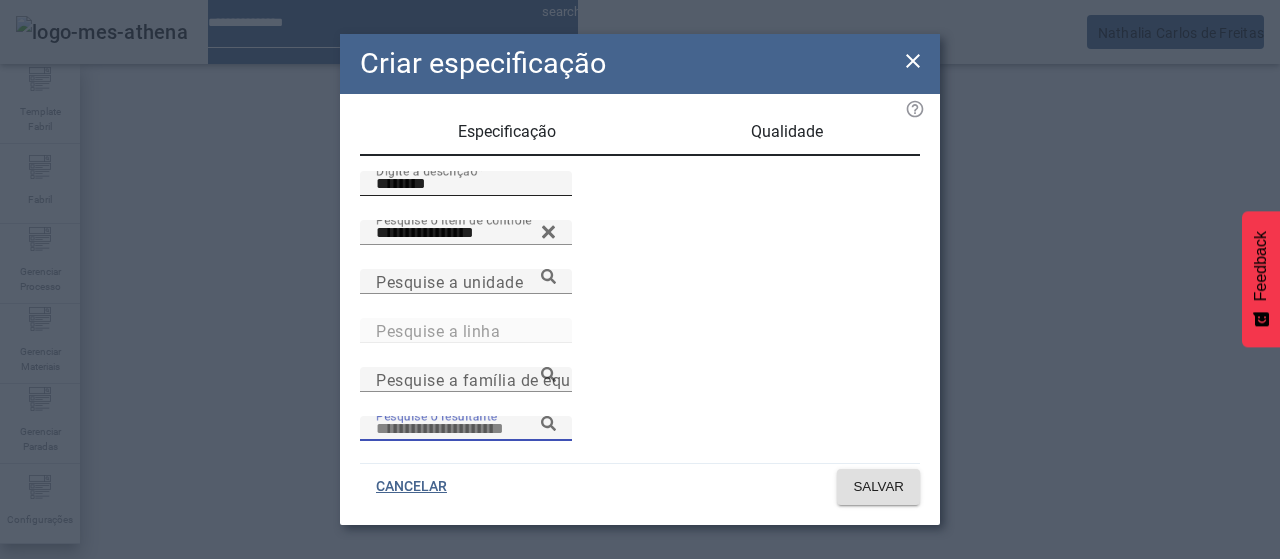 scroll, scrollTop: 206, scrollLeft: 0, axis: vertical 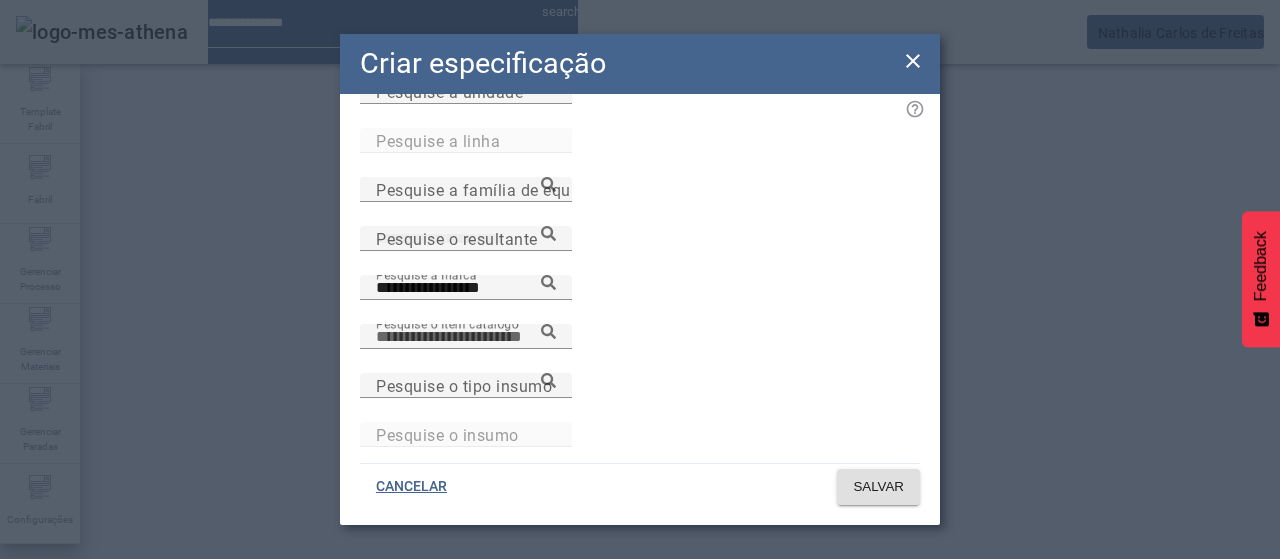 paste on "**********" 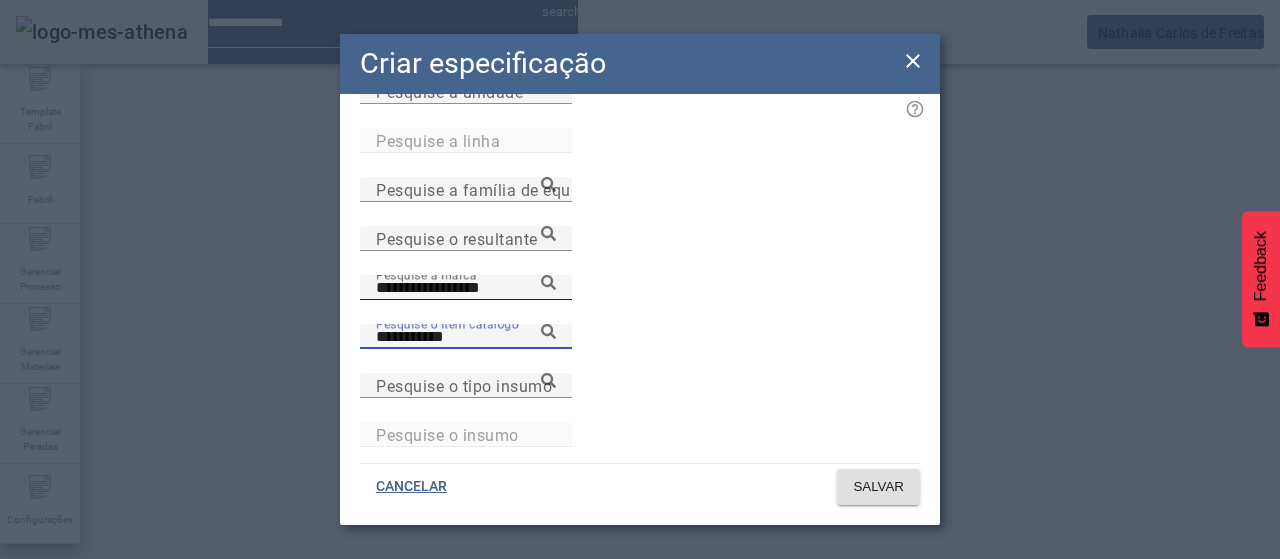 click 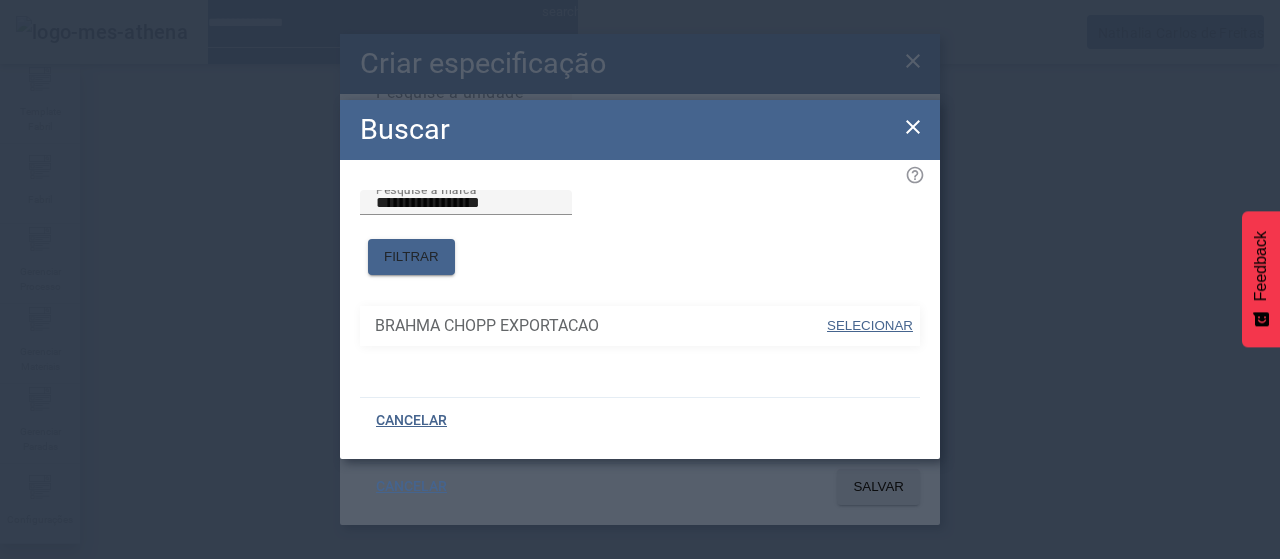 click on "SELECIONAR" at bounding box center [870, 325] 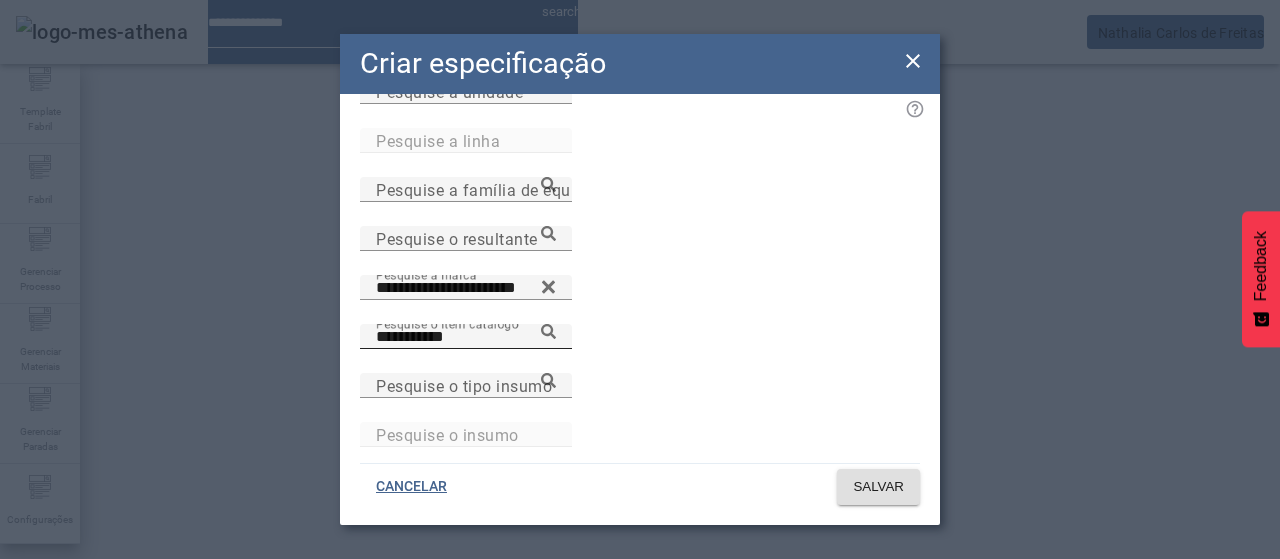 click 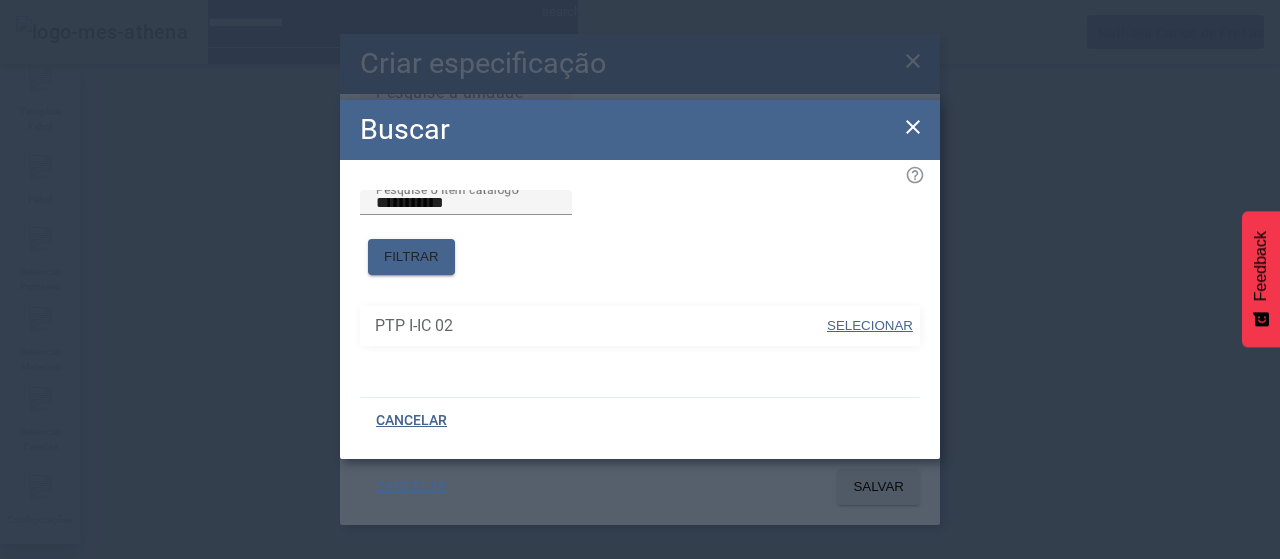 click on "SELECIONAR" at bounding box center (870, 325) 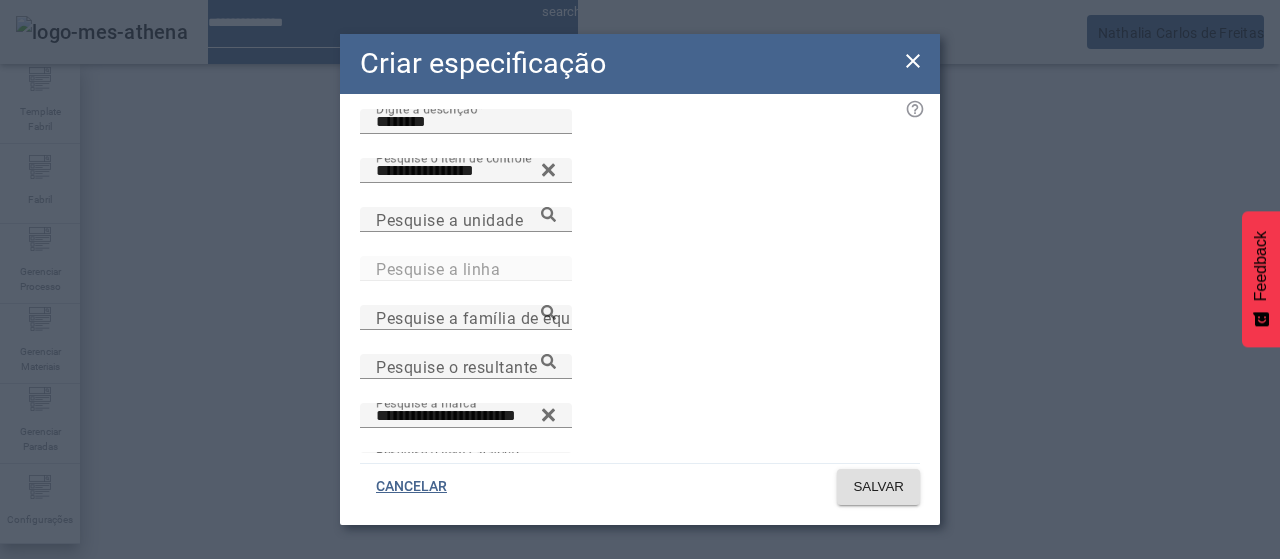 scroll, scrollTop: 6, scrollLeft: 0, axis: vertical 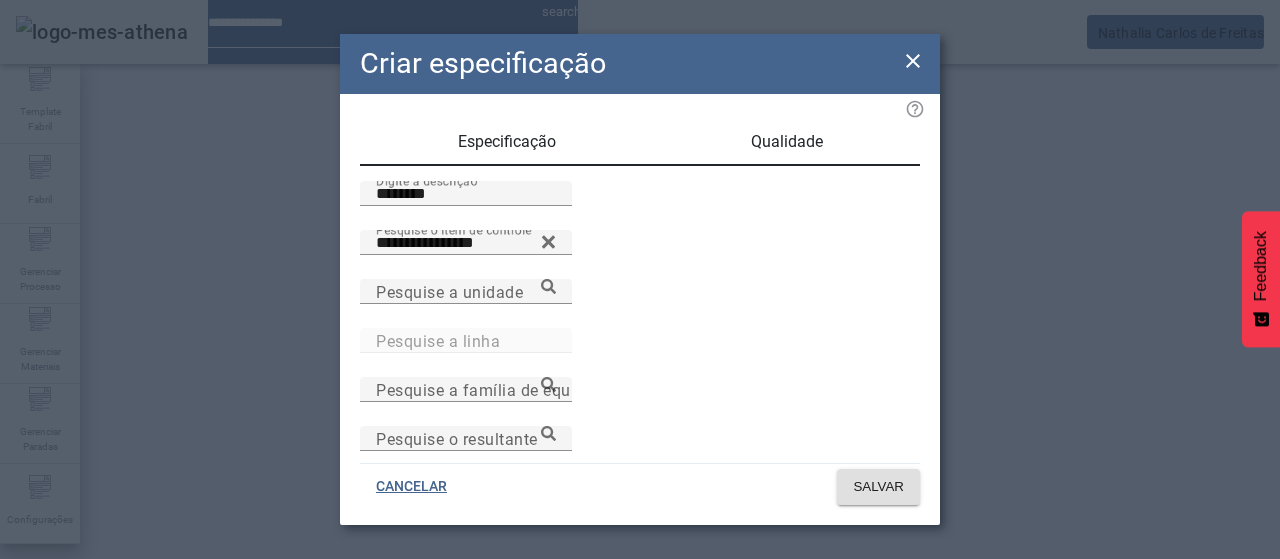 click on "Qualidade" at bounding box center [787, 142] 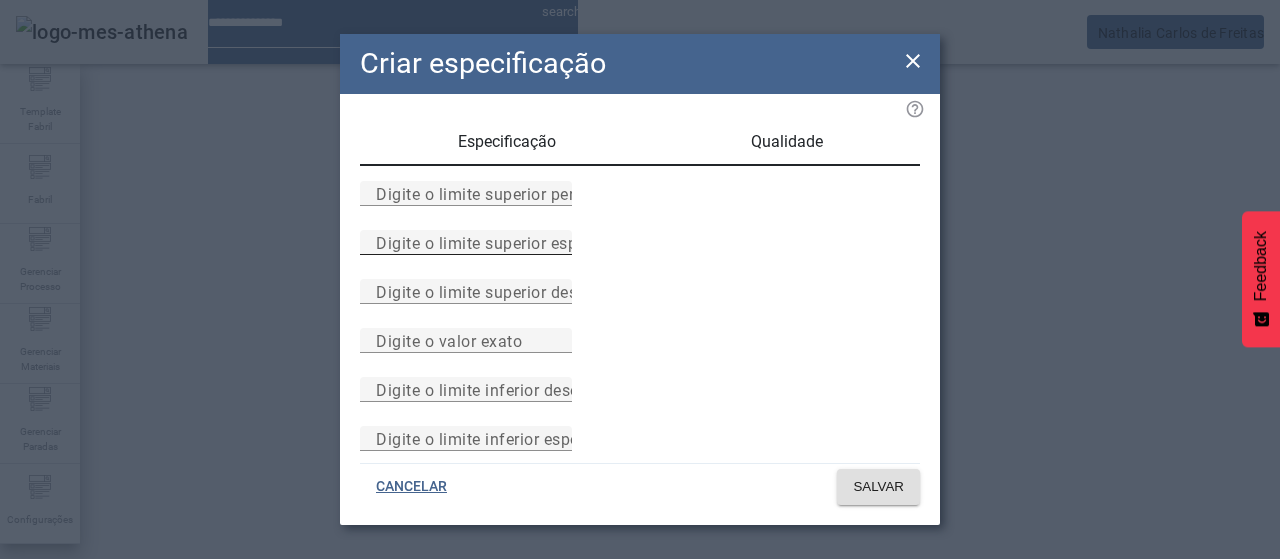 click on "Digite o limite superior especificado" at bounding box center (511, 242) 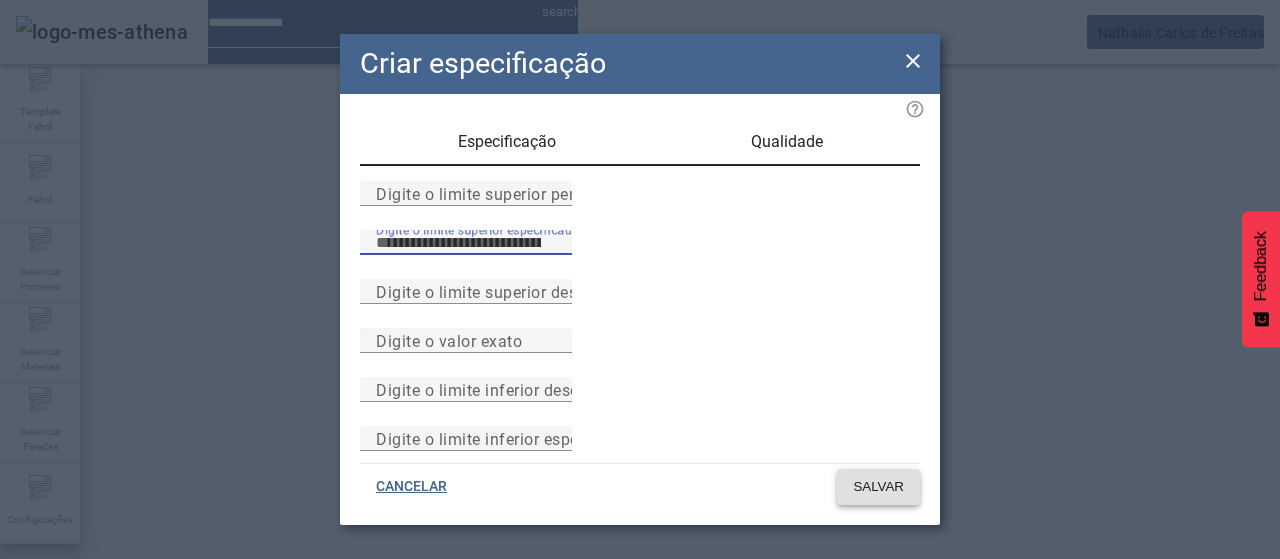 click on "SALVAR" 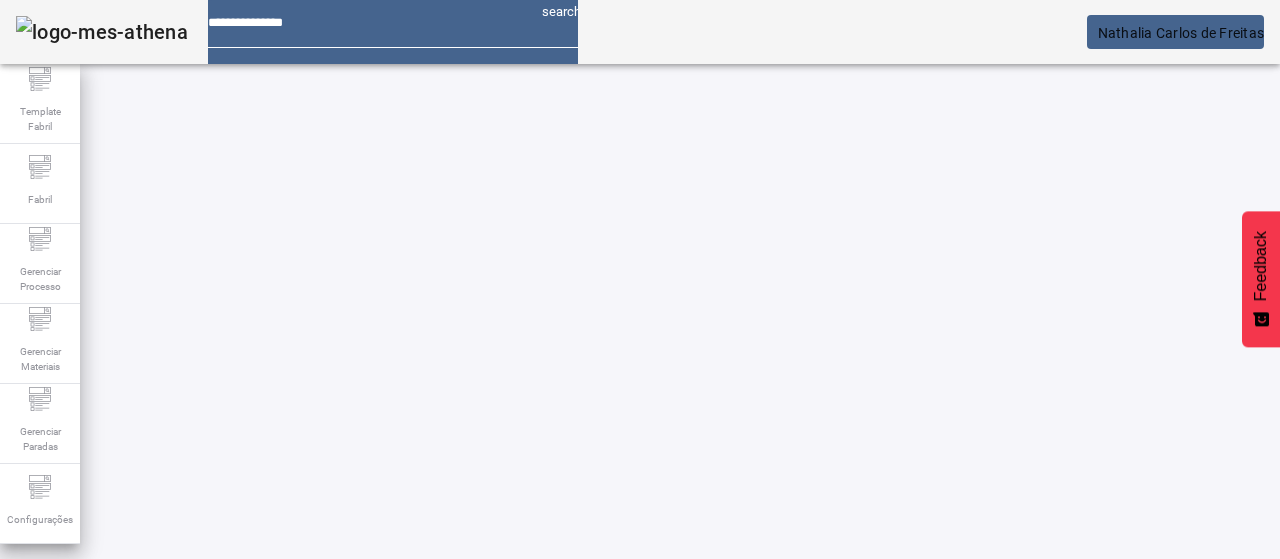 scroll, scrollTop: 140, scrollLeft: 0, axis: vertical 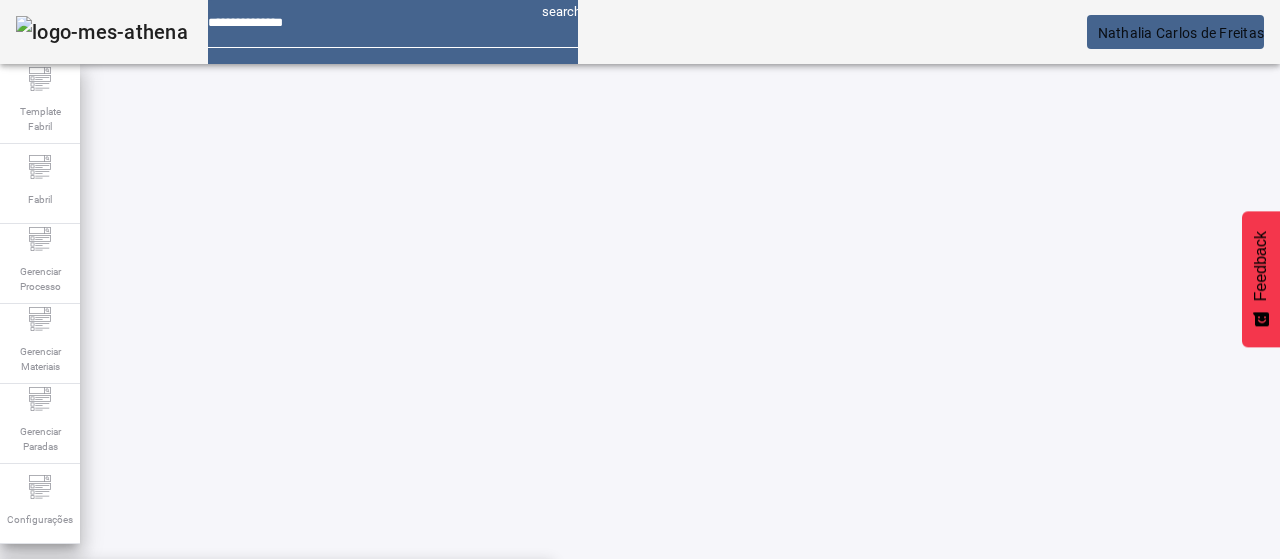 click on "BUDWEISER" at bounding box center (276, 591) 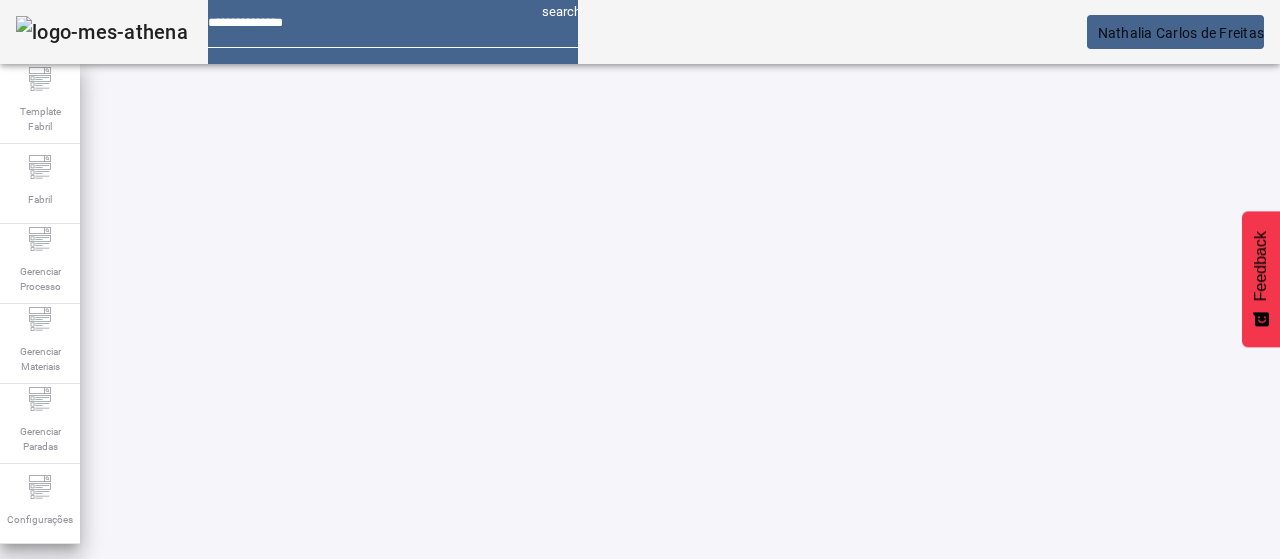 click on "FILTRAR" 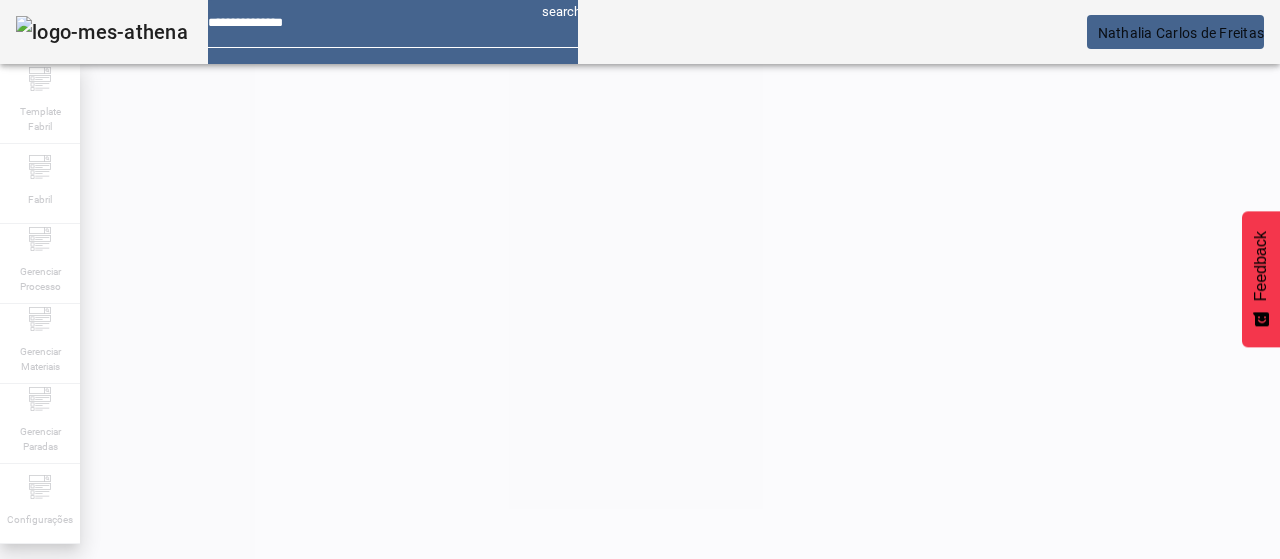 scroll, scrollTop: 158, scrollLeft: 0, axis: vertical 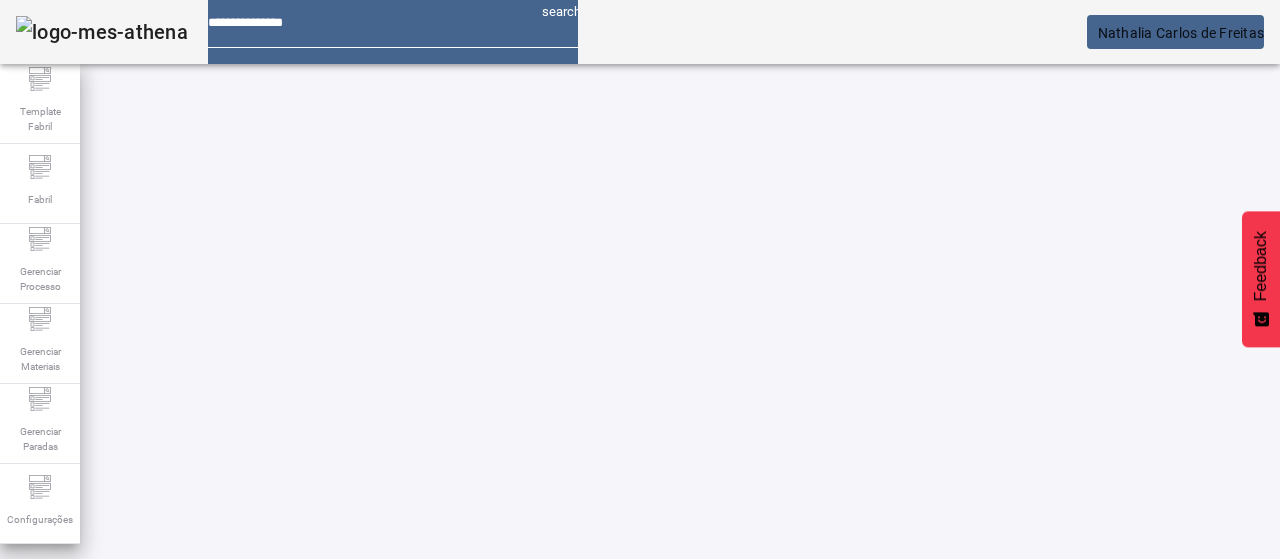 click on "ESPECIFICAÇÃO" 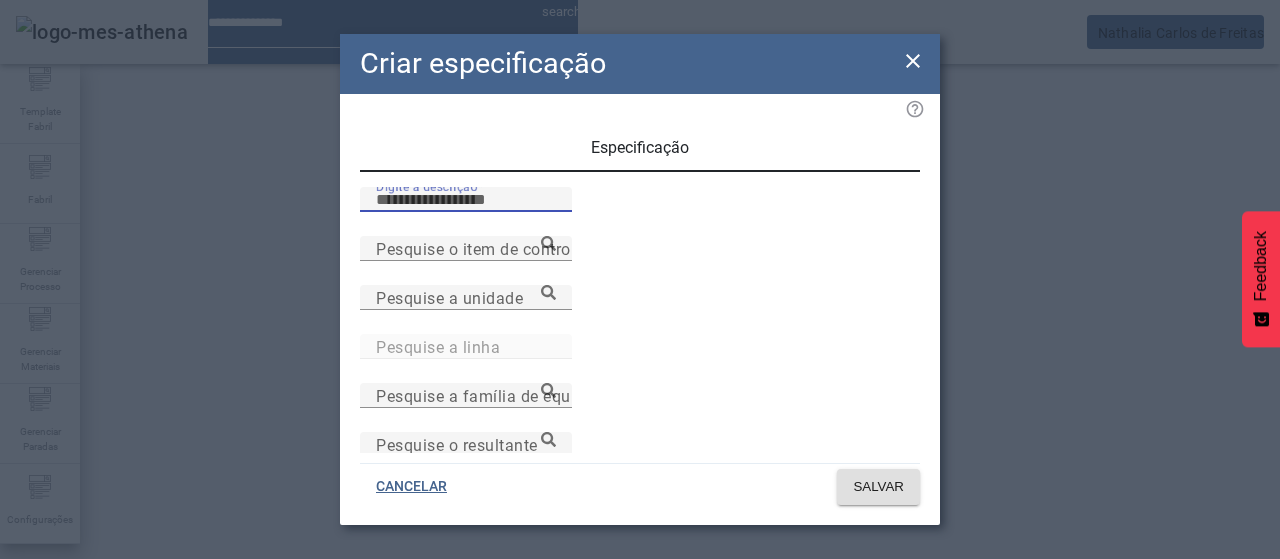 click on "Digite a descrição" at bounding box center (466, 200) 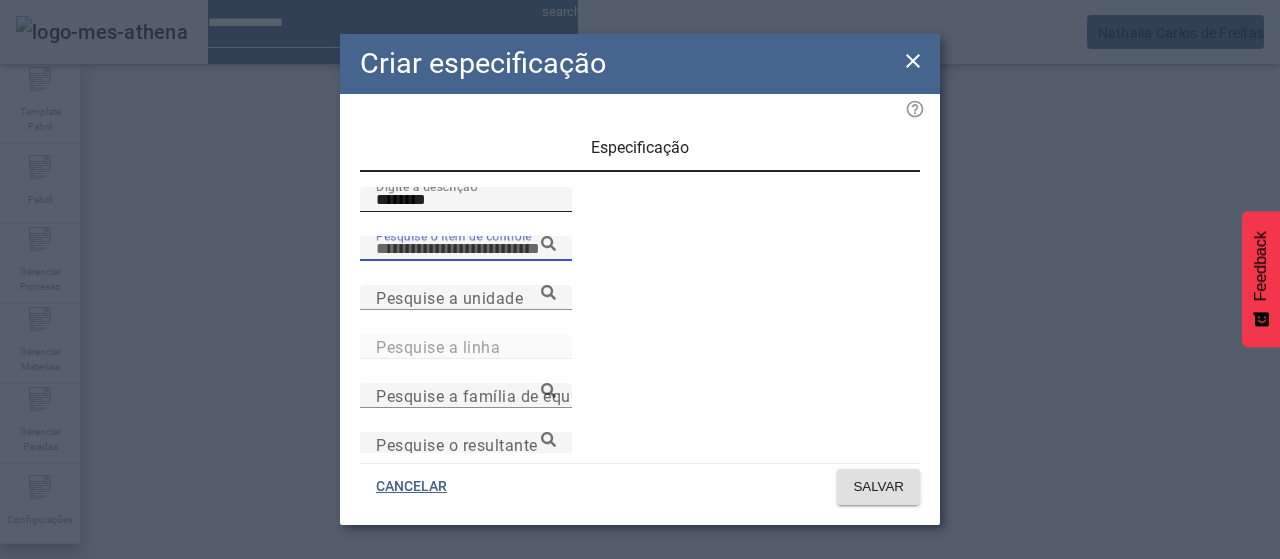 paste on "**********" 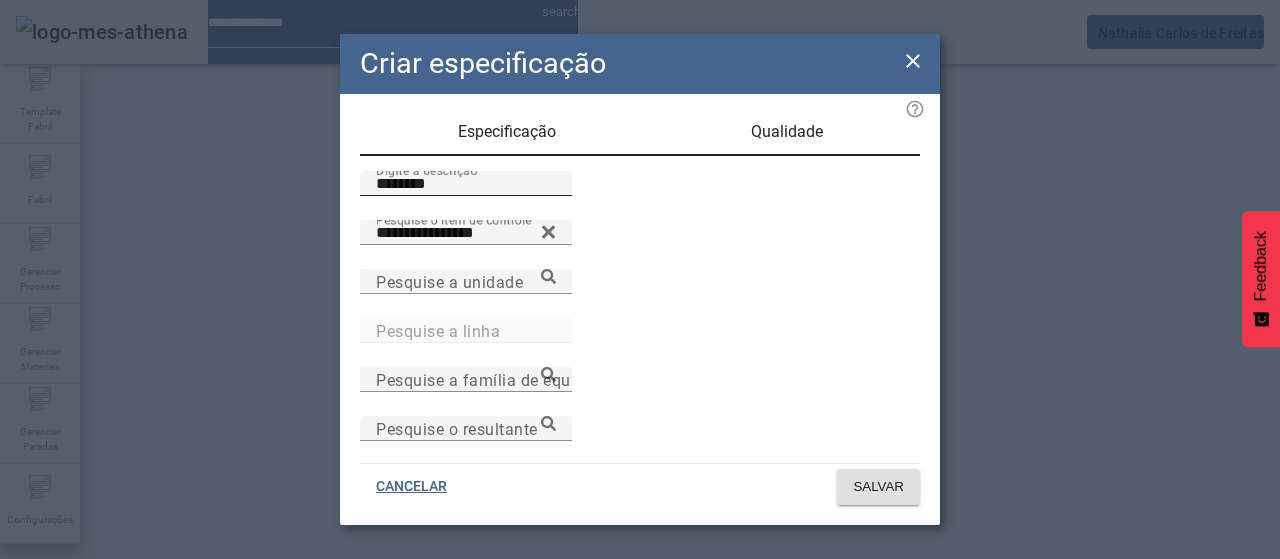 scroll, scrollTop: 206, scrollLeft: 0, axis: vertical 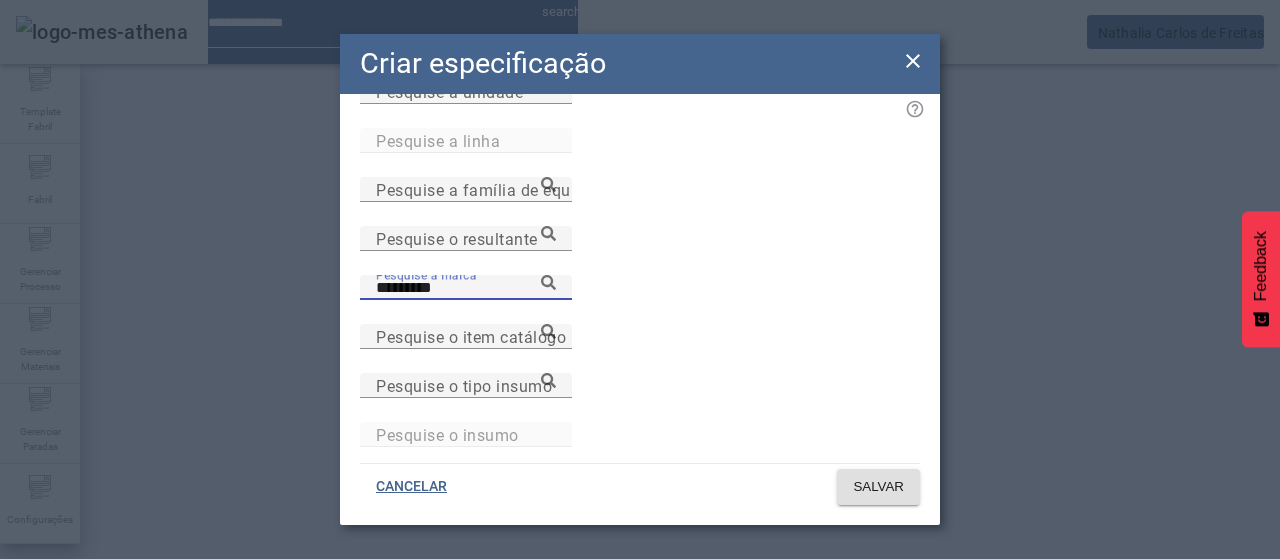 click 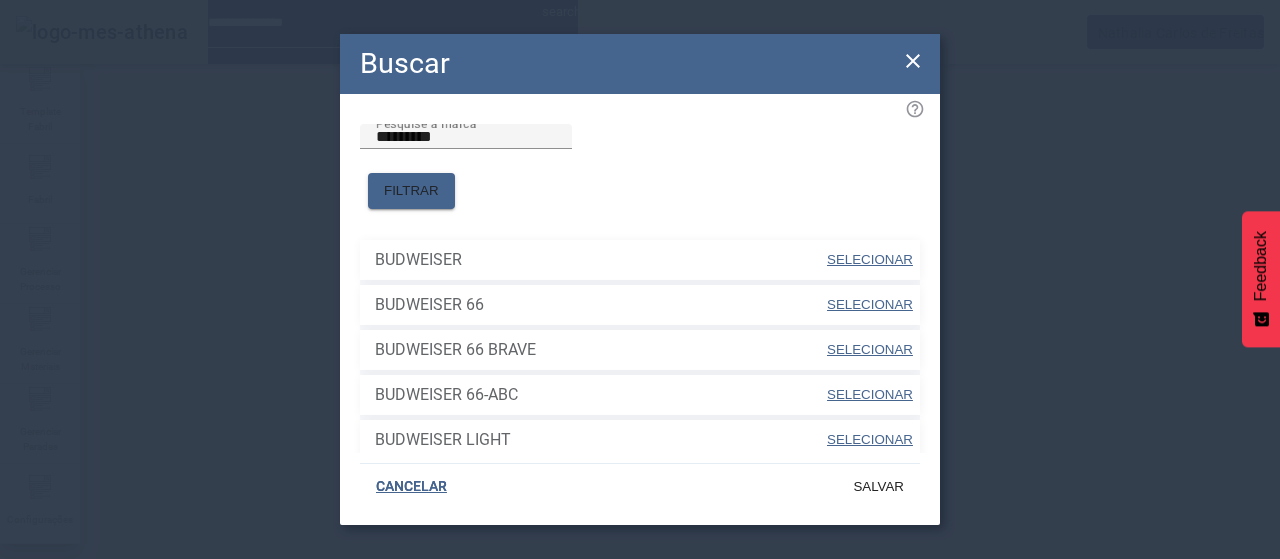 click on "SELECIONAR" at bounding box center (870, 259) 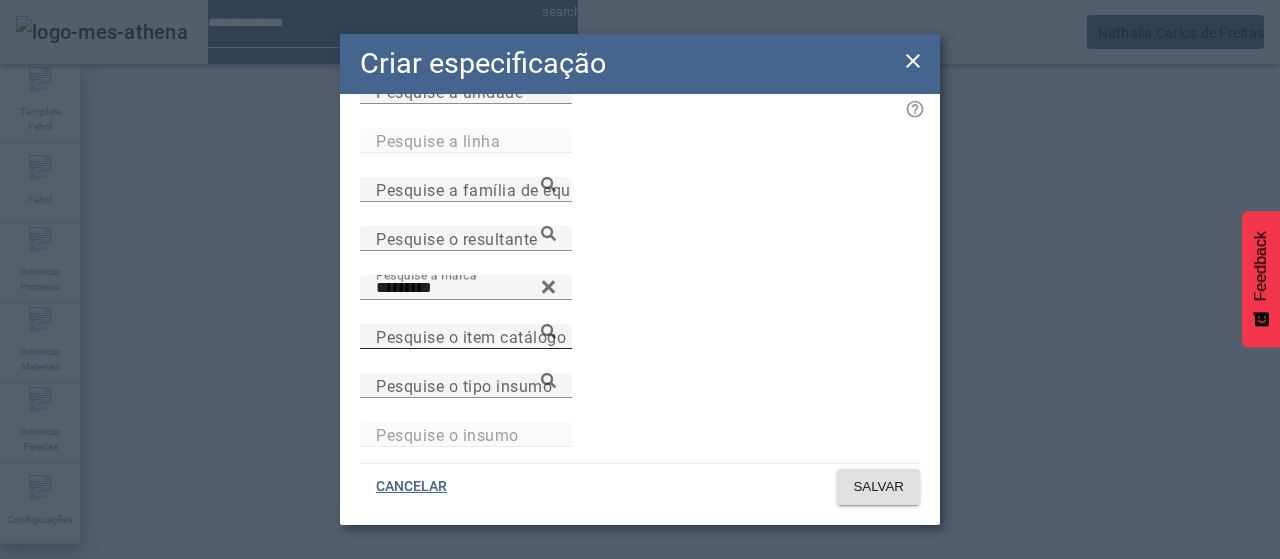 click on "Pesquise o item catálogo" at bounding box center (471, 336) 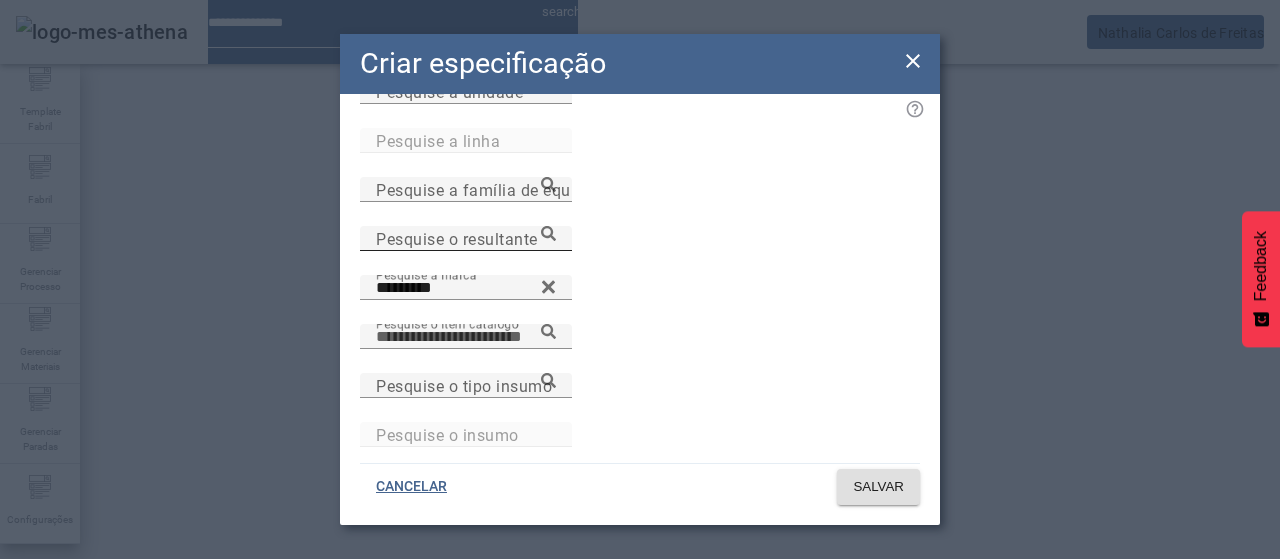 paste on "**********" 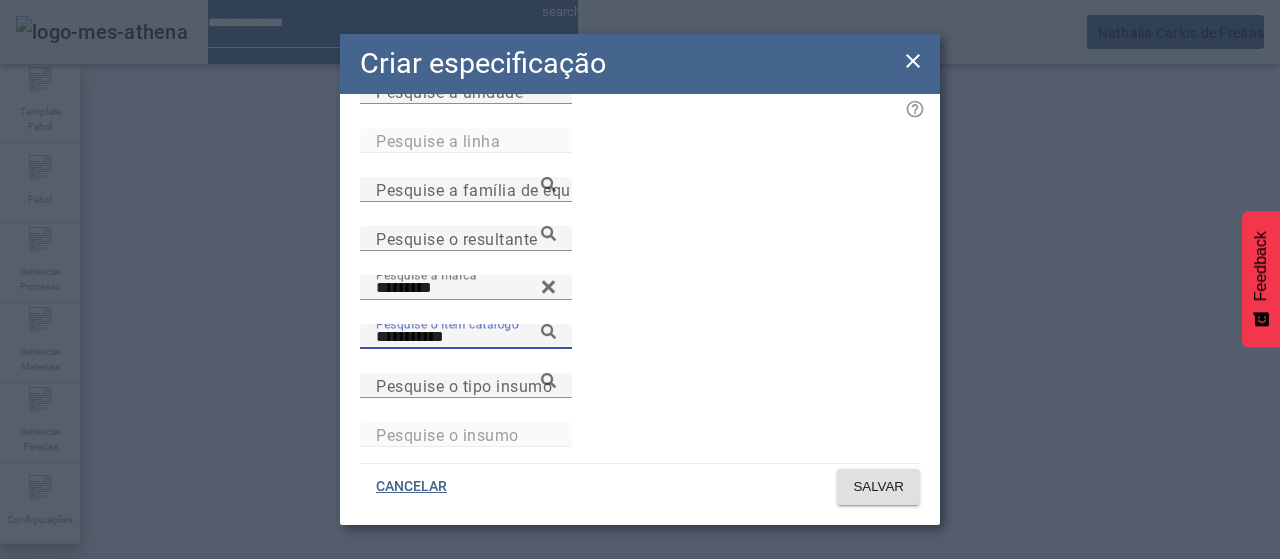 click on "**********" at bounding box center (466, 337) 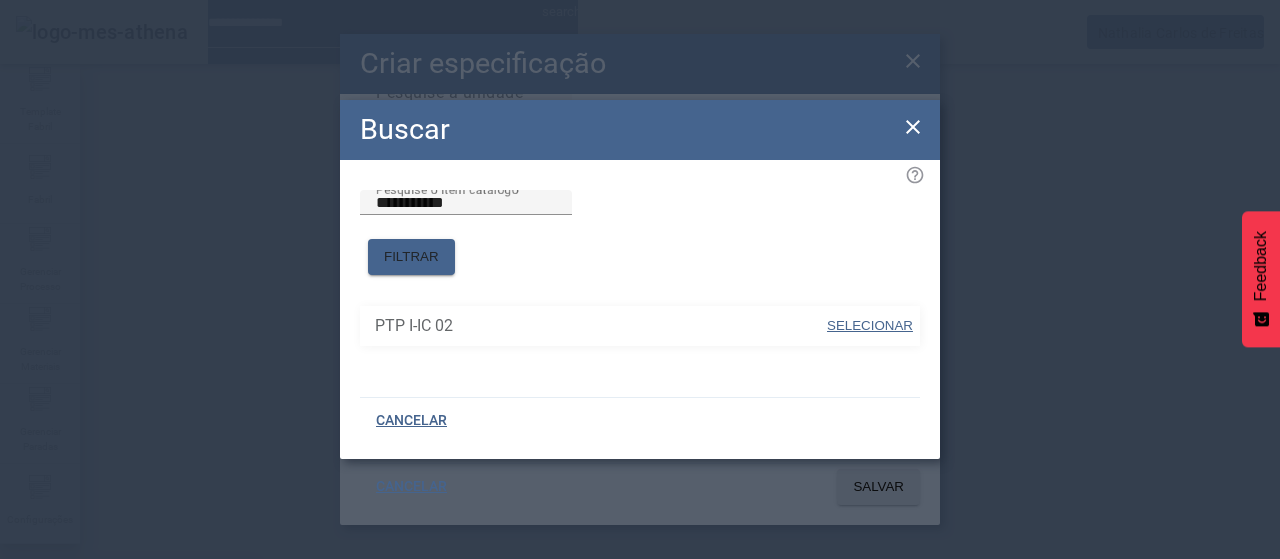 click on "SELECIONAR" at bounding box center [870, 325] 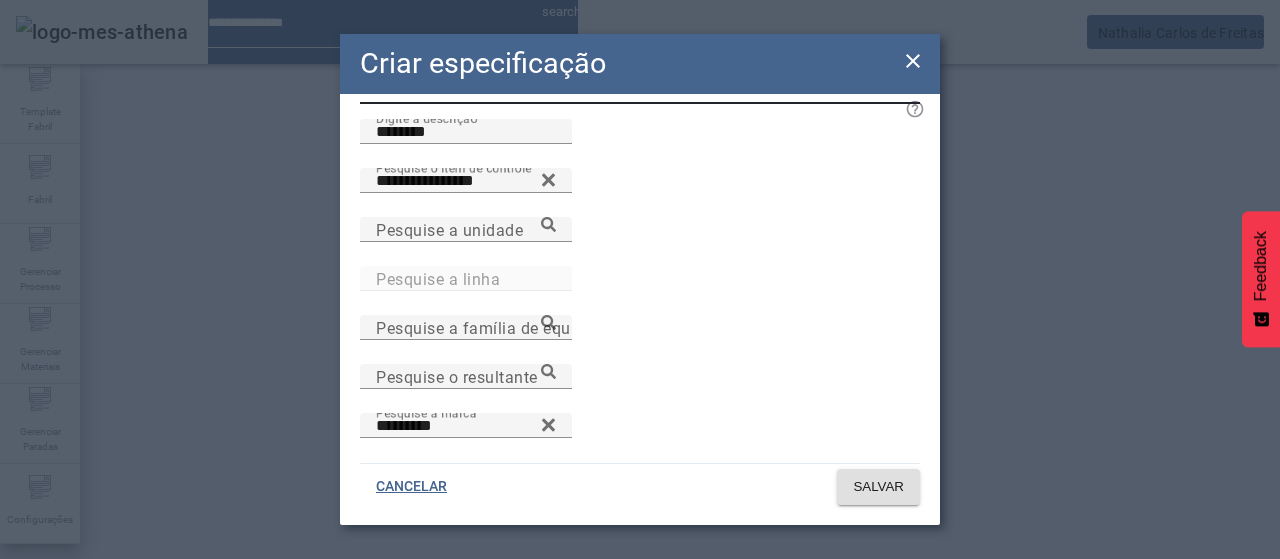 scroll, scrollTop: 0, scrollLeft: 0, axis: both 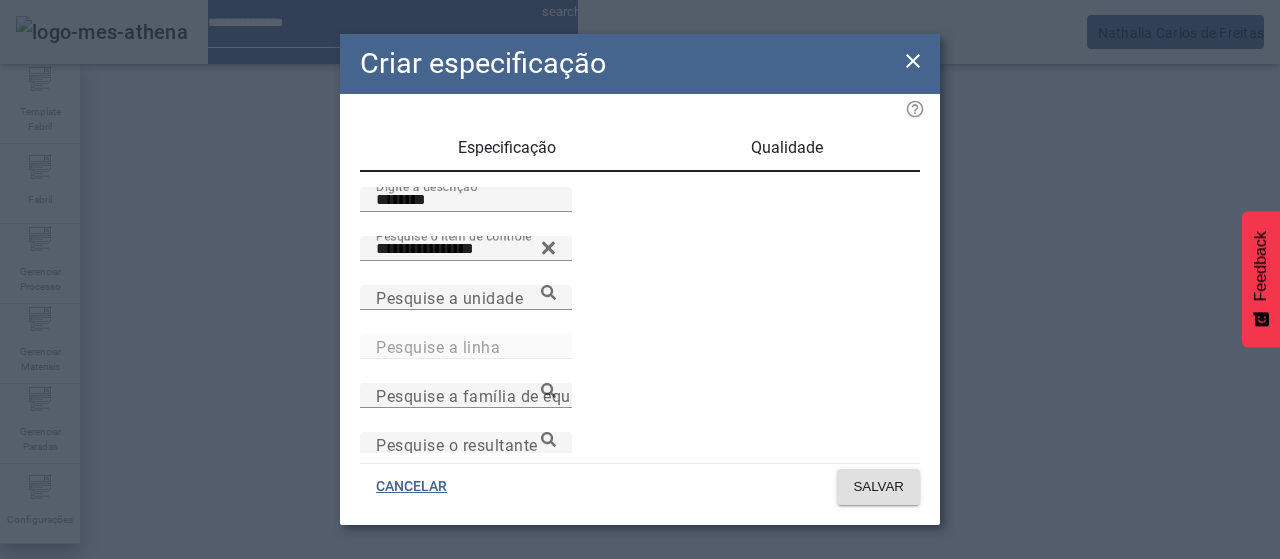 drag, startPoint x: 805, startPoint y: 148, endPoint x: 790, endPoint y: 177, distance: 32.649654 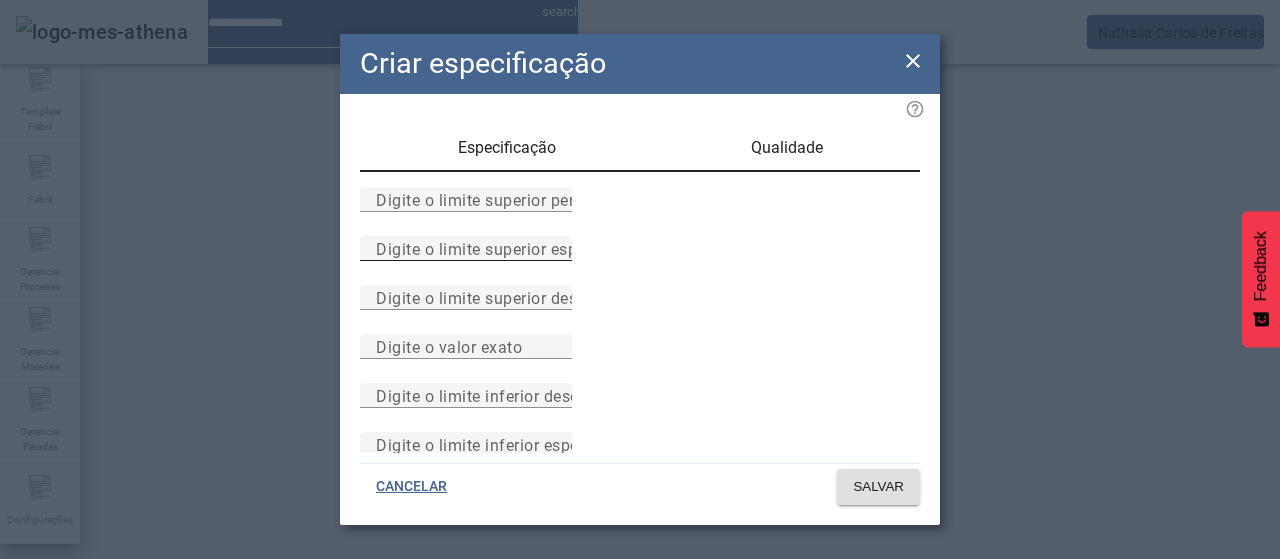 click on "Digite o limite superior especificado" at bounding box center (466, 249) 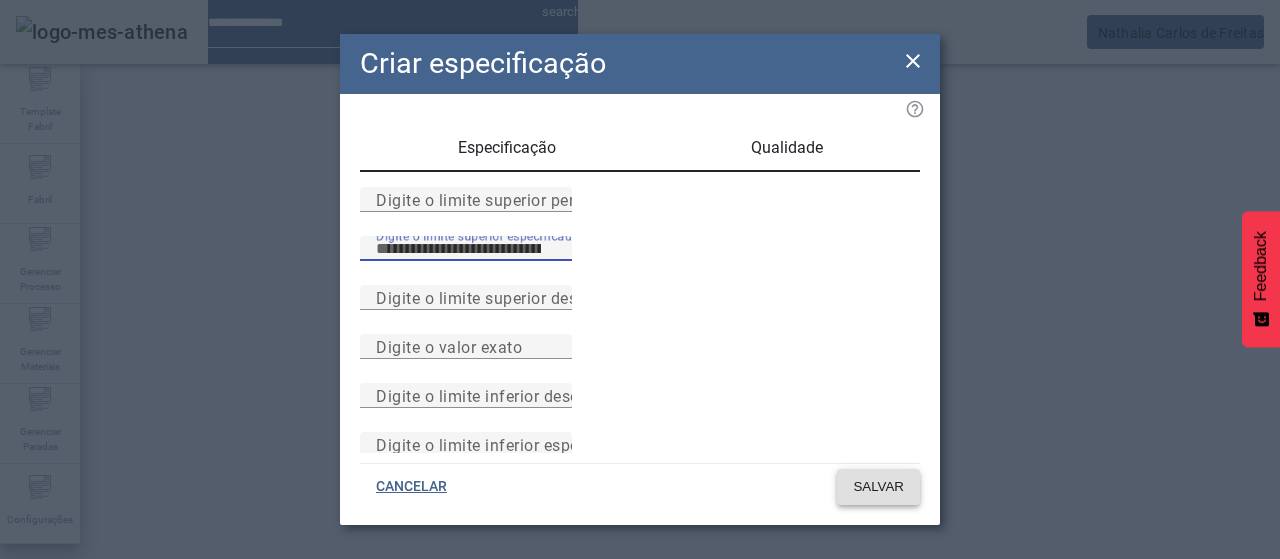 click on "SALVAR" 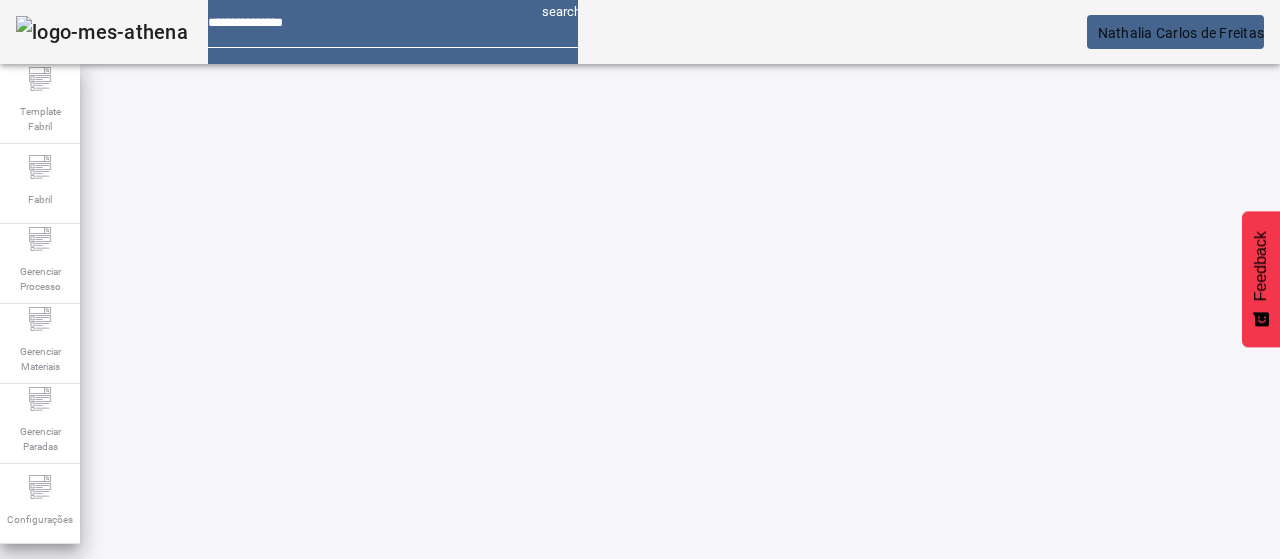 scroll, scrollTop: 140, scrollLeft: 0, axis: vertical 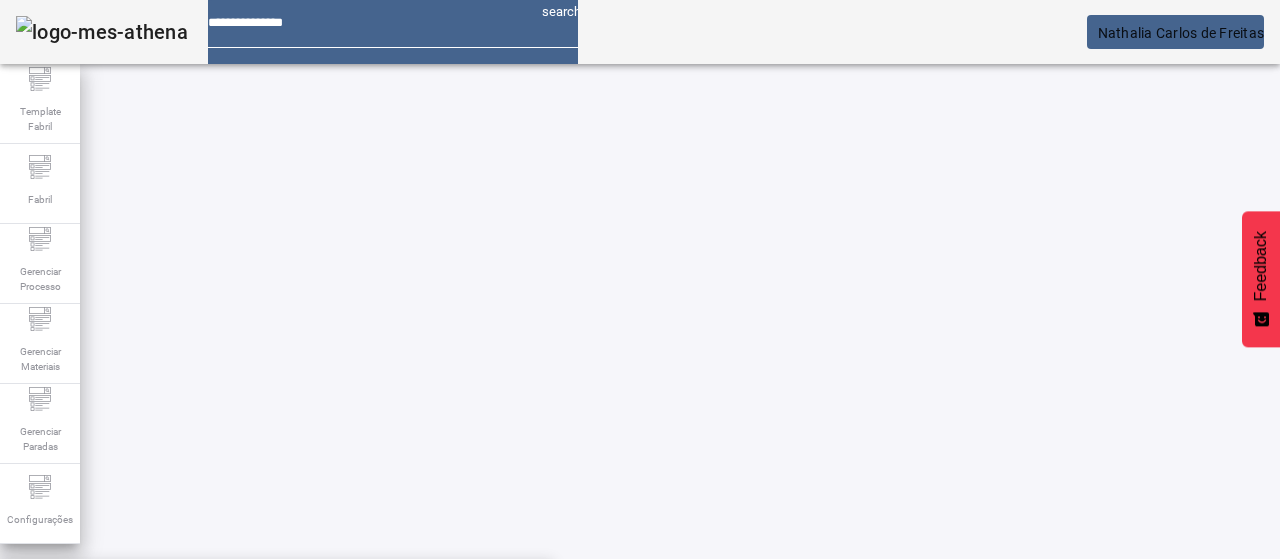 click on "FILTRAR" 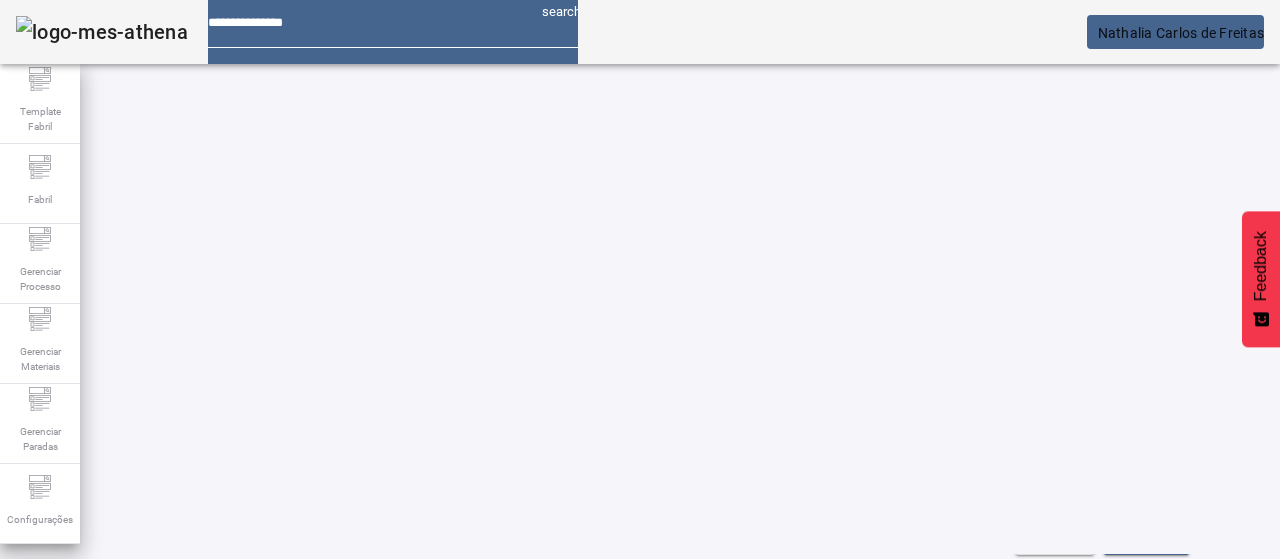 scroll, scrollTop: 123, scrollLeft: 0, axis: vertical 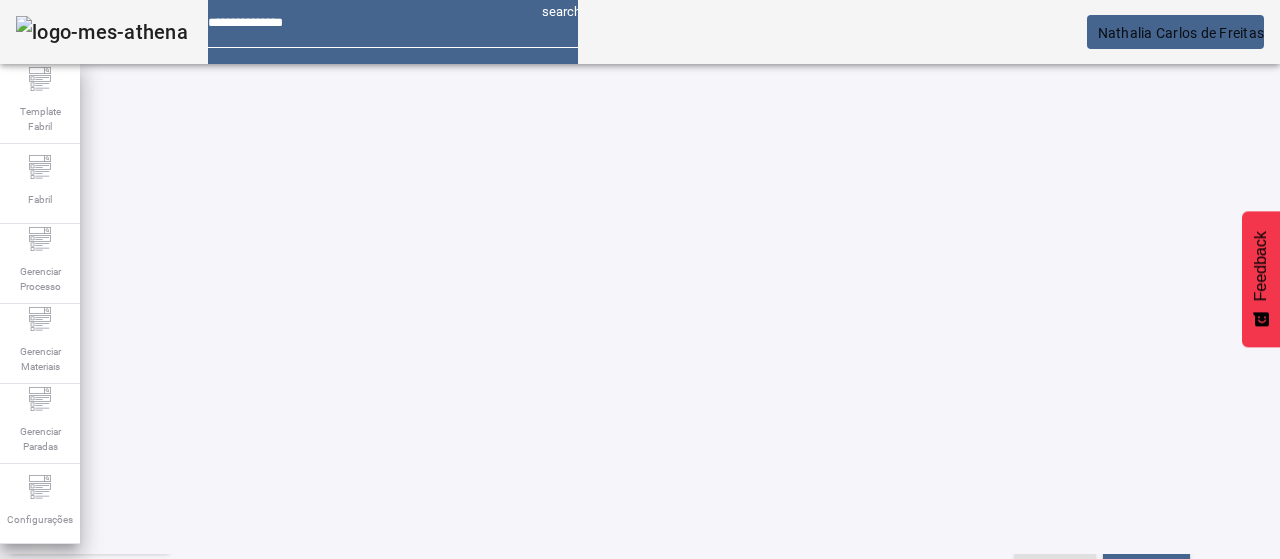 click on "ESPECIFICAÇÃO" 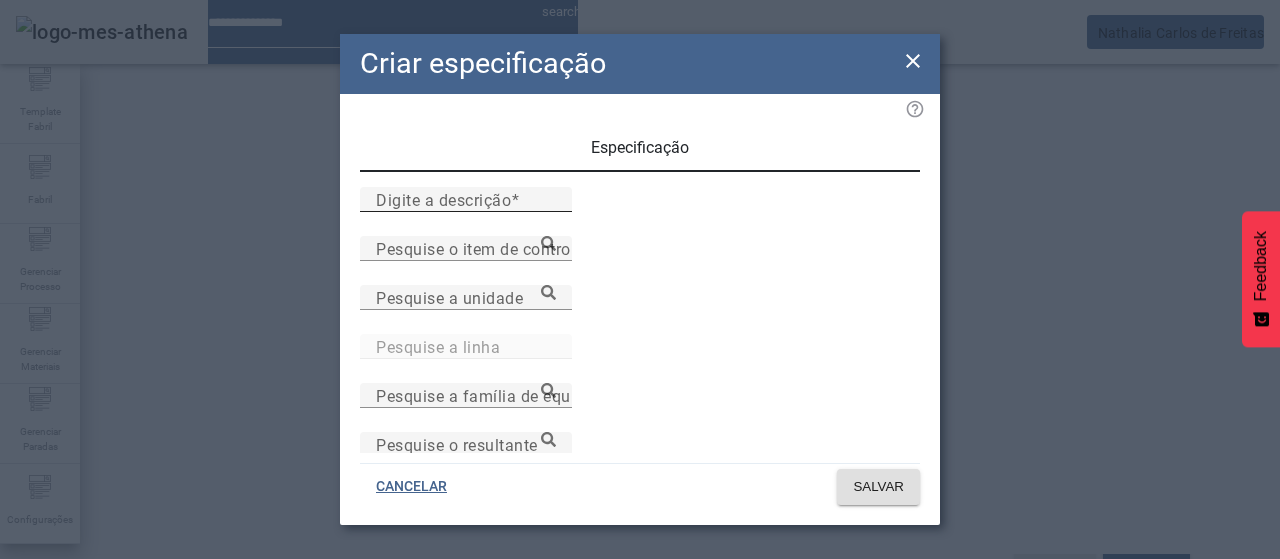 click on "Digite a descrição" at bounding box center (443, 199) 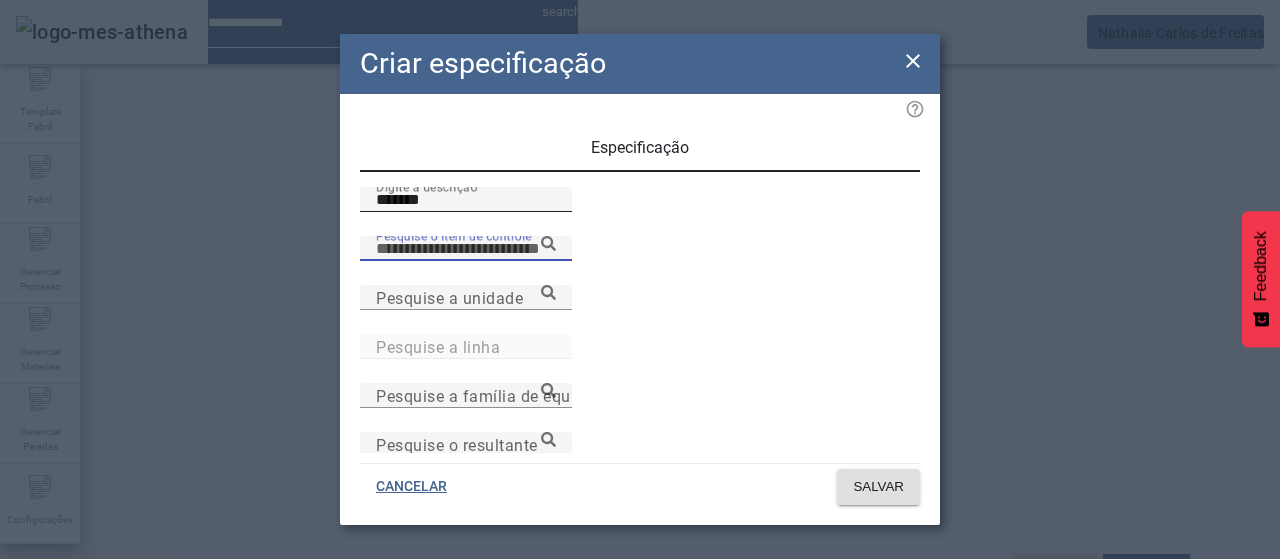 paste on "**********" 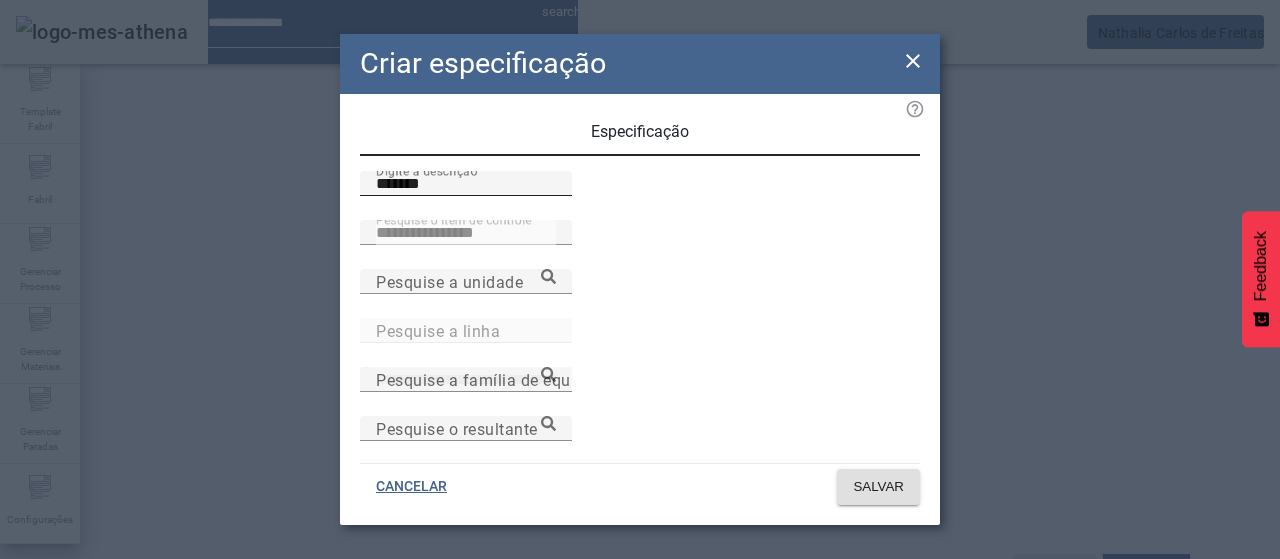 scroll, scrollTop: 206, scrollLeft: 0, axis: vertical 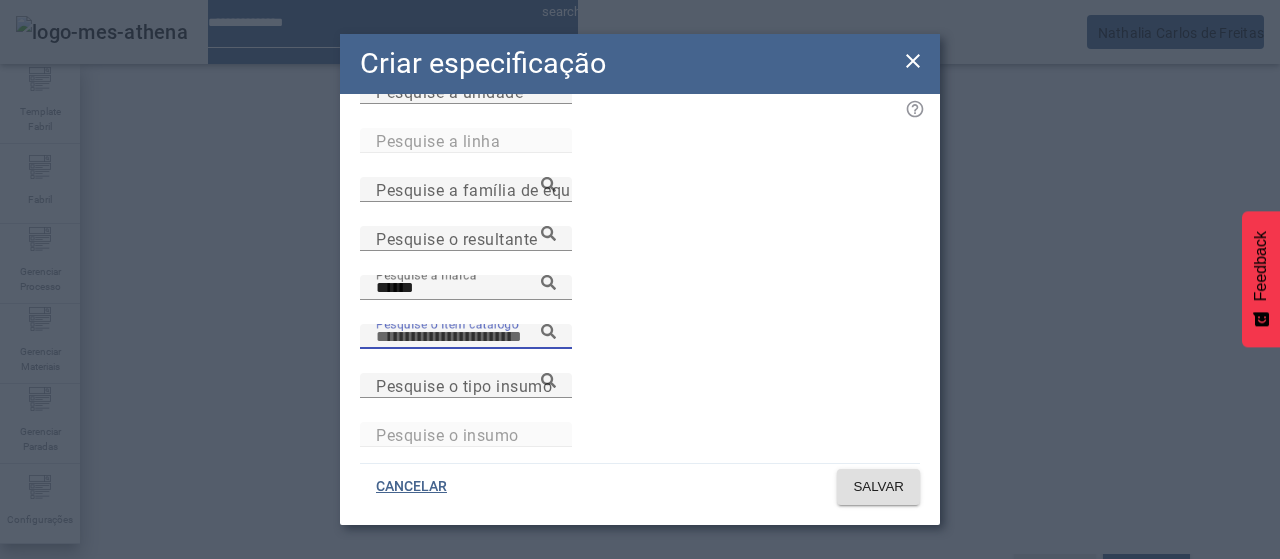 paste on "**********" 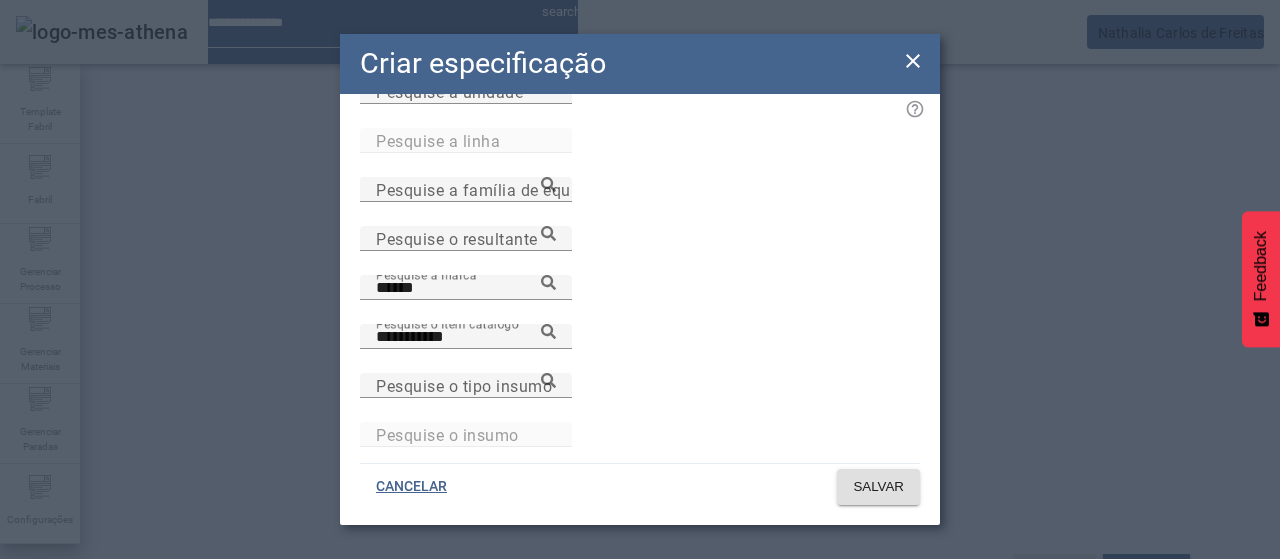 drag, startPoint x: 737, startPoint y: 107, endPoint x: 733, endPoint y: 123, distance: 16.492422 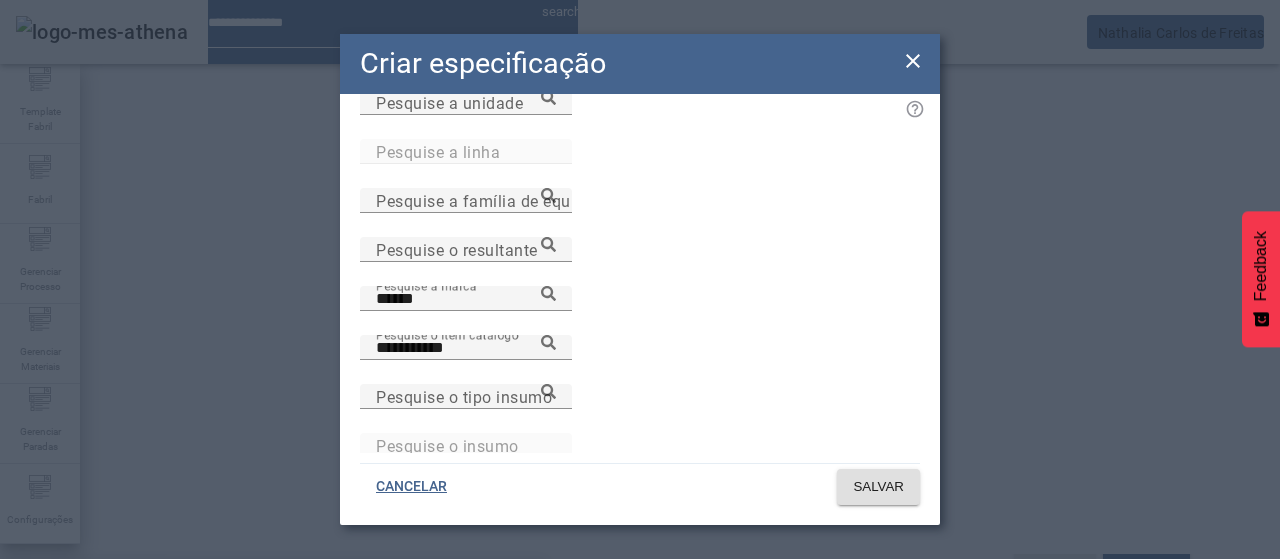click on "KWT-Prod.Acabado" at bounding box center [272, 591] 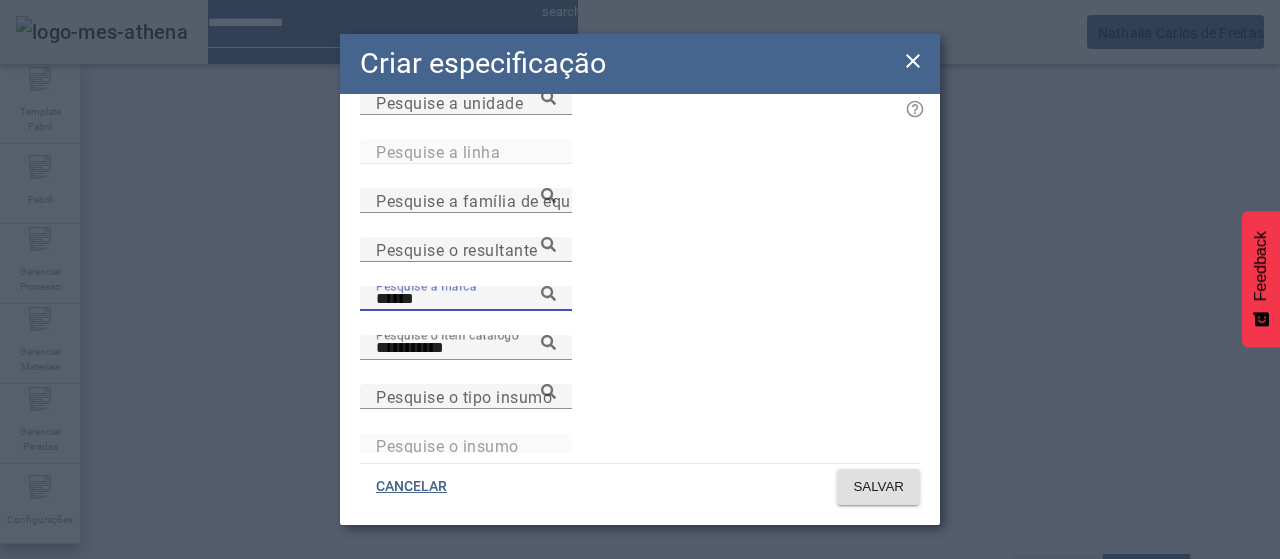 click on "******" at bounding box center [466, 299] 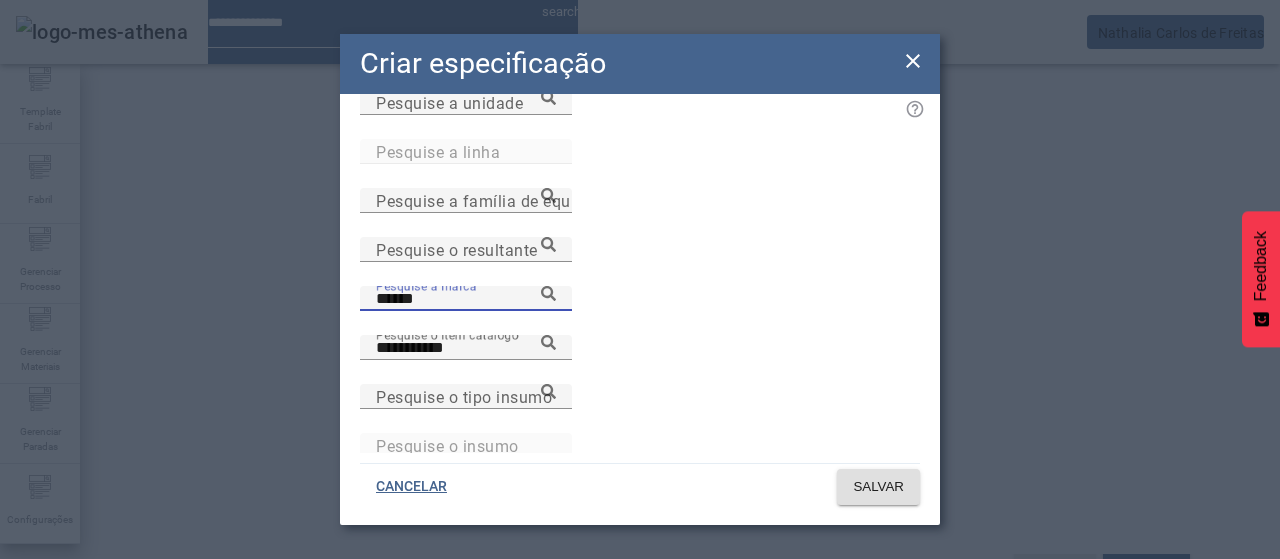 click 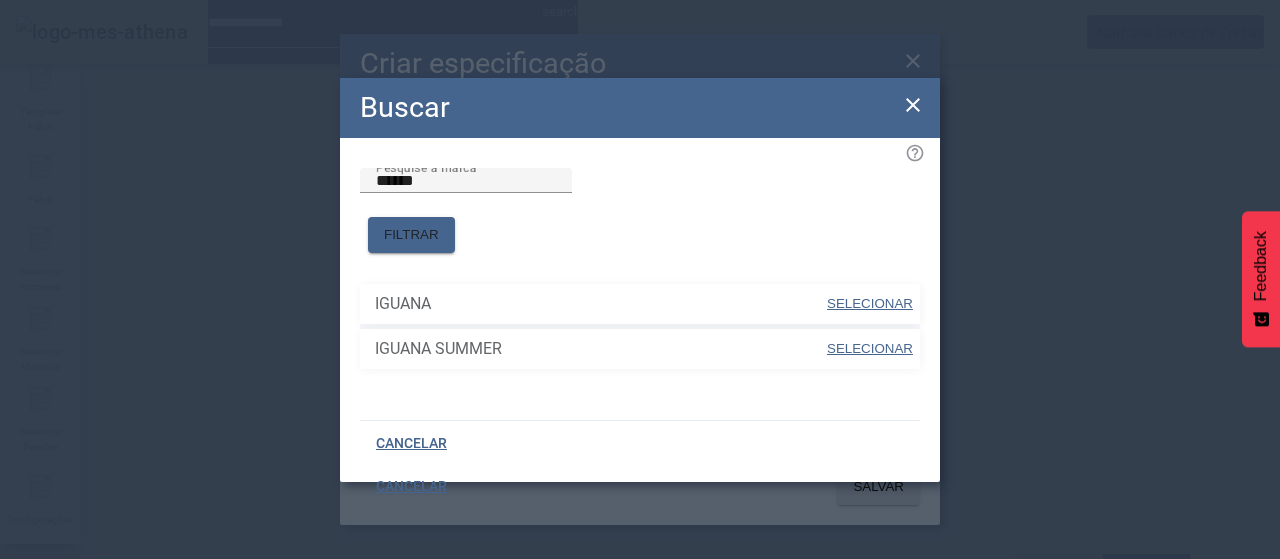 click on "SELECIONAR" at bounding box center [870, 303] 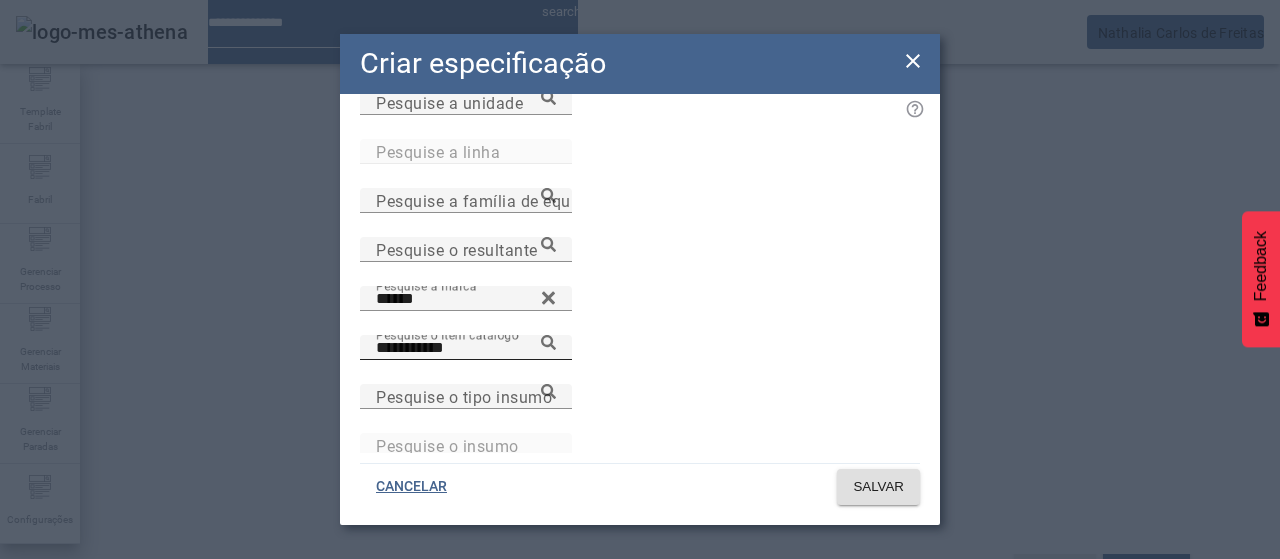 click 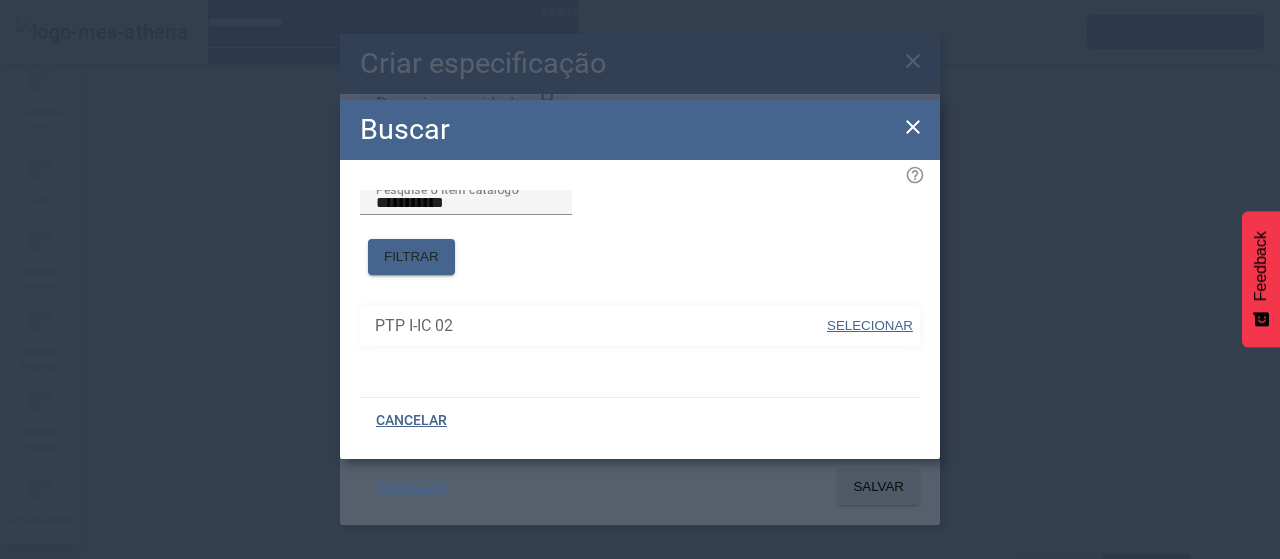 drag, startPoint x: 882, startPoint y: 313, endPoint x: 870, endPoint y: 309, distance: 12.649111 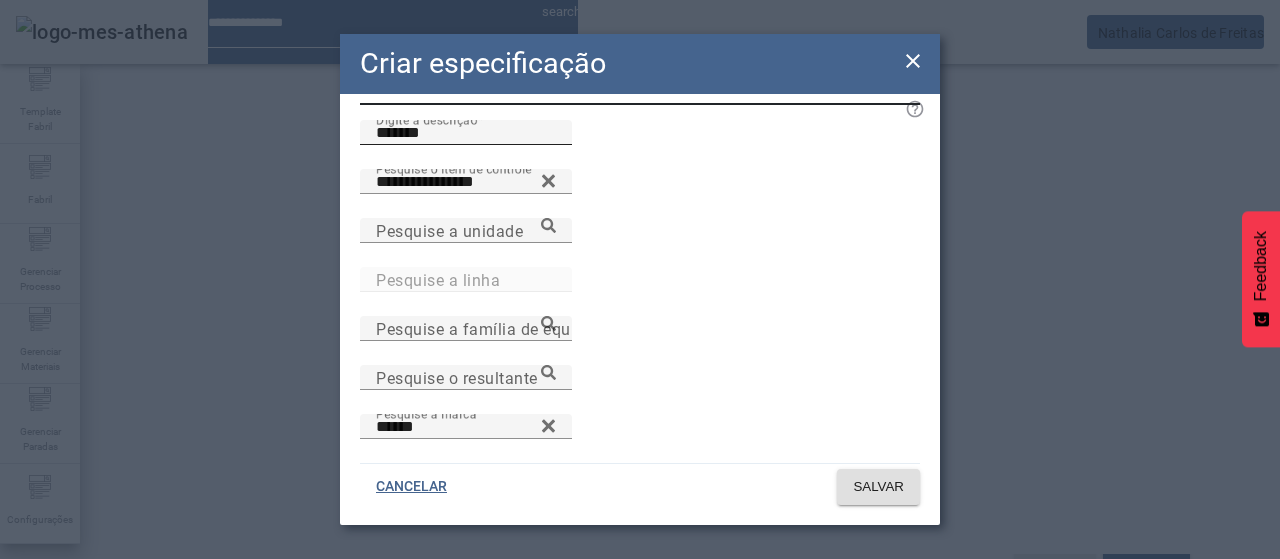 scroll, scrollTop: 0, scrollLeft: 0, axis: both 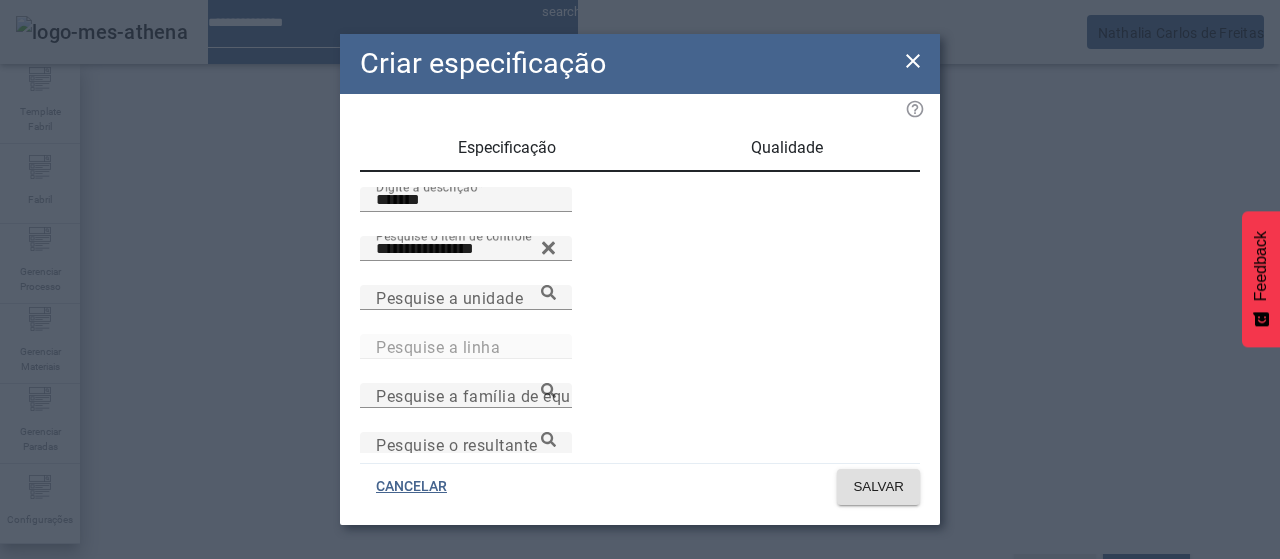 drag, startPoint x: 774, startPoint y: 159, endPoint x: 767, endPoint y: 179, distance: 21.189621 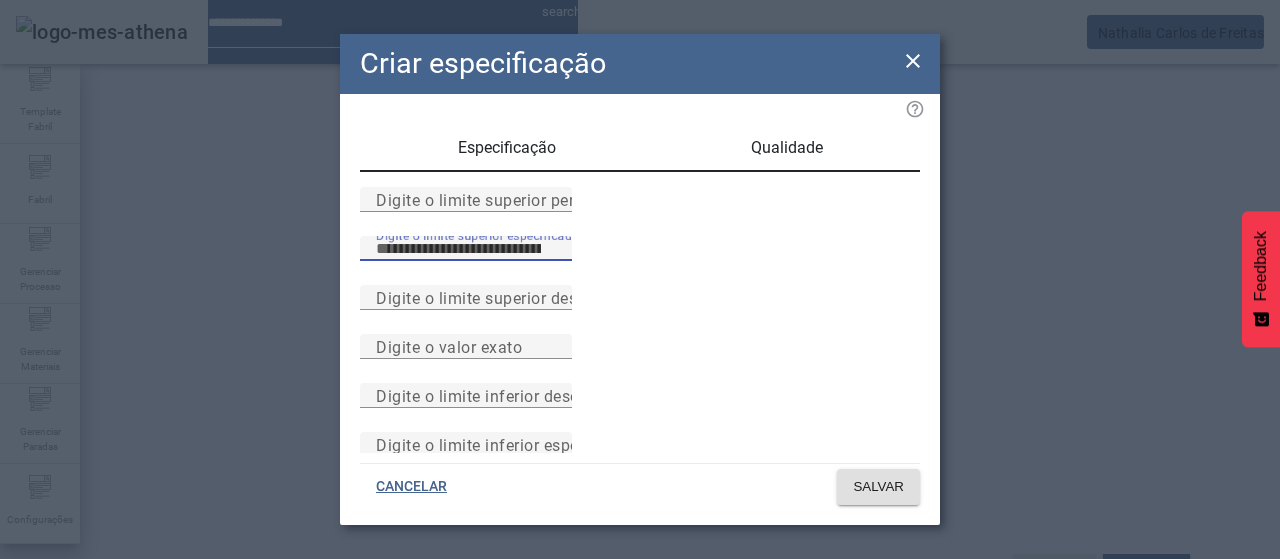 click on "Digite o limite superior especificado" at bounding box center [466, 249] 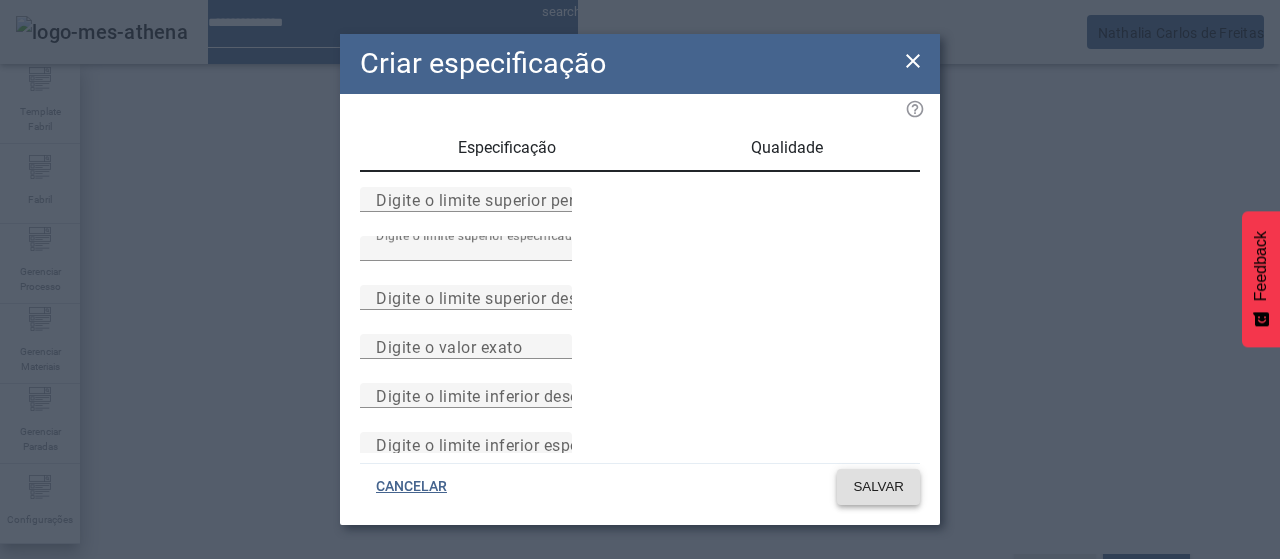 click 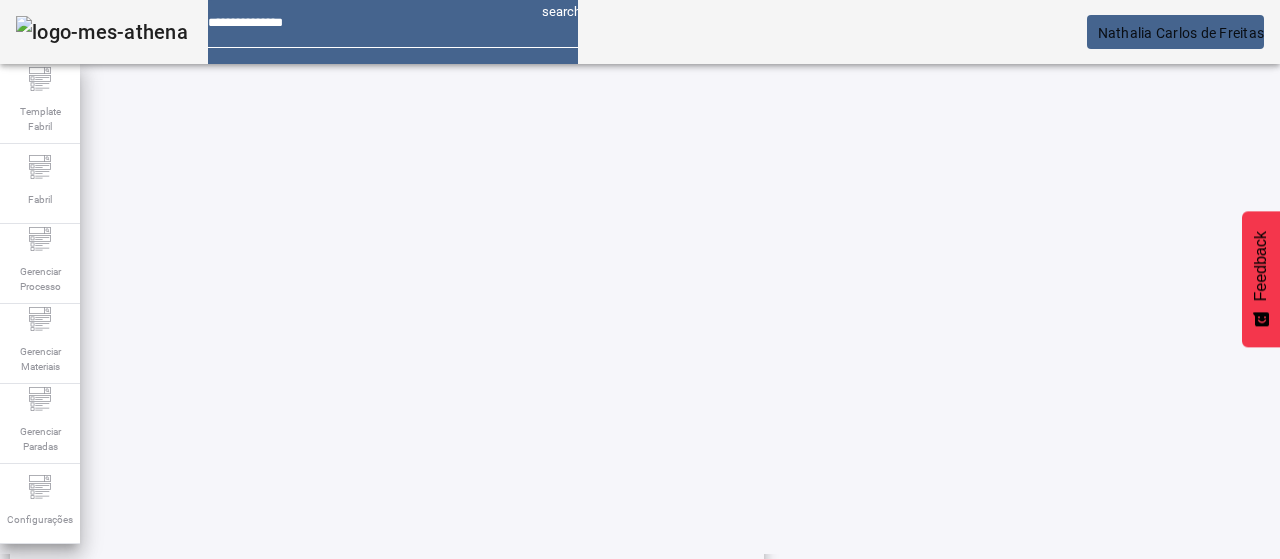 scroll, scrollTop: 223, scrollLeft: 0, axis: vertical 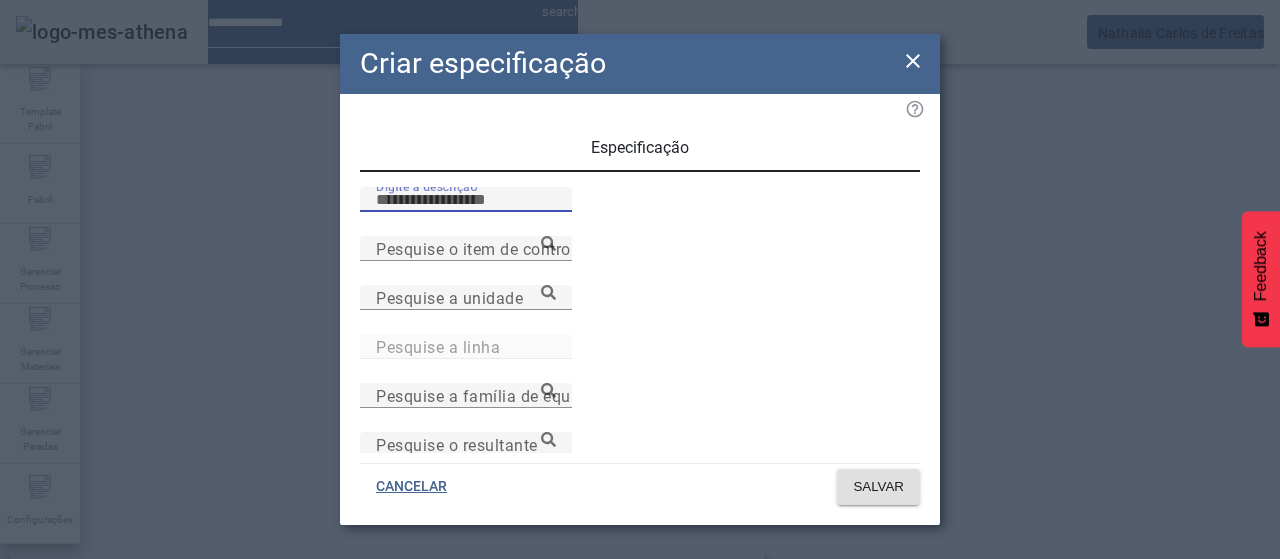 click on "Digite a descrição" at bounding box center [466, 200] 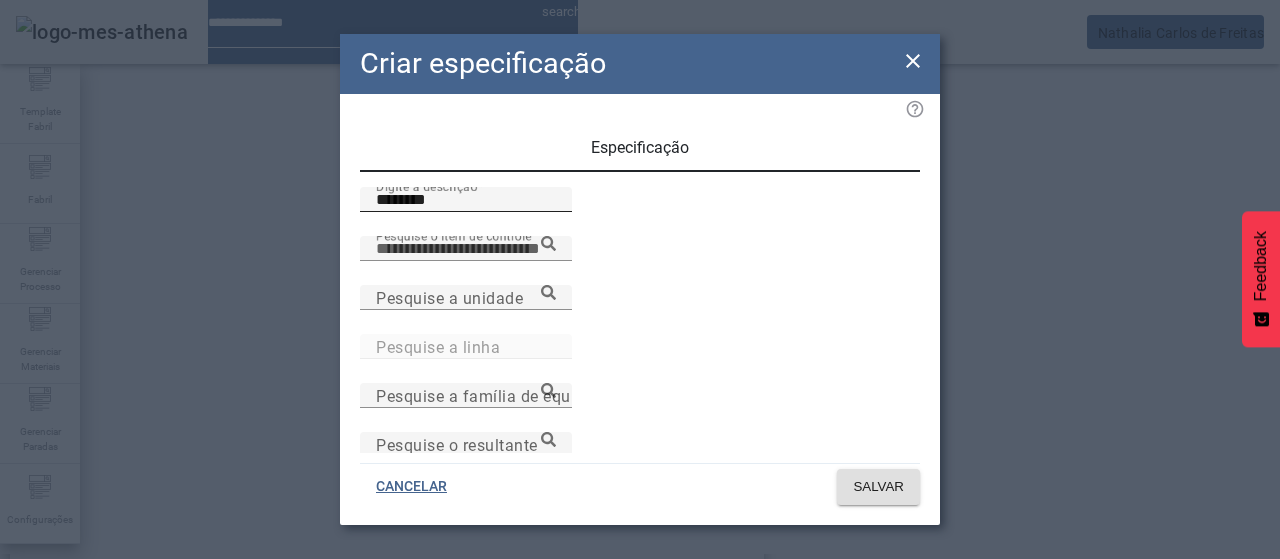 paste on "**********" 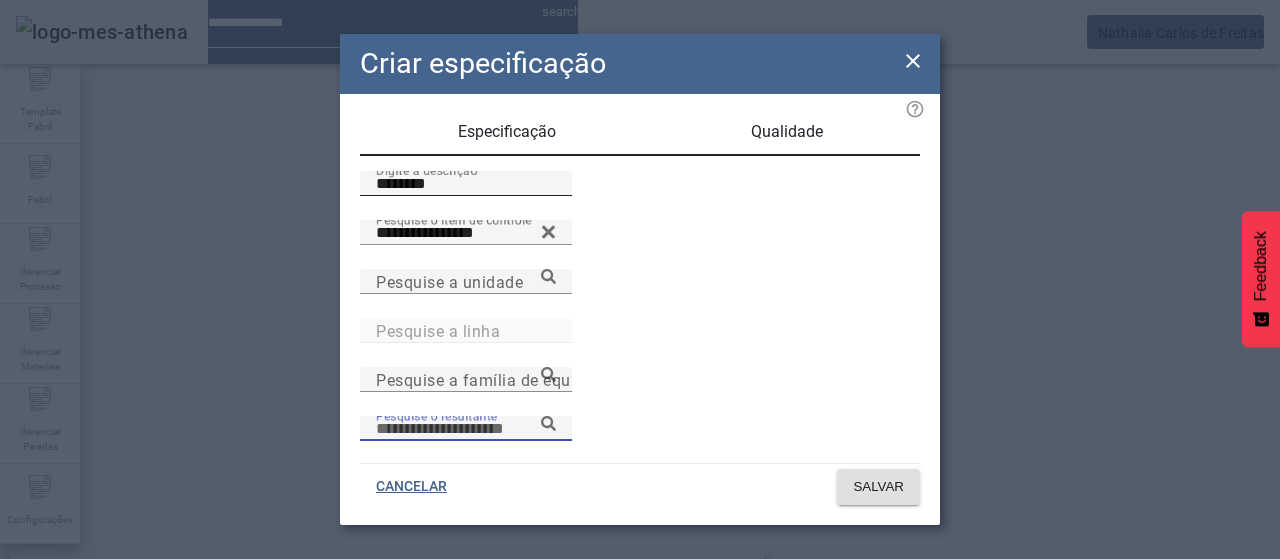 scroll, scrollTop: 206, scrollLeft: 0, axis: vertical 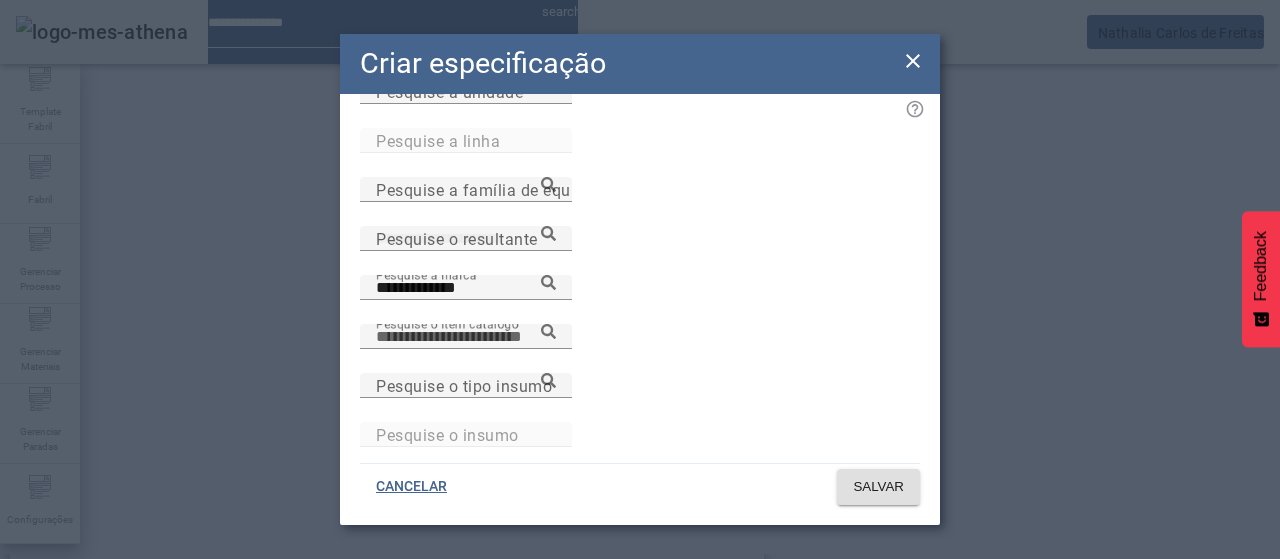 paste on "********" 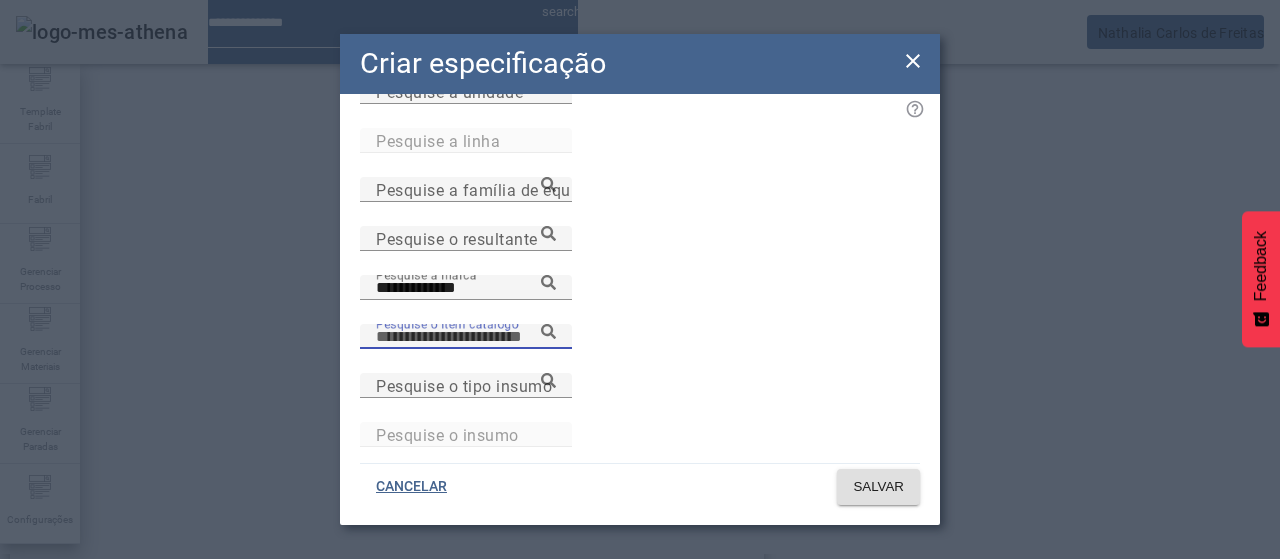 paste on "**********" 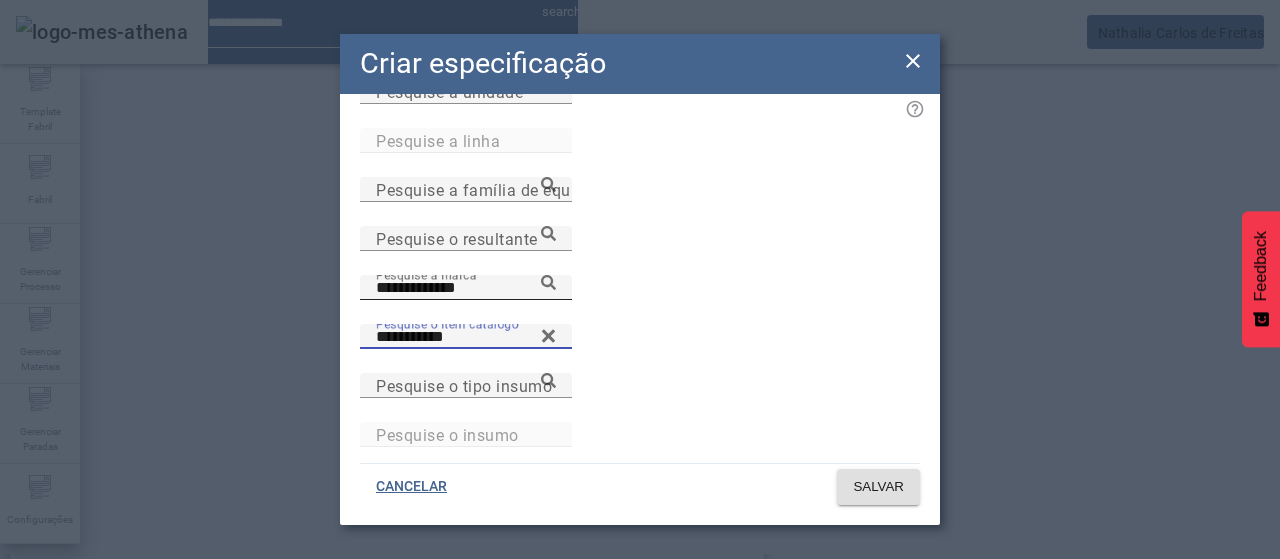 click 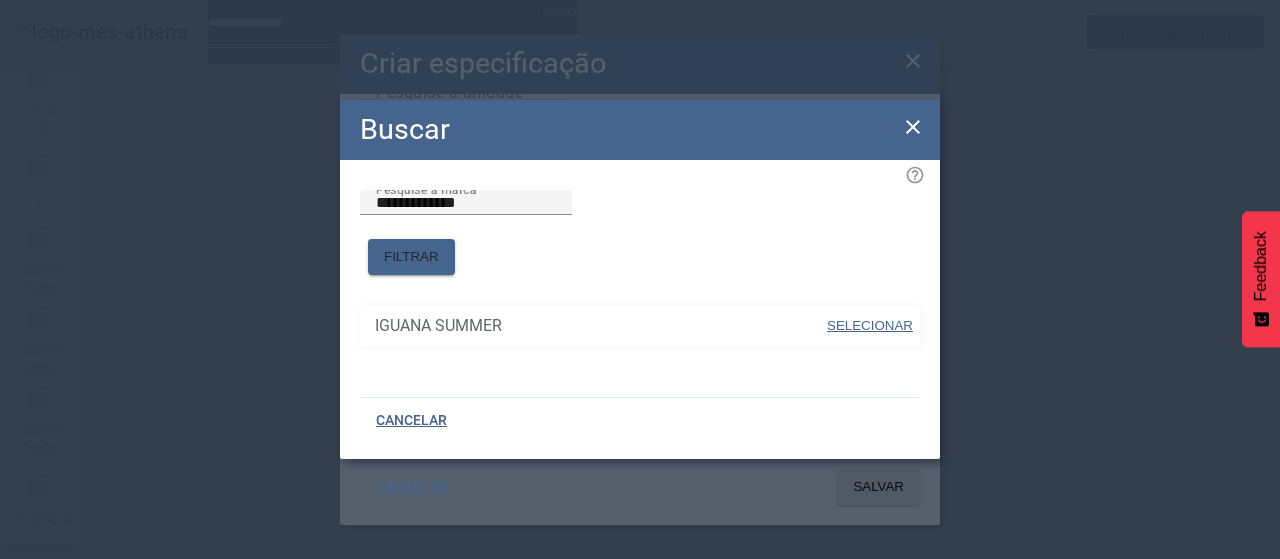 click on "SELECIONAR" at bounding box center [870, 325] 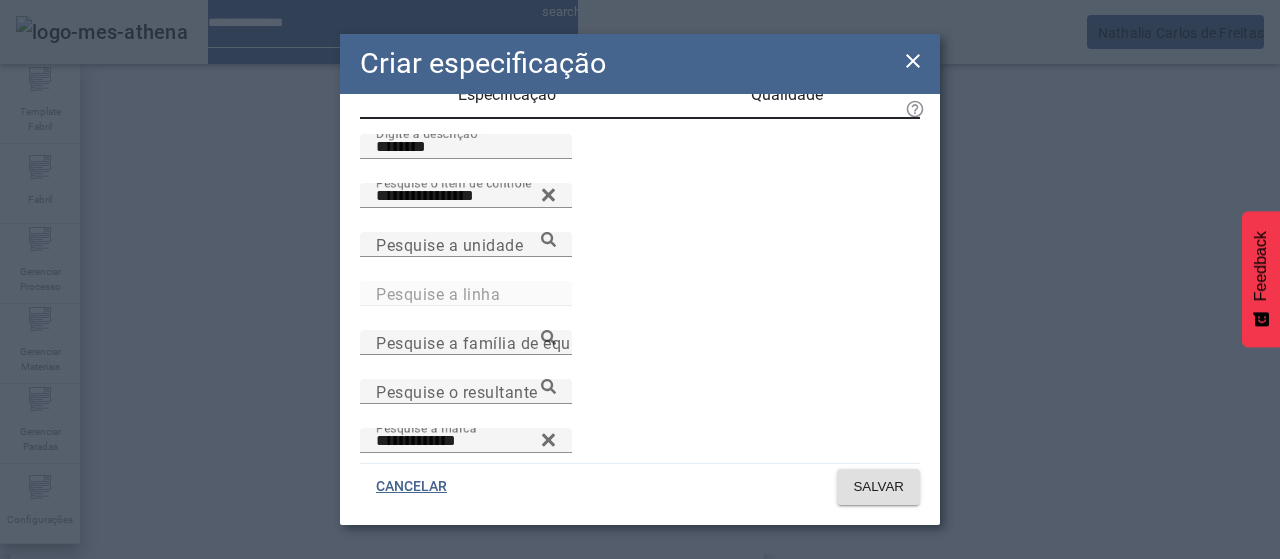 scroll, scrollTop: 0, scrollLeft: 0, axis: both 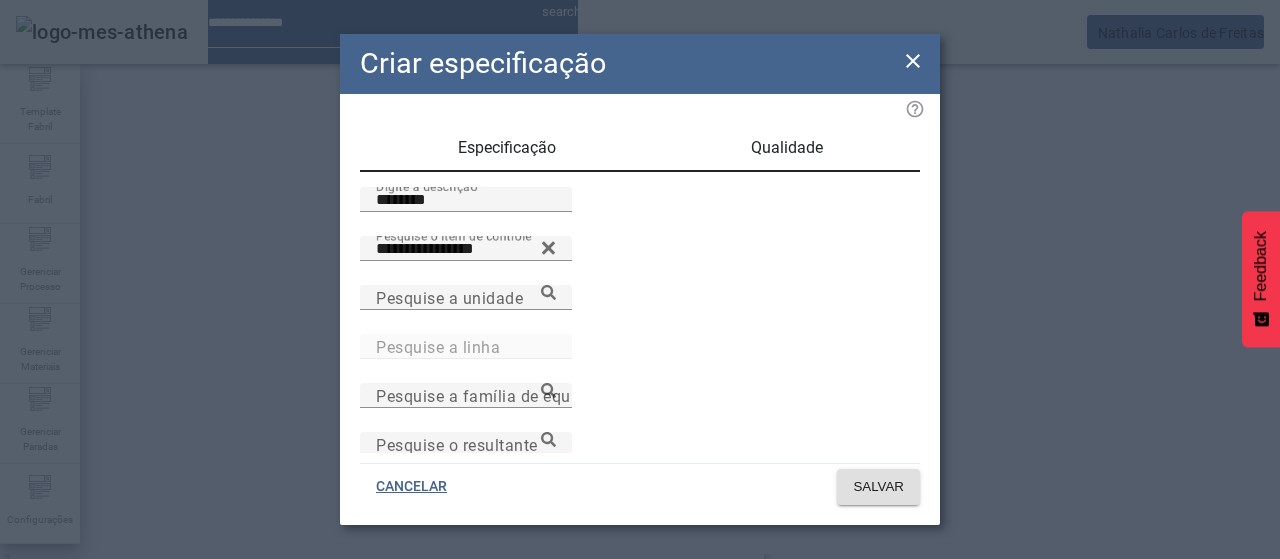 click on "Qualidade" at bounding box center (787, 148) 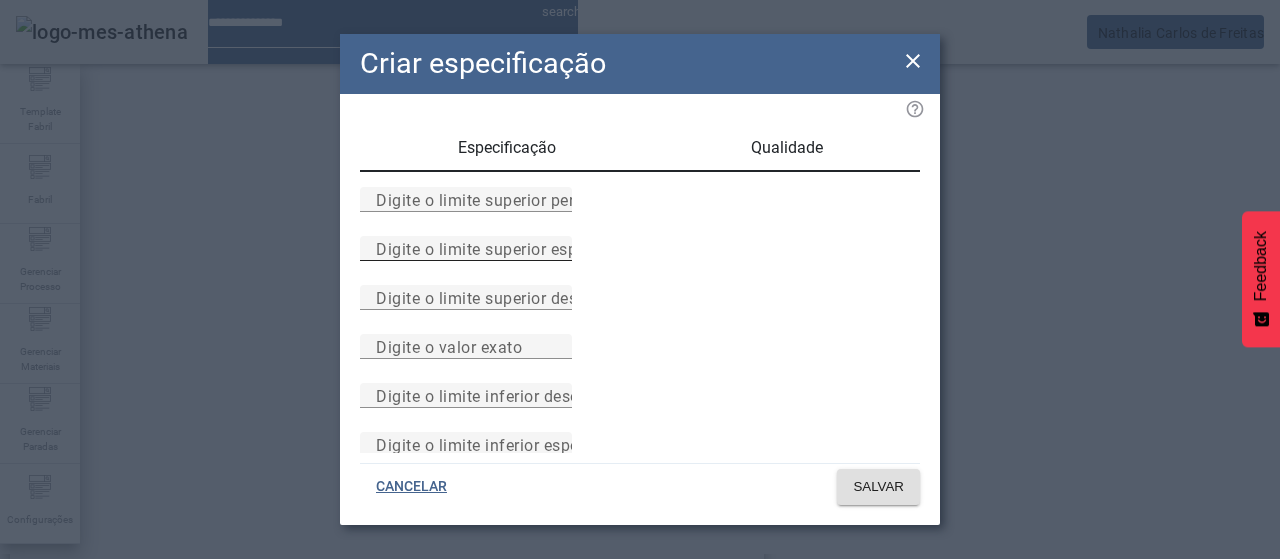 click on "Digite o limite superior especificado" at bounding box center [511, 248] 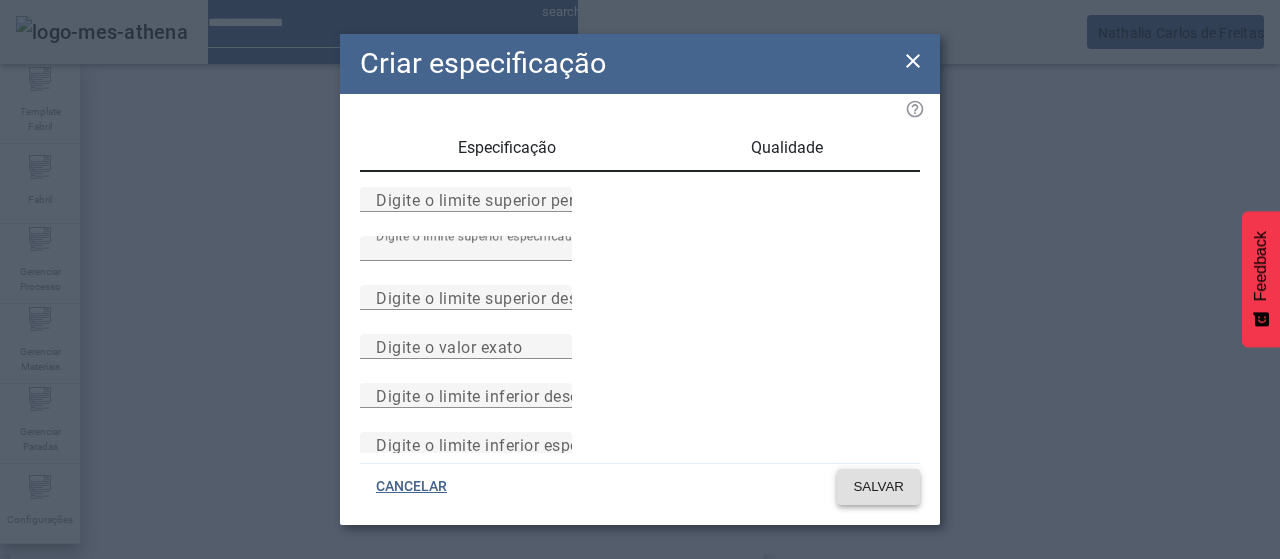 click 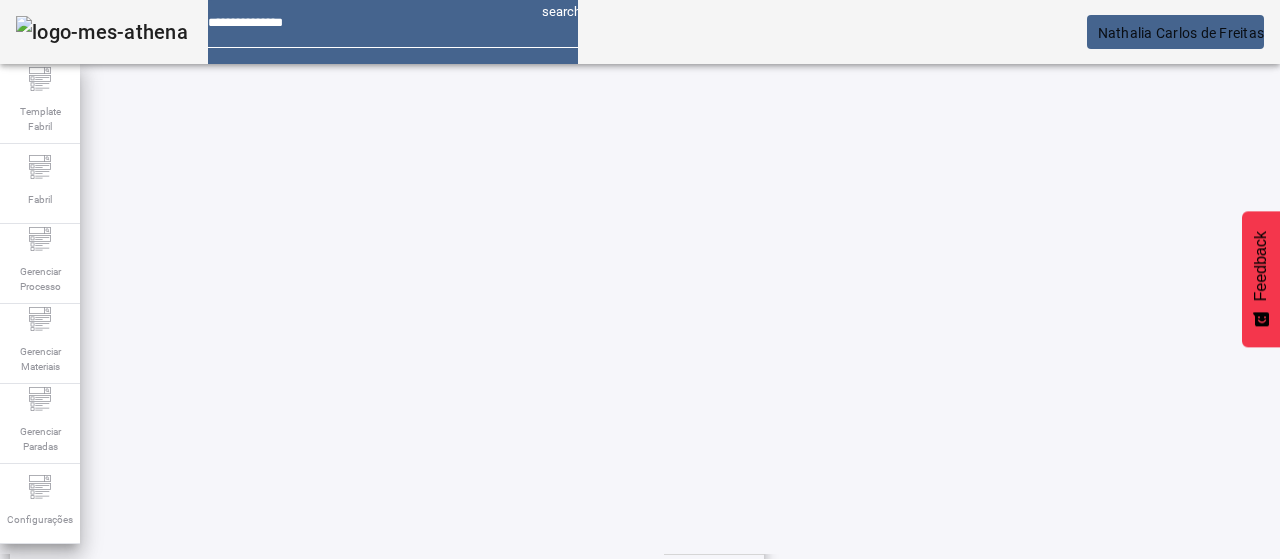 scroll, scrollTop: 223, scrollLeft: 0, axis: vertical 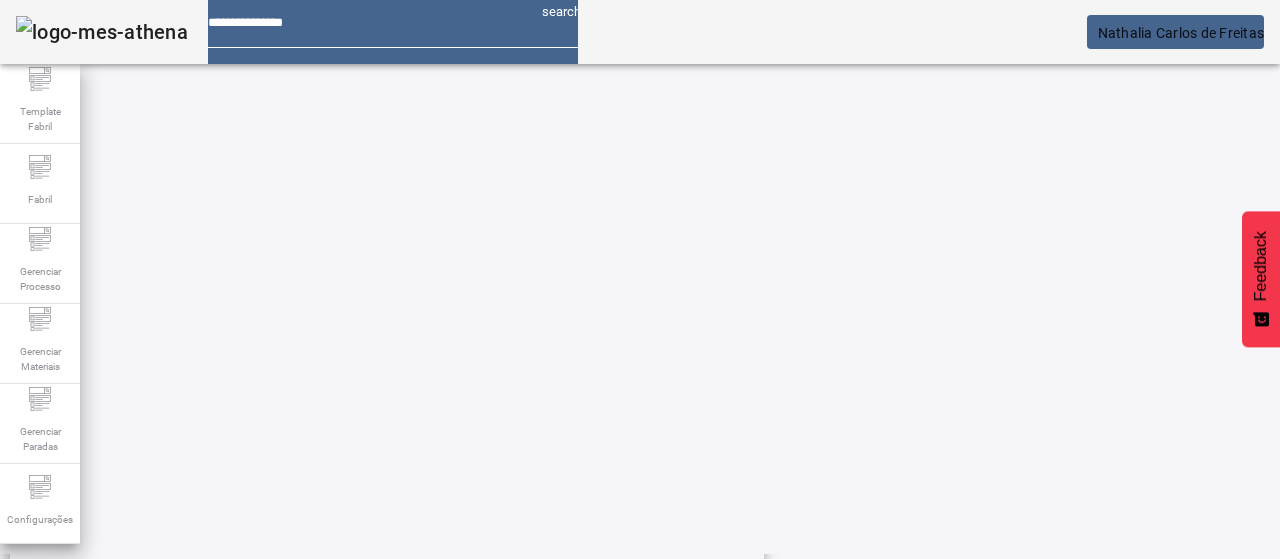 click on "ESPECIFICAÇÃO" 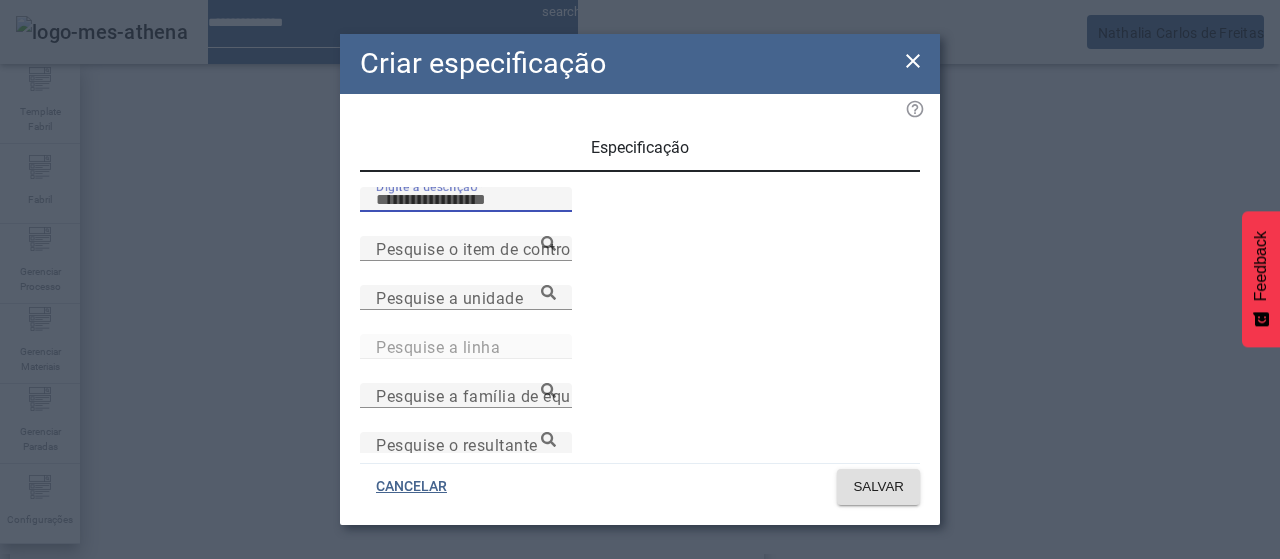 click on "Digite a descrição" at bounding box center [466, 200] 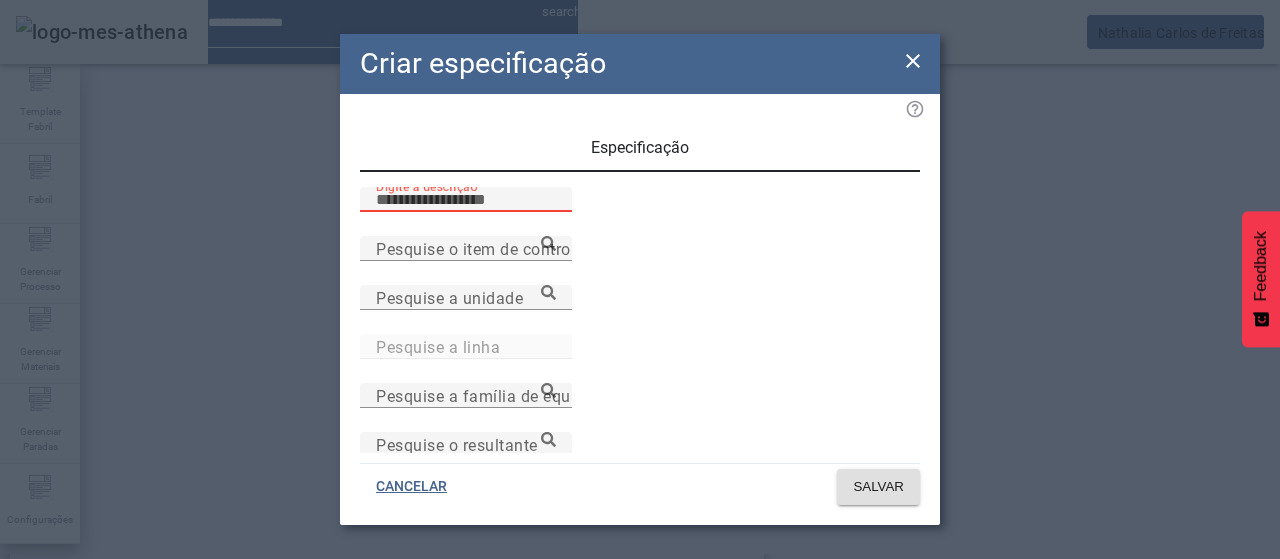 paste on "********" 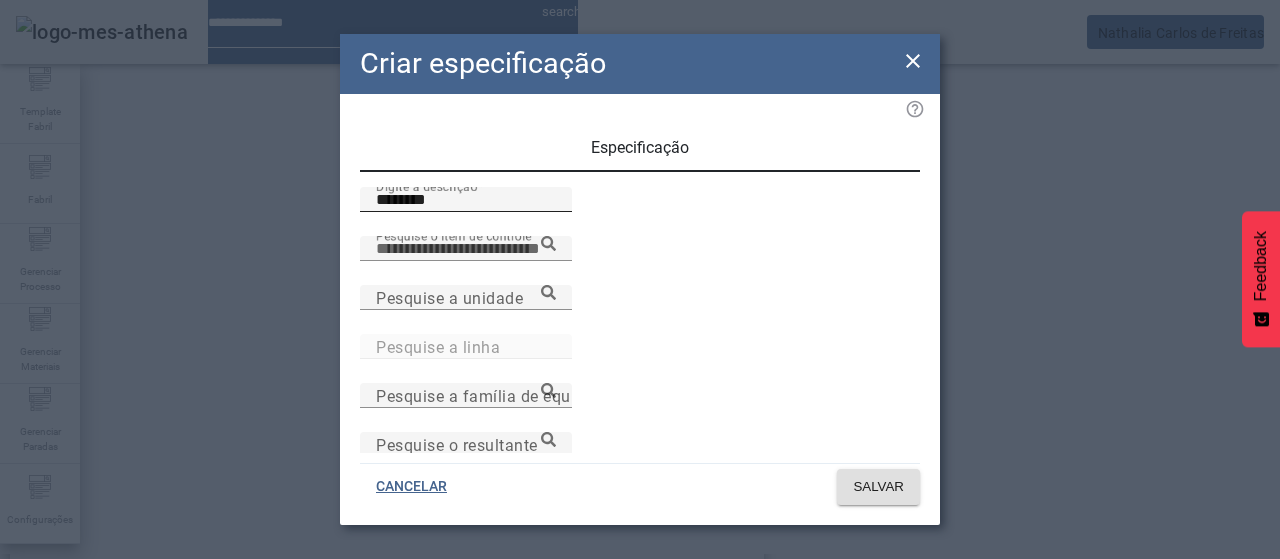 paste on "**********" 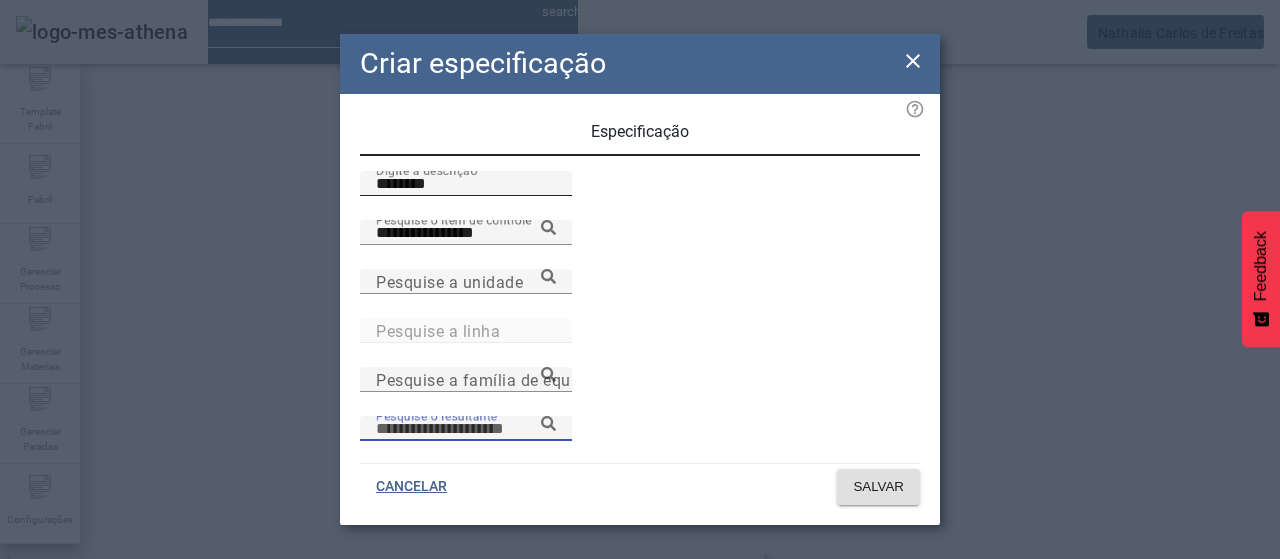 scroll, scrollTop: 206, scrollLeft: 0, axis: vertical 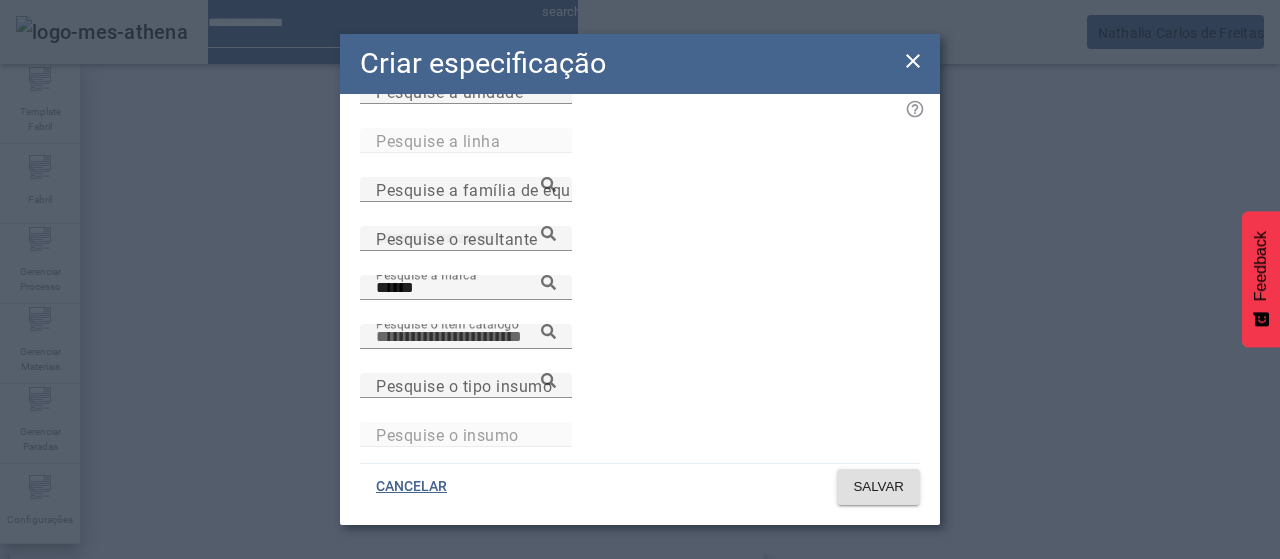 paste on "**********" 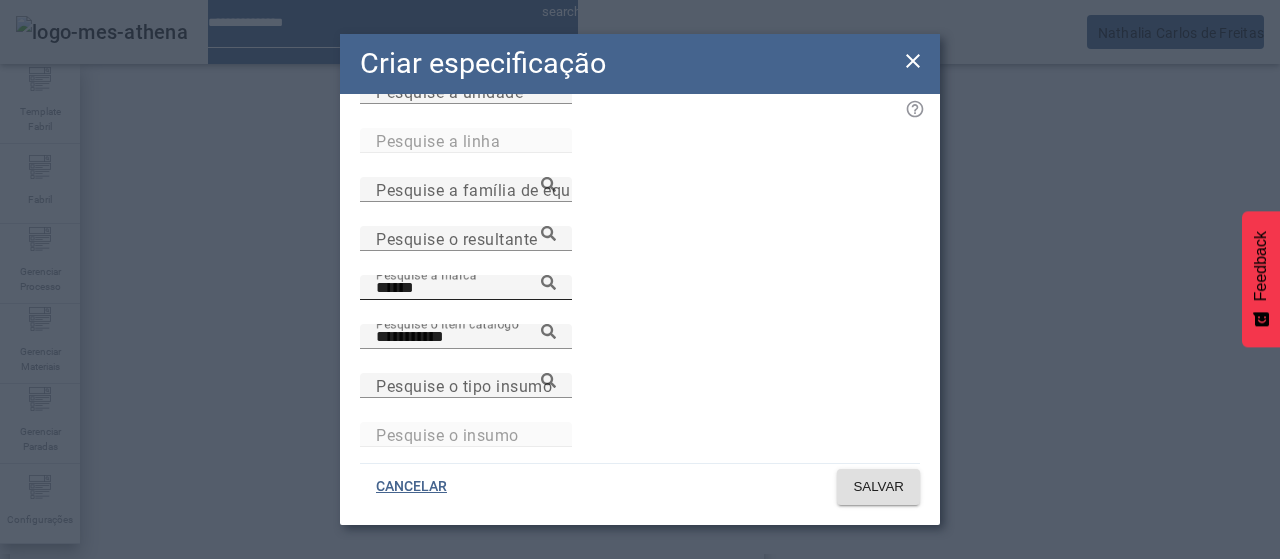 click 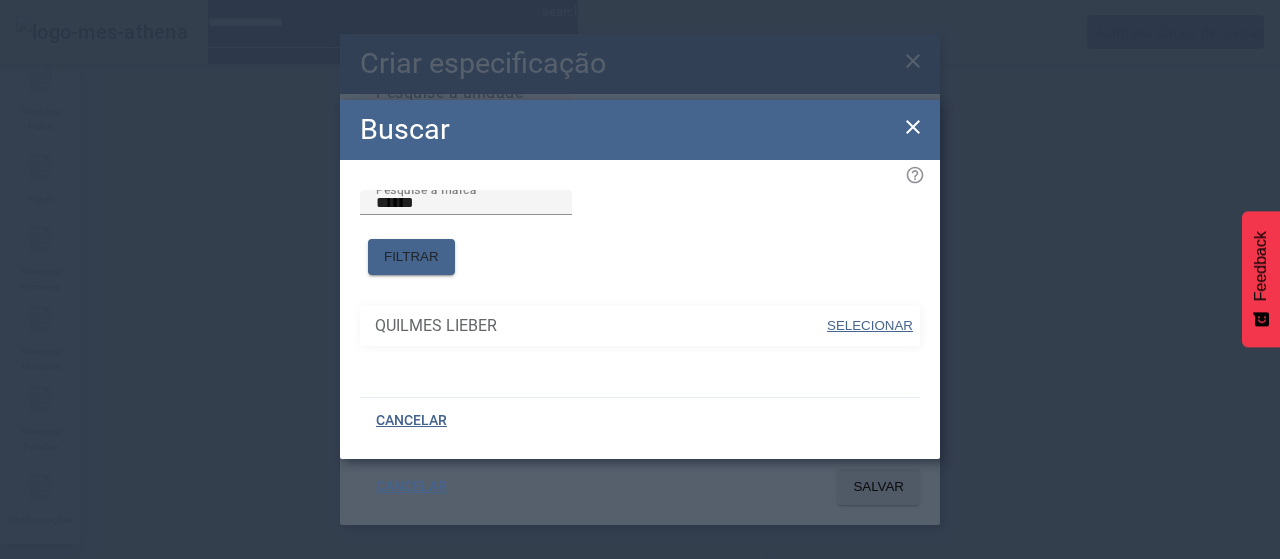 click at bounding box center (870, 326) 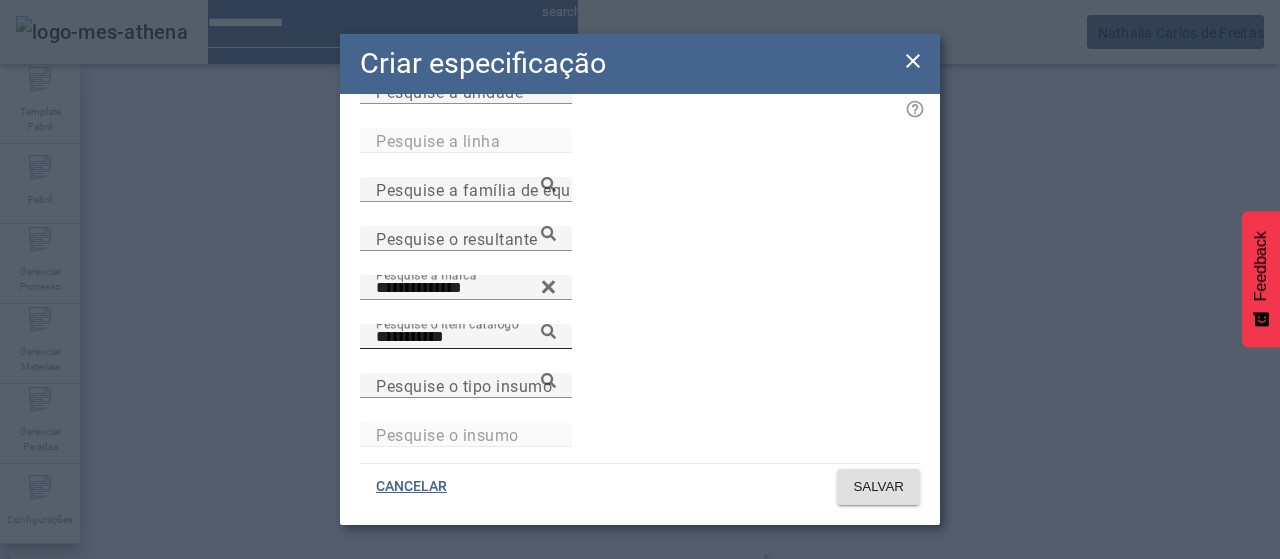 click 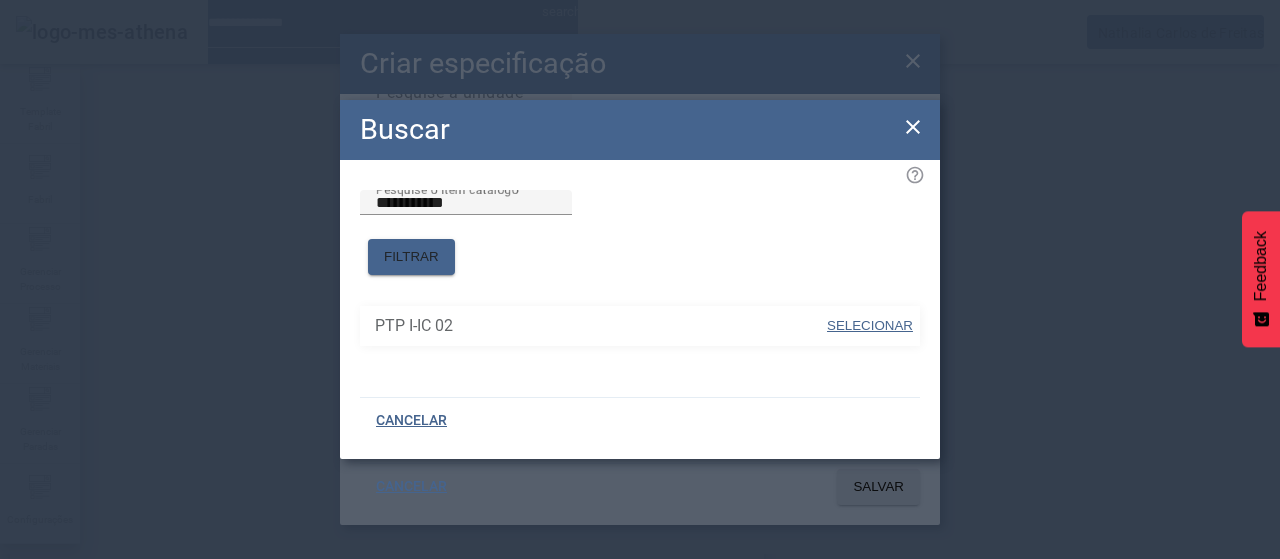 click on "SELECIONAR" at bounding box center [870, 325] 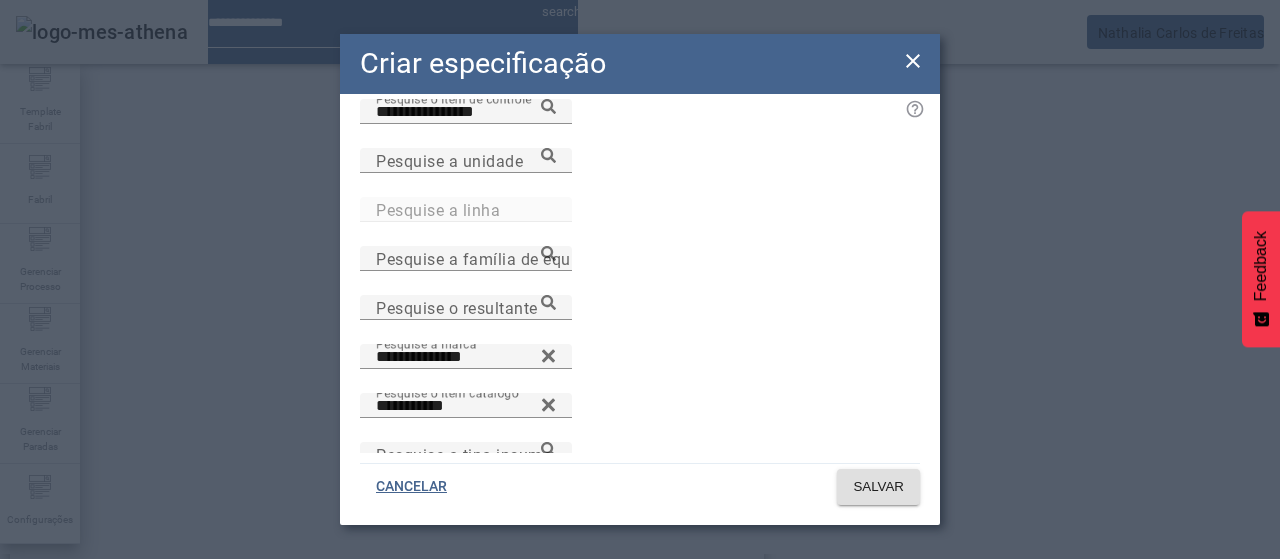 scroll, scrollTop: 106, scrollLeft: 0, axis: vertical 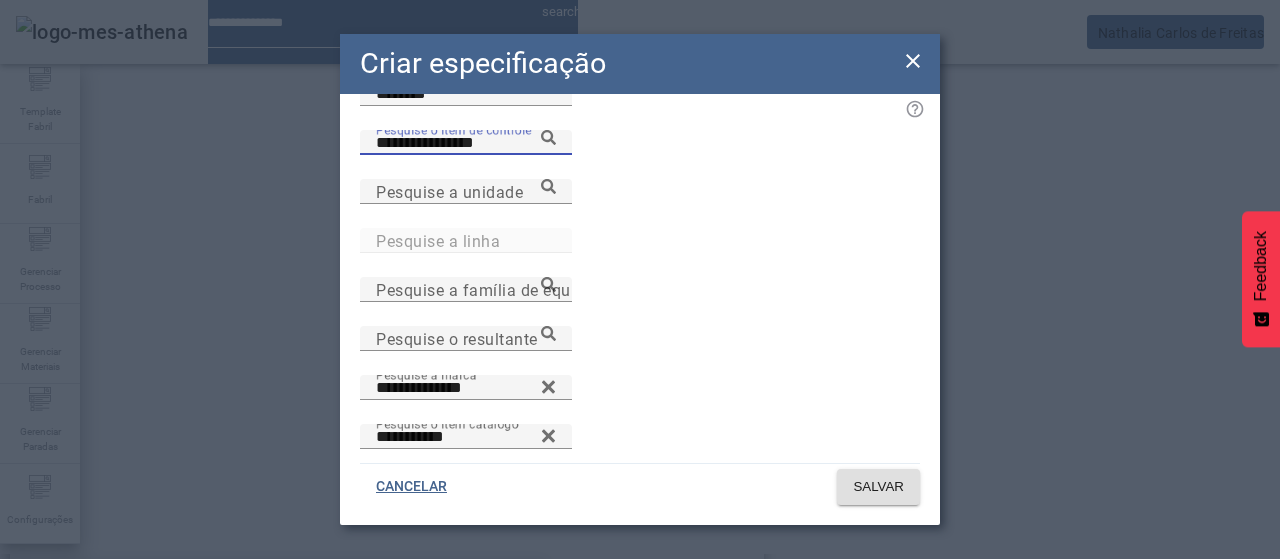 click on "**********" at bounding box center (466, 143) 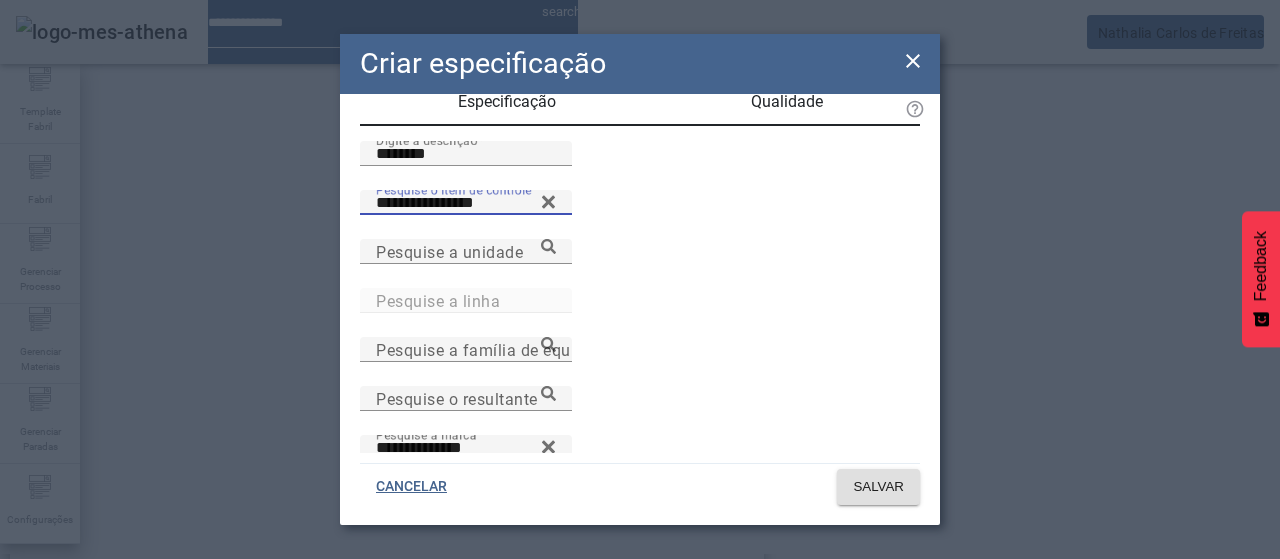 scroll, scrollTop: 0, scrollLeft: 0, axis: both 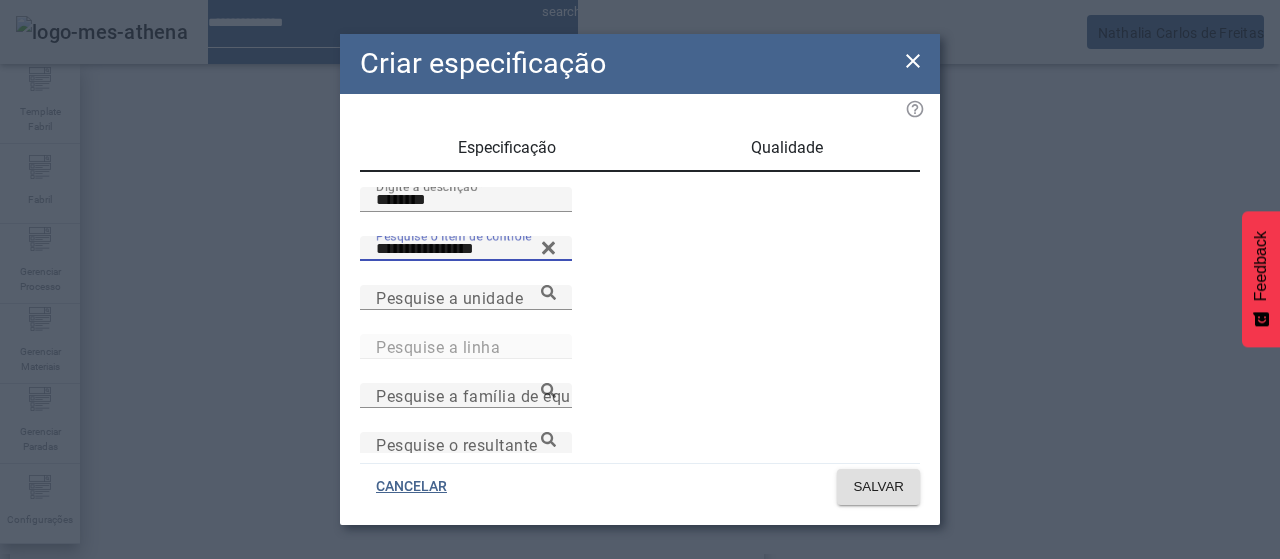 drag, startPoint x: 818, startPoint y: 151, endPoint x: 818, endPoint y: 174, distance: 23 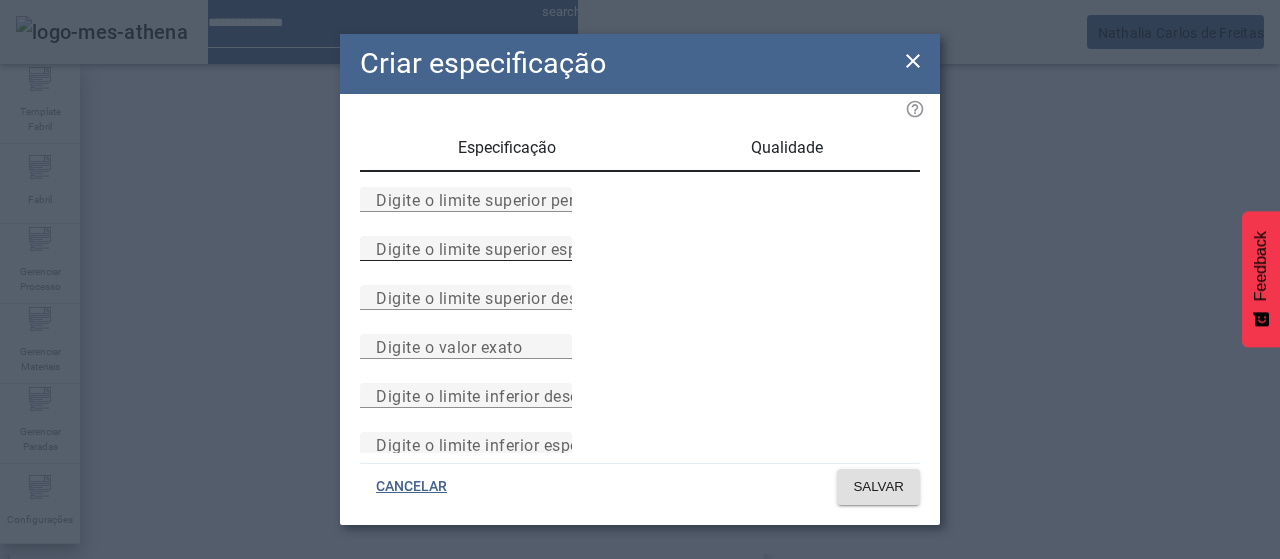 click on "Digite o limite superior especificado" at bounding box center [511, 248] 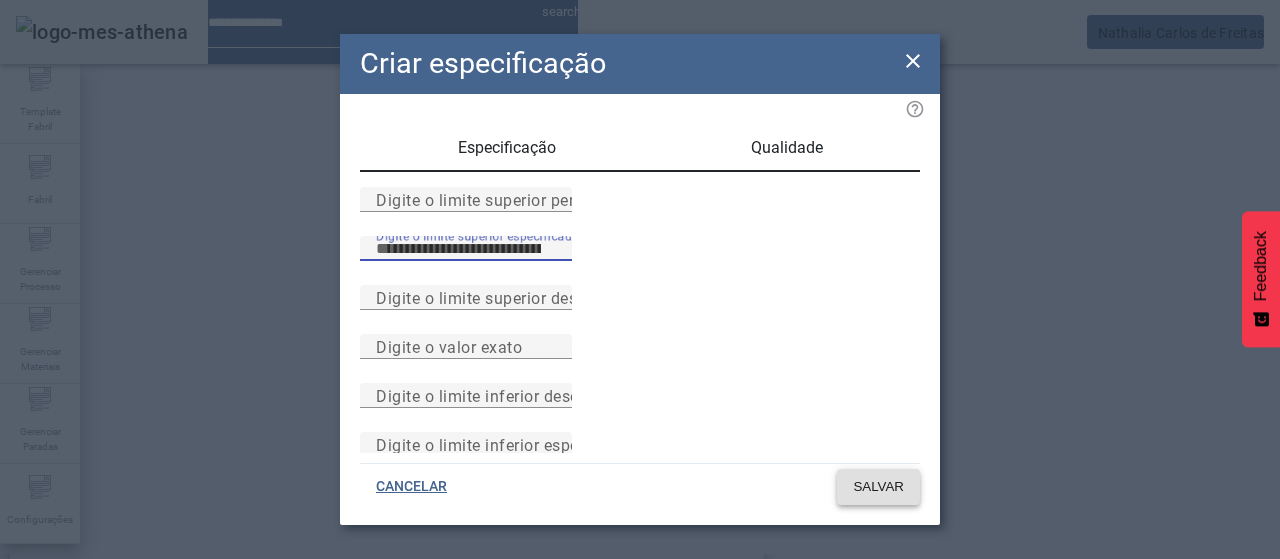 click 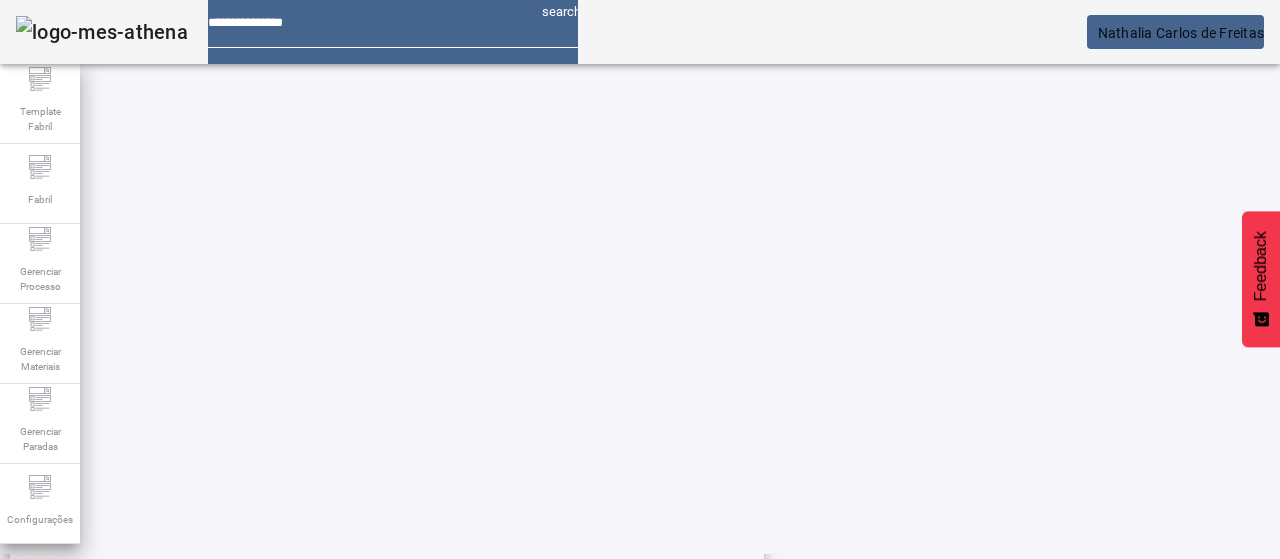scroll, scrollTop: 223, scrollLeft: 0, axis: vertical 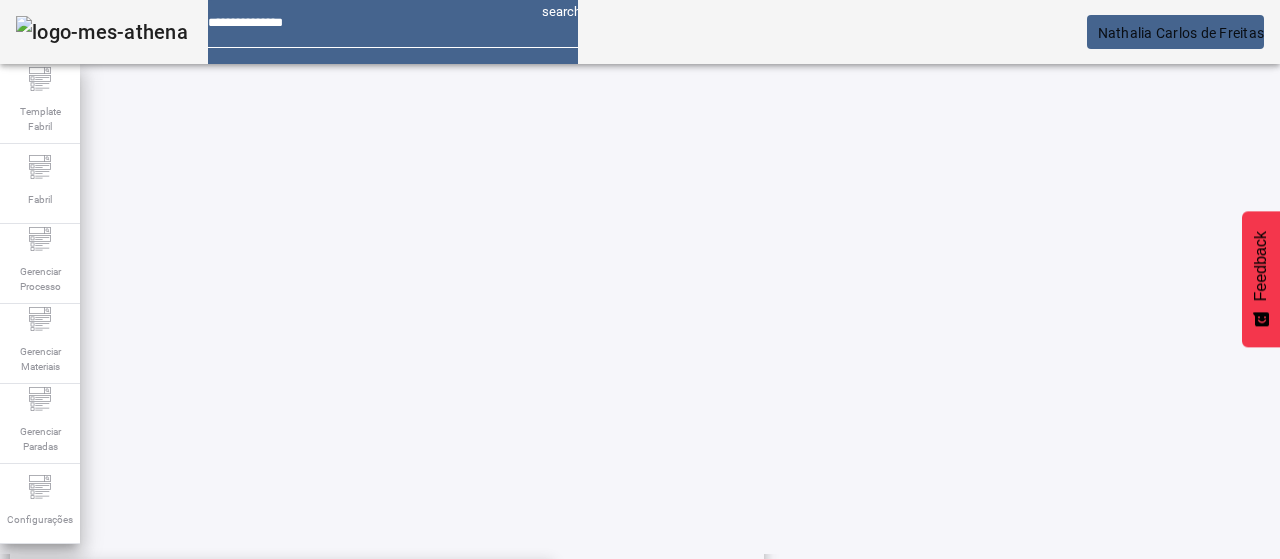 drag, startPoint x: 366, startPoint y: 205, endPoint x: 792, endPoint y: 217, distance: 426.16898 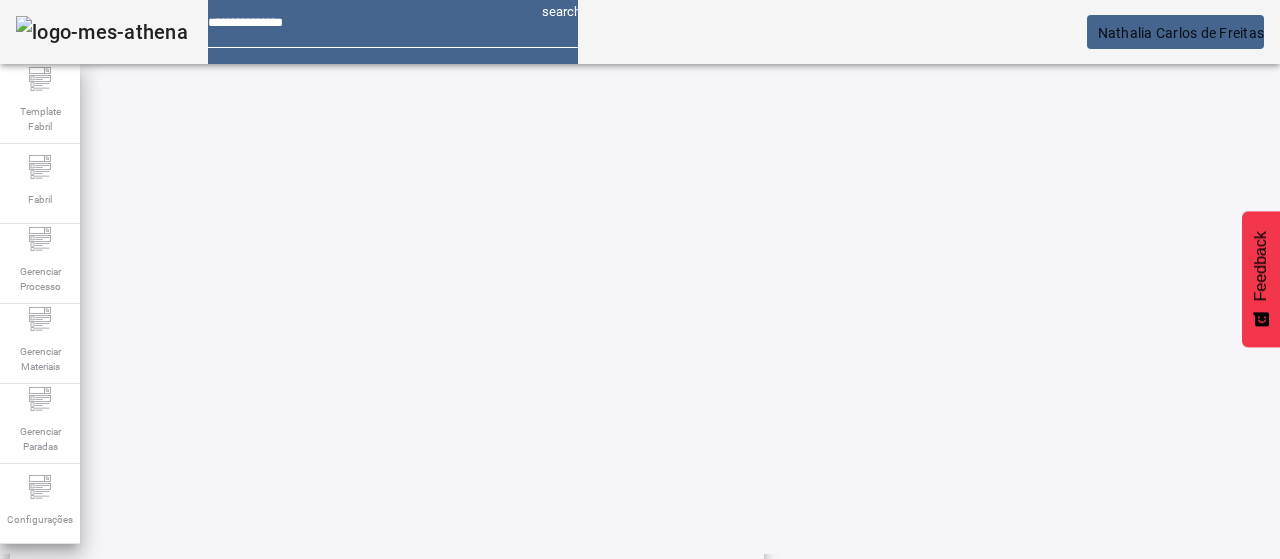 click on "FILTRAR" 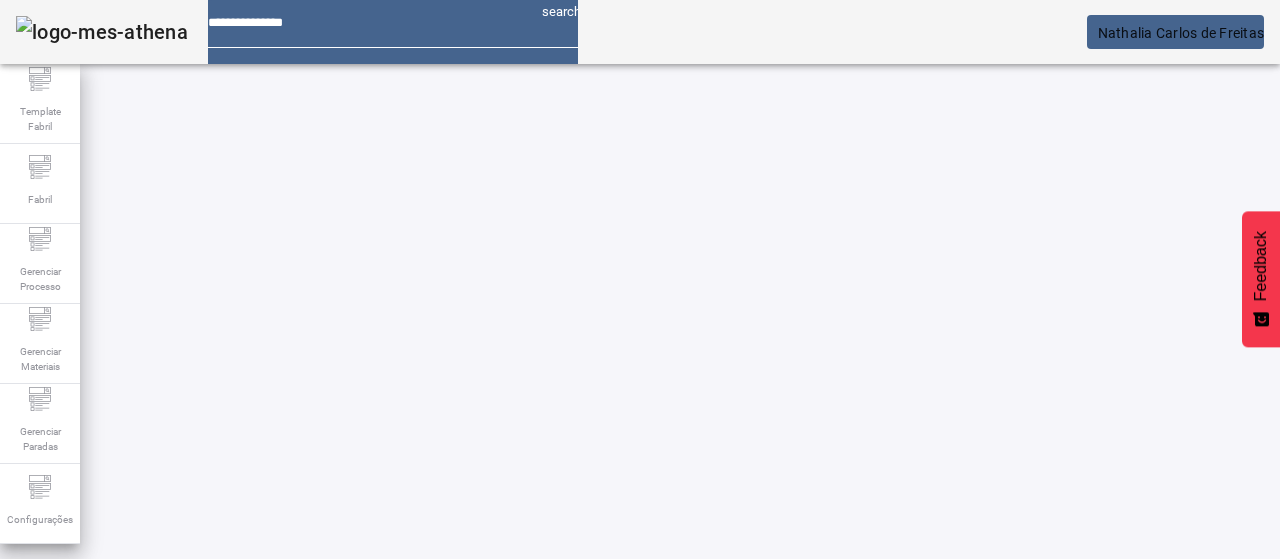 scroll, scrollTop: 40, scrollLeft: 0, axis: vertical 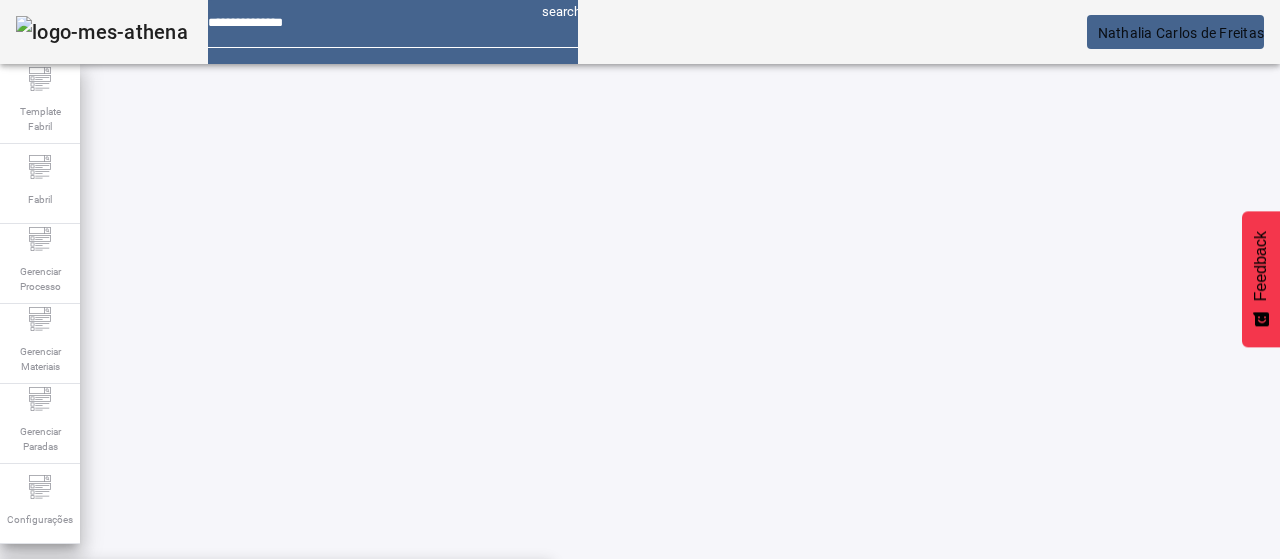 click on "FILTRAR" 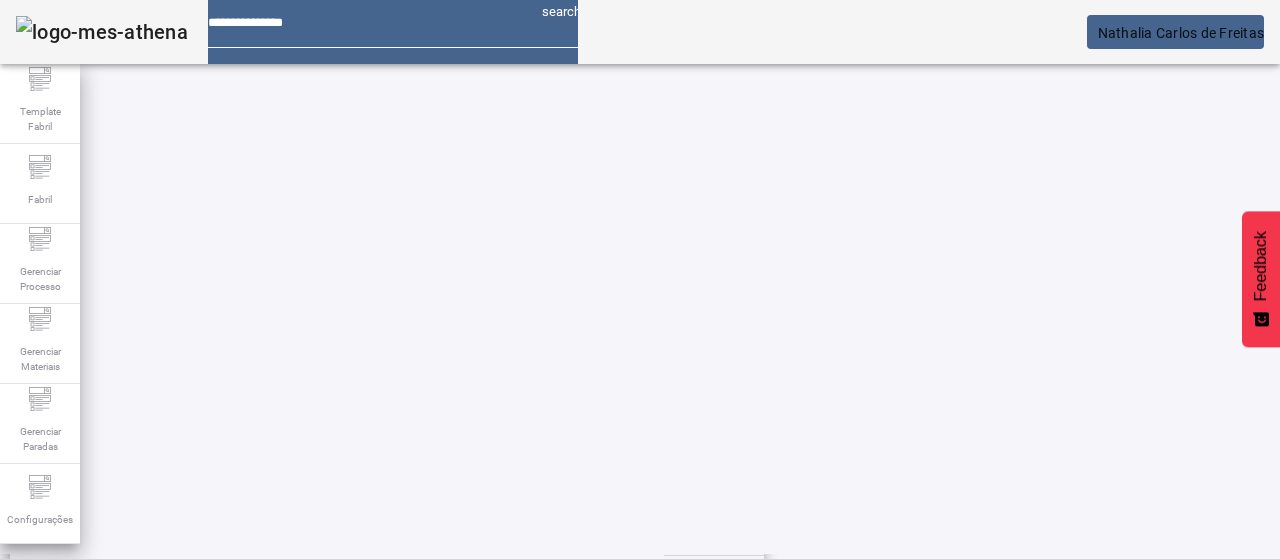 scroll, scrollTop: 223, scrollLeft: 0, axis: vertical 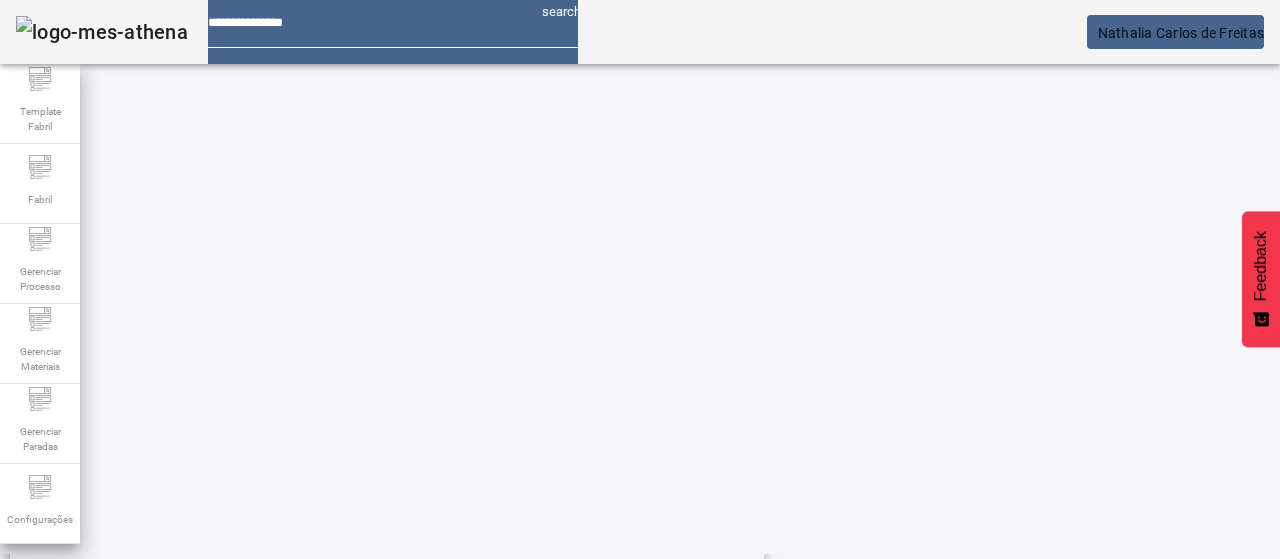 click on "ESPECIFICAÇÃO" 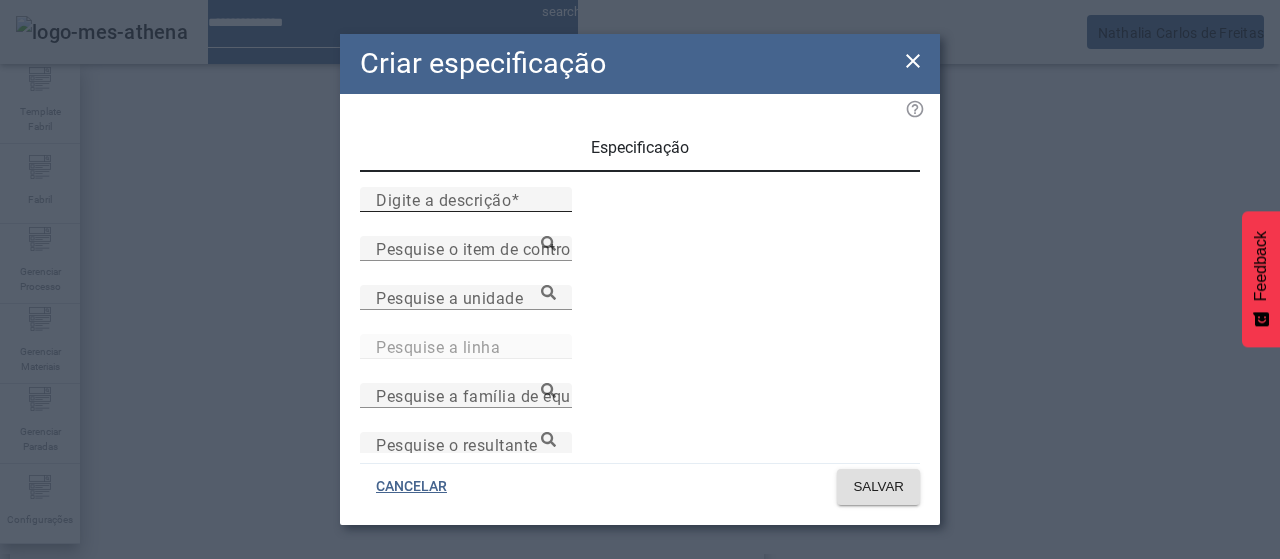 click on "Digite a descrição" at bounding box center (466, 200) 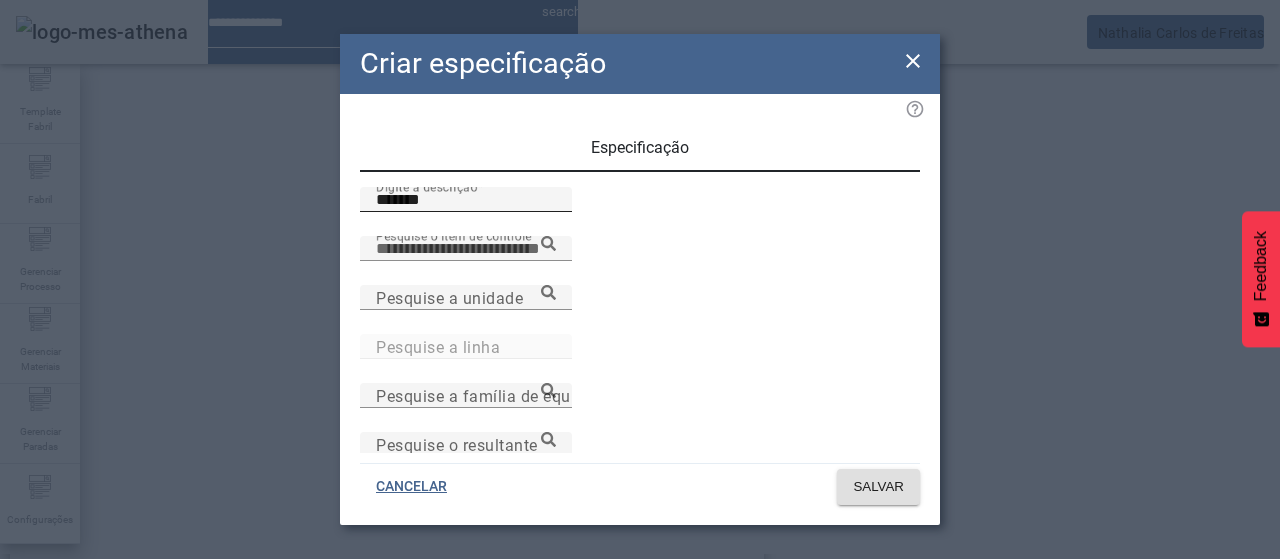 paste on "**********" 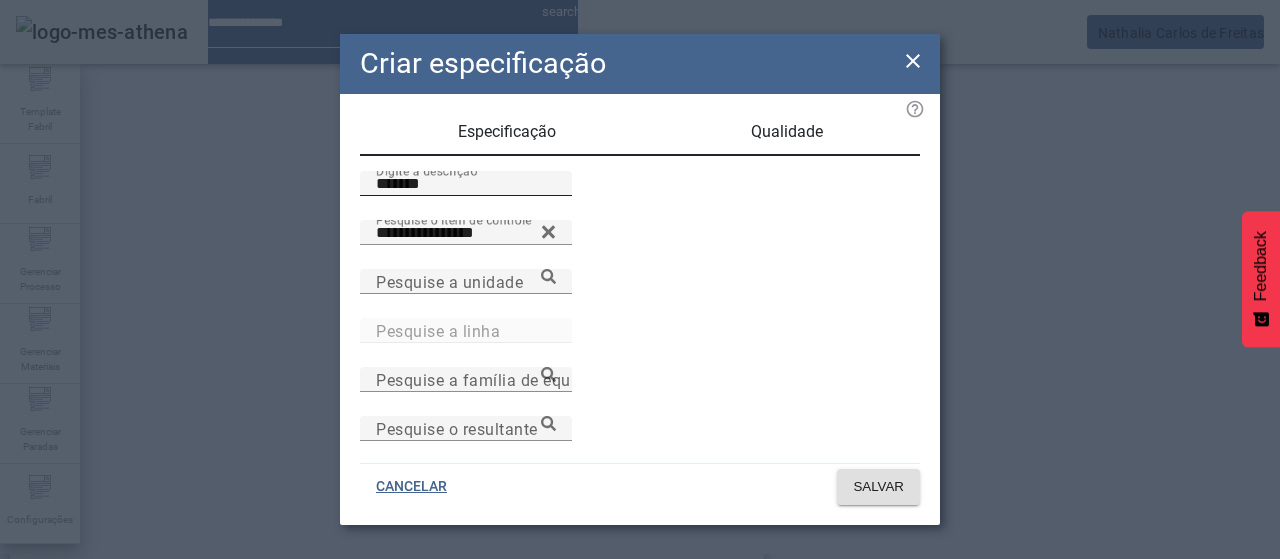 scroll, scrollTop: 206, scrollLeft: 0, axis: vertical 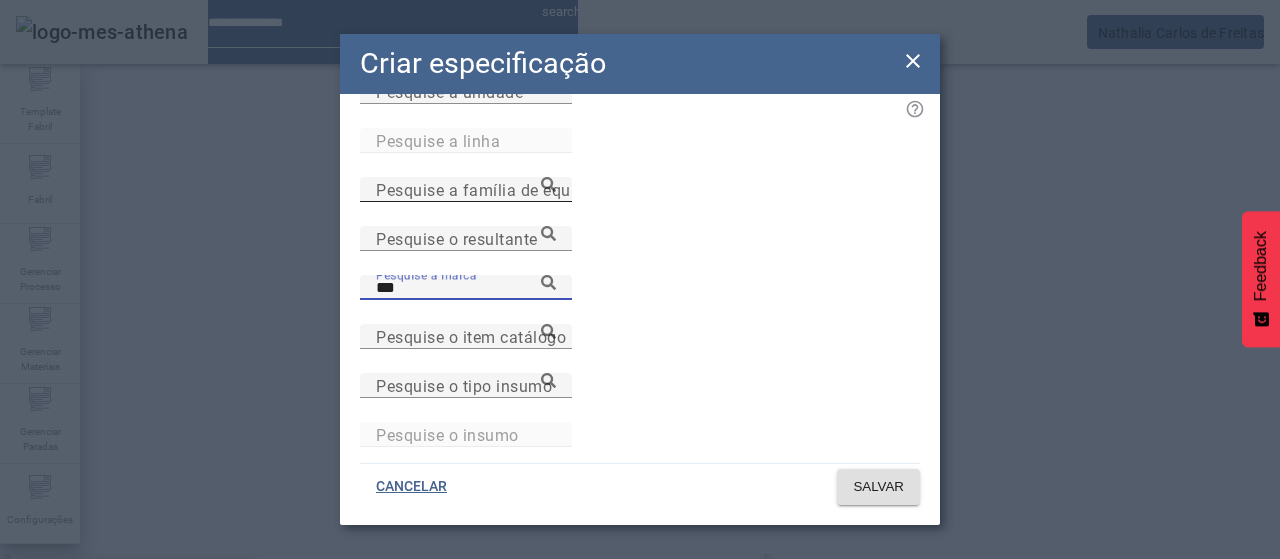 click on "PATAGONIA A. DE OSO" at bounding box center (102, 783) 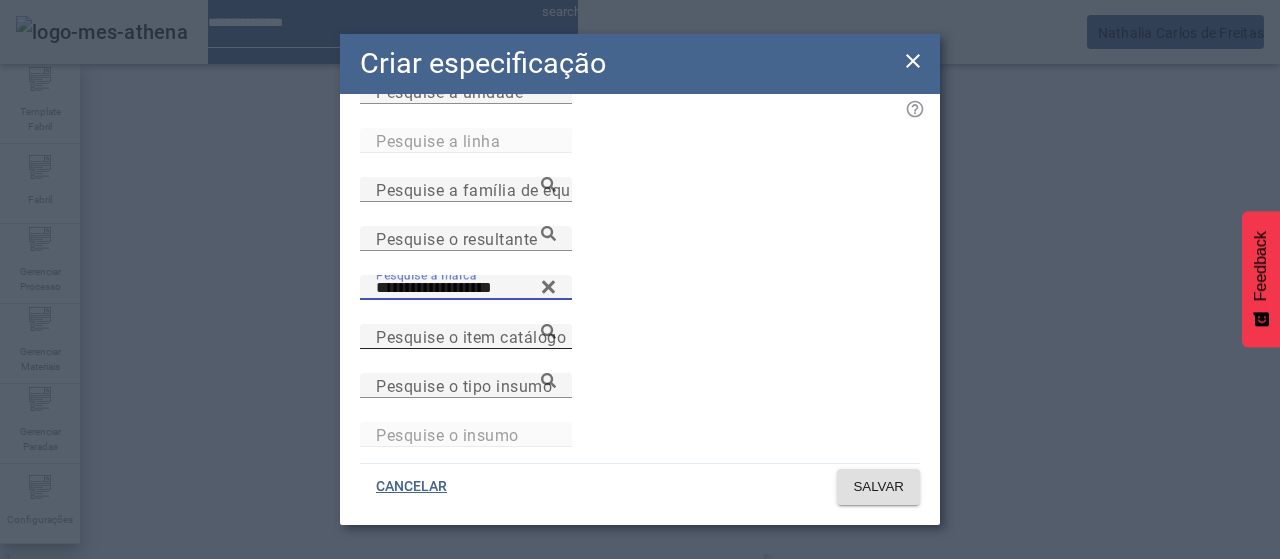 click on "Pesquise o item catálogo" at bounding box center (471, 336) 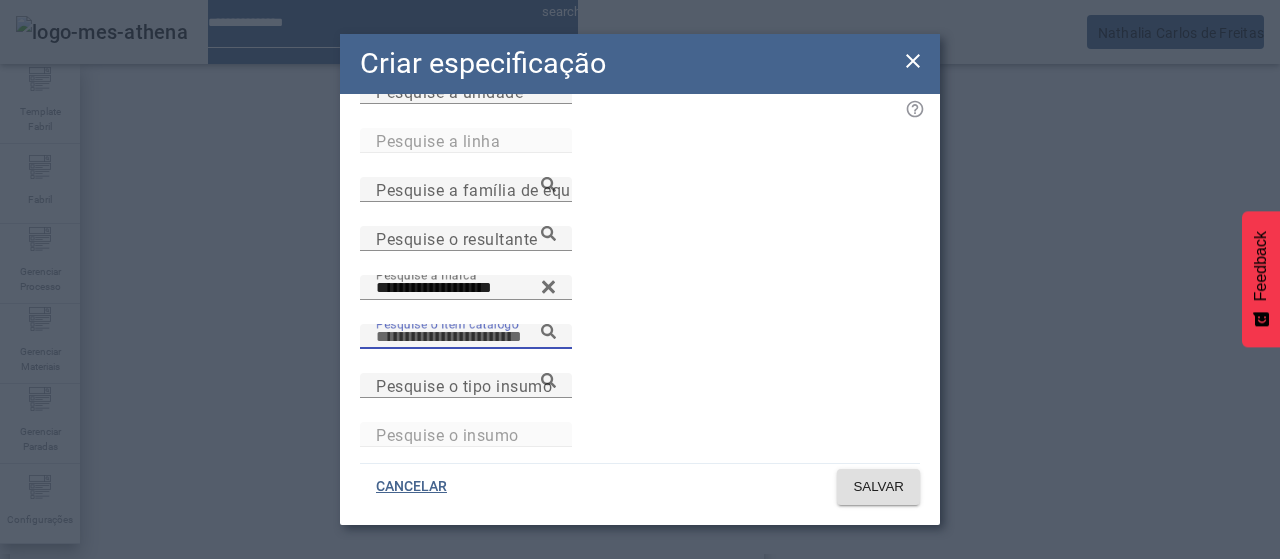 paste on "**********" 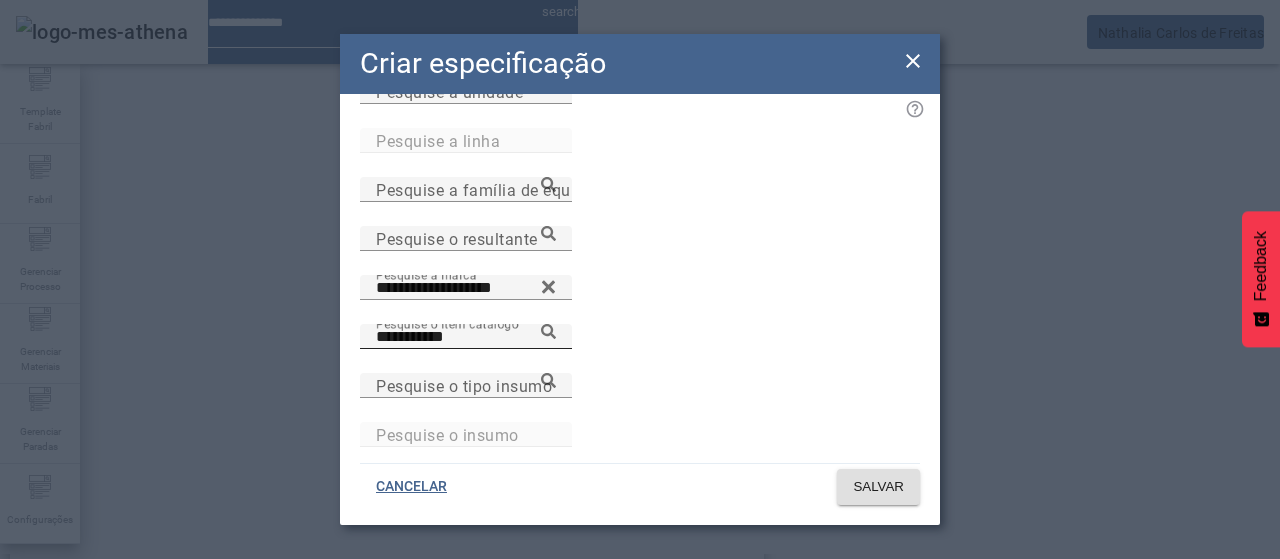 click 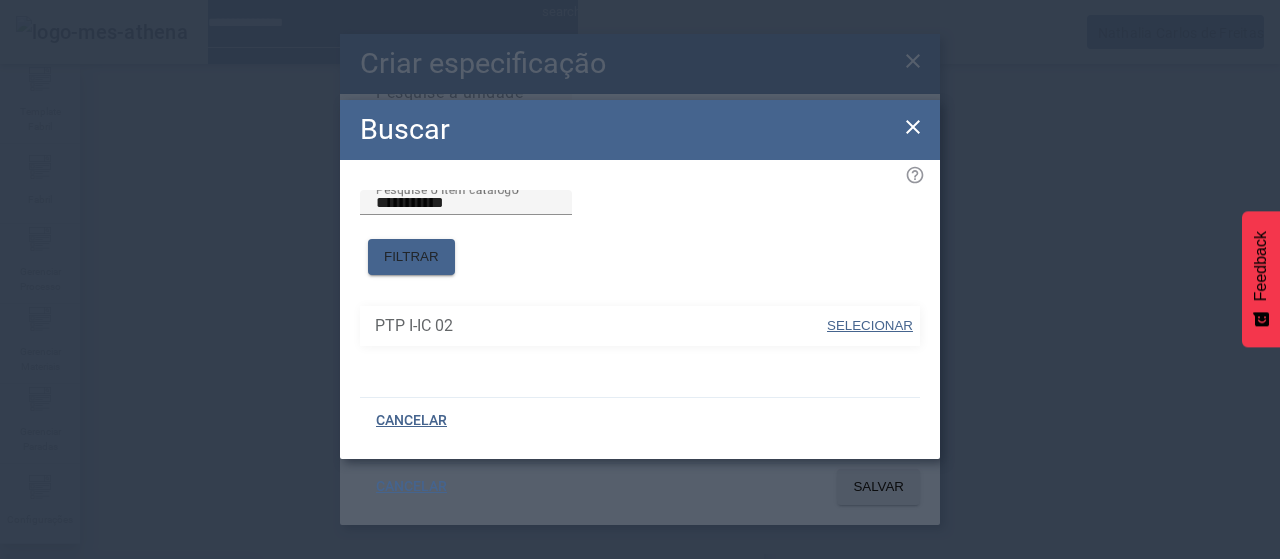 click on "SELECIONAR" at bounding box center [870, 326] 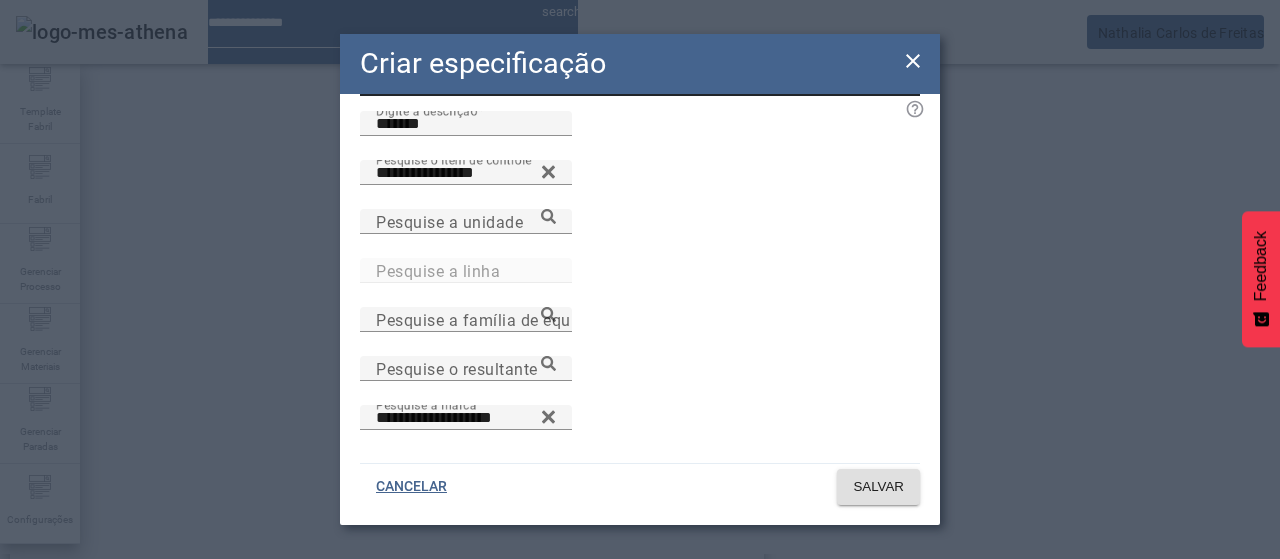 scroll, scrollTop: 6, scrollLeft: 0, axis: vertical 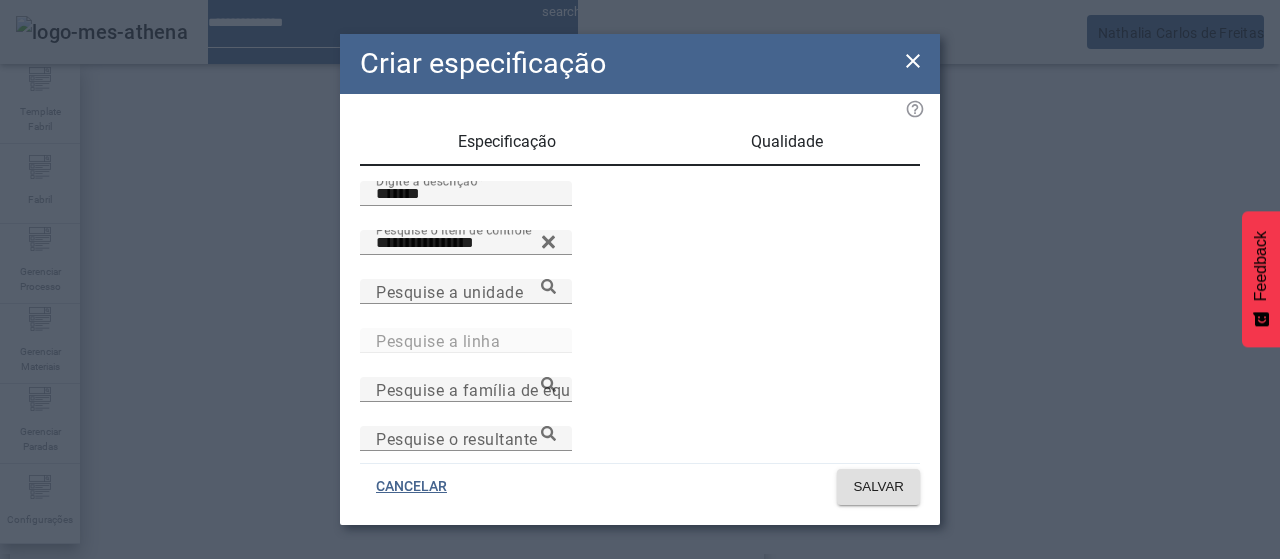 click on "Qualidade" at bounding box center [786, 142] 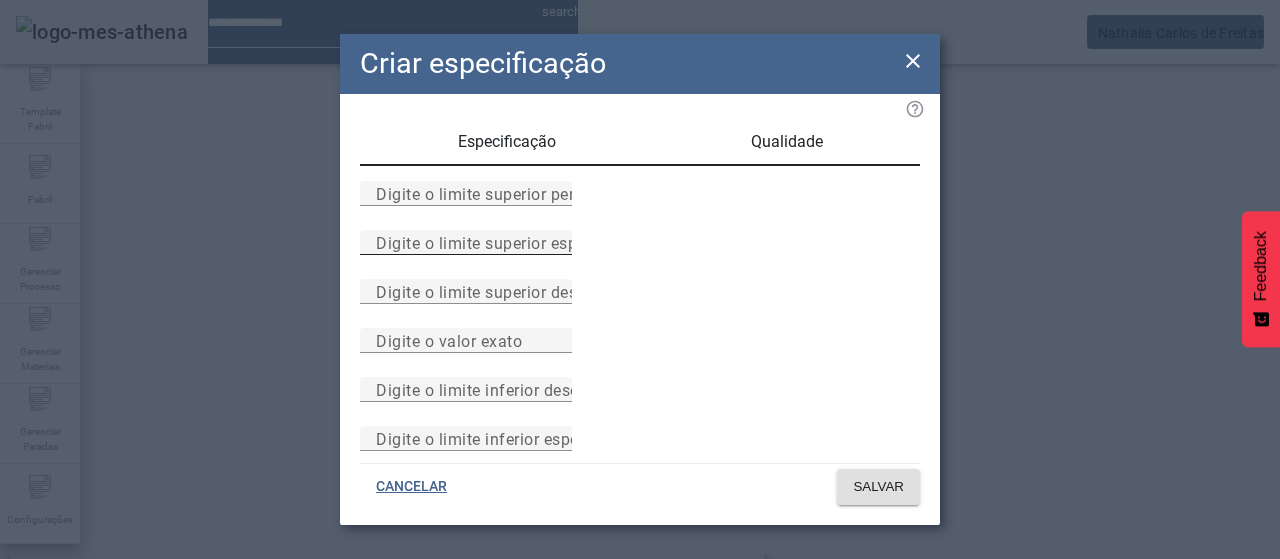 click on "Digite o limite superior especificado" at bounding box center (511, 242) 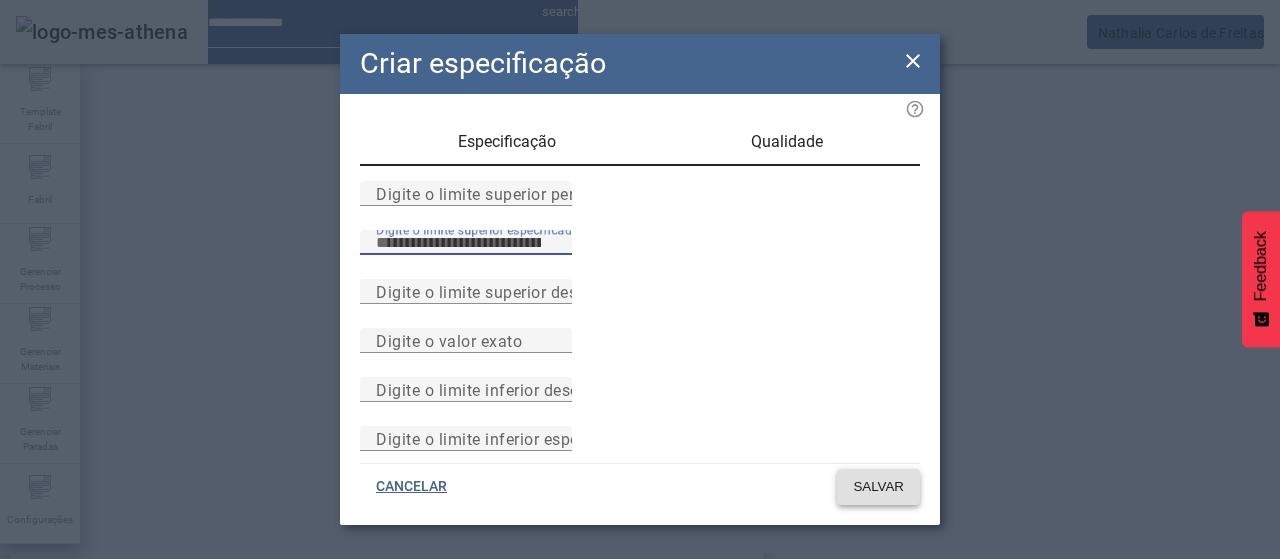 click on "SALVAR" 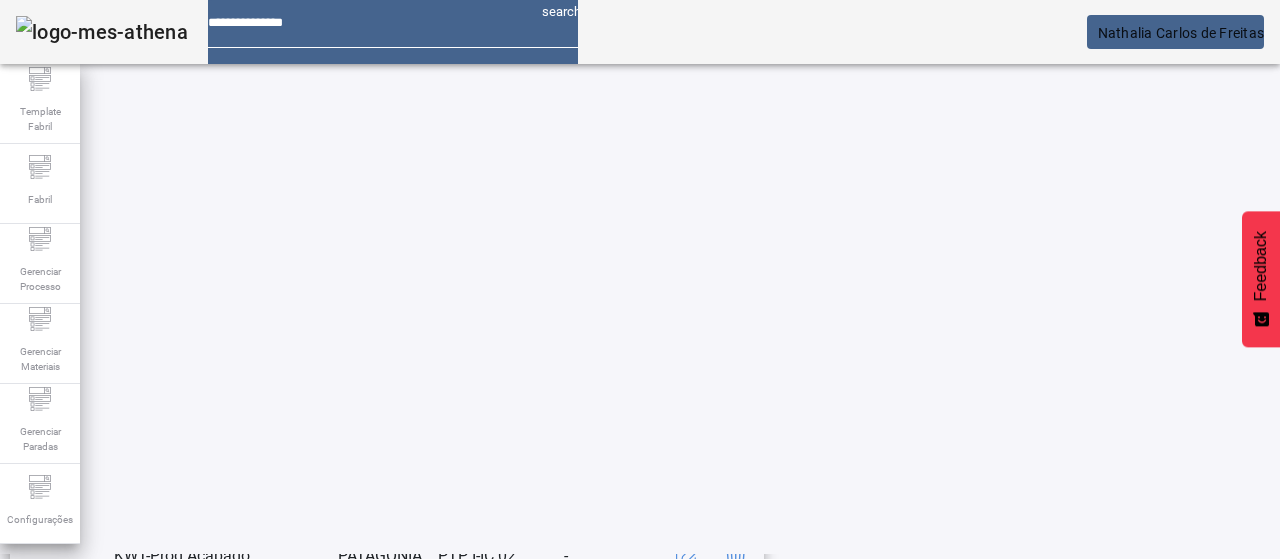 scroll, scrollTop: 223, scrollLeft: 0, axis: vertical 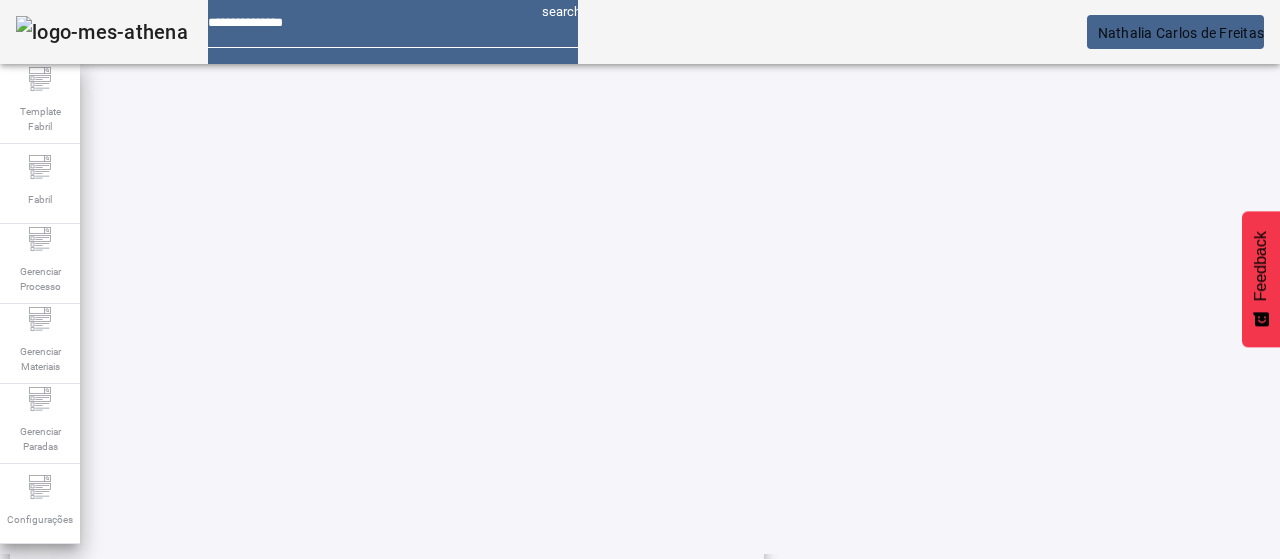 click on "add   ESPECIFICAÇÃO" 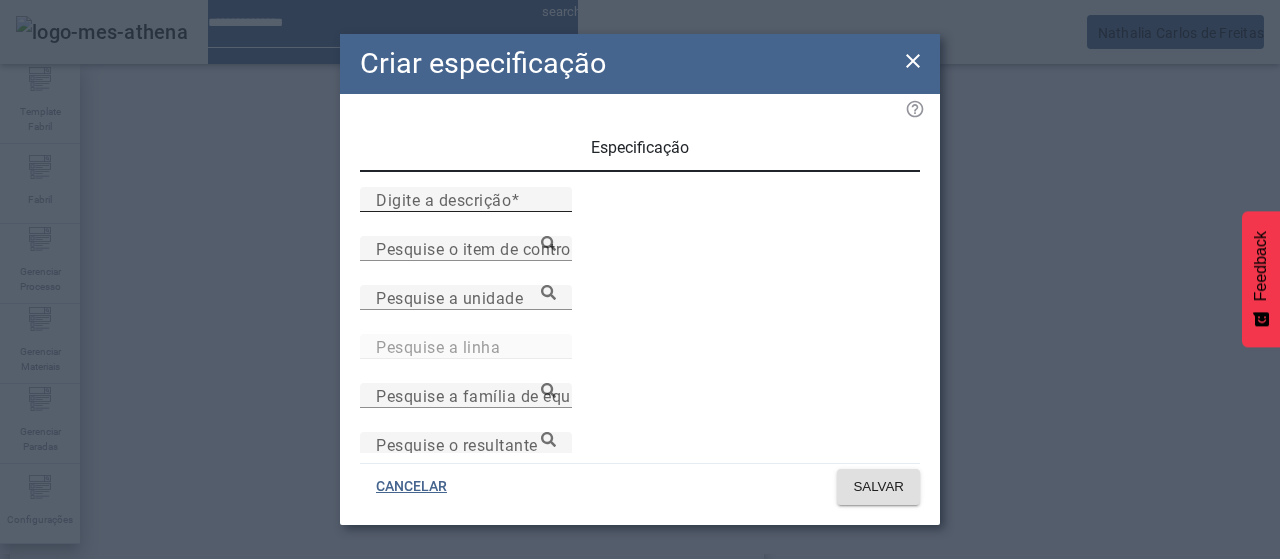click on "Digite a descrição" at bounding box center (443, 199) 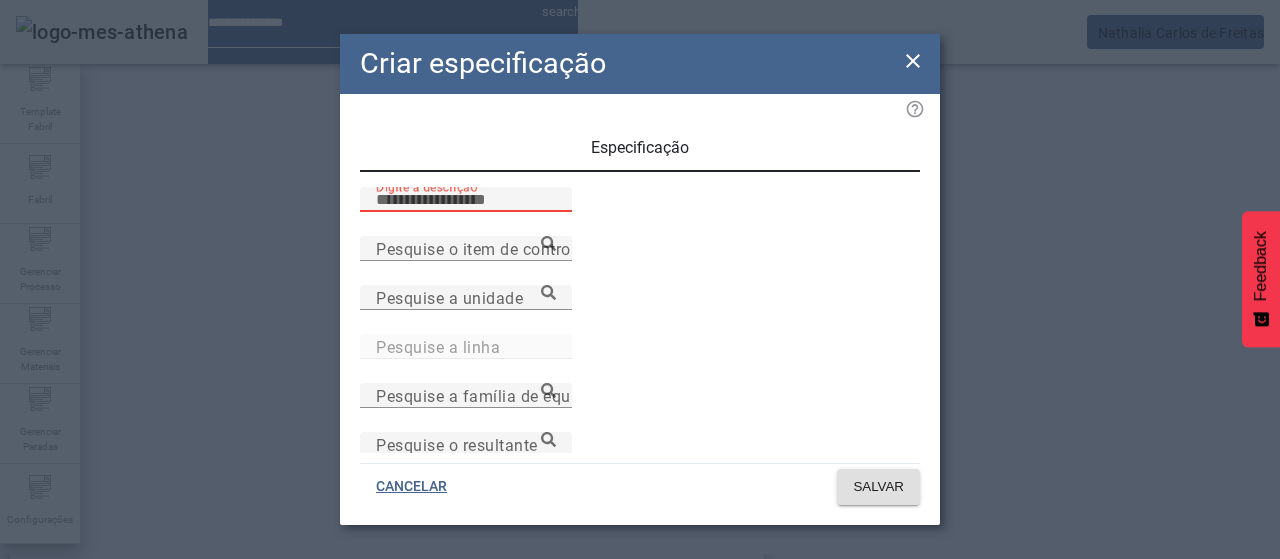 paste on "********" 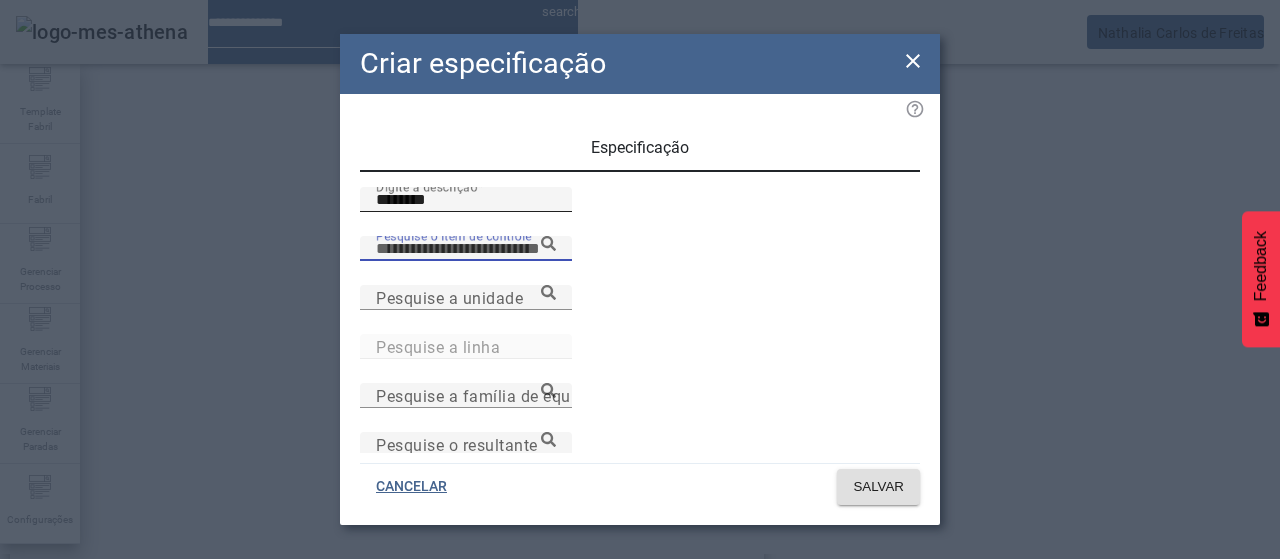 paste on "**********" 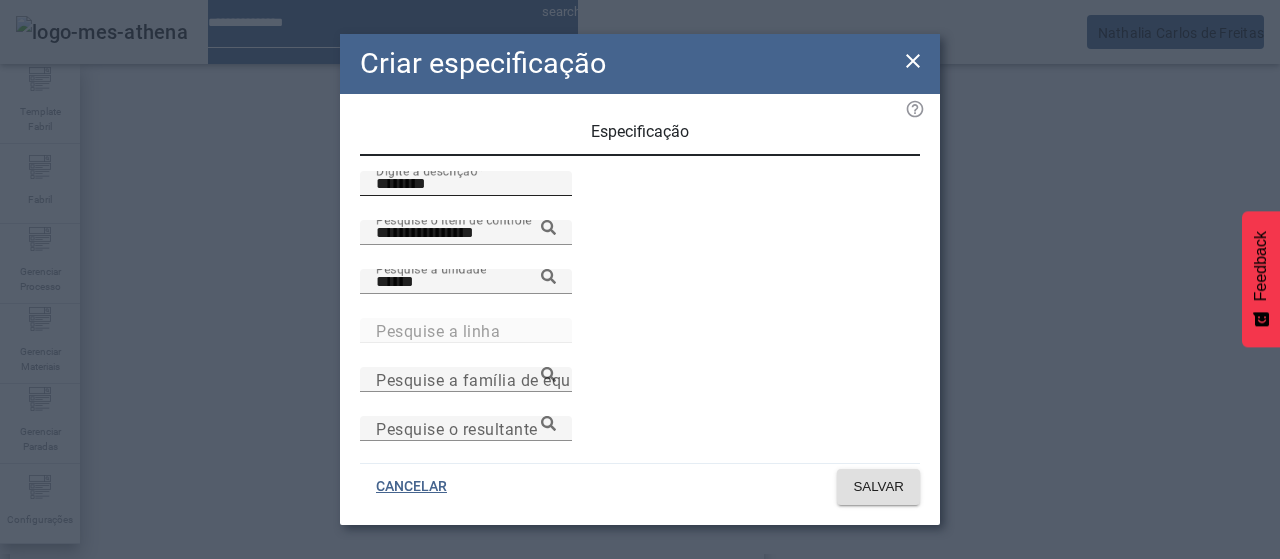 scroll, scrollTop: 206, scrollLeft: 0, axis: vertical 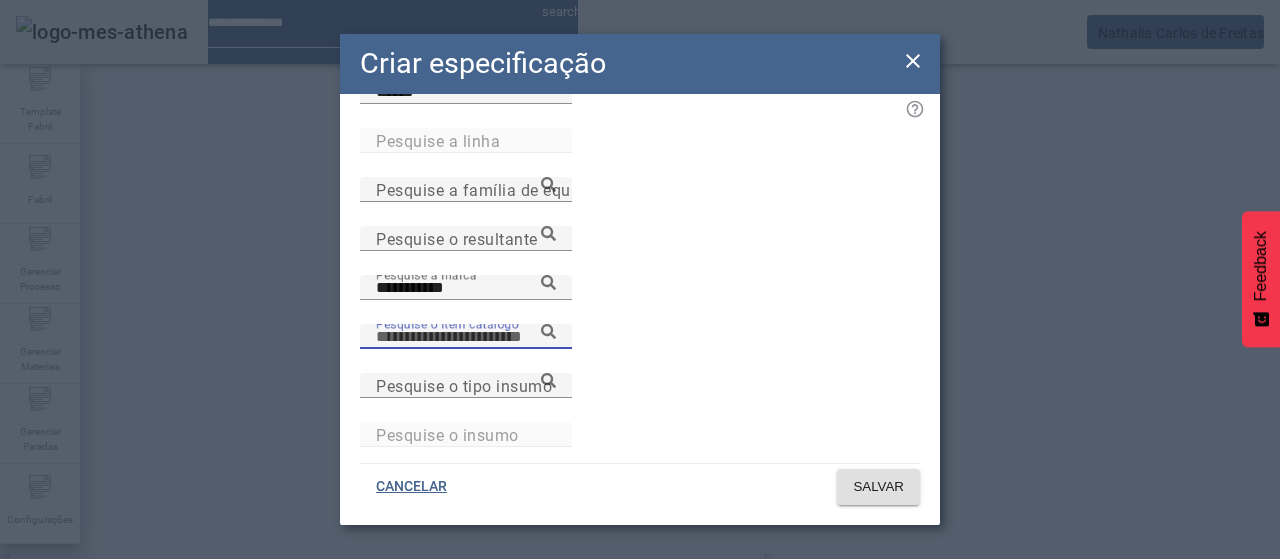 paste on "********" 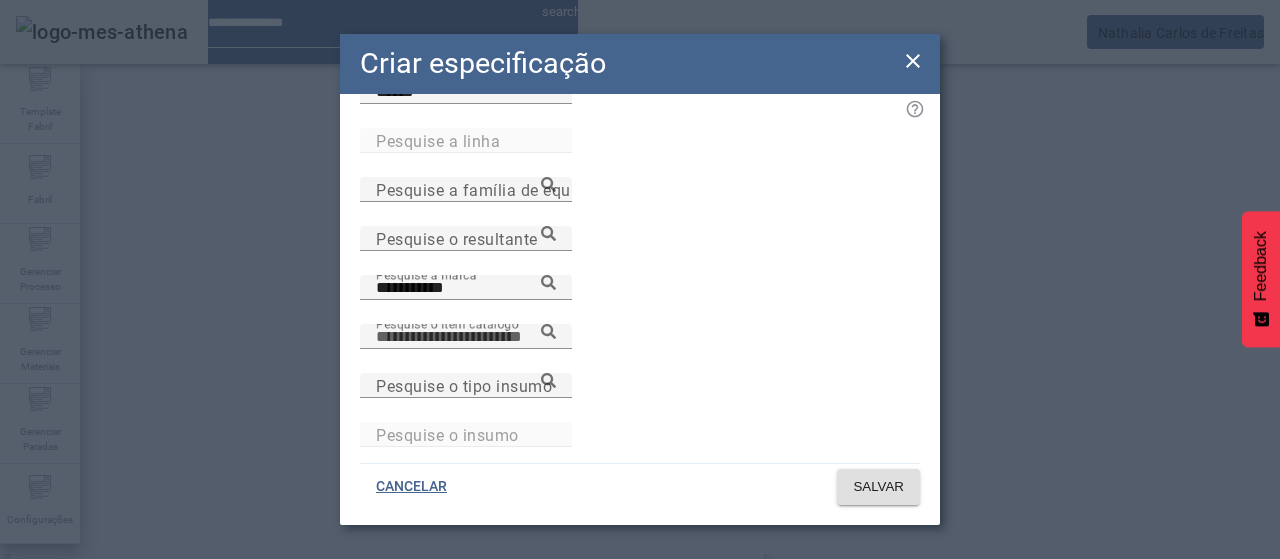 paste on "**********" 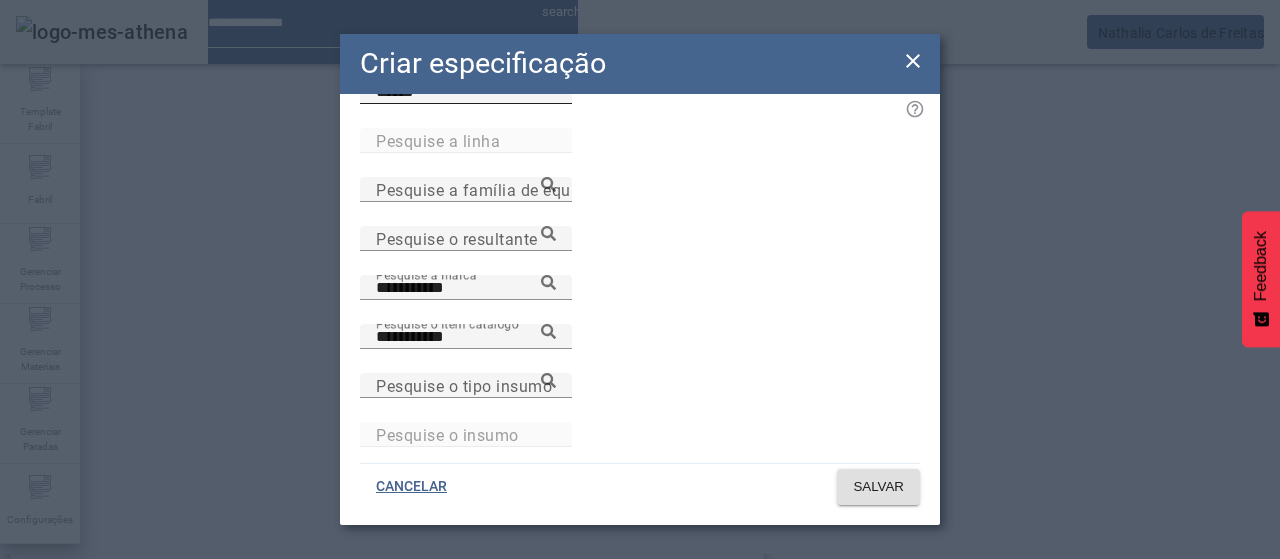 click 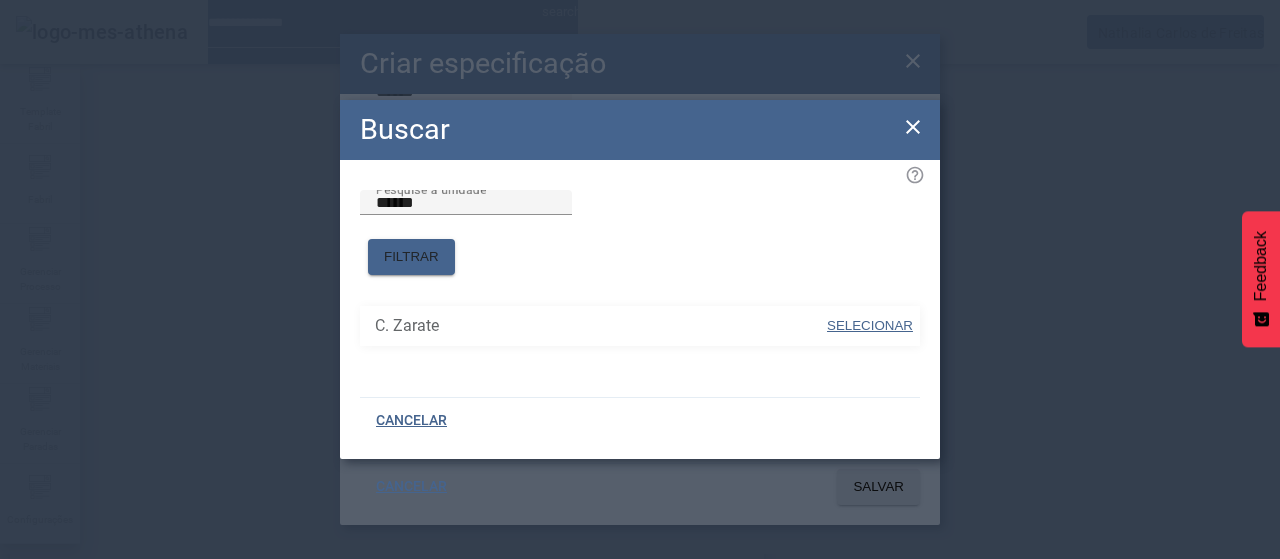 drag, startPoint x: 870, startPoint y: 307, endPoint x: 888, endPoint y: 316, distance: 20.12461 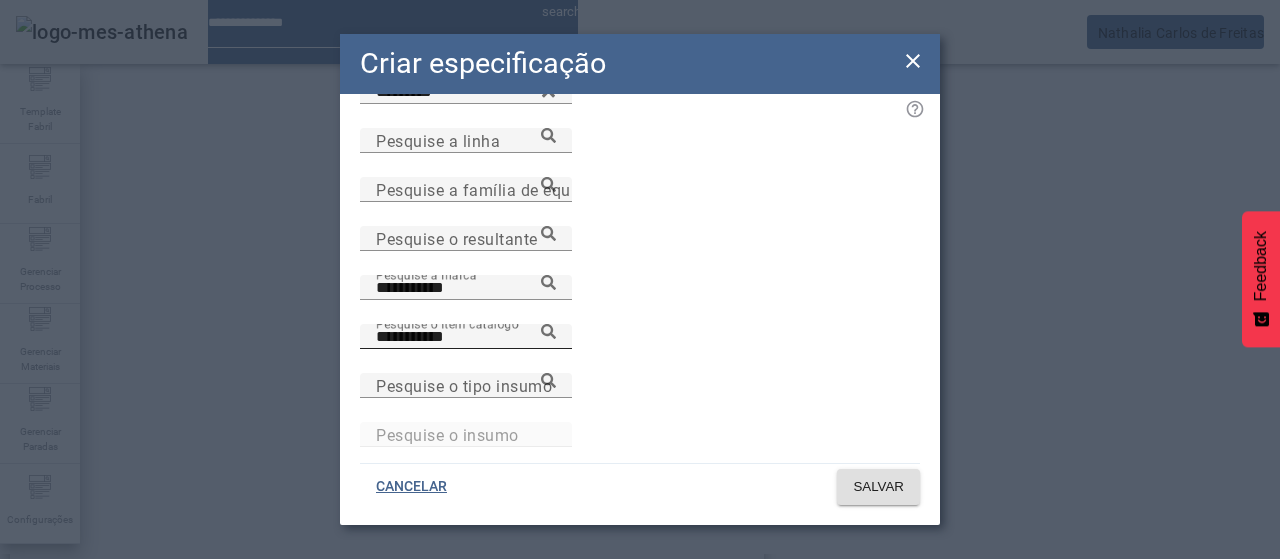 click 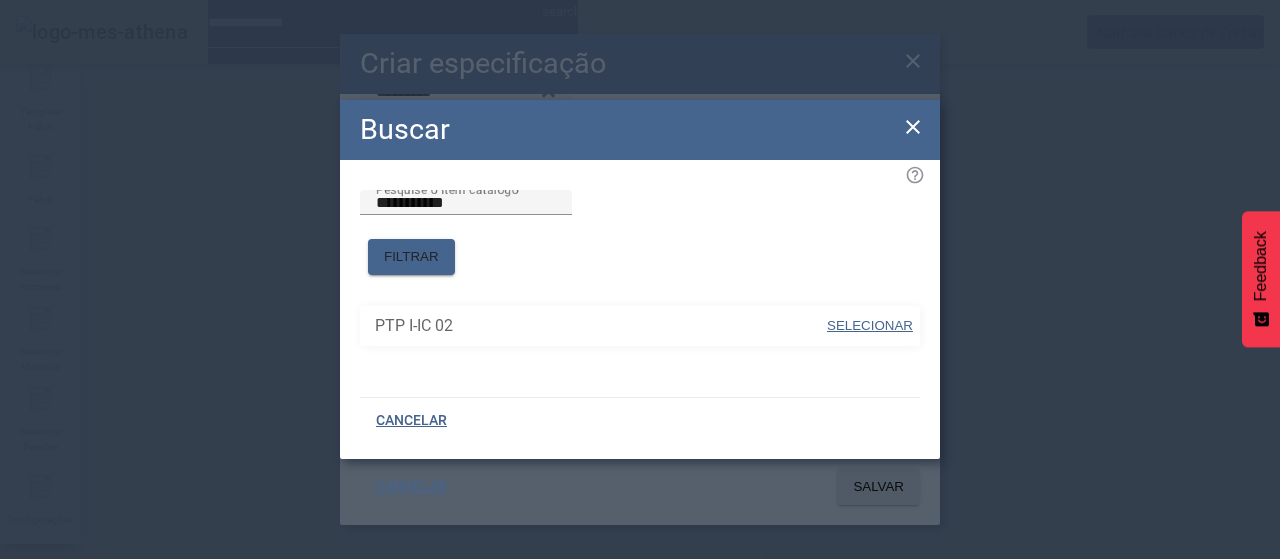 drag, startPoint x: 895, startPoint y: 324, endPoint x: 667, endPoint y: 332, distance: 228.1403 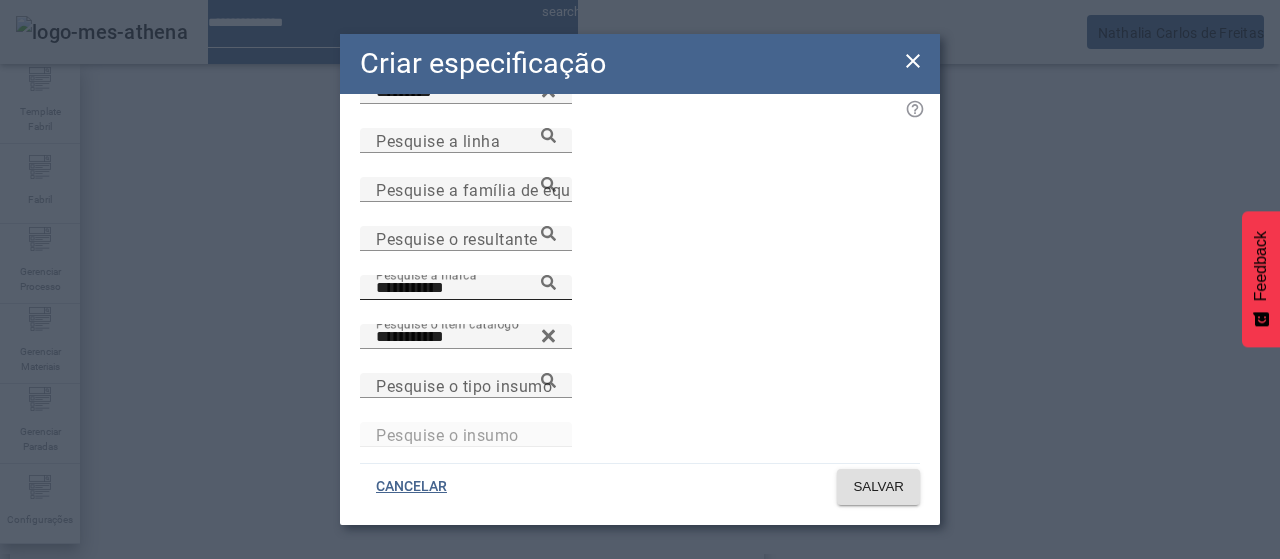 click 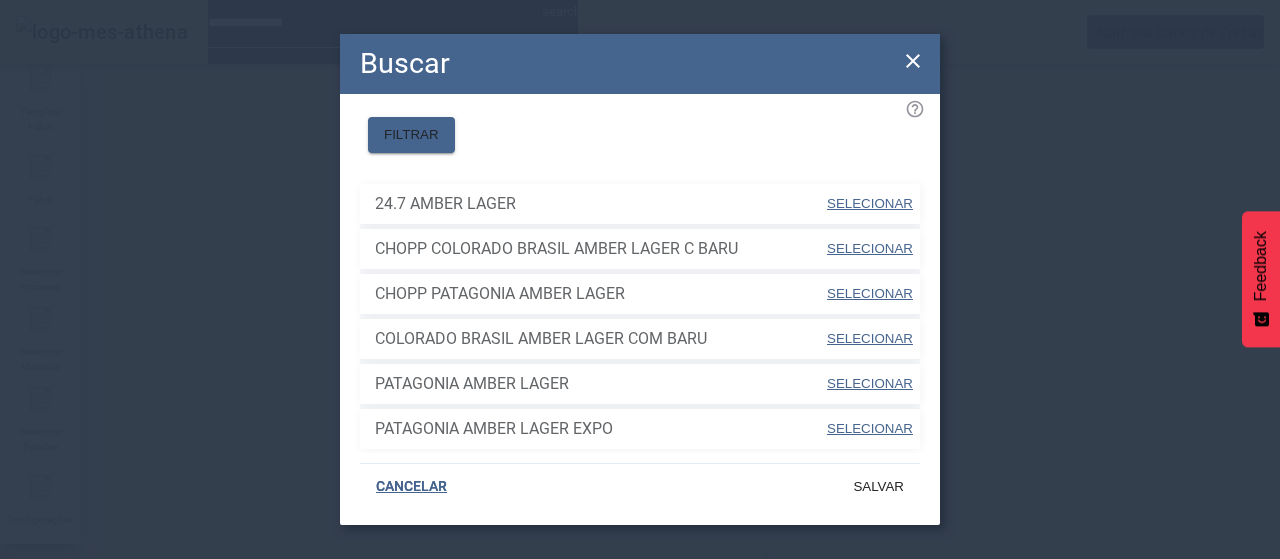 scroll, scrollTop: 85, scrollLeft: 0, axis: vertical 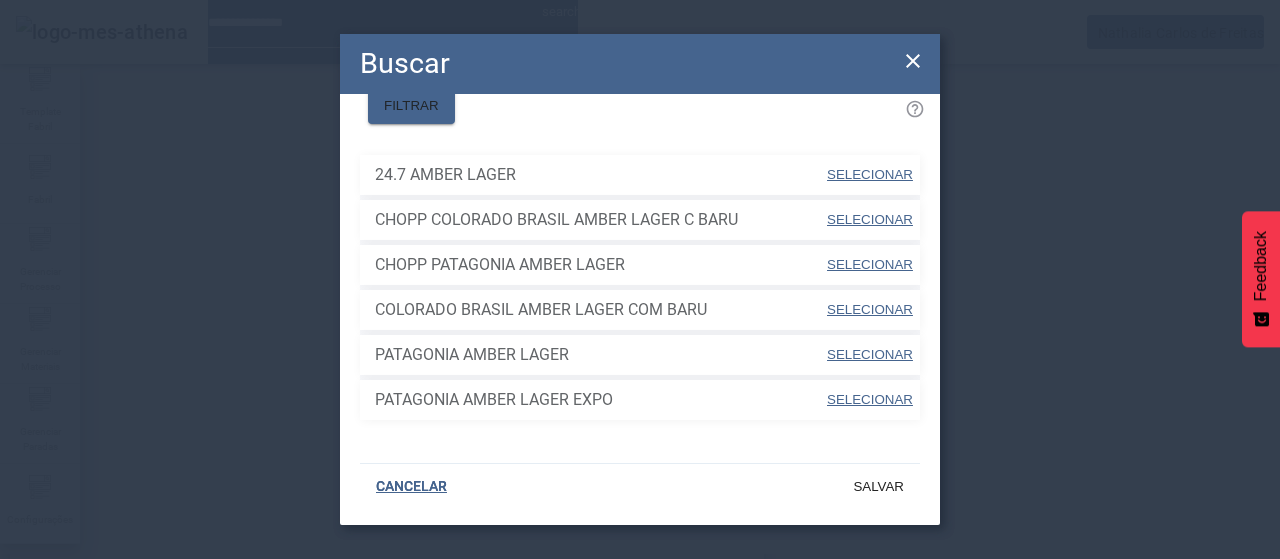 click on "SELECIONAR" at bounding box center (870, 354) 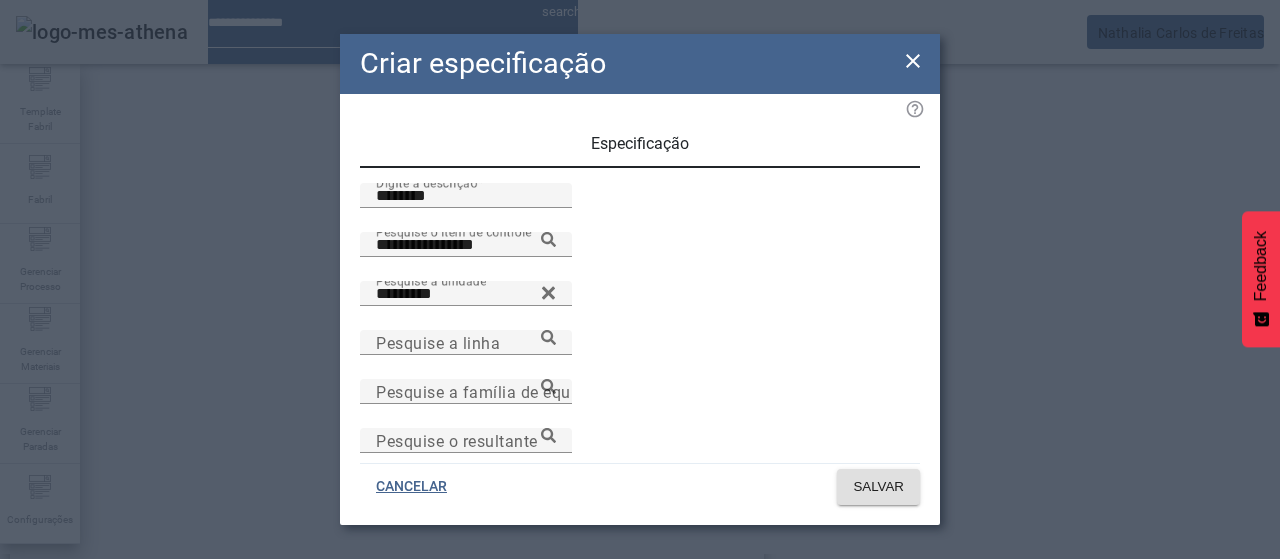 scroll, scrollTop: 0, scrollLeft: 0, axis: both 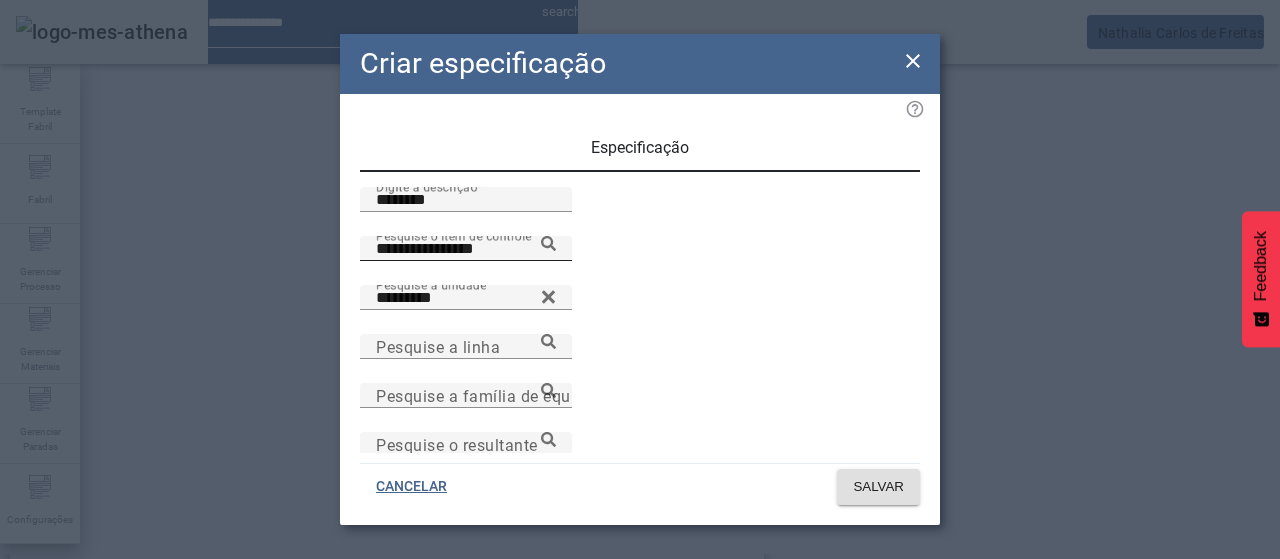 click on "**********" at bounding box center (466, 249) 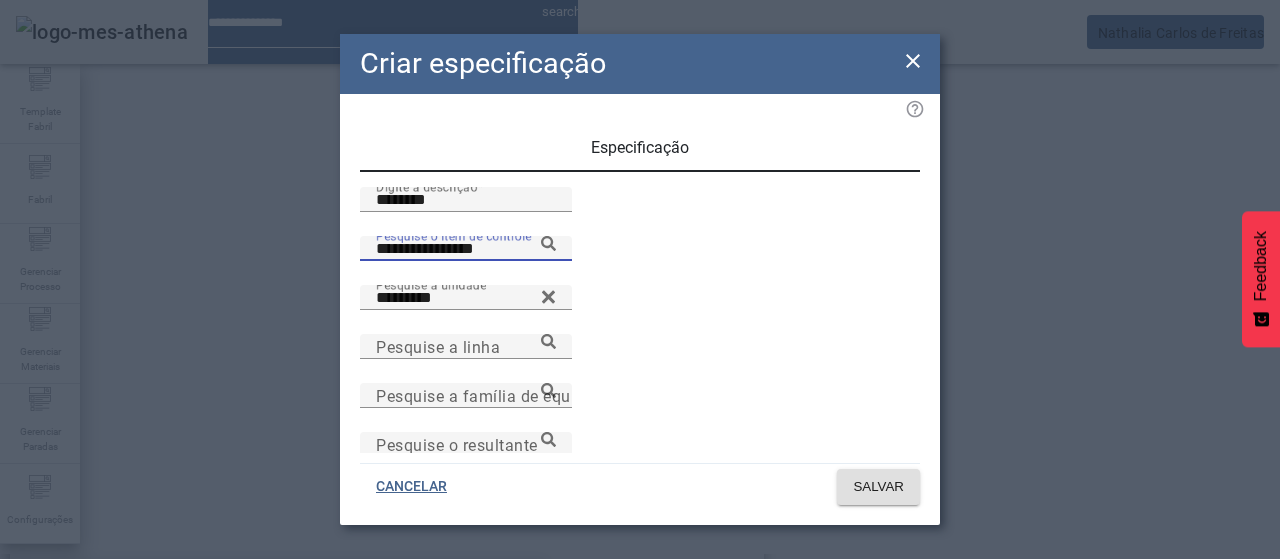 click on "KWT-Prod.Acabado" at bounding box center [272, 591] 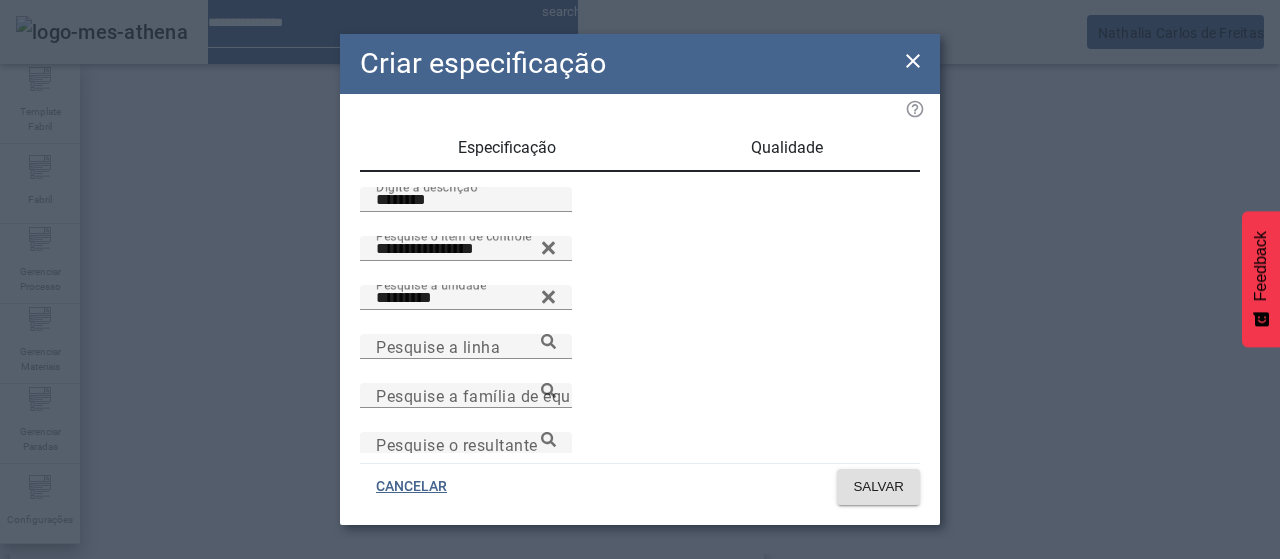 drag, startPoint x: 816, startPoint y: 149, endPoint x: 806, endPoint y: 180, distance: 32.572994 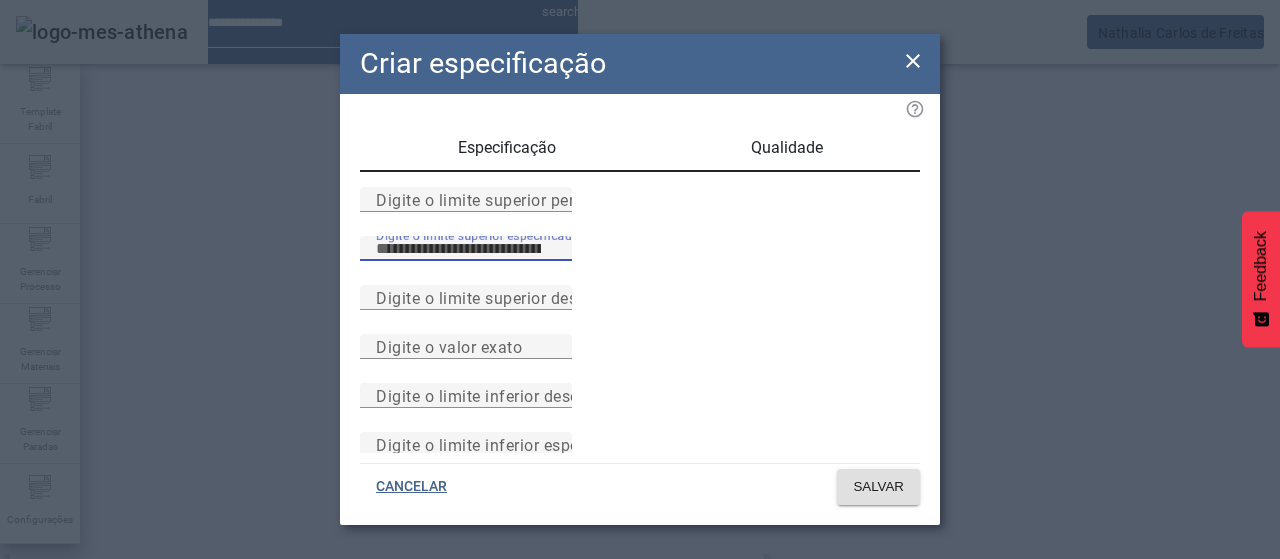 click on "Digite o limite superior especificado" at bounding box center [466, 249] 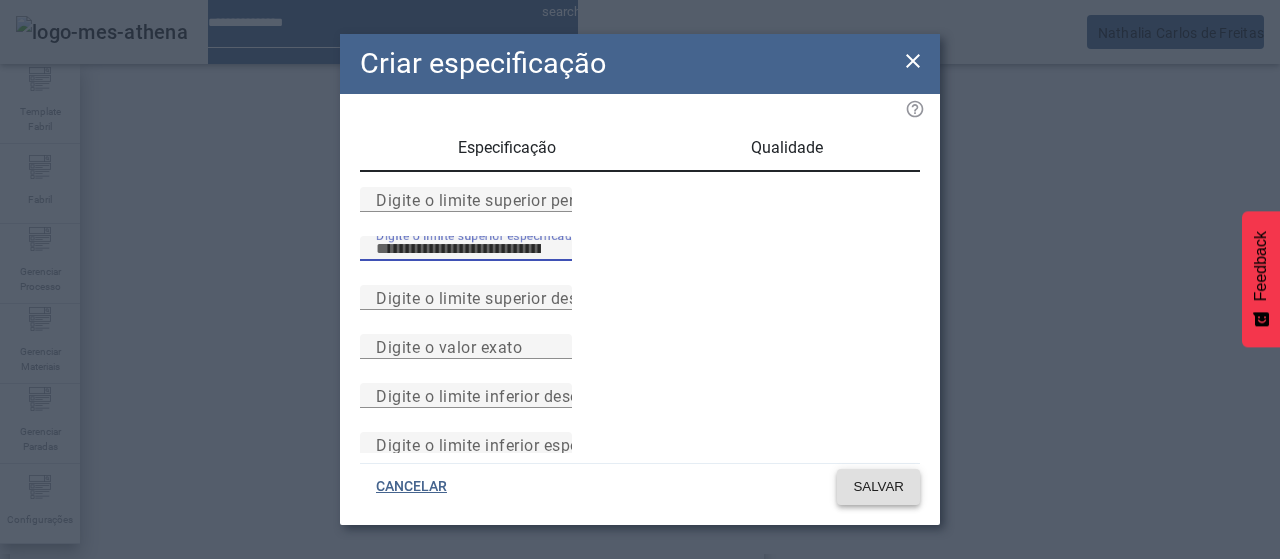 click on "SALVAR" 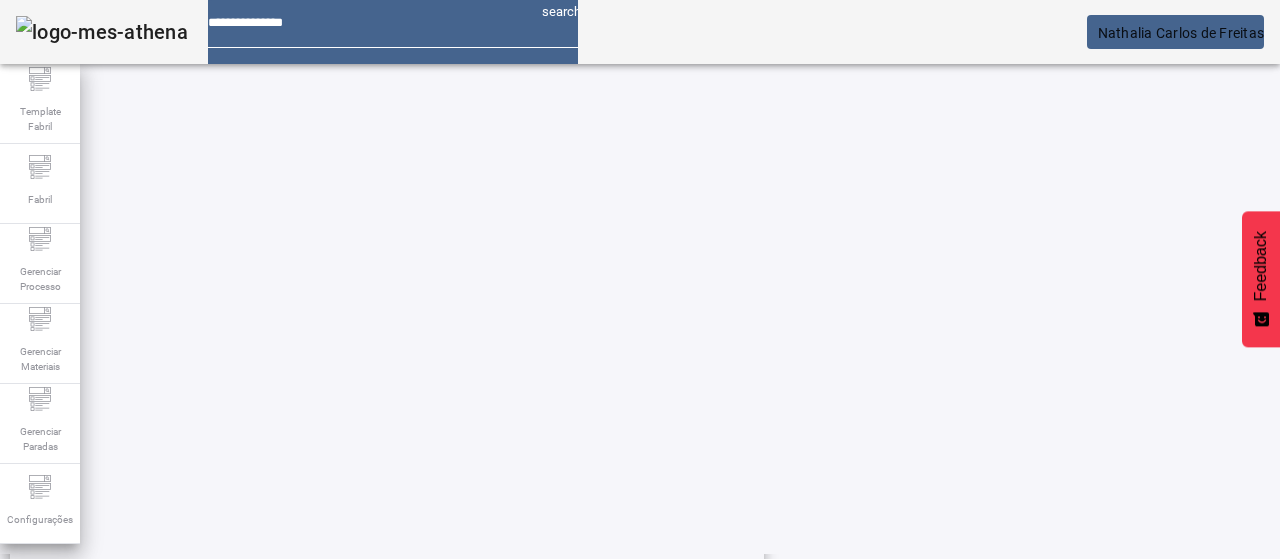scroll, scrollTop: 123, scrollLeft: 0, axis: vertical 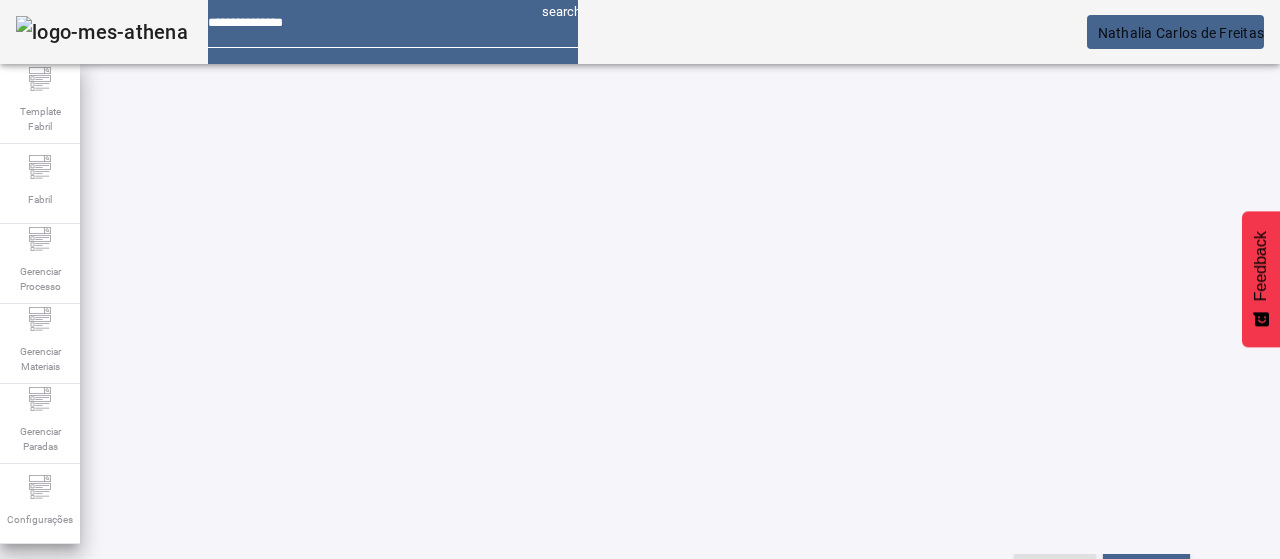 click on "Pesquise por marca" at bounding box center (1388, 478) 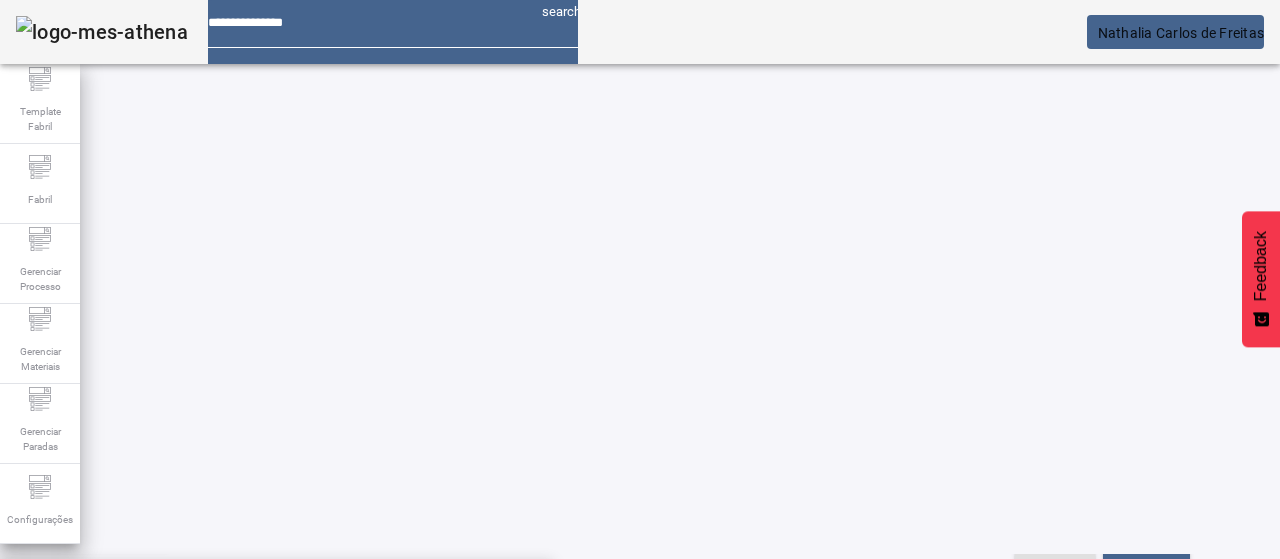 click on "PATAGONIA AMBER LAGER EXPO" at bounding box center [276, 591] 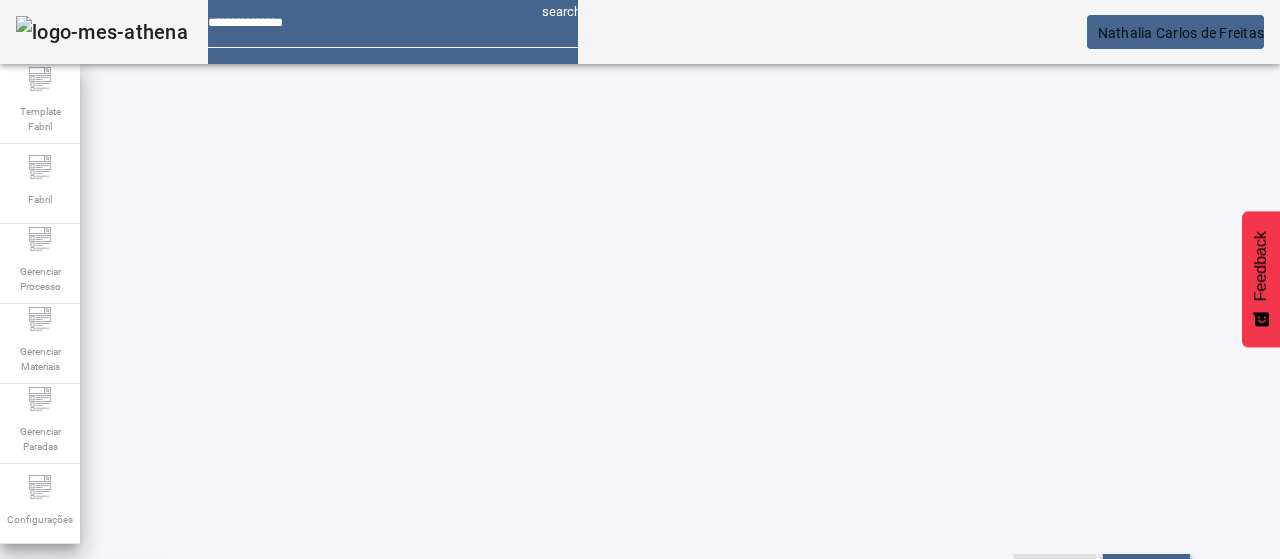 click on "FILTRAR" 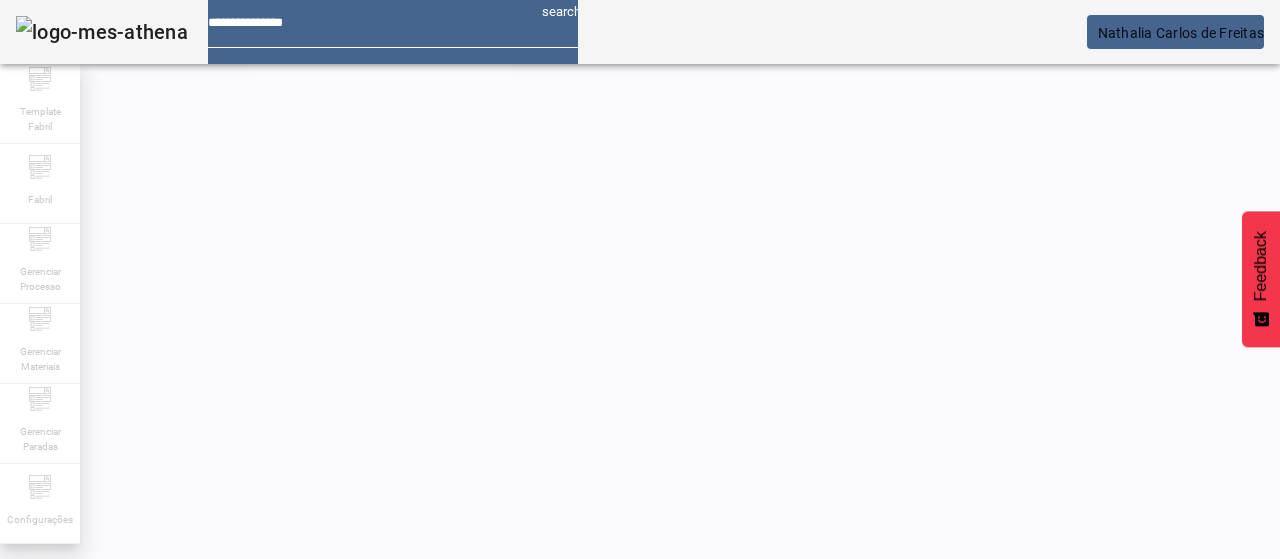 scroll, scrollTop: 158, scrollLeft: 0, axis: vertical 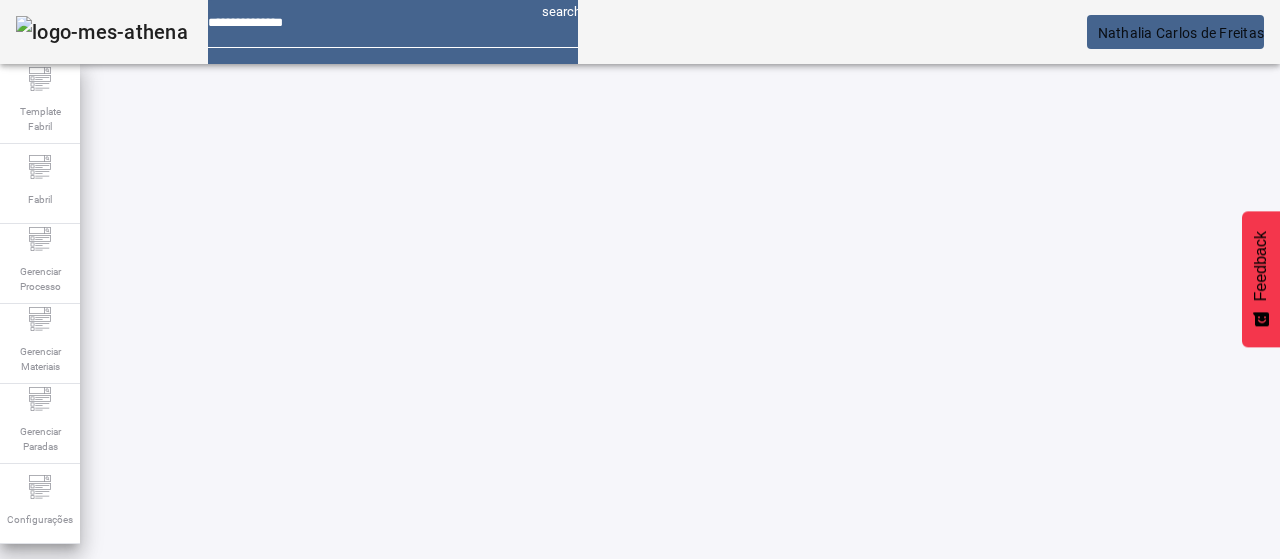 click 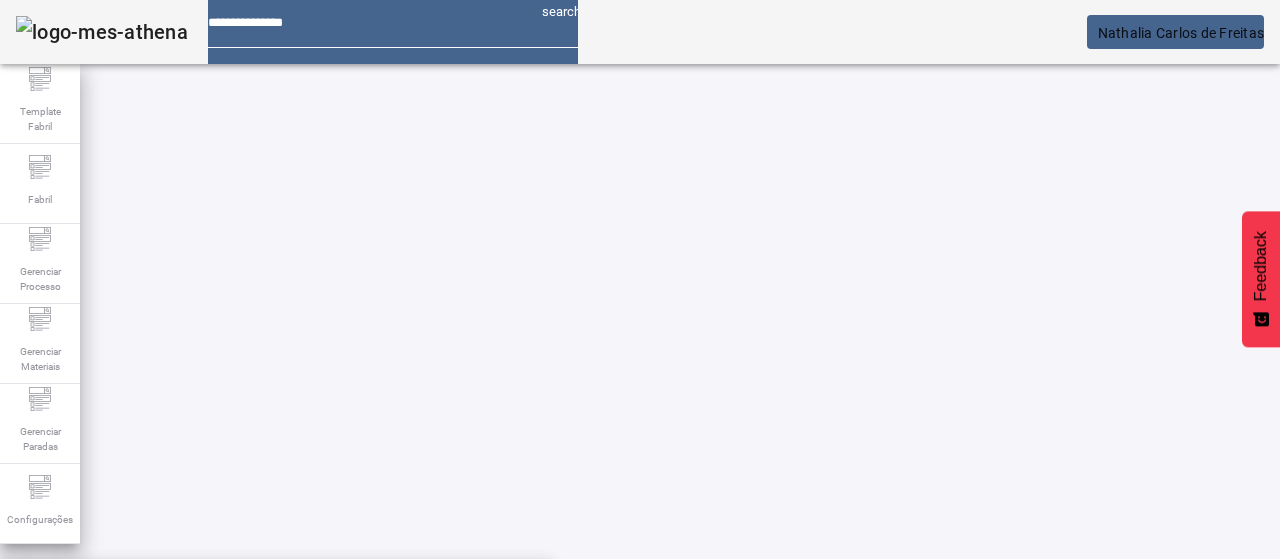 click on "FILTRAR" 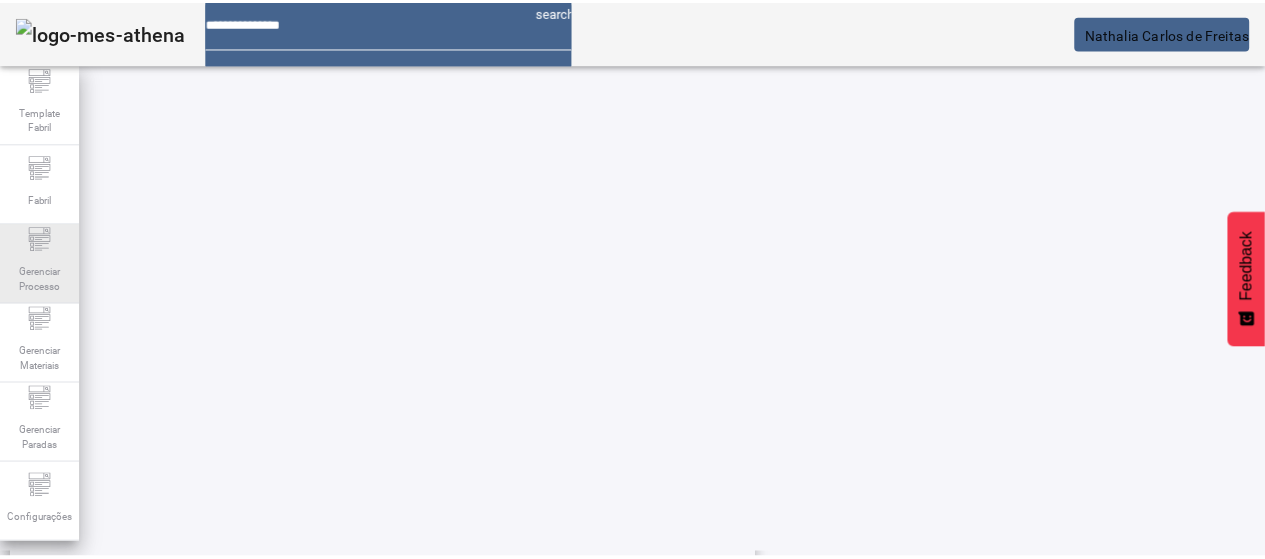 scroll, scrollTop: 423, scrollLeft: 0, axis: vertical 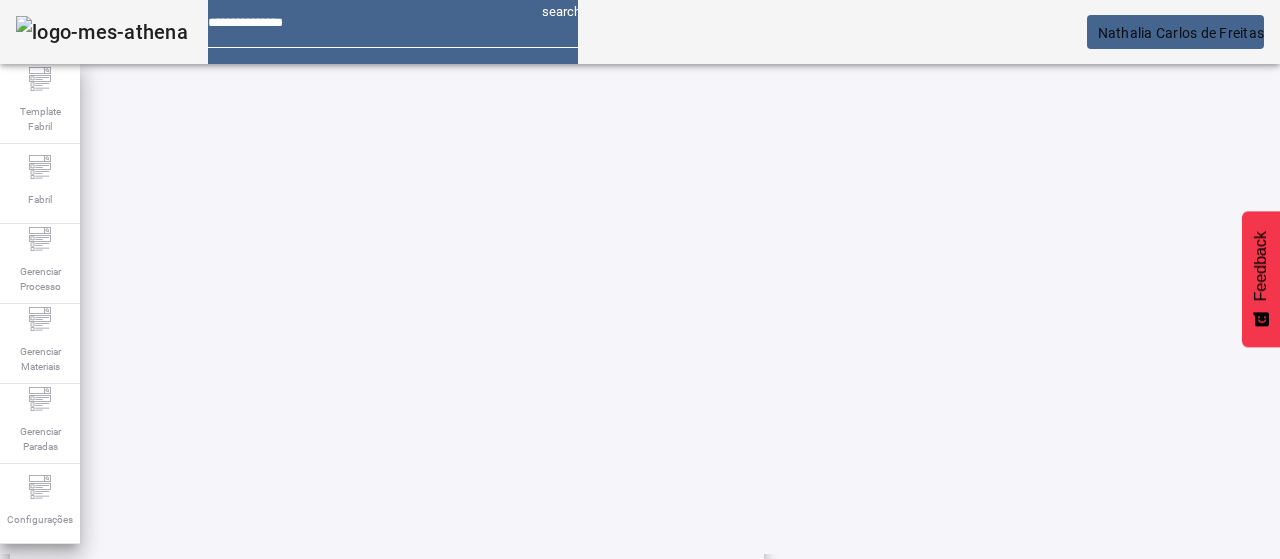 click 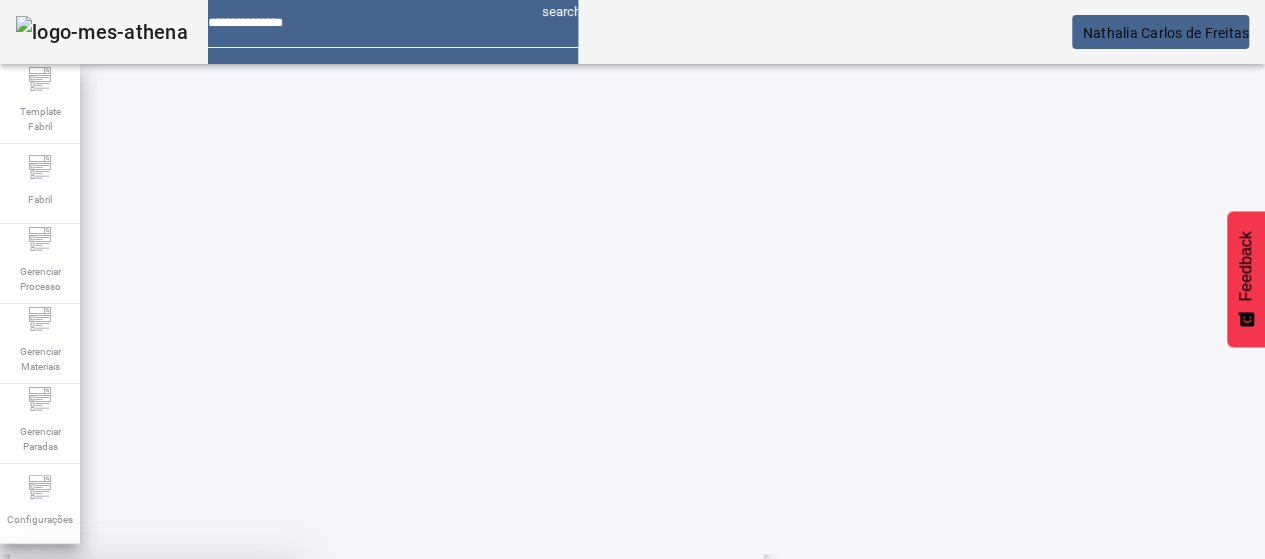 click at bounding box center [248, 707] 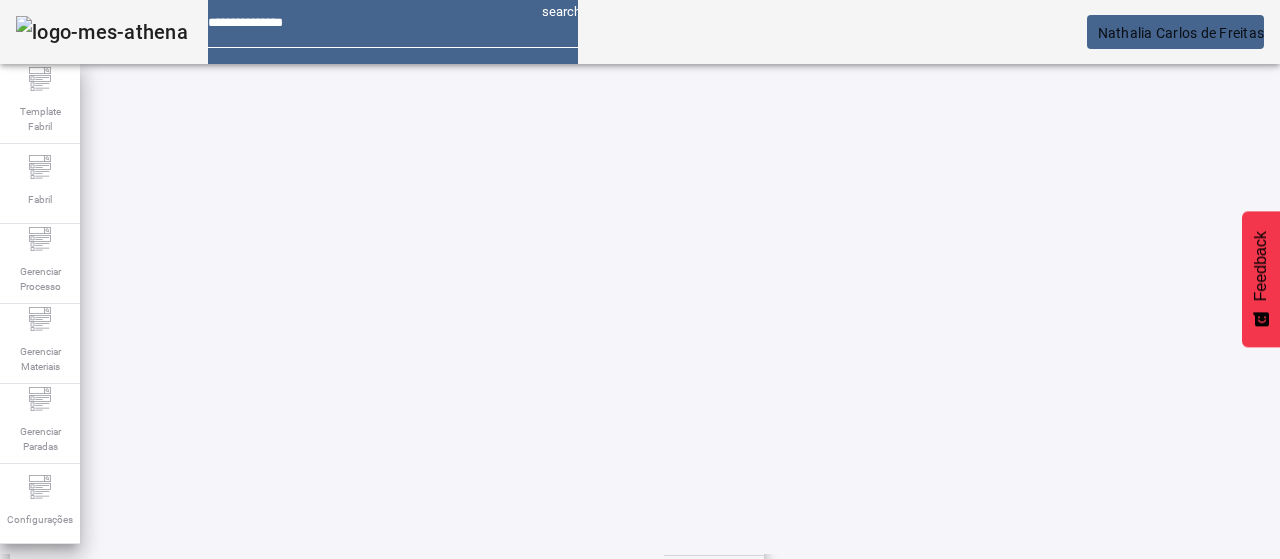 scroll, scrollTop: 223, scrollLeft: 0, axis: vertical 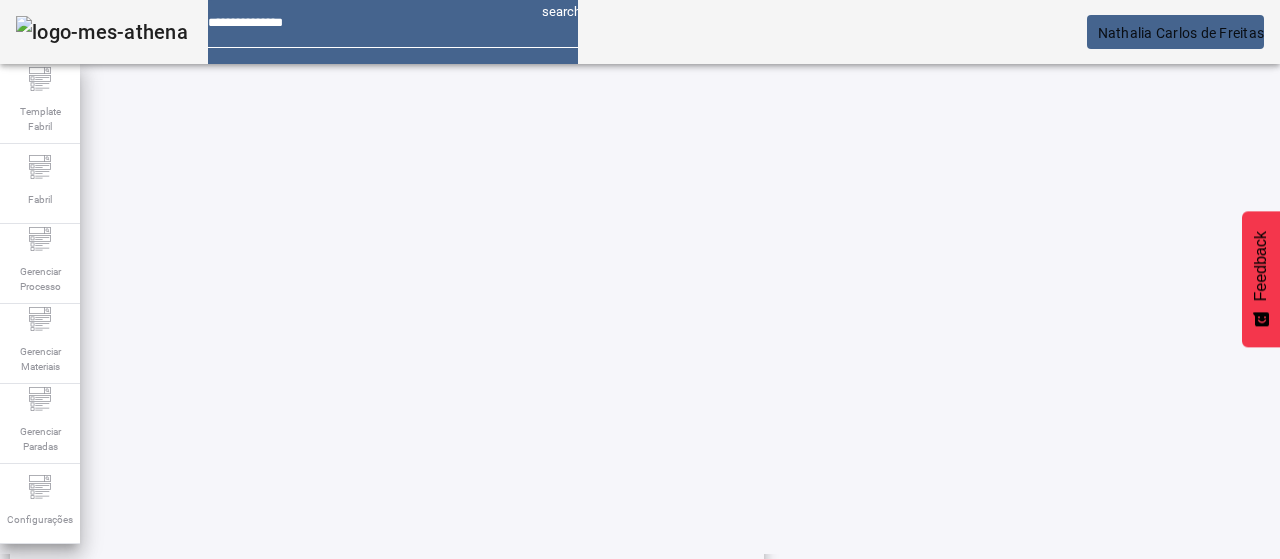click 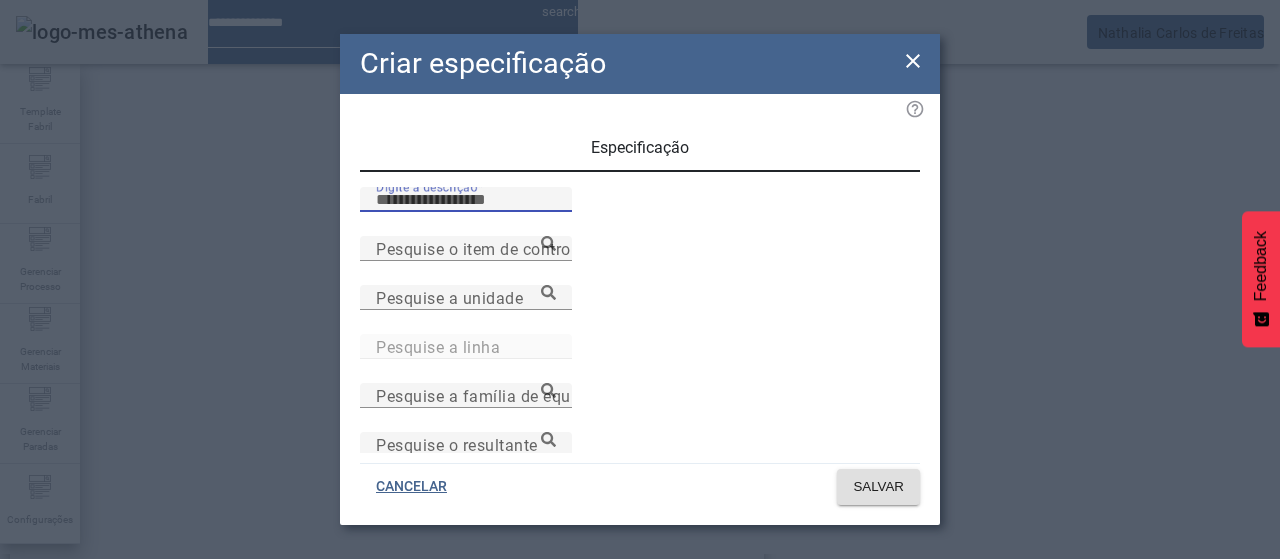 click on "Digite a descrição" at bounding box center [466, 200] 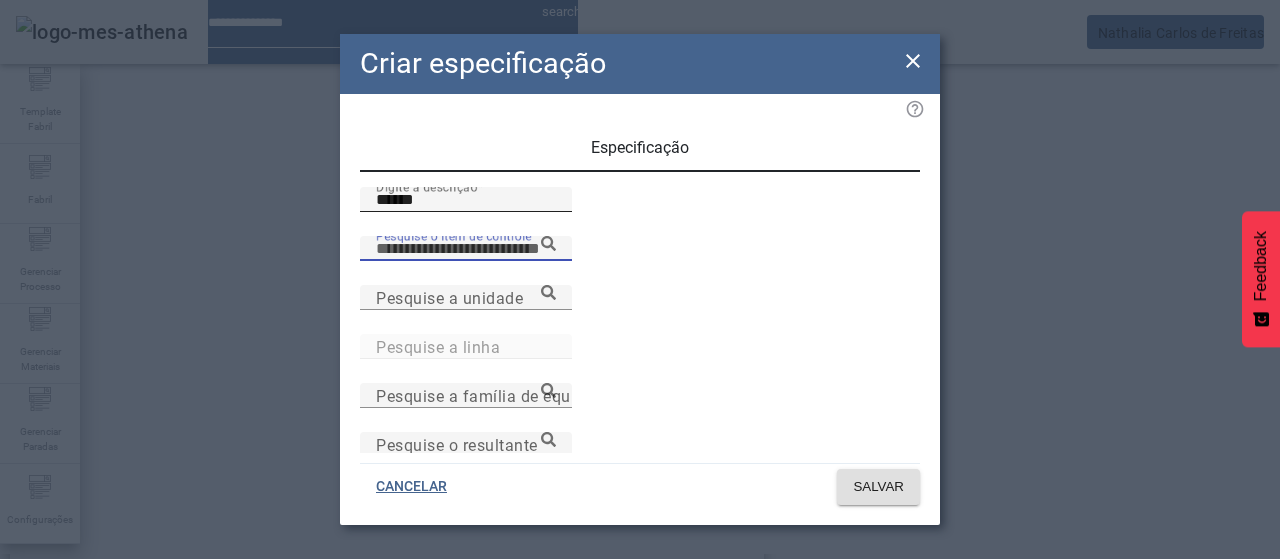 paste on "**********" 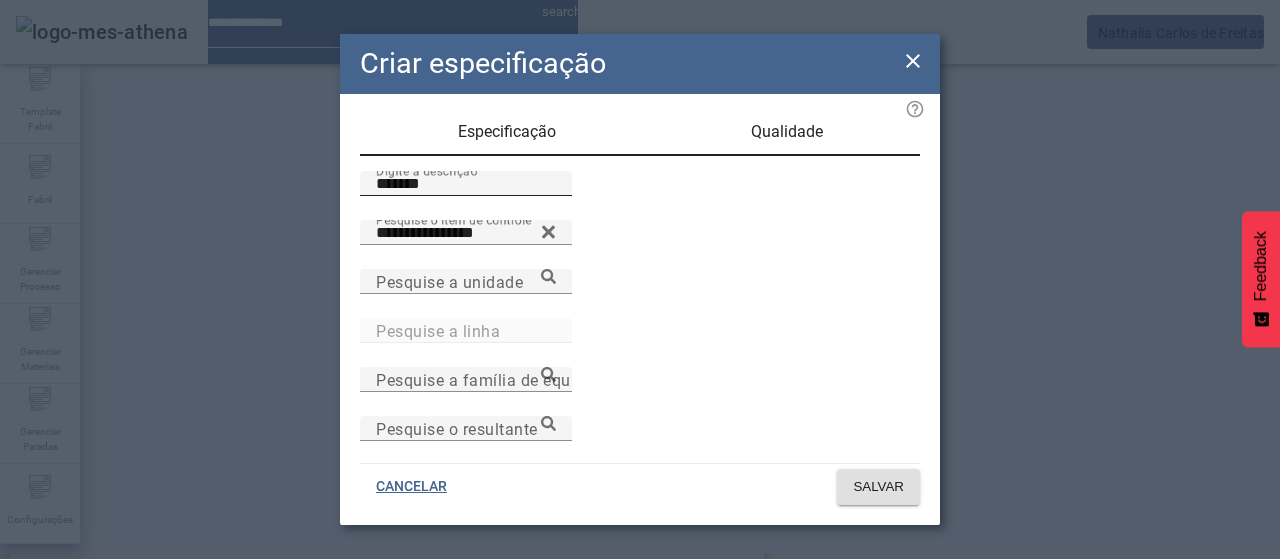 scroll, scrollTop: 206, scrollLeft: 0, axis: vertical 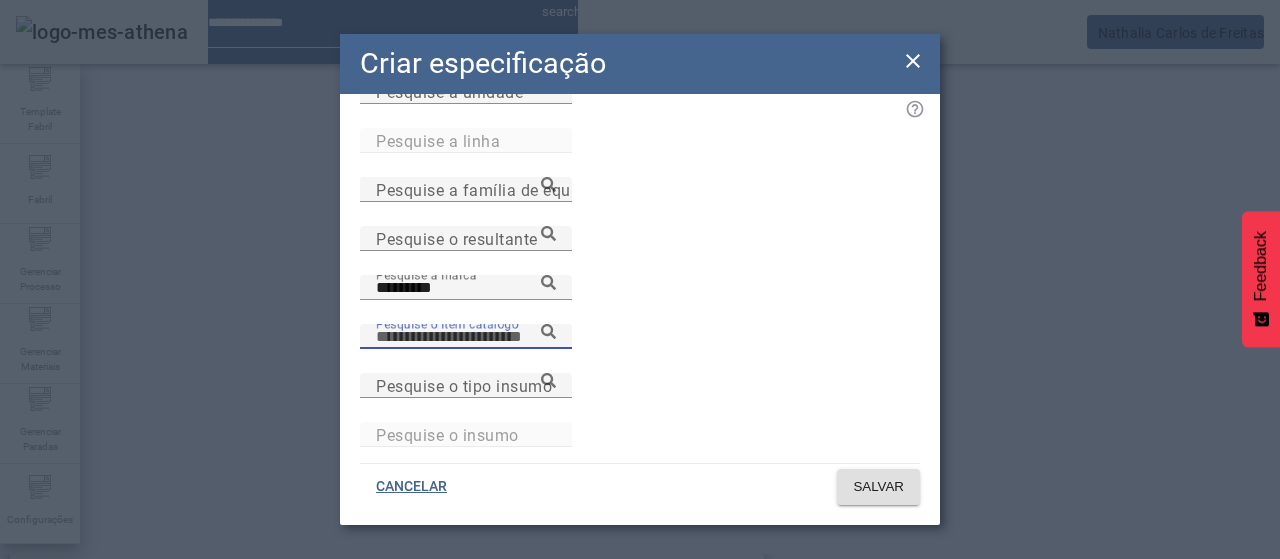 paste on "**********" 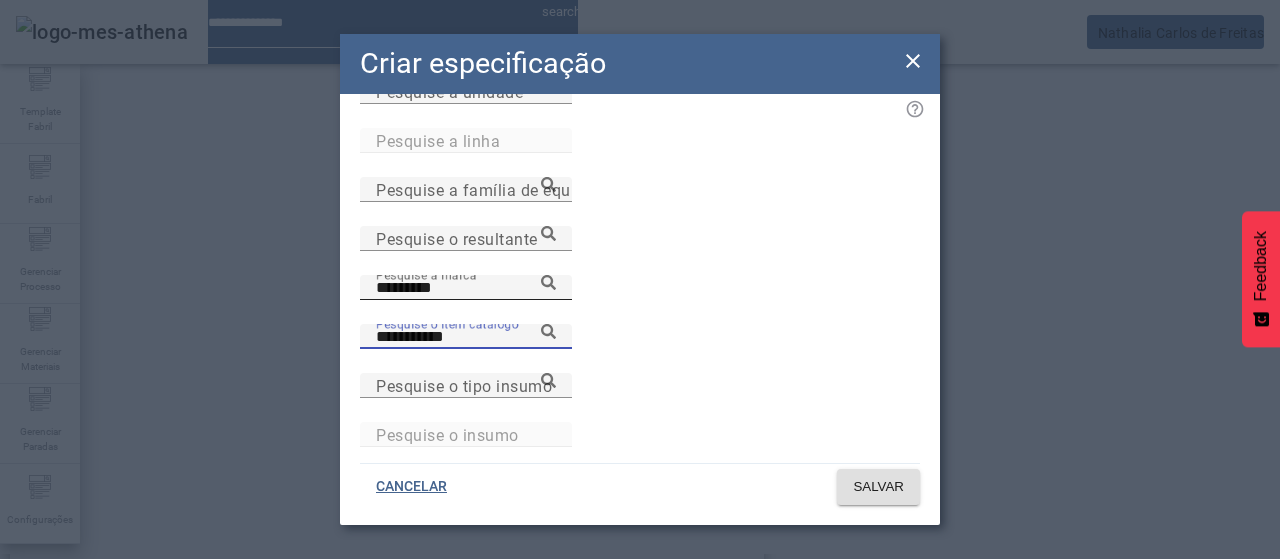 click 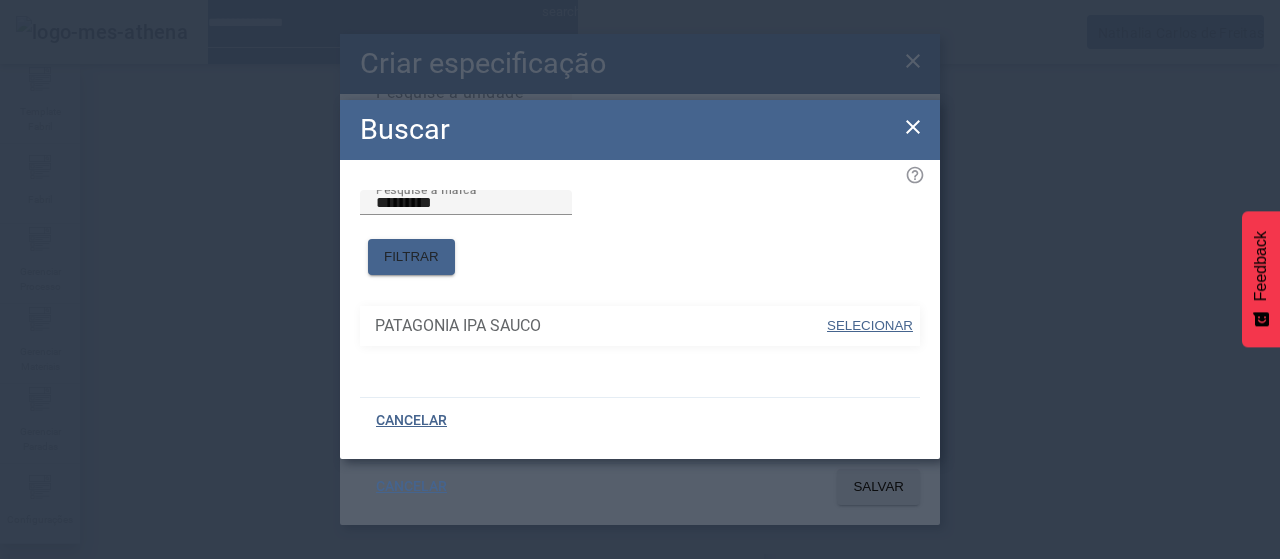 click on "SELECIONAR" at bounding box center [870, 325] 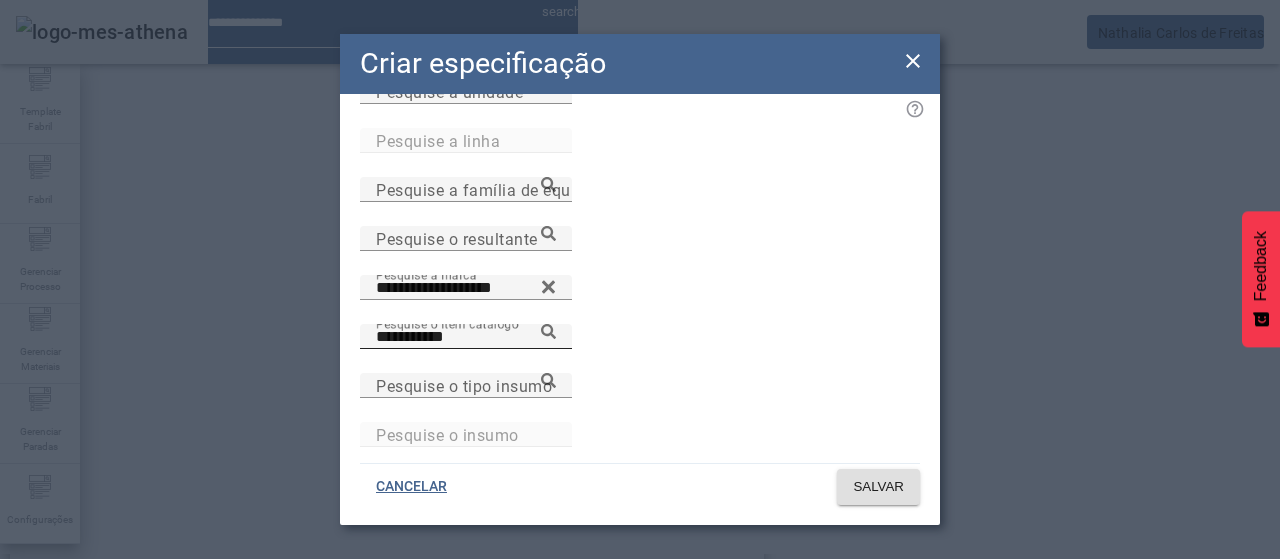 click 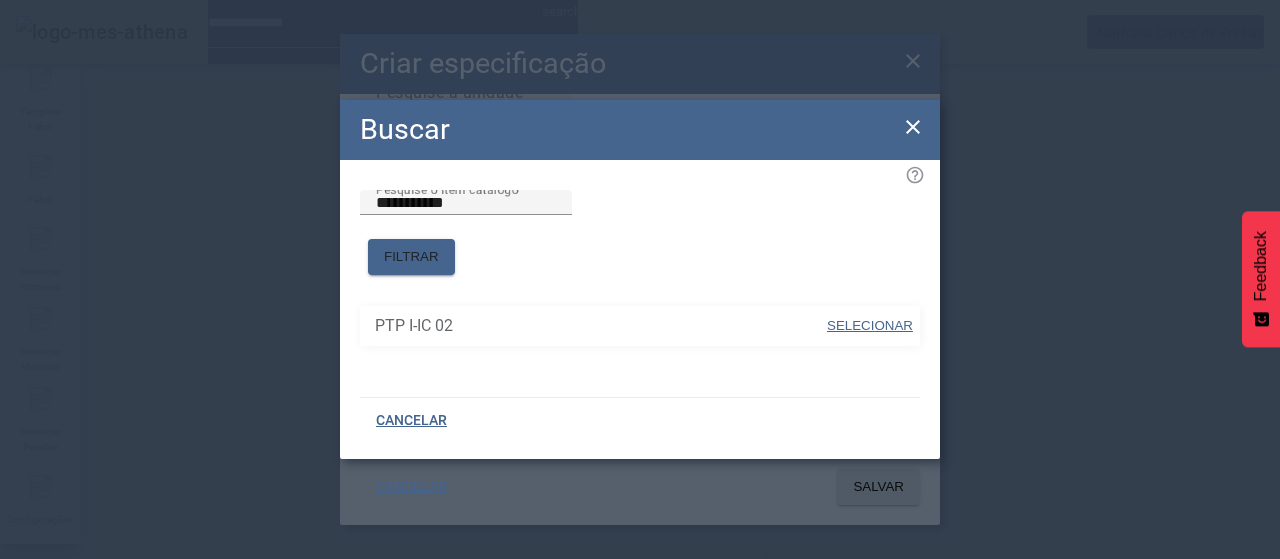 drag, startPoint x: 895, startPoint y: 315, endPoint x: 882, endPoint y: 312, distance: 13.341664 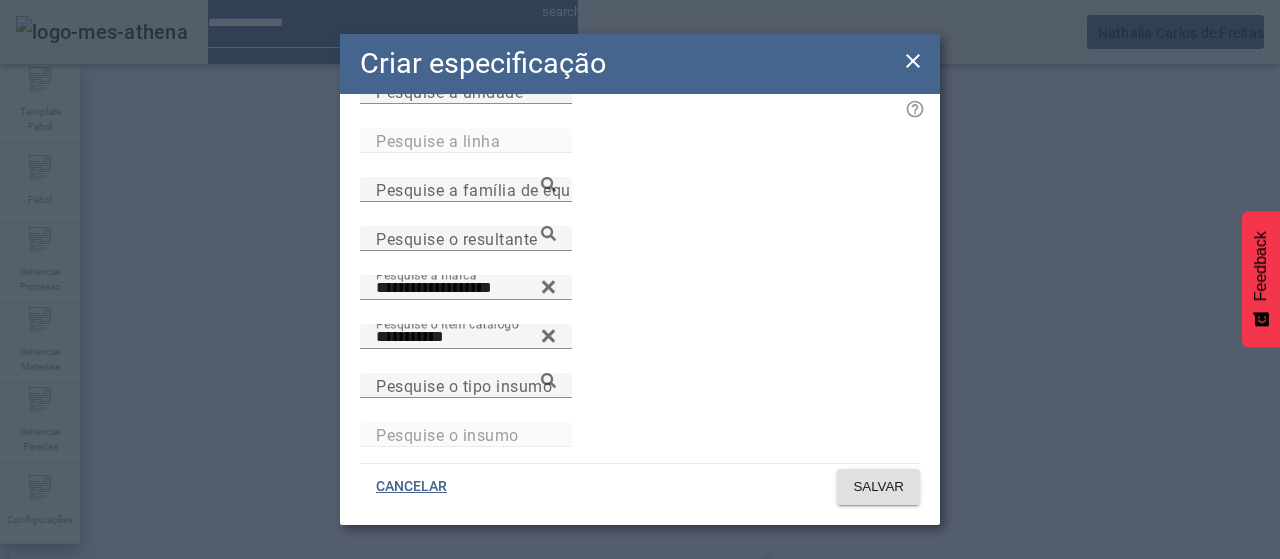 scroll, scrollTop: 6, scrollLeft: 0, axis: vertical 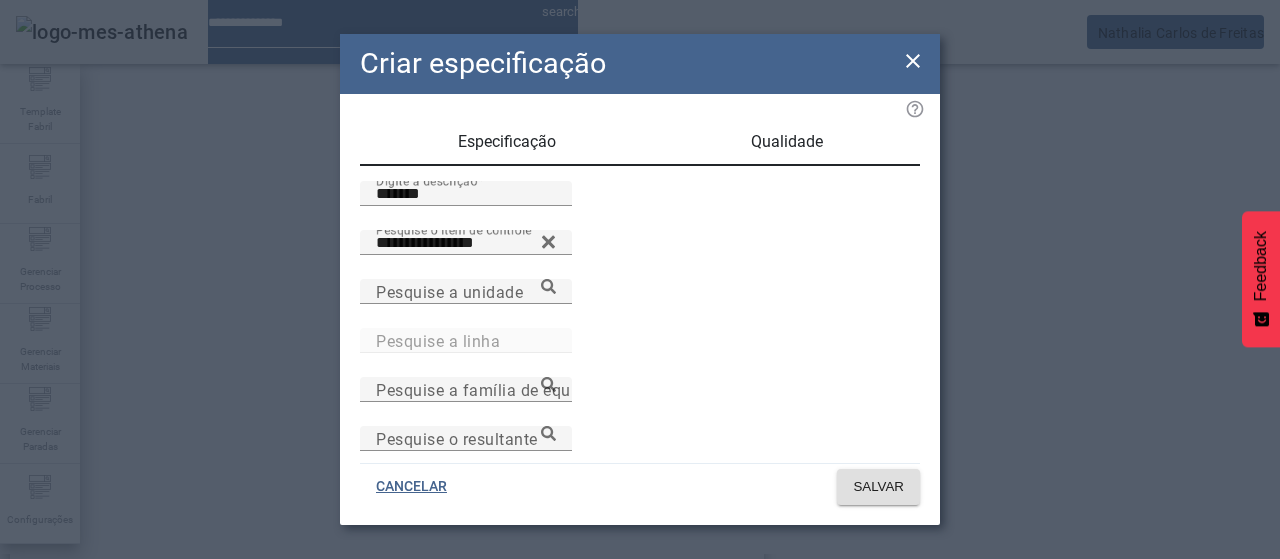 click on "**********" at bounding box center (640, 418) 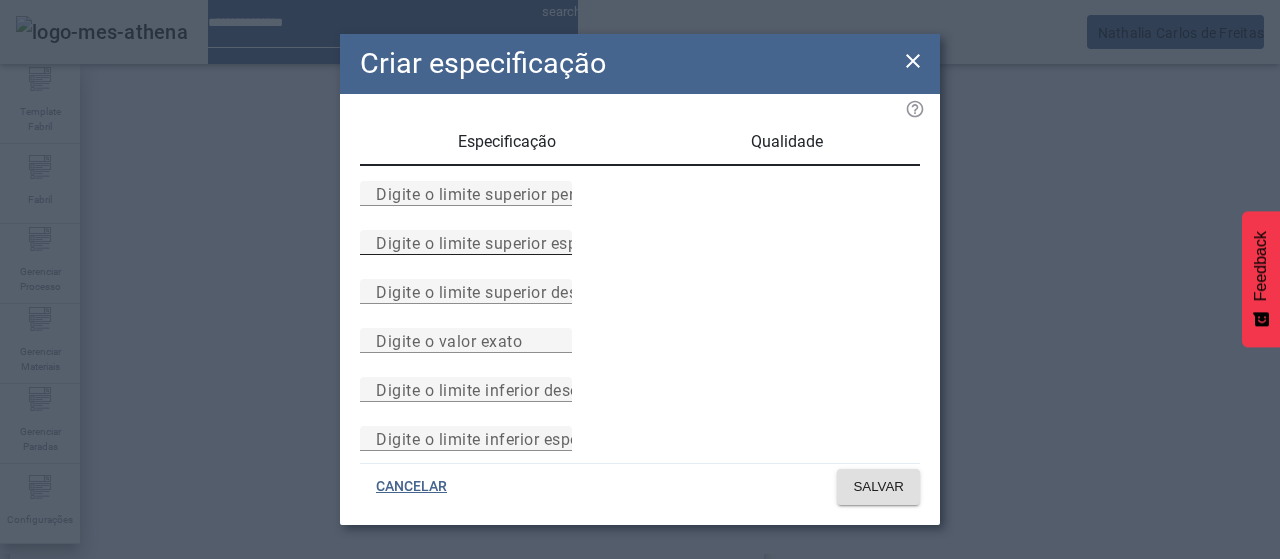 drag, startPoint x: 690, startPoint y: 285, endPoint x: 646, endPoint y: 295, distance: 45.122055 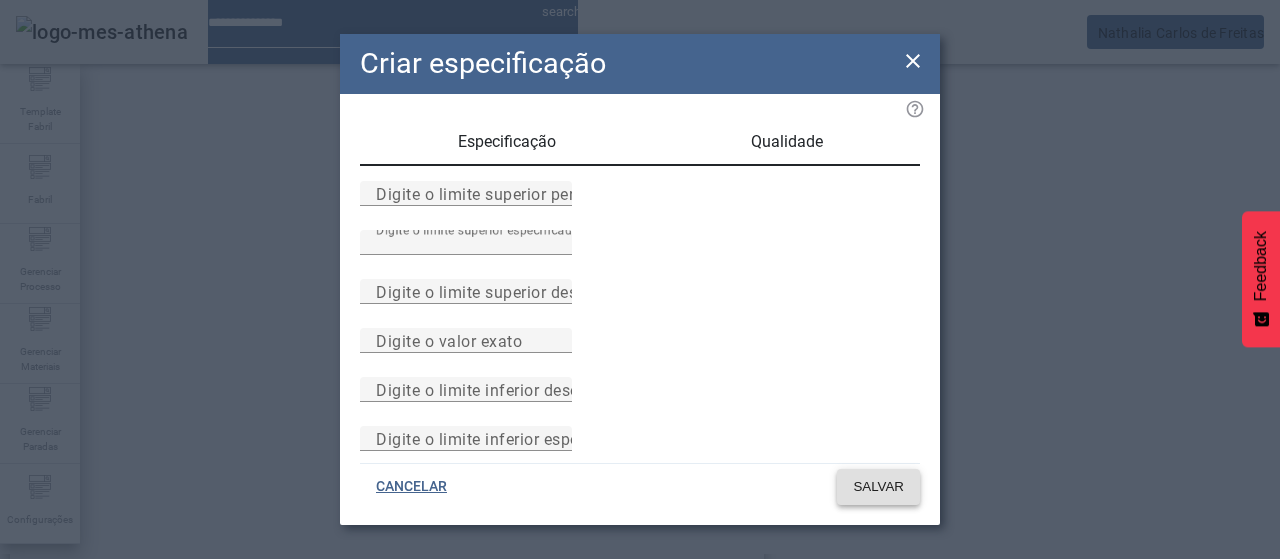 click 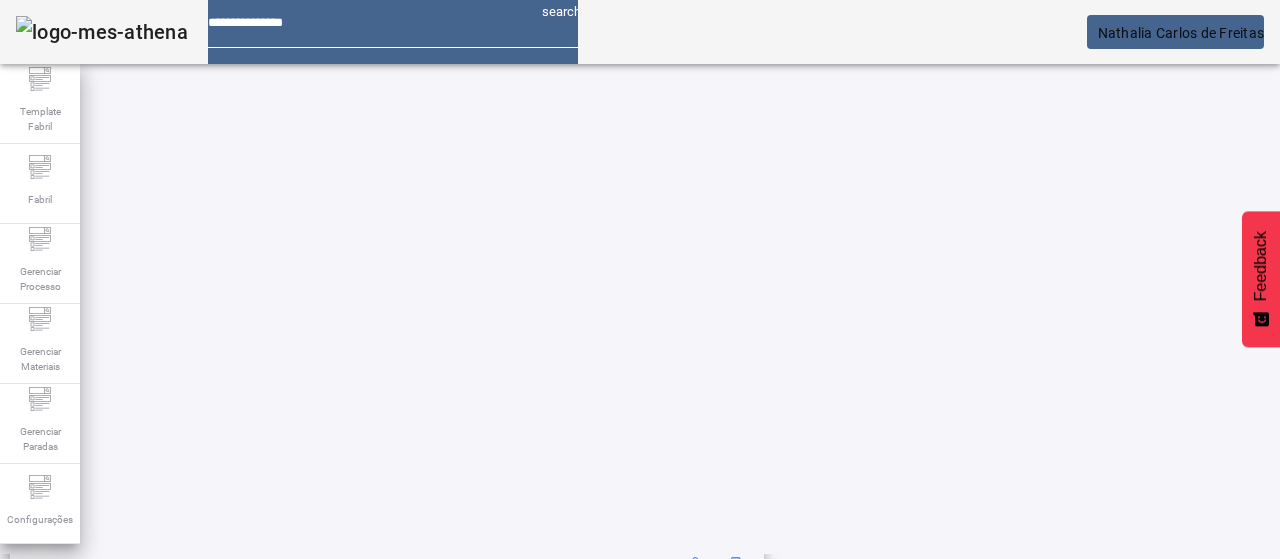 scroll, scrollTop: 223, scrollLeft: 0, axis: vertical 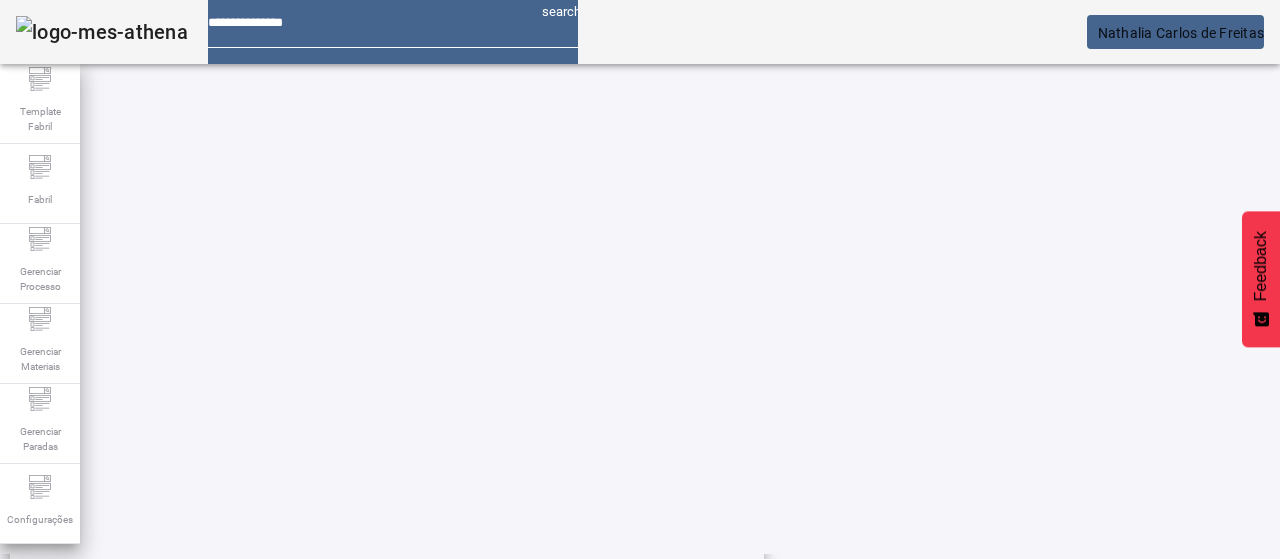 click on "ESPECIFICAÇÃO" 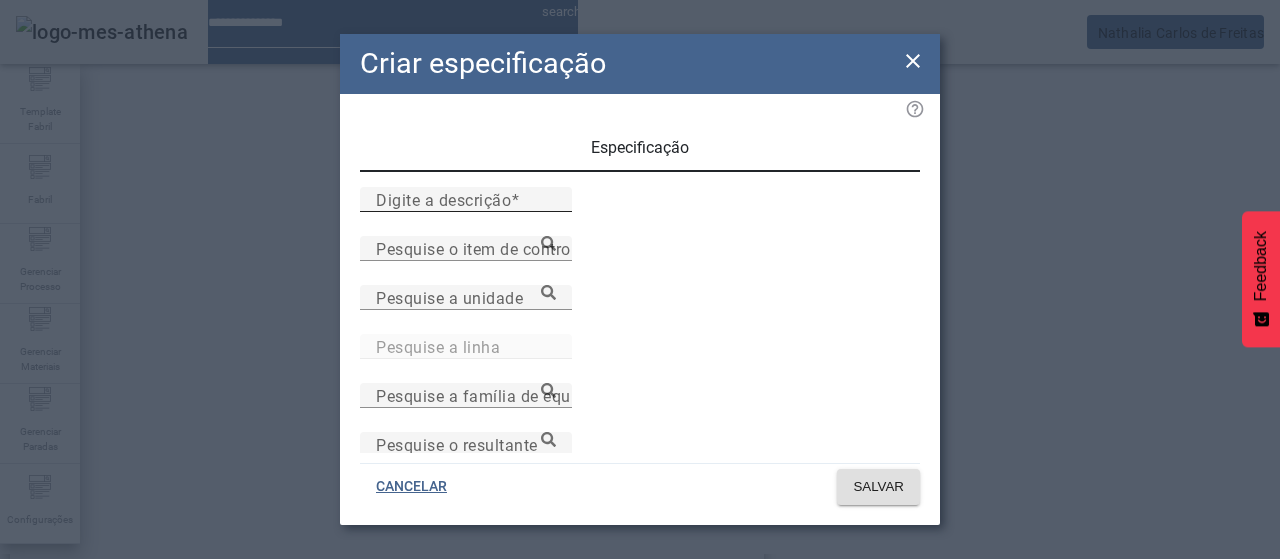 click on "Digite a descrição" at bounding box center (443, 199) 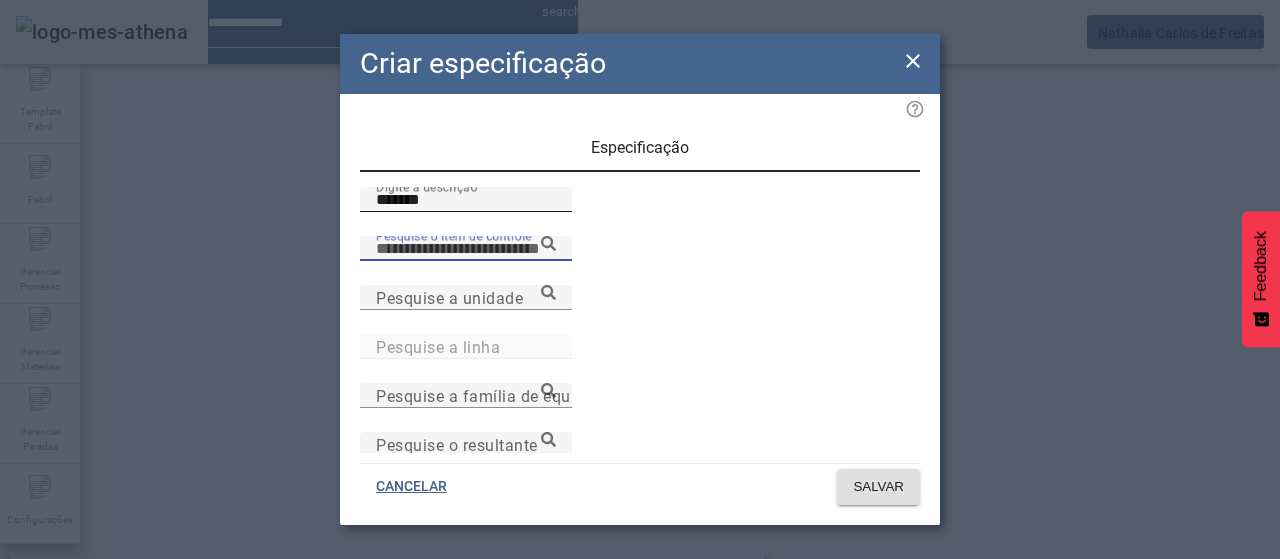 paste on "**********" 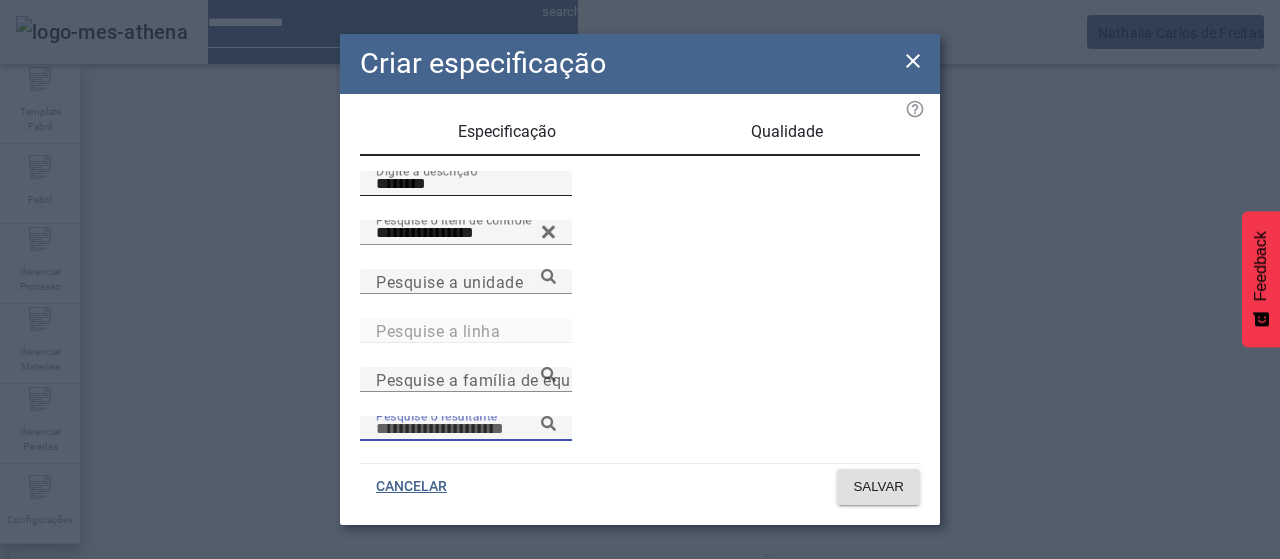 scroll, scrollTop: 206, scrollLeft: 0, axis: vertical 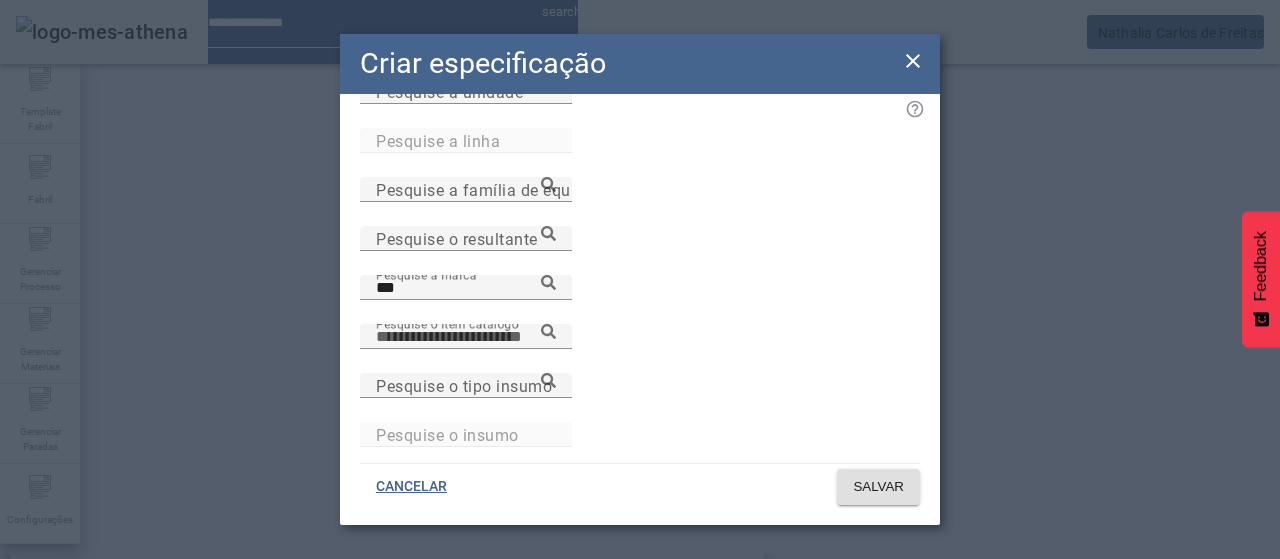 paste on "**********" 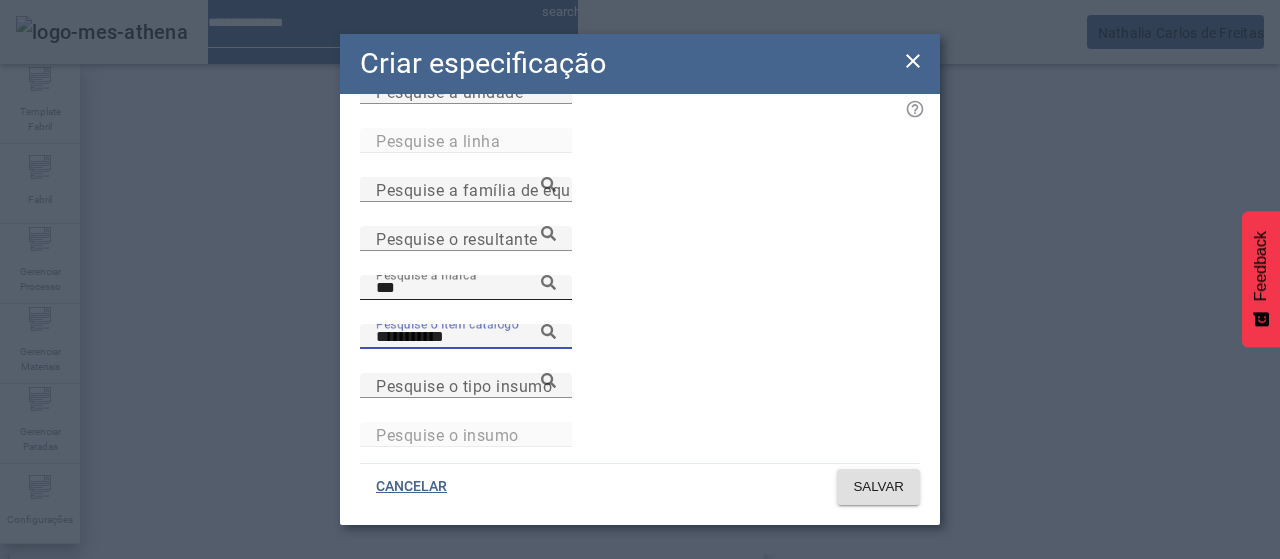click on "***" at bounding box center [466, 288] 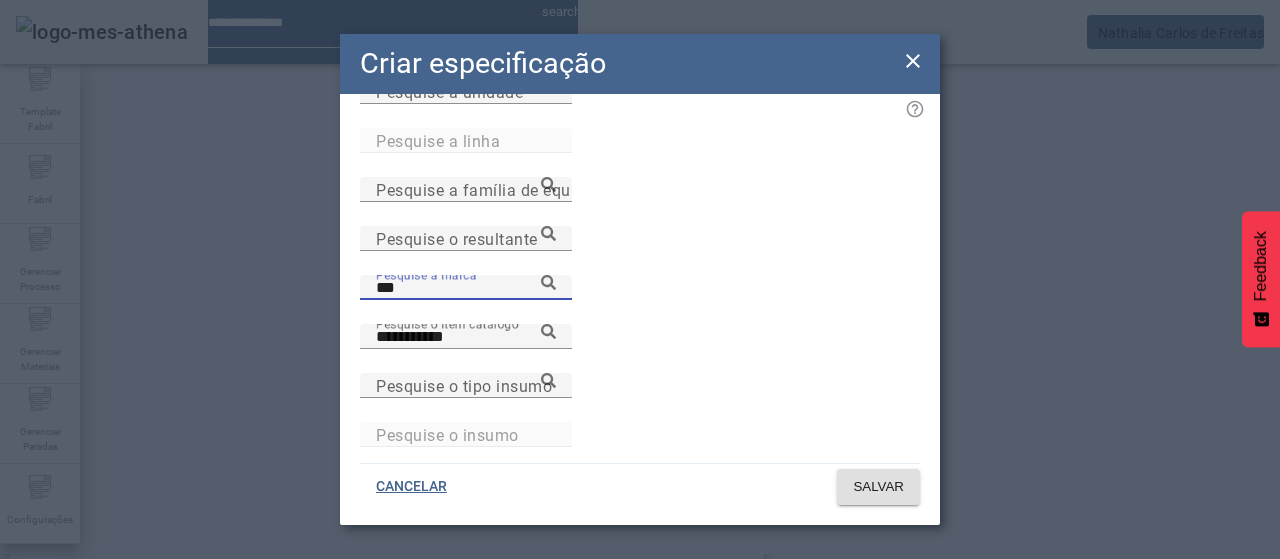 click 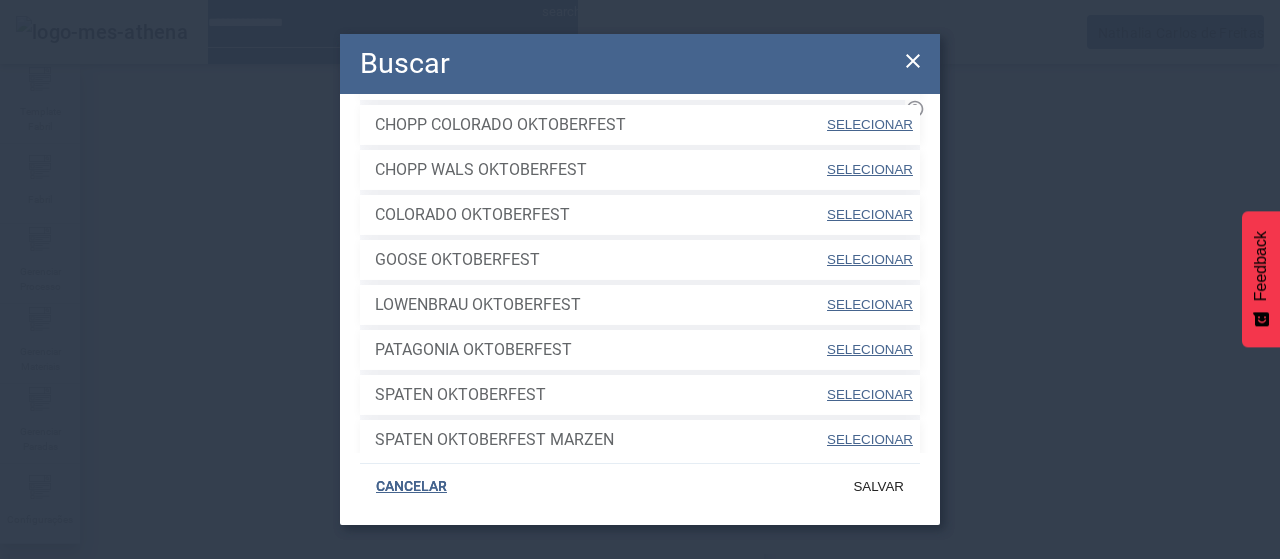 scroll, scrollTop: 300, scrollLeft: 0, axis: vertical 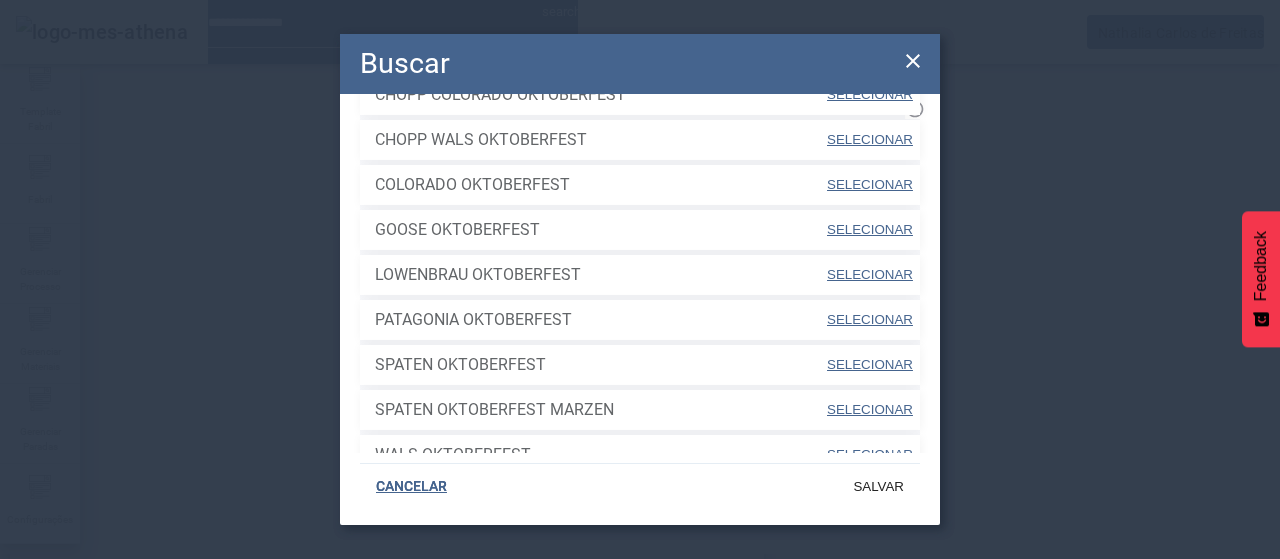 click on "SELECIONAR" at bounding box center [870, 319] 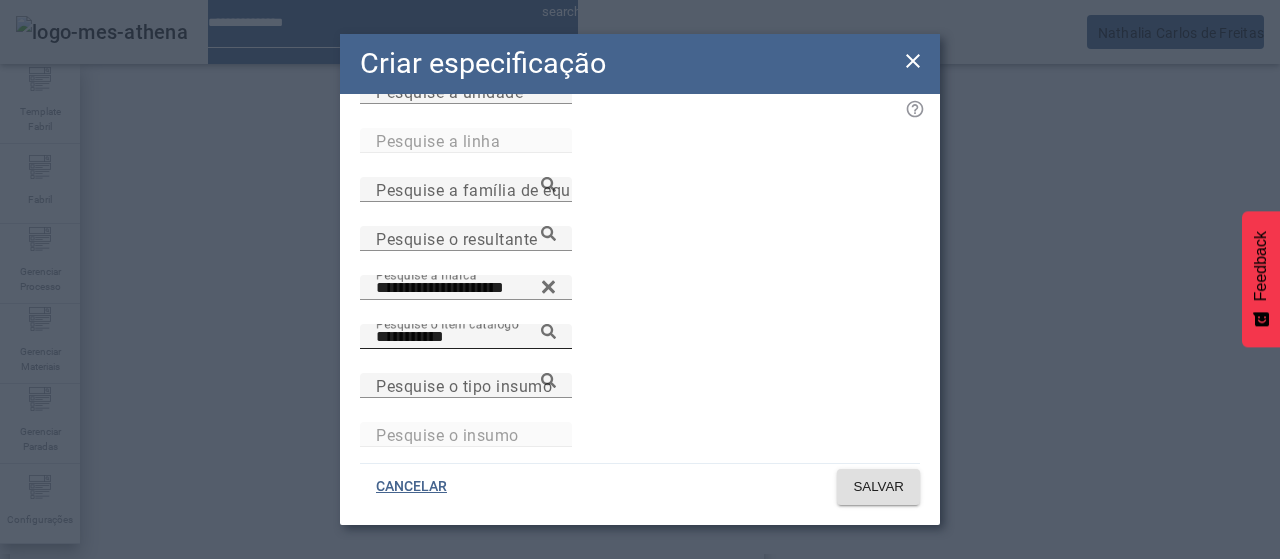 click 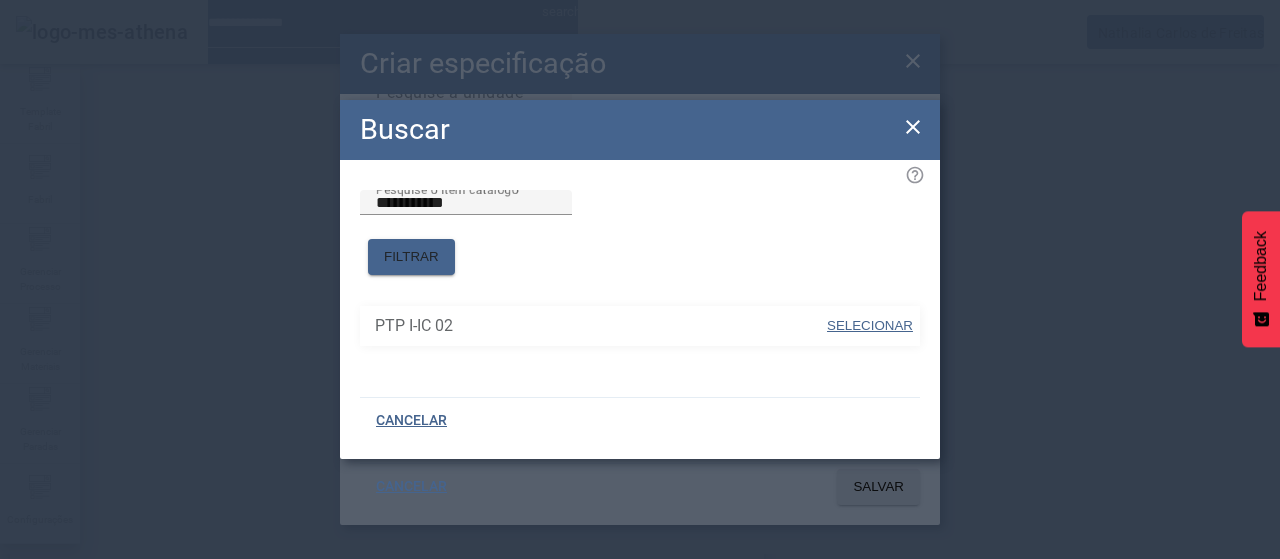 click on "SELECIONAR" at bounding box center [870, 325] 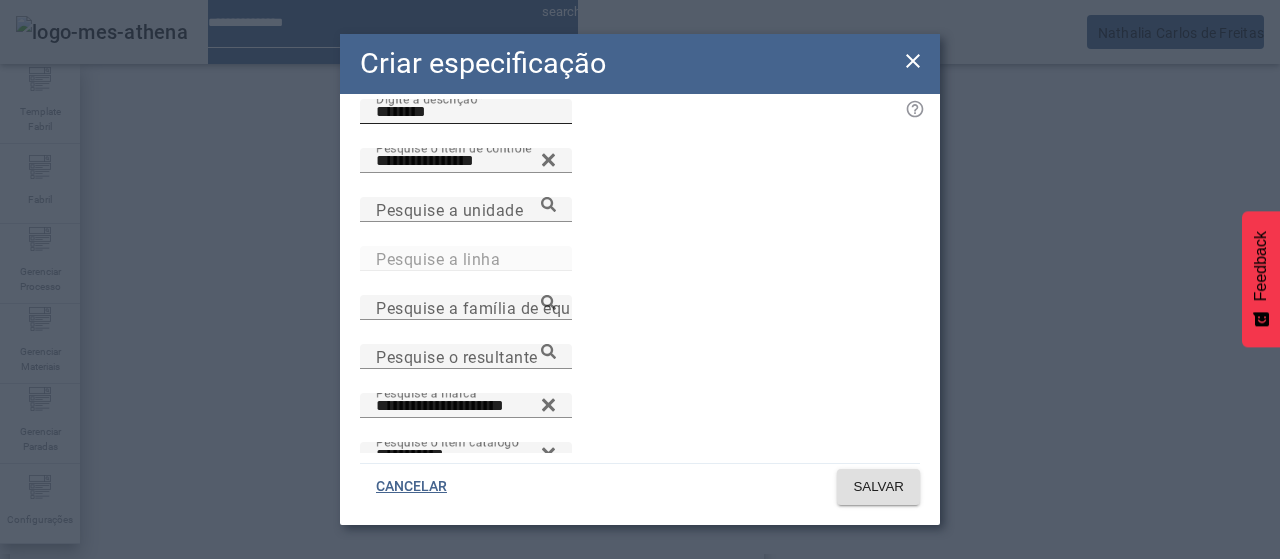 scroll, scrollTop: 0, scrollLeft: 0, axis: both 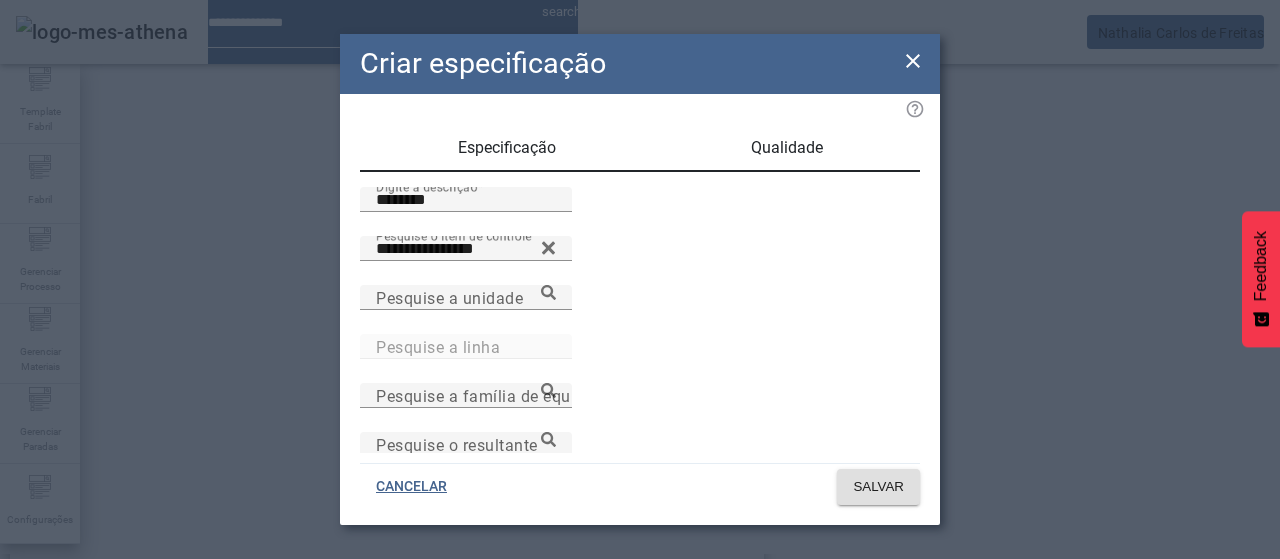 drag, startPoint x: 793, startPoint y: 161, endPoint x: 784, endPoint y: 170, distance: 12.727922 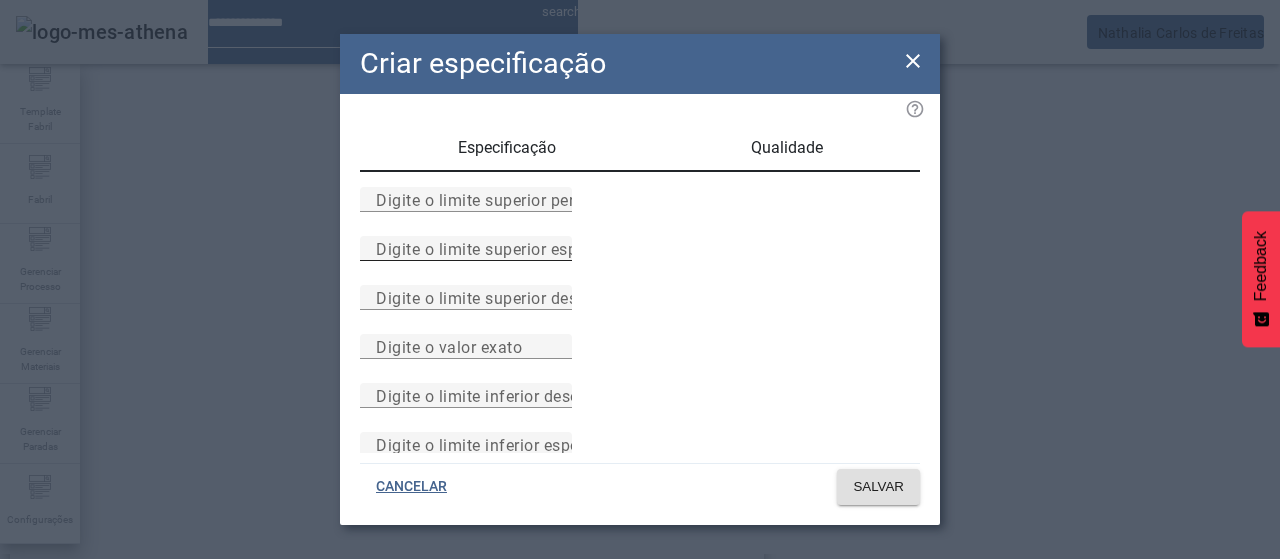 click on "Digite o limite superior especificado" at bounding box center [511, 248] 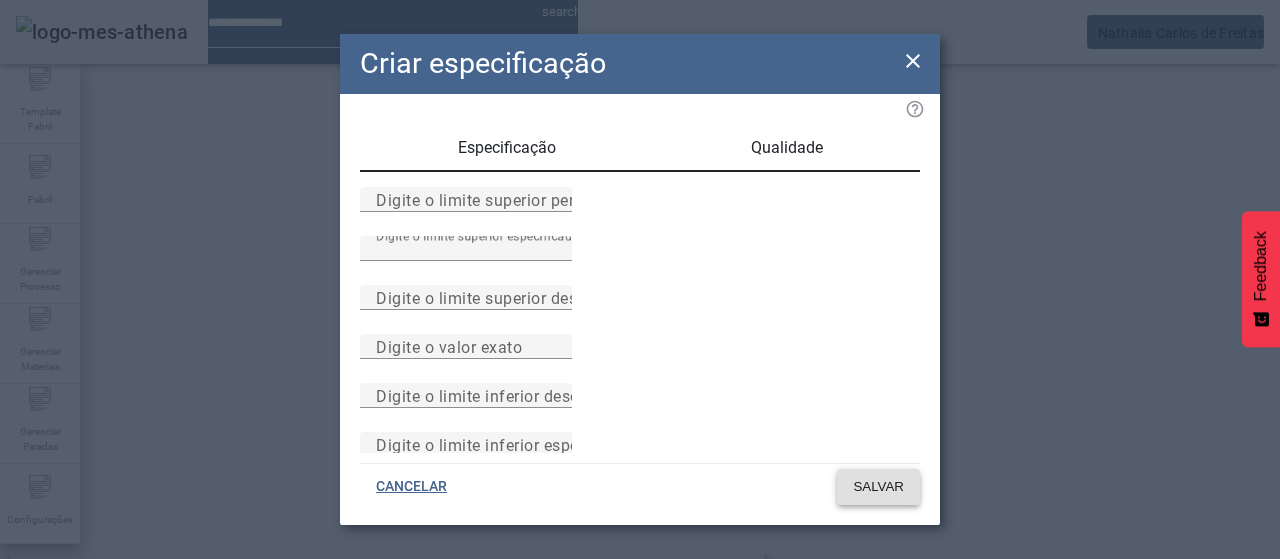 click on "SALVAR" 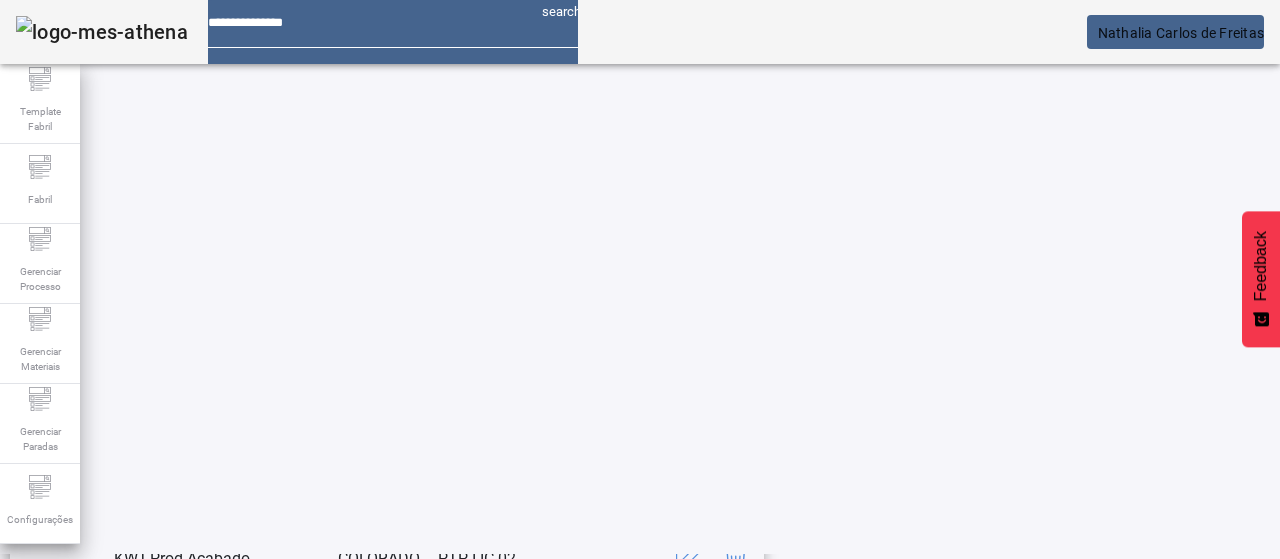 scroll, scrollTop: 223, scrollLeft: 0, axis: vertical 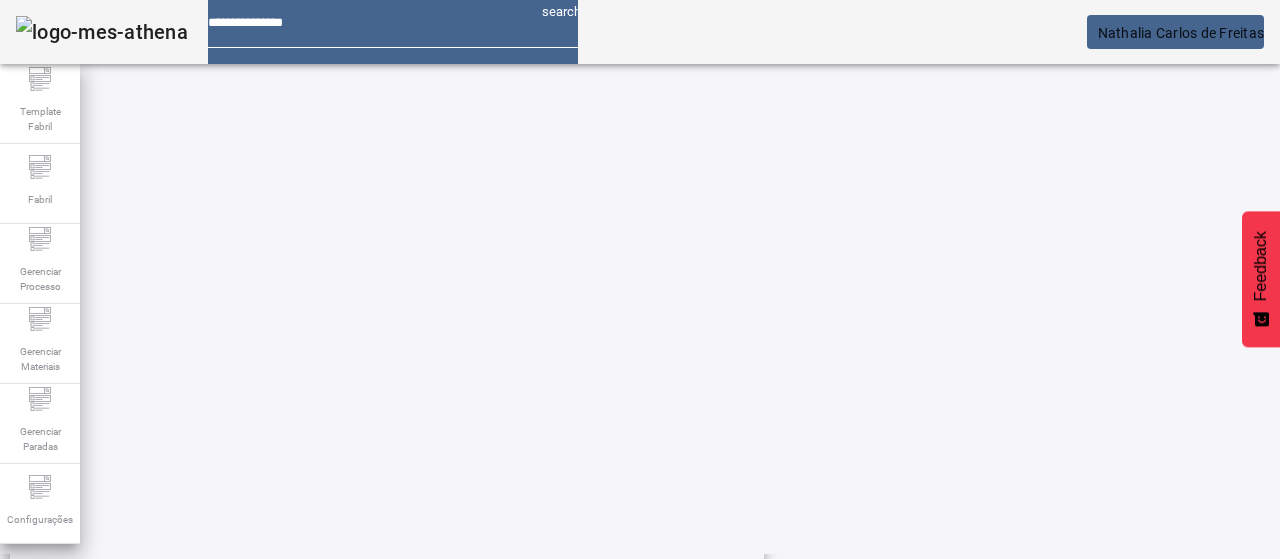 click on "ESPECIFICAÇÃO" 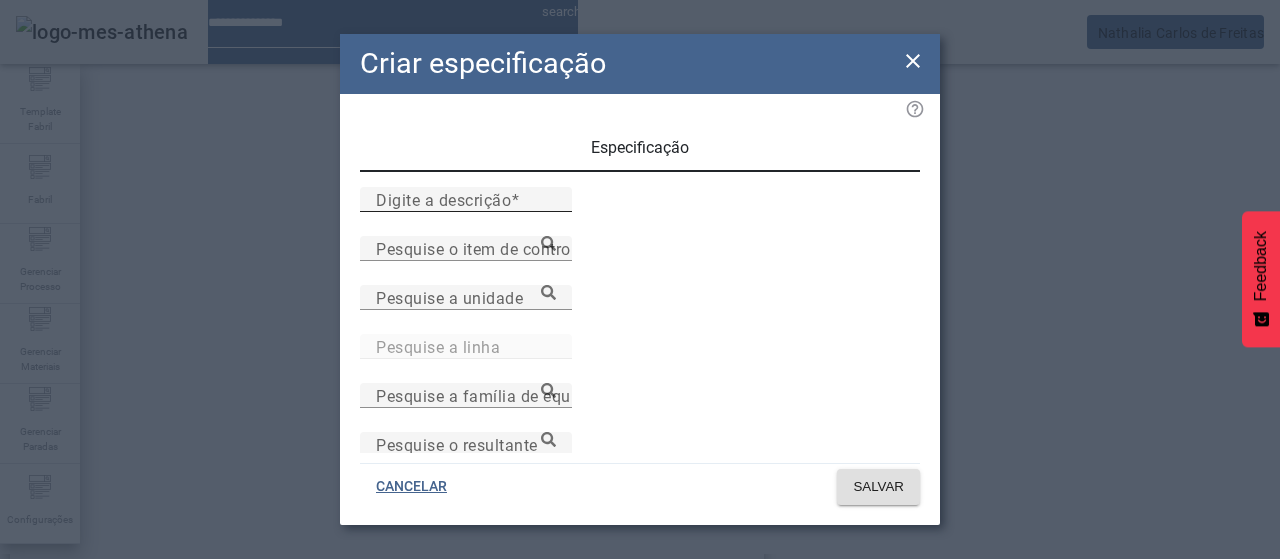 click on "Digite a descrição" at bounding box center (443, 199) 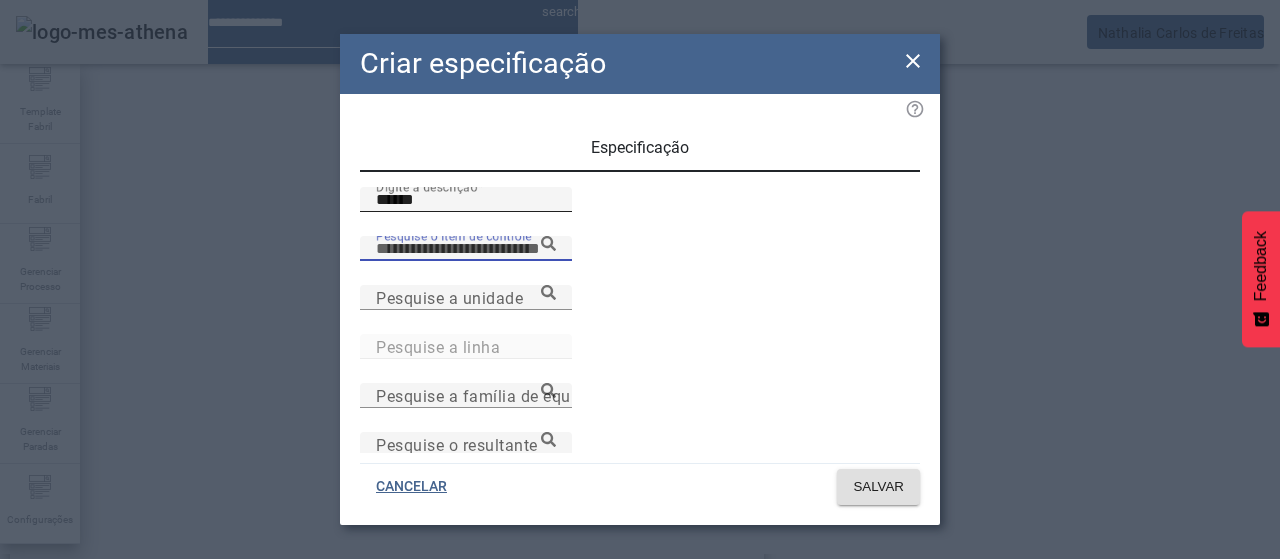 paste on "**********" 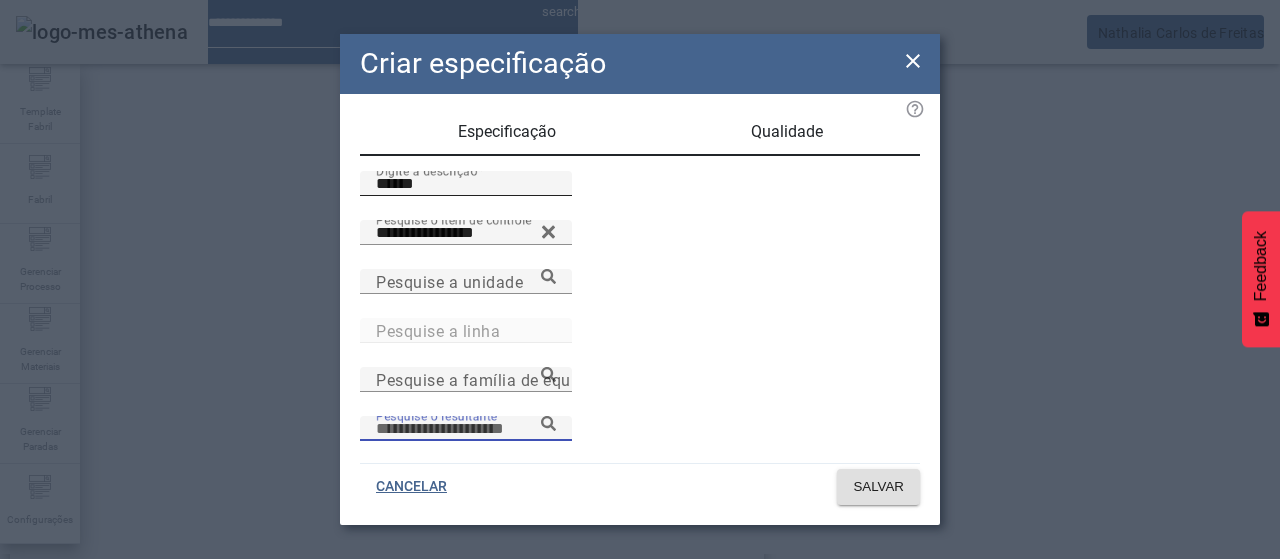 scroll, scrollTop: 206, scrollLeft: 0, axis: vertical 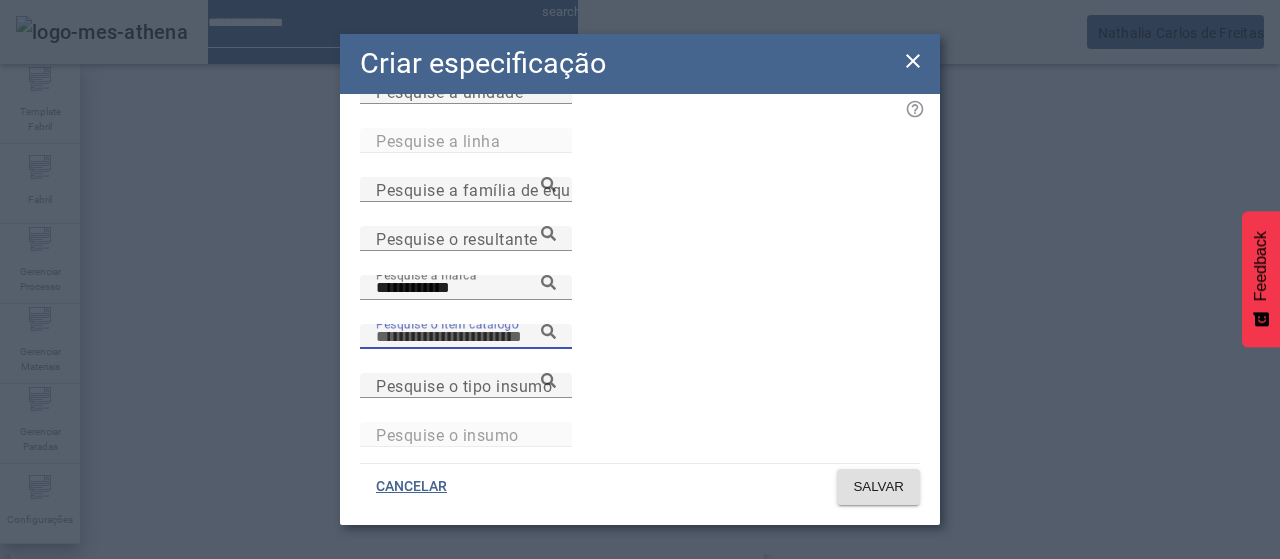 paste on "**********" 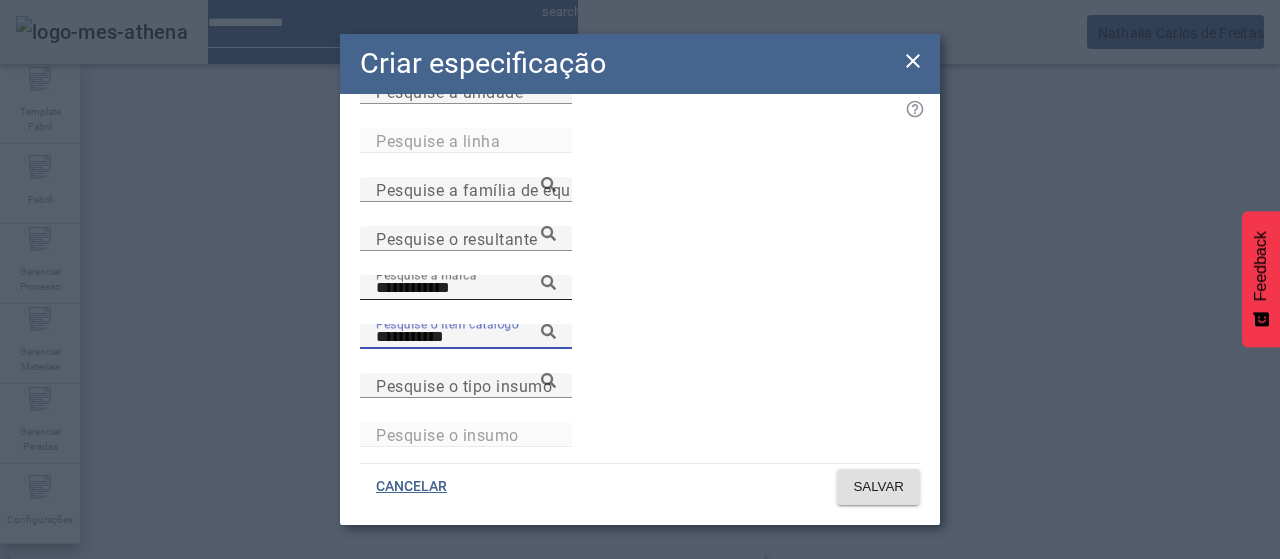 click 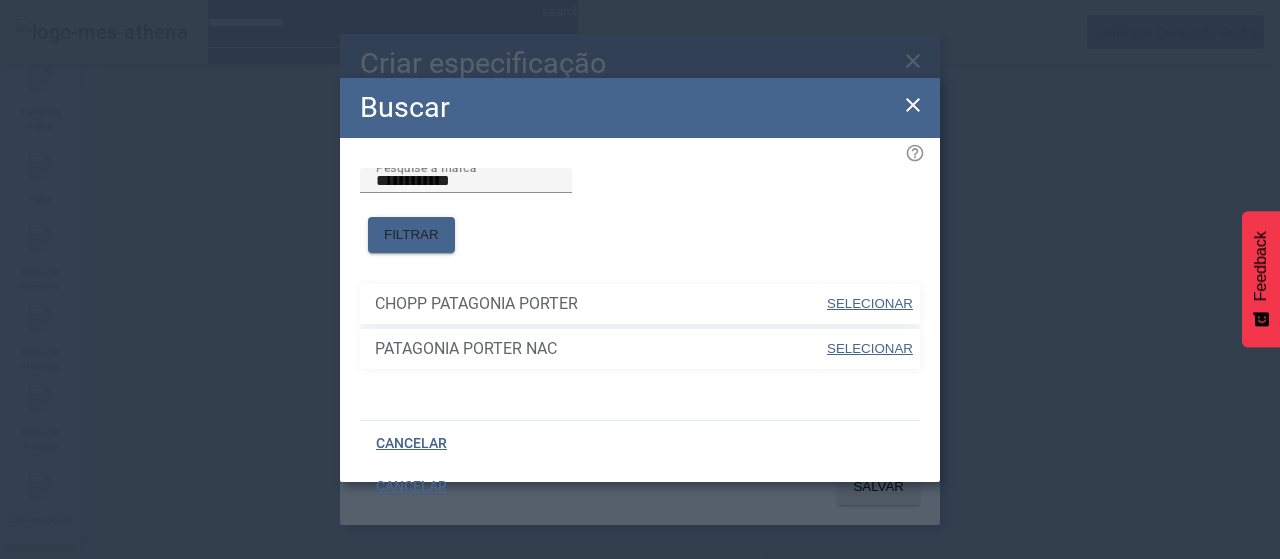 click on "SELECIONAR" at bounding box center (870, 348) 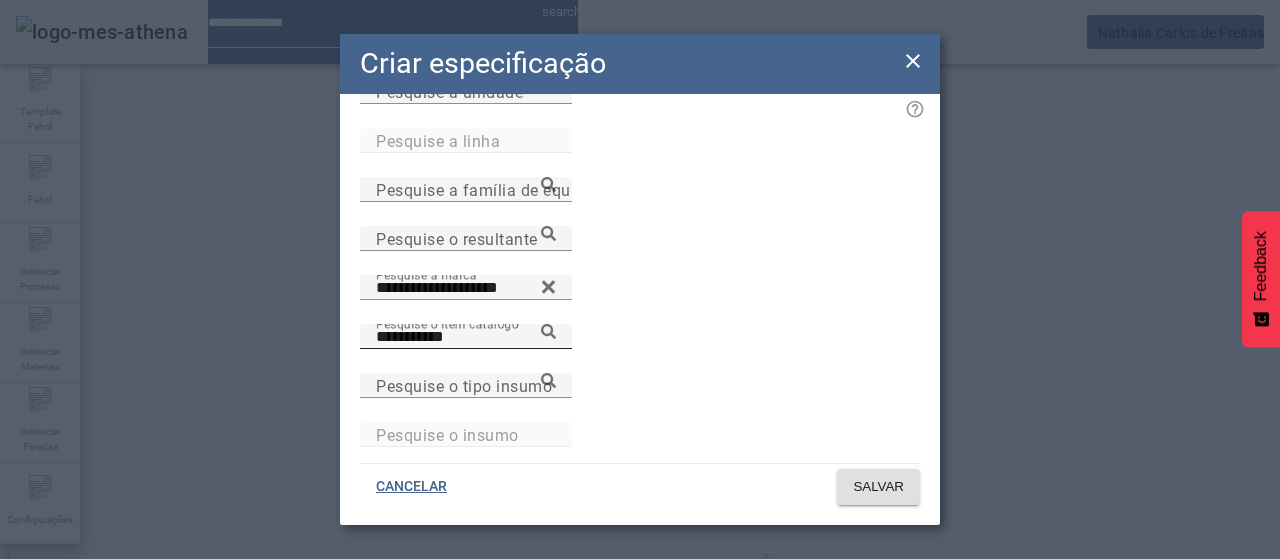 click 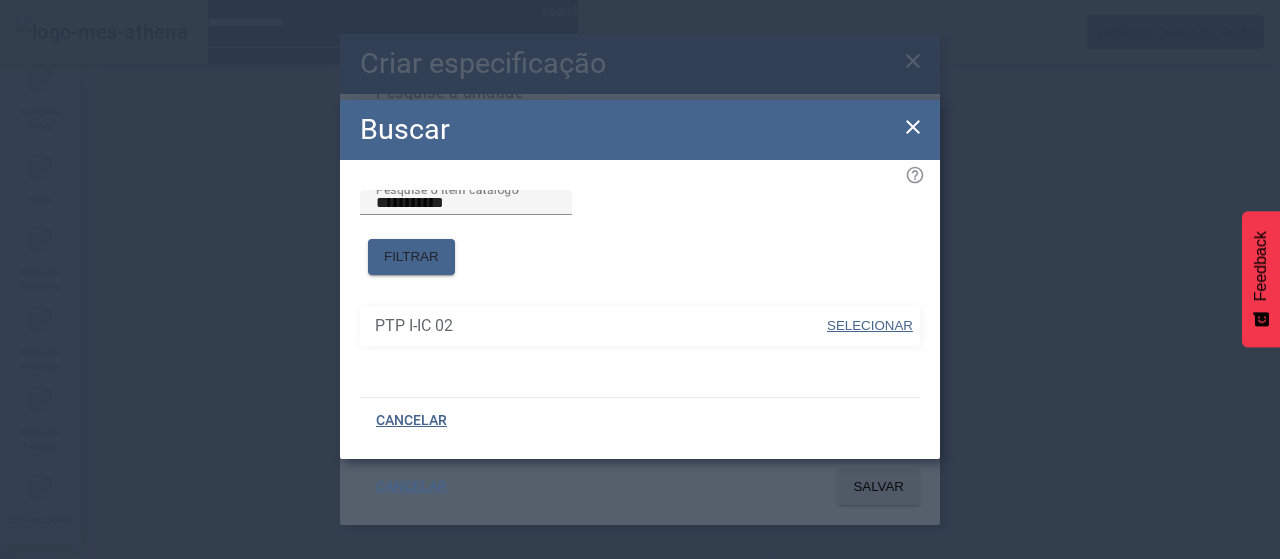 click on "SELECIONAR" at bounding box center (870, 325) 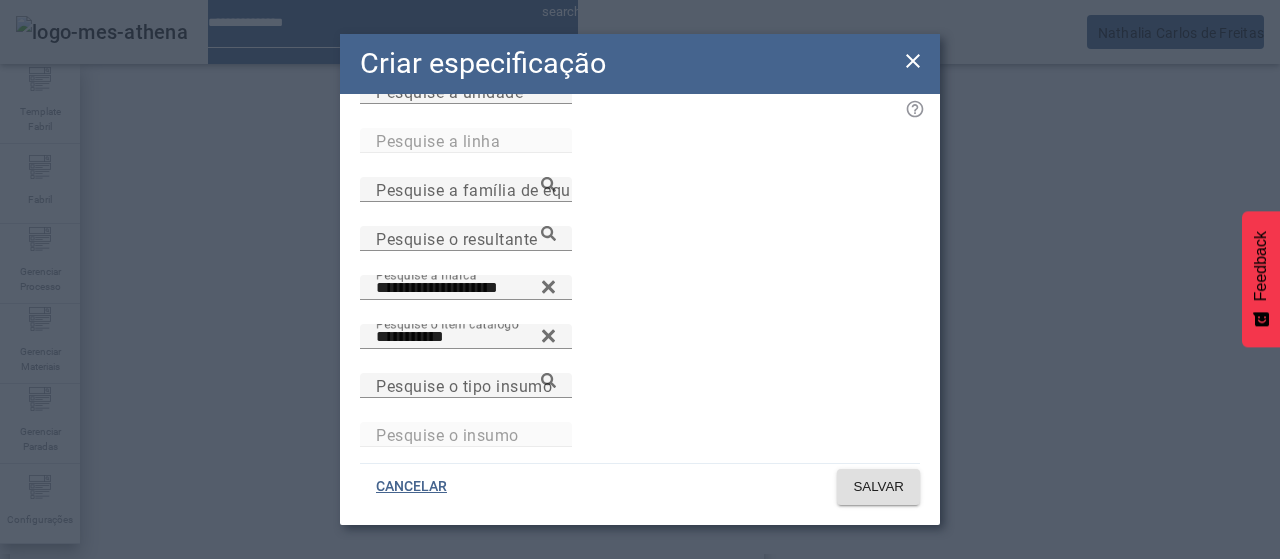 scroll, scrollTop: 0, scrollLeft: 0, axis: both 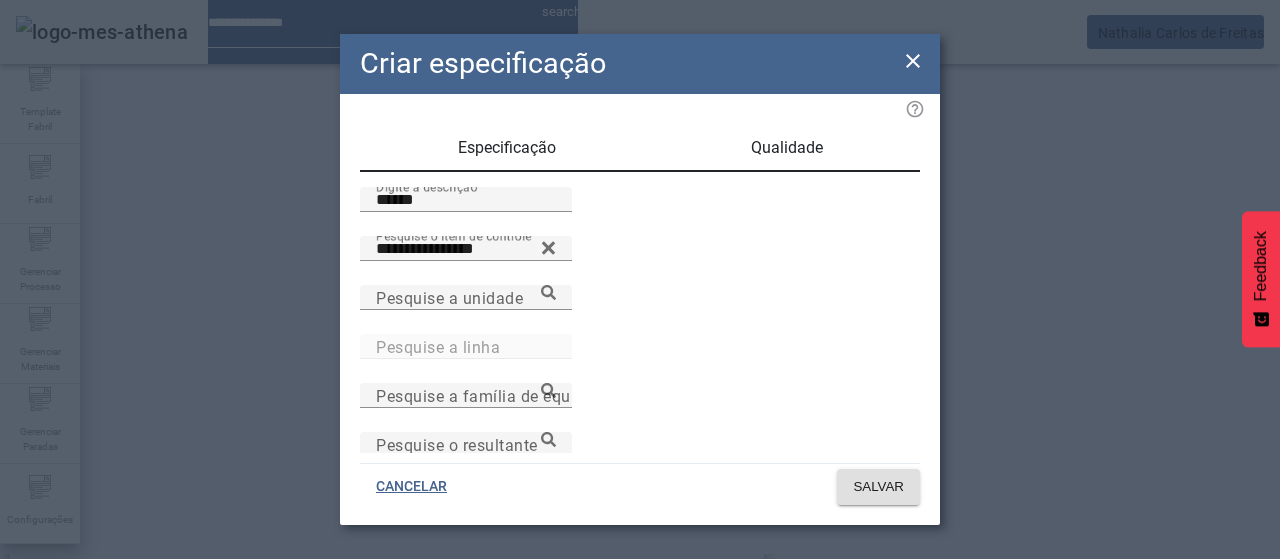 click on "Qualidade" at bounding box center [787, 148] 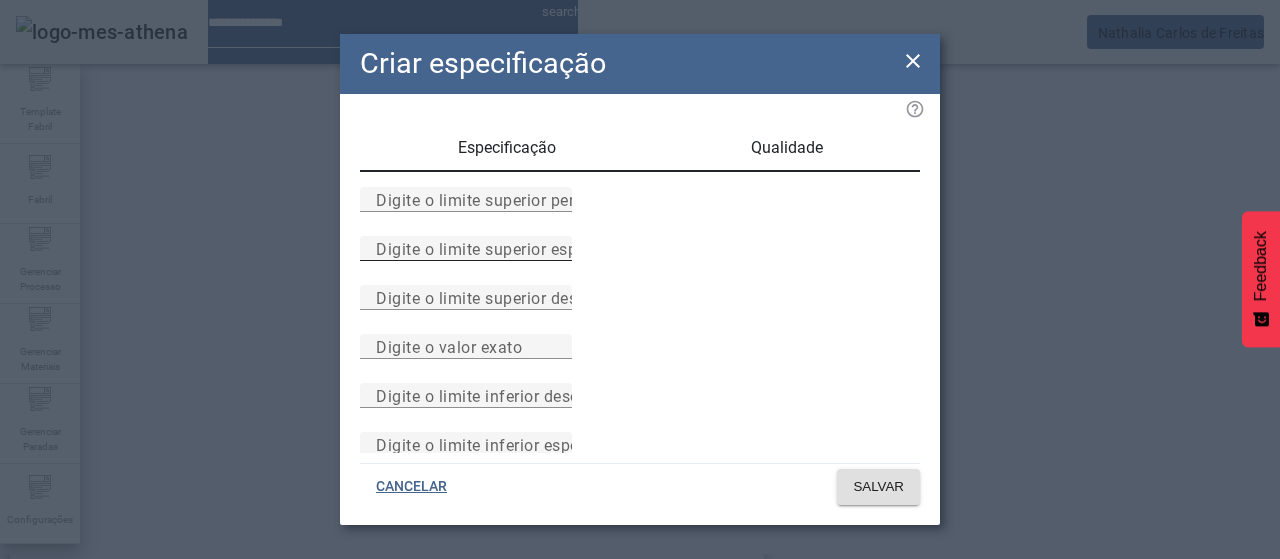 drag, startPoint x: 717, startPoint y: 289, endPoint x: 700, endPoint y: 287, distance: 17.117243 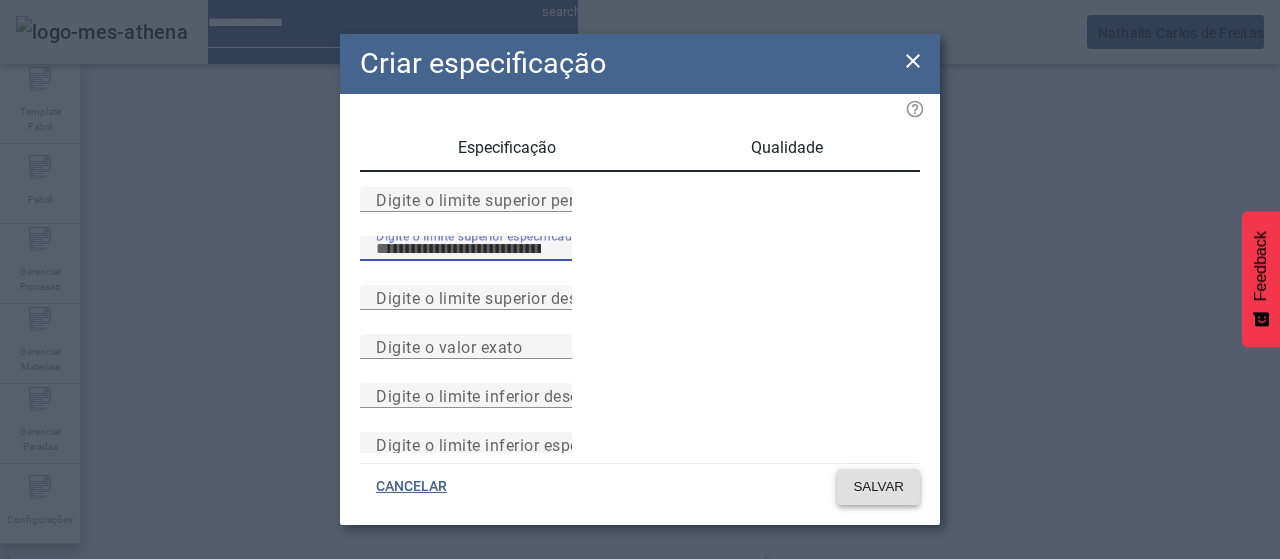 click on "SALVAR" 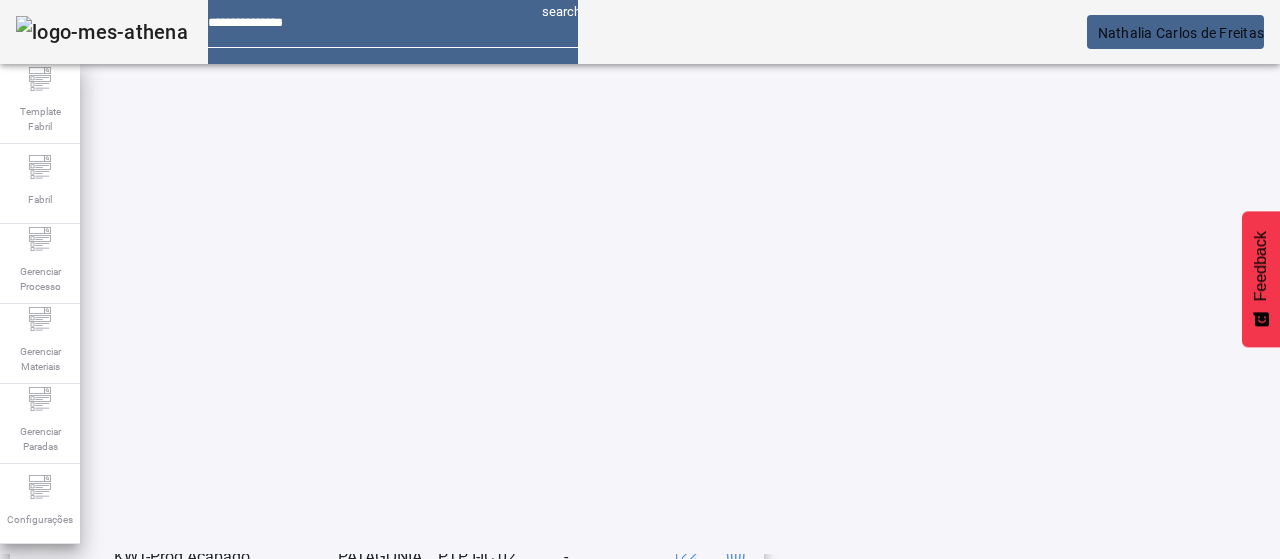scroll, scrollTop: 223, scrollLeft: 0, axis: vertical 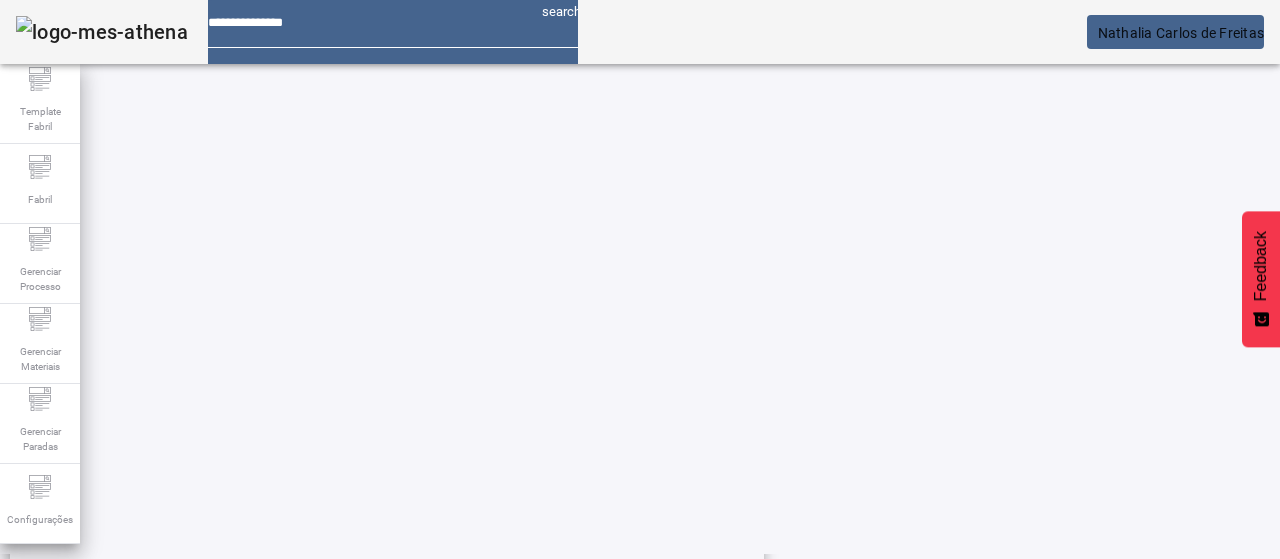 click on "ESPECIFICAÇÃO" 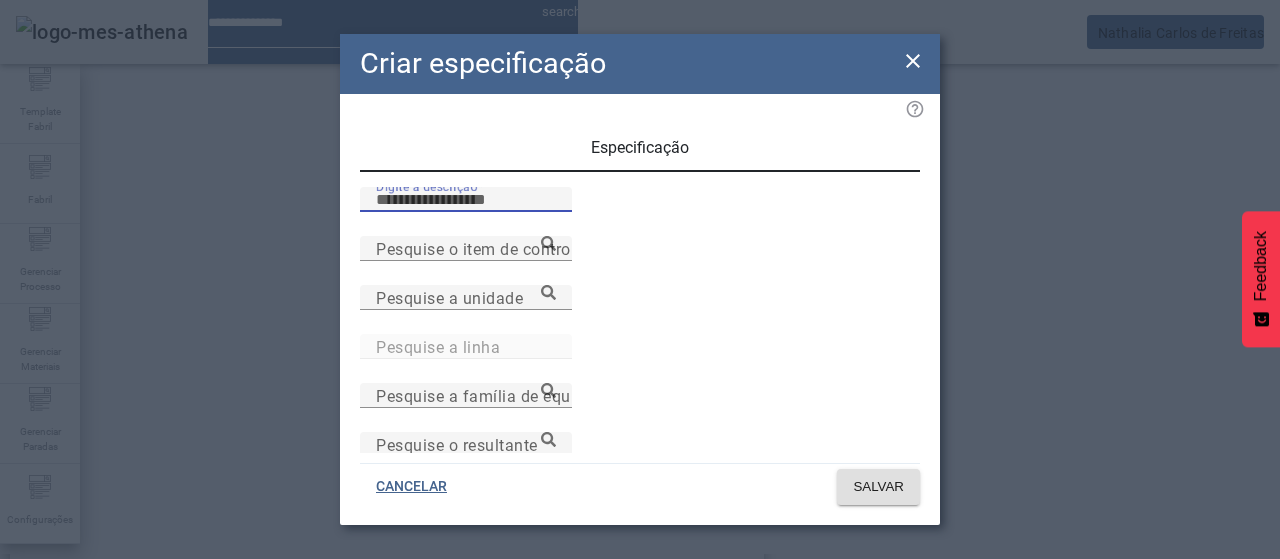 click on "Digite a descrição" at bounding box center (466, 200) 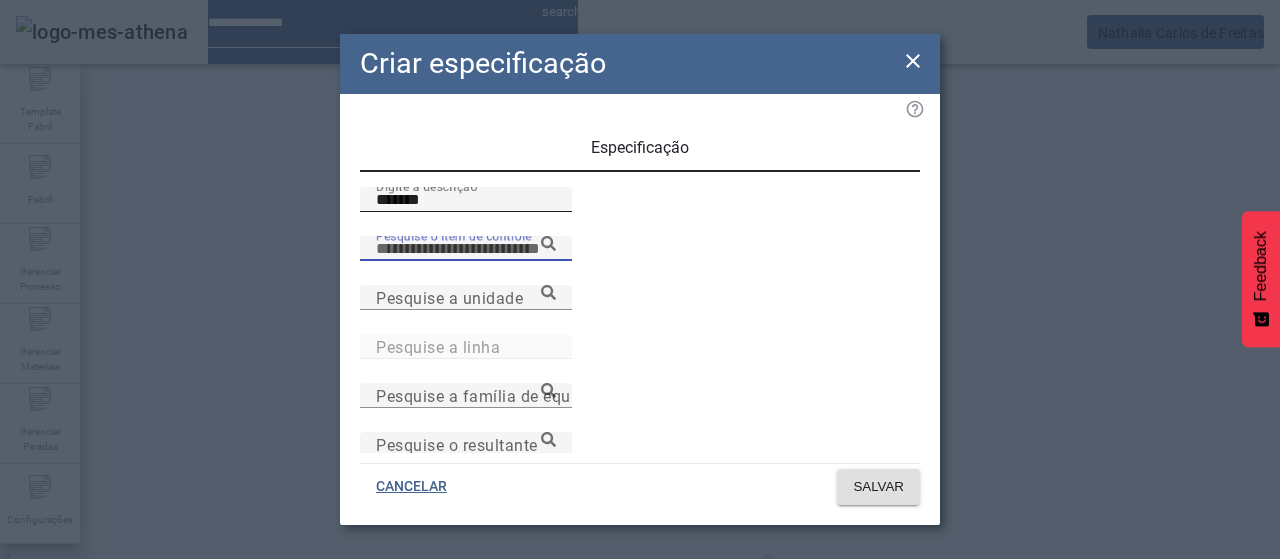 paste on "**********" 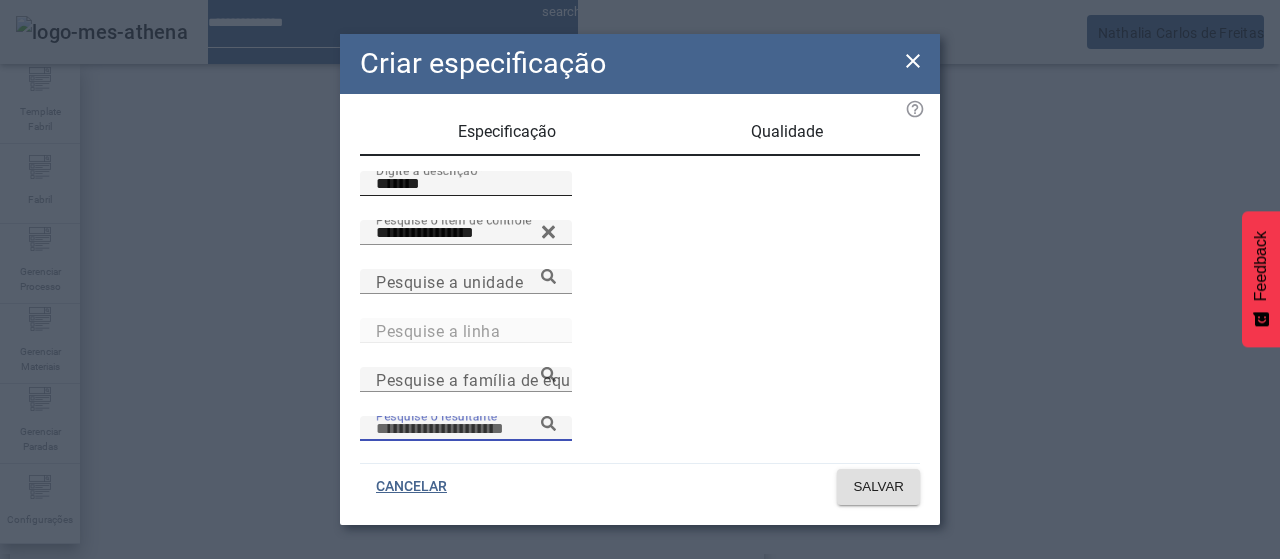 scroll, scrollTop: 206, scrollLeft: 0, axis: vertical 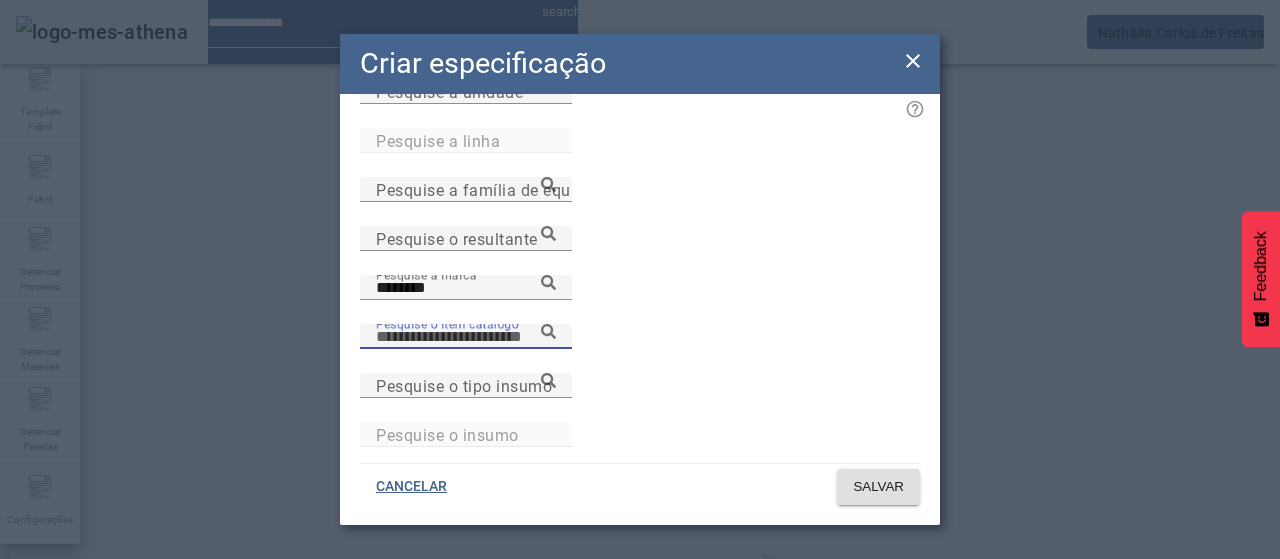 paste on "**********" 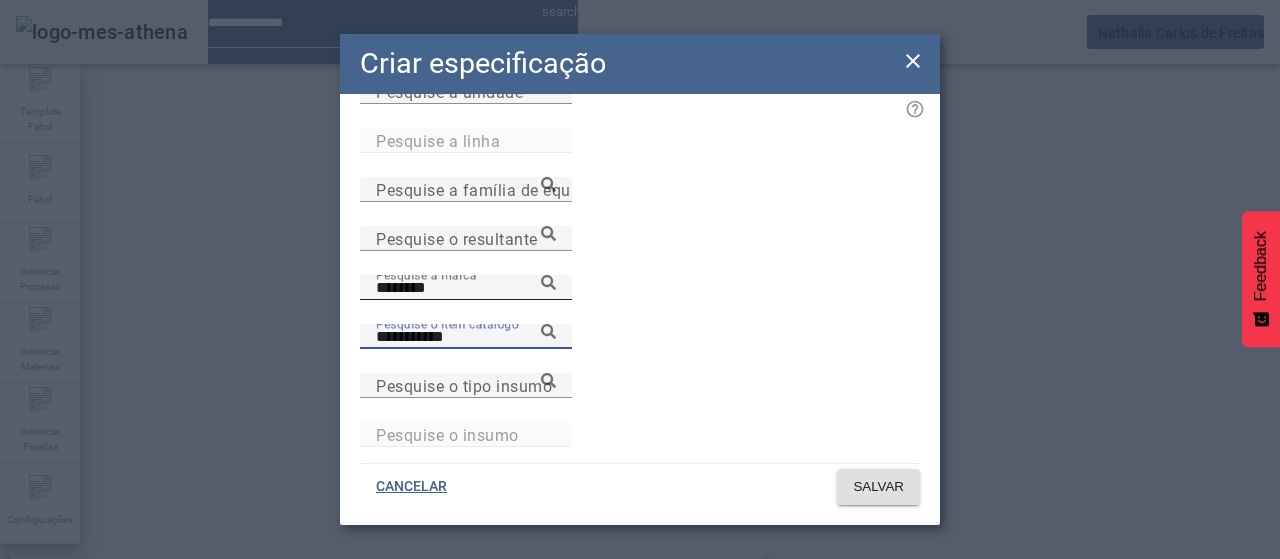 click 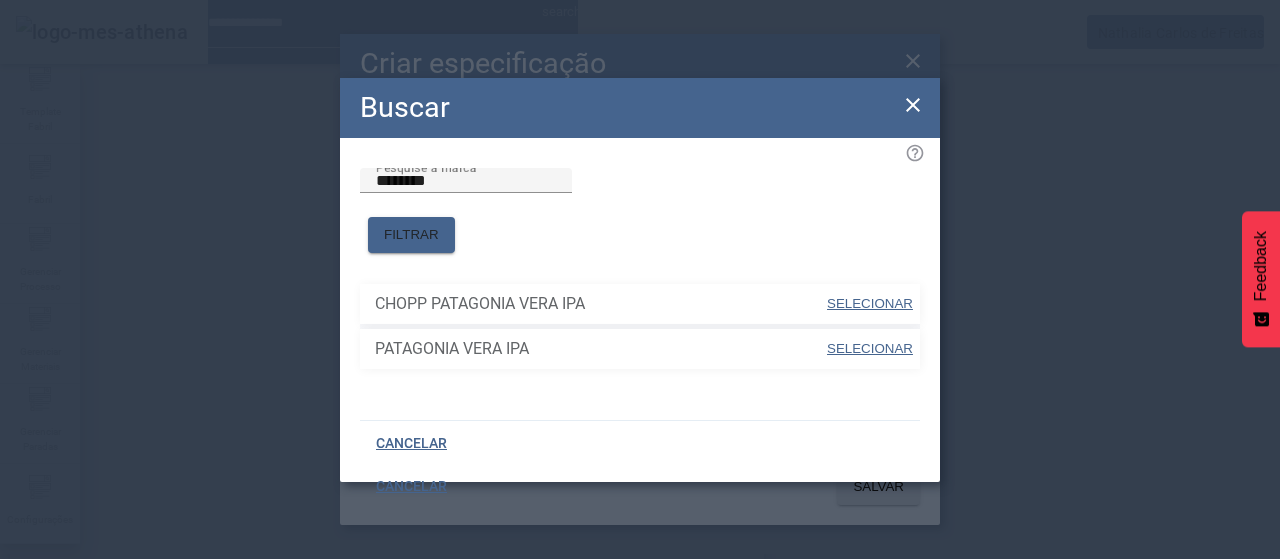 click on "SELECIONAR" at bounding box center [870, 348] 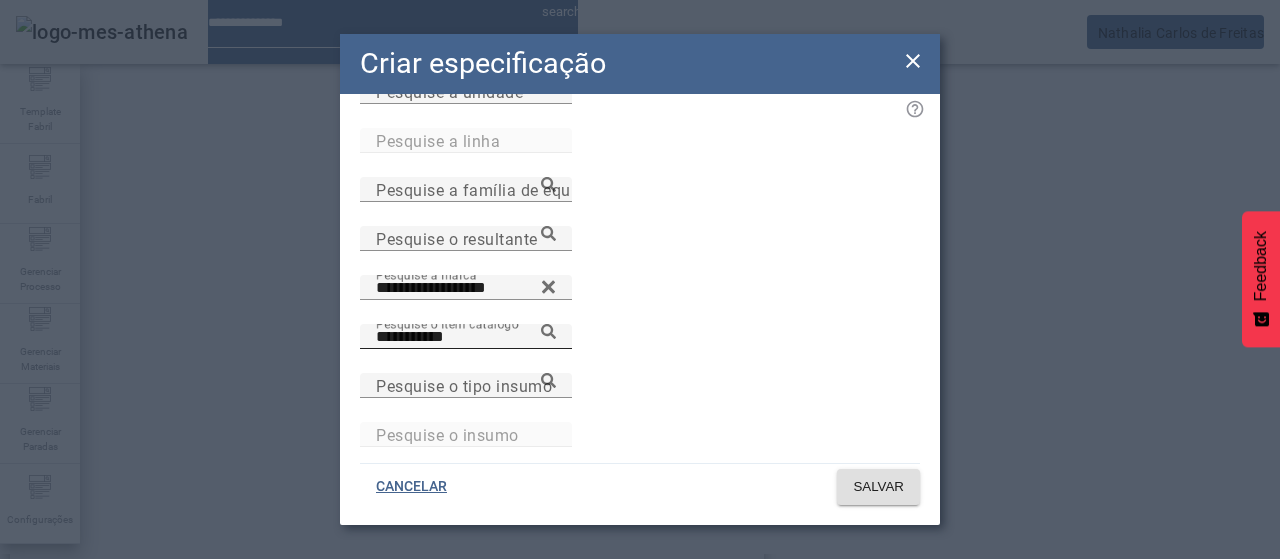 click 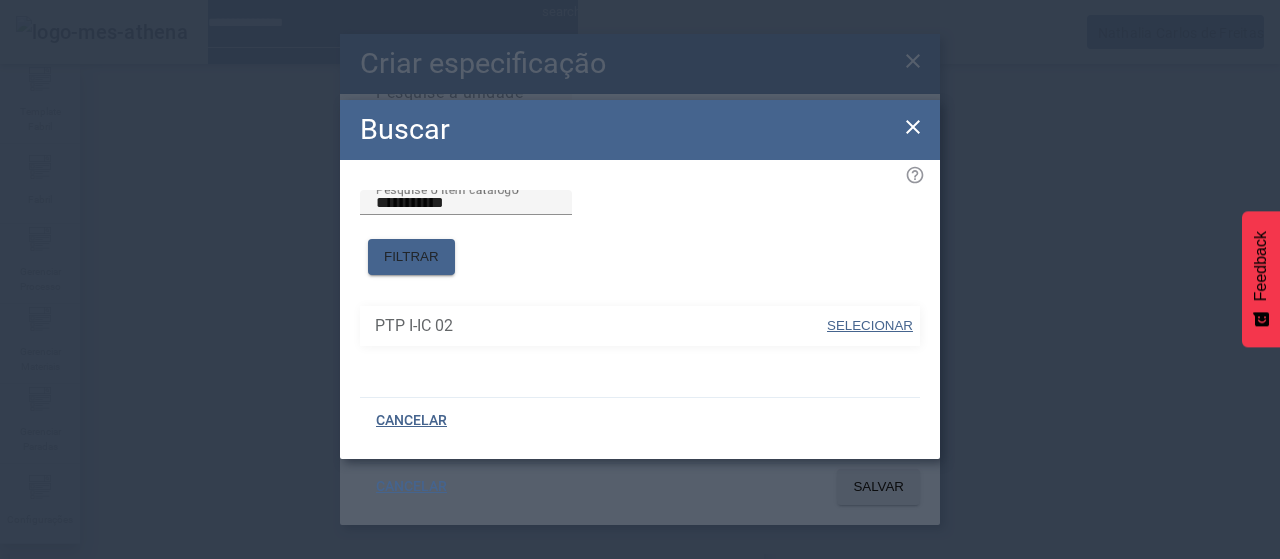 drag, startPoint x: 891, startPoint y: 320, endPoint x: 863, endPoint y: 294, distance: 38.209946 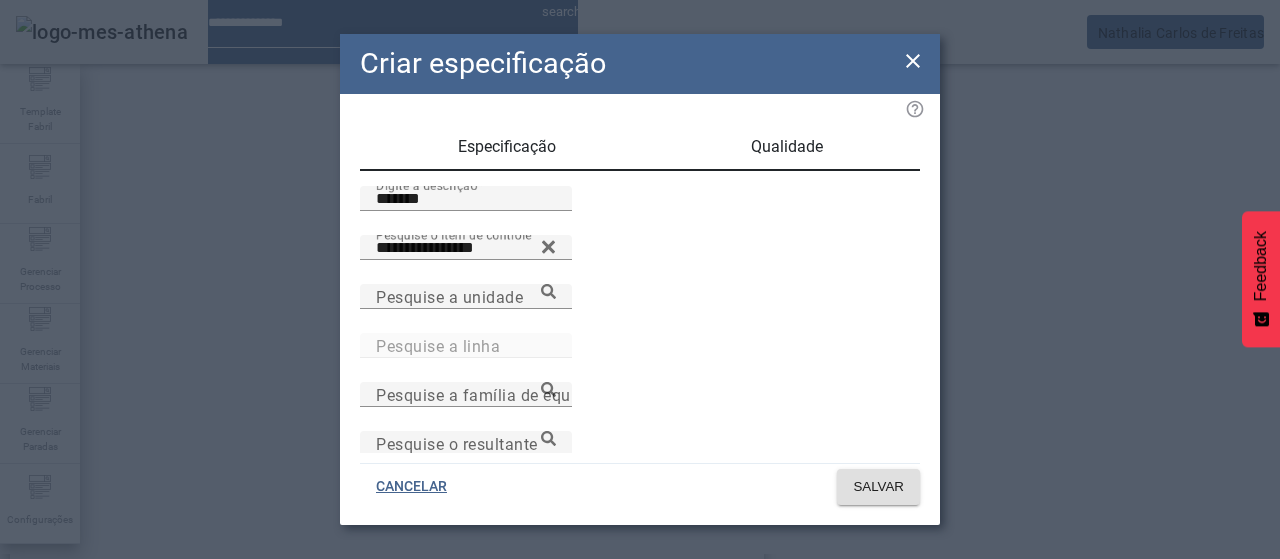 scroll, scrollTop: 0, scrollLeft: 0, axis: both 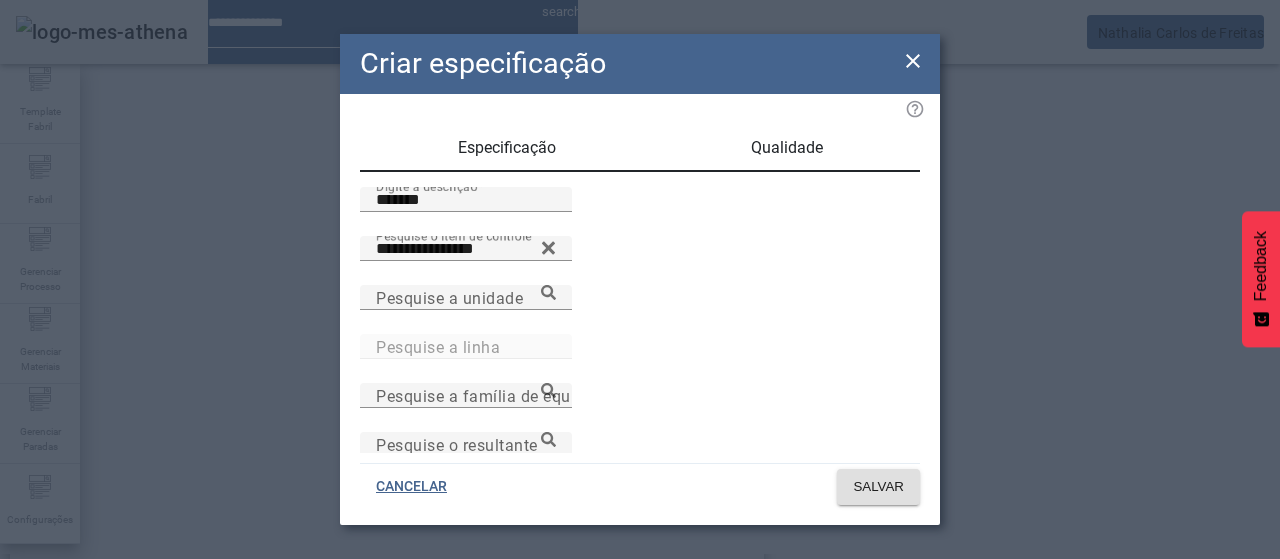 click on "Qualidade" at bounding box center [787, 148] 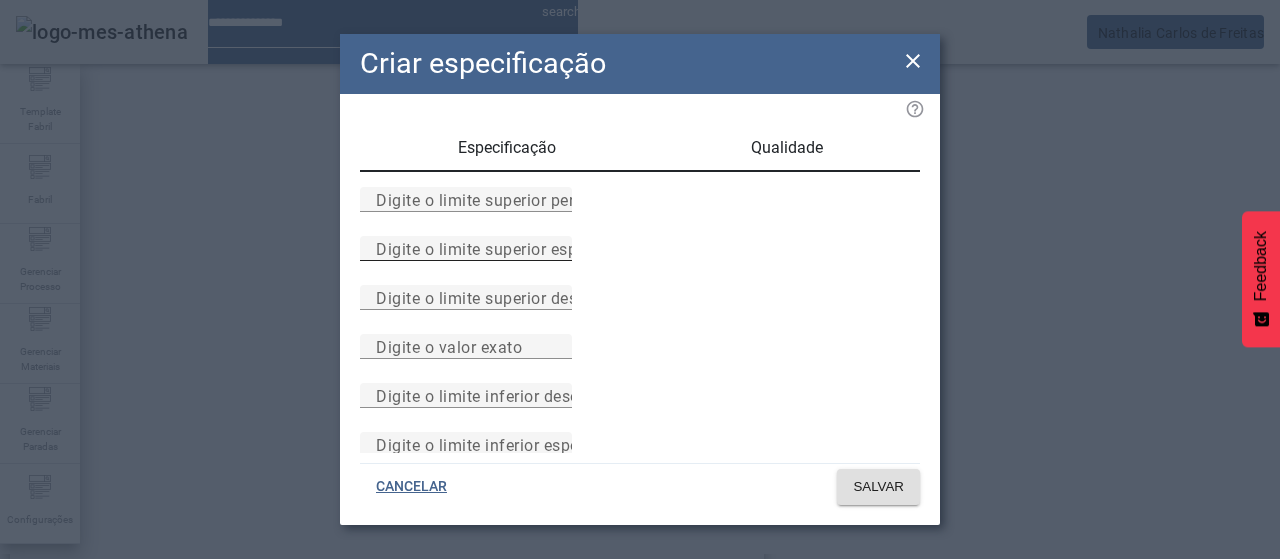 click on "Digite o limite superior especificado" at bounding box center (511, 248) 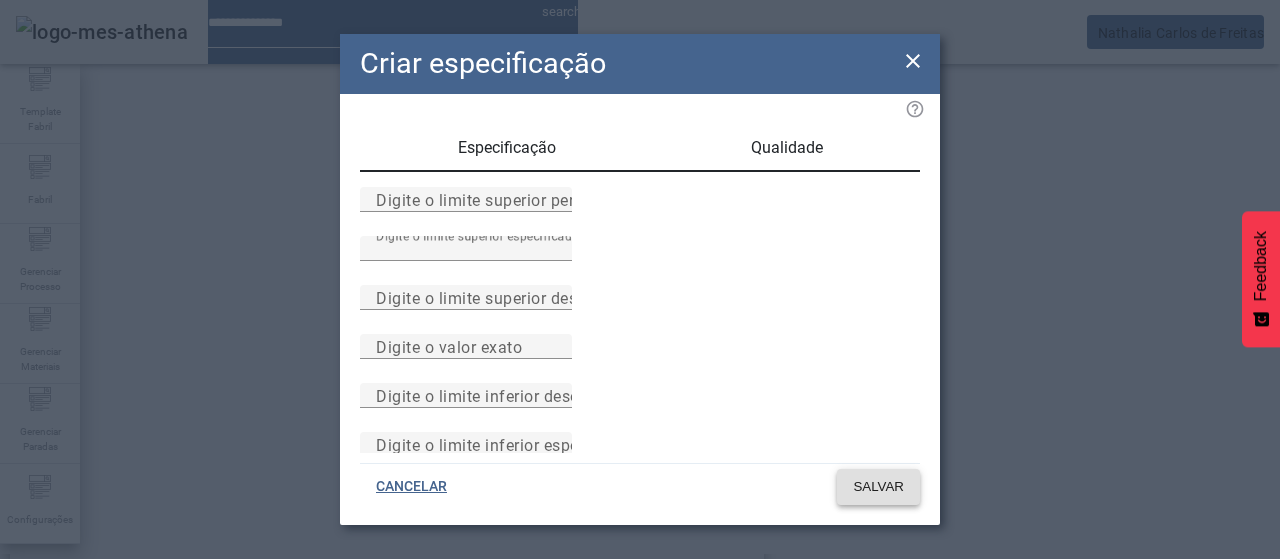 click on "SALVAR" 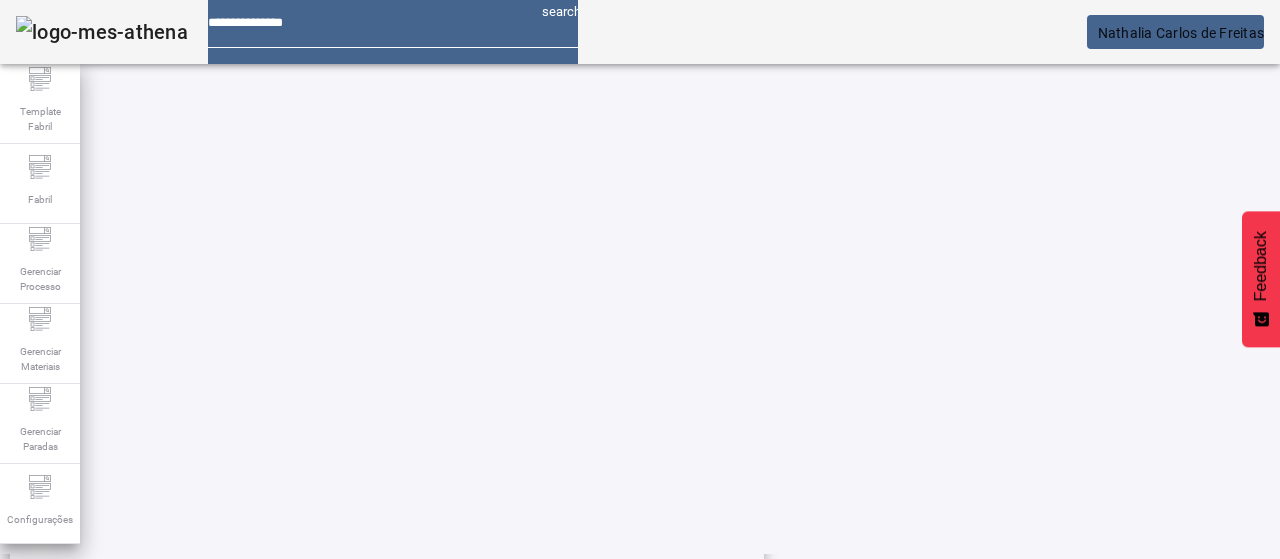 scroll, scrollTop: 223, scrollLeft: 0, axis: vertical 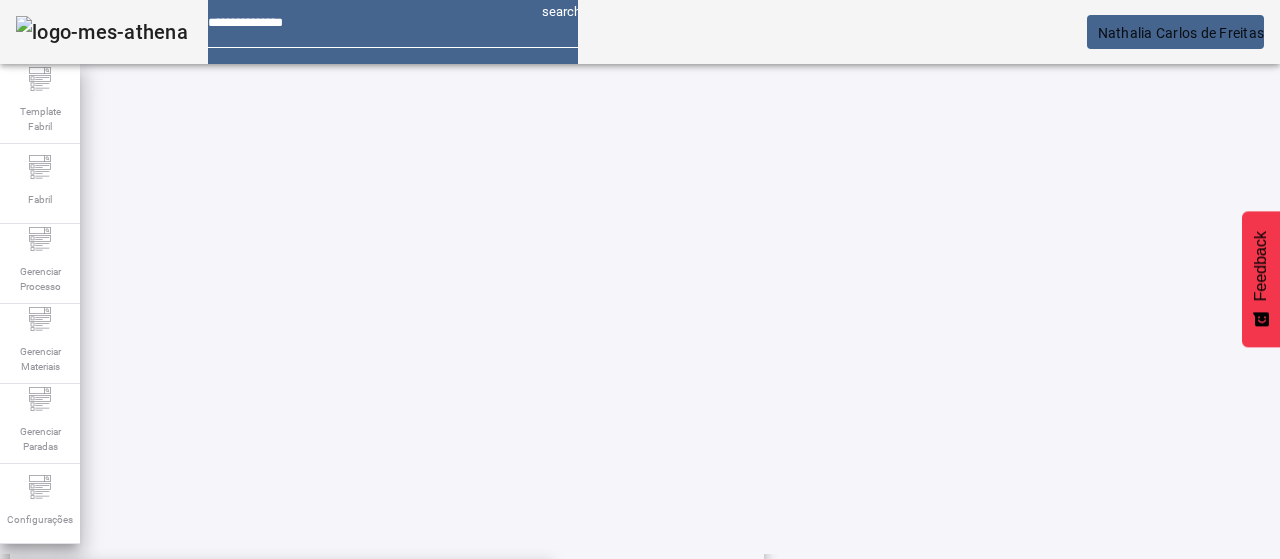 click on "PATAGONIA WEISSE" at bounding box center [276, 687] 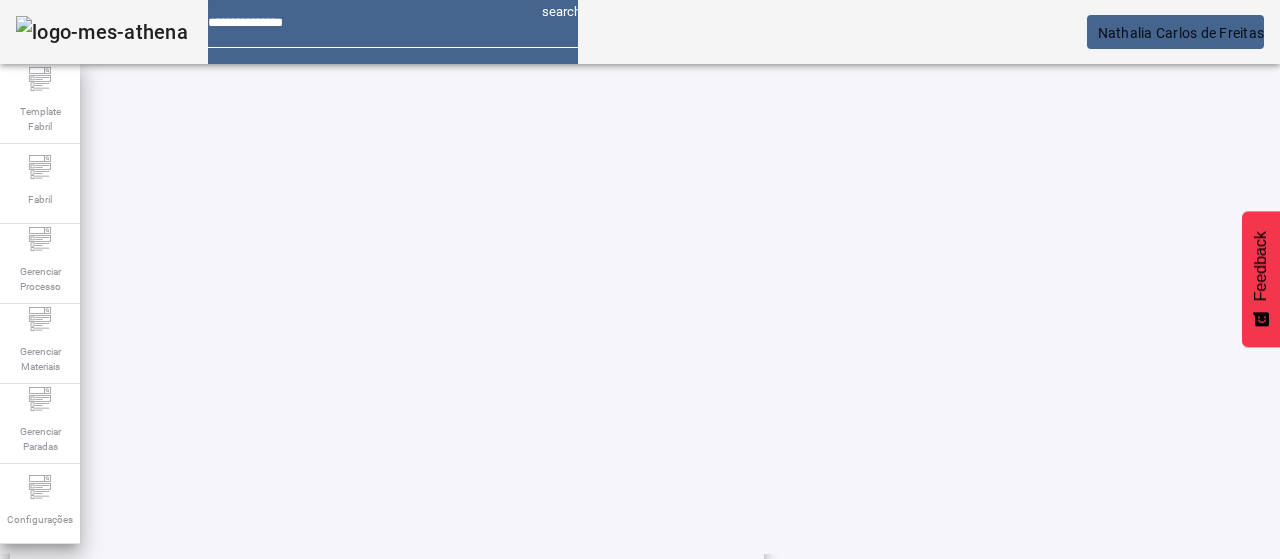 click on "FILTRAR" 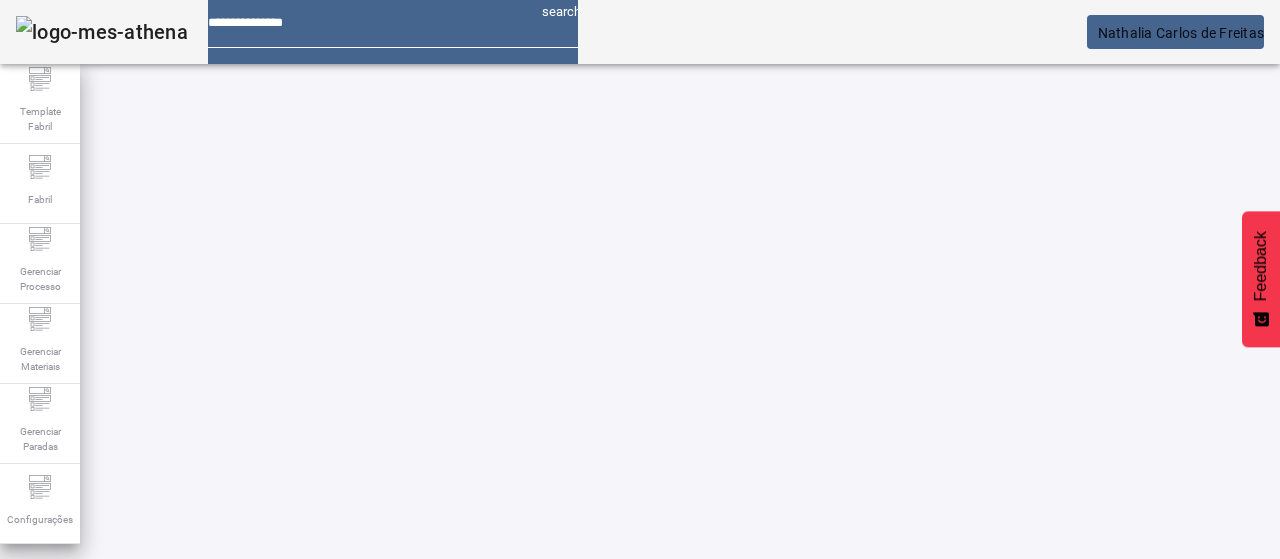 click 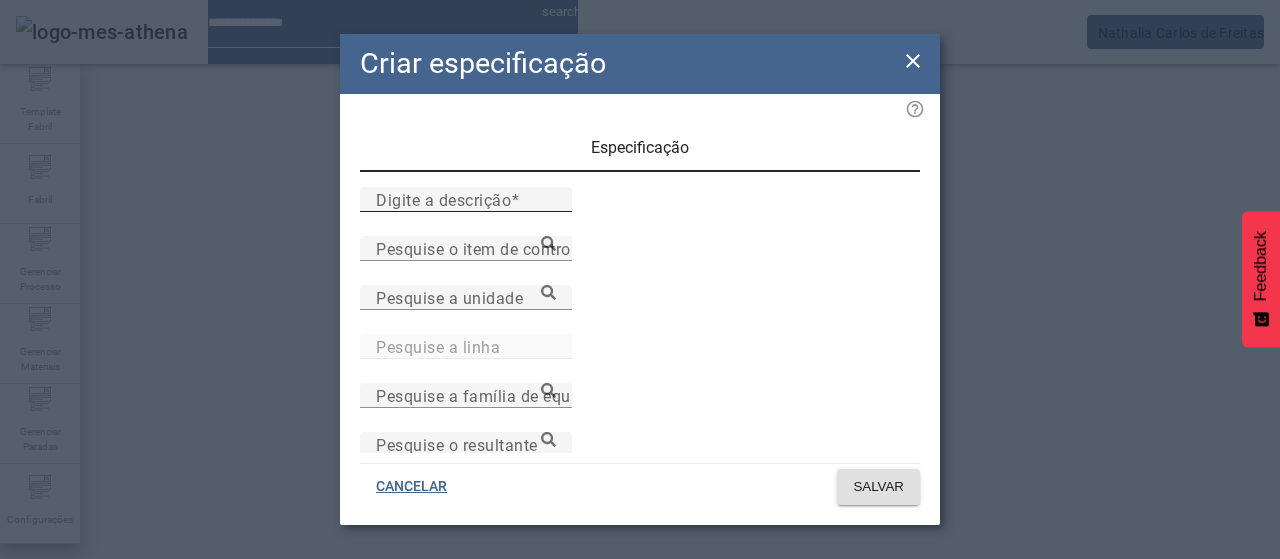 click on "Digite a descrição" at bounding box center [443, 199] 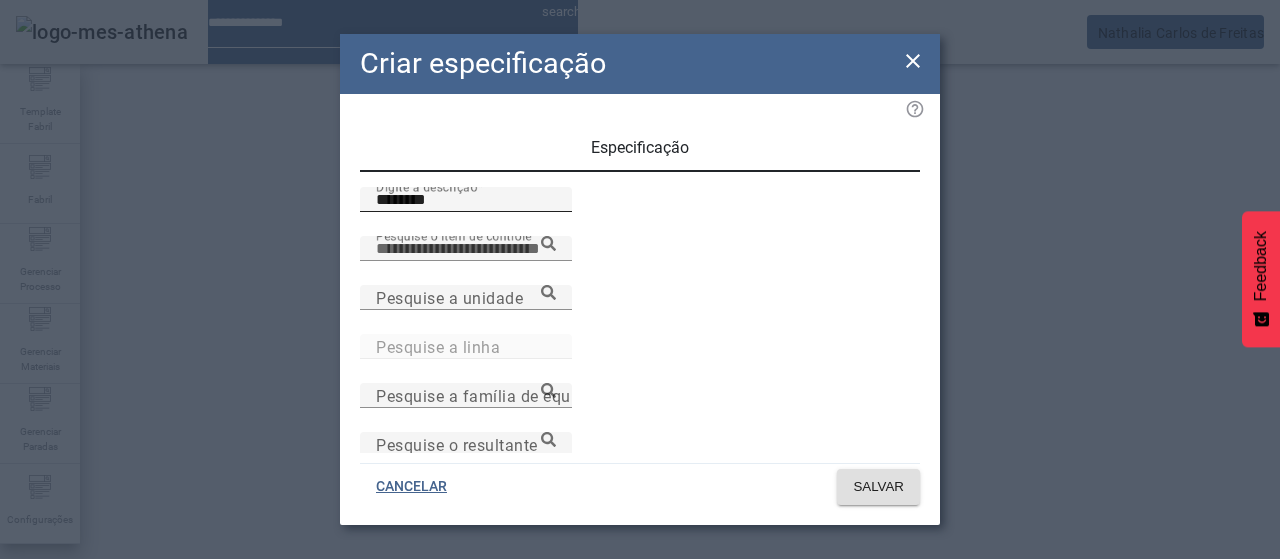 paste on "**********" 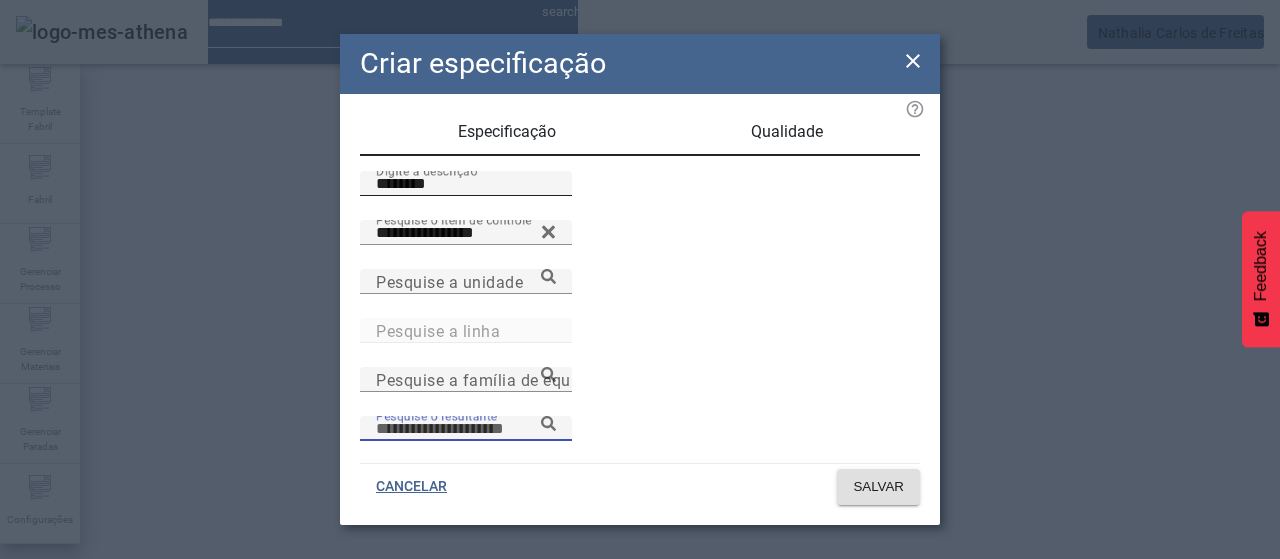 scroll, scrollTop: 206, scrollLeft: 0, axis: vertical 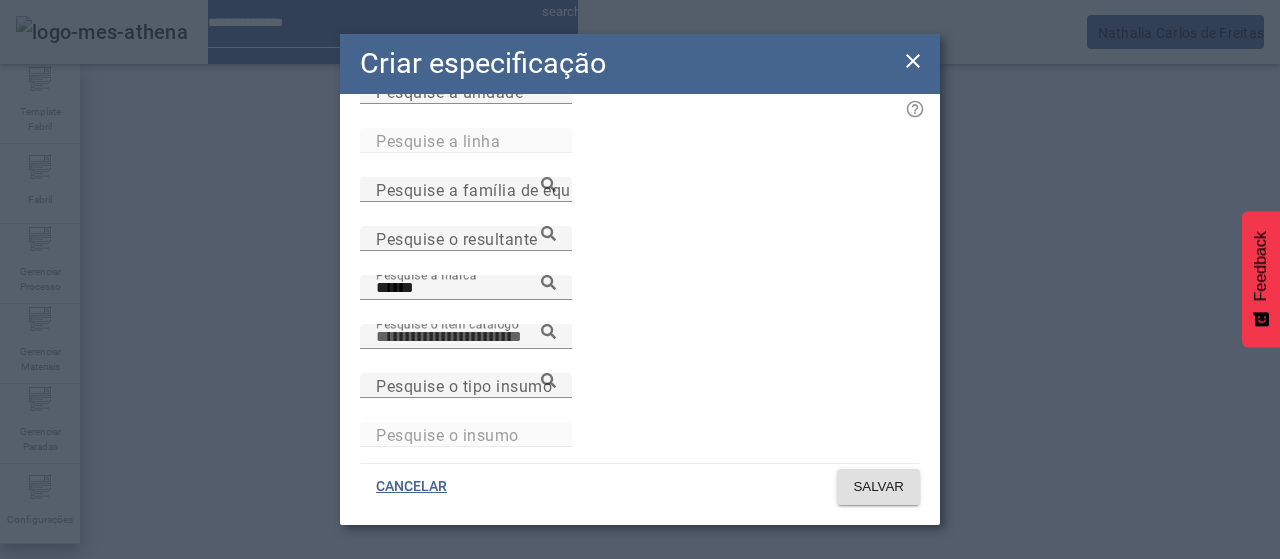 paste on "**********" 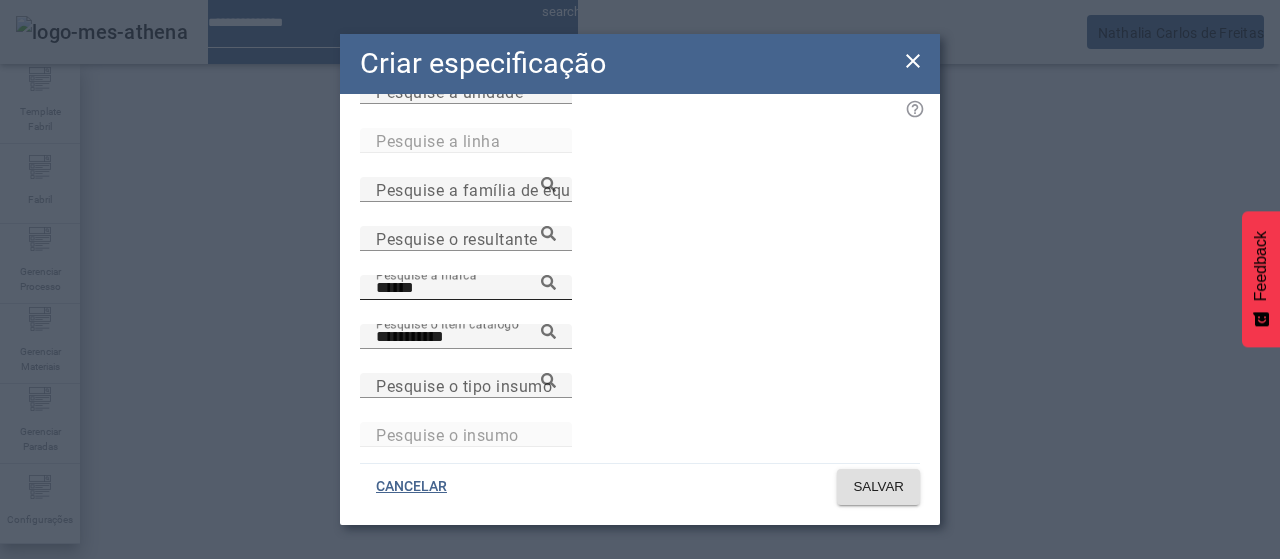 click 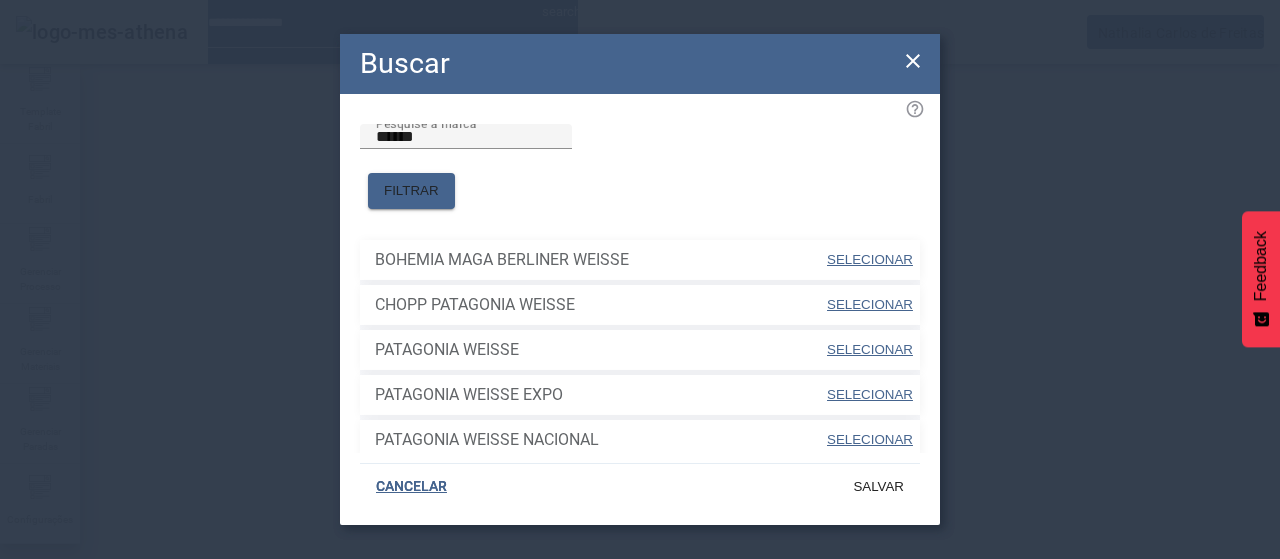 click on "SELECIONAR" at bounding box center (870, 349) 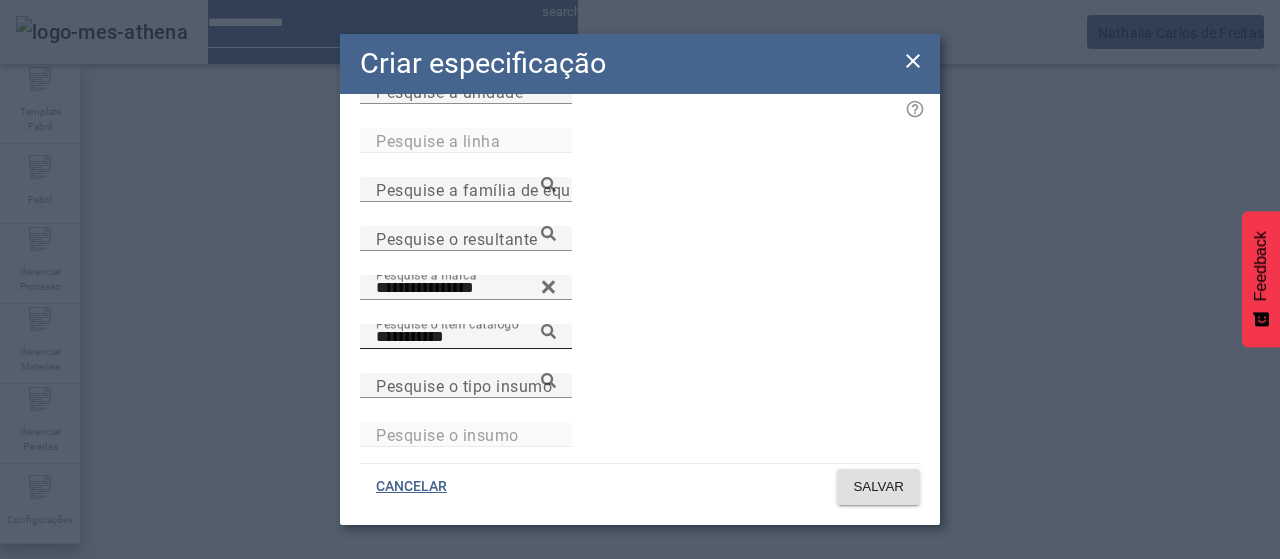 click on "**********" at bounding box center (466, 337) 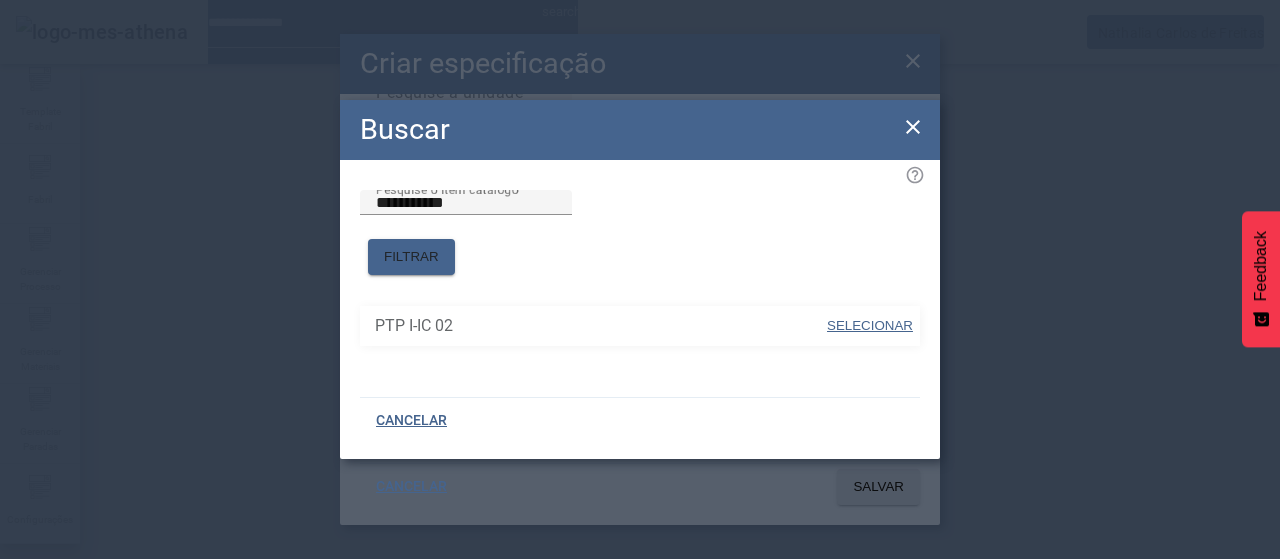 click on "SELECIONAR" at bounding box center (870, 325) 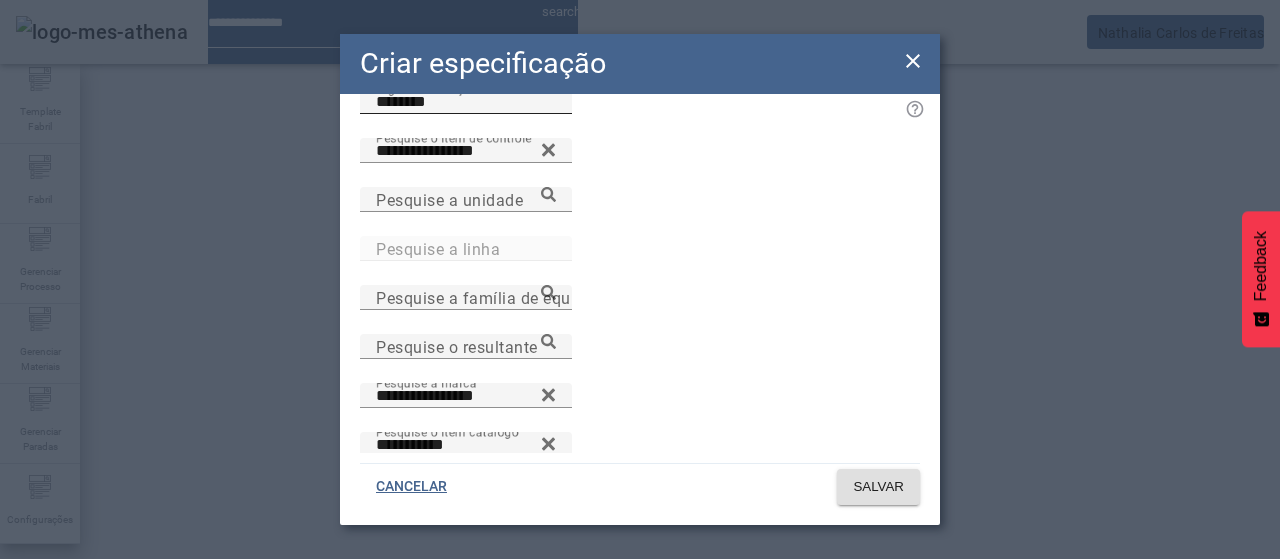 scroll, scrollTop: 0, scrollLeft: 0, axis: both 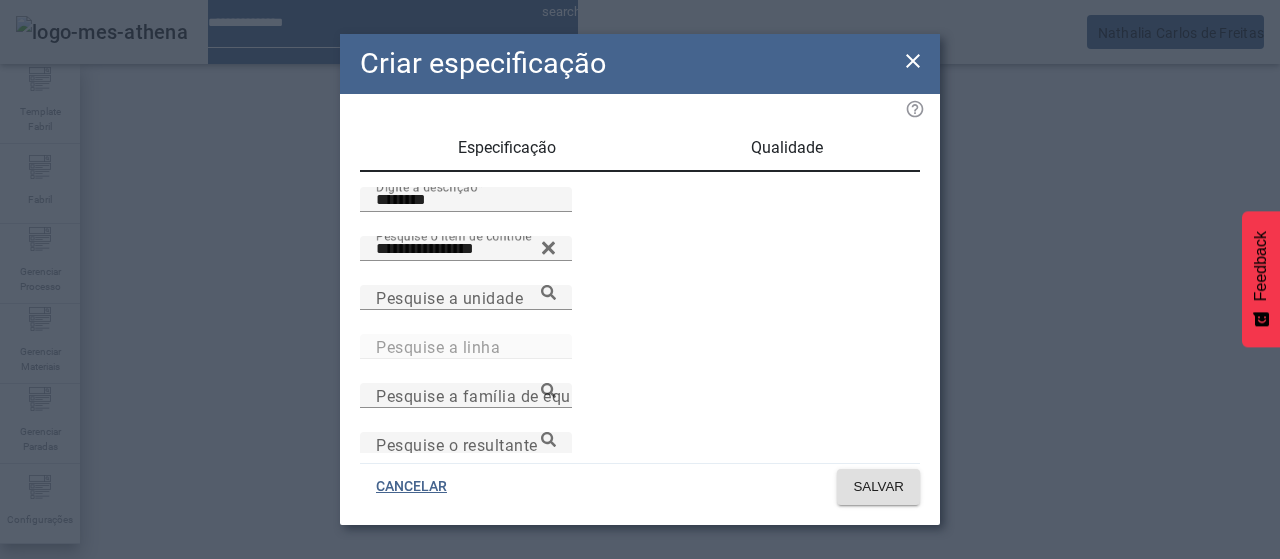 click on "Qualidade" at bounding box center [787, 148] 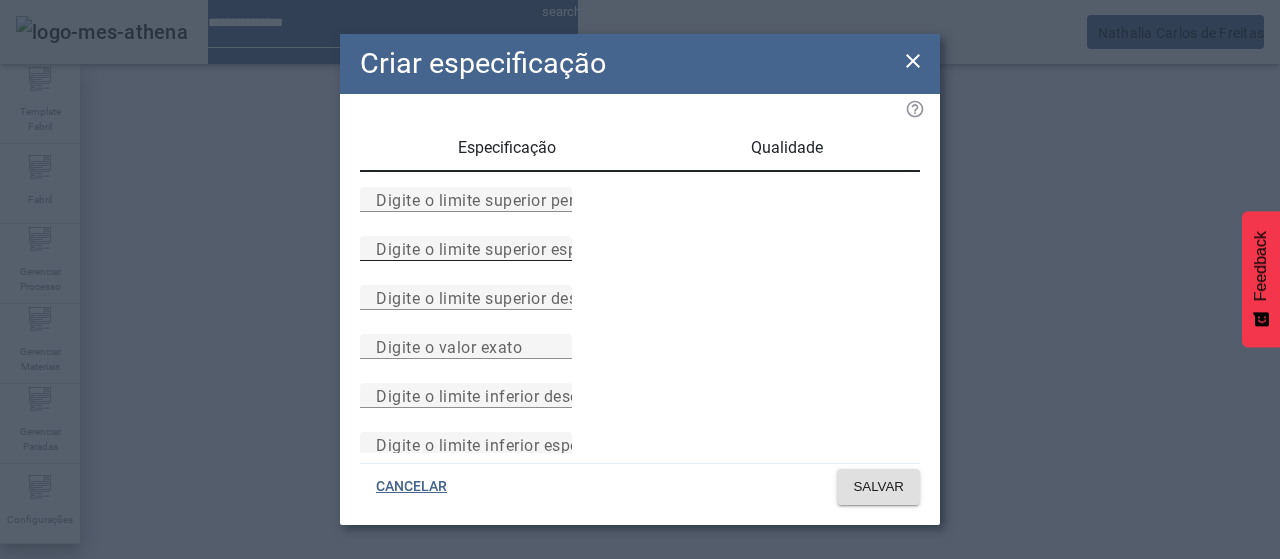click on "Digite o limite superior especificado" at bounding box center (511, 248) 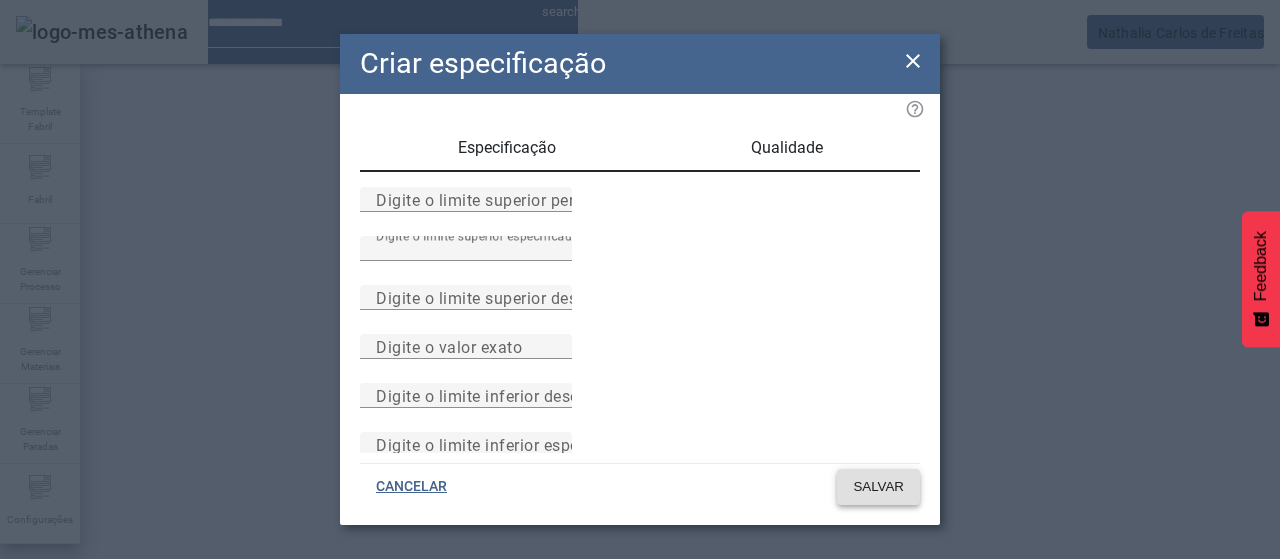 click on "SALVAR" 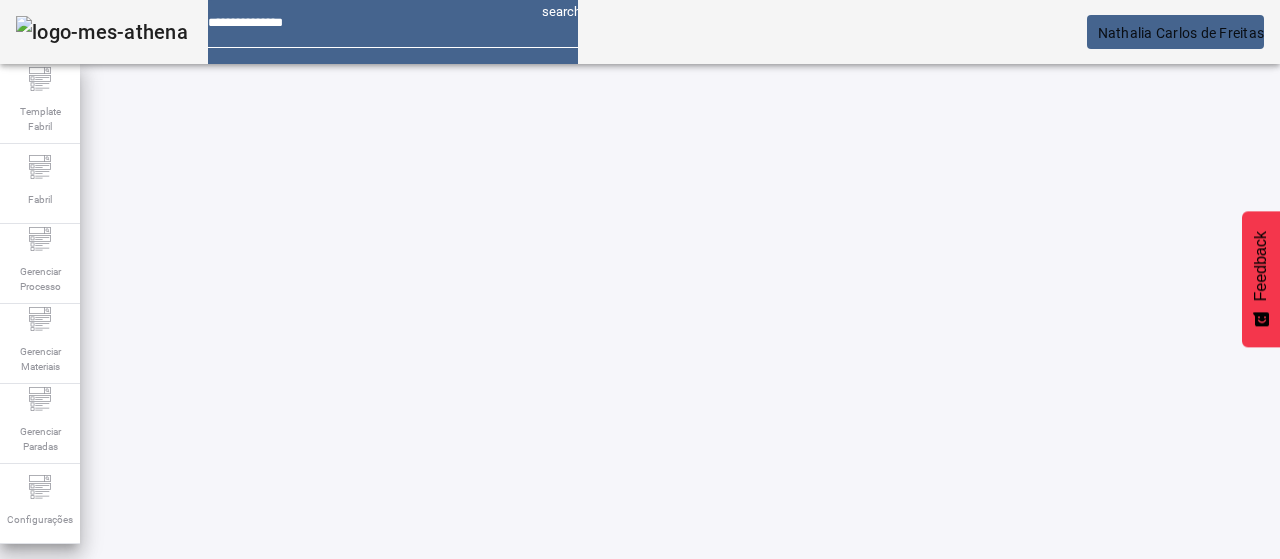scroll, scrollTop: 0, scrollLeft: 0, axis: both 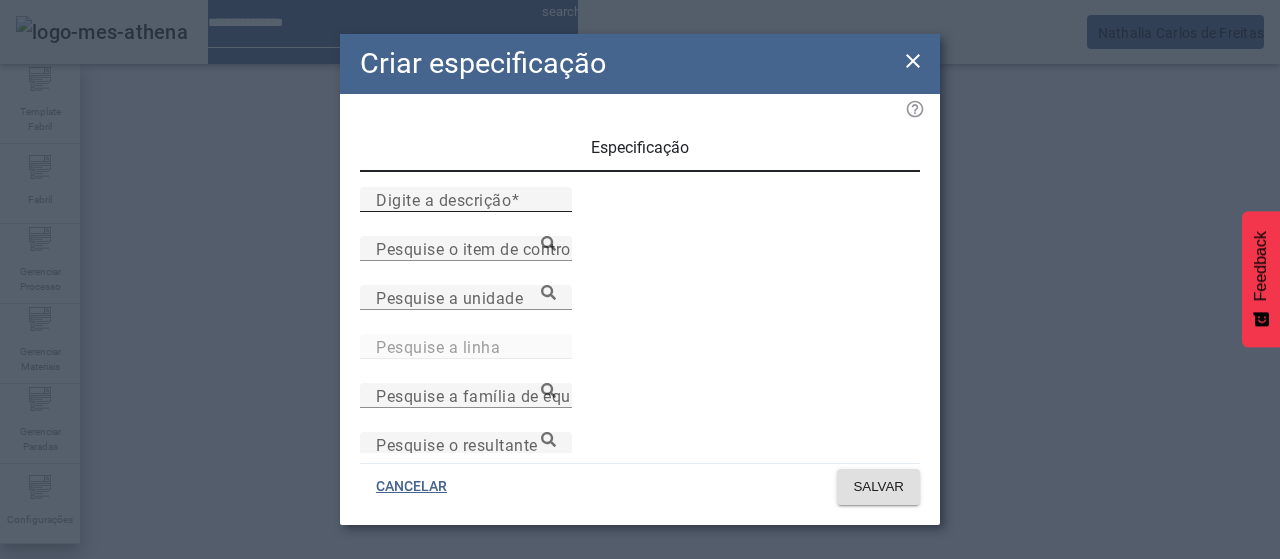 click on "Digite a descrição" at bounding box center (443, 199) 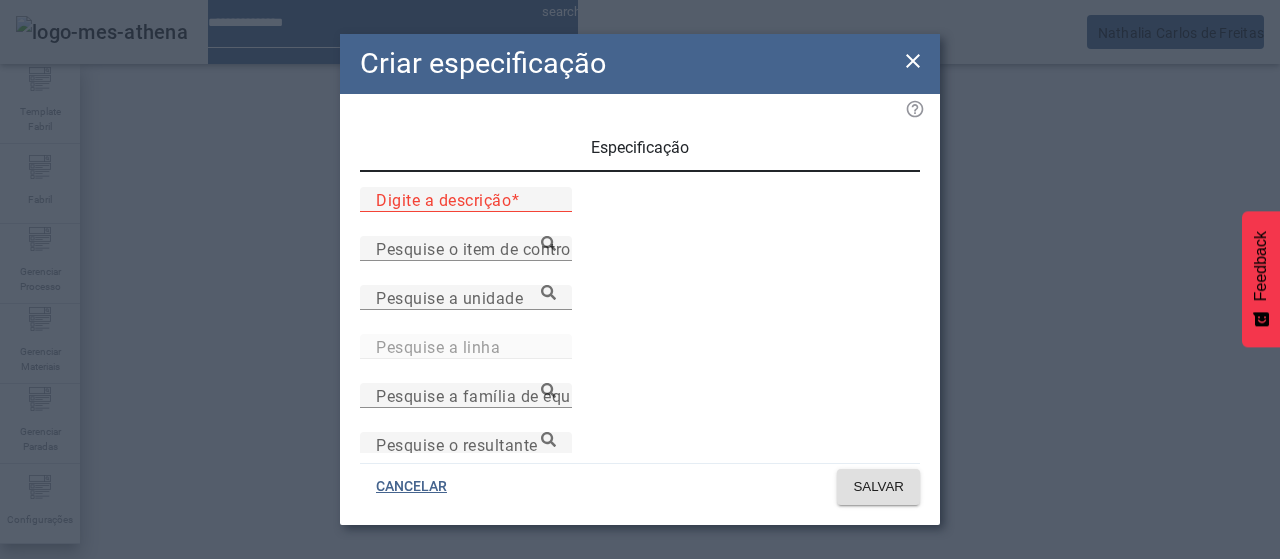 paste on "********" 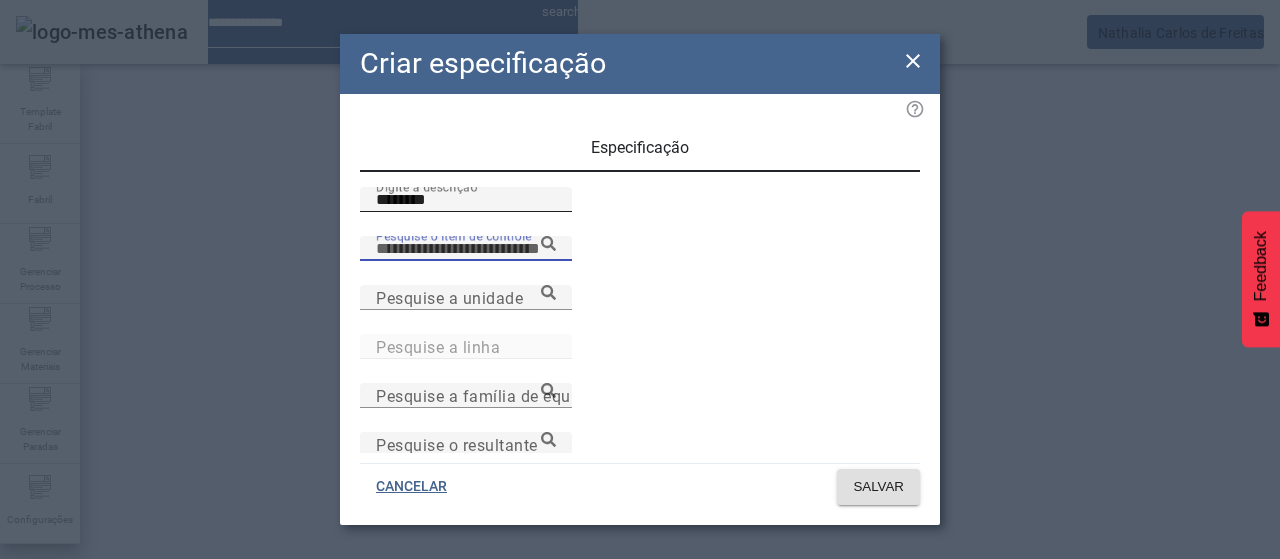 paste on "**********" 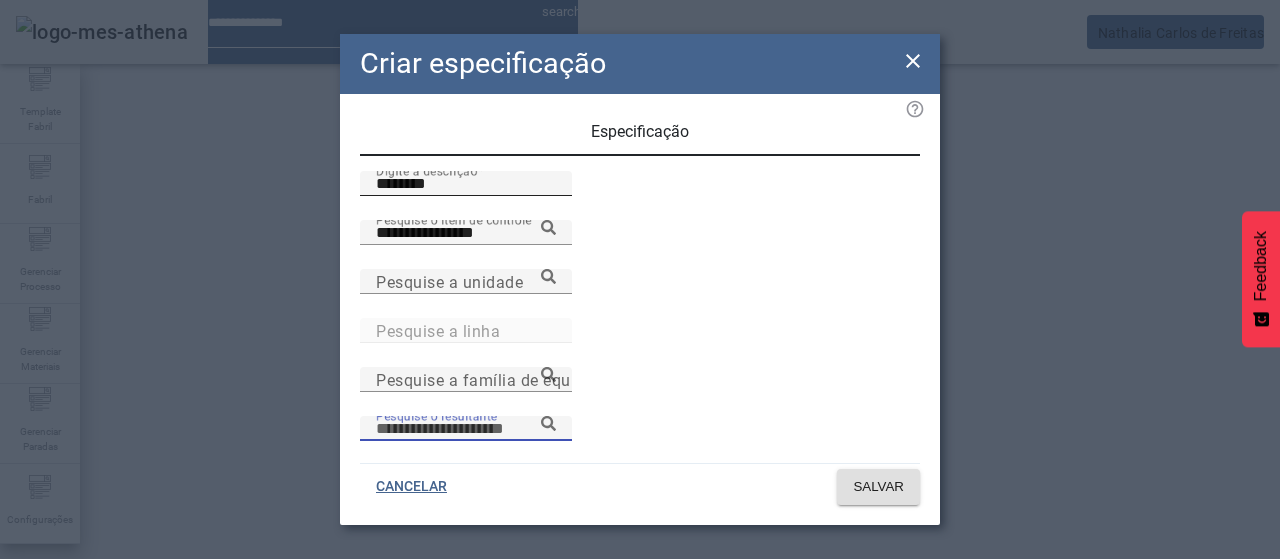 scroll, scrollTop: 206, scrollLeft: 0, axis: vertical 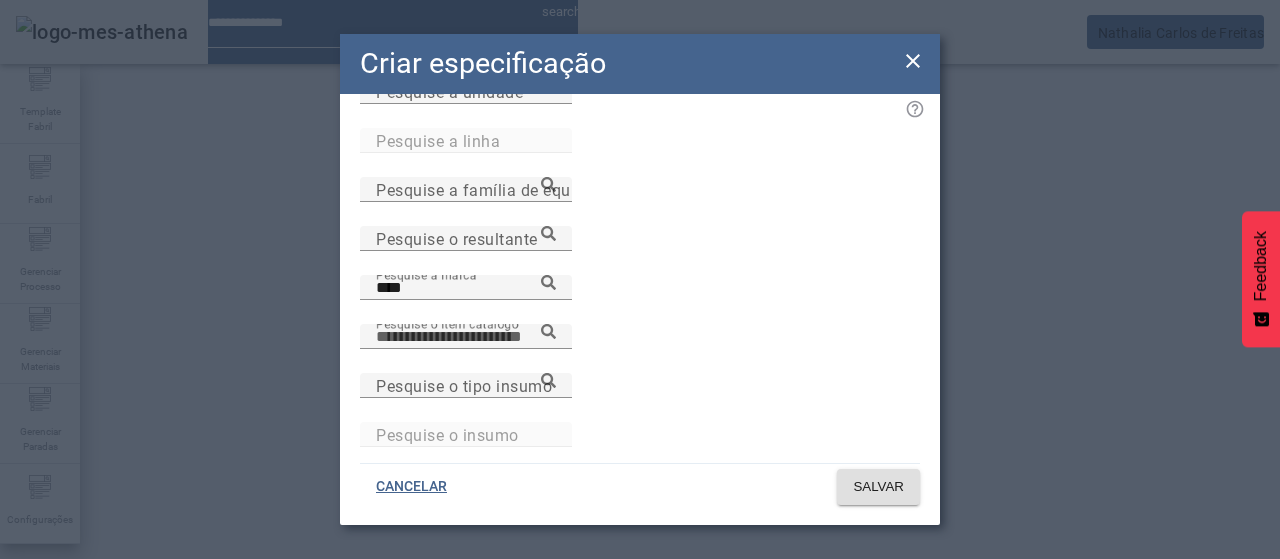 paste on "**********" 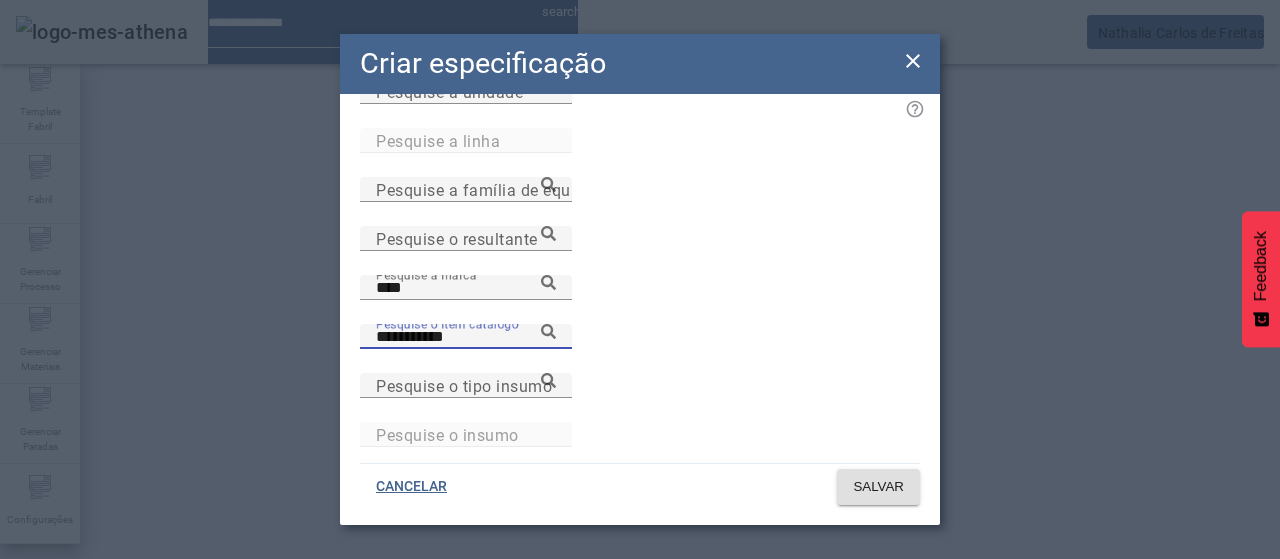 drag, startPoint x: 540, startPoint y: 97, endPoint x: 538, endPoint y: 107, distance: 10.198039 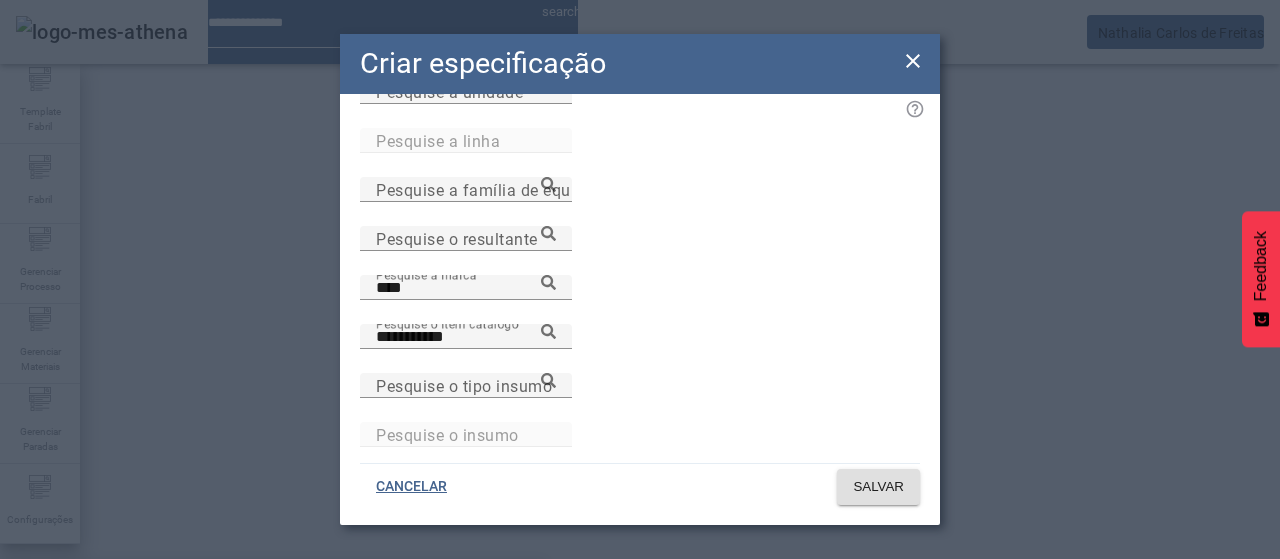 drag, startPoint x: 541, startPoint y: 138, endPoint x: 551, endPoint y: 186, distance: 49.0306 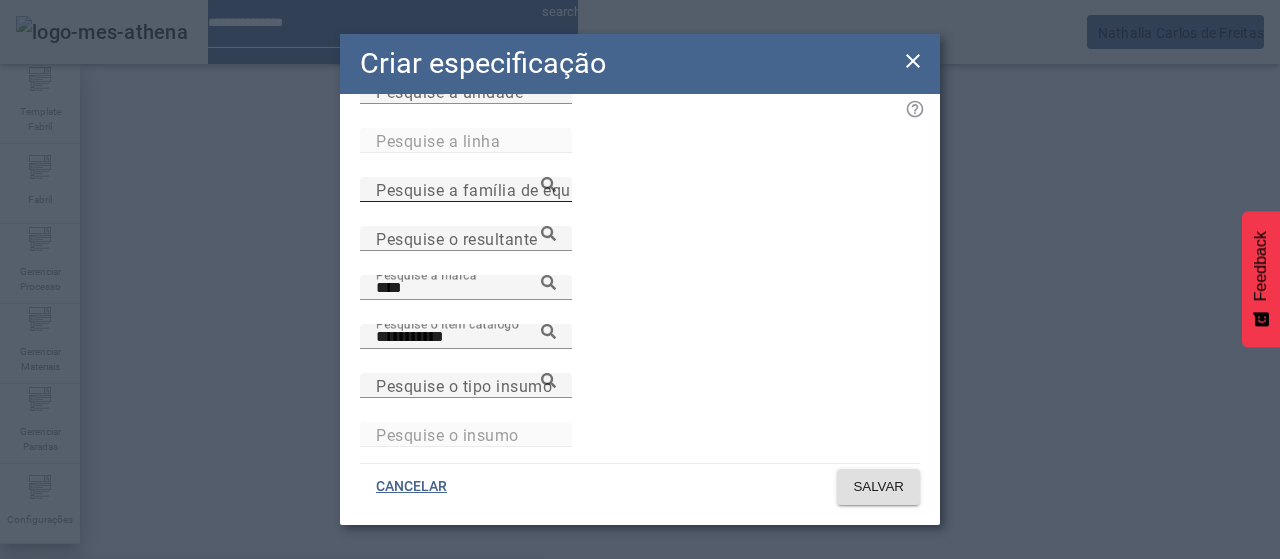 scroll, scrollTop: 195, scrollLeft: 0, axis: vertical 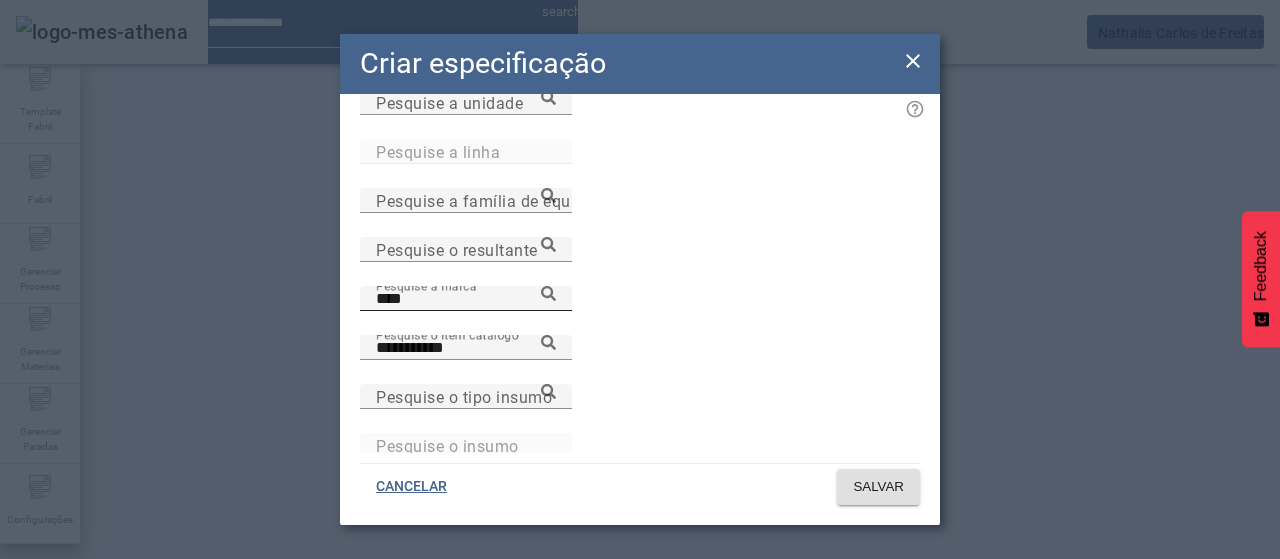 click 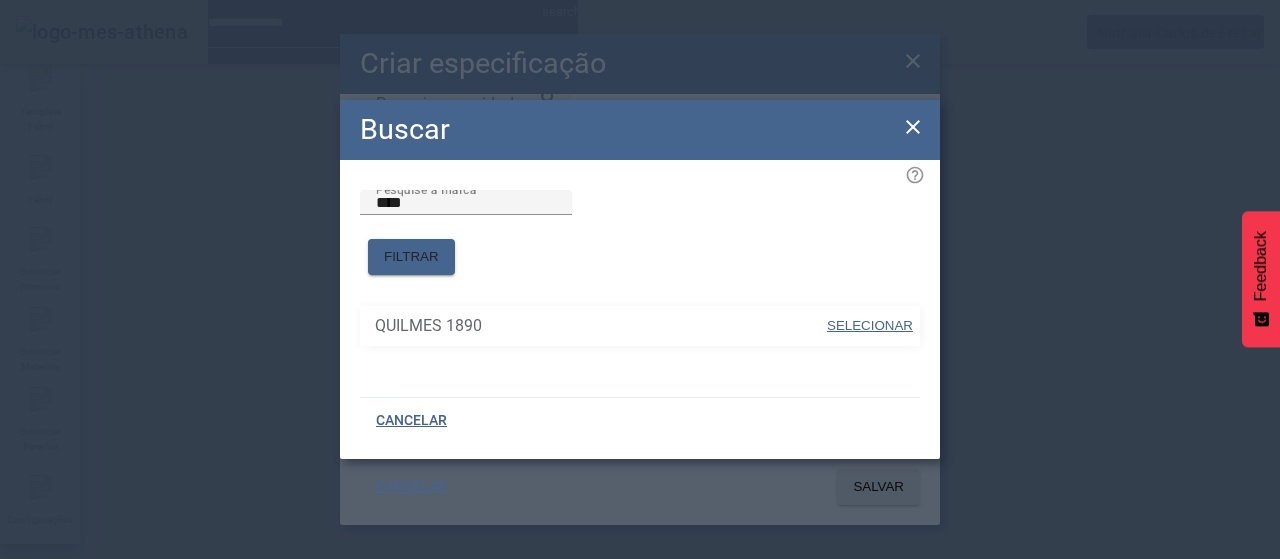 click on "SELECIONAR" at bounding box center [870, 325] 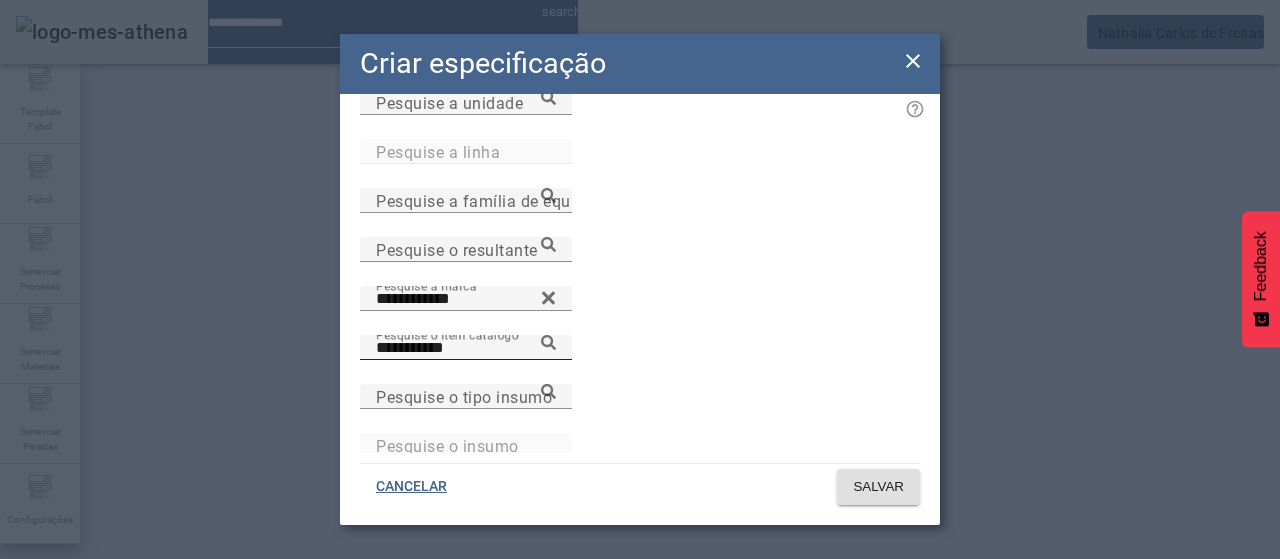 click 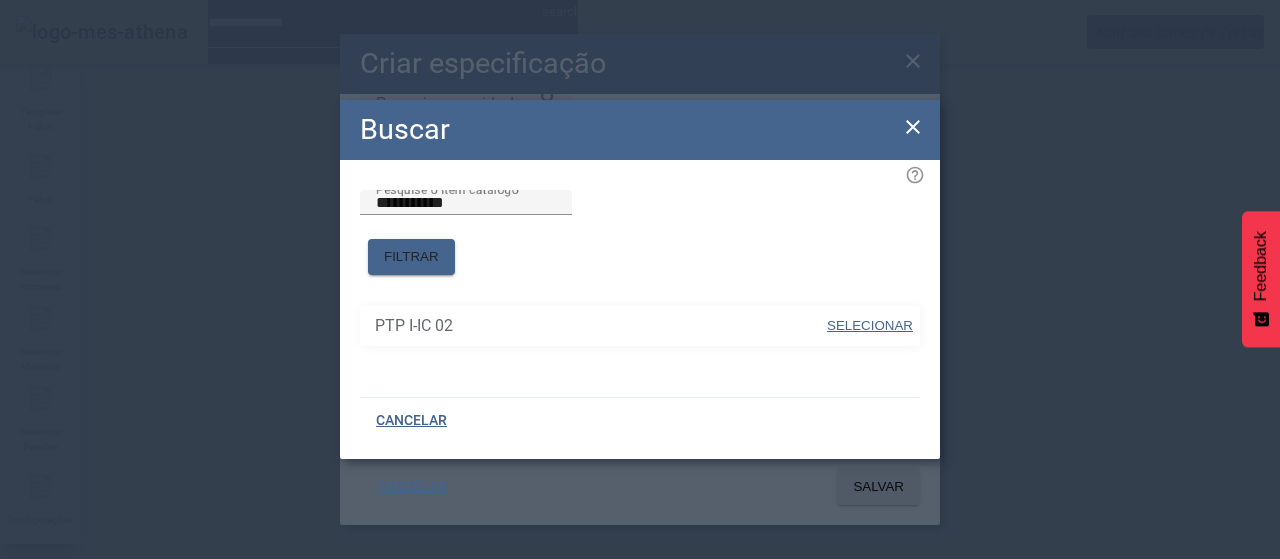 click on "SELECIONAR" at bounding box center [870, 325] 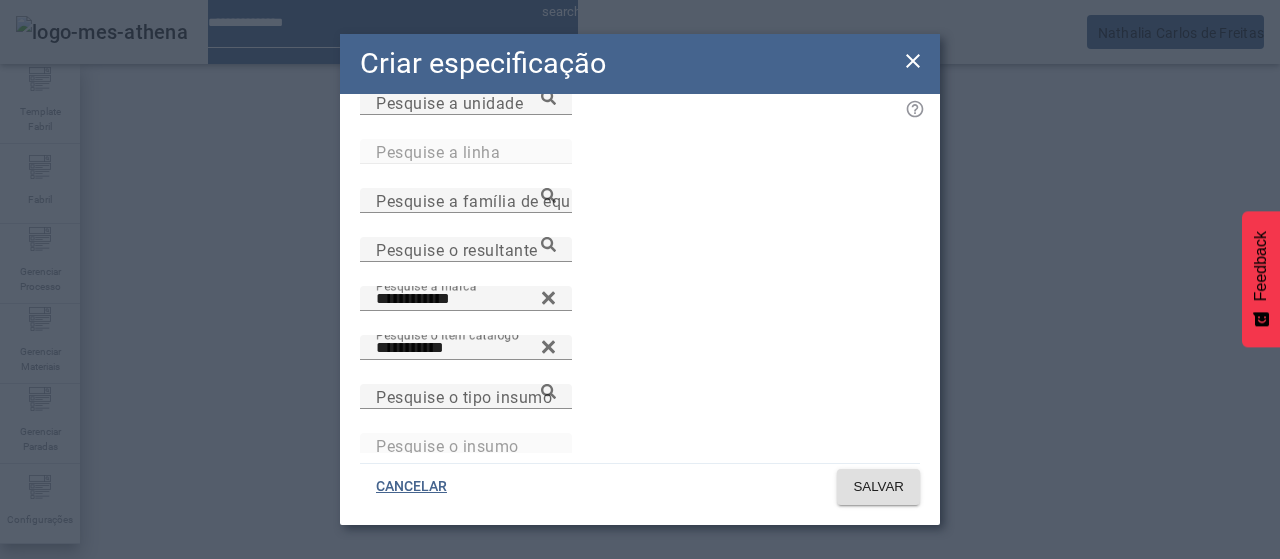 scroll, scrollTop: 0, scrollLeft: 0, axis: both 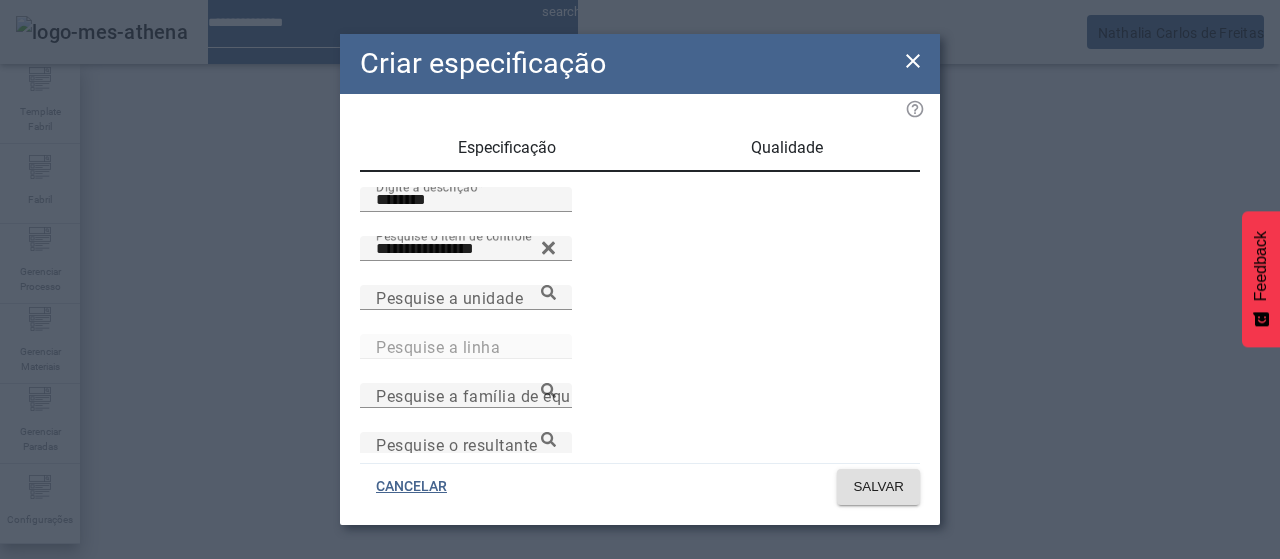 click on "Qualidade" at bounding box center [786, 148] 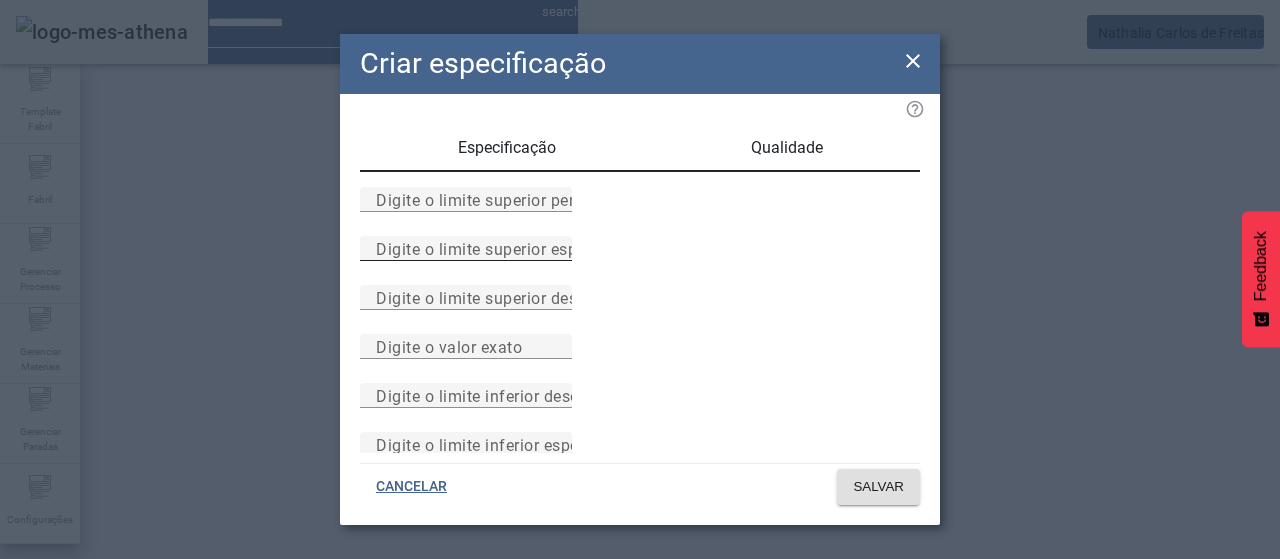 click on "Digite o limite superior especificado" at bounding box center [511, 248] 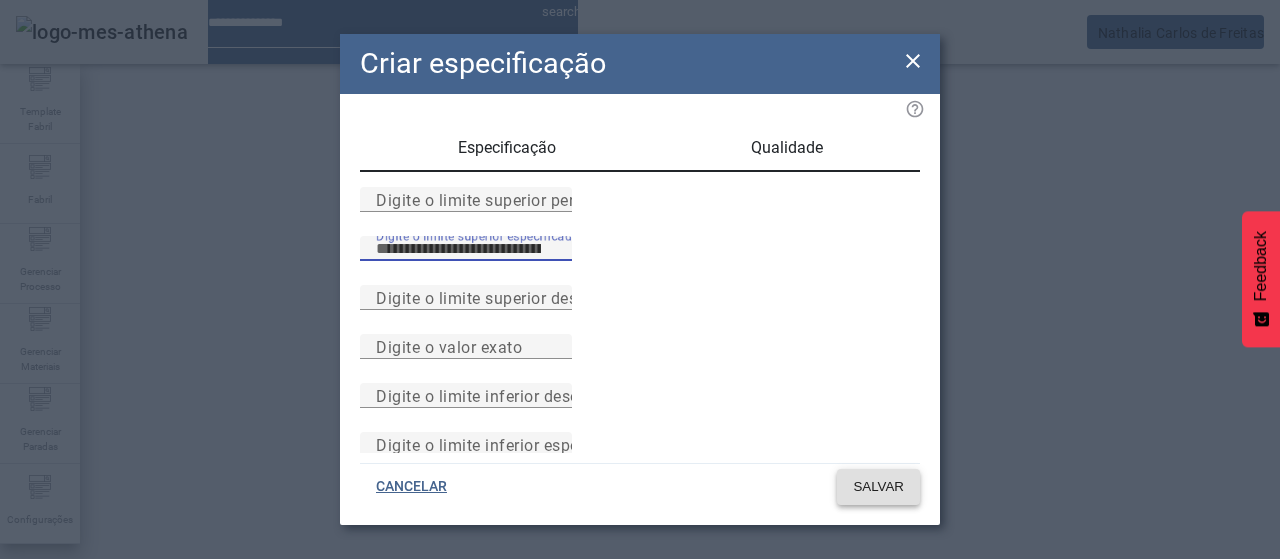 click on "SALVAR" 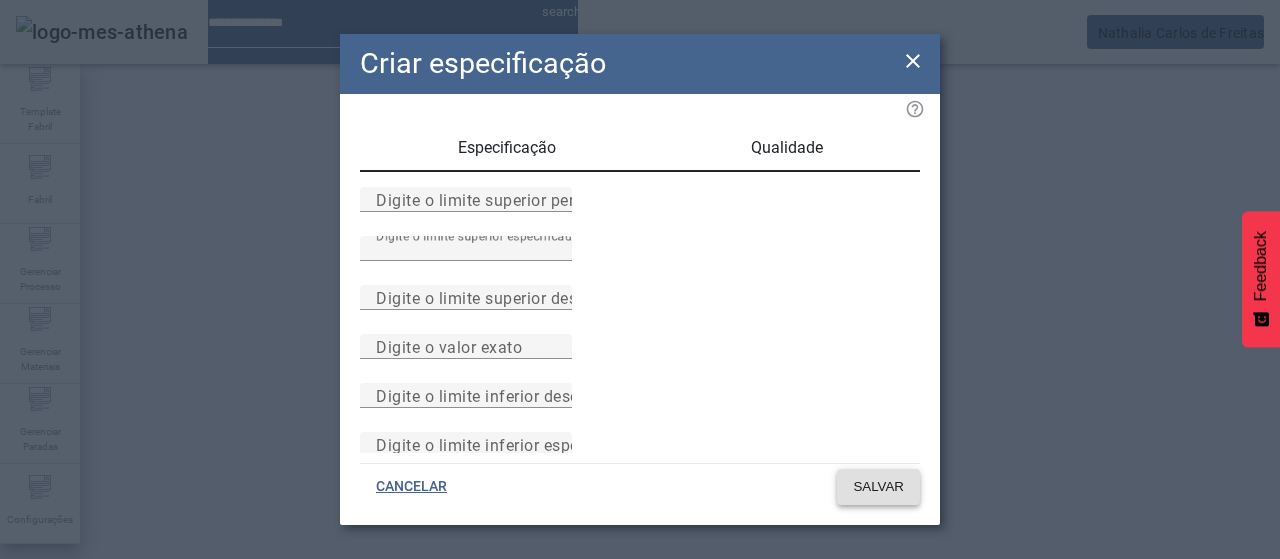 click on "SALVAR" 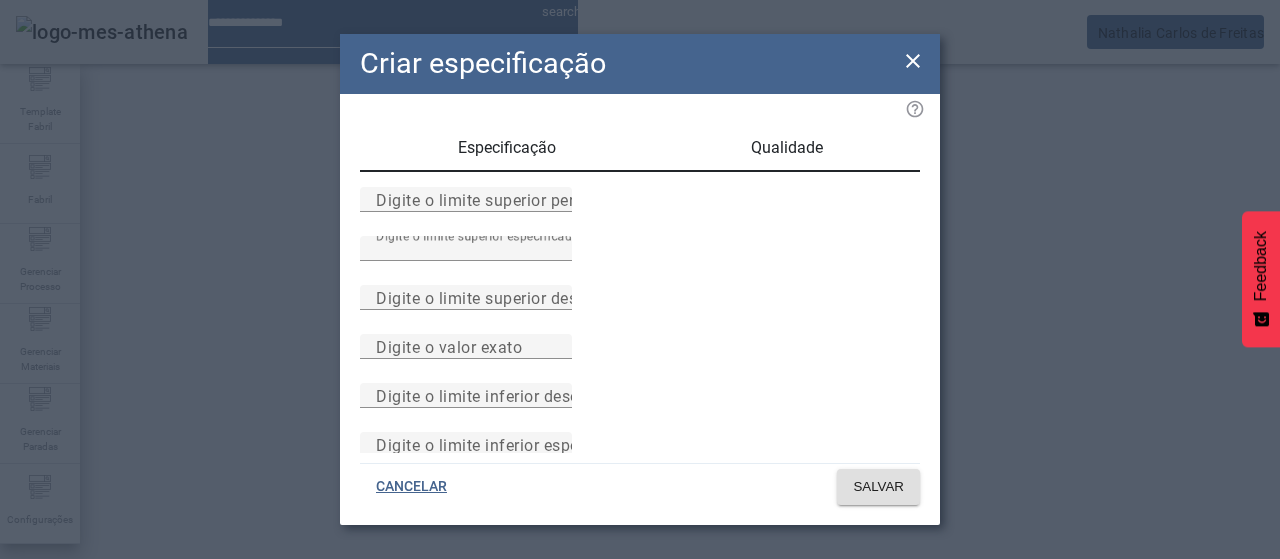 click on "Especificação" at bounding box center (507, 148) 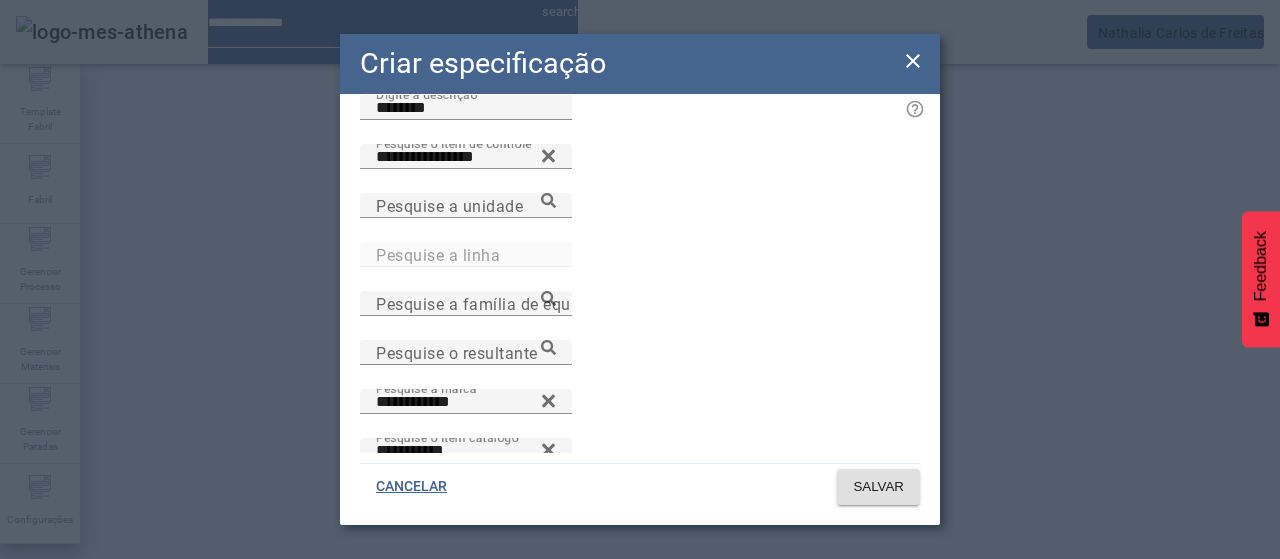 scroll, scrollTop: 200, scrollLeft: 0, axis: vertical 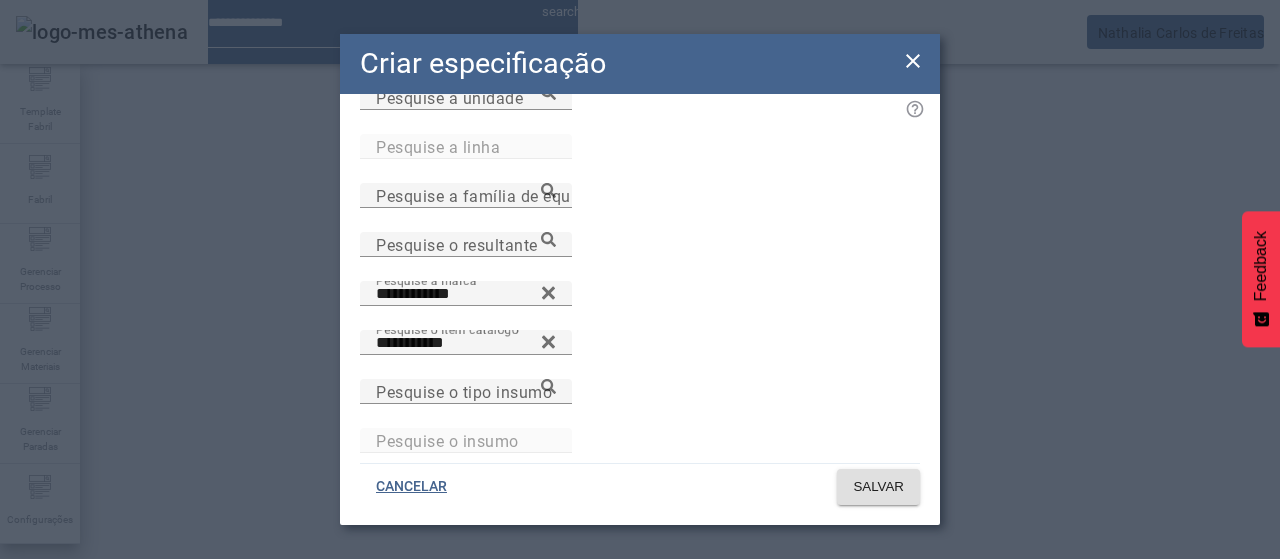 drag, startPoint x: 912, startPoint y: 61, endPoint x: 542, endPoint y: 305, distance: 443.211 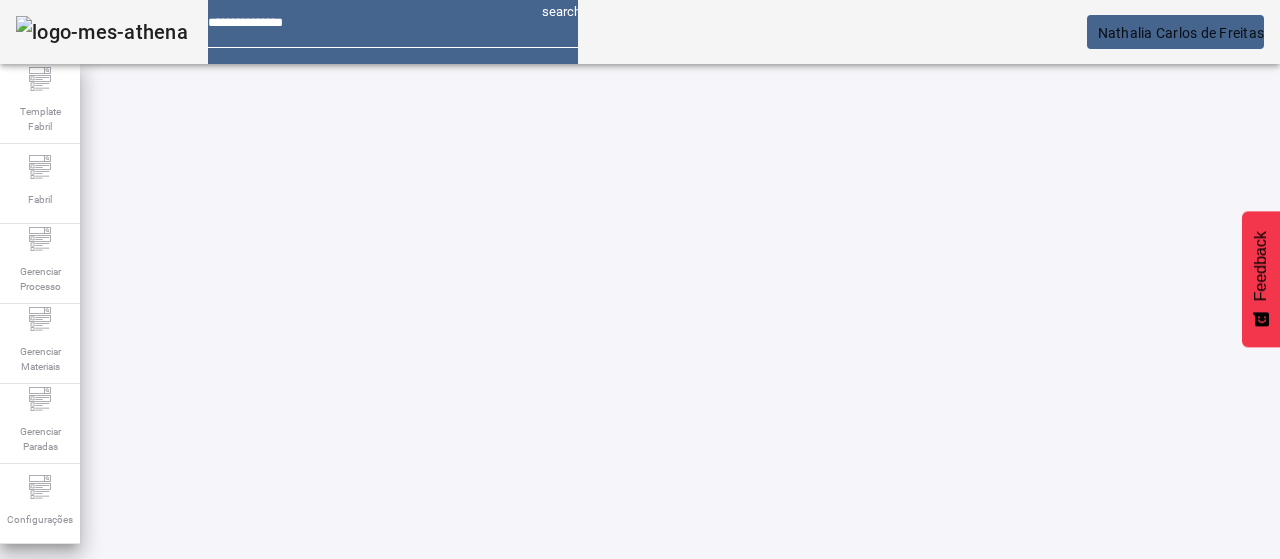 click 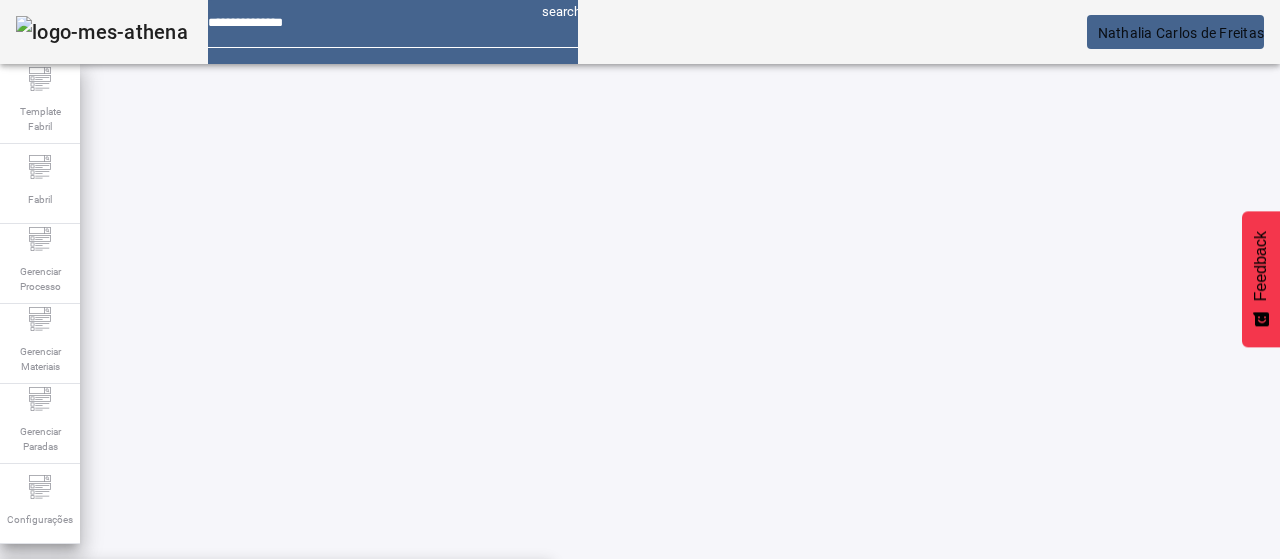 drag, startPoint x: 618, startPoint y: 381, endPoint x: 549, endPoint y: 392, distance: 69.87131 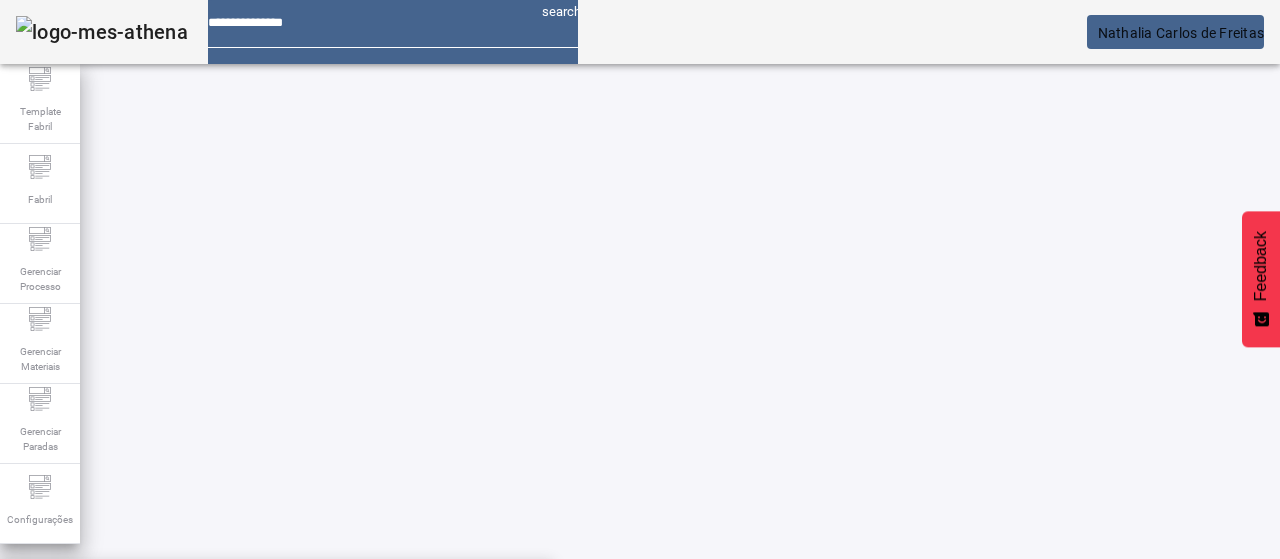 drag, startPoint x: 566, startPoint y: 439, endPoint x: 803, endPoint y: 422, distance: 237.60892 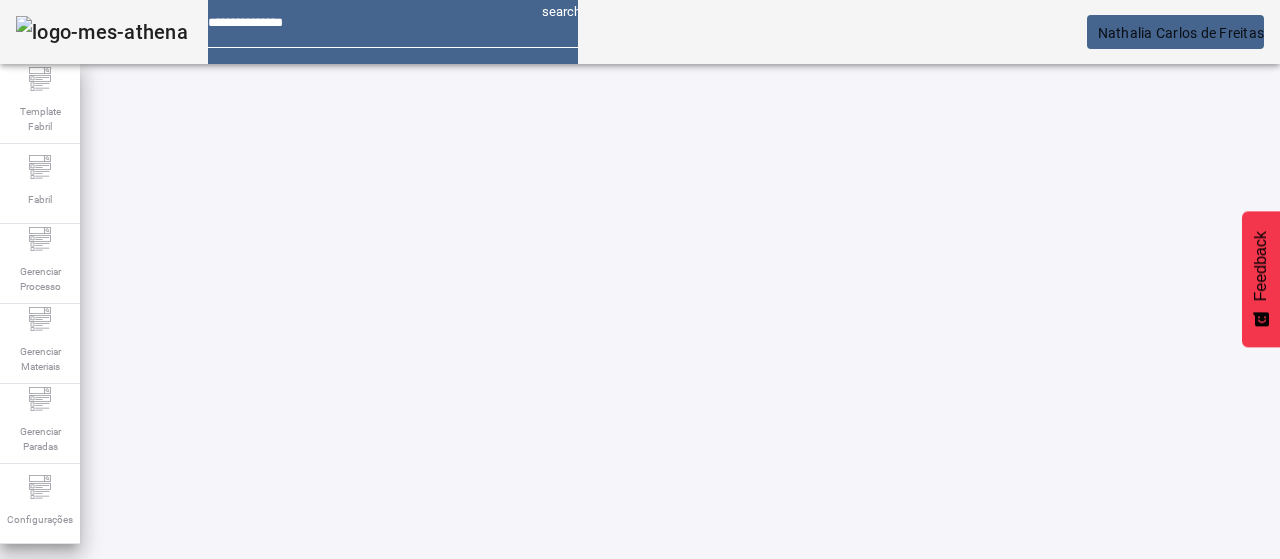 click on "FILTRAR" 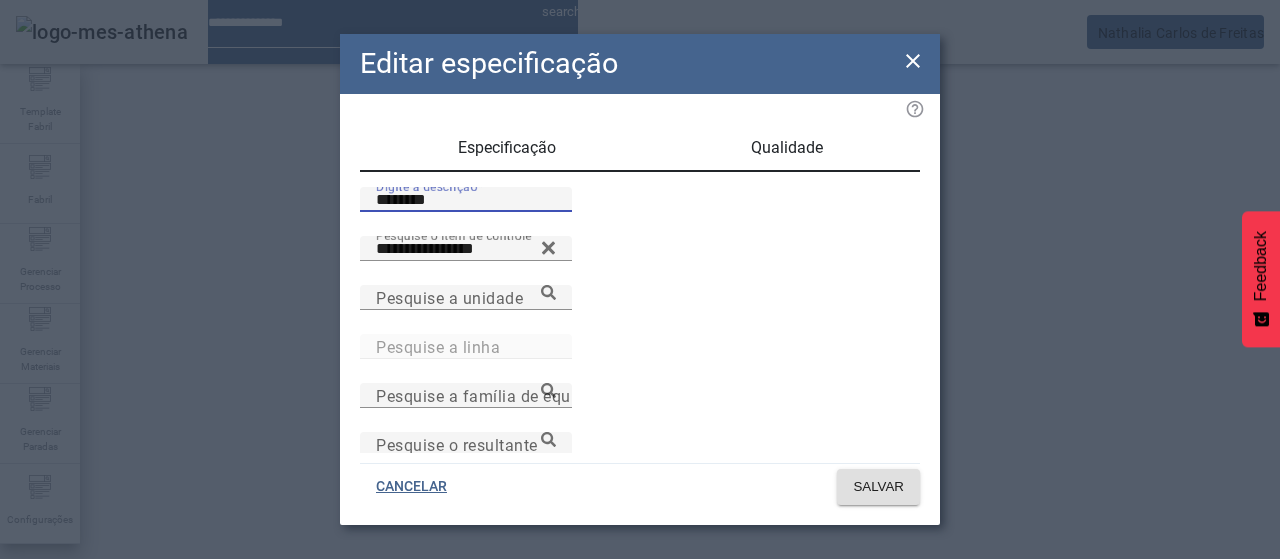 click on "********" at bounding box center (466, 200) 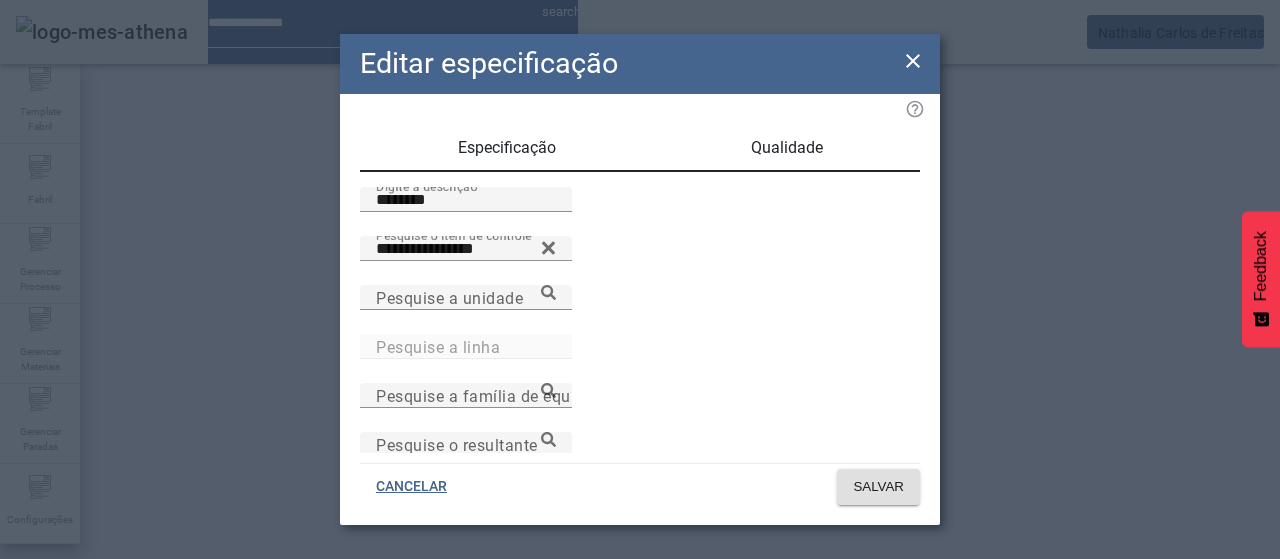 click on "Qualidade" at bounding box center (787, 148) 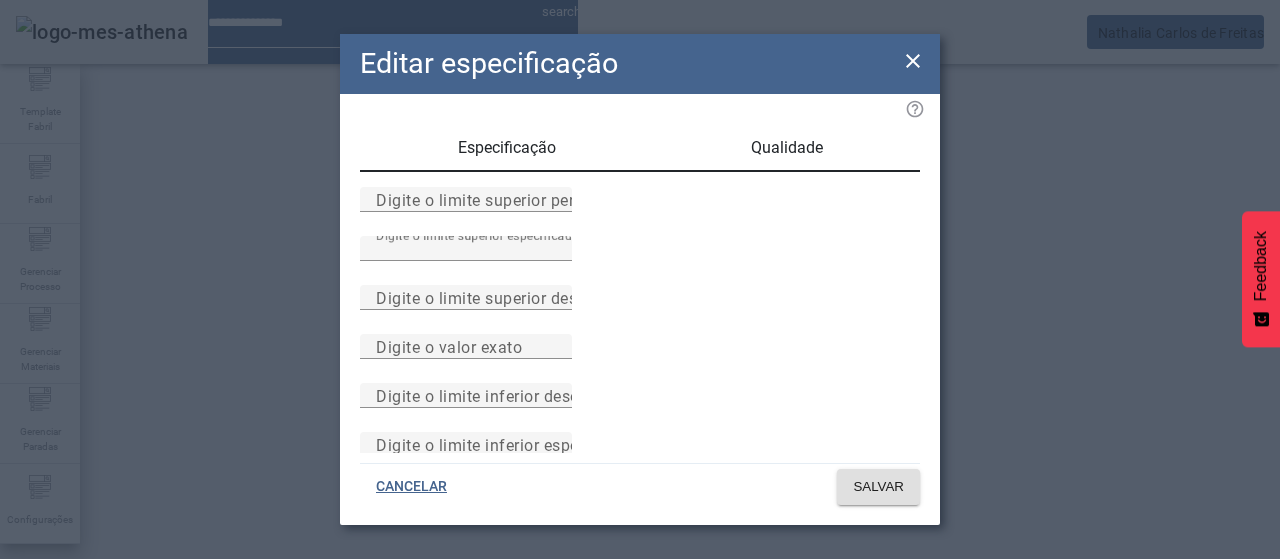 drag, startPoint x: 463, startPoint y: 300, endPoint x: 443, endPoint y: 304, distance: 20.396078 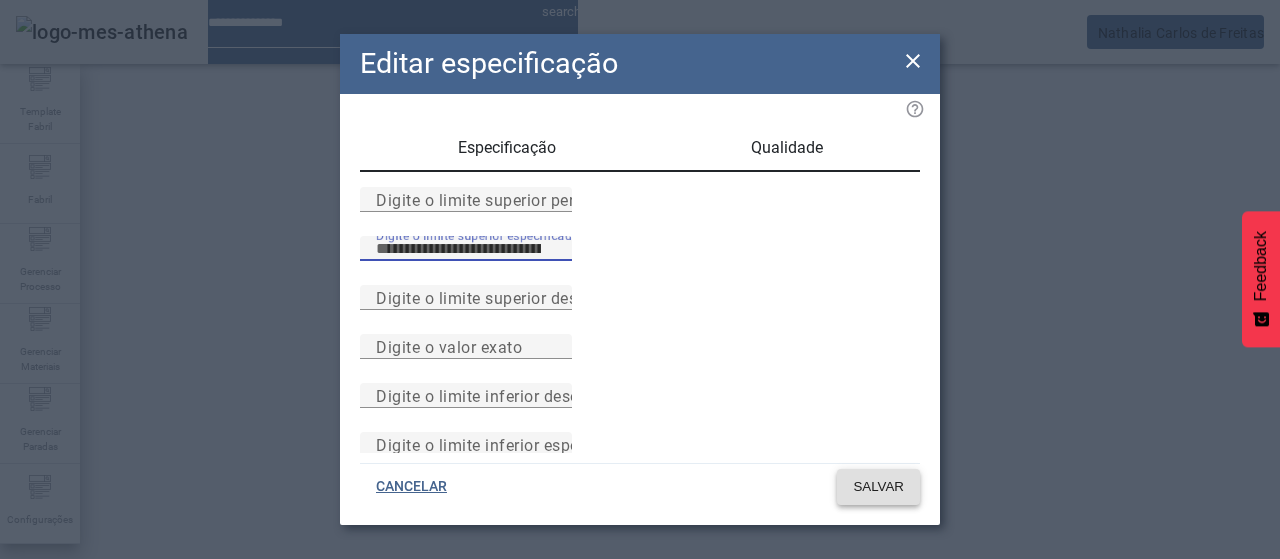 click 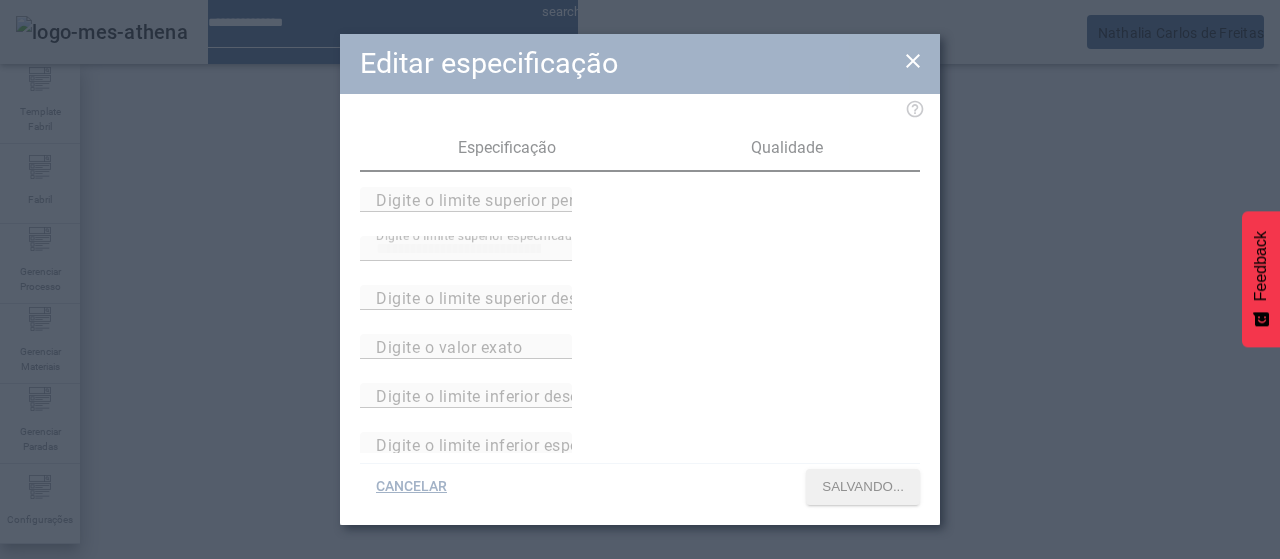 scroll, scrollTop: 140, scrollLeft: 0, axis: vertical 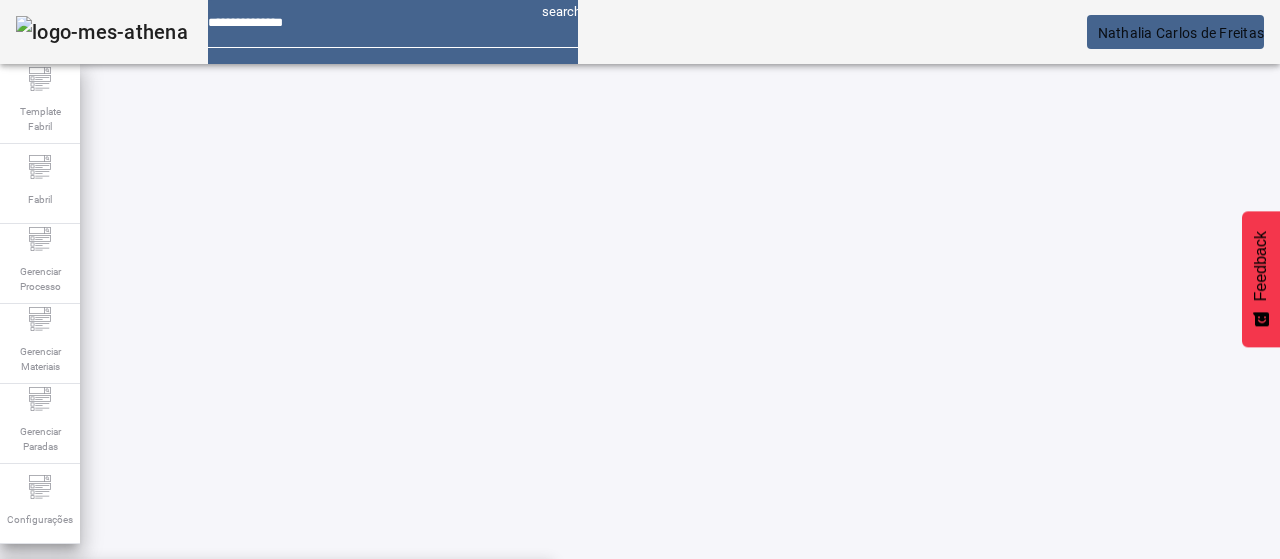 click on "**********" at bounding box center [1388, 601] 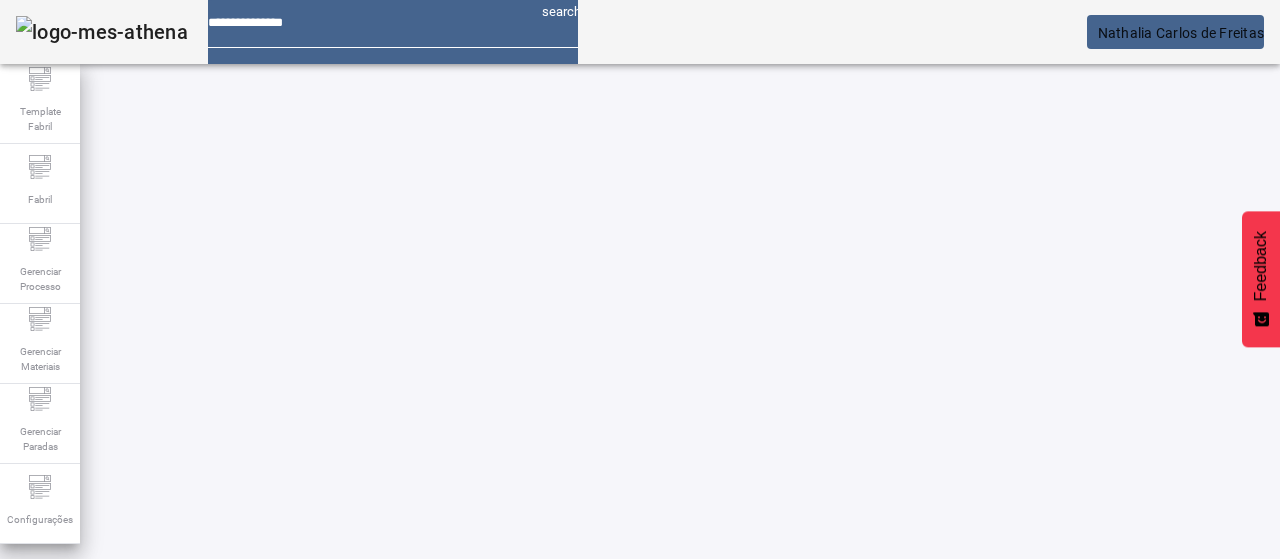 click on "FILTRAR" 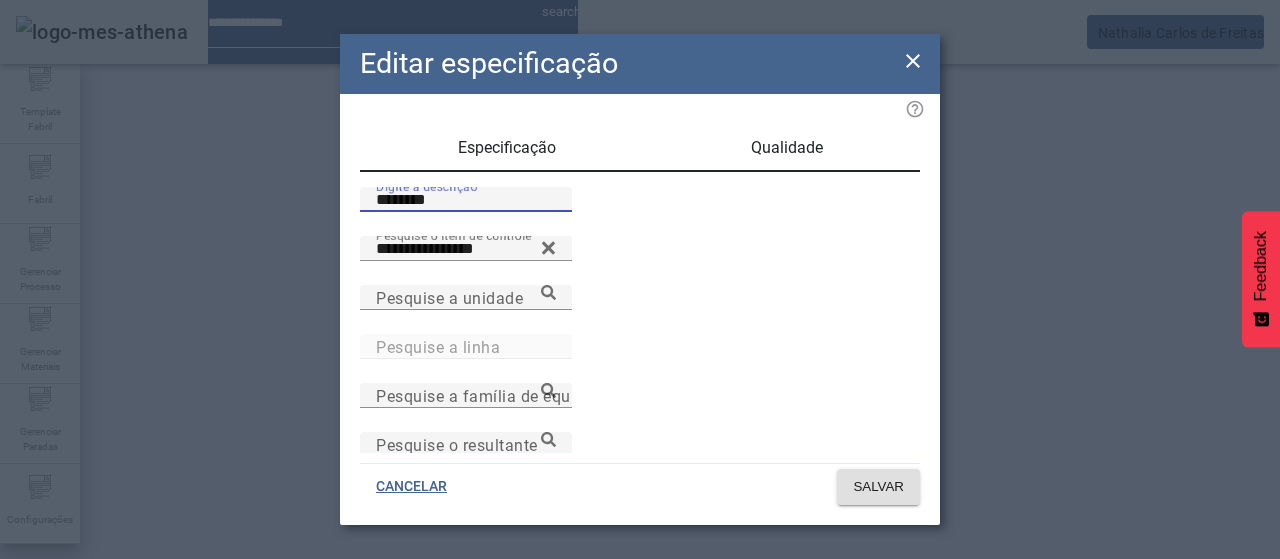 drag, startPoint x: 406, startPoint y: 226, endPoint x: 448, endPoint y: 225, distance: 42.0119 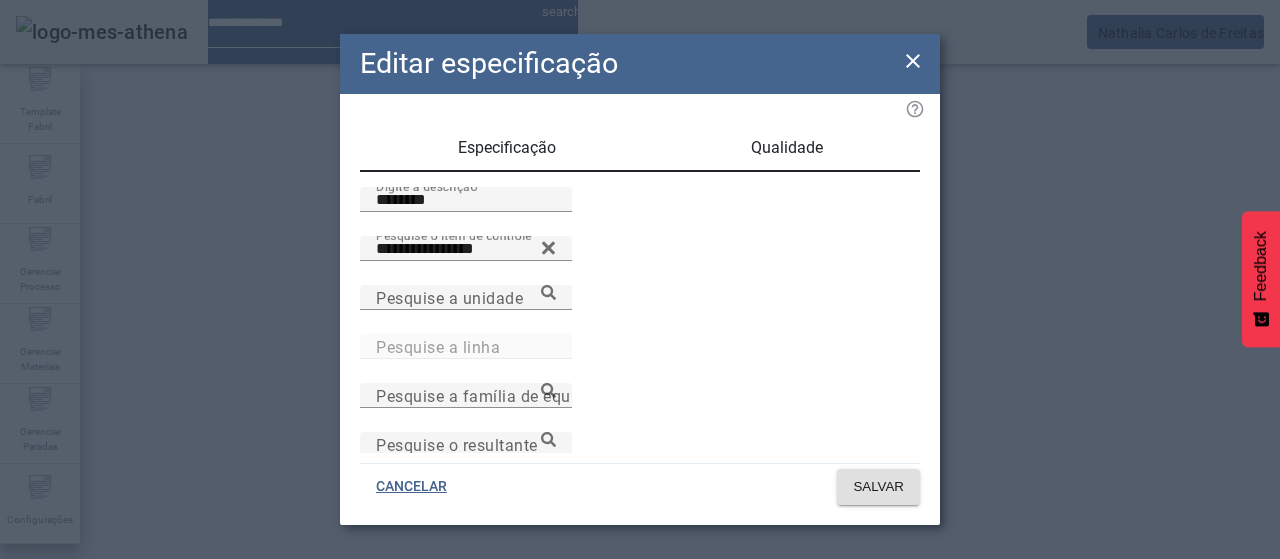 drag, startPoint x: 769, startPoint y: 151, endPoint x: 712, endPoint y: 180, distance: 63.953106 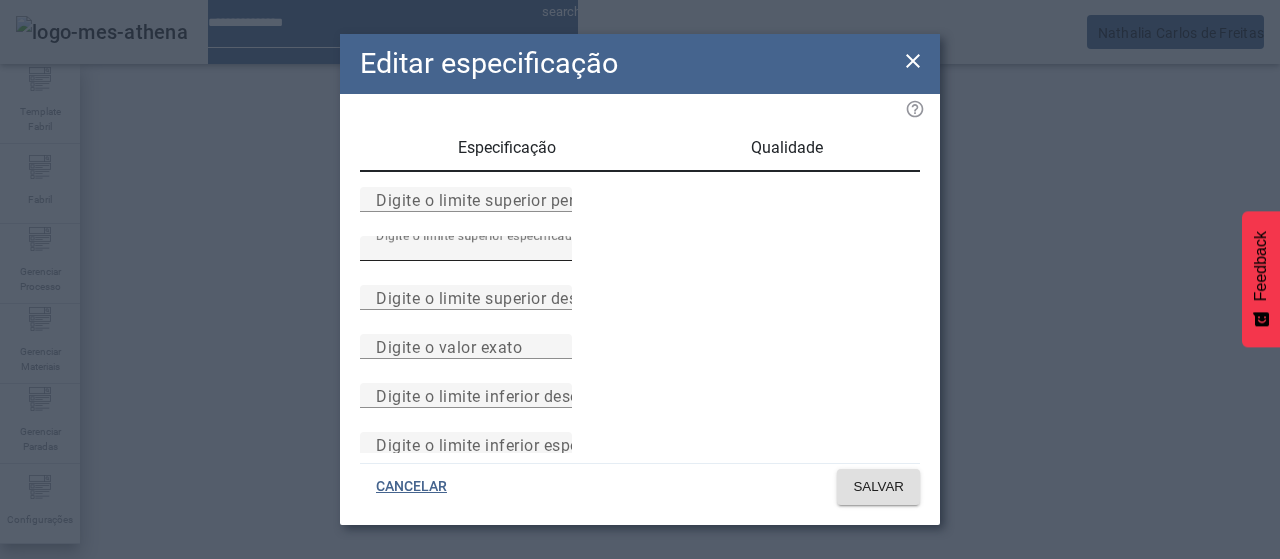 drag, startPoint x: 465, startPoint y: 308, endPoint x: 514, endPoint y: 295, distance: 50.695168 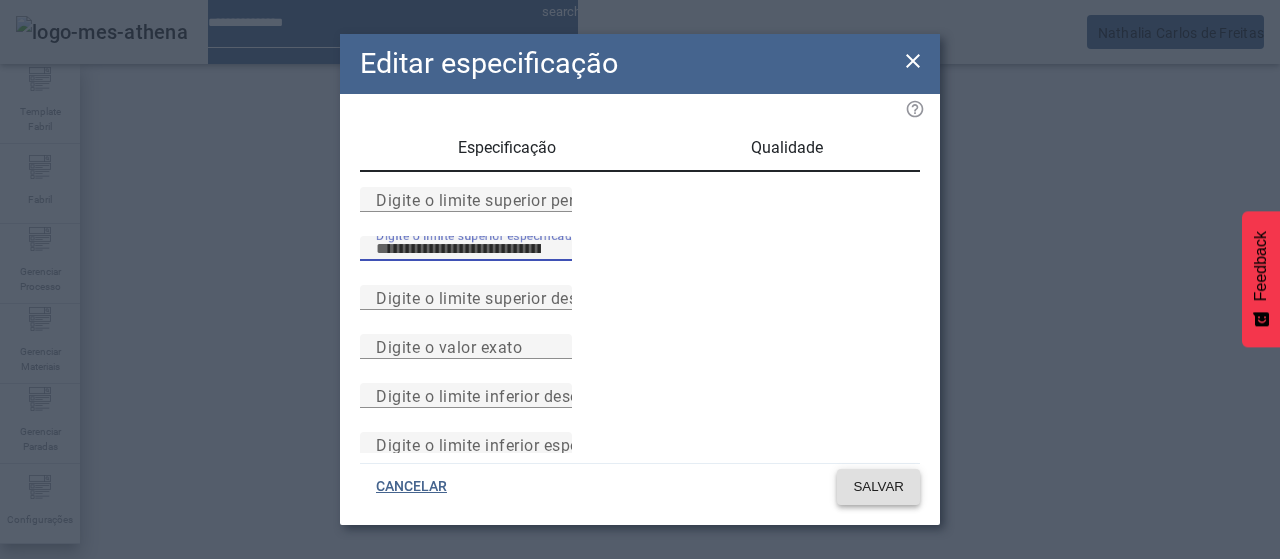 click on "SALVAR" 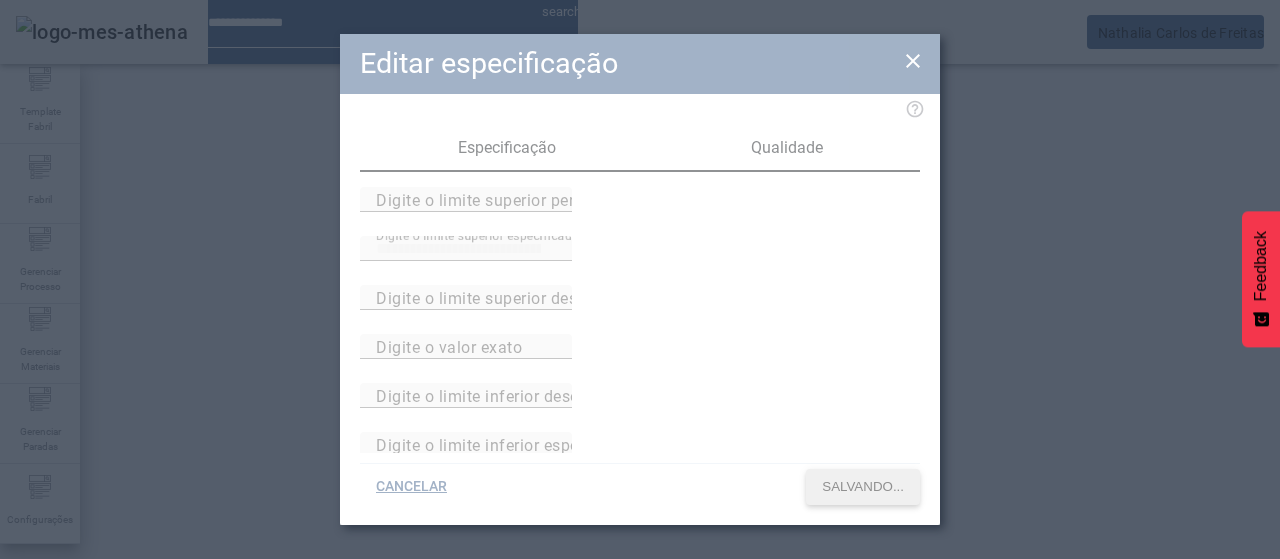 scroll, scrollTop: 140, scrollLeft: 0, axis: vertical 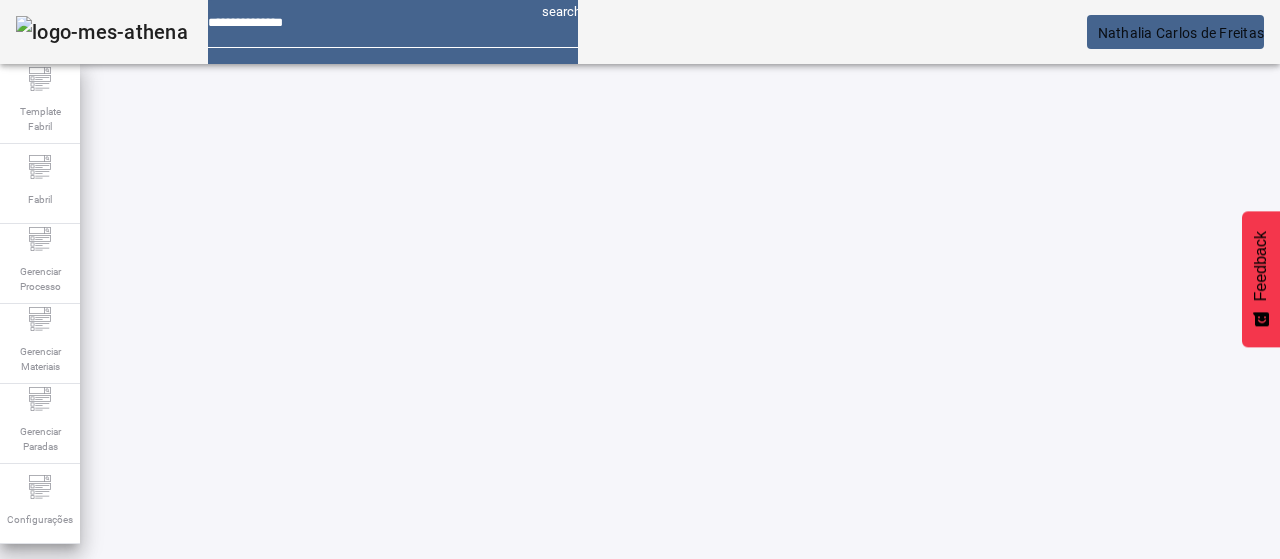 click on "**********" 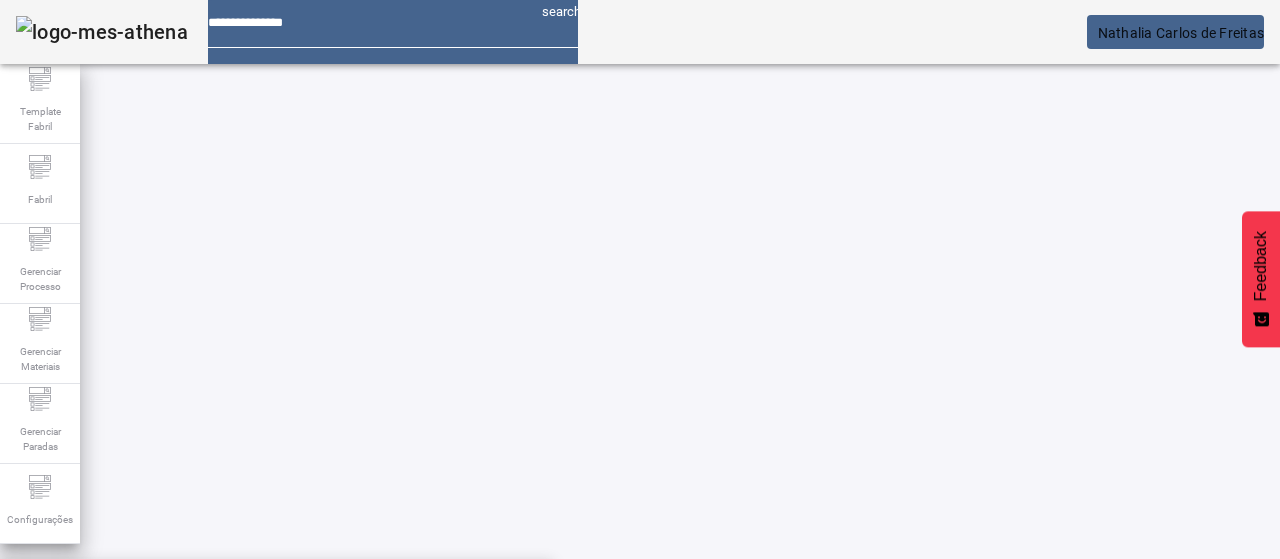 click 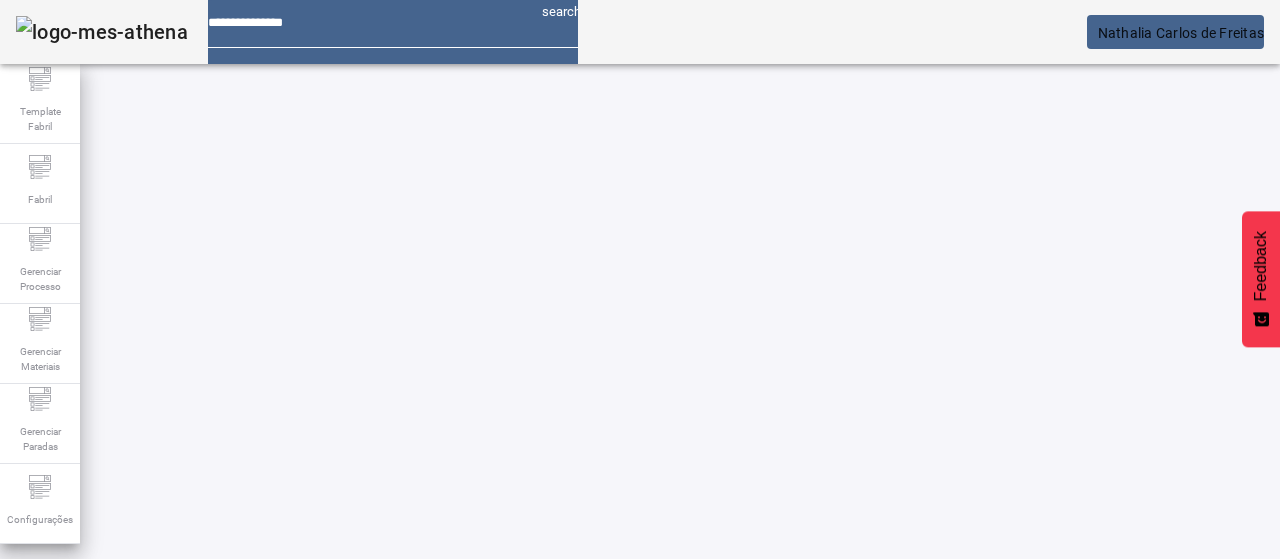 click on "FILTRAR" 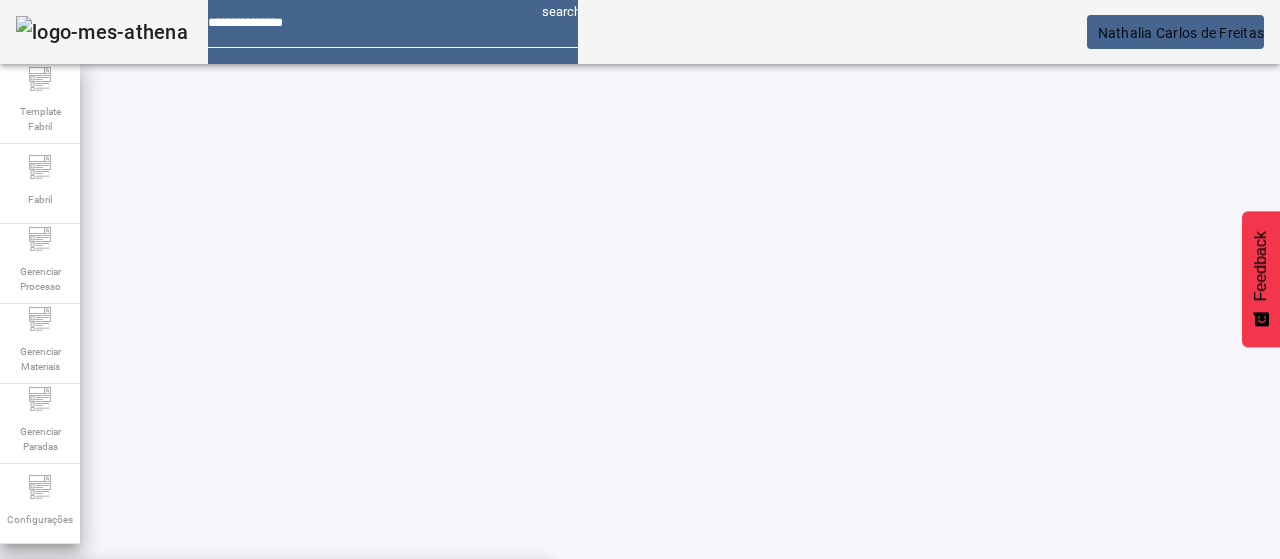 drag, startPoint x: 370, startPoint y: 323, endPoint x: 856, endPoint y: 305, distance: 486.33322 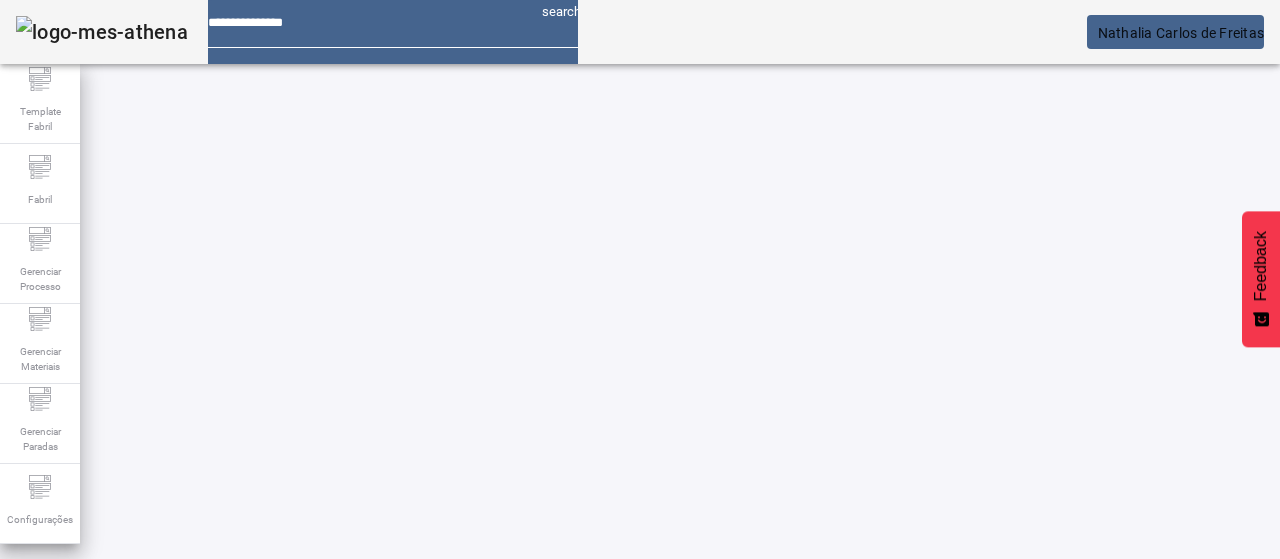 click on "FILTRAR" 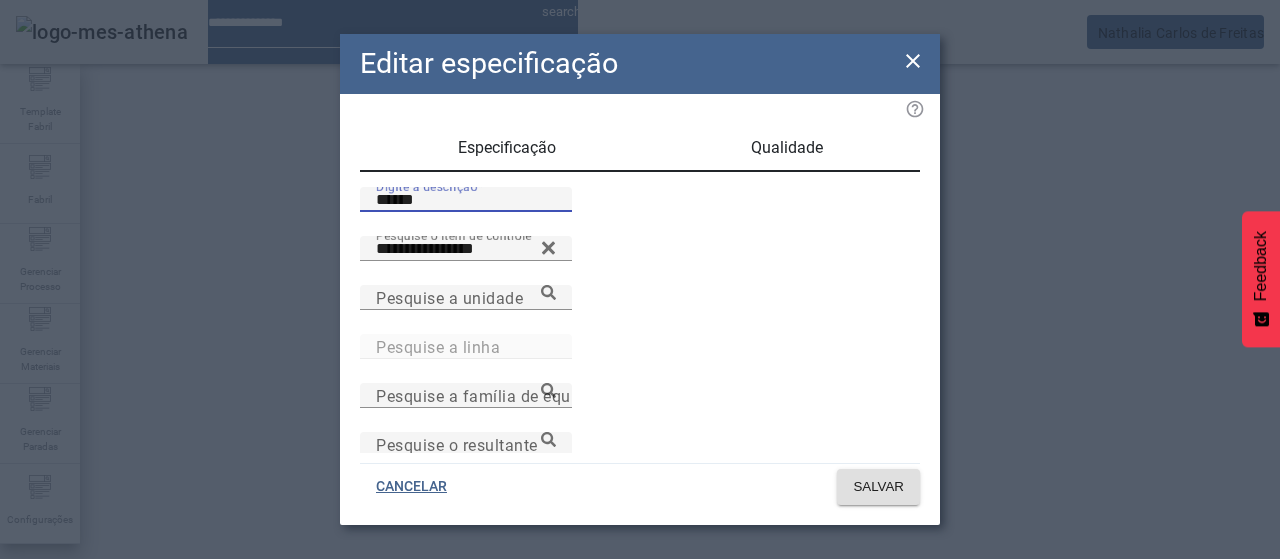 drag, startPoint x: 402, startPoint y: 221, endPoint x: 456, endPoint y: 225, distance: 54.147945 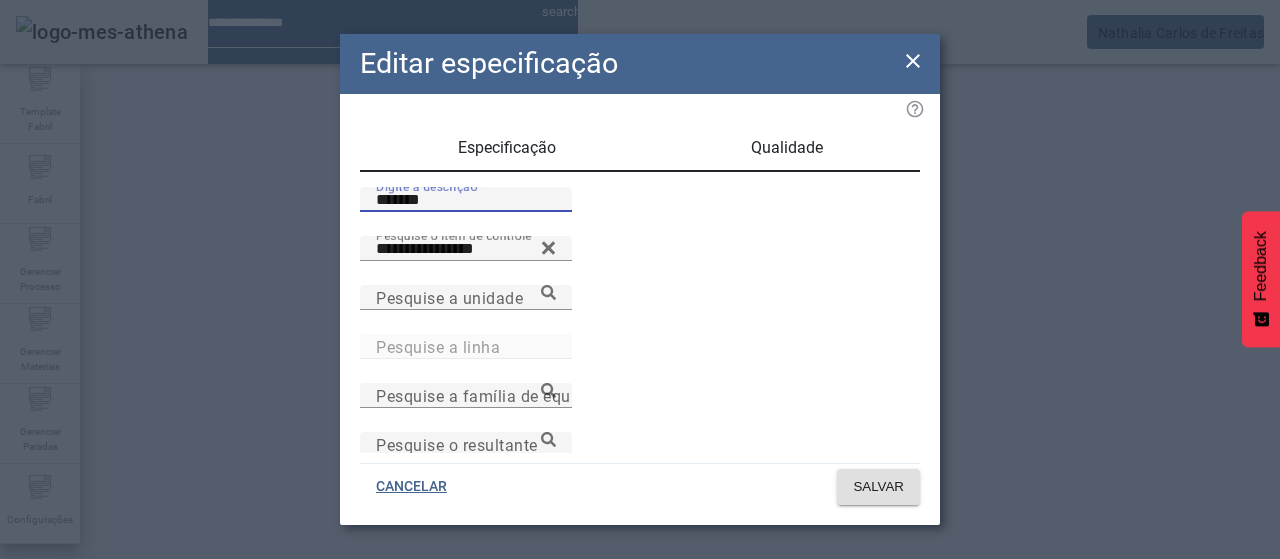 drag, startPoint x: 797, startPoint y: 151, endPoint x: 722, endPoint y: 183, distance: 81.5414 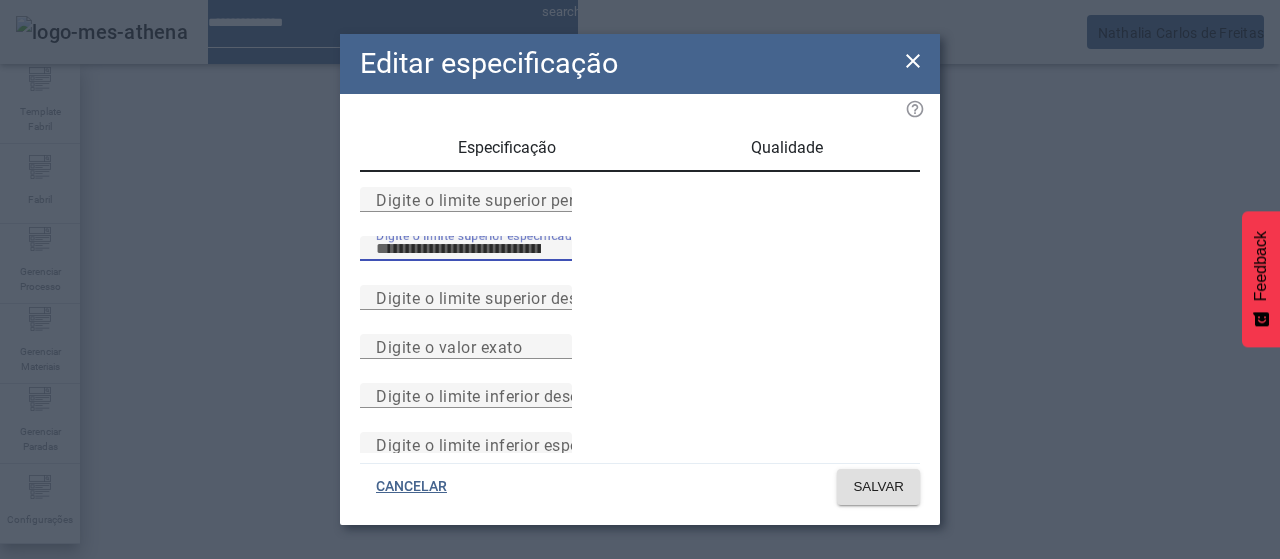 drag, startPoint x: 454, startPoint y: 303, endPoint x: 468, endPoint y: 300, distance: 14.3178215 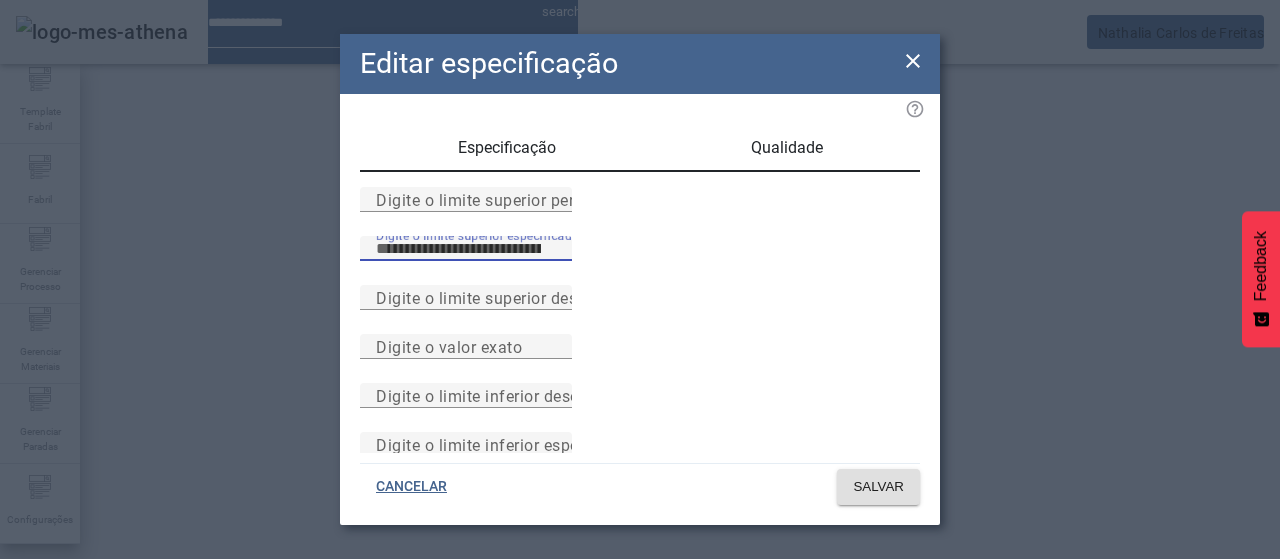 click on "*" at bounding box center [466, 249] 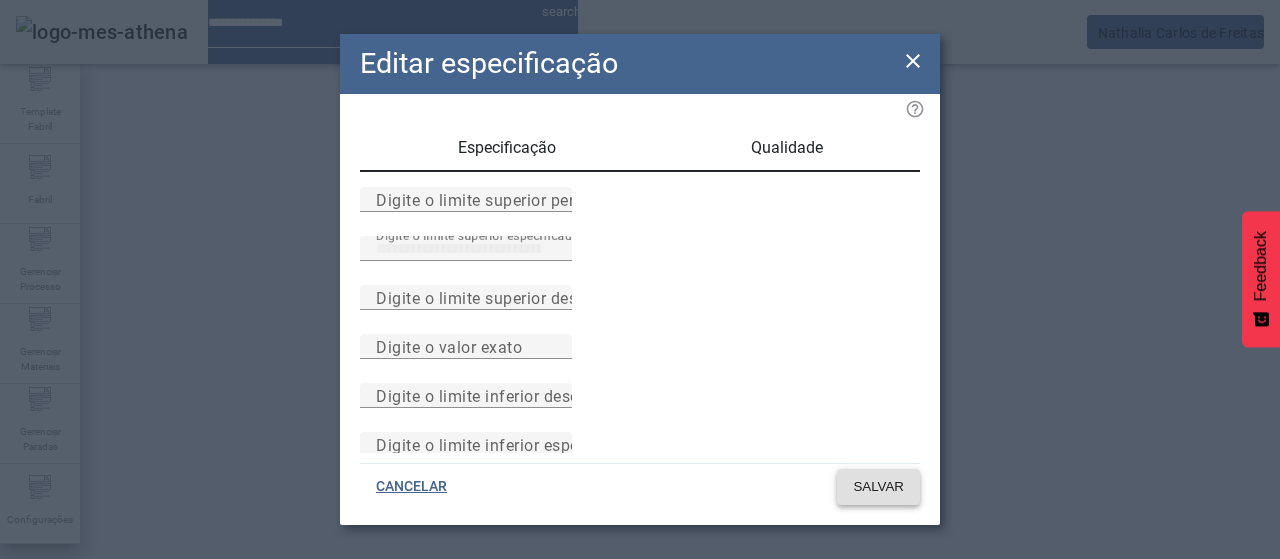 click on "SALVAR" 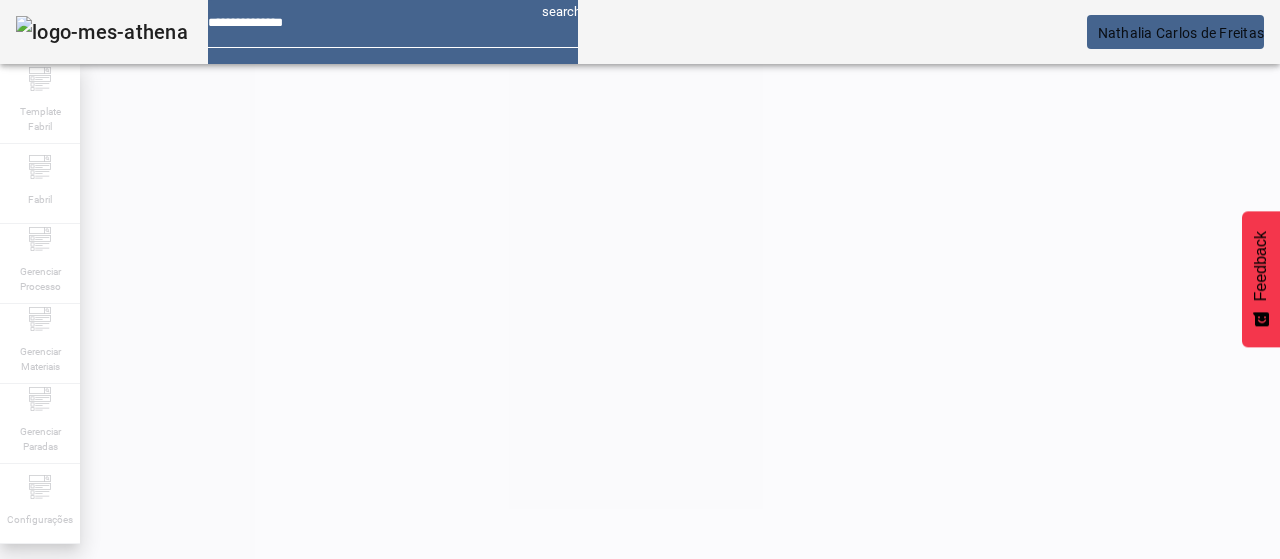 scroll, scrollTop: 140, scrollLeft: 0, axis: vertical 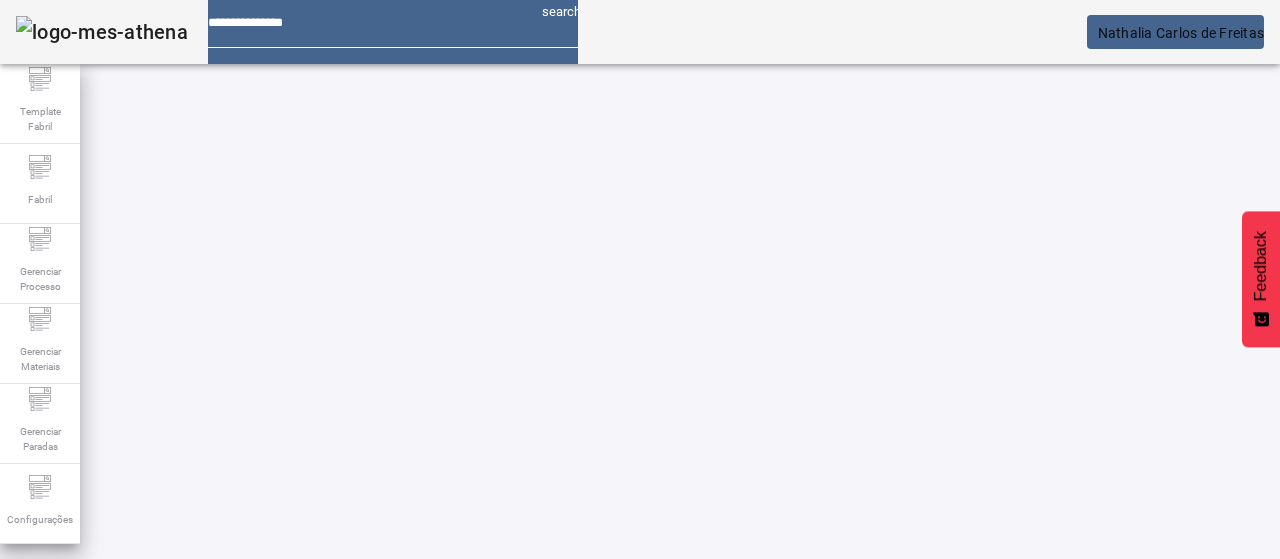 click 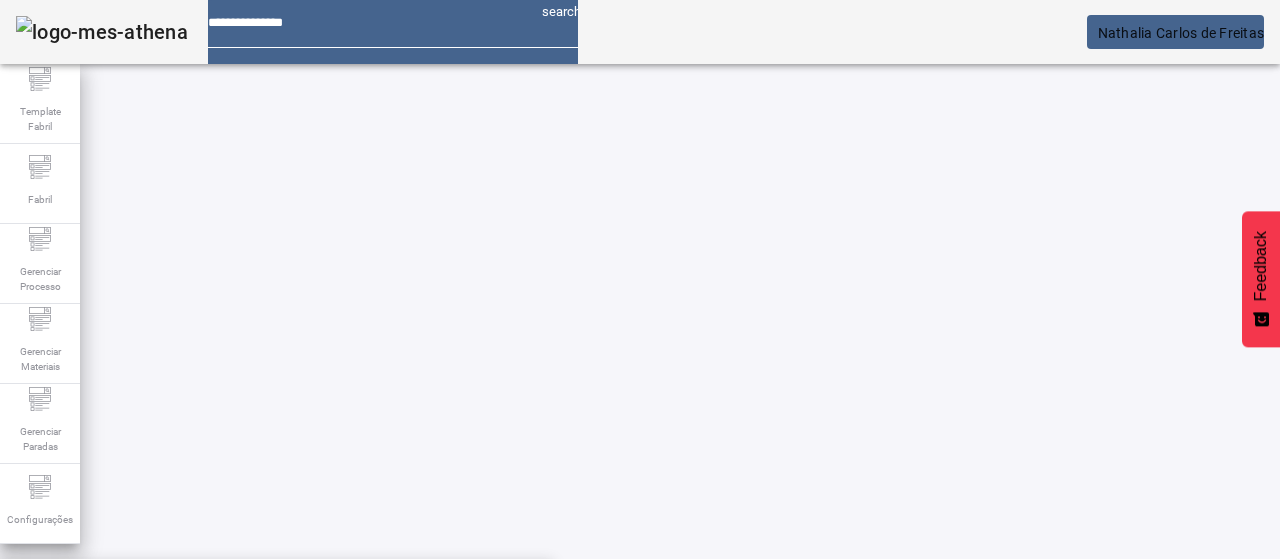 click on "STELLA ARTOIS ZERO" at bounding box center (276, 591) 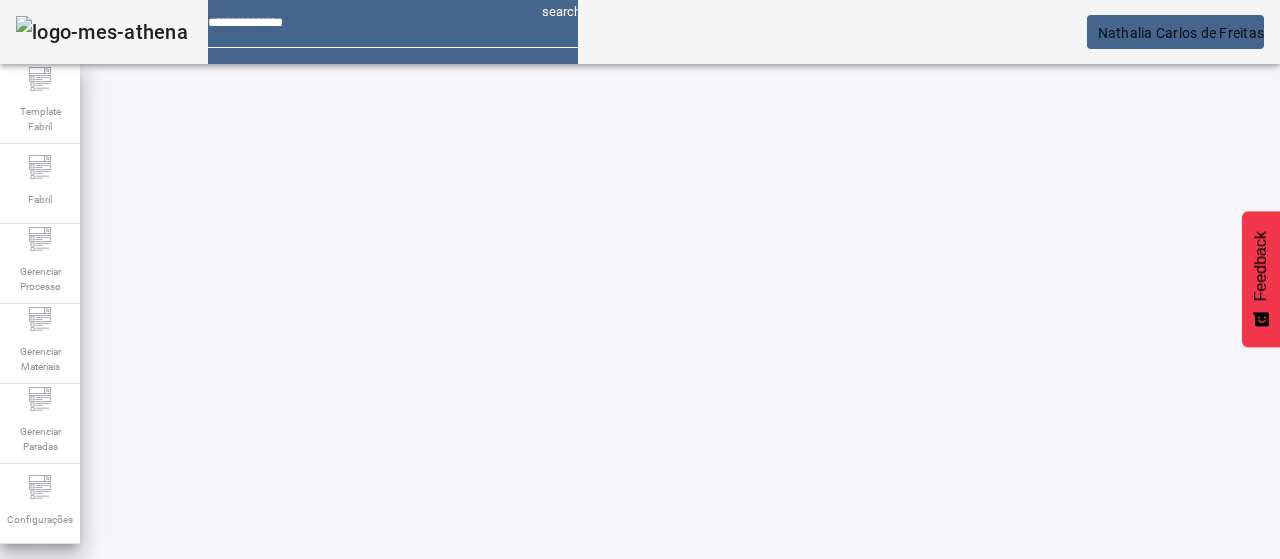 click on "FILTRAR" 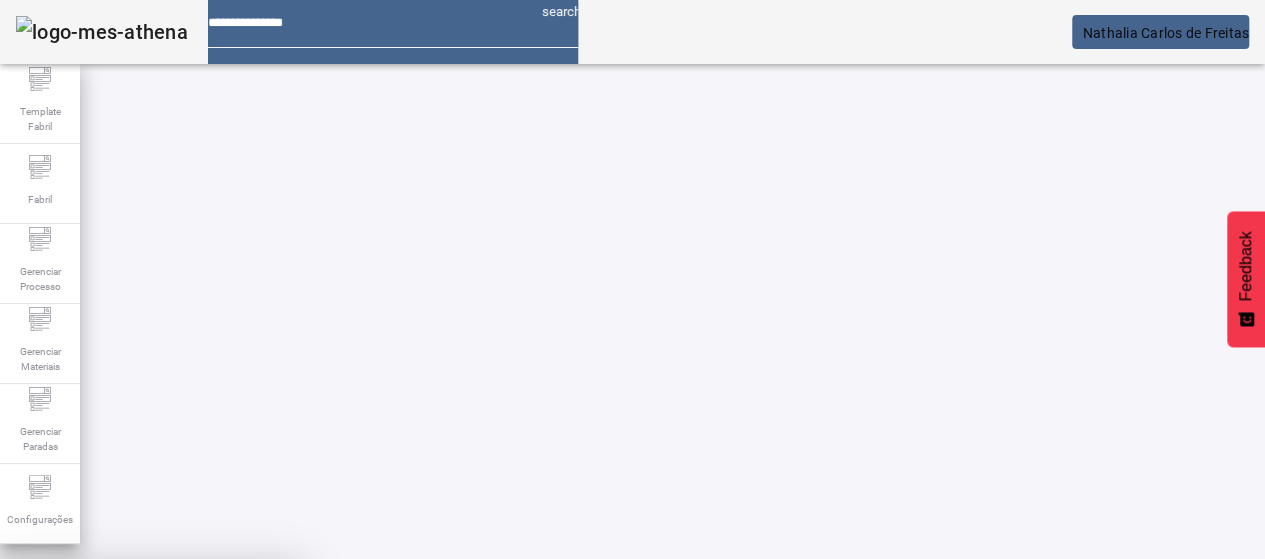 click on "SIM" at bounding box center [249, 707] 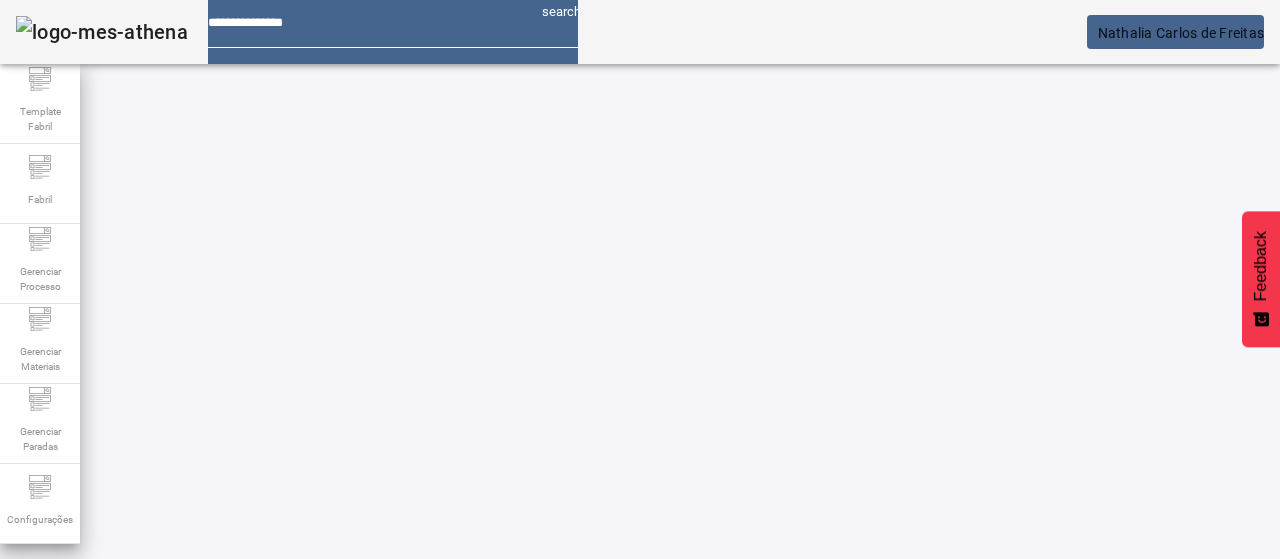 scroll, scrollTop: 158, scrollLeft: 0, axis: vertical 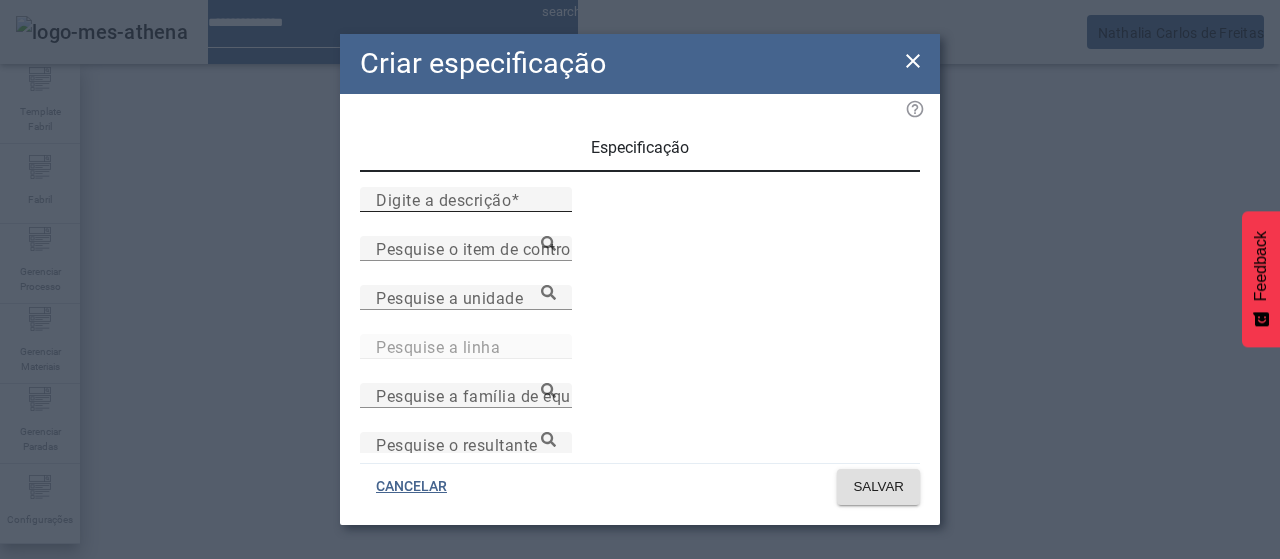 click on "Digite a descrição" at bounding box center (466, 200) 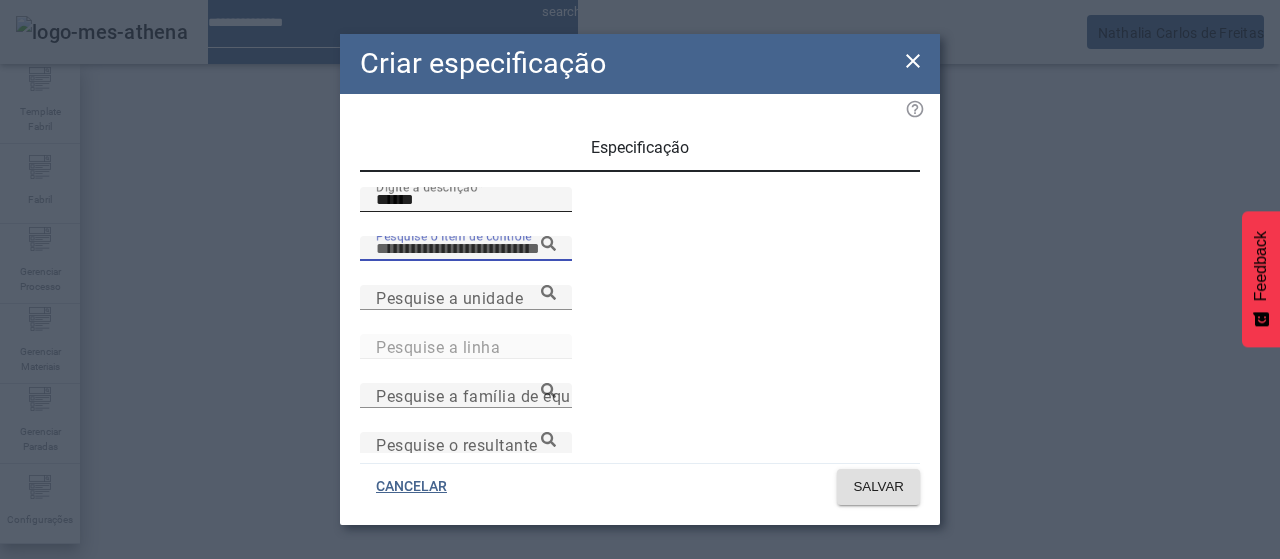paste on "**********" 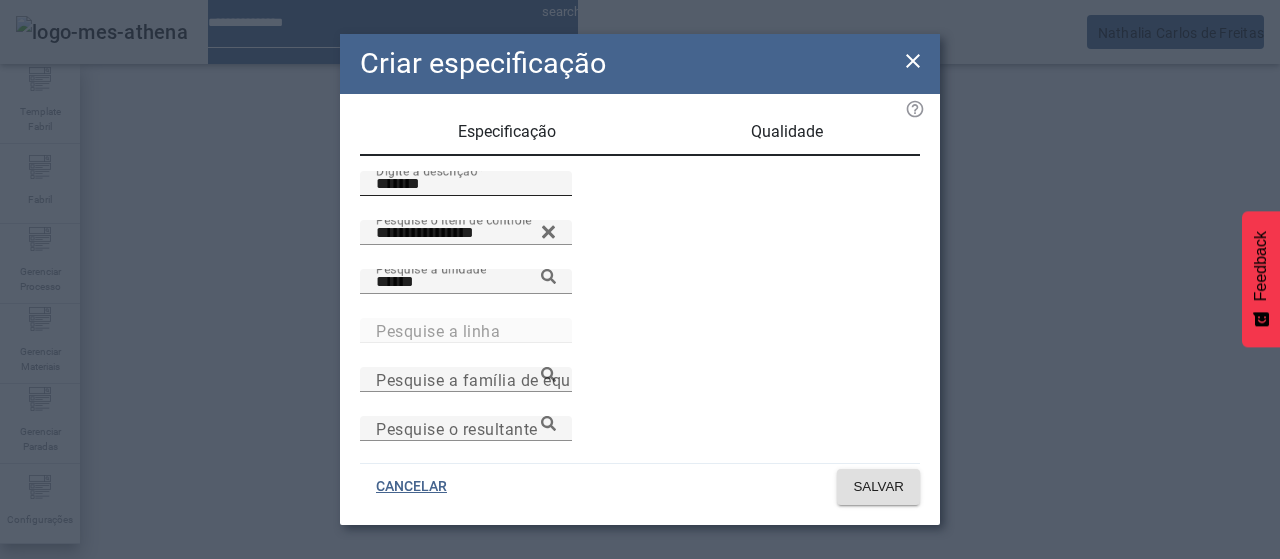 scroll, scrollTop: 206, scrollLeft: 0, axis: vertical 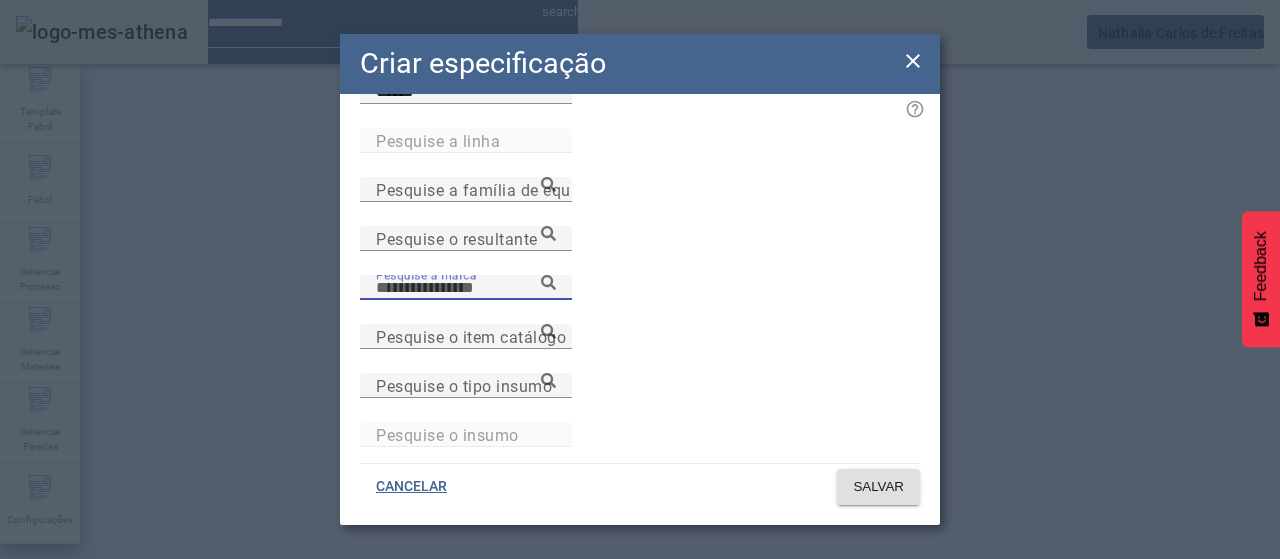 paste on "**********" 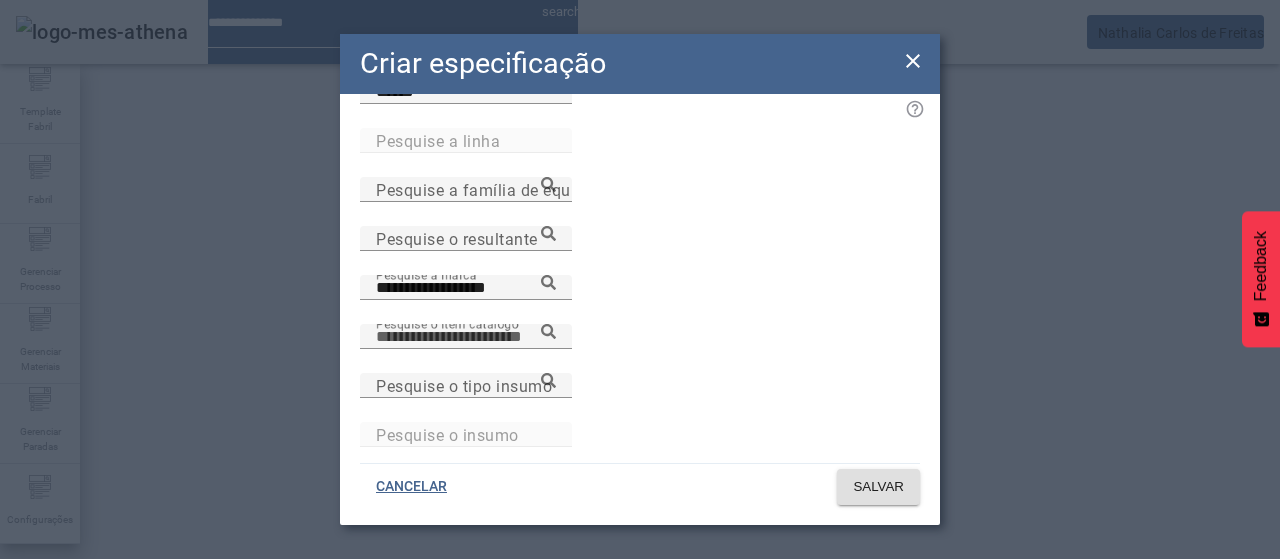 paste on "**********" 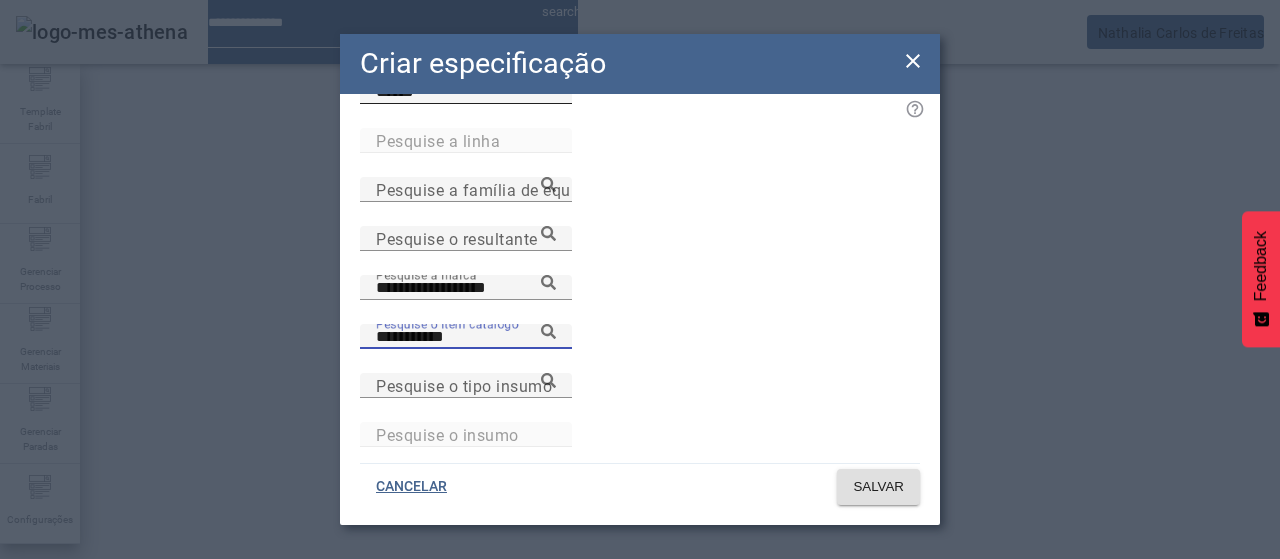 click 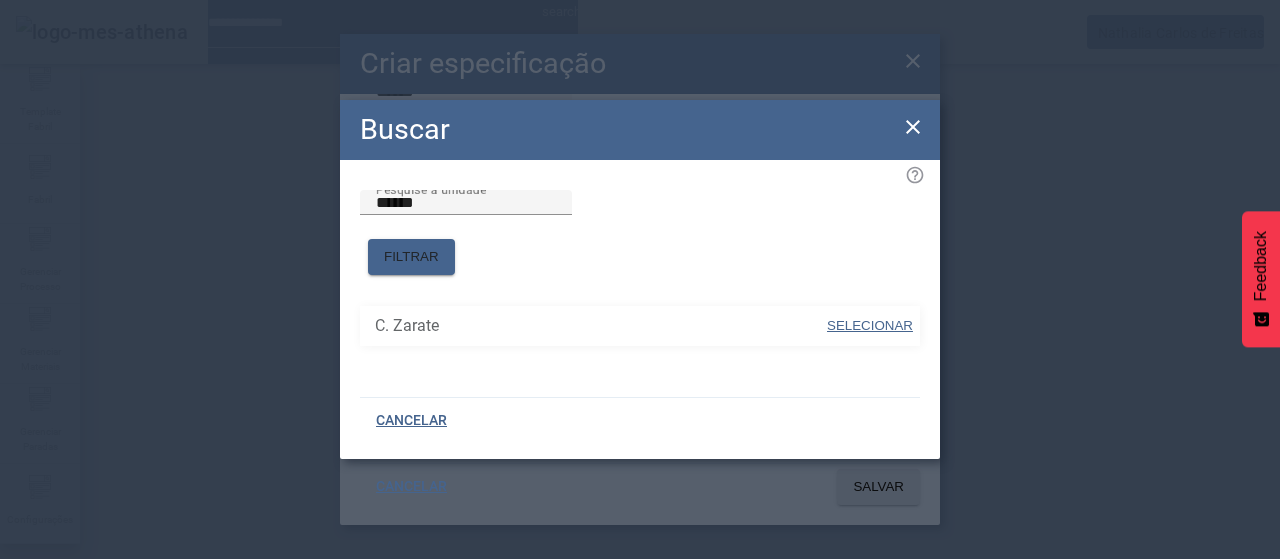 click on "SELECIONAR" at bounding box center [870, 325] 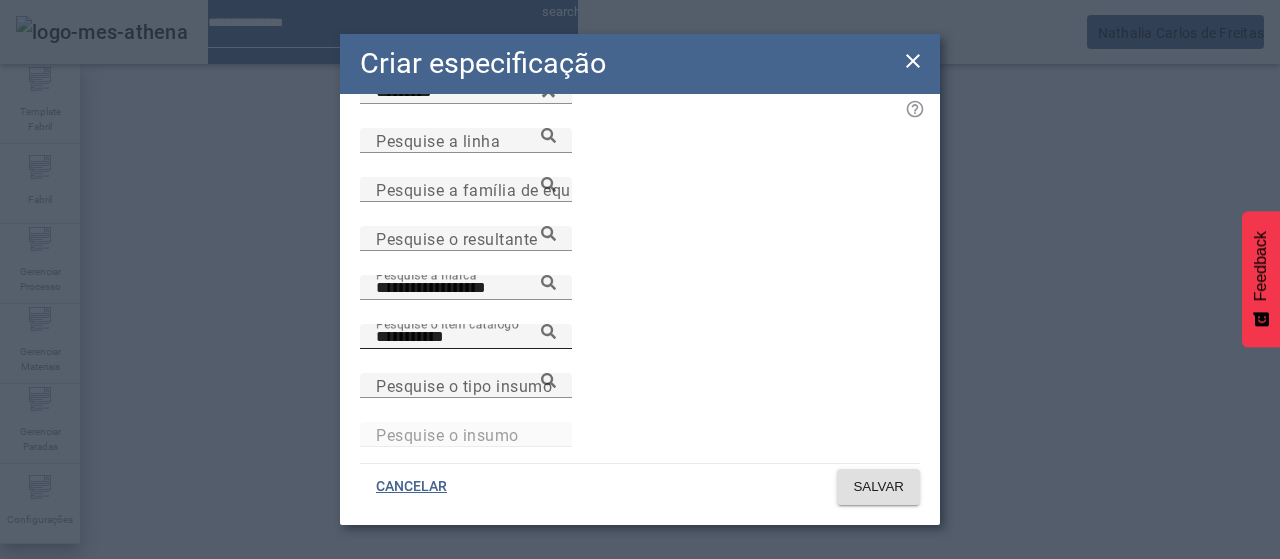 click 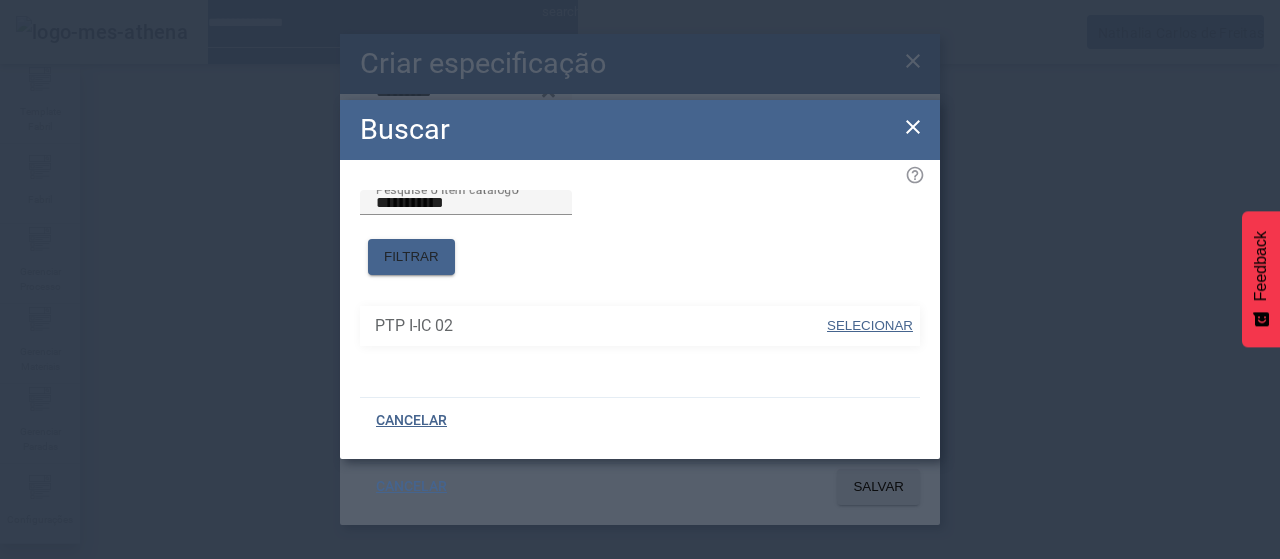 drag, startPoint x: 876, startPoint y: 304, endPoint x: 791, endPoint y: 326, distance: 87.80091 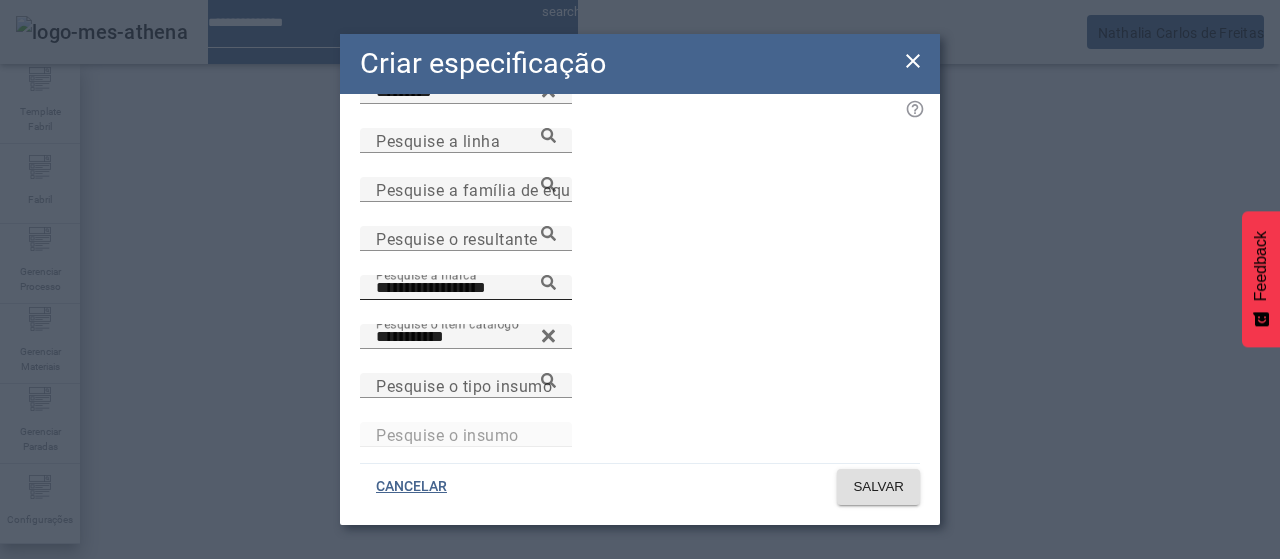 click 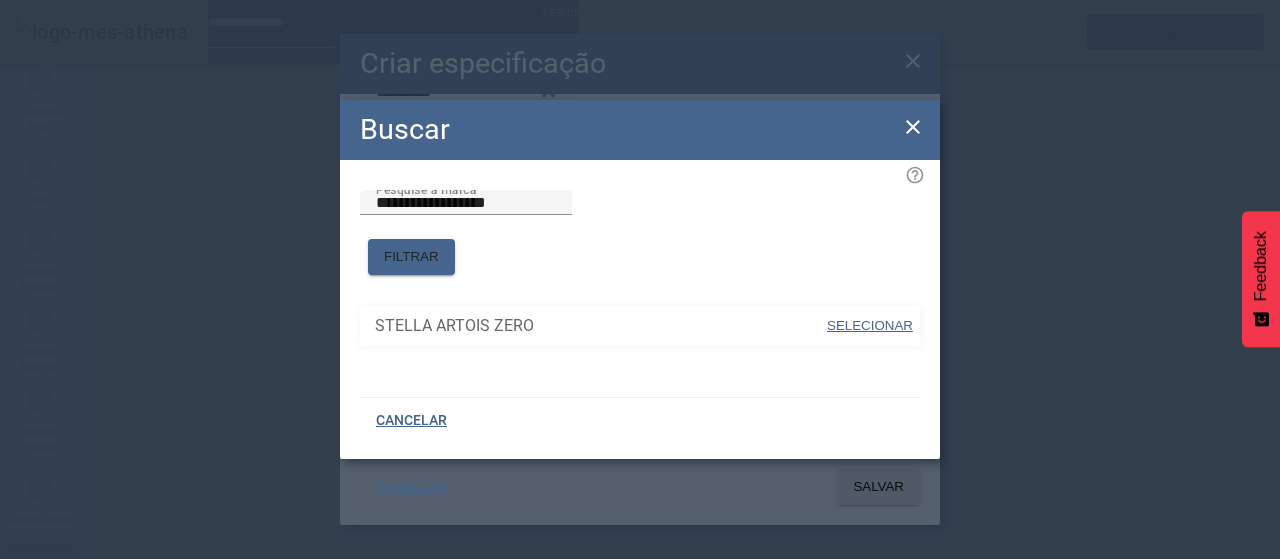 click on "SELECIONAR" at bounding box center (870, 325) 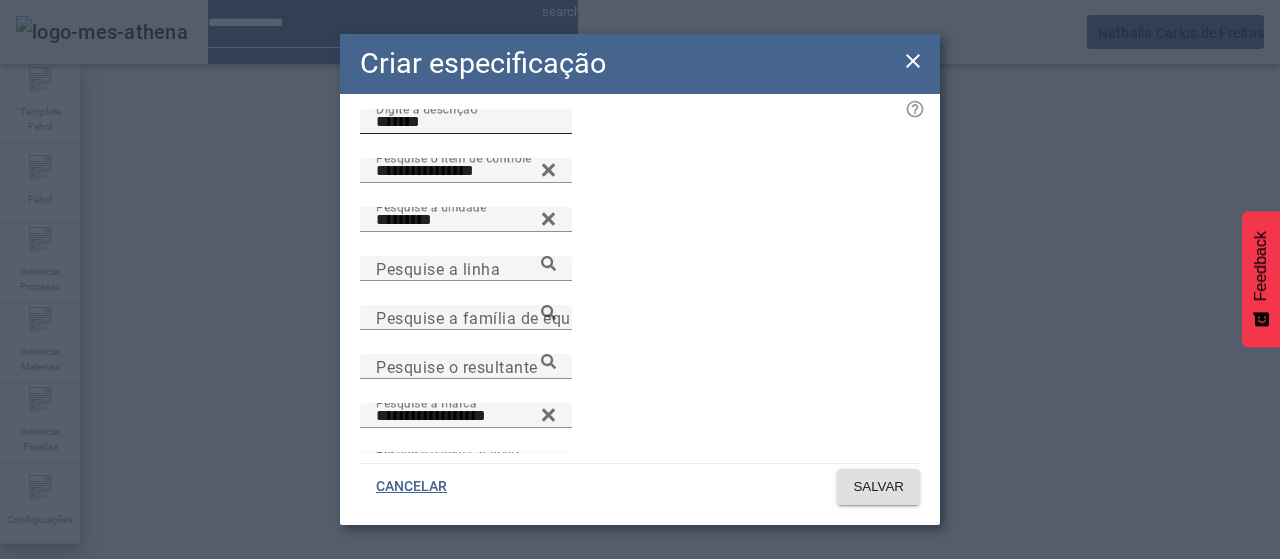 scroll, scrollTop: 6, scrollLeft: 0, axis: vertical 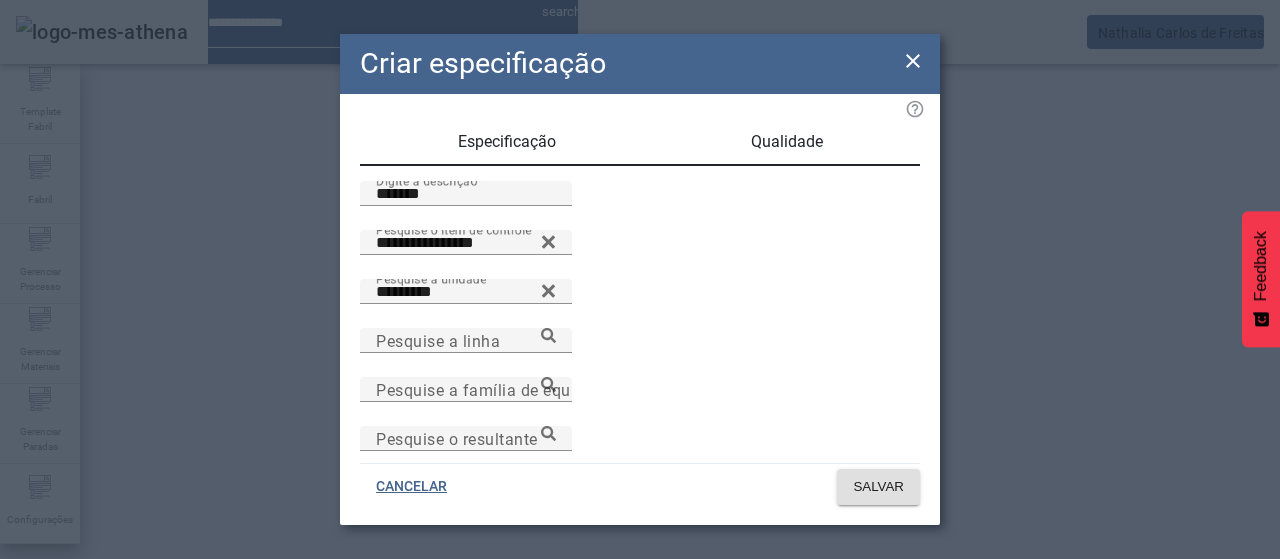 click on "Qualidade" at bounding box center (787, 142) 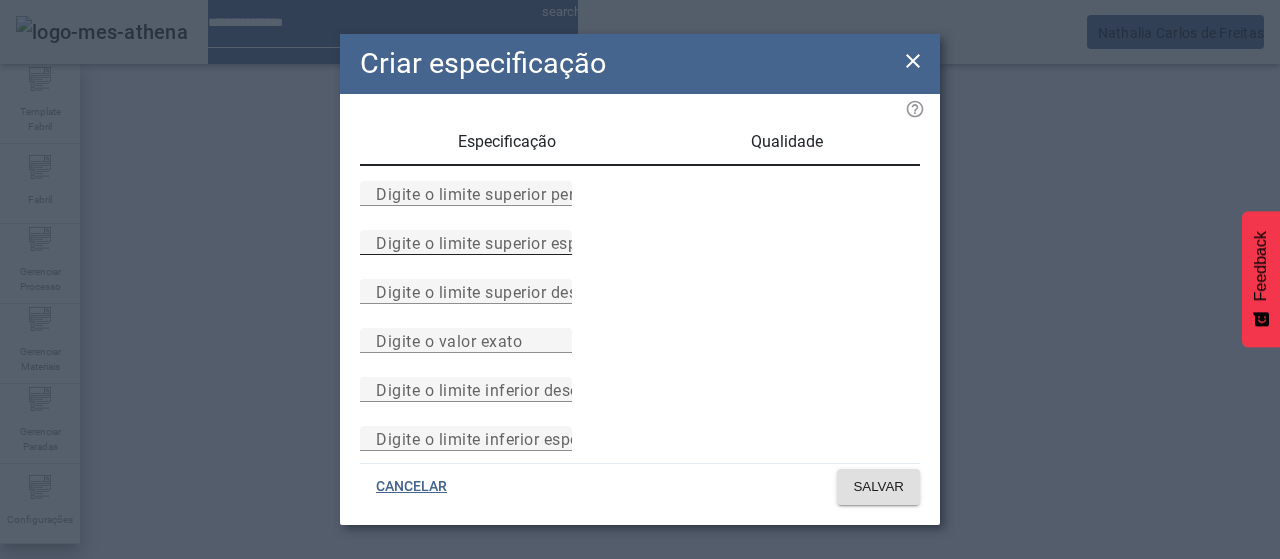 click on "Digite o limite superior especificado" at bounding box center [511, 242] 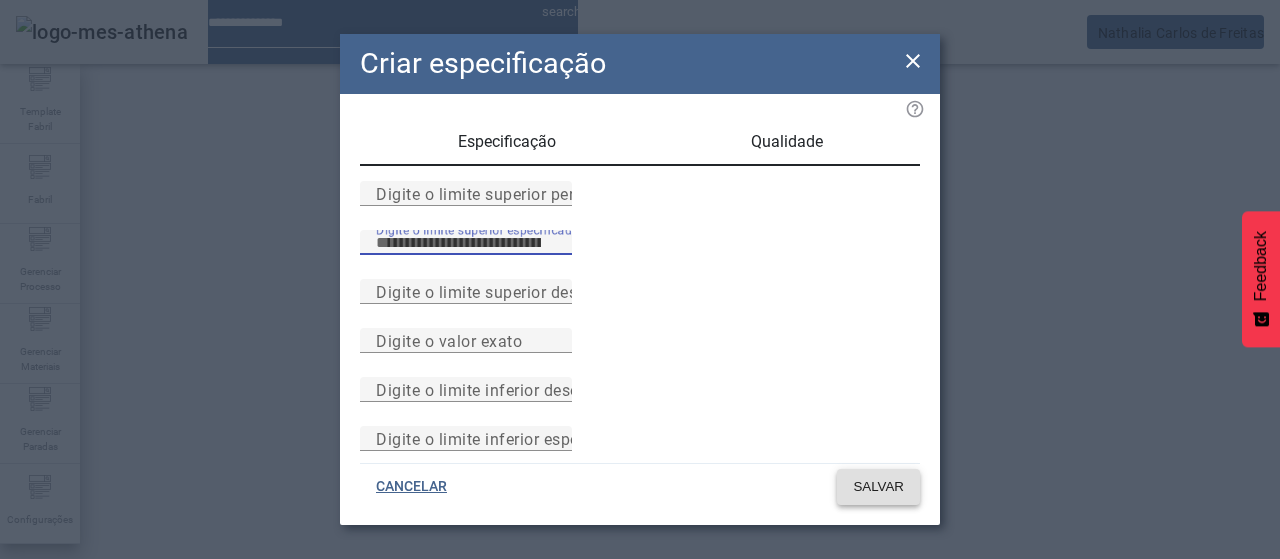 click on "SALVAR" 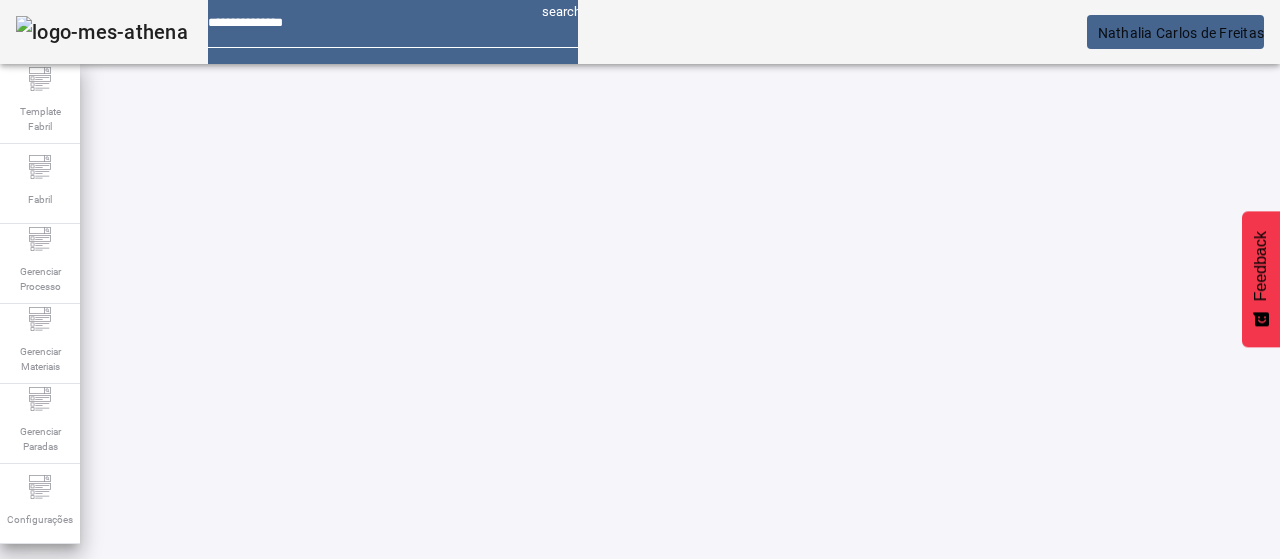 scroll, scrollTop: 140, scrollLeft: 0, axis: vertical 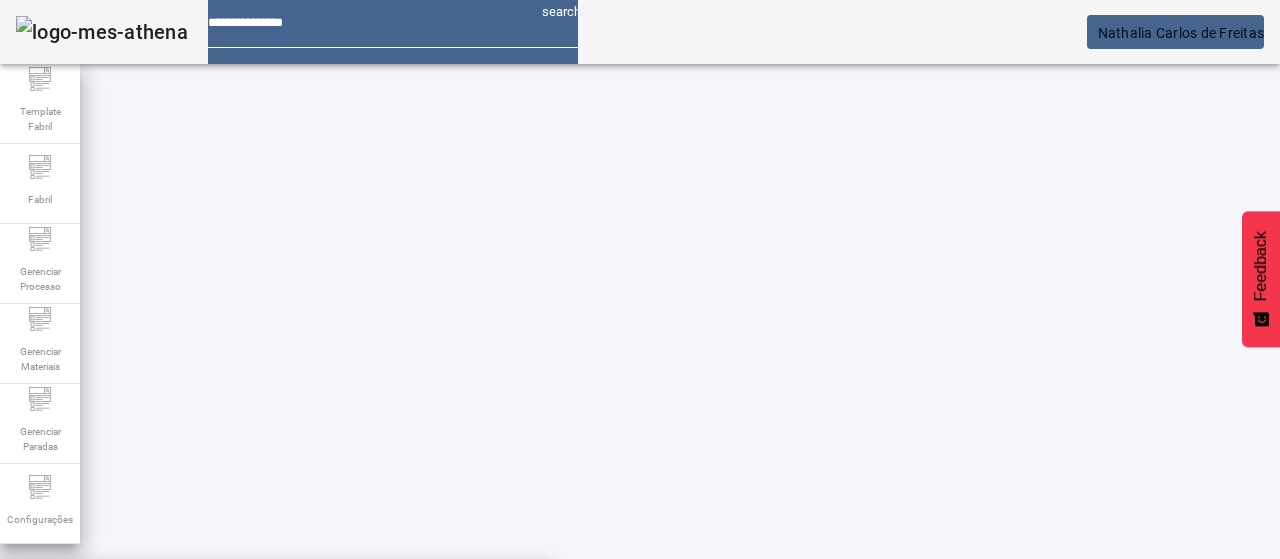 drag, startPoint x: 1199, startPoint y: 325, endPoint x: 1182, endPoint y: 328, distance: 17.262676 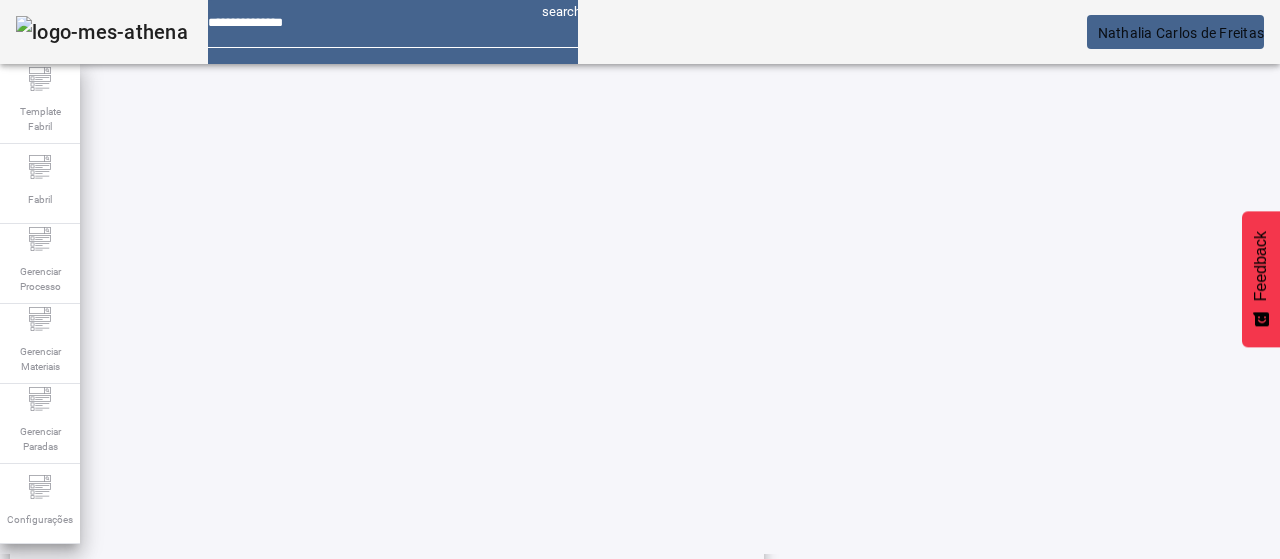 scroll, scrollTop: 423, scrollLeft: 0, axis: vertical 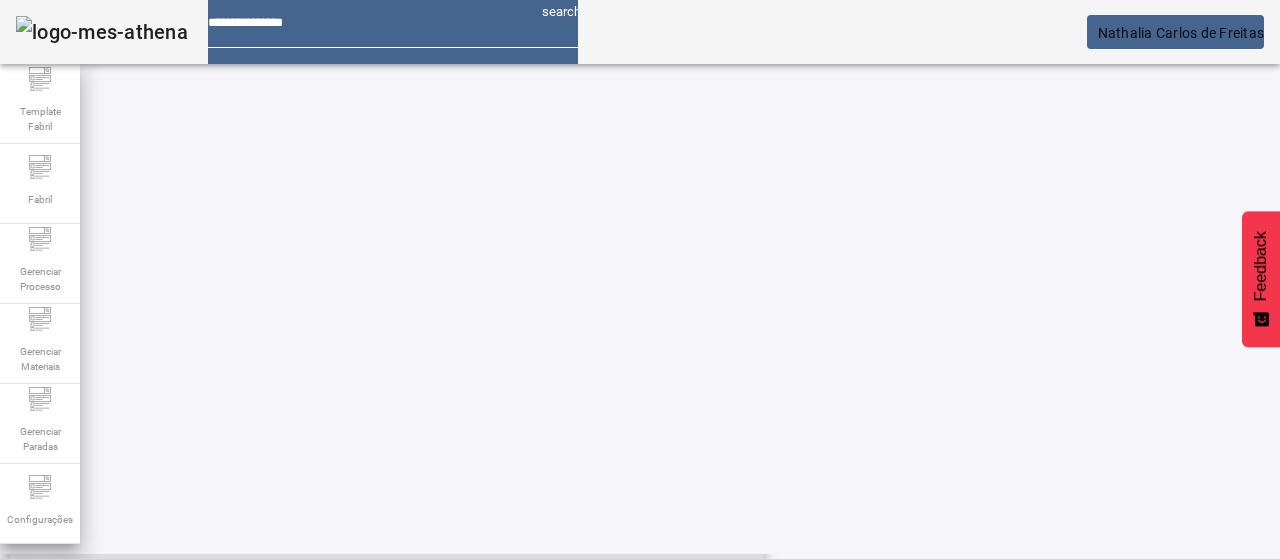 click 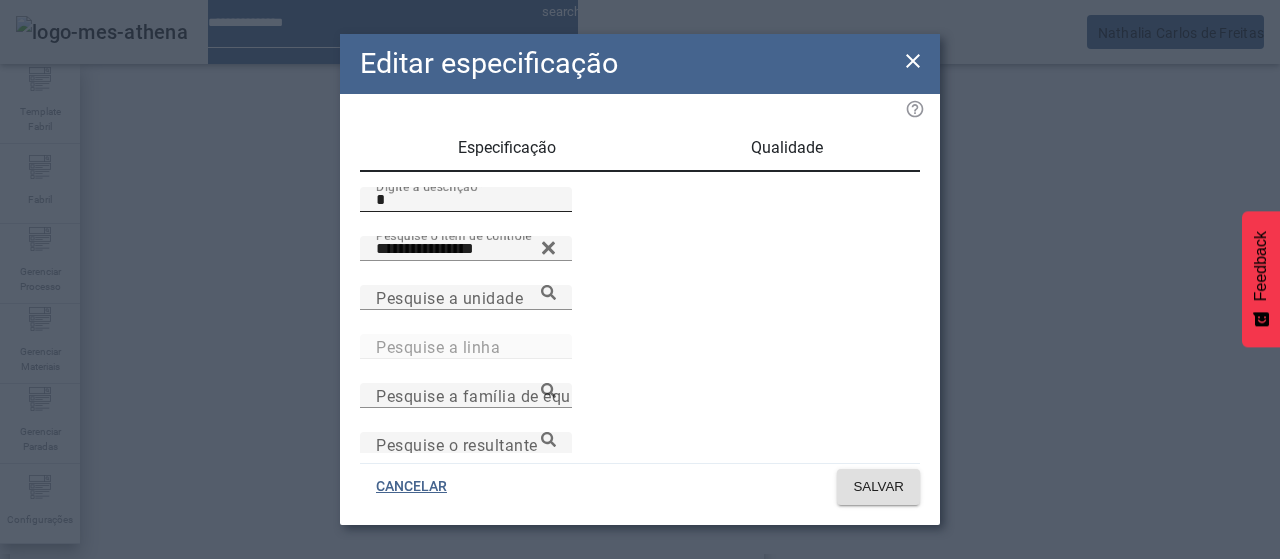 click on "Digite a descrição *" at bounding box center (466, 199) 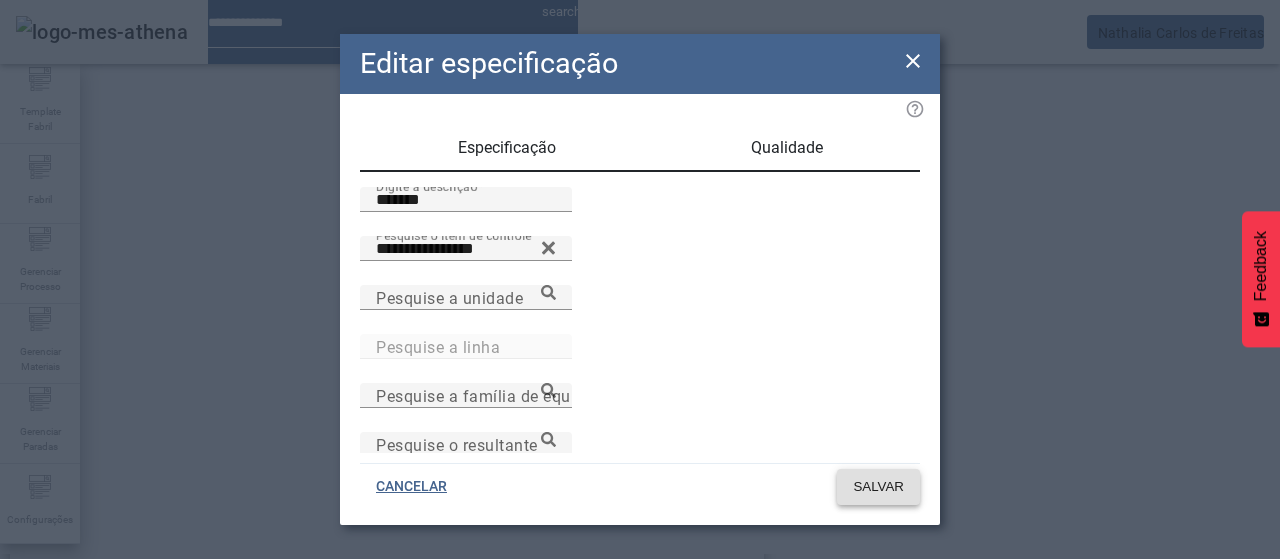 click on "SALVAR" 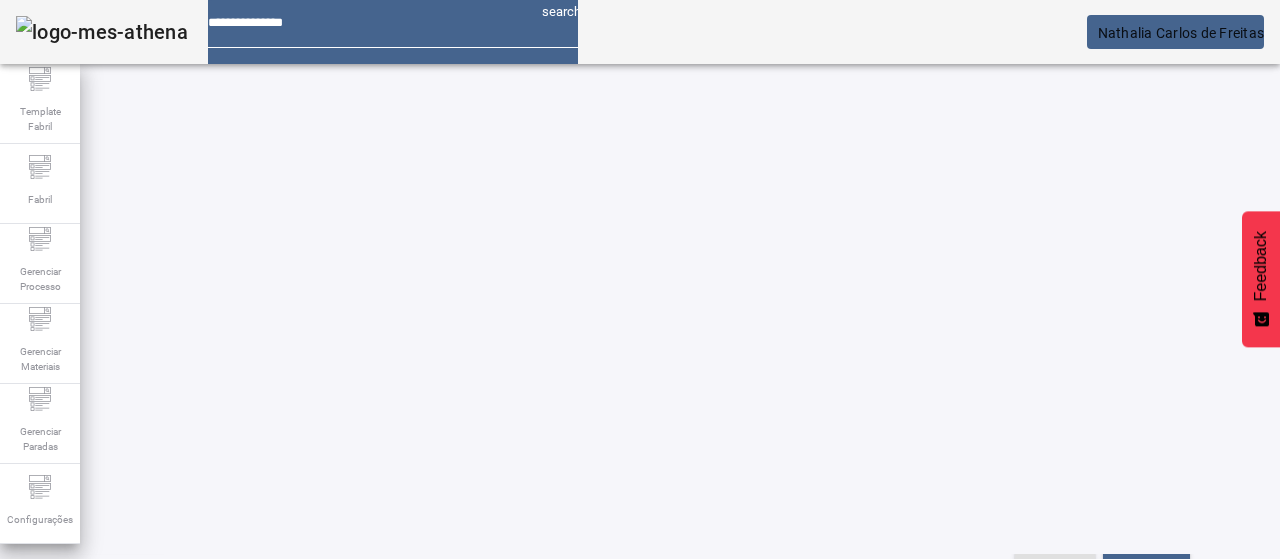 scroll, scrollTop: 123, scrollLeft: 0, axis: vertical 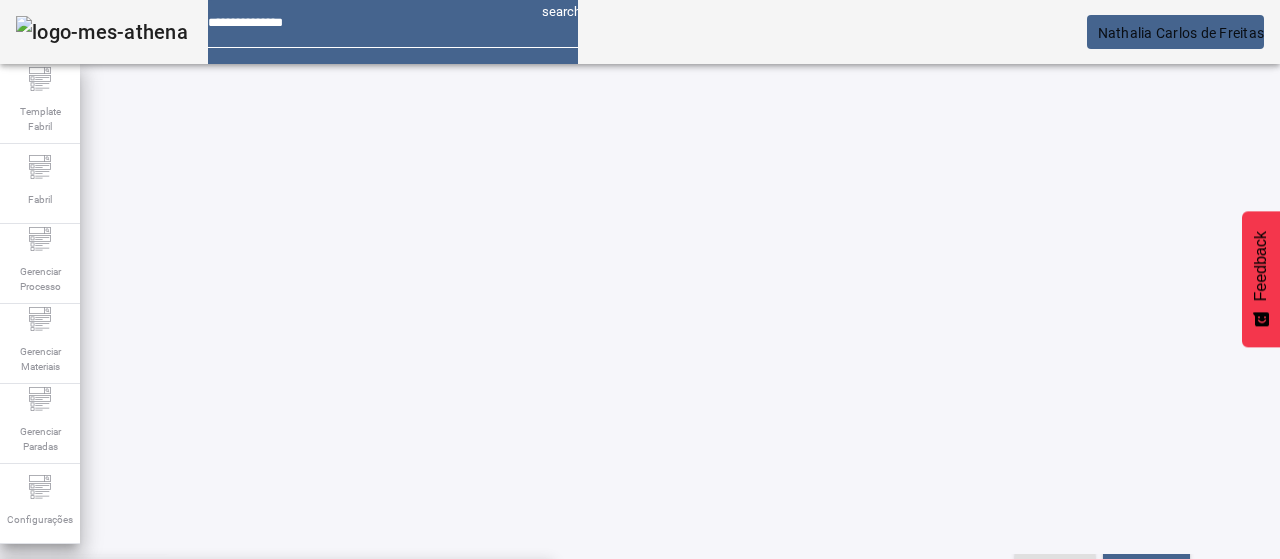 click on "Pesquise por marca" at bounding box center [1388, 478] 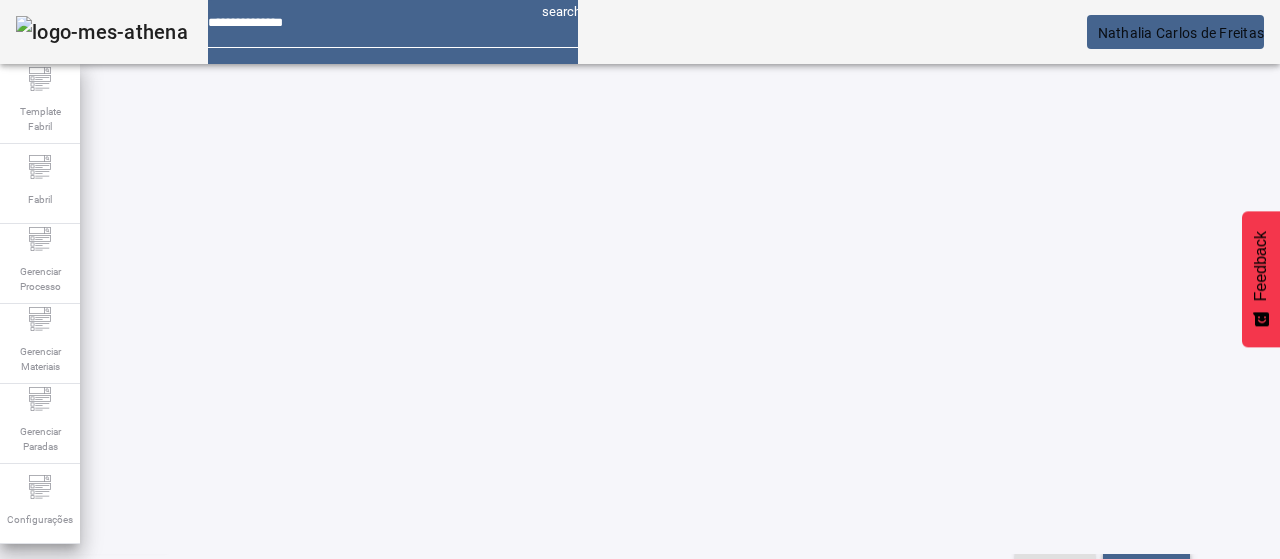 click on "FILTRAR" 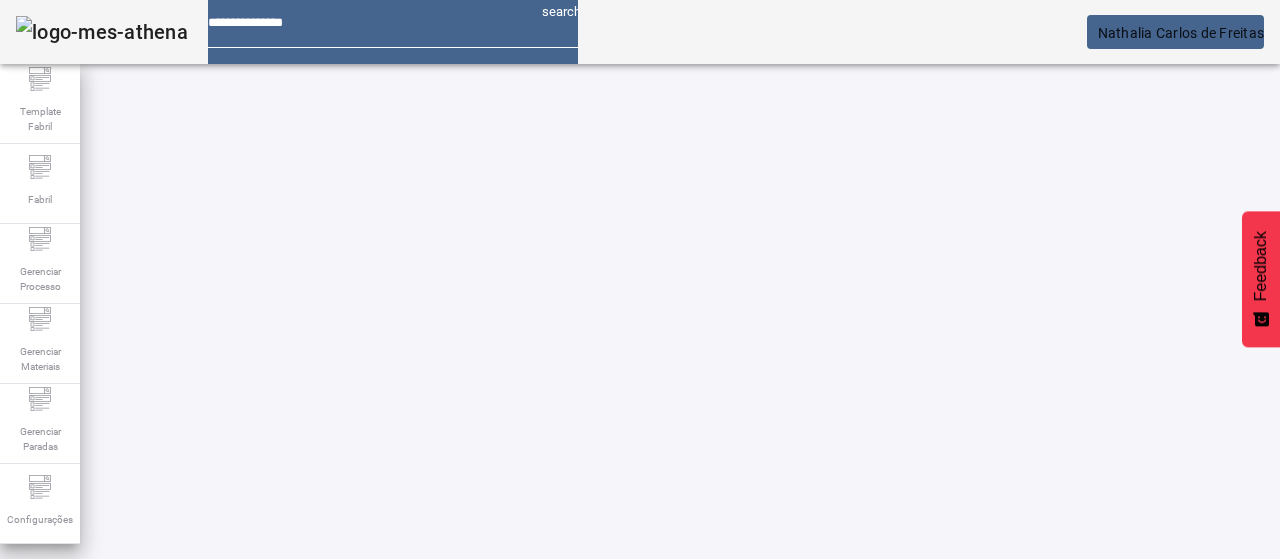 scroll, scrollTop: 158, scrollLeft: 0, axis: vertical 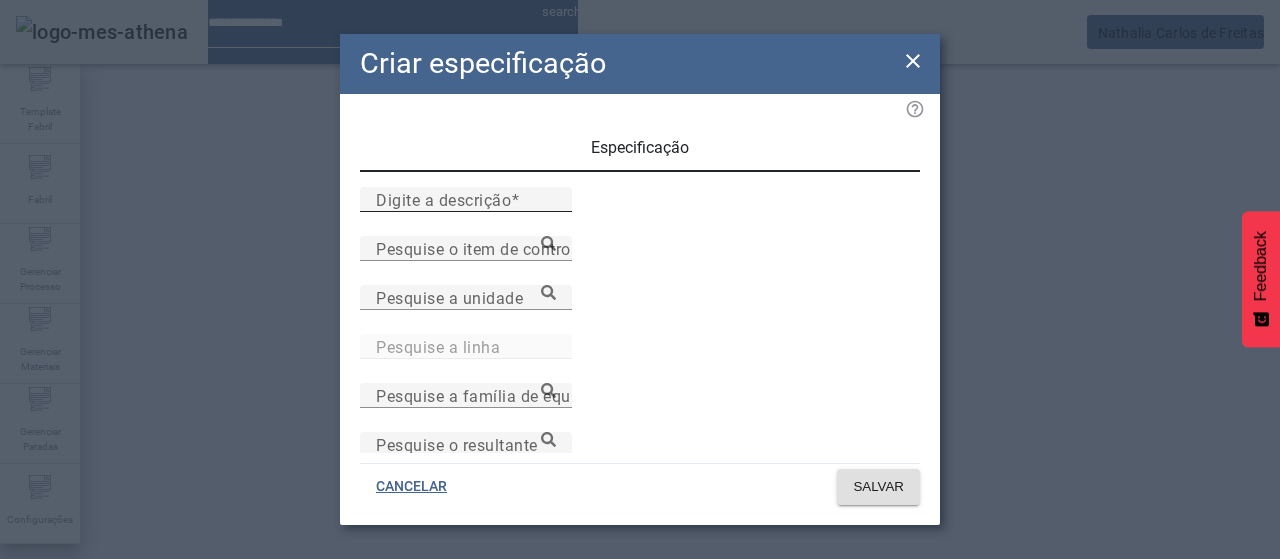 click on "Digite a descrição" at bounding box center (466, 199) 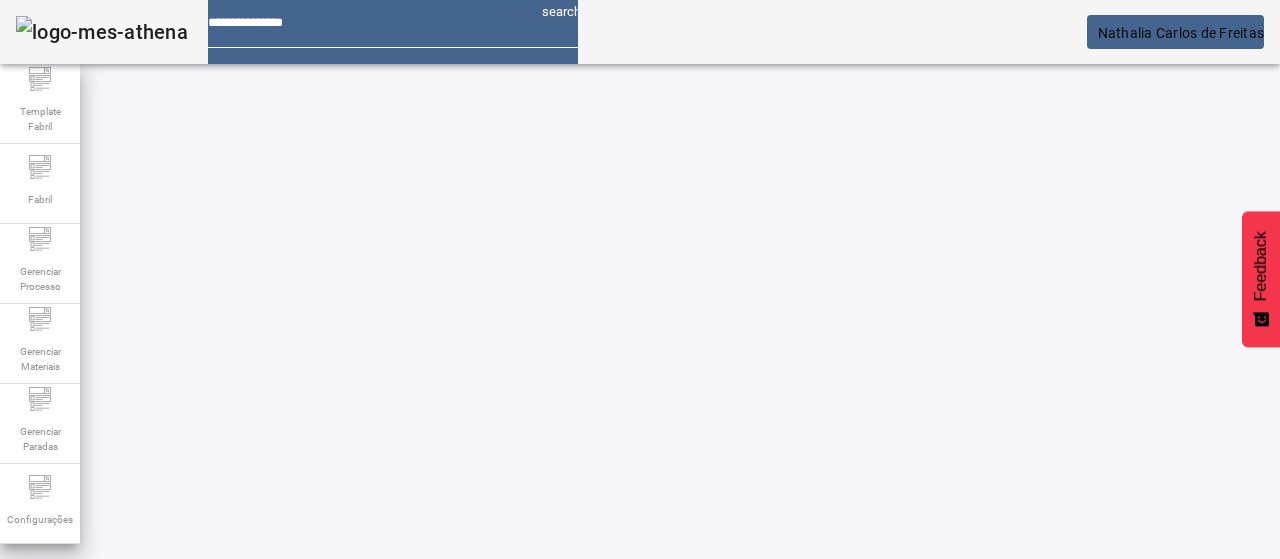 scroll, scrollTop: 0, scrollLeft: 0, axis: both 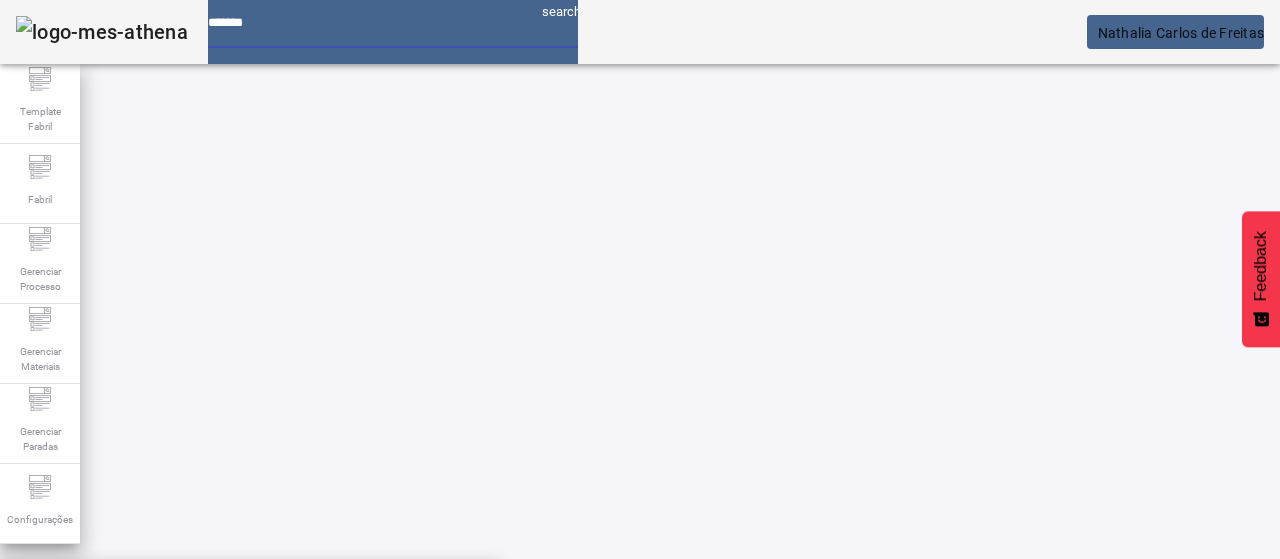 click on "Gerenciar Materiais > Material > Material" at bounding box center [250, 623] 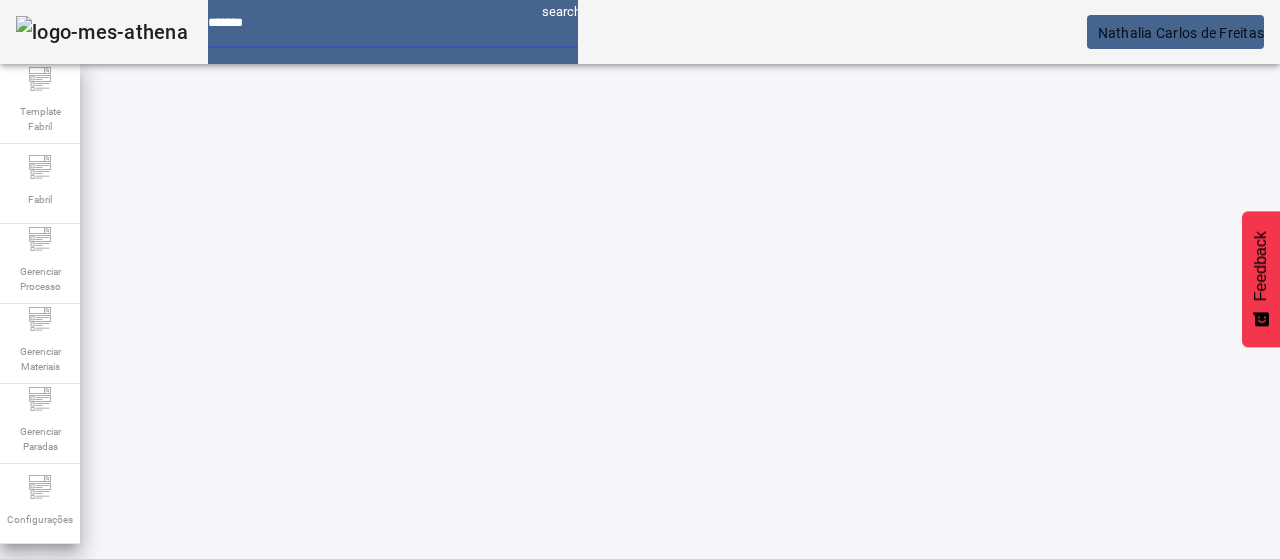 type on "********" 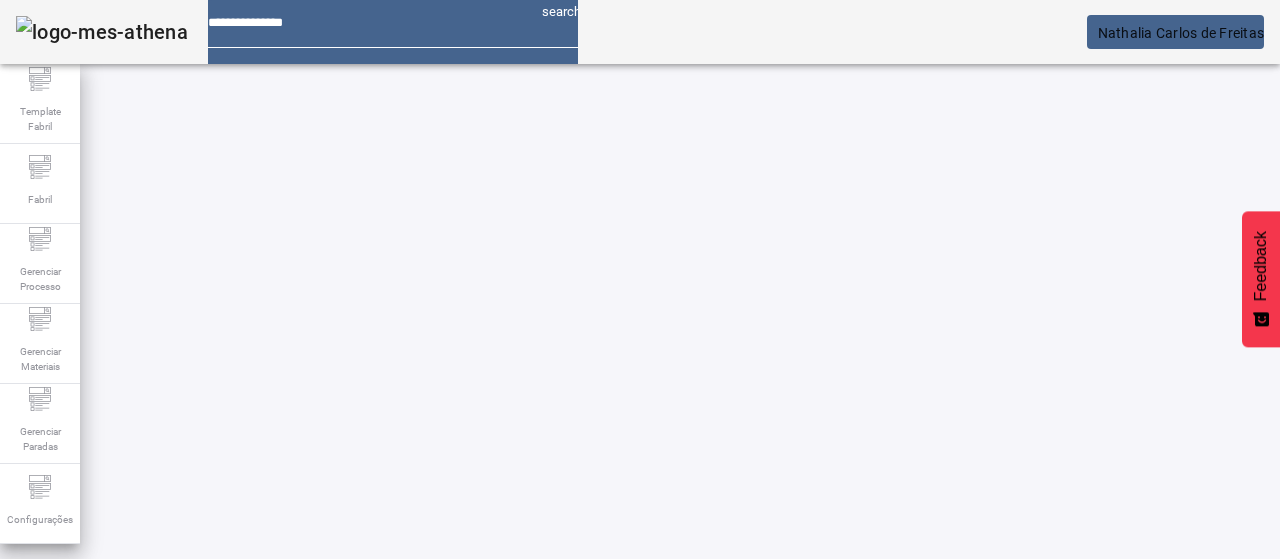 click on "ABRIR FILTROS" 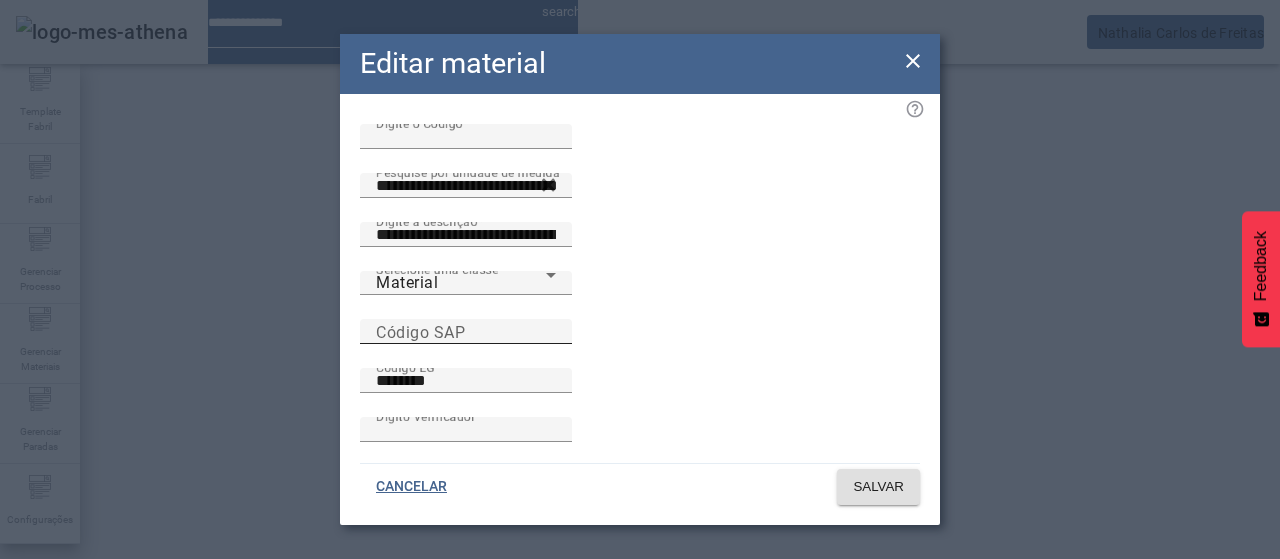 click on "Código SAP" at bounding box center [420, 331] 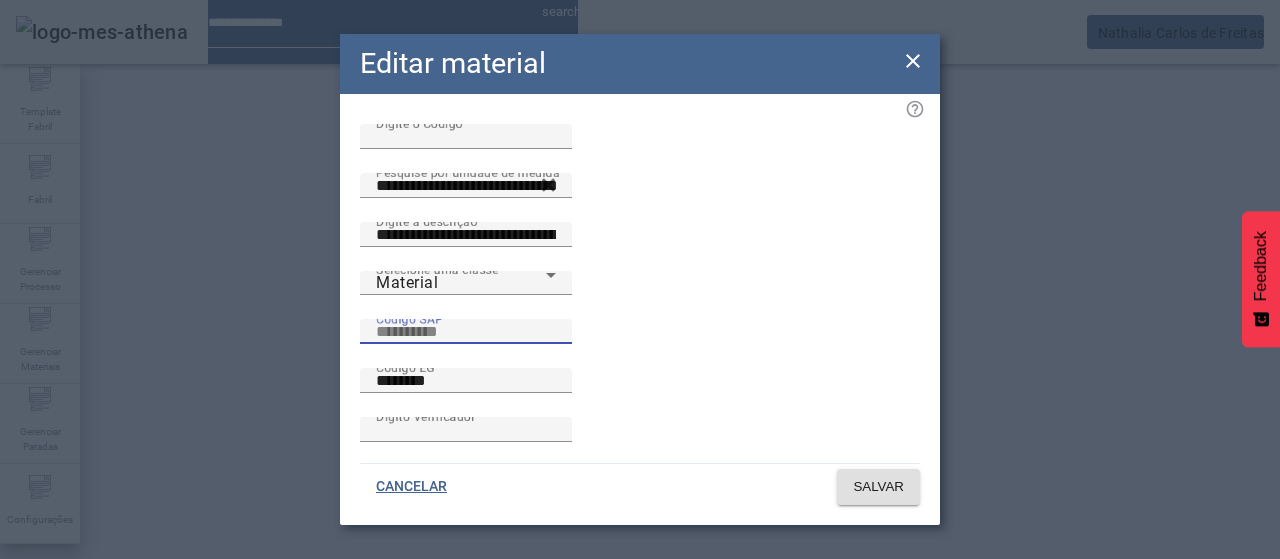 paste on "********" 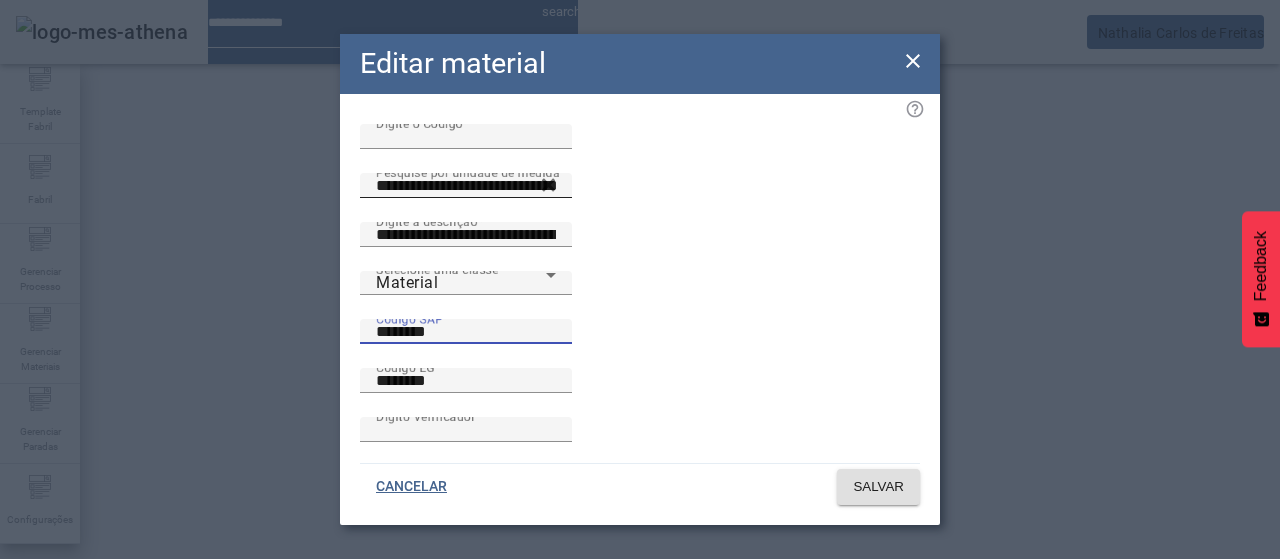 type on "********" 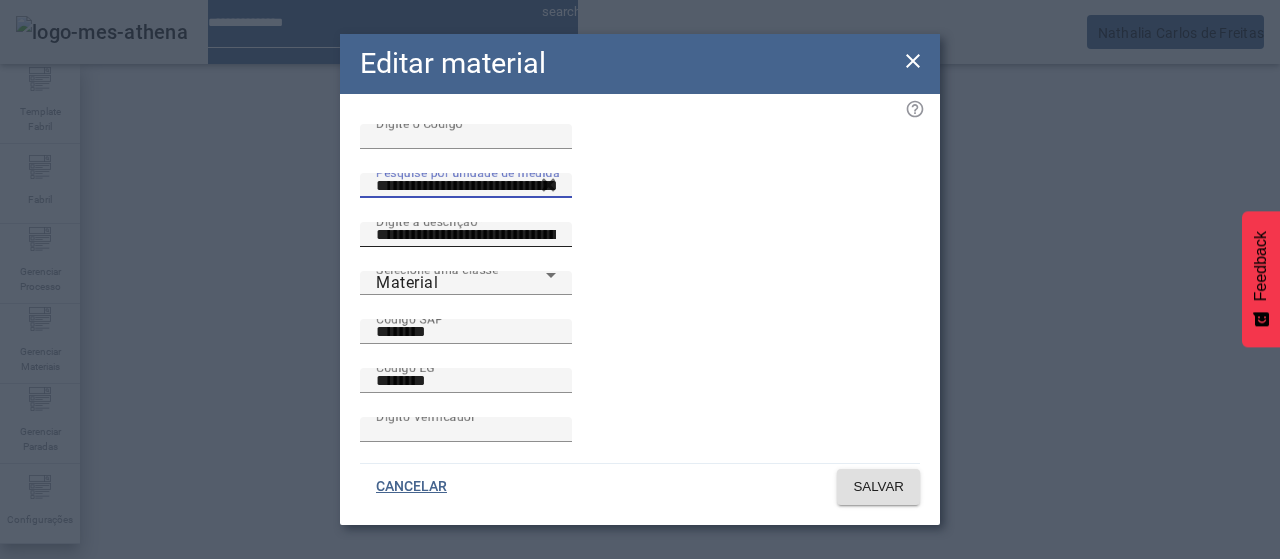 click on "**********" at bounding box center (466, 235) 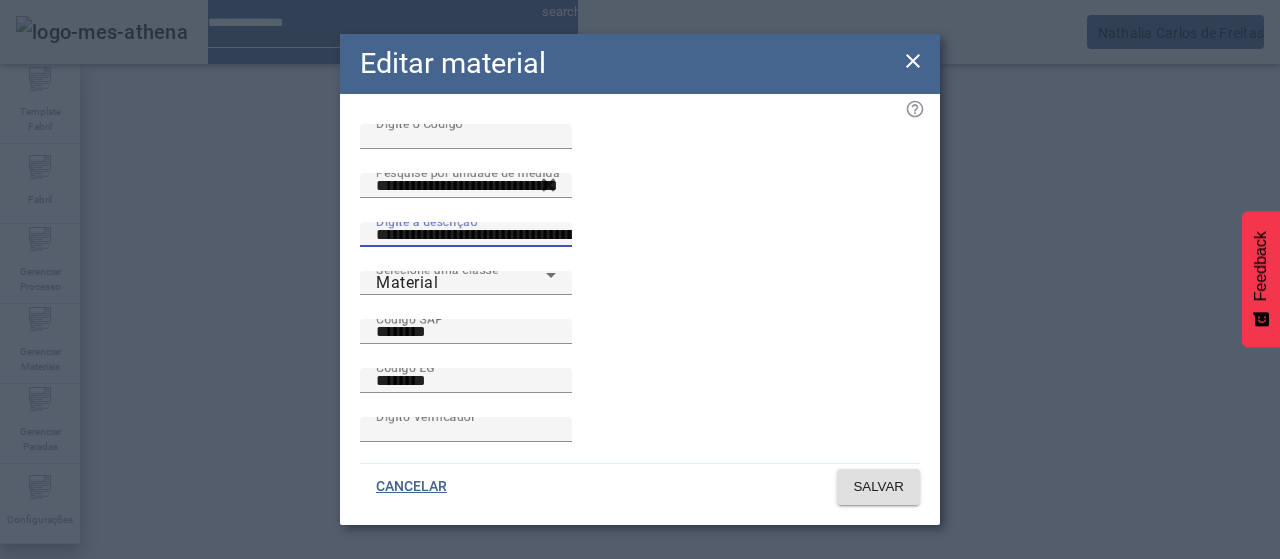 scroll, scrollTop: 0, scrollLeft: 82, axis: horizontal 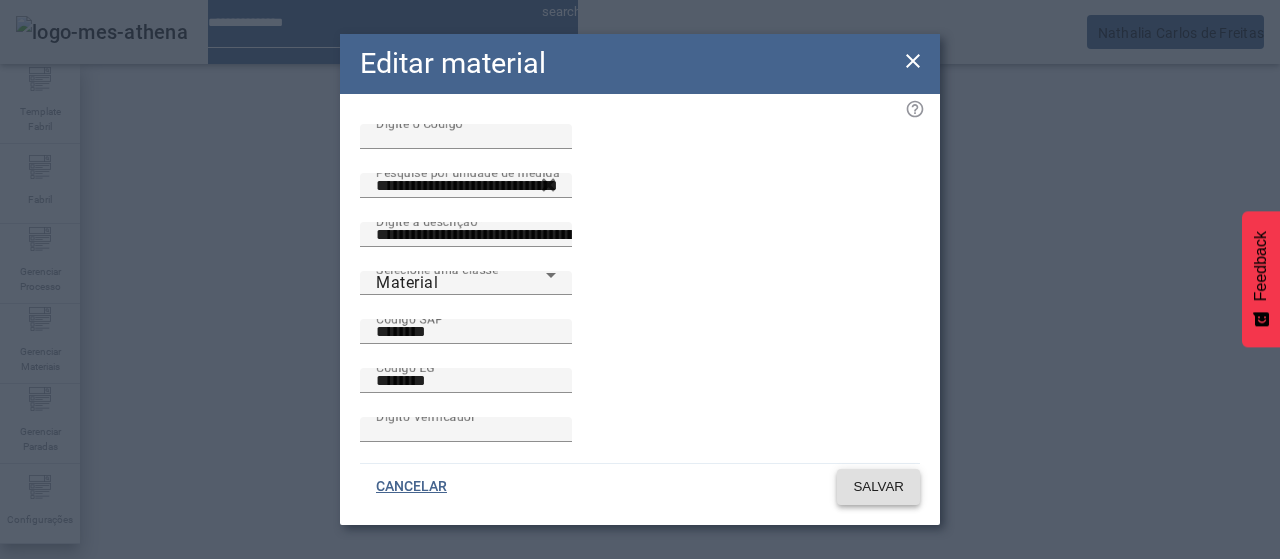 click on "SALVAR" 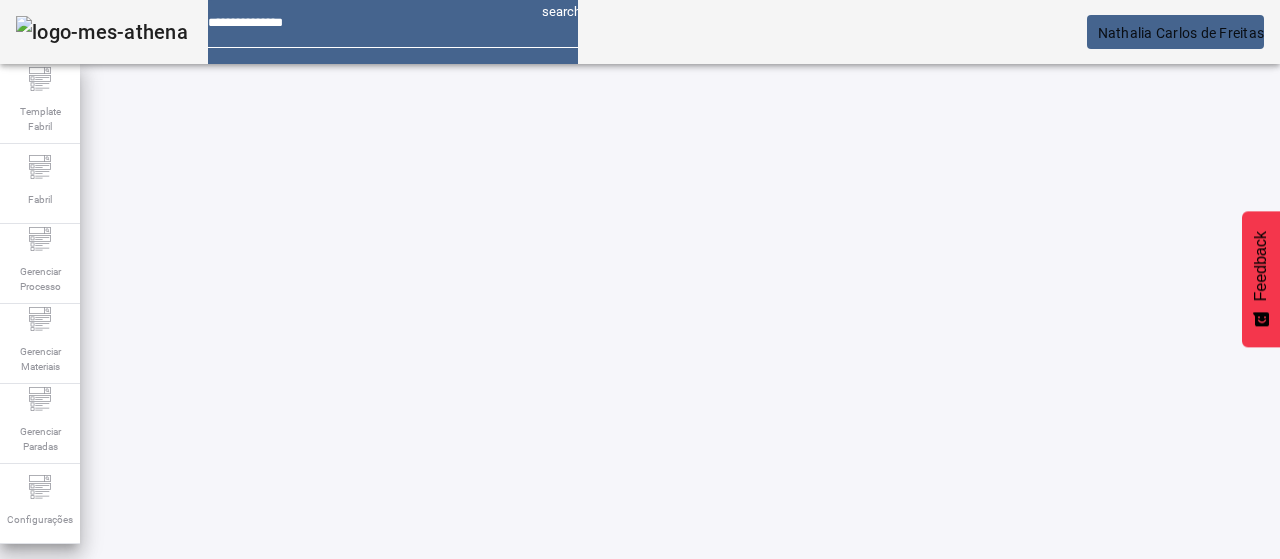 click on "**********" at bounding box center (116, 637) 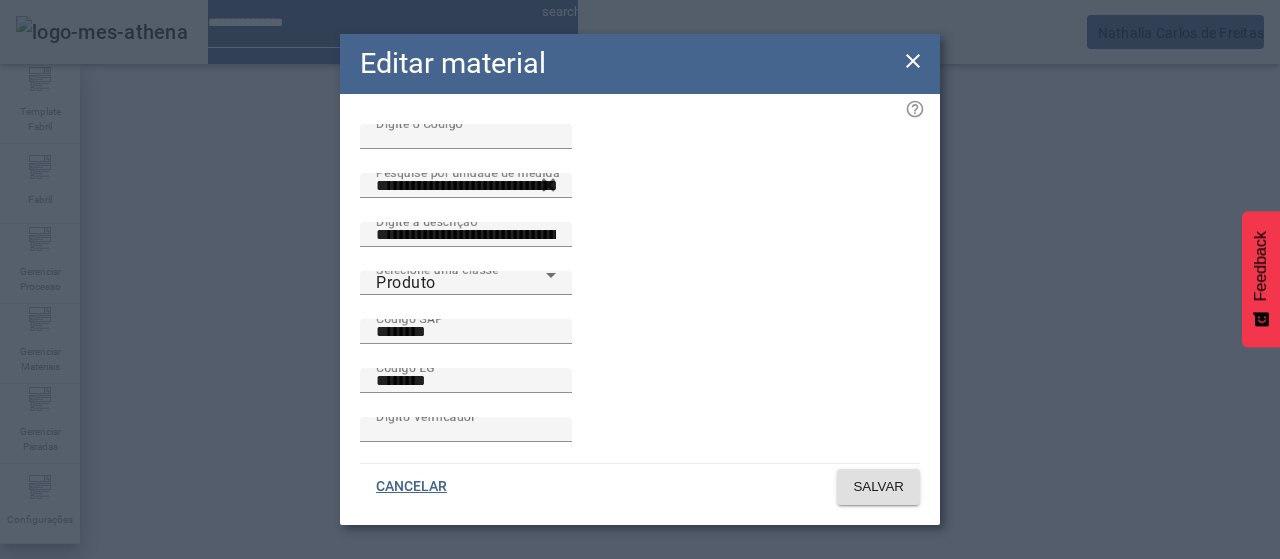 click 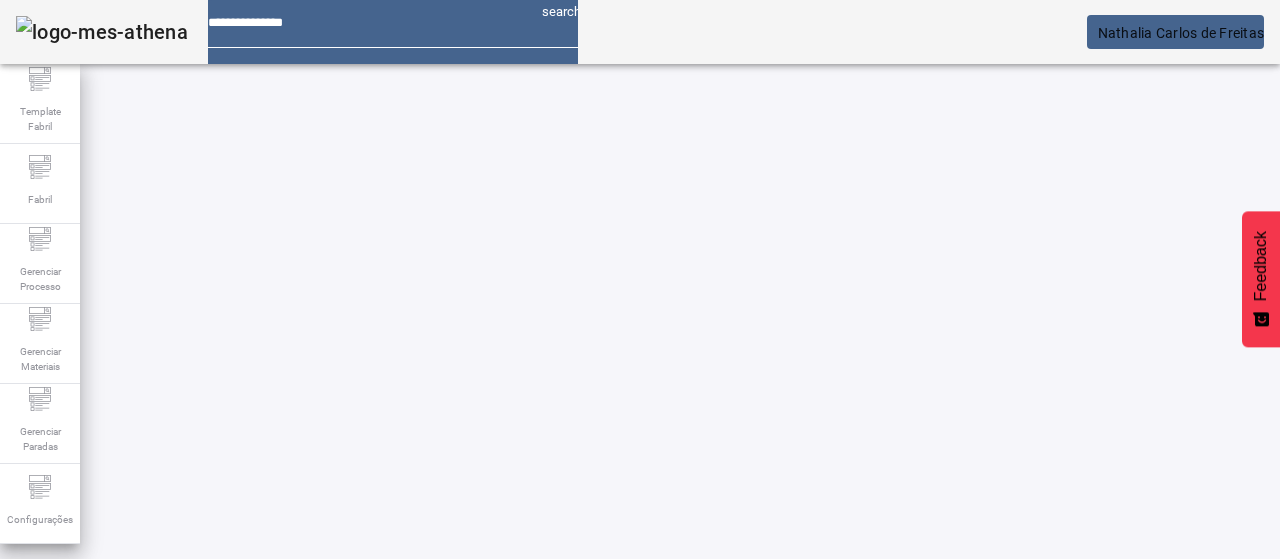 drag, startPoint x: 337, startPoint y: 201, endPoint x: 92, endPoint y: 225, distance: 246.1727 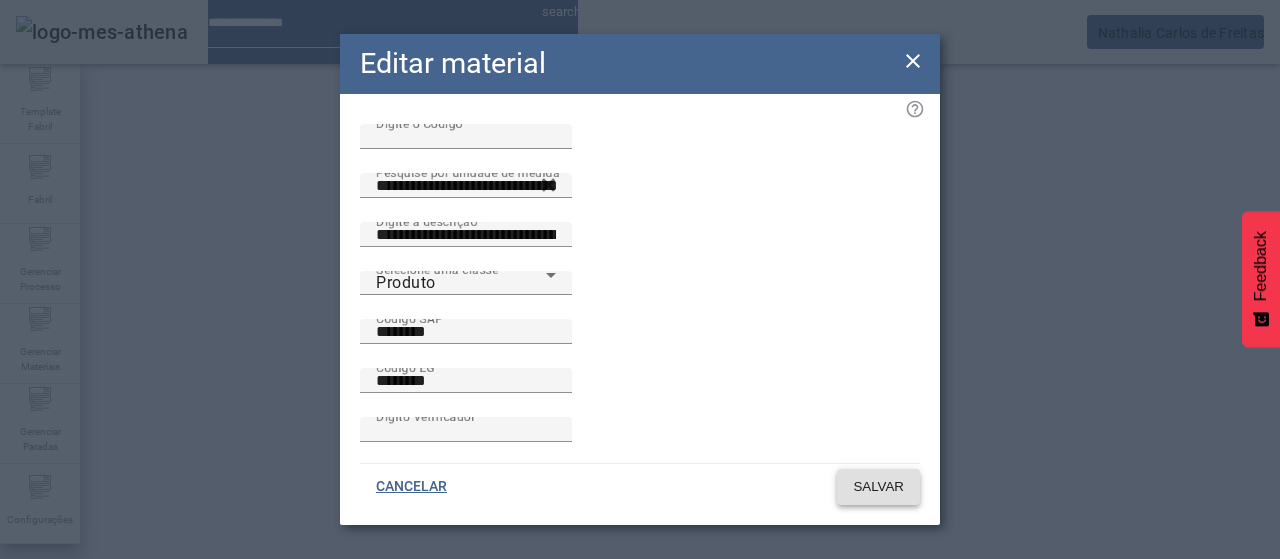 click 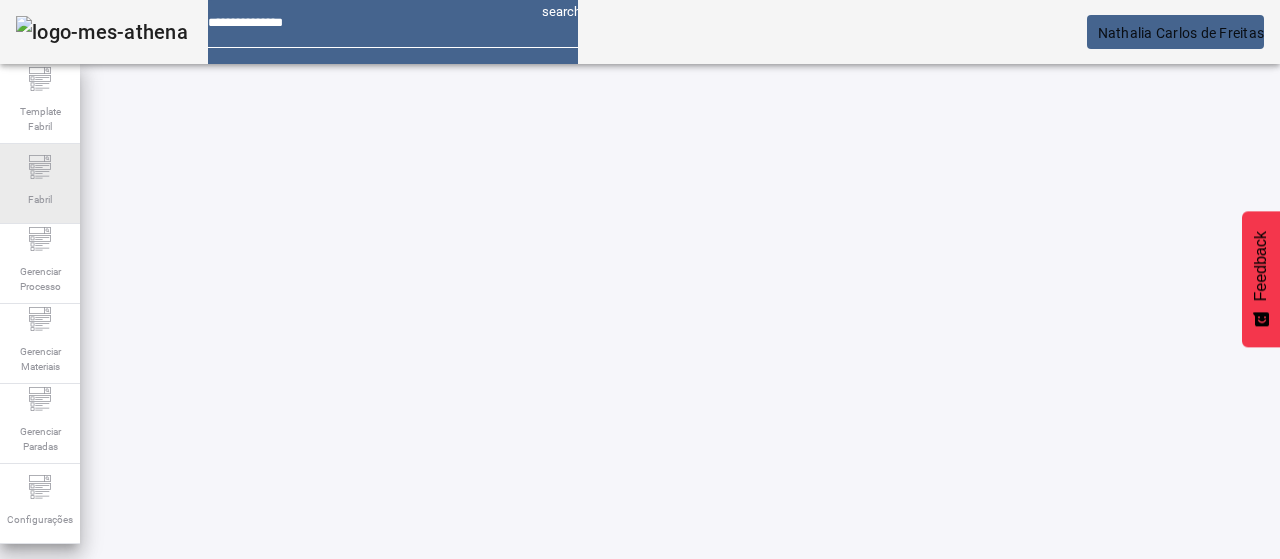 drag, startPoint x: 44, startPoint y: 209, endPoint x: 78, endPoint y: 154, distance: 64.66065 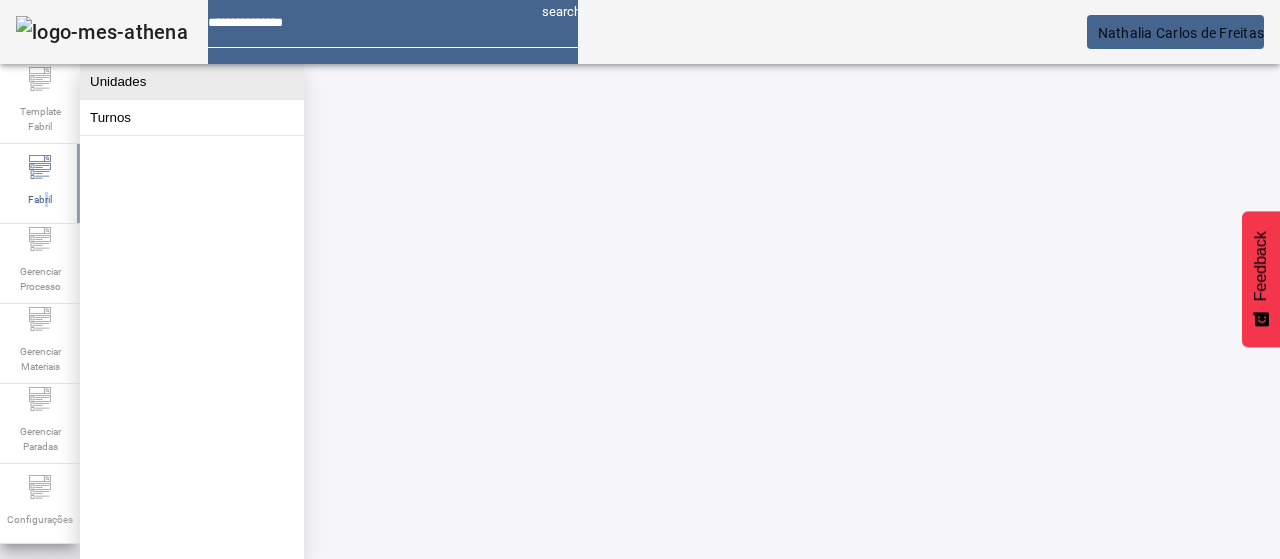 click on "Unidades" 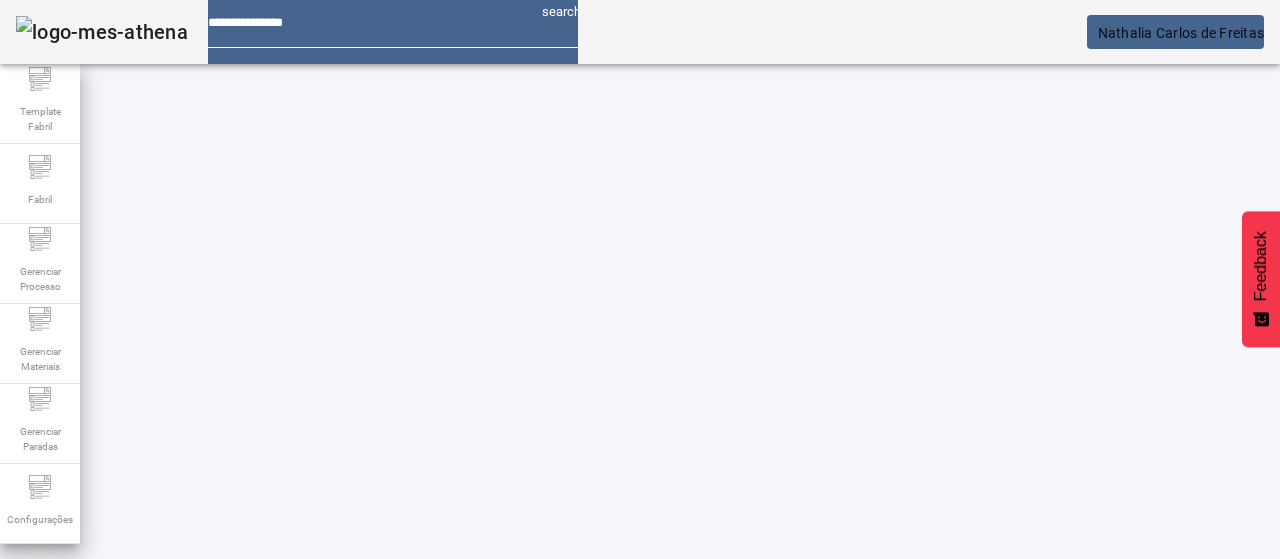click 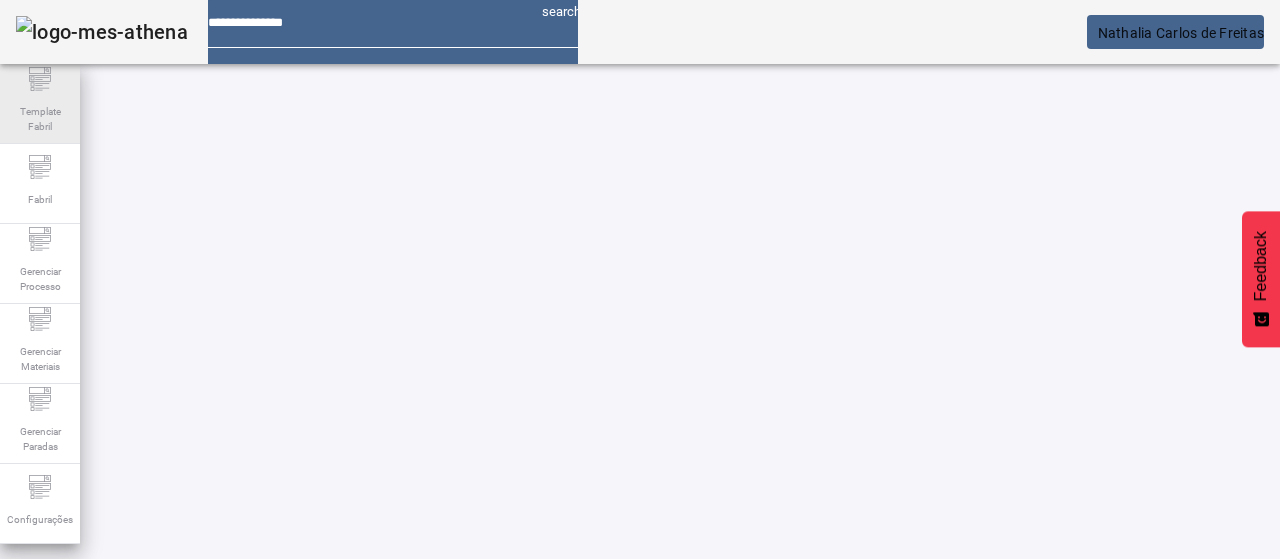 type on "******" 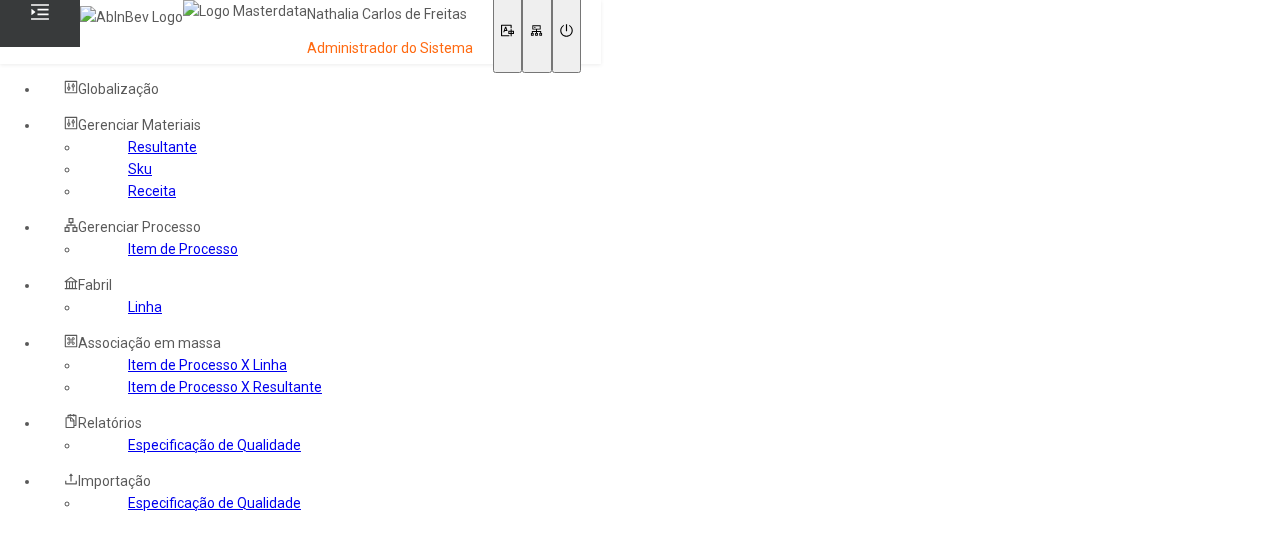 scroll, scrollTop: 272, scrollLeft: 0, axis: vertical 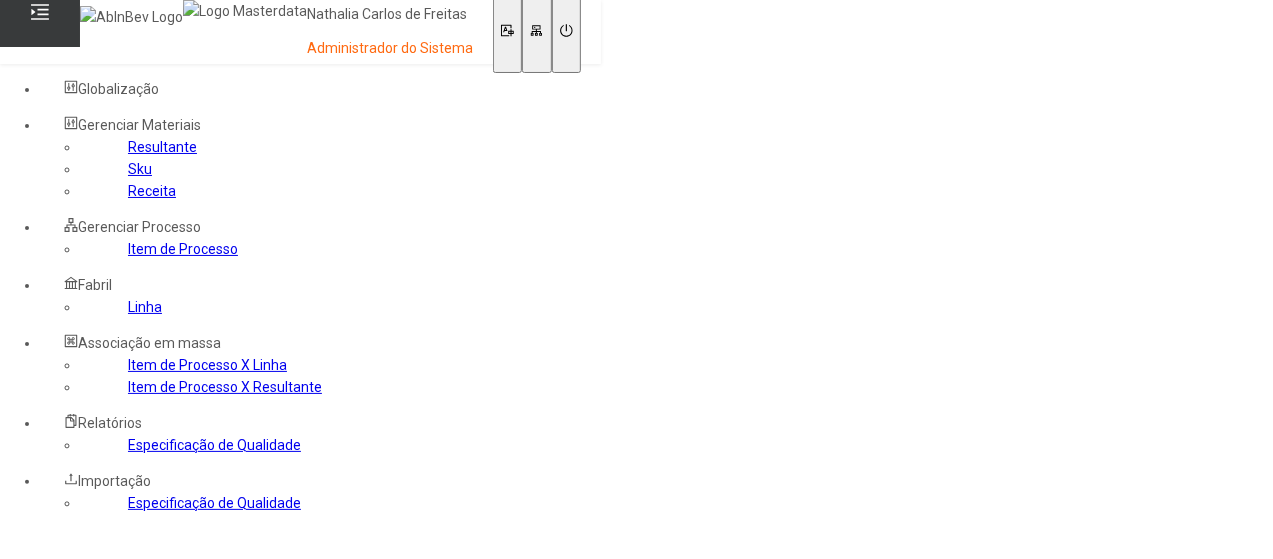drag, startPoint x: 158, startPoint y: 443, endPoint x: 168, endPoint y: 440, distance: 10.440307 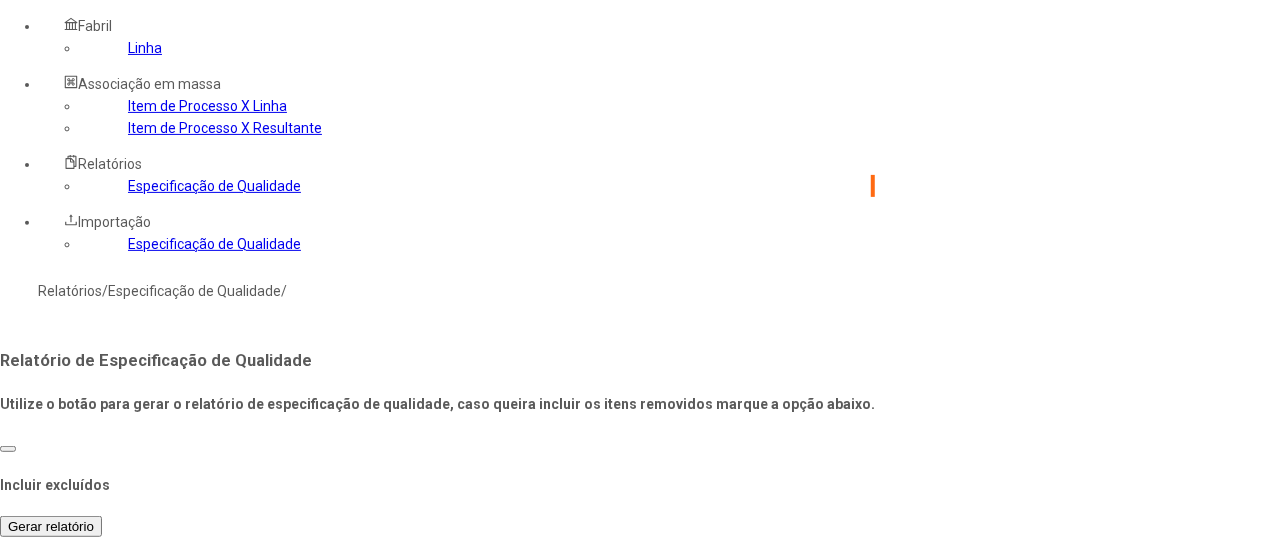 click on "Gerar relatório" at bounding box center (51, 526) 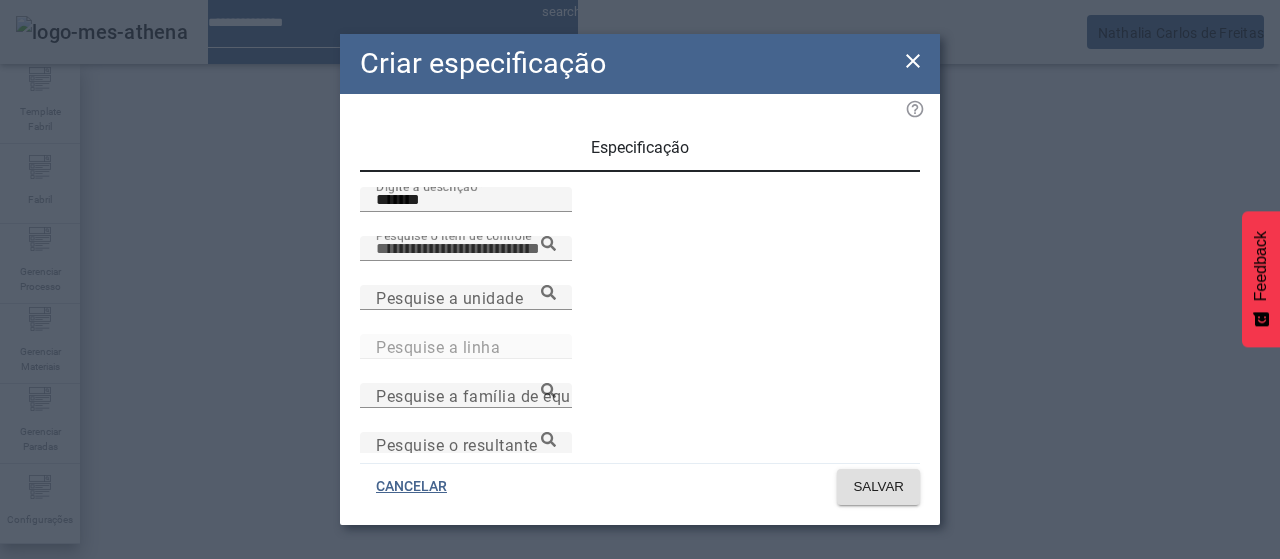 scroll, scrollTop: 0, scrollLeft: 0, axis: both 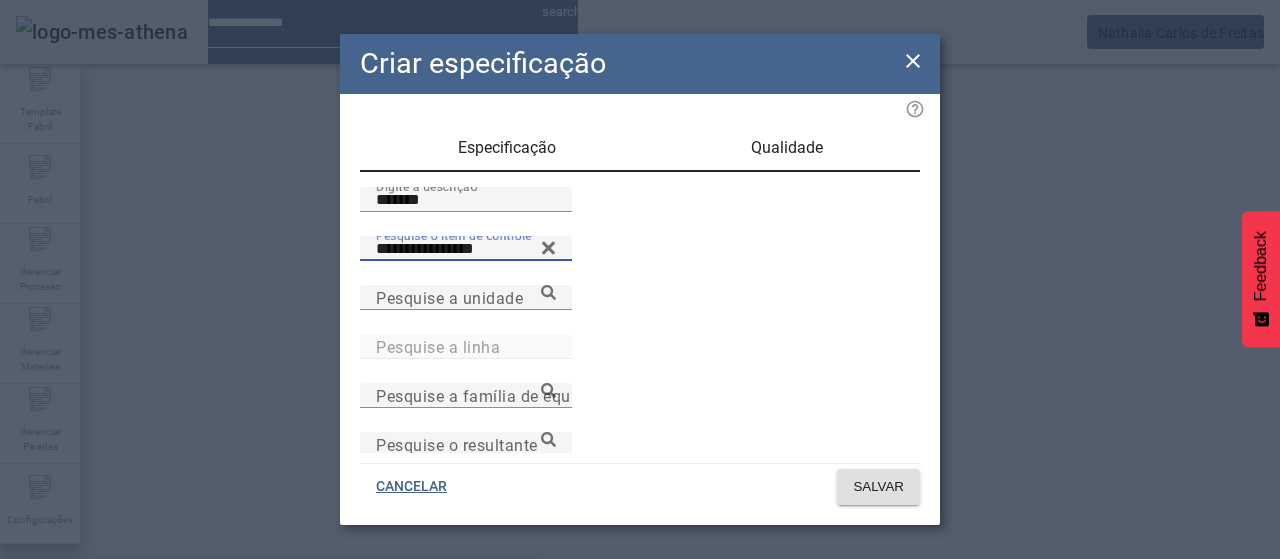 type on "**********" 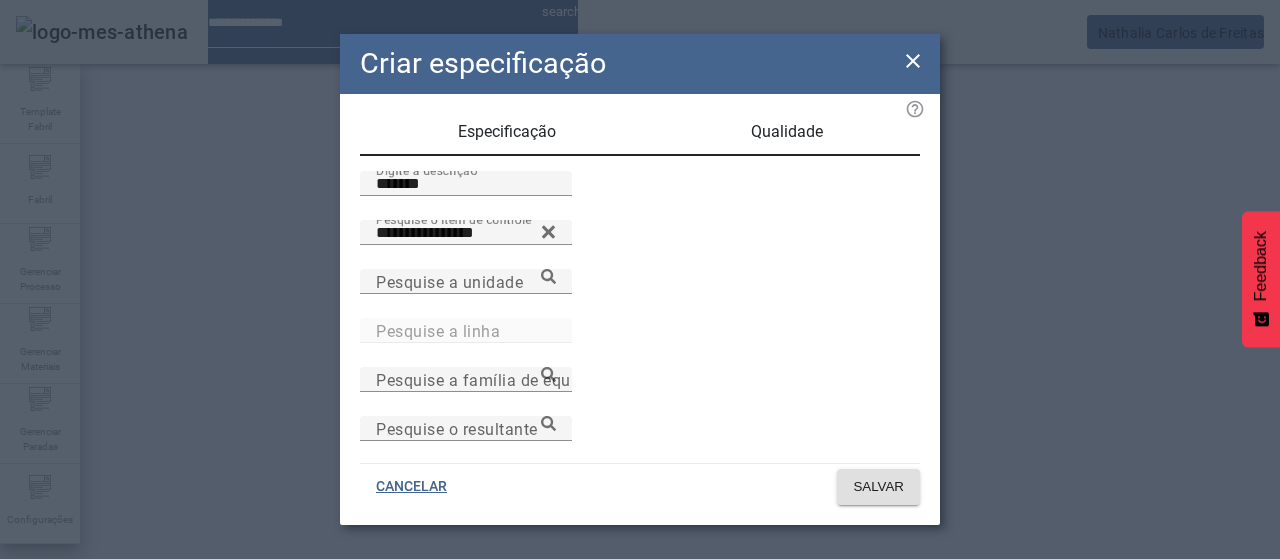 scroll, scrollTop: 206, scrollLeft: 0, axis: vertical 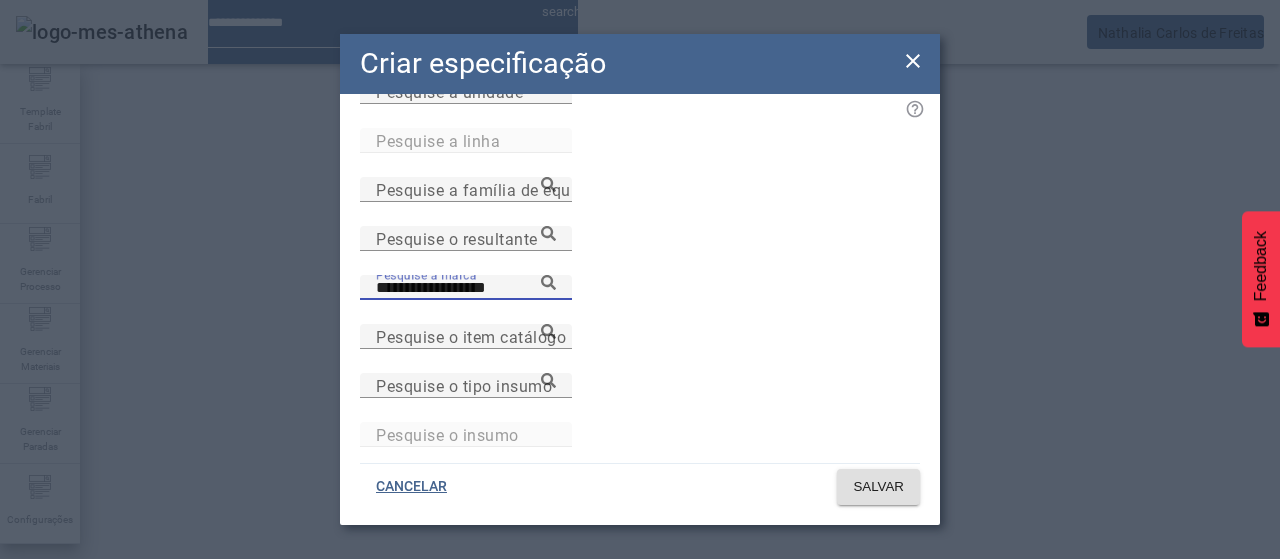 type on "**********" 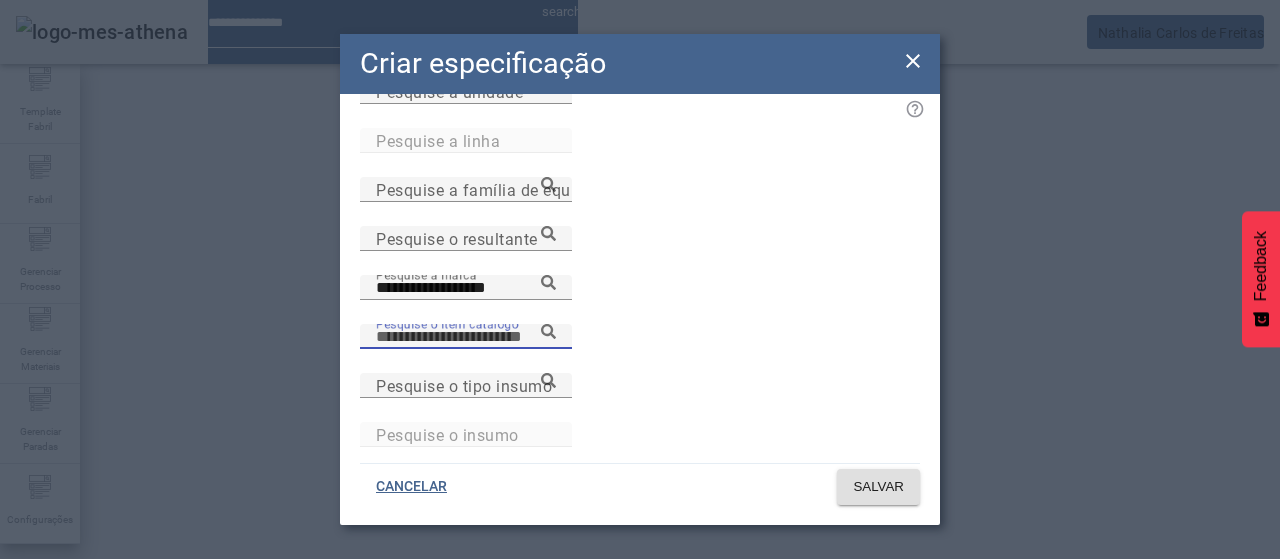 paste on "**********" 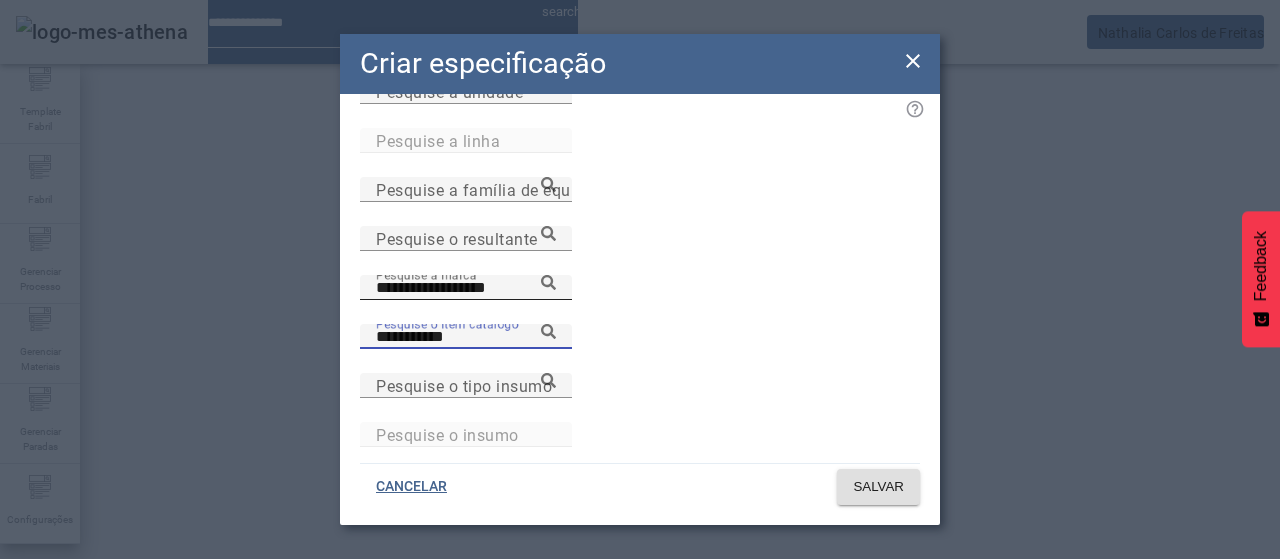 type on "**********" 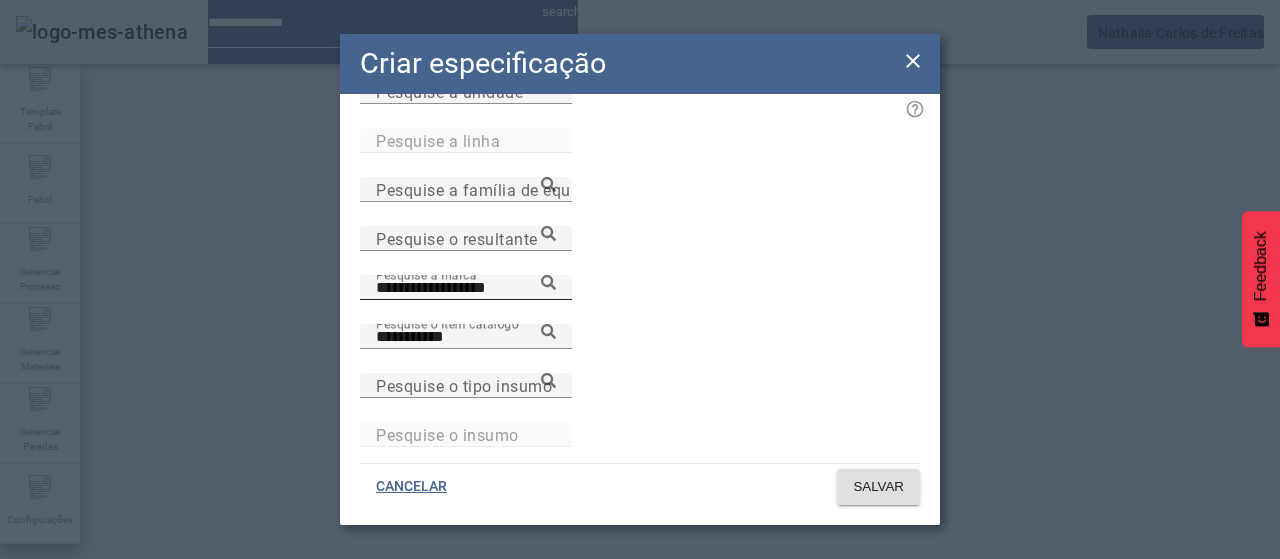 click 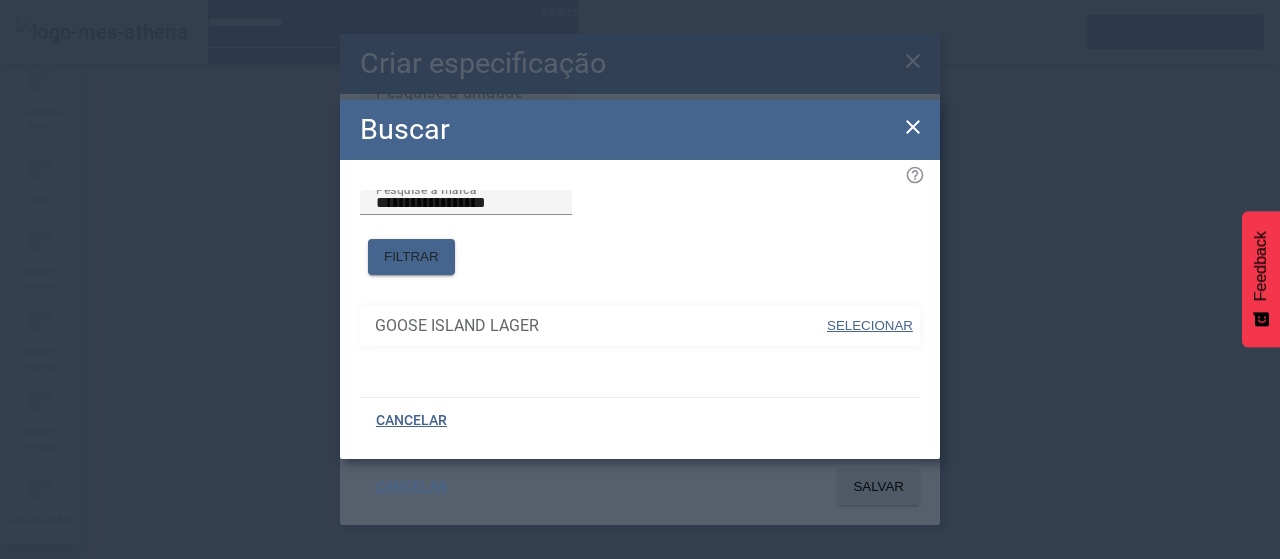 click on "SELECIONAR" at bounding box center [870, 325] 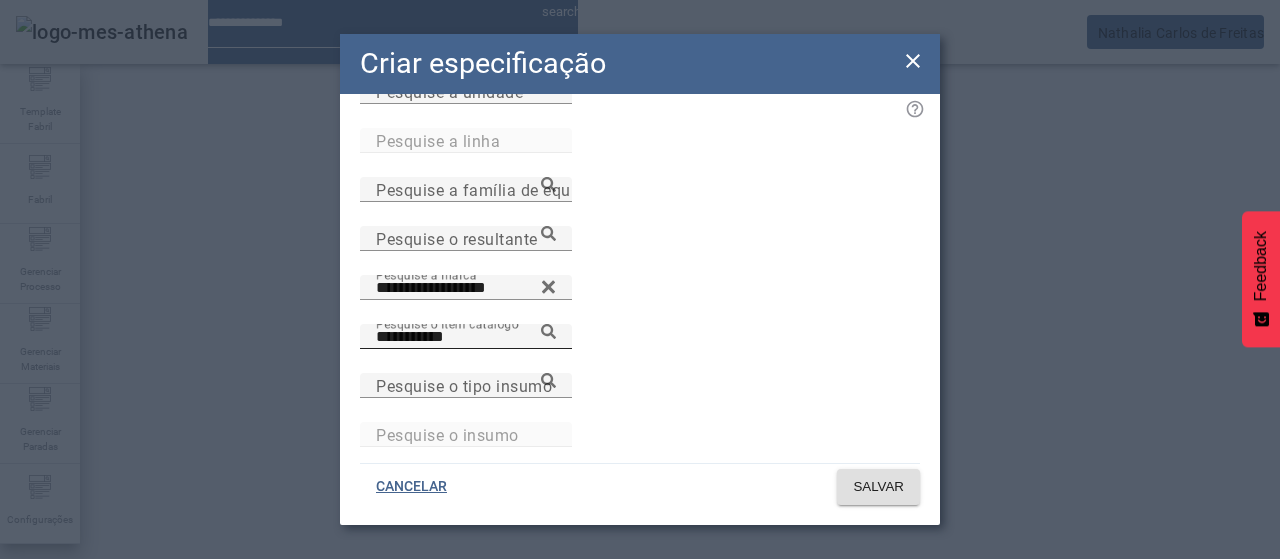 click 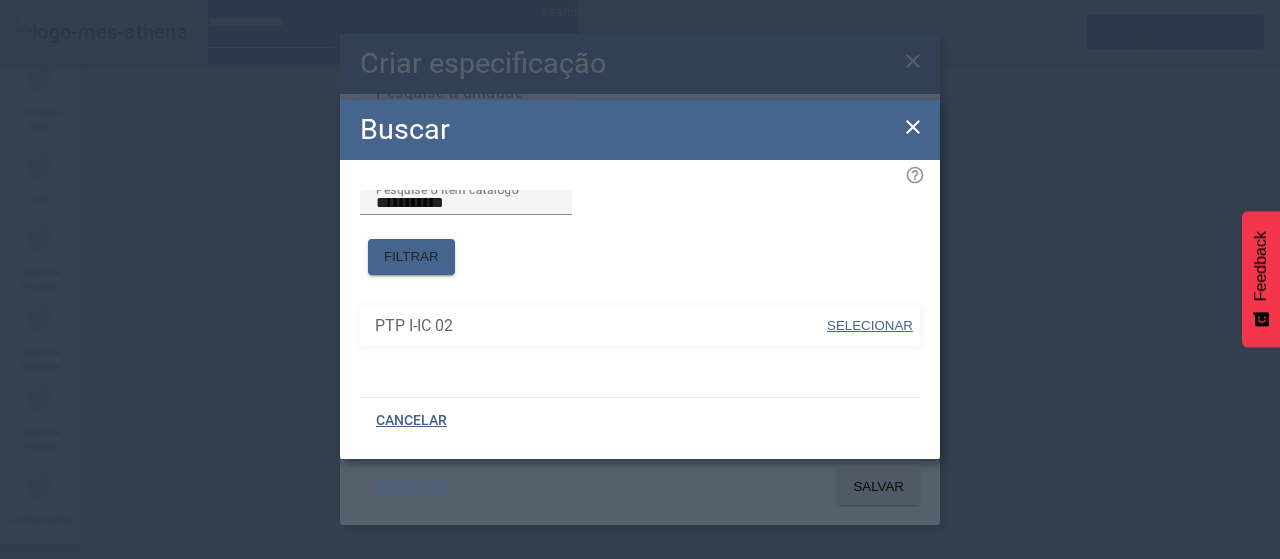 click on "SELECIONAR" at bounding box center [870, 325] 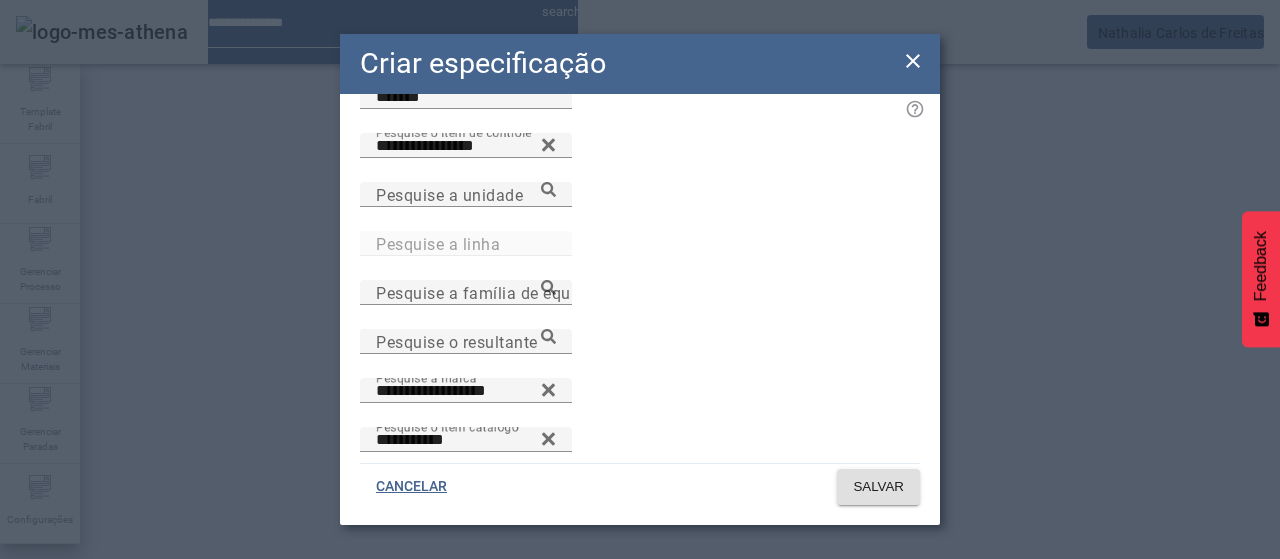 scroll, scrollTop: 6, scrollLeft: 0, axis: vertical 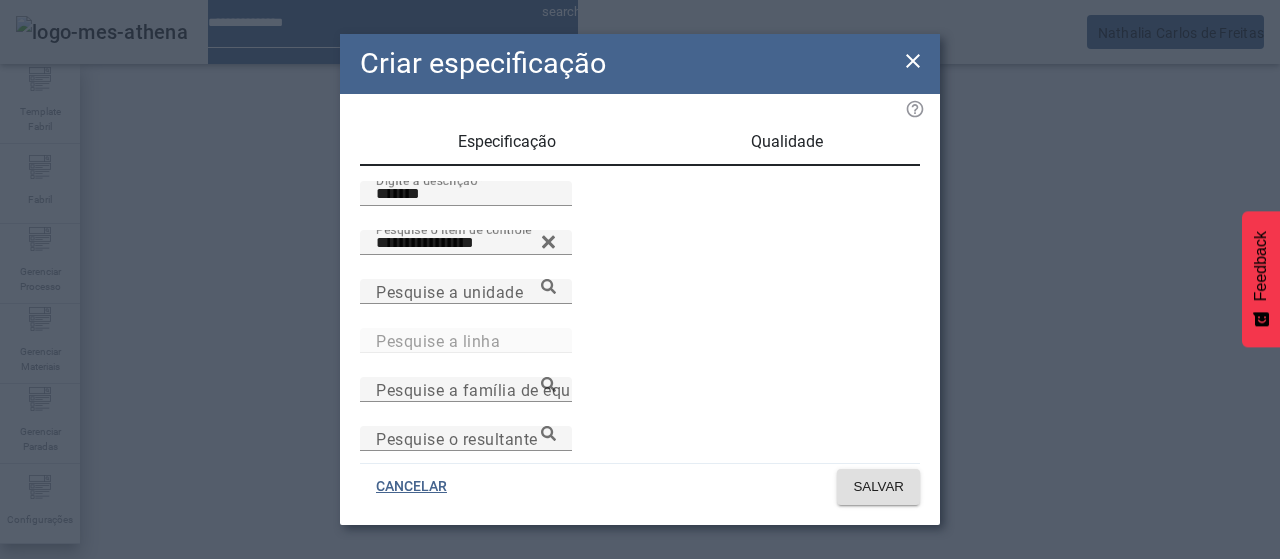 drag, startPoint x: 756, startPoint y: 146, endPoint x: 743, endPoint y: 169, distance: 26.41969 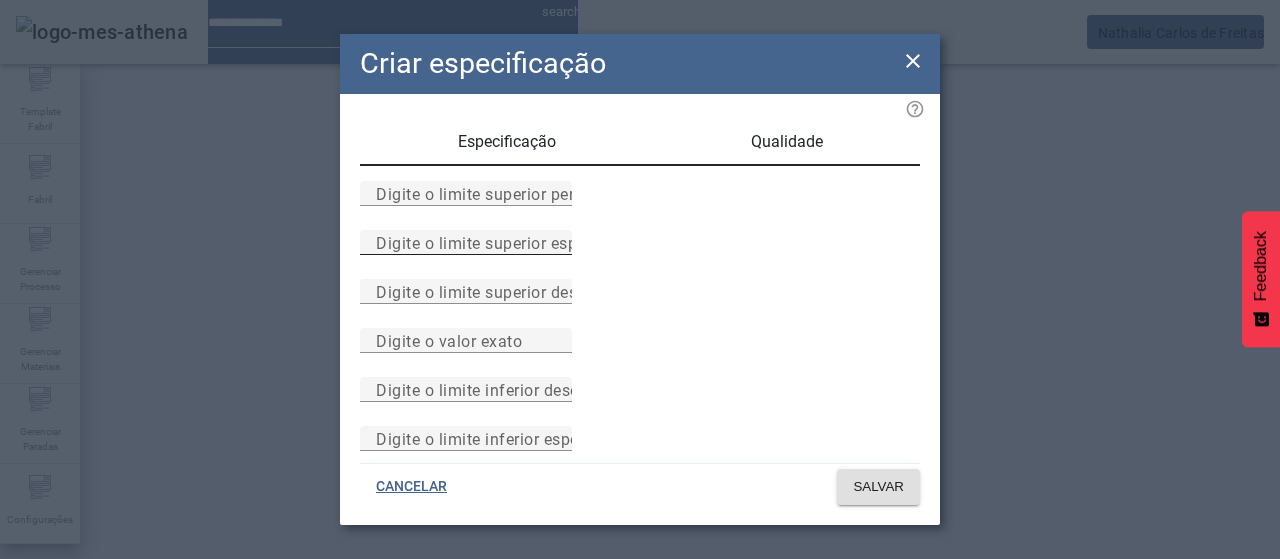 click on "Digite o limite superior especificado" at bounding box center (511, 242) 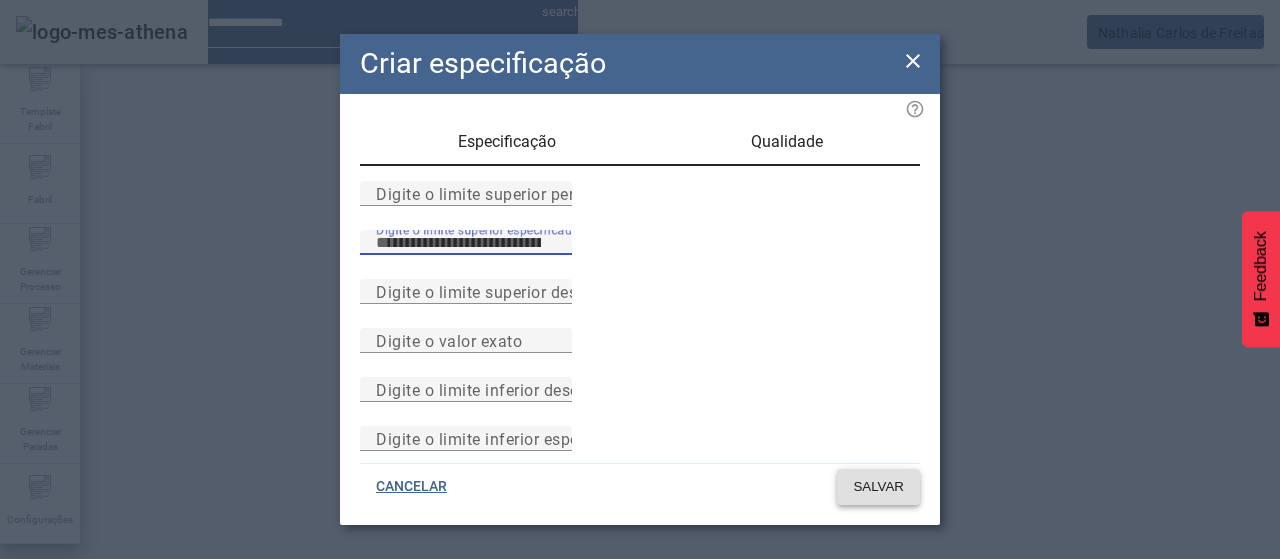 type on "**" 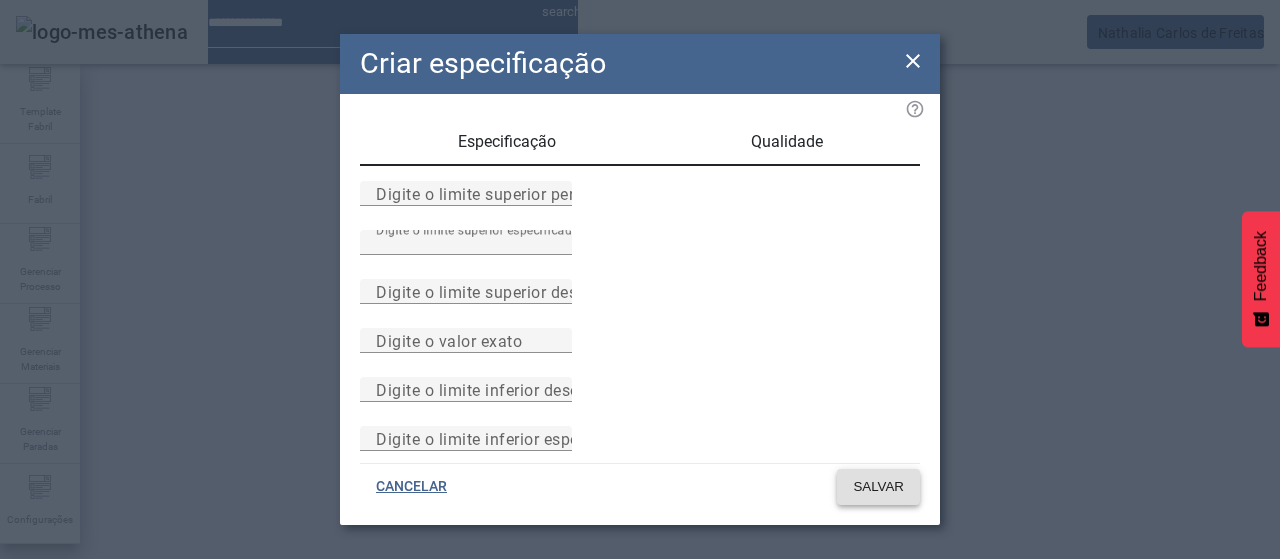click on "SALVAR" 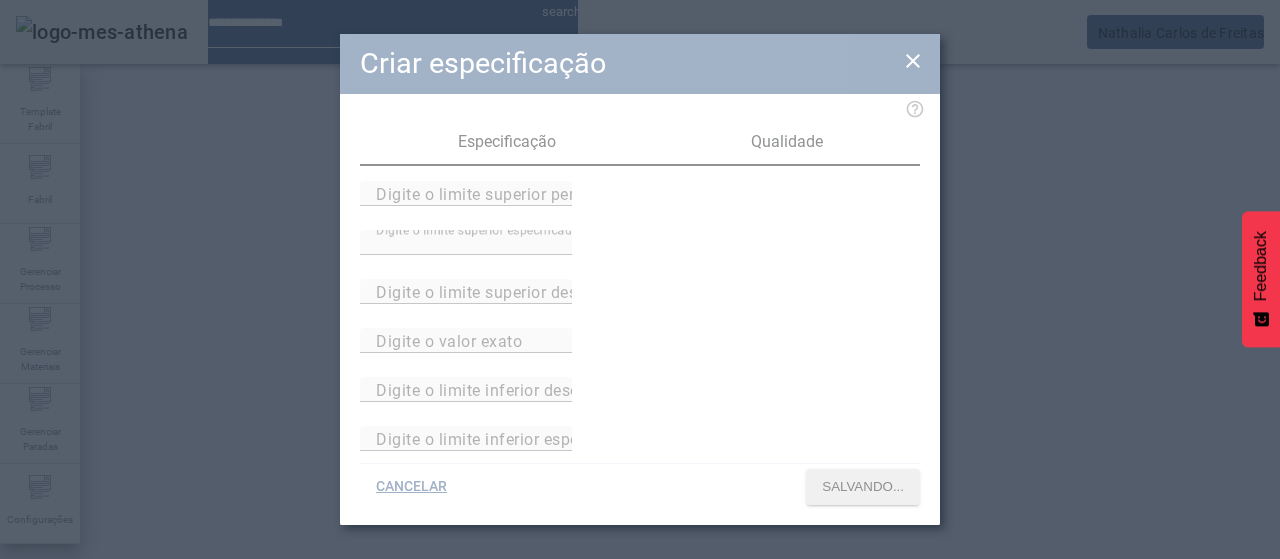scroll, scrollTop: 140, scrollLeft: 0, axis: vertical 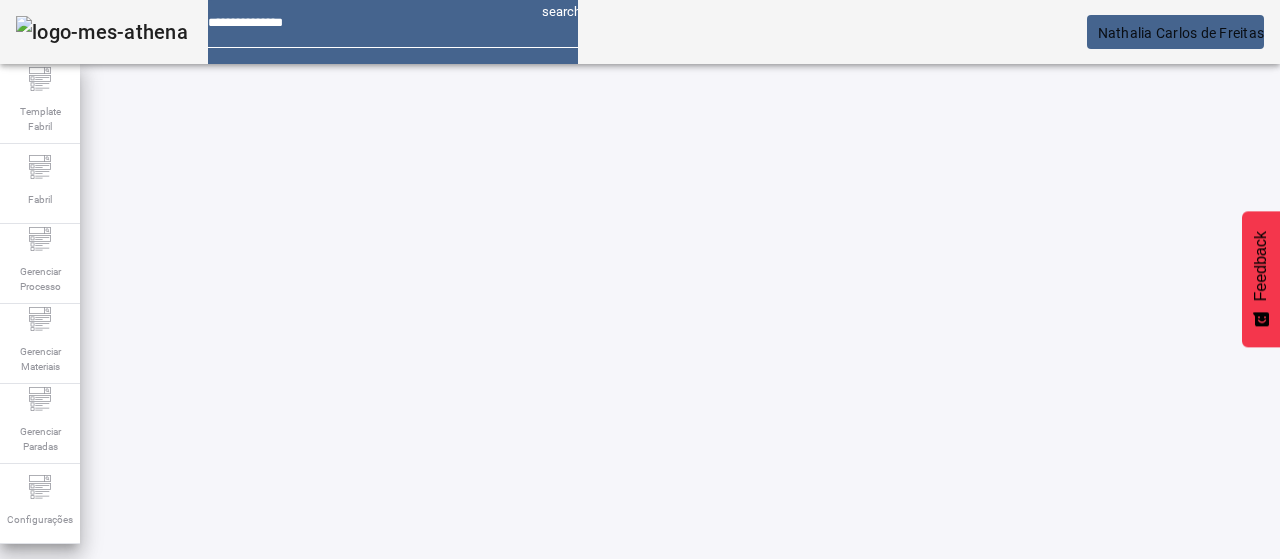 click 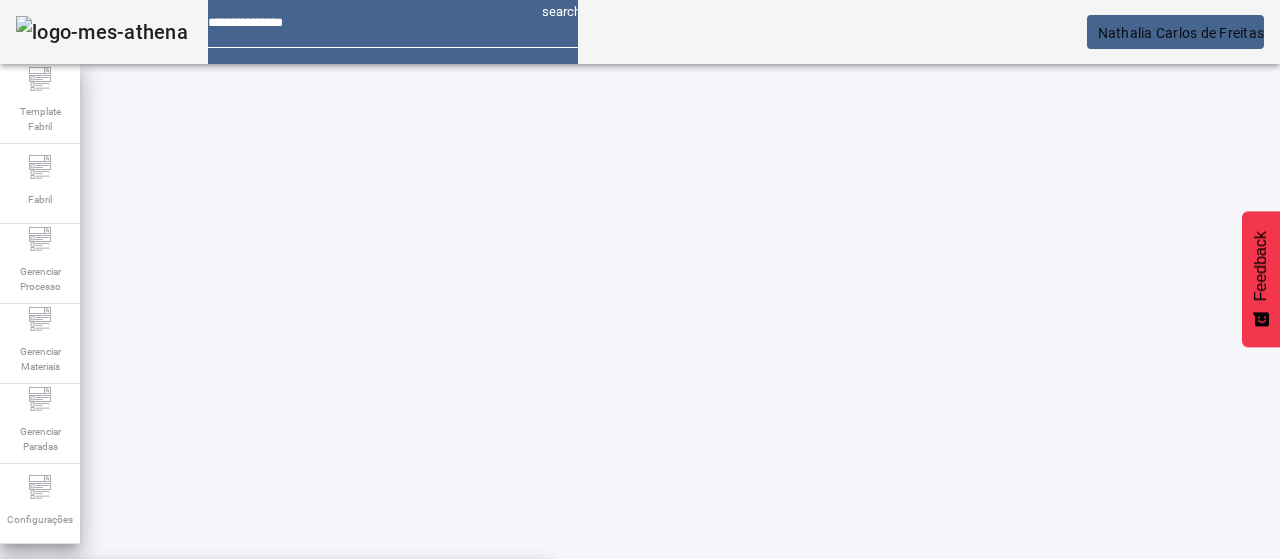 click on "NORTEÑA" at bounding box center (276, 591) 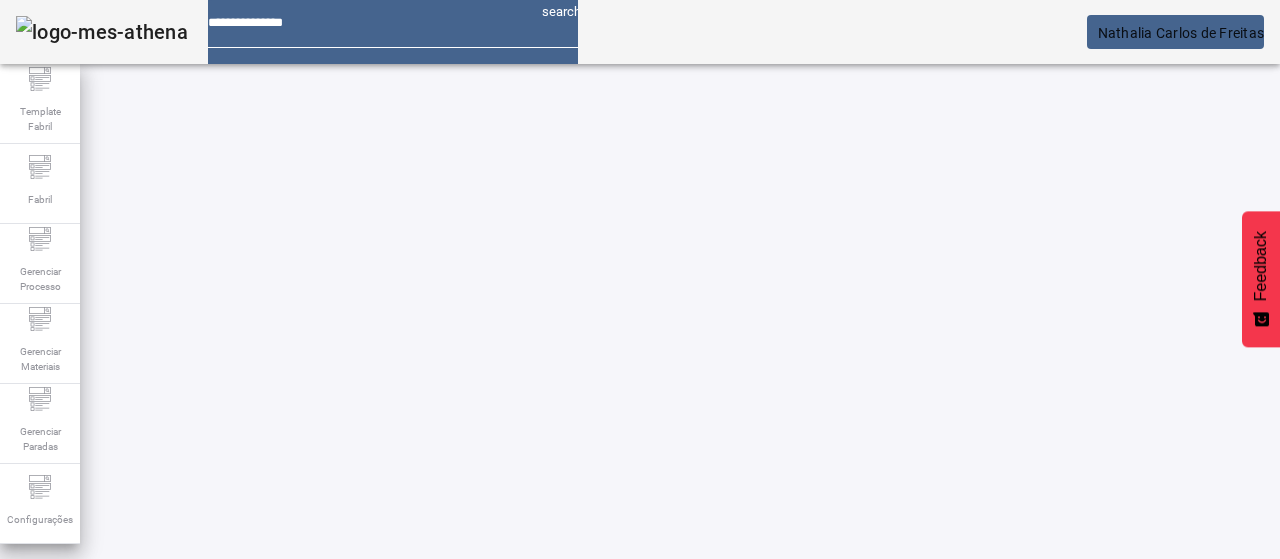click on "FILTRAR" 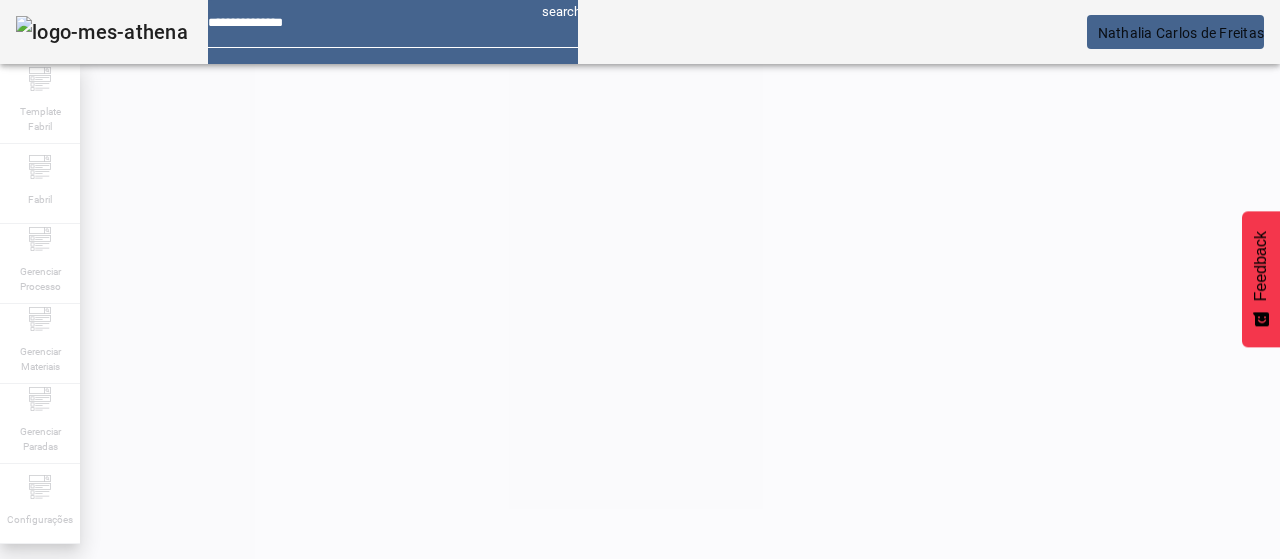 scroll, scrollTop: 140, scrollLeft: 0, axis: vertical 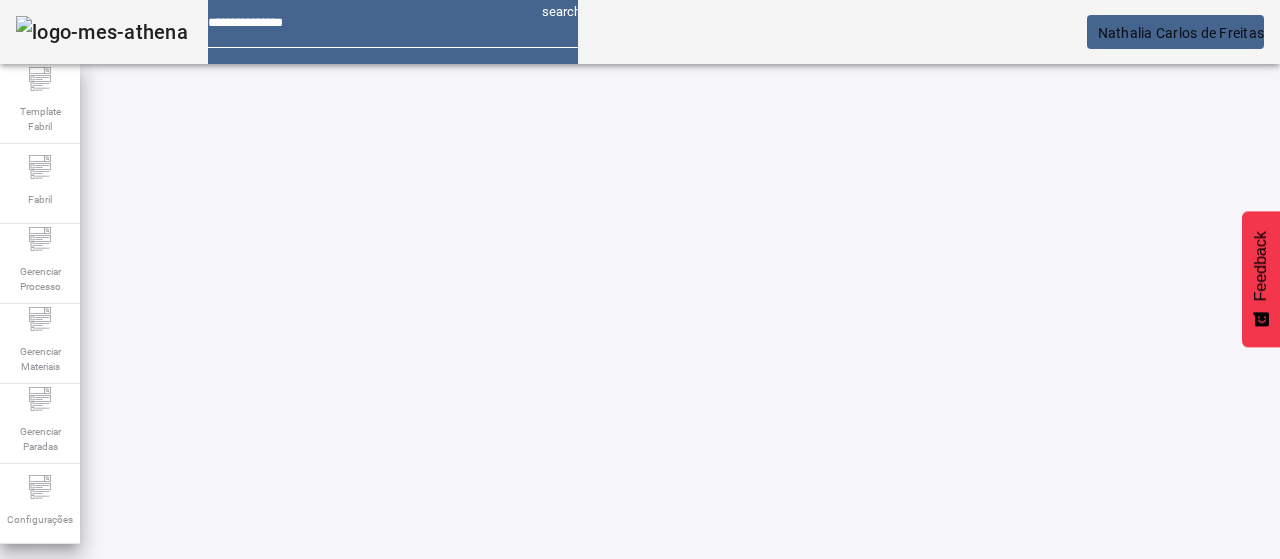 click 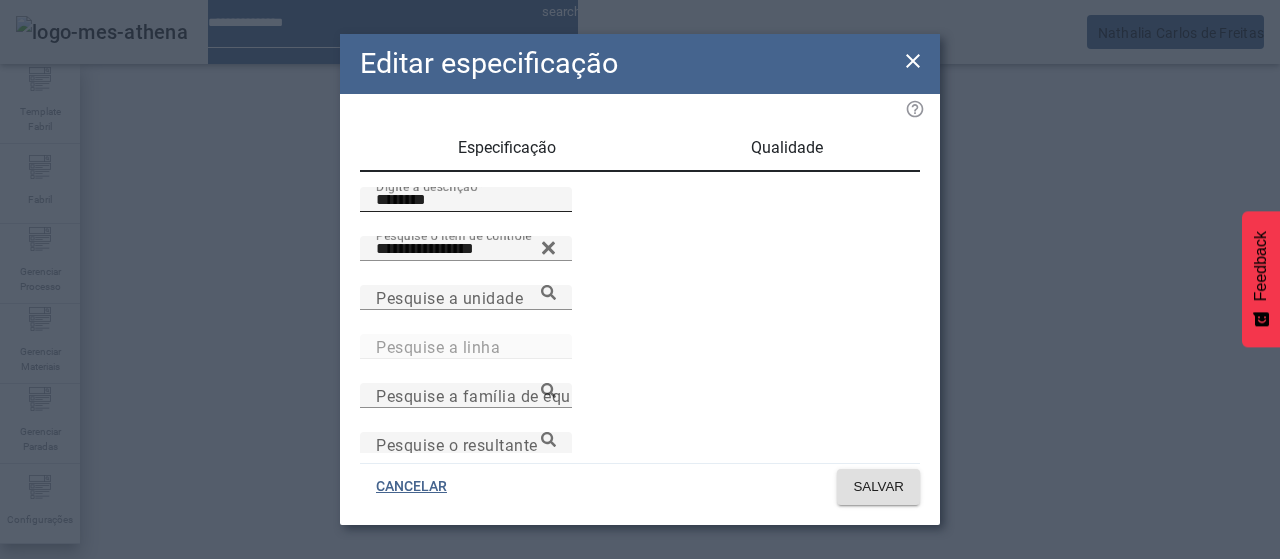 drag, startPoint x: 410, startPoint y: 224, endPoint x: 466, endPoint y: 221, distance: 56.0803 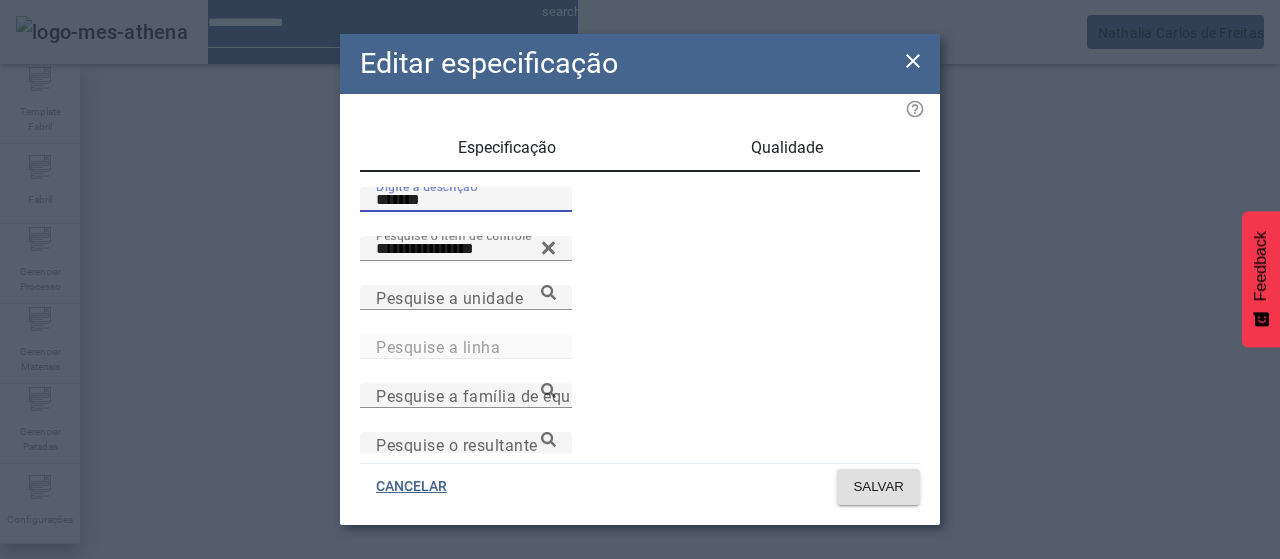 type on "*******" 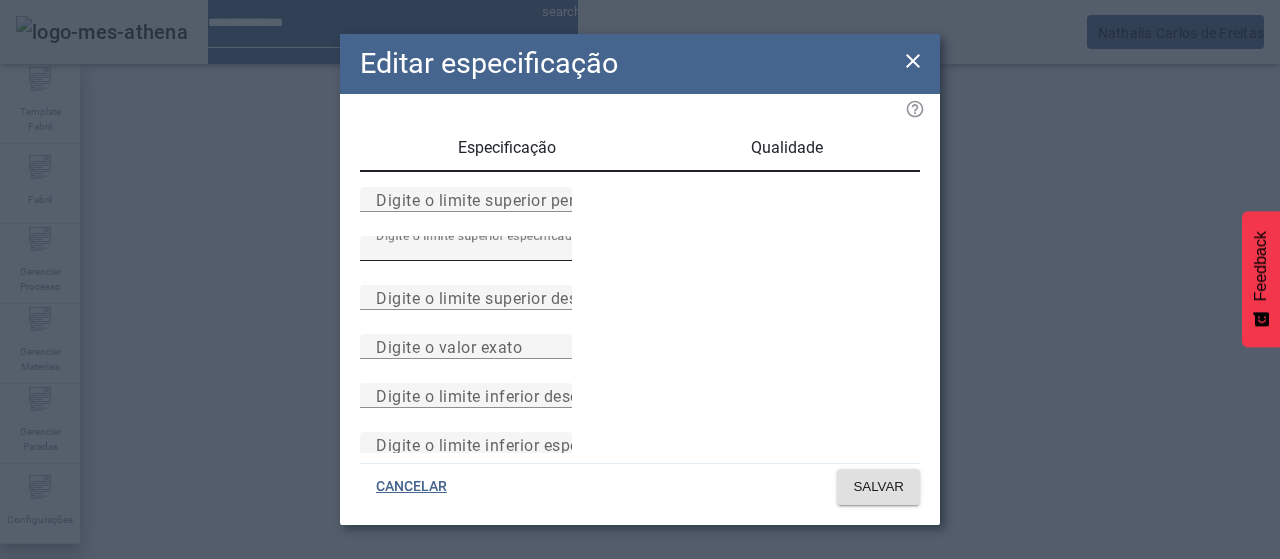 drag, startPoint x: 478, startPoint y: 303, endPoint x: 522, endPoint y: 302, distance: 44.011364 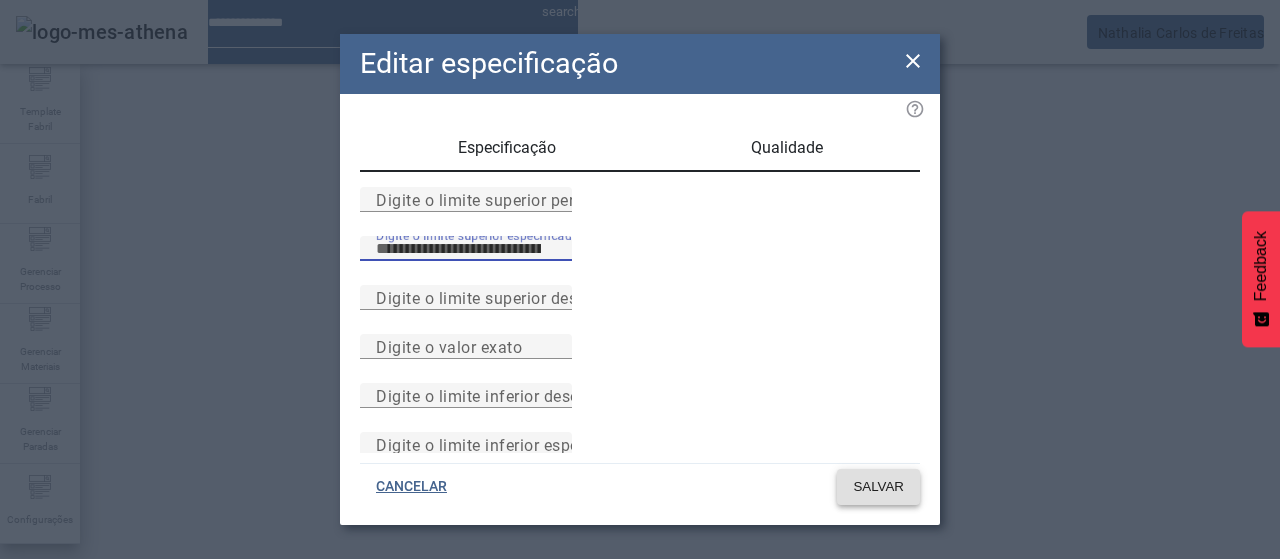 type on "**" 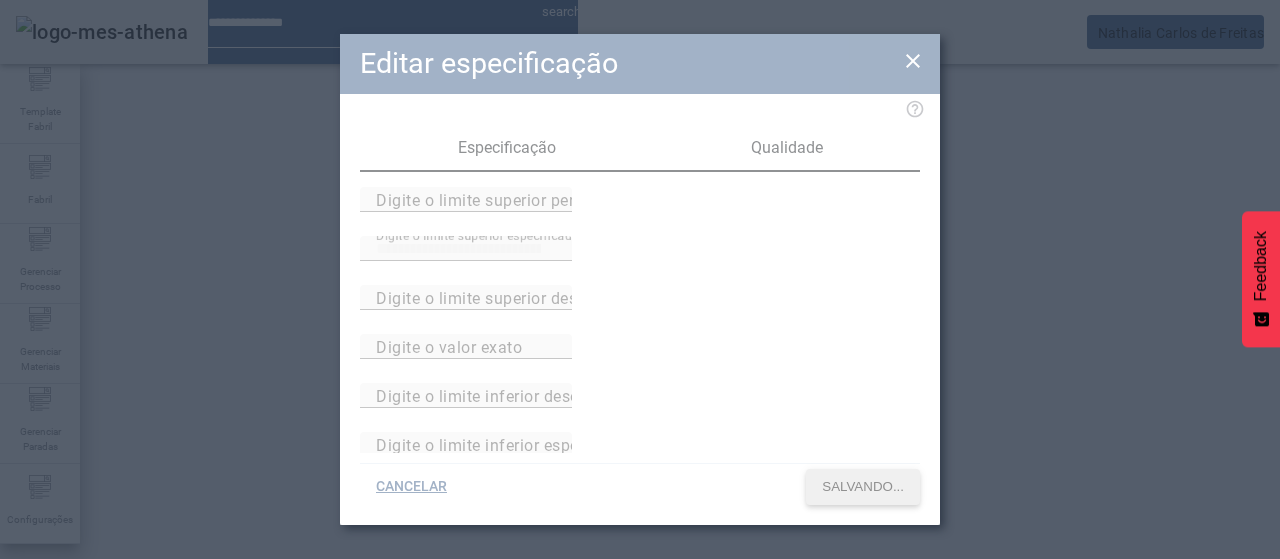 scroll, scrollTop: 140, scrollLeft: 0, axis: vertical 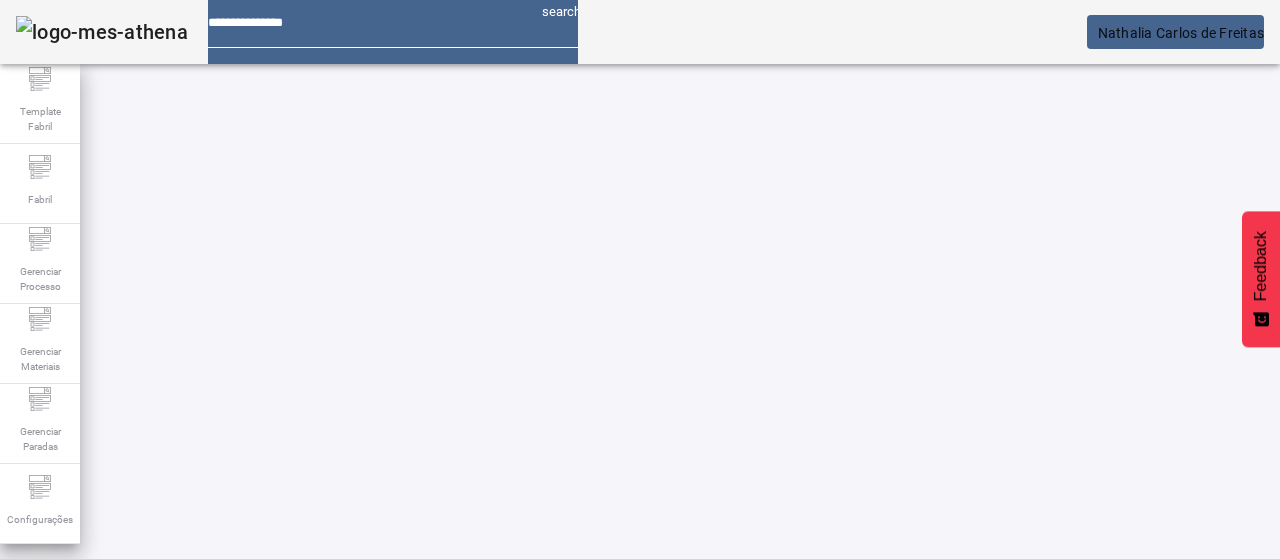 click 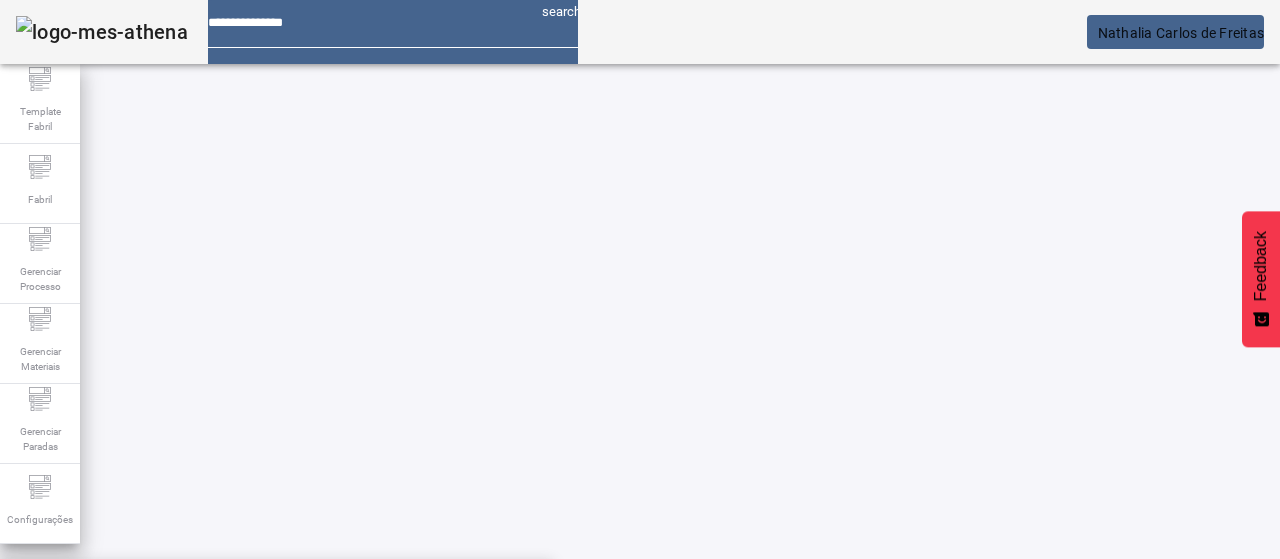 scroll, scrollTop: 100, scrollLeft: 0, axis: vertical 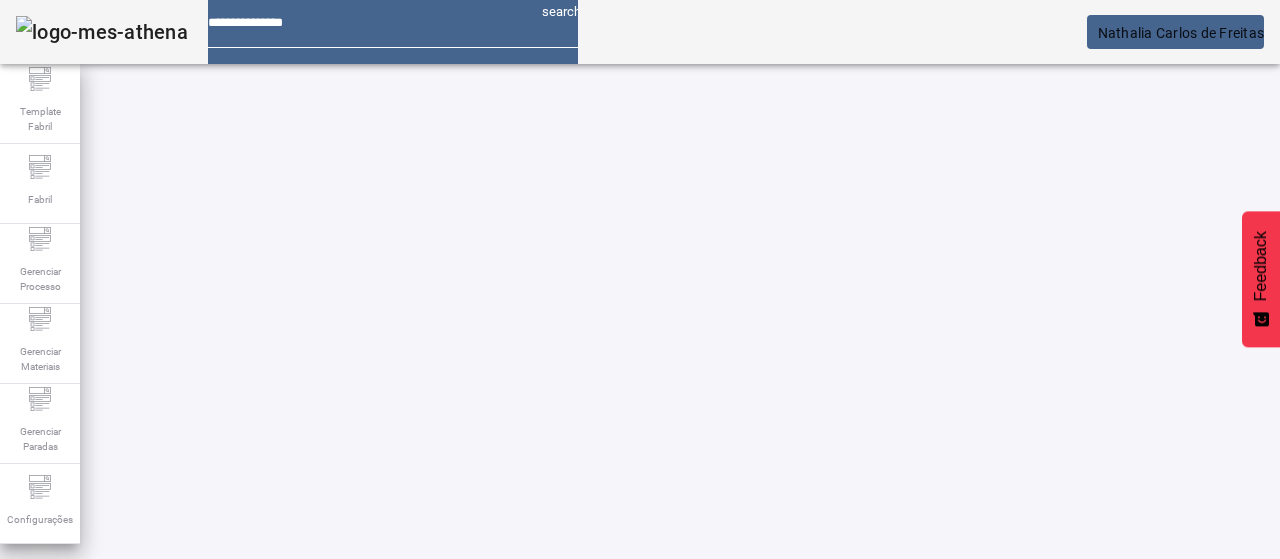 click on "FILTRAR" 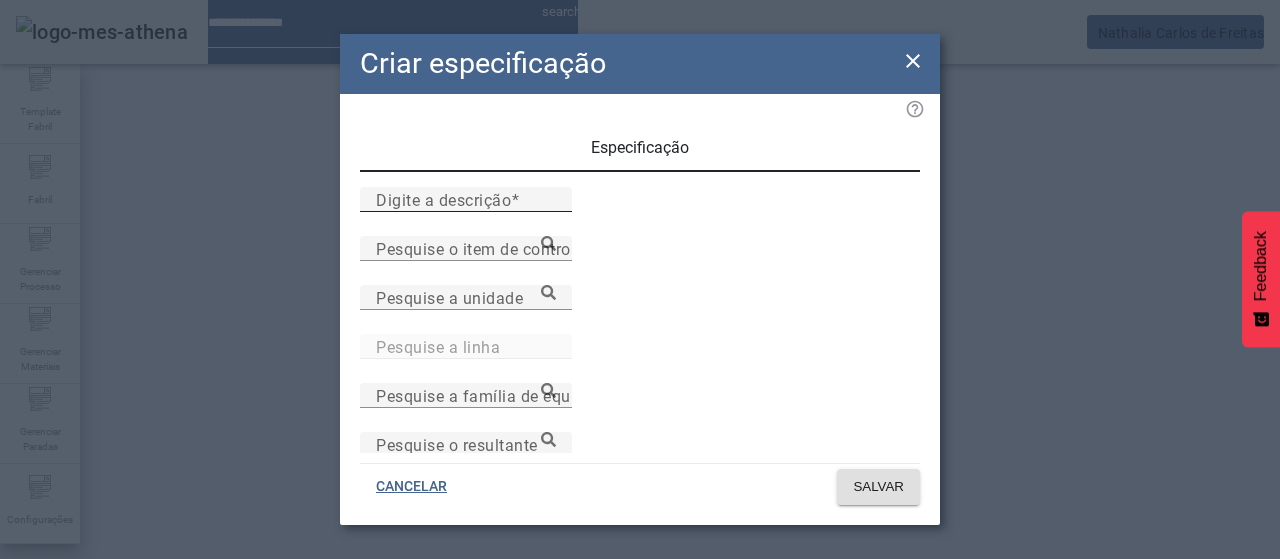 click on "Digite a descrição" at bounding box center [466, 199] 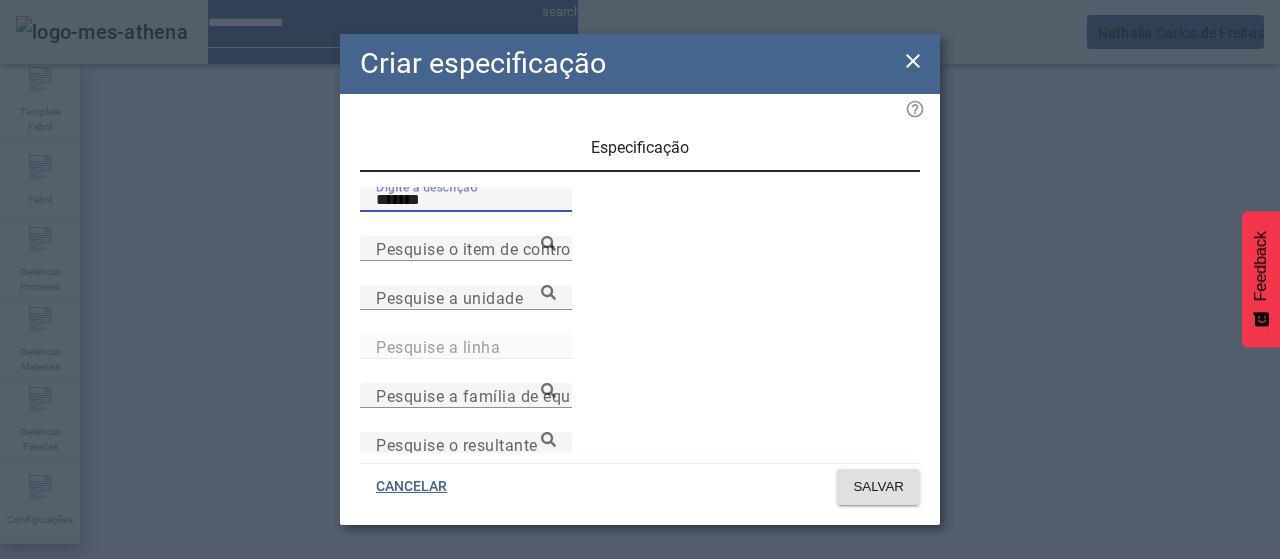 type on "*******" 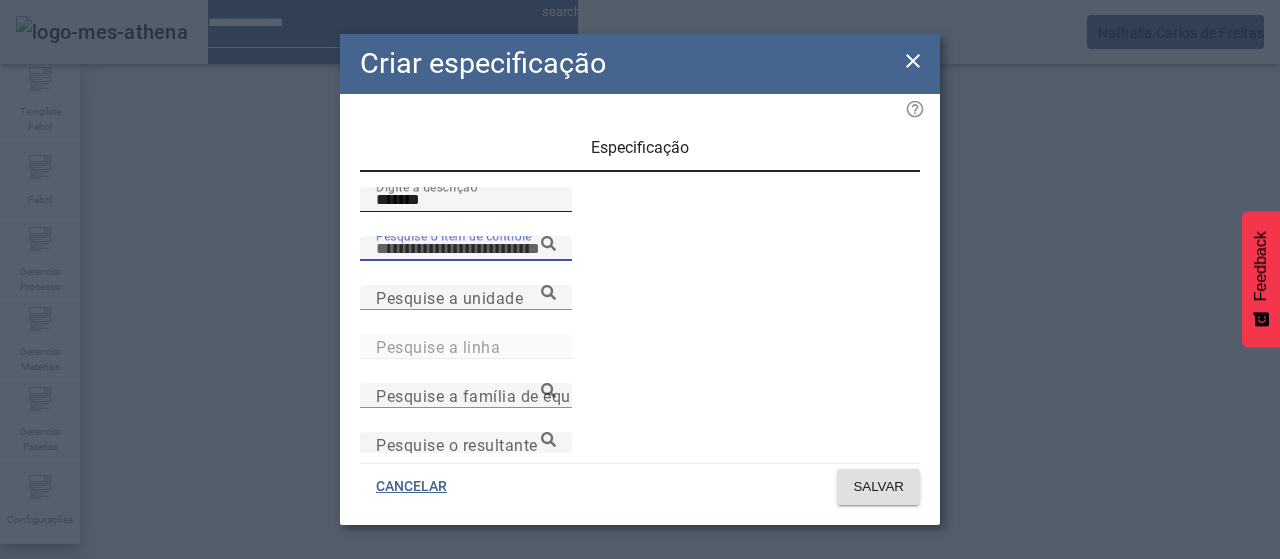 paste on "**********" 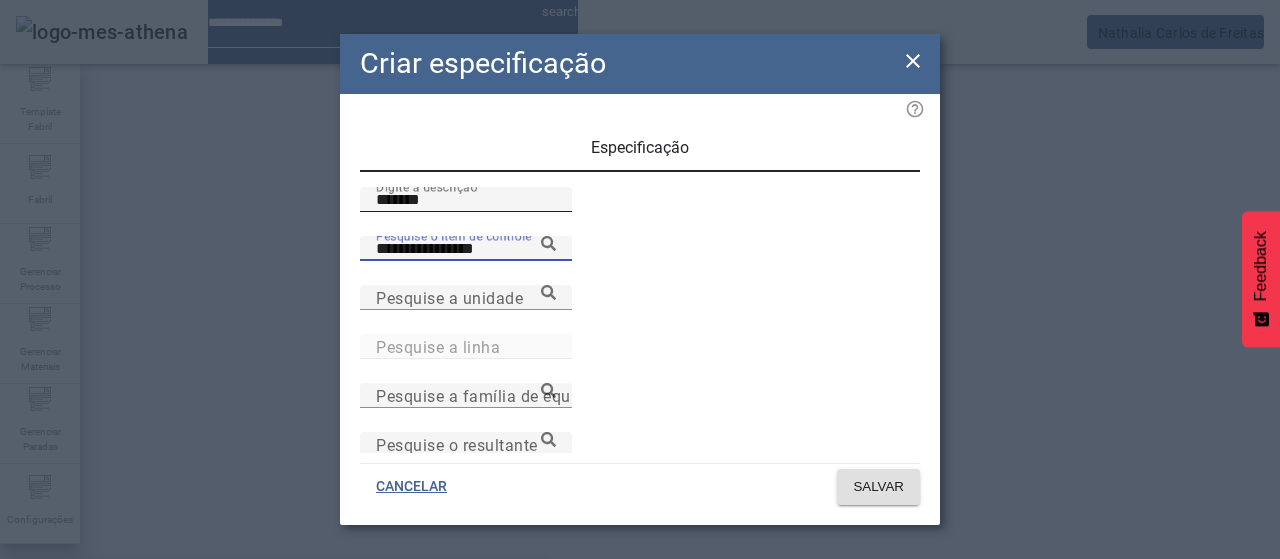 type on "**********" 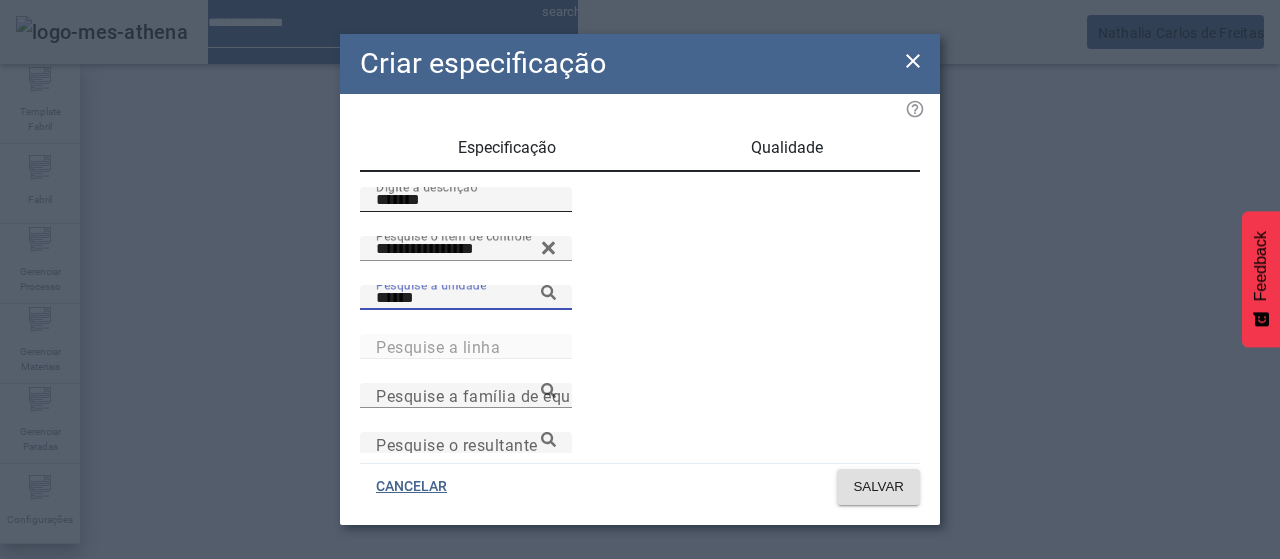 type on "******" 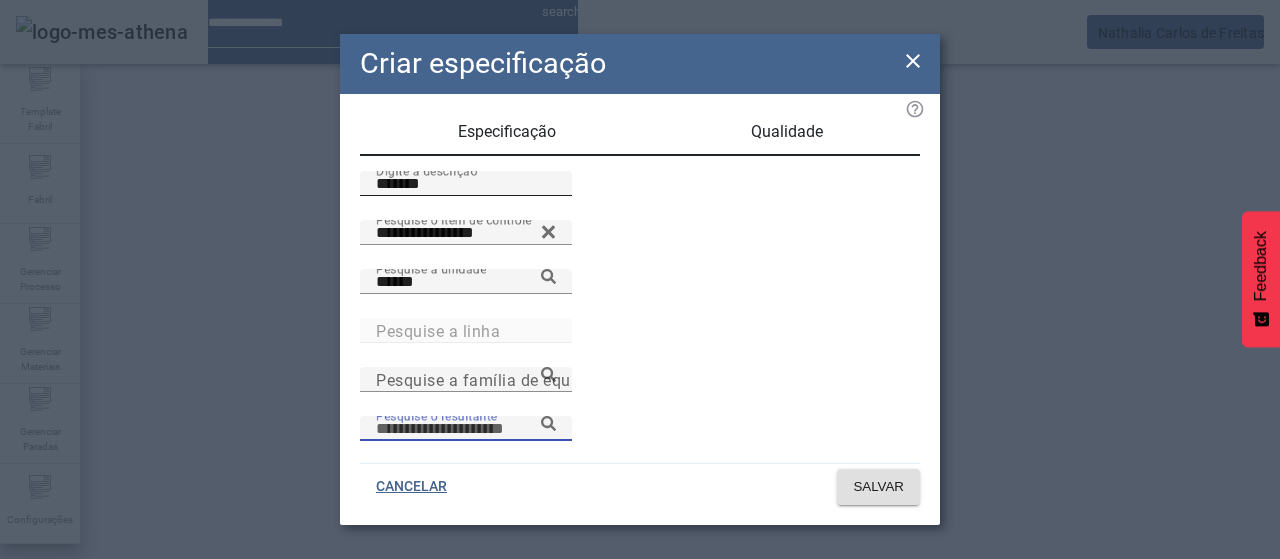 scroll, scrollTop: 206, scrollLeft: 0, axis: vertical 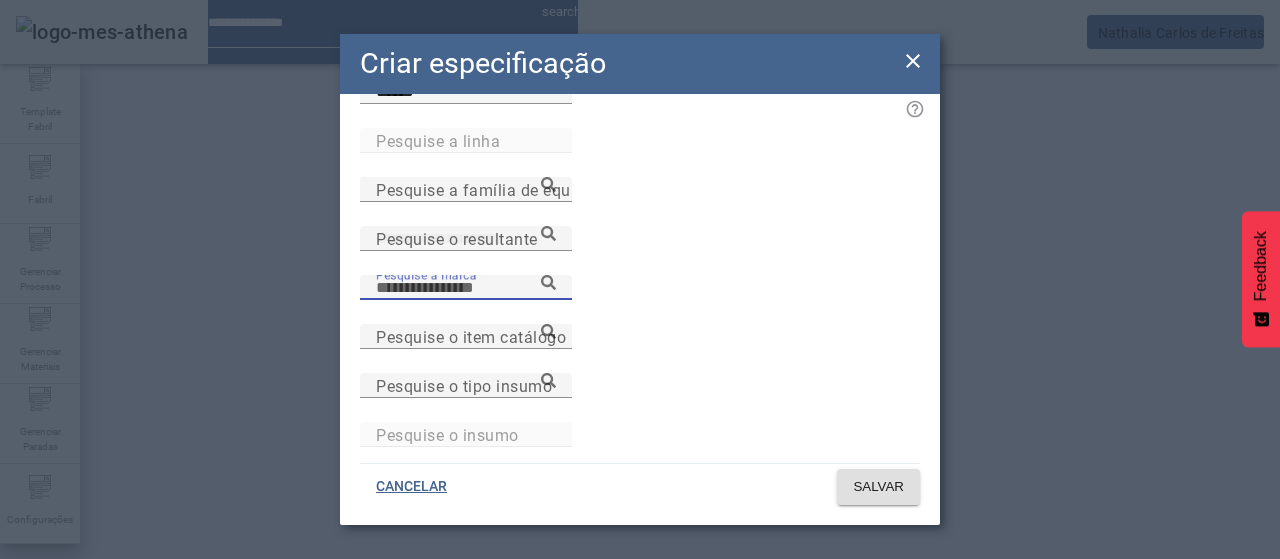 paste on "**********" 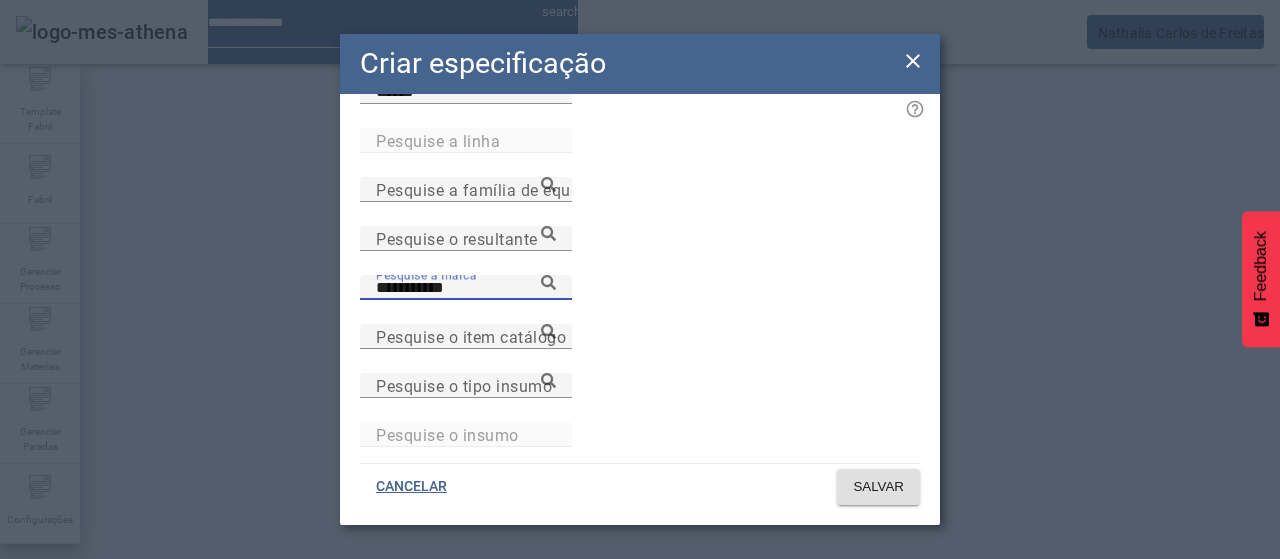 type on "**********" 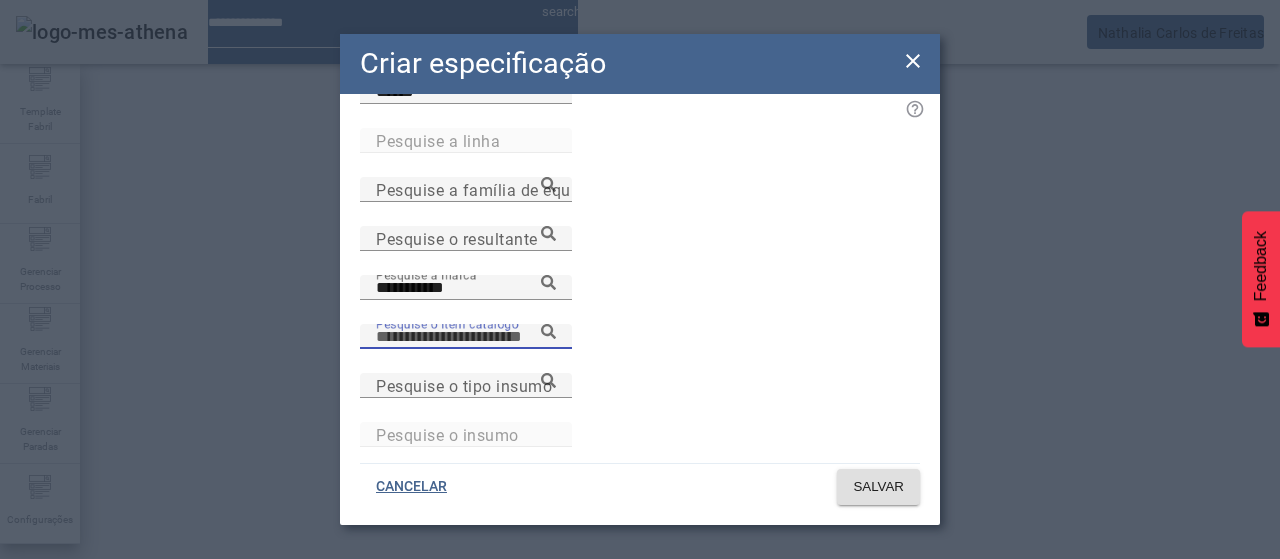 paste on "**********" 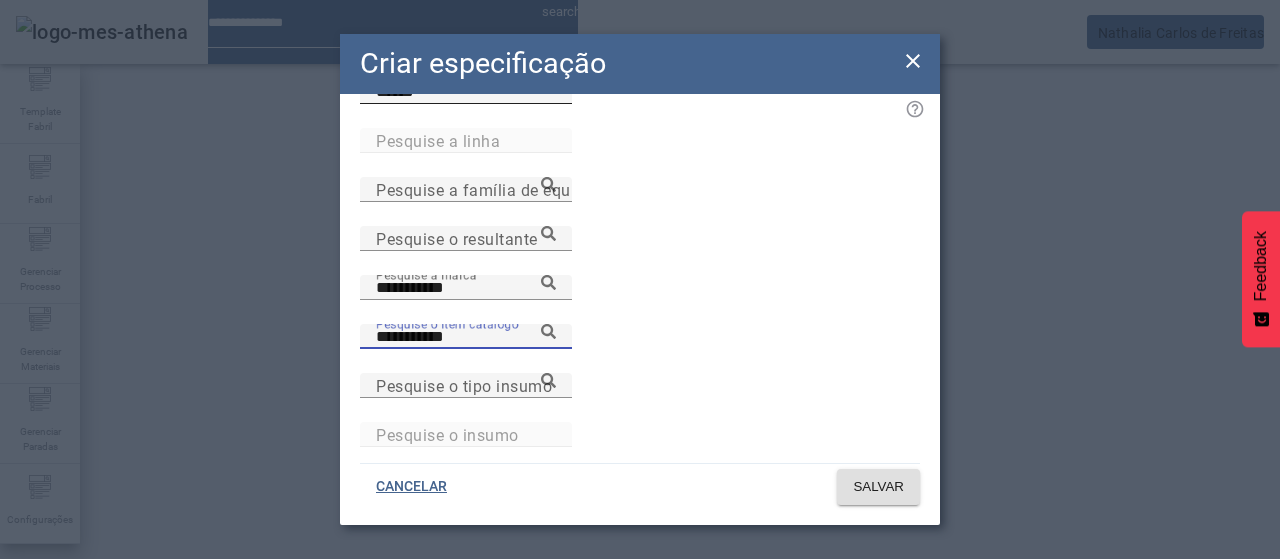 type on "**********" 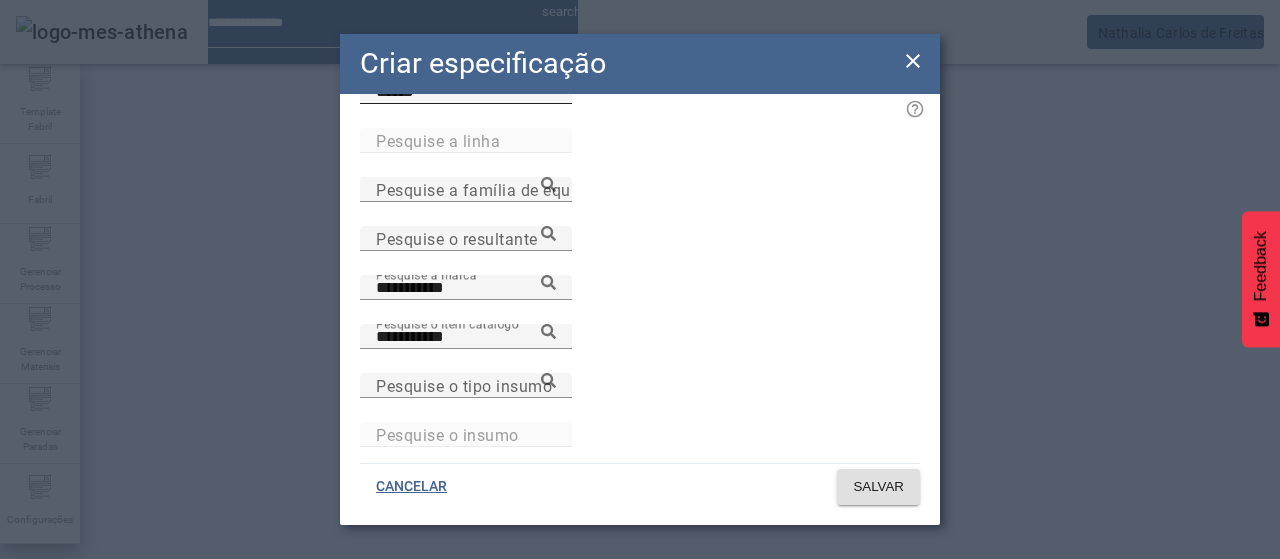 click 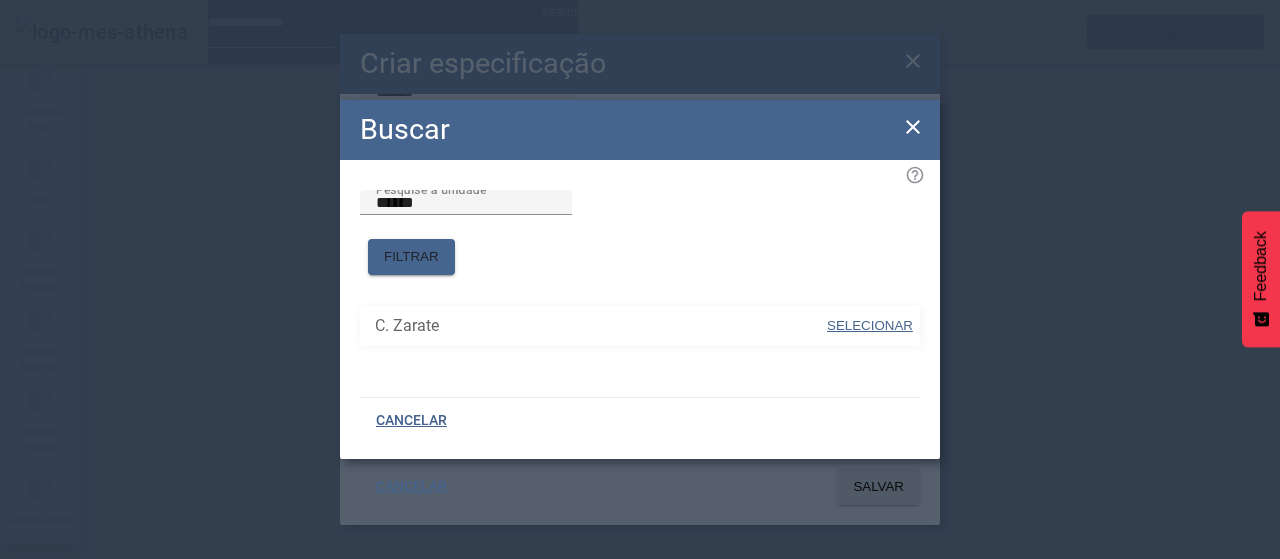drag, startPoint x: 882, startPoint y: 315, endPoint x: 892, endPoint y: 317, distance: 10.198039 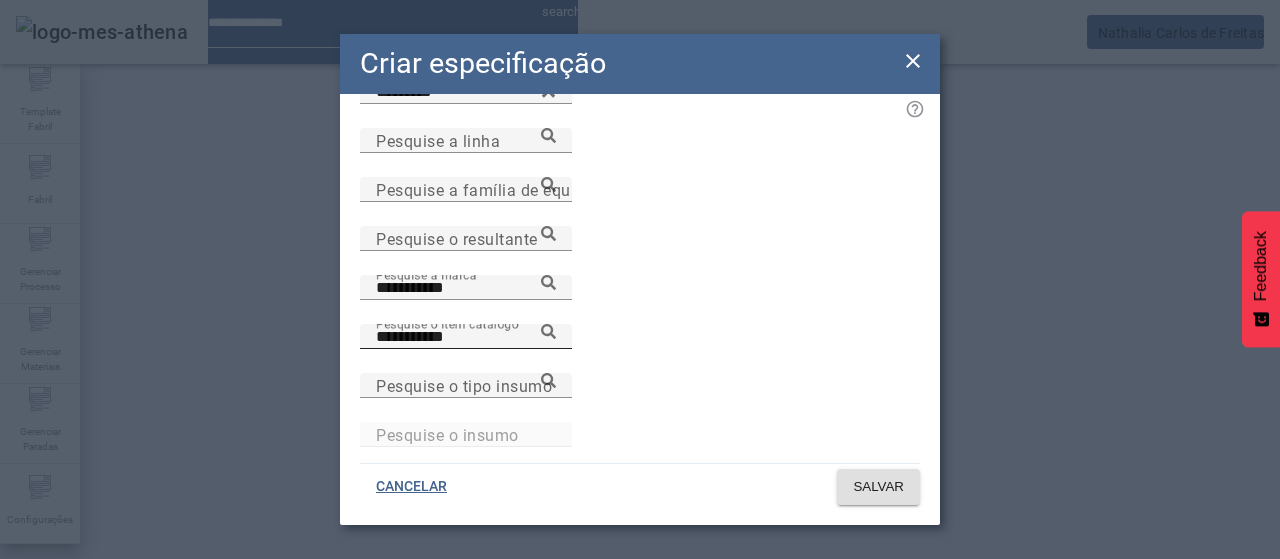 click 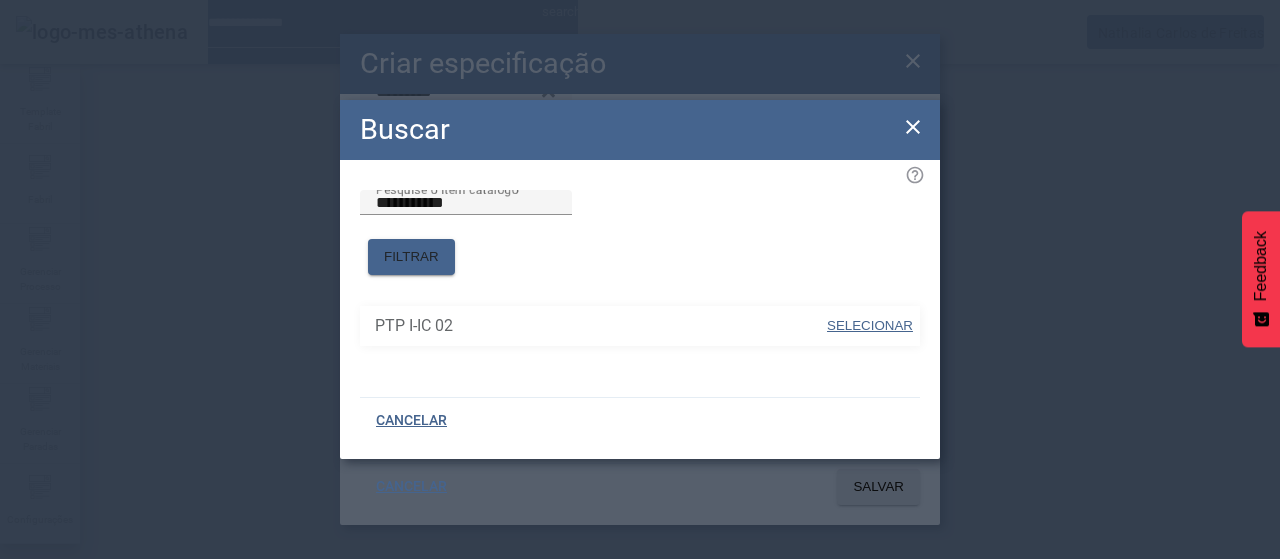 click on "SELECIONAR" at bounding box center (870, 325) 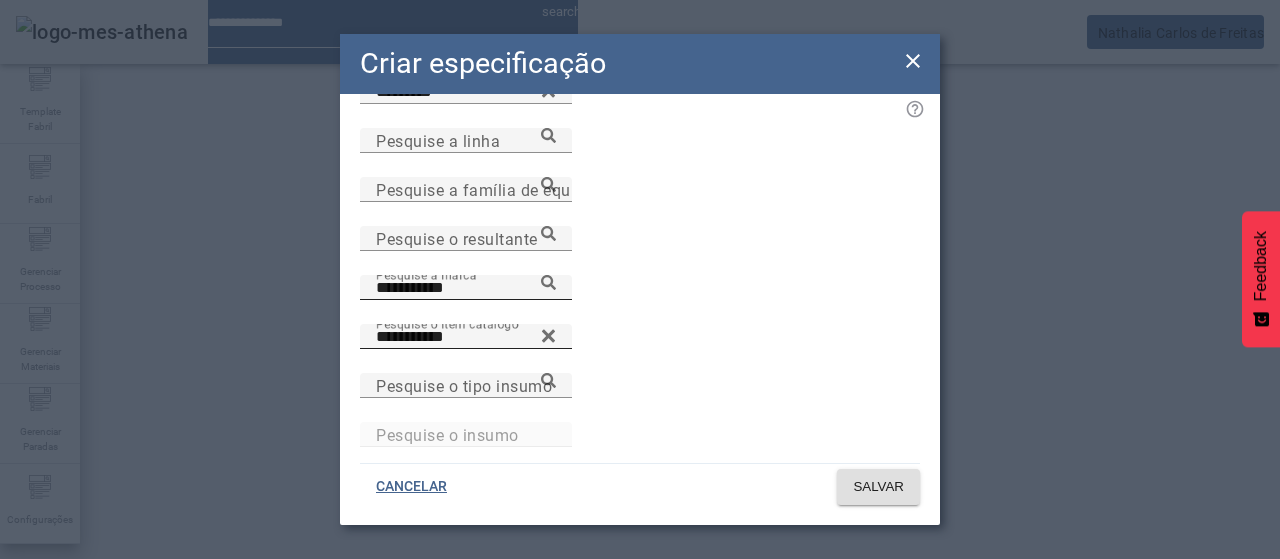 click 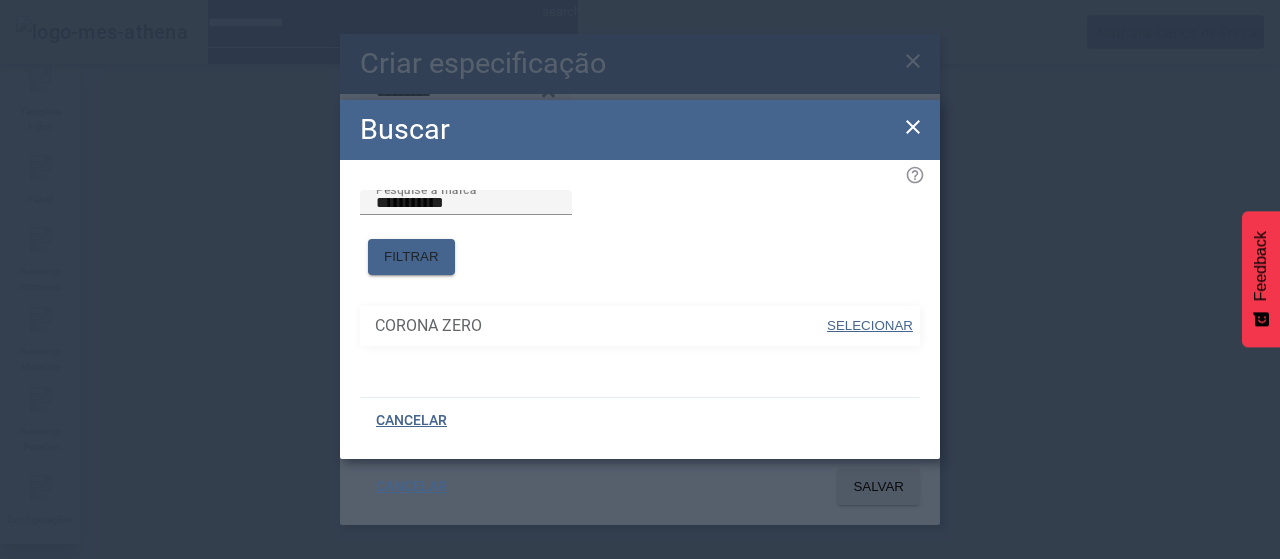 drag, startPoint x: 870, startPoint y: 305, endPoint x: 814, endPoint y: 277, distance: 62.609905 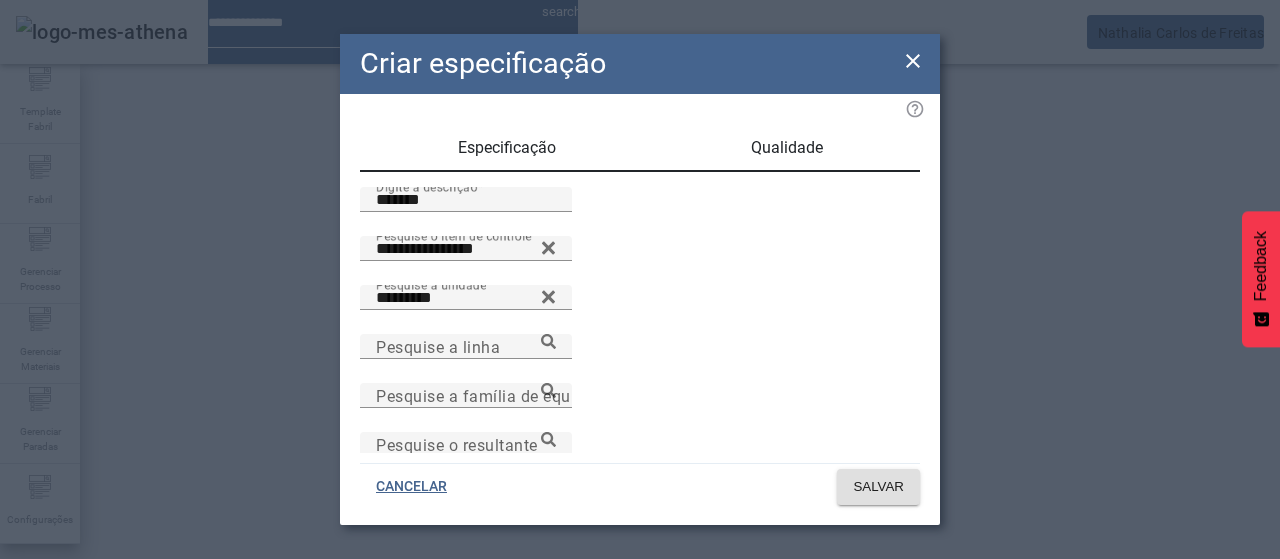 scroll, scrollTop: 0, scrollLeft: 0, axis: both 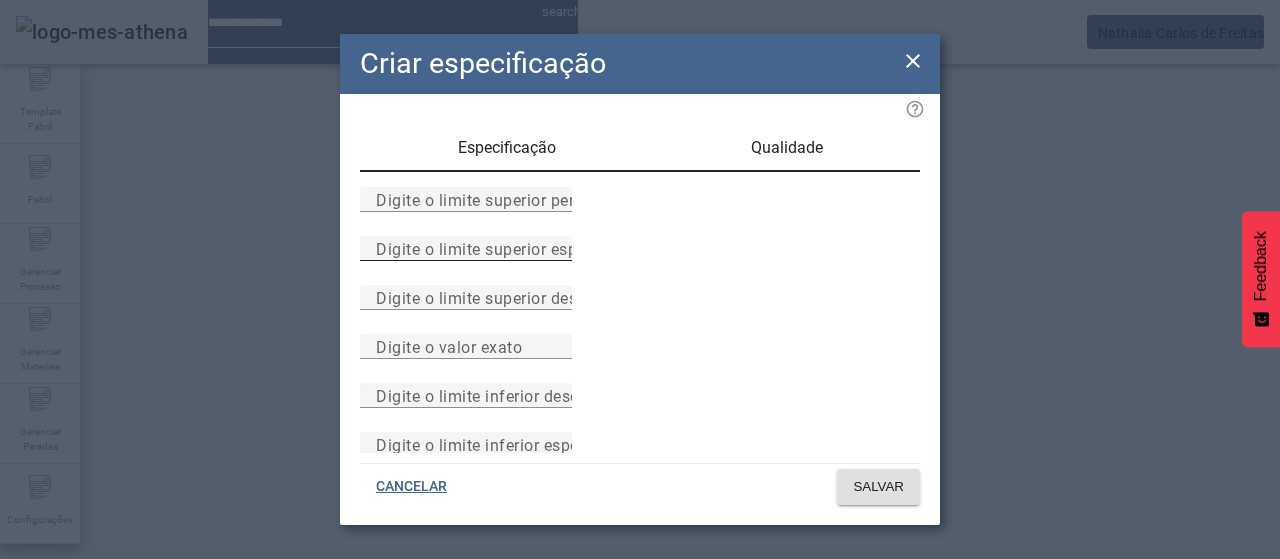 click on "Digite o limite superior especificado" at bounding box center [466, 248] 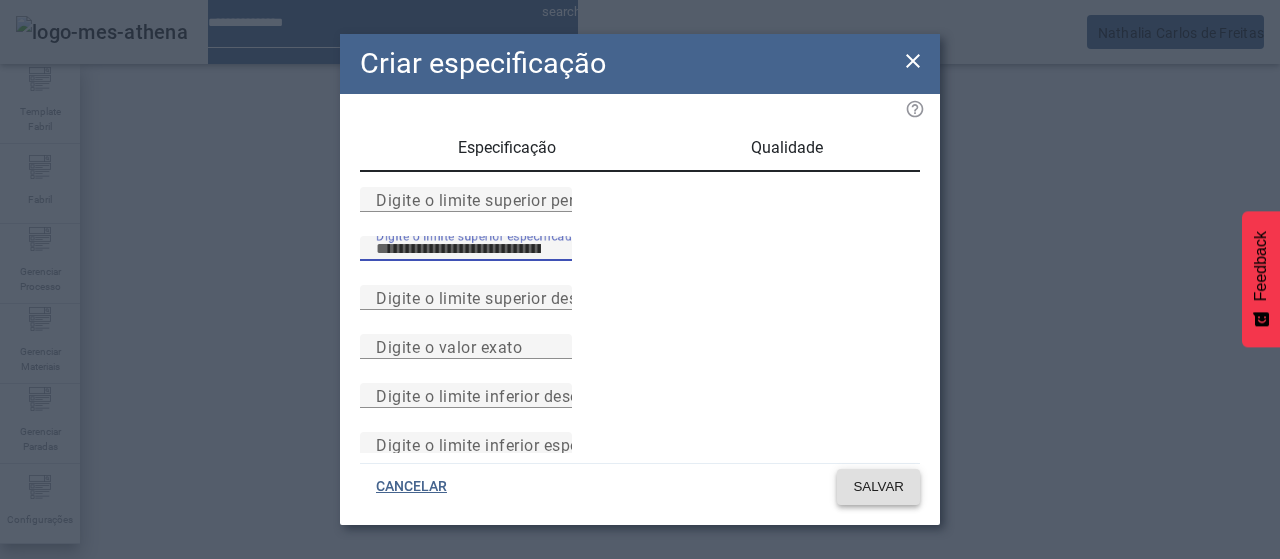 type on "**" 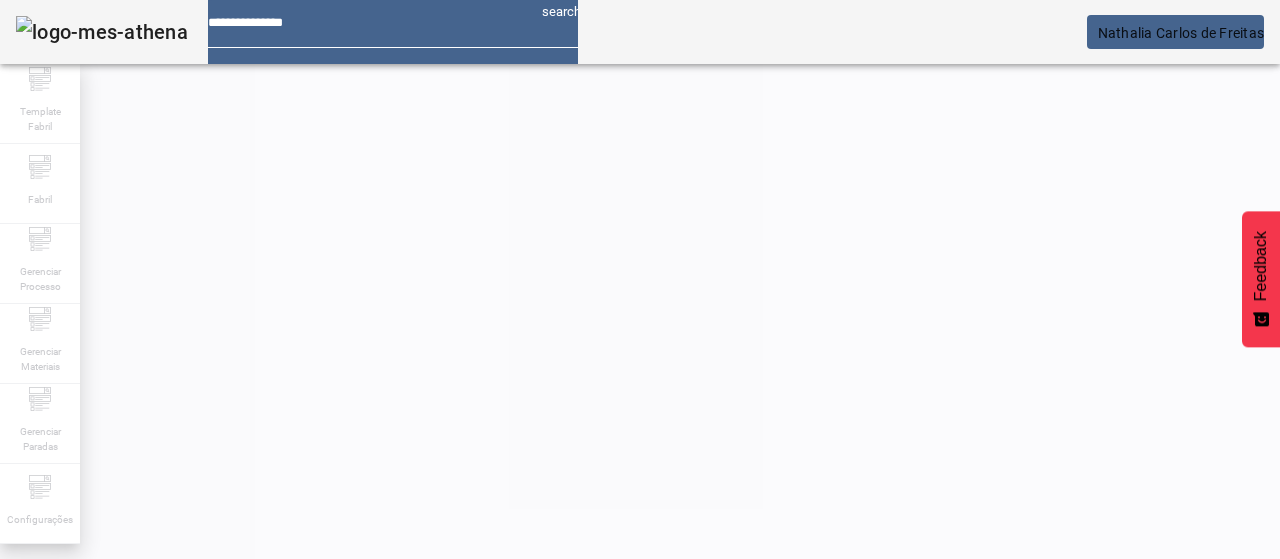 scroll, scrollTop: 190, scrollLeft: 0, axis: vertical 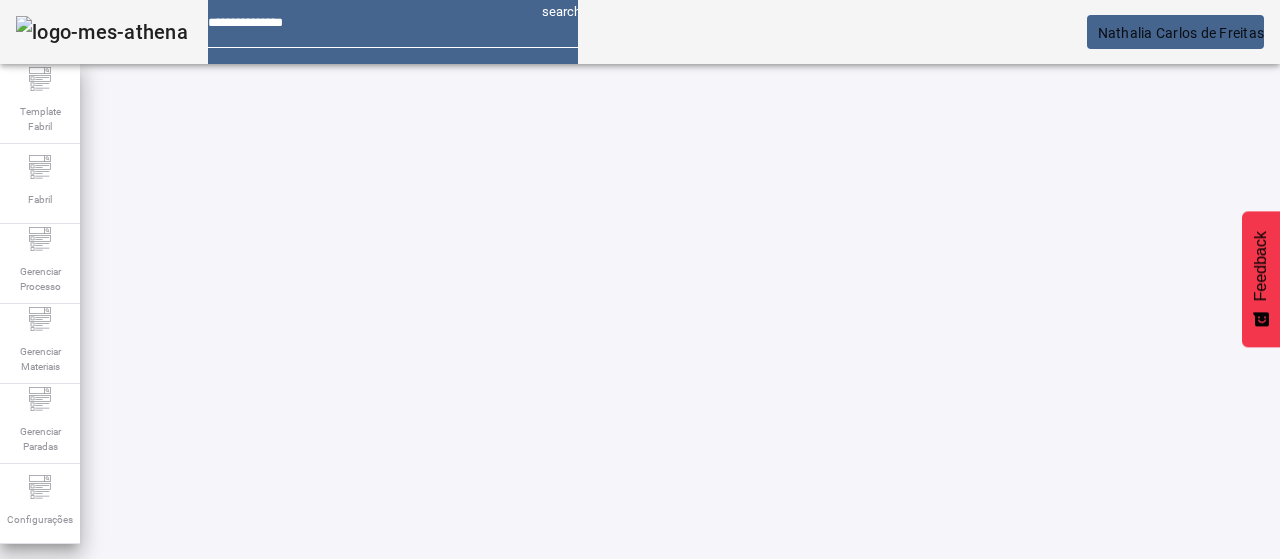 click 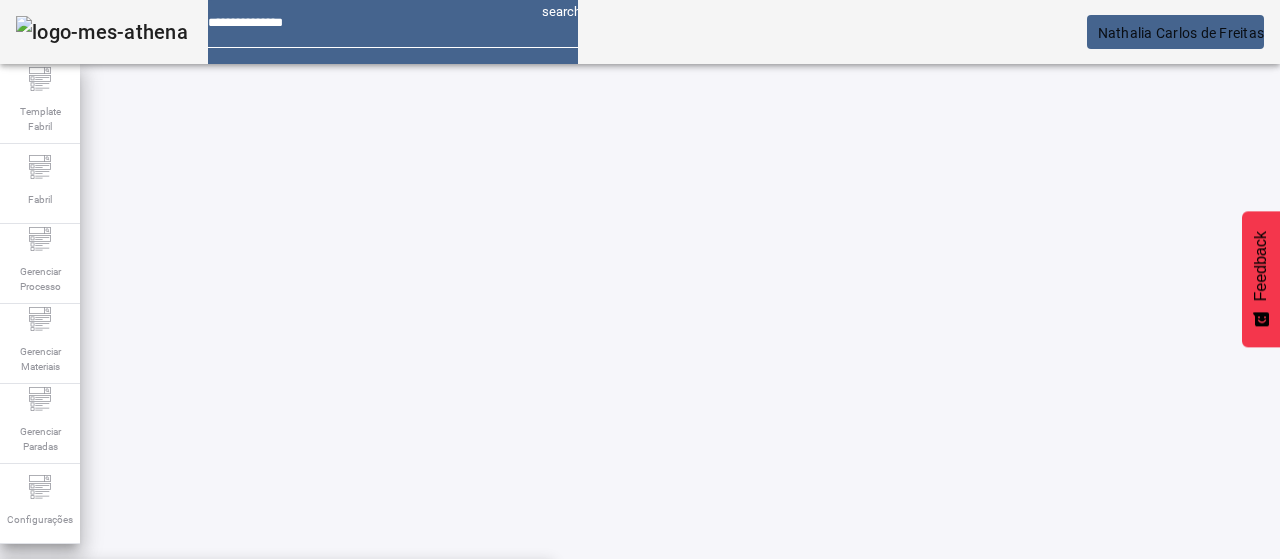 click on "PATAGONIA LAGER DEL SUR" at bounding box center [276, 591] 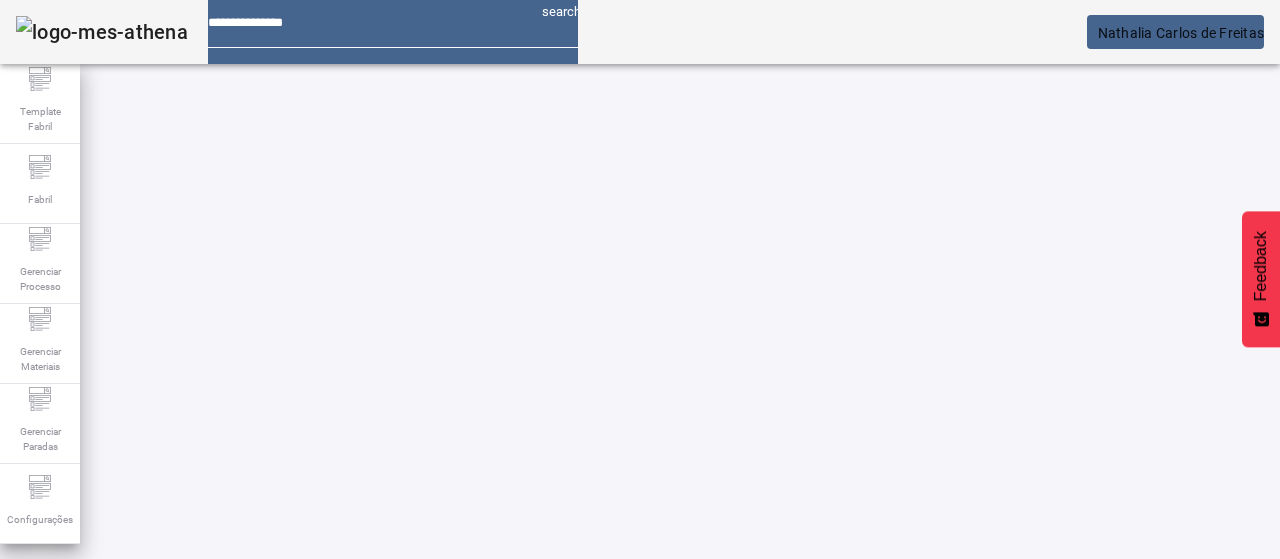 click on "FILTRAR" 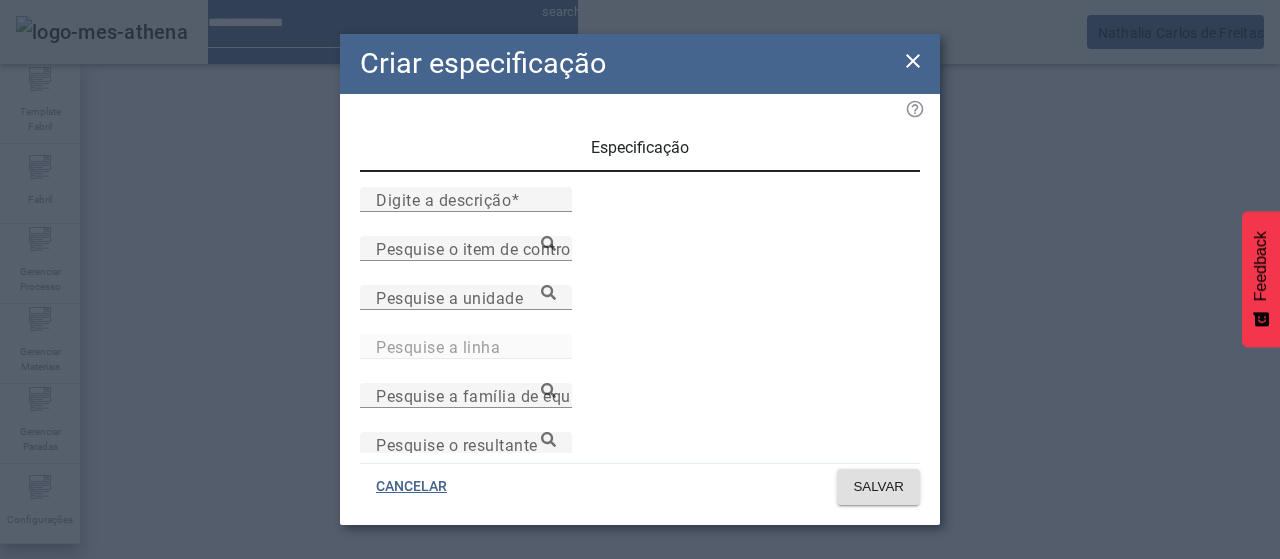 drag, startPoint x: 911, startPoint y: 63, endPoint x: 868, endPoint y: 87, distance: 49.24429 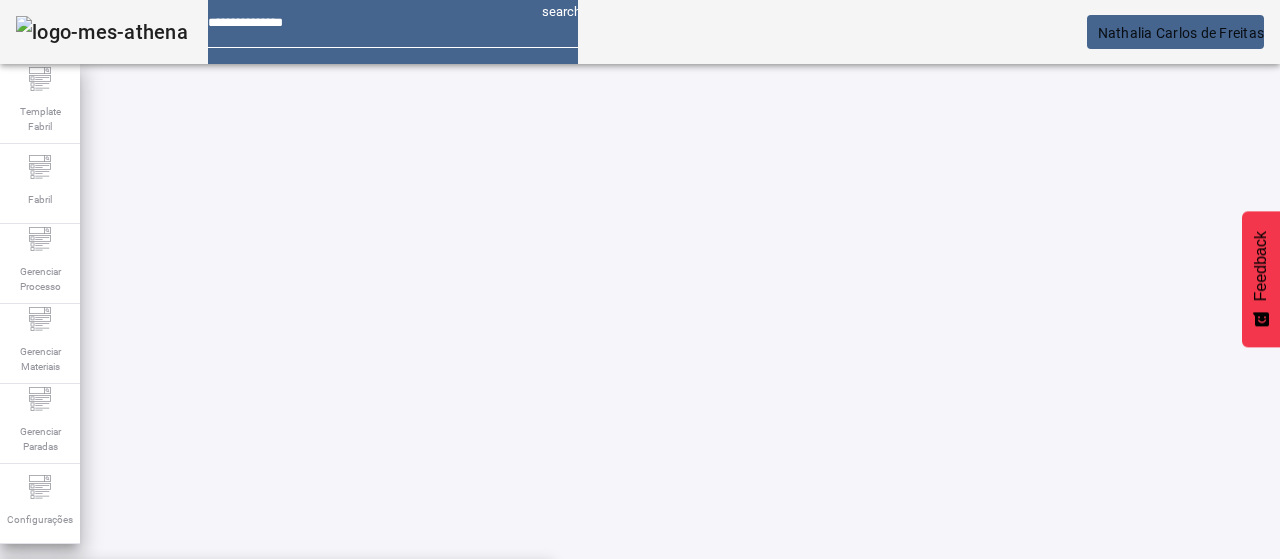 click on "**********" at bounding box center [1388, 601] 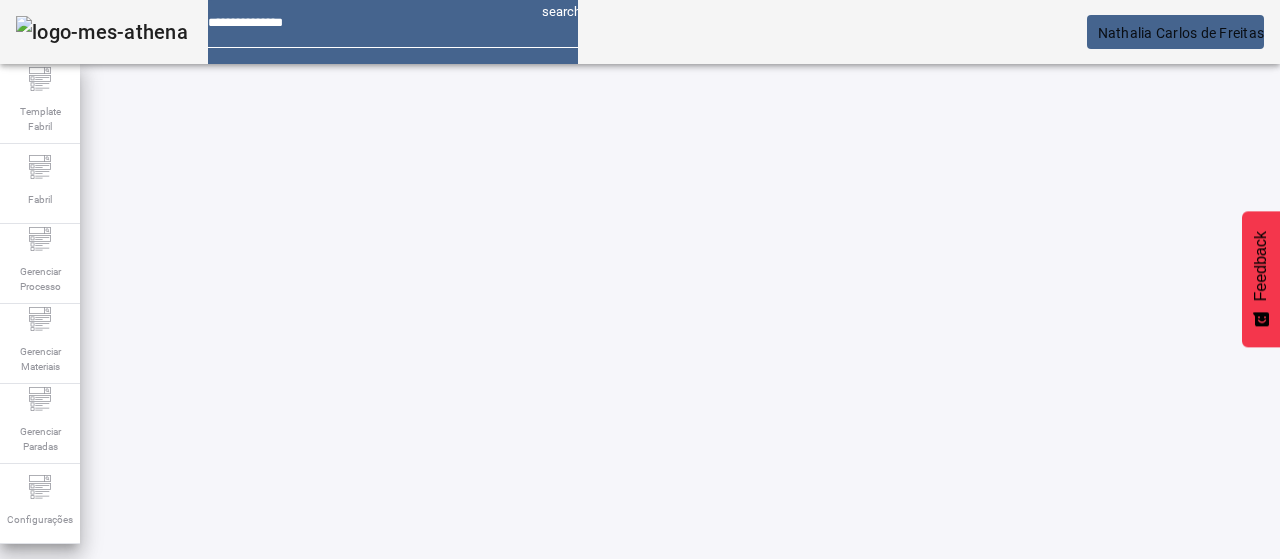 click on "ESPECIFICAÇÃO" 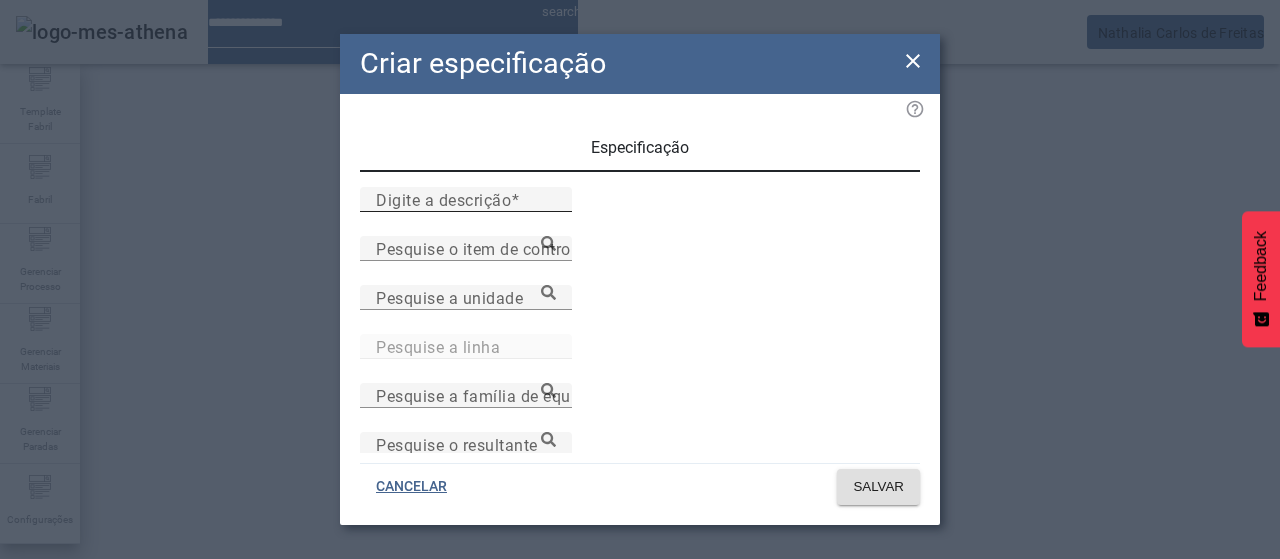 click on "Digite a descrição" at bounding box center (466, 200) 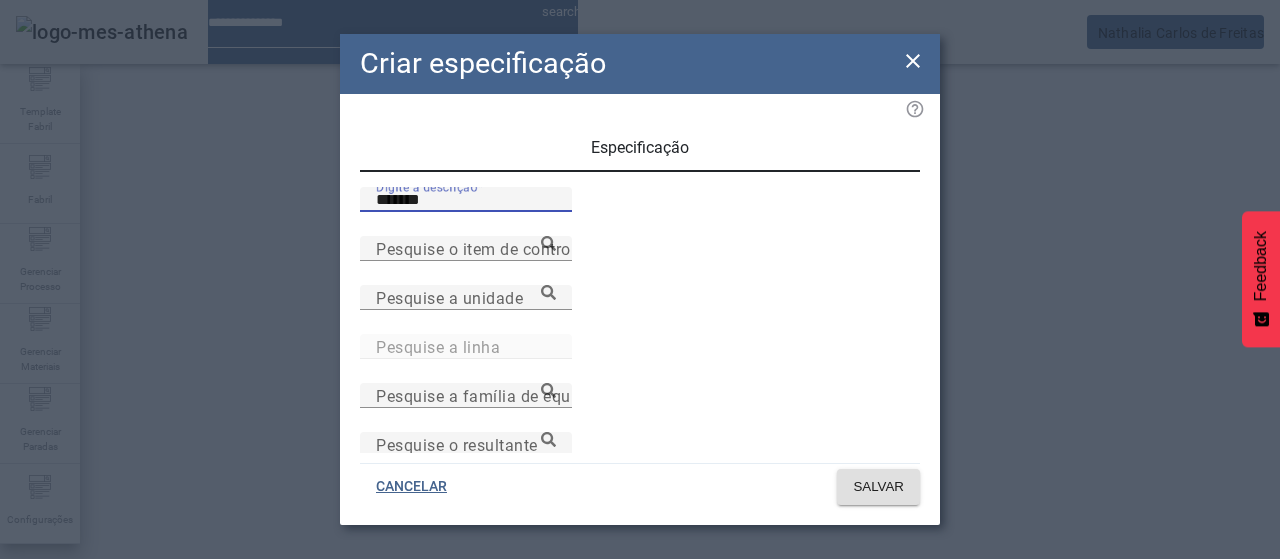 type on "*******" 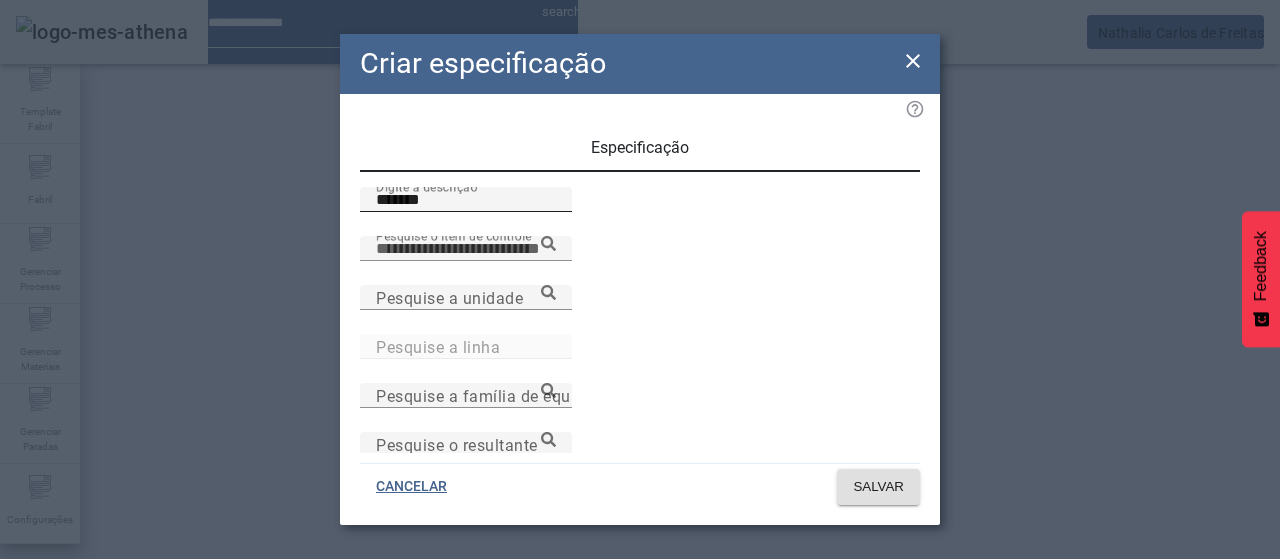 paste on "**********" 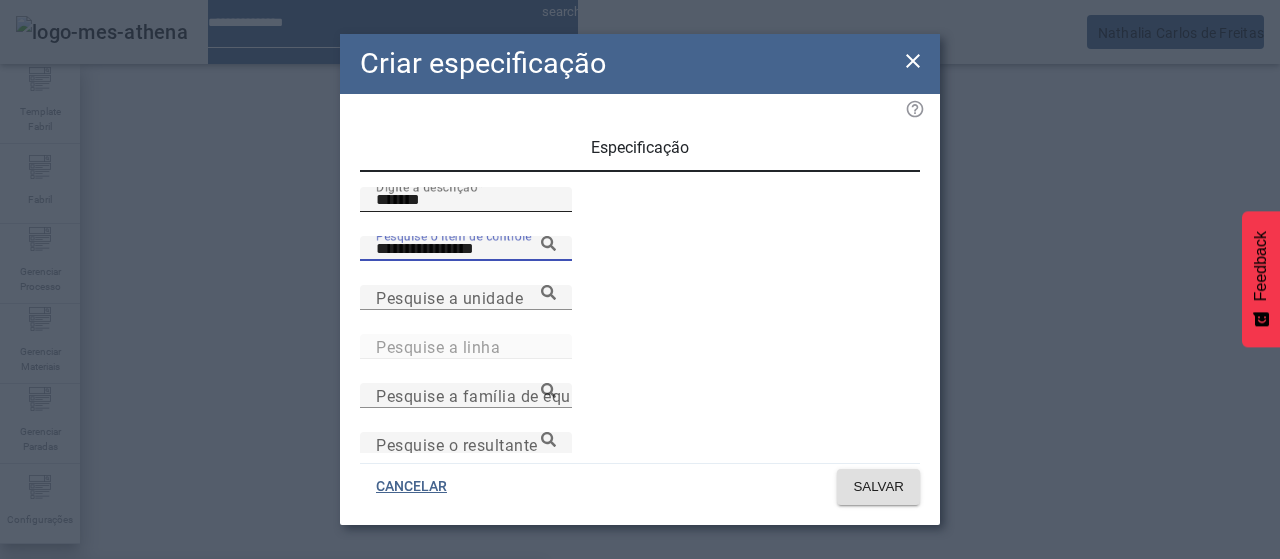 type on "**********" 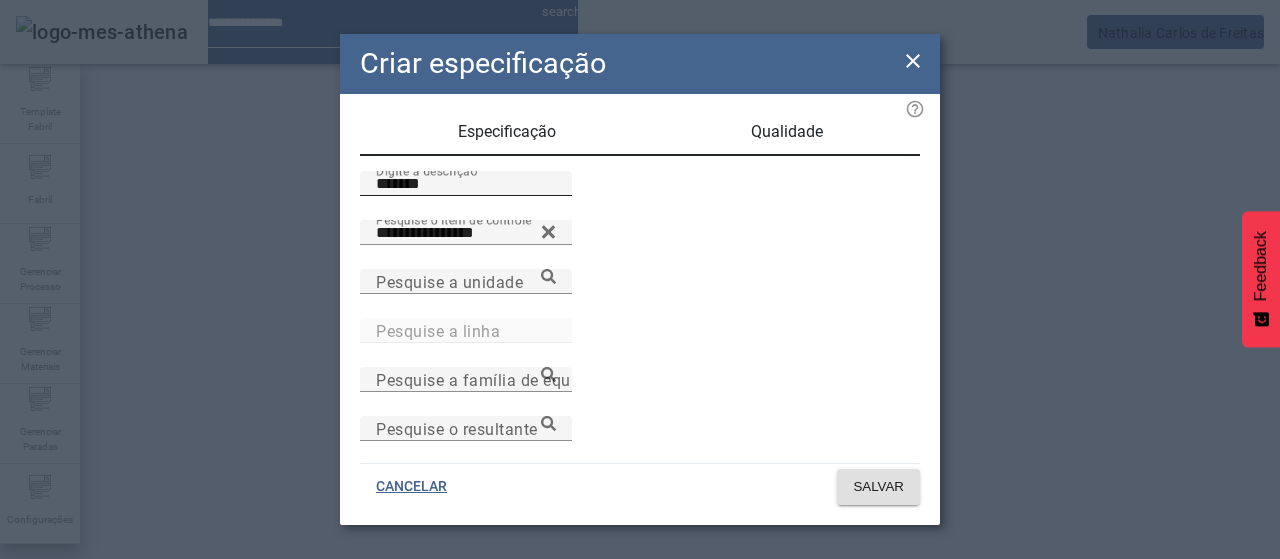 scroll, scrollTop: 206, scrollLeft: 0, axis: vertical 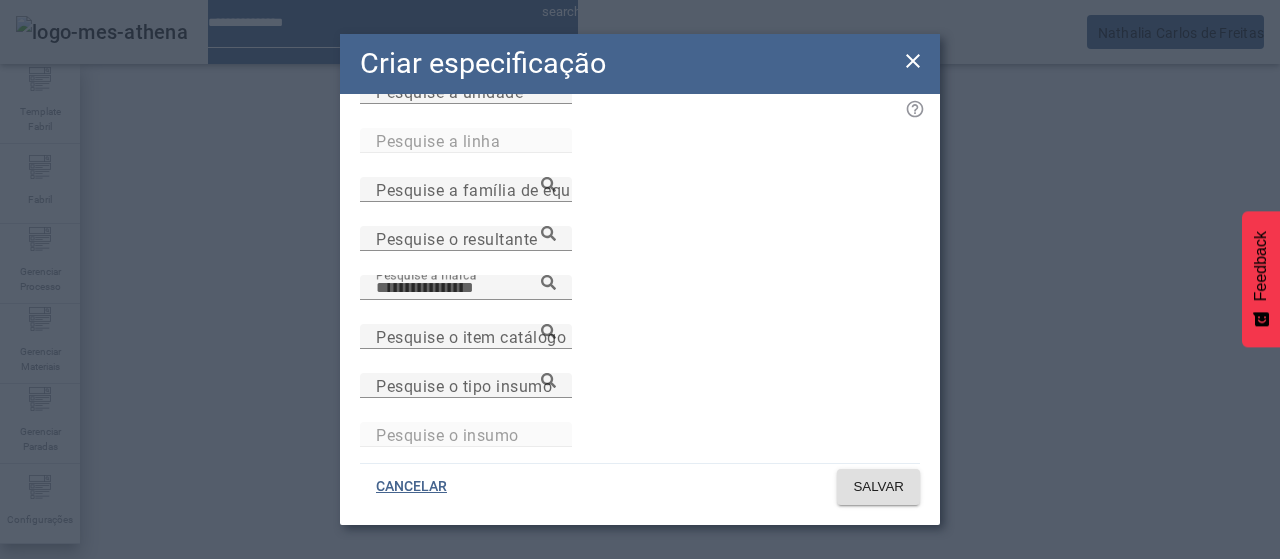 paste on "**********" 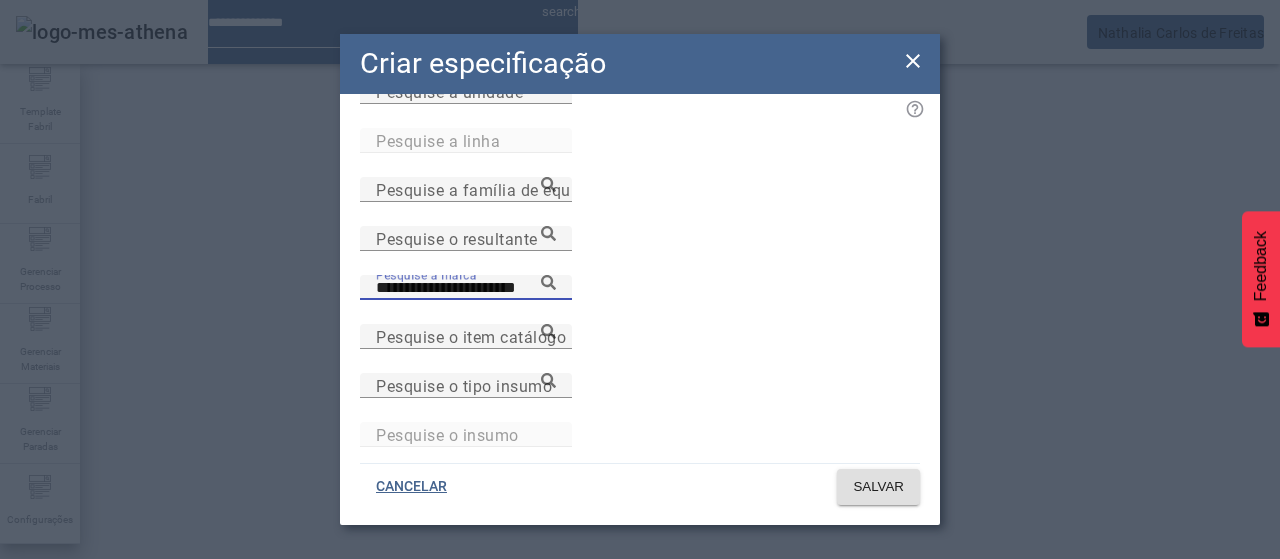 type on "**********" 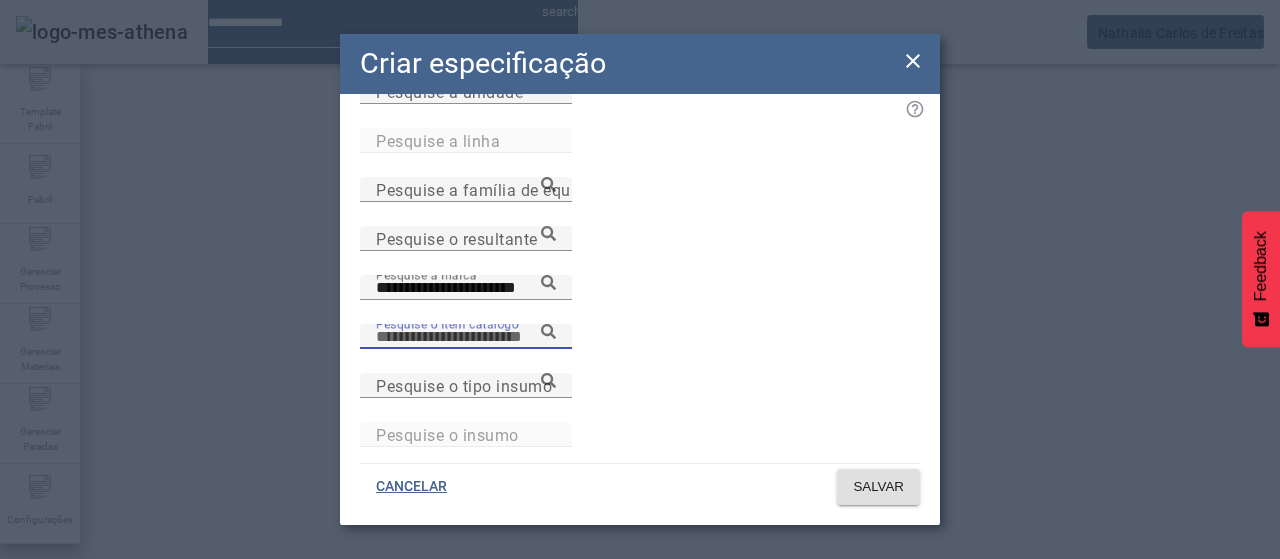 paste on "**********" 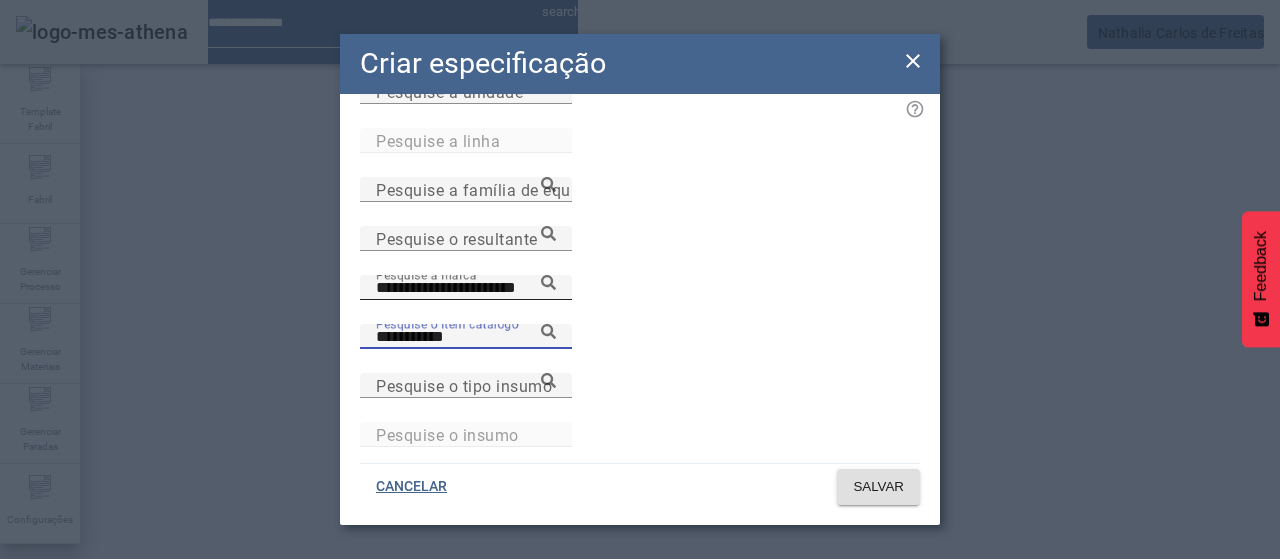 type on "**********" 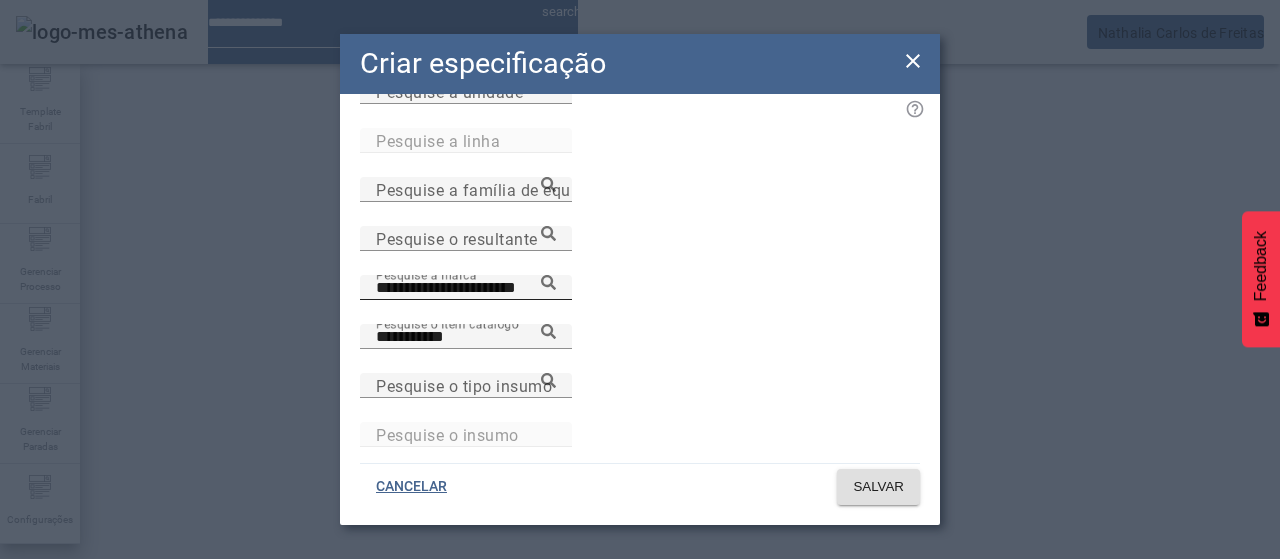 click 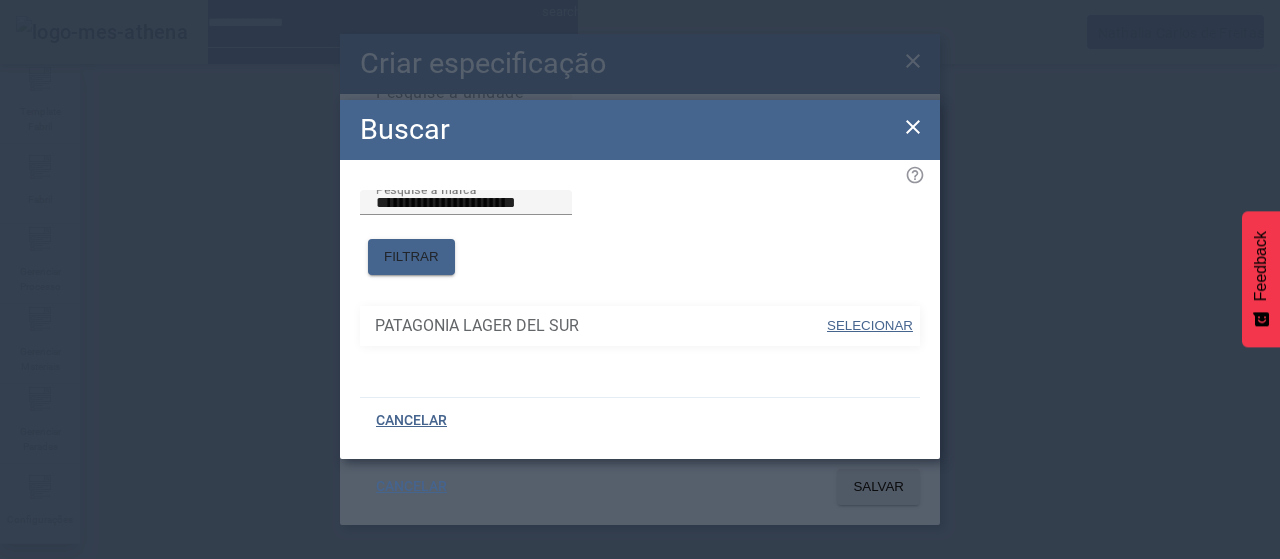 click on "SELECIONAR" at bounding box center [870, 325] 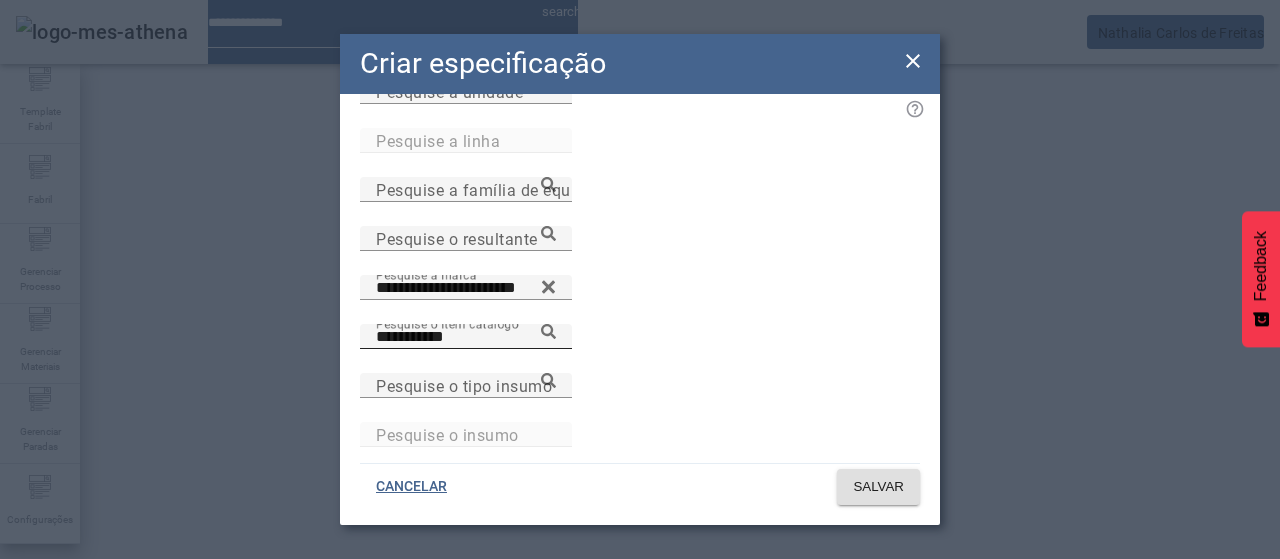 click 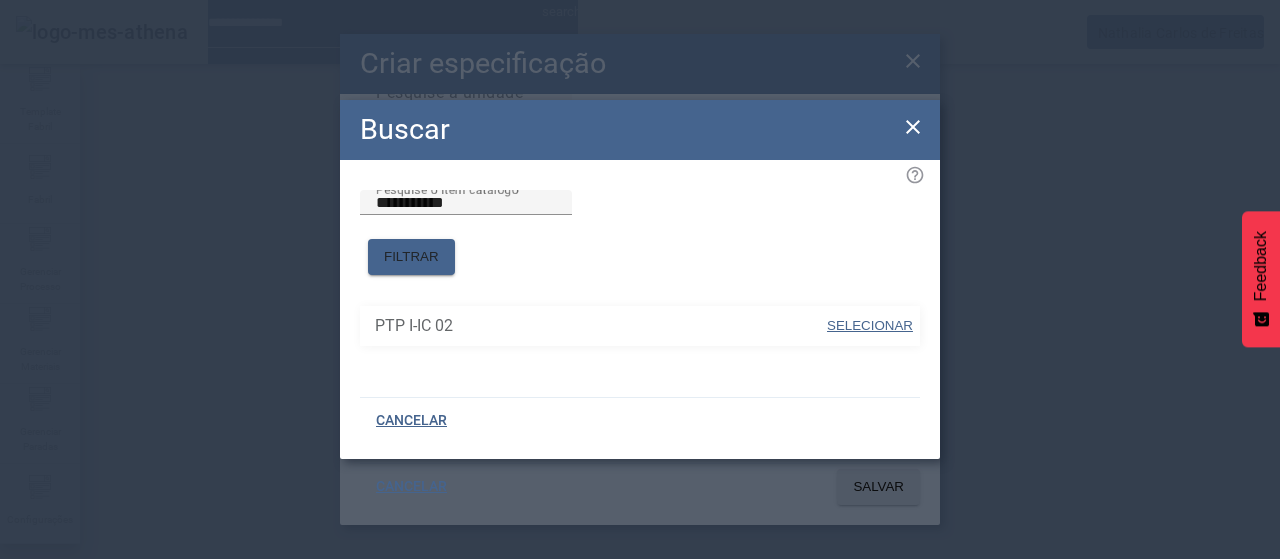 click on "SELECIONAR" at bounding box center [870, 325] 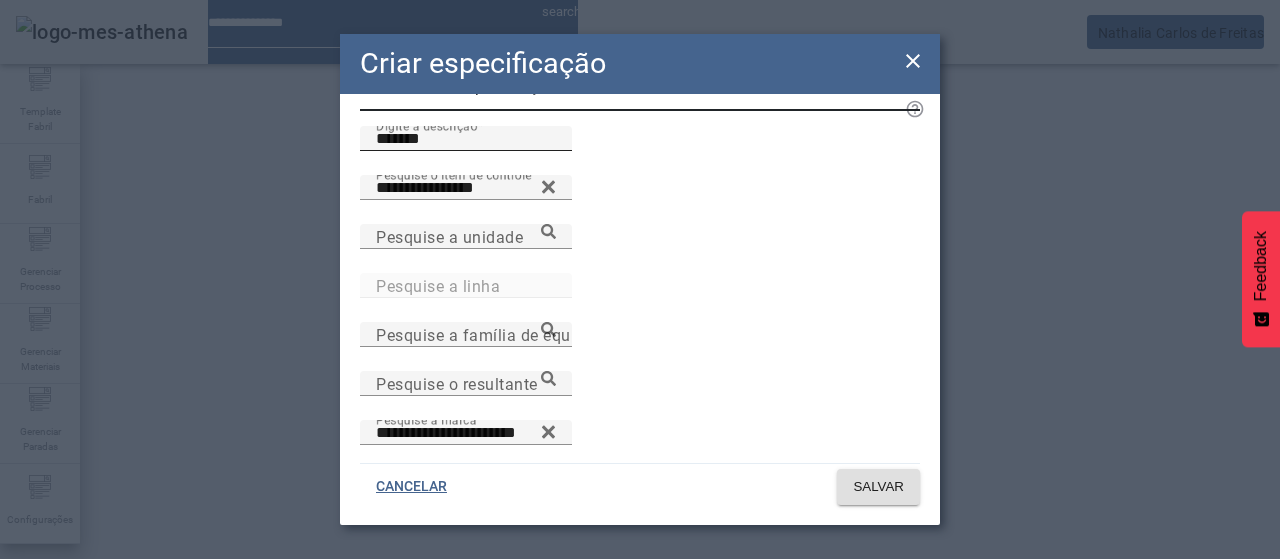 scroll, scrollTop: 6, scrollLeft: 0, axis: vertical 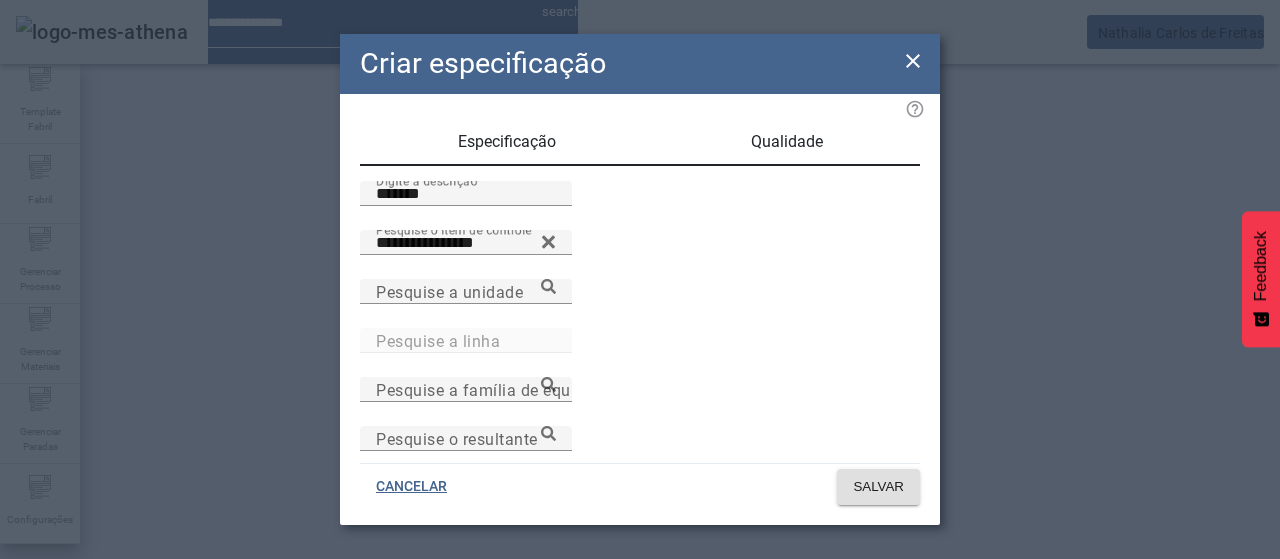 click on "Qualidade" at bounding box center [787, 142] 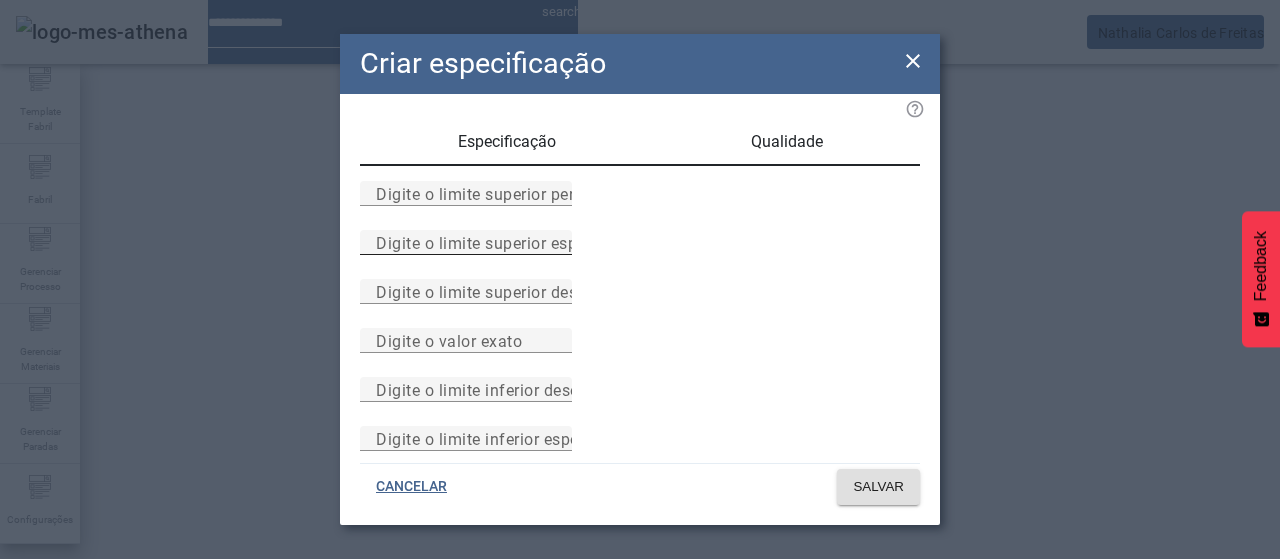 click on "Digite o limite superior especificado" at bounding box center (466, 242) 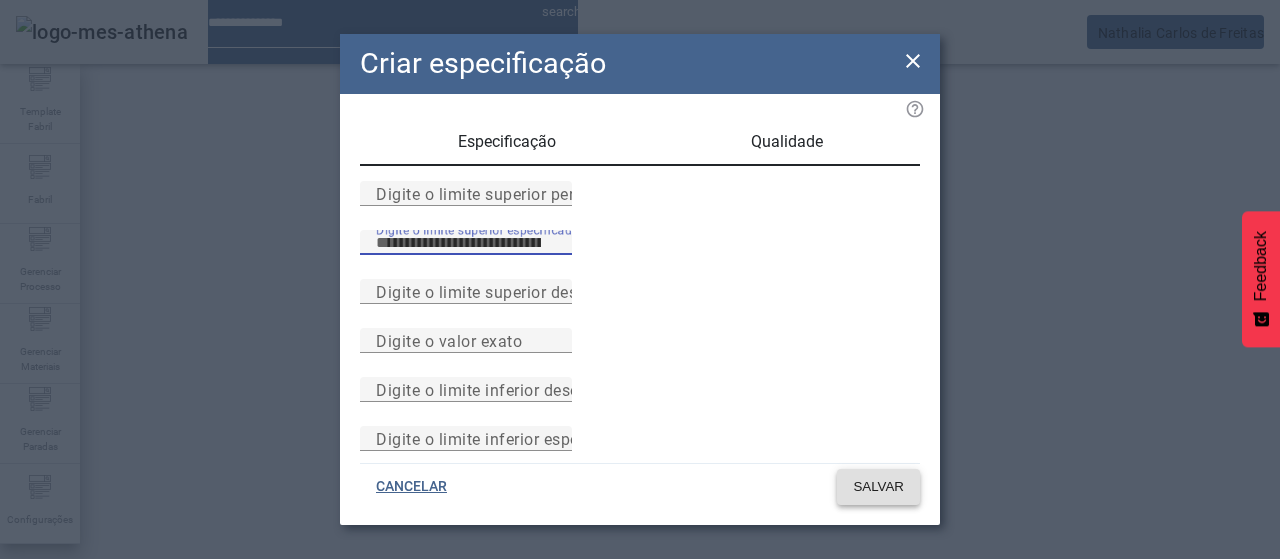 type on "**" 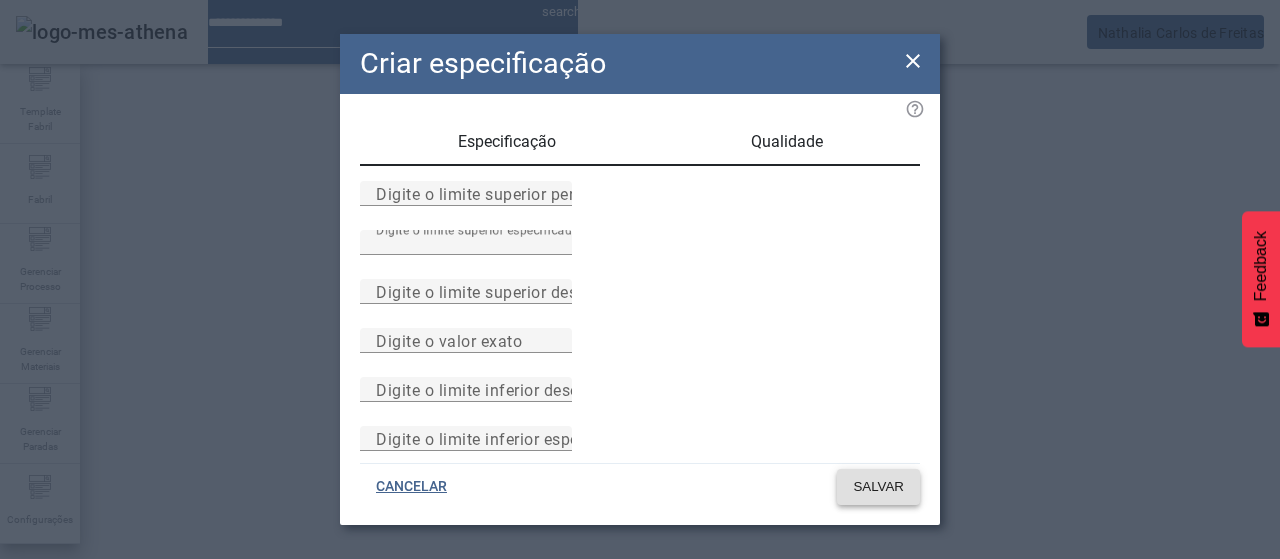 click 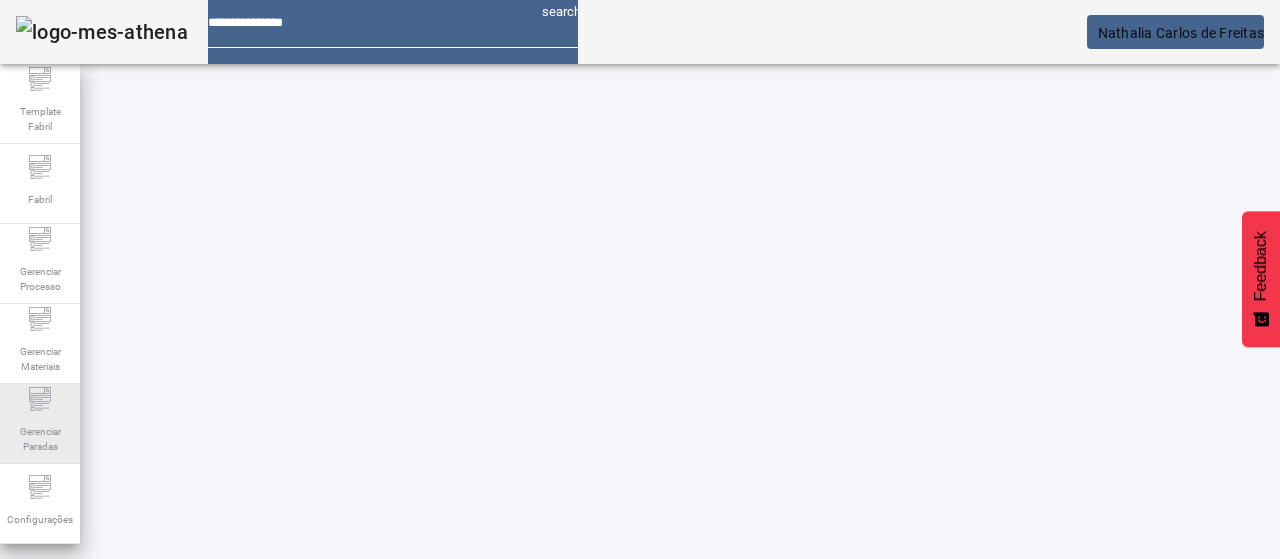 scroll, scrollTop: 140, scrollLeft: 0, axis: vertical 